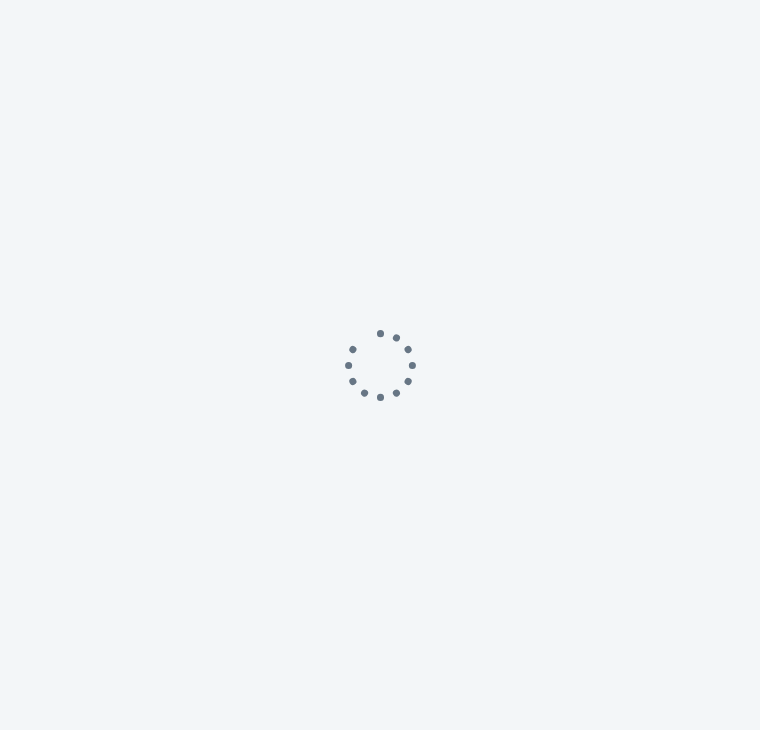 scroll, scrollTop: 0, scrollLeft: 0, axis: both 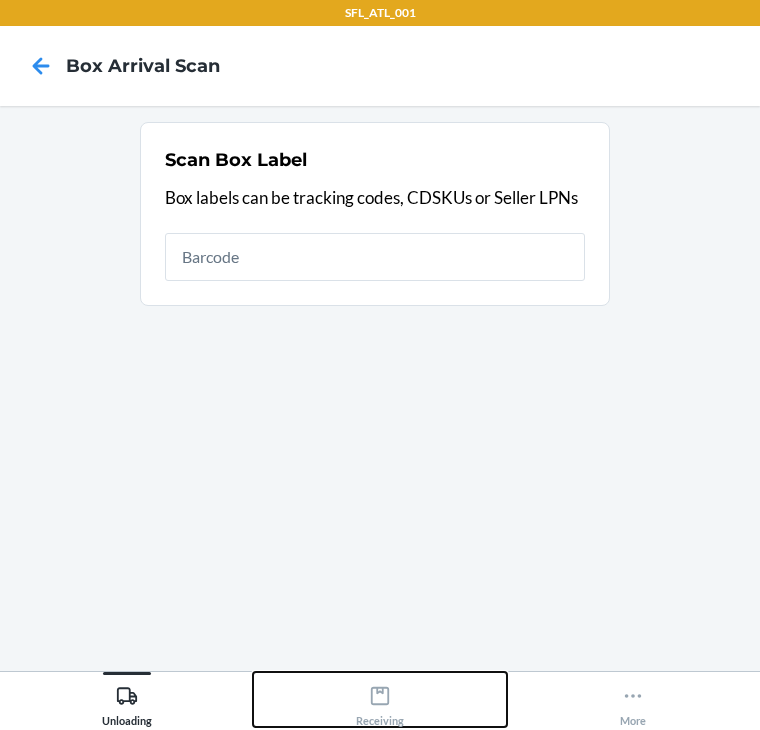 click 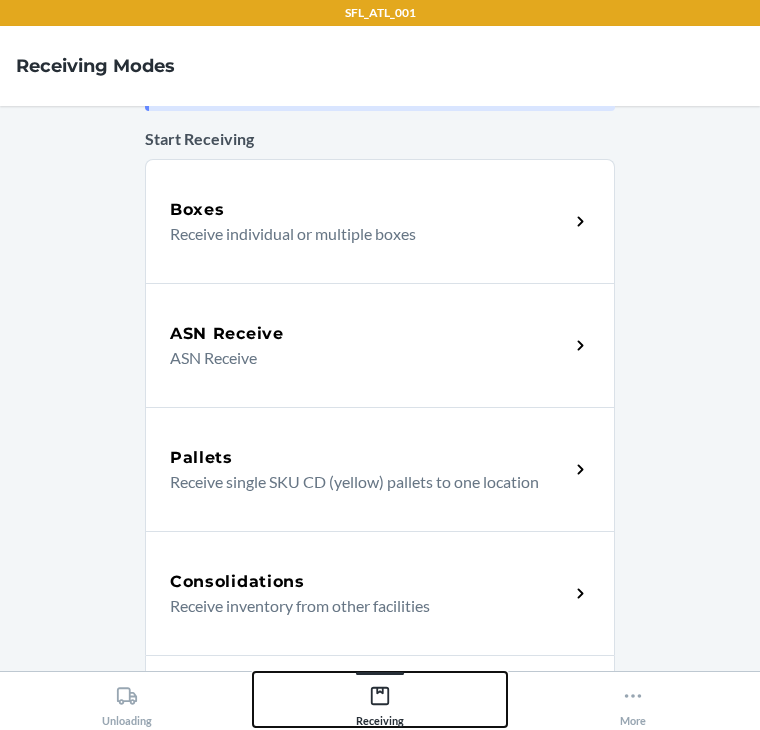 scroll, scrollTop: 160, scrollLeft: 0, axis: vertical 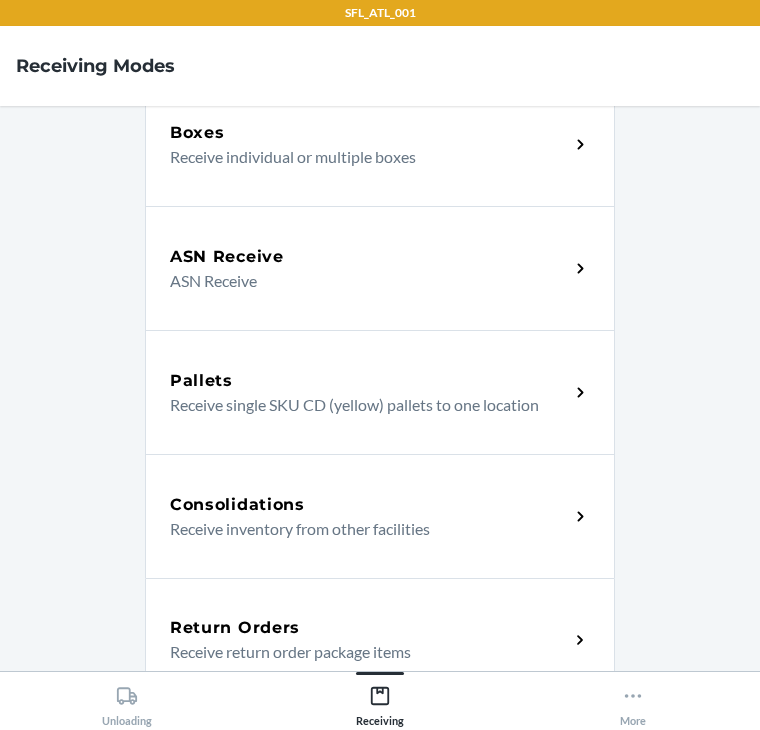 click on "Receive return order package items" at bounding box center (361, 652) 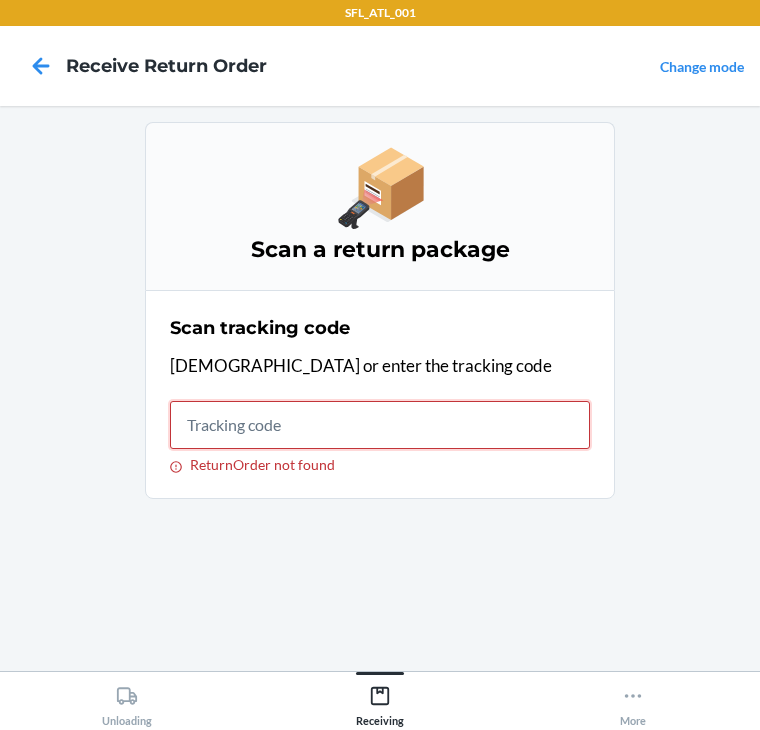 click on "ReturnOrder not found" at bounding box center (380, 425) 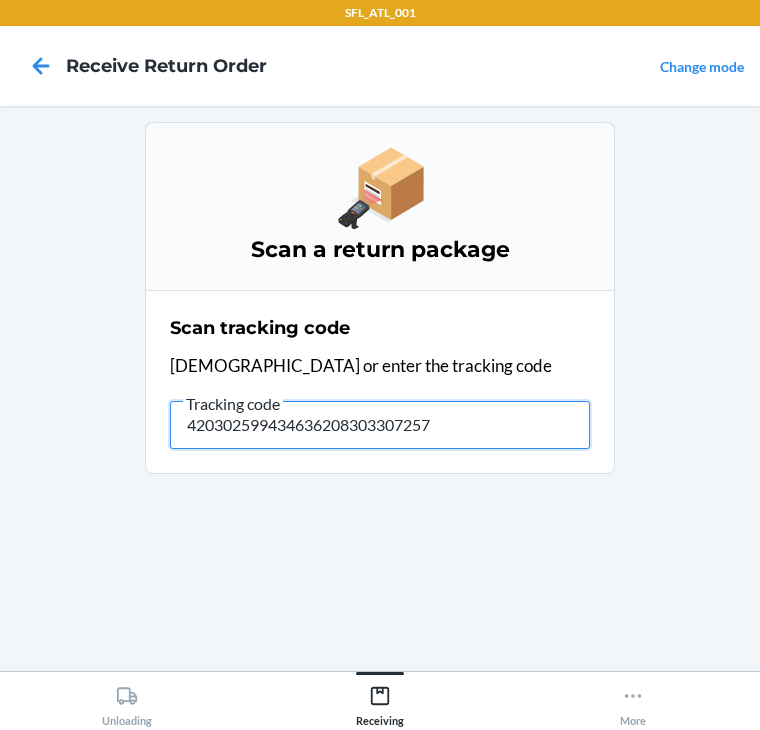 type on "4203025994346362083033072571" 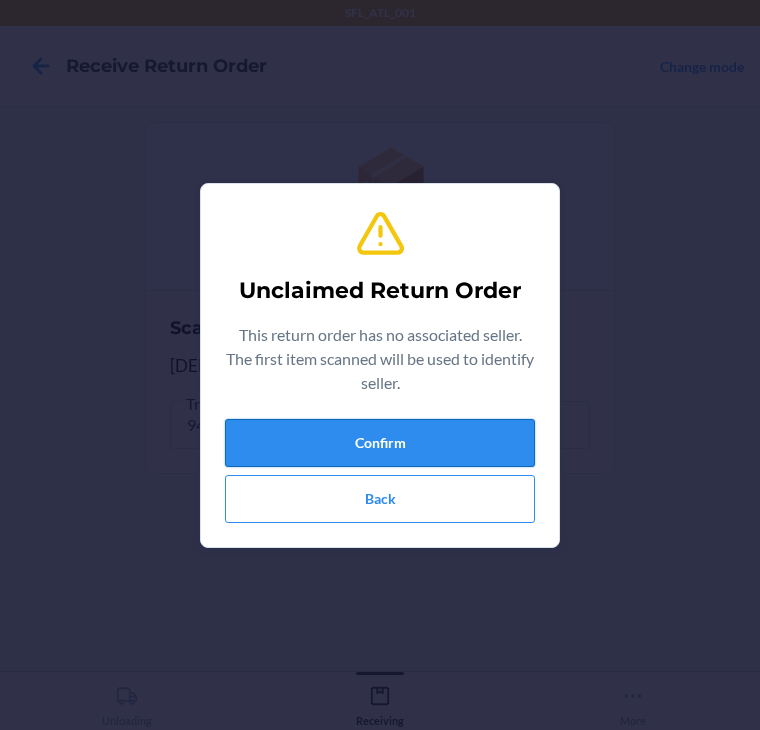 click on "Confirm" at bounding box center (380, 443) 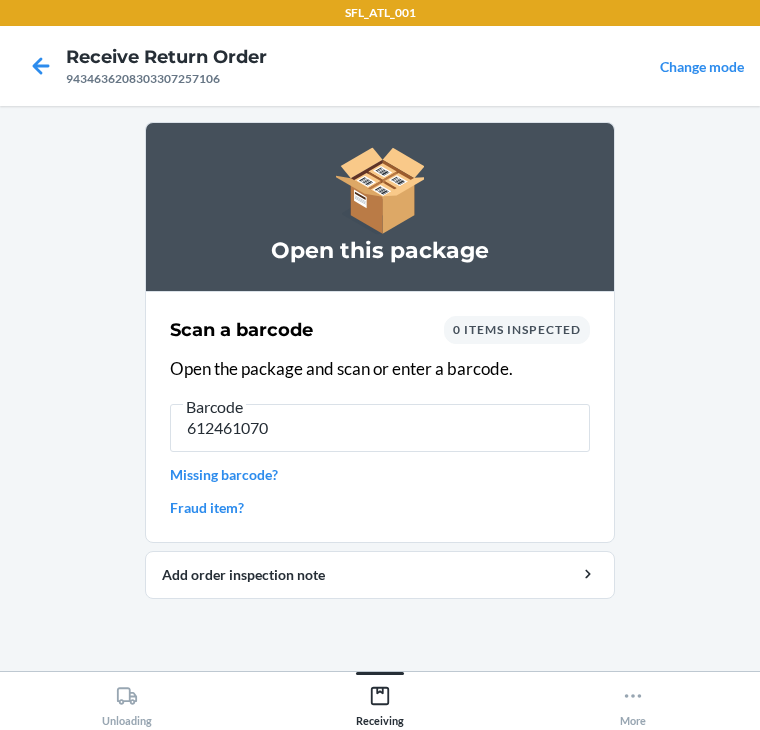 type on "6124610706" 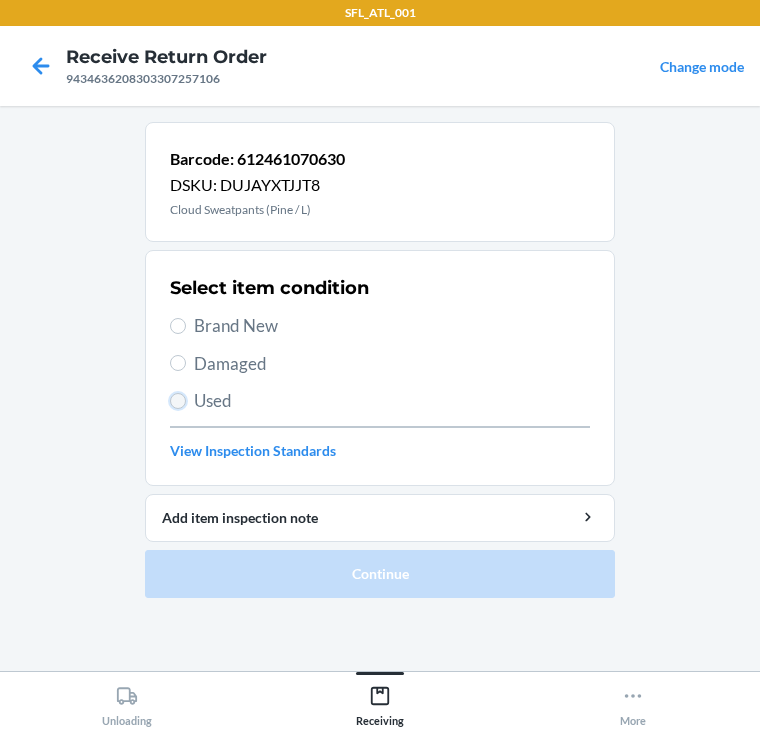 click on "Used" at bounding box center [178, 401] 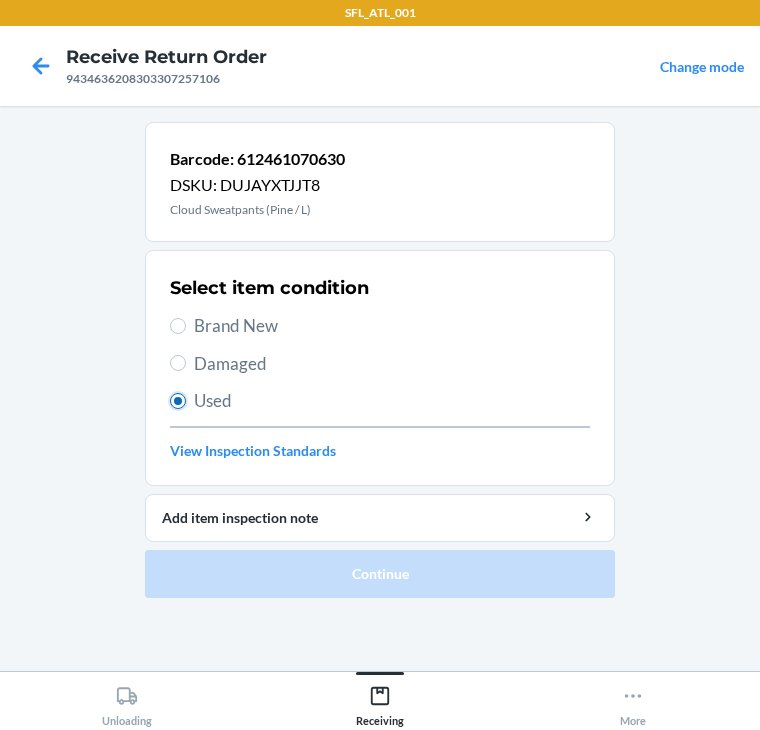 radio on "true" 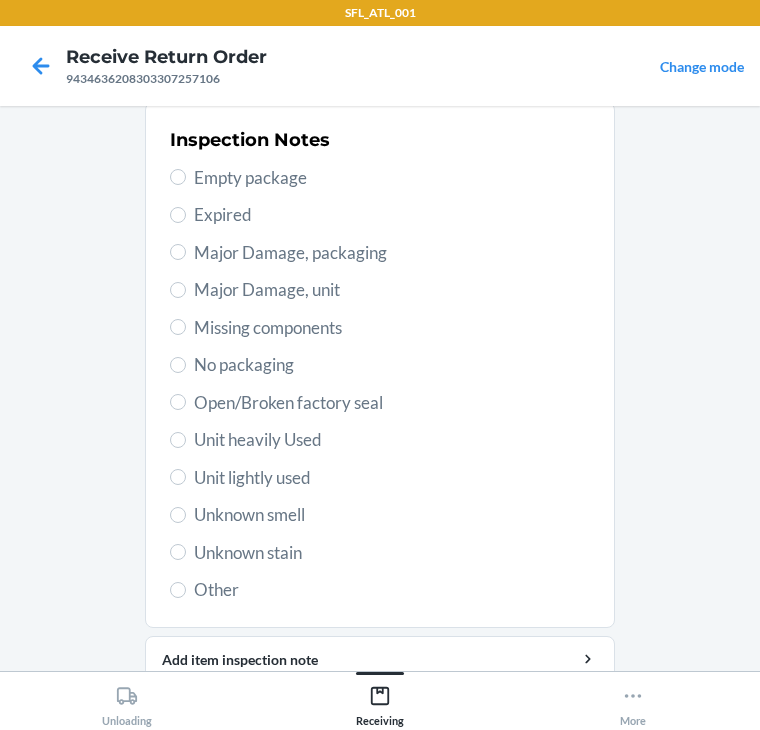 scroll, scrollTop: 475, scrollLeft: 0, axis: vertical 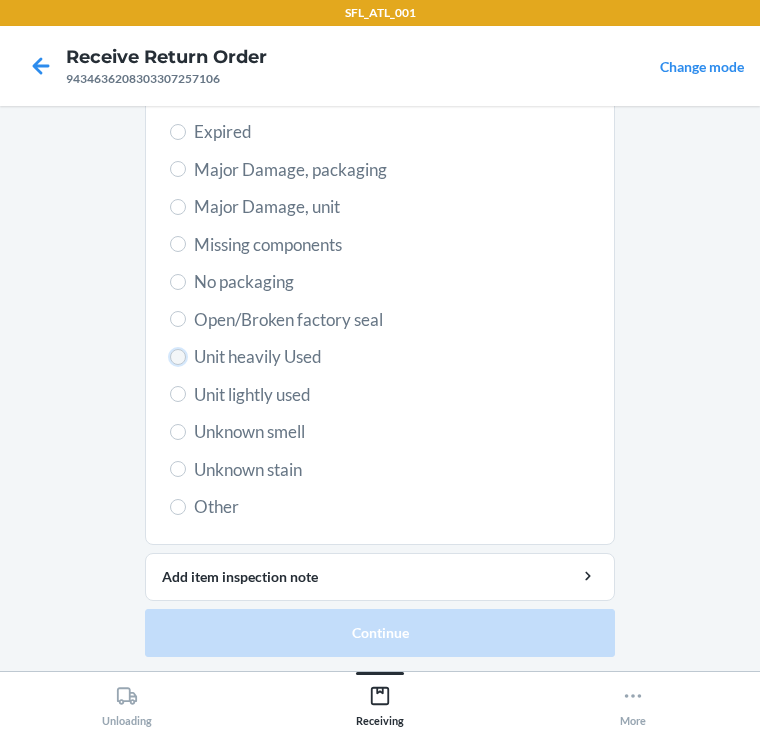 click on "Unit heavily Used" at bounding box center [178, 357] 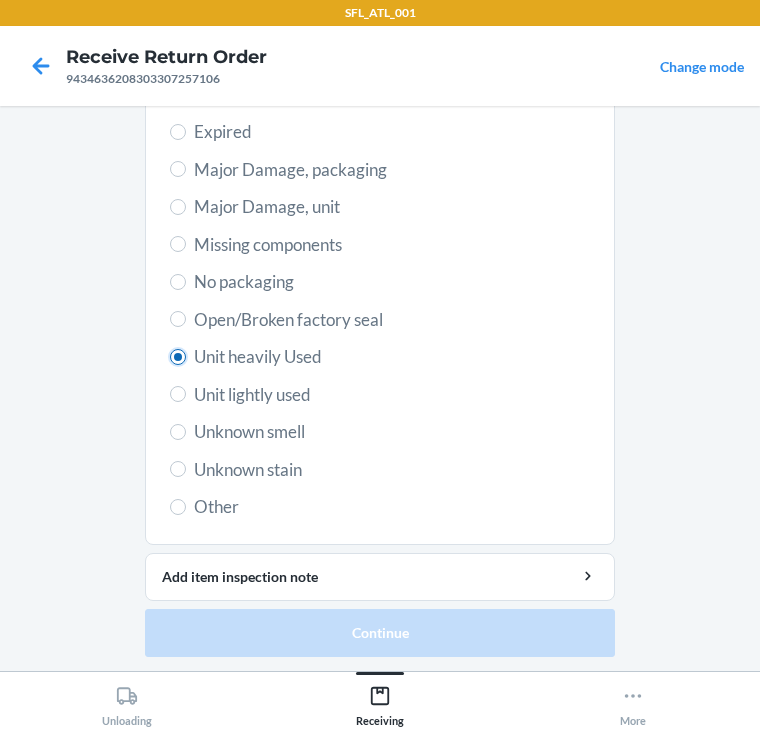 radio on "true" 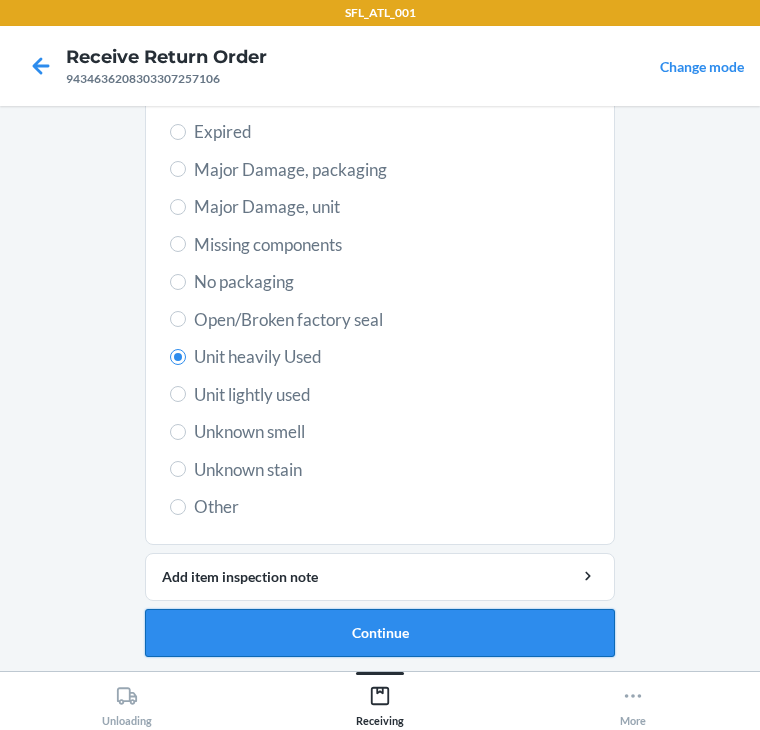 click on "Continue" at bounding box center [380, 633] 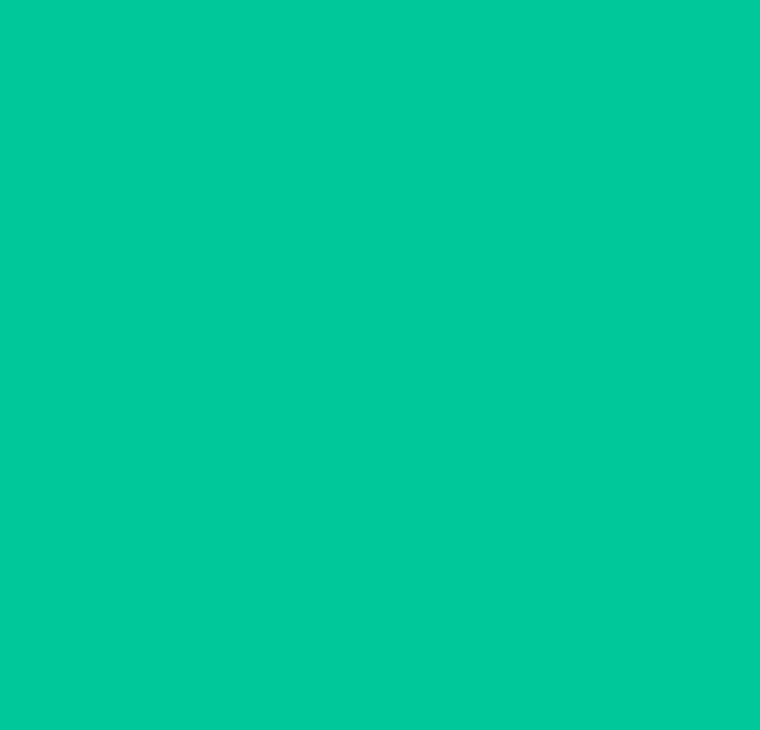 scroll, scrollTop: 104, scrollLeft: 0, axis: vertical 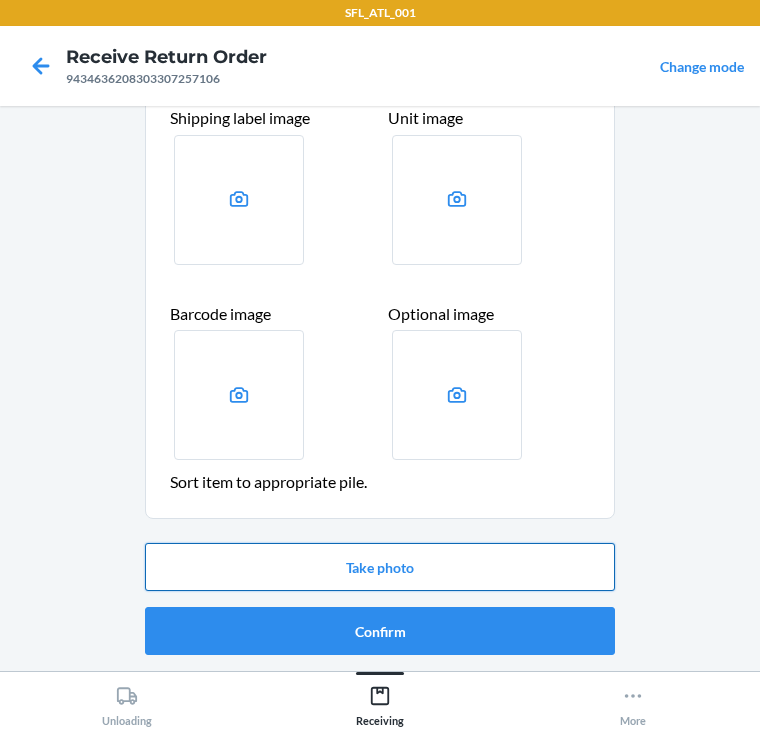 click on "Take photo" at bounding box center [380, 567] 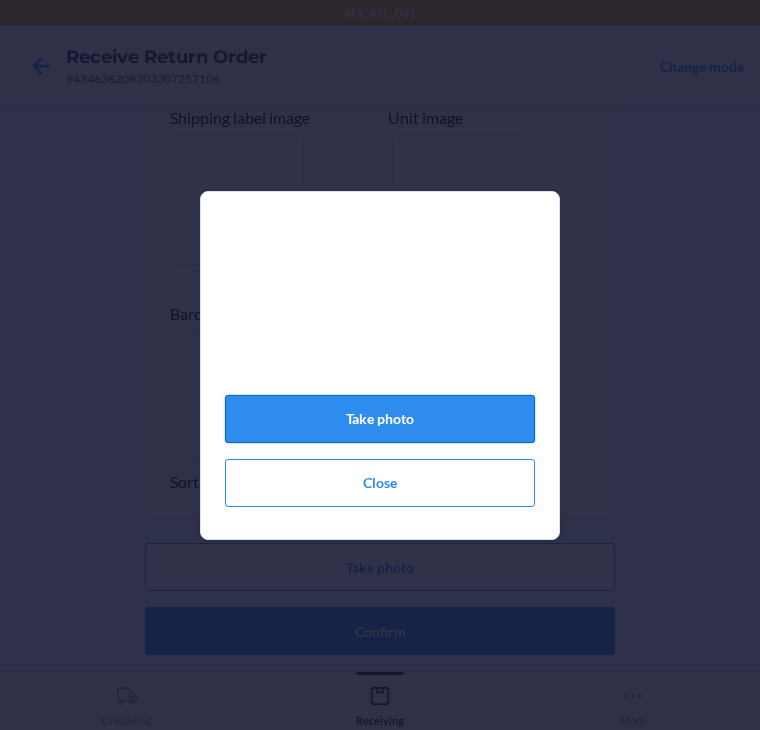 click on "Take photo" 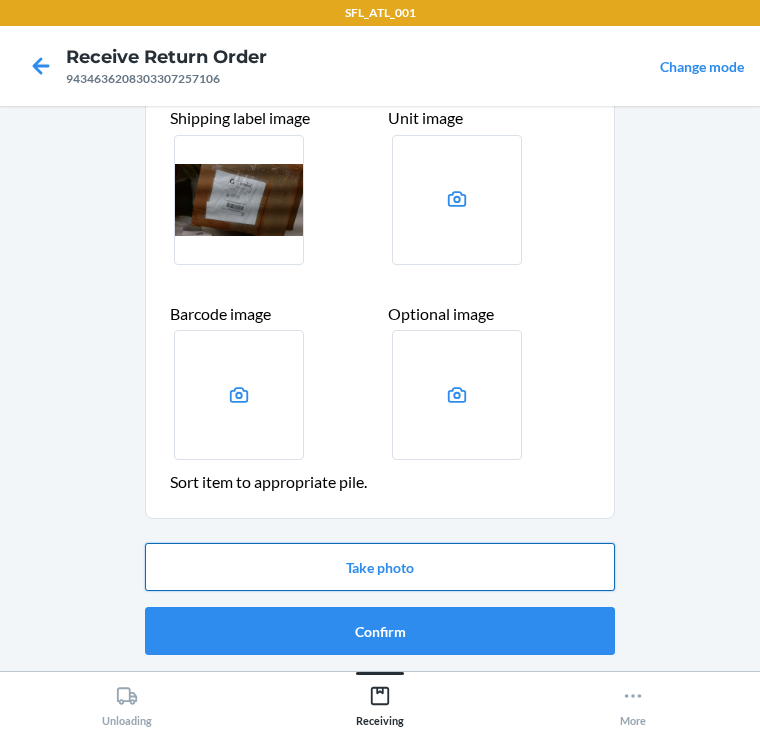 click on "Take photo" at bounding box center (380, 567) 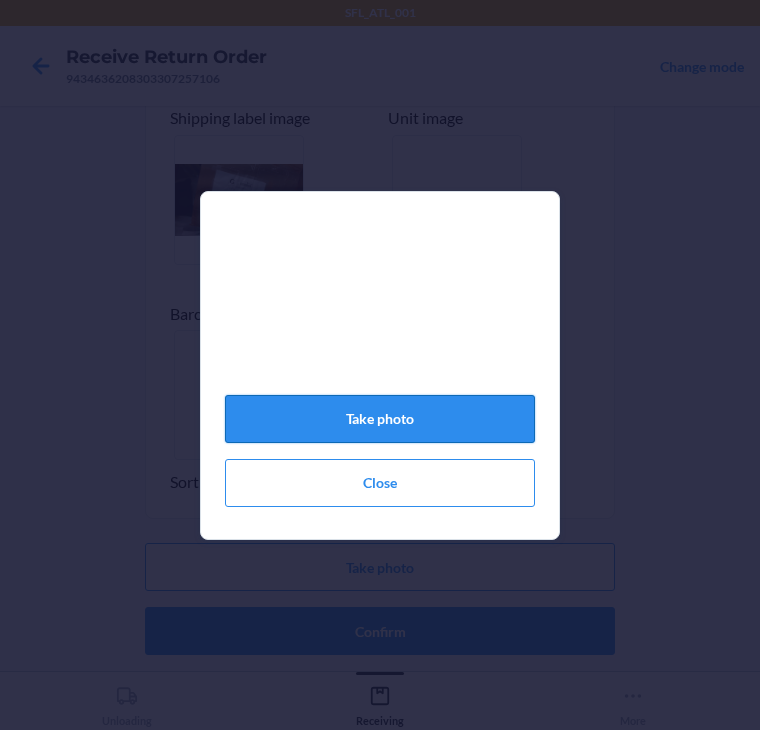click on "Take photo" 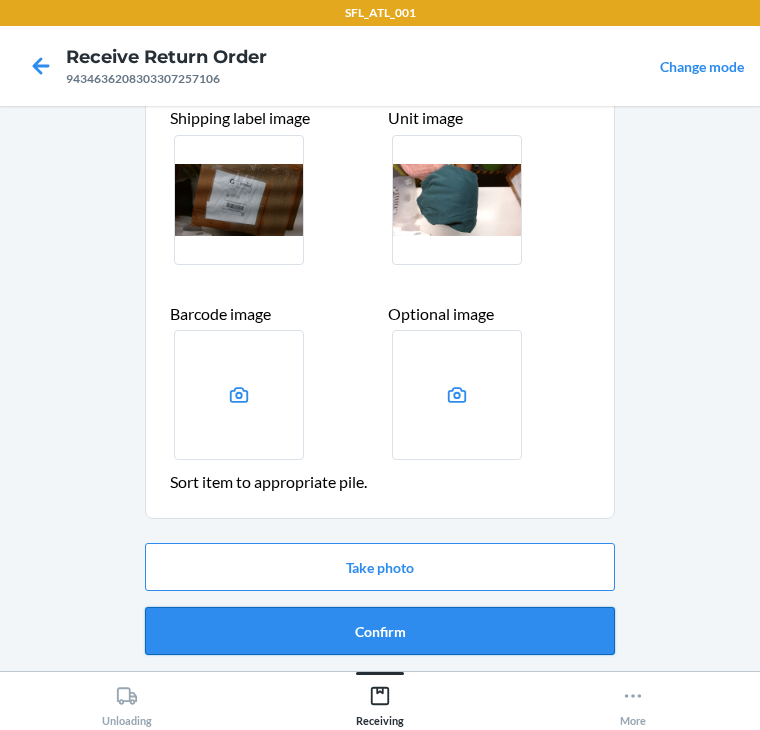 click on "Confirm" at bounding box center (380, 631) 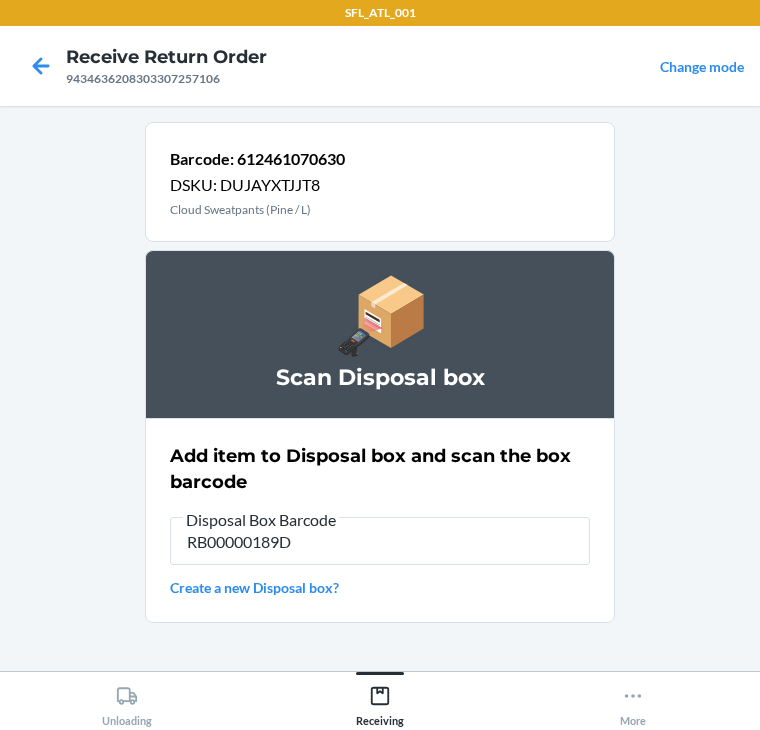 type on "RB00000189D" 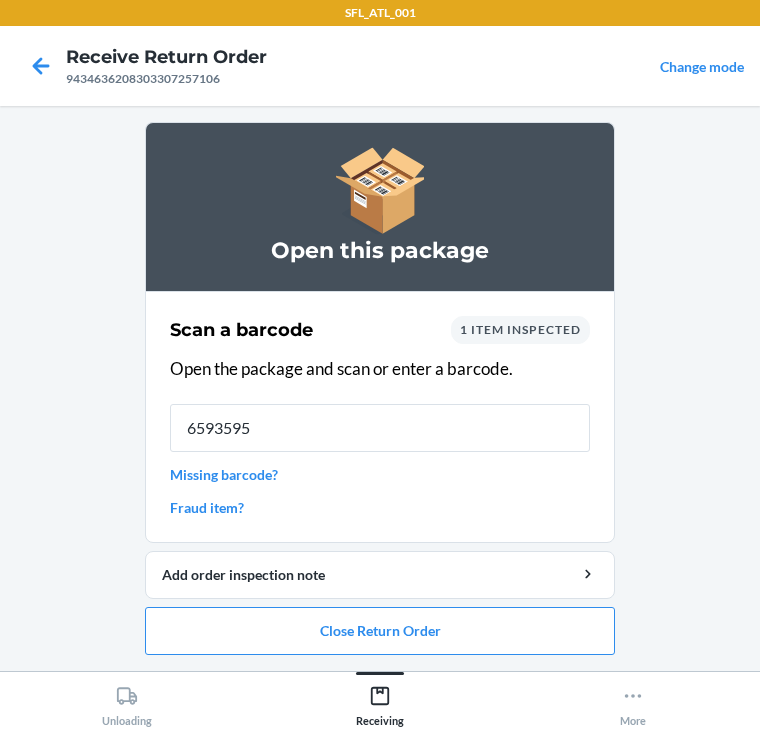 type on "65935959" 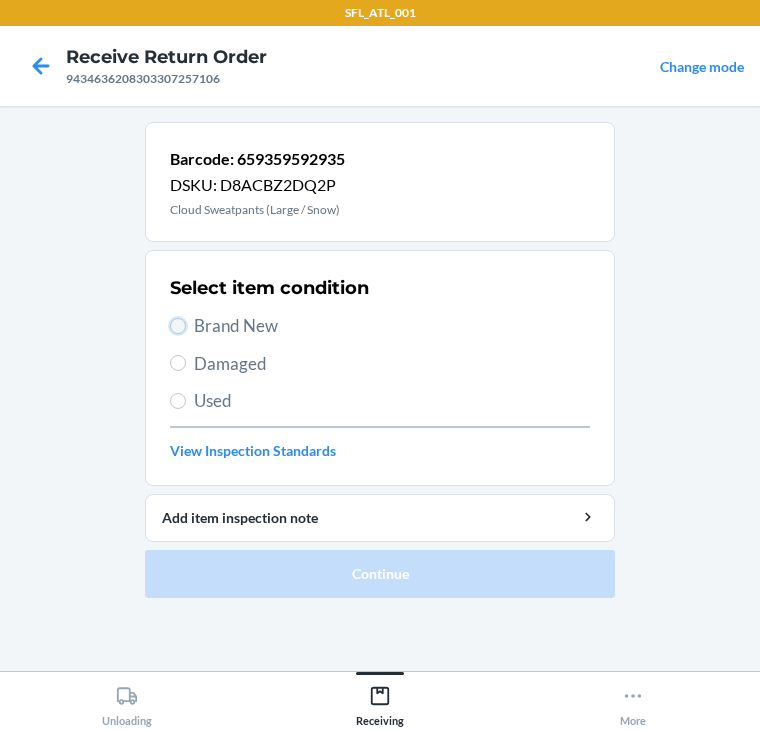 click on "Brand New" at bounding box center [178, 326] 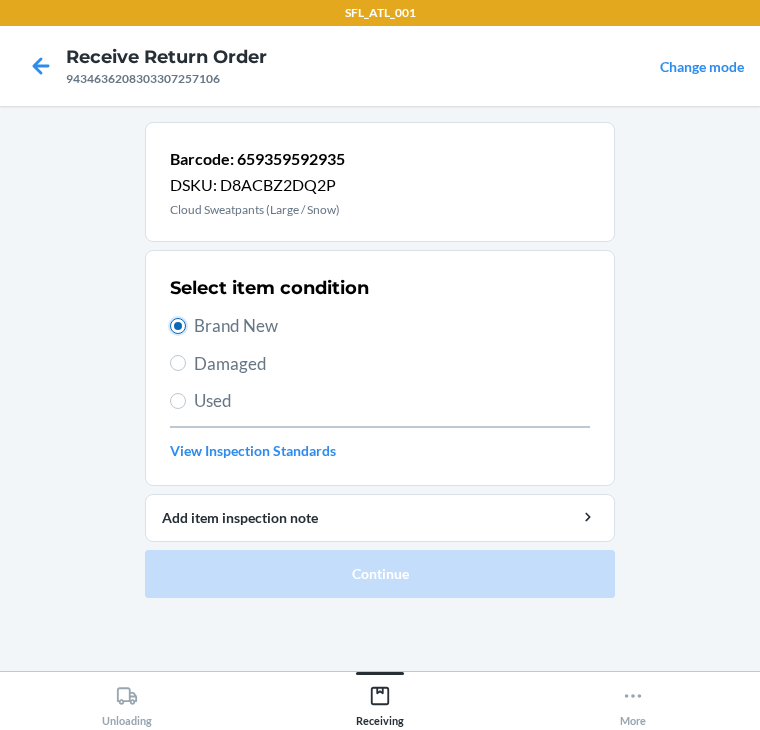 radio on "true" 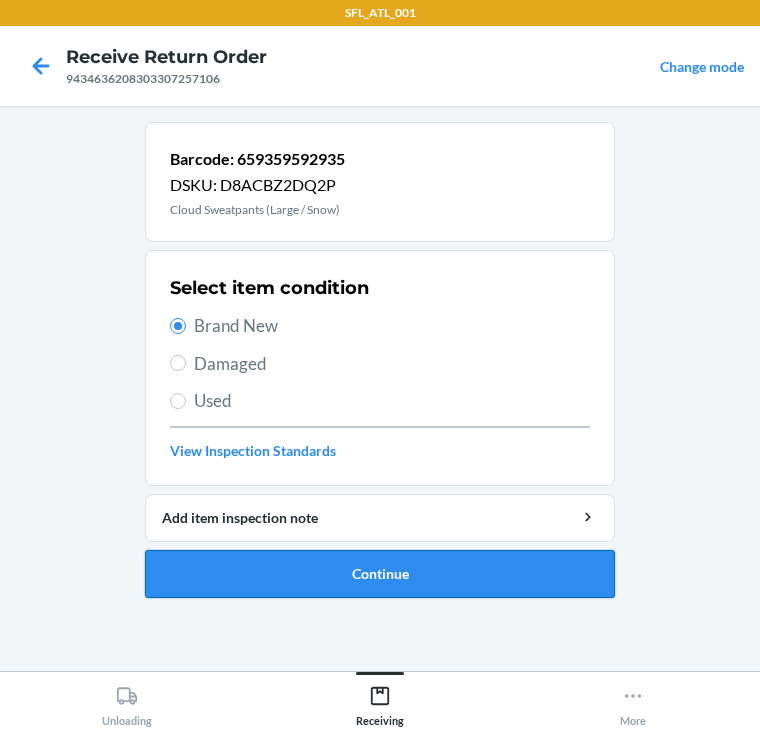 click on "Continue" at bounding box center (380, 574) 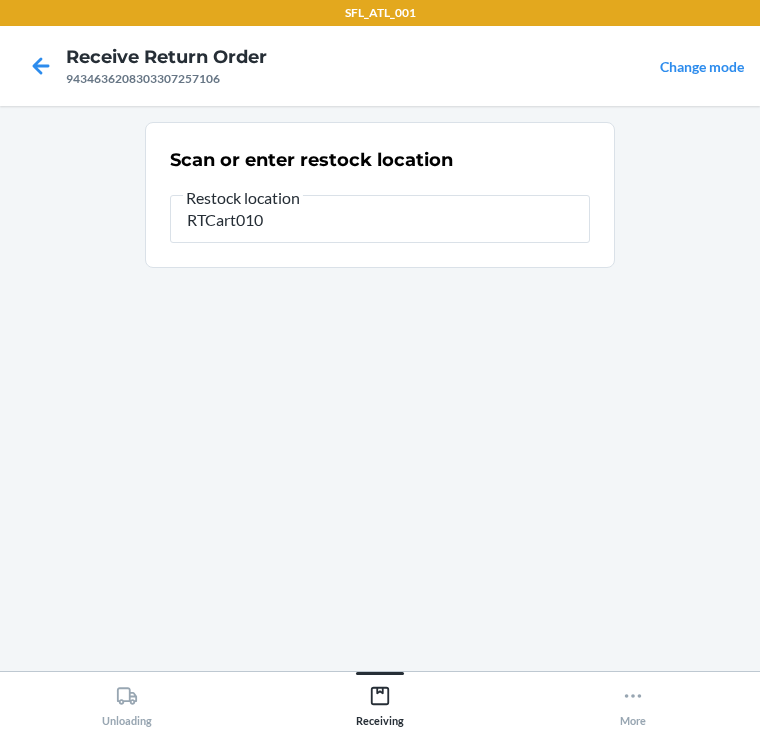 type on "RTCart010" 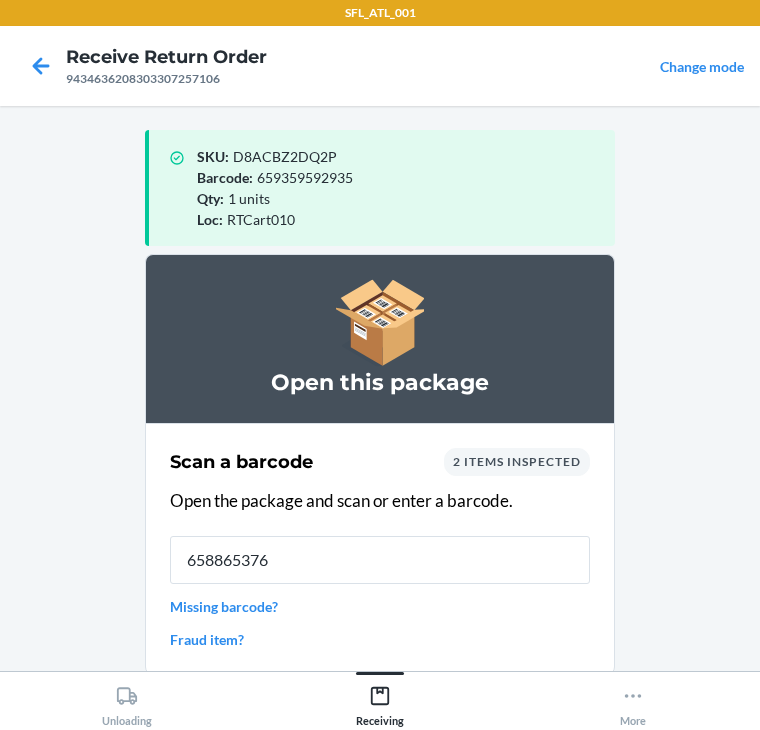 type on "6588653765" 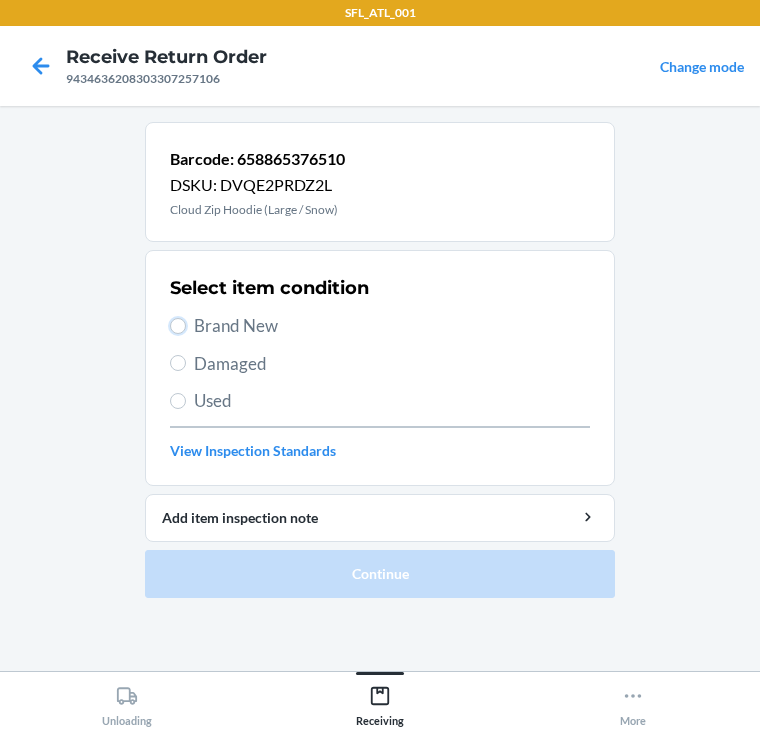 drag, startPoint x: 180, startPoint y: 322, endPoint x: 207, endPoint y: 383, distance: 66.70832 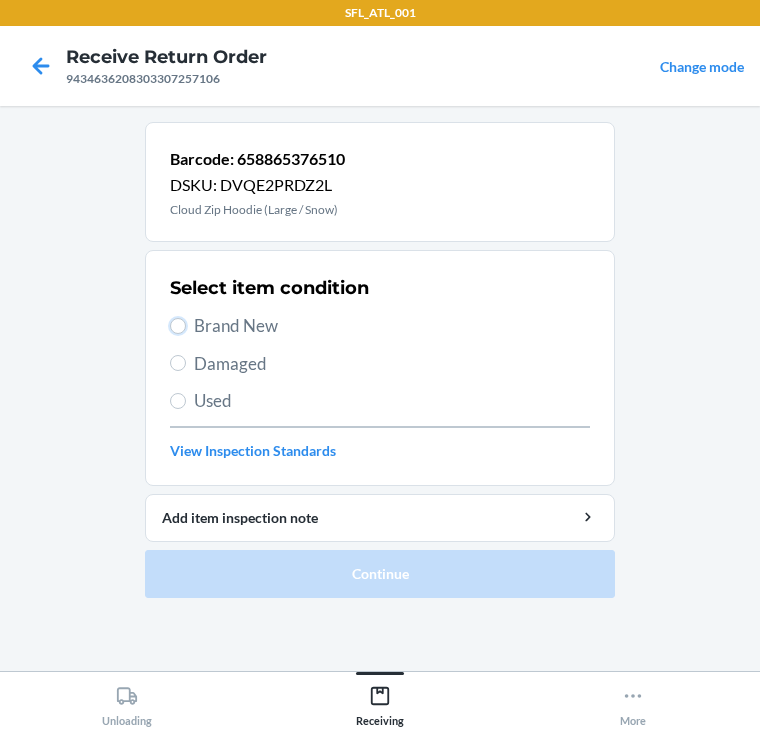 click on "Brand New" at bounding box center [178, 326] 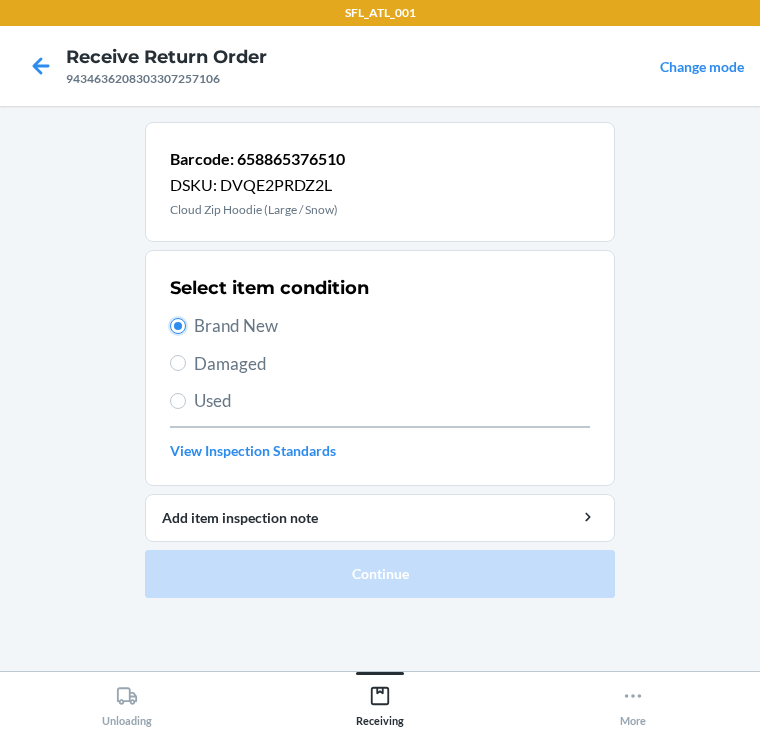 radio on "true" 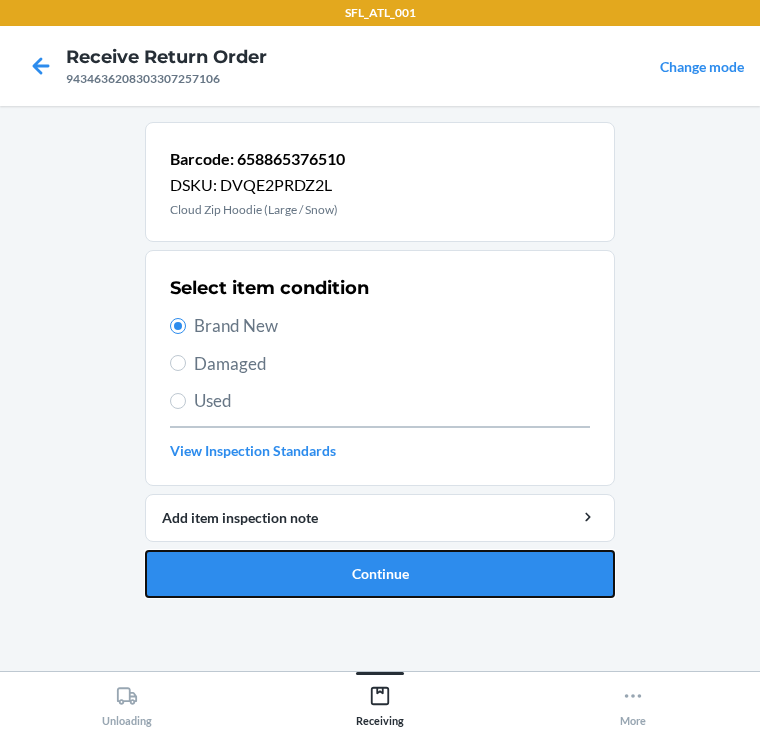 drag, startPoint x: 355, startPoint y: 575, endPoint x: 376, endPoint y: 549, distance: 33.42155 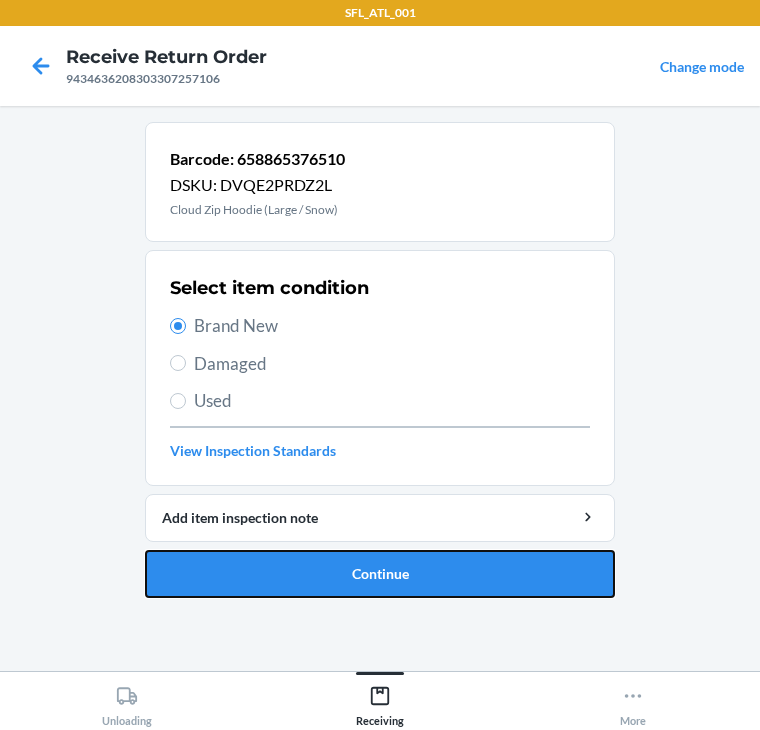 click on "Continue" at bounding box center [380, 574] 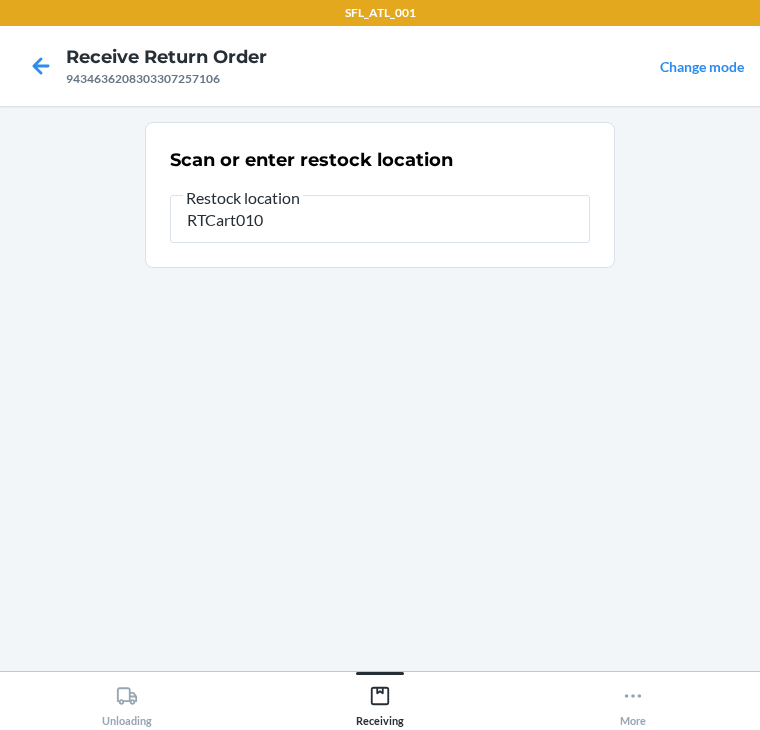 type on "RTCart010" 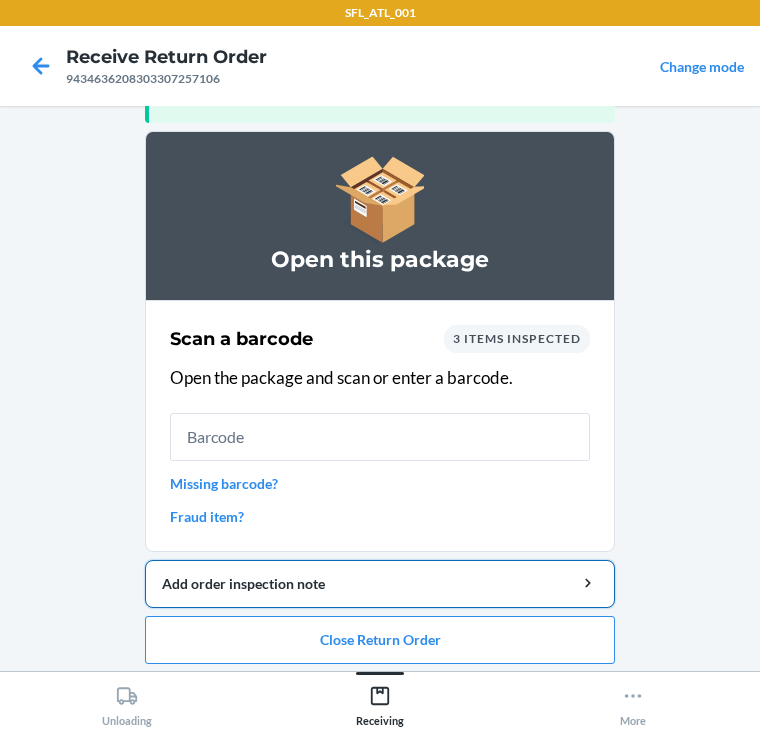 scroll, scrollTop: 130, scrollLeft: 0, axis: vertical 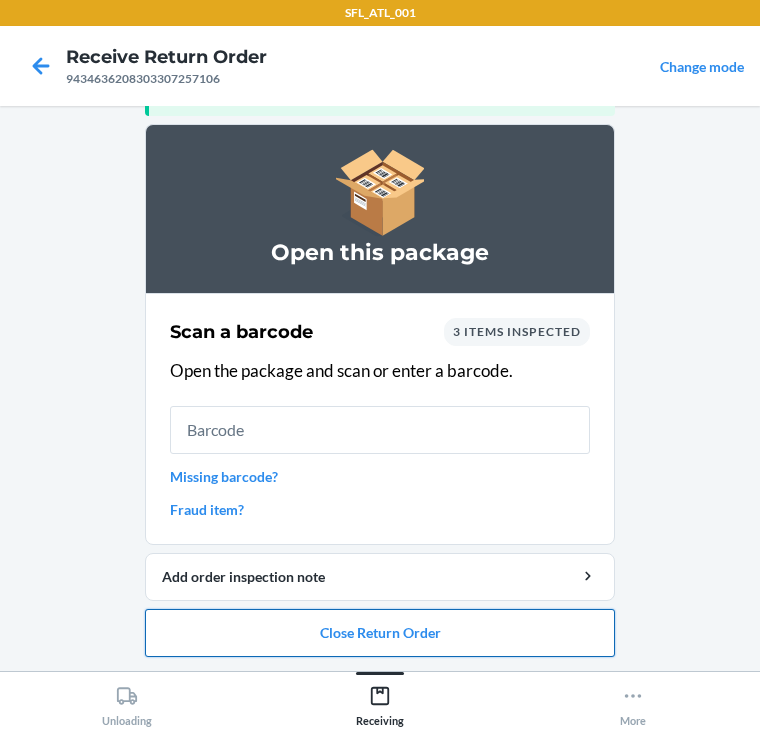 click on "Close Return Order" at bounding box center (380, 633) 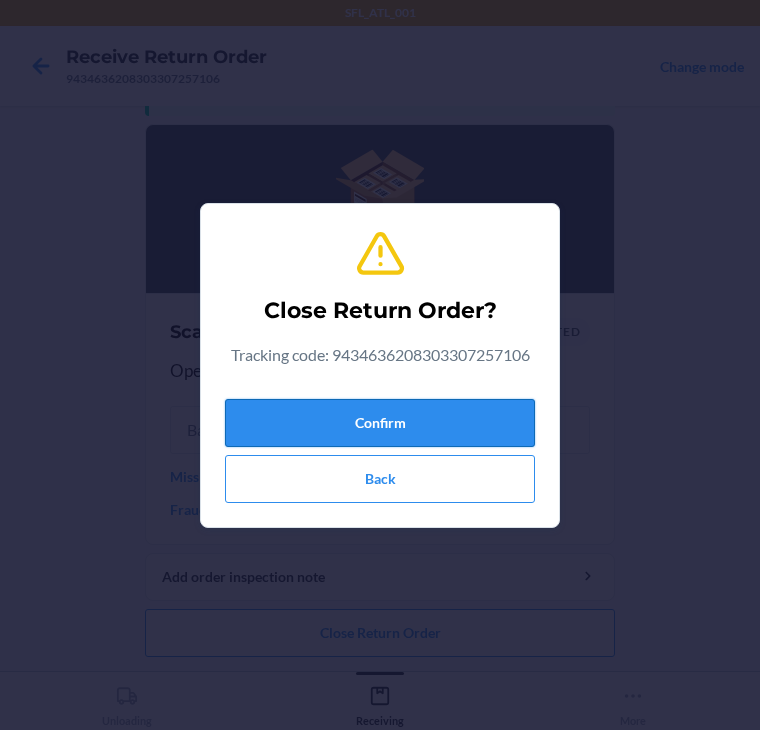 click on "Confirm" at bounding box center [380, 423] 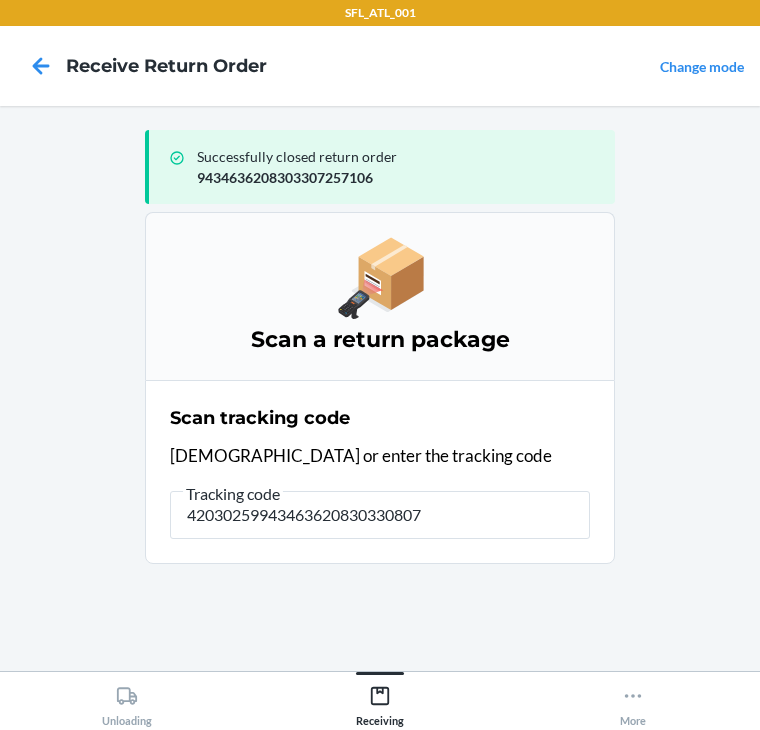 type on "420302599434636208303308074" 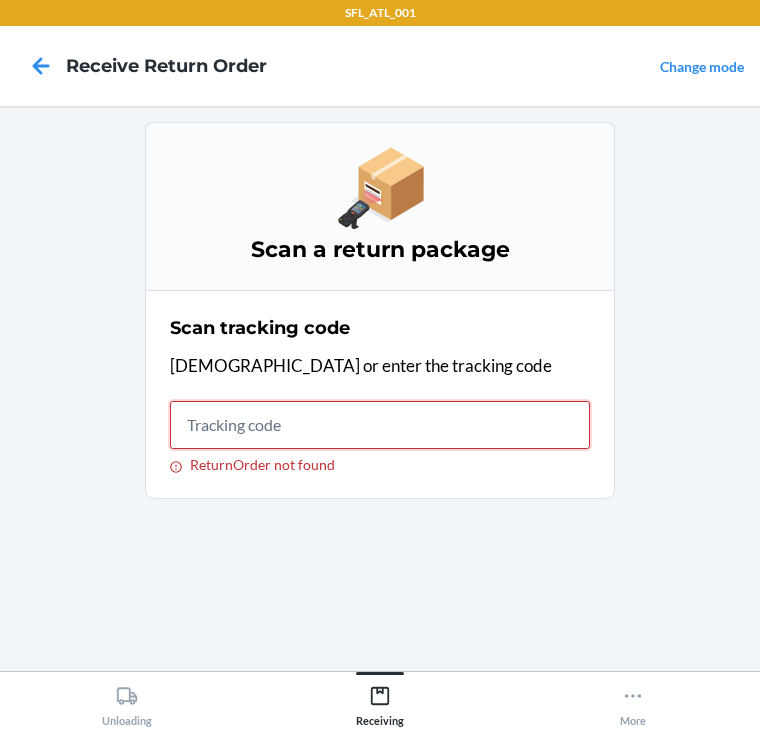 click on "ReturnOrder not found" at bounding box center [380, 425] 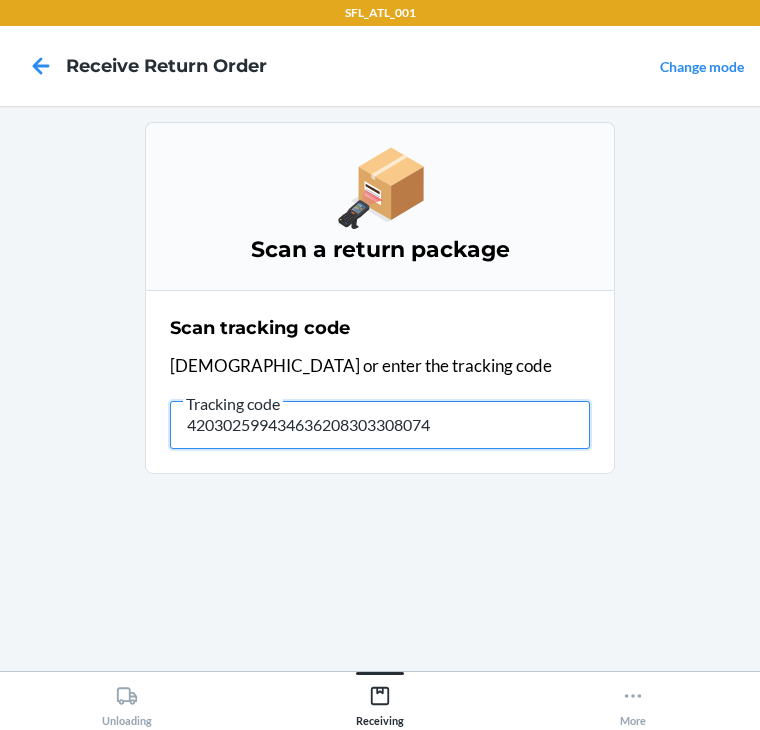 type on "4203025994346362083033080745" 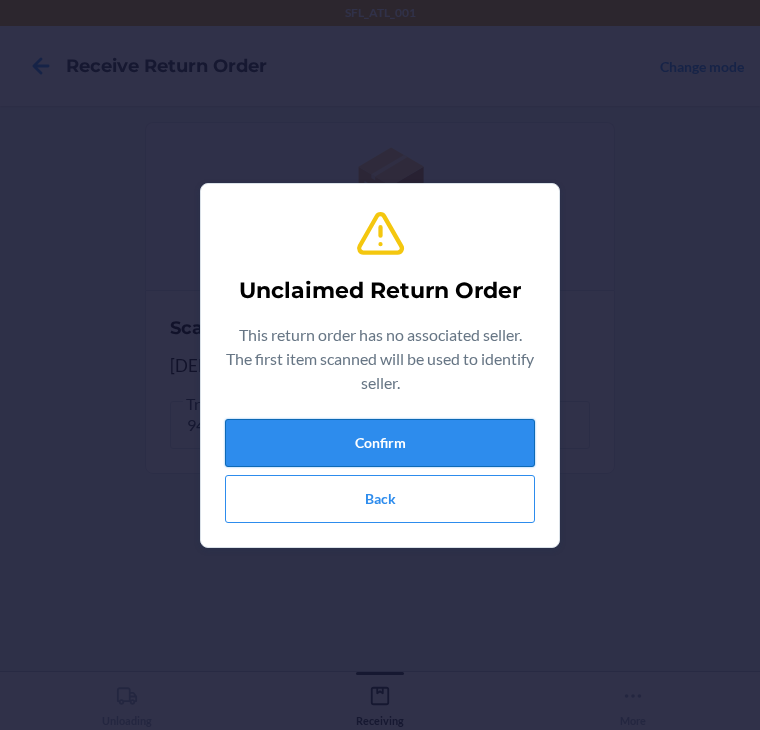 click on "Confirm" at bounding box center [380, 443] 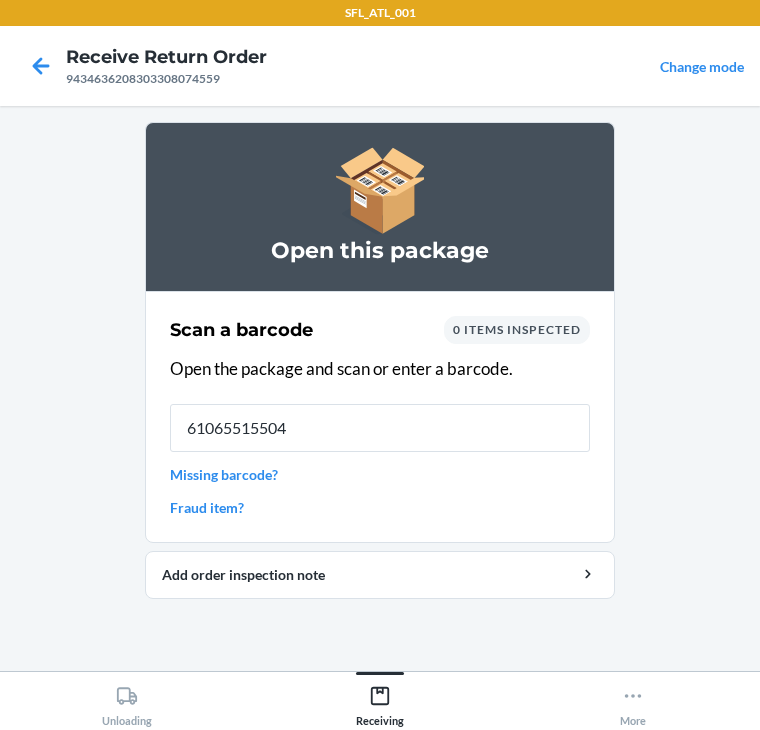 type on "610655155040" 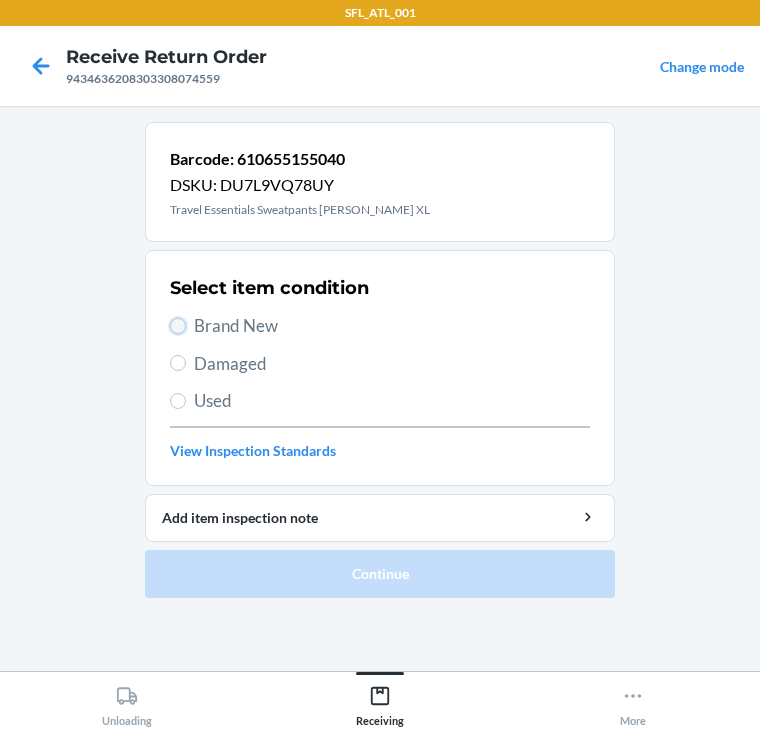 click on "Brand New" at bounding box center [178, 326] 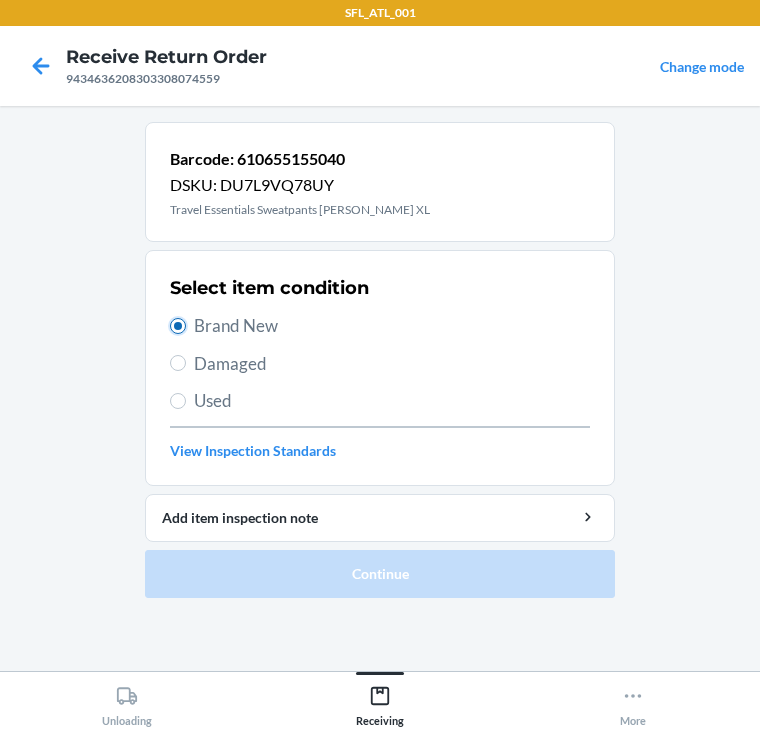 radio on "true" 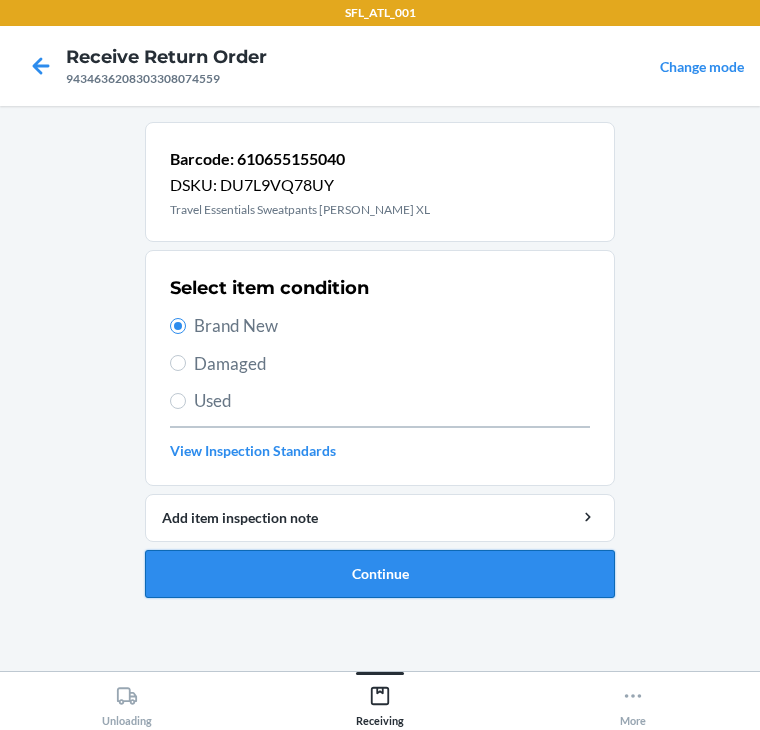 click on "Continue" at bounding box center [380, 574] 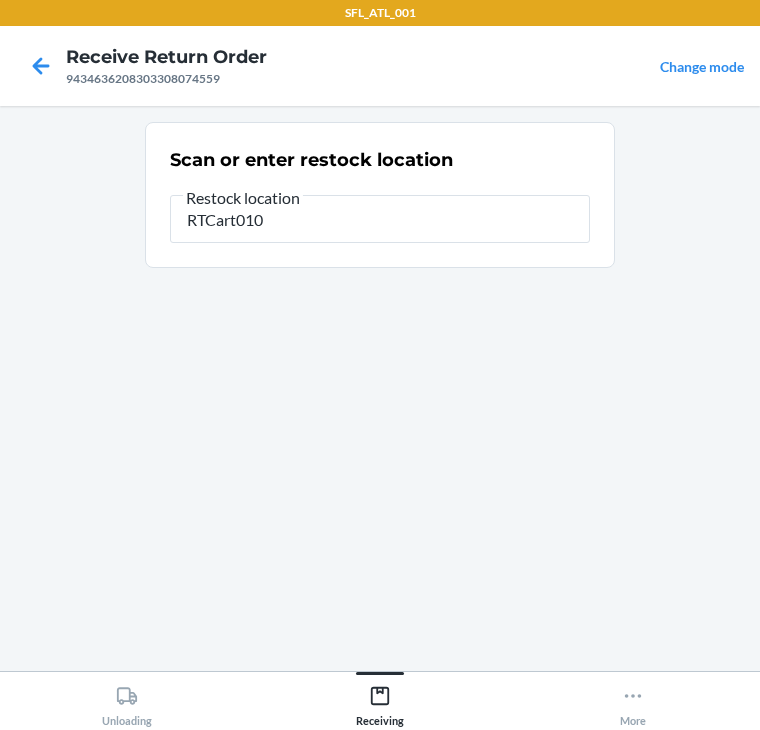type on "RTCart010" 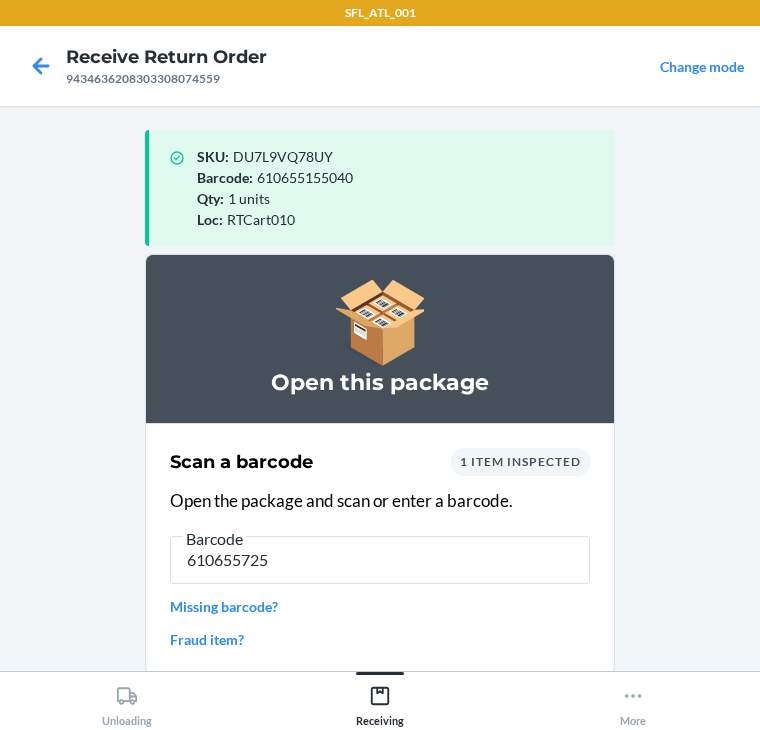 type on "6106557257" 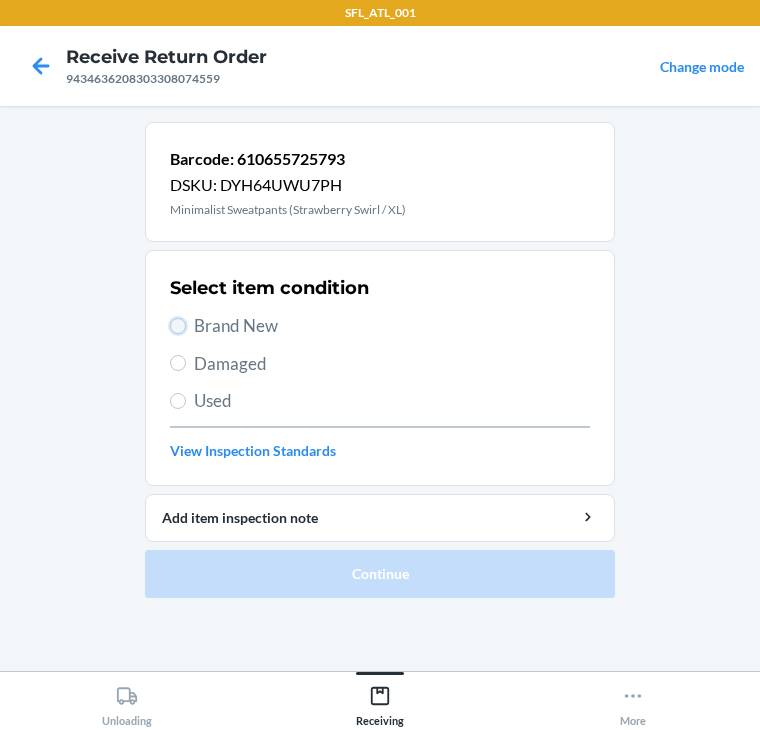 click on "Brand New" at bounding box center [178, 326] 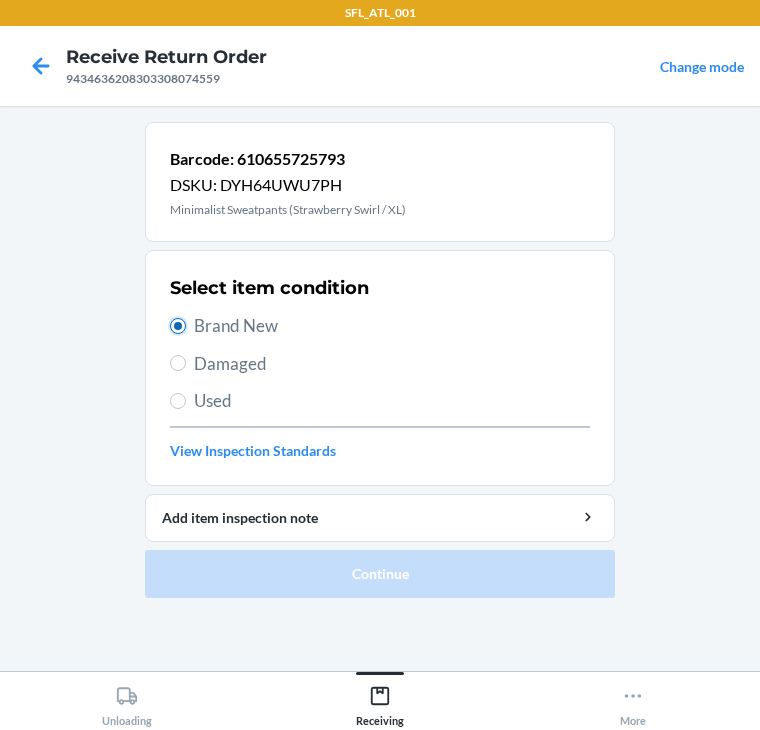 radio on "true" 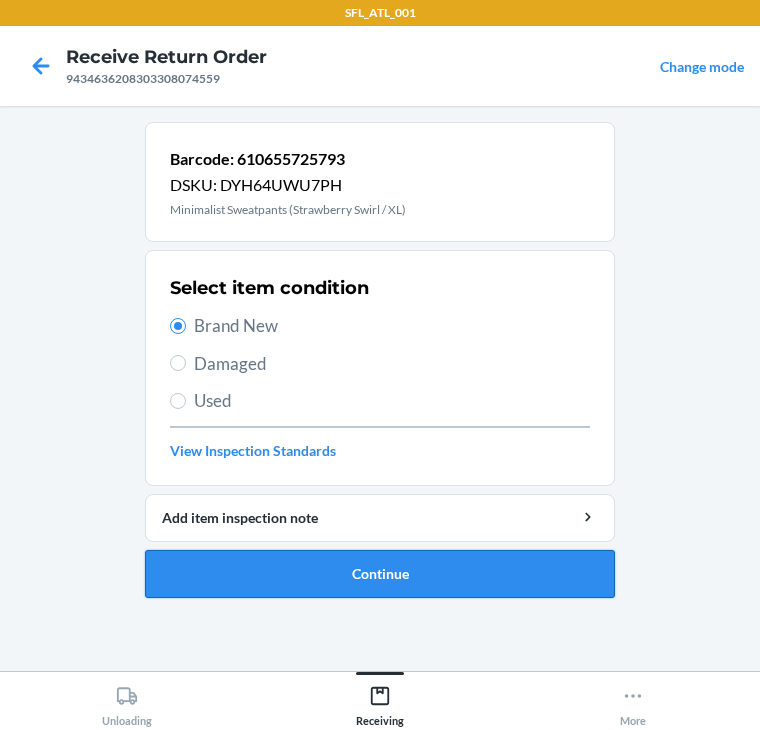 click on "Continue" at bounding box center [380, 574] 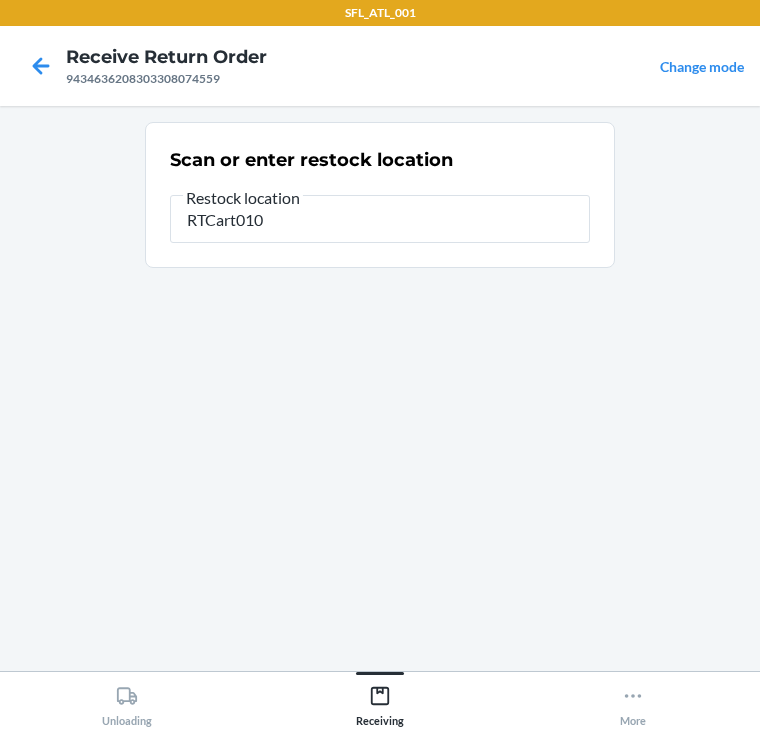 type on "RTCart010" 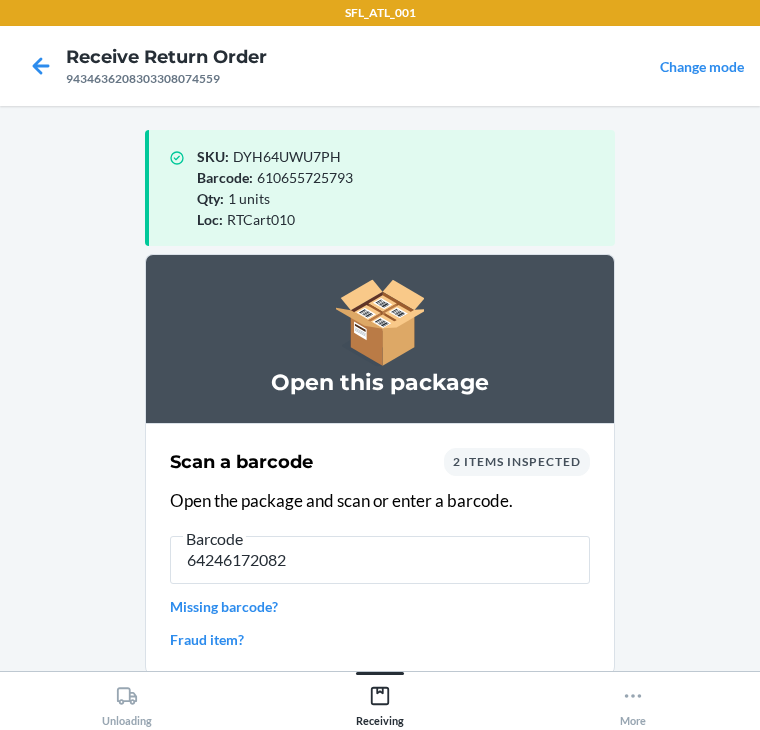 type on "642461720822" 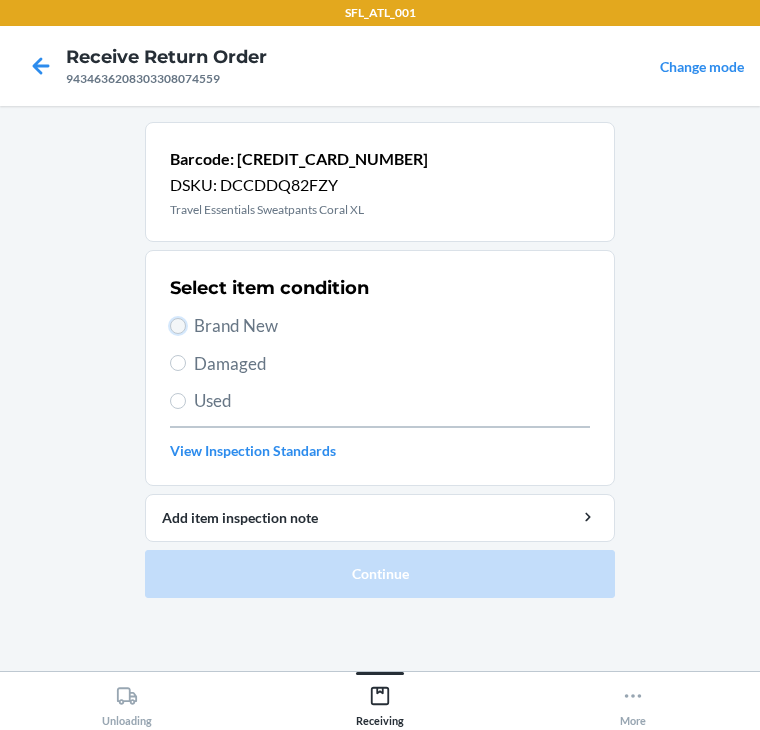 click on "Brand New" at bounding box center [178, 326] 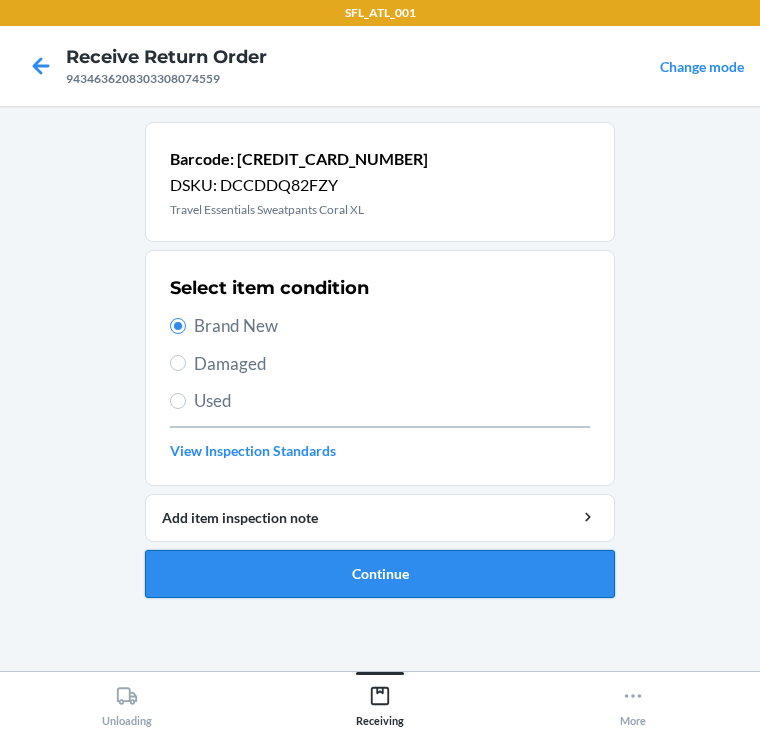 click on "Continue" at bounding box center (380, 574) 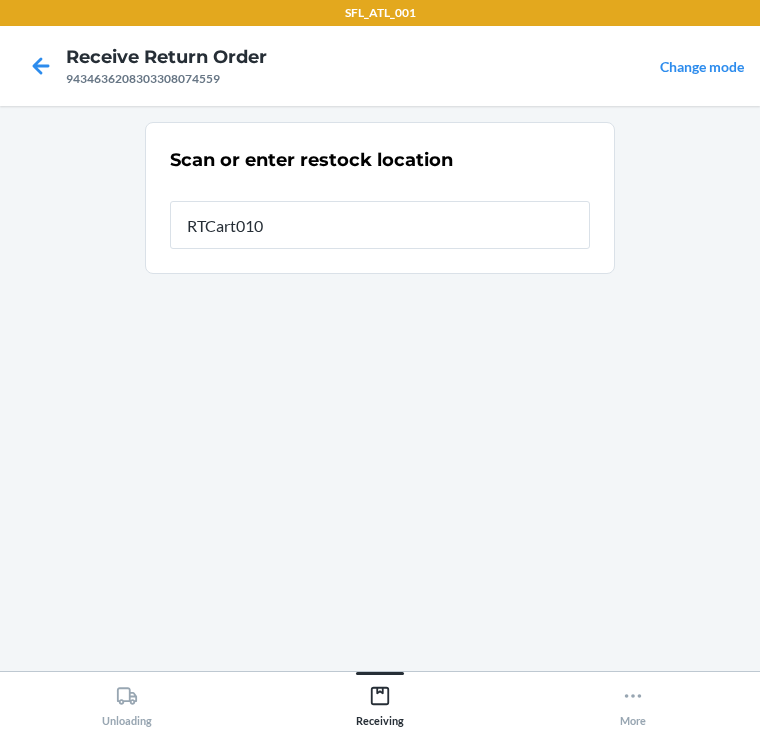 type on "RTCart010" 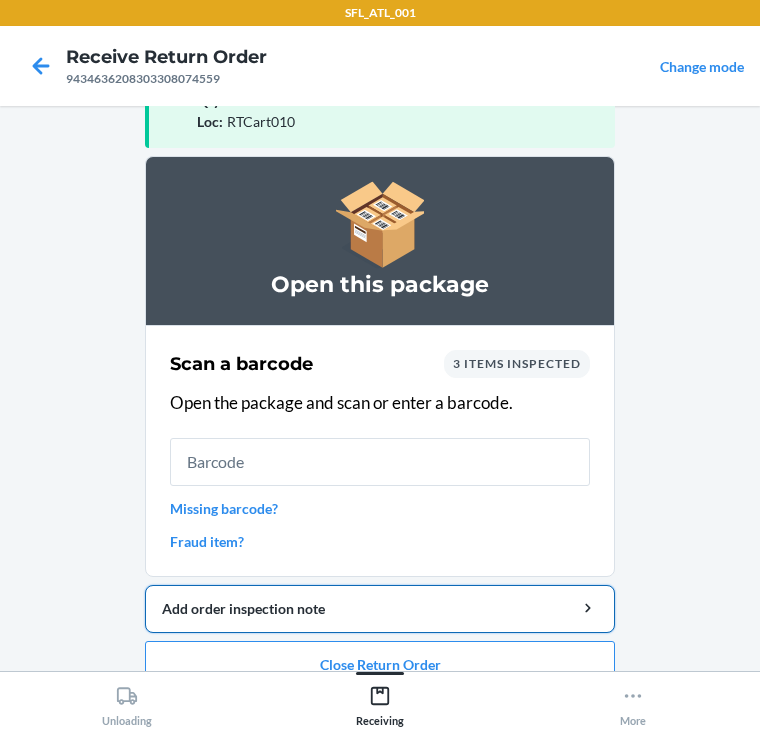 scroll, scrollTop: 130, scrollLeft: 0, axis: vertical 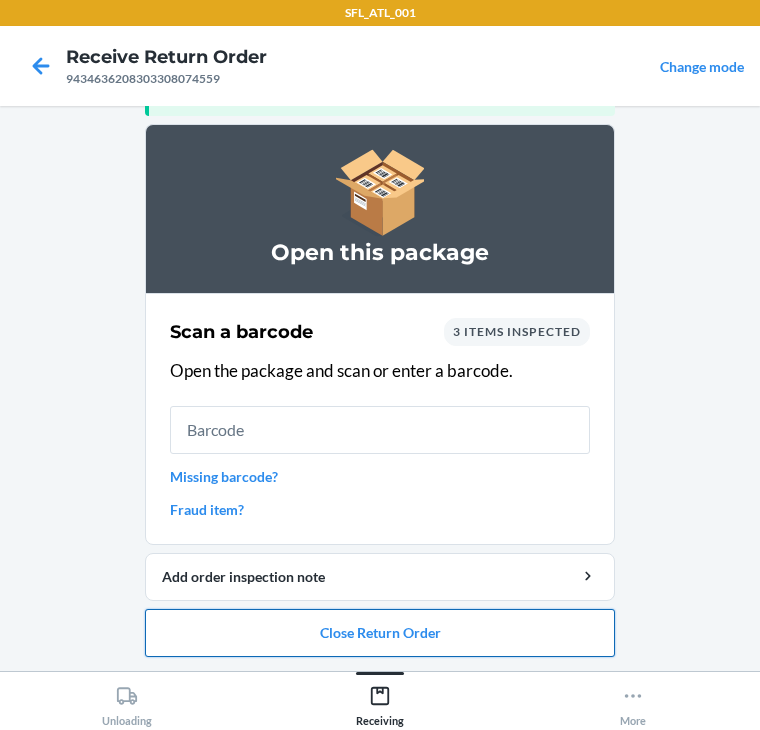 click on "Close Return Order" at bounding box center [380, 633] 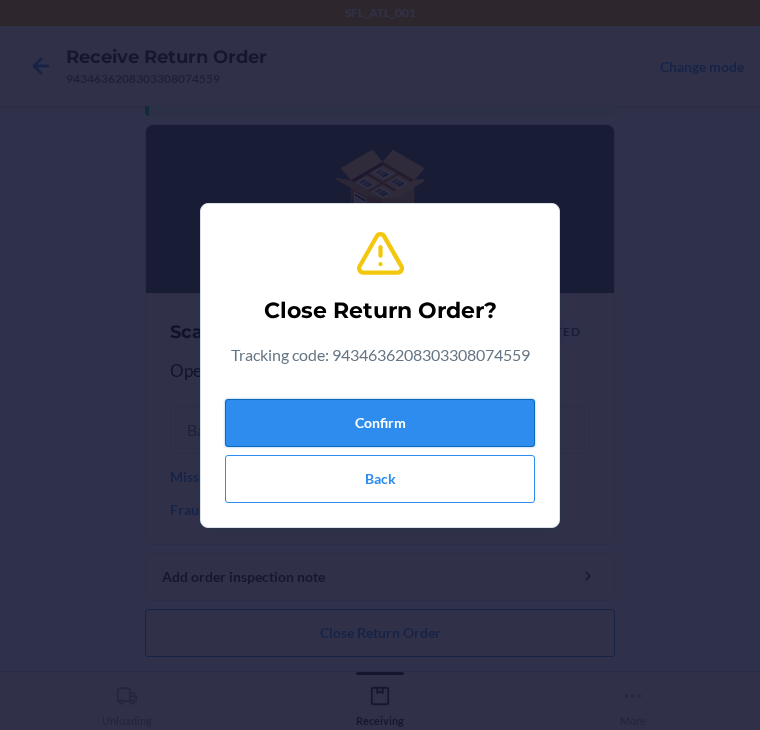 click on "Confirm" at bounding box center (380, 423) 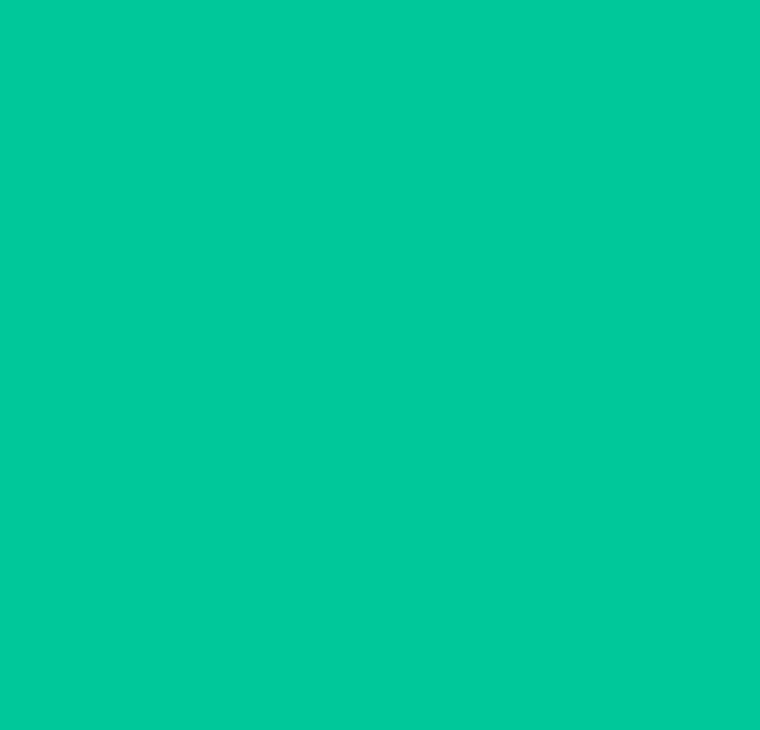 scroll, scrollTop: 0, scrollLeft: 0, axis: both 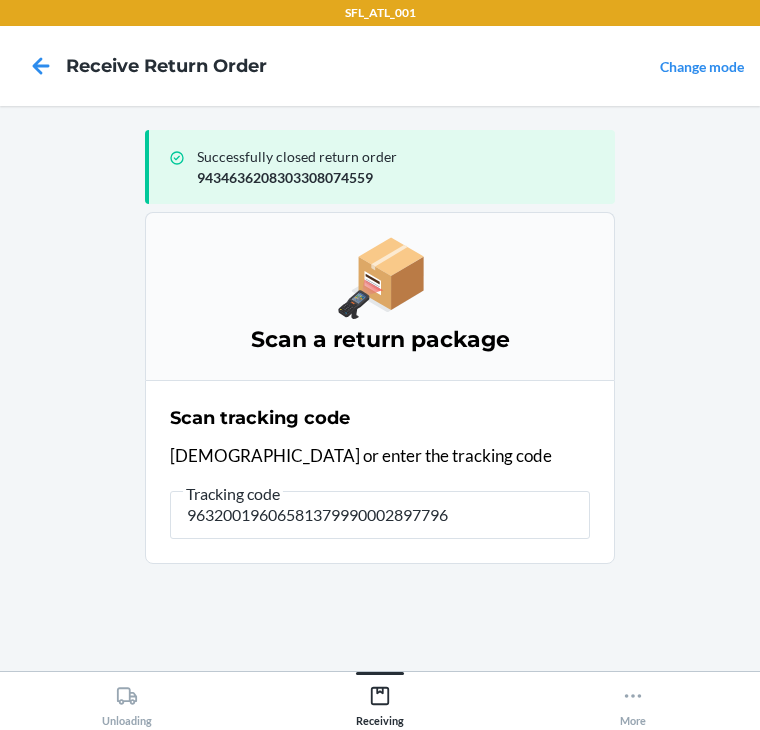 type on "963200196065813799900028977964" 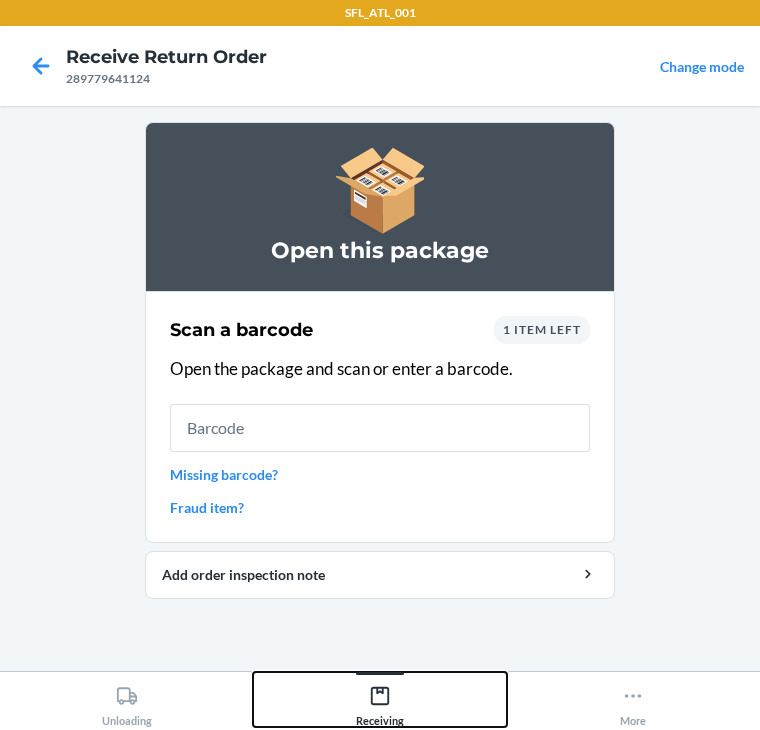 click 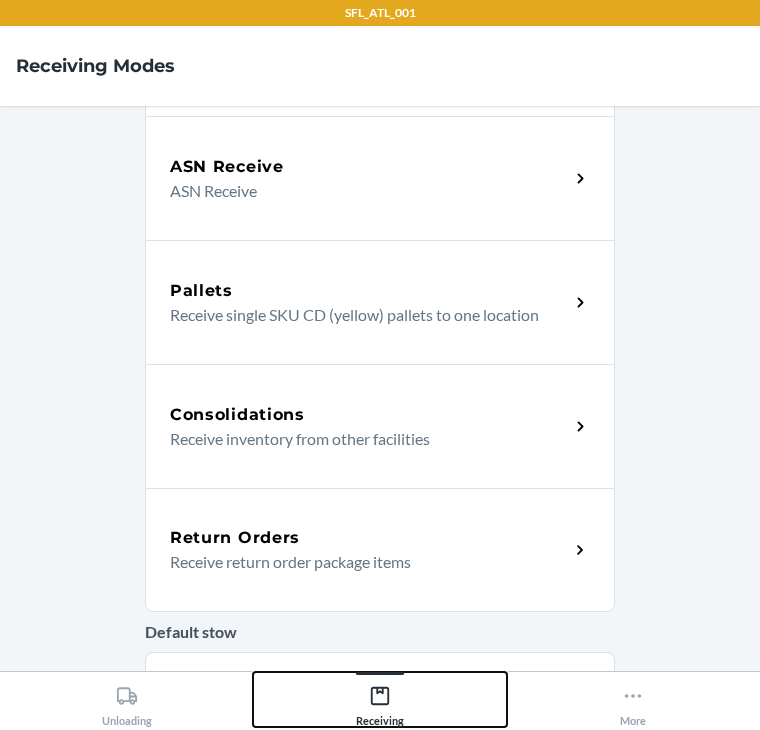 scroll, scrollTop: 320, scrollLeft: 0, axis: vertical 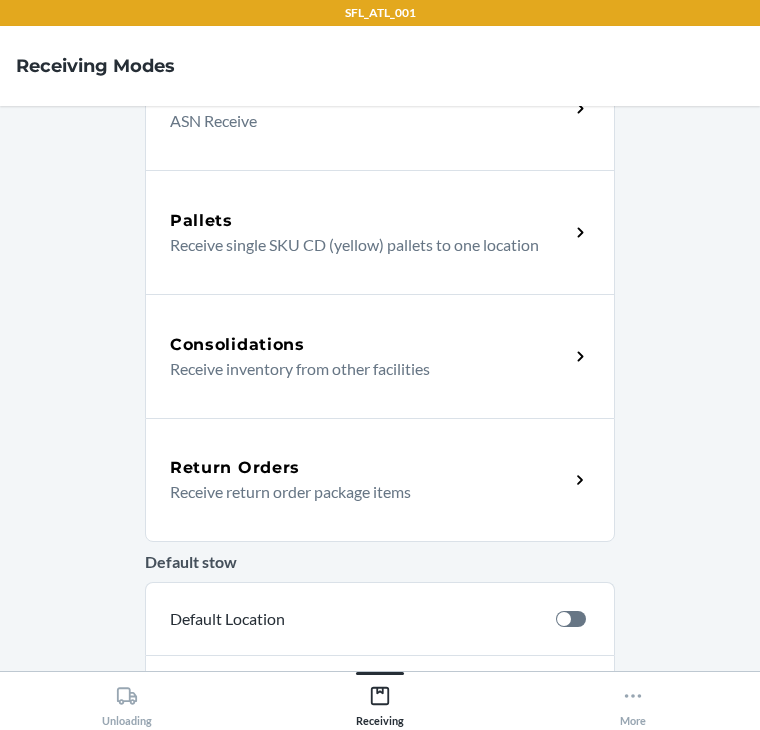 click on "Receive return order package items" at bounding box center [361, 492] 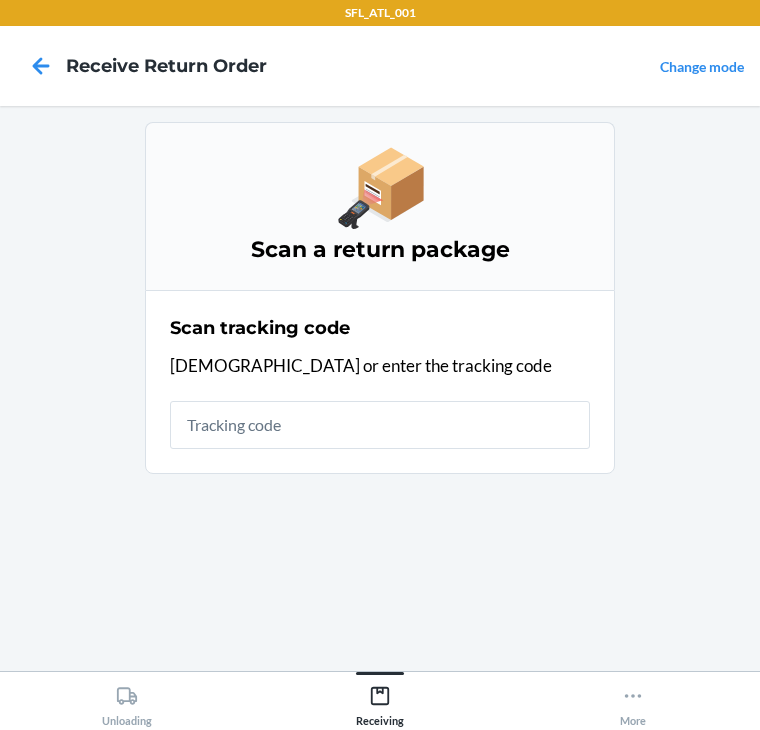 scroll, scrollTop: 0, scrollLeft: 0, axis: both 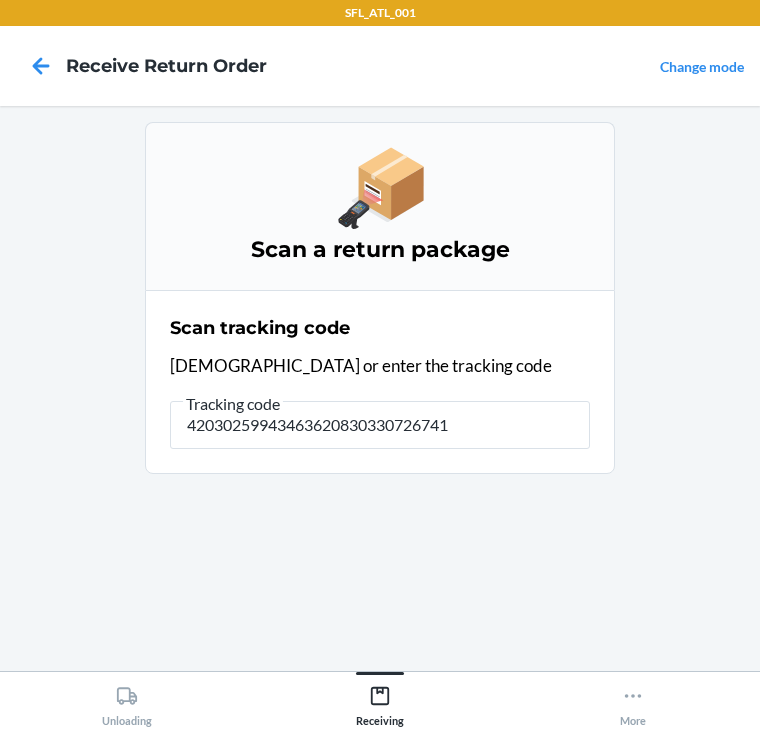 type on "420302599434636208303307267419" 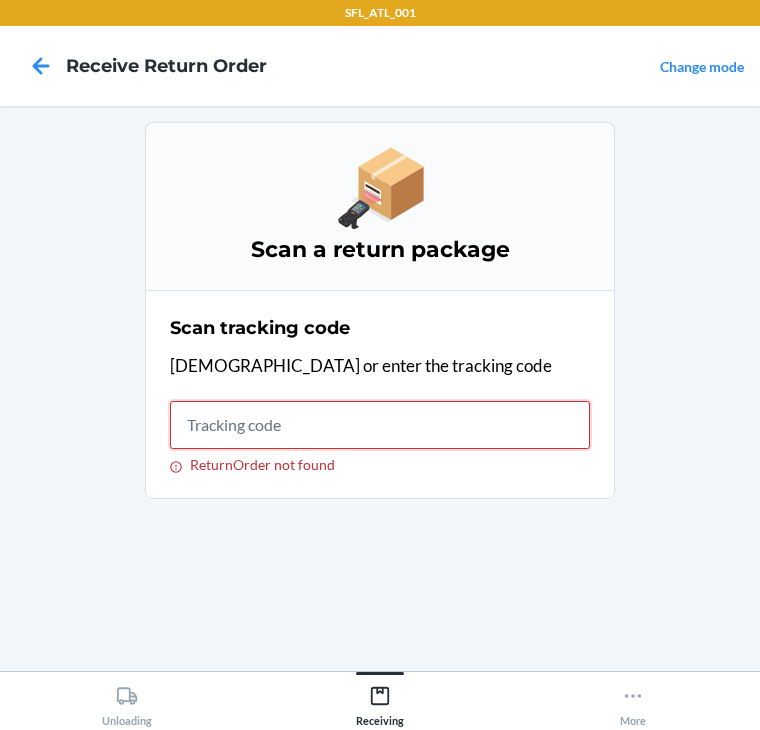 click on "ReturnOrder not found" at bounding box center [380, 425] 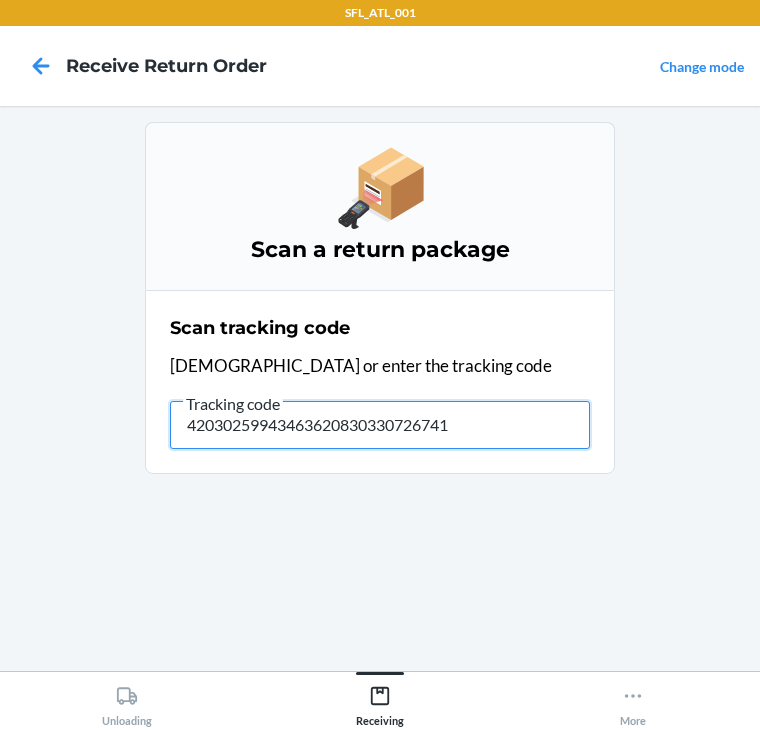 type on "420302599434636208303307267419" 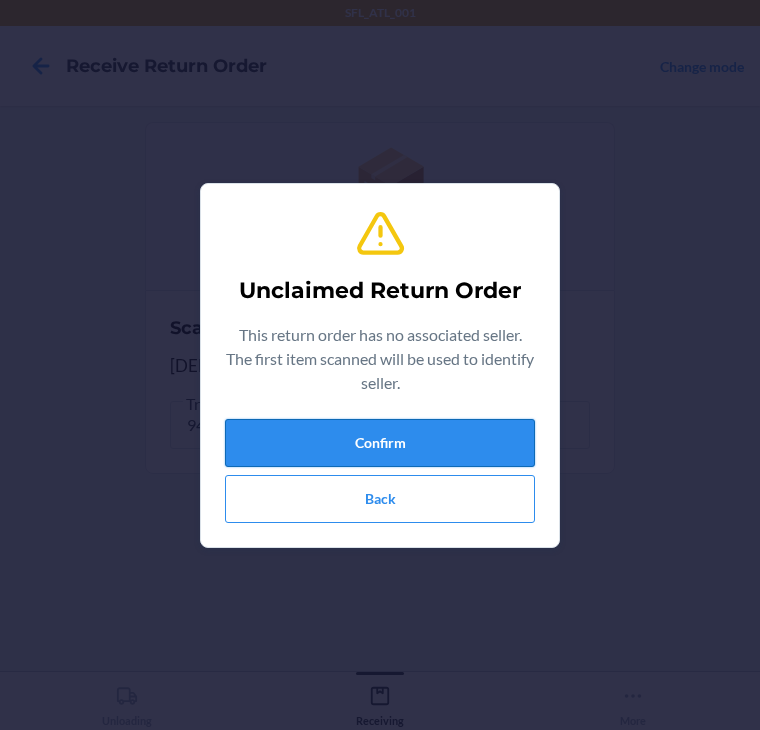 click on "Confirm" at bounding box center [380, 443] 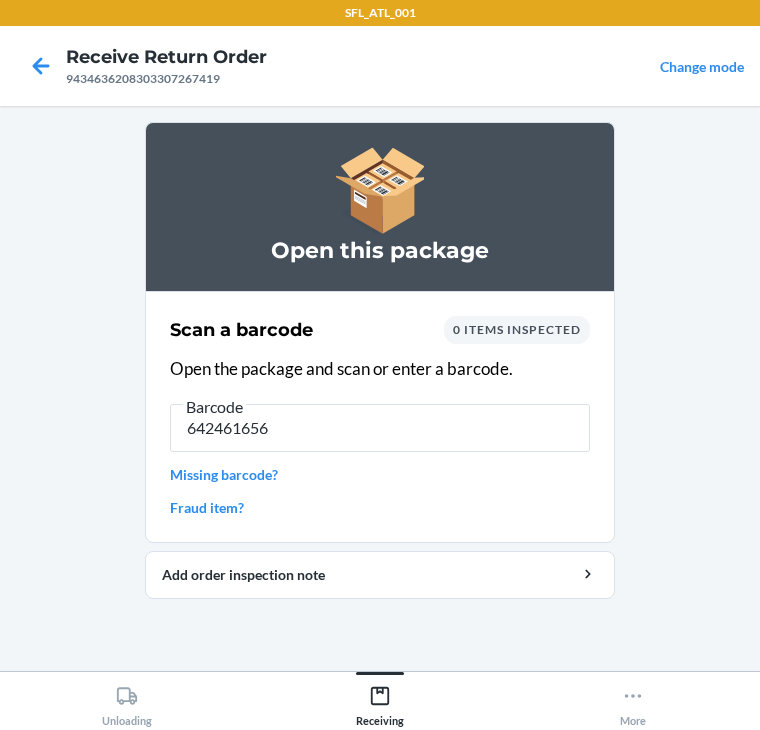 type on "6424616564" 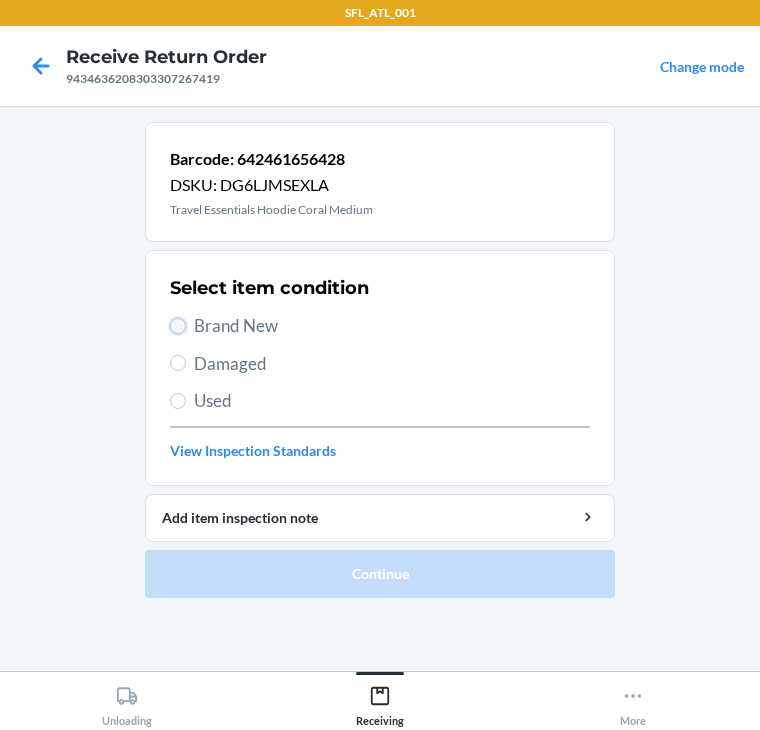 click on "Brand New" at bounding box center (178, 326) 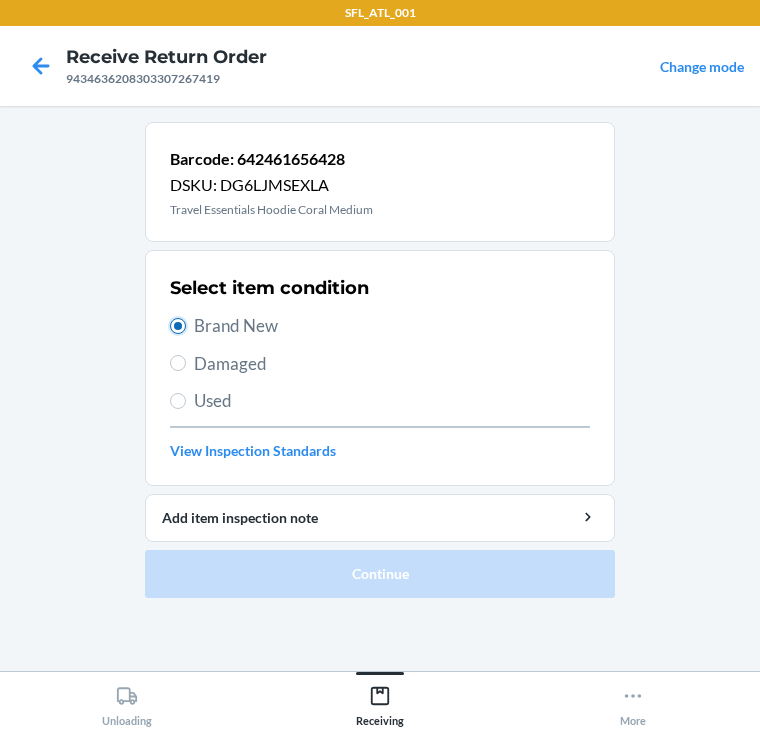 radio on "true" 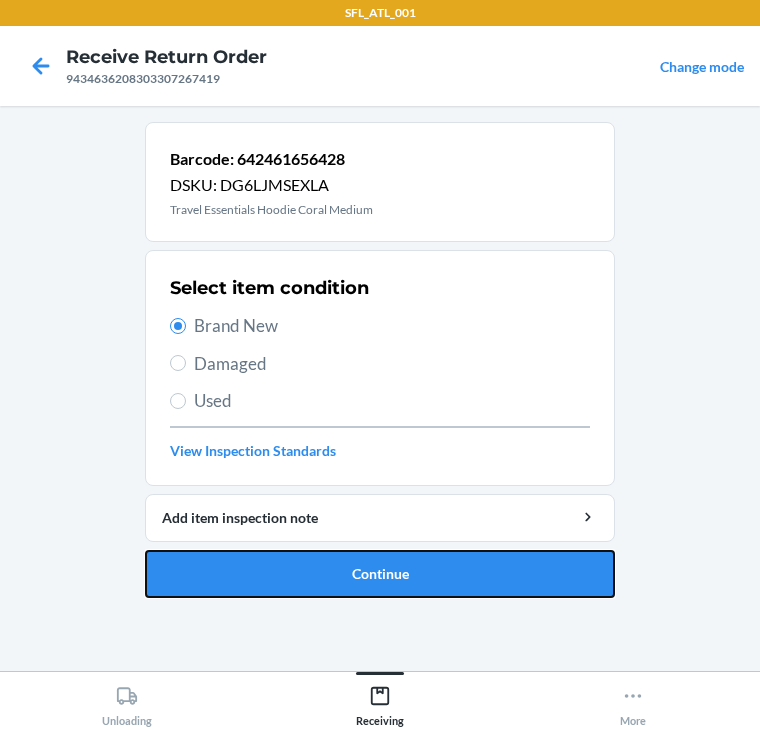 click on "Continue" at bounding box center [380, 574] 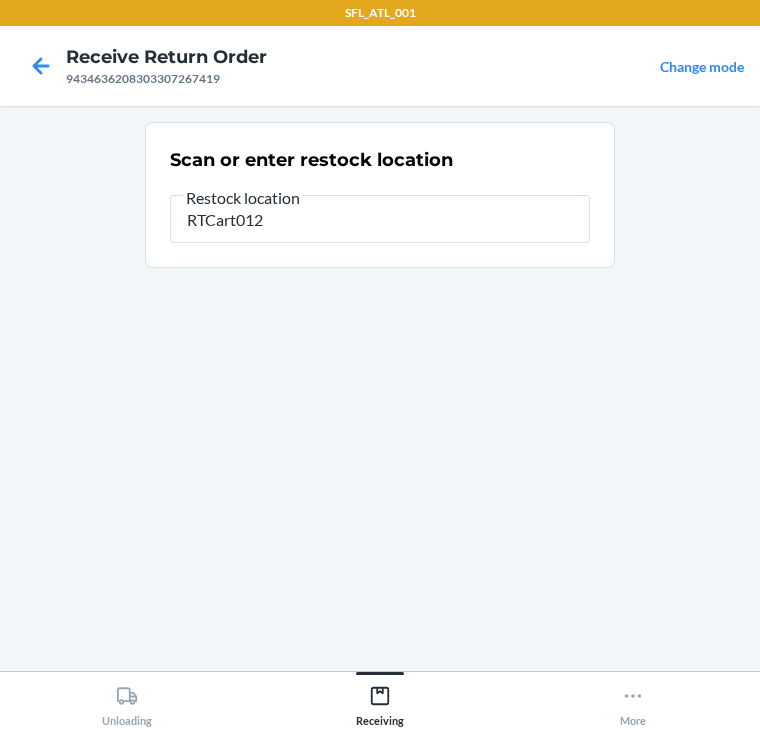 type on "RTCart012" 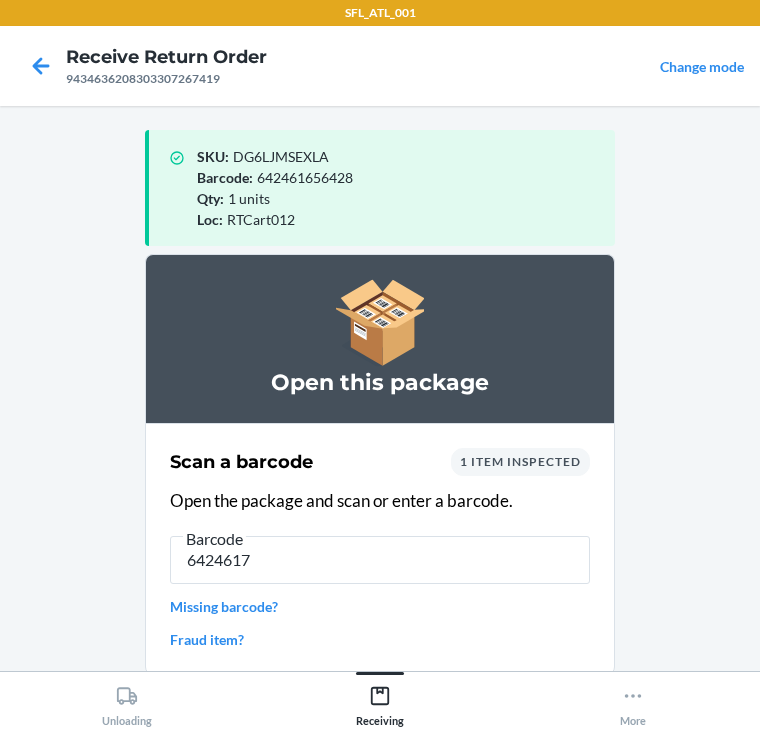 type on "64246171" 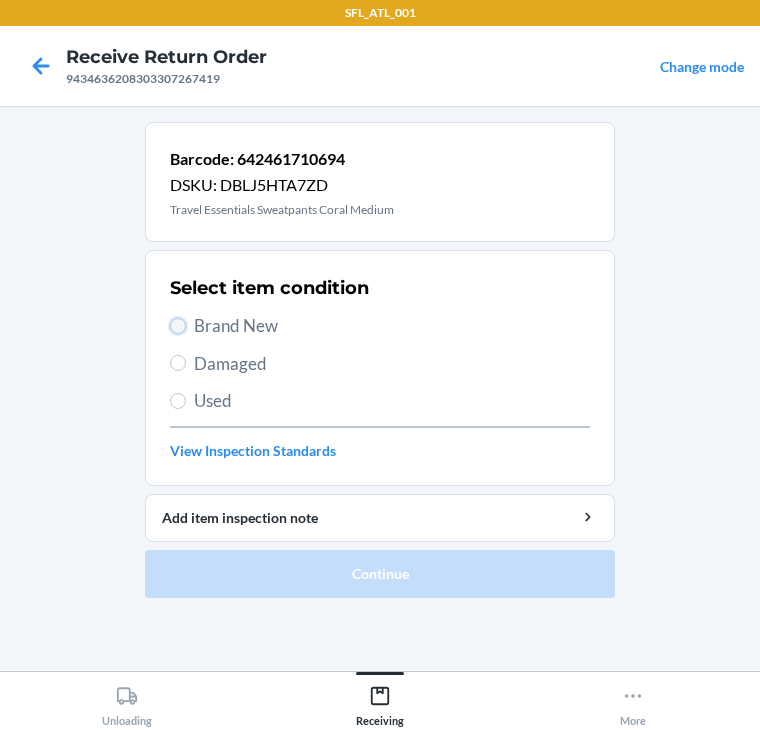 click on "Brand New" at bounding box center [178, 326] 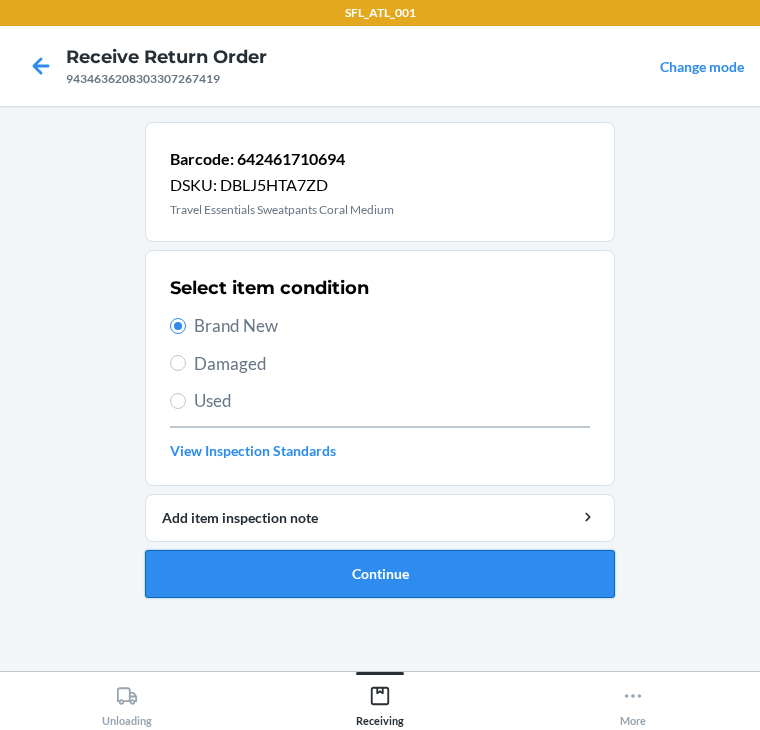 click on "Continue" at bounding box center [380, 574] 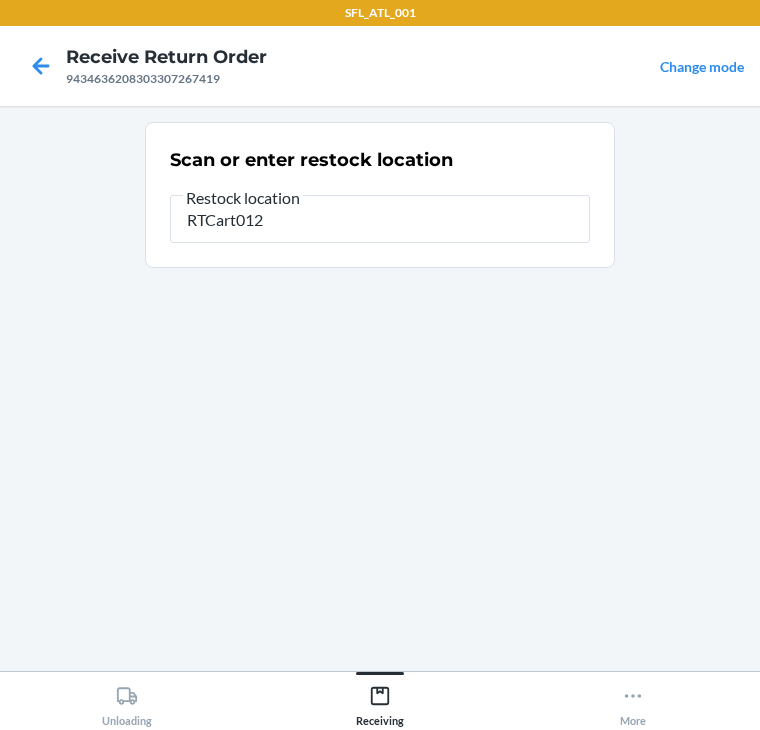type on "RTCart012" 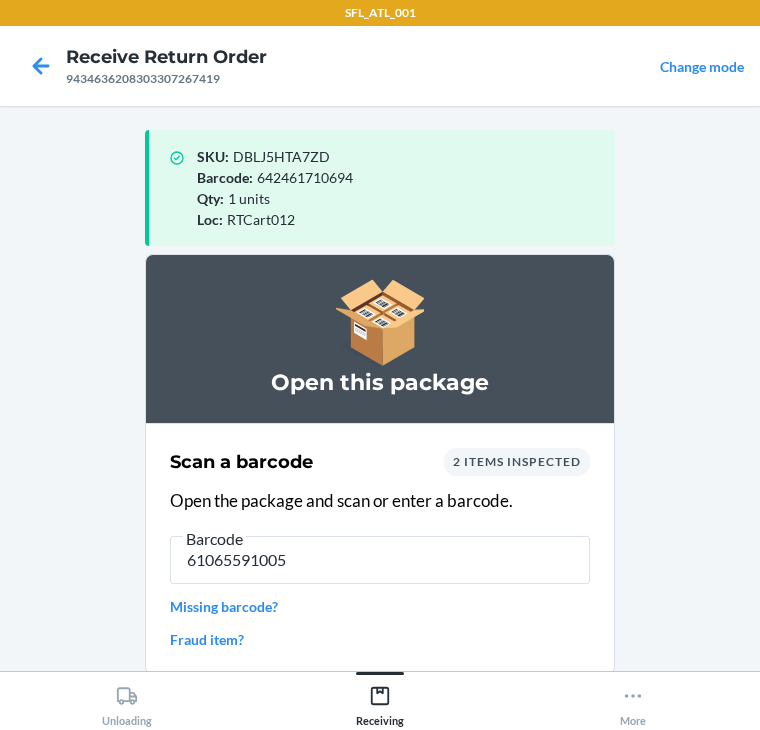 type on "610655910052" 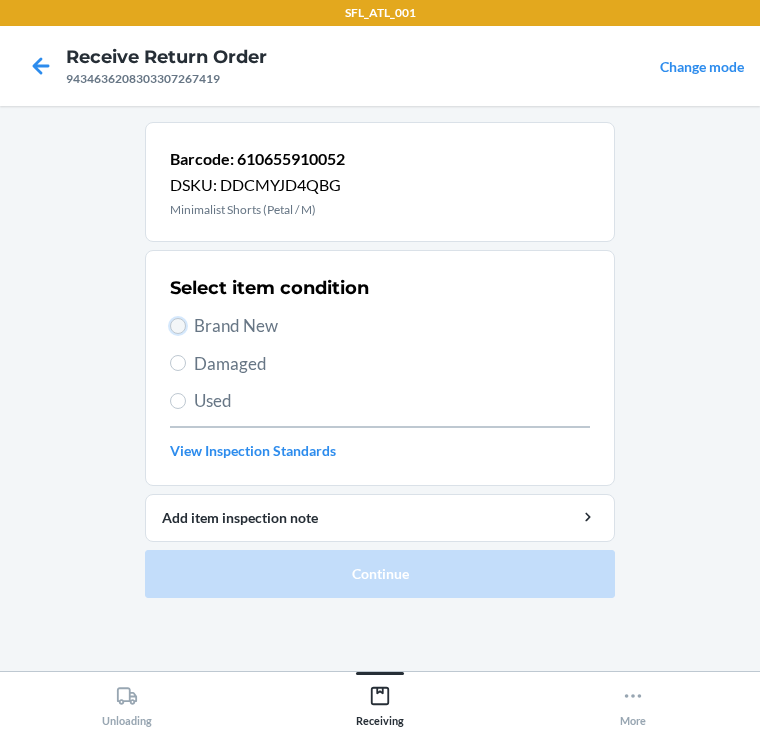 click on "Brand New" at bounding box center (178, 326) 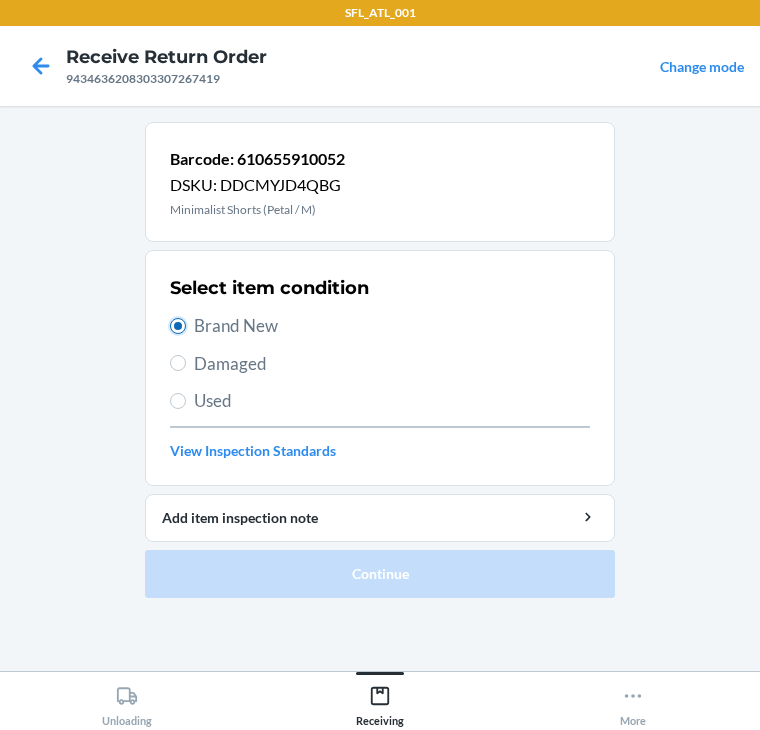 radio on "true" 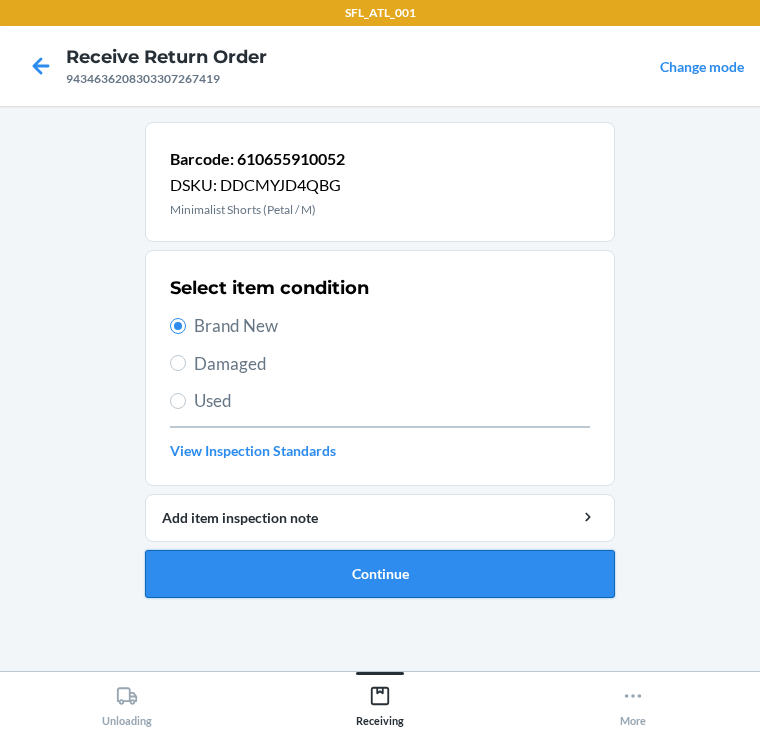 click on "Continue" at bounding box center (380, 574) 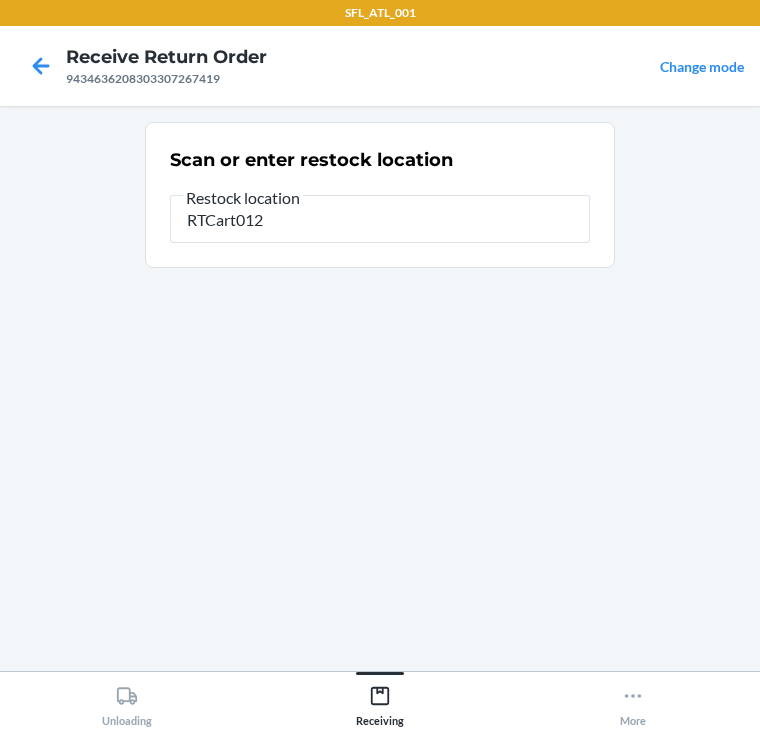 type on "RTCart012" 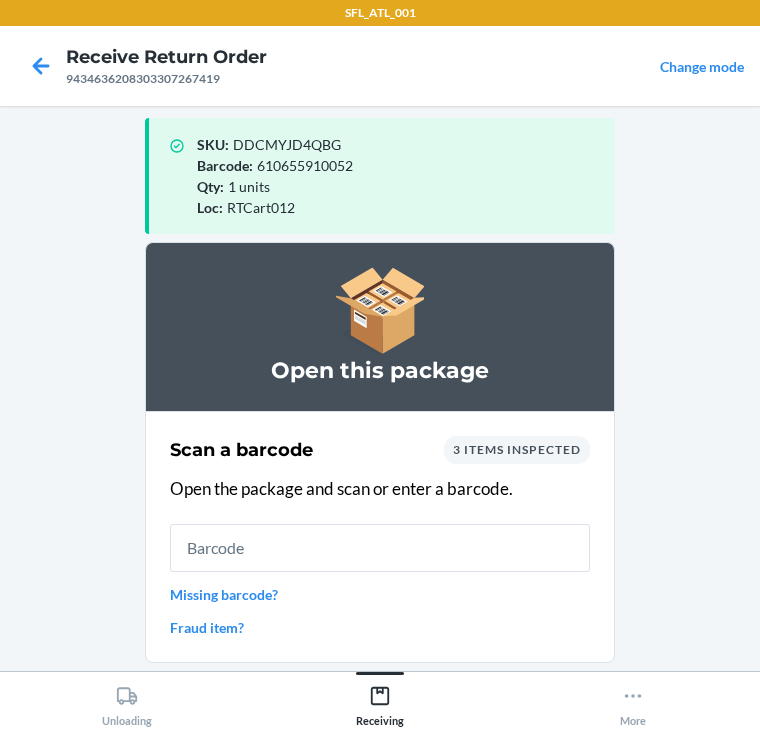 scroll, scrollTop: 0, scrollLeft: 0, axis: both 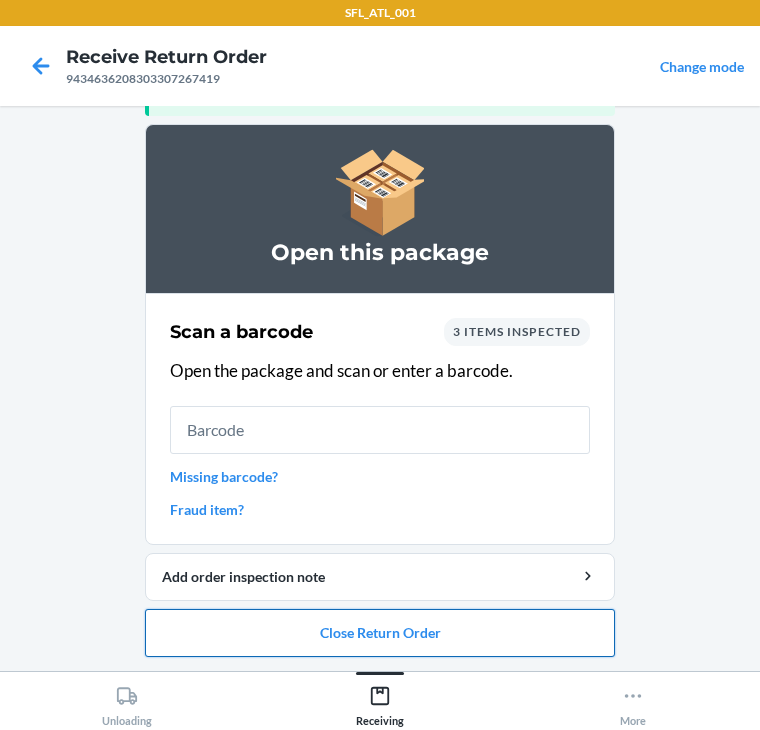 click on "Close Return Order" at bounding box center [380, 633] 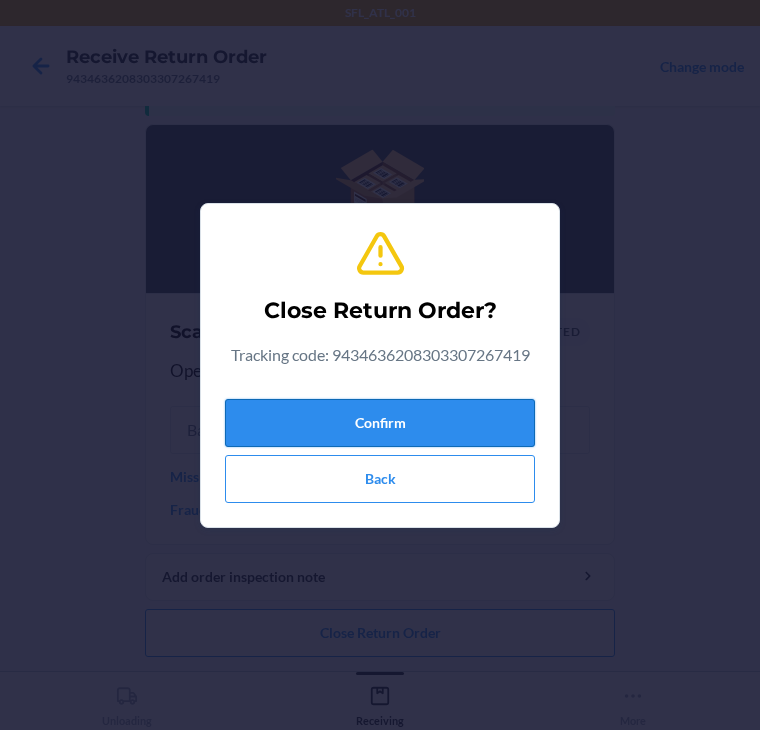 click on "Confirm" at bounding box center [380, 423] 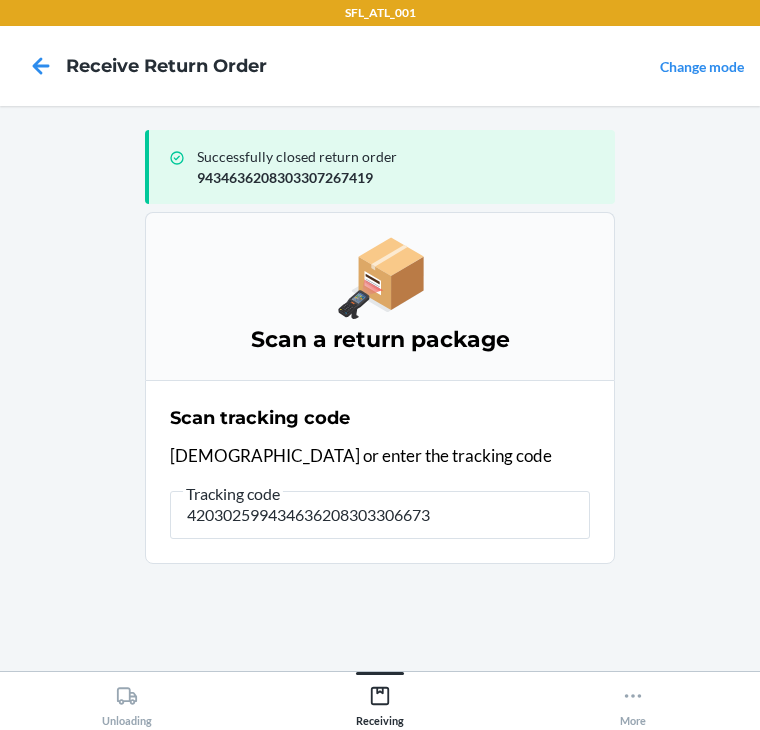 type on "4203025994346362083033066733" 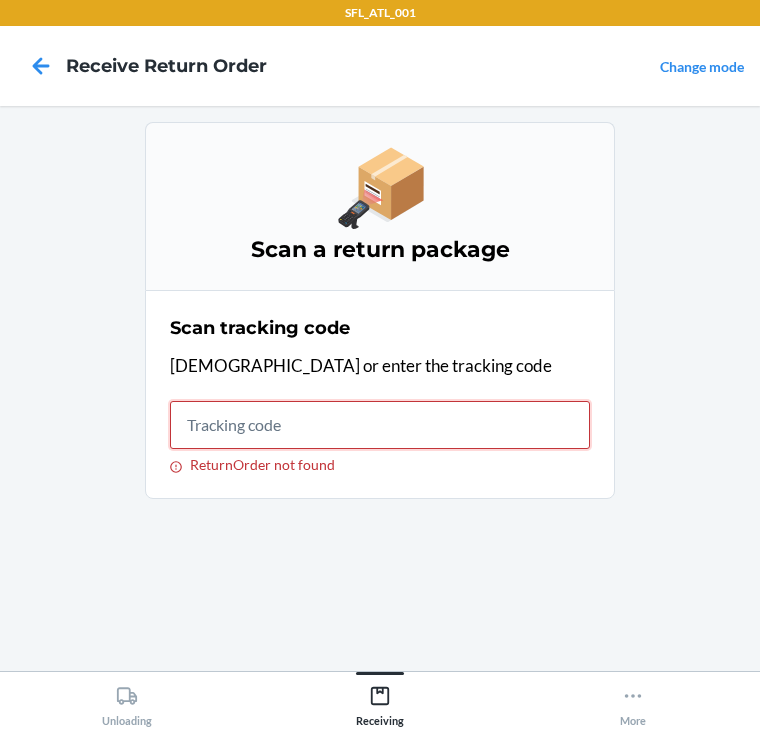 click on "ReturnOrder not found" at bounding box center (380, 425) 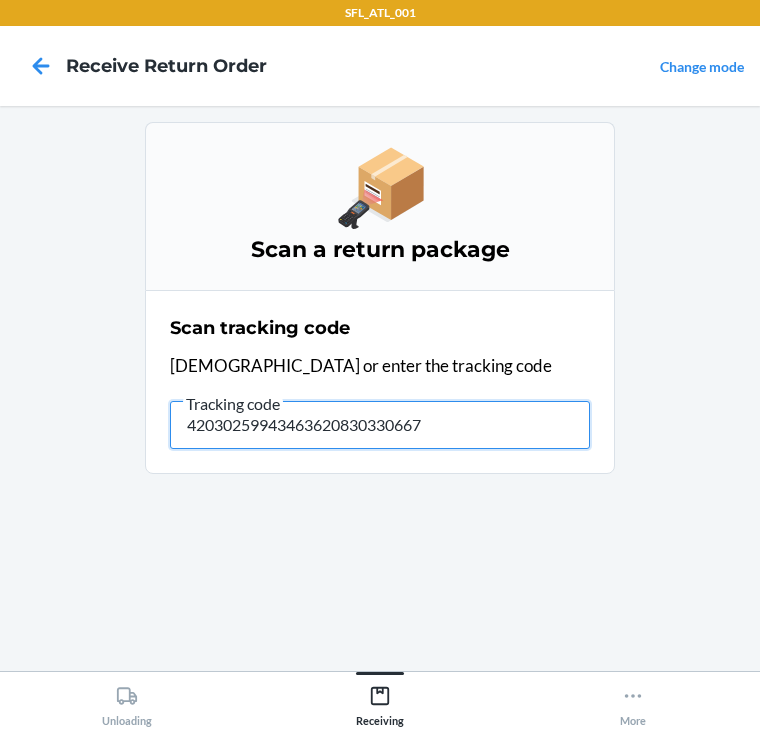 type on "420302599434636208303306673" 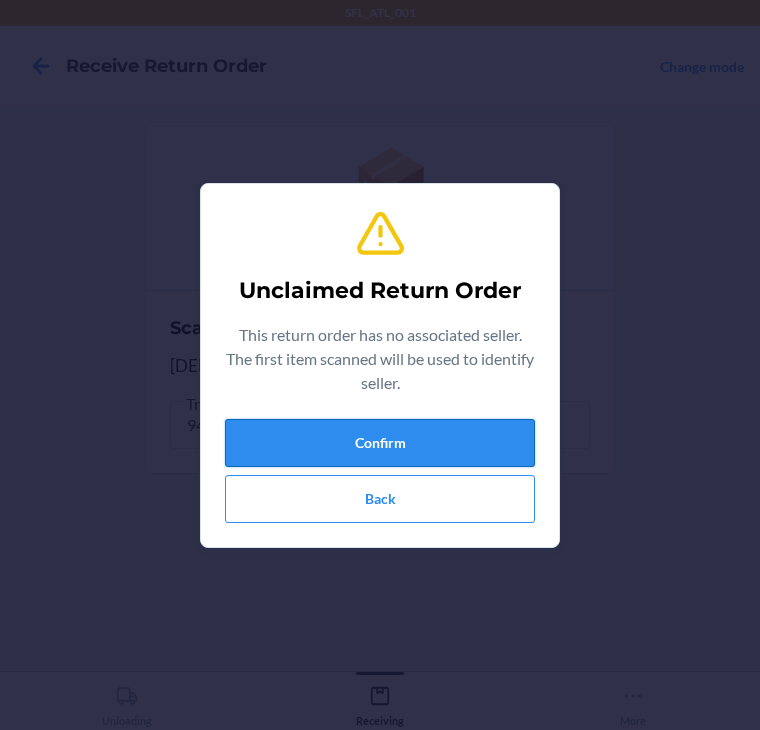 click on "Confirm" at bounding box center [380, 443] 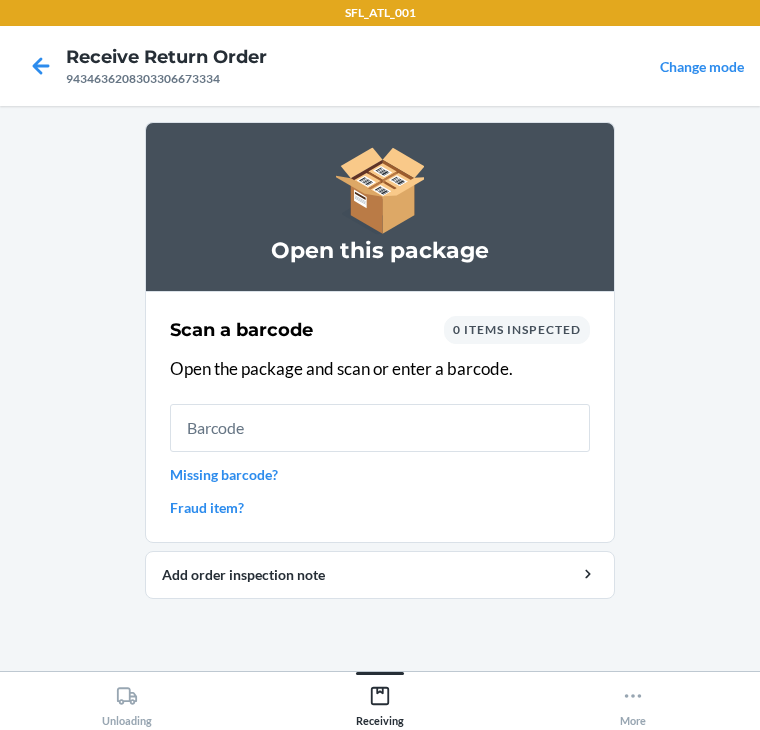 click on "Missing barcode?" at bounding box center [380, 474] 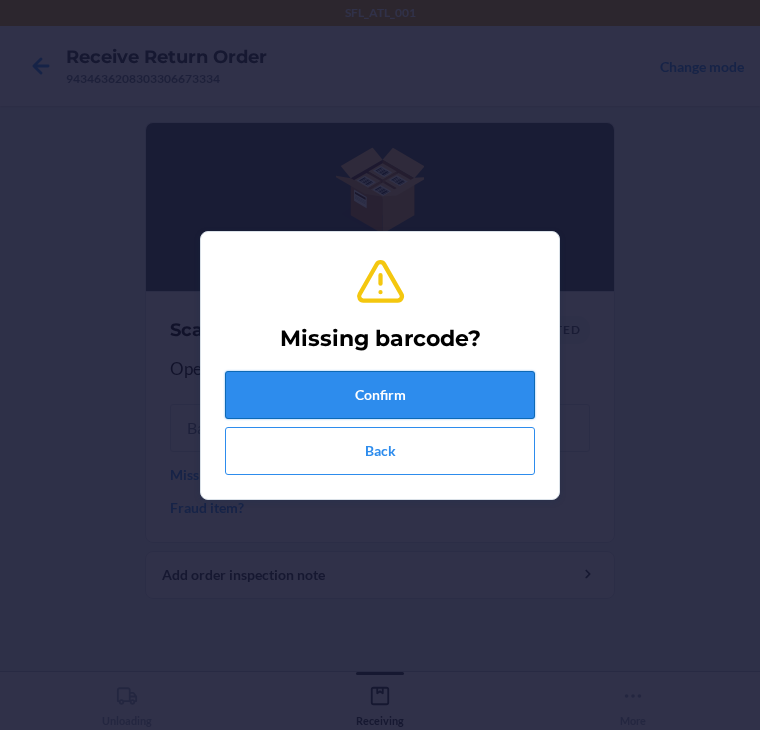 click on "Confirm" at bounding box center [380, 395] 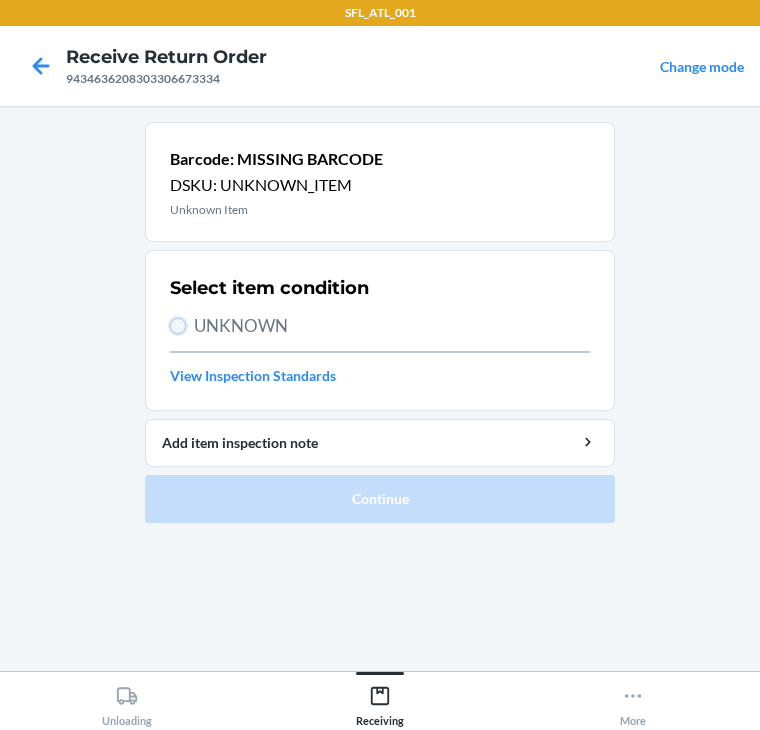 click on "UNKNOWN" at bounding box center [178, 326] 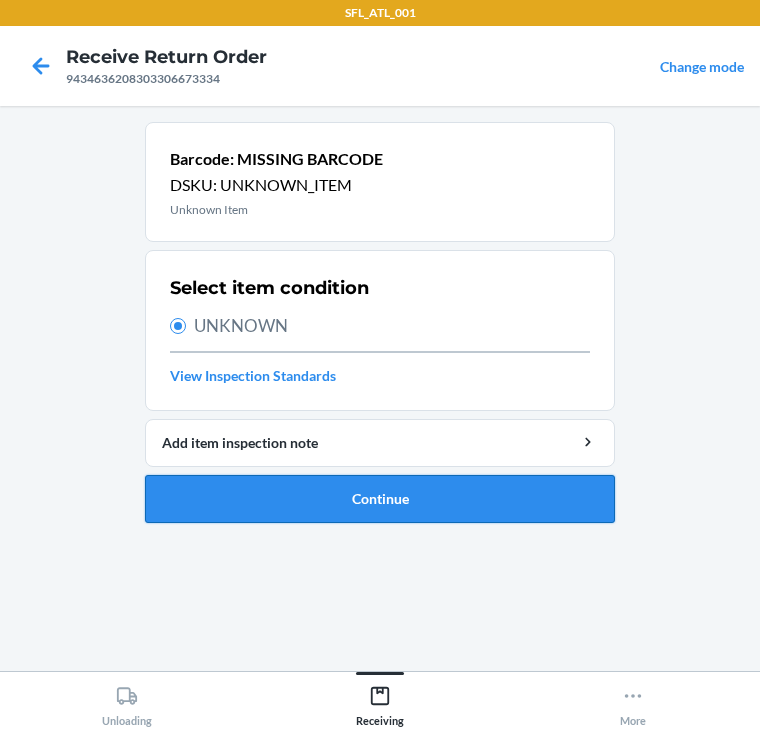 click on "Continue" at bounding box center [380, 499] 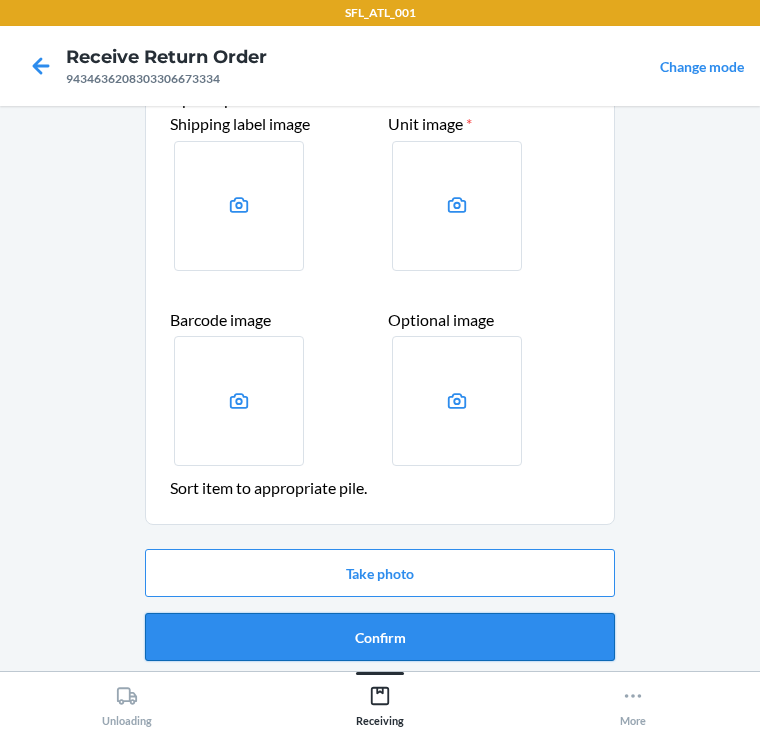 scroll, scrollTop: 104, scrollLeft: 0, axis: vertical 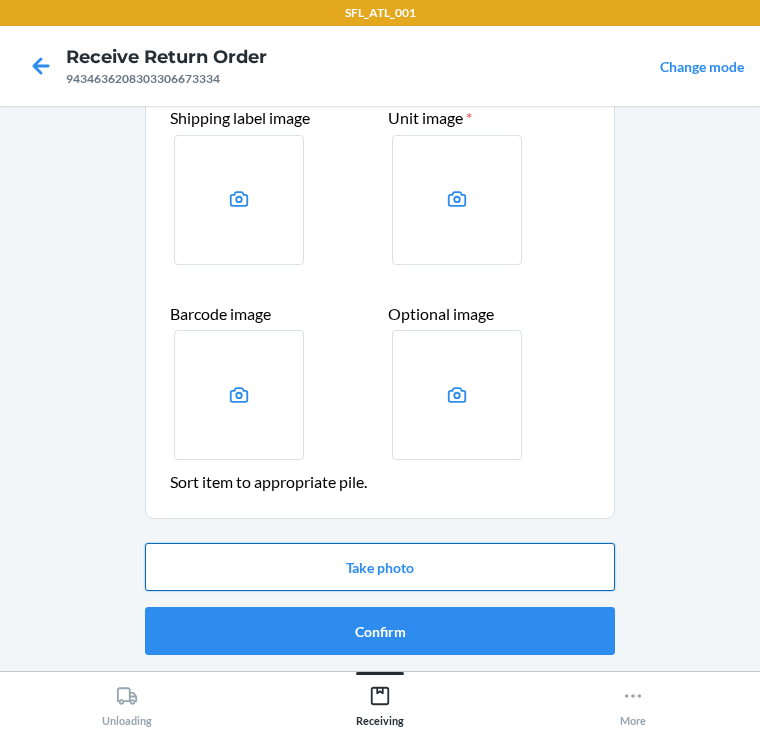 click on "Take photo" at bounding box center [380, 567] 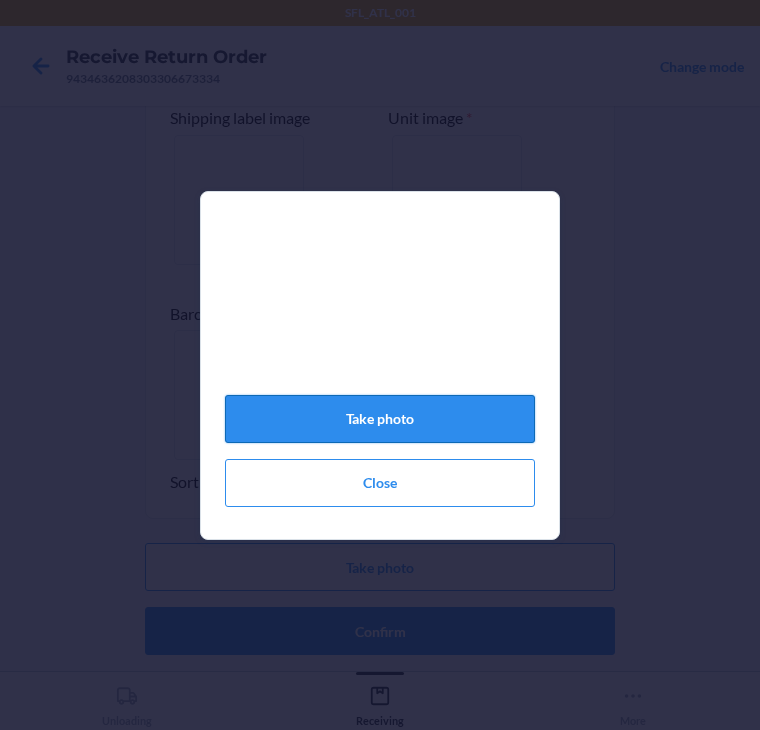 click on "Take photo" 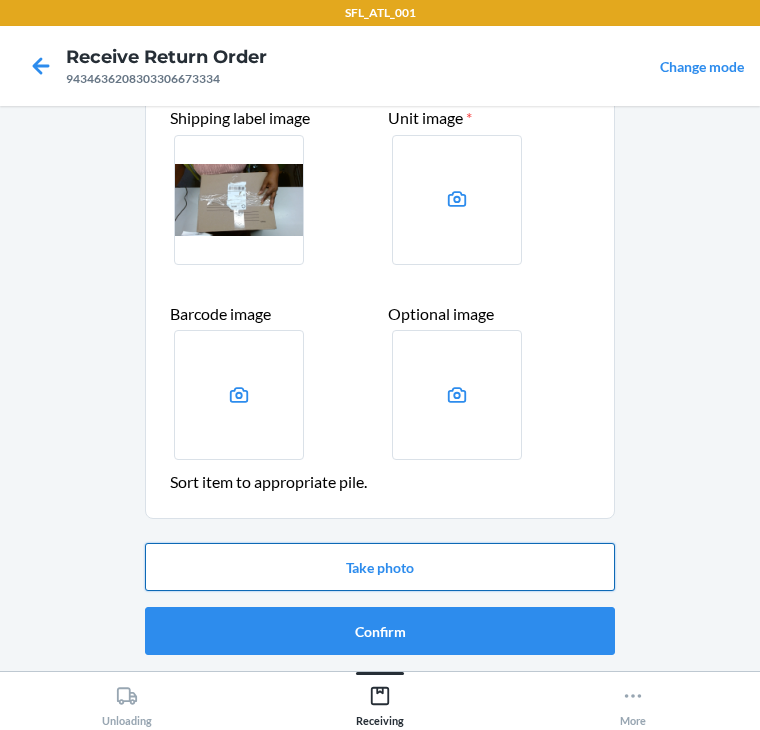 click on "Take photo" at bounding box center (380, 567) 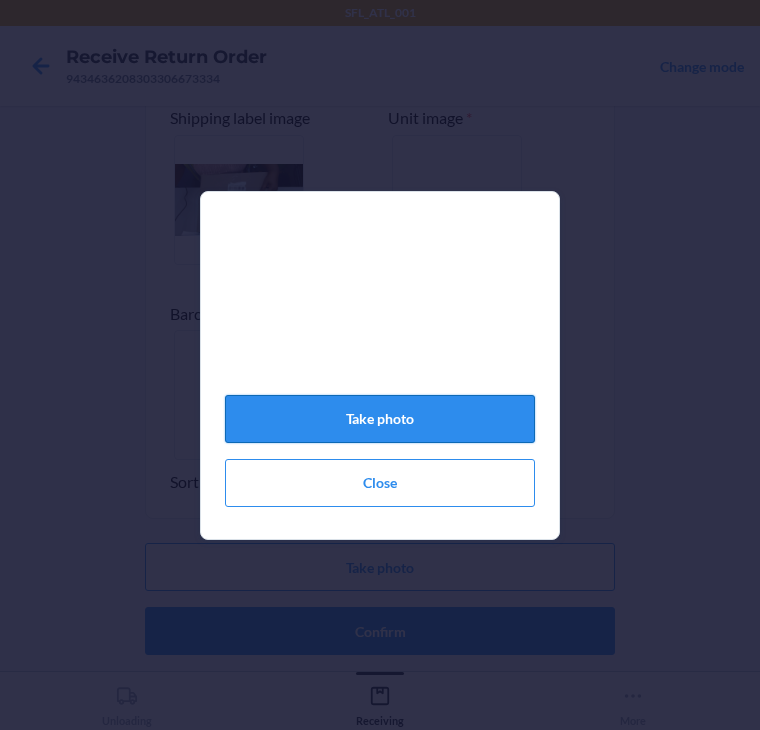 click on "Take photo" 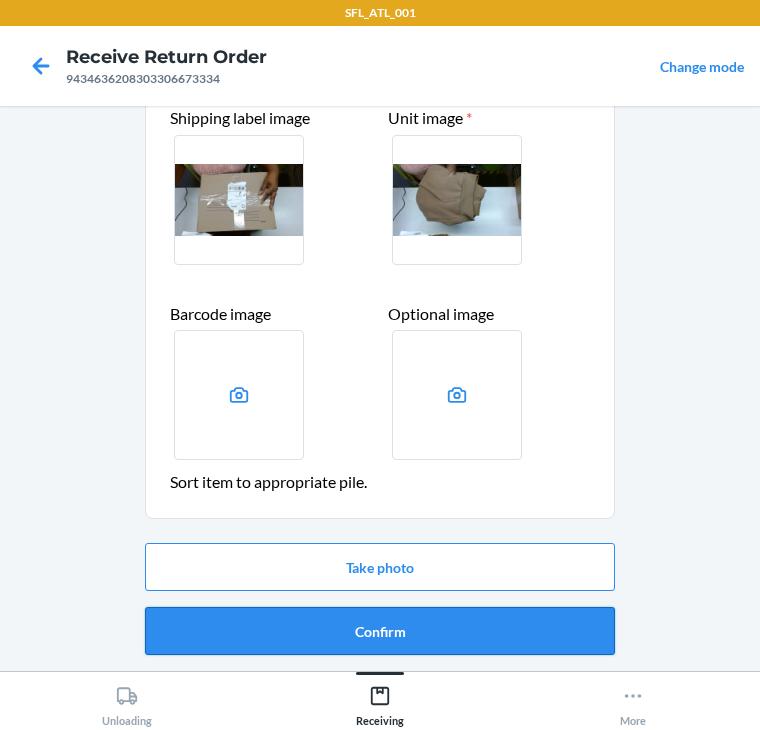 click on "Confirm" at bounding box center (380, 631) 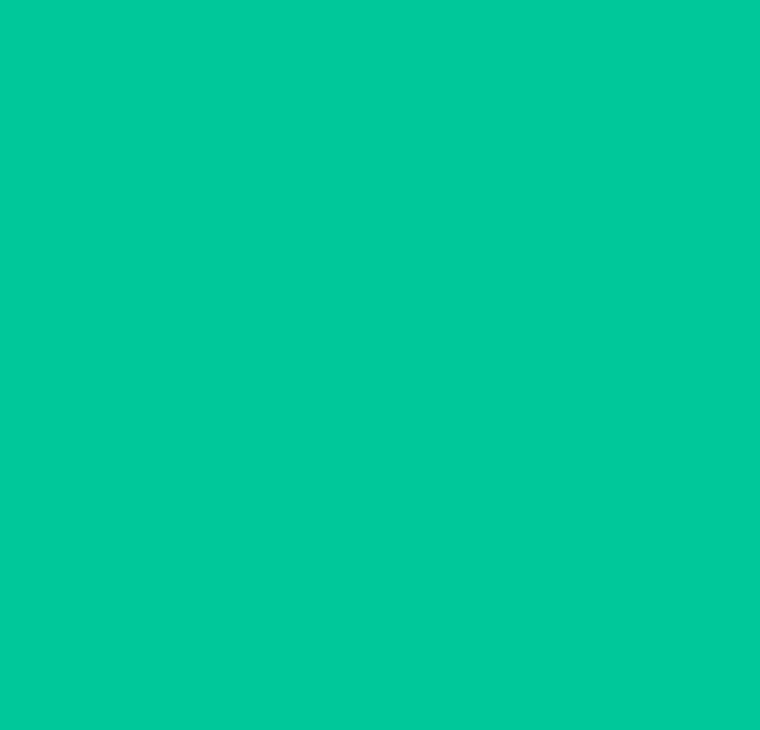 scroll, scrollTop: 0, scrollLeft: 0, axis: both 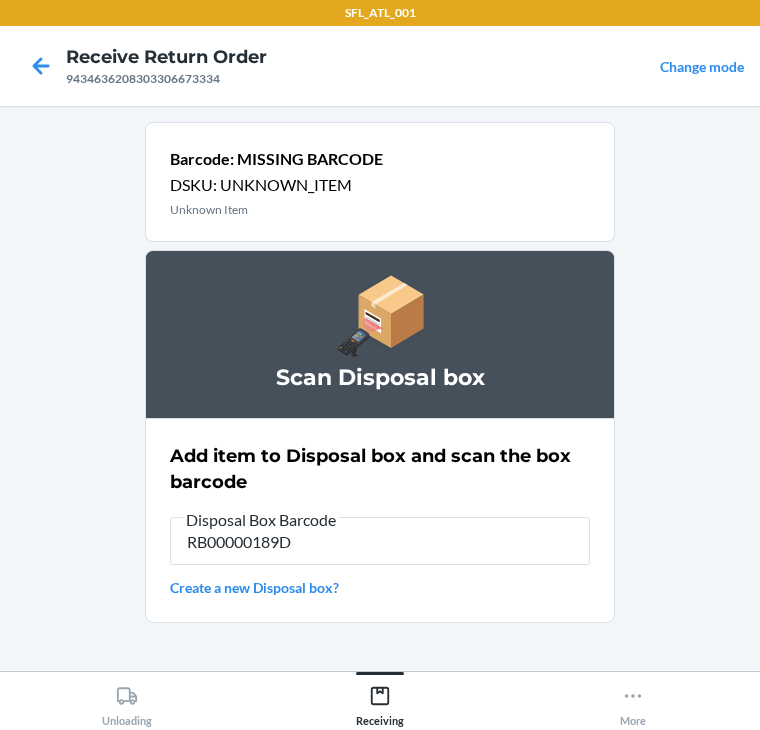 type on "RB00000189D" 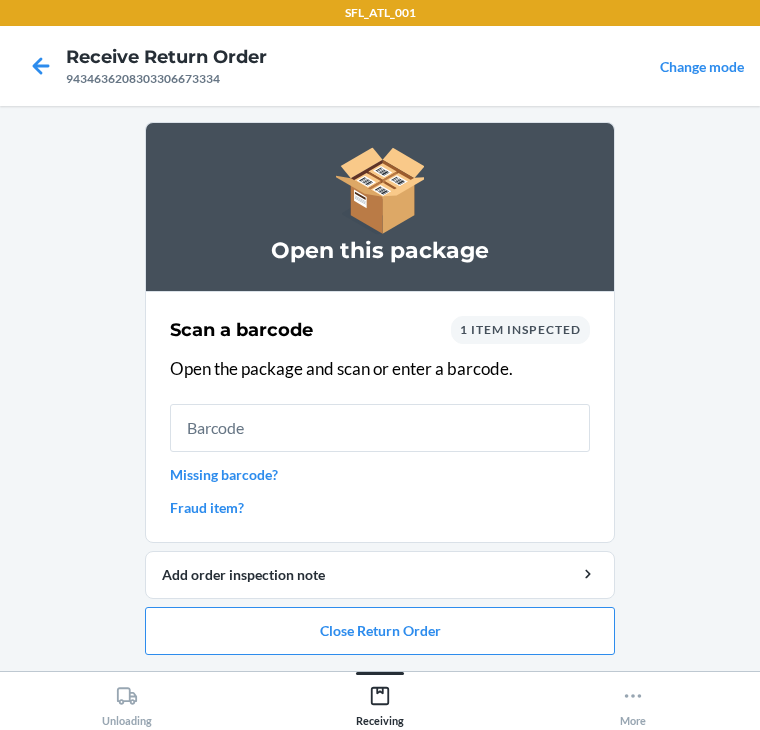 click on "Missing barcode?" at bounding box center [380, 474] 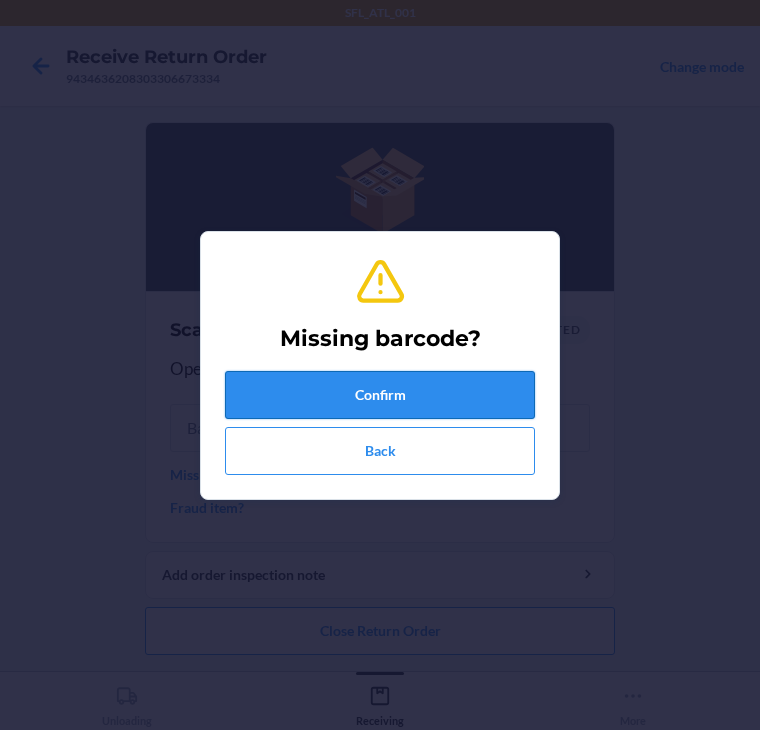 click on "Confirm" at bounding box center [380, 395] 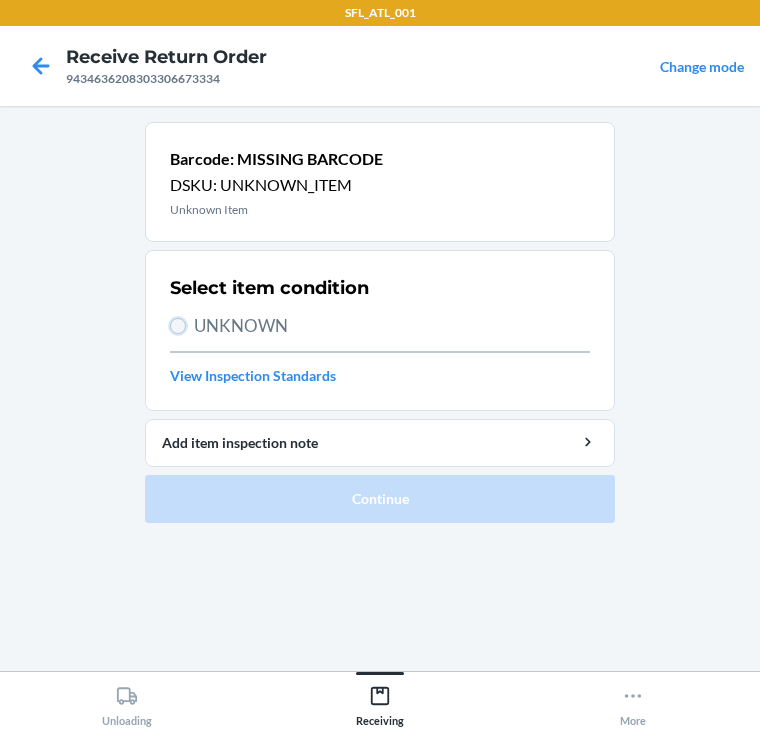 click on "UNKNOWN" at bounding box center [178, 326] 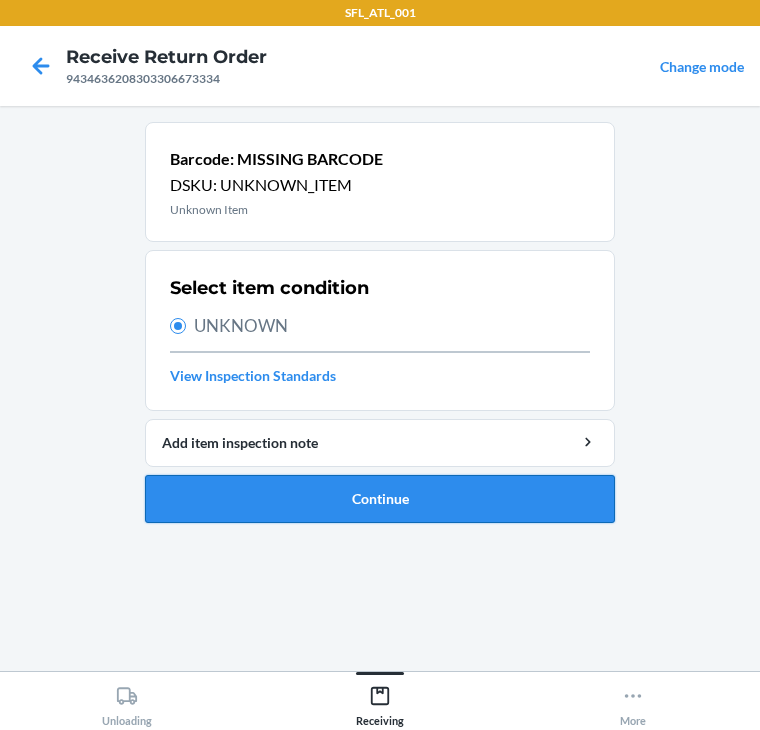 click on "Continue" at bounding box center (380, 499) 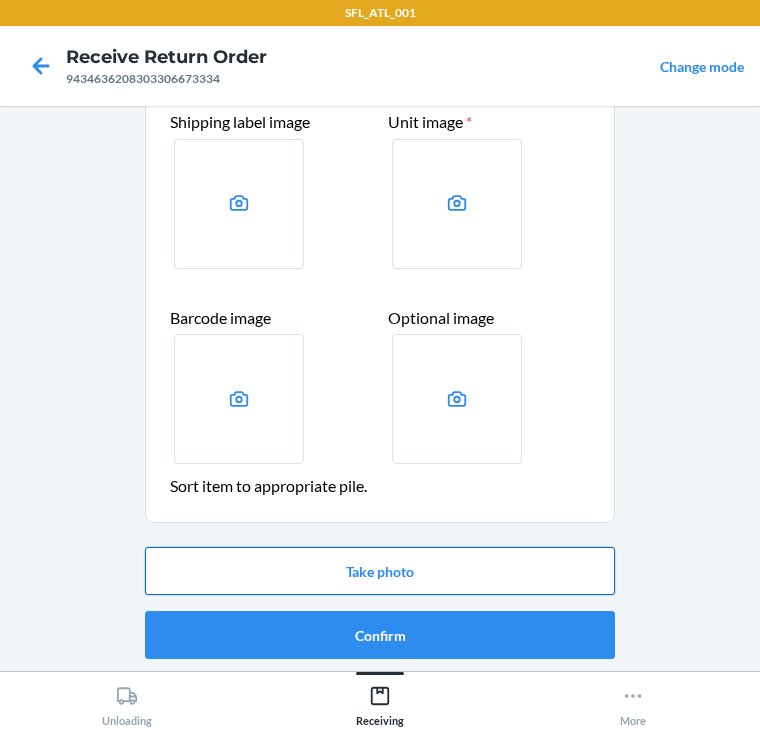 scroll, scrollTop: 104, scrollLeft: 0, axis: vertical 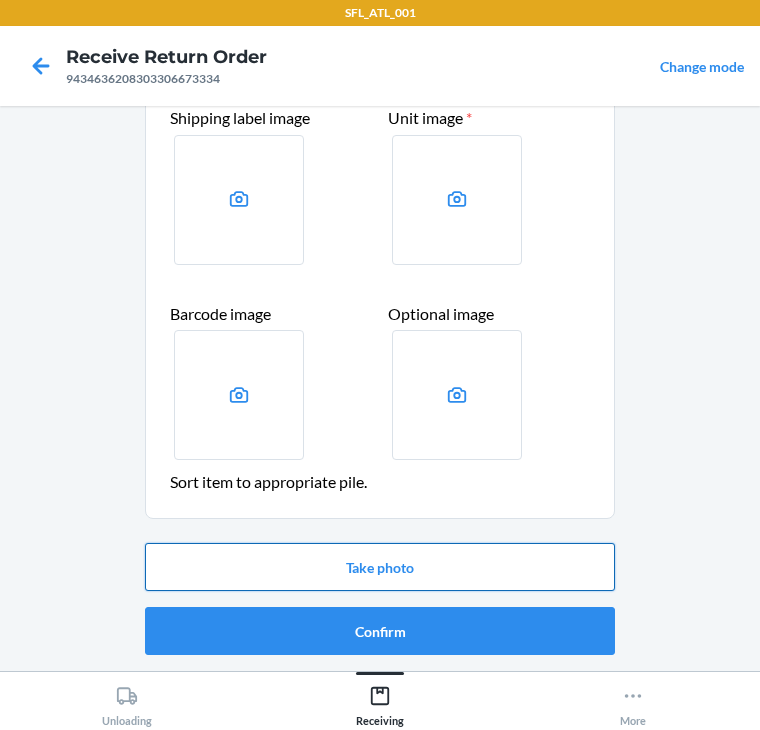 click on "Take photo" at bounding box center [380, 567] 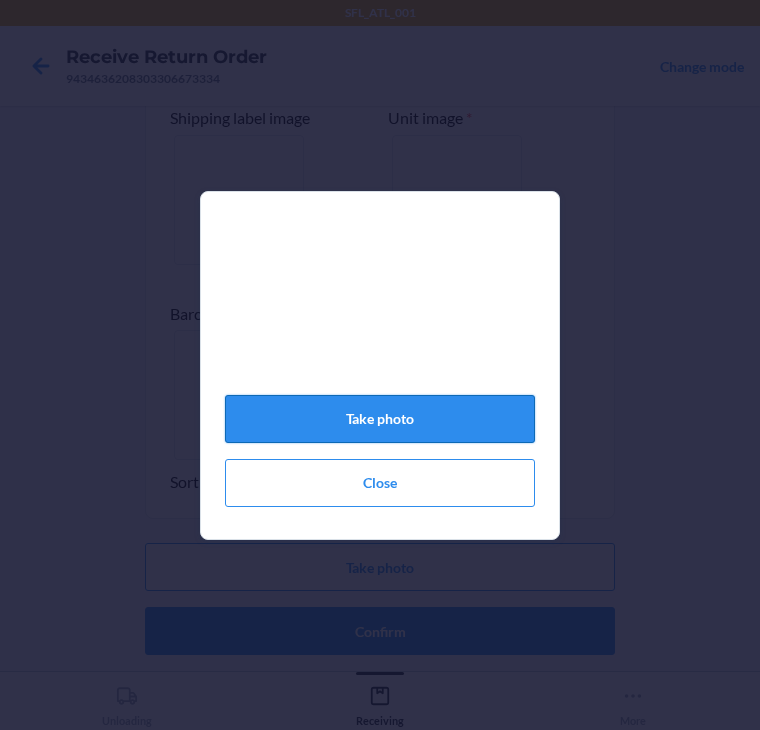 click on "Take photo" 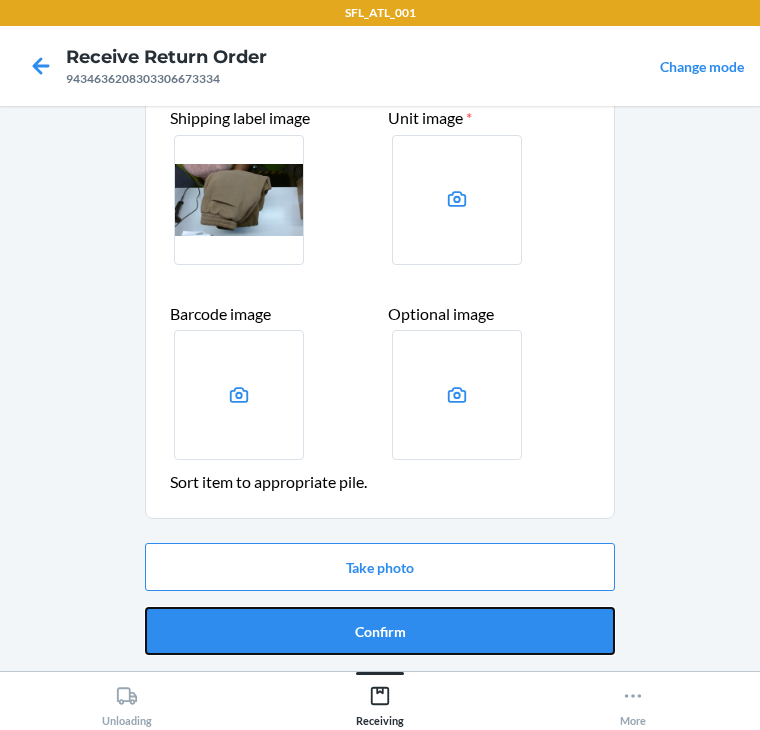 click on "Confirm" at bounding box center [380, 631] 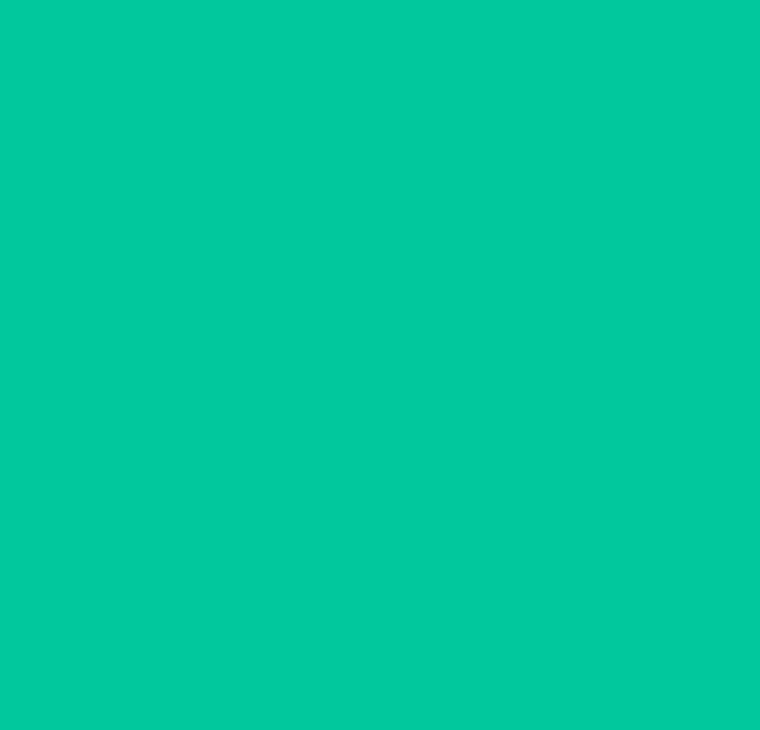 scroll, scrollTop: 0, scrollLeft: 0, axis: both 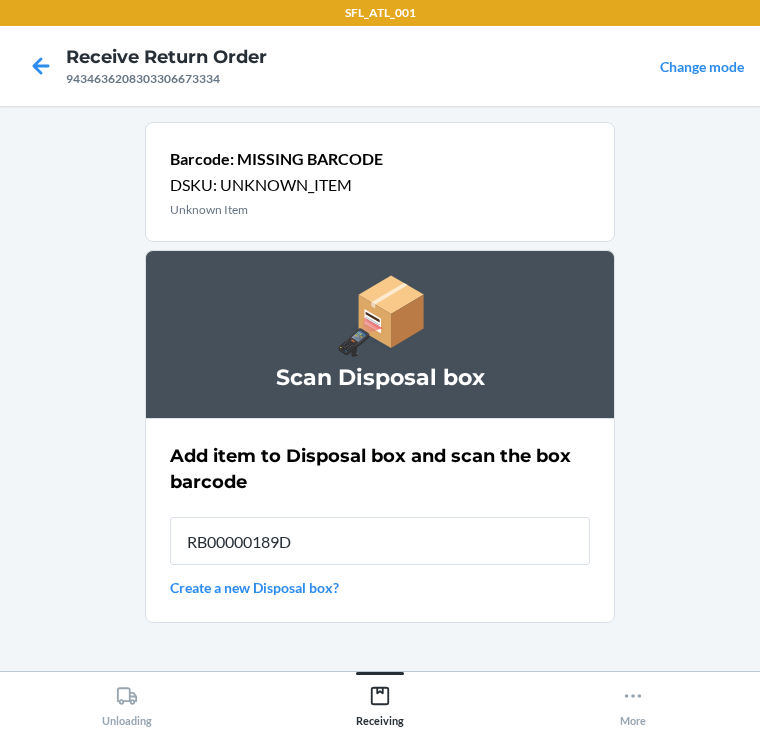 type on "RB00000189D" 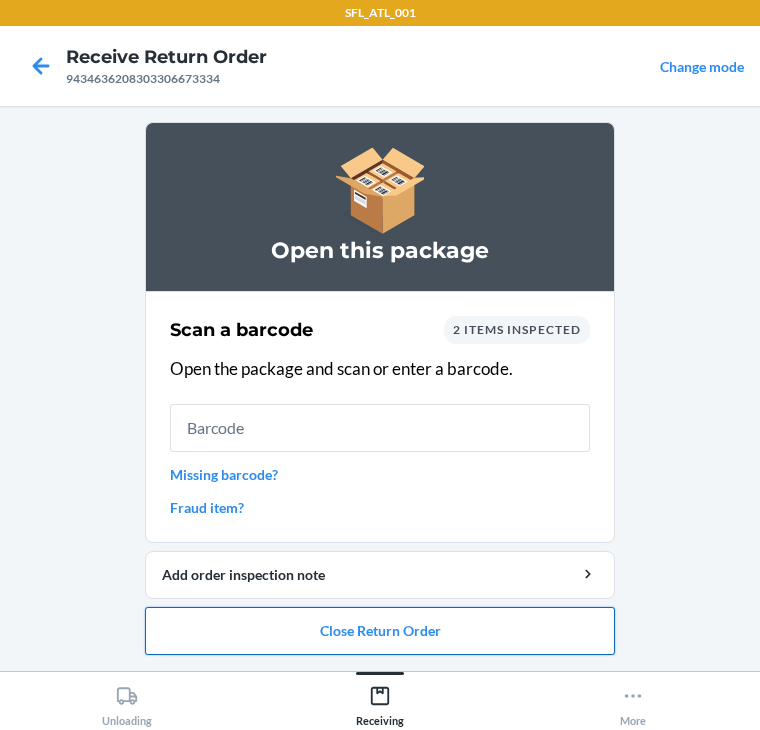 click on "Close Return Order" at bounding box center [380, 631] 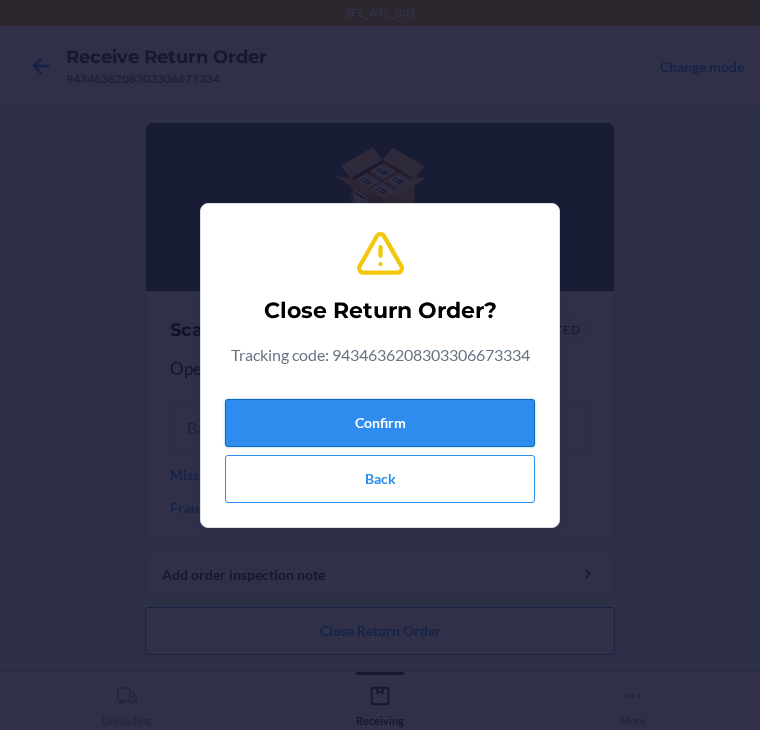 click on "Confirm" at bounding box center [380, 423] 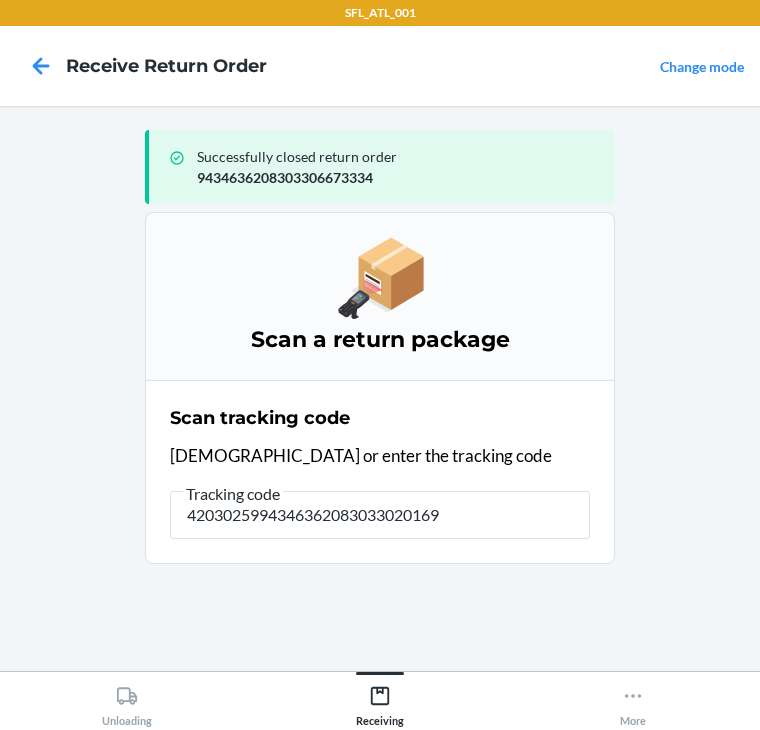 type on "42030259943463620830330201696" 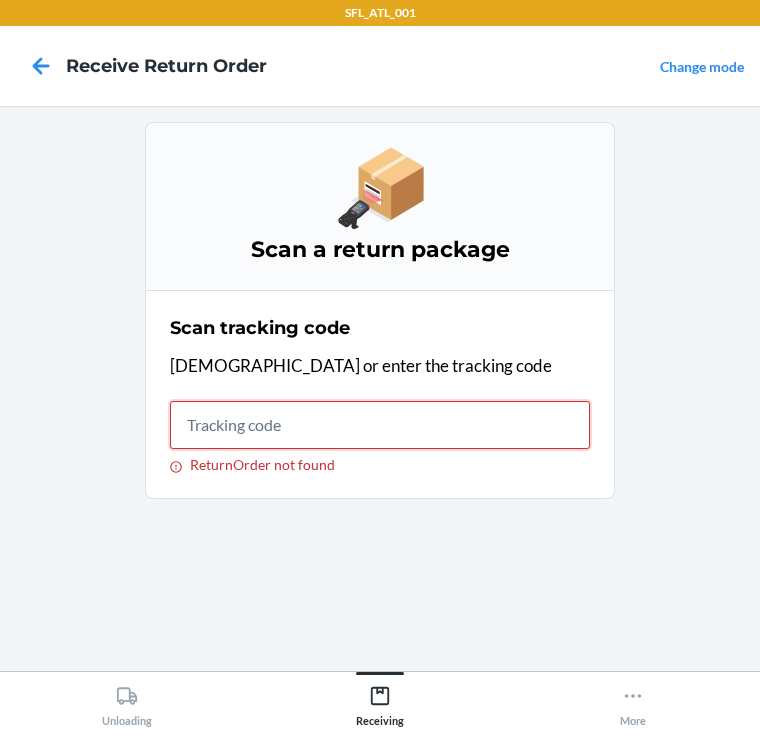 click on "ReturnOrder not found" at bounding box center (380, 425) 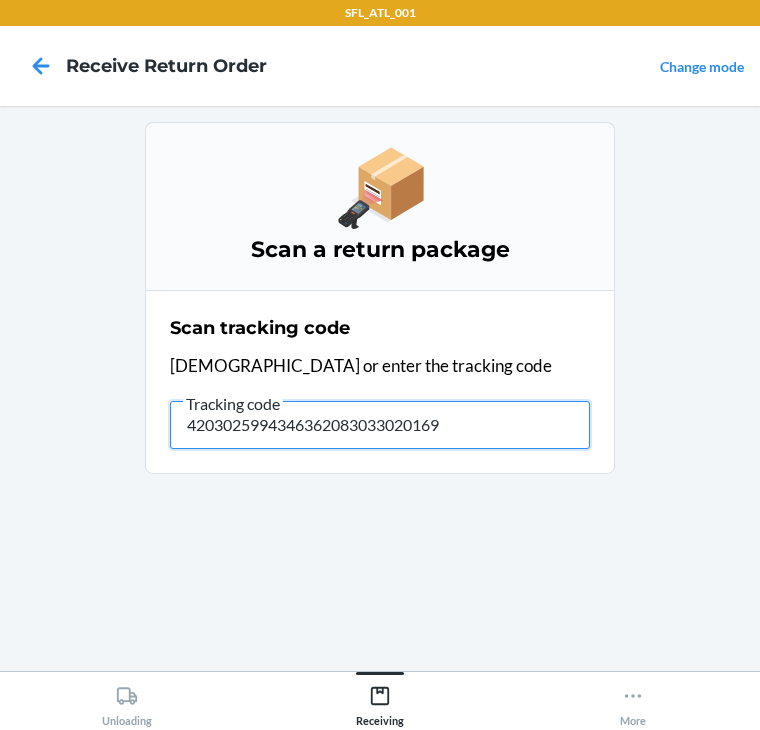 type on "42030259943463620830330201696" 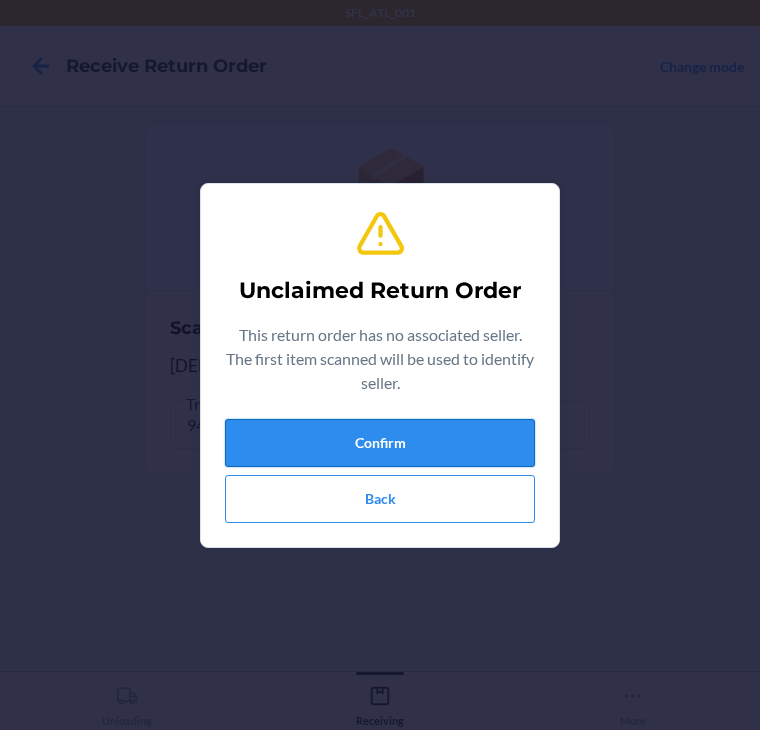 click on "Confirm" at bounding box center [380, 443] 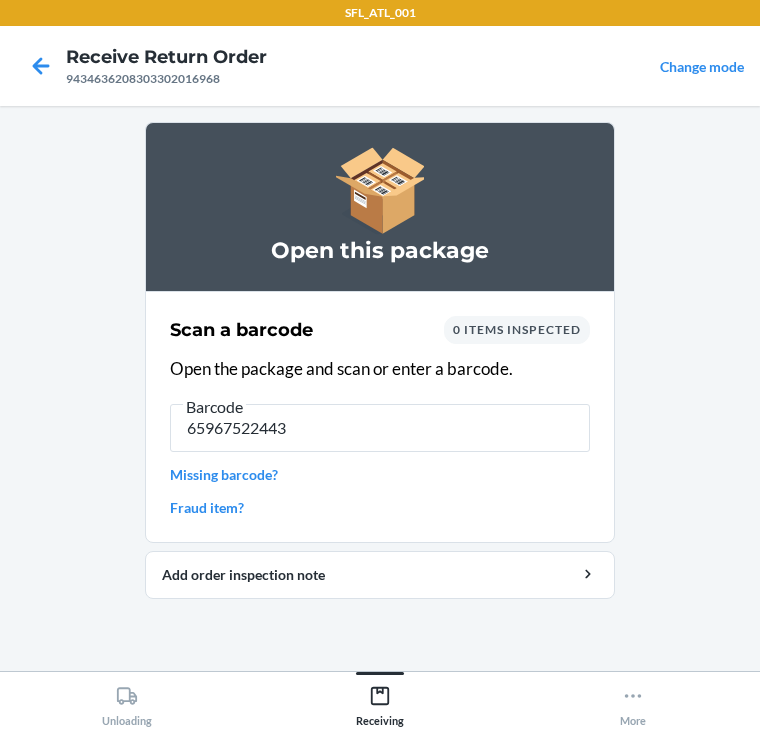 type on "659675224435" 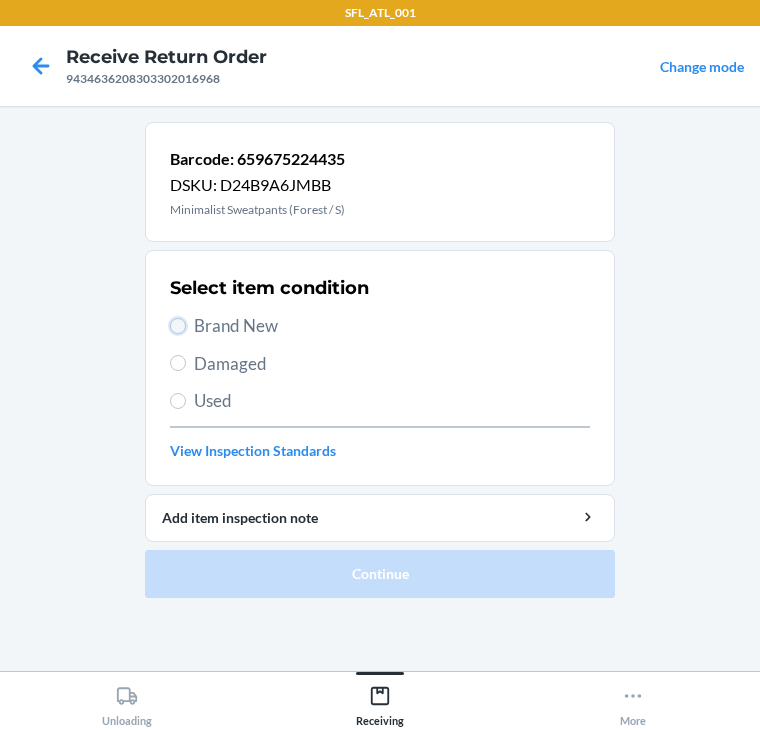click on "Brand New" at bounding box center [178, 326] 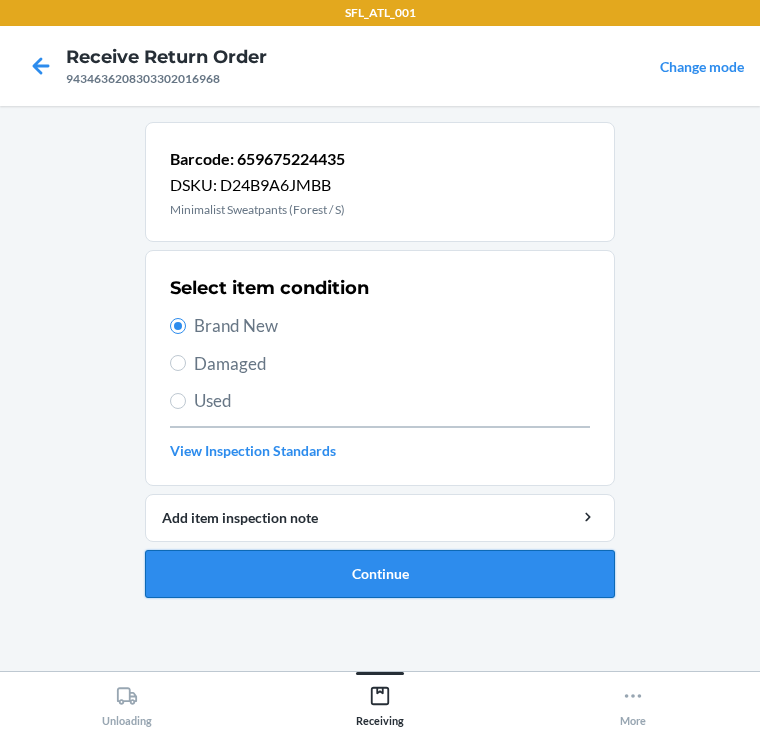 click on "Continue" at bounding box center (380, 574) 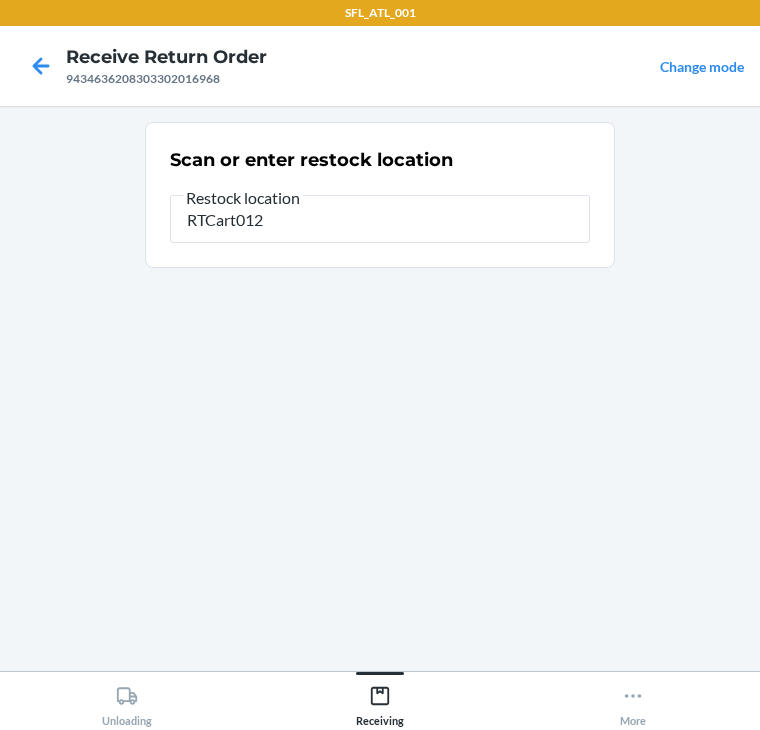 type on "RTCart012" 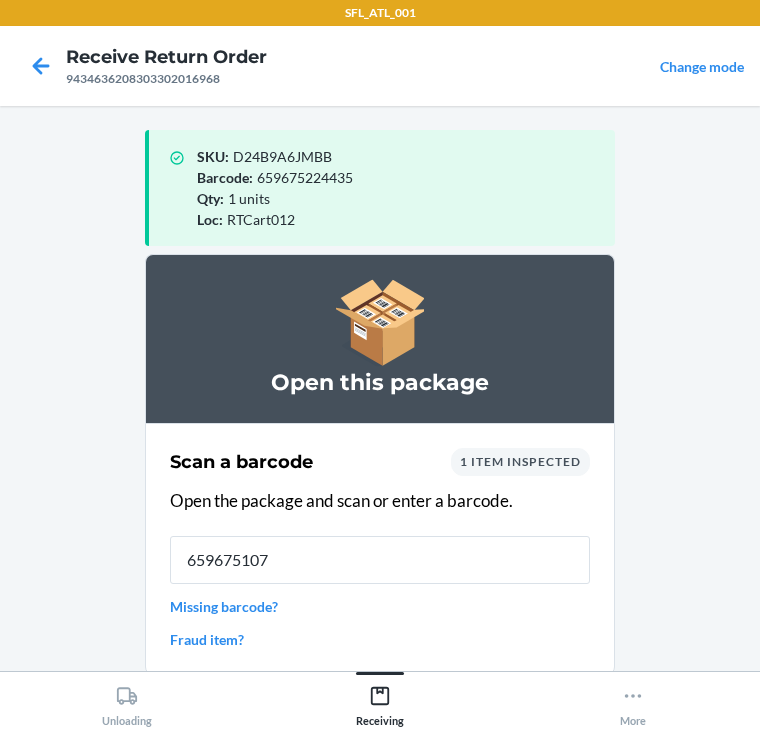 type on "6596751076" 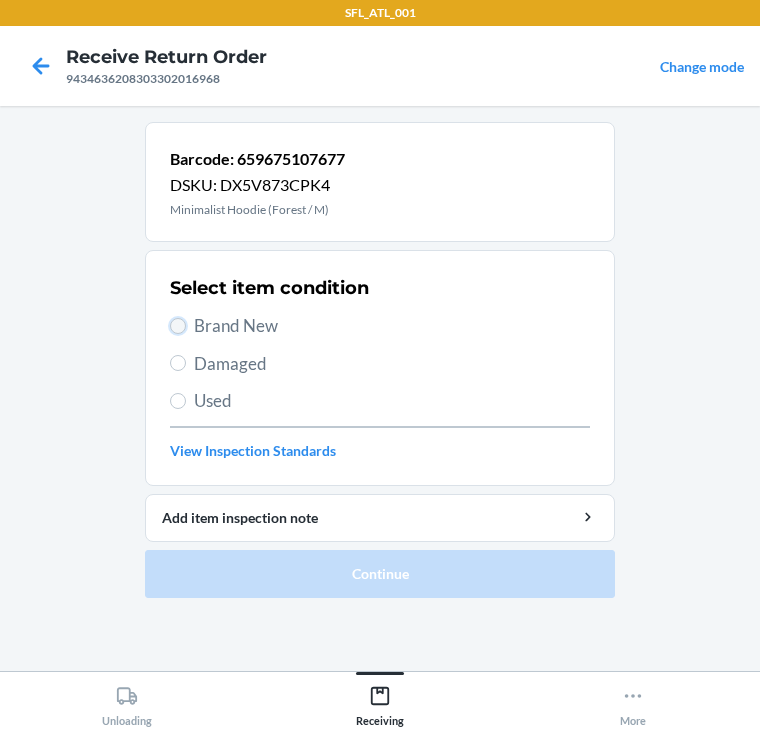 click on "Brand New" at bounding box center (178, 326) 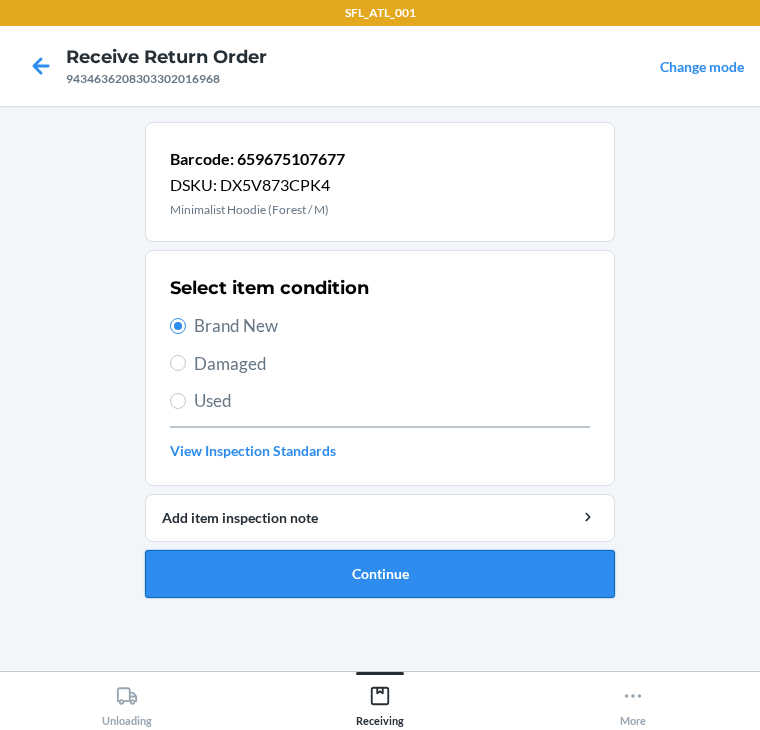 click on "Continue" at bounding box center (380, 574) 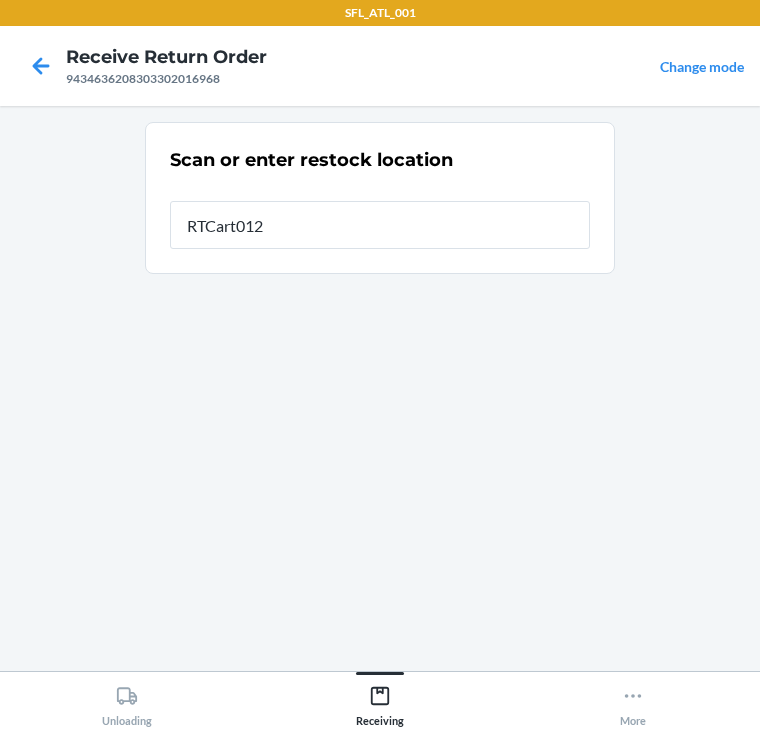 type on "RTCart012" 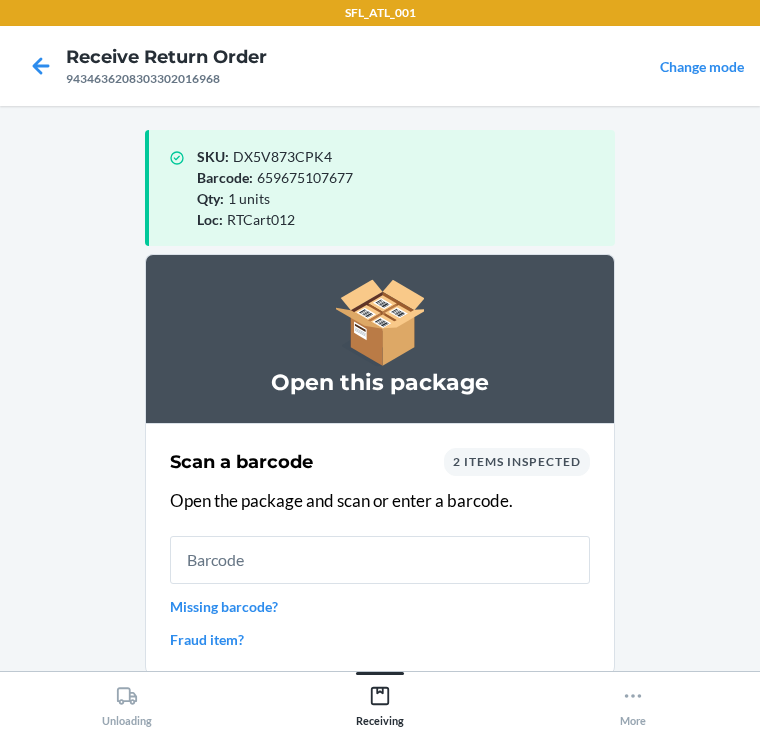 scroll, scrollTop: 130, scrollLeft: 0, axis: vertical 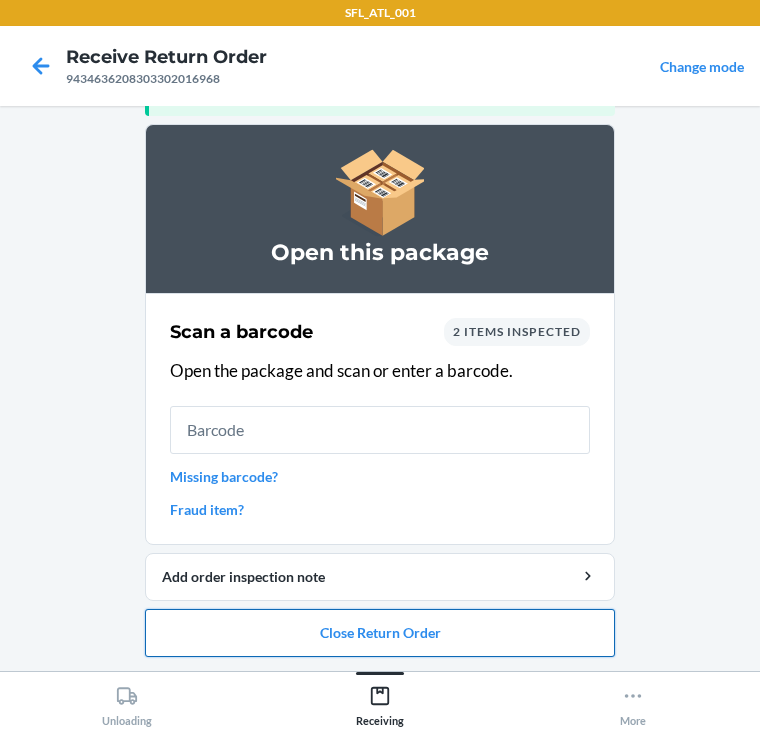 click on "Close Return Order" at bounding box center (380, 633) 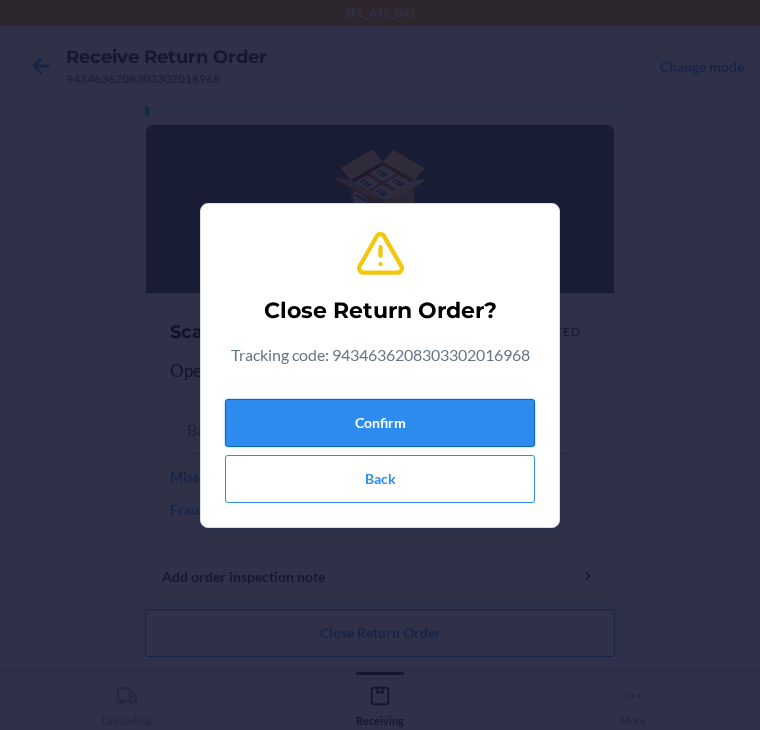 click on "Confirm" at bounding box center (380, 423) 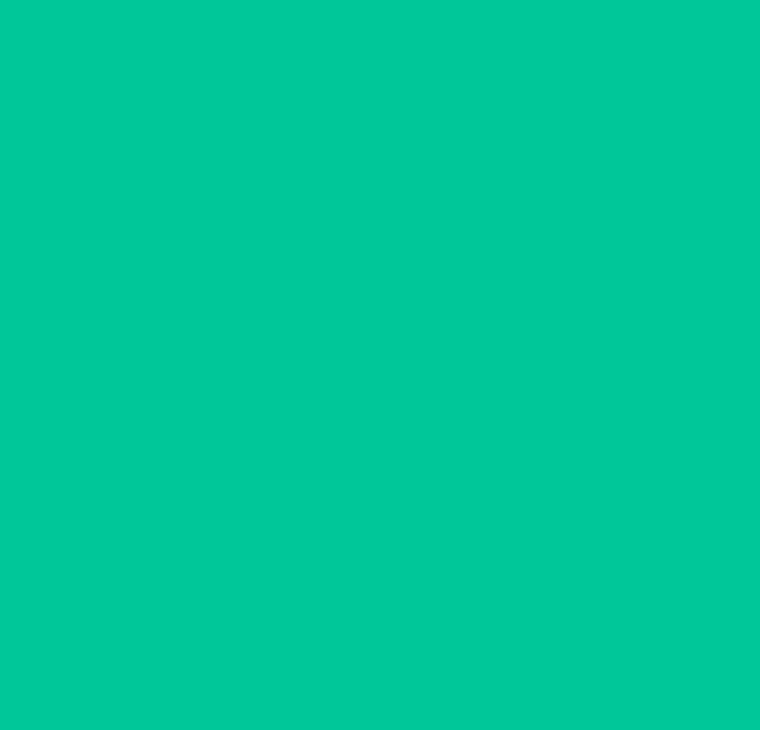 scroll, scrollTop: 0, scrollLeft: 0, axis: both 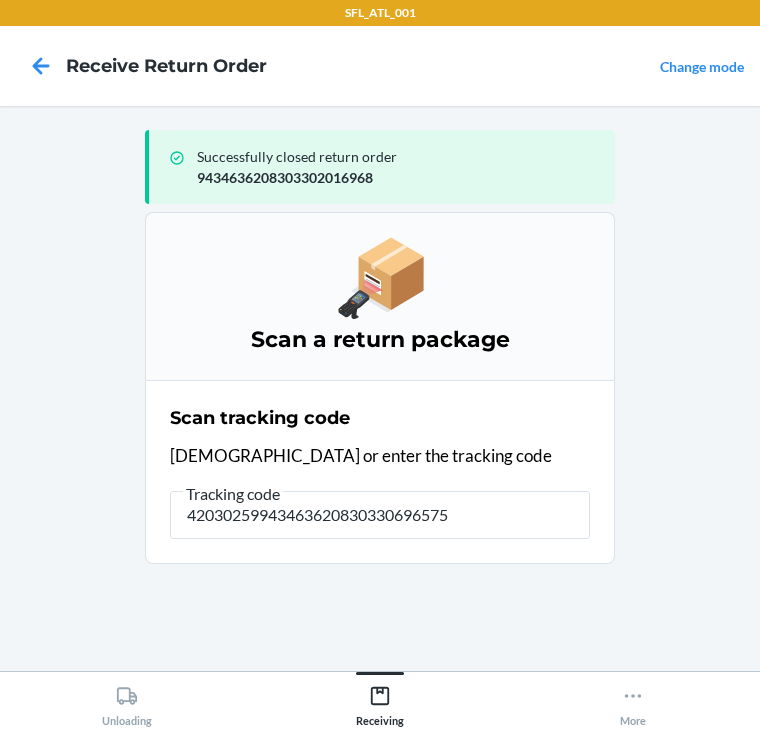 type on "420302599434636208303306965750" 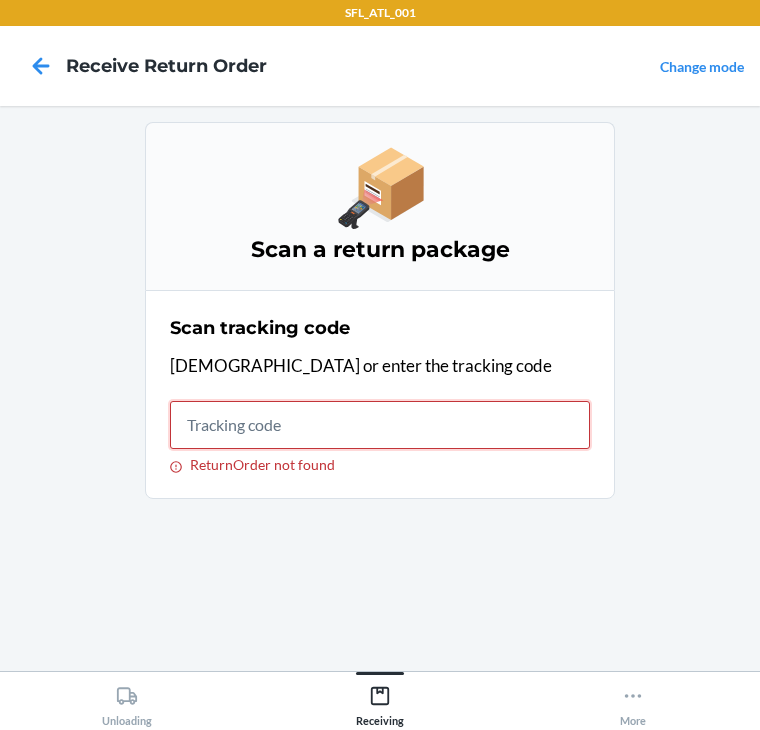 click on "ReturnOrder not found" at bounding box center [380, 425] 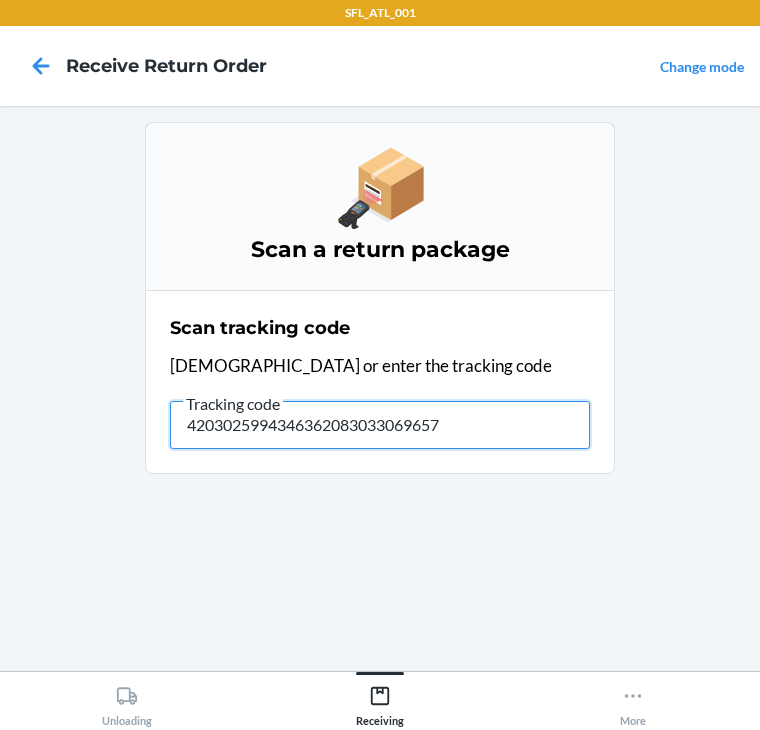 type on "42030259943463620830330696575" 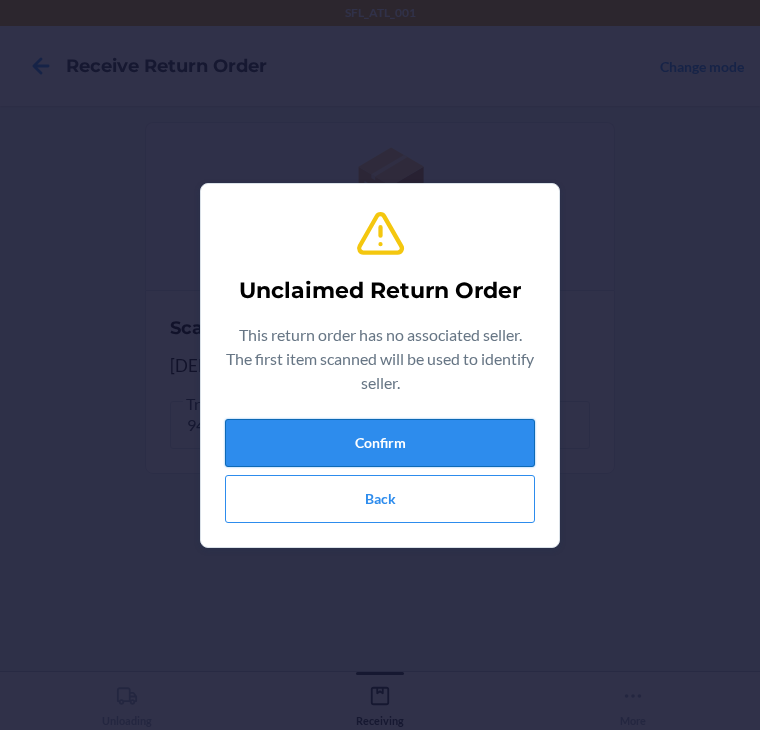 click on "Confirm" at bounding box center (380, 443) 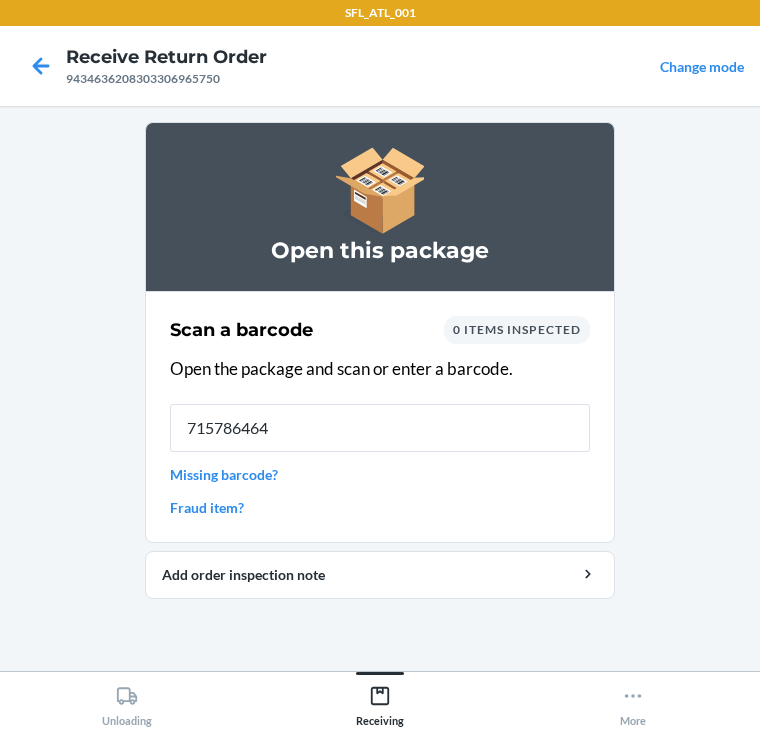 type on "7157864648" 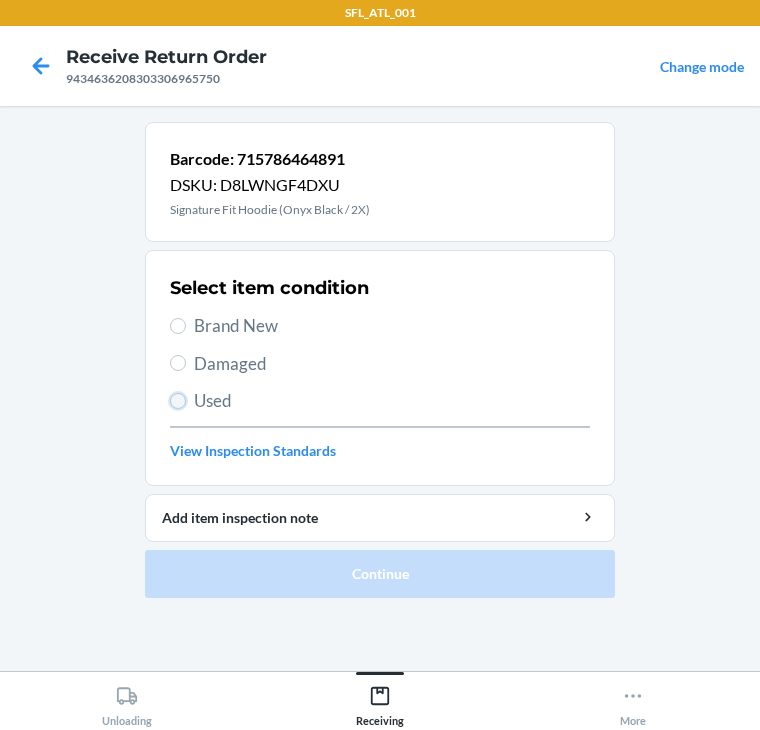 click on "Used" at bounding box center (178, 401) 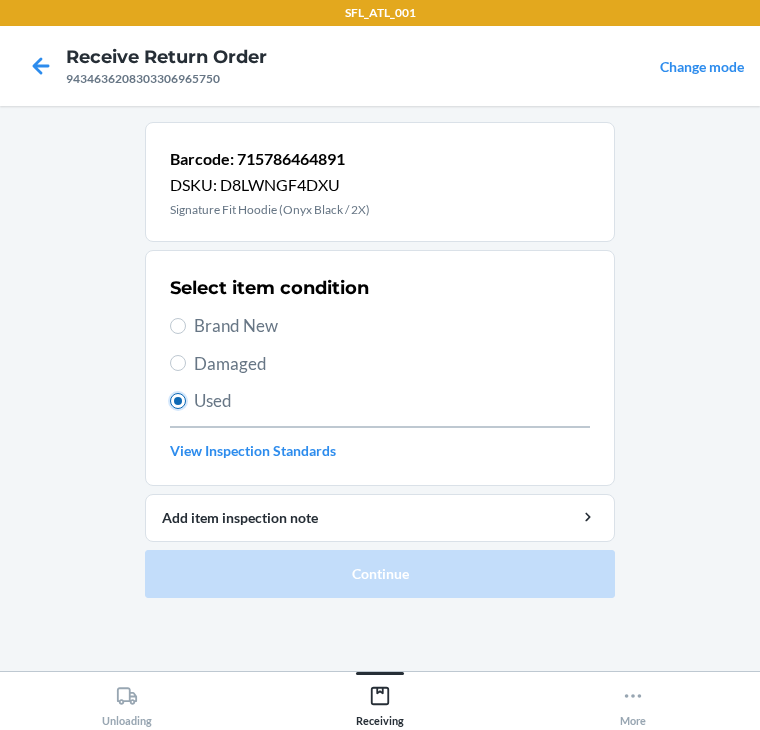radio on "true" 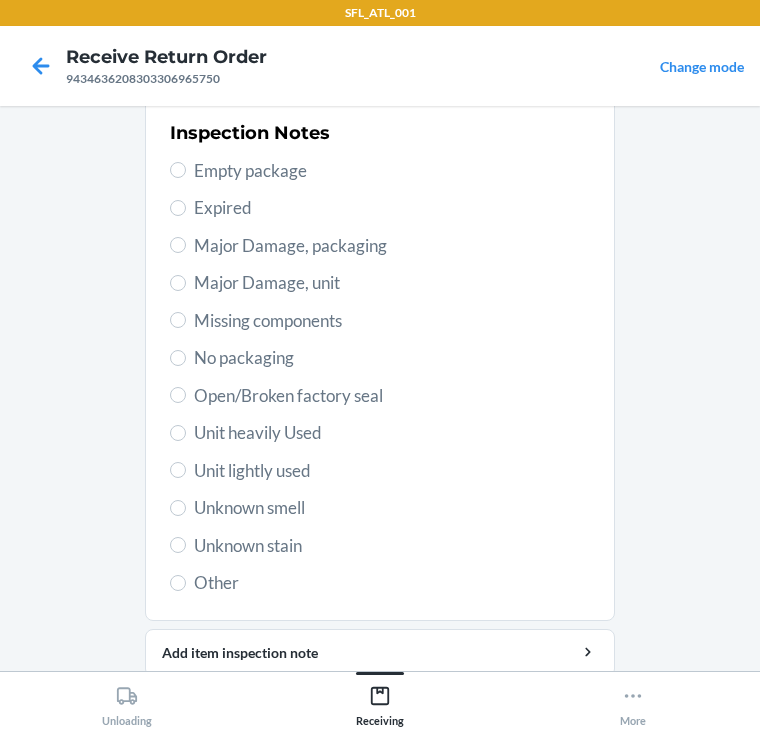 scroll, scrollTop: 400, scrollLeft: 0, axis: vertical 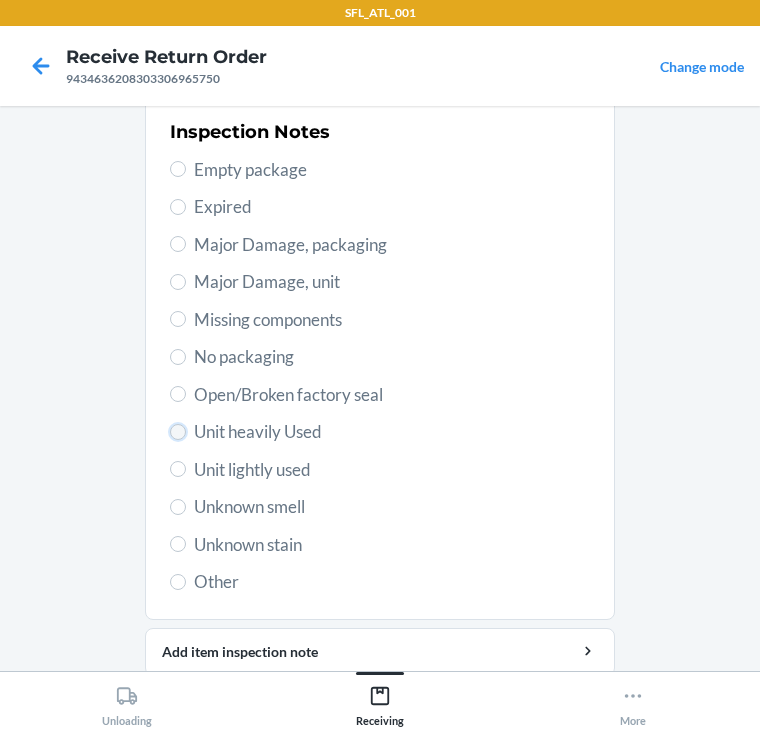 click on "Unit heavily Used" at bounding box center [178, 432] 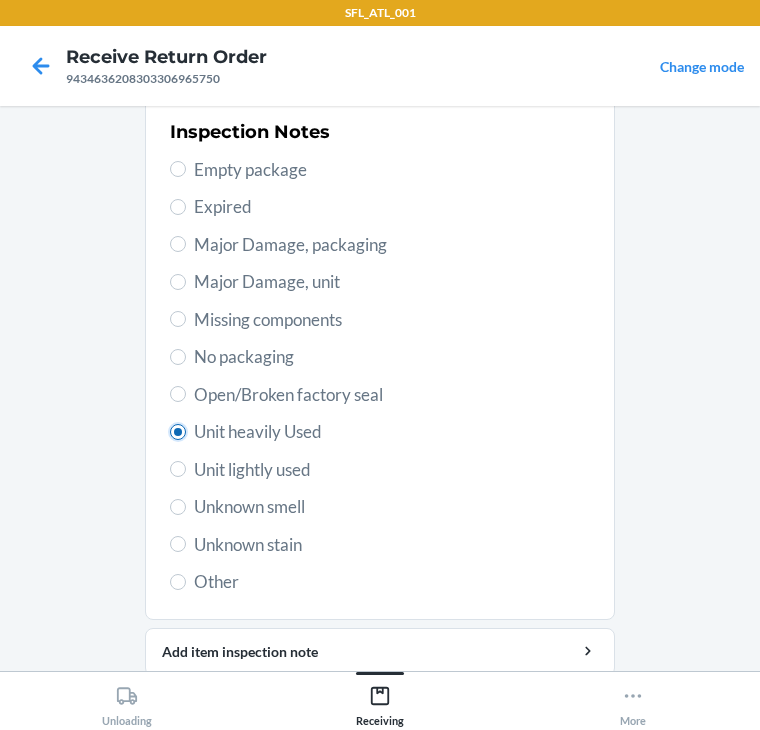 radio on "true" 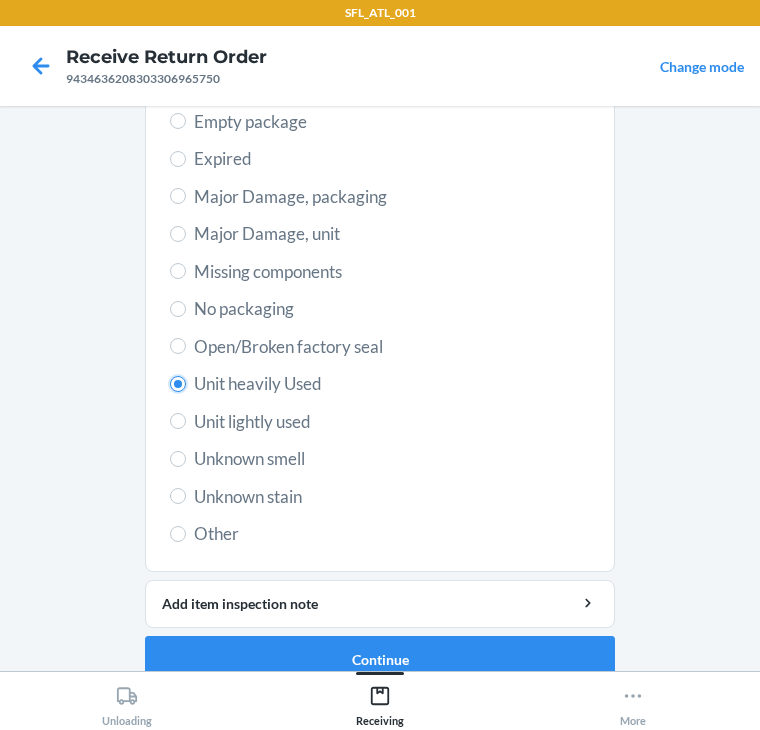 scroll, scrollTop: 475, scrollLeft: 0, axis: vertical 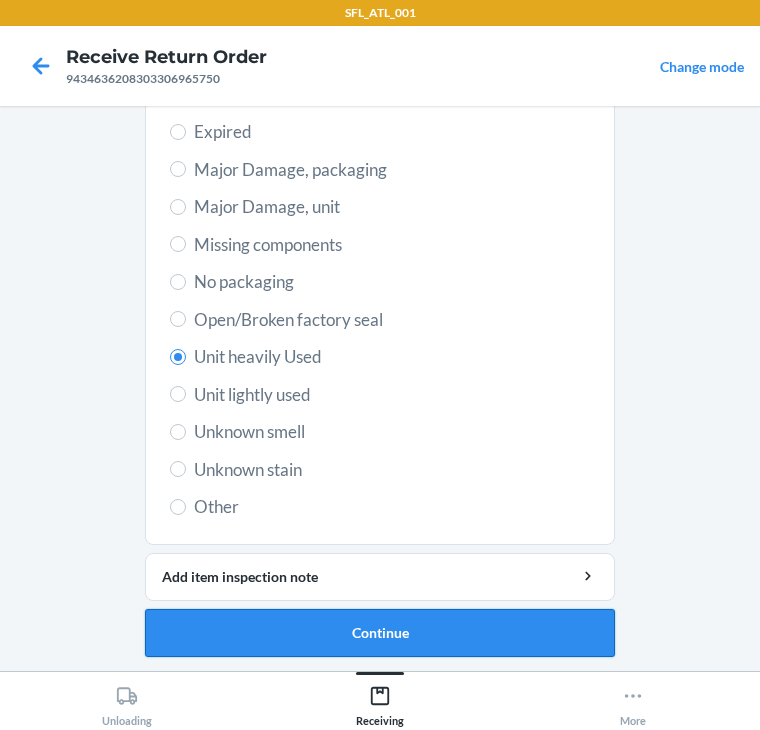 click on "Continue" at bounding box center [380, 633] 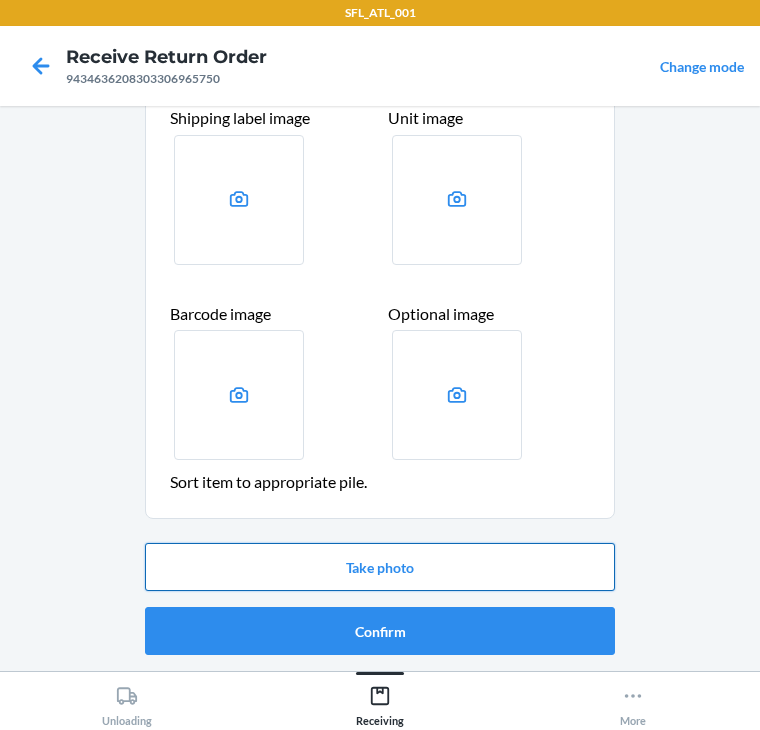 click on "Take photo" at bounding box center [380, 567] 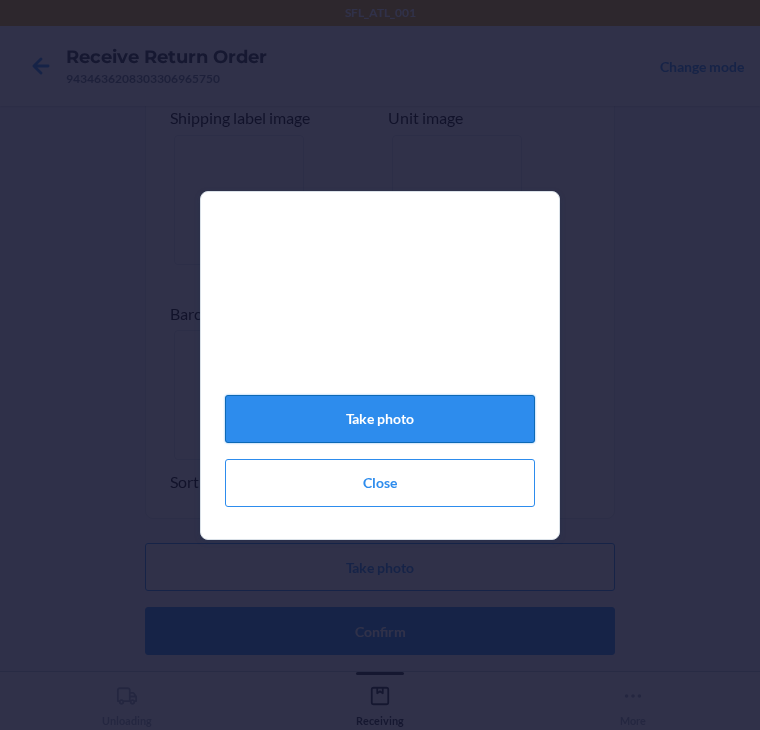 click on "Take photo" 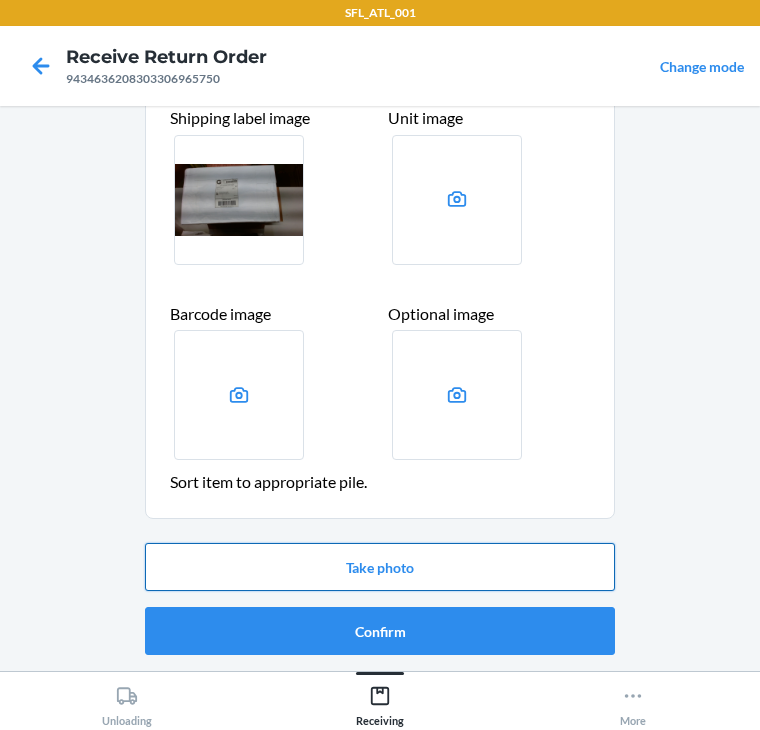 click on "Take photo" at bounding box center [380, 567] 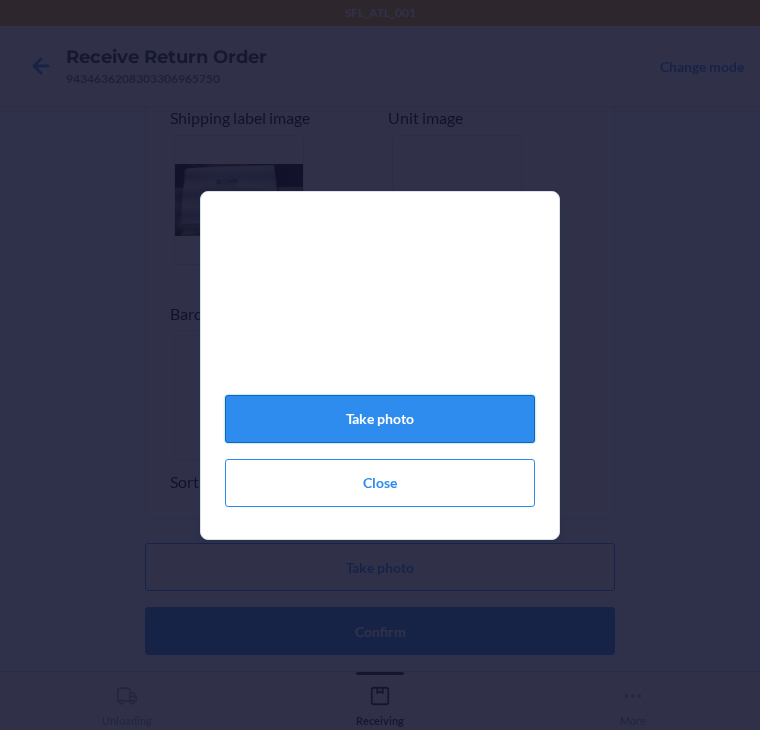 click on "Take photo" 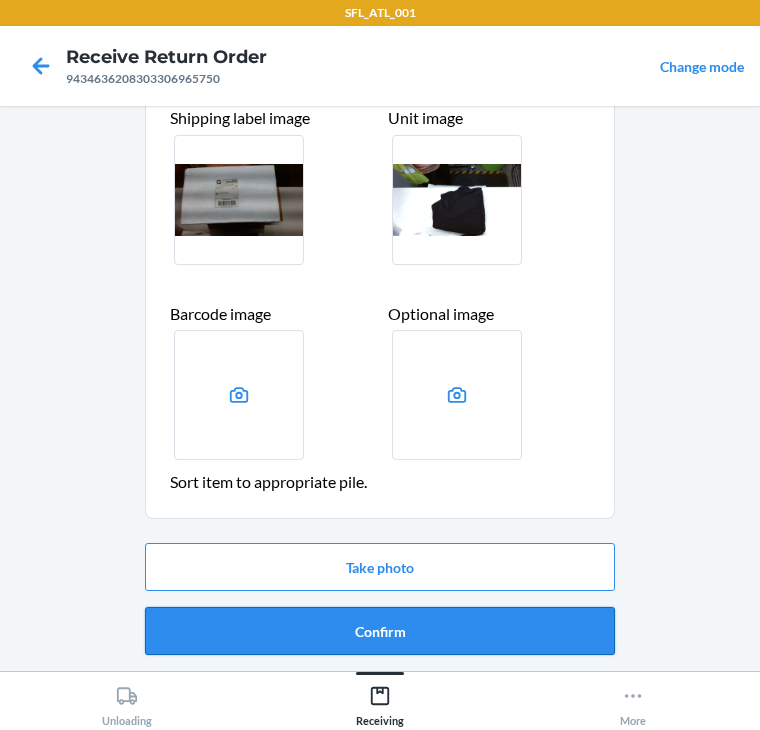 click on "Confirm" at bounding box center [380, 631] 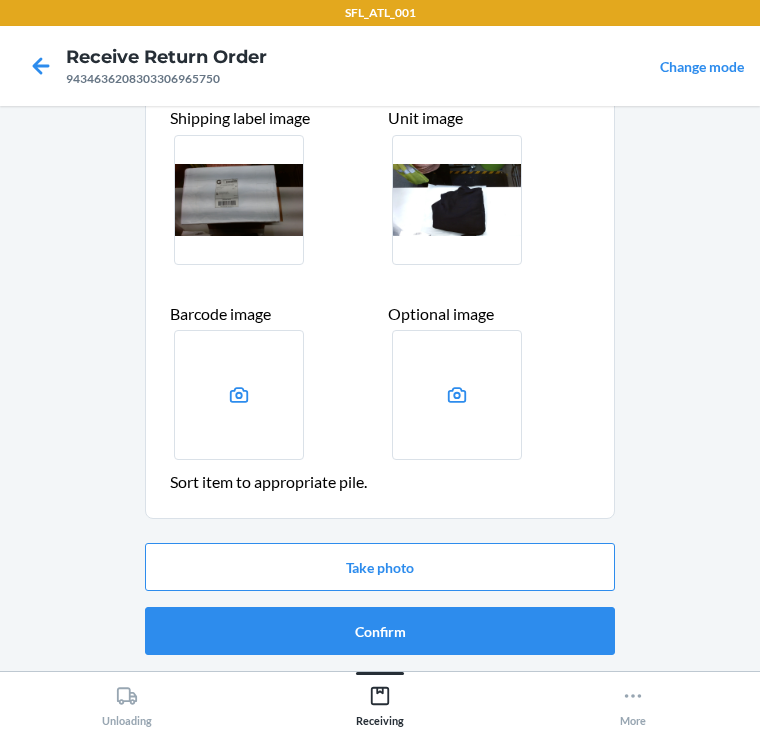 scroll, scrollTop: 0, scrollLeft: 0, axis: both 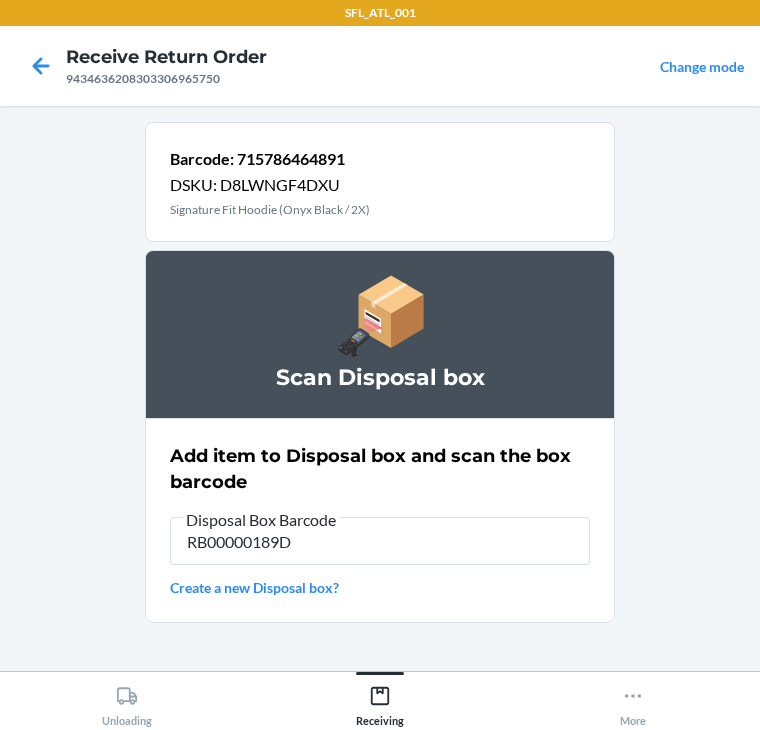 type on "RB00000189D" 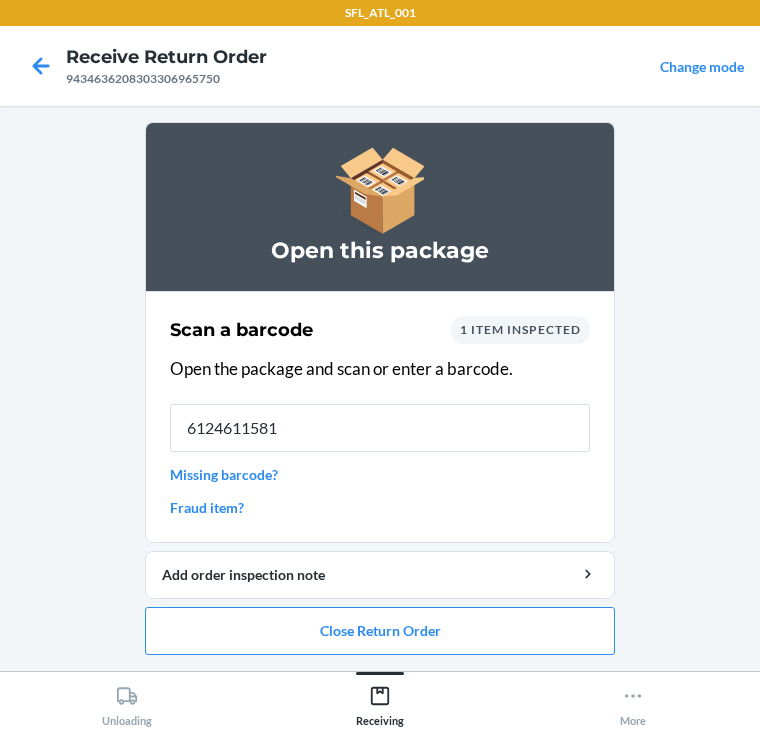 type on "61246115819" 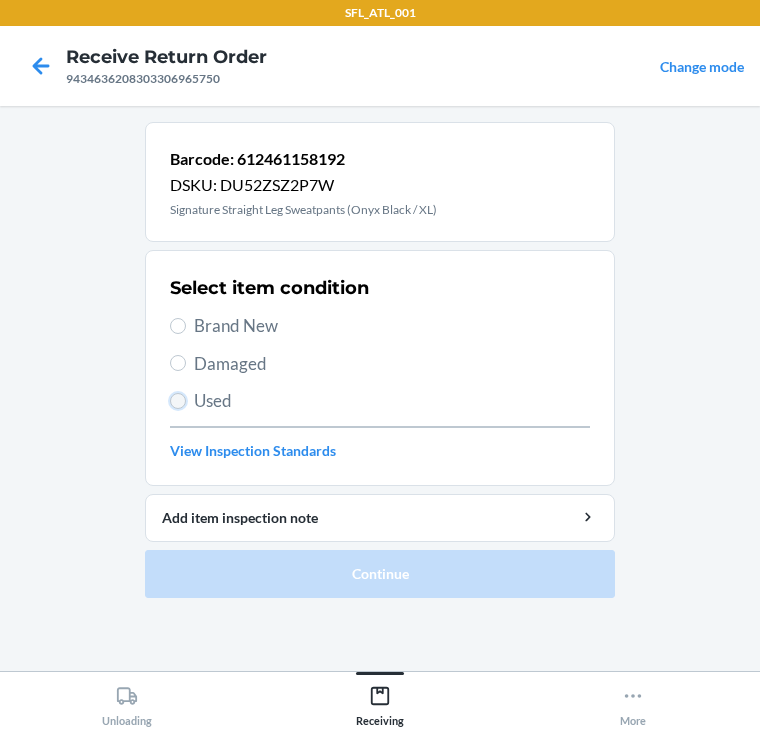 click on "Used" at bounding box center (178, 401) 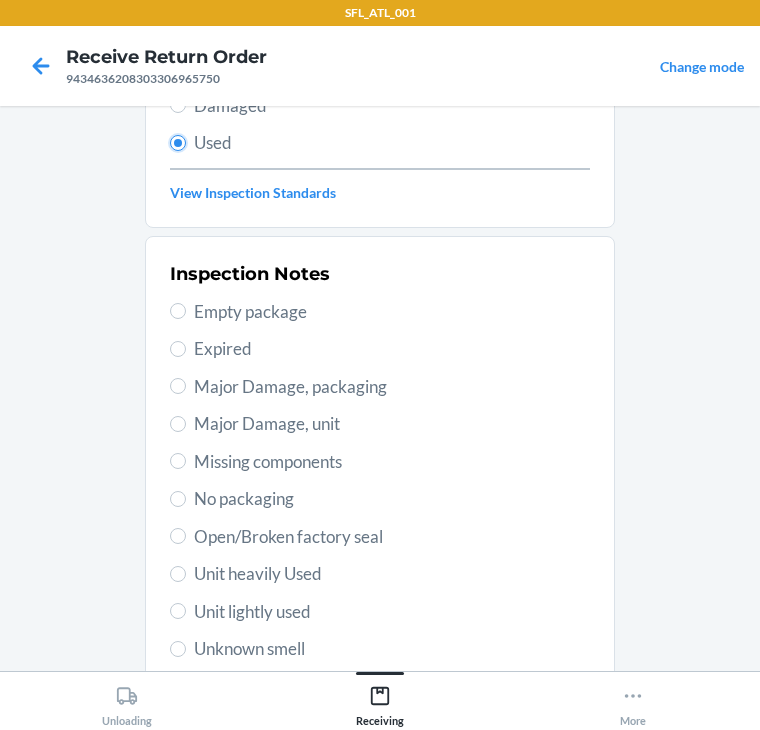 scroll, scrollTop: 320, scrollLeft: 0, axis: vertical 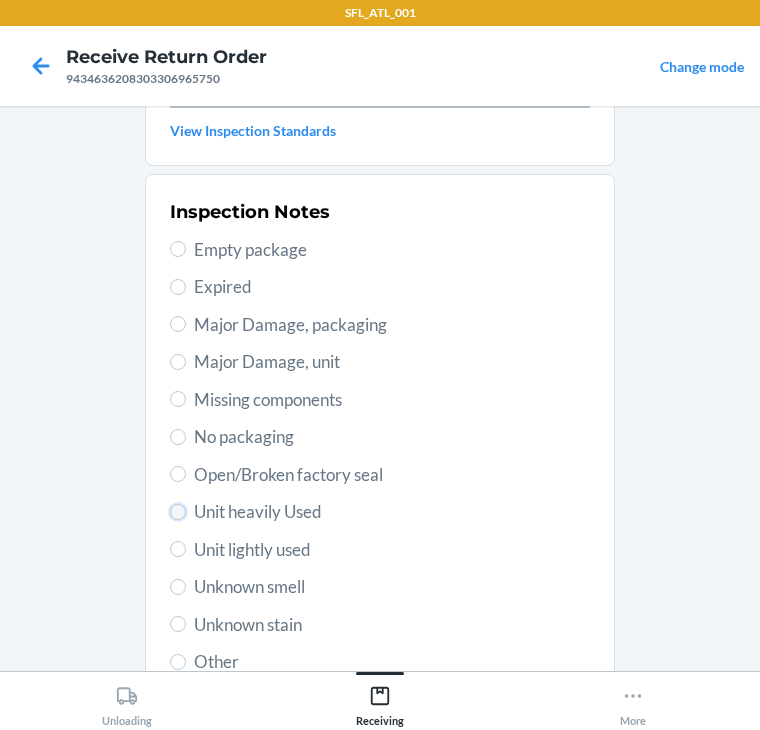 click on "Unit heavily Used" at bounding box center [178, 512] 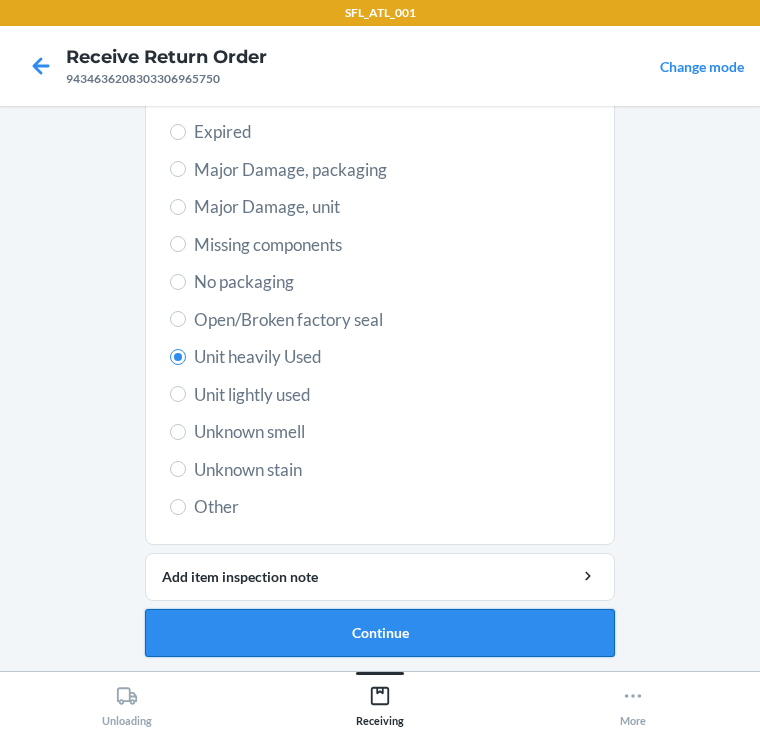 click on "Continue" at bounding box center [380, 633] 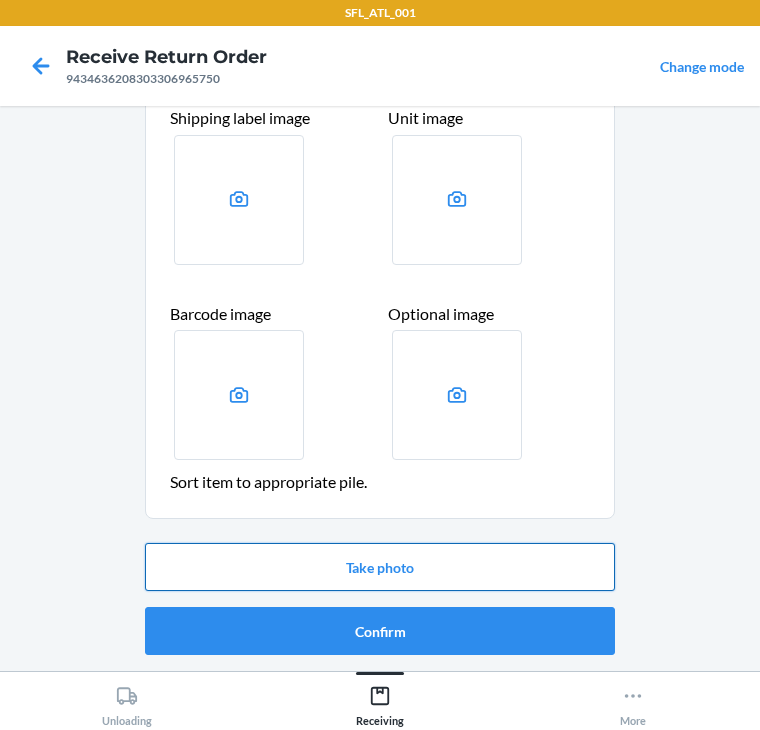 click on "Take photo" at bounding box center [380, 567] 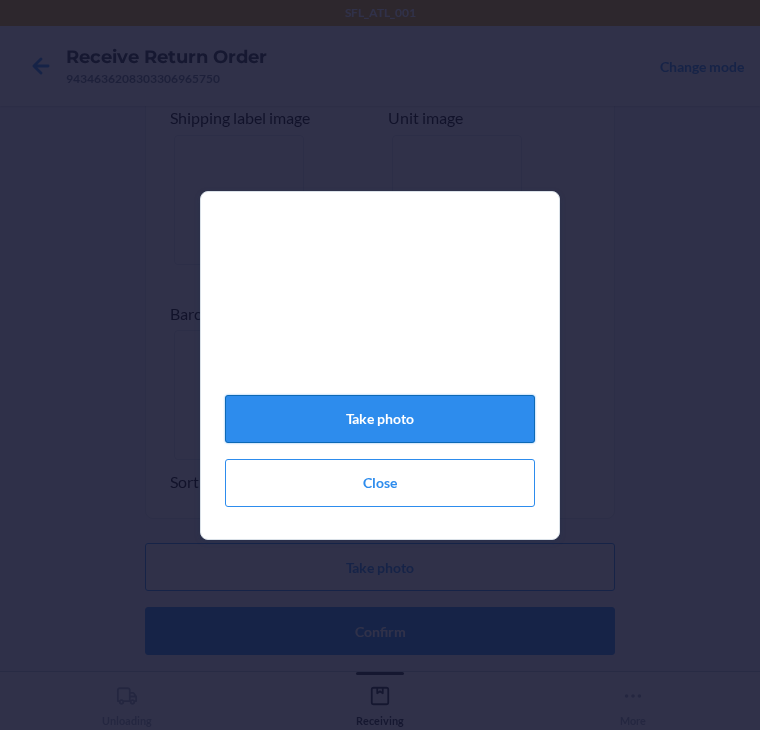 click on "Take photo" 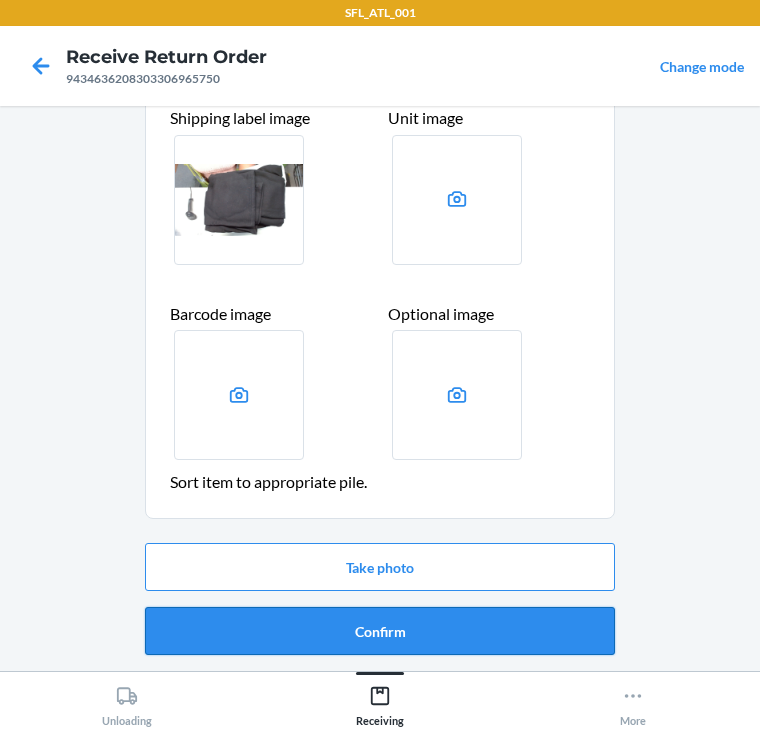 click on "Confirm" at bounding box center [380, 631] 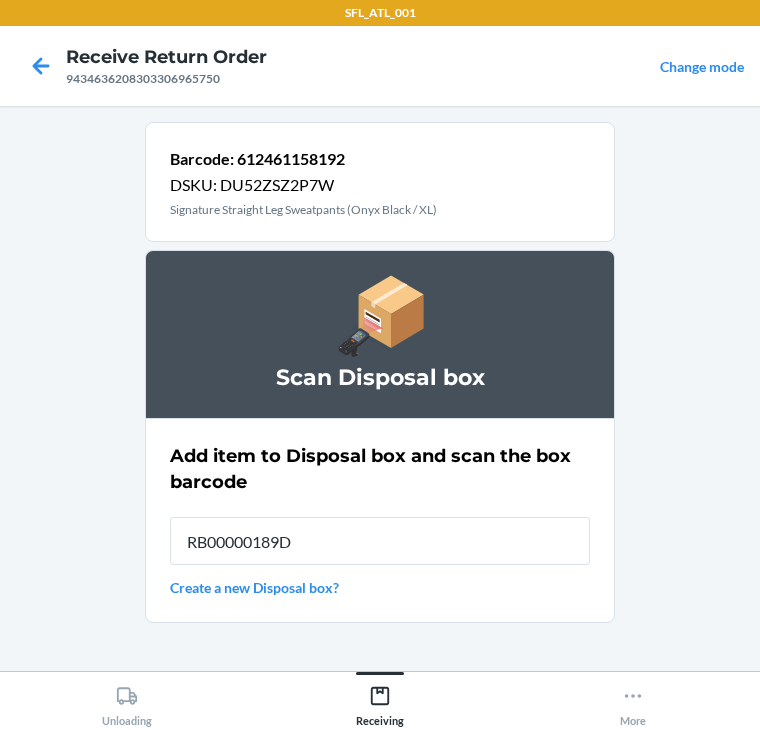 type on "RB00000189D" 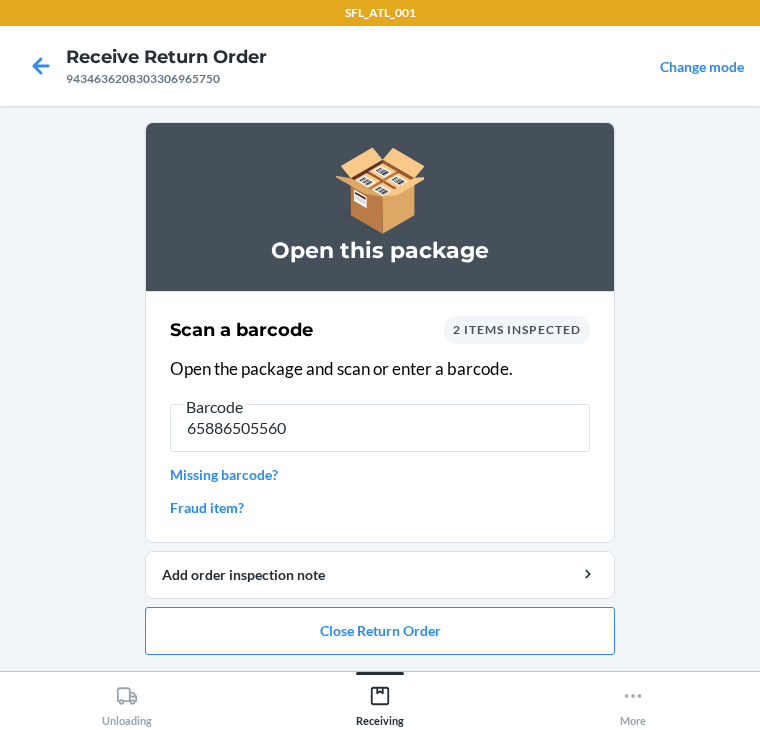 type on "658865055606" 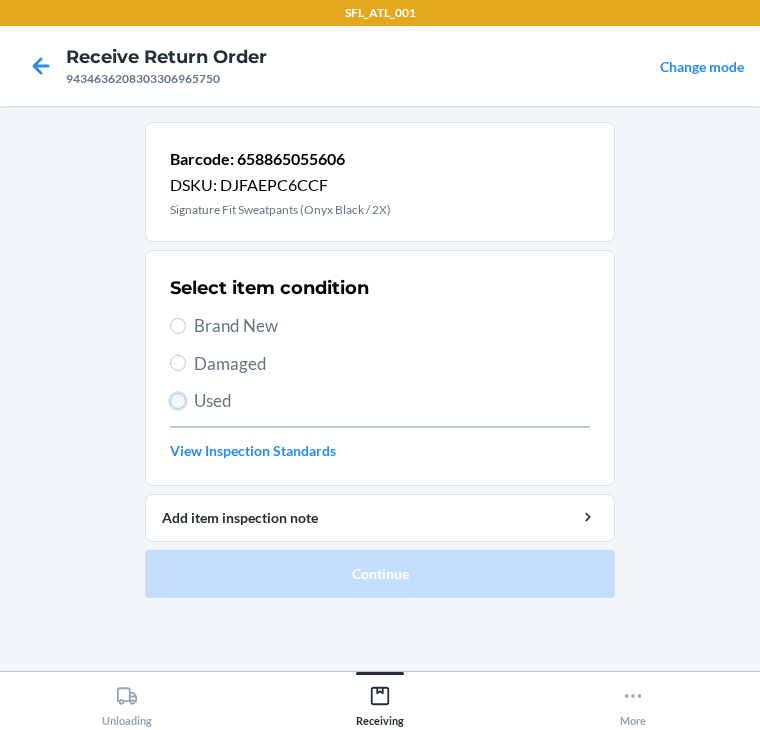 click on "Used" at bounding box center [178, 401] 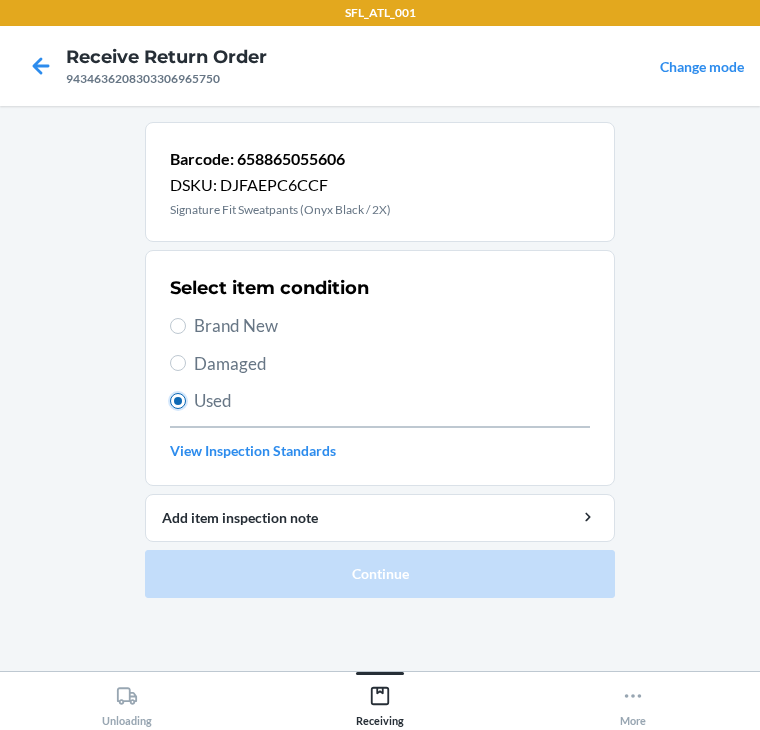 radio on "true" 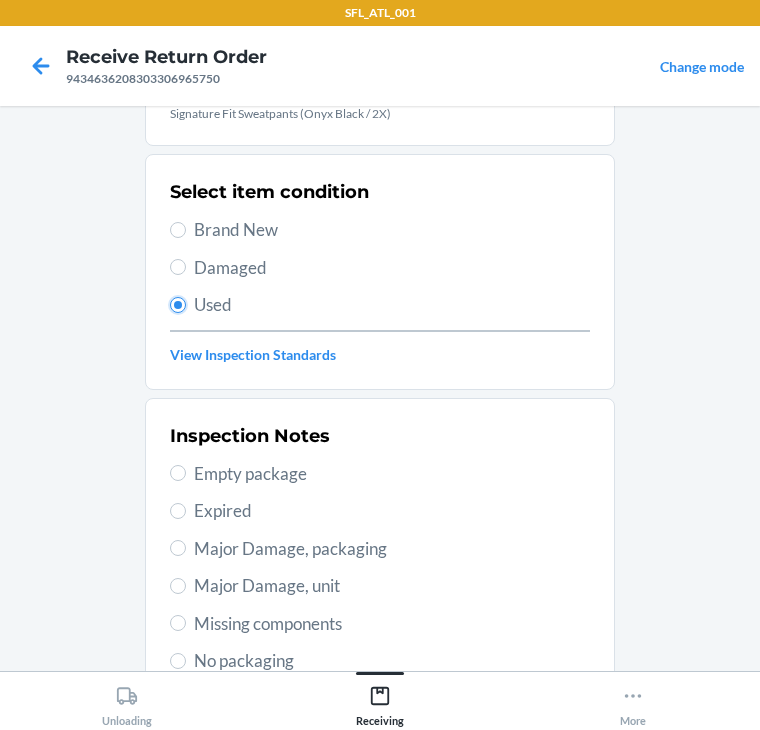 scroll, scrollTop: 240, scrollLeft: 0, axis: vertical 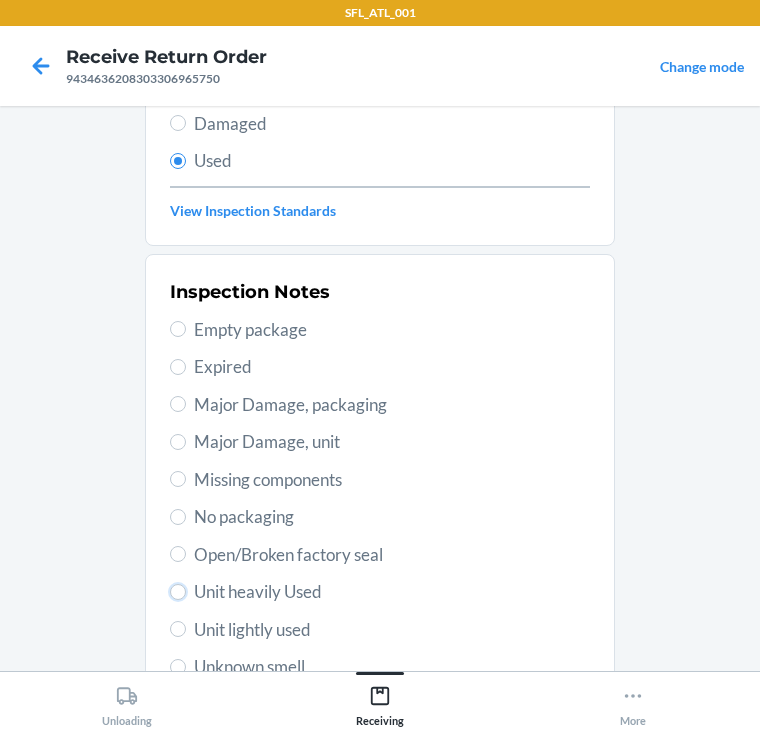 click on "Unit heavily Used" at bounding box center [380, 592] 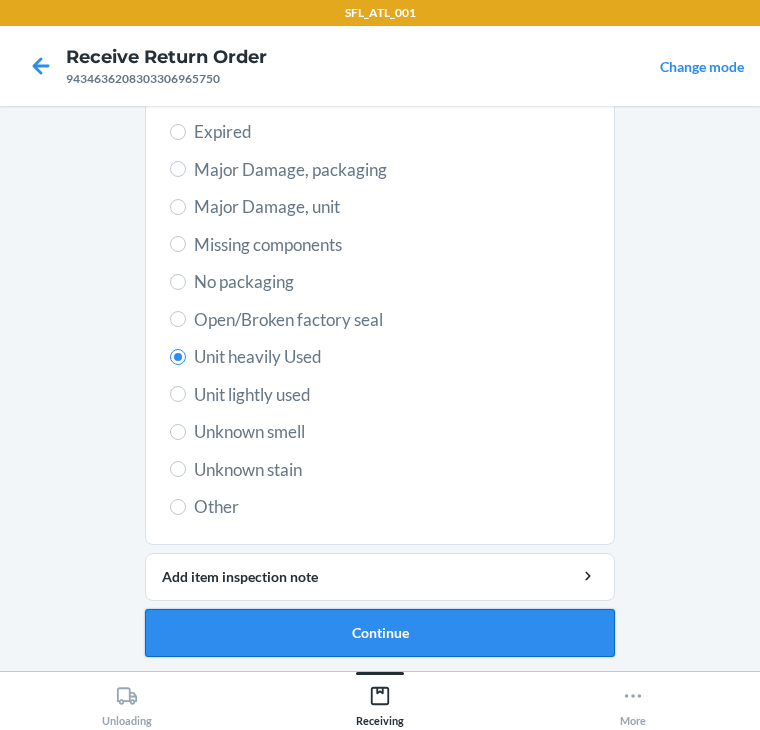 click on "Continue" at bounding box center [380, 633] 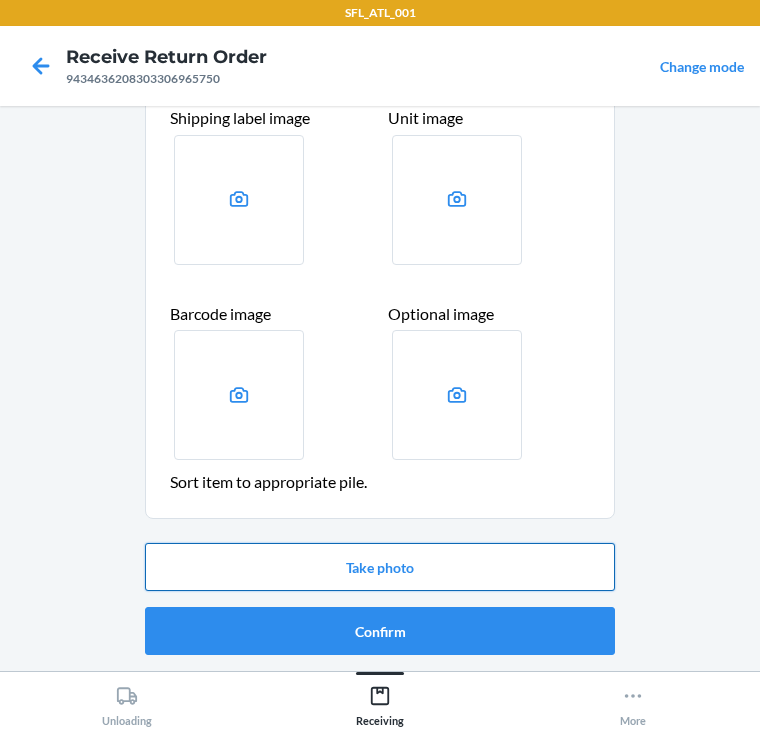 click on "Take photo" at bounding box center [380, 567] 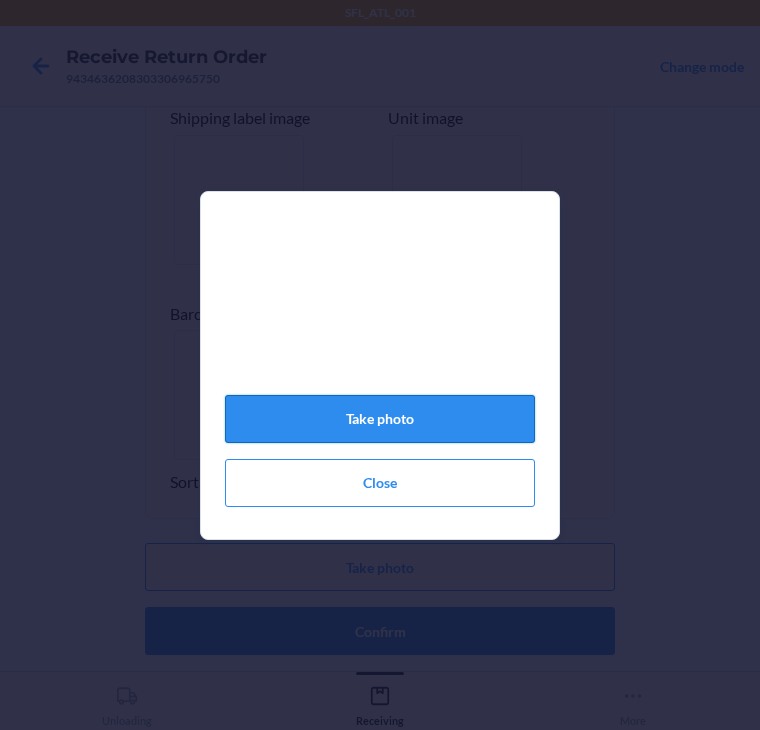 click on "Take photo" 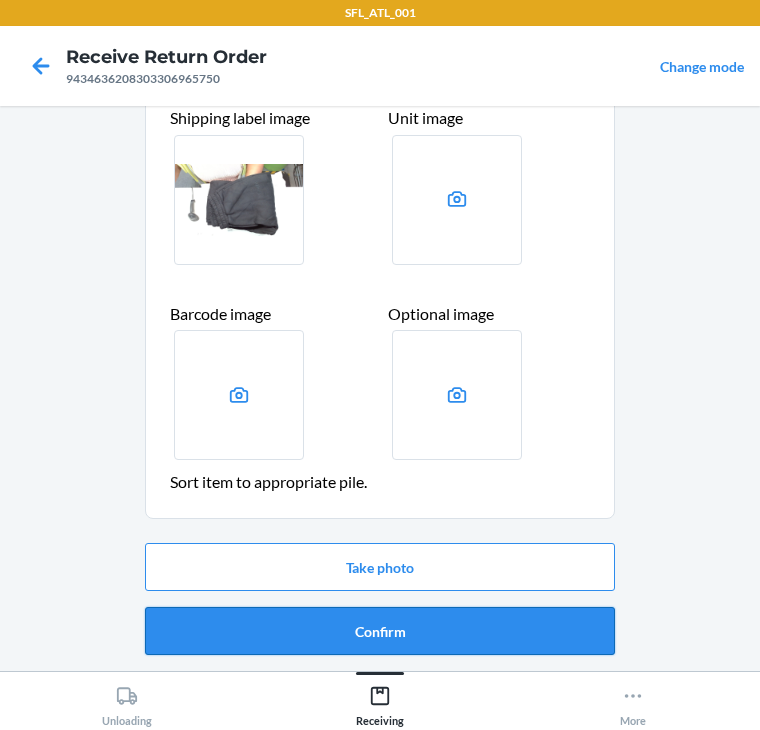 click on "Confirm" at bounding box center (380, 631) 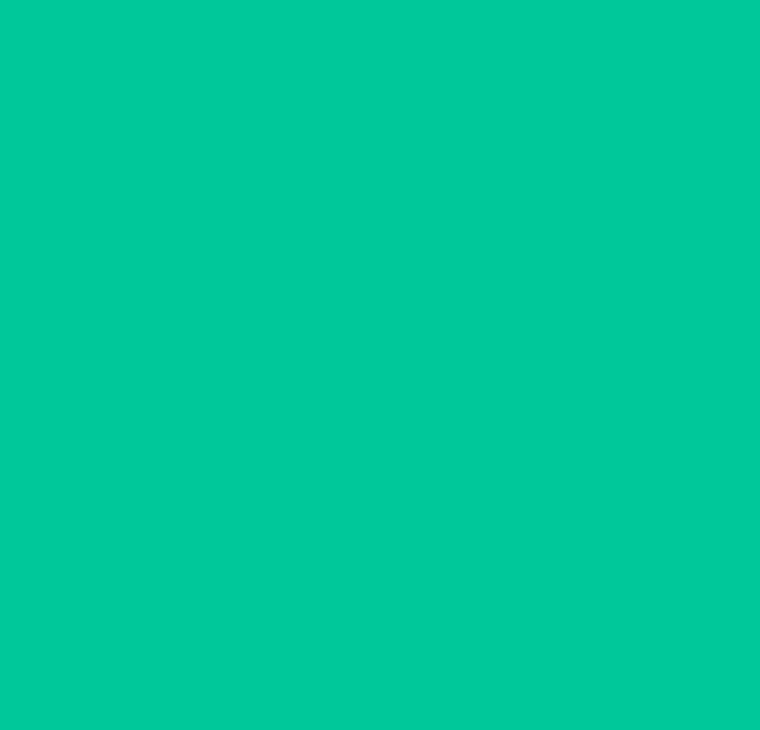 scroll, scrollTop: 0, scrollLeft: 0, axis: both 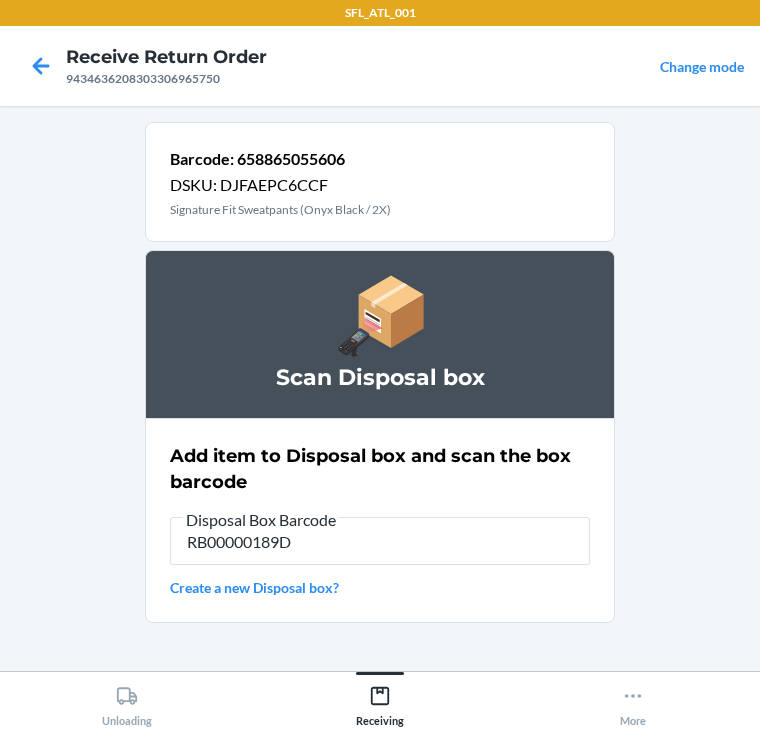 type on "RB00000189D" 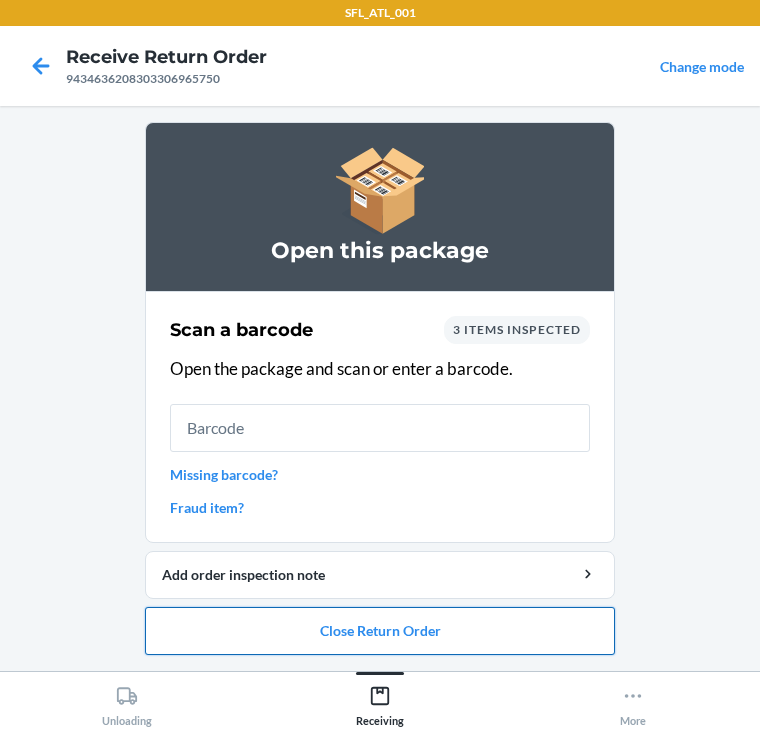 click on "Close Return Order" at bounding box center (380, 631) 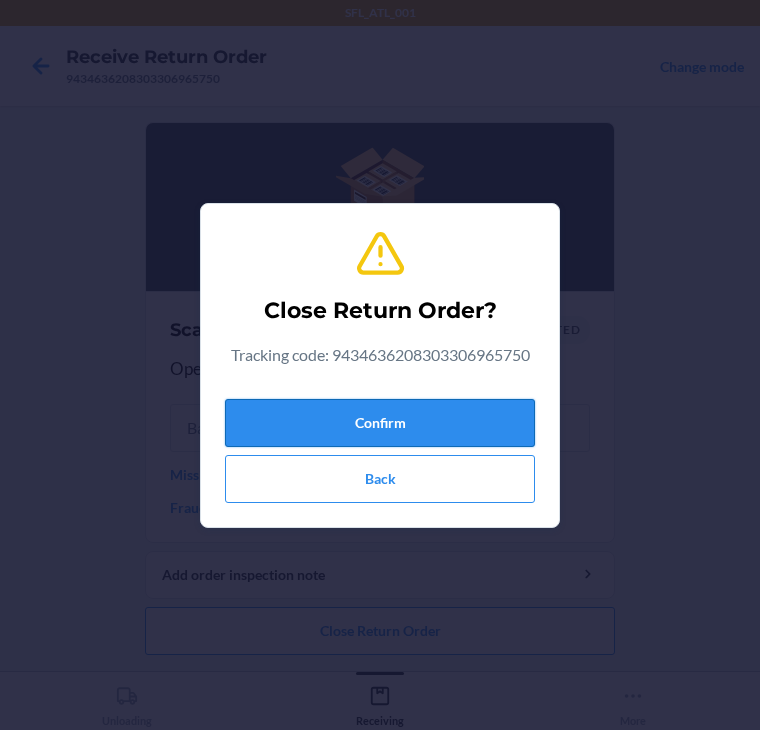 click on "Confirm" at bounding box center [380, 423] 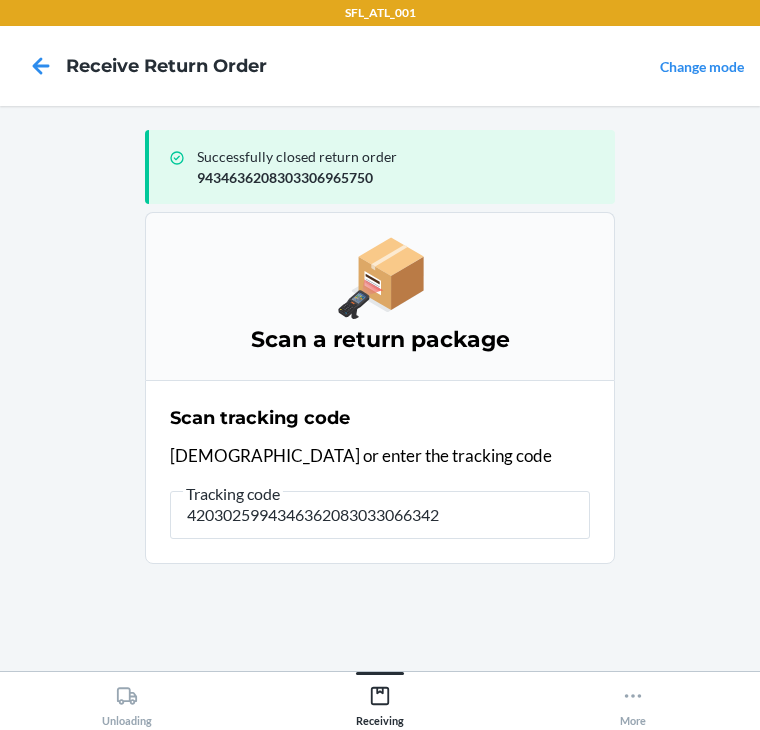 type on "42030259943463620830330663424" 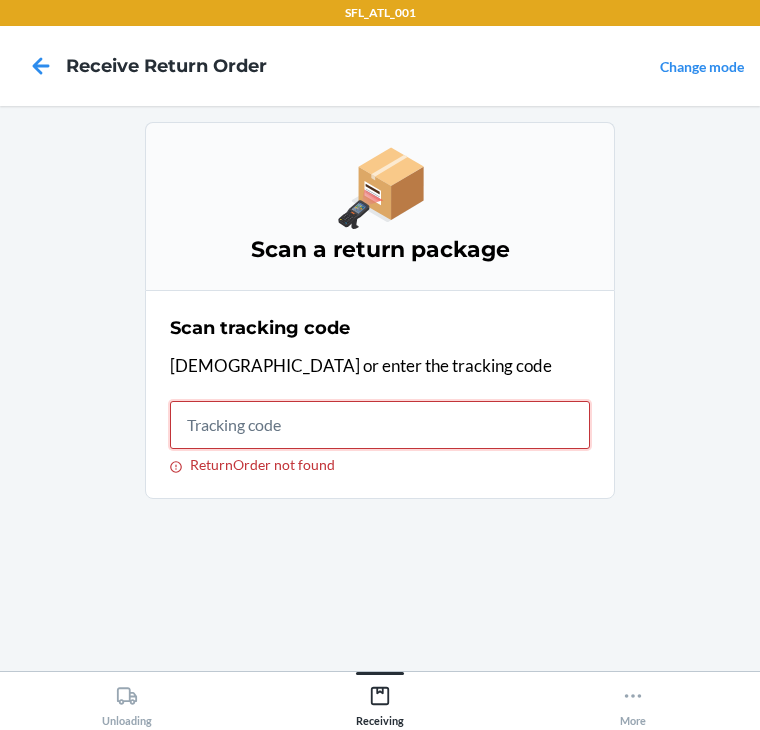 click on "ReturnOrder not found" at bounding box center [380, 425] 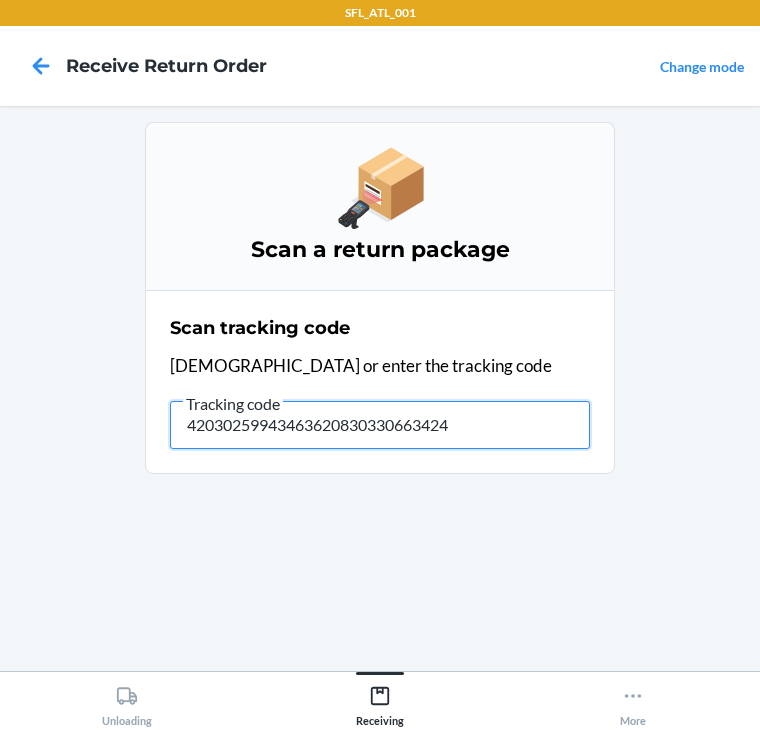 type on "420302599434636208303306634243" 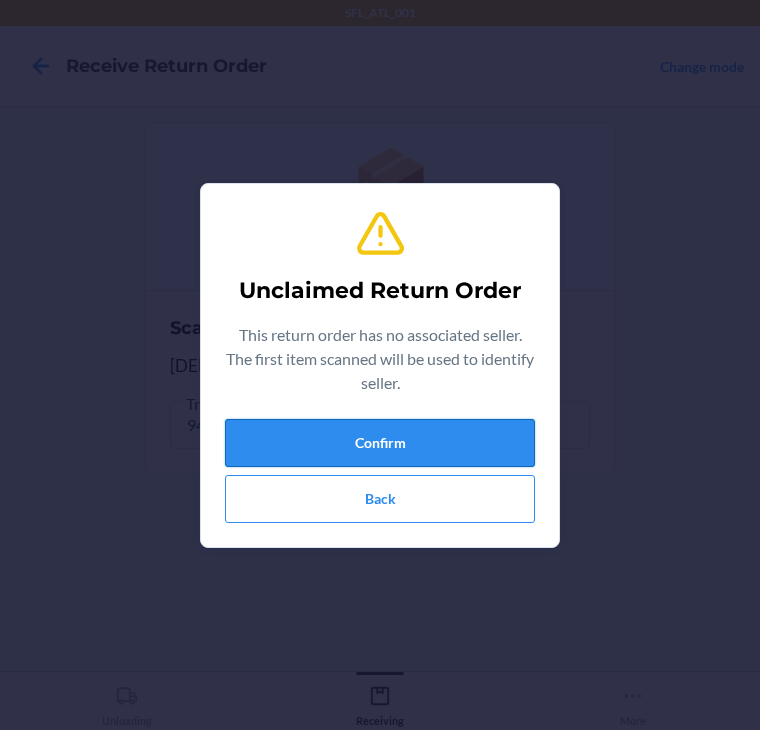 click on "Confirm" at bounding box center (380, 443) 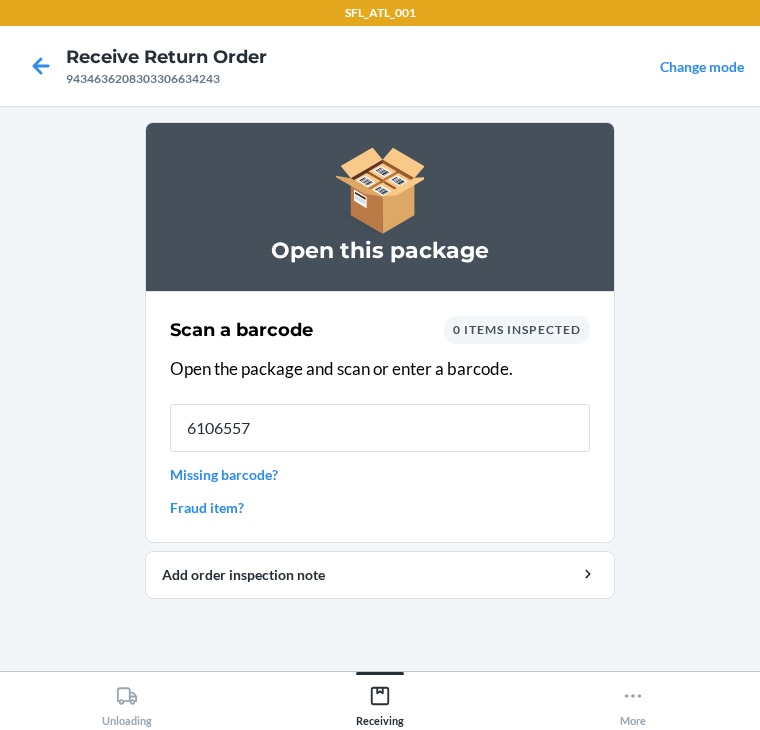 type on "61065579" 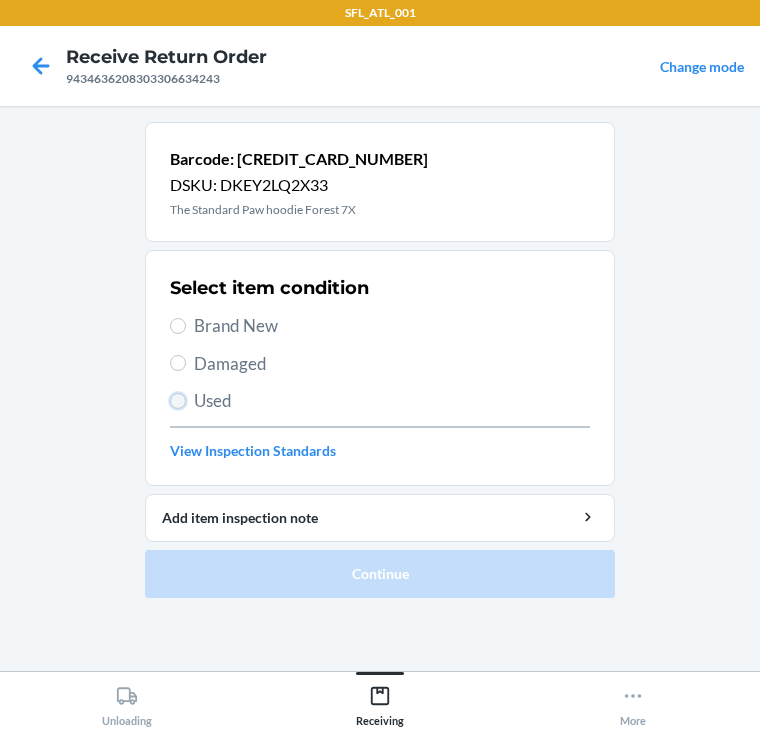click on "Used" at bounding box center [178, 401] 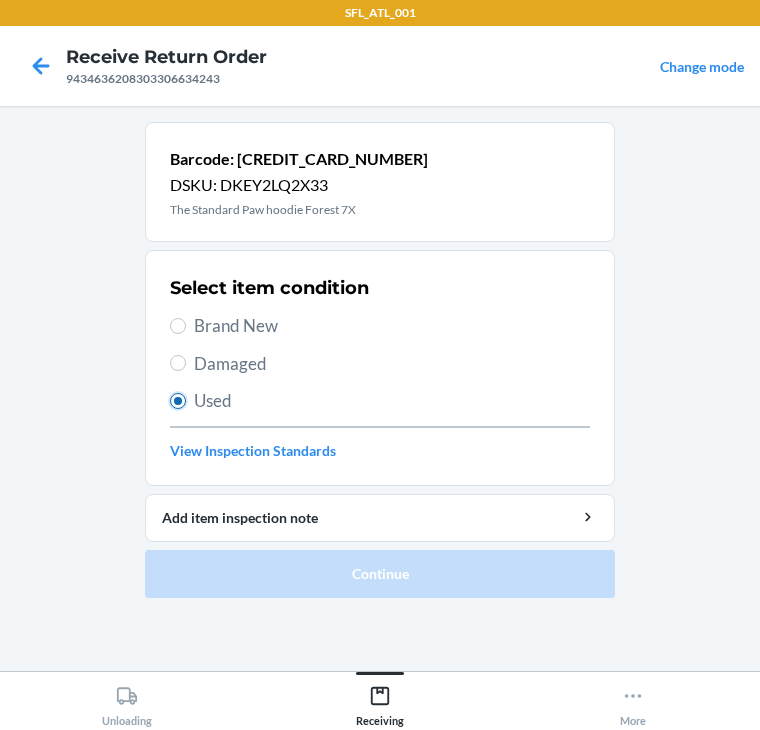 radio on "true" 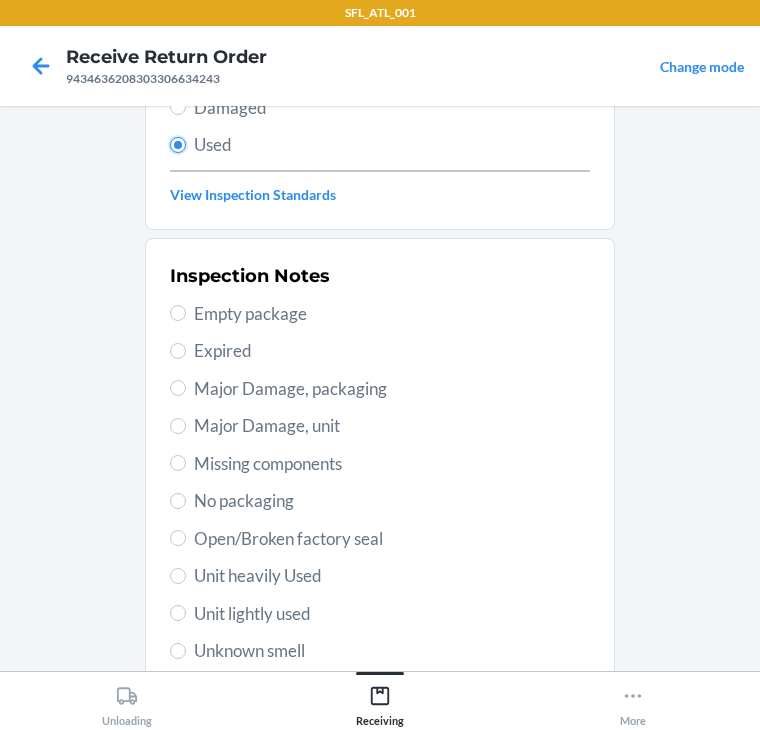 scroll, scrollTop: 320, scrollLeft: 0, axis: vertical 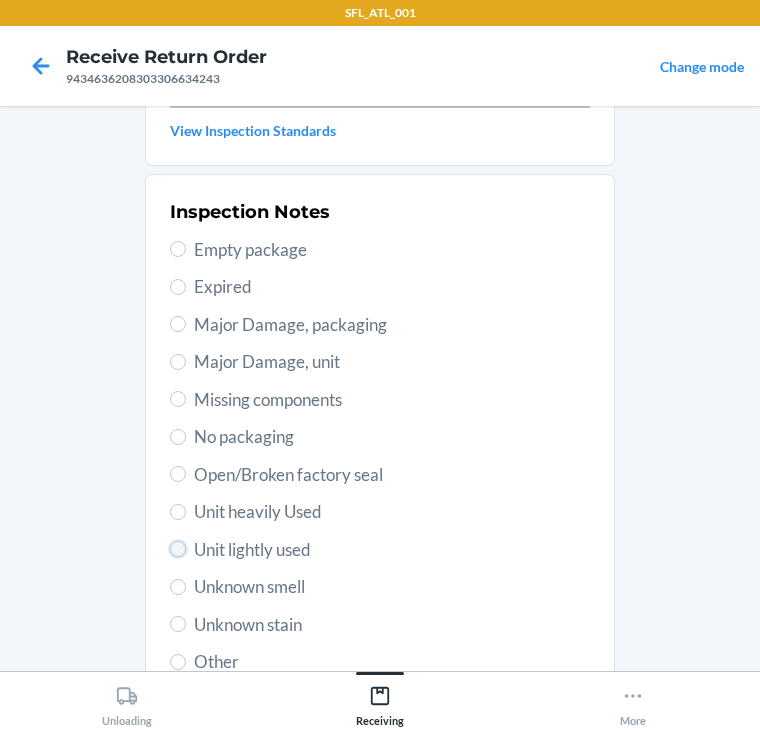 drag, startPoint x: 174, startPoint y: 548, endPoint x: 184, endPoint y: 547, distance: 10.049875 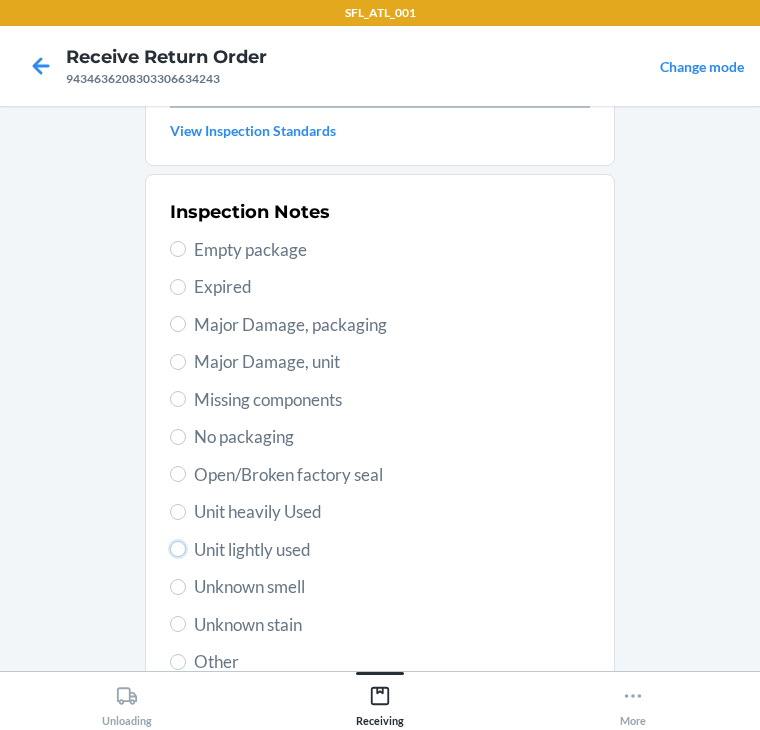 click on "Unit lightly used" at bounding box center [178, 549] 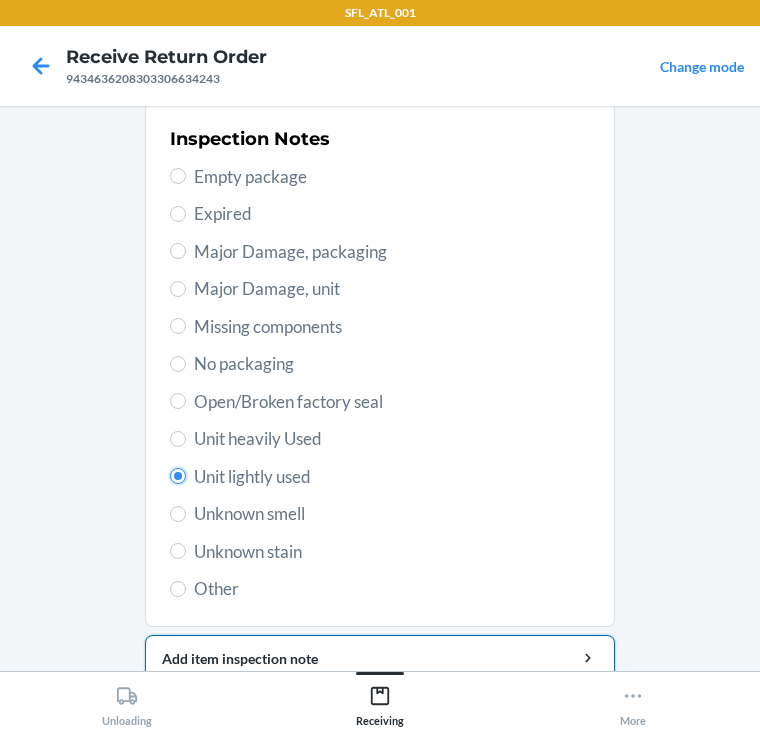 scroll, scrollTop: 475, scrollLeft: 0, axis: vertical 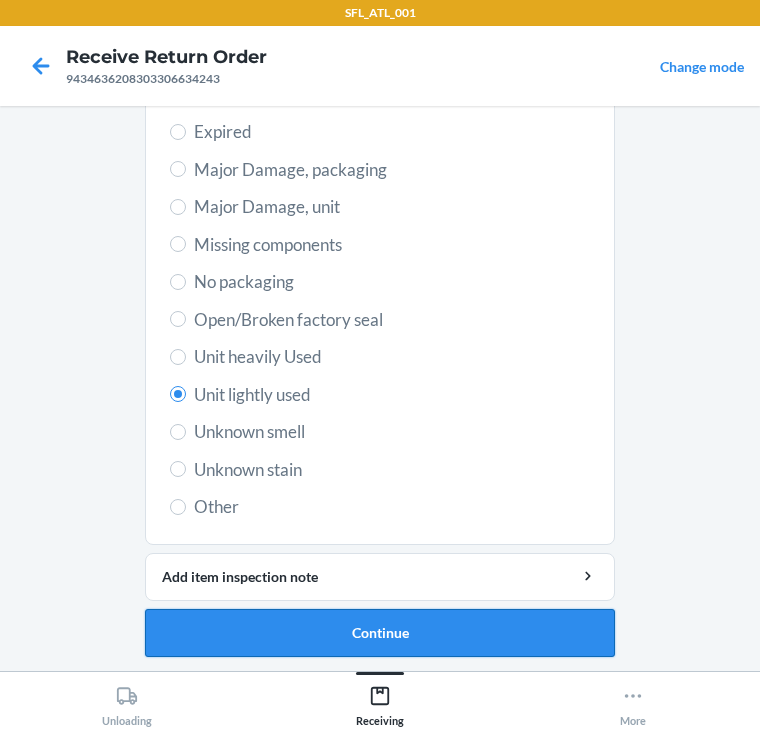click on "Continue" at bounding box center (380, 633) 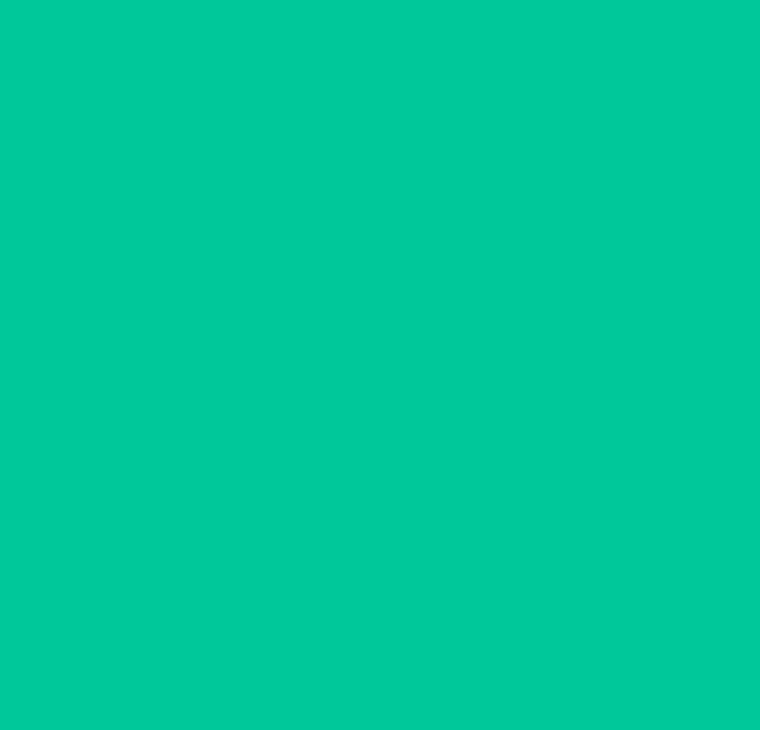 scroll, scrollTop: 104, scrollLeft: 0, axis: vertical 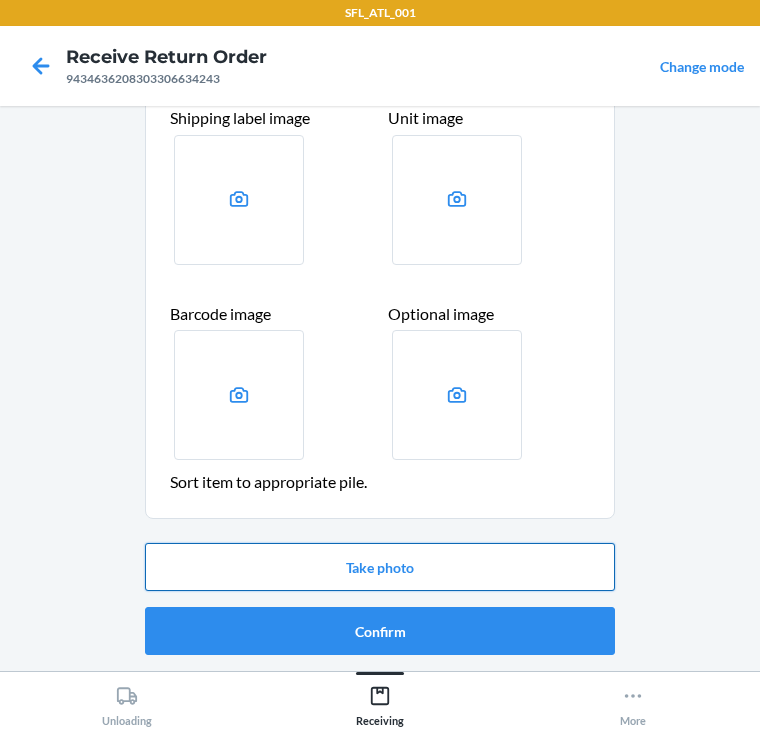 click on "Take photo" at bounding box center [380, 567] 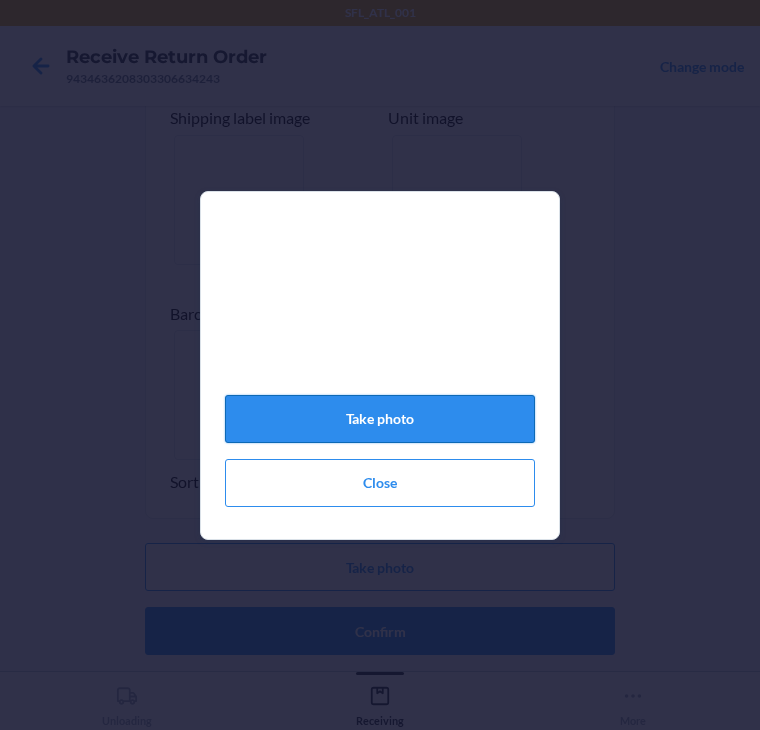 click on "Take photo" 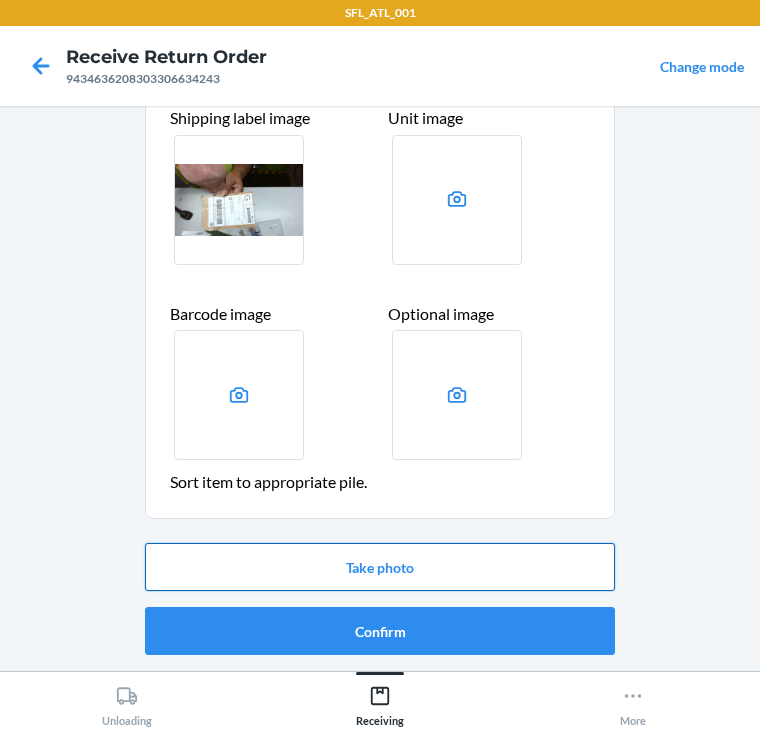 click on "Take photo" at bounding box center [380, 567] 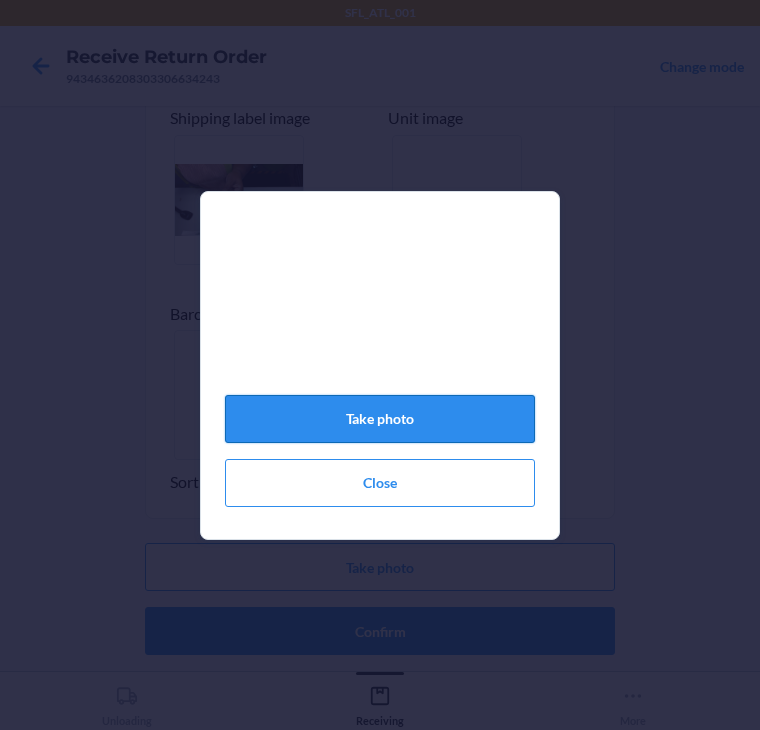 click on "Take photo" 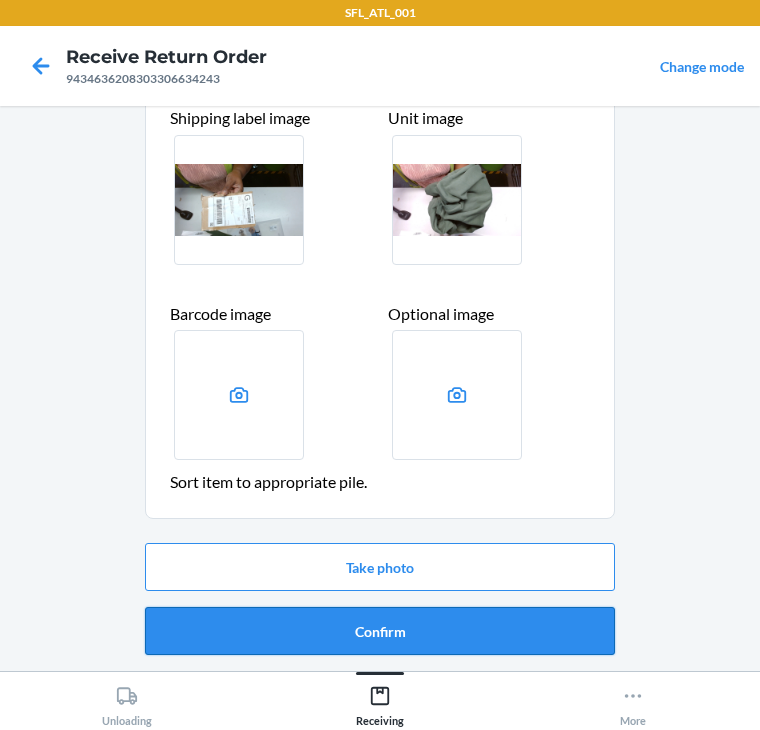 click on "Confirm" at bounding box center [380, 631] 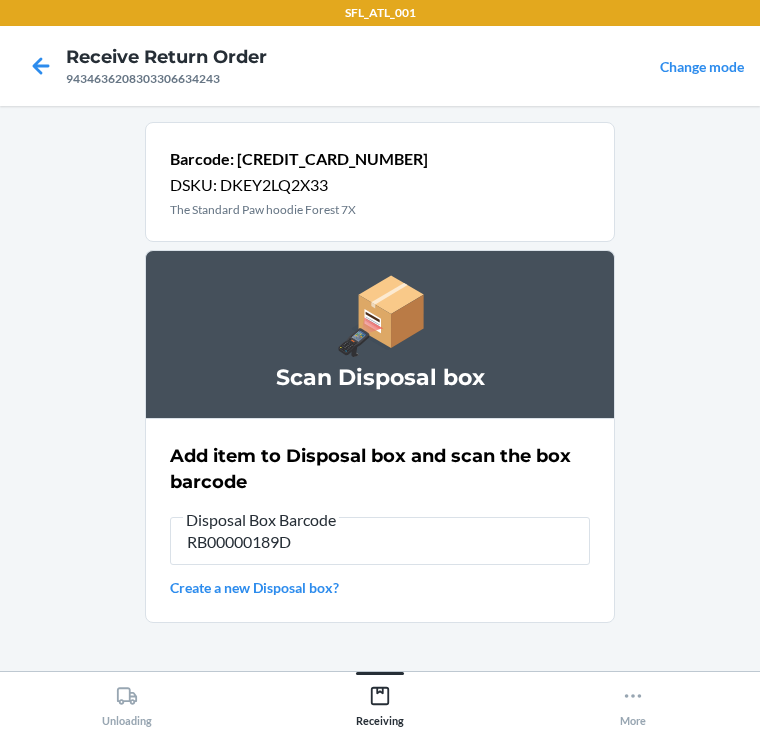 type on "RB00000189D" 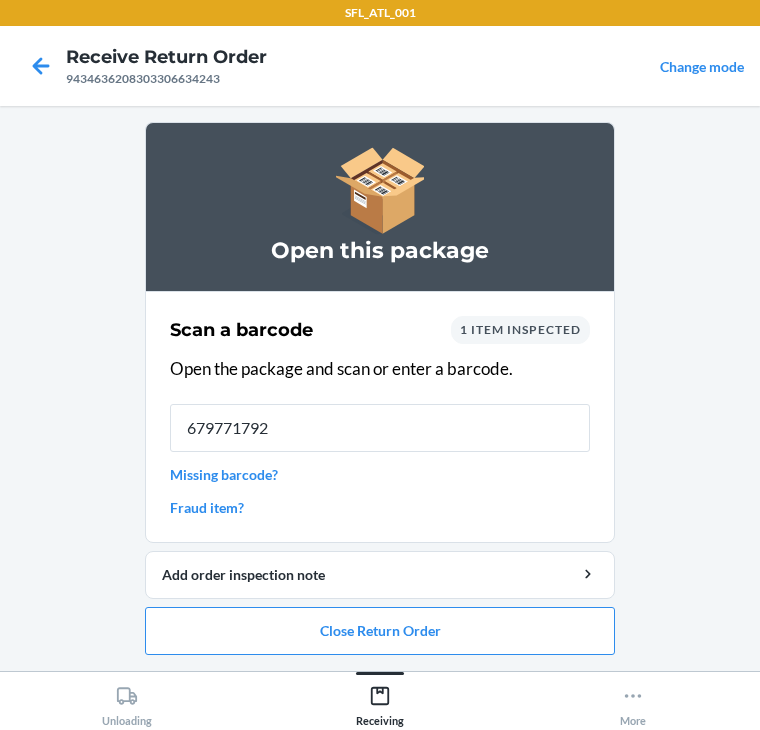 type on "6797717920" 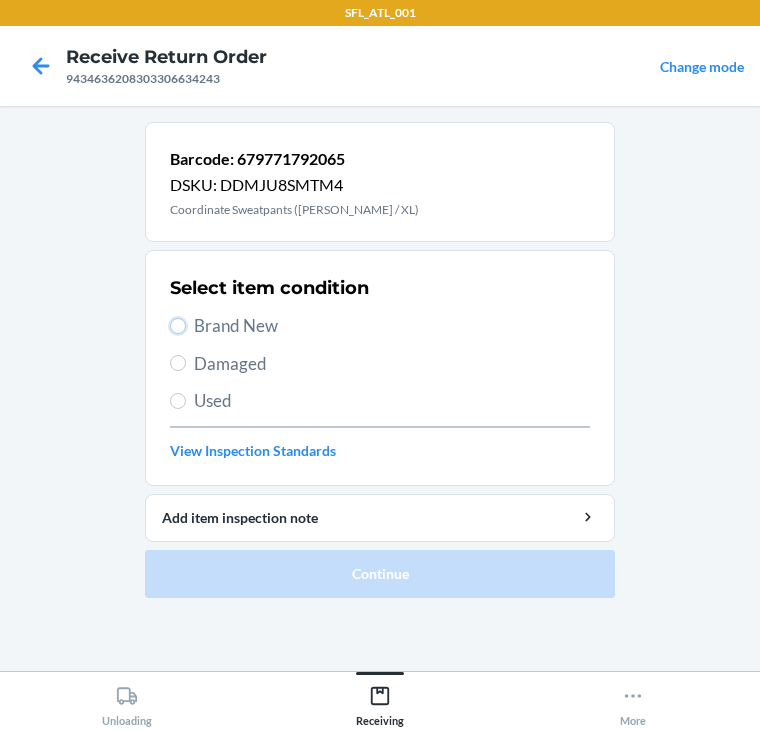 drag, startPoint x: 176, startPoint y: 327, endPoint x: 184, endPoint y: 376, distance: 49.648766 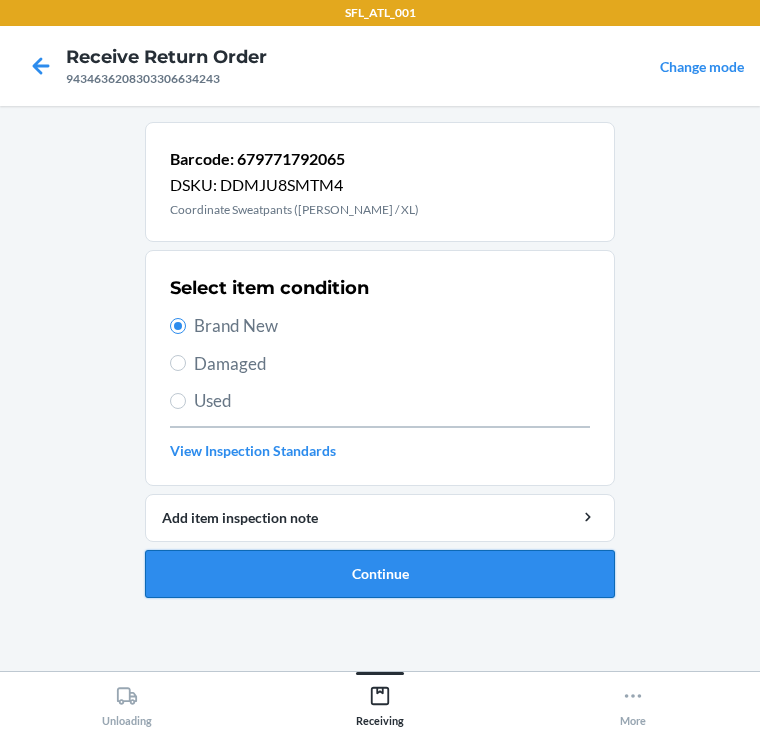 click on "Continue" at bounding box center (380, 574) 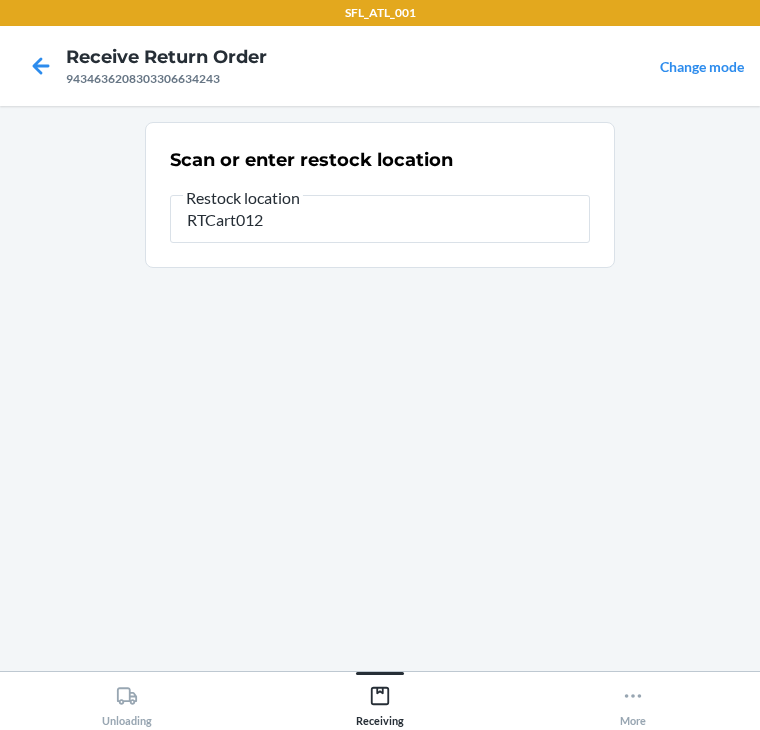 type on "RTCart012" 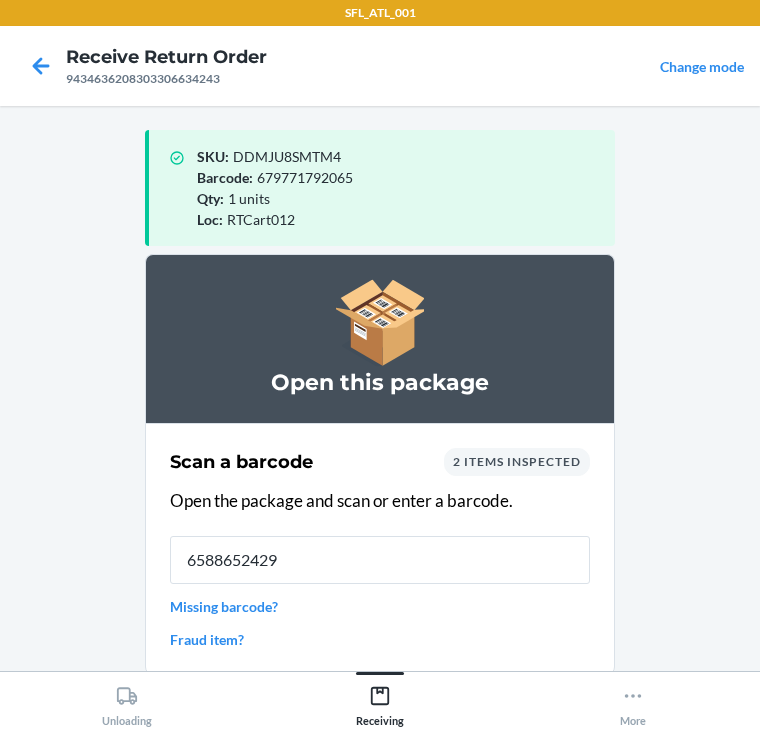 type on "65886524292" 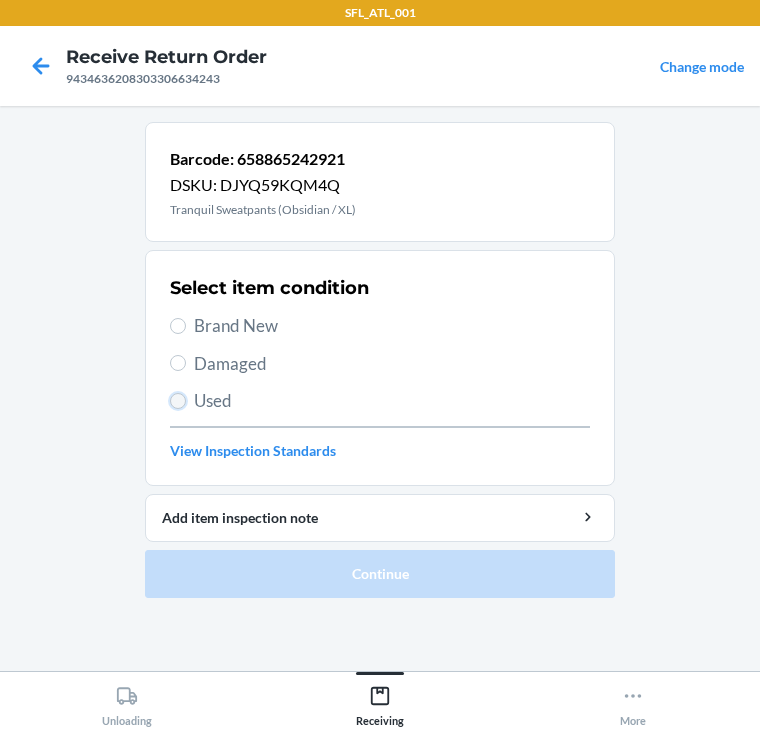 click on "Used" at bounding box center (178, 401) 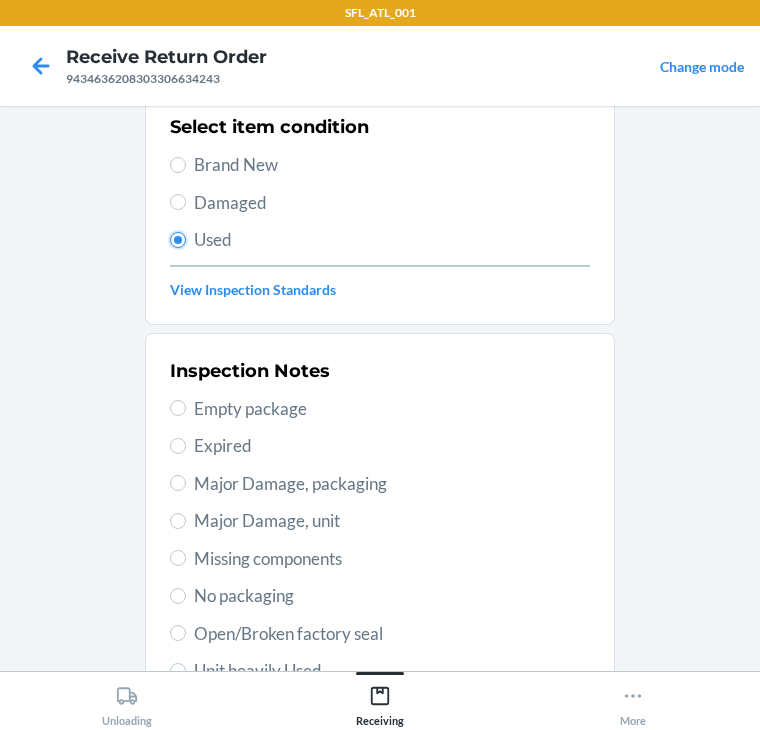 scroll, scrollTop: 400, scrollLeft: 0, axis: vertical 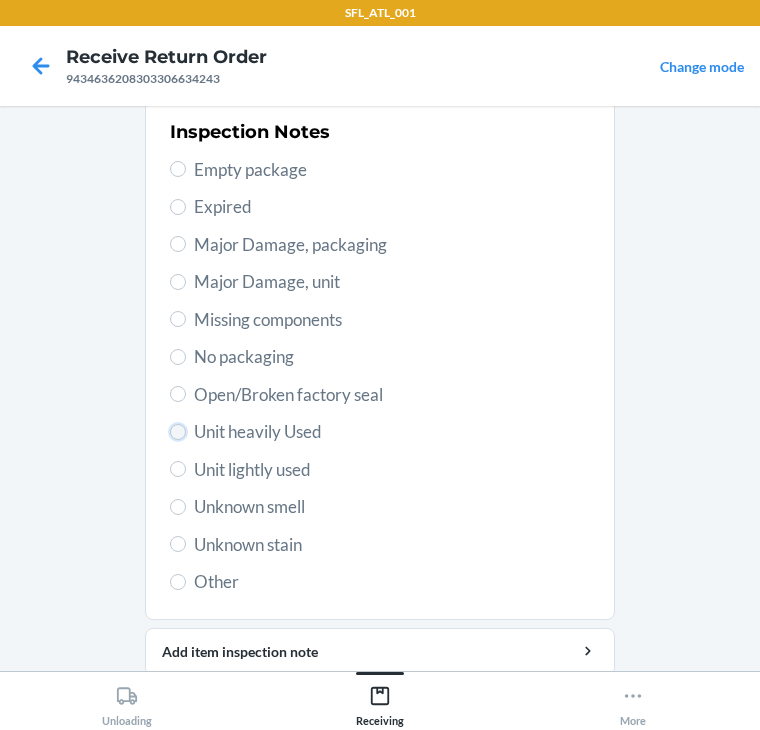 click on "Unit heavily Used" at bounding box center [178, 432] 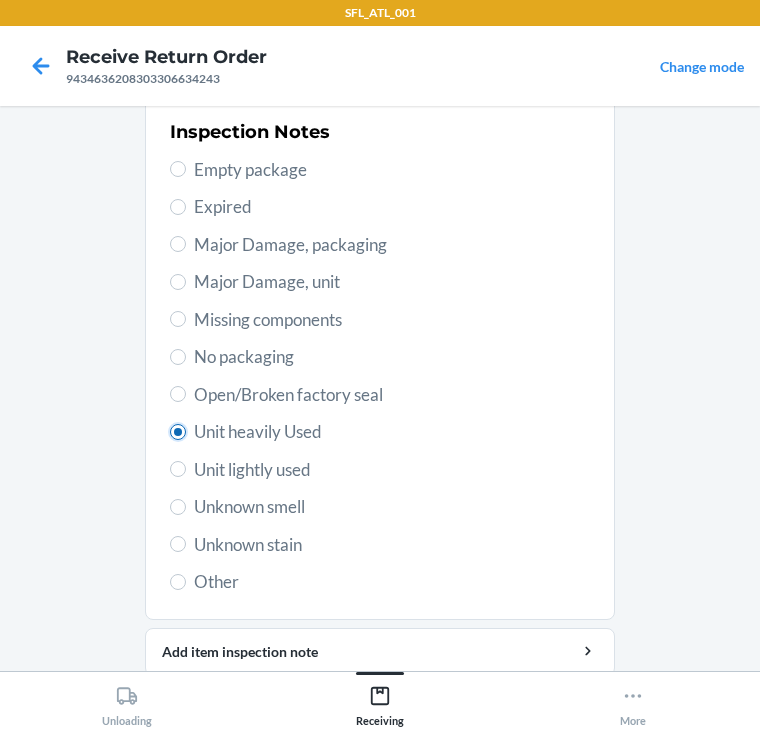 radio on "true" 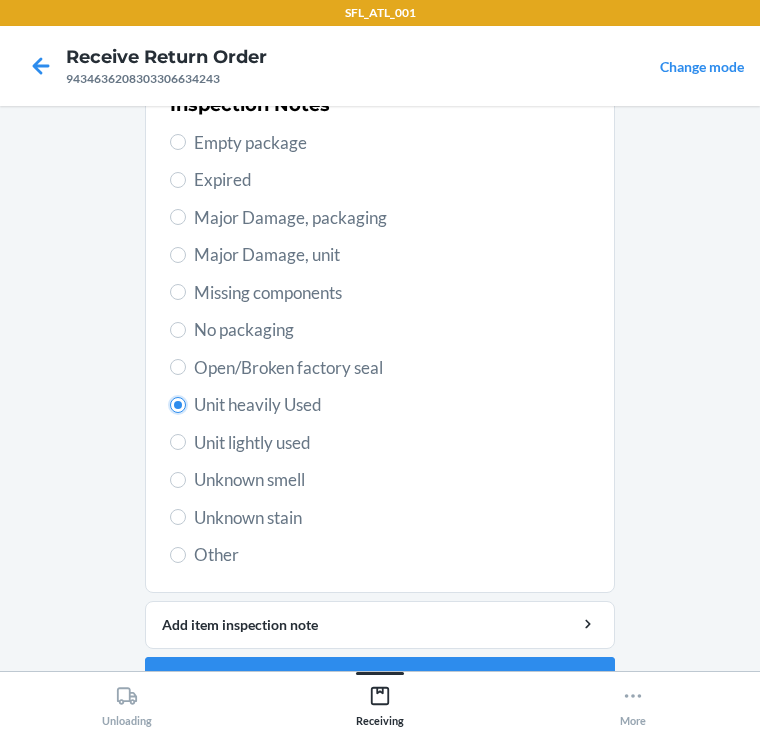 scroll, scrollTop: 475, scrollLeft: 0, axis: vertical 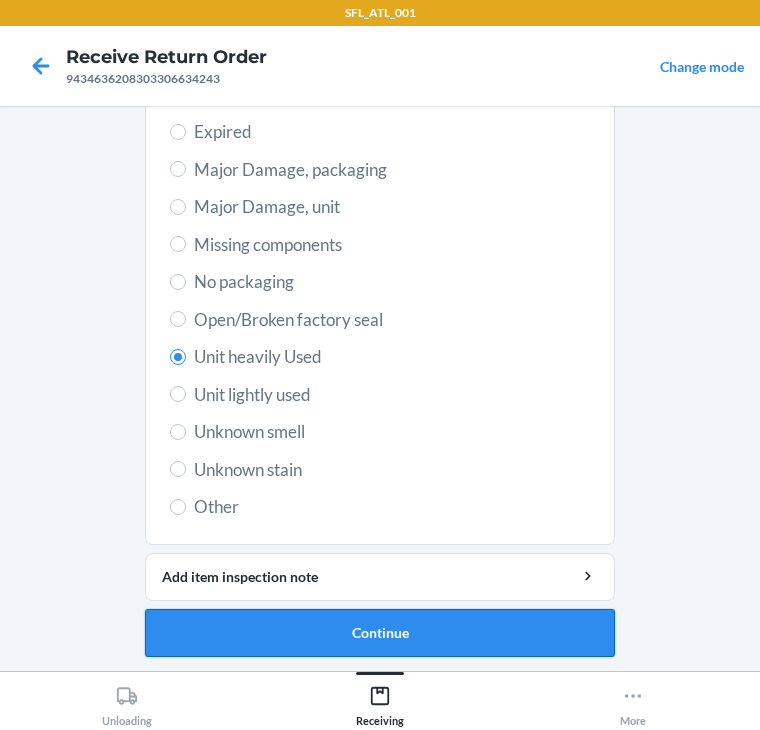 click on "Continue" at bounding box center (380, 633) 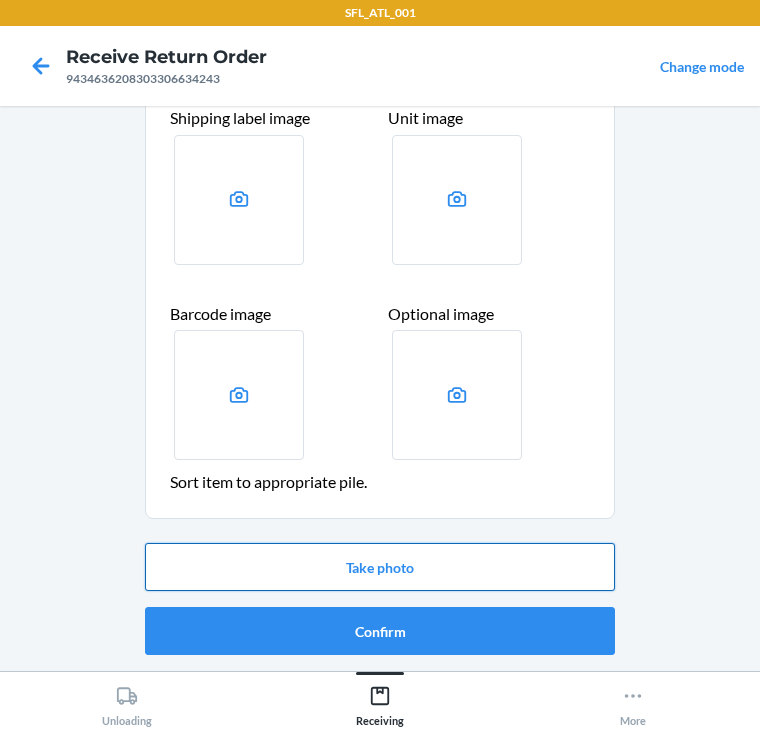 click on "Take photo" at bounding box center (380, 567) 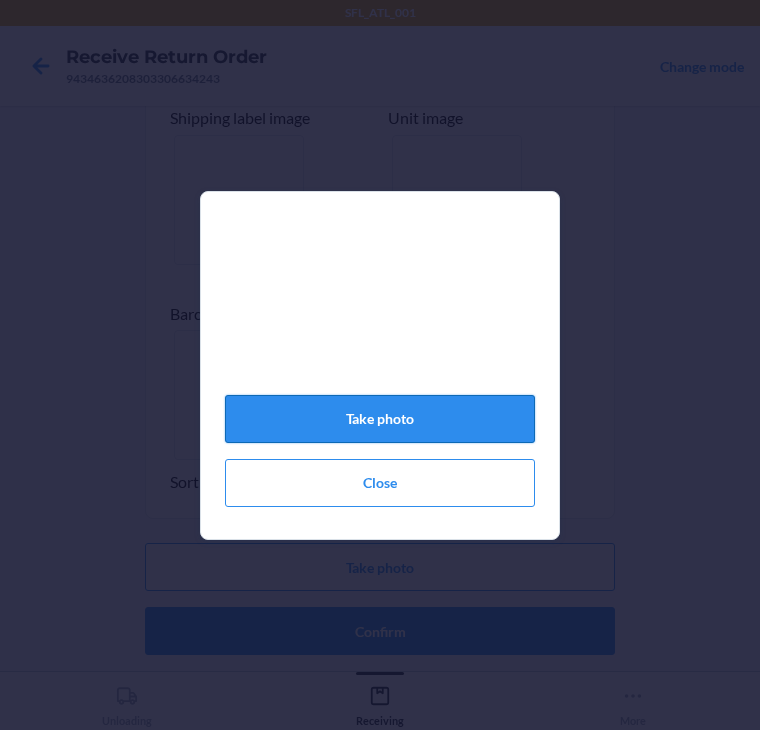 click on "Take photo" 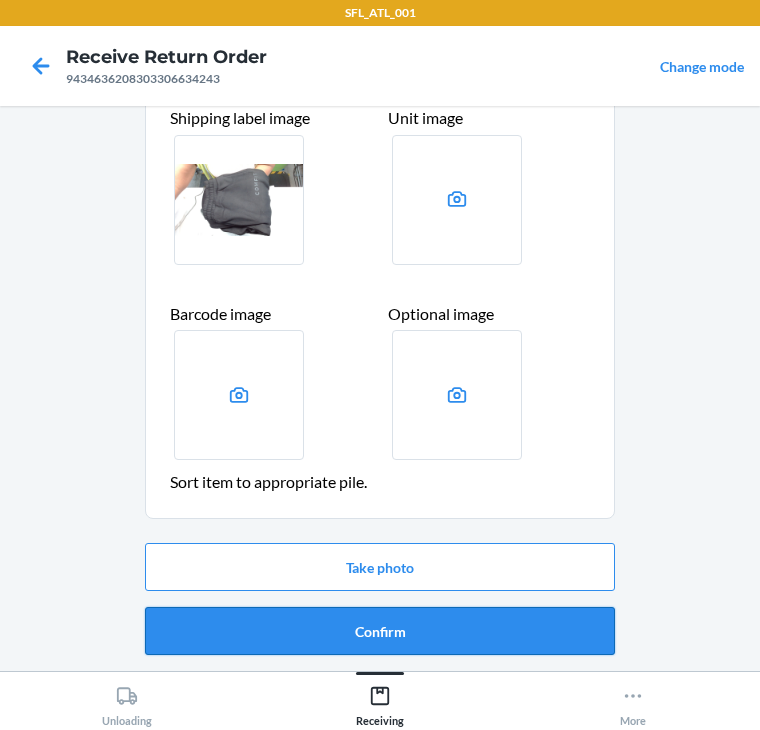 click on "Confirm" at bounding box center (380, 631) 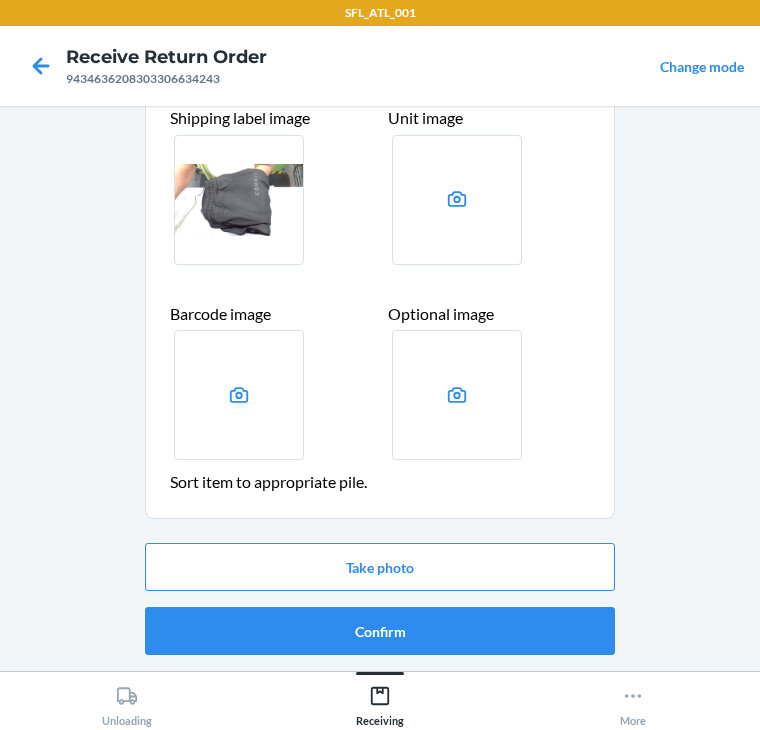 scroll, scrollTop: 0, scrollLeft: 0, axis: both 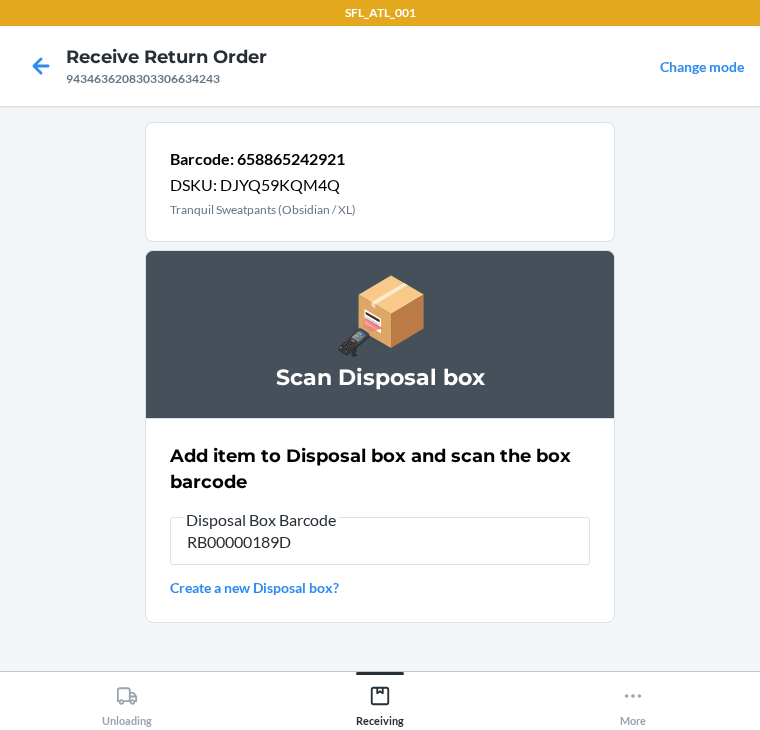type on "RB00000189D" 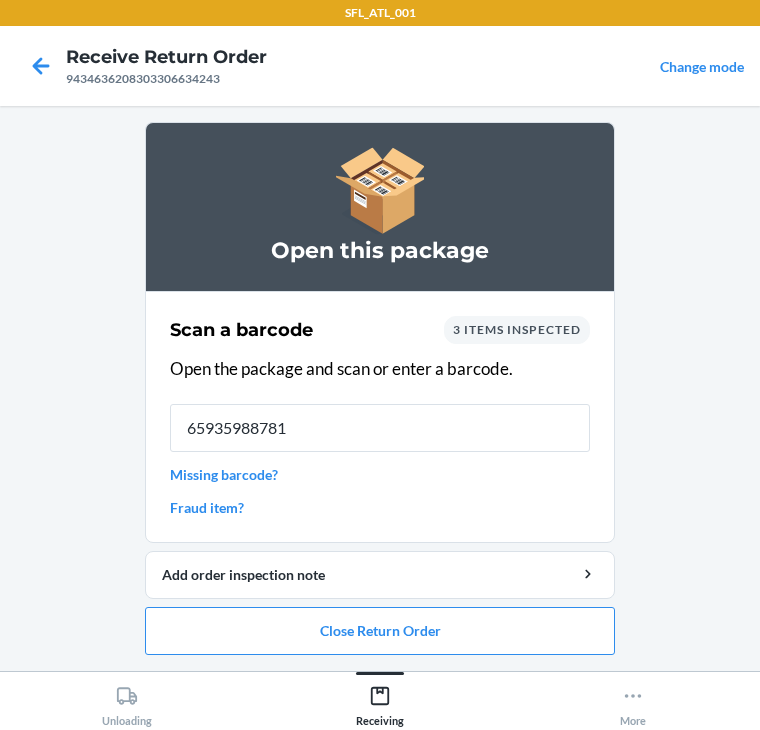 type on "659359887819" 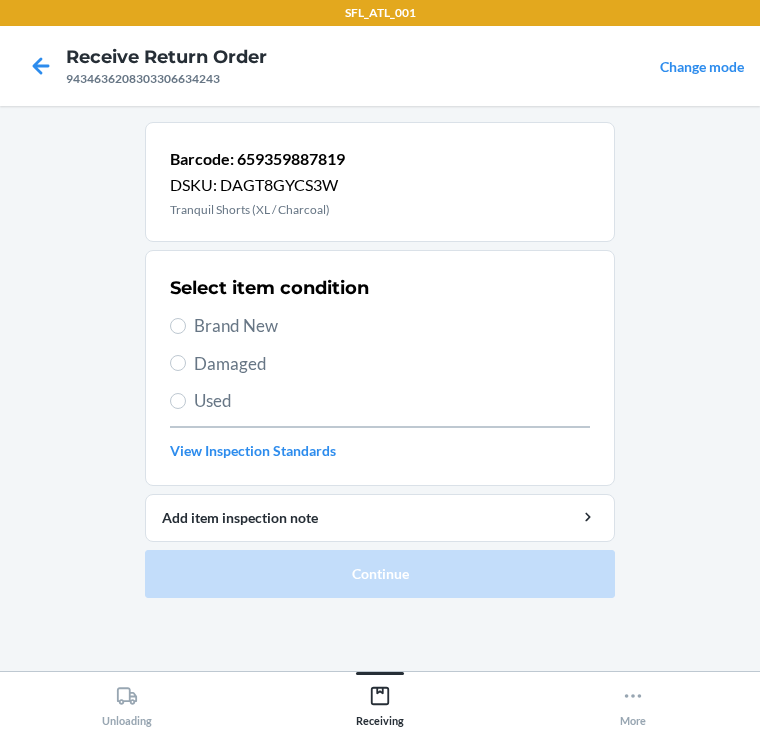 click on "Used" at bounding box center [380, 401] 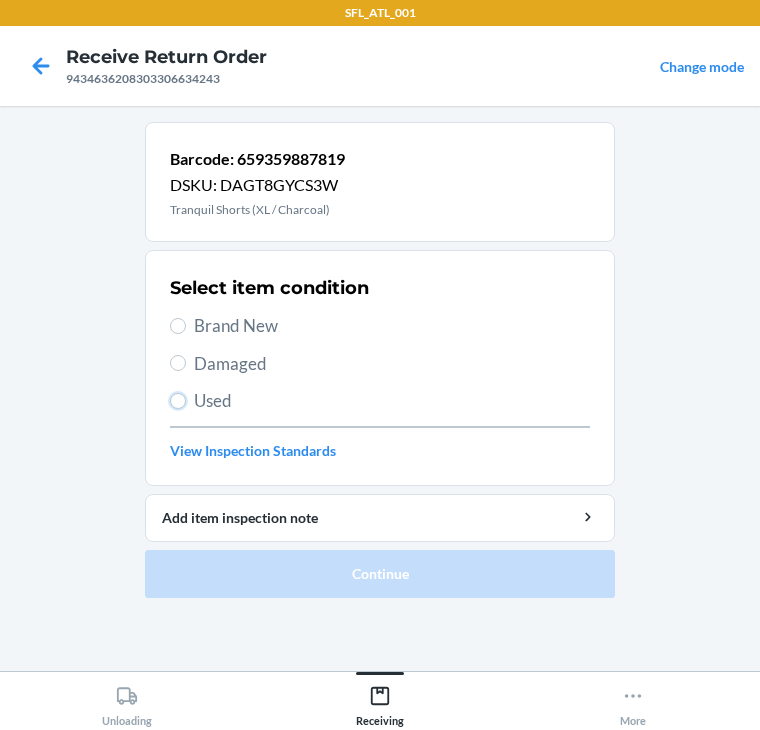 click on "Used" at bounding box center (178, 401) 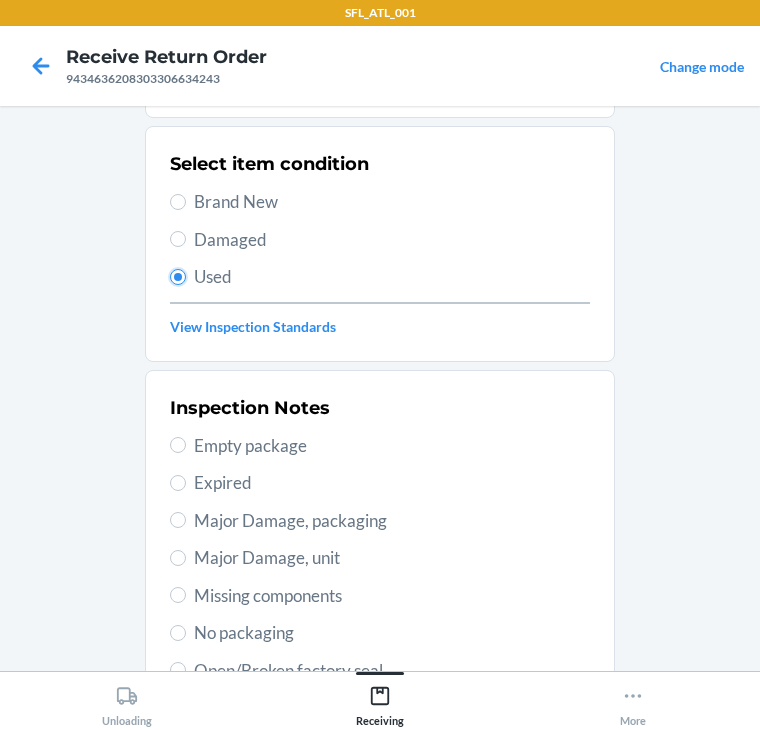 scroll, scrollTop: 240, scrollLeft: 0, axis: vertical 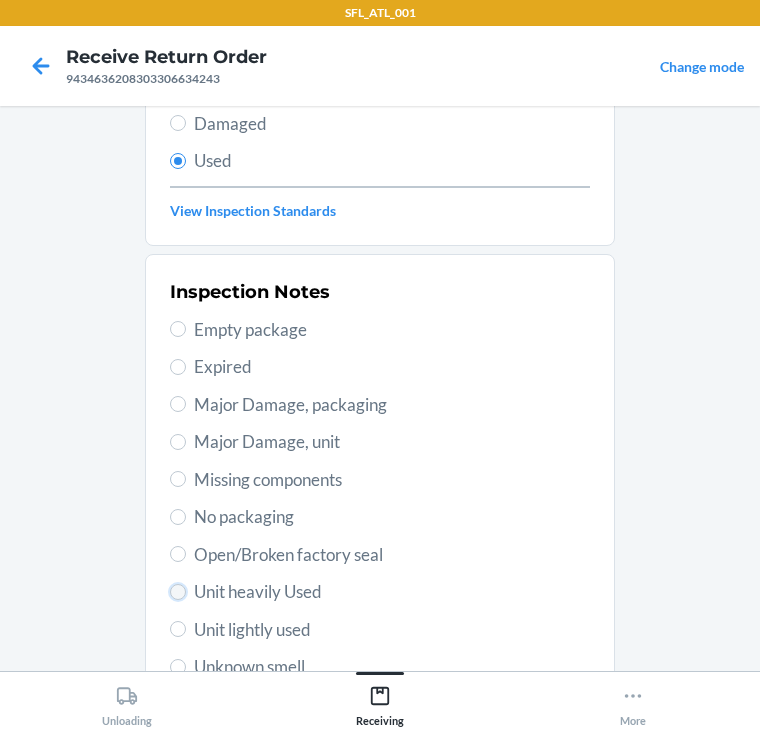 click on "Unit heavily Used" at bounding box center (178, 592) 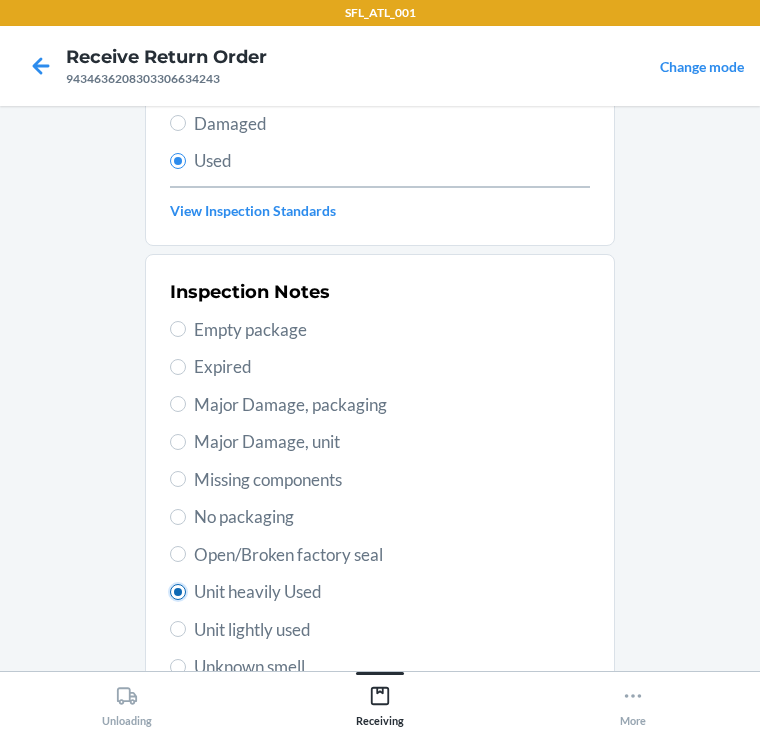 radio on "true" 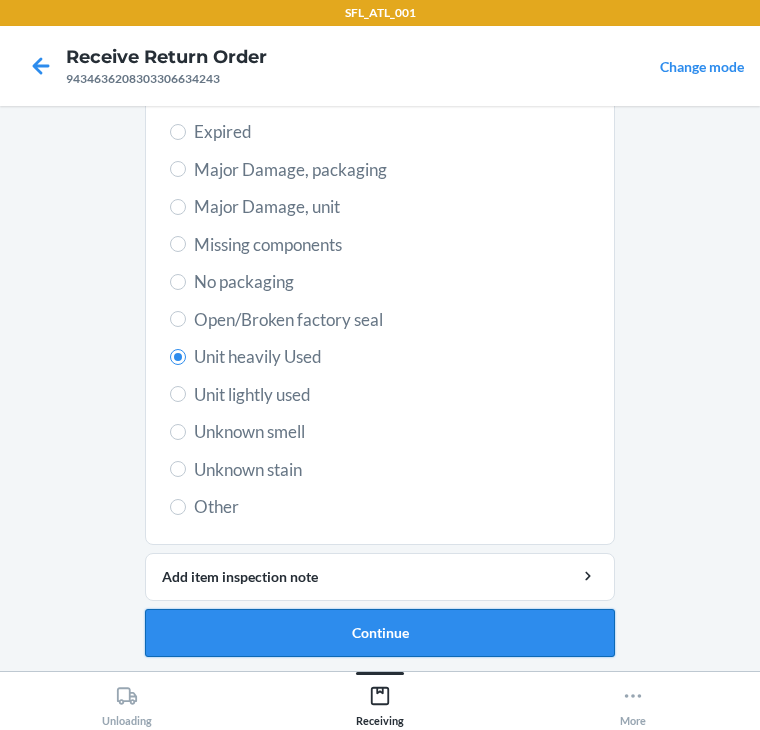 click on "Continue" at bounding box center [380, 633] 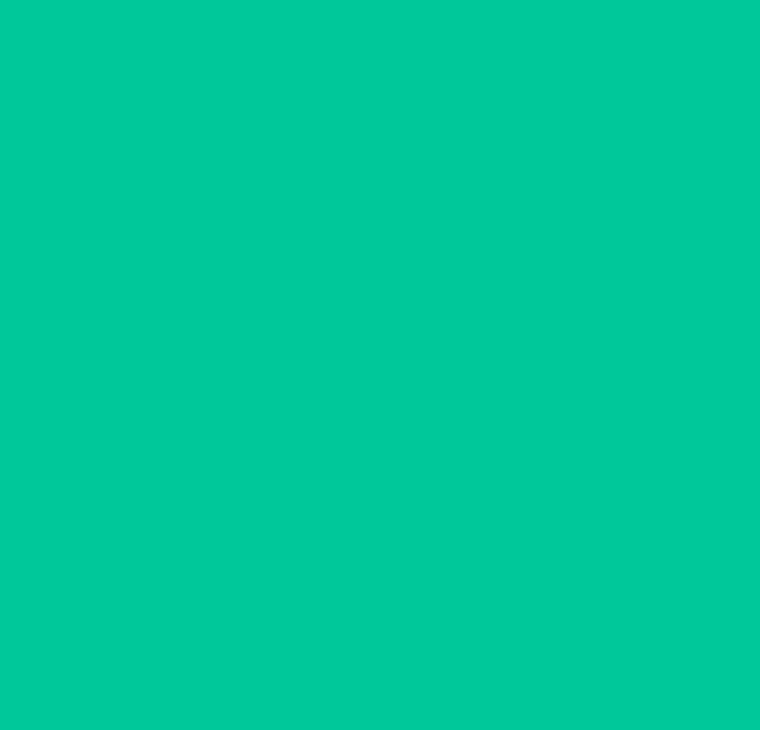scroll, scrollTop: 104, scrollLeft: 0, axis: vertical 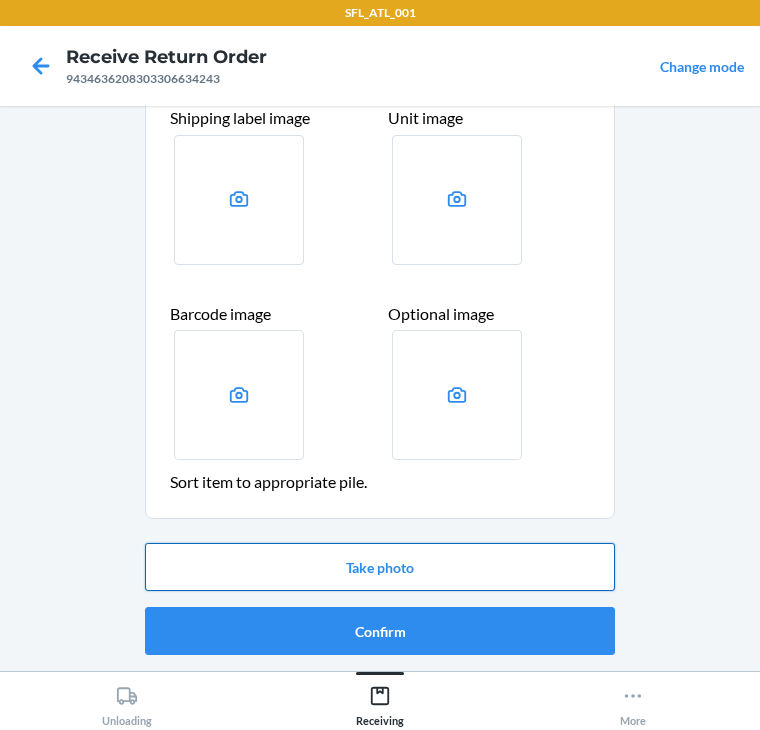 click on "Take photo" at bounding box center (380, 567) 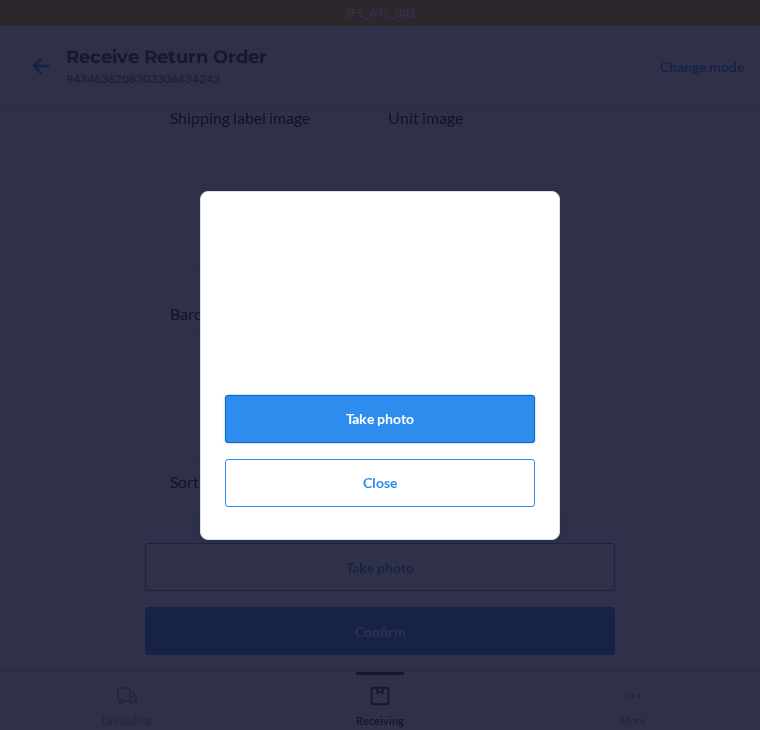 click on "Take photo" 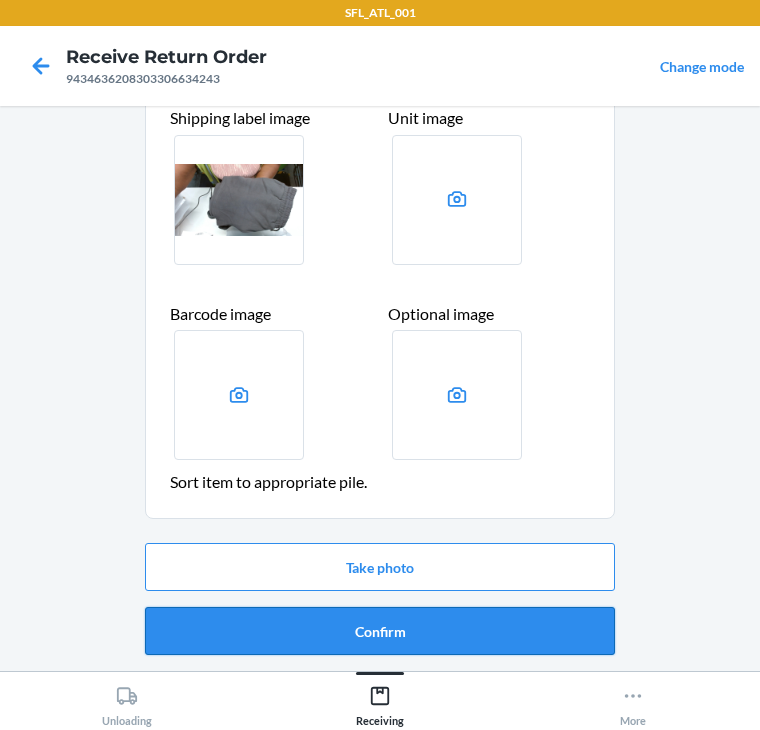 click on "Confirm" at bounding box center [380, 631] 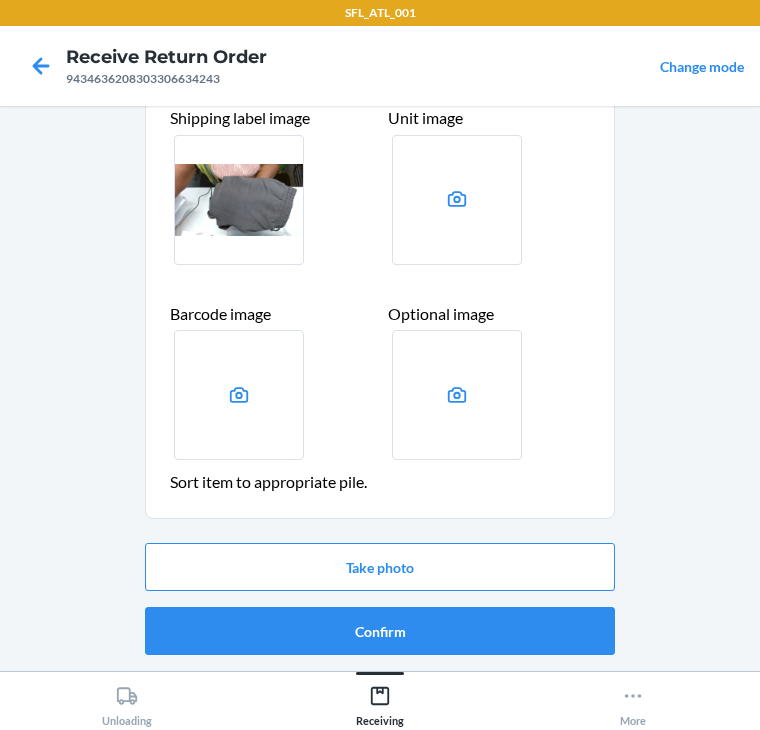 scroll, scrollTop: 0, scrollLeft: 0, axis: both 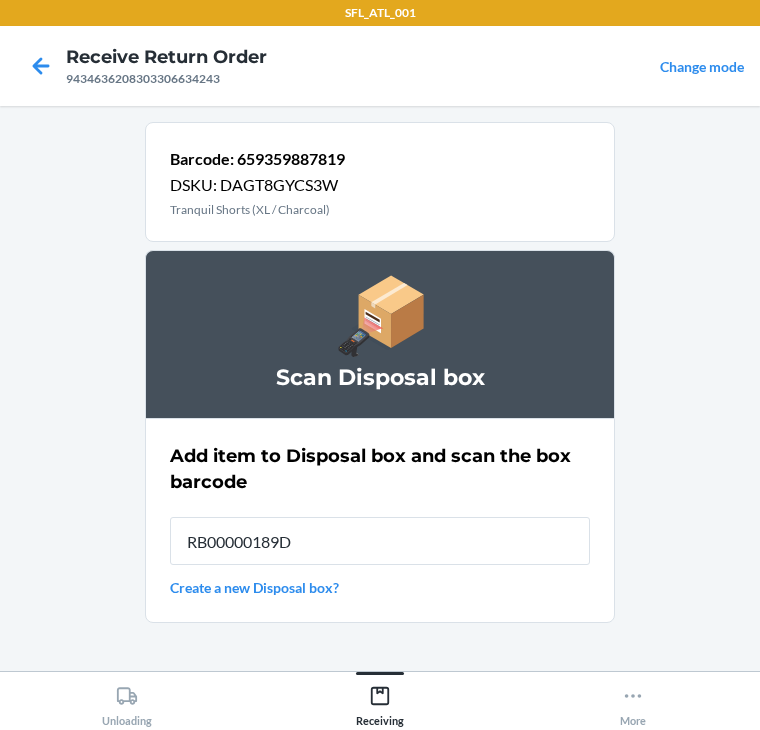 type on "RB00000189D" 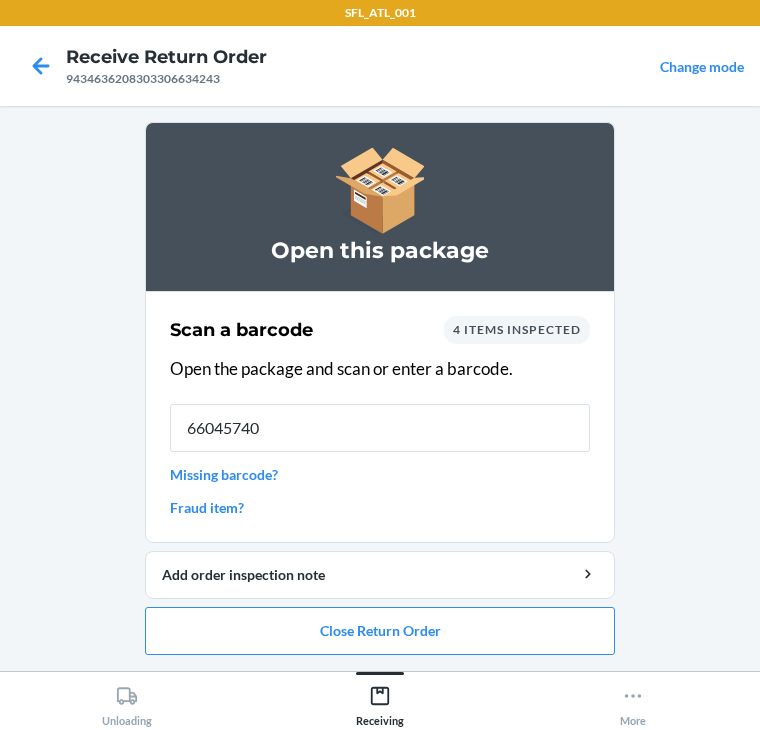 type on "660457406" 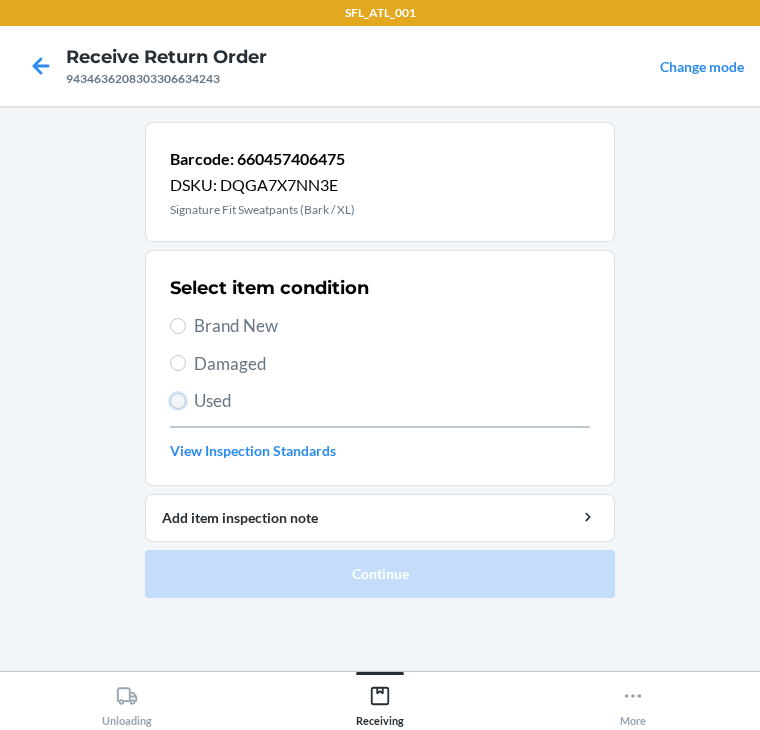 click on "Used" at bounding box center [178, 401] 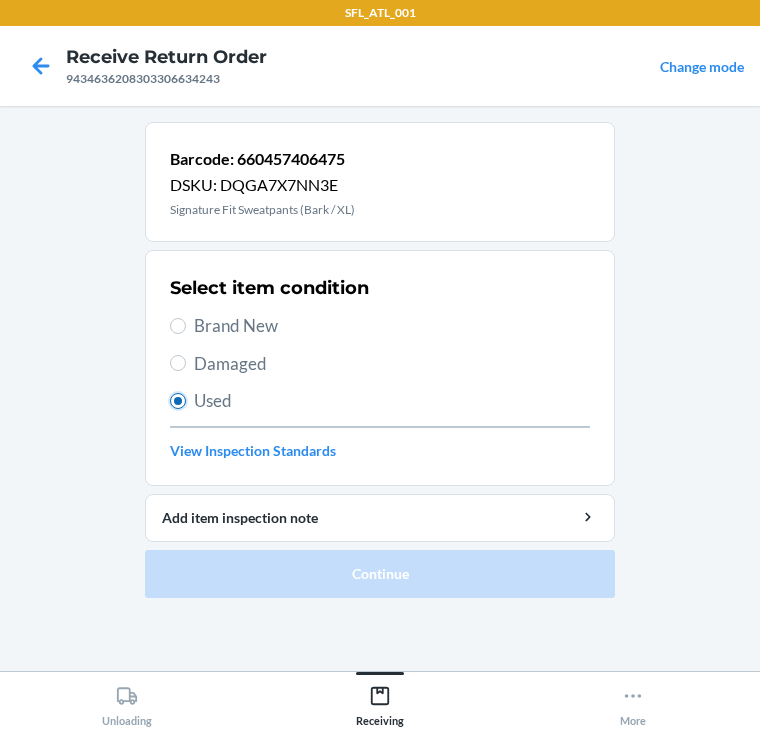 radio on "true" 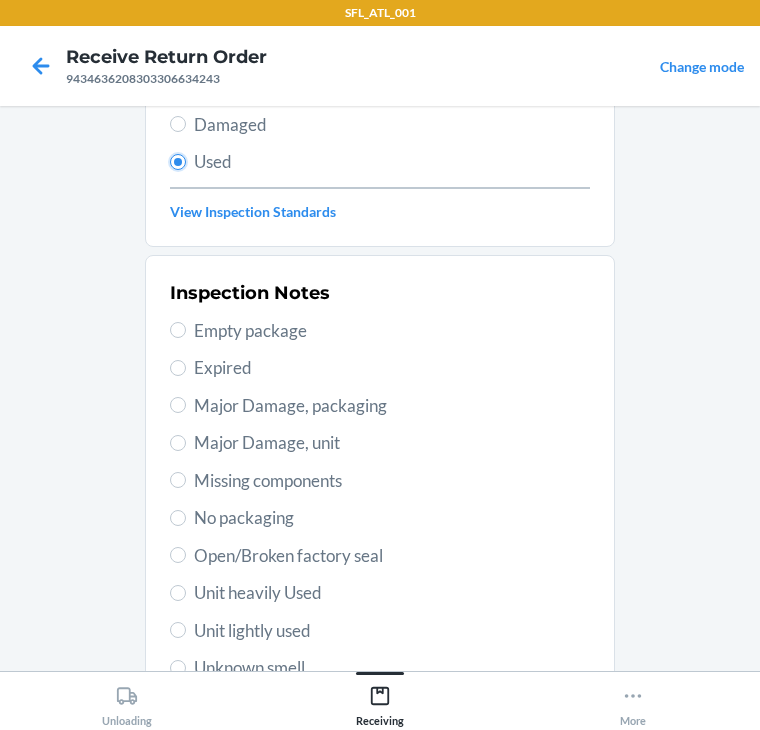 scroll, scrollTop: 240, scrollLeft: 0, axis: vertical 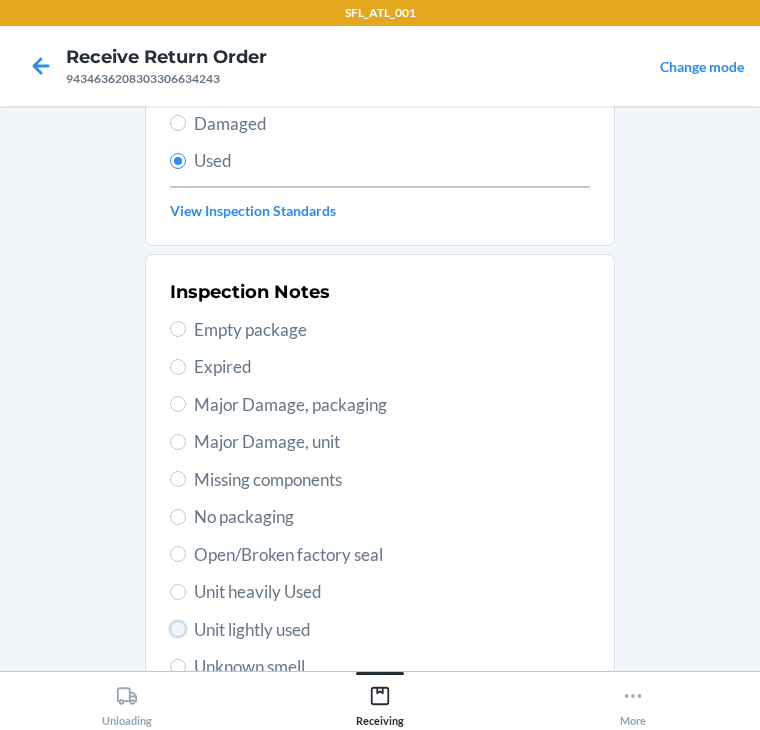 click on "Unit lightly used" at bounding box center (178, 629) 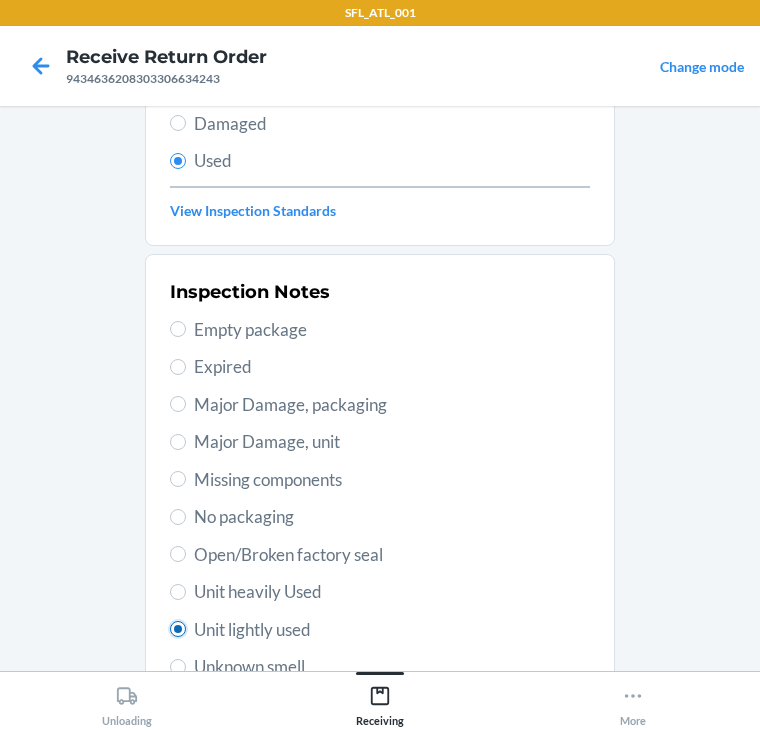 radio on "true" 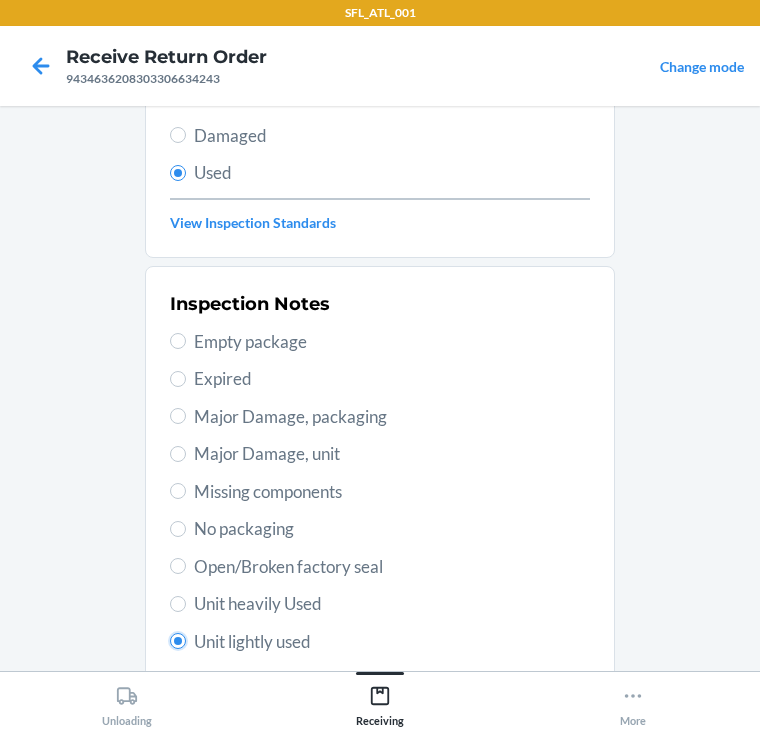 scroll, scrollTop: 475, scrollLeft: 0, axis: vertical 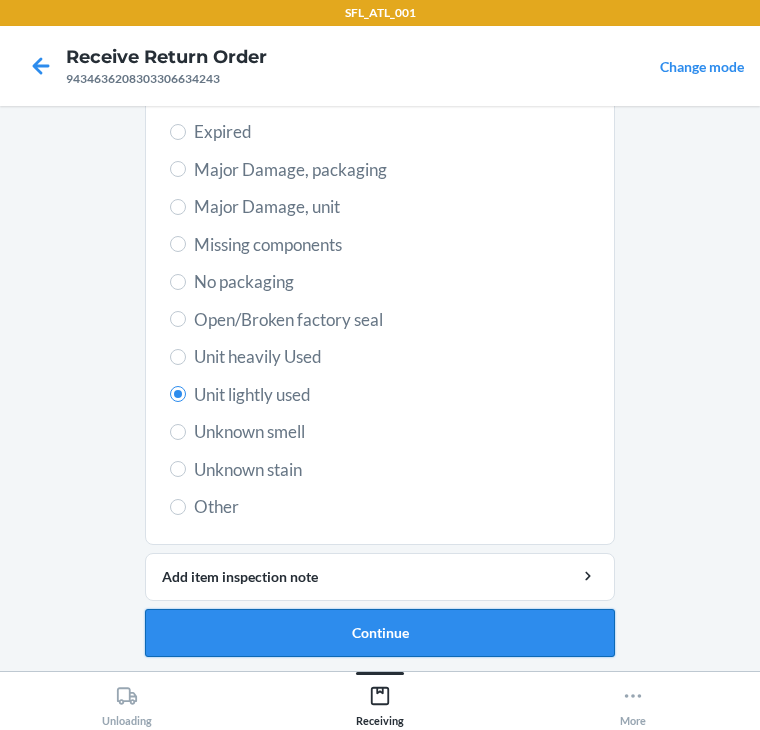 click on "Continue" at bounding box center (380, 633) 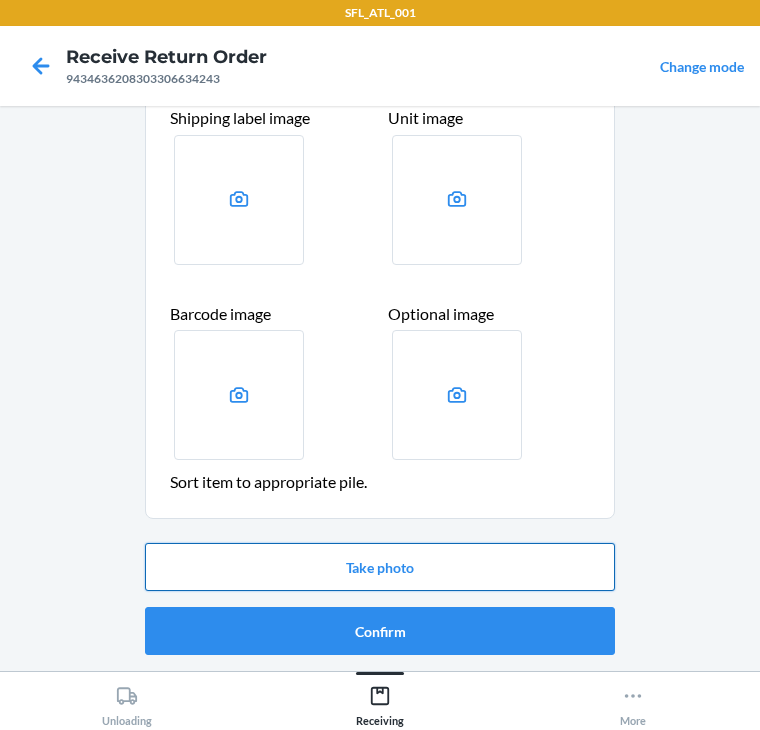 click on "Take photo" at bounding box center (380, 567) 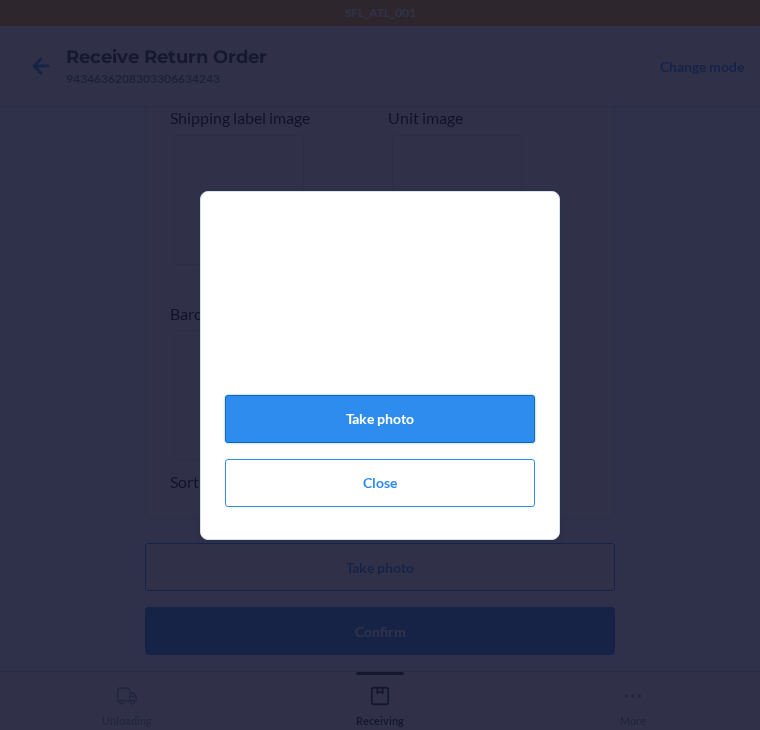 click on "Take photo" 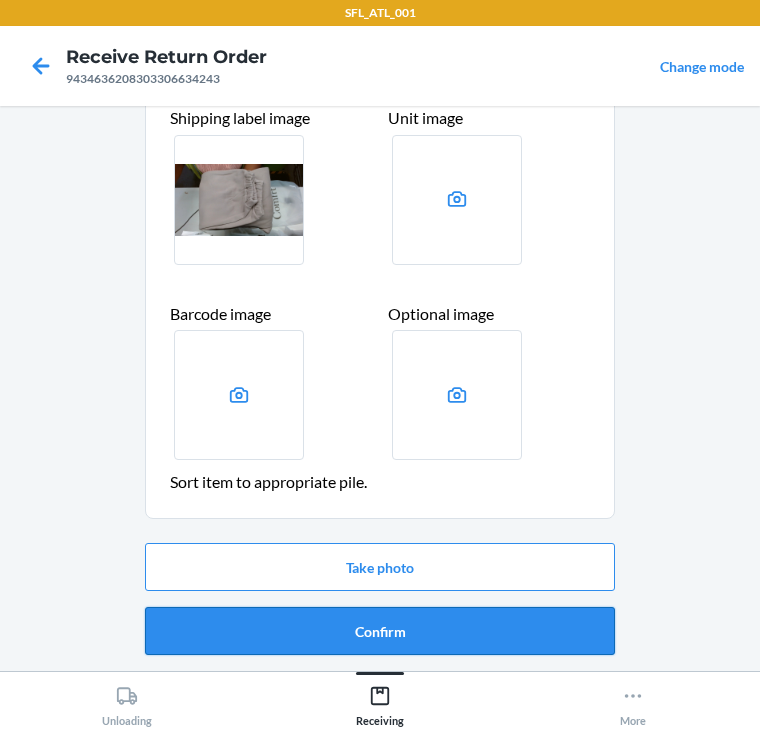 click on "Confirm" at bounding box center (380, 631) 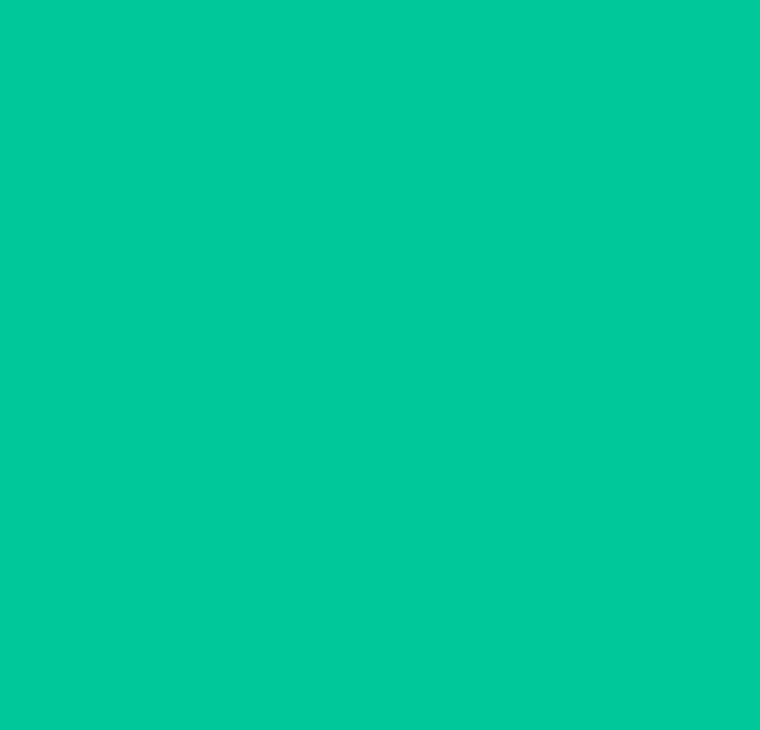 scroll, scrollTop: 0, scrollLeft: 0, axis: both 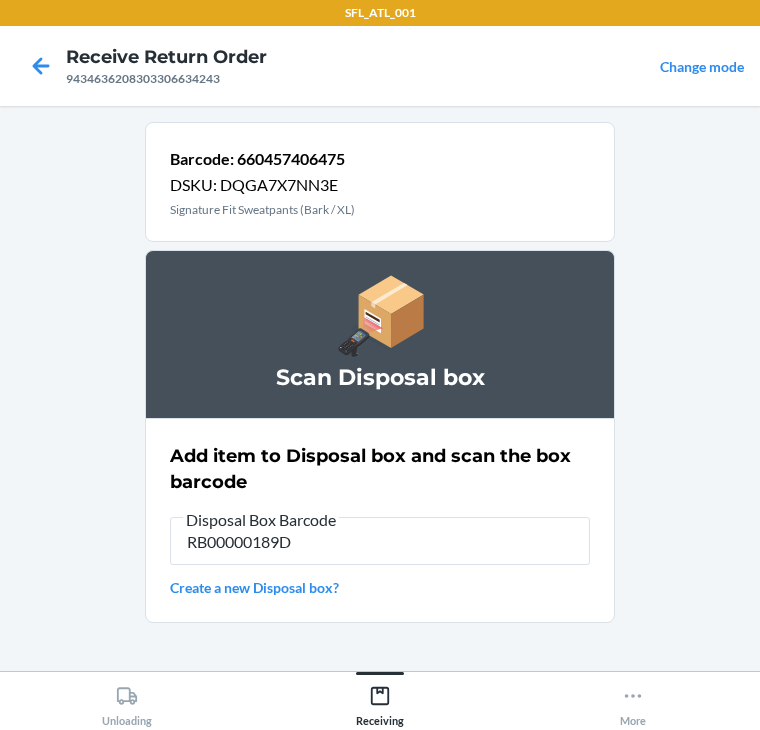 type on "RB00000189D" 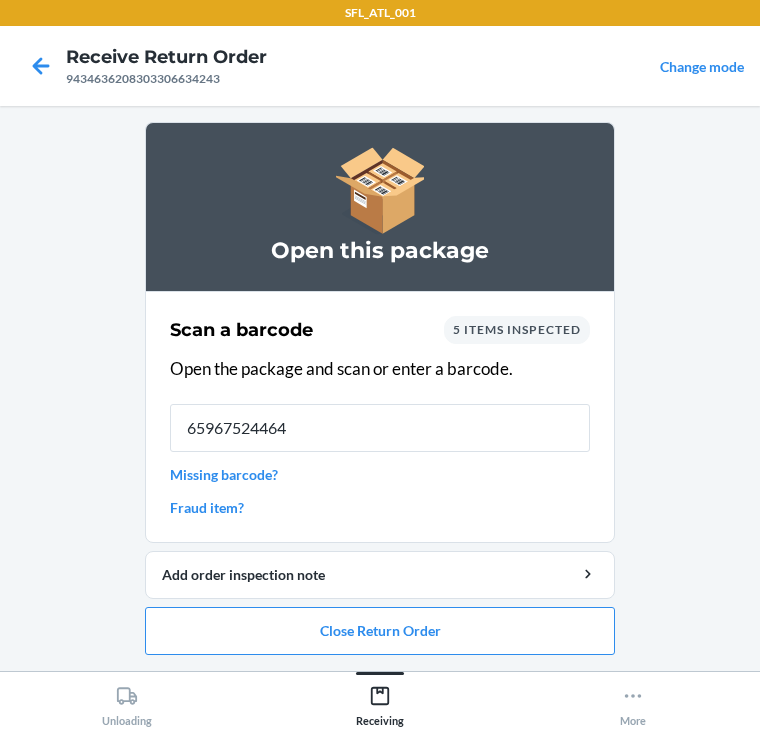 type on "659675244648" 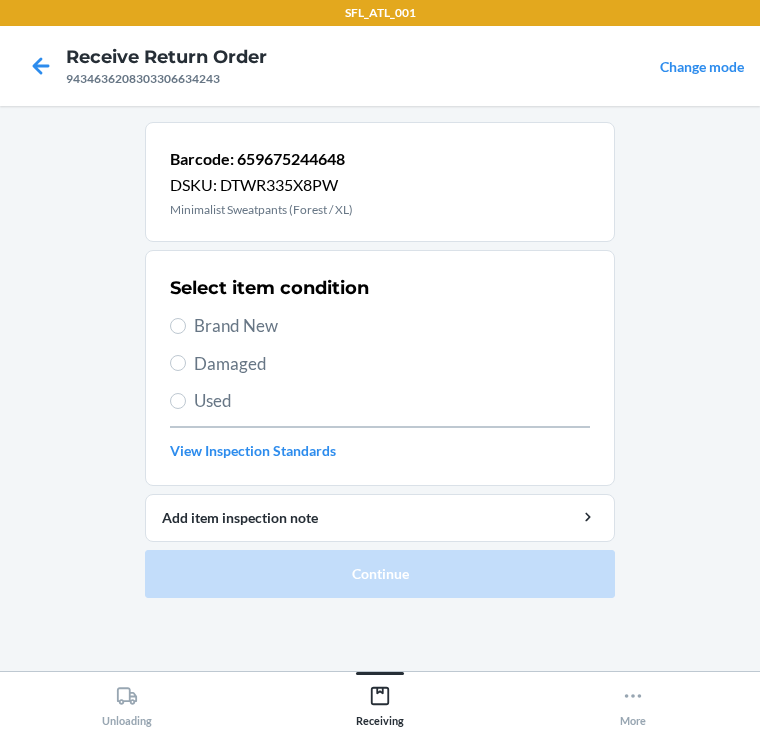 click on "Brand New" at bounding box center [380, 326] 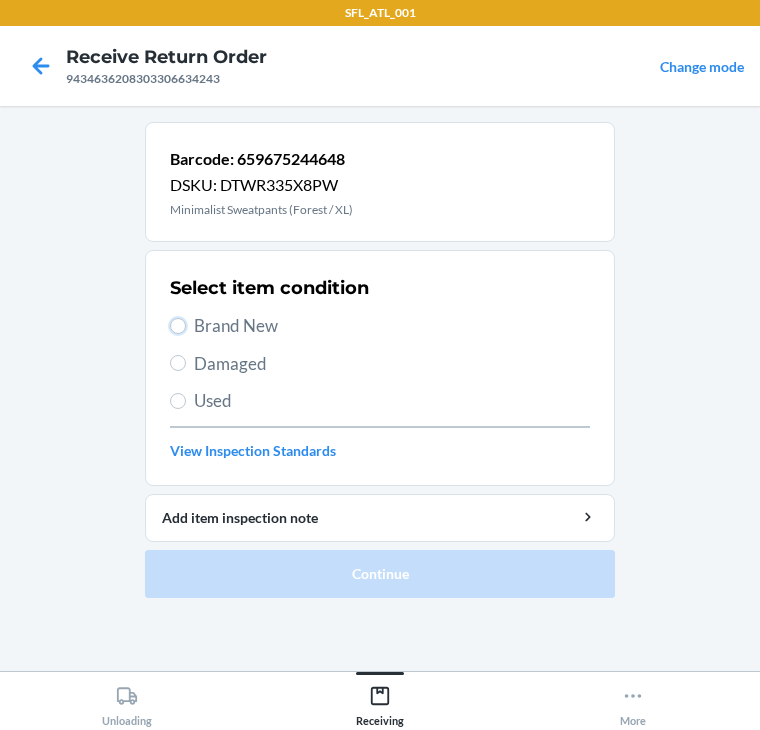 click on "Brand New" at bounding box center [178, 326] 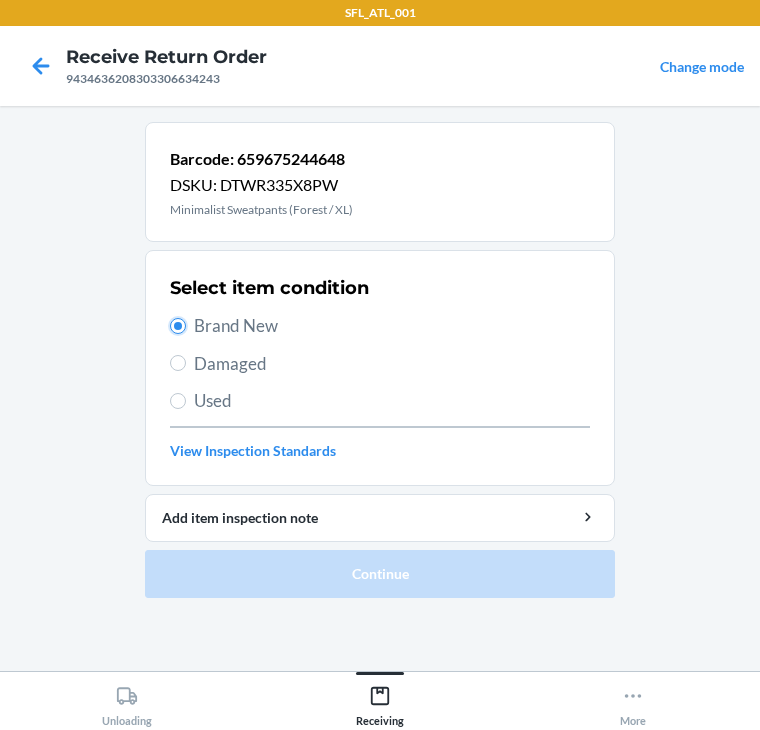 radio on "true" 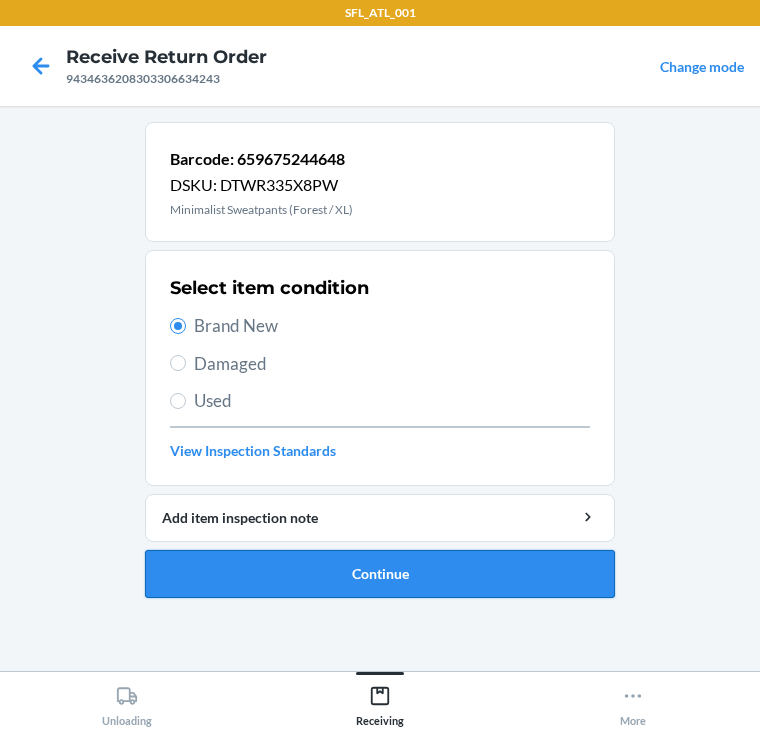 click on "Continue" at bounding box center [380, 574] 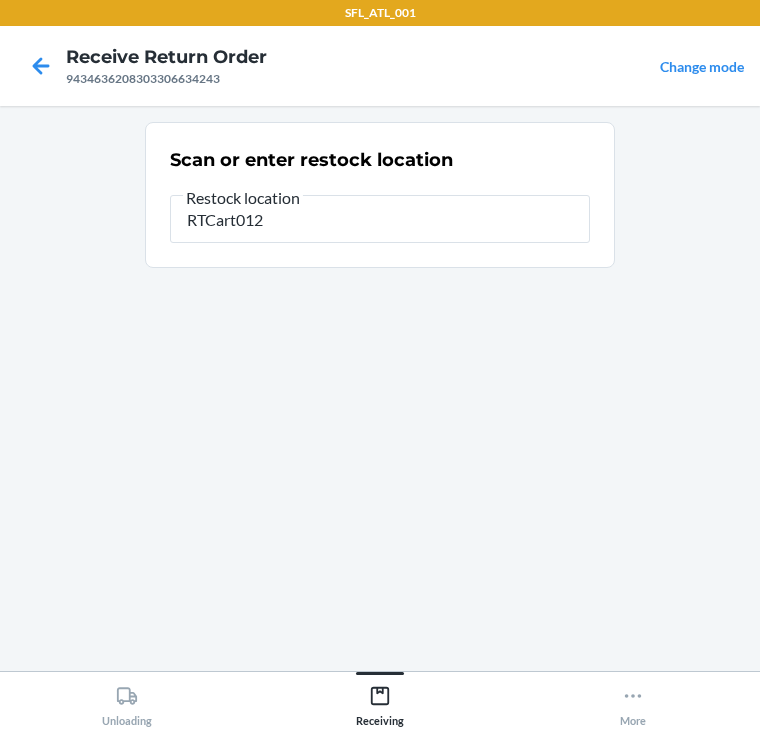 type on "RTCart012" 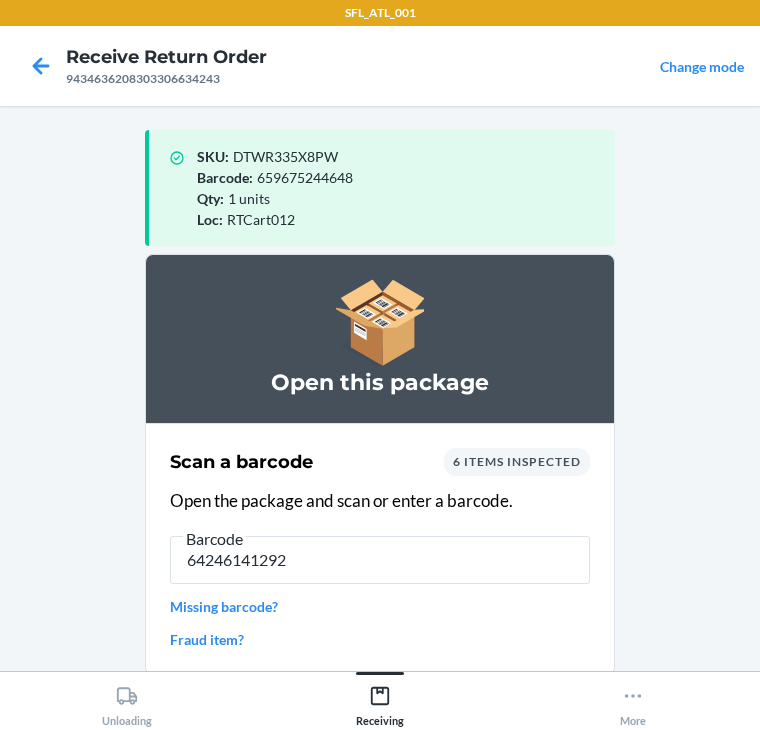 type on "642461412925" 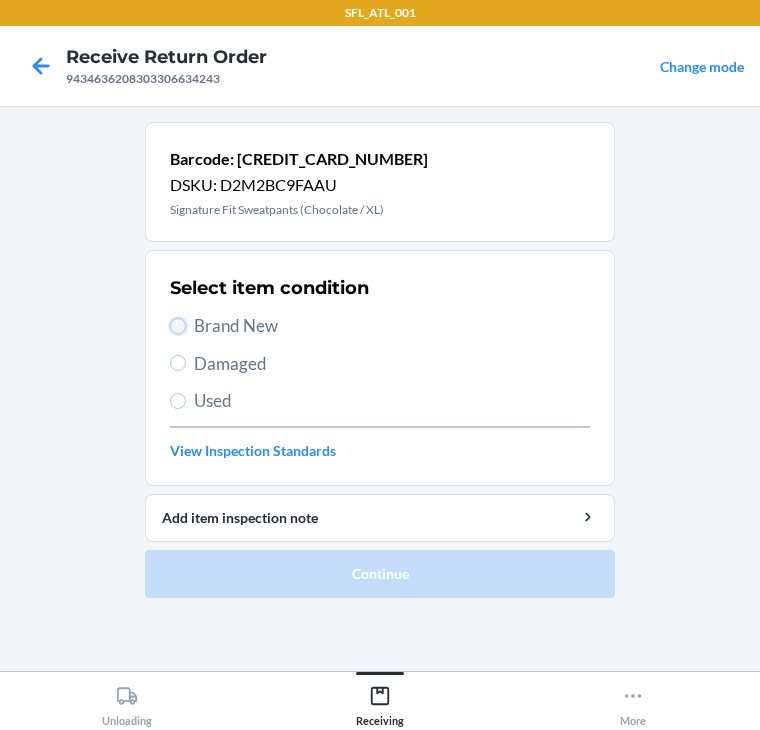 drag, startPoint x: 181, startPoint y: 328, endPoint x: 192, endPoint y: 396, distance: 68.88396 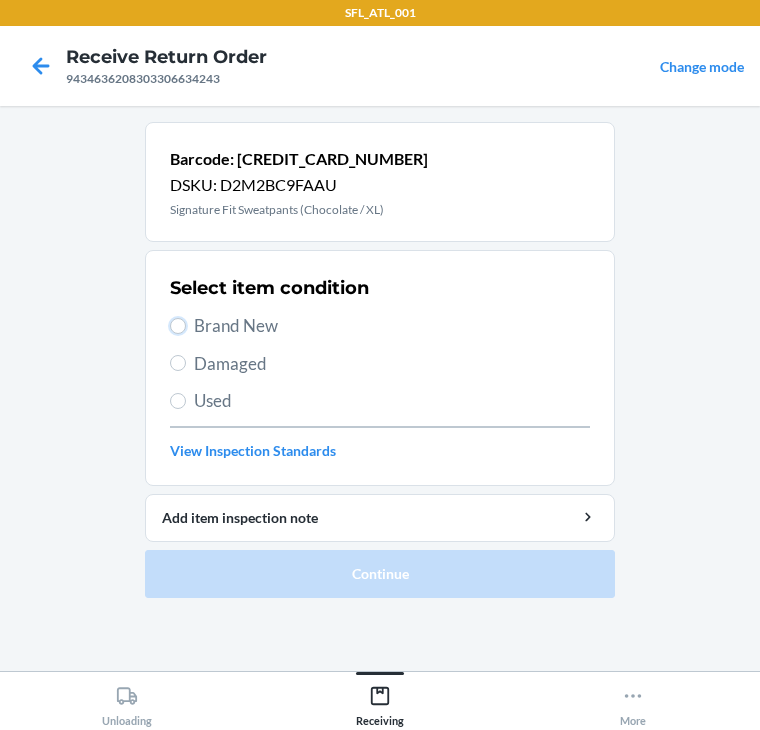 click on "Brand New" at bounding box center [178, 326] 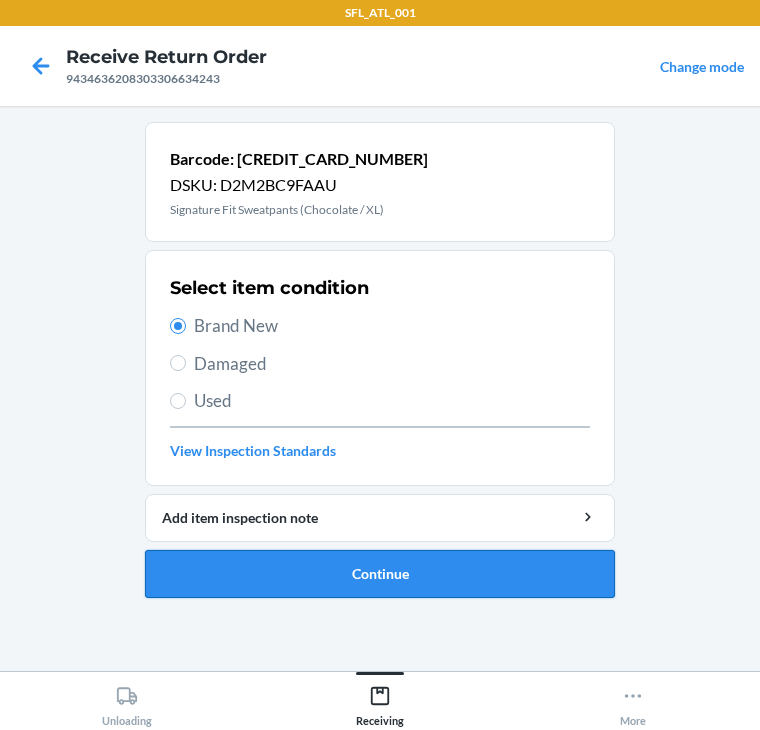 click on "Continue" at bounding box center [380, 574] 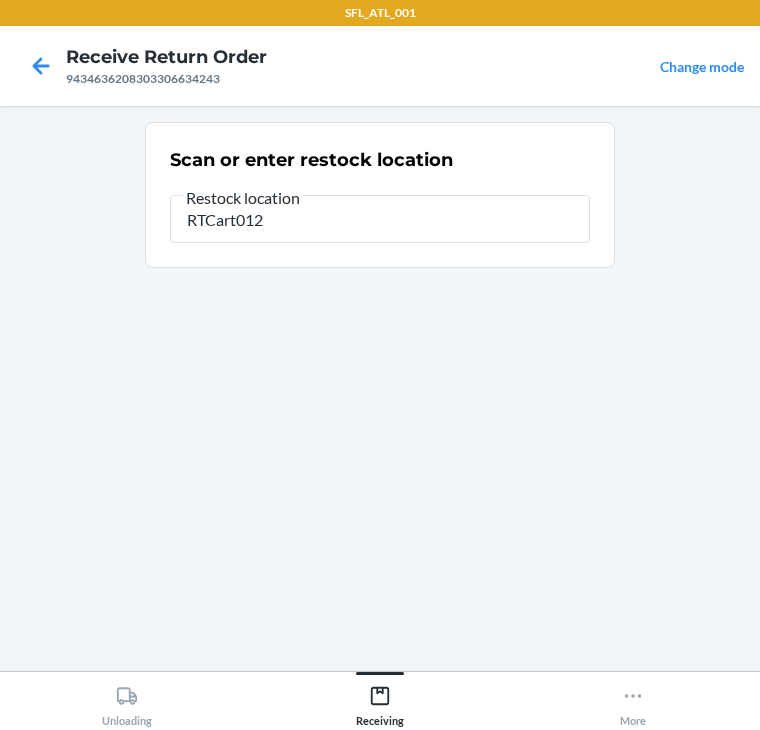 type on "RTCart012" 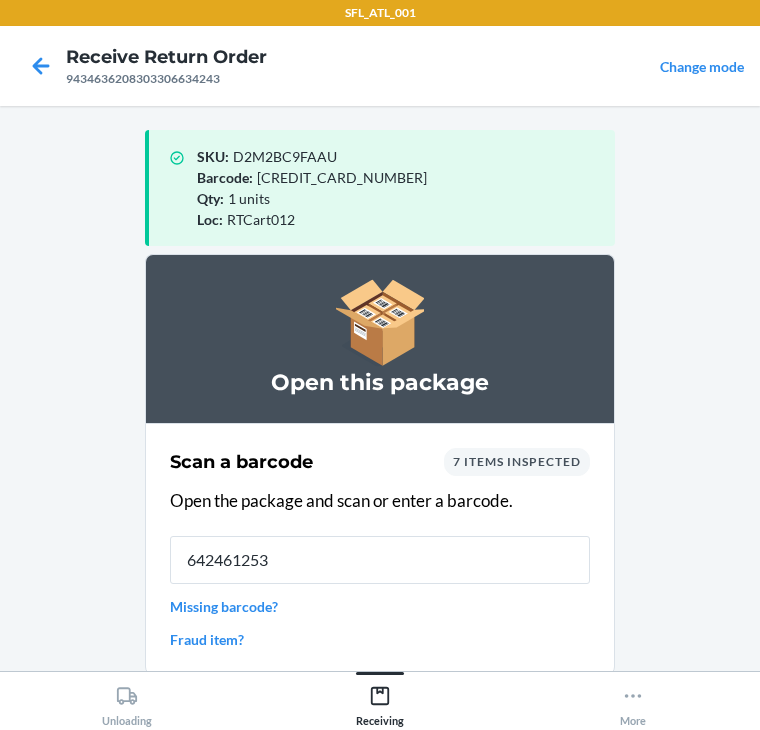 type on "6424612532" 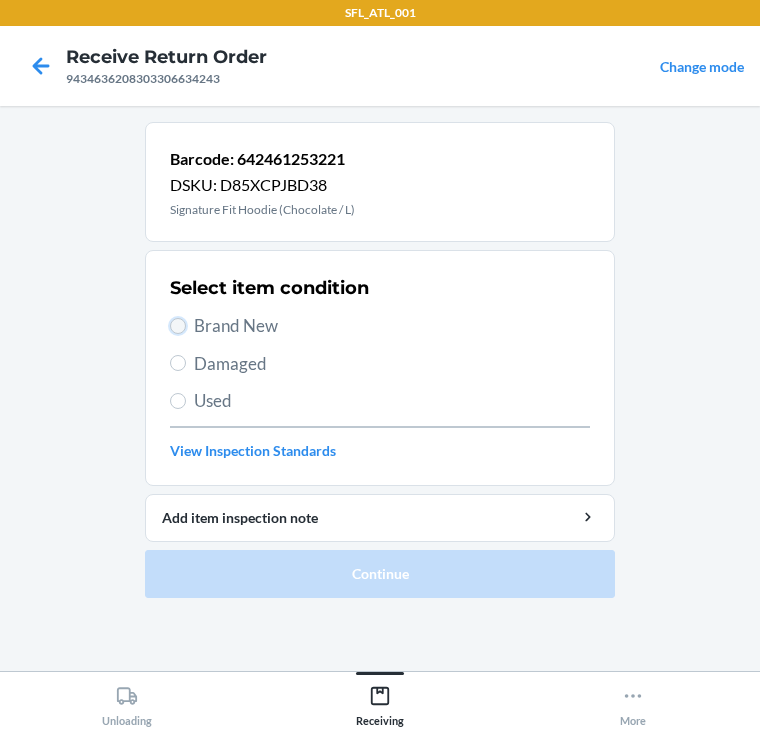 click on "Brand New" at bounding box center [178, 326] 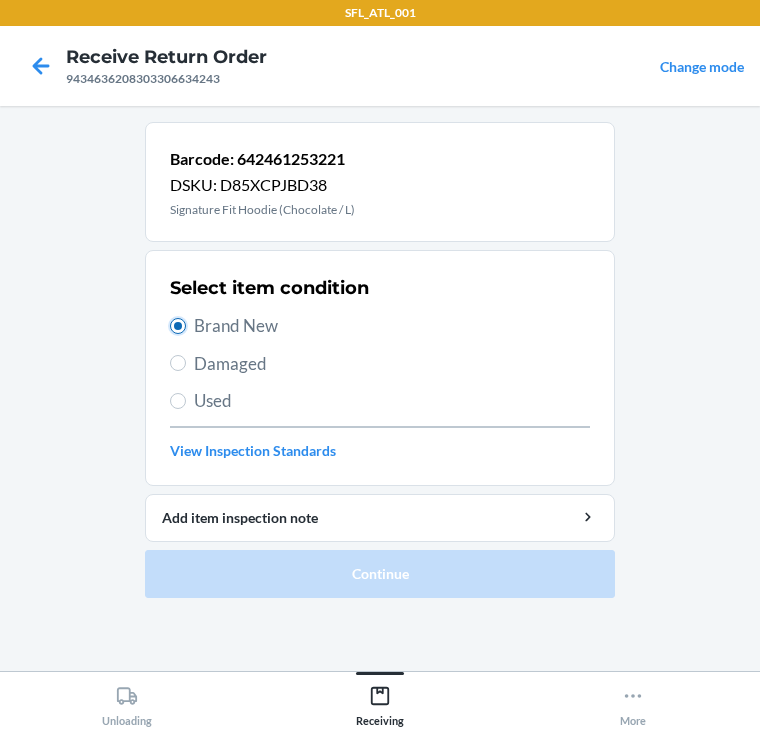 radio on "true" 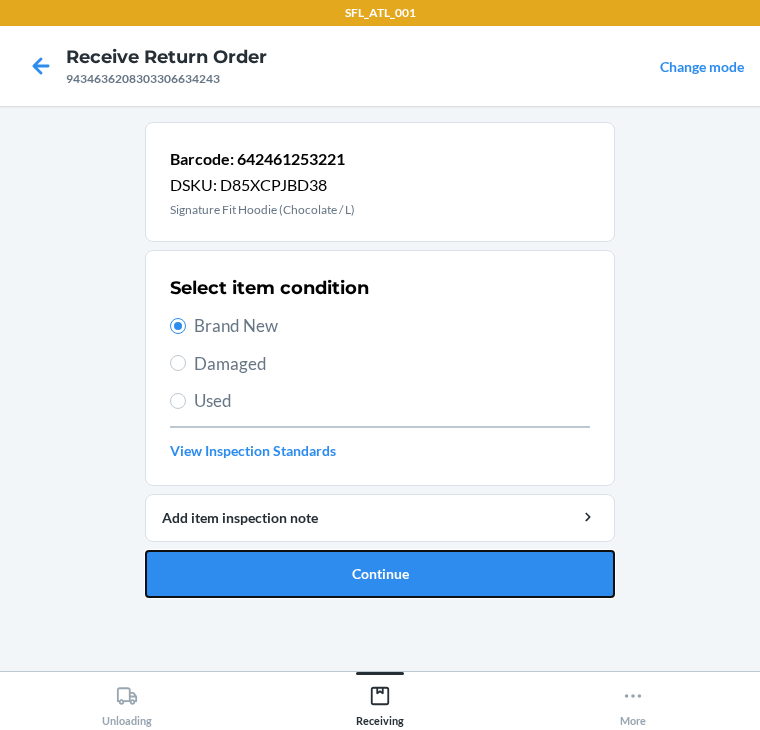 drag, startPoint x: 311, startPoint y: 573, endPoint x: 320, endPoint y: 568, distance: 10.29563 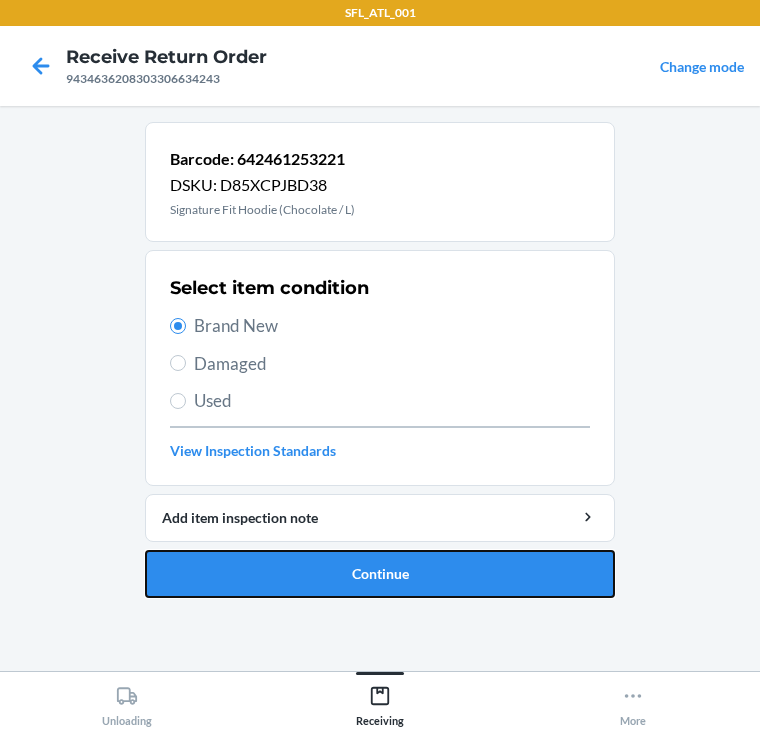 click on "Continue" at bounding box center (380, 574) 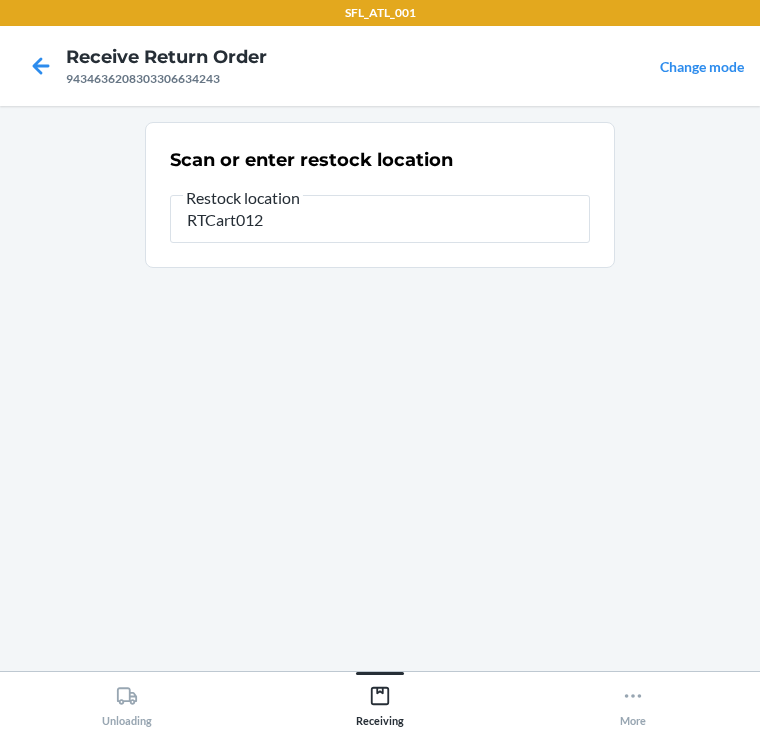 type on "RTCart012" 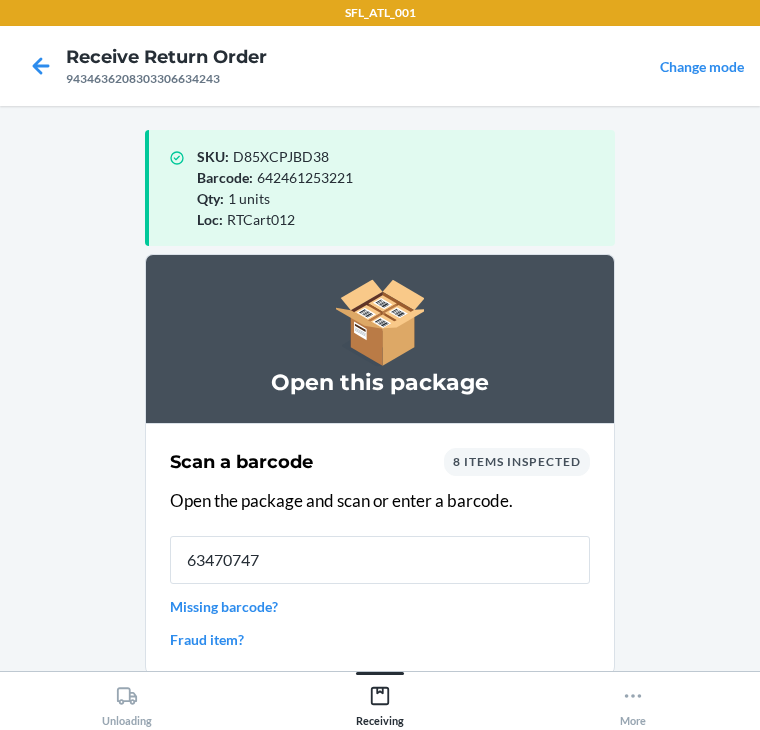type on "634707471" 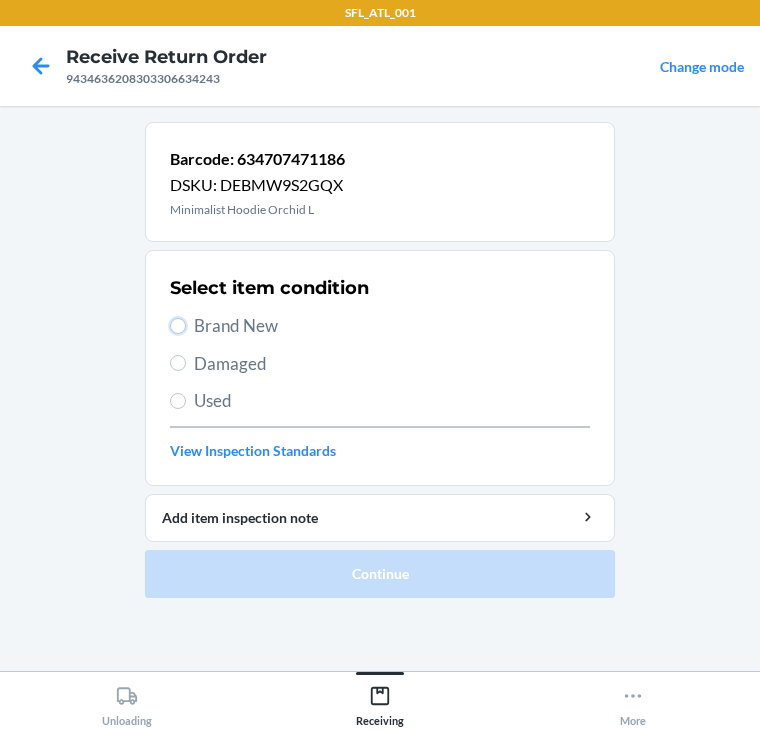 drag, startPoint x: 176, startPoint y: 322, endPoint x: 177, endPoint y: 415, distance: 93.00538 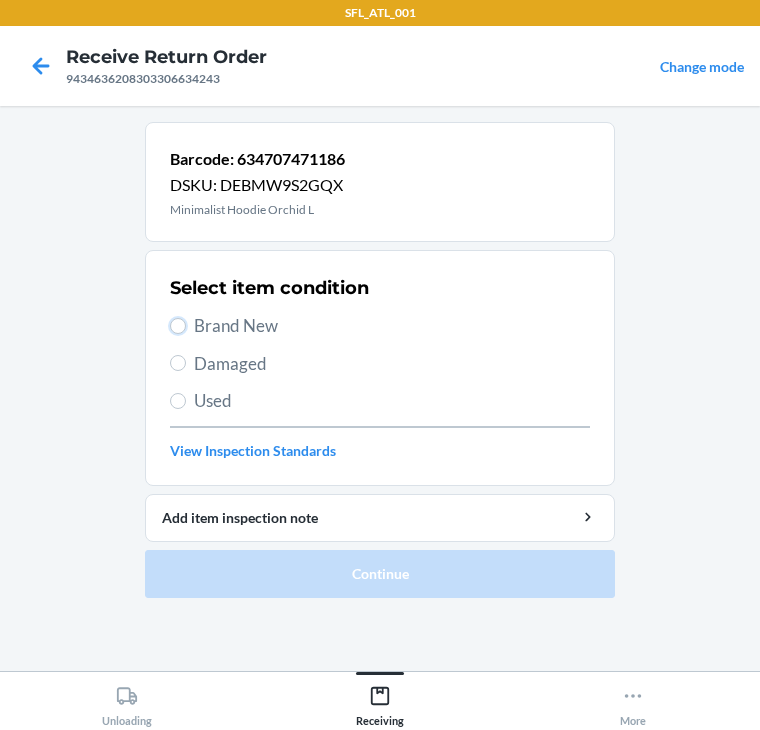 click on "Brand New" at bounding box center [178, 326] 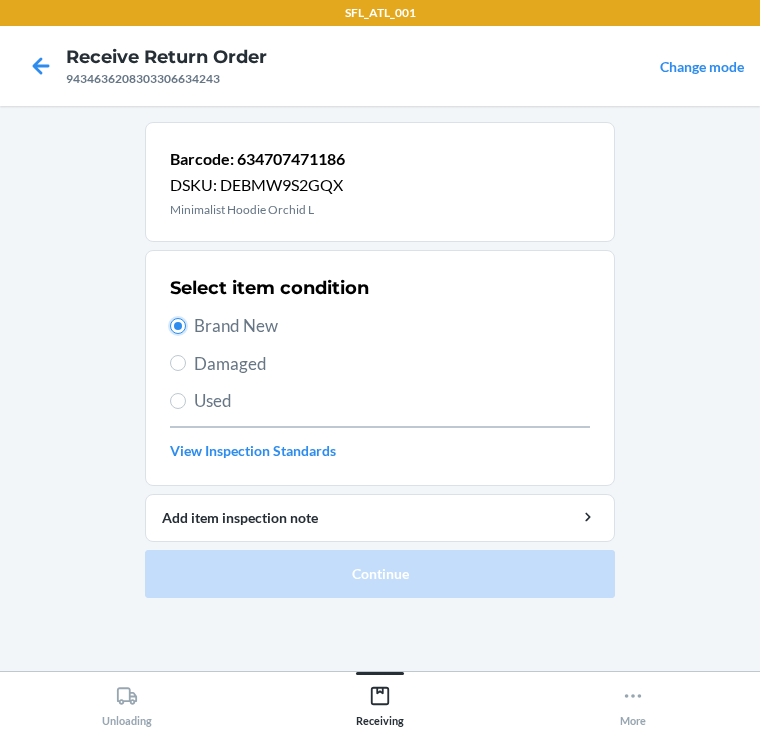 radio on "true" 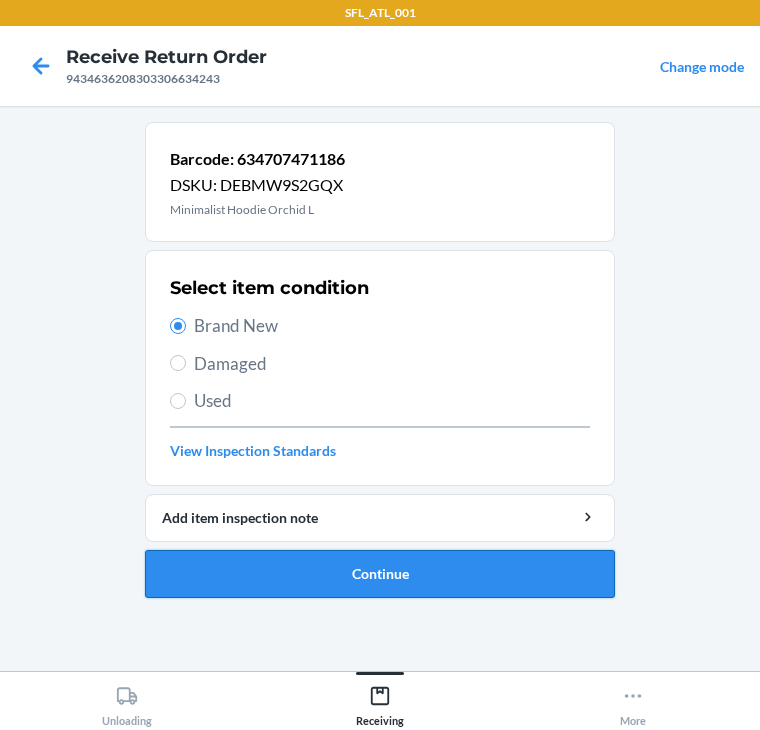 click on "Continue" at bounding box center [380, 574] 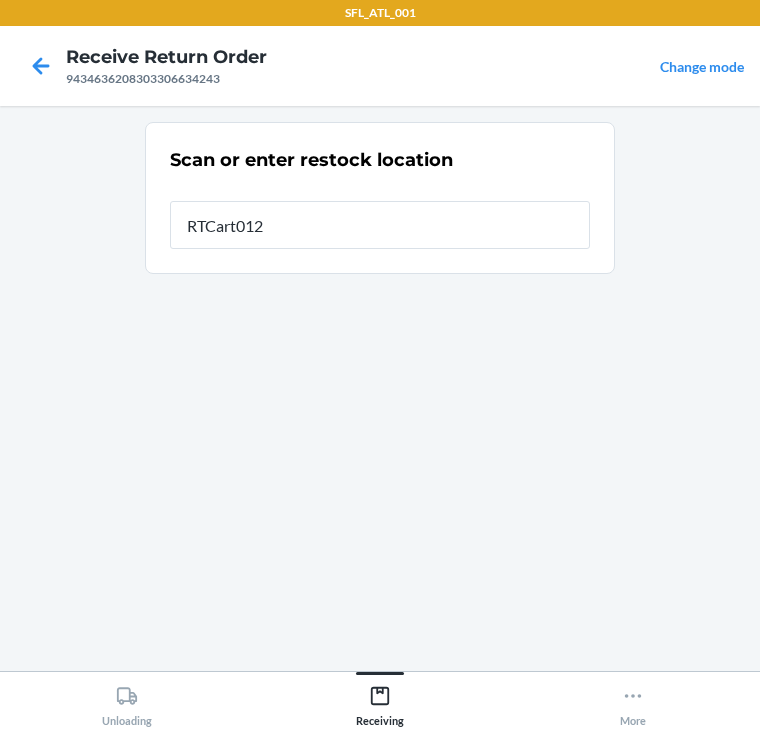 type on "RTCart012" 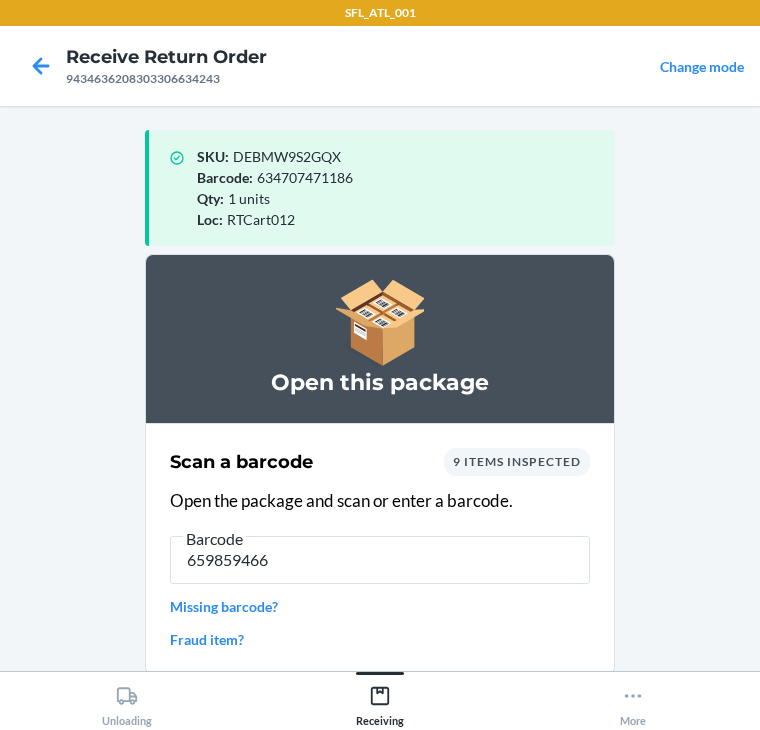 type on "6598594664" 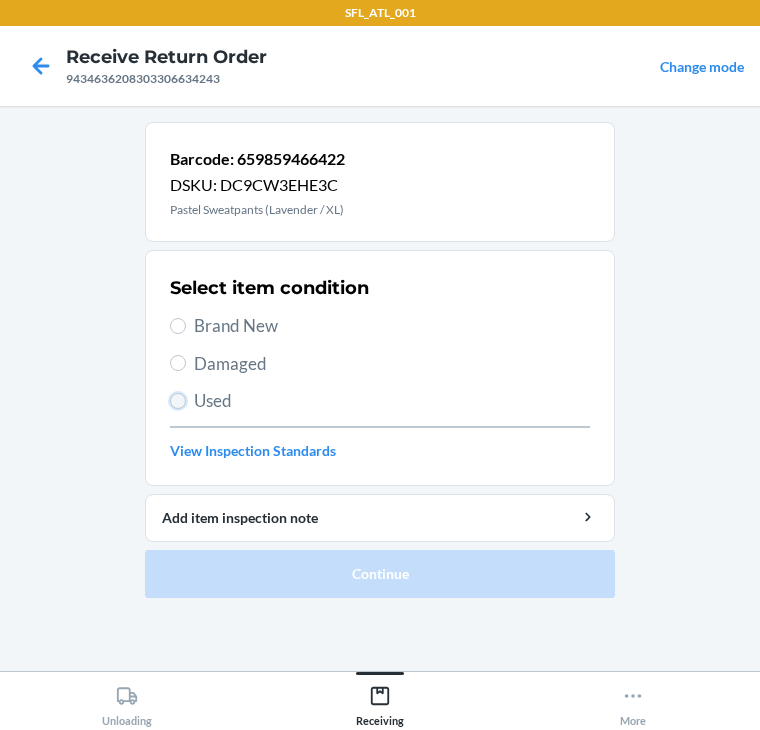 click on "Used" at bounding box center [178, 401] 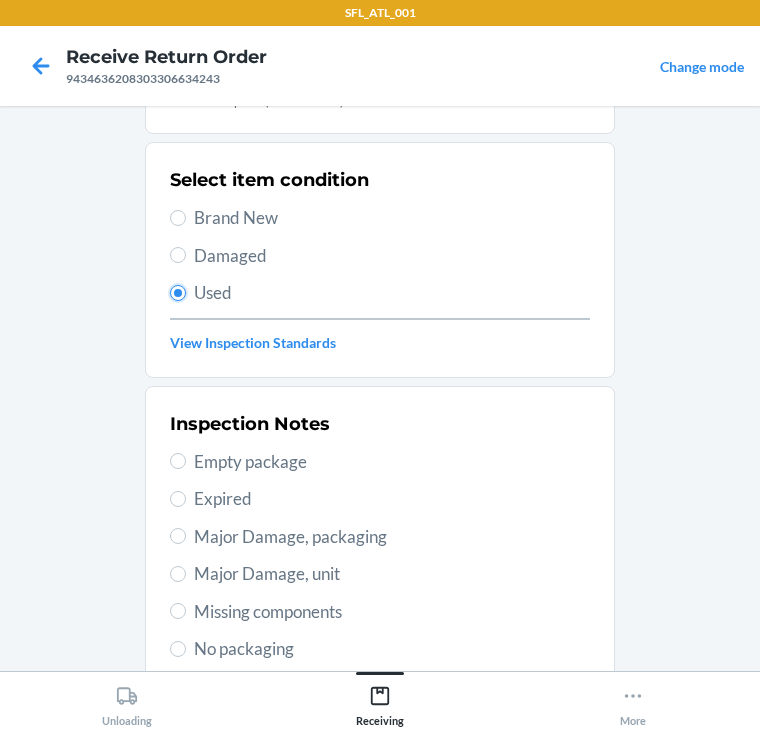 scroll, scrollTop: 320, scrollLeft: 0, axis: vertical 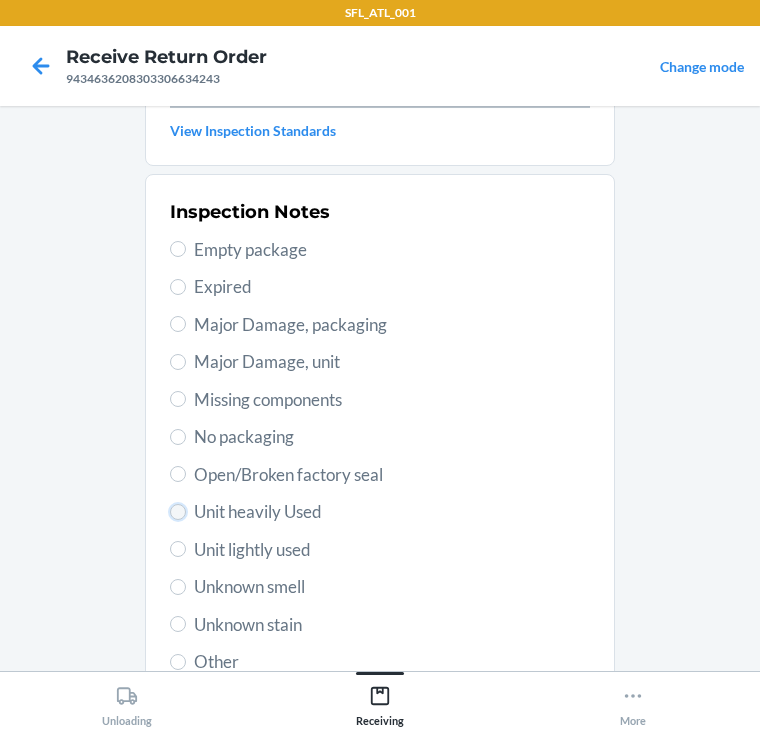 click on "Unit heavily Used" at bounding box center [178, 512] 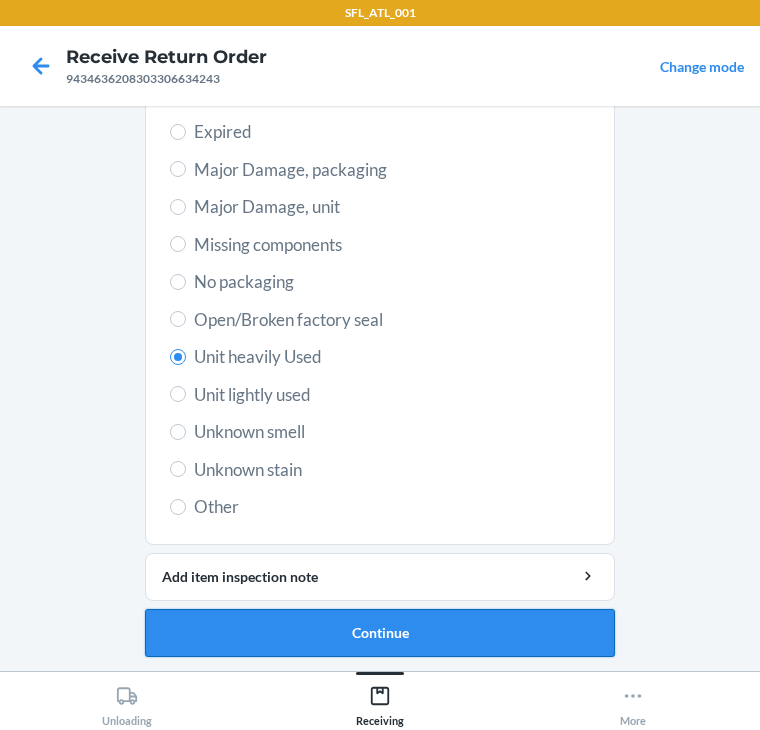 click on "Continue" at bounding box center (380, 633) 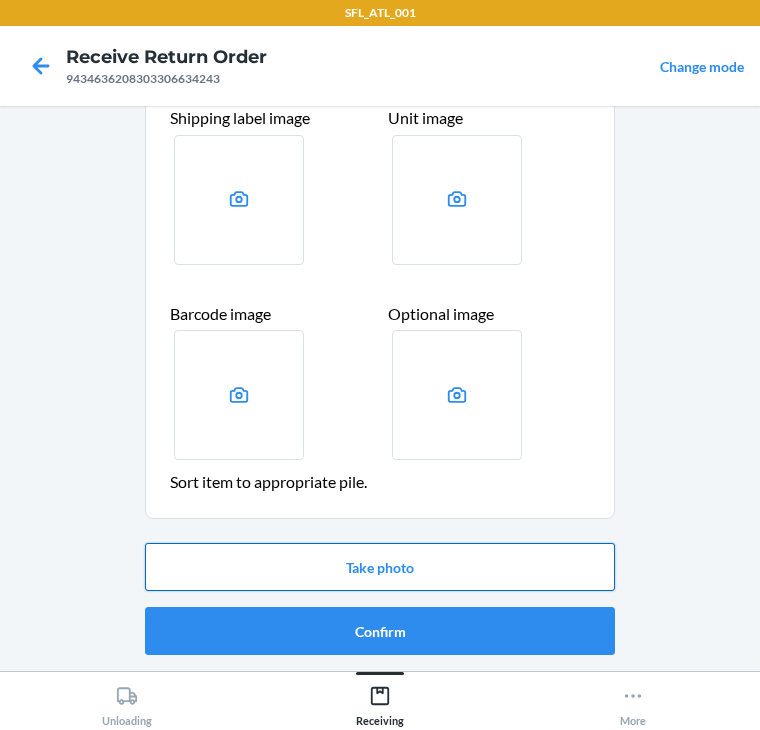 click on "Take photo" at bounding box center [380, 567] 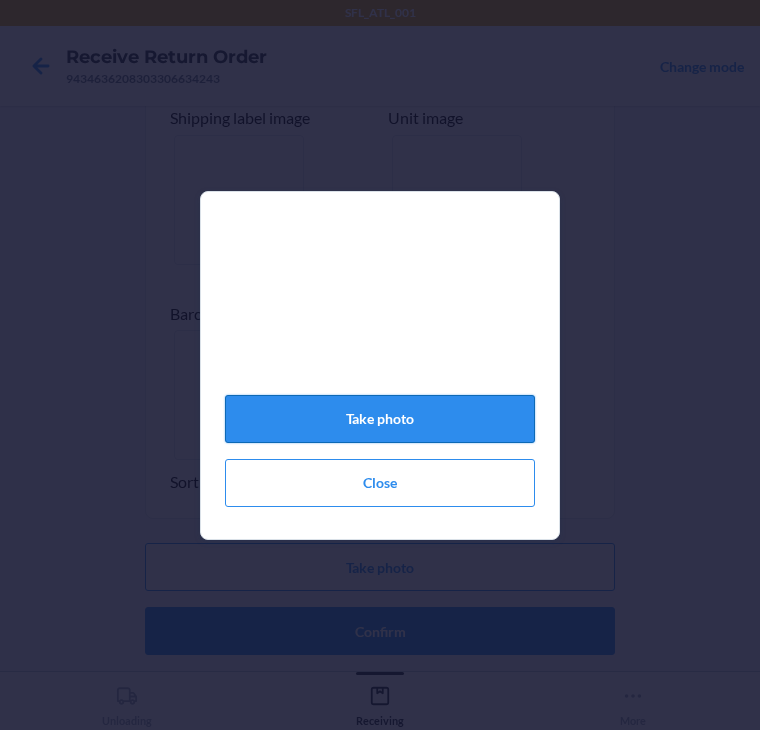 click on "Take photo" 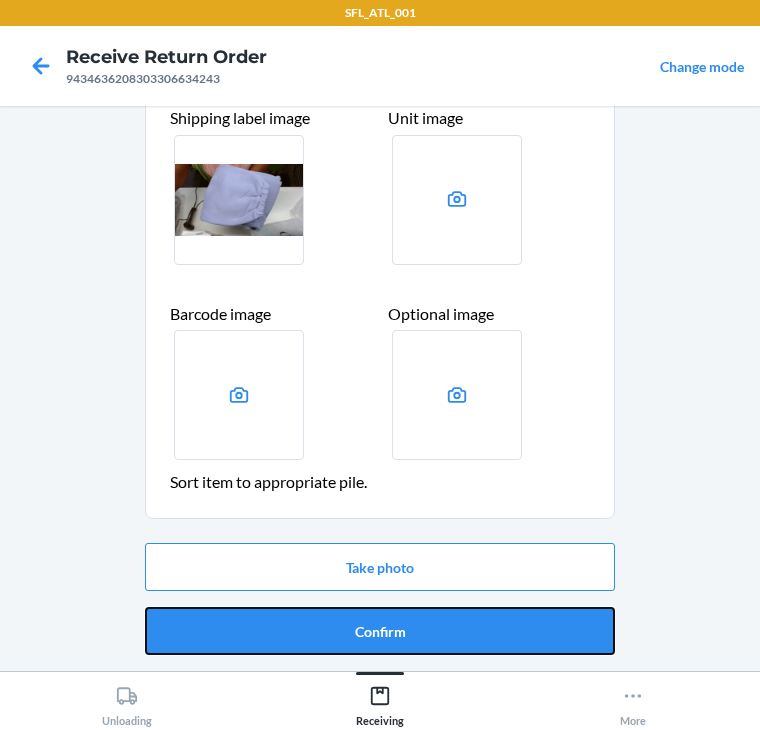 click on "Confirm" at bounding box center (380, 631) 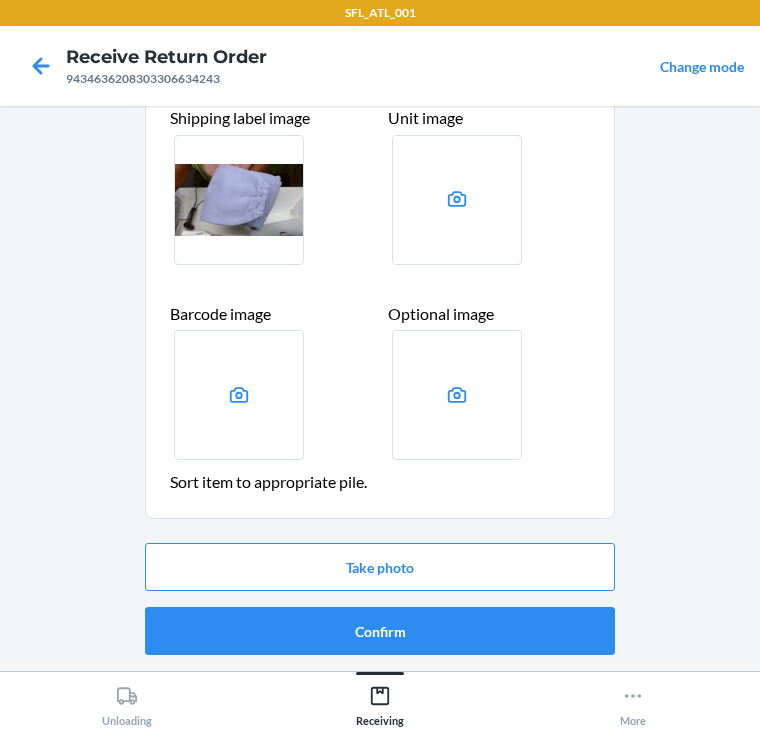 scroll, scrollTop: 0, scrollLeft: 0, axis: both 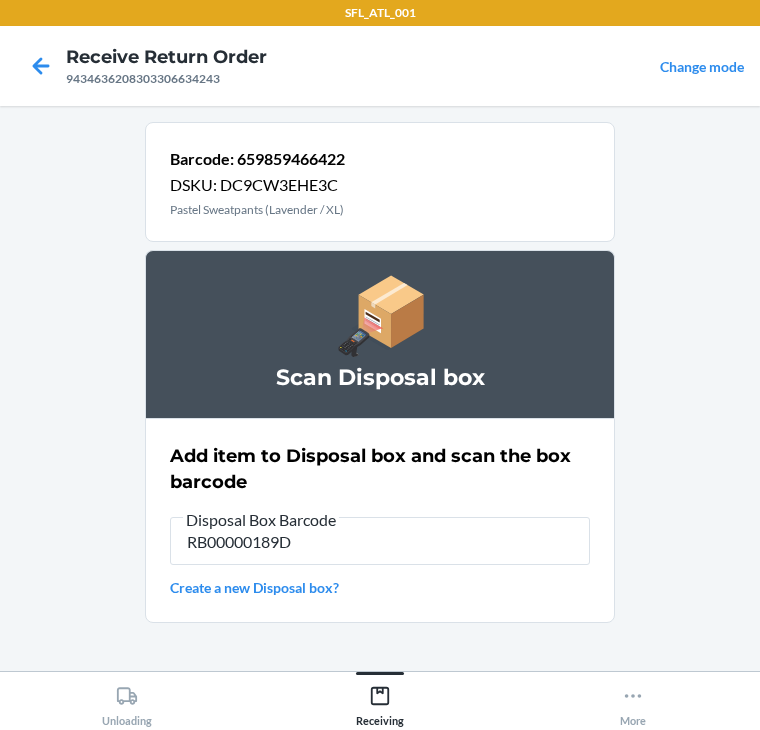 type on "RB00000189D" 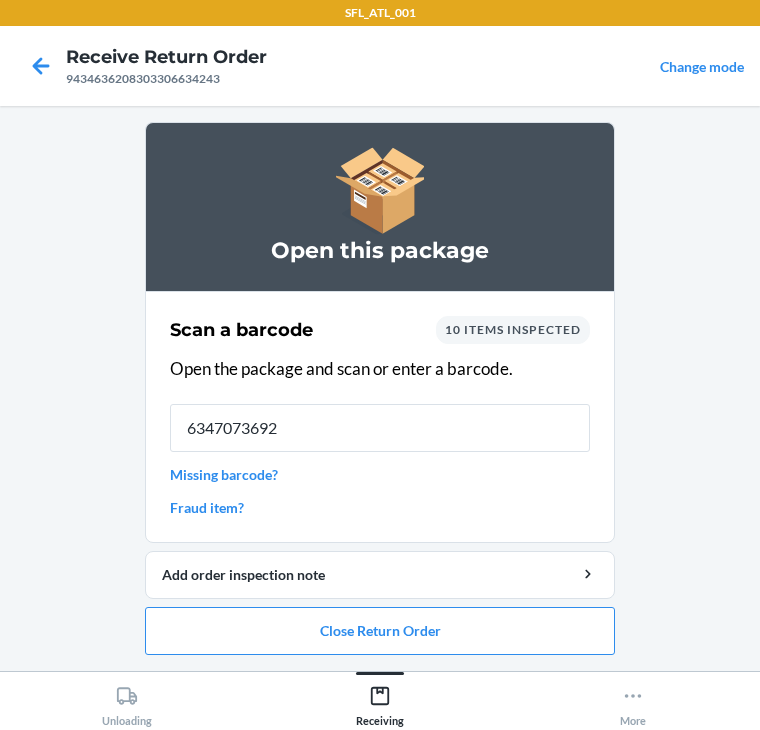 type on "63470736925" 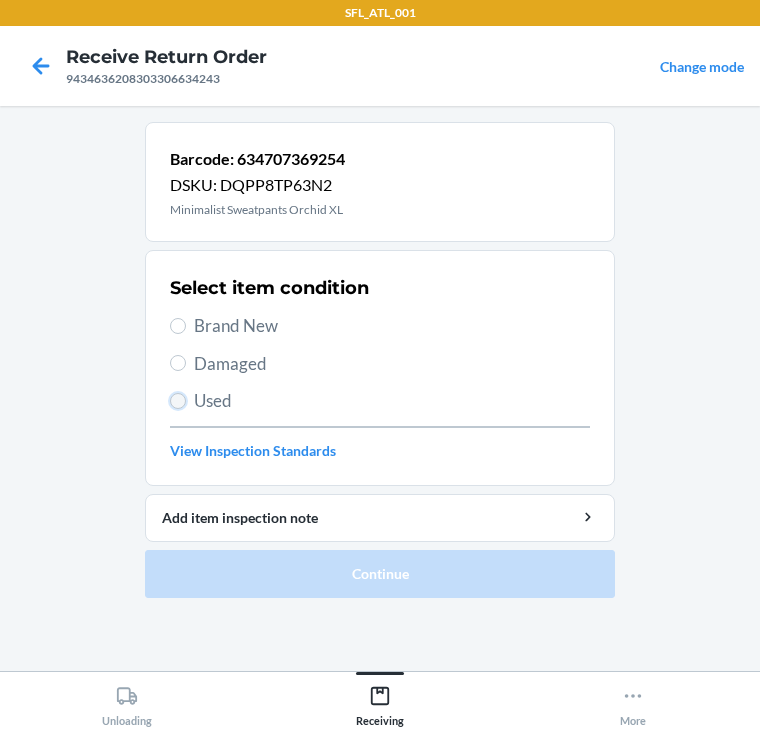 click on "Used" at bounding box center [178, 401] 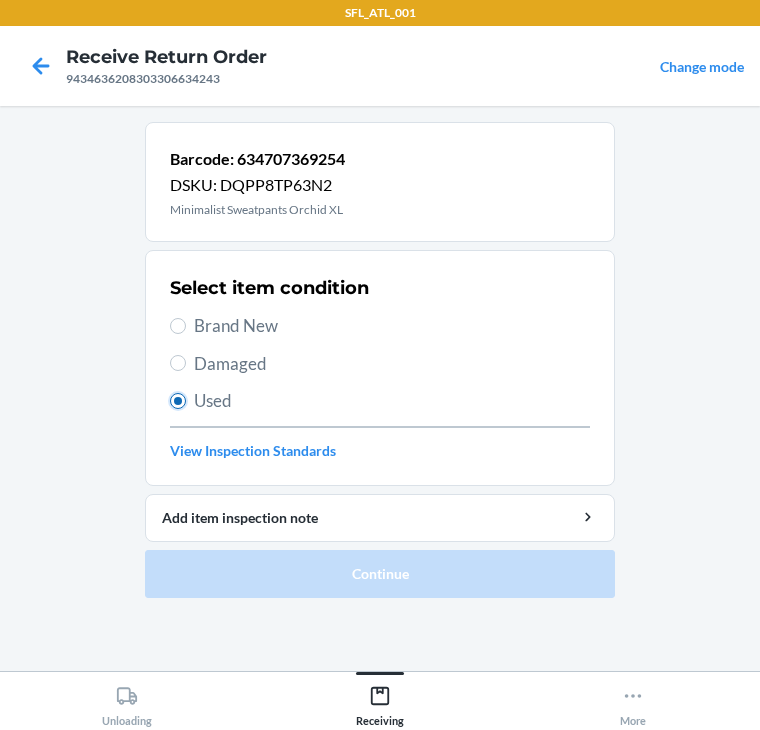 radio on "true" 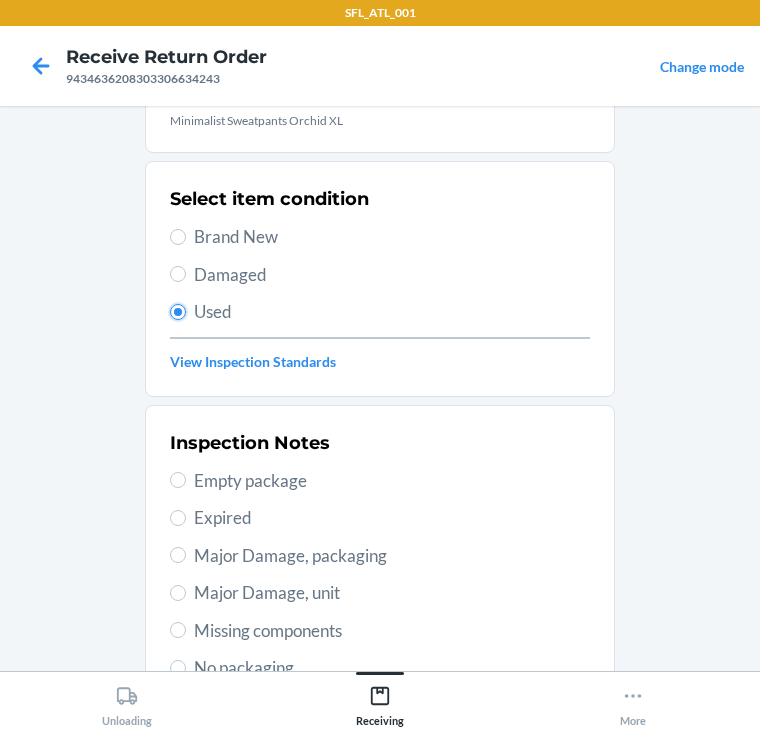 scroll, scrollTop: 320, scrollLeft: 0, axis: vertical 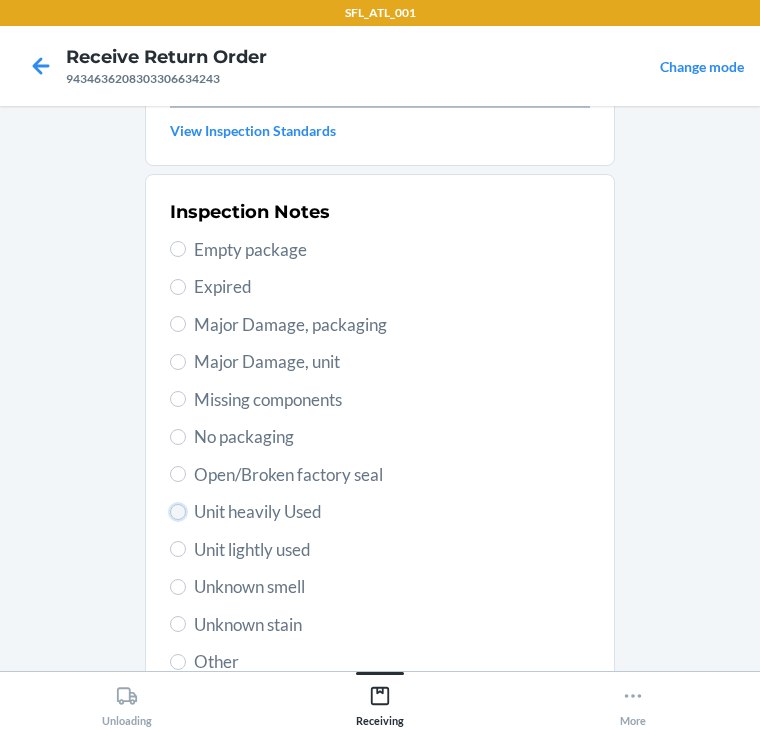 click on "Unit heavily Used" at bounding box center [178, 512] 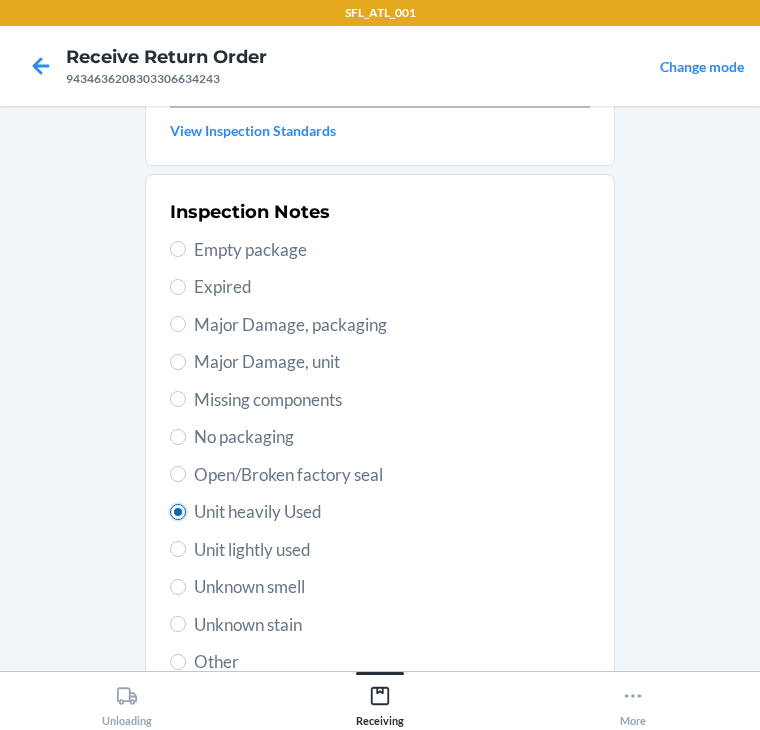 radio on "true" 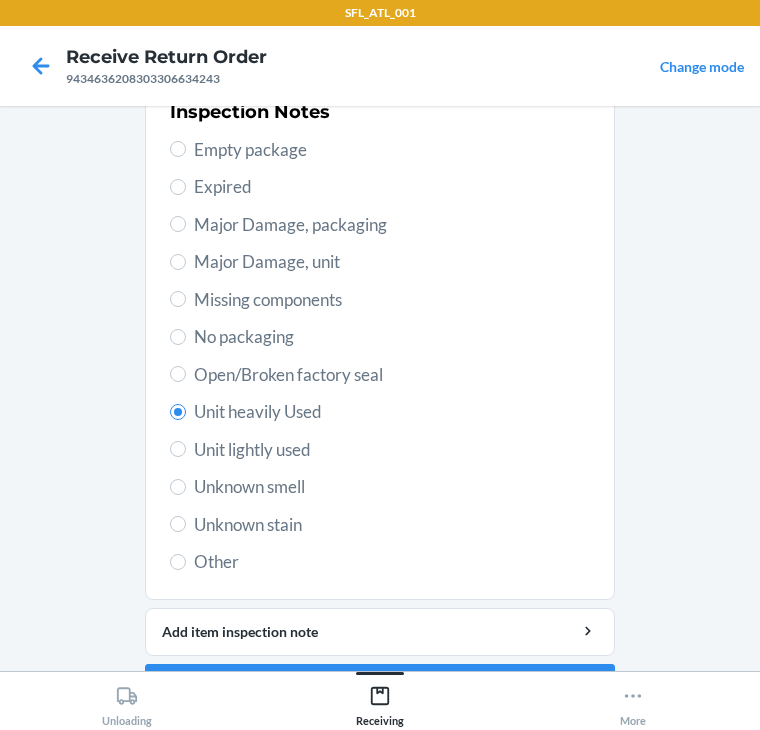 scroll, scrollTop: 475, scrollLeft: 0, axis: vertical 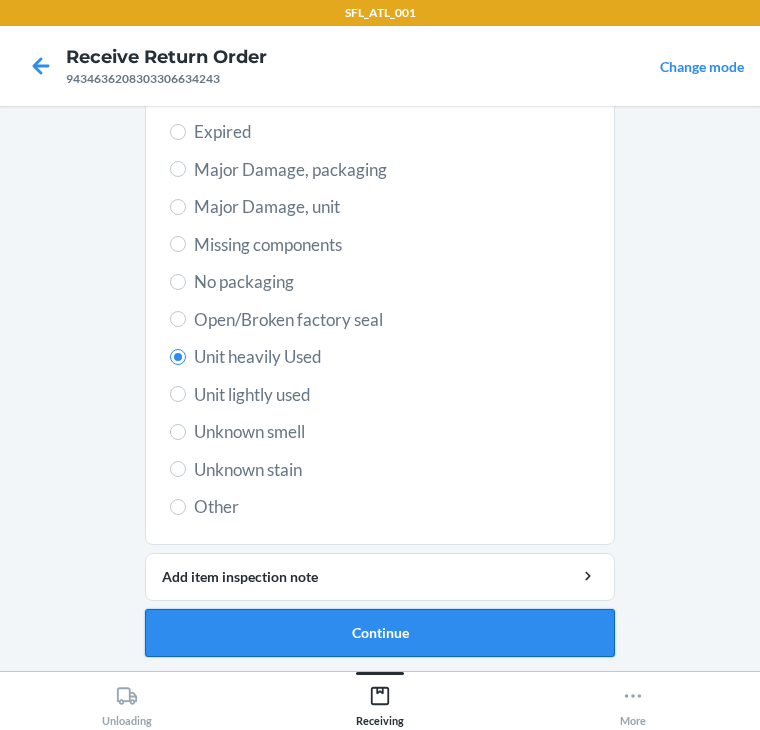 click on "Continue" at bounding box center [380, 633] 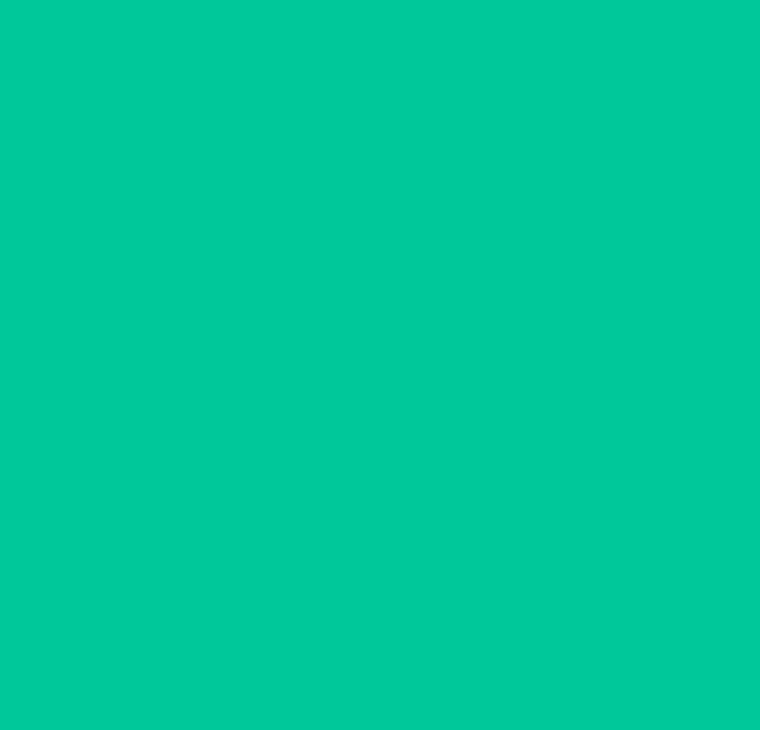 scroll, scrollTop: 104, scrollLeft: 0, axis: vertical 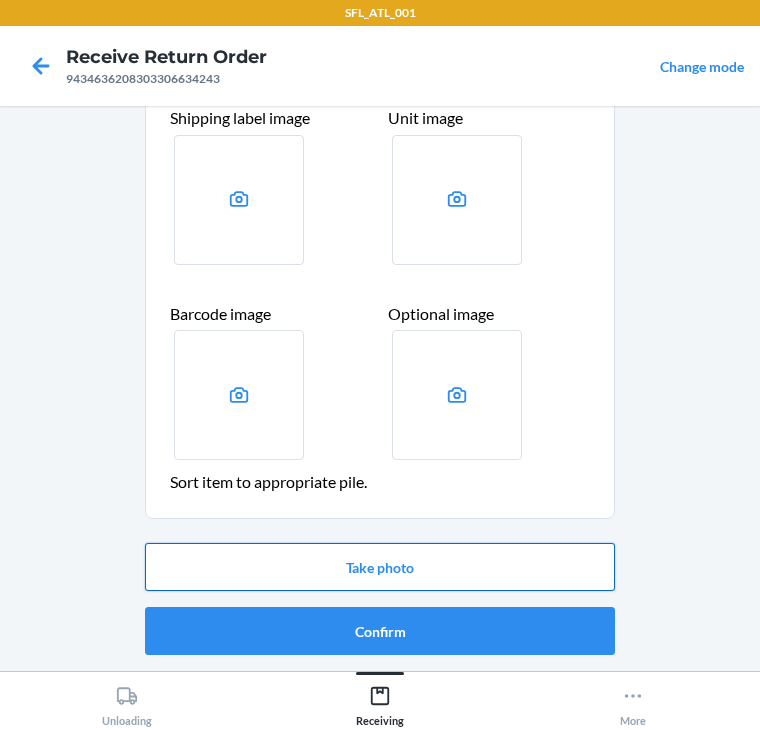 click on "Take photo" at bounding box center (380, 567) 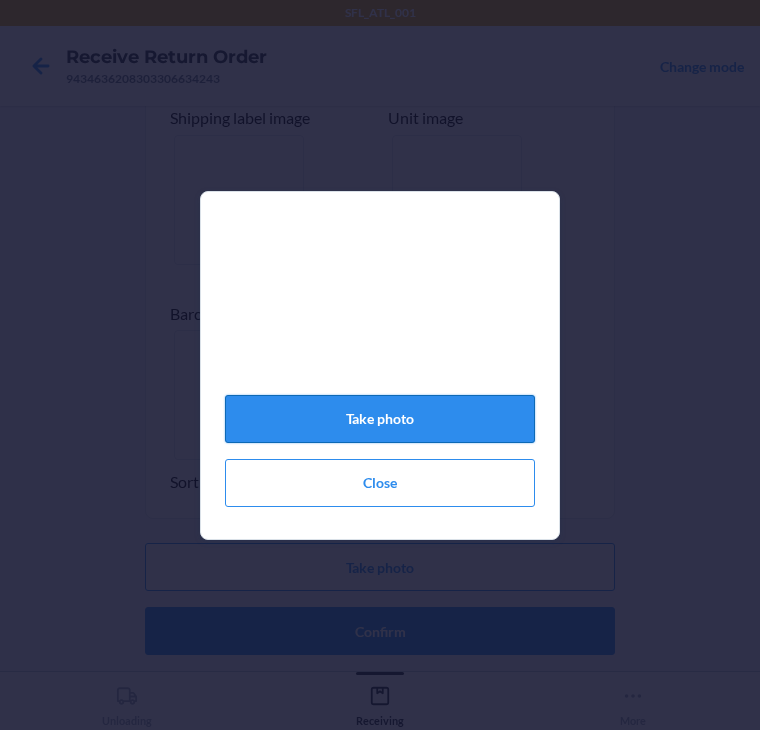 click on "Take photo" 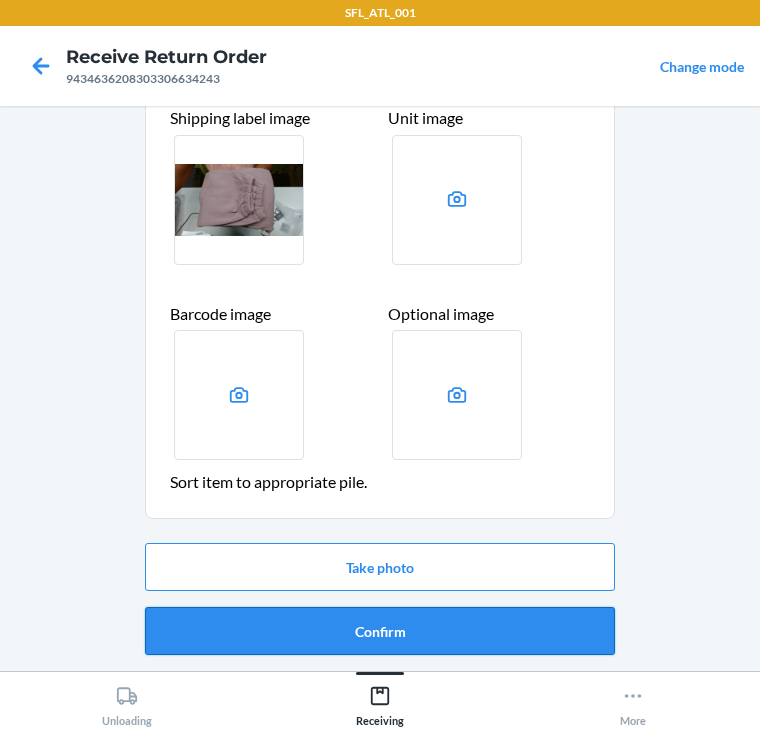 click on "Confirm" at bounding box center (380, 631) 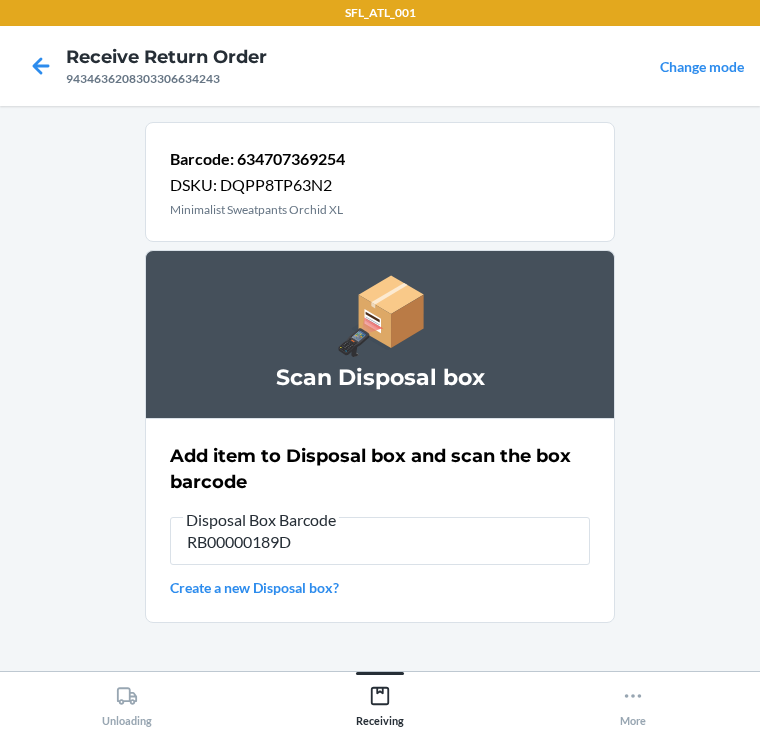 type on "RB00000189D" 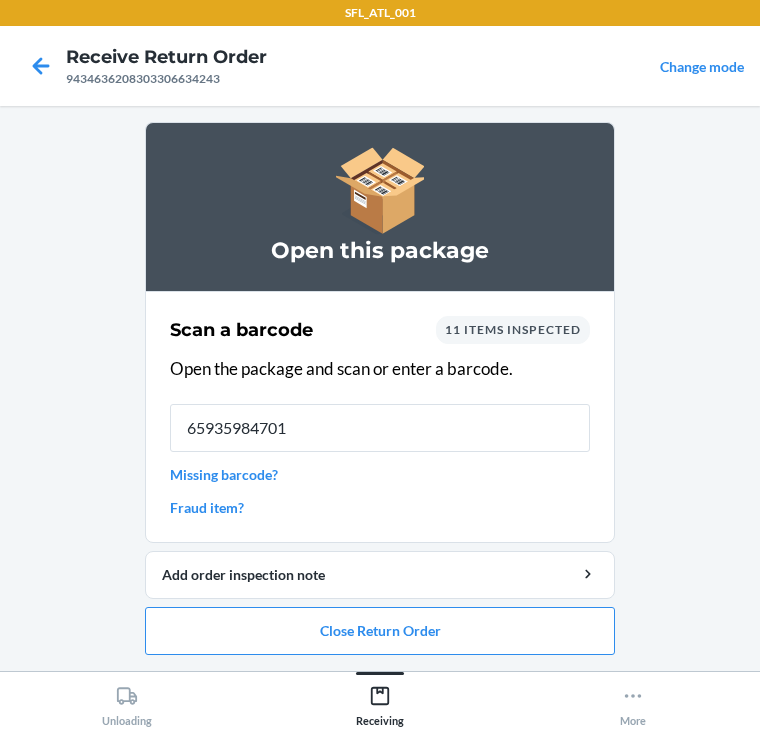 type on "659359847011" 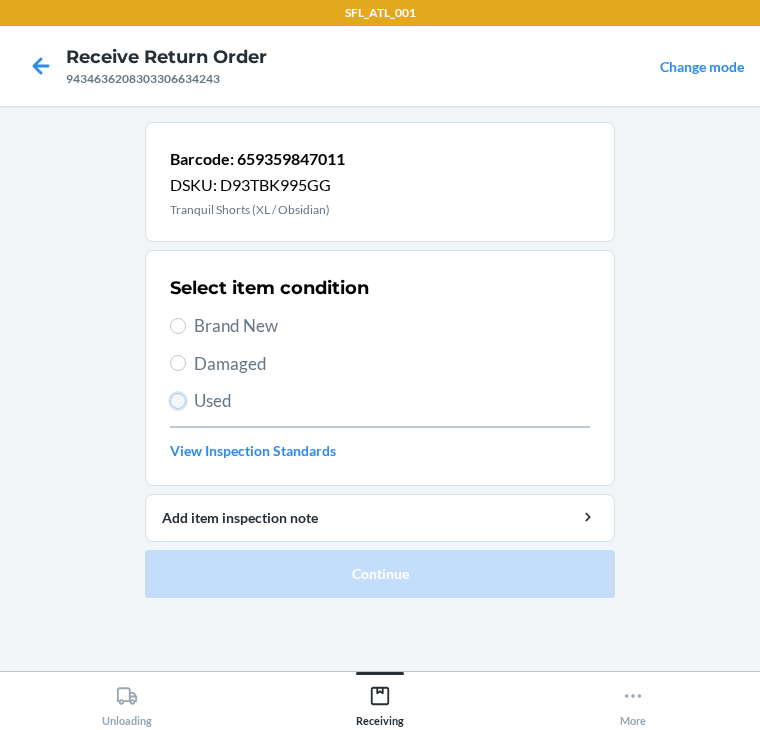 click on "Used" at bounding box center [178, 401] 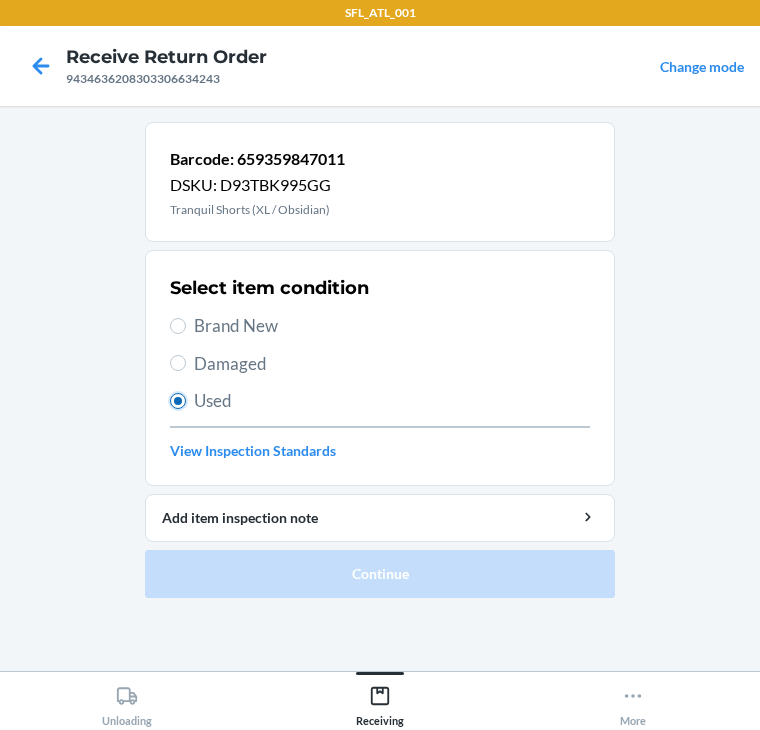 radio on "true" 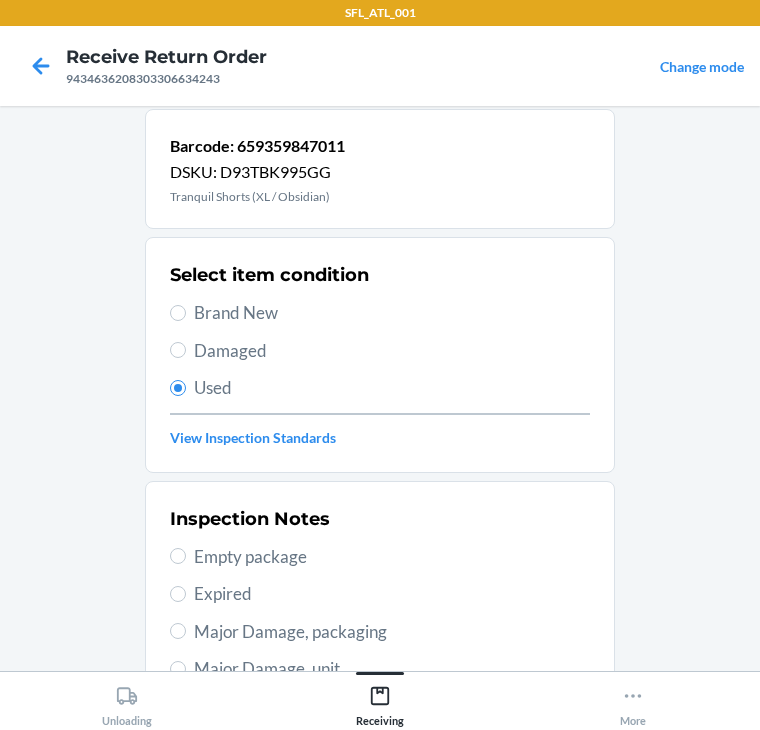 scroll, scrollTop: 0, scrollLeft: 0, axis: both 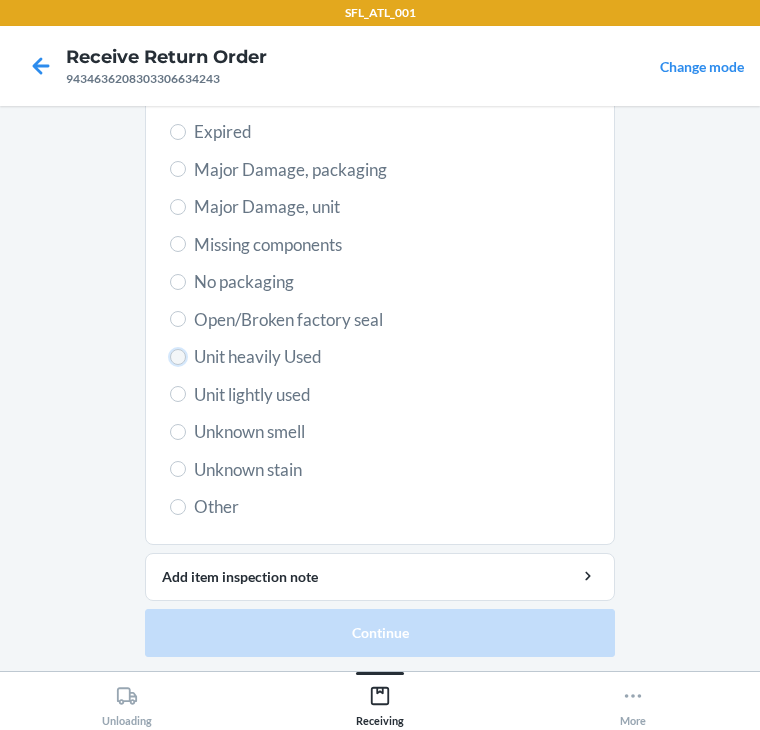 click on "Unit heavily Used" at bounding box center [178, 357] 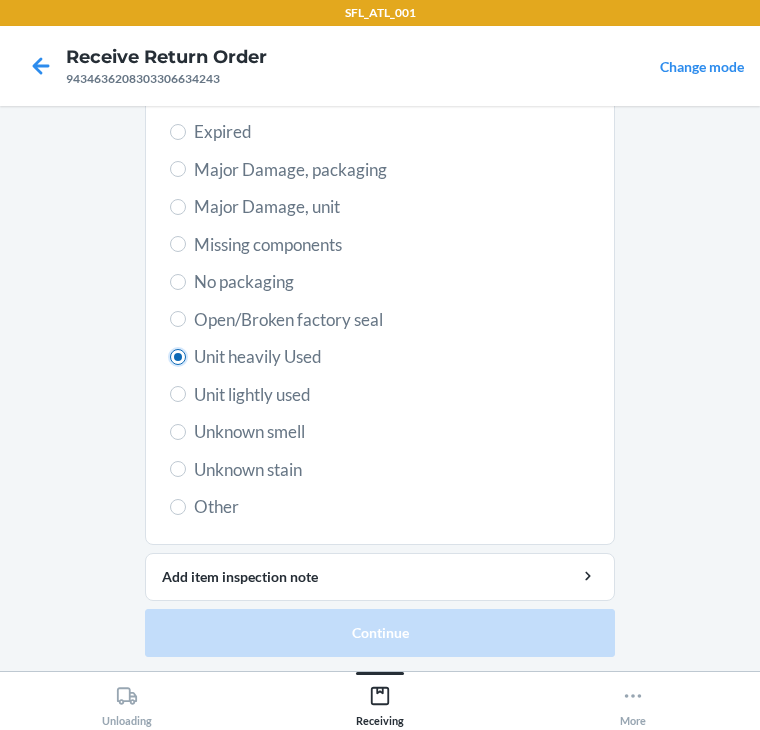 radio on "true" 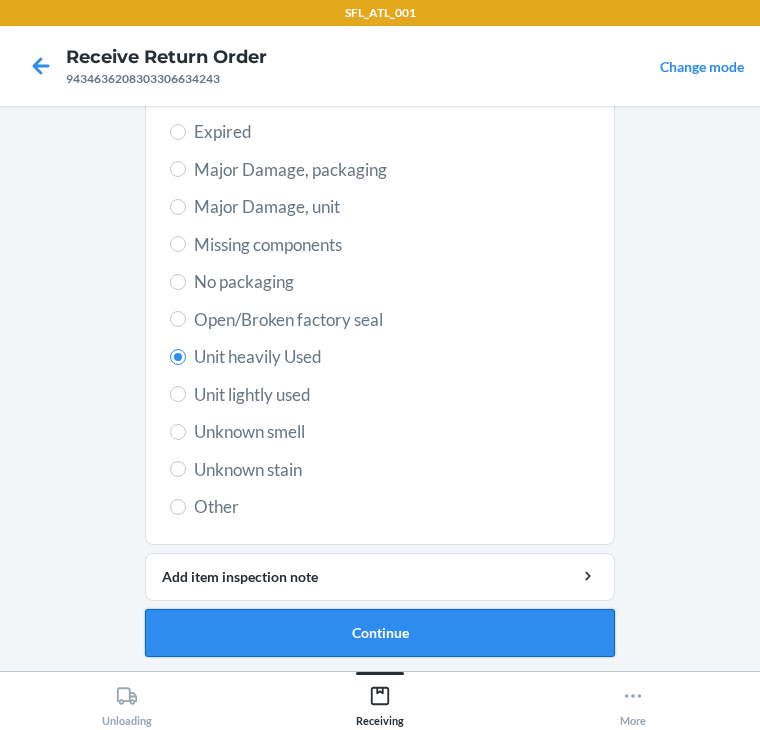 click on "Continue" at bounding box center [380, 633] 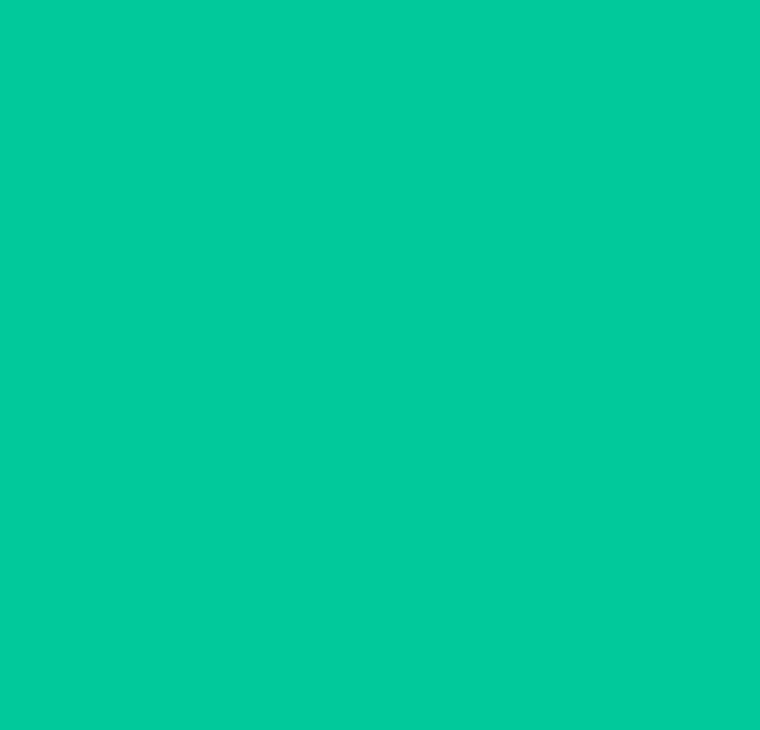 scroll, scrollTop: 104, scrollLeft: 0, axis: vertical 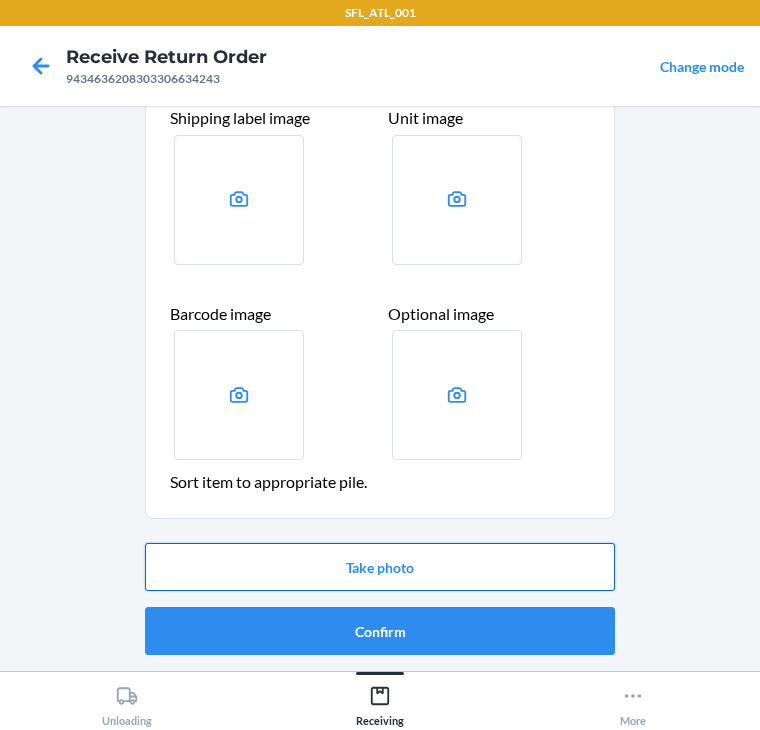 click on "Take photo" at bounding box center (380, 567) 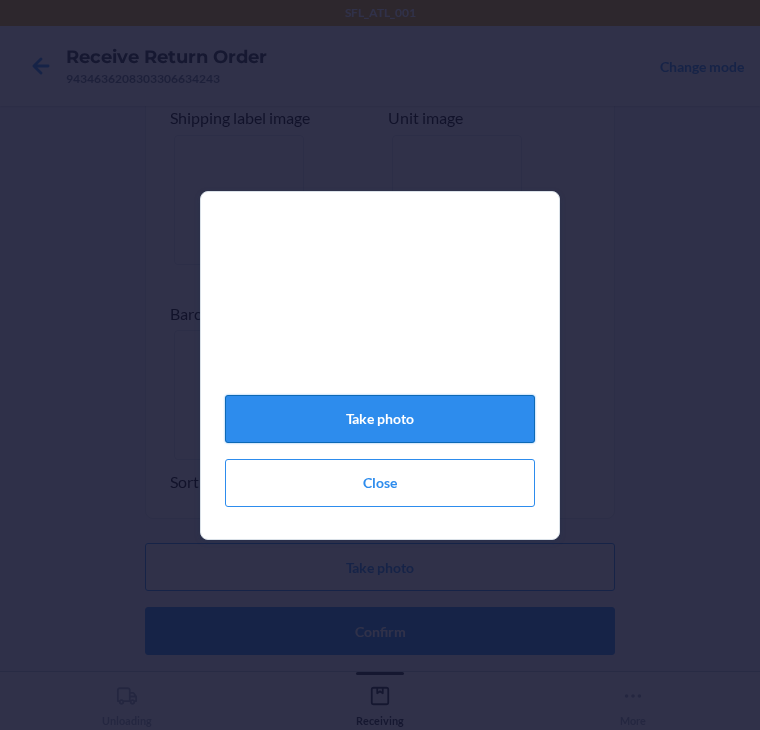 click on "Take photo" 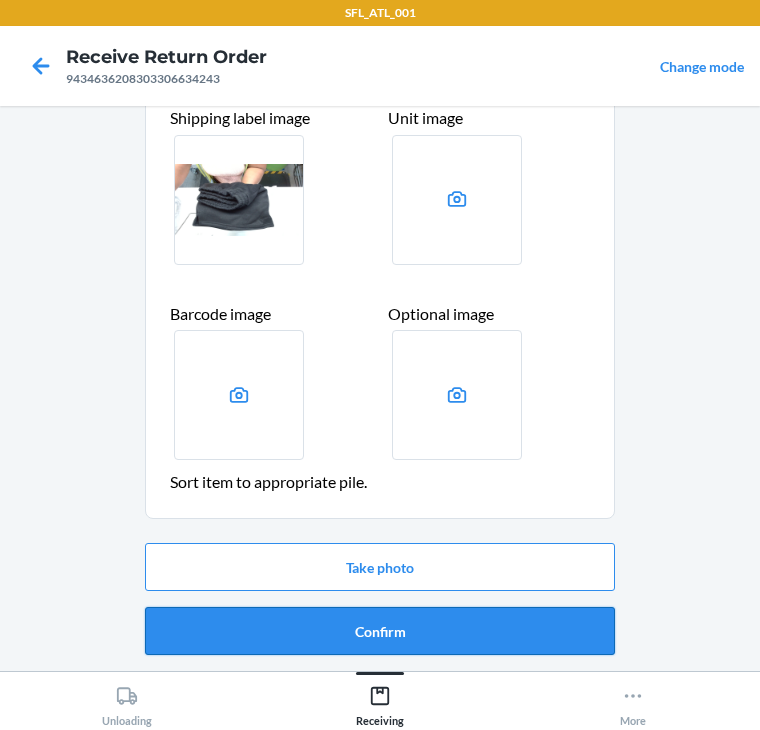 click on "Confirm" at bounding box center [380, 631] 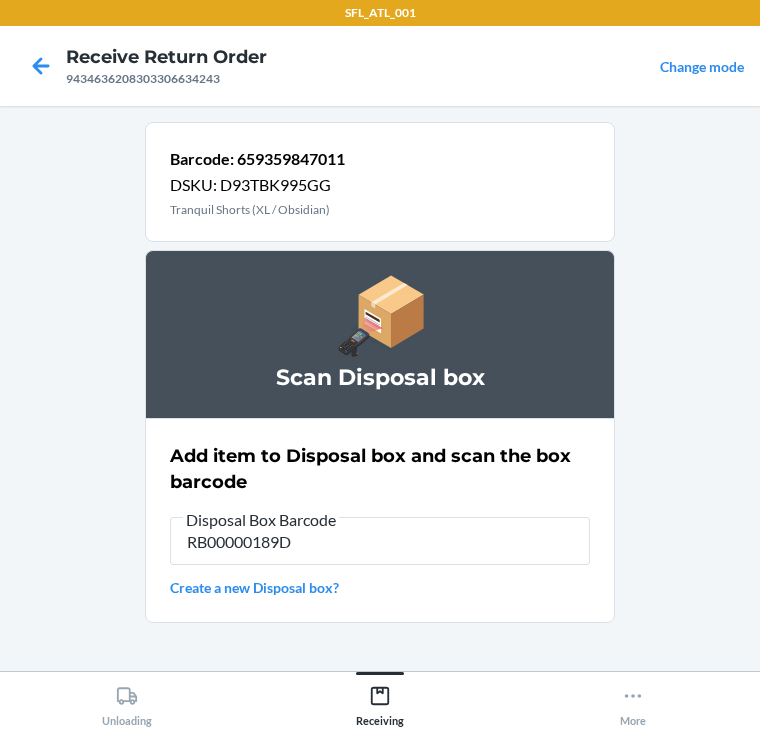type on "RB00000189D" 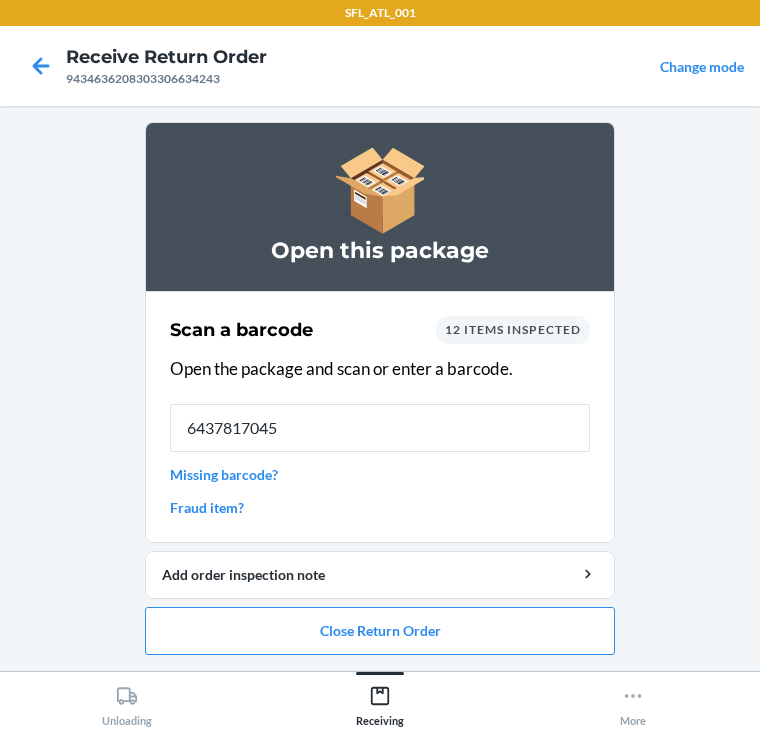 type on "64378170458" 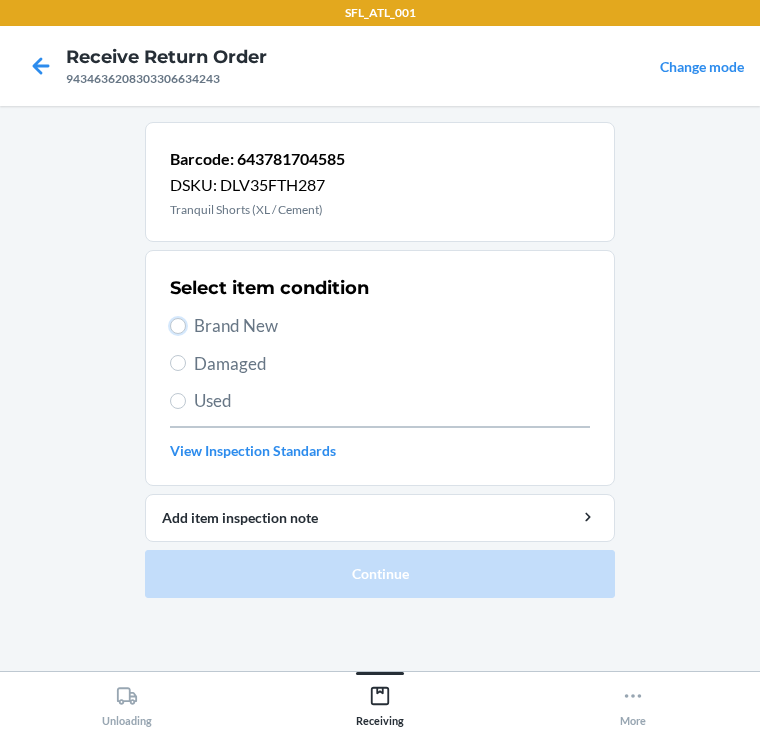 drag, startPoint x: 177, startPoint y: 321, endPoint x: 184, endPoint y: 341, distance: 21.189621 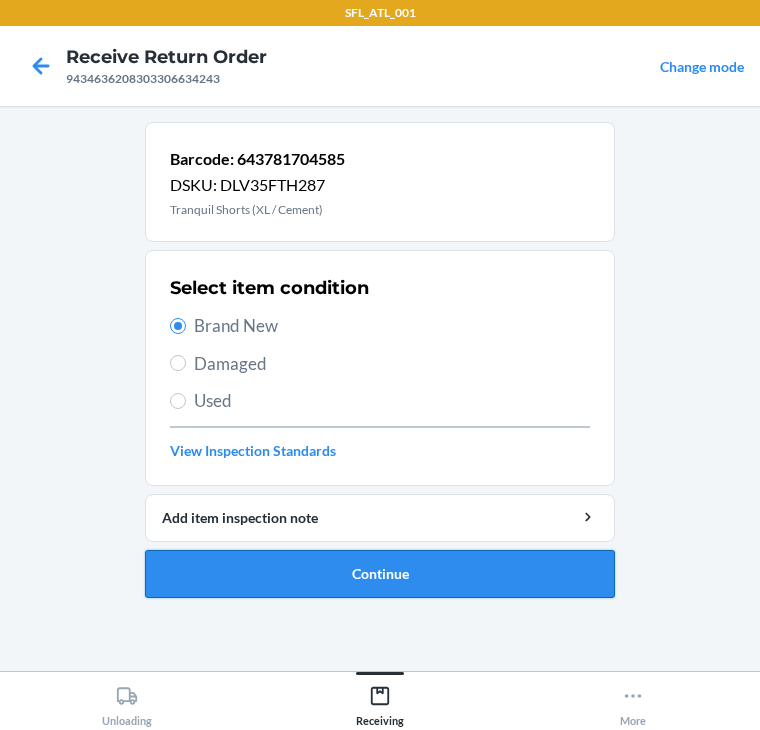 click on "Continue" at bounding box center (380, 574) 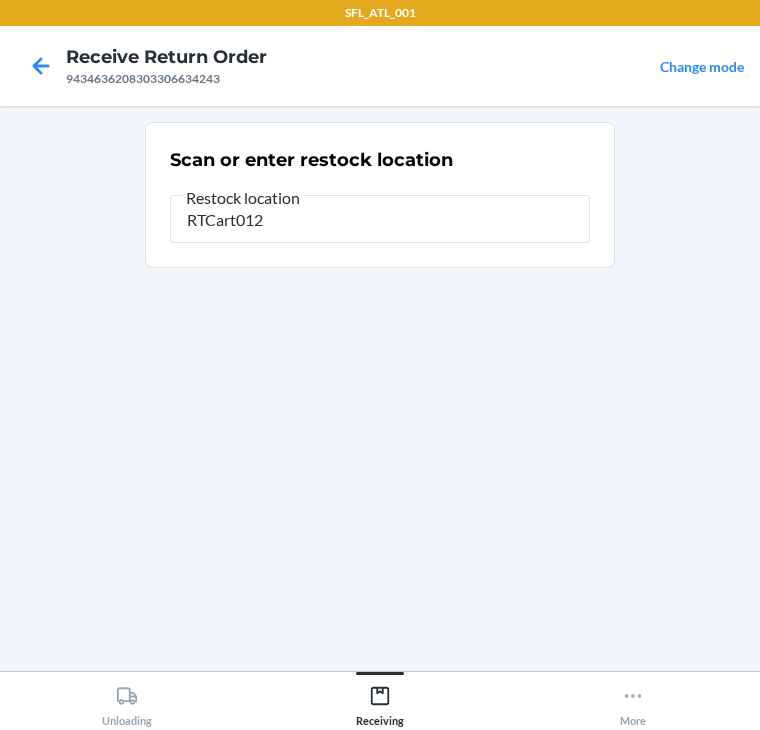 type on "RTCart012" 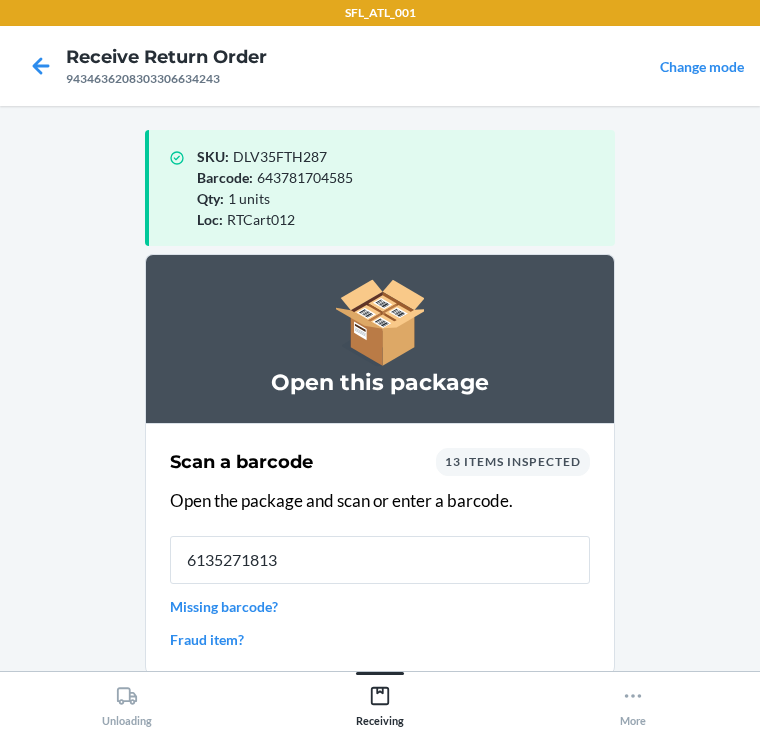 type on "61352718138" 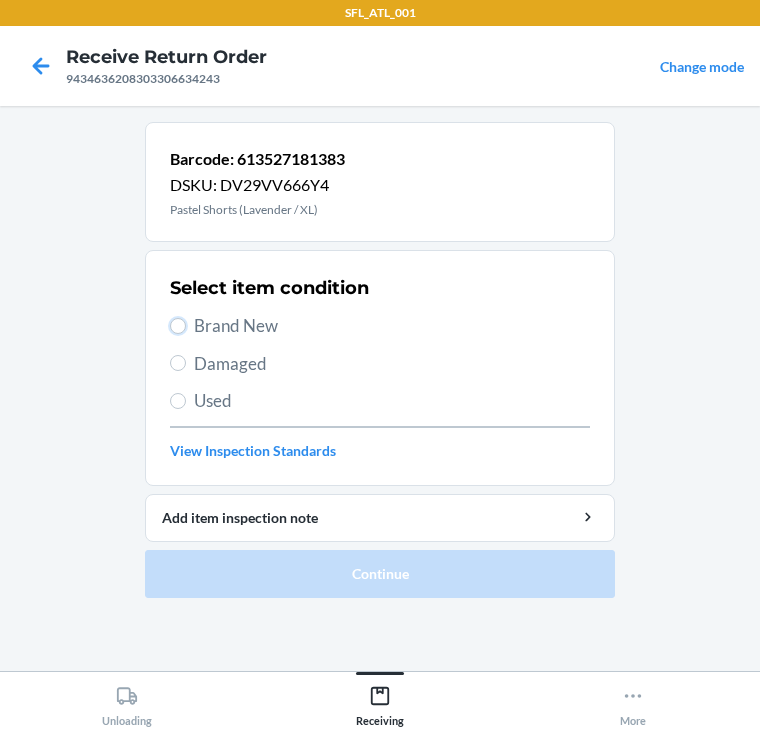 drag, startPoint x: 177, startPoint y: 329, endPoint x: 182, endPoint y: 454, distance: 125.09996 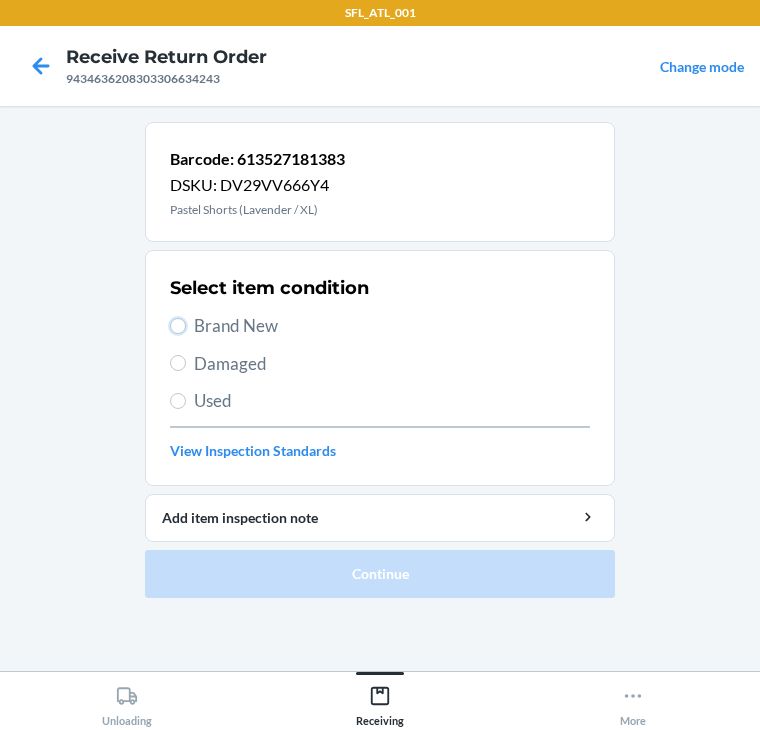 click on "Brand New" at bounding box center (380, 326) 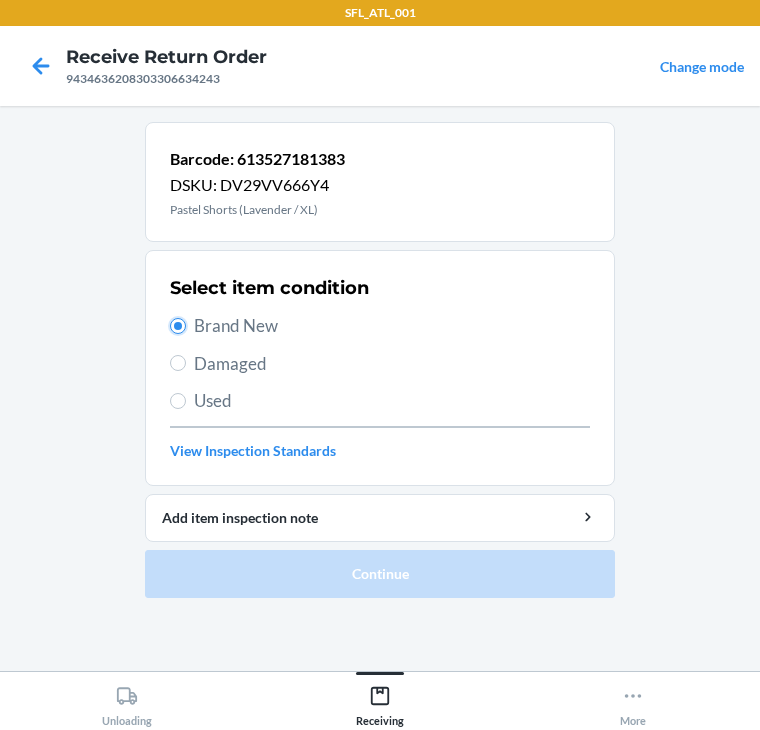 radio on "true" 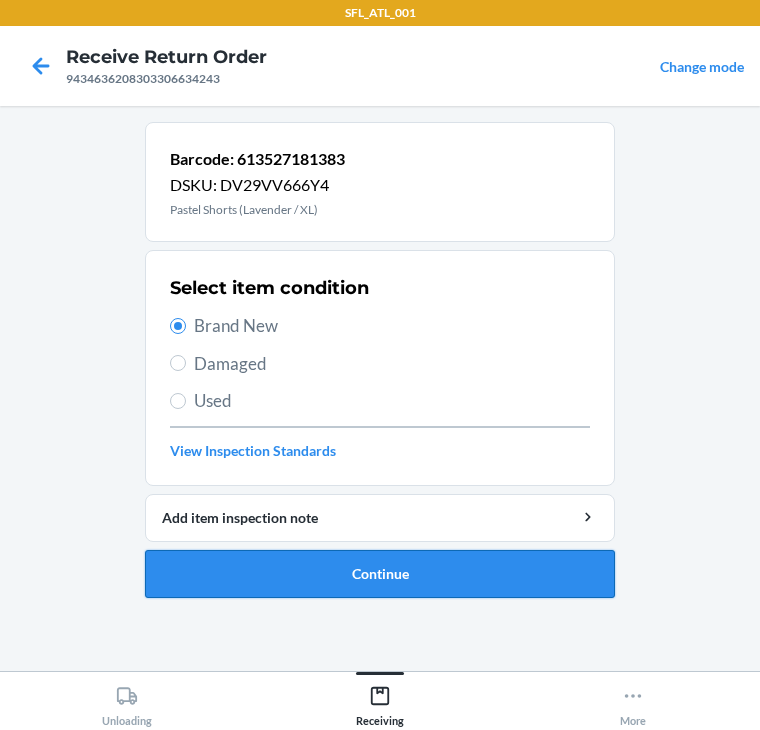 click on "Continue" at bounding box center (380, 574) 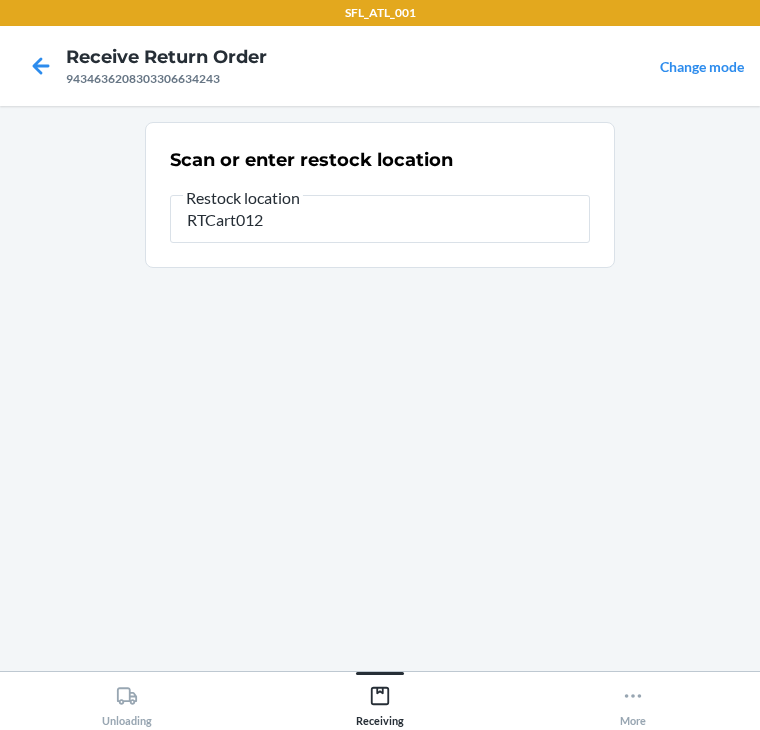 type on "RTCart012" 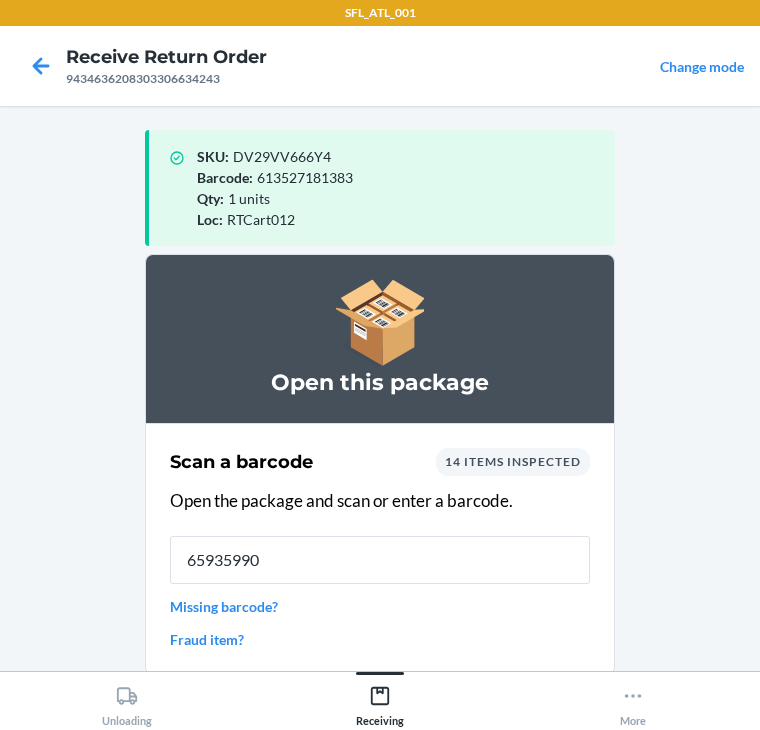 type on "659359903" 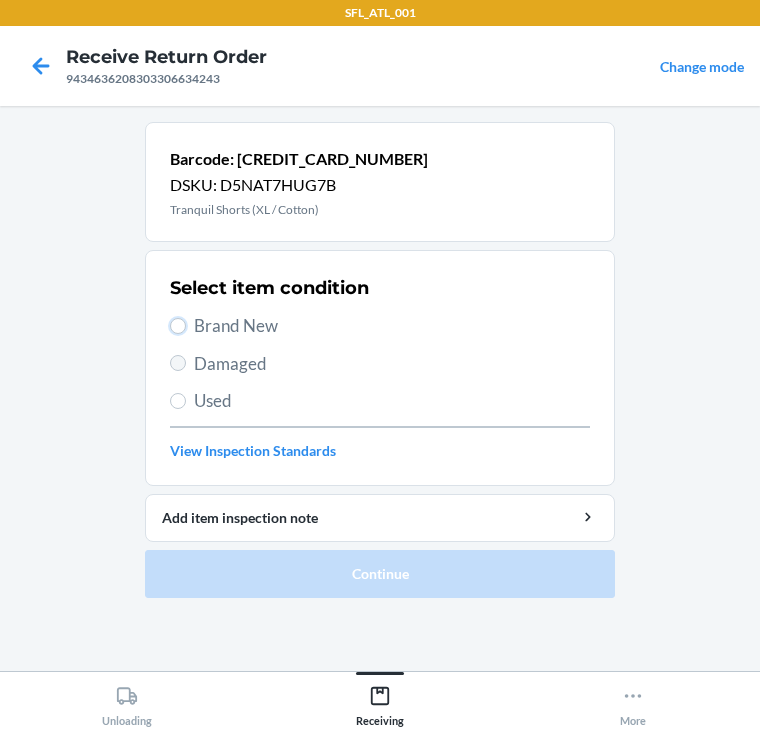 drag, startPoint x: 172, startPoint y: 322, endPoint x: 174, endPoint y: 357, distance: 35.057095 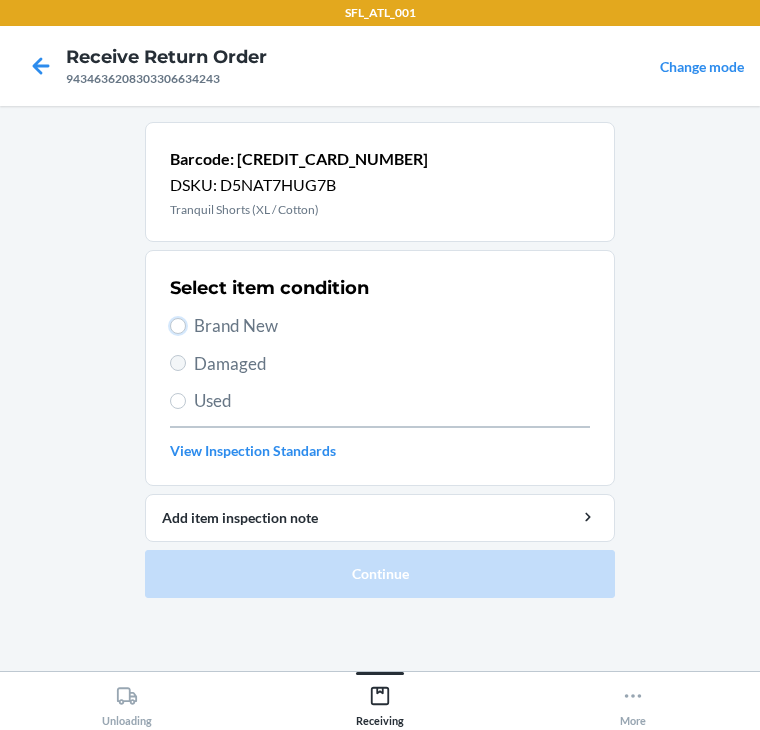 click on "Select item condition Brand New Damaged Used View Inspection Standards" at bounding box center (380, 368) 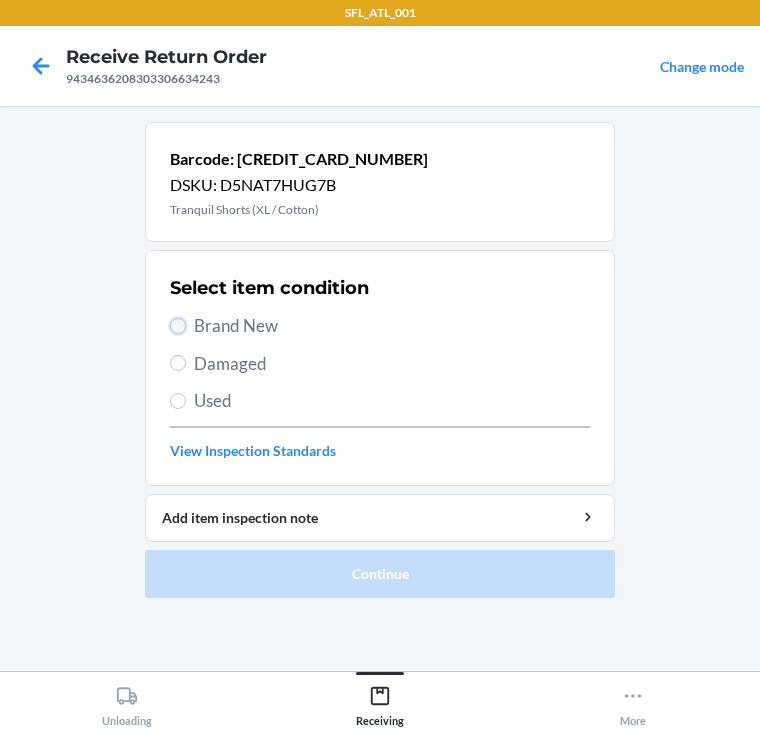 click on "Brand New" at bounding box center (178, 326) 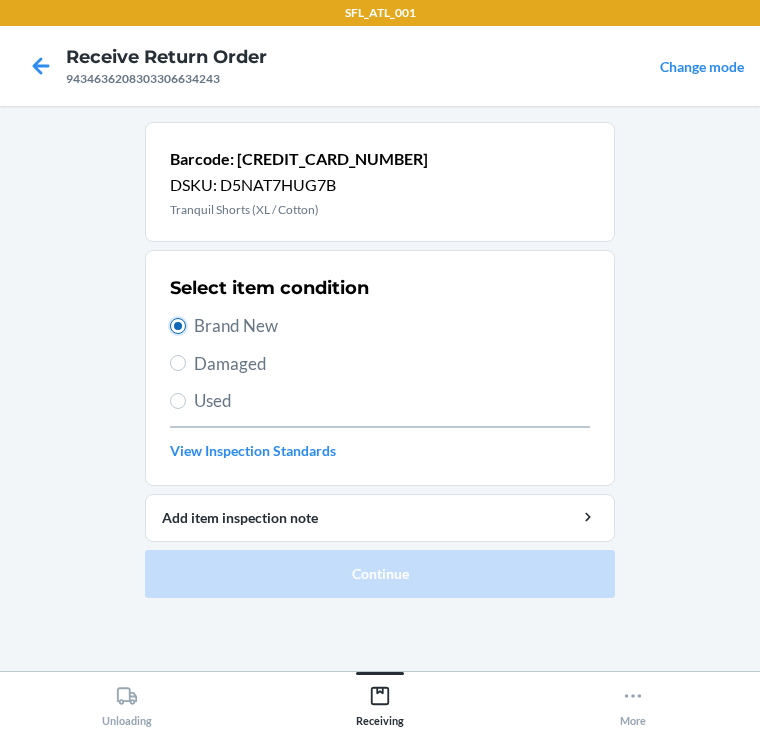 radio on "true" 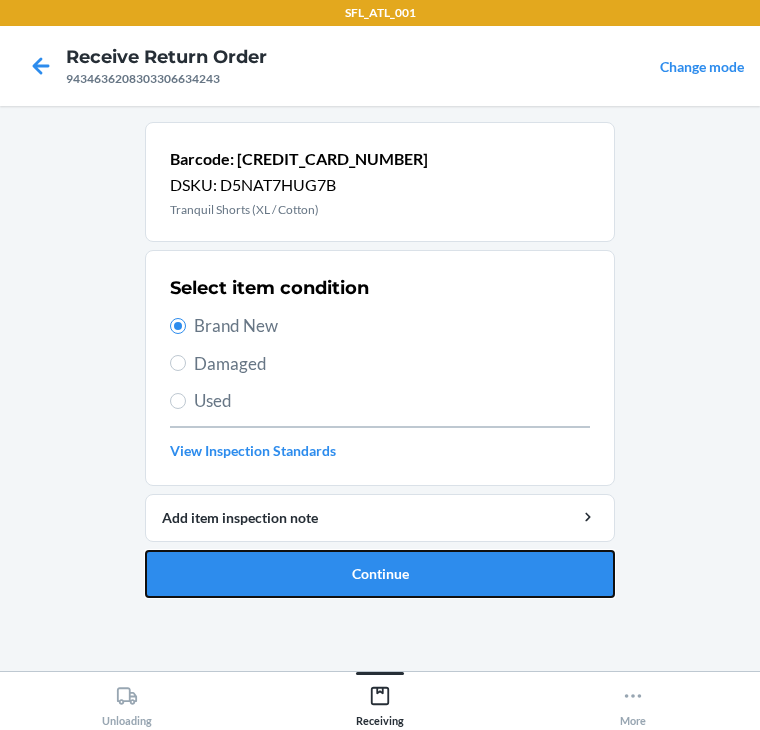click on "Continue" at bounding box center [380, 574] 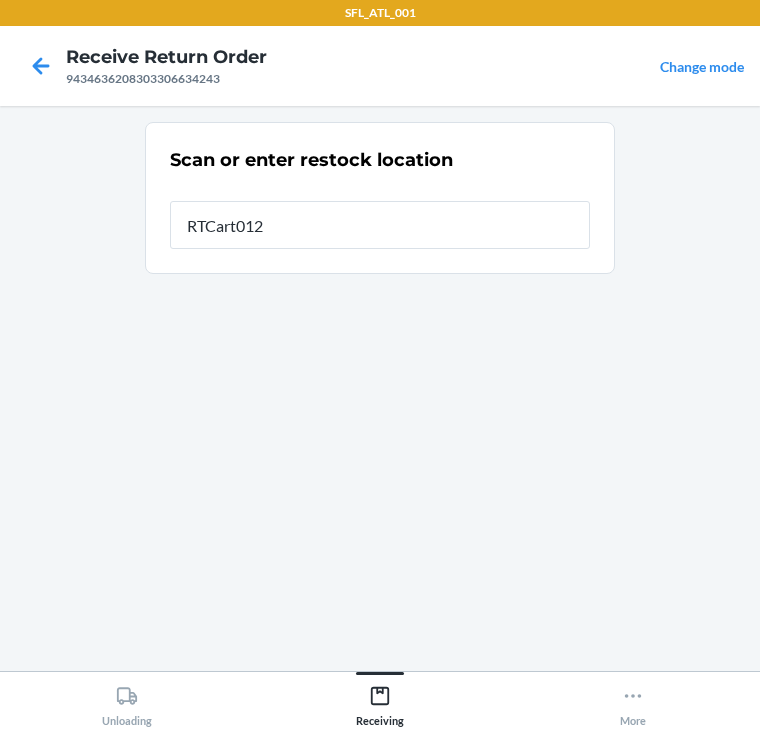 type on "RTCart012" 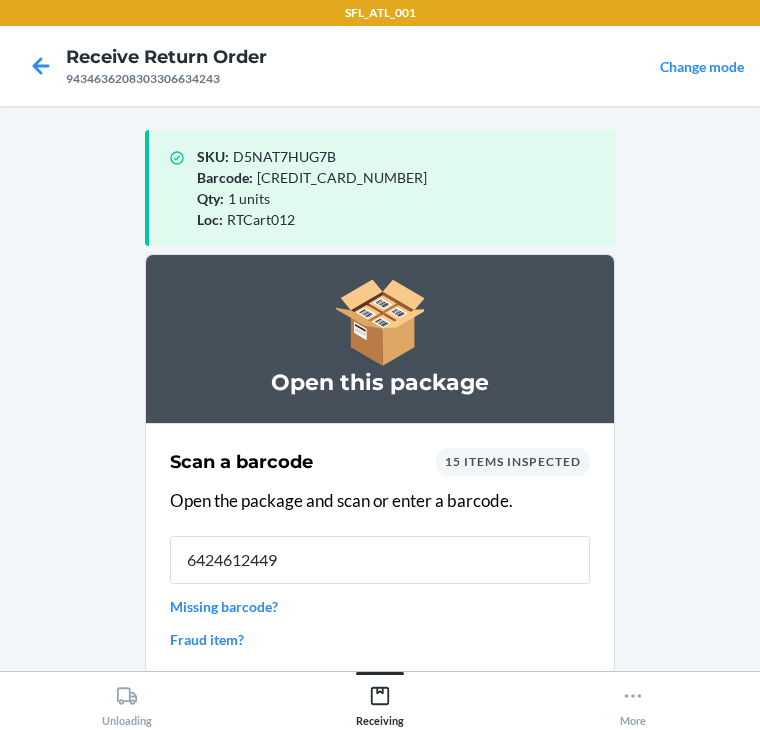 type on "64246124497" 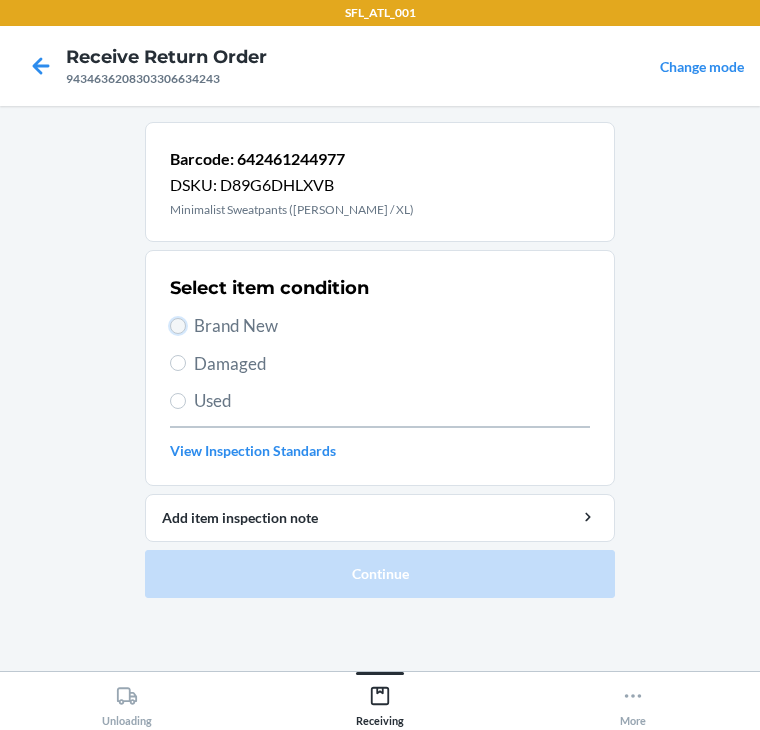 click on "Brand New" at bounding box center [178, 326] 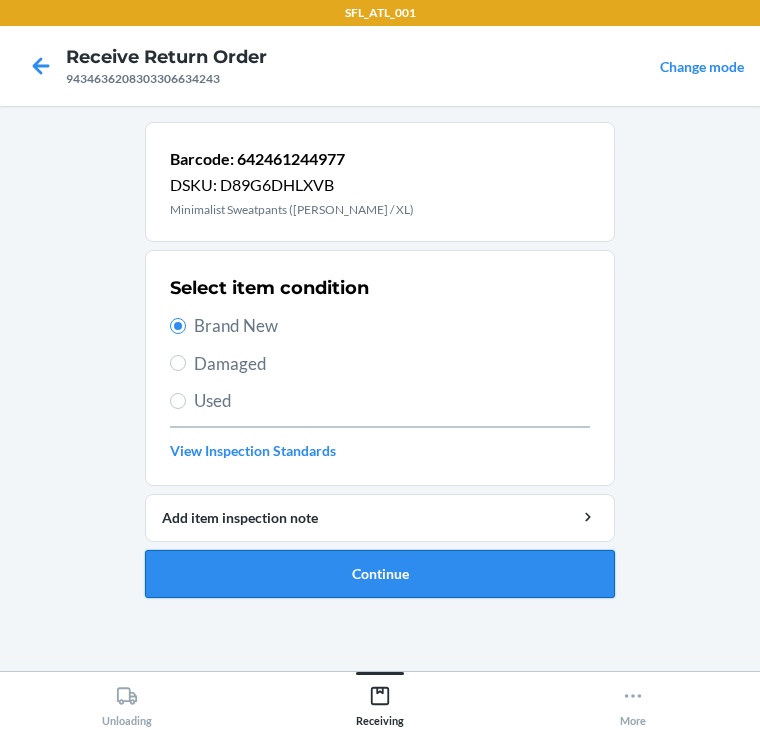 click on "Continue" at bounding box center (380, 574) 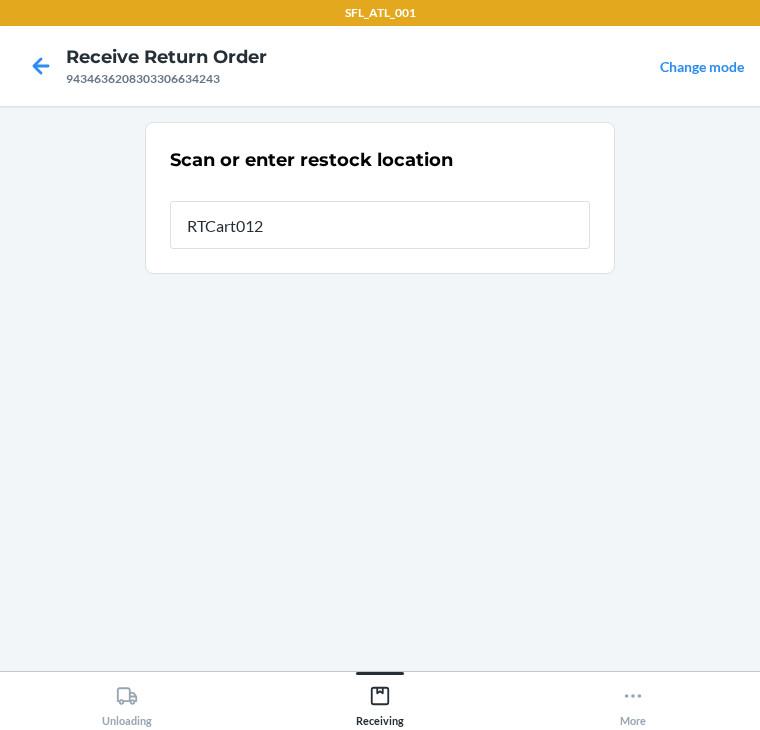 type on "RTCart012" 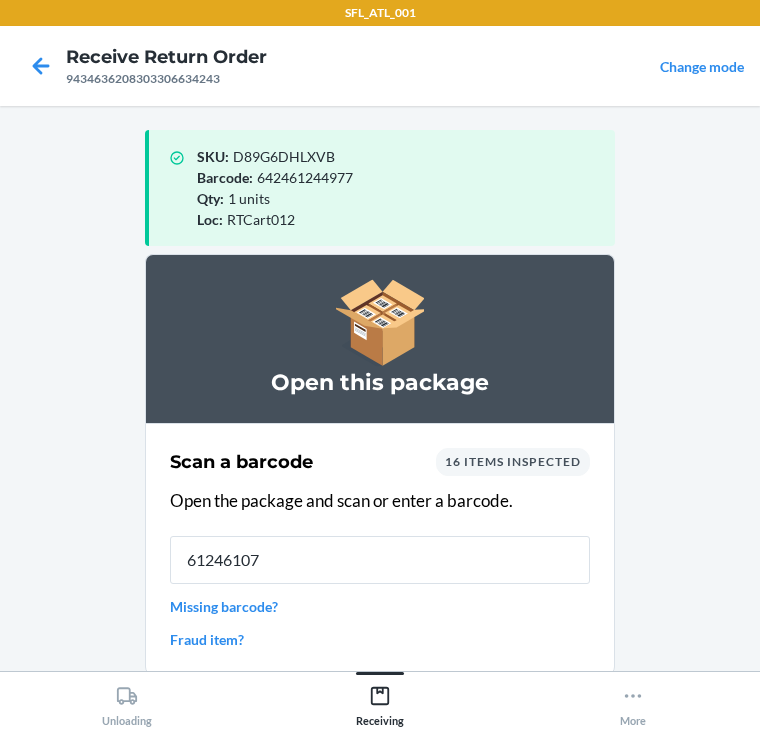 type on "612461070" 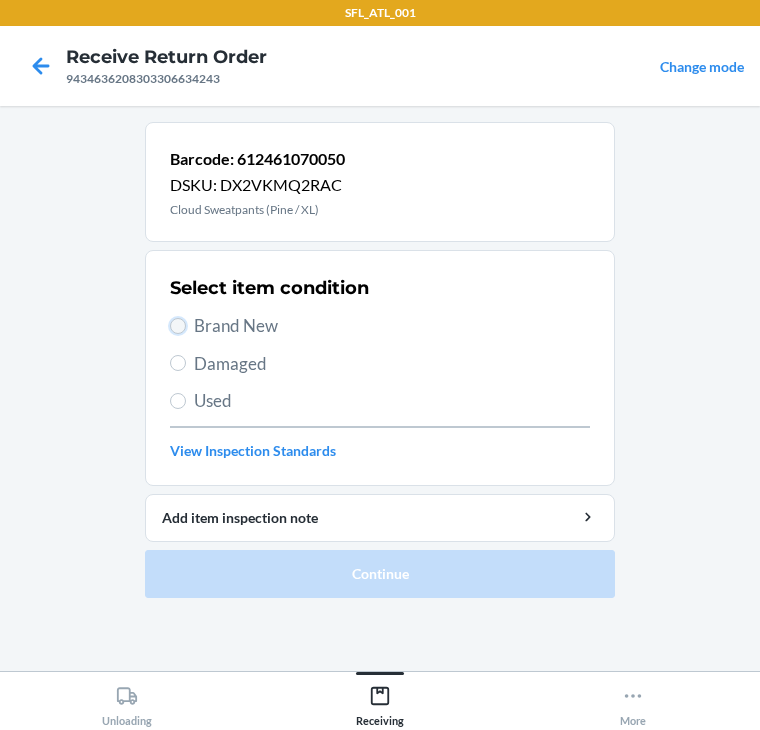 click on "Brand New" at bounding box center [178, 326] 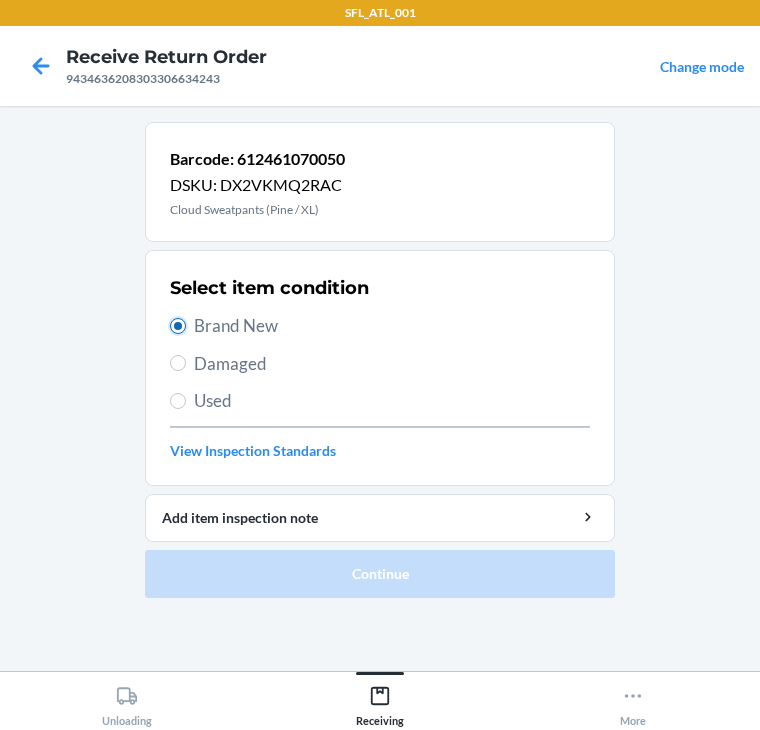 radio on "true" 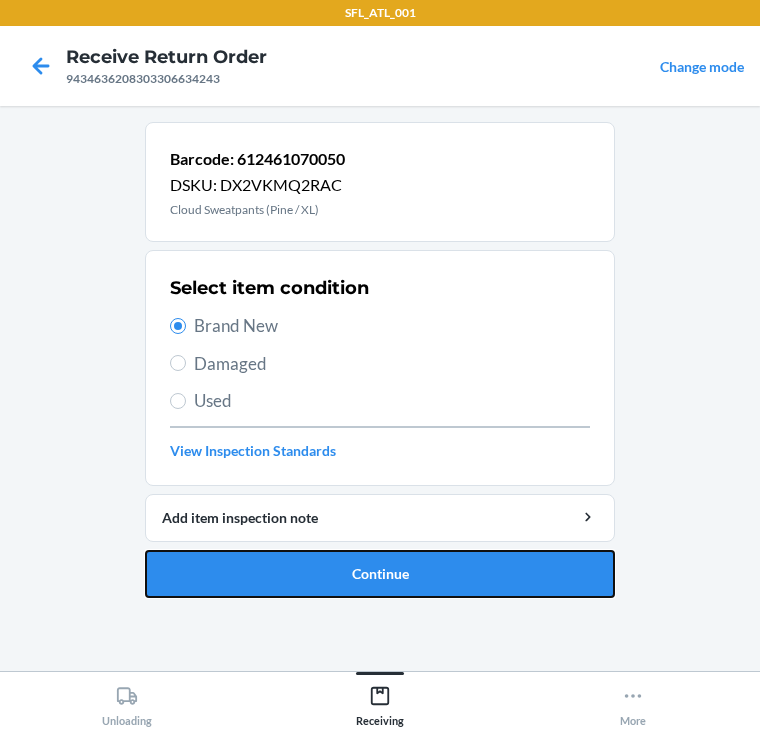 drag, startPoint x: 259, startPoint y: 572, endPoint x: 270, endPoint y: 568, distance: 11.7046995 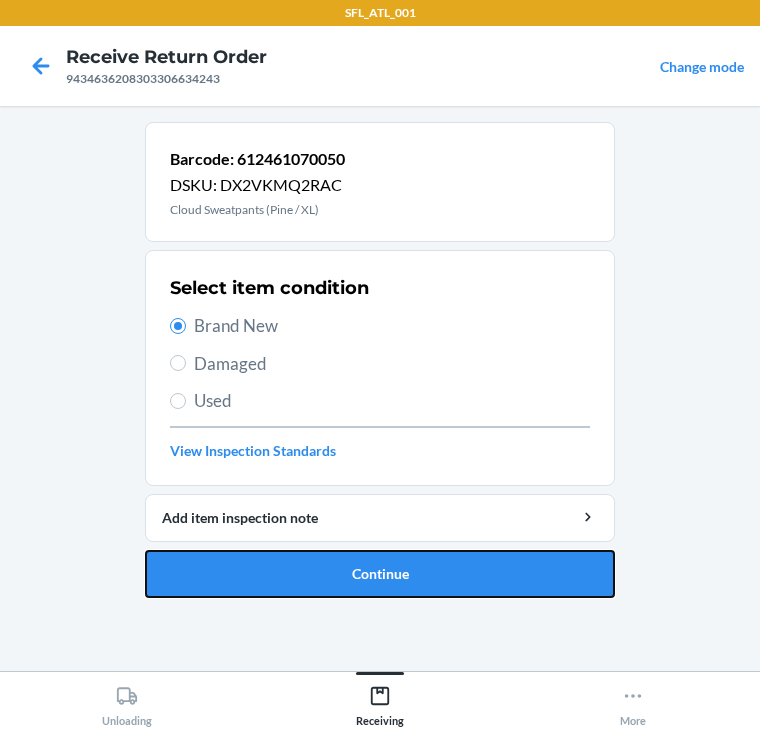 click on "Continue" at bounding box center [380, 574] 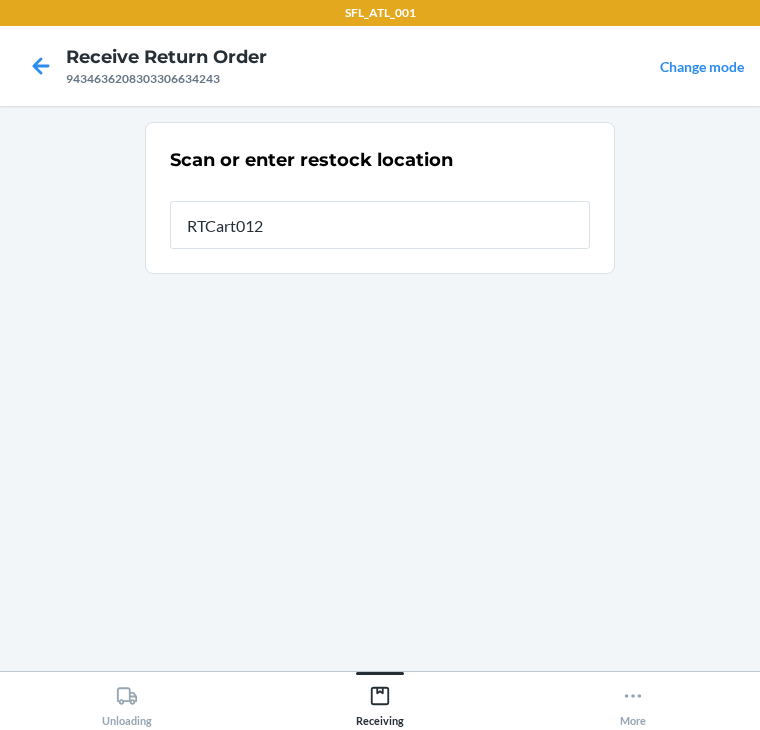 type on "RTCart012" 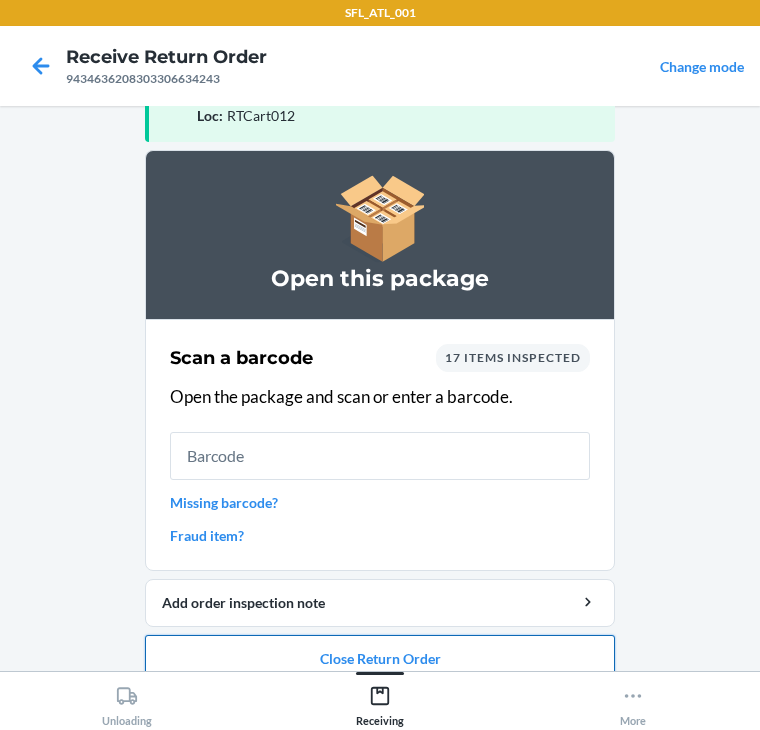 scroll, scrollTop: 130, scrollLeft: 0, axis: vertical 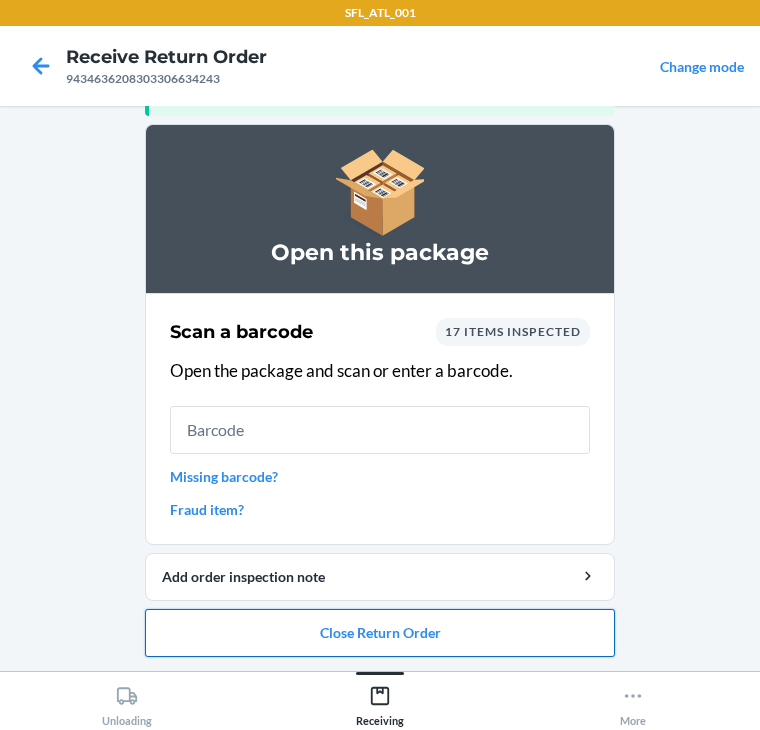 click on "Close Return Order" at bounding box center (380, 633) 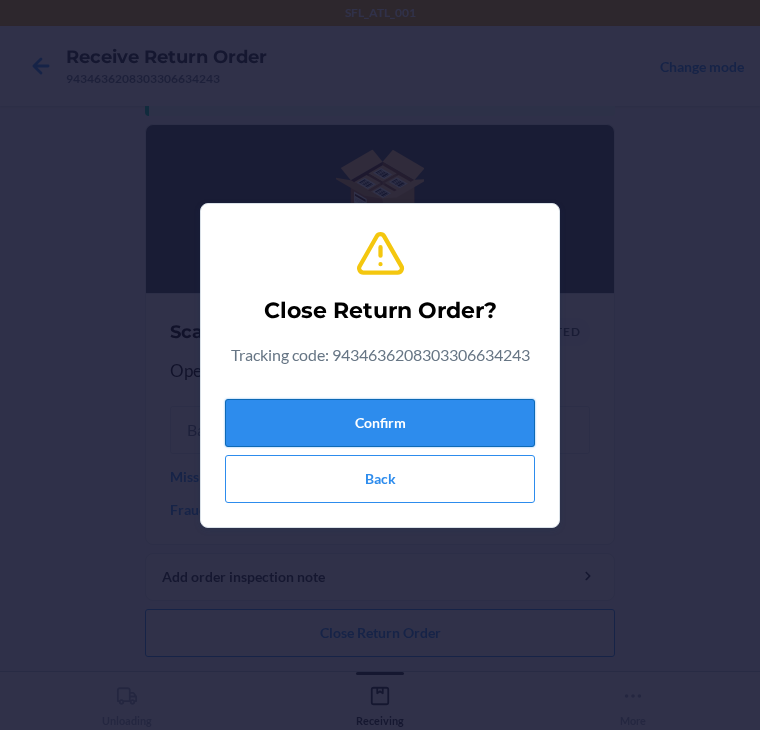click on "Confirm" at bounding box center (380, 423) 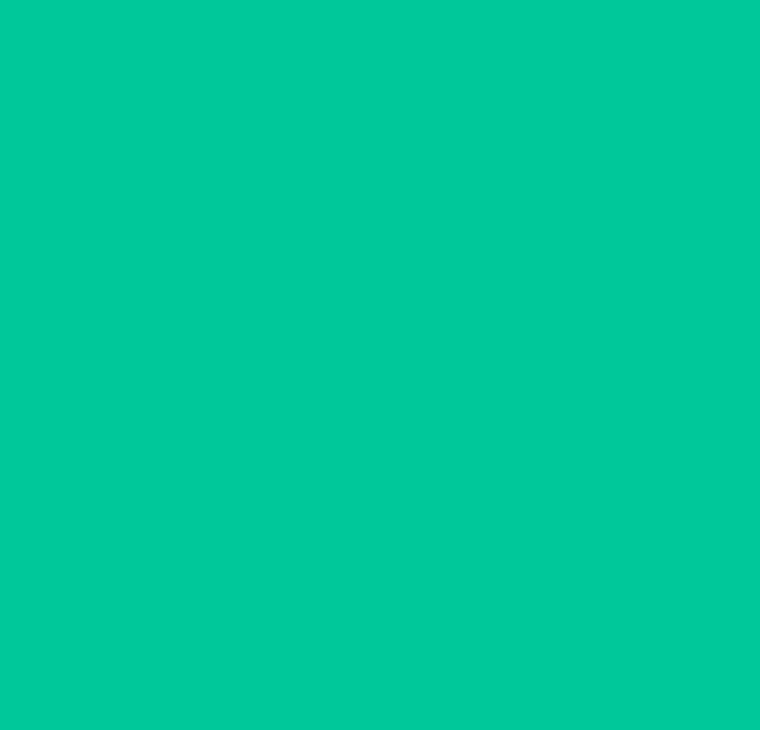 scroll, scrollTop: 0, scrollLeft: 0, axis: both 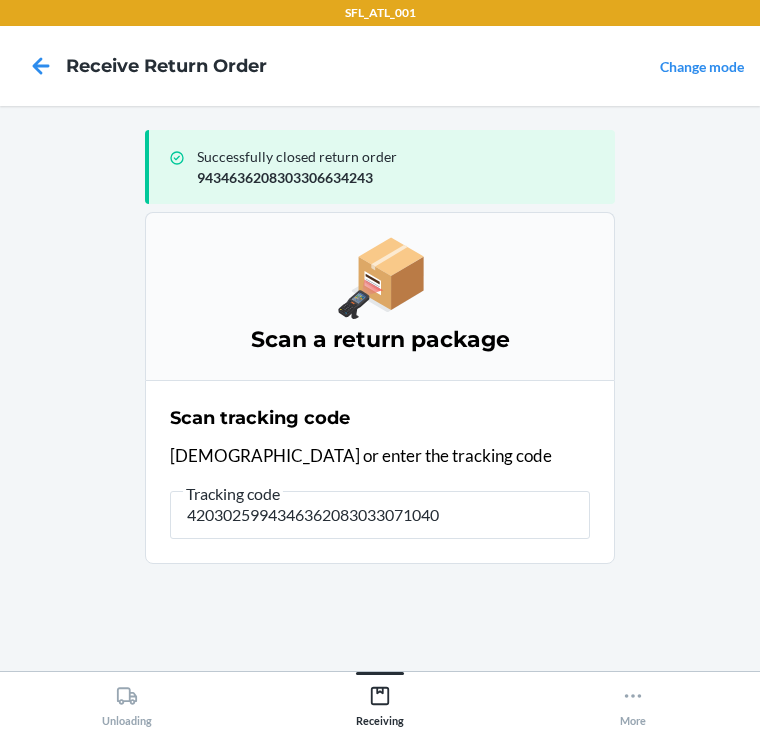 type on "42030259943463620830330710400" 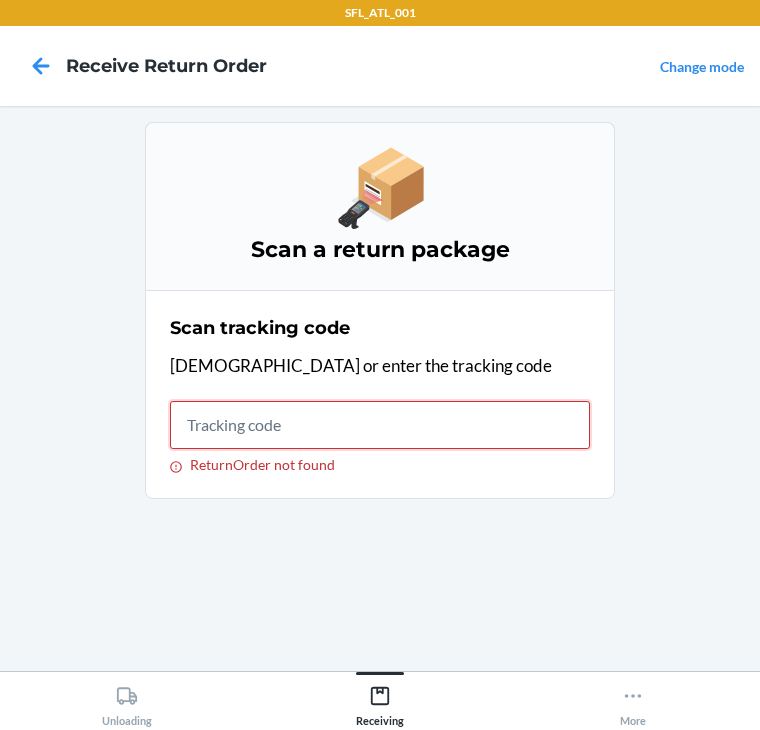 click on "ReturnOrder not found" at bounding box center [380, 425] 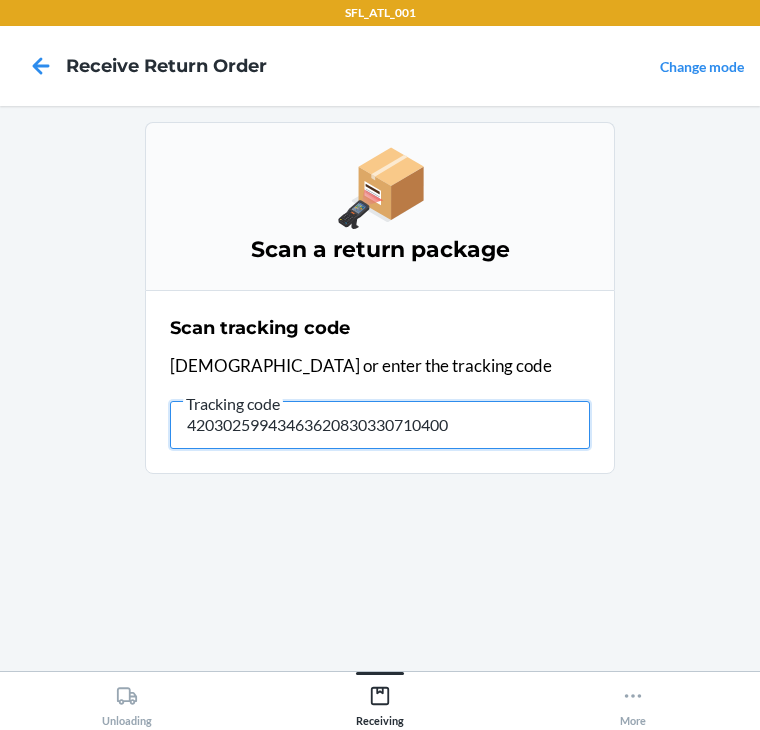 type on "420302599434636208303307104004" 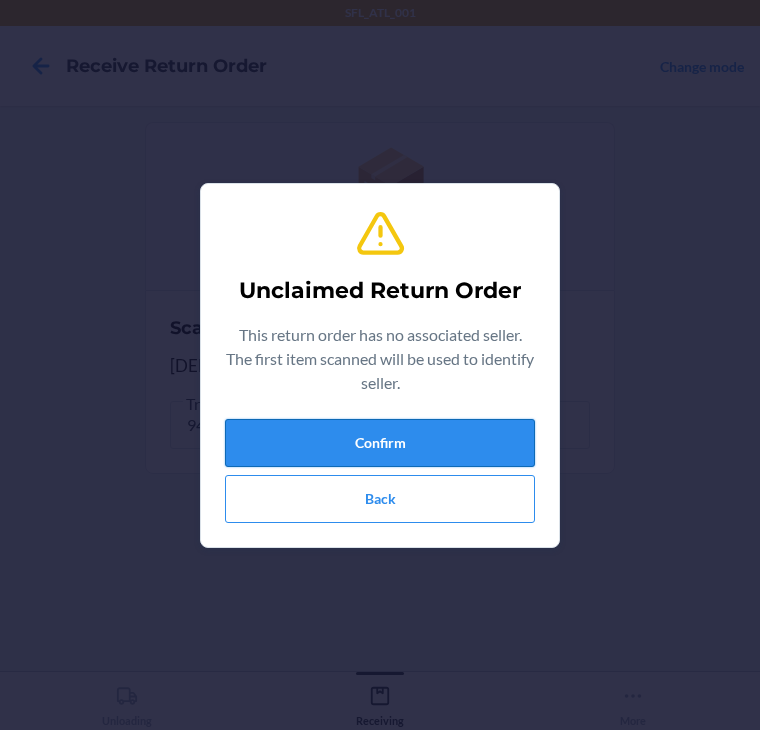 click on "Confirm" at bounding box center [380, 443] 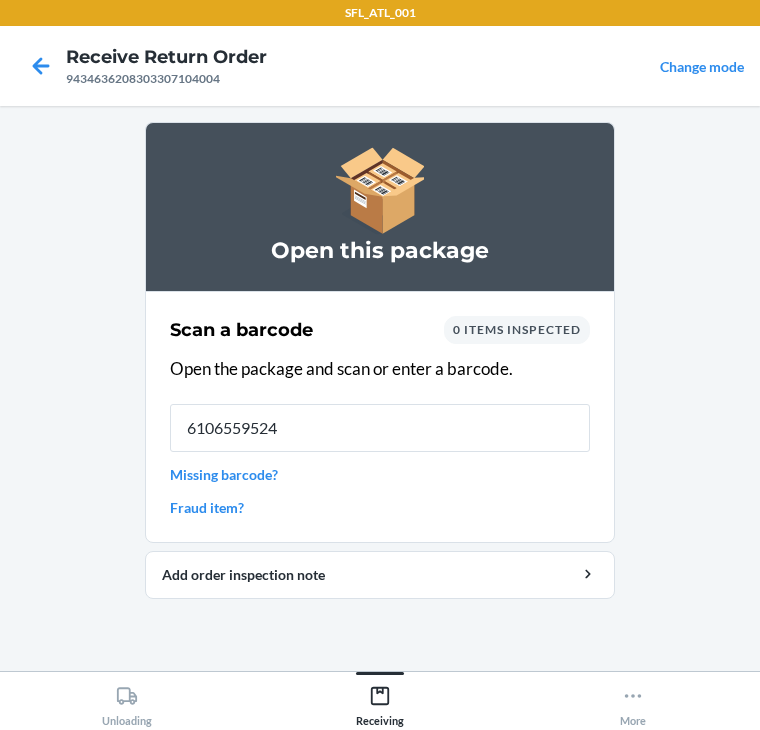 type on "61065595242" 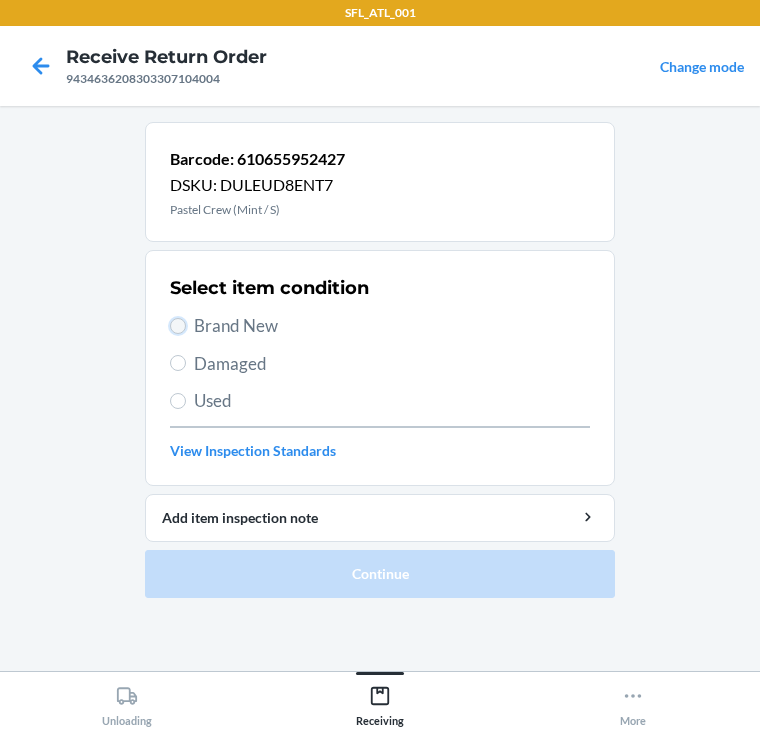 click on "Brand New" at bounding box center [178, 326] 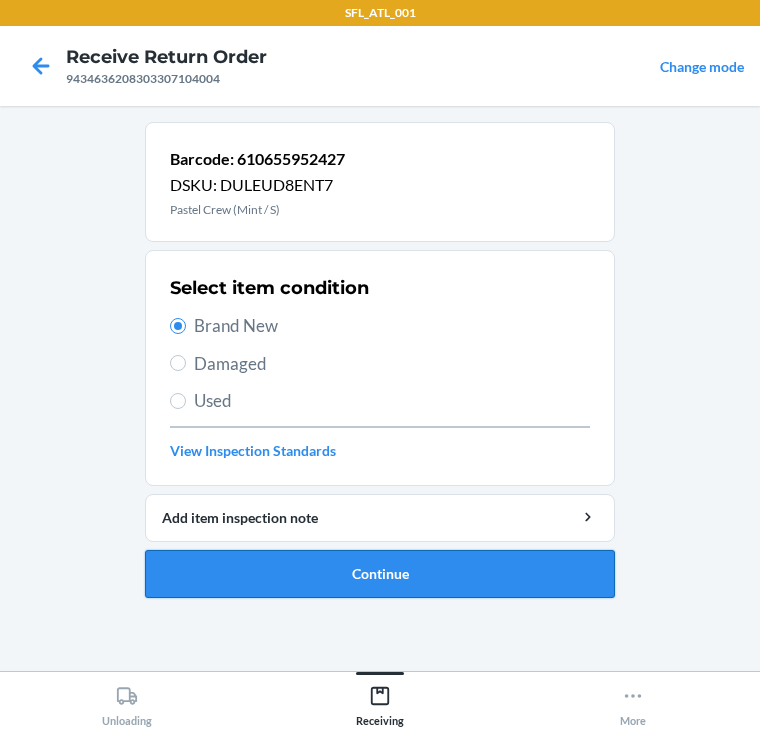 click on "Continue" at bounding box center [380, 574] 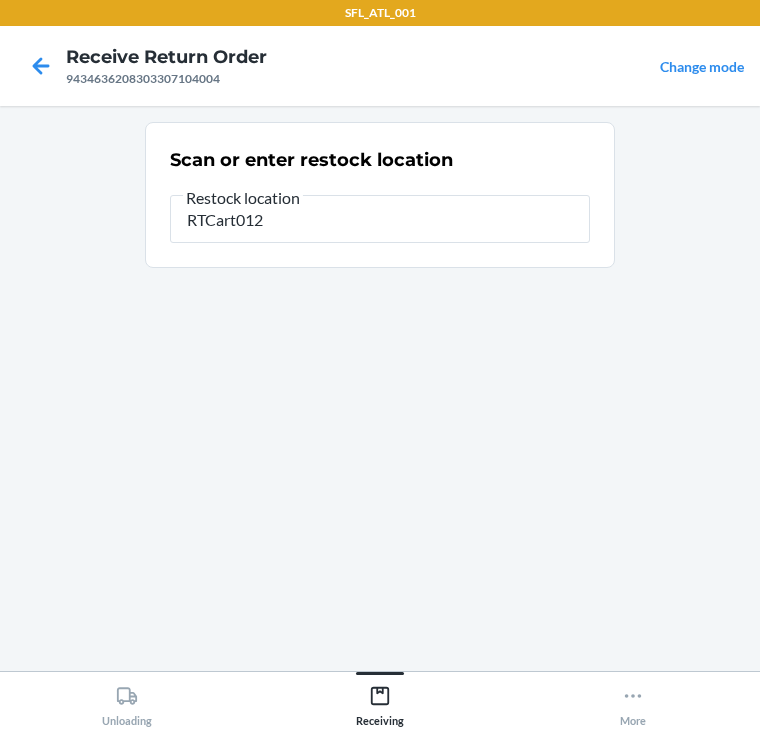 type on "RTCart012" 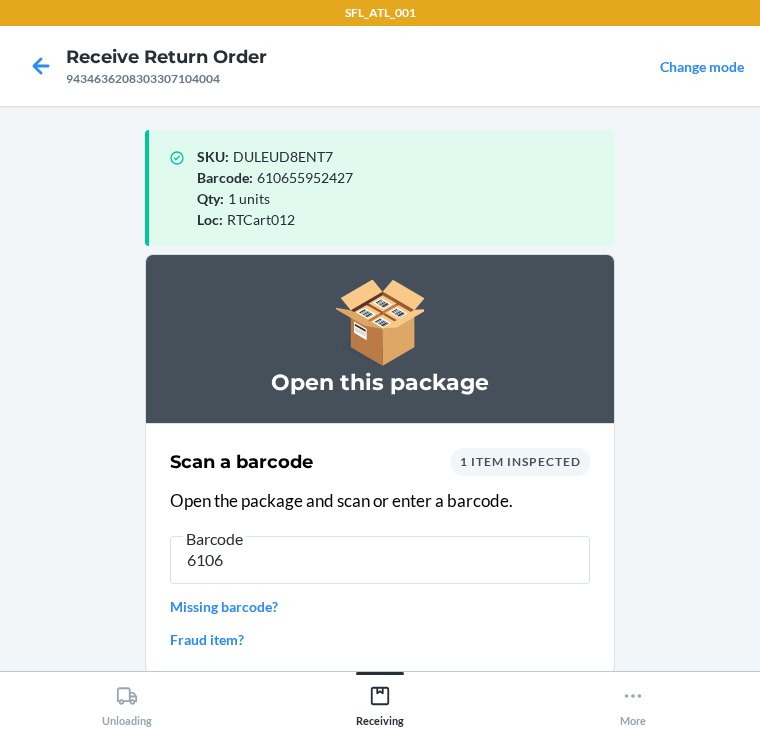type on "61065" 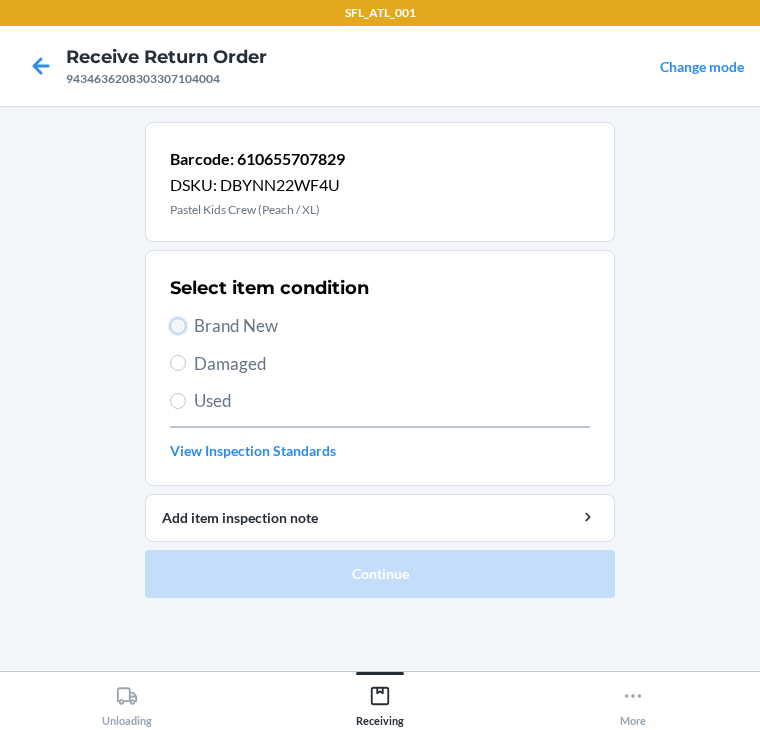 click on "Brand New" at bounding box center (178, 326) 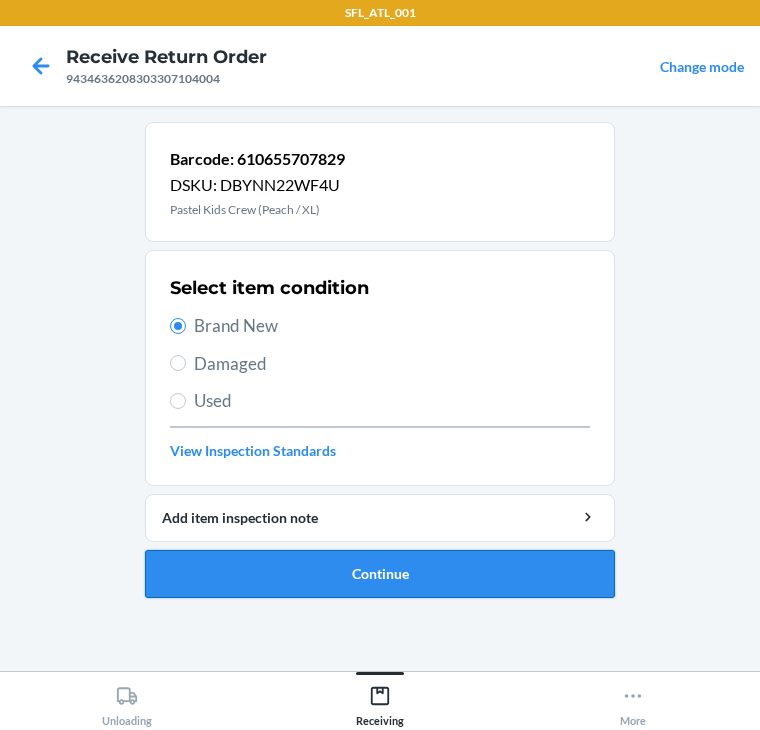 click on "Continue" at bounding box center [380, 574] 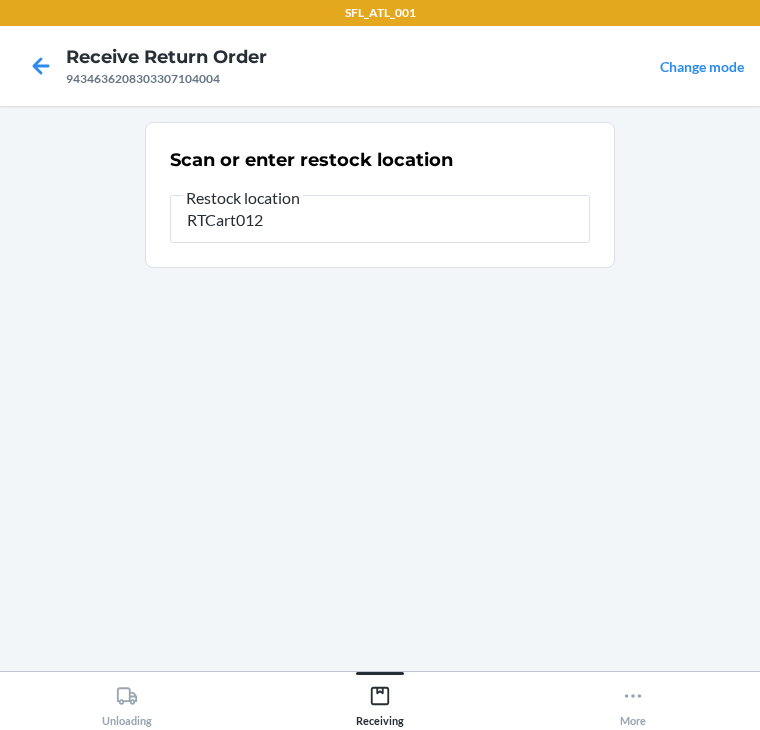 type on "RTCart012" 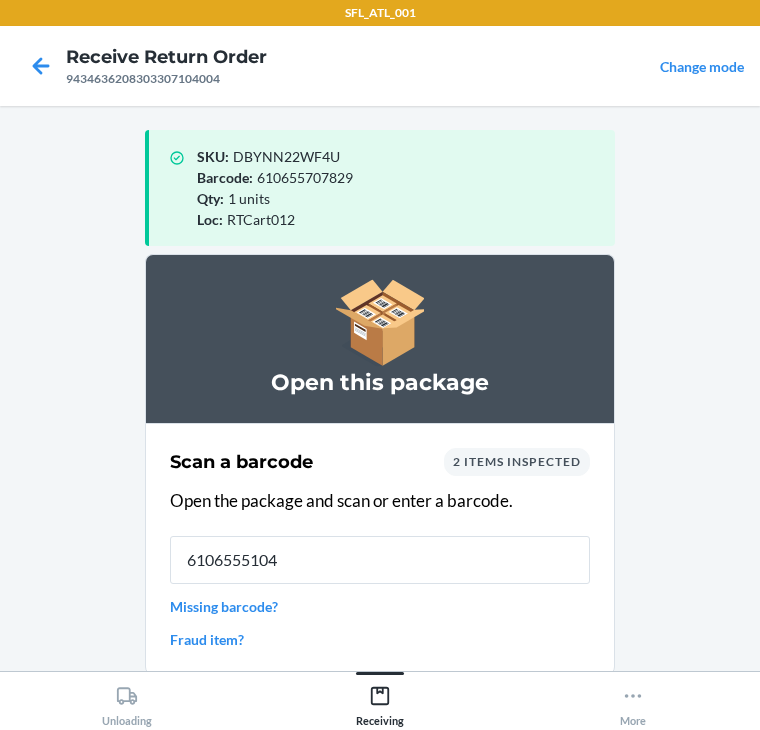 type on "61065551044" 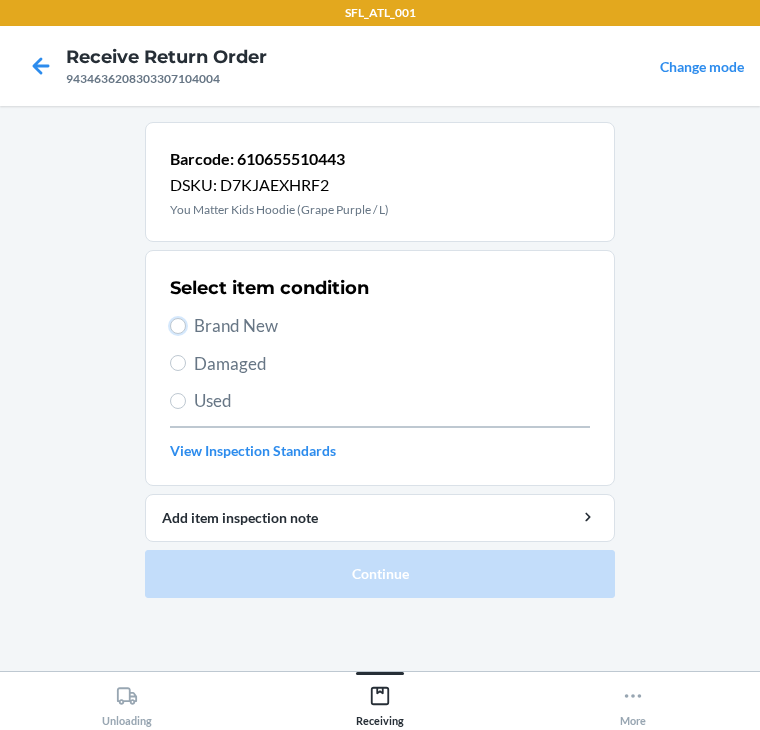 drag, startPoint x: 184, startPoint y: 328, endPoint x: 183, endPoint y: 350, distance: 22.022715 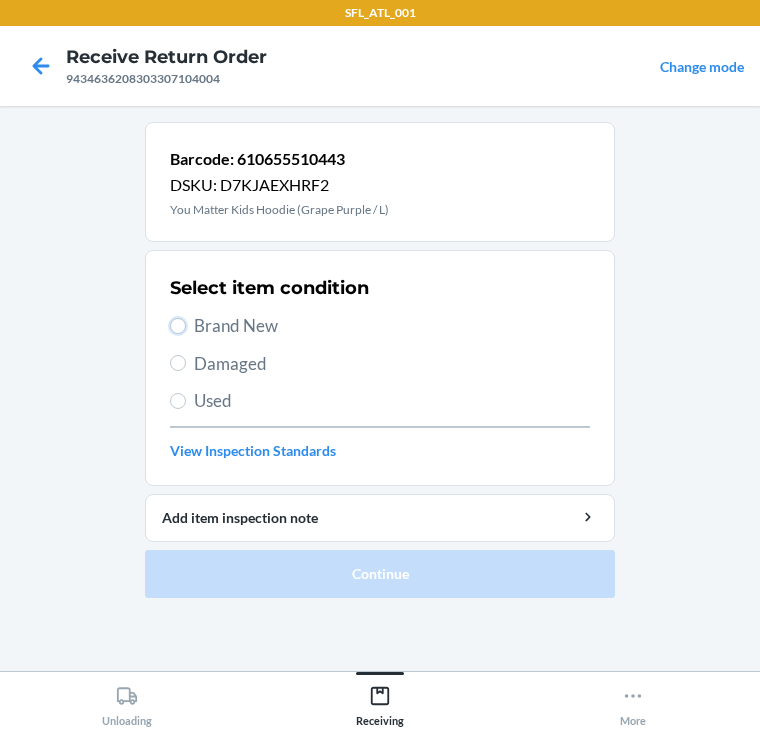 click on "Brand New" at bounding box center [380, 326] 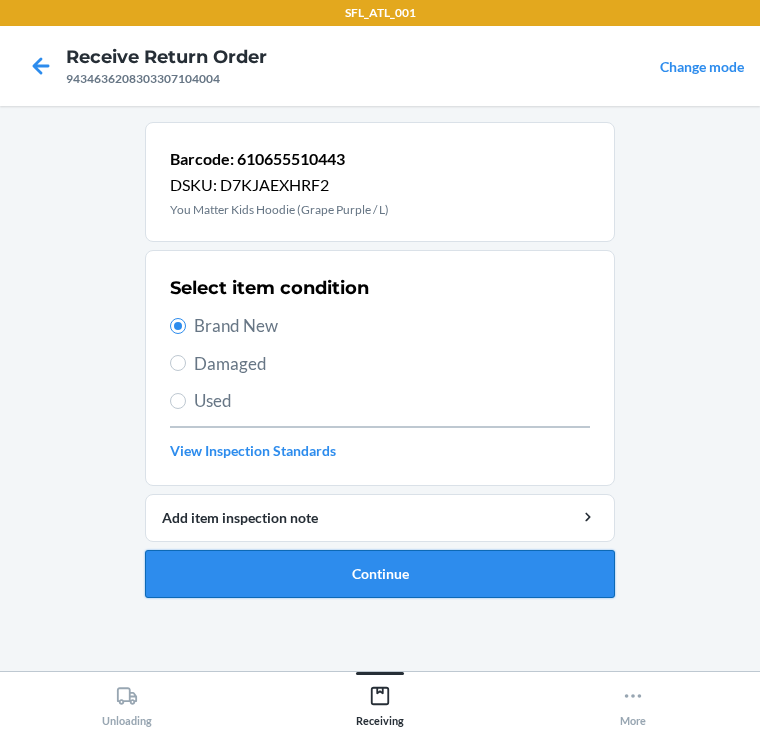 click on "Continue" at bounding box center [380, 574] 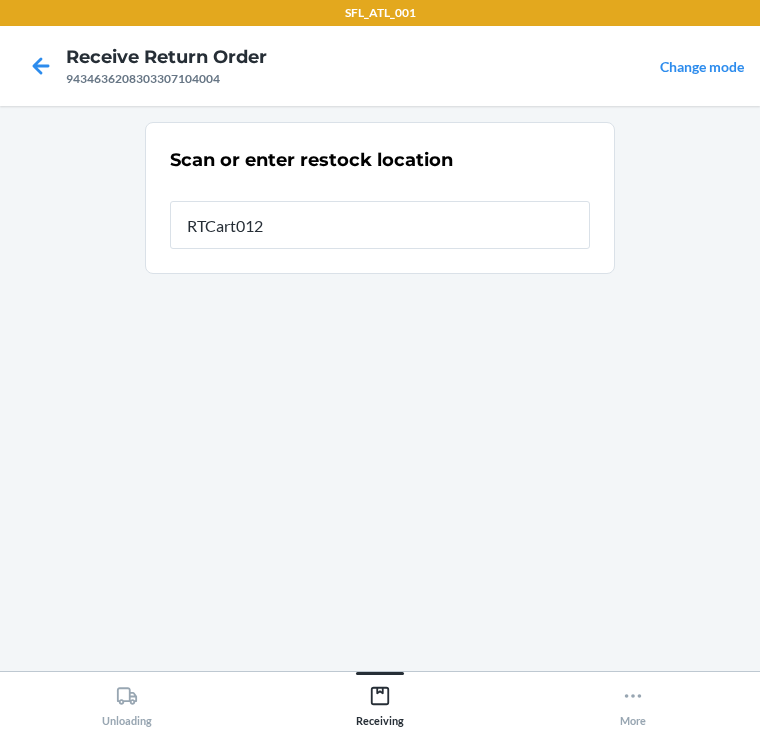 type on "RTCart012" 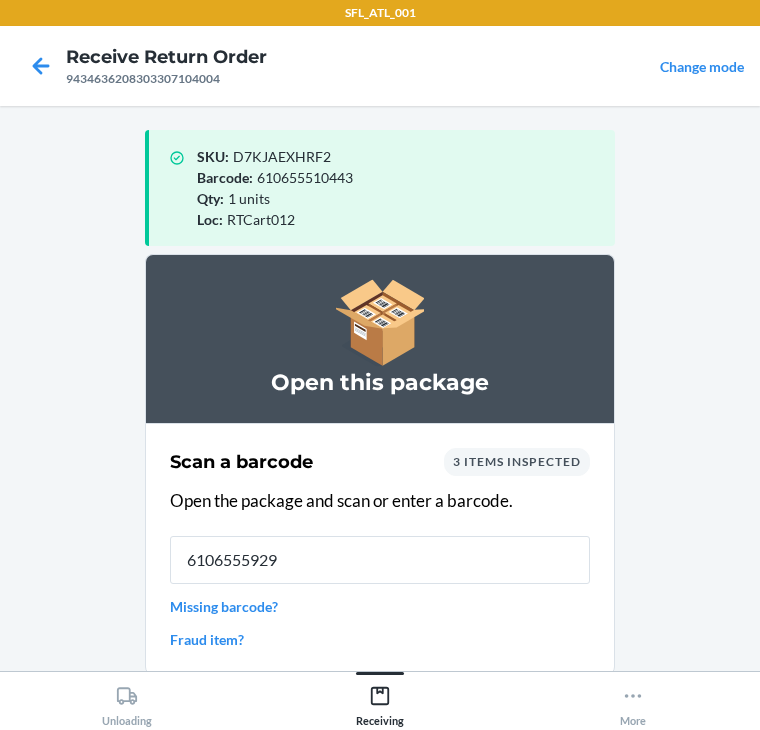 type on "61065559298" 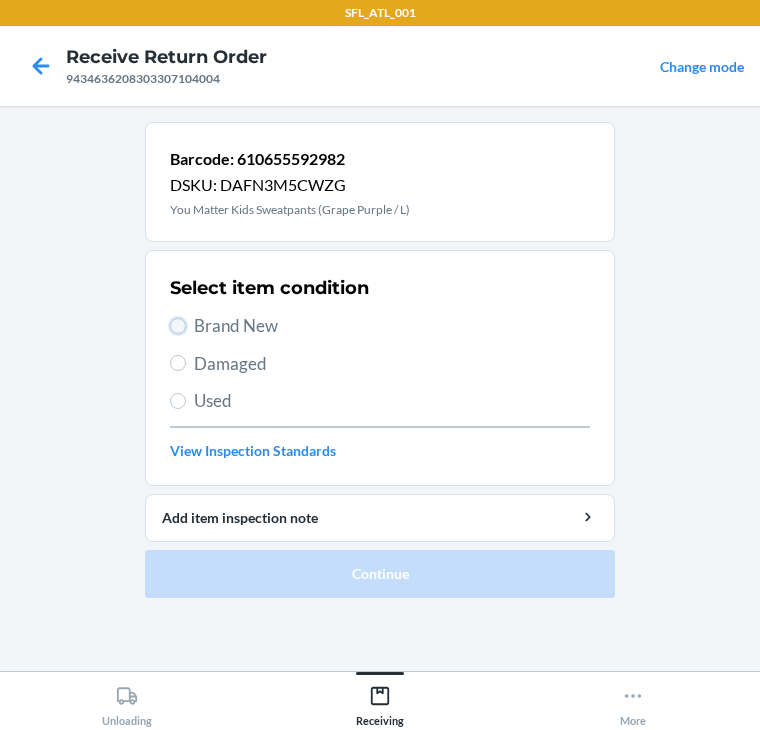 click on "Brand New" at bounding box center [178, 326] 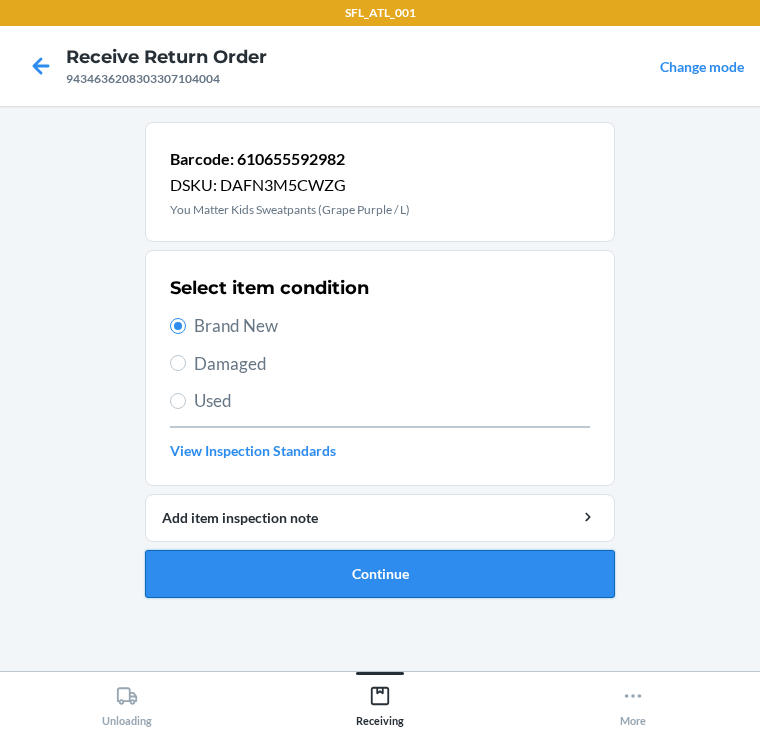 click on "Continue" at bounding box center (380, 574) 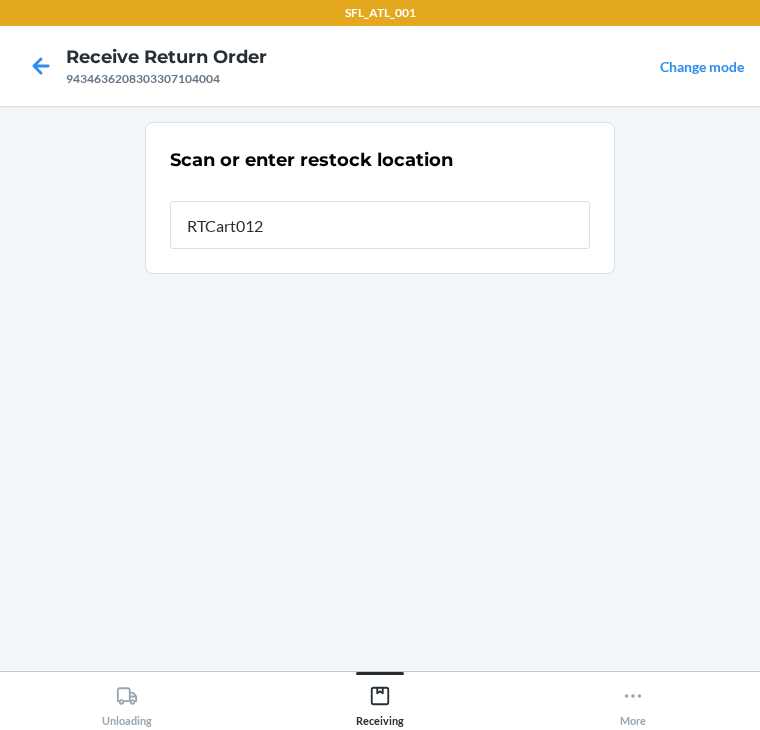 type on "RTCart012" 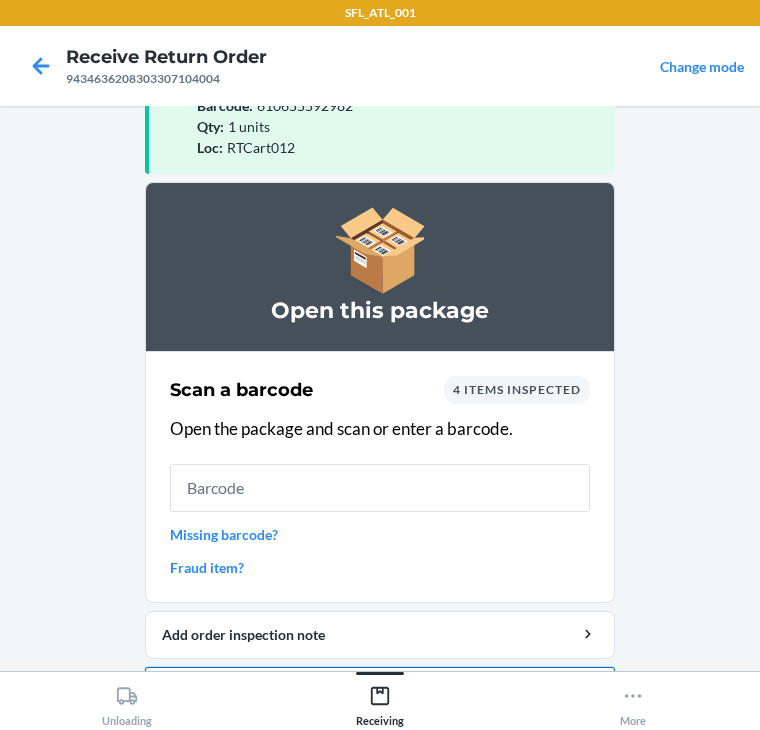 scroll, scrollTop: 130, scrollLeft: 0, axis: vertical 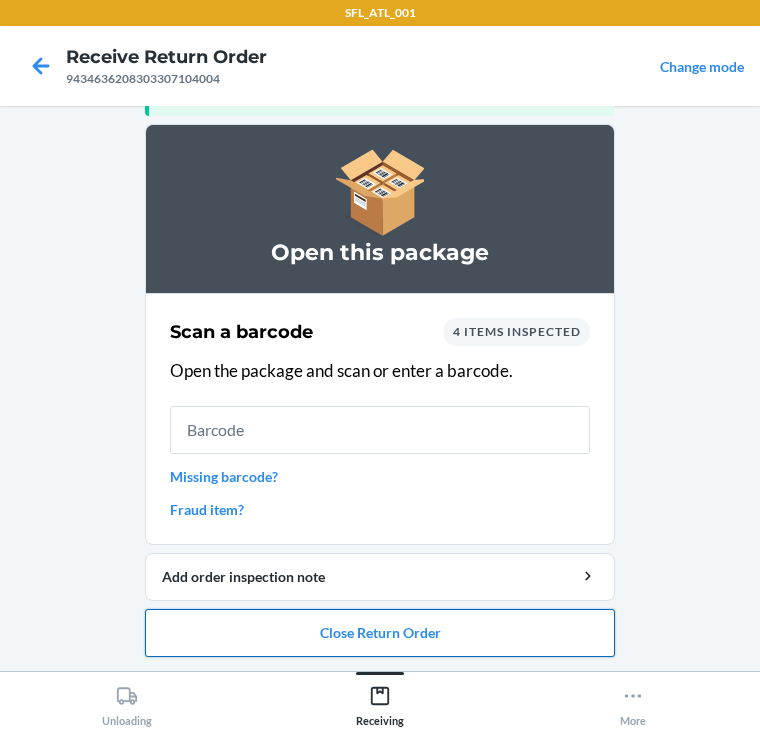 click on "Close Return Order" at bounding box center [380, 633] 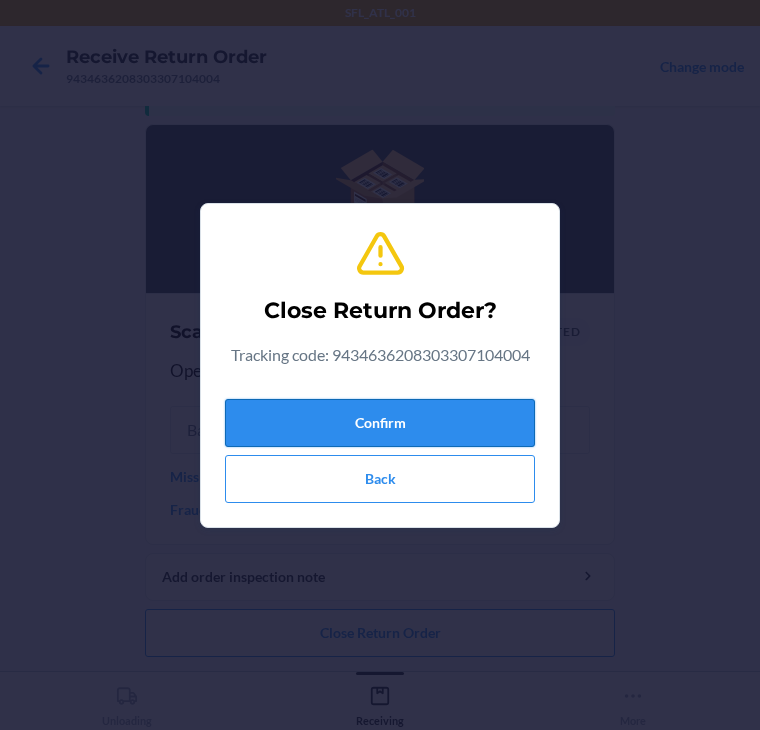 click on "Confirm" at bounding box center [380, 423] 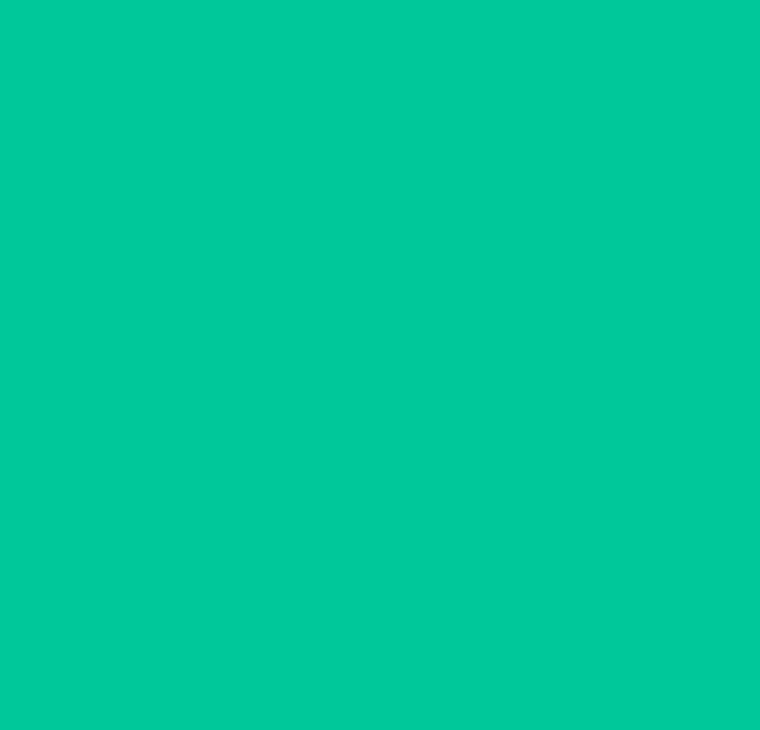 scroll, scrollTop: 0, scrollLeft: 0, axis: both 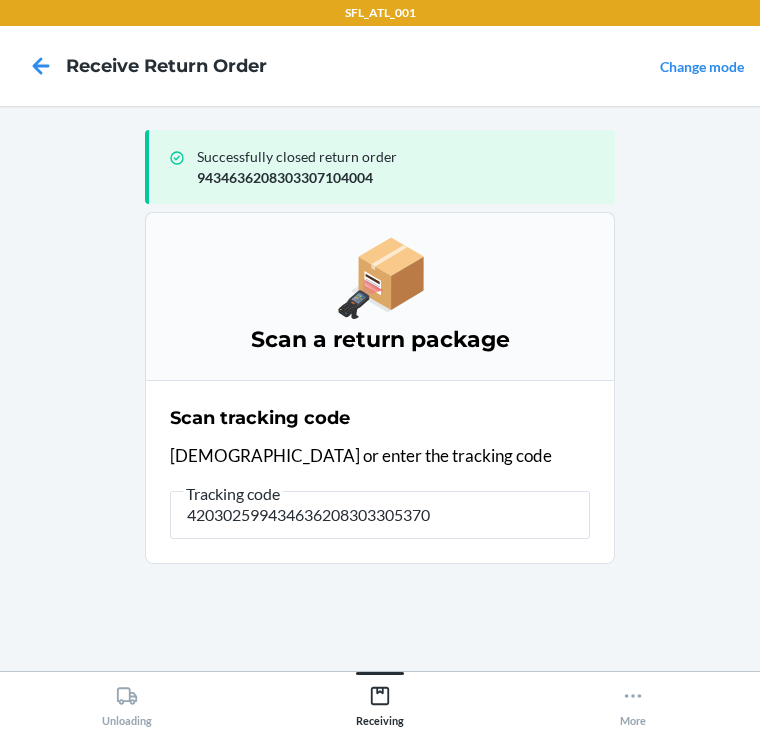 type on "4203025994346362083033053708" 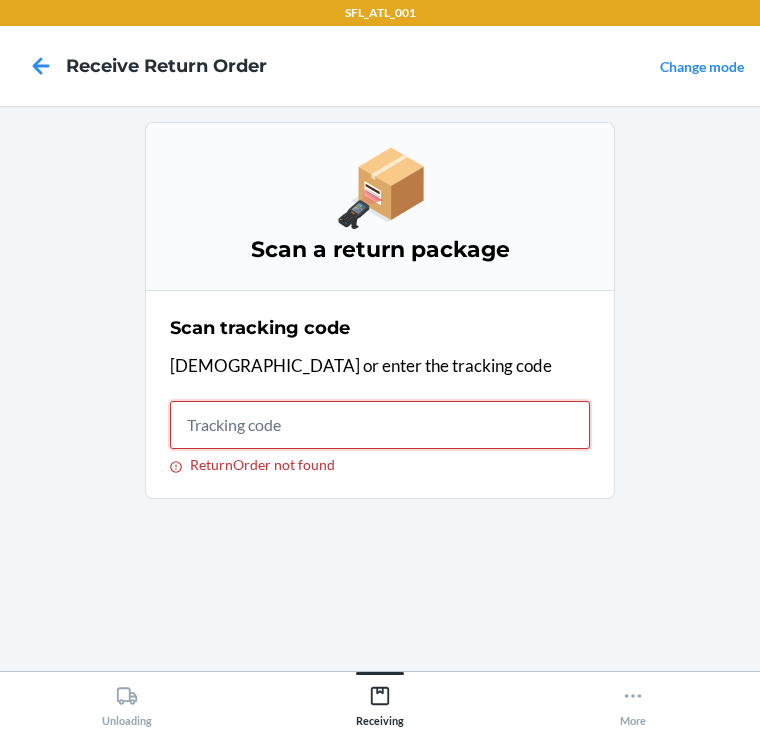 click on "ReturnOrder not found" at bounding box center [380, 425] 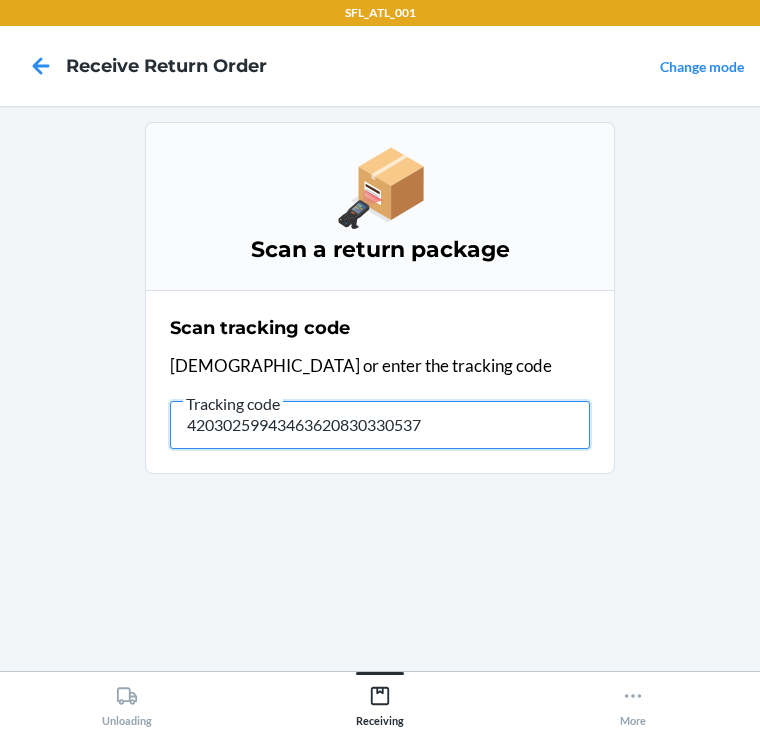 type on "420302599434636208303305370" 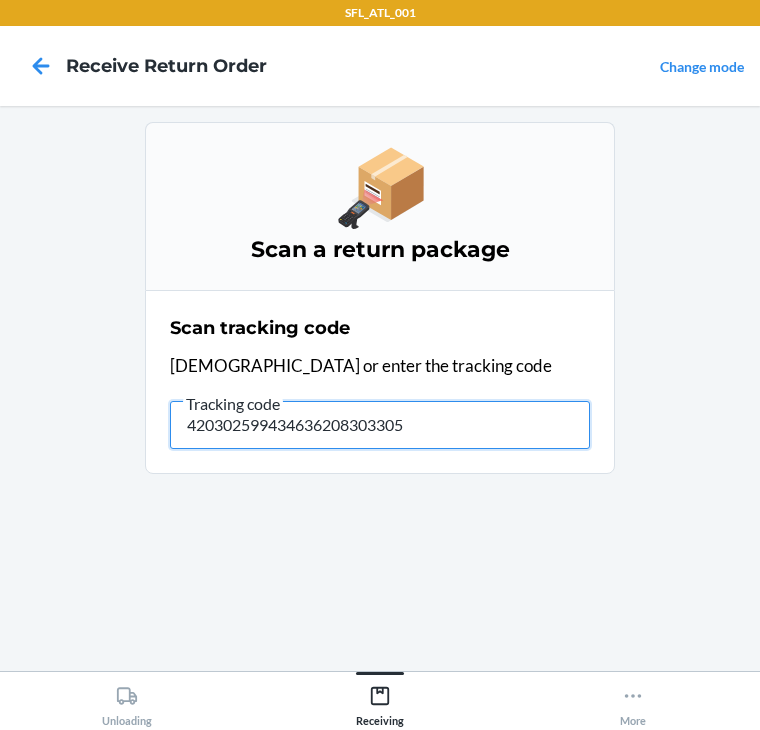 type on "4203025994346362083033053" 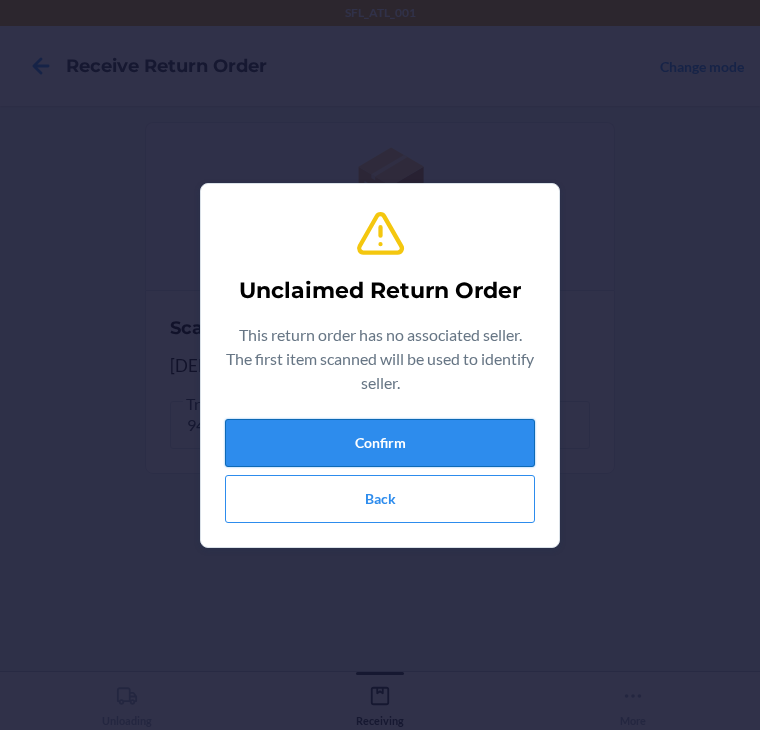 click on "Confirm" at bounding box center (380, 443) 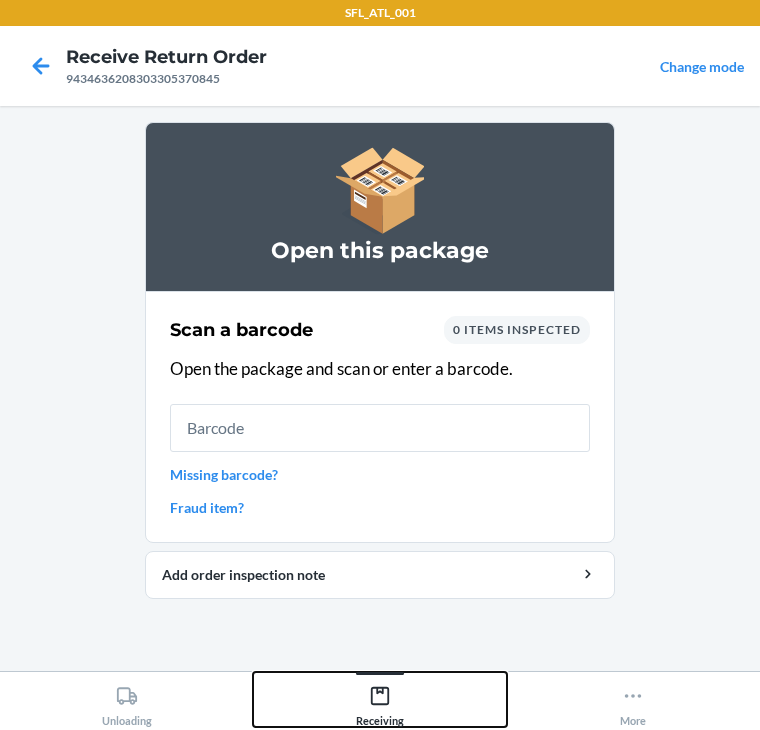 click 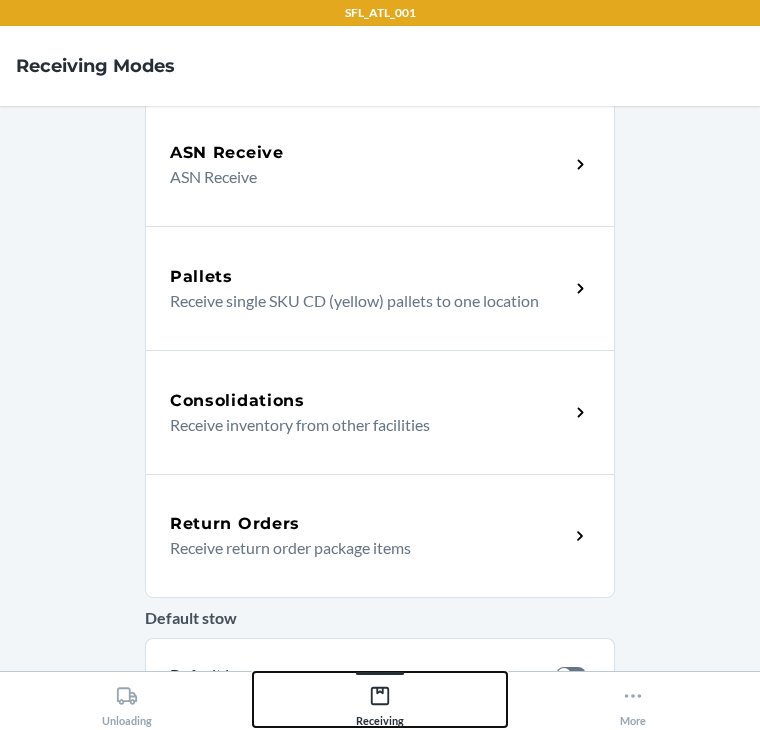 scroll, scrollTop: 320, scrollLeft: 0, axis: vertical 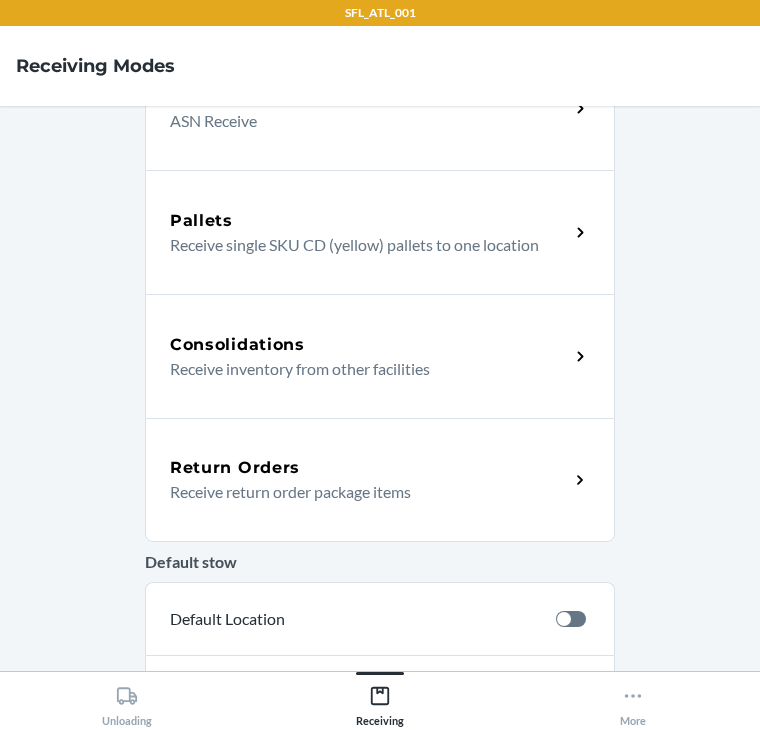 click on "Receive return order package items" at bounding box center [361, 492] 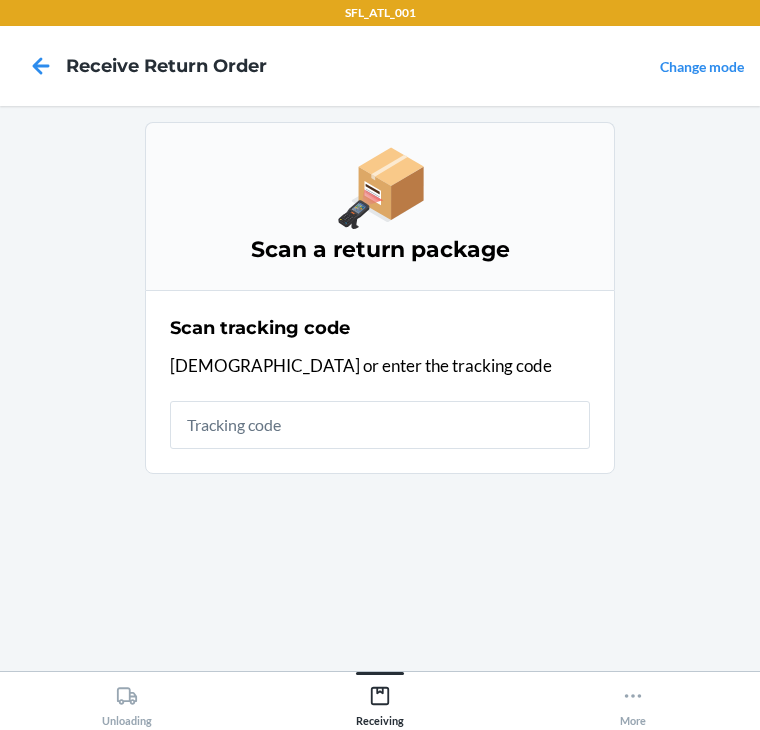 scroll, scrollTop: 0, scrollLeft: 0, axis: both 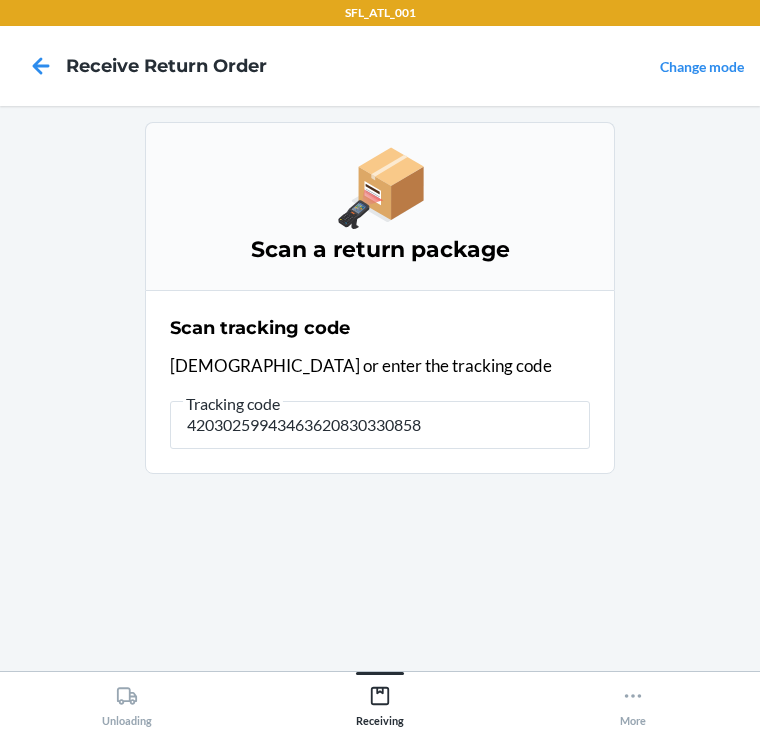 type on "420302599434636208303308580" 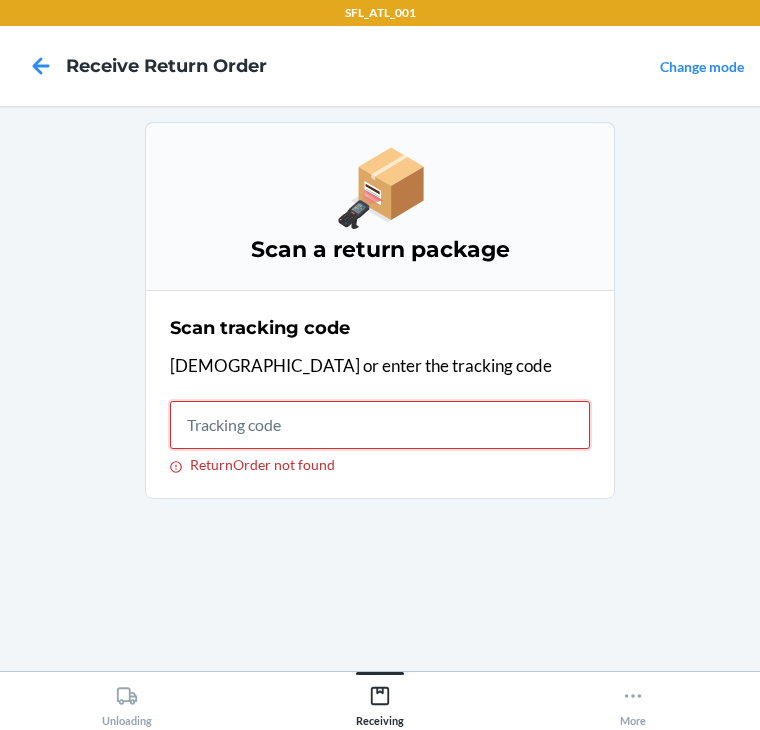 click on "ReturnOrder not found" at bounding box center (380, 425) 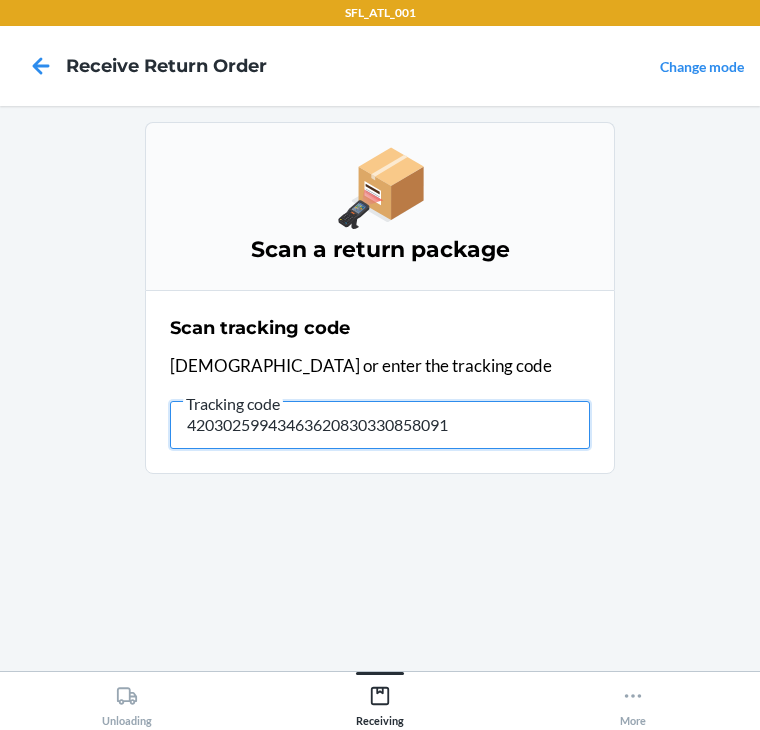 type on "420302599434636208303308580913" 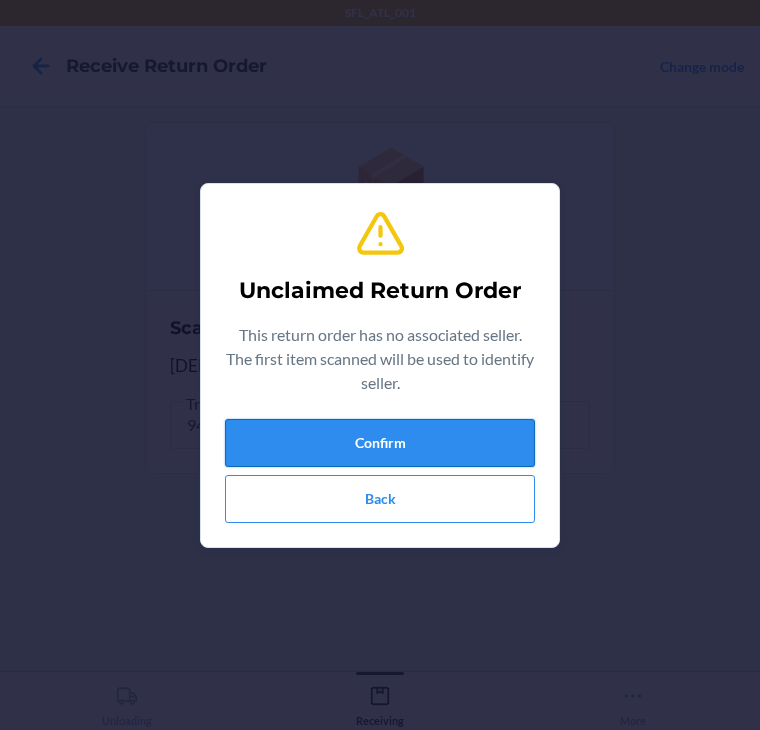 click on "Confirm" at bounding box center [380, 443] 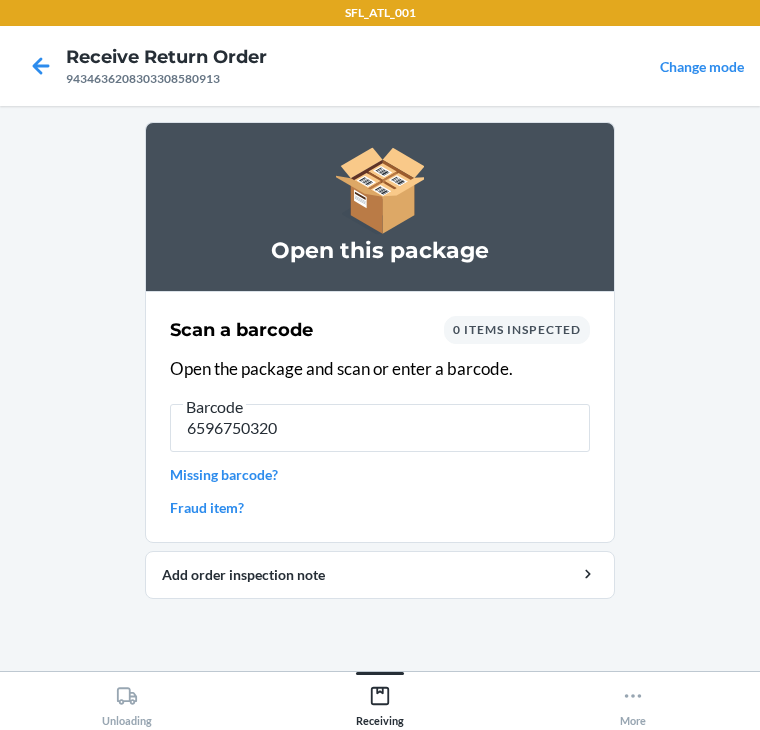 type on "65967503203" 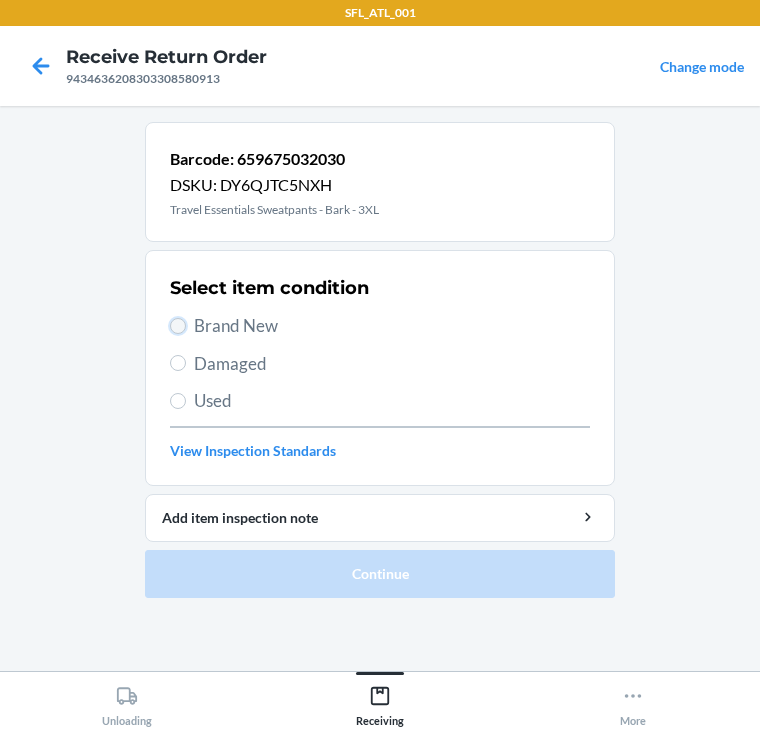click on "Brand New" at bounding box center [178, 326] 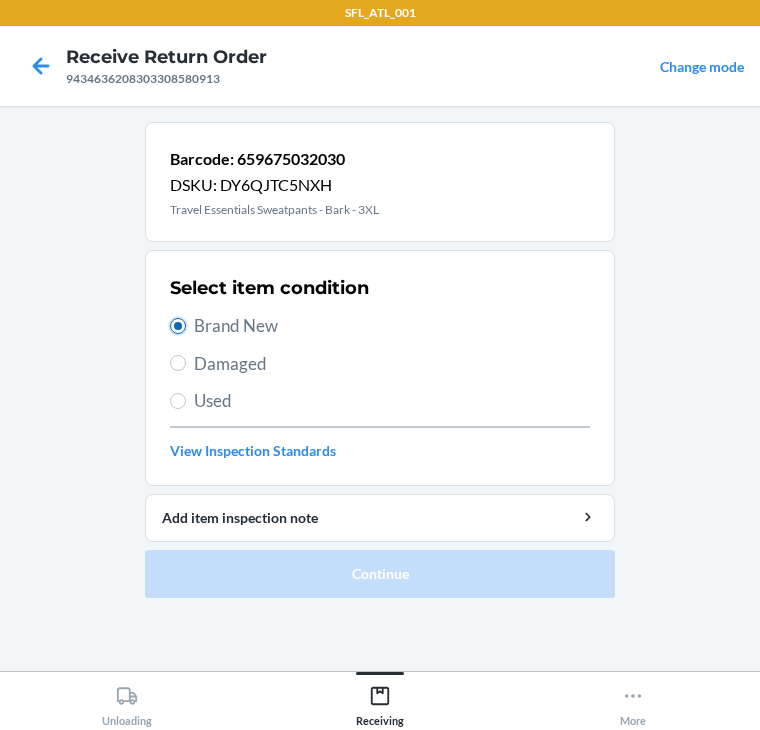 radio on "true" 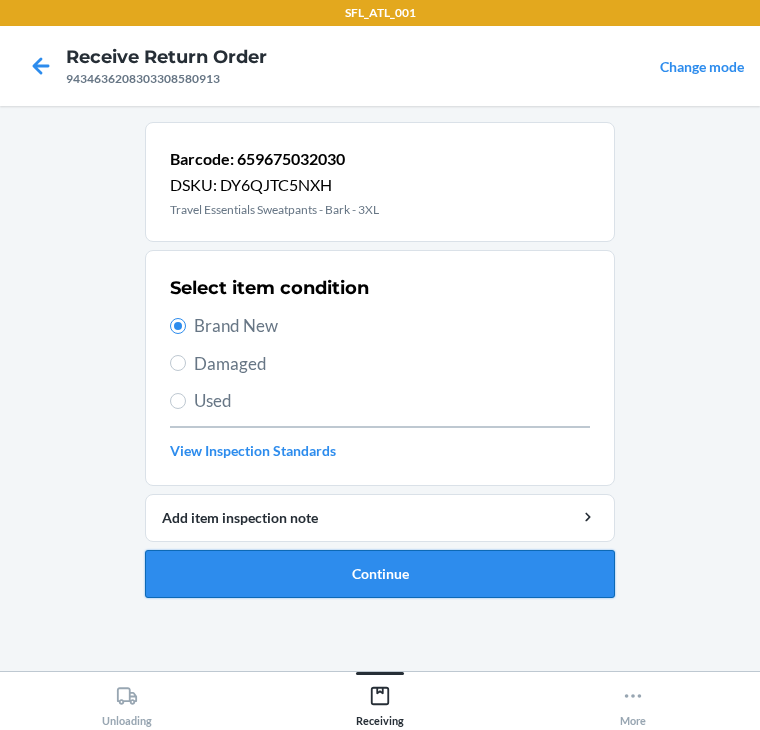 click on "Continue" at bounding box center [380, 574] 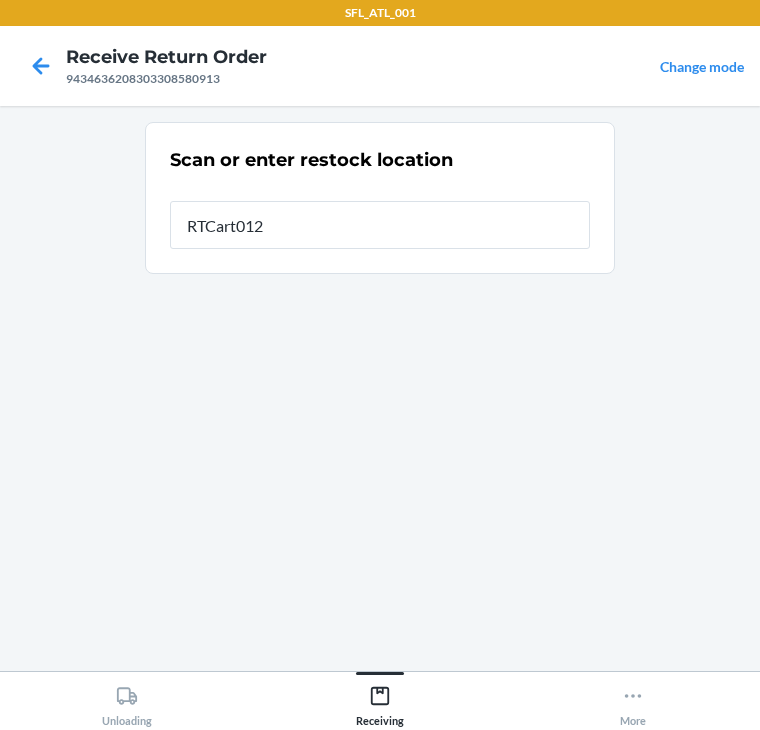 type on "RTCart012" 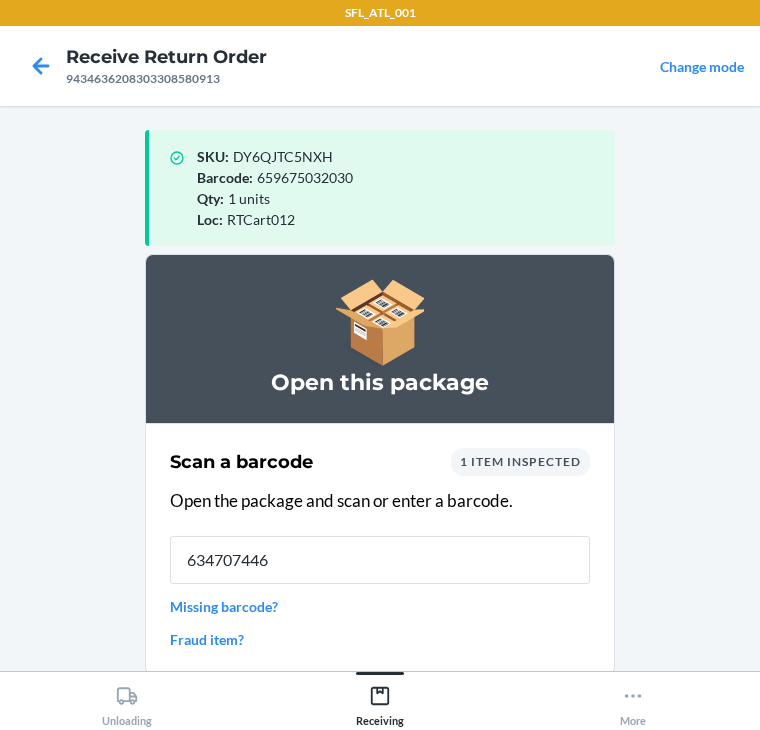 type on "6347074462" 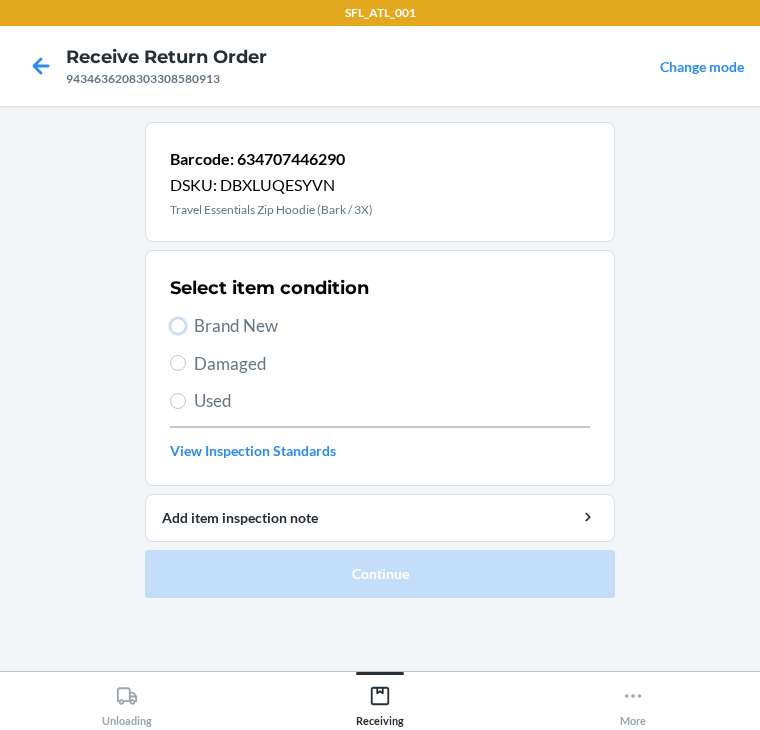 drag, startPoint x: 175, startPoint y: 324, endPoint x: 186, endPoint y: 375, distance: 52.17279 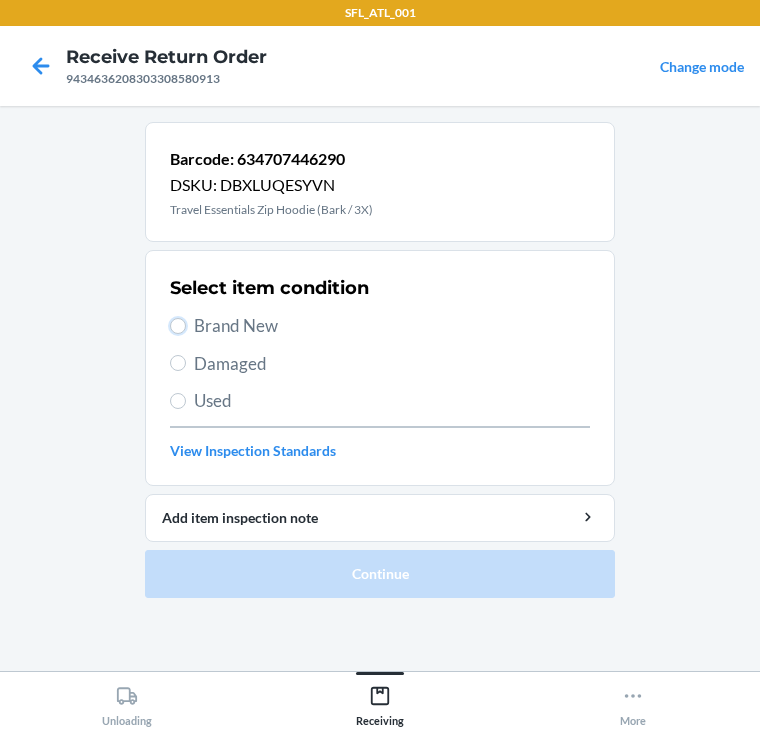 click on "Brand New" at bounding box center [178, 326] 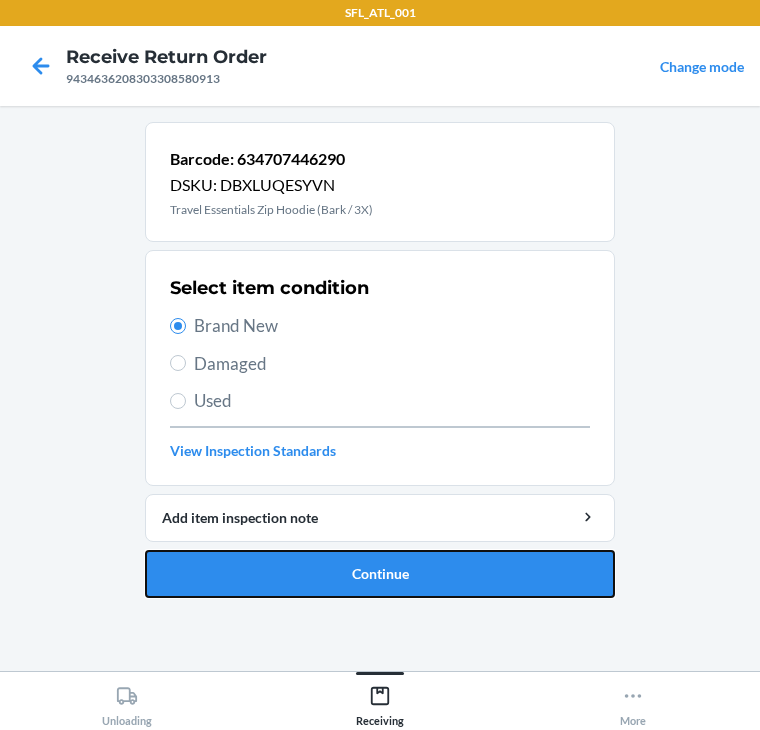 drag, startPoint x: 292, startPoint y: 564, endPoint x: 306, endPoint y: 569, distance: 14.866069 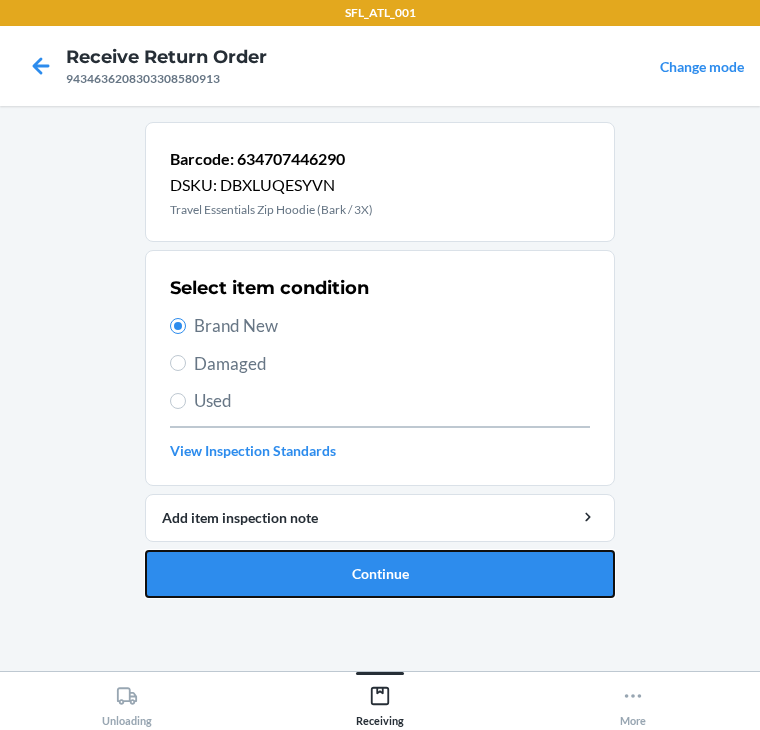 click on "Continue" at bounding box center [380, 574] 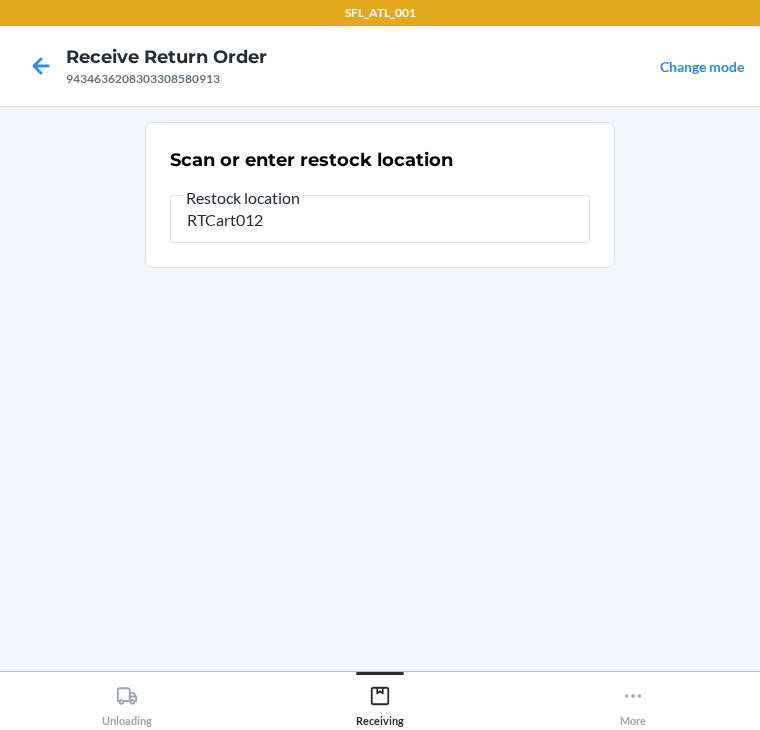 type on "RTCart012" 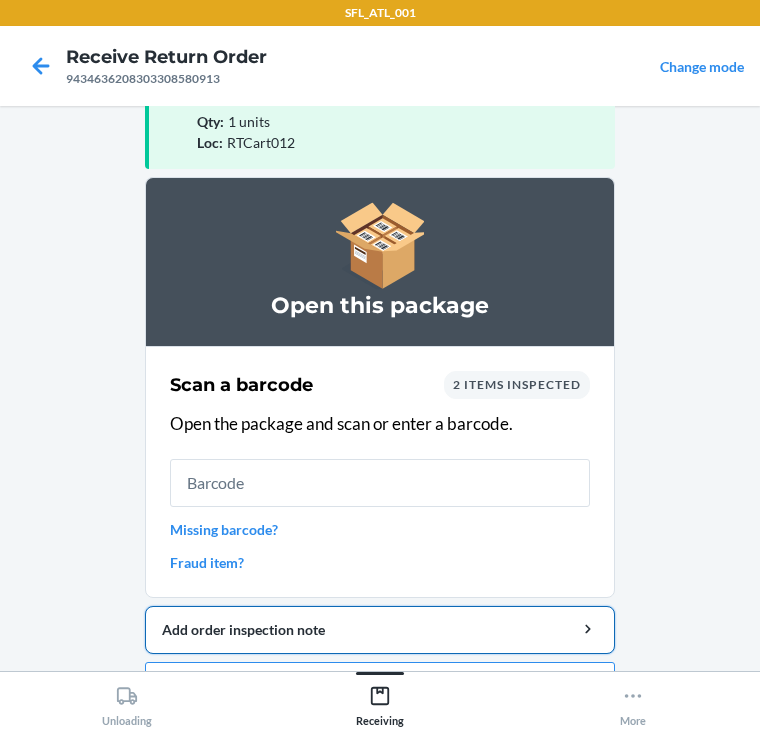 scroll, scrollTop: 130, scrollLeft: 0, axis: vertical 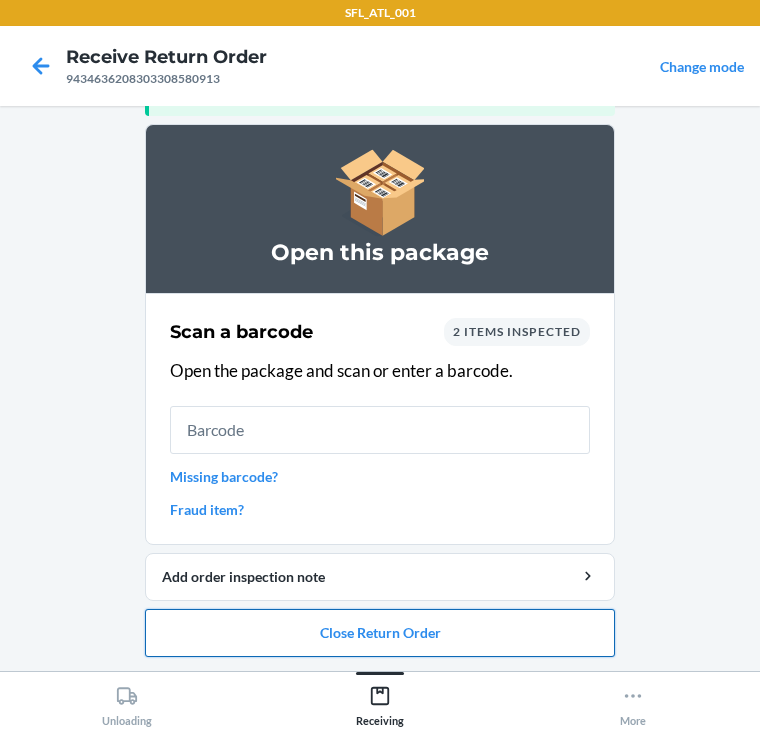 click on "Close Return Order" at bounding box center (380, 633) 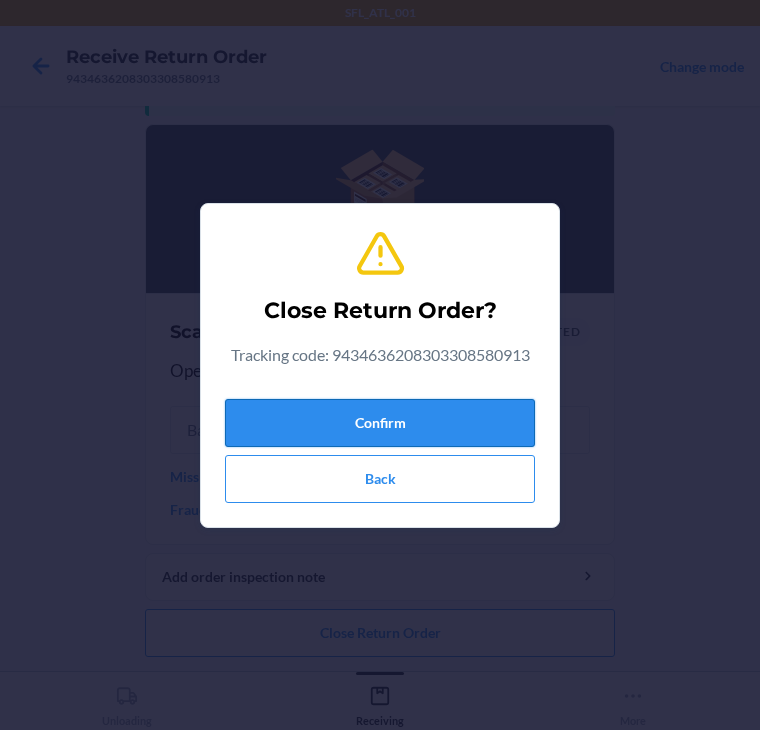 click on "Confirm" at bounding box center [380, 423] 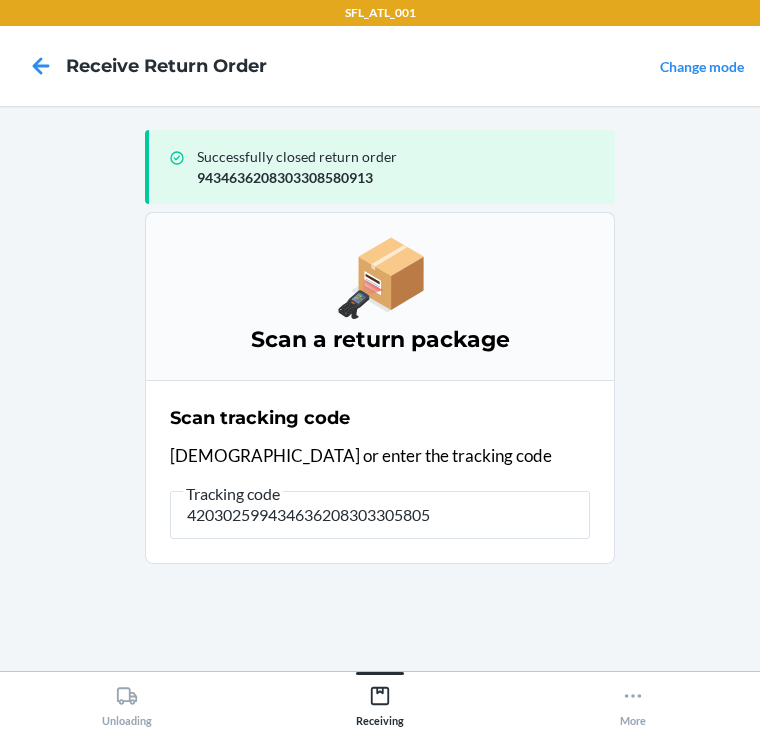 type on "4203025994346362083033058051" 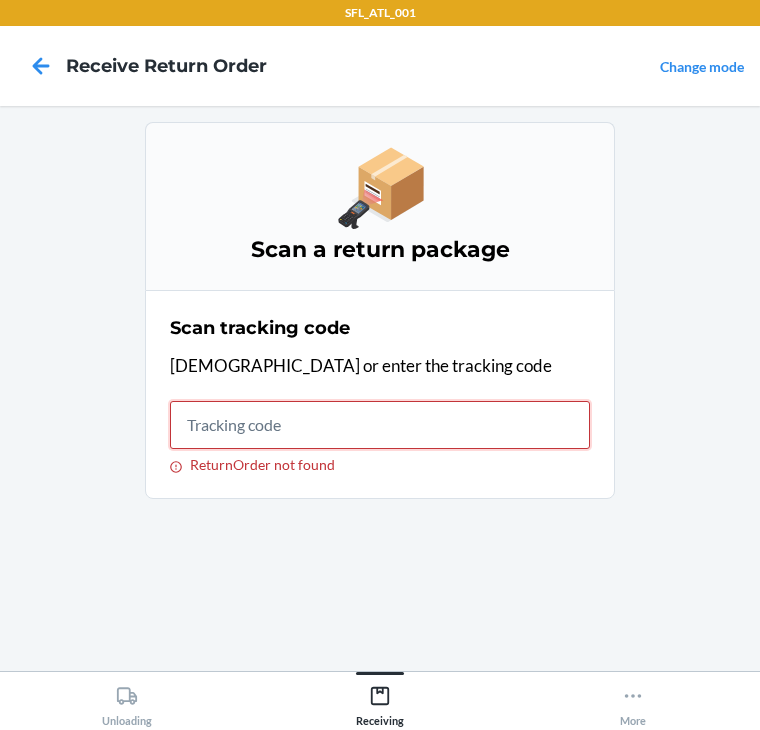 click on "ReturnOrder not found" at bounding box center (380, 425) 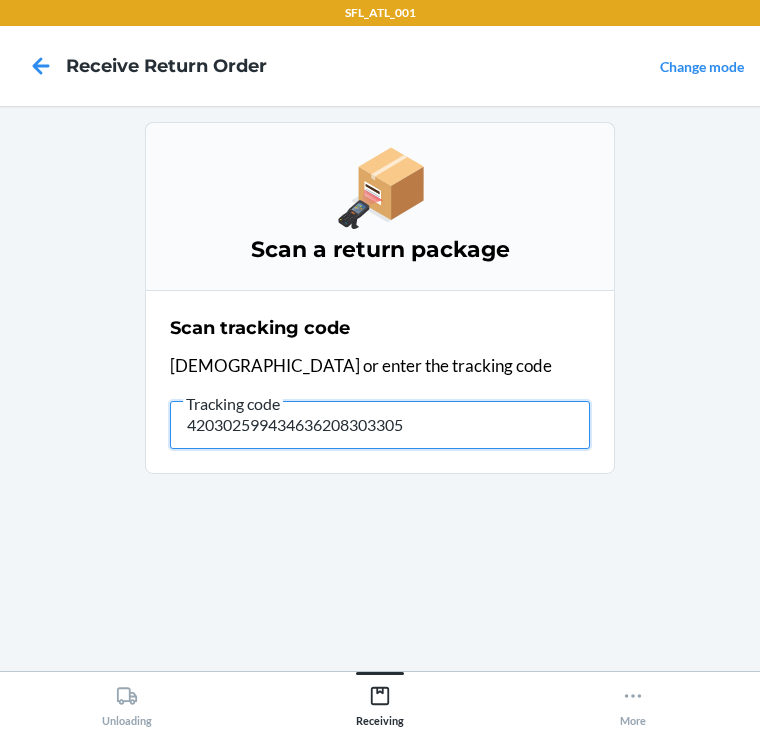 type on "4203025994346362083033058" 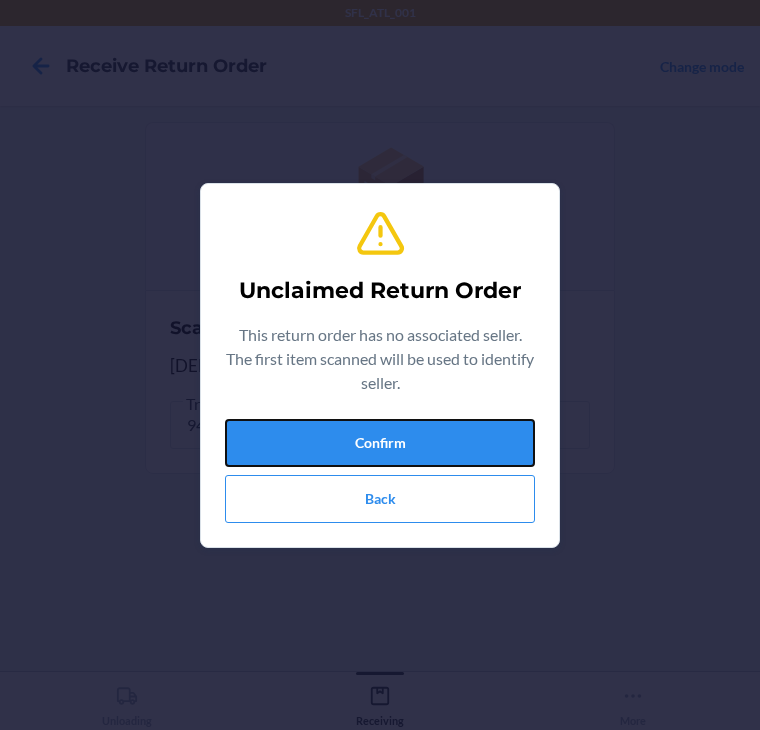 click on "Confirm" at bounding box center (380, 443) 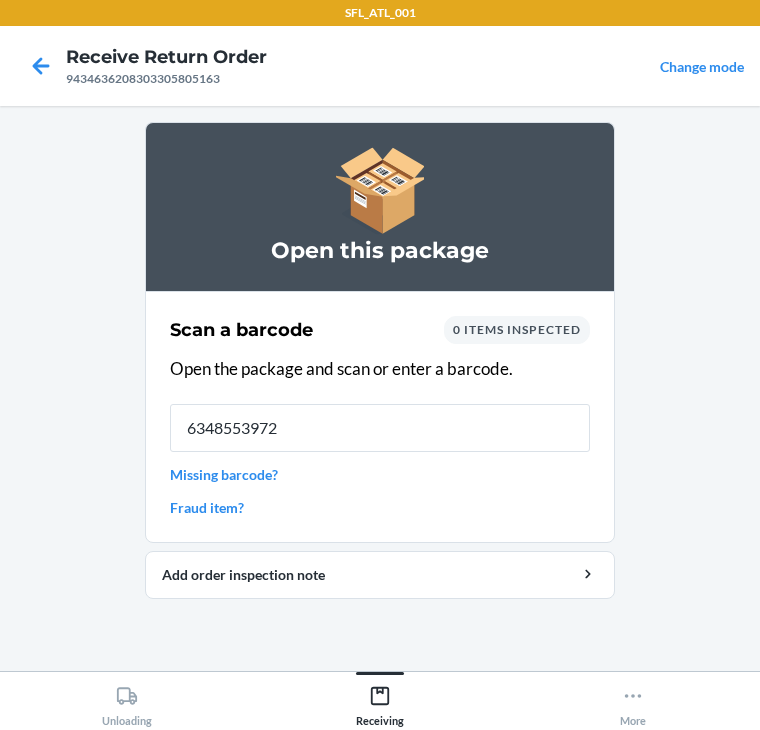 type on "63485539720" 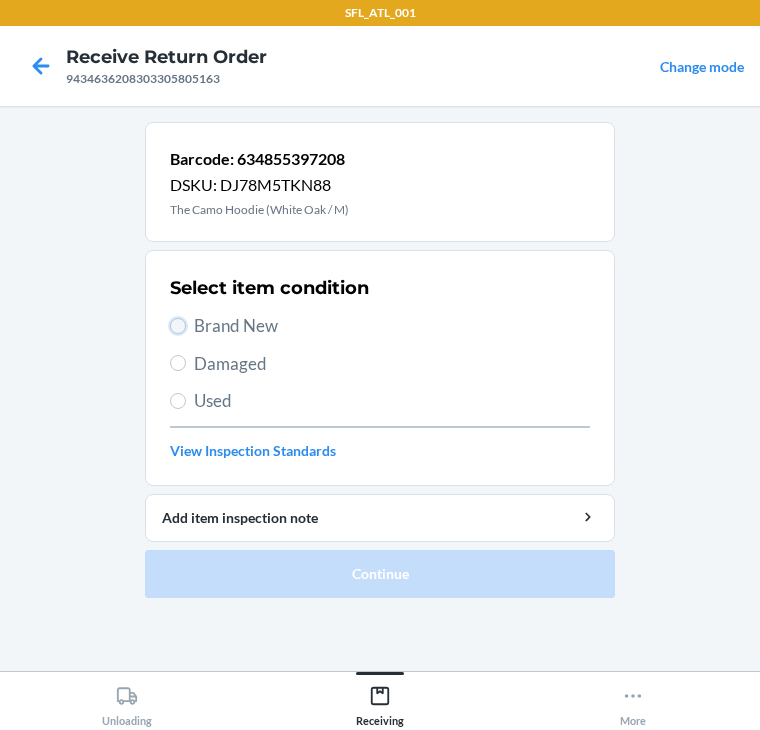 click on "Brand New" at bounding box center [178, 326] 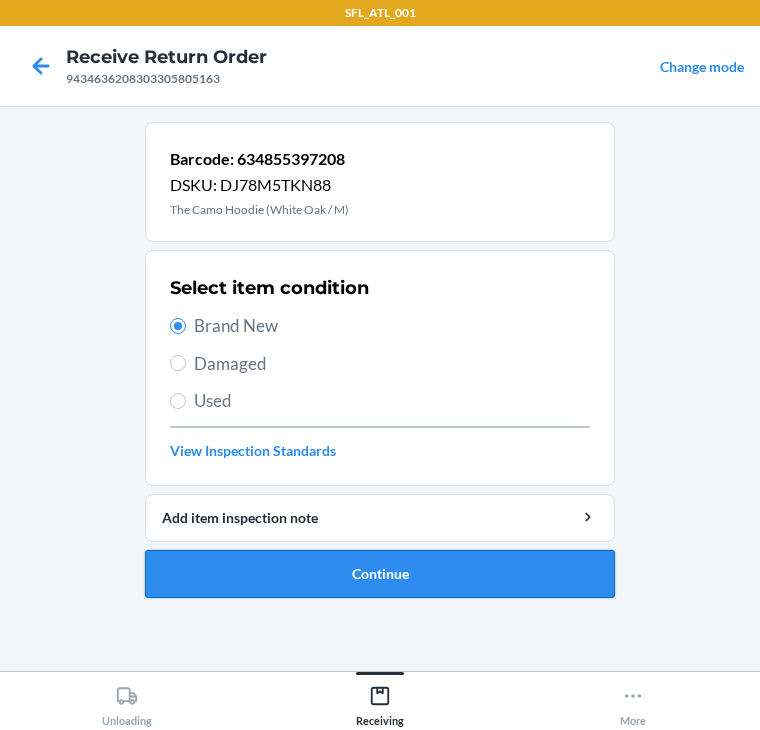 click on "Continue" at bounding box center [380, 574] 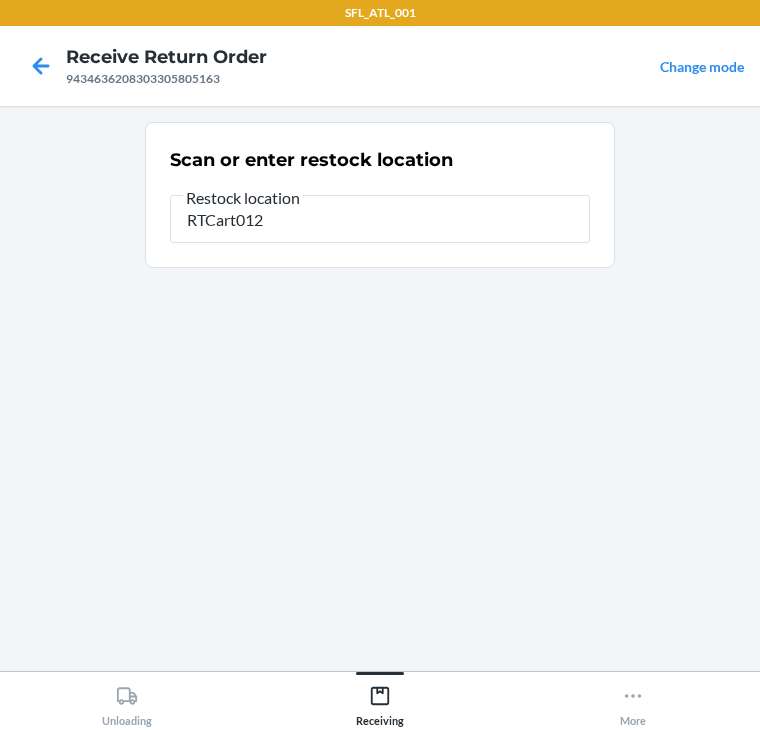type on "RTCart012" 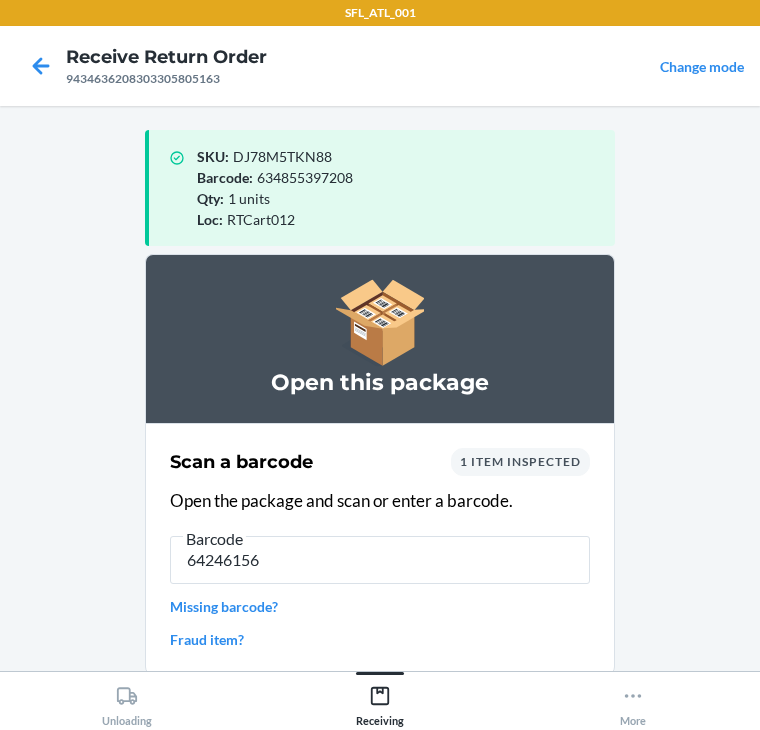 type on "642461565" 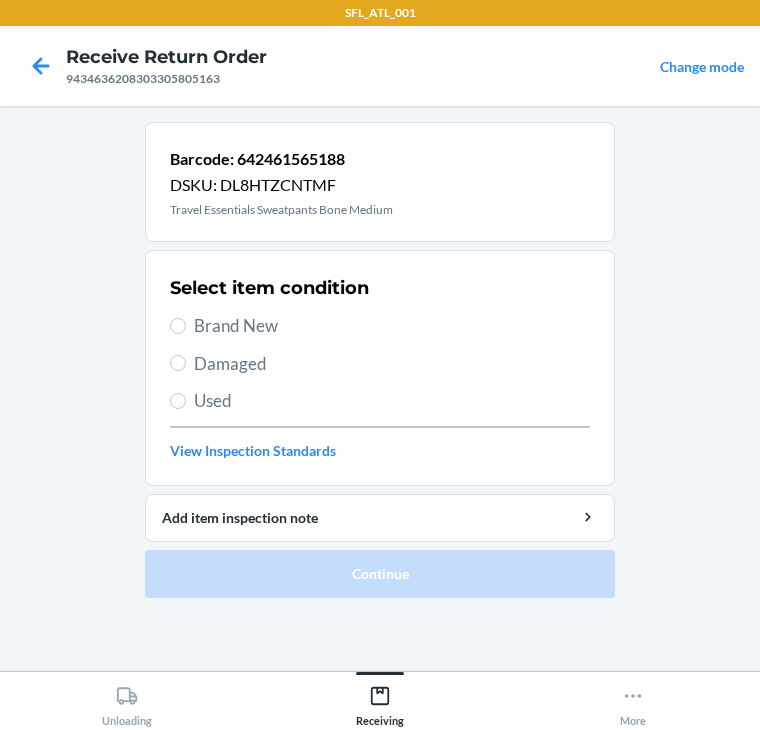 drag, startPoint x: 186, startPoint y: 324, endPoint x: 182, endPoint y: 372, distance: 48.166378 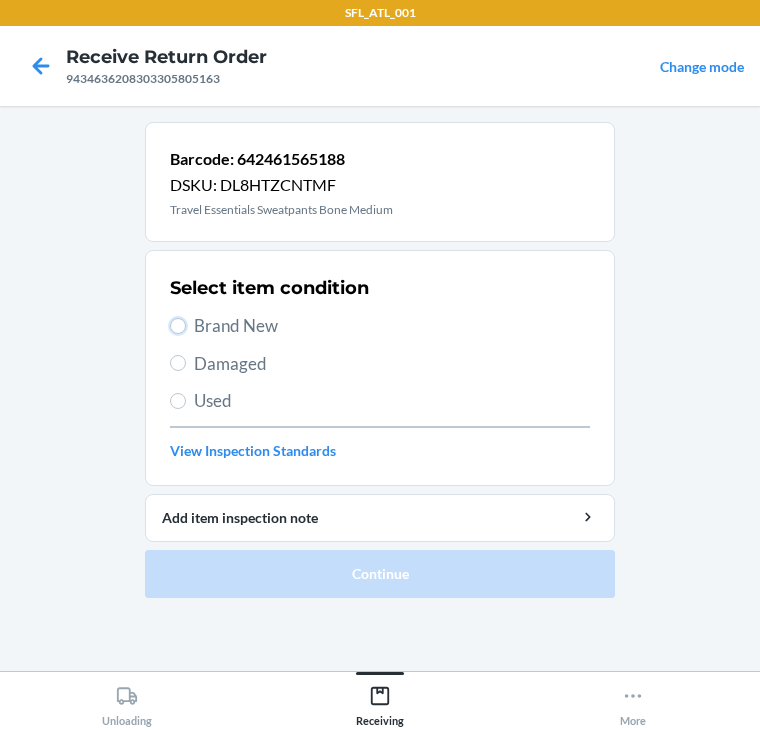 click on "Brand New" at bounding box center (178, 326) 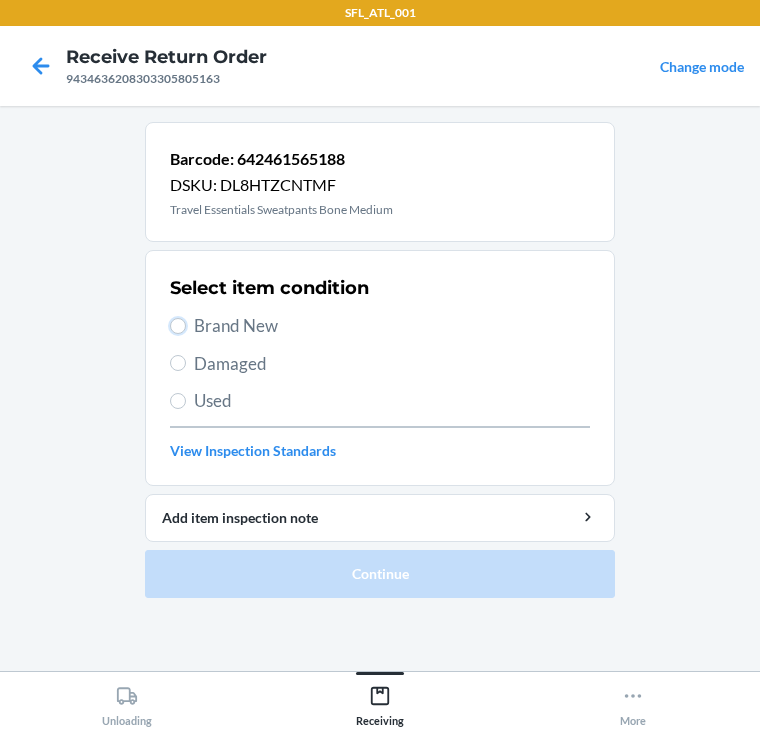 radio on "true" 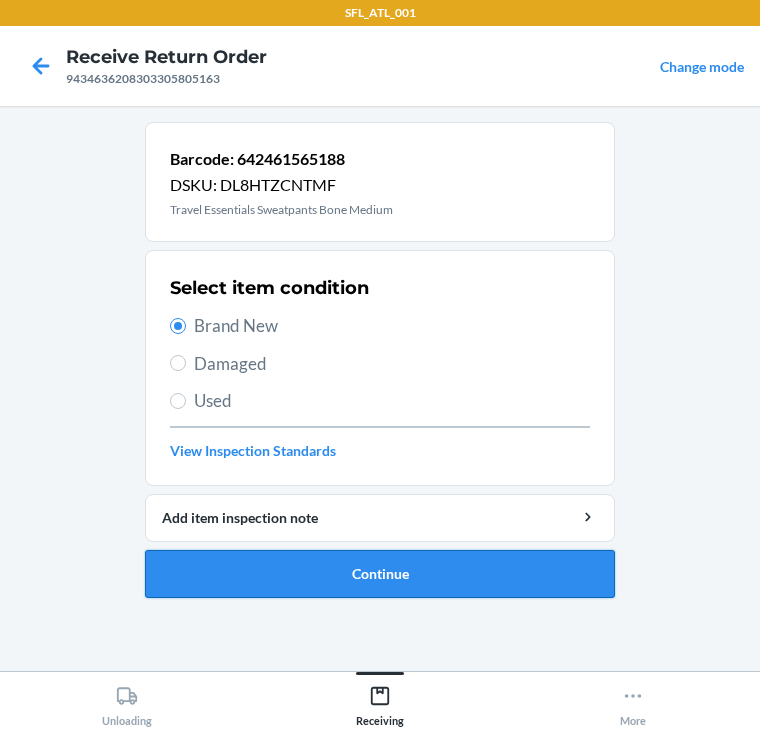 click on "Continue" at bounding box center [380, 574] 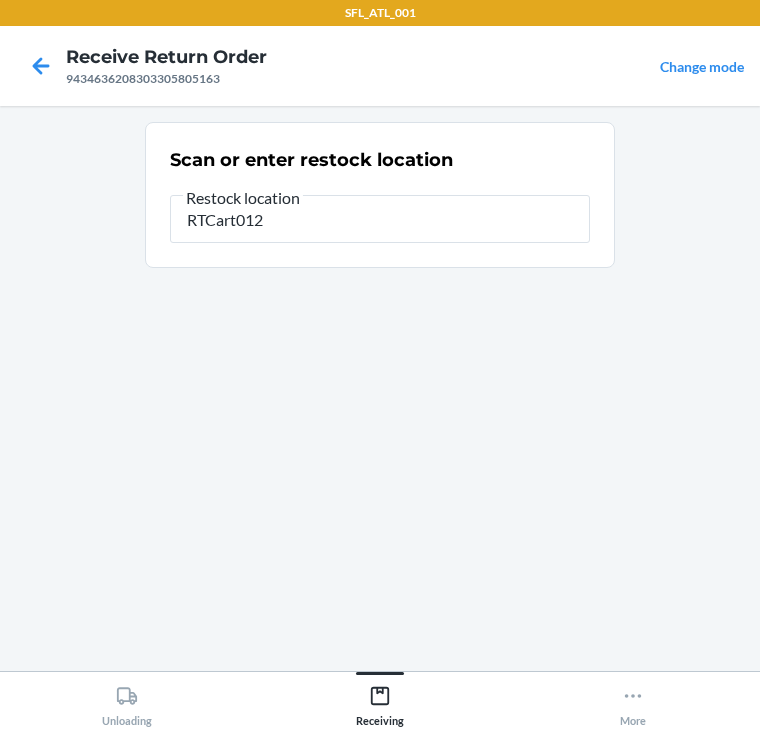 type on "RTCart012" 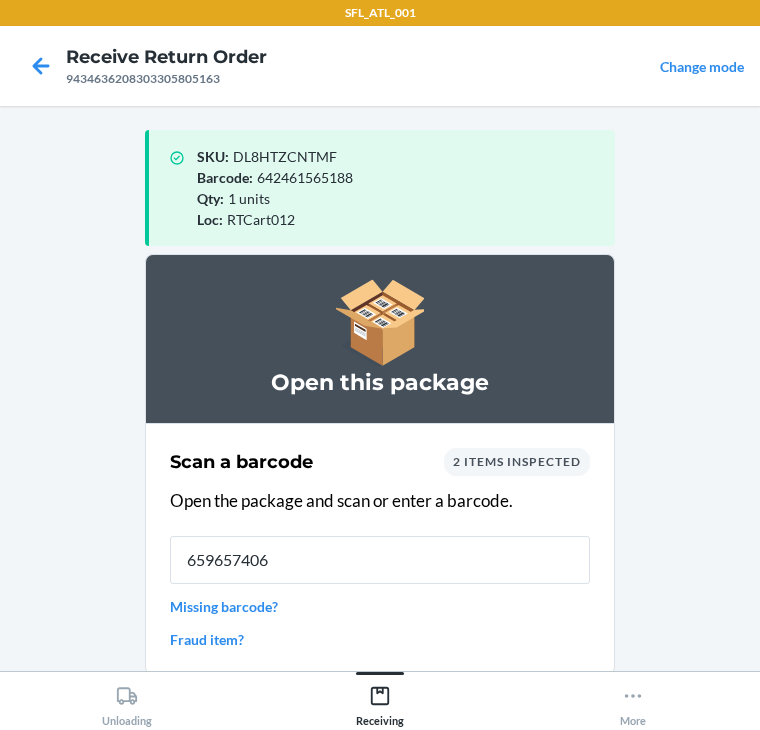 type on "6596574064" 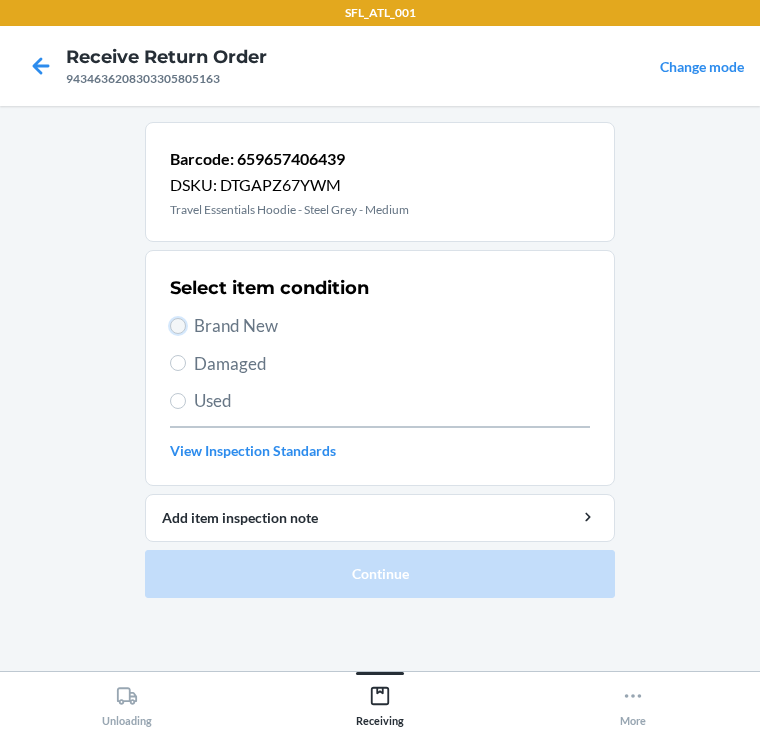 click on "Brand New" at bounding box center [178, 326] 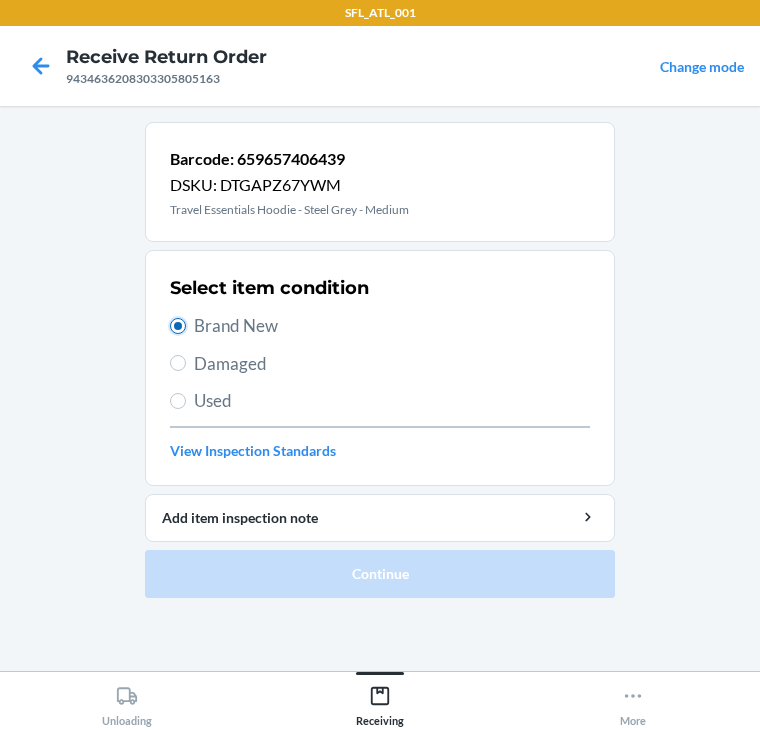 radio on "true" 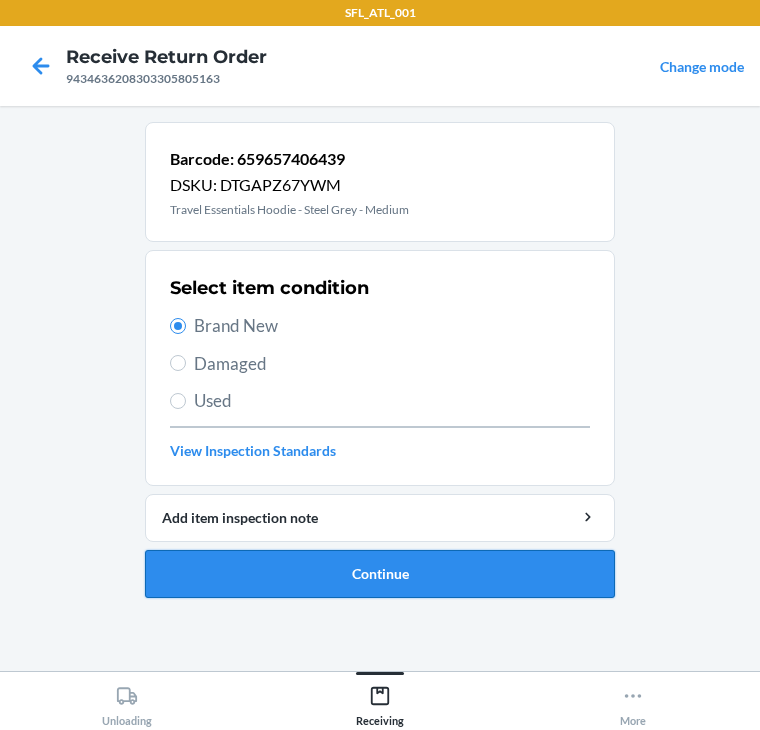 click on "Continue" at bounding box center (380, 574) 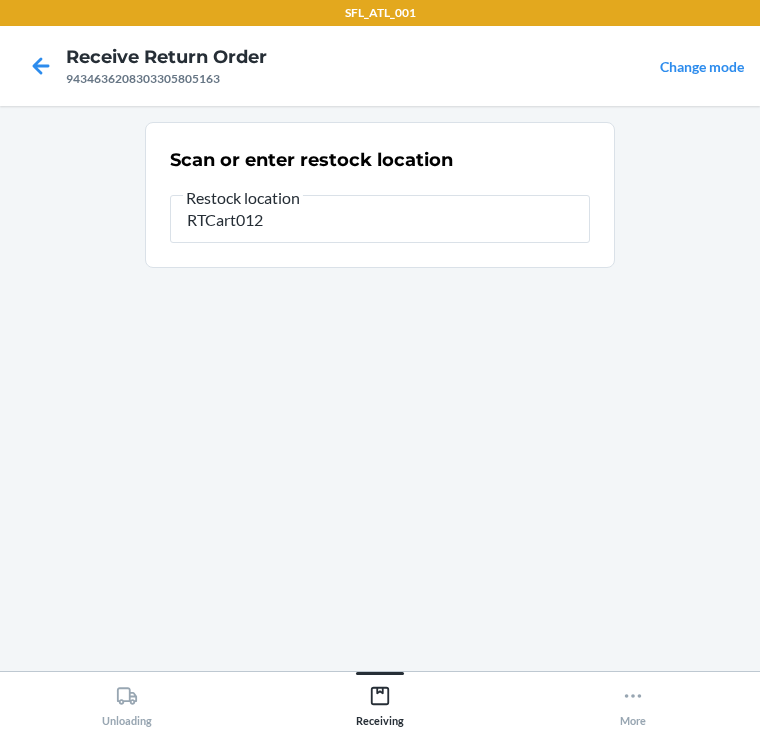 type on "RTCart012" 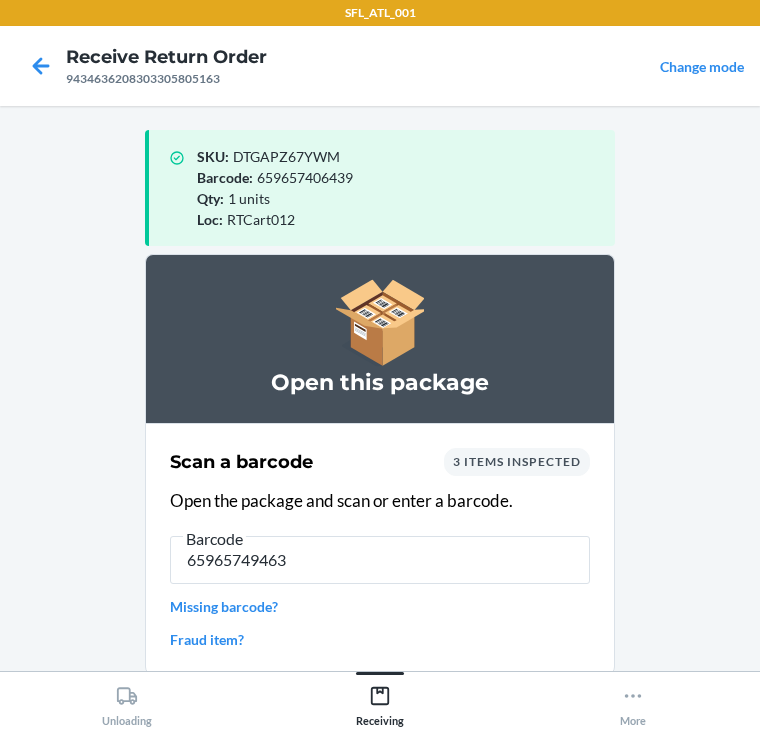 type on "659657494634" 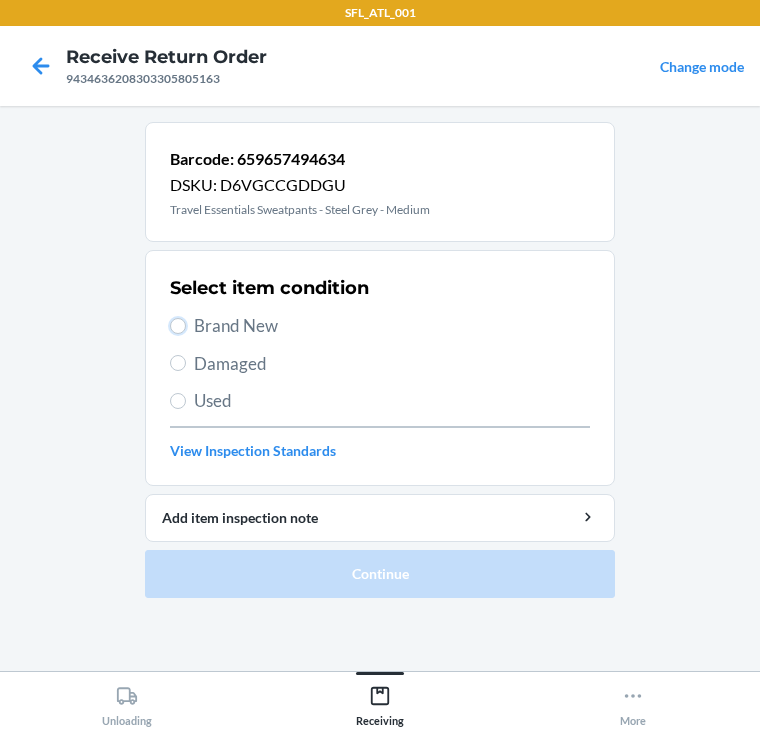 drag, startPoint x: 170, startPoint y: 319, endPoint x: 189, endPoint y: 415, distance: 97.862144 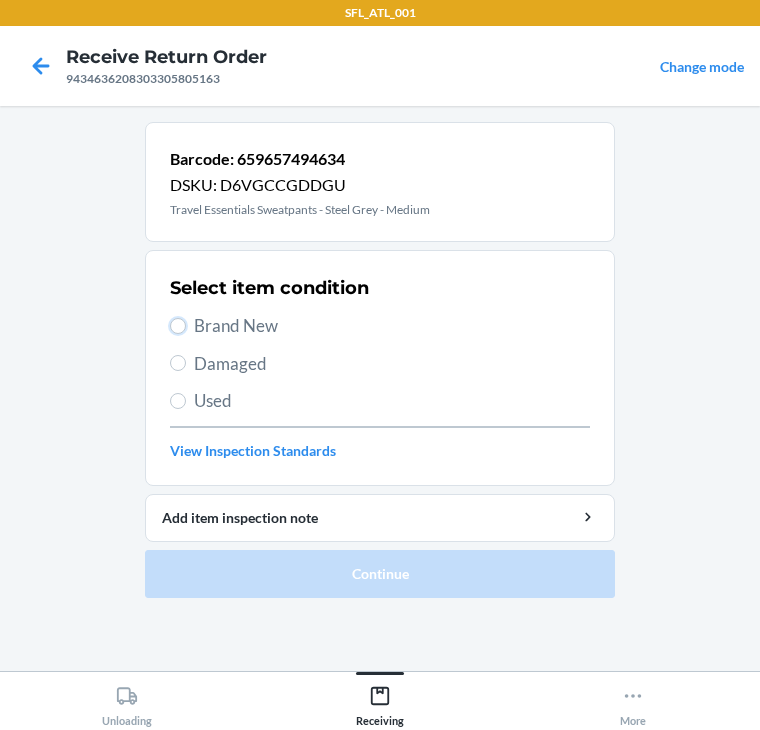 click on "Brand New" at bounding box center (178, 326) 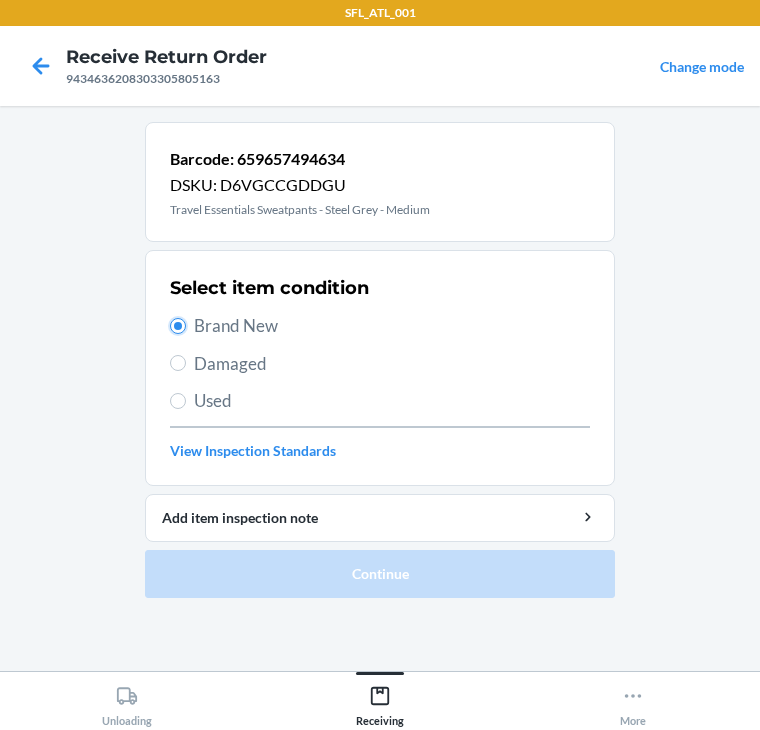 radio on "true" 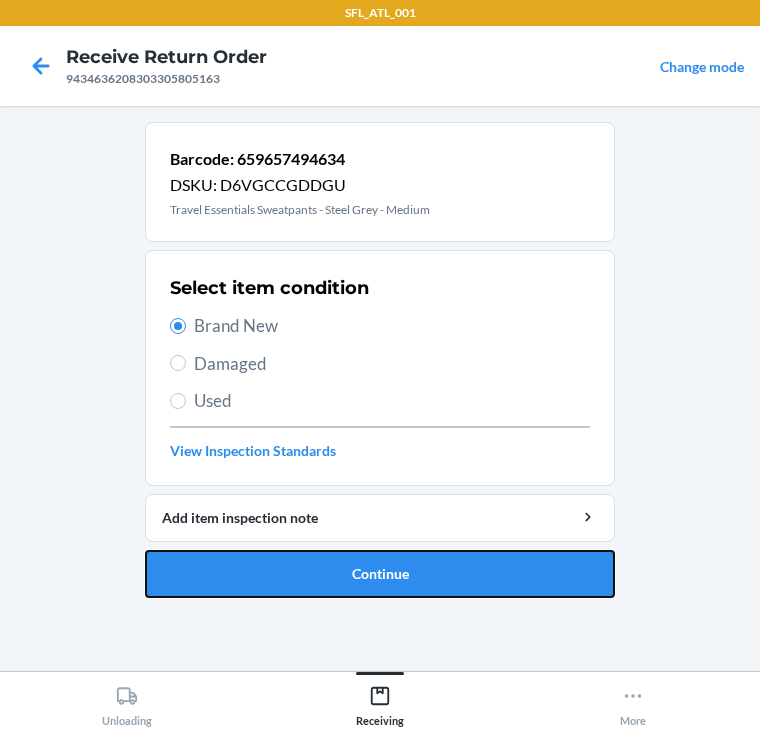 click on "Continue" at bounding box center [380, 574] 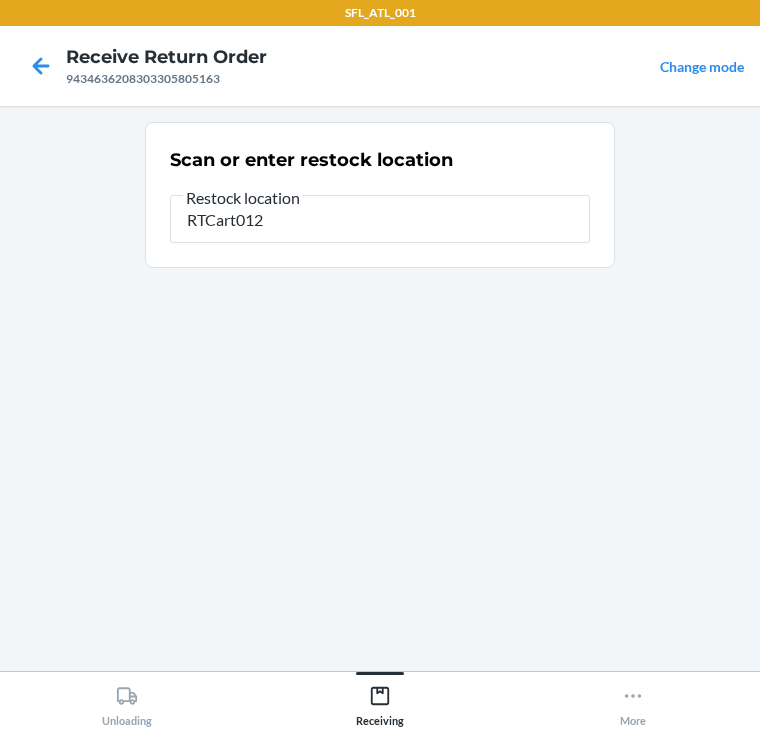 type on "RTCart012" 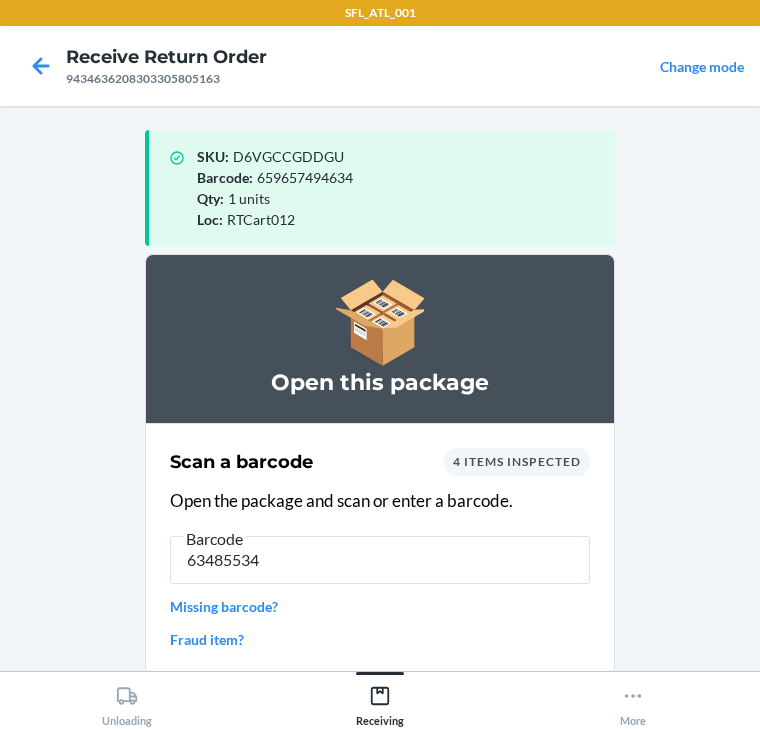 type on "634855345" 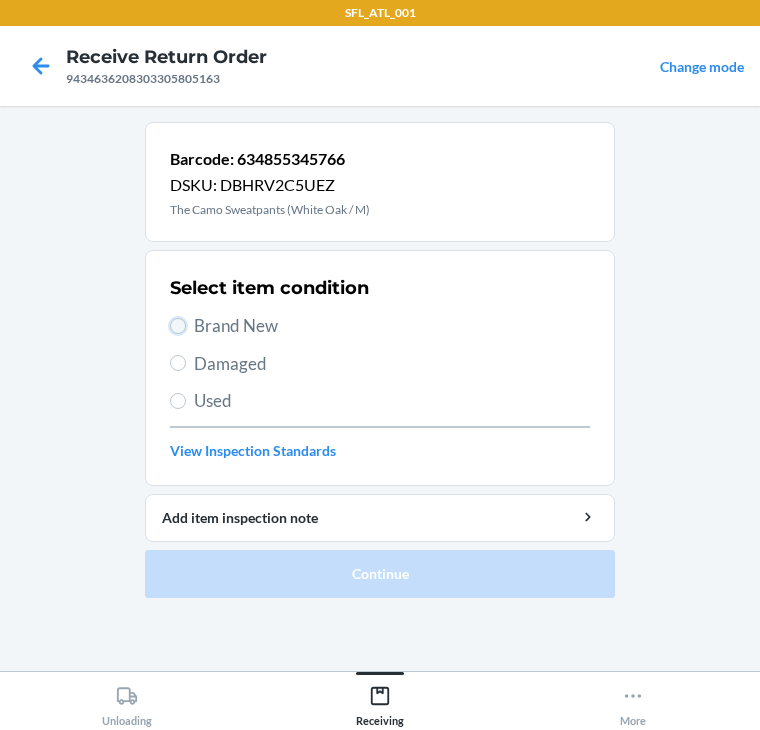 click on "Brand New" at bounding box center (178, 326) 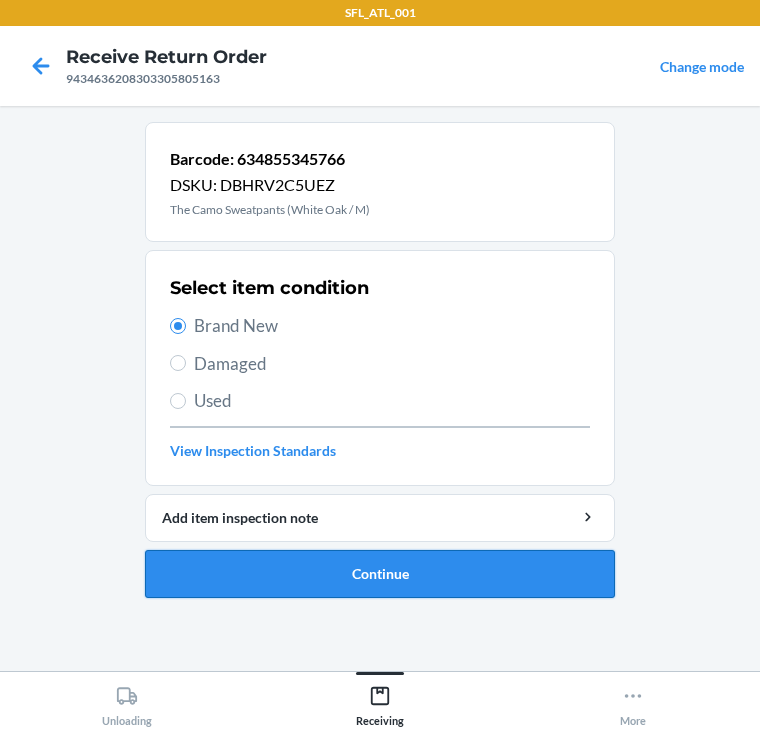 click on "Continue" at bounding box center [380, 574] 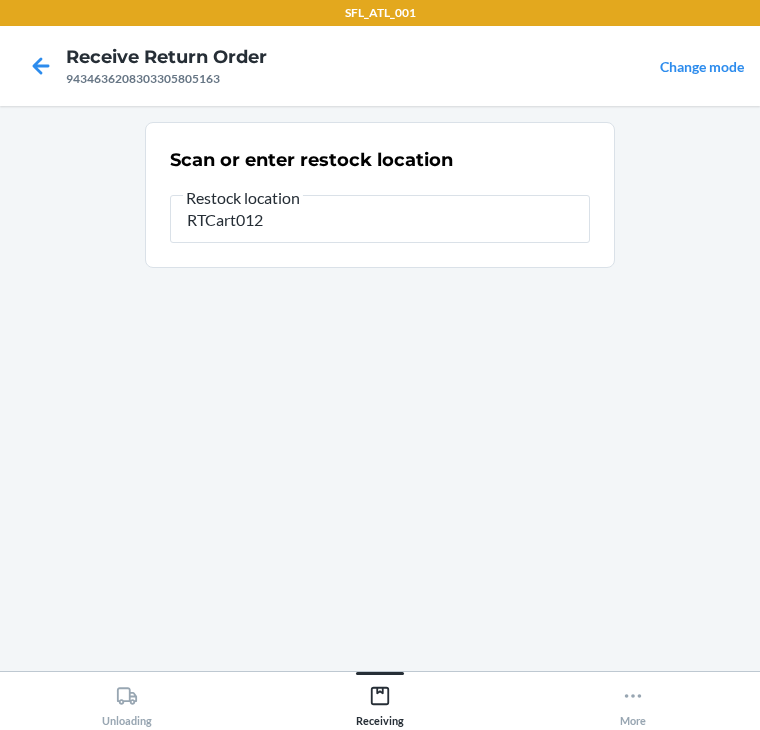 type on "RTCart012" 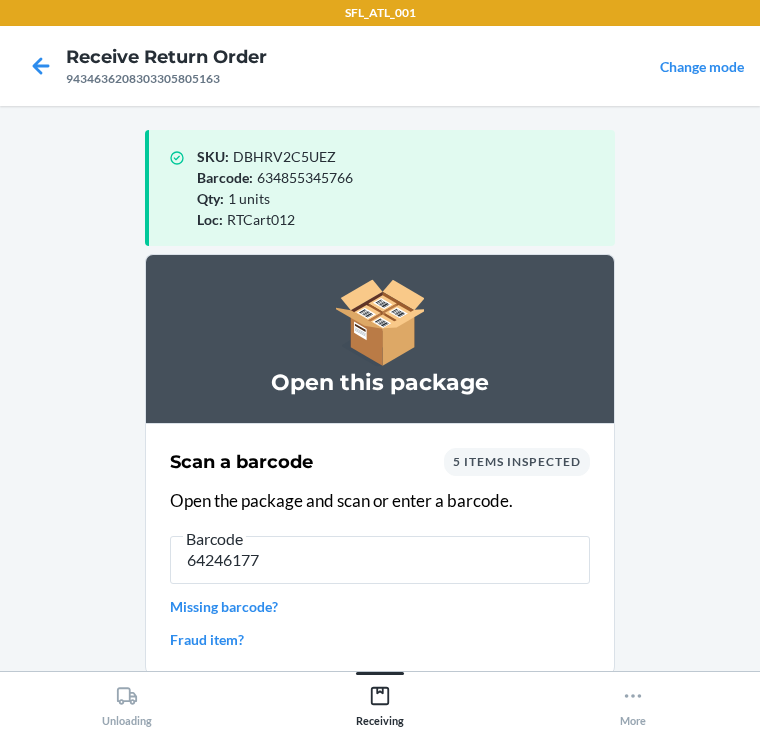 type on "642461774" 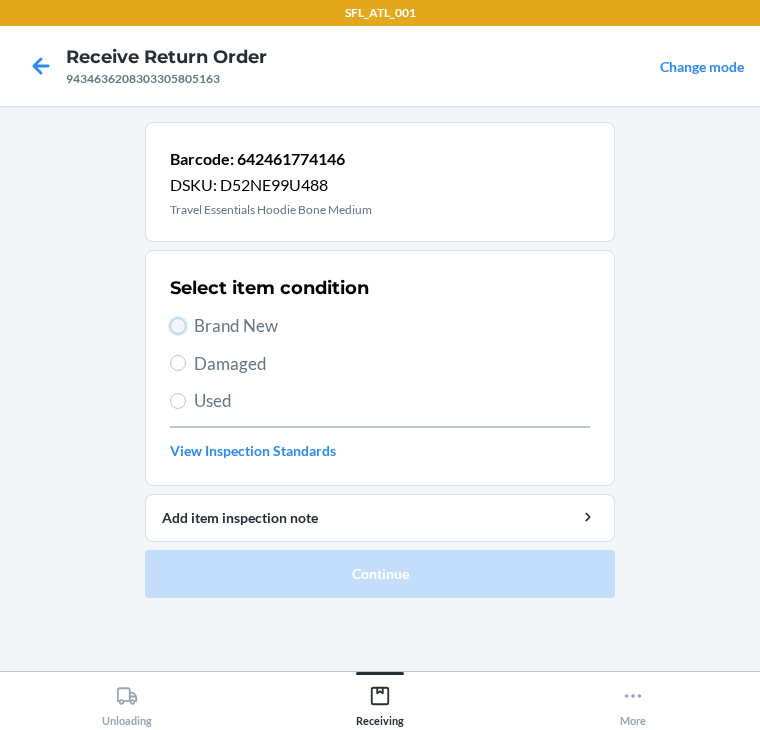 click on "Brand New" at bounding box center [178, 326] 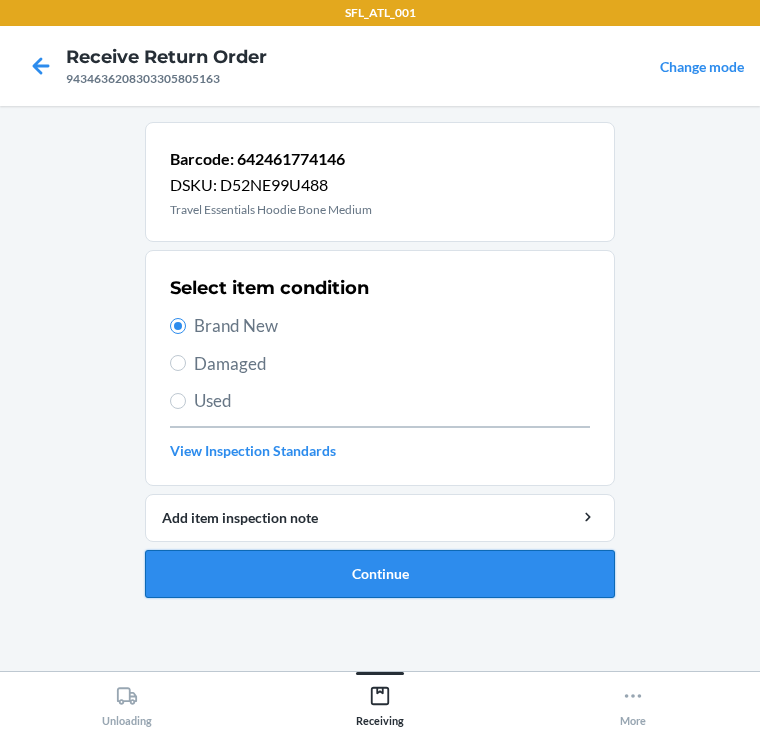 click on "Continue" at bounding box center [380, 574] 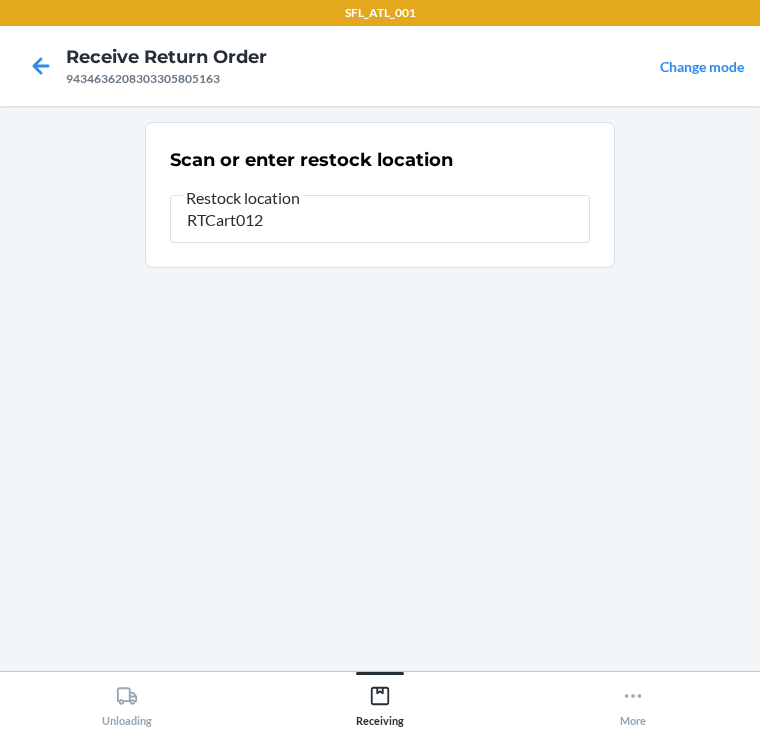type on "RTCart012" 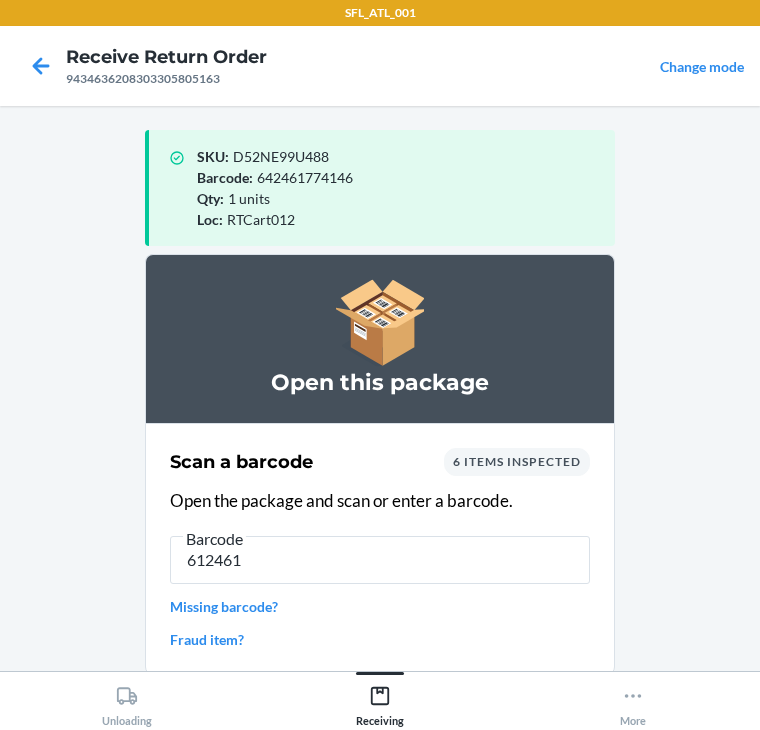 type on "6124613" 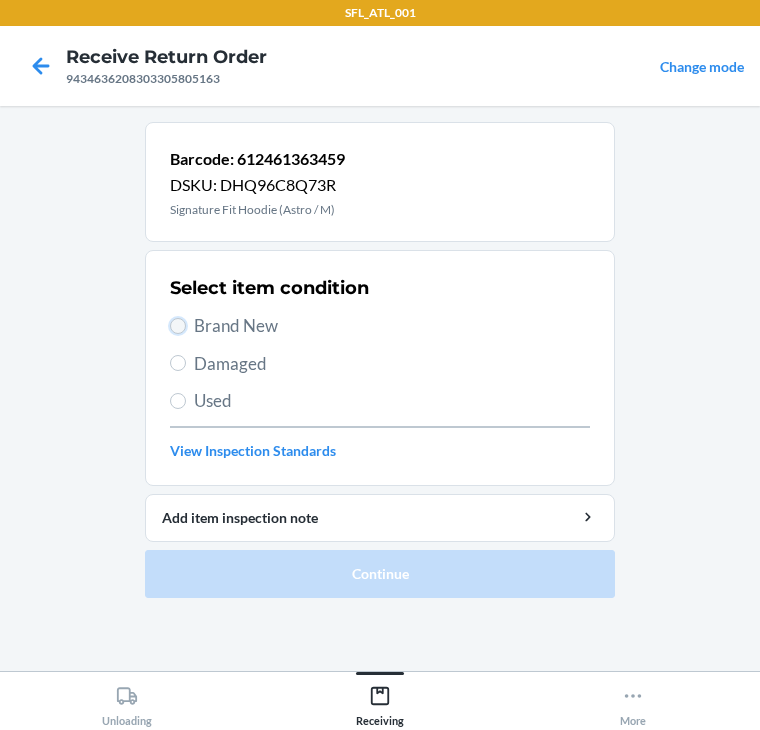 click on "Brand New" at bounding box center [178, 326] 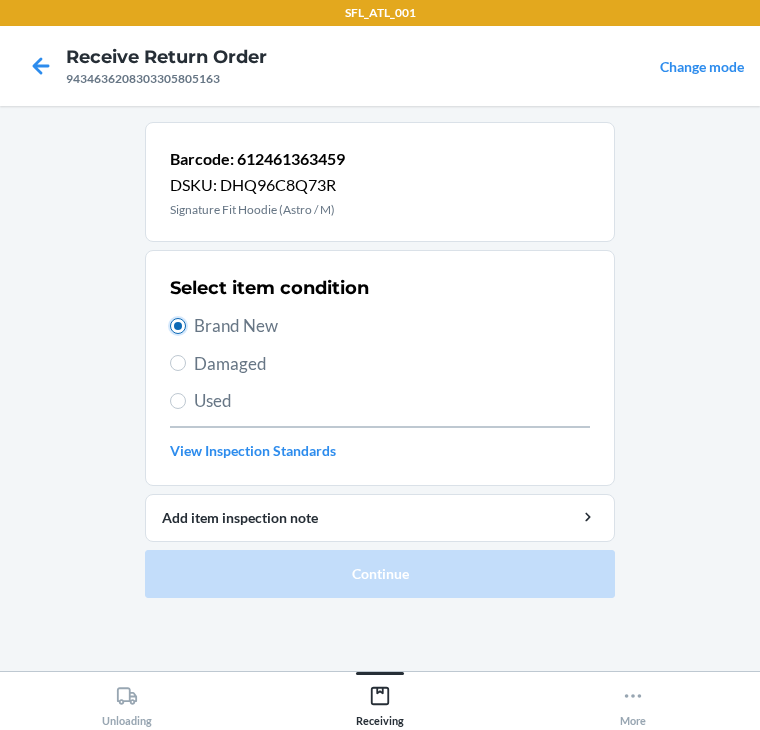 radio on "true" 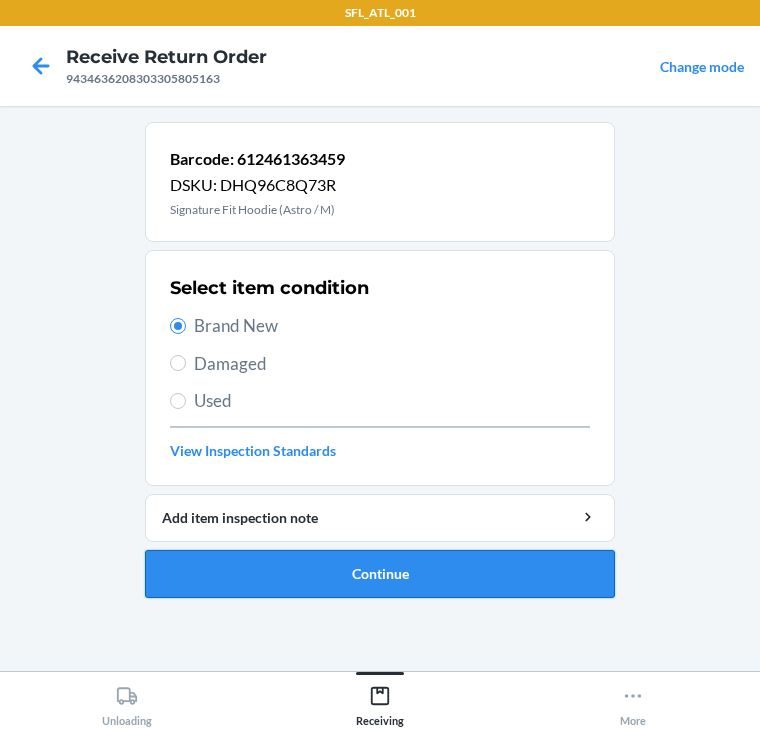 click on "Continue" at bounding box center (380, 574) 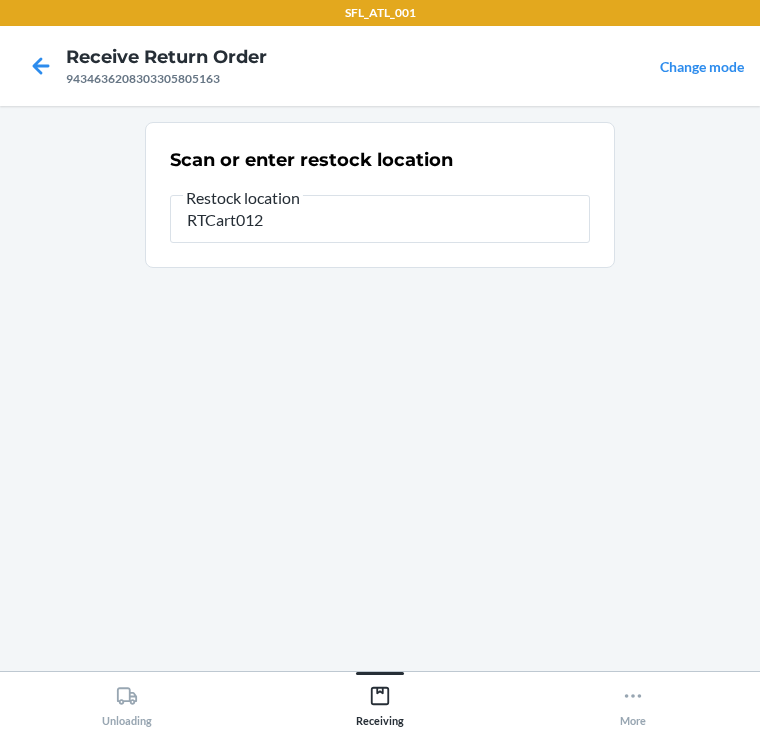 type on "RTCart012" 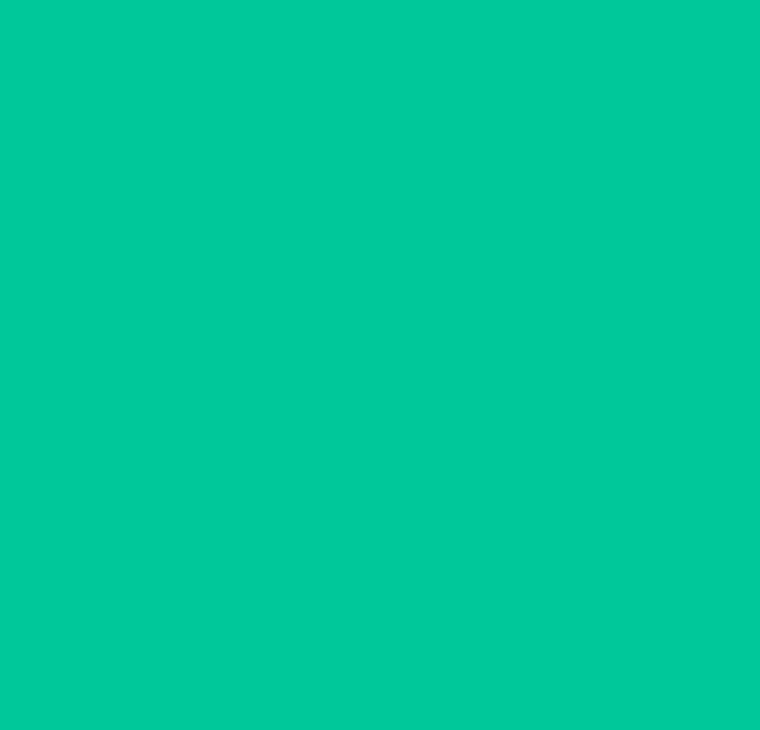 type on "612461" 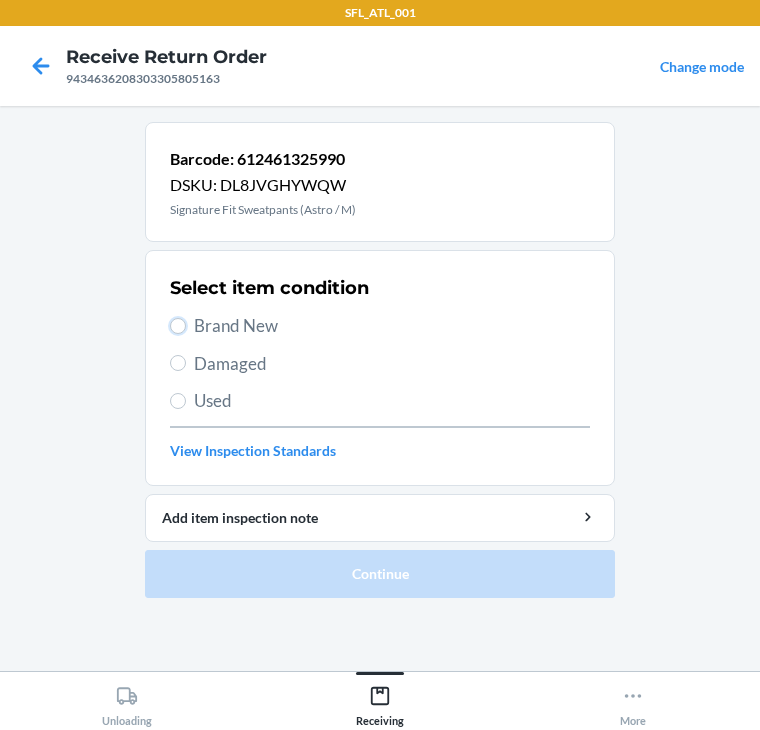 drag, startPoint x: 176, startPoint y: 322, endPoint x: 178, endPoint y: 353, distance: 31.06445 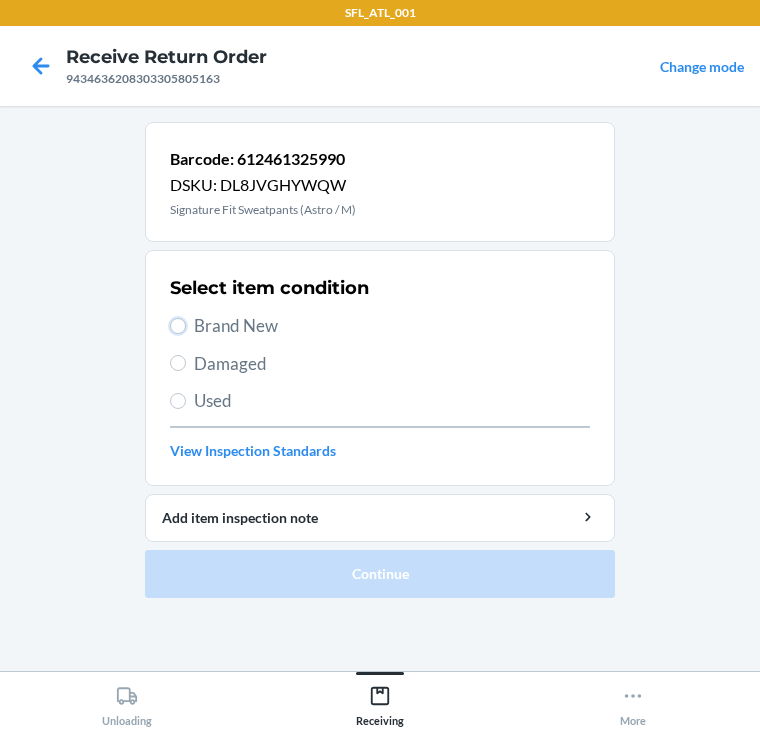 click on "Brand New" at bounding box center [178, 326] 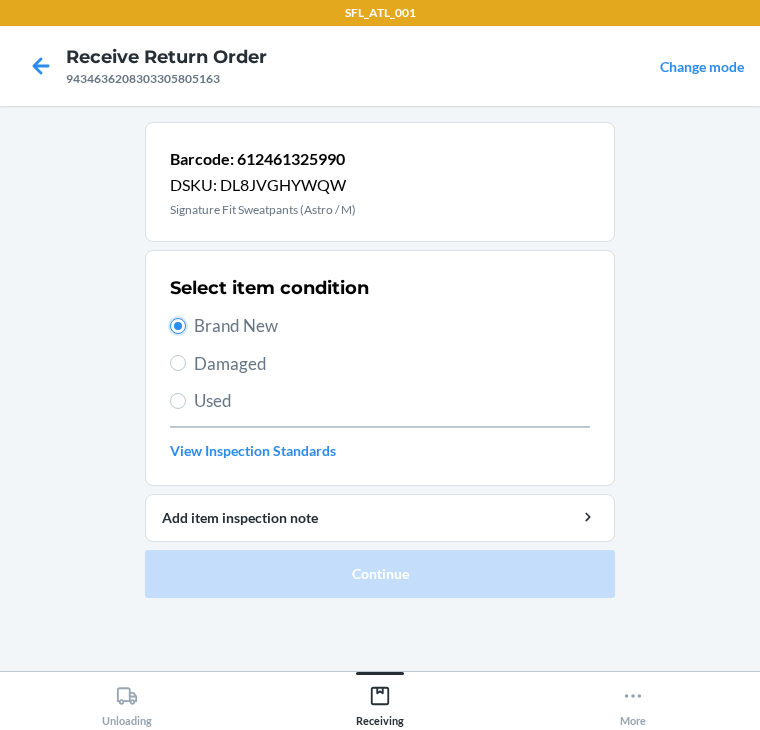 radio on "true" 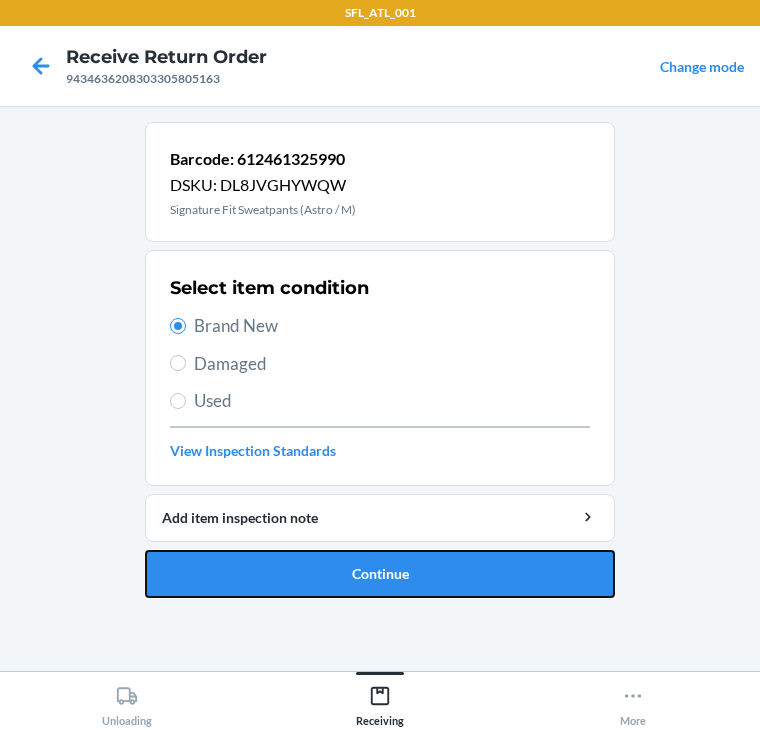 click on "Continue" at bounding box center (380, 574) 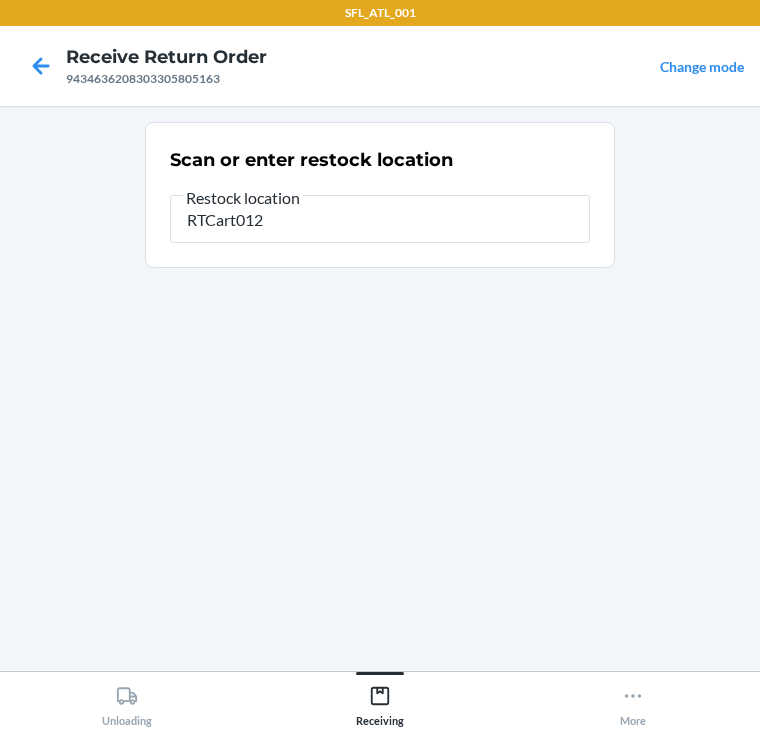 type on "RTCart012" 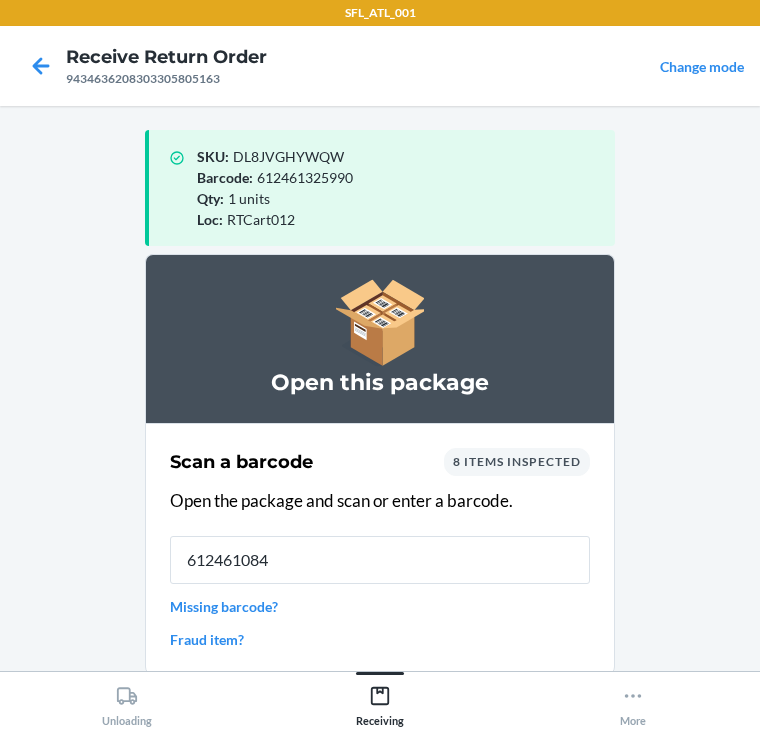 type on "6124610846" 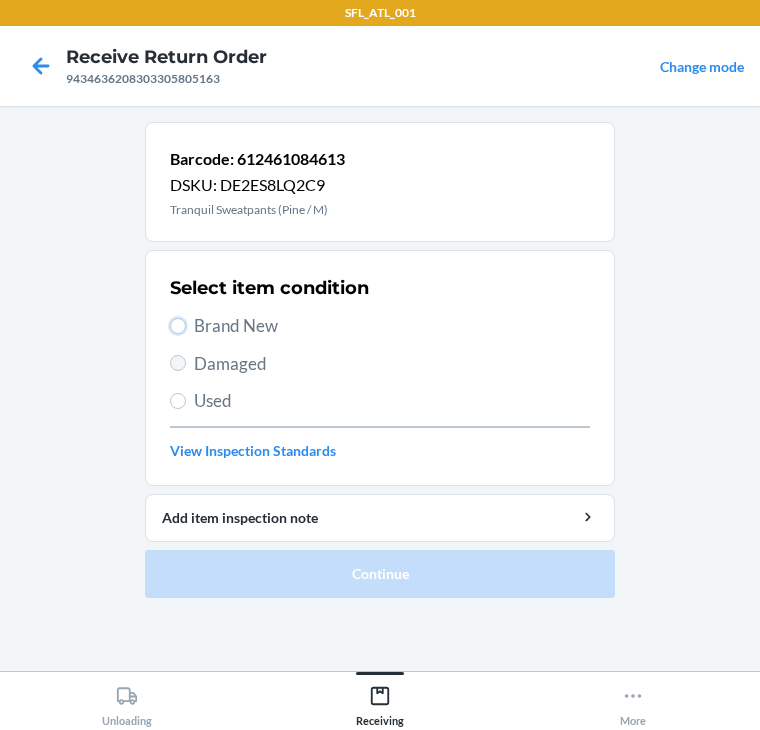 drag, startPoint x: 176, startPoint y: 326, endPoint x: 176, endPoint y: 368, distance: 42 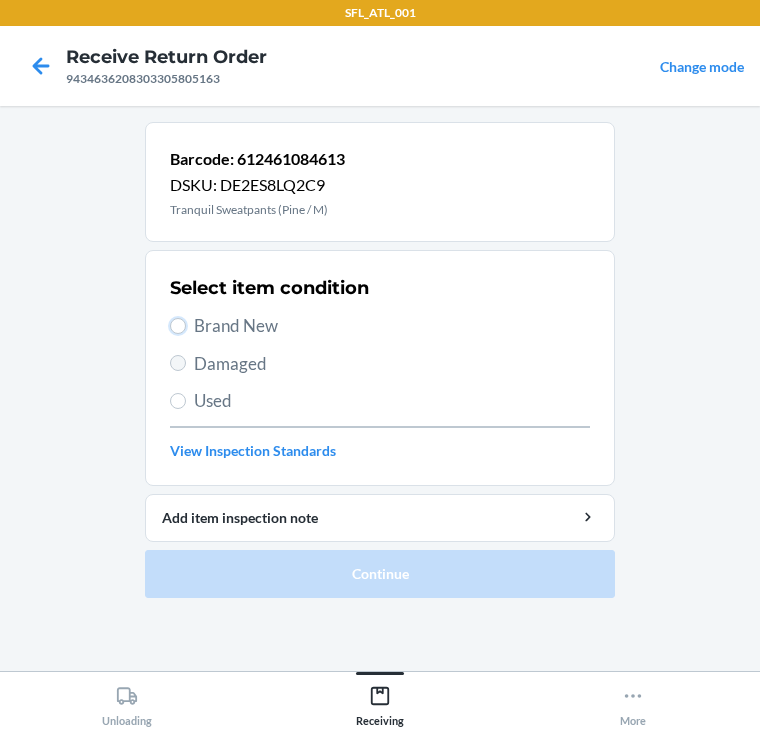 click on "Brand New" at bounding box center [380, 326] 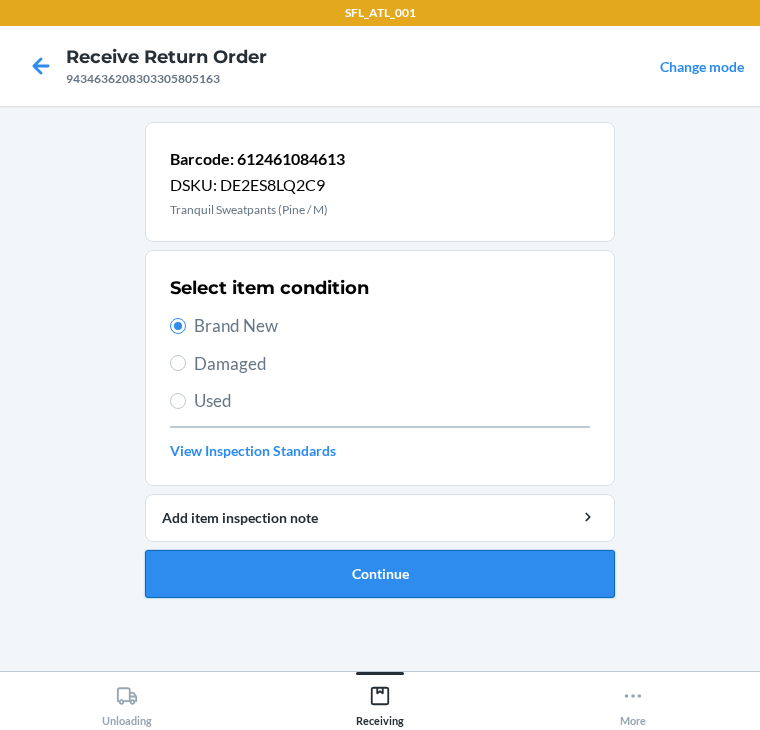 click on "Continue" at bounding box center (380, 574) 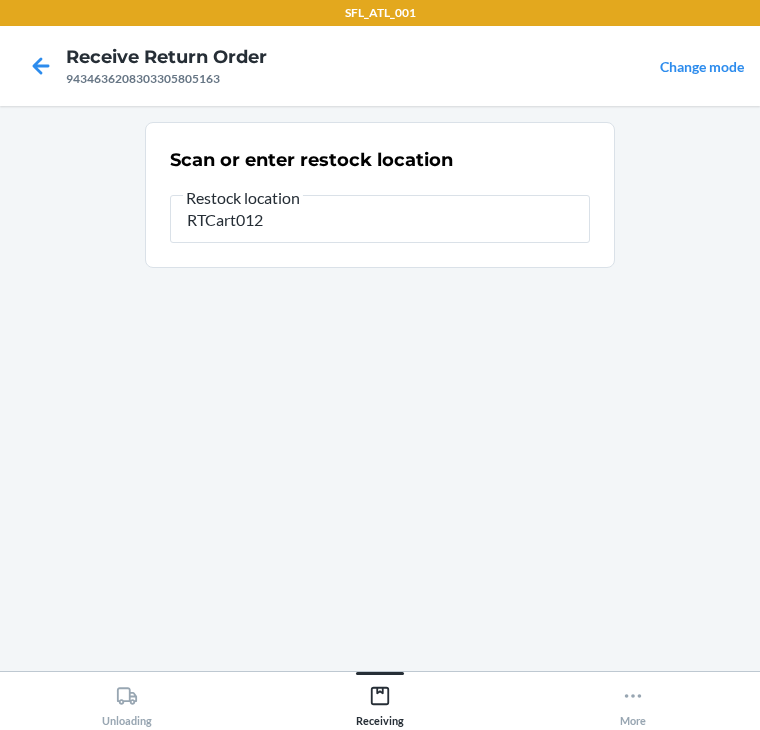 type on "RTCart012" 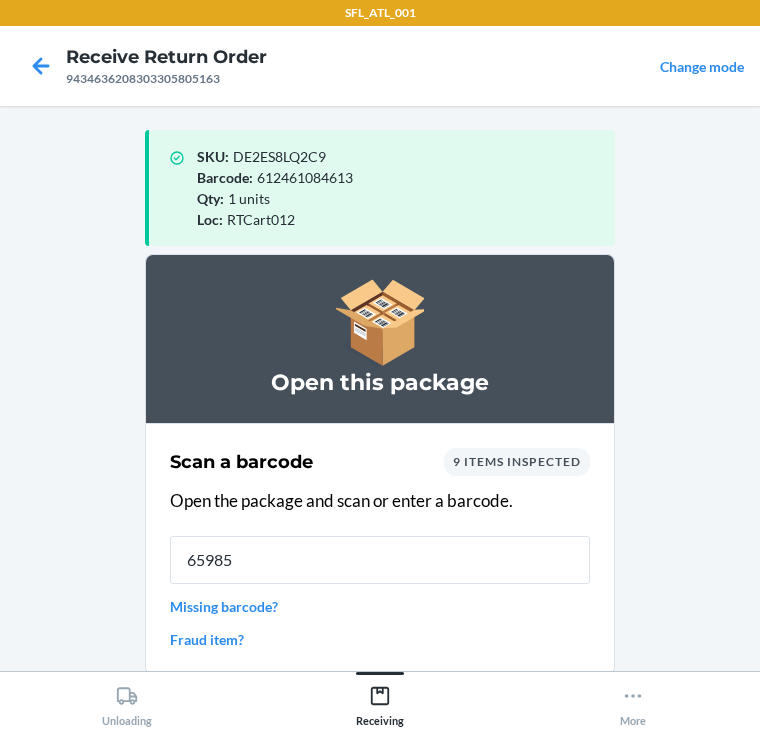 type on "659859" 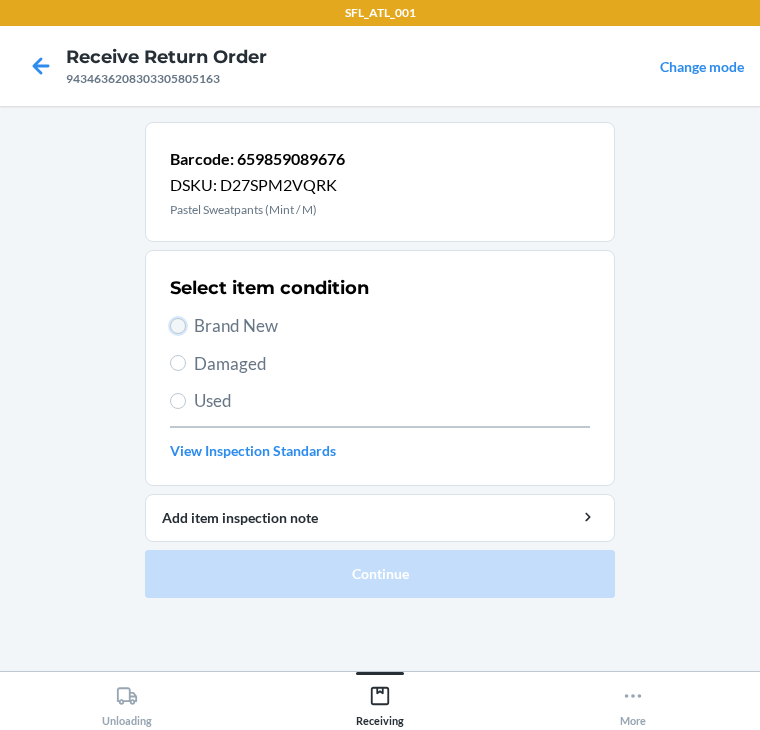 click on "Brand New" at bounding box center [178, 326] 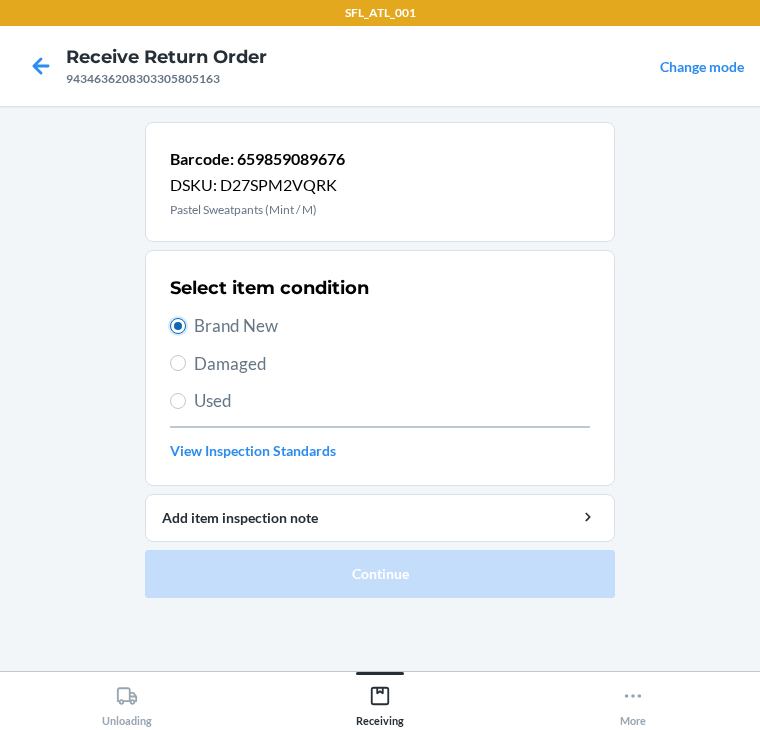 radio on "true" 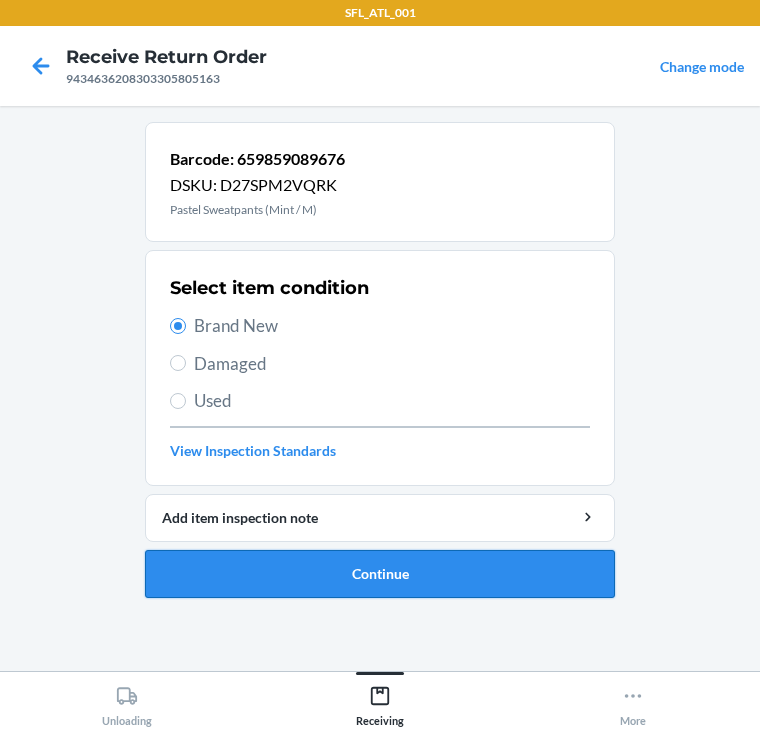 click on "Continue" at bounding box center (380, 574) 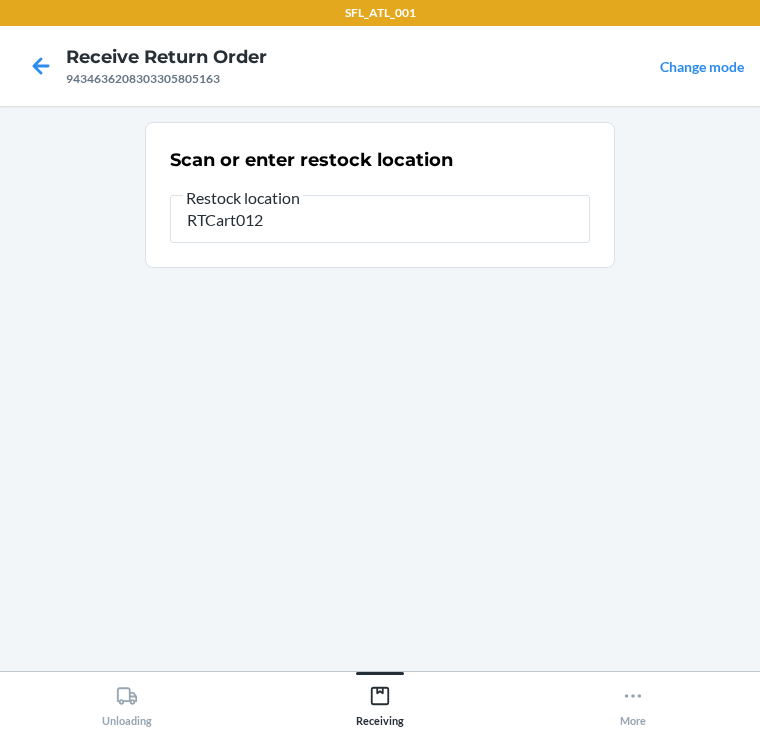 type on "RTCart012" 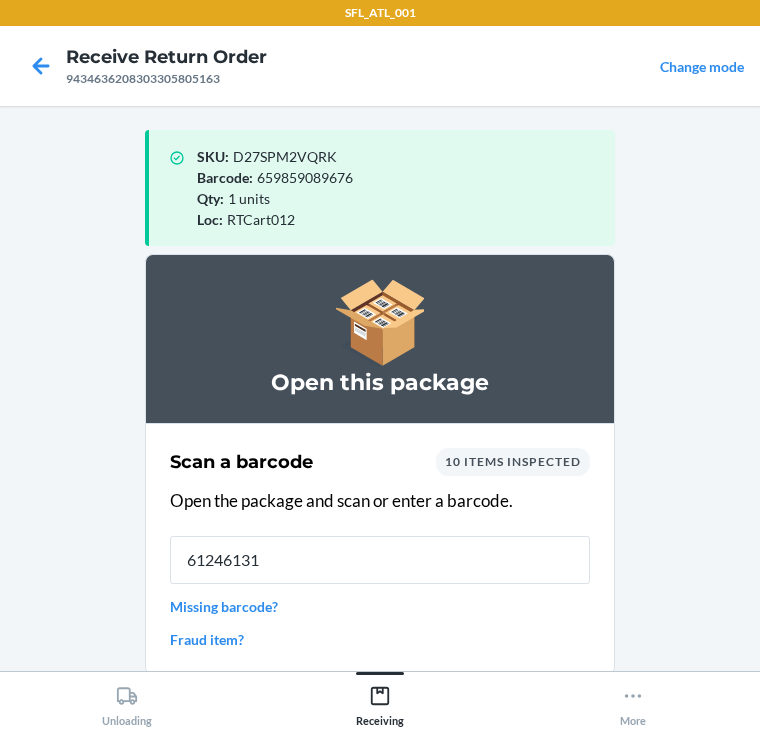 type on "612461319" 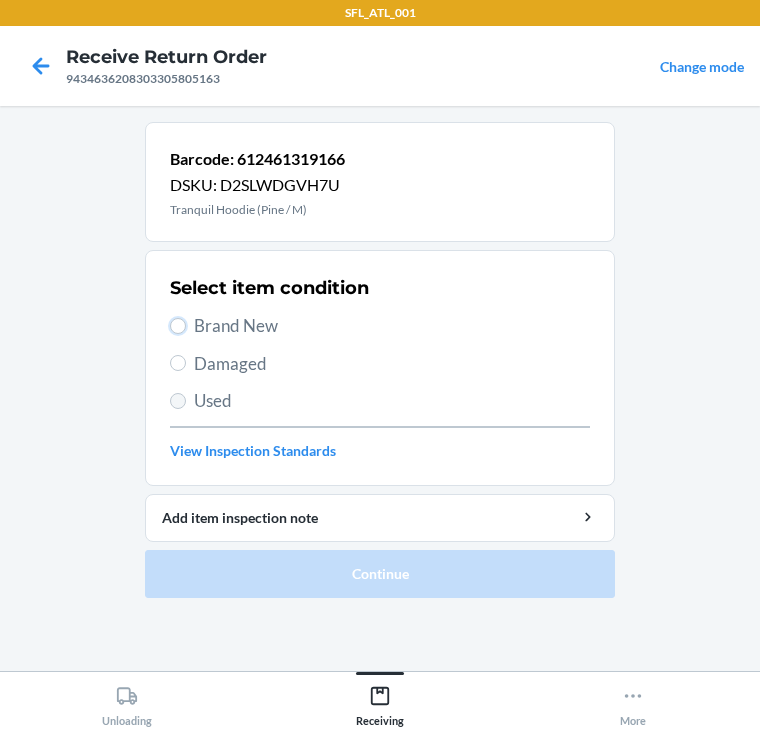 drag, startPoint x: 179, startPoint y: 323, endPoint x: 183, endPoint y: 394, distance: 71.11259 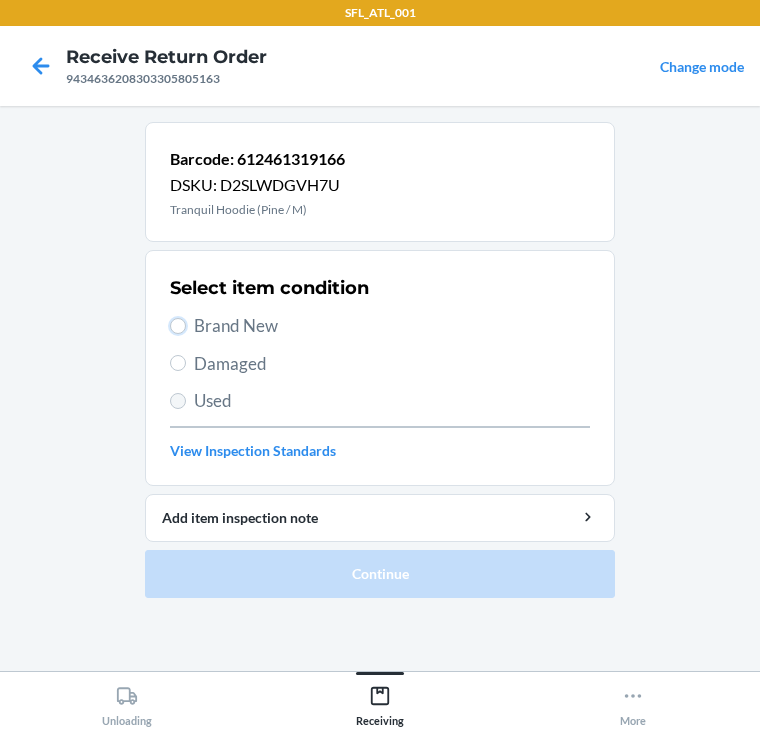 click on "Brand New" at bounding box center (380, 326) 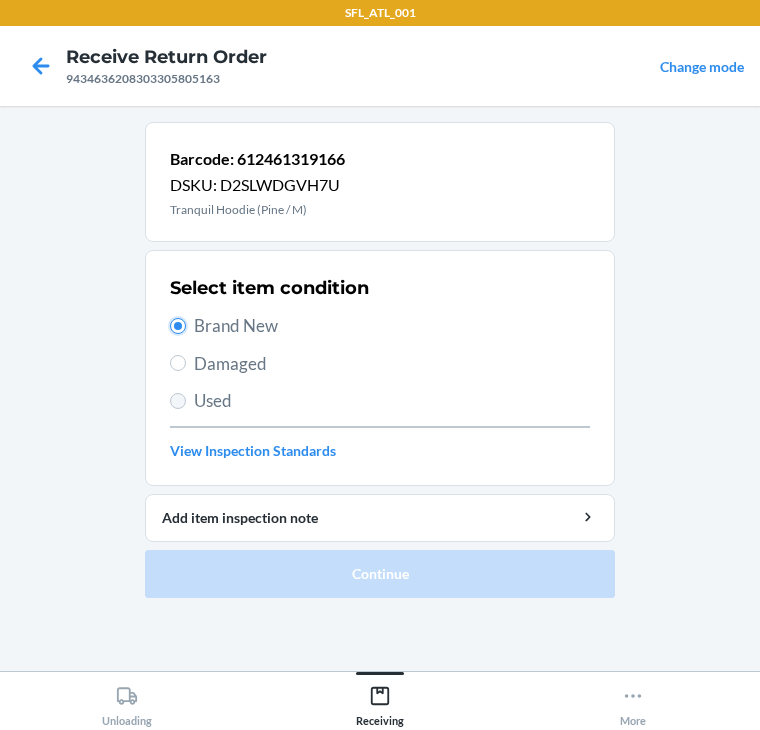radio on "true" 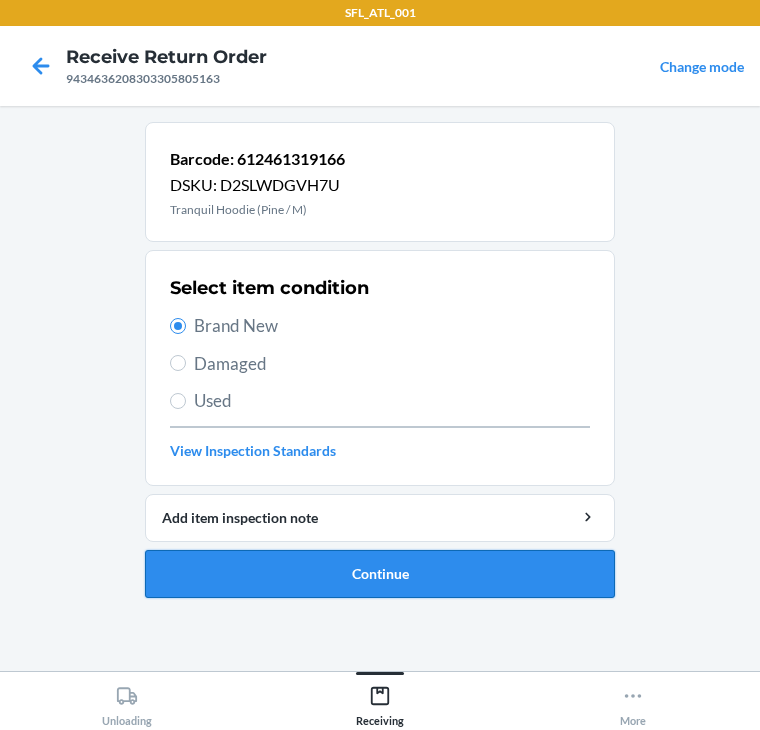 click on "Continue" at bounding box center (380, 574) 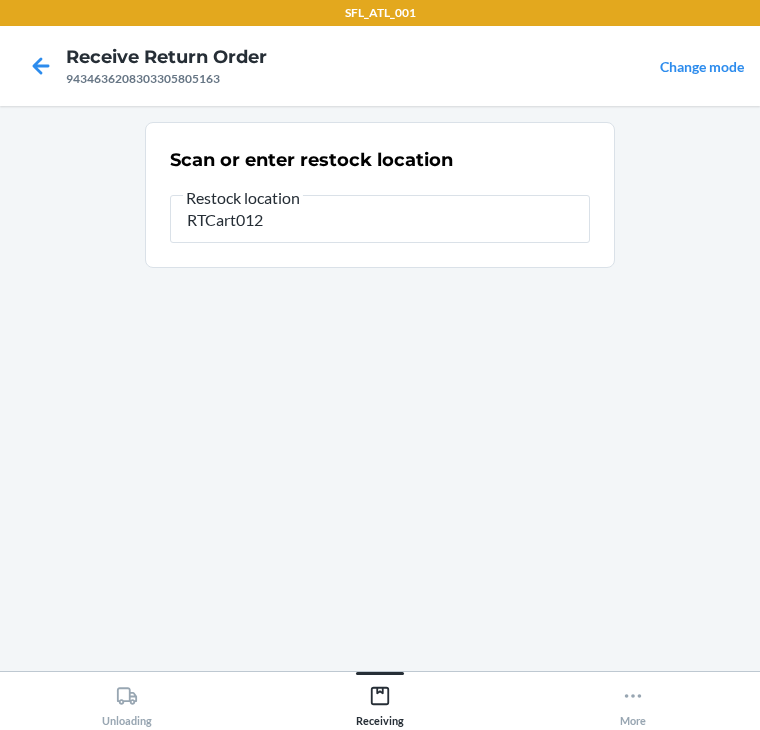 type on "RTCart012" 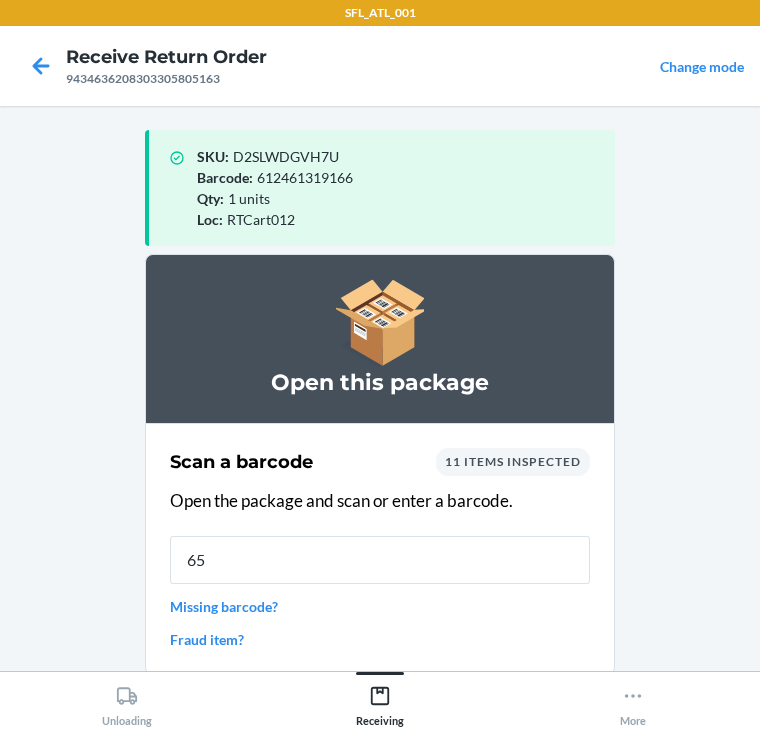 type on "659" 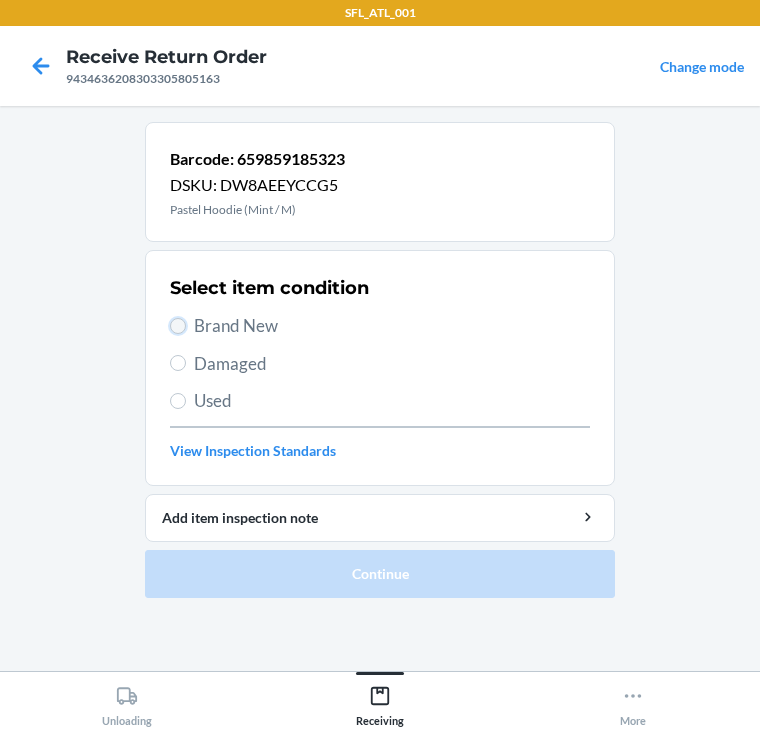 click on "Brand New" at bounding box center (178, 326) 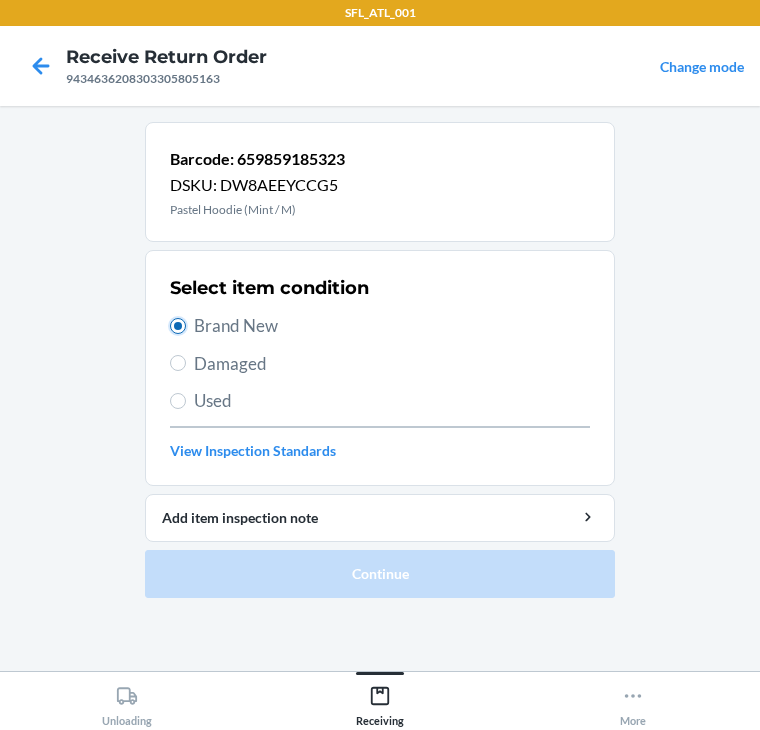radio on "true" 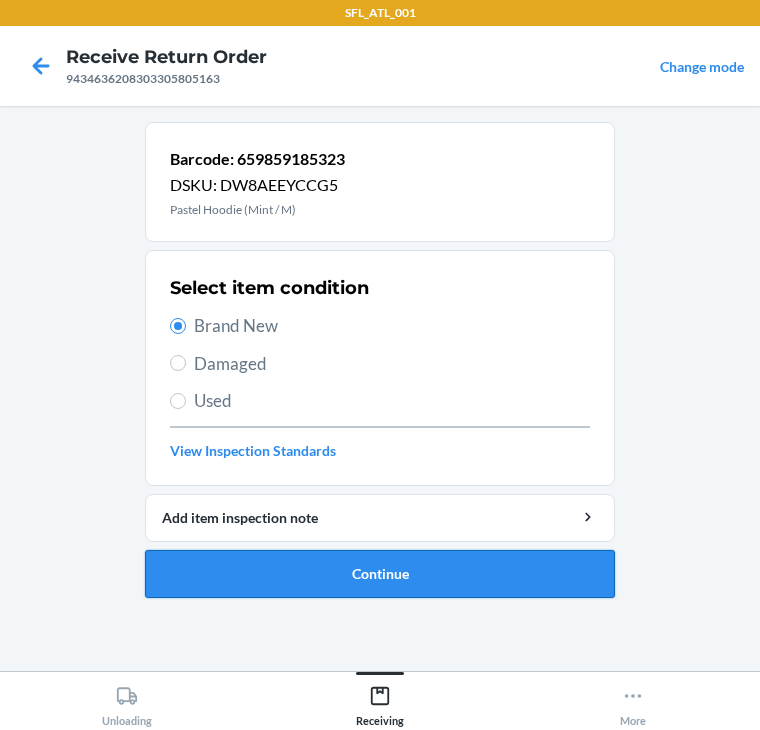 click on "Continue" at bounding box center (380, 574) 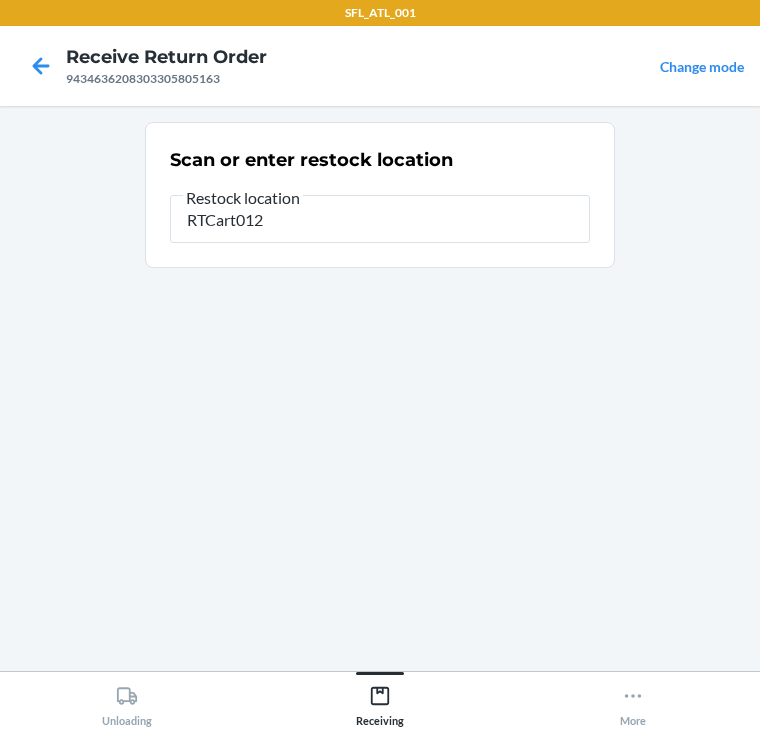 type on "RTCart012" 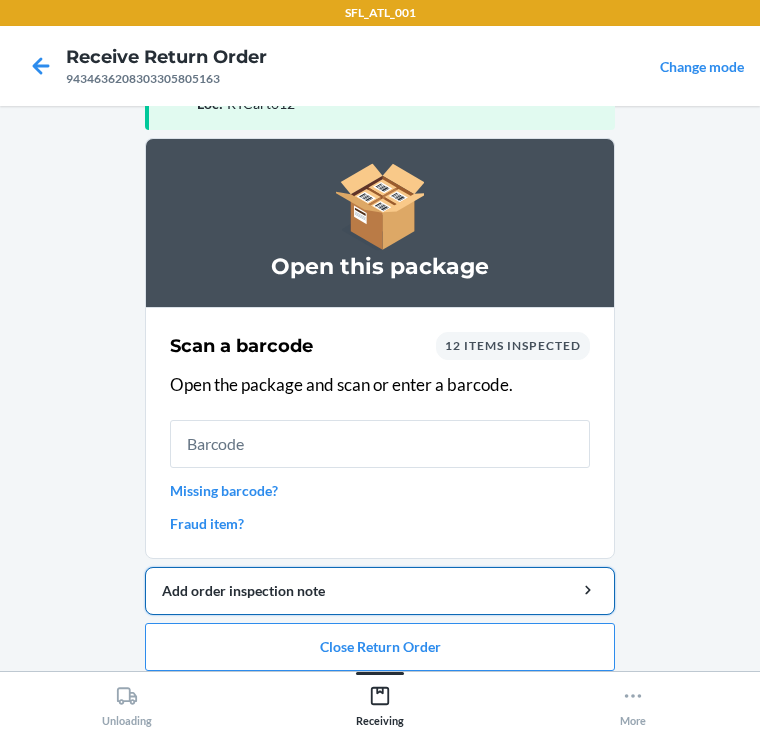 scroll, scrollTop: 130, scrollLeft: 0, axis: vertical 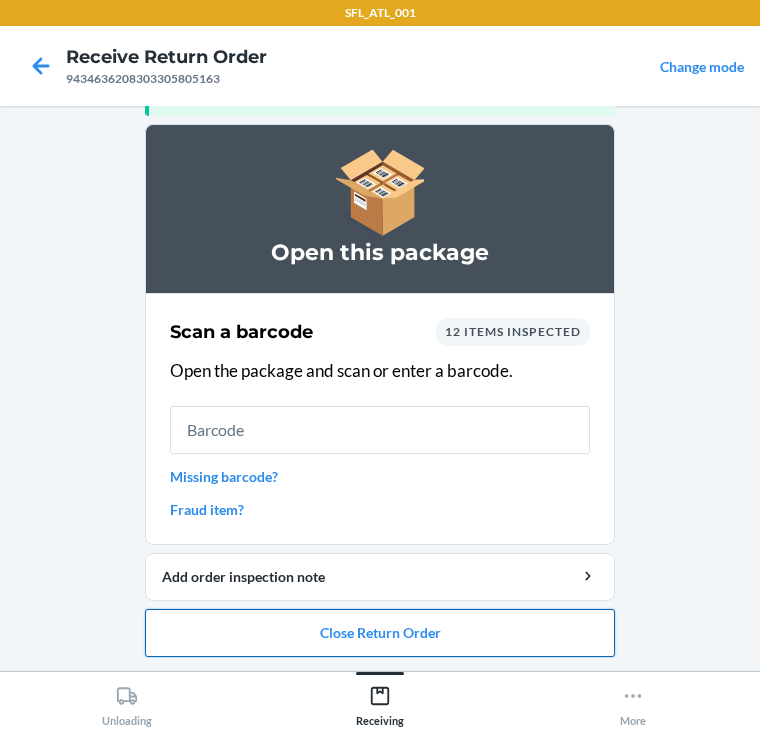 click on "Close Return Order" at bounding box center (380, 633) 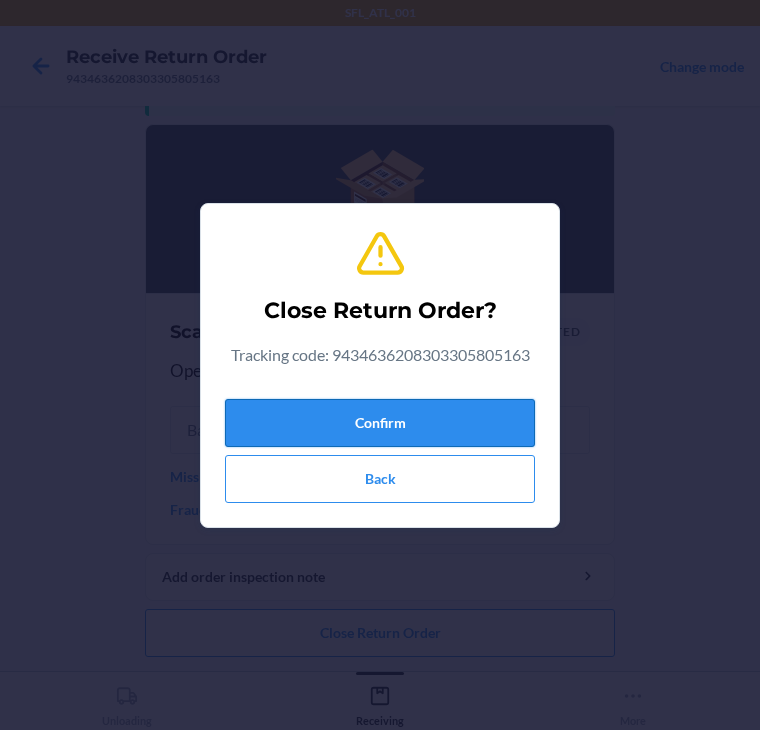 click on "Confirm" at bounding box center (380, 423) 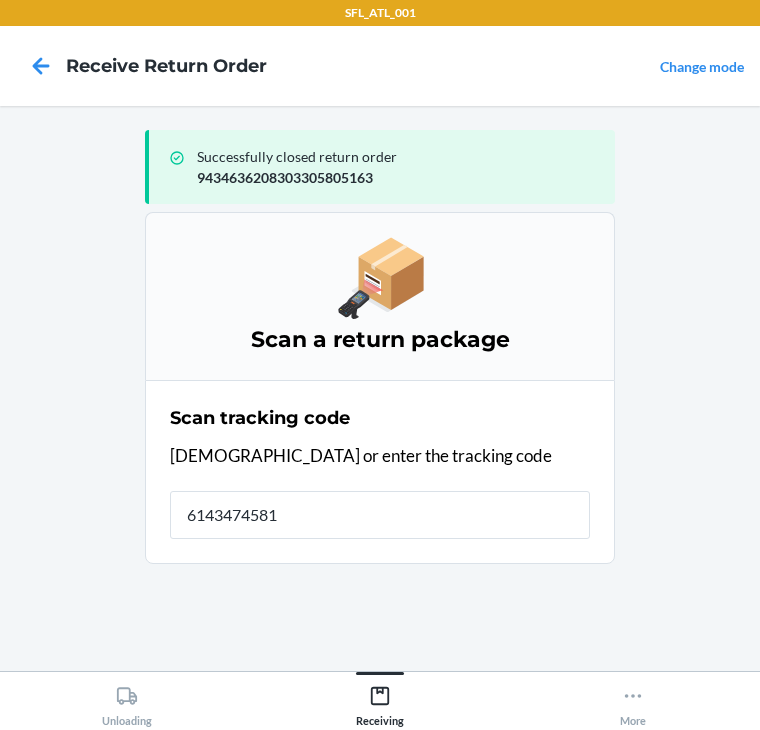 type on "61434745815" 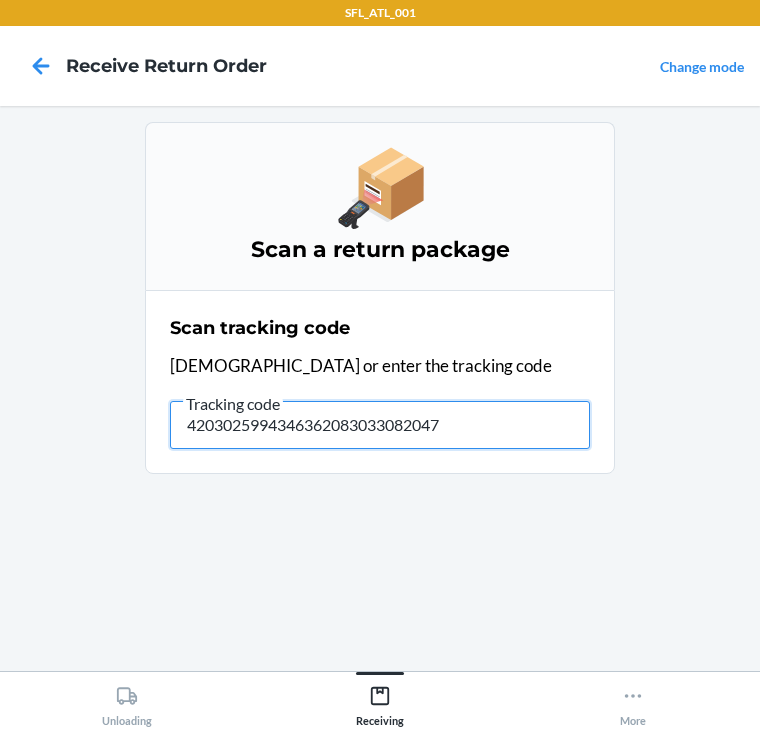 type on "42030259943463620830330820474" 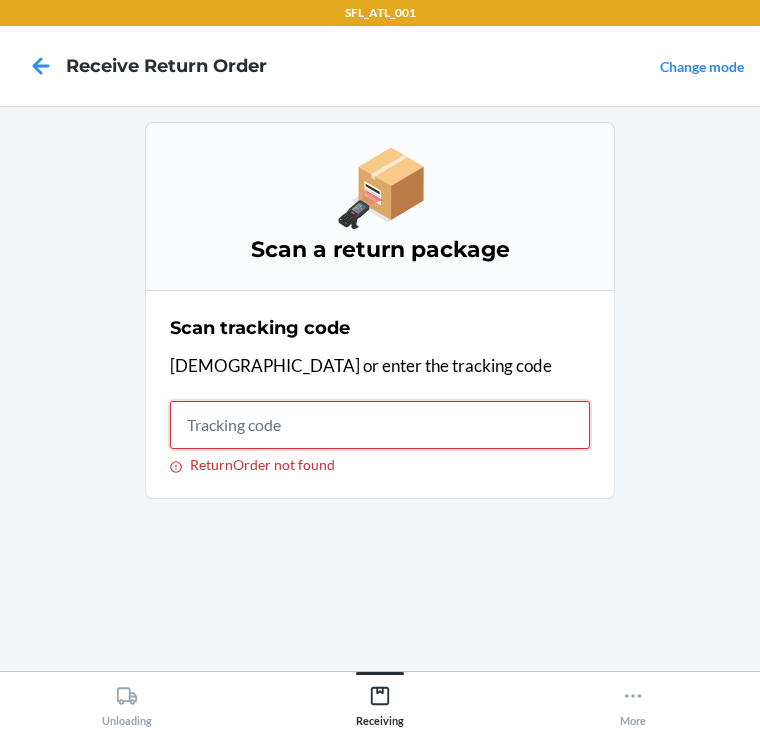 click on "ReturnOrder not found" at bounding box center [380, 425] 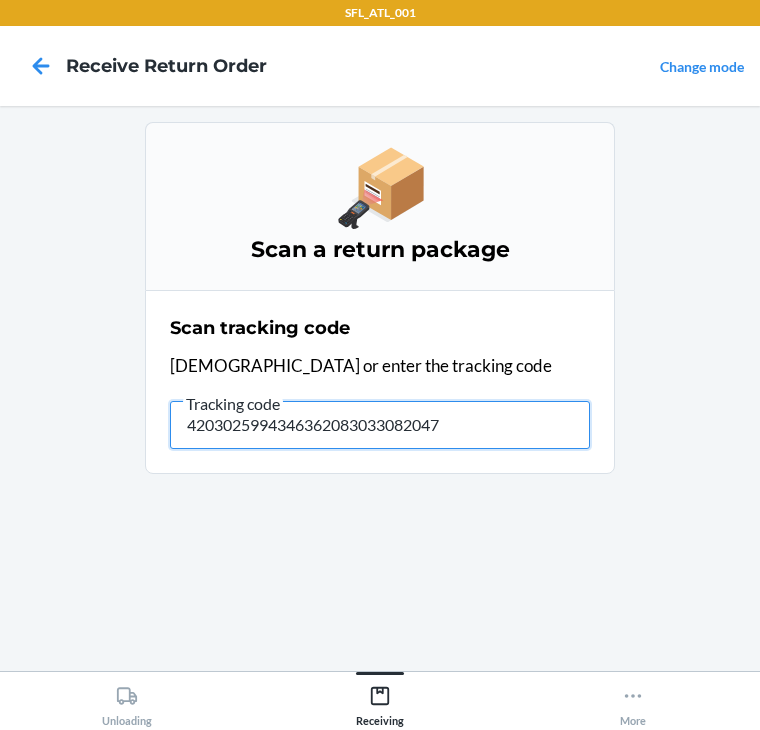 type on "42030259943463620830330820474" 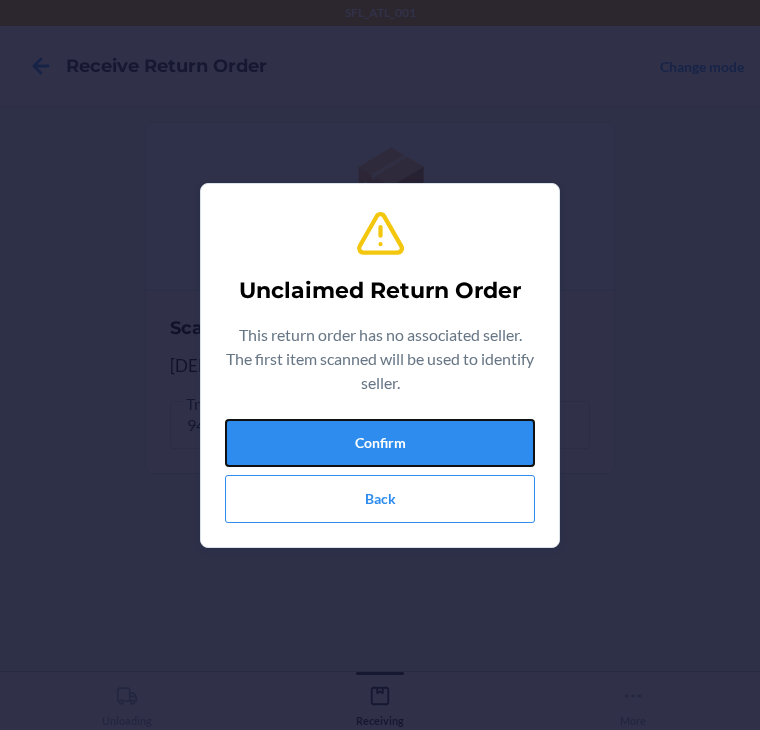 click on "Confirm" at bounding box center (380, 443) 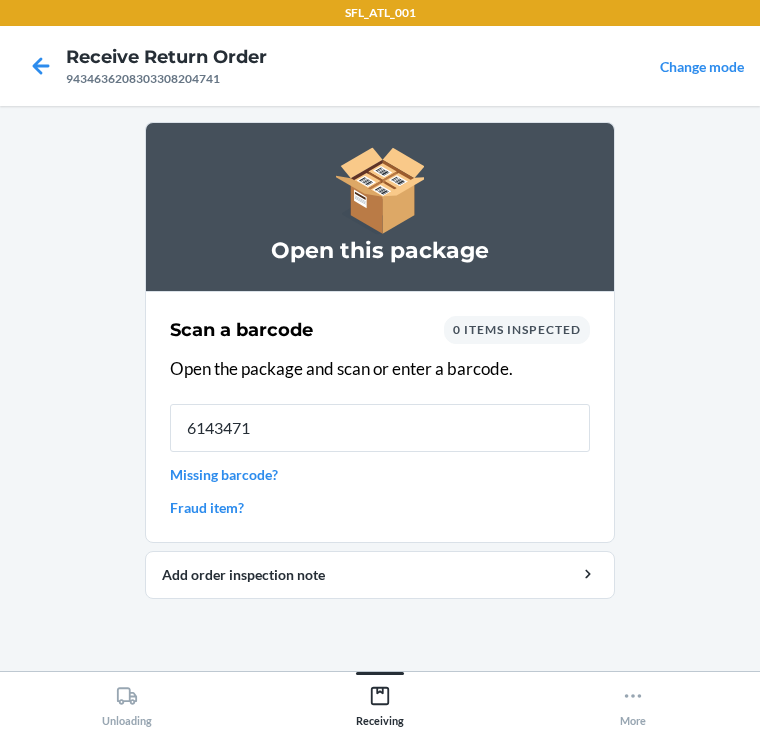type on "61434713" 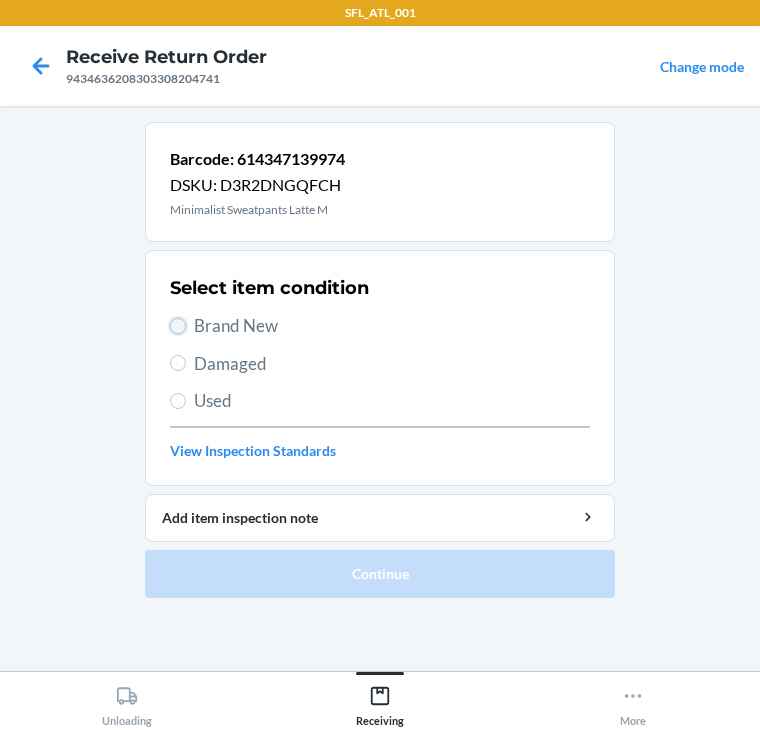 click on "Brand New" at bounding box center [178, 326] 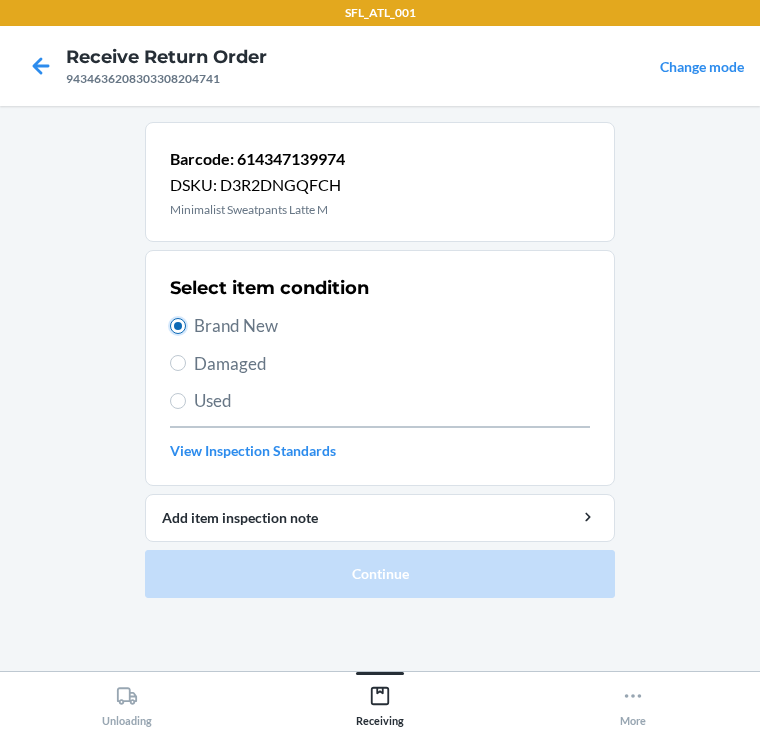 radio on "true" 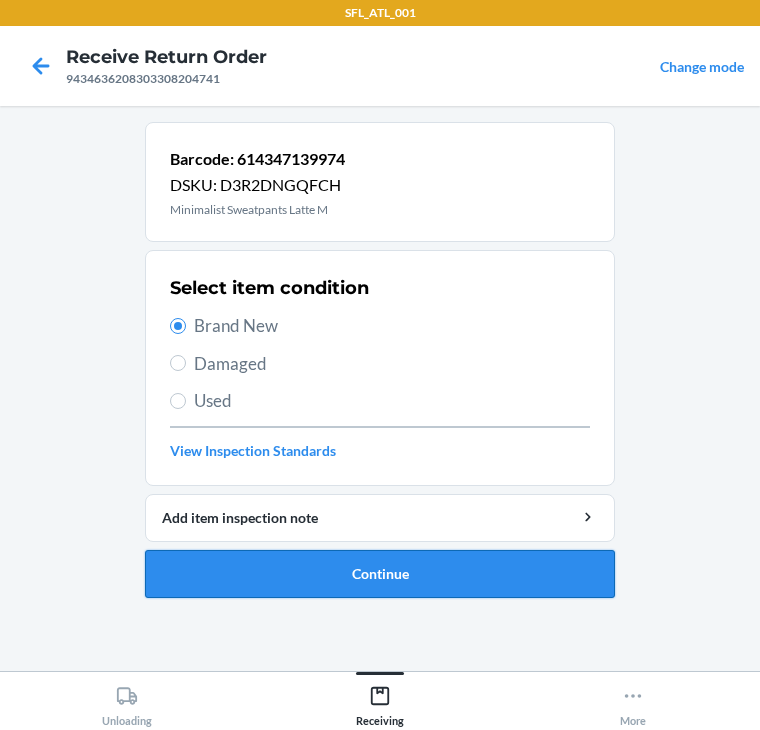 click on "Continue" at bounding box center [380, 574] 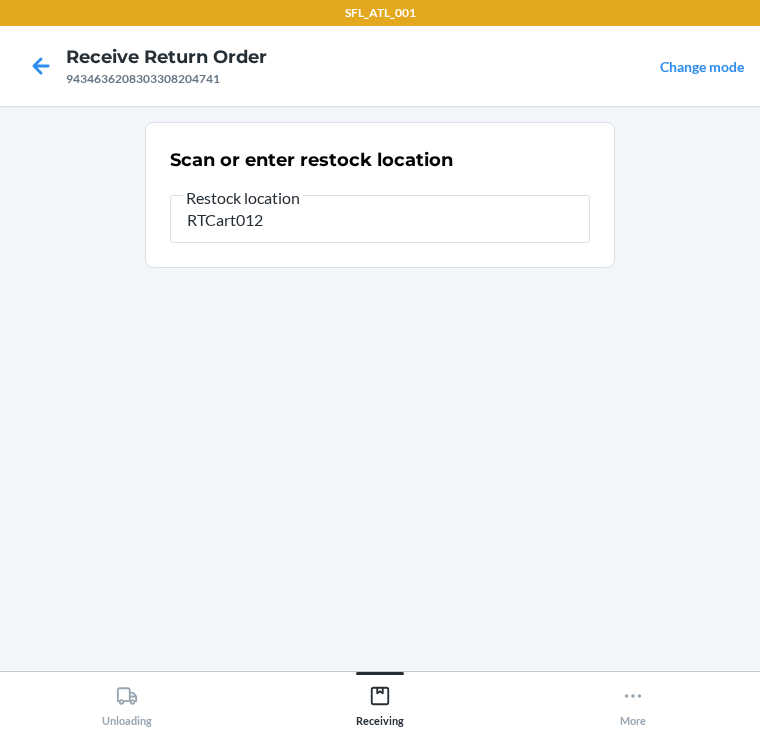 type on "RTCart012" 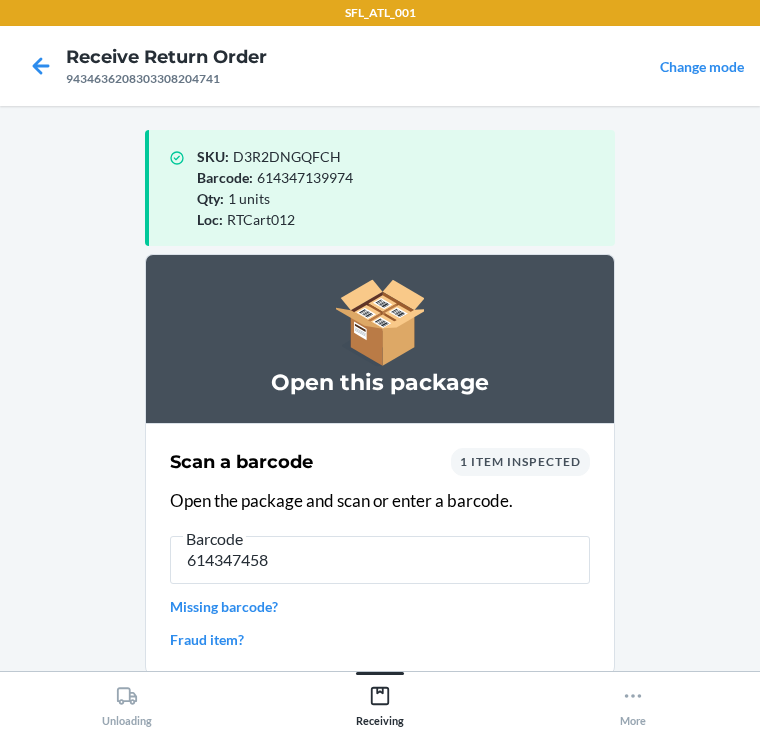 type on "6143474581" 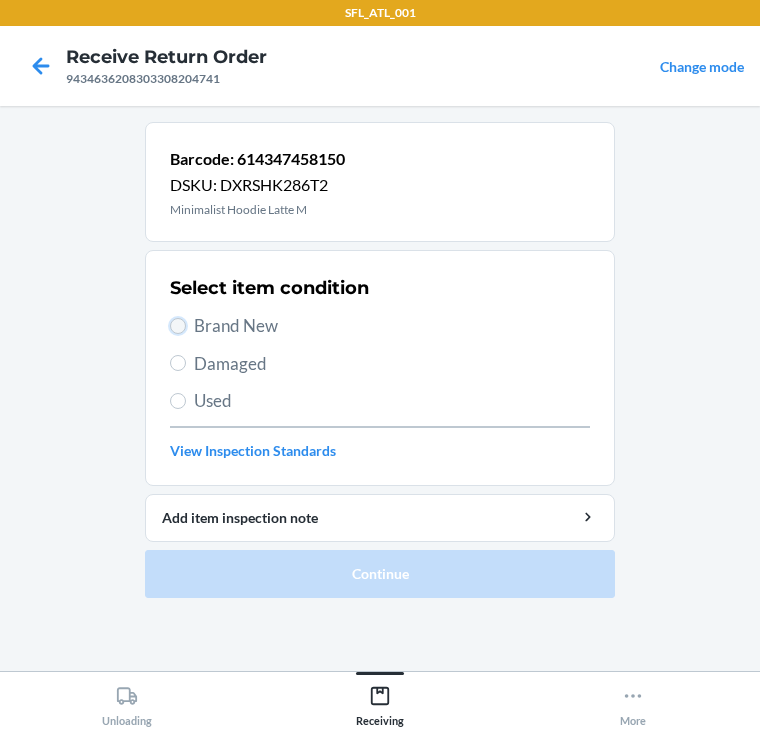 click on "Brand New" at bounding box center (178, 326) 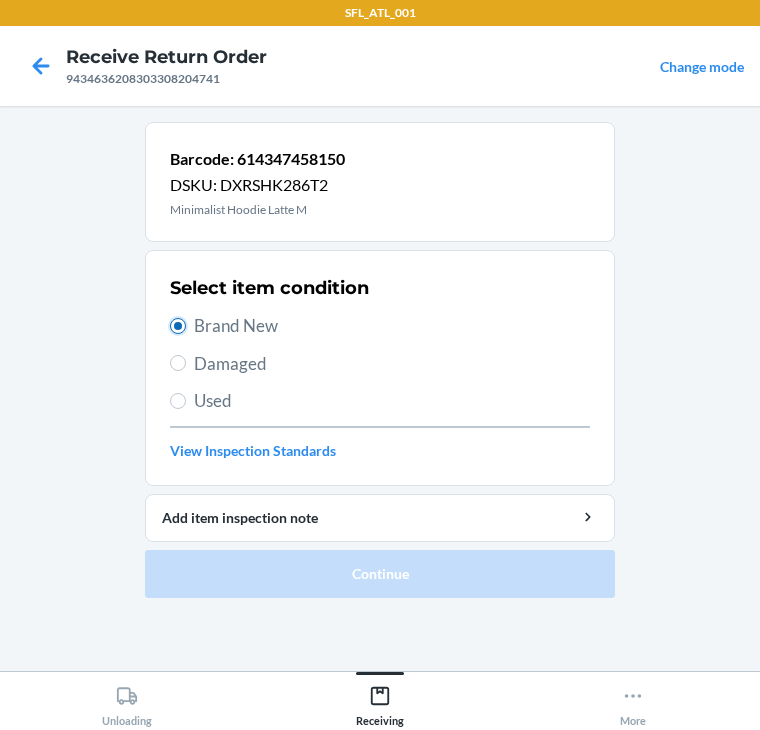 radio on "true" 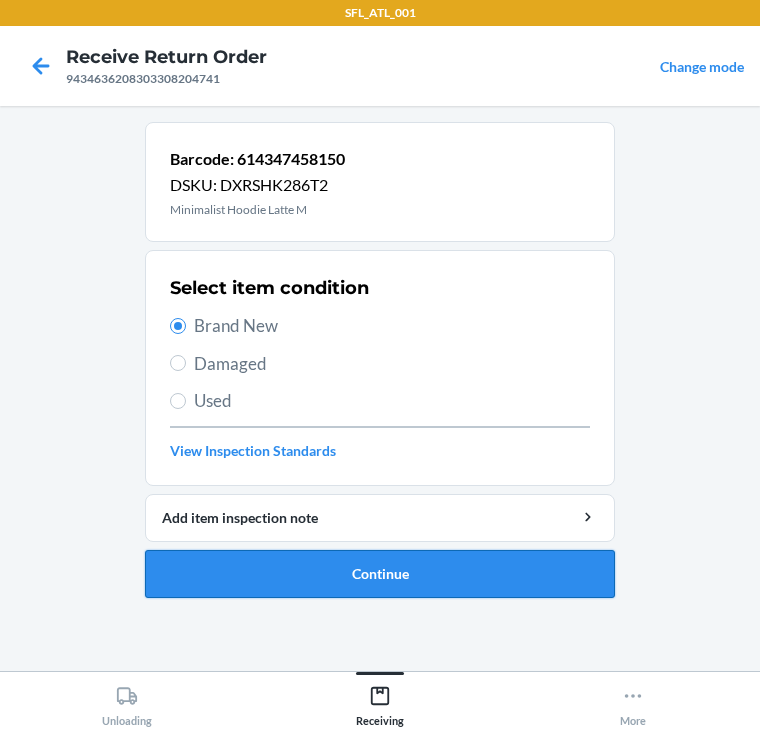 click on "Continue" at bounding box center [380, 574] 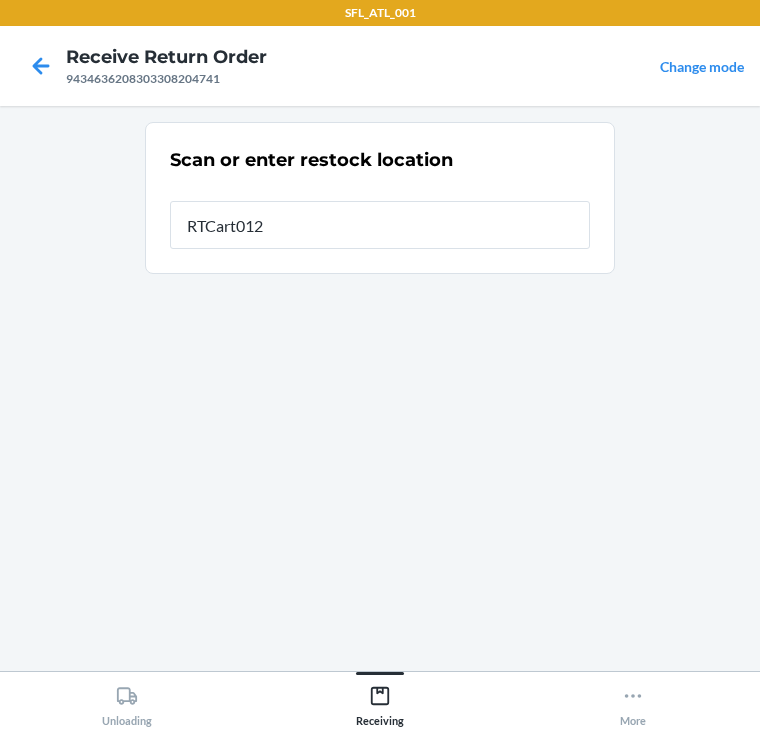 type on "RTCart012" 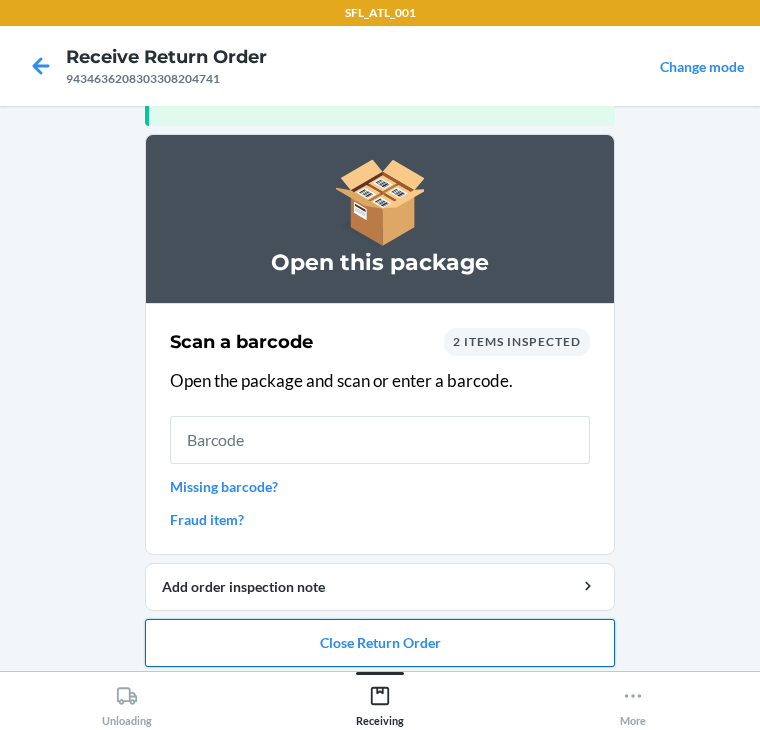 scroll, scrollTop: 130, scrollLeft: 0, axis: vertical 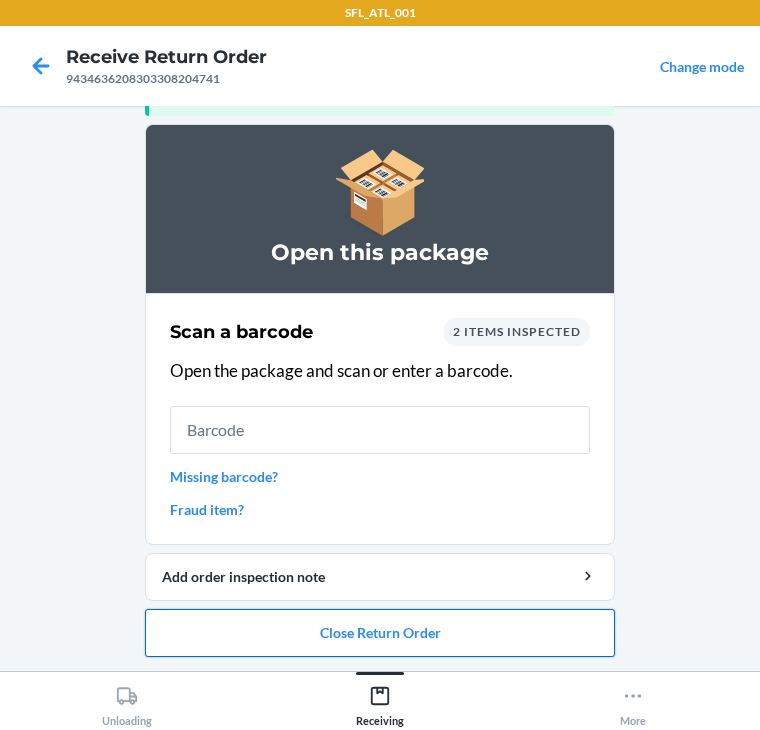click on "Close Return Order" at bounding box center [380, 633] 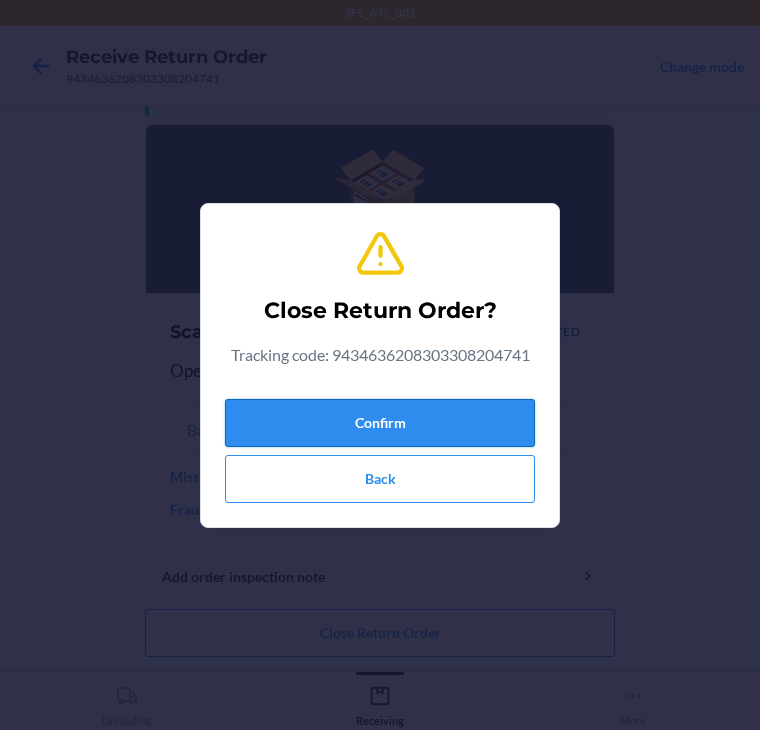 click on "Confirm" at bounding box center [380, 423] 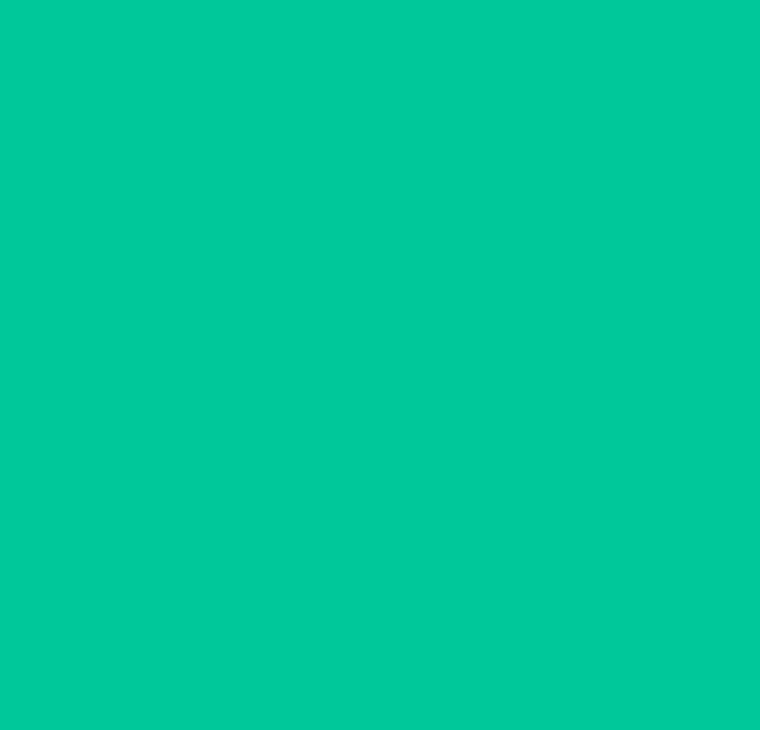 scroll, scrollTop: 0, scrollLeft: 0, axis: both 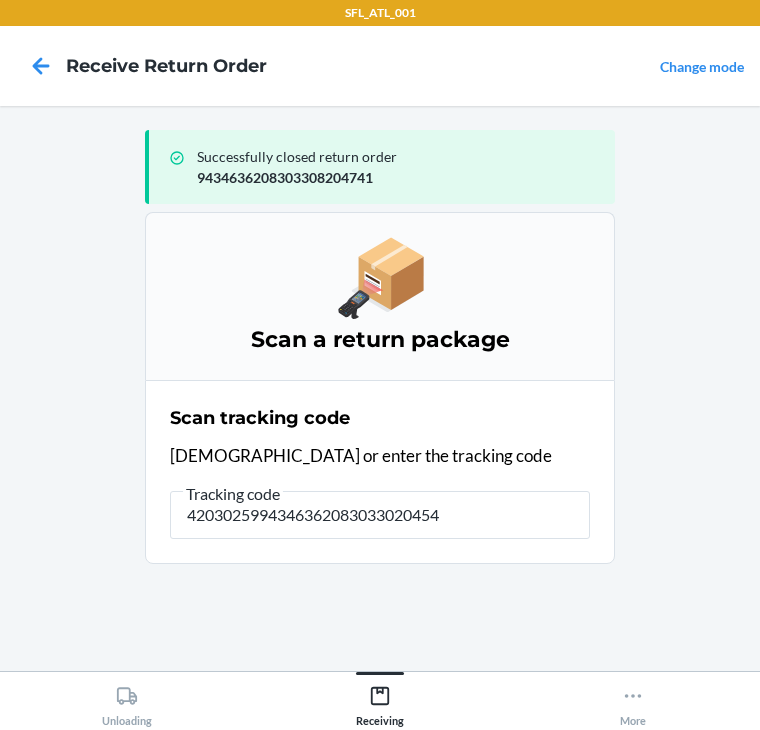type on "42030259943463620830330204548" 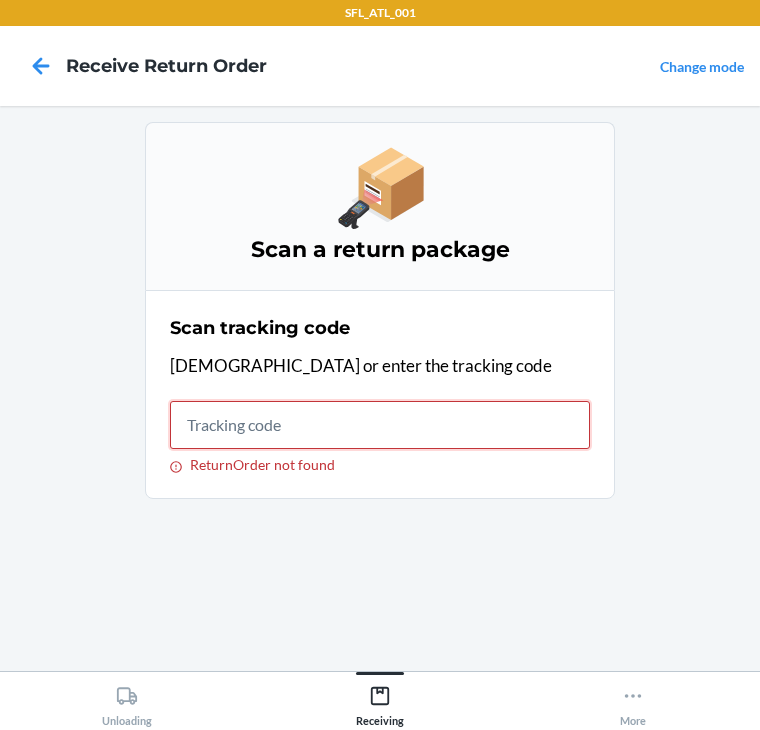 click on "ReturnOrder not found" at bounding box center (380, 425) 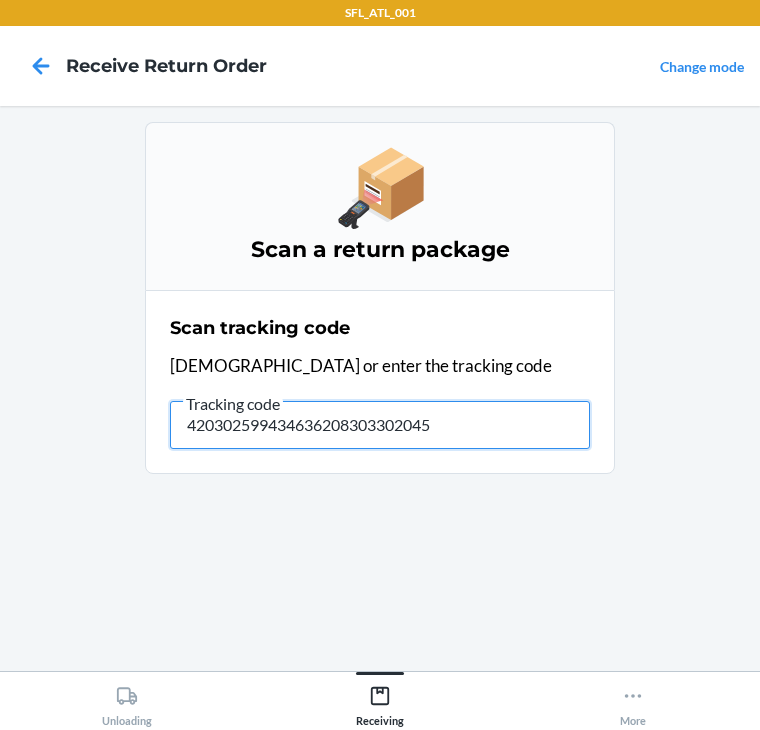 type on "4203025994346362083033020454" 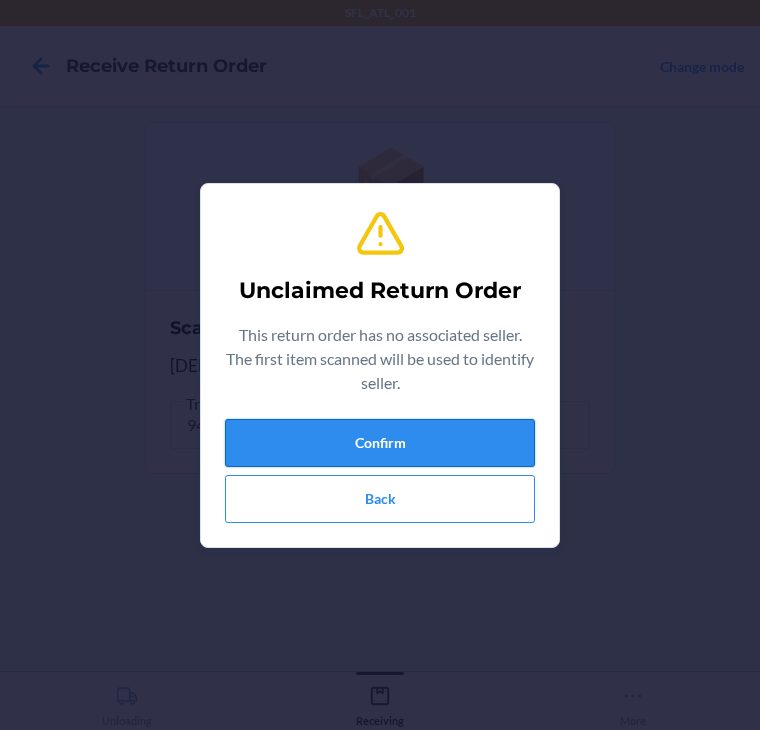 click on "Confirm" at bounding box center (380, 443) 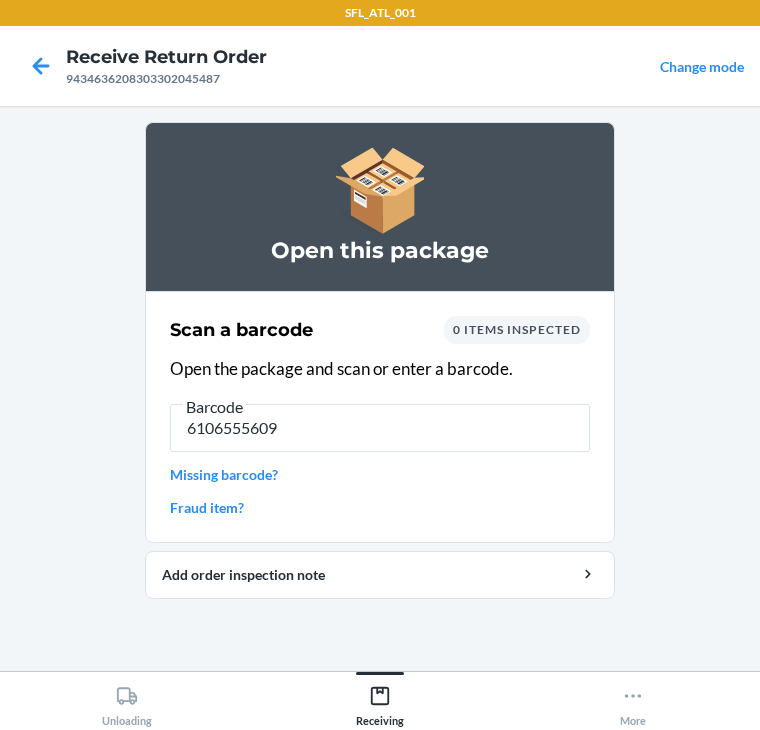type on "61065556098" 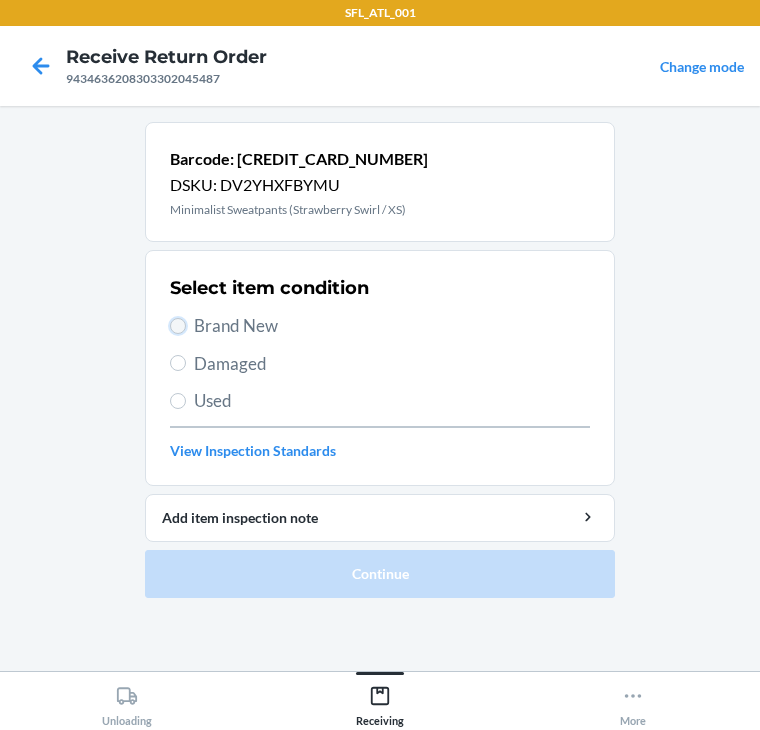click on "Brand New" at bounding box center [178, 326] 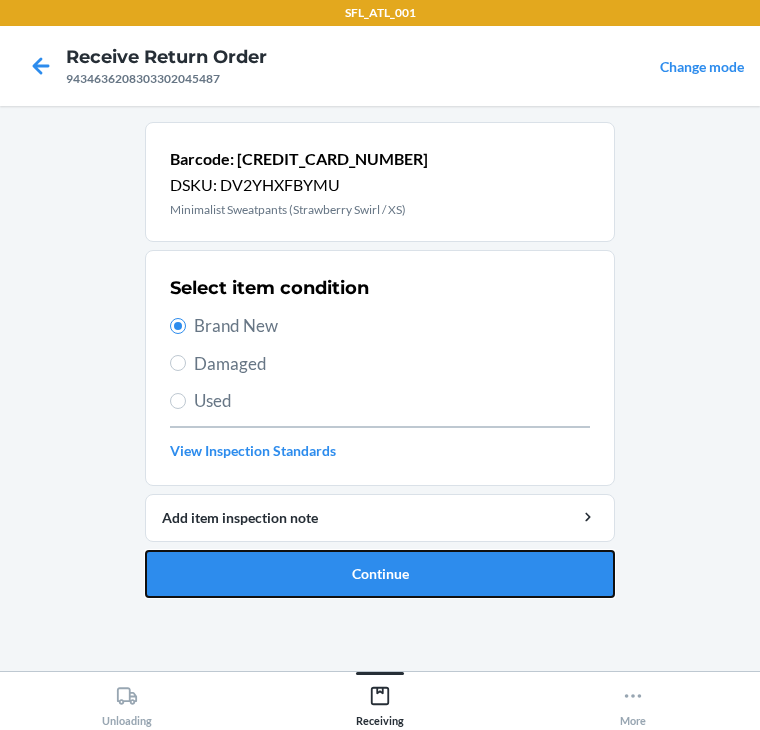 click on "Continue" at bounding box center (380, 574) 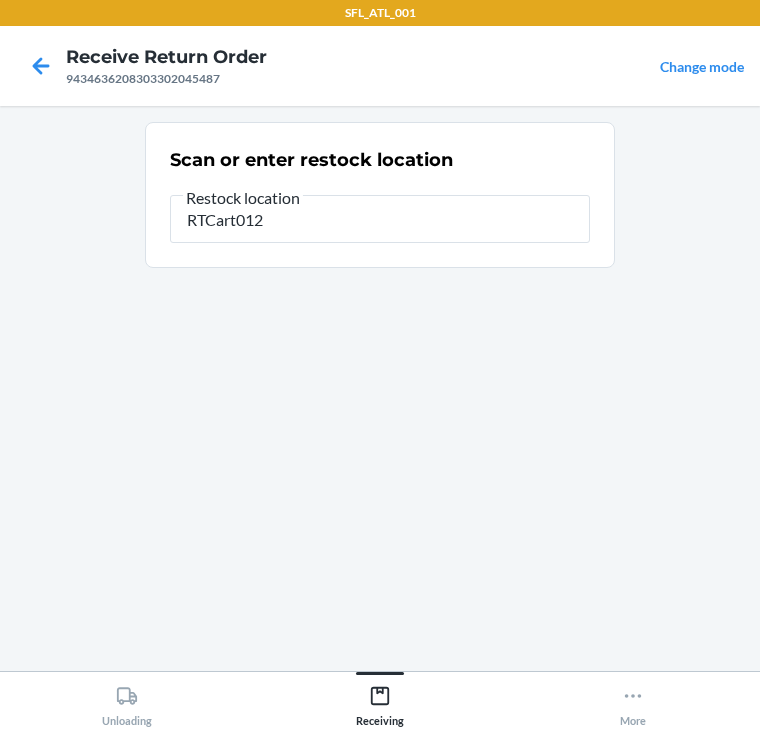 type on "RTCart012" 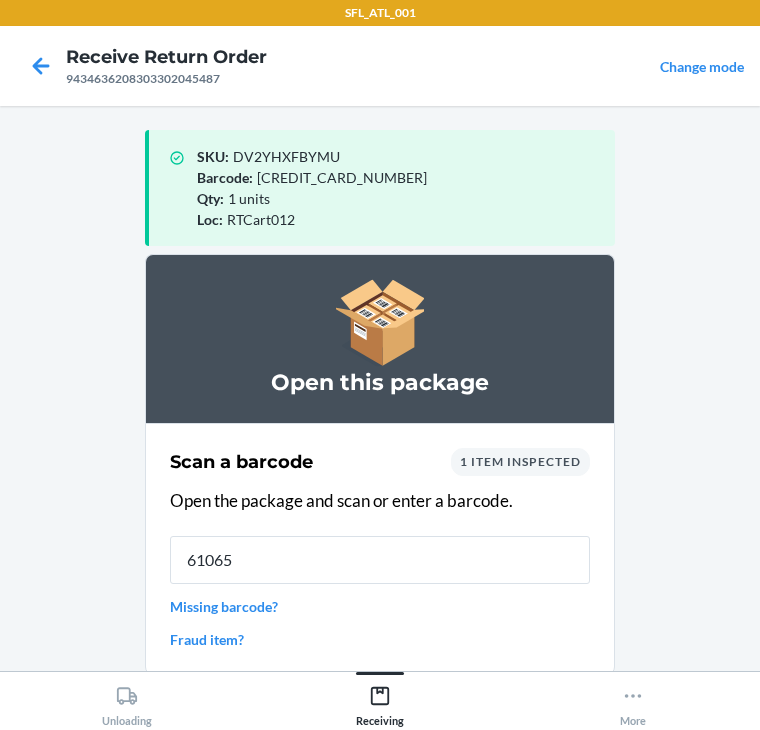 type on "610655" 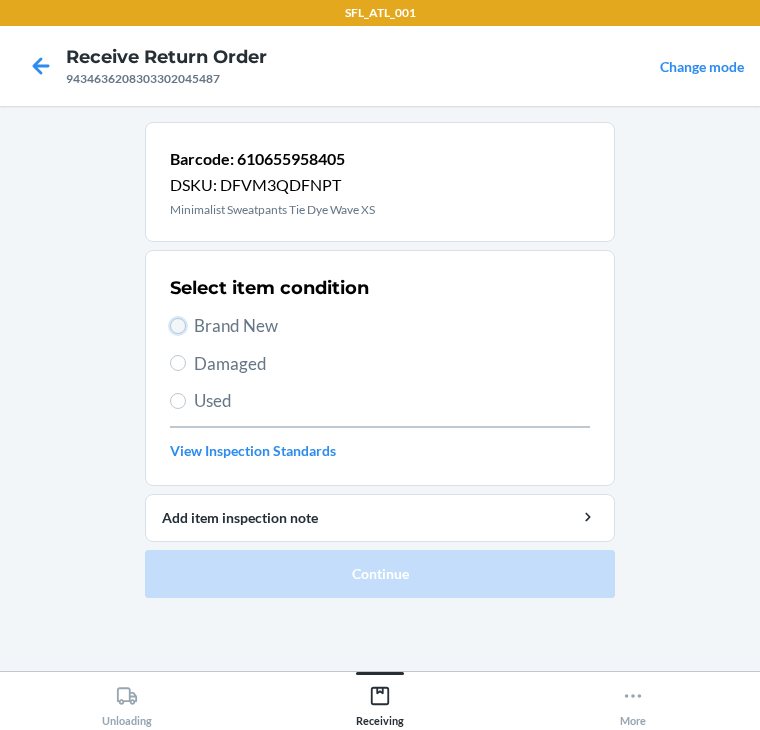 click on "Brand New" at bounding box center [178, 326] 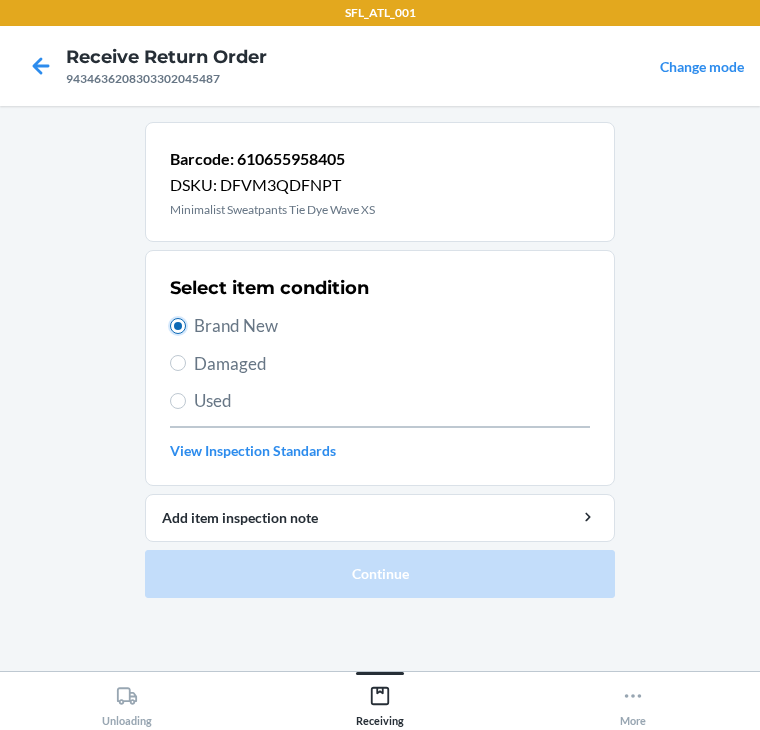 type 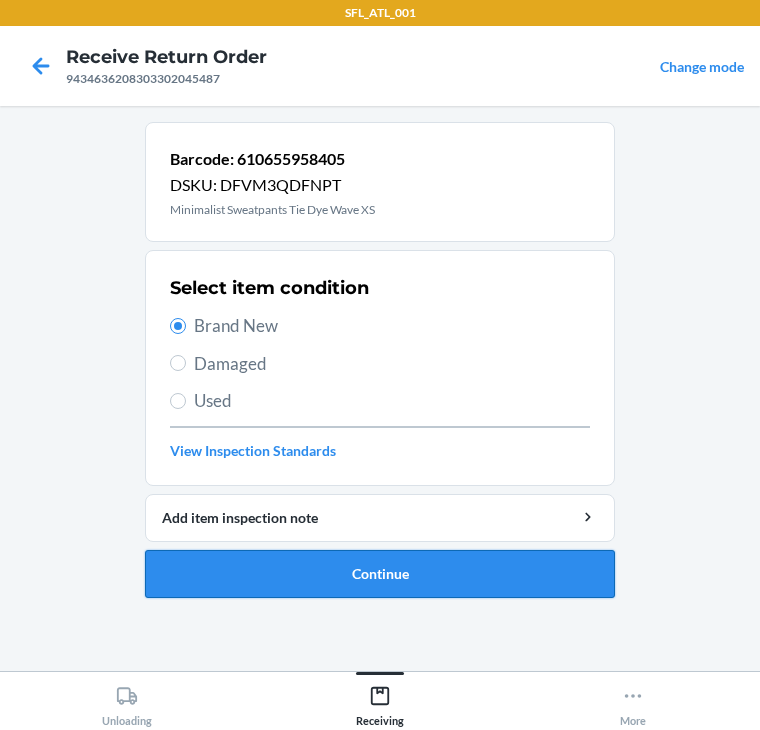 click on "Continue" at bounding box center [380, 574] 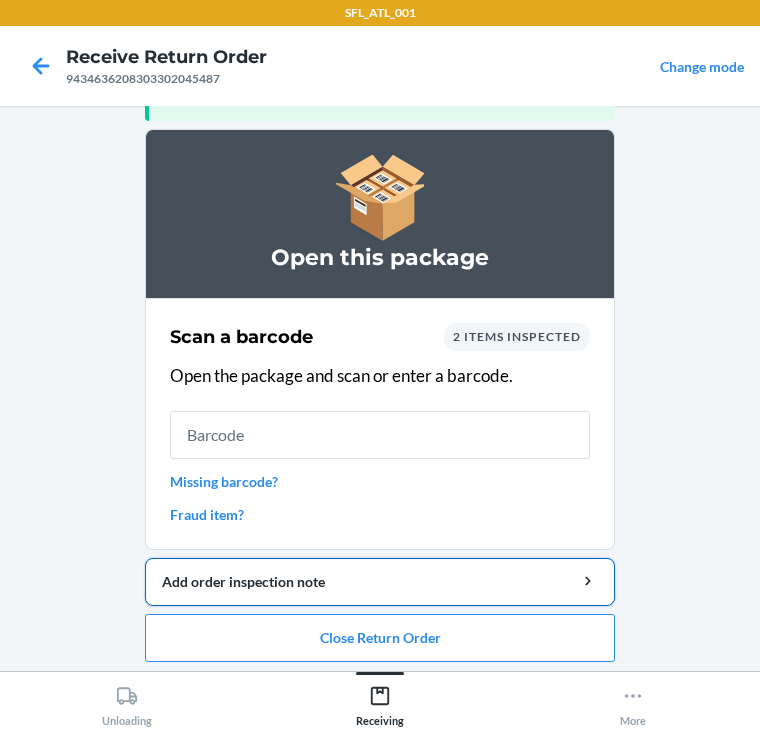 scroll, scrollTop: 130, scrollLeft: 0, axis: vertical 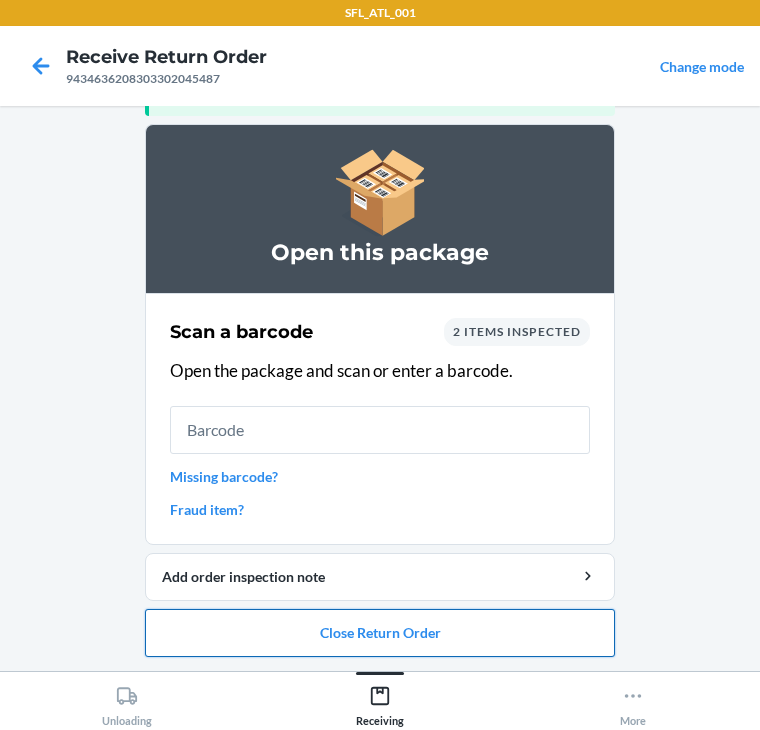 click on "Close Return Order" at bounding box center (380, 633) 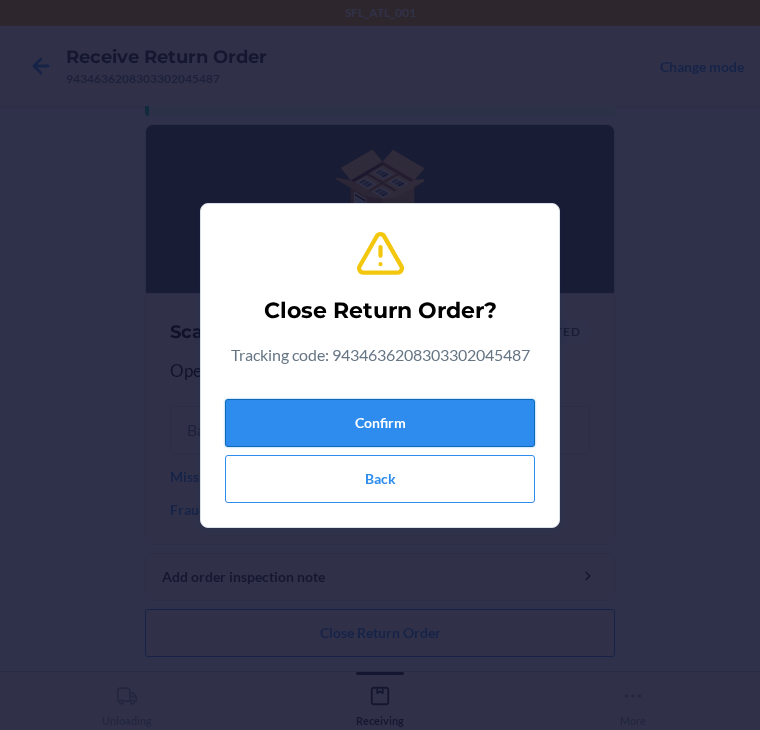 click on "Confirm" at bounding box center (380, 423) 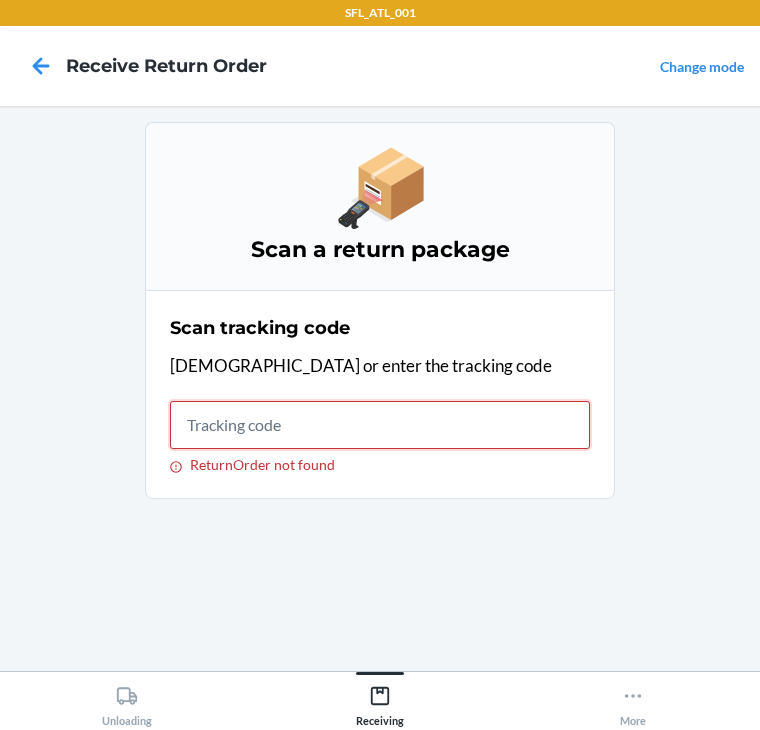 click on "ReturnOrder not found" at bounding box center (380, 425) 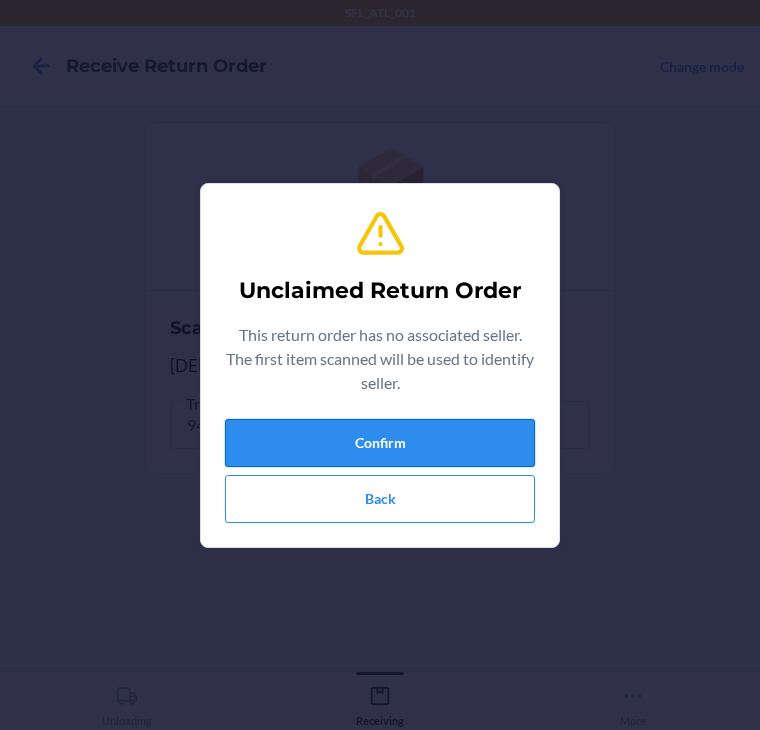 click on "Confirm" at bounding box center (380, 443) 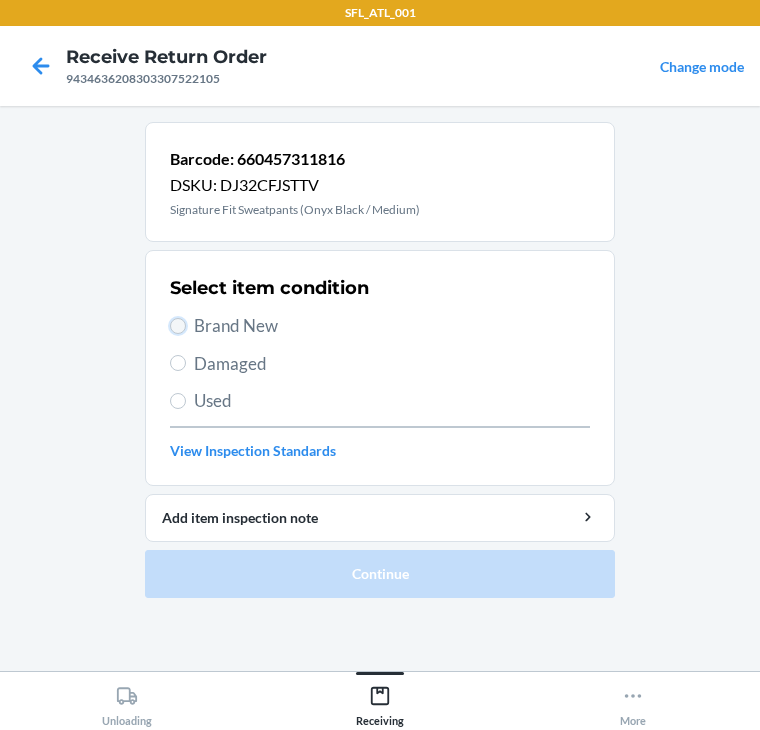 click on "Brand New" at bounding box center [178, 326] 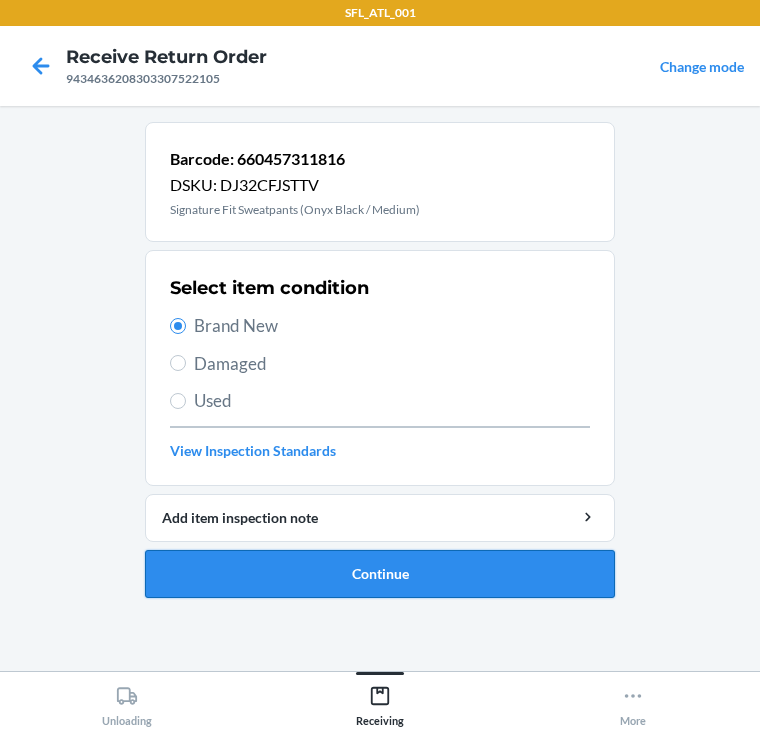 click on "Continue" at bounding box center [380, 574] 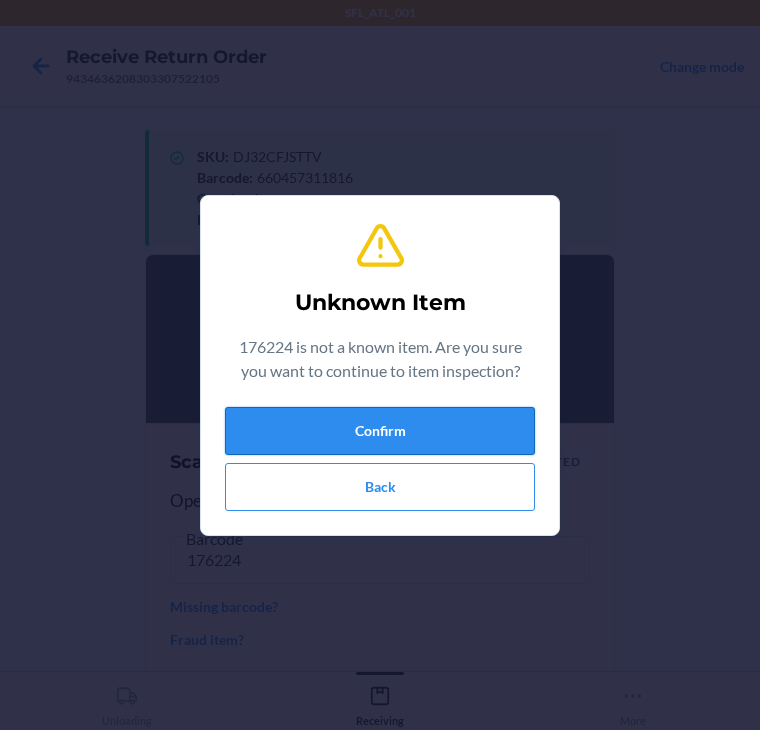 click on "Confirm" at bounding box center [380, 431] 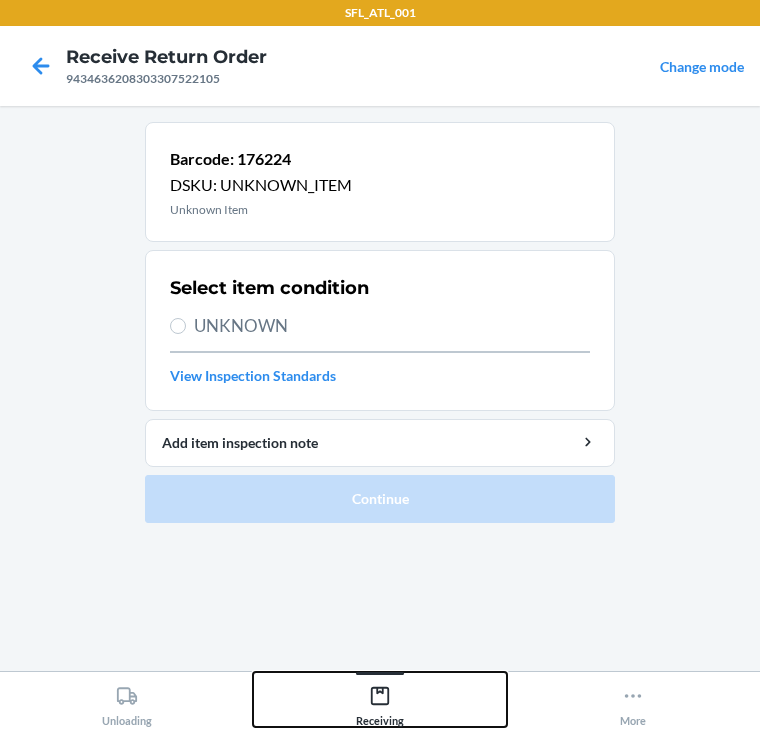 click 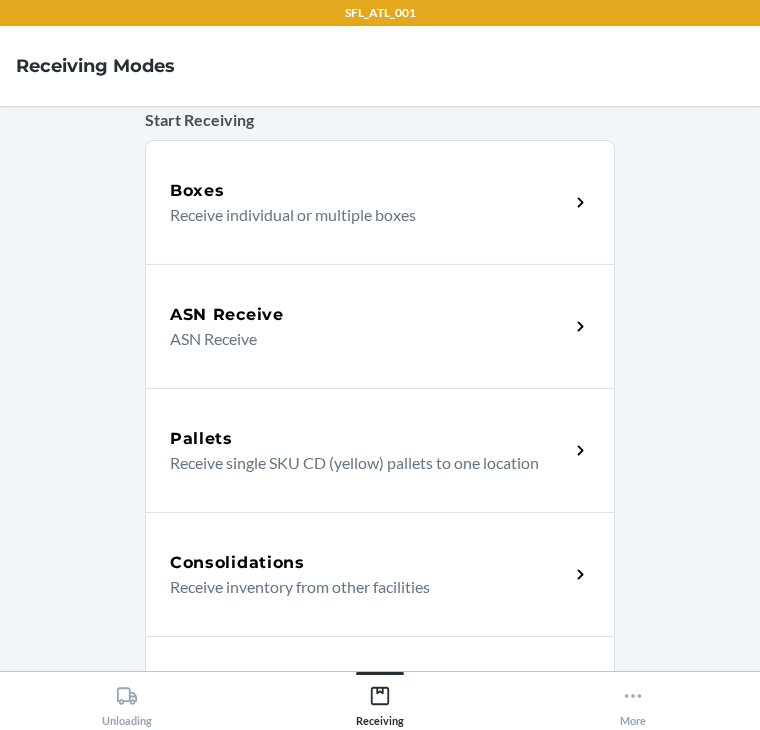 drag, startPoint x: 342, startPoint y: 652, endPoint x: 339, endPoint y: 671, distance: 19.235384 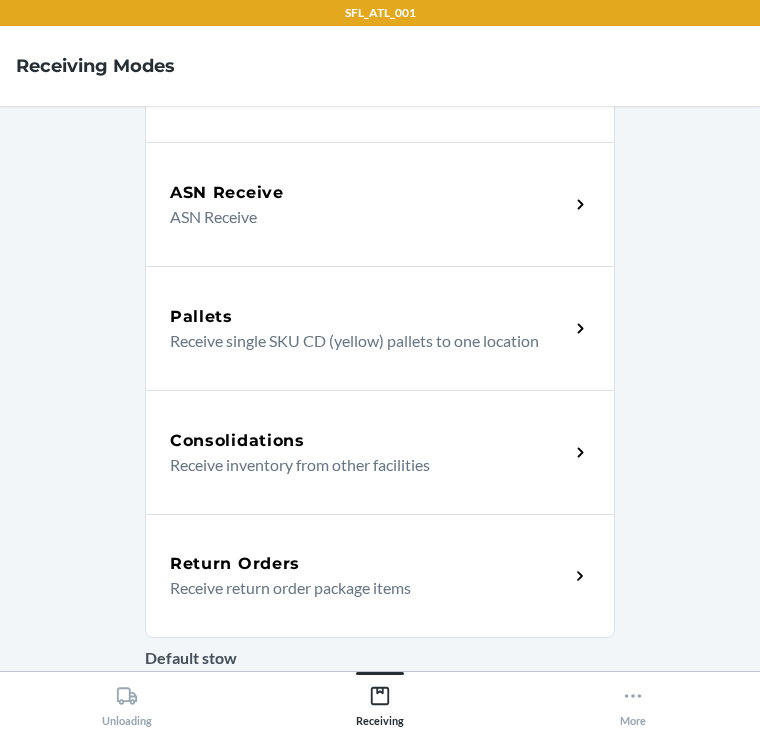 scroll, scrollTop: 240, scrollLeft: 0, axis: vertical 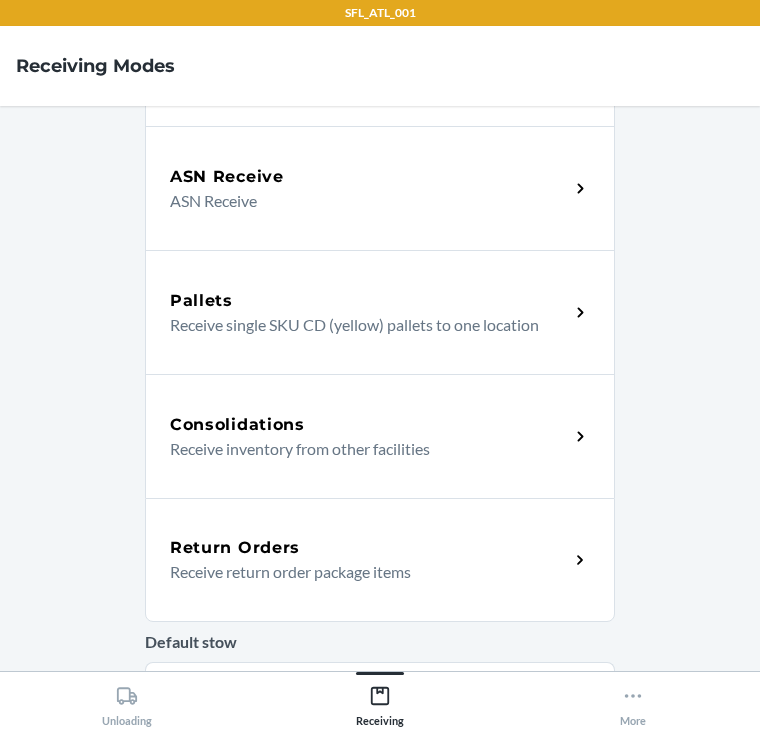 click on "Return Orders Receive return order package items" at bounding box center (380, 560) 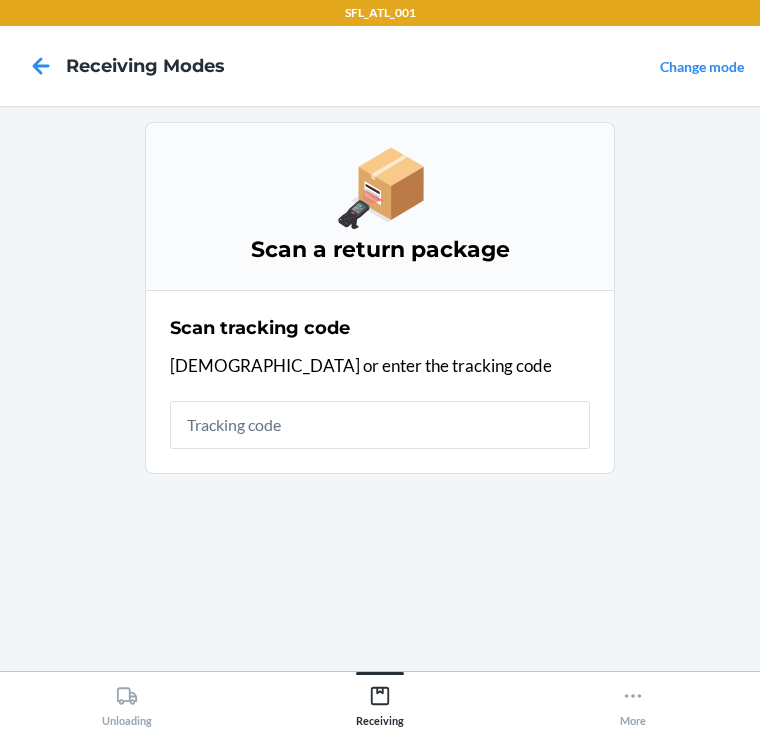 scroll, scrollTop: 0, scrollLeft: 0, axis: both 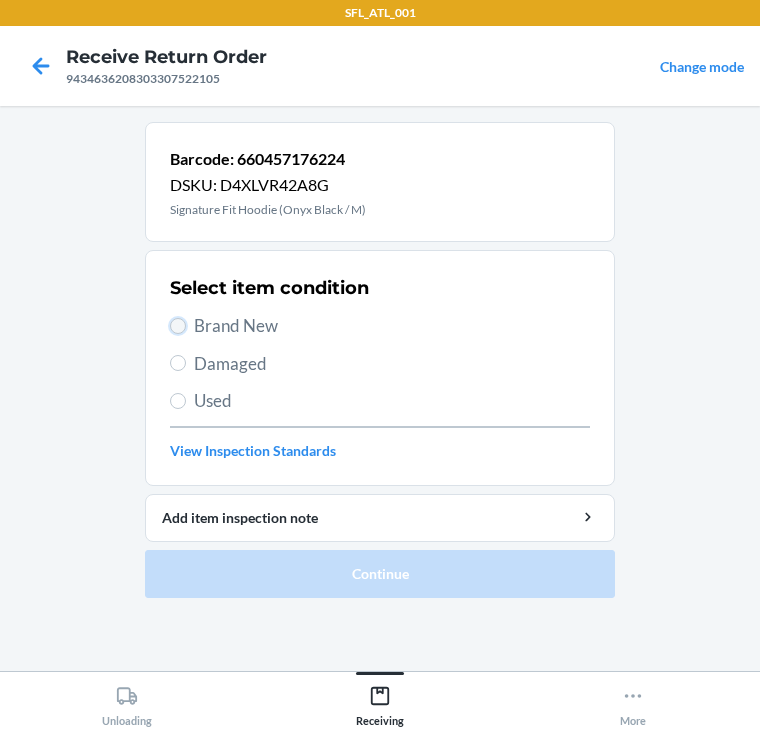click on "Brand New" at bounding box center [178, 326] 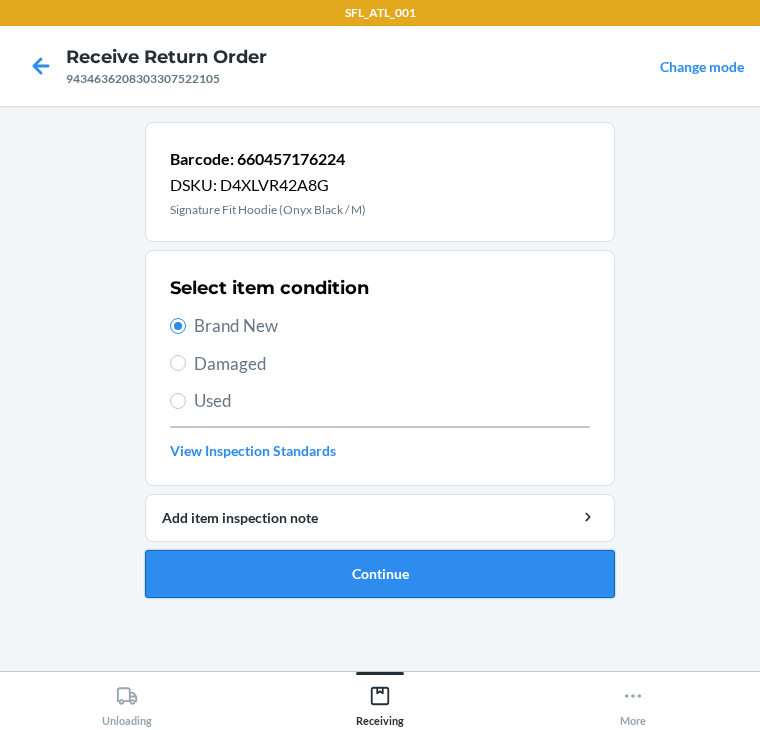 click on "Continue" at bounding box center (380, 574) 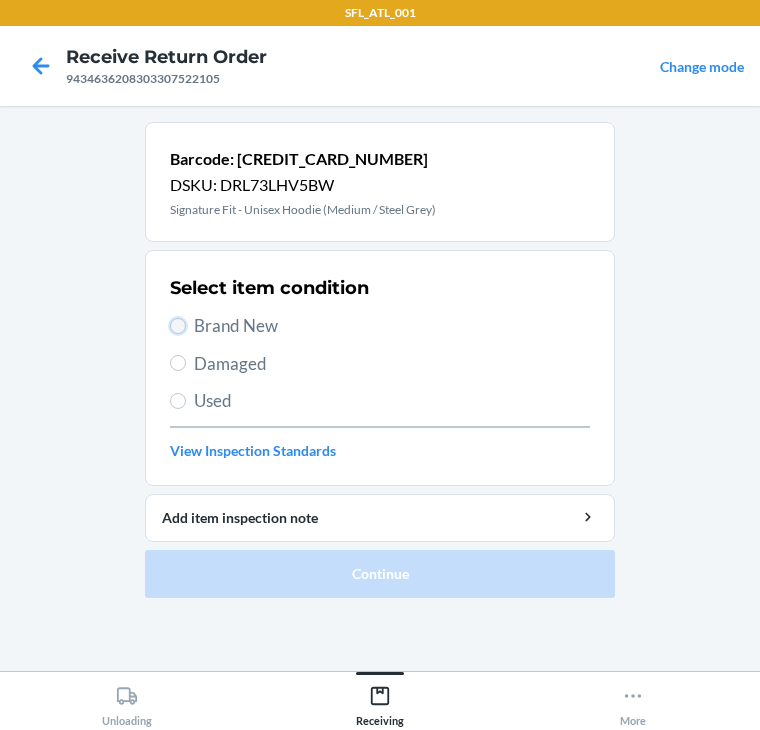 click on "Brand New" at bounding box center [178, 326] 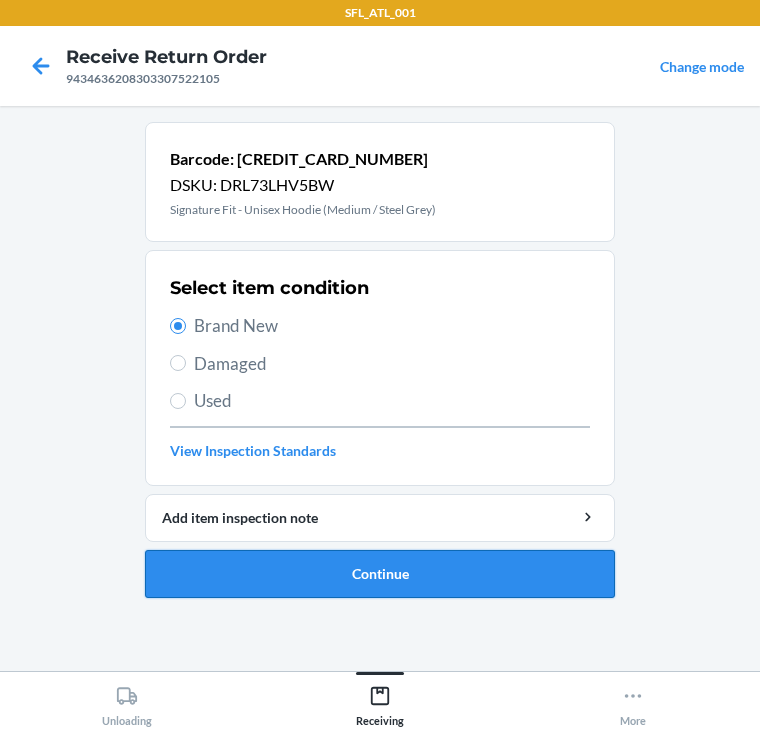 click on "Continue" at bounding box center [380, 574] 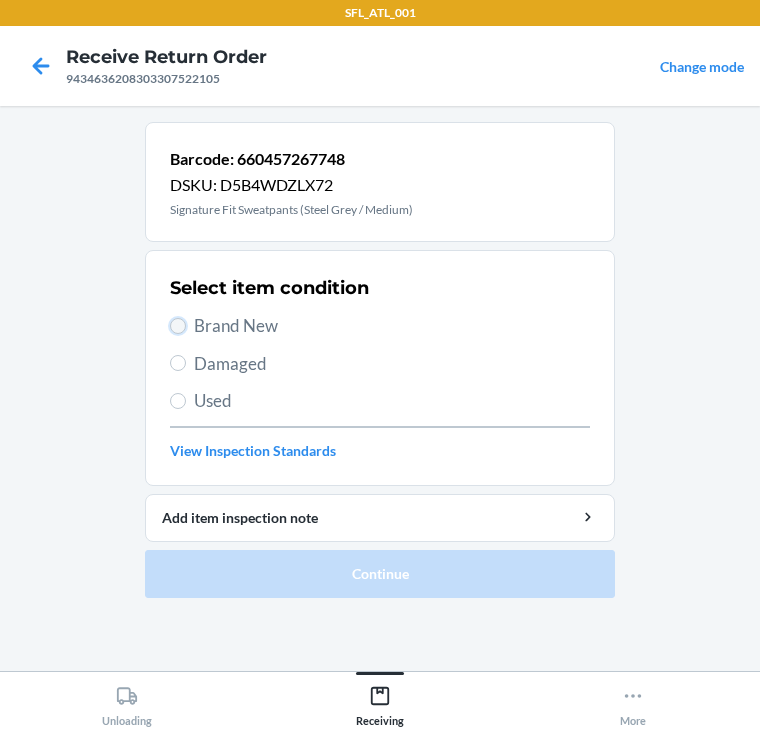 click on "Brand New" at bounding box center [178, 326] 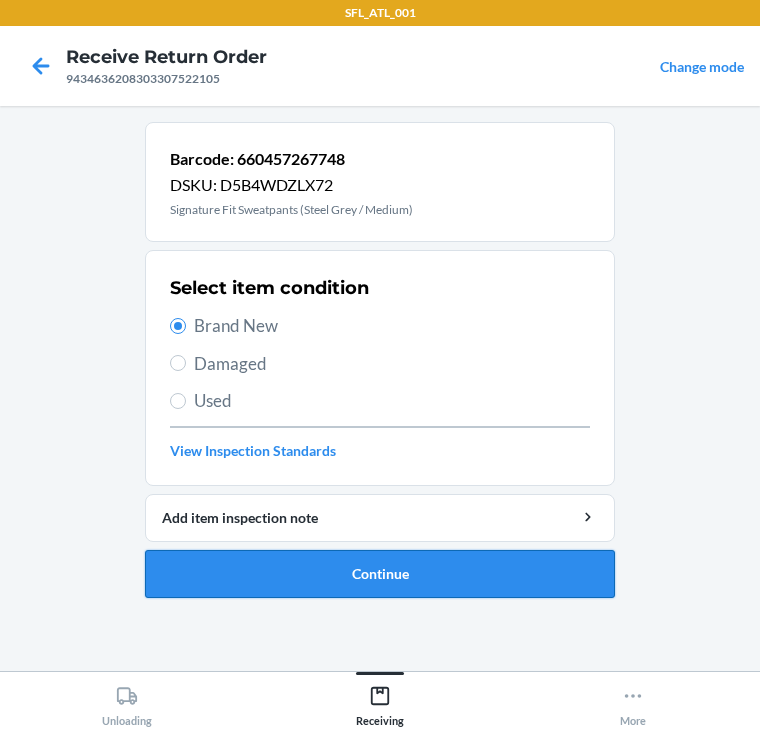 click on "Continue" at bounding box center [380, 574] 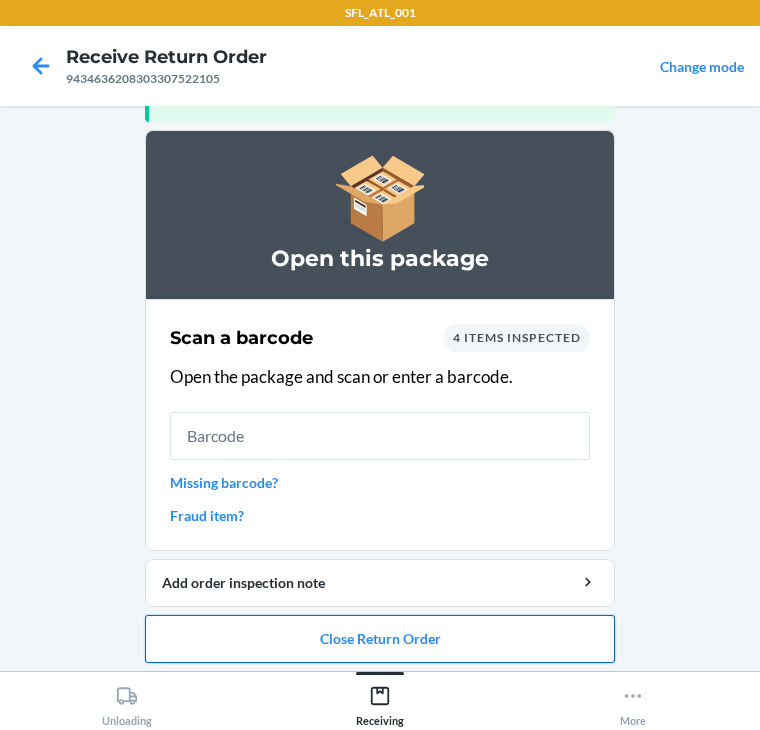 scroll, scrollTop: 130, scrollLeft: 0, axis: vertical 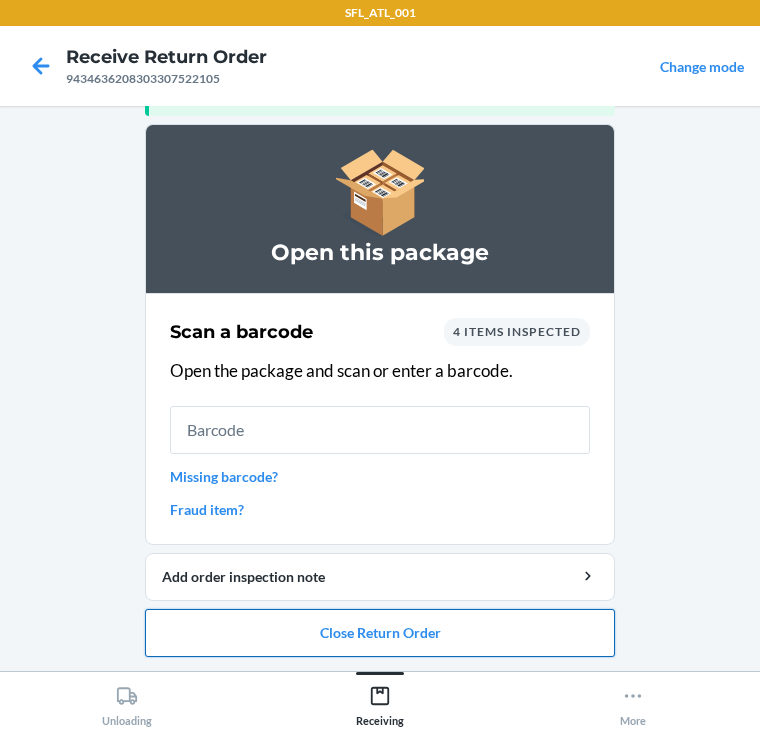 click on "Close Return Order" at bounding box center (380, 633) 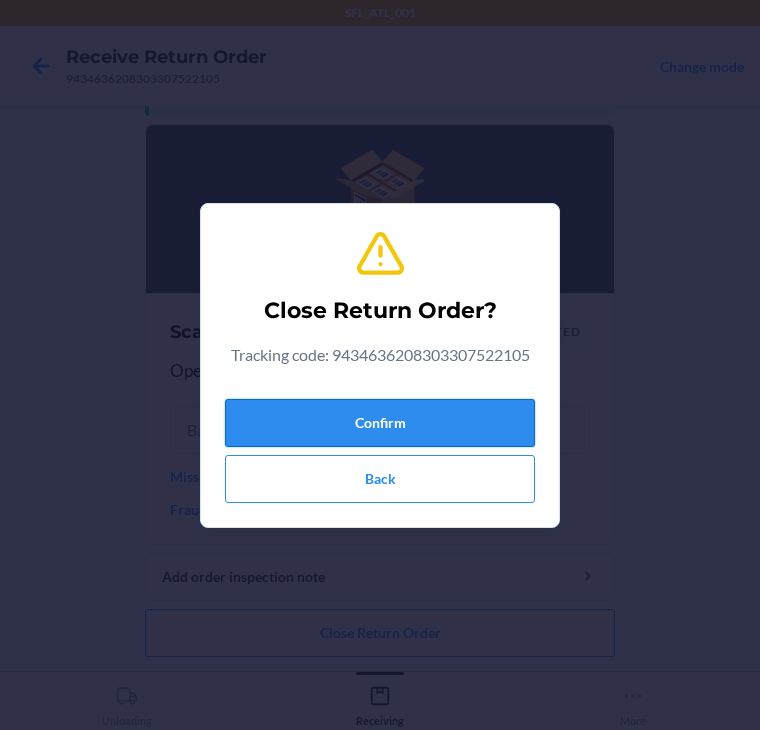 click on "Confirm" at bounding box center (380, 423) 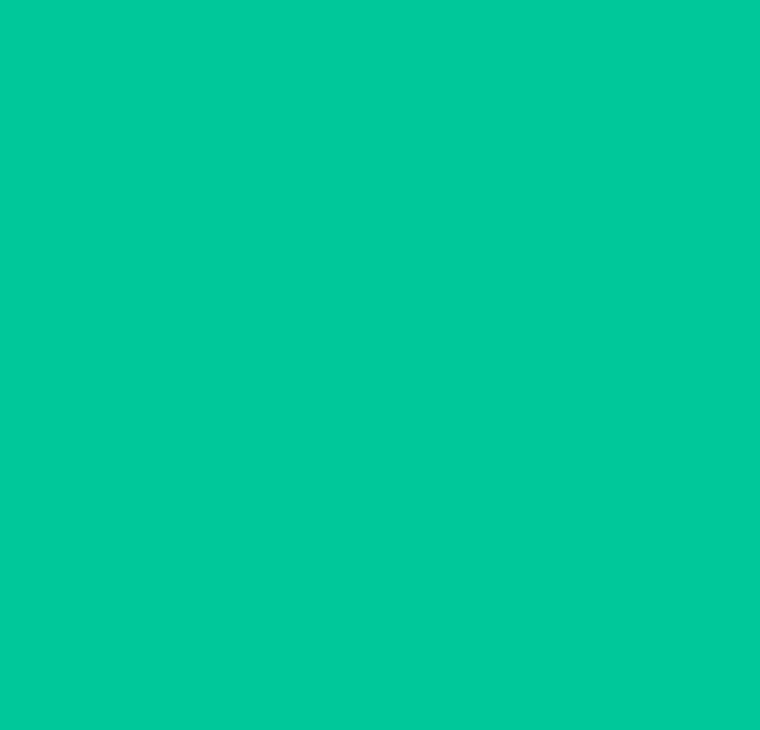 scroll, scrollTop: 0, scrollLeft: 0, axis: both 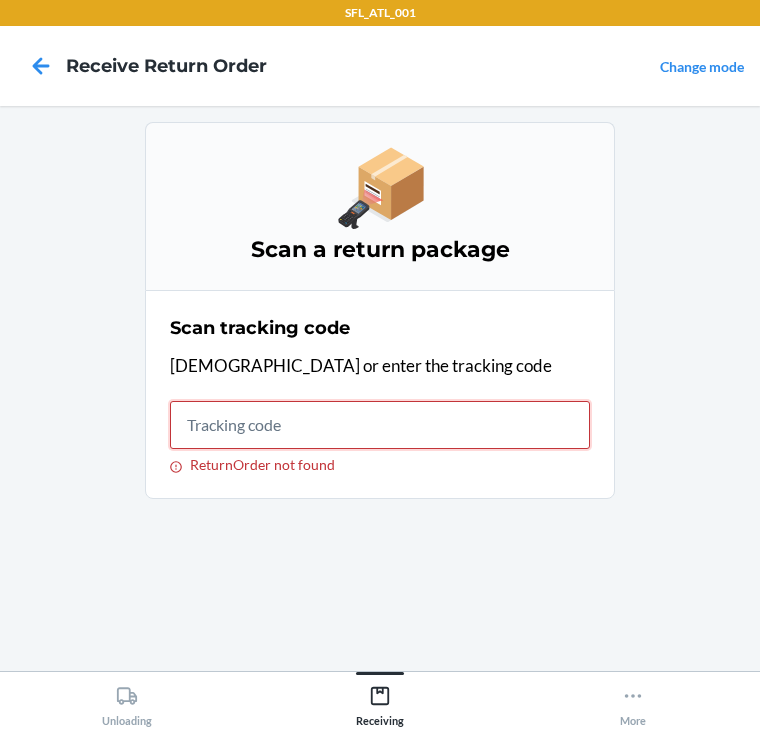 click on "ReturnOrder not found" at bounding box center [380, 425] 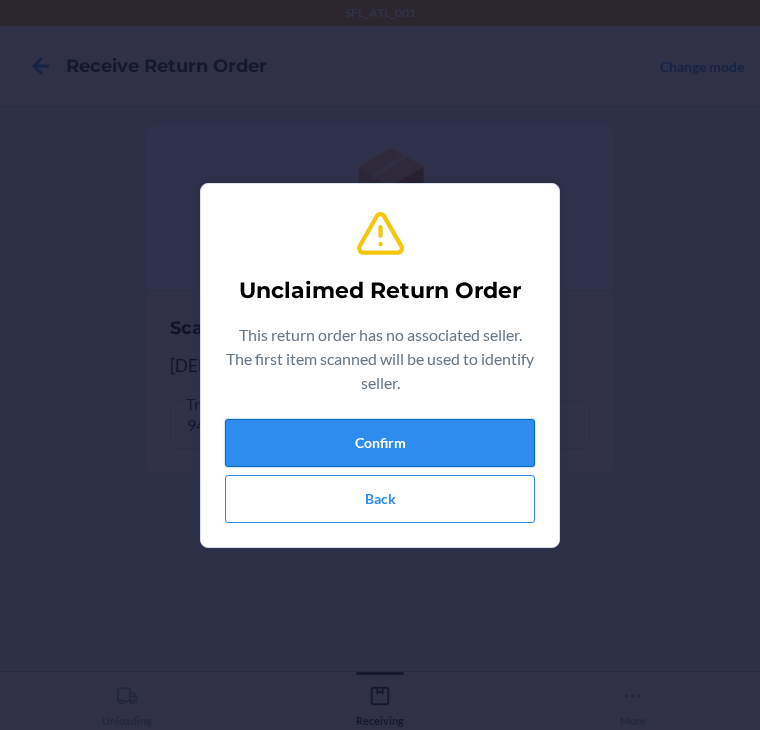 click on "Confirm" at bounding box center [380, 443] 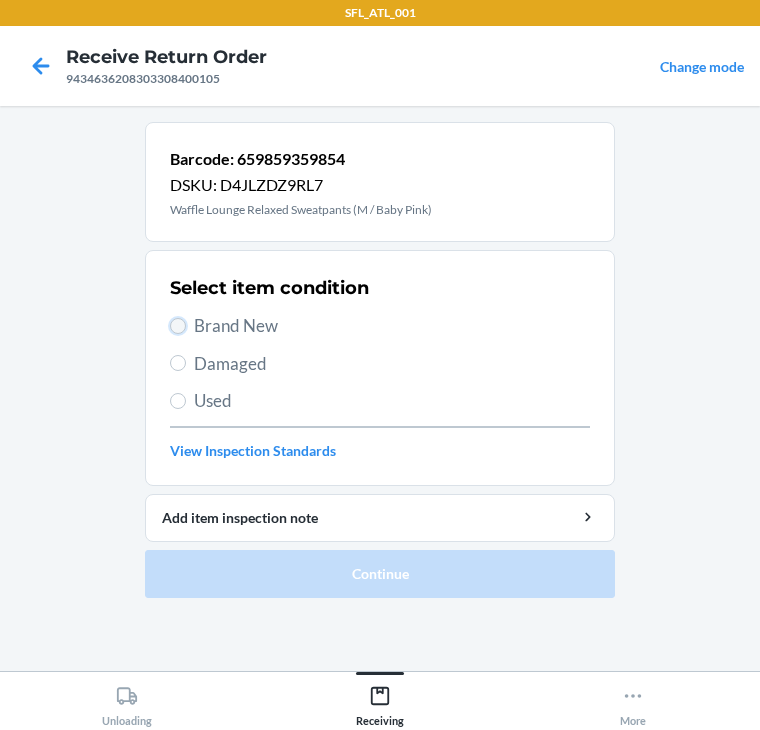 click on "Brand New" at bounding box center (178, 326) 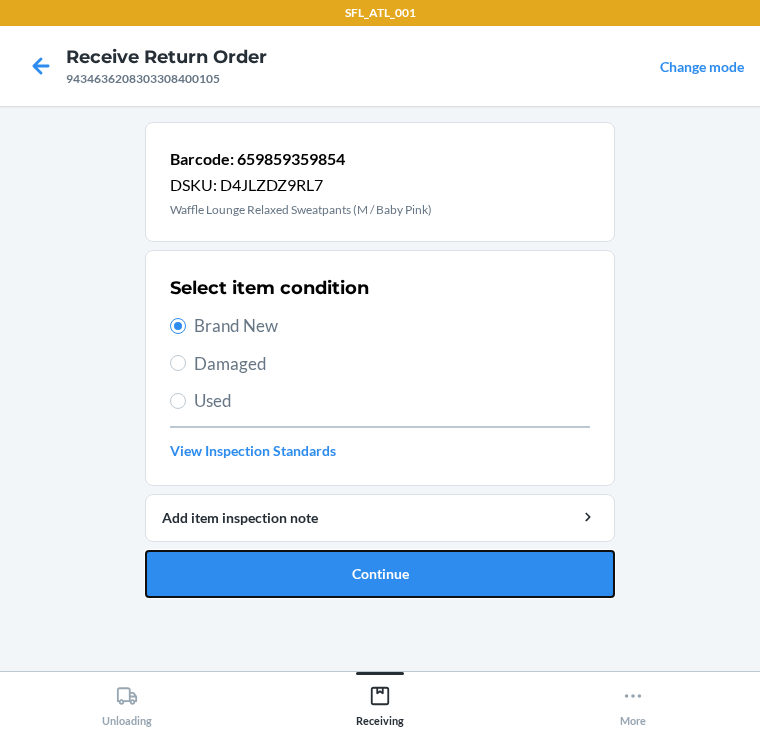 click on "Continue" at bounding box center [380, 574] 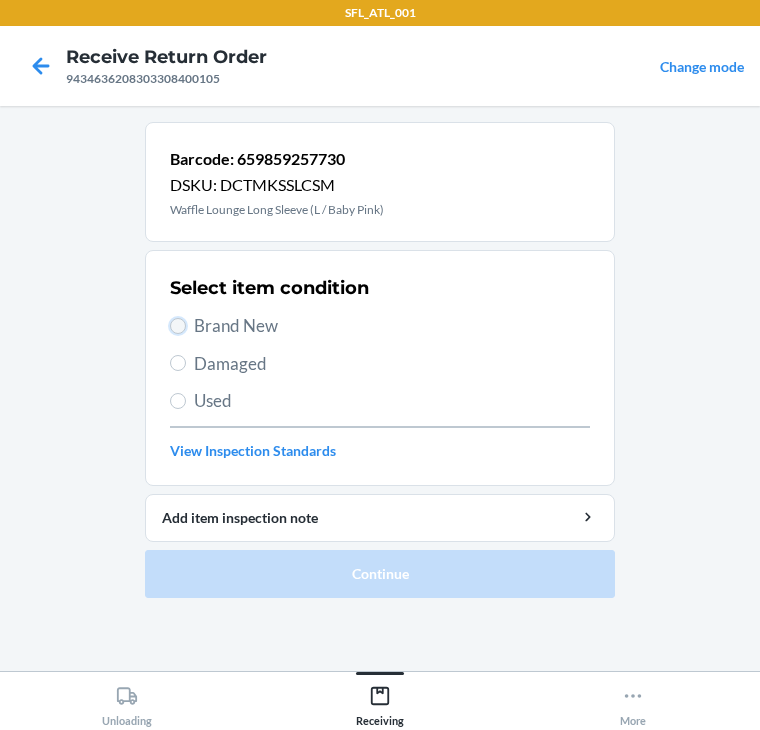 click on "Brand New" at bounding box center [178, 326] 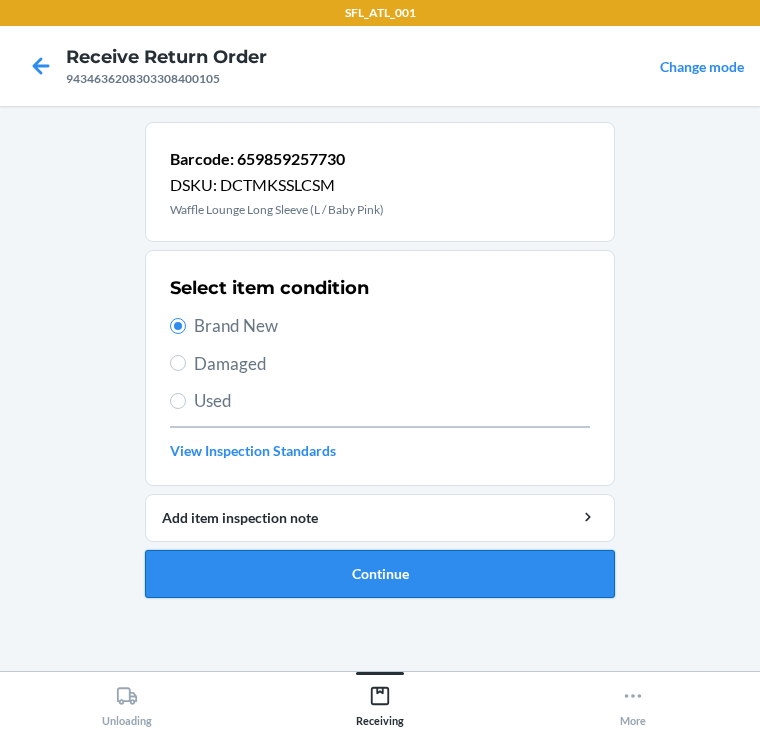click on "Continue" at bounding box center [380, 574] 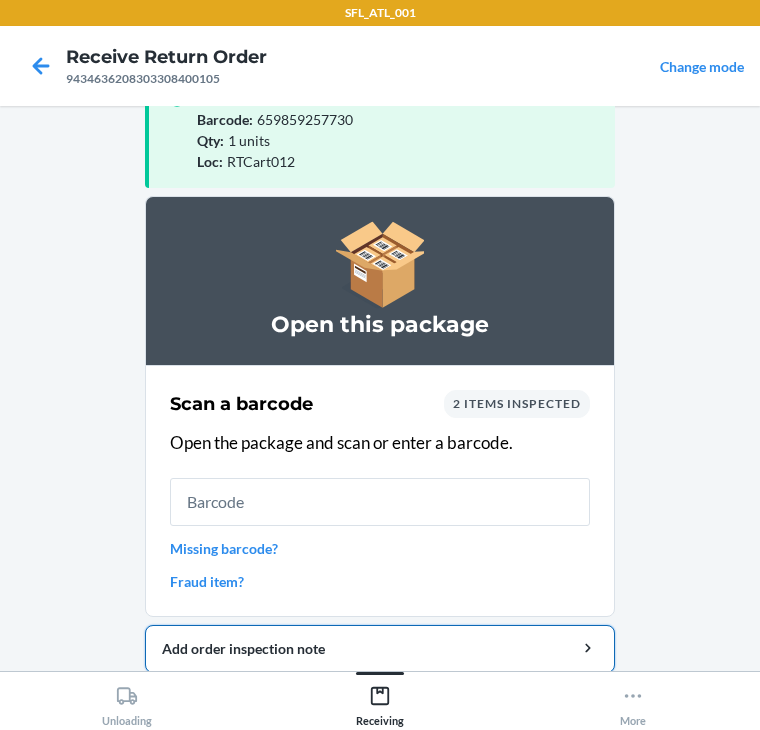 scroll, scrollTop: 130, scrollLeft: 0, axis: vertical 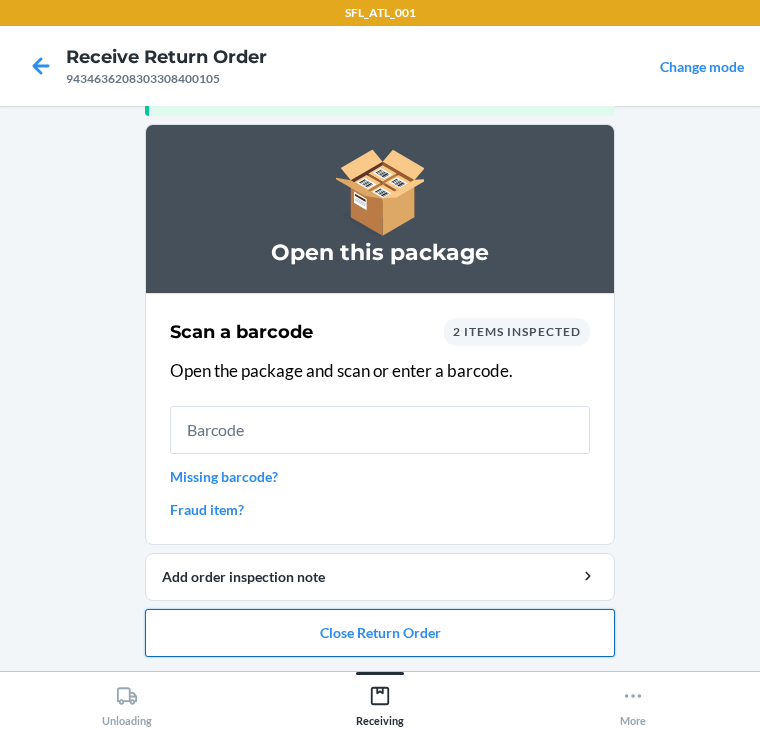 click on "Close Return Order" at bounding box center (380, 633) 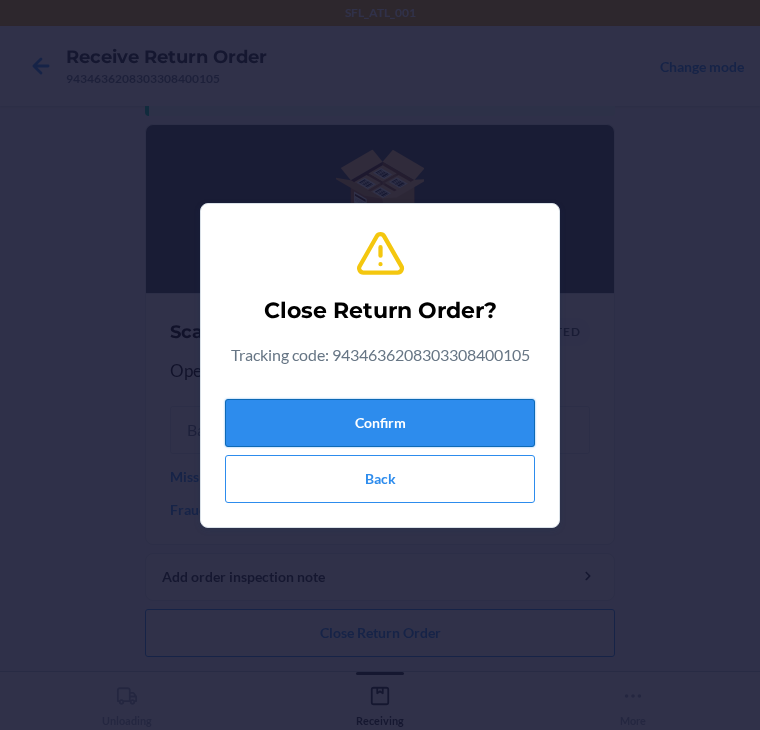 click on "Confirm" at bounding box center (380, 423) 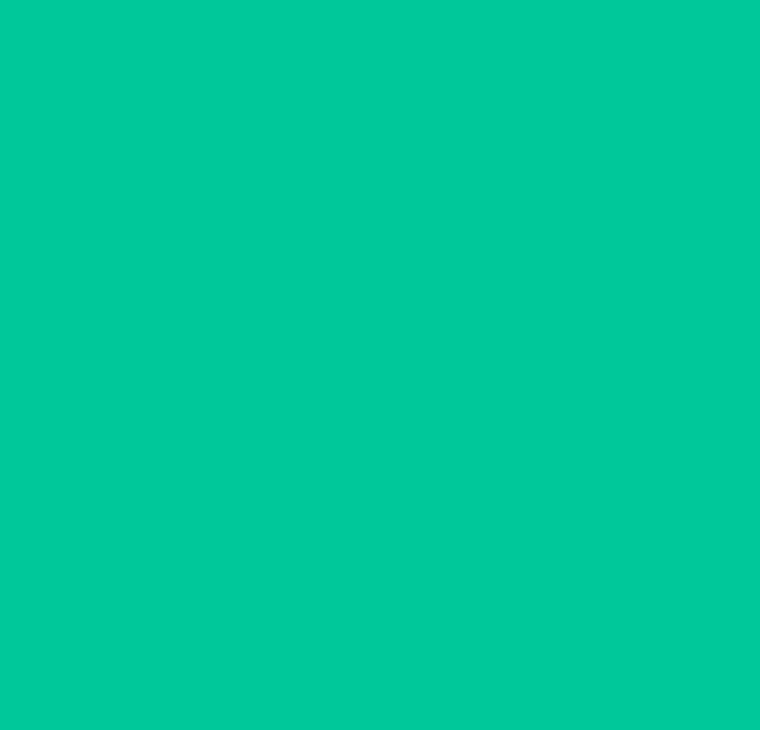 scroll, scrollTop: 0, scrollLeft: 0, axis: both 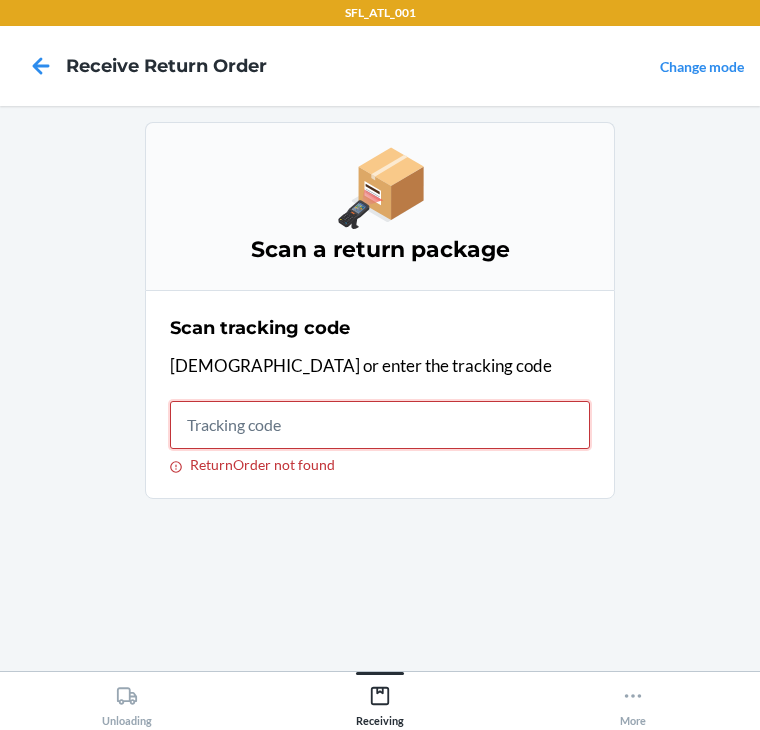 click on "ReturnOrder not found" at bounding box center (380, 425) 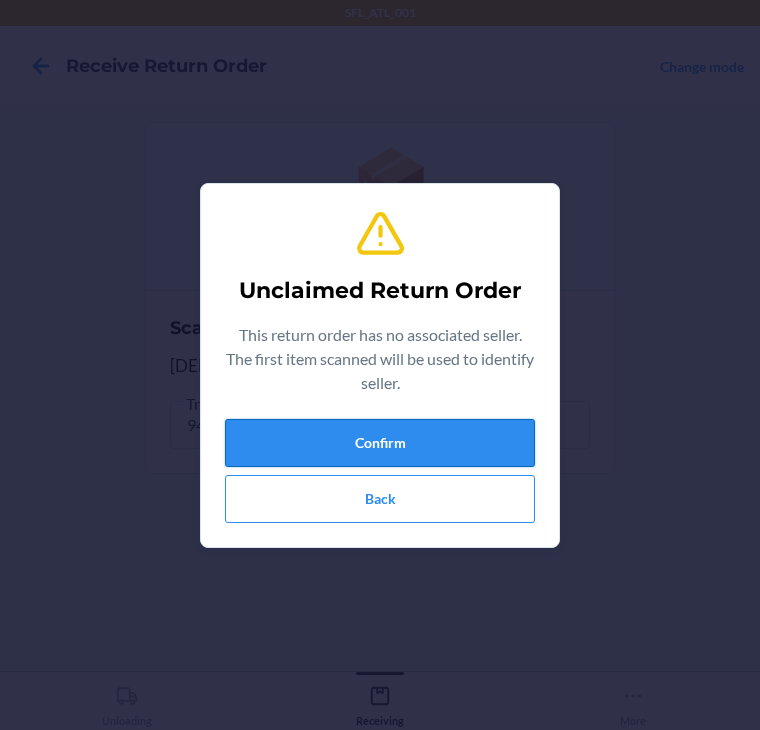 click on "Confirm" at bounding box center (380, 443) 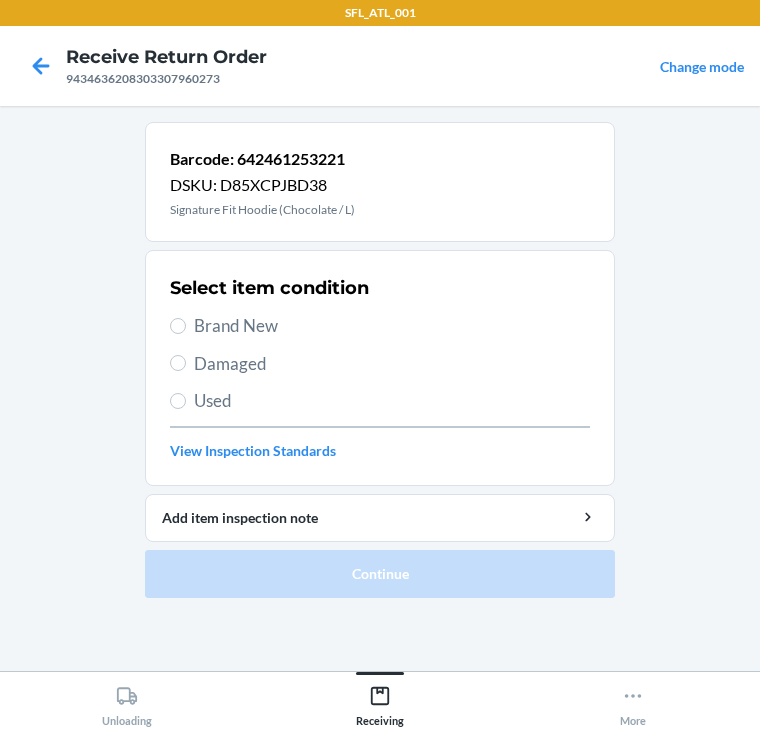 click on "Brand New" at bounding box center [380, 326] 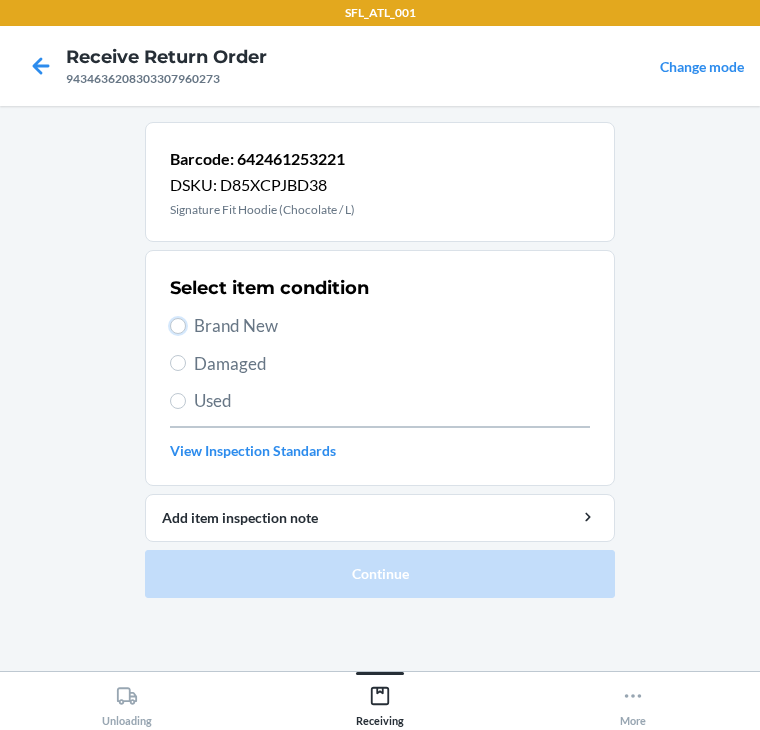 click on "Brand New" at bounding box center [178, 326] 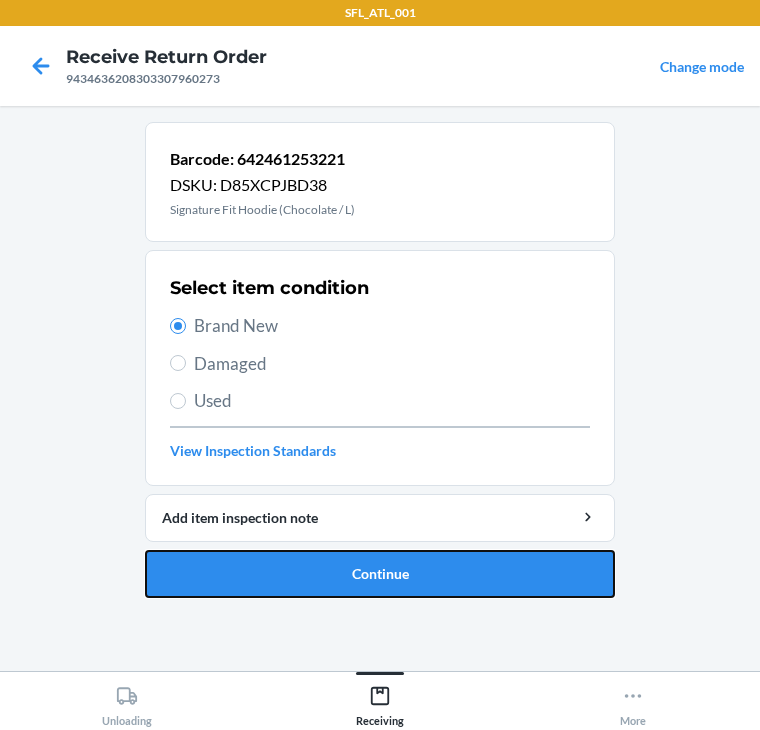 drag, startPoint x: 371, startPoint y: 561, endPoint x: 368, endPoint y: 572, distance: 11.401754 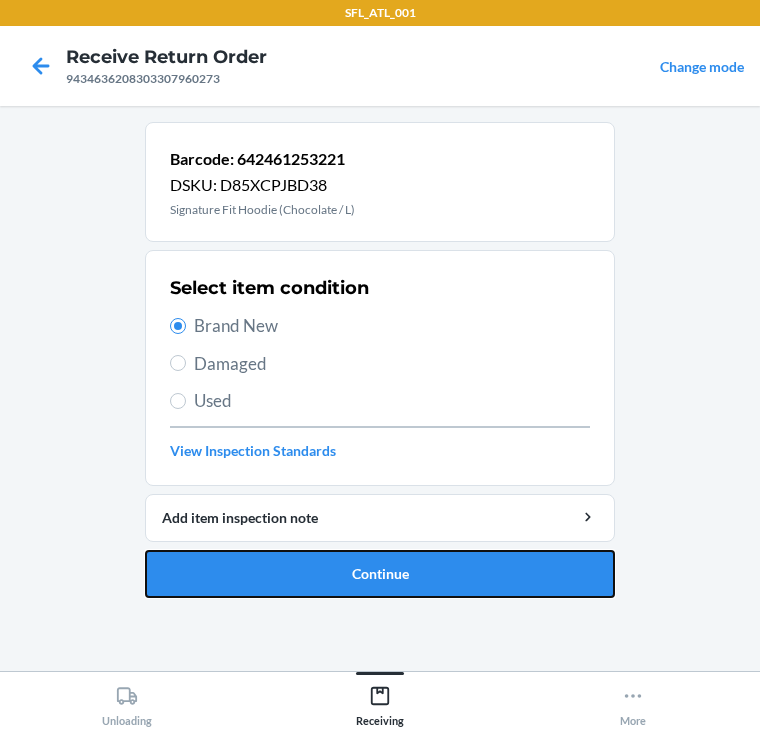 click on "Continue" at bounding box center (380, 574) 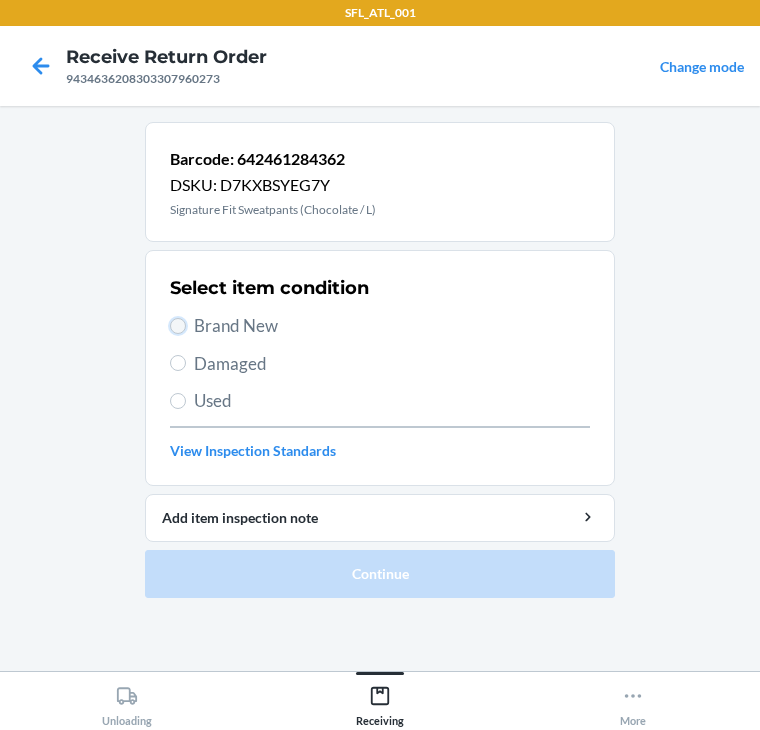 click on "Brand New" at bounding box center (178, 326) 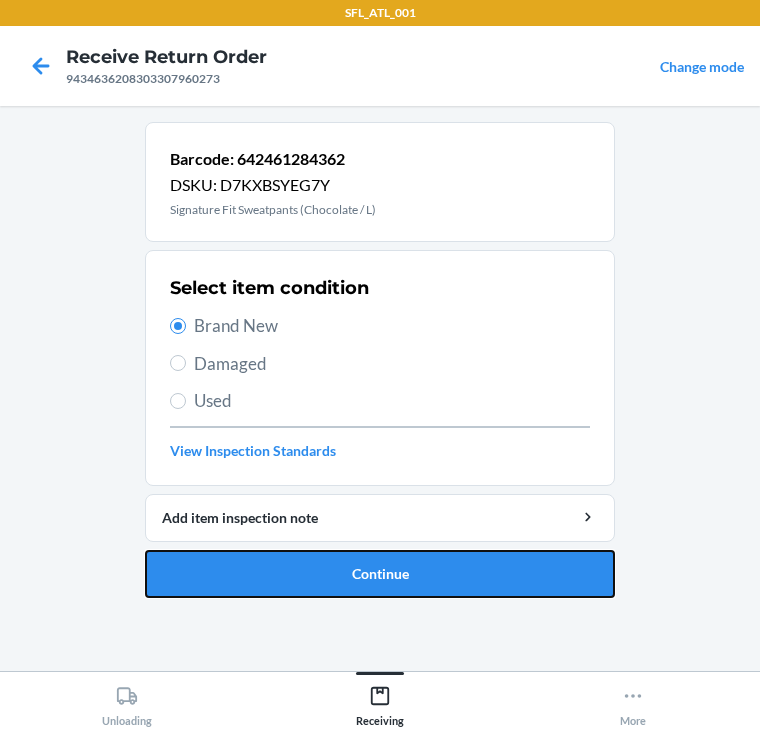 click on "Continue" at bounding box center [380, 574] 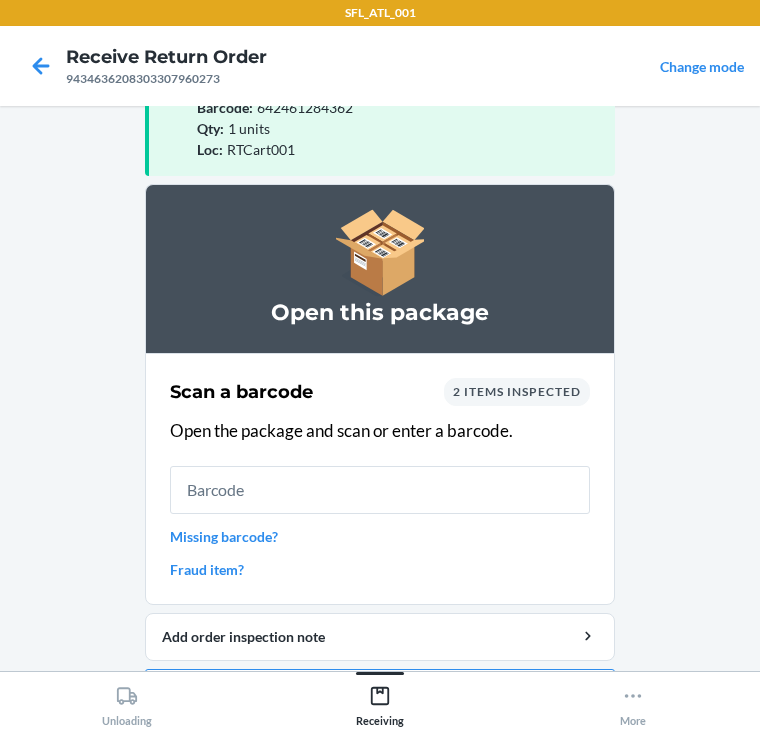 scroll, scrollTop: 130, scrollLeft: 0, axis: vertical 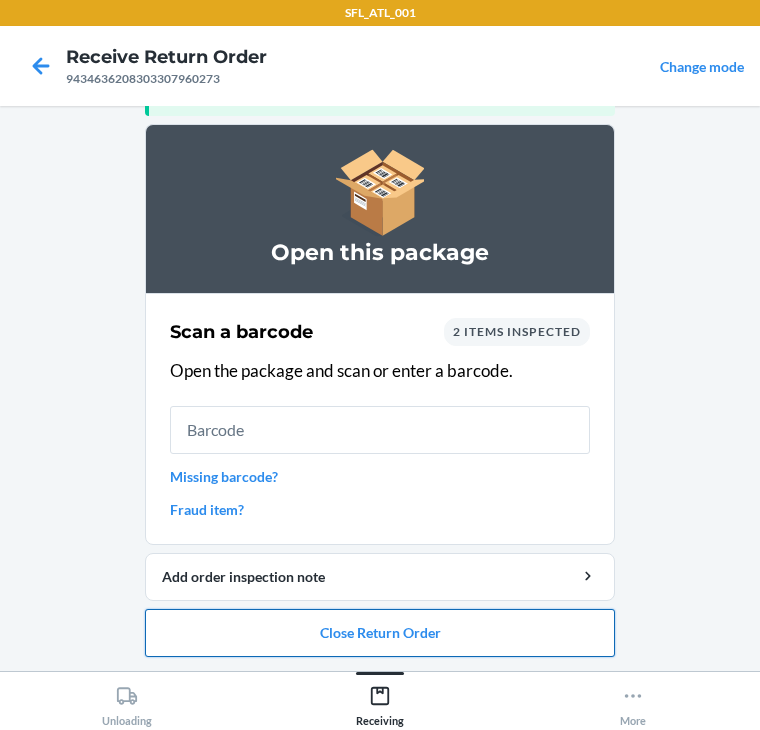 click on "Close Return Order" at bounding box center (380, 633) 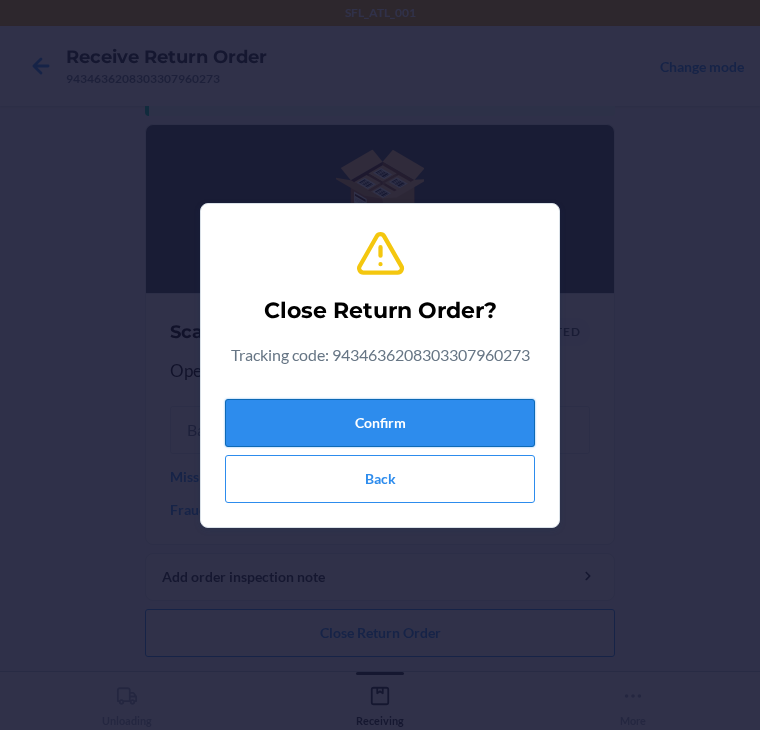click on "Confirm" at bounding box center (380, 423) 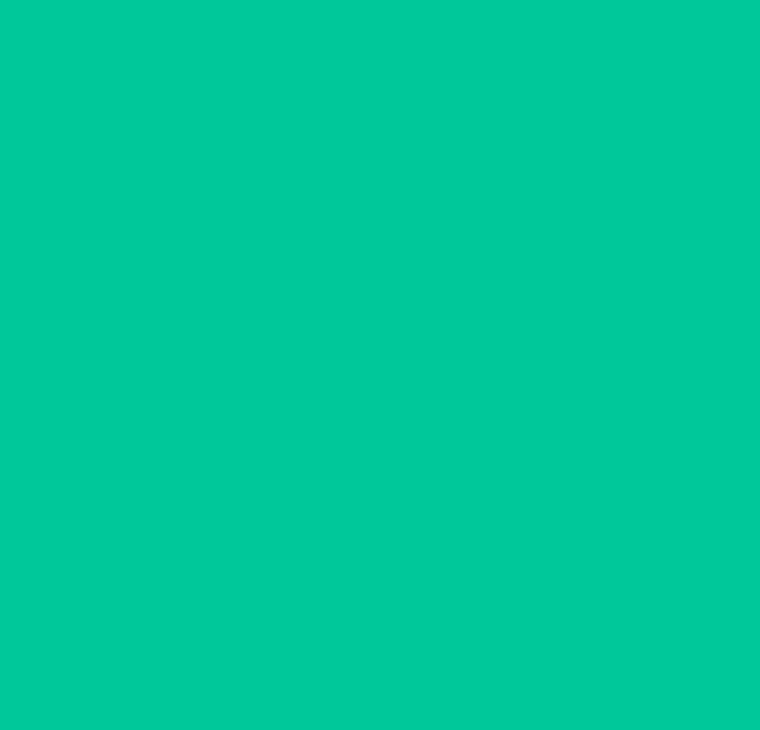 scroll, scrollTop: 0, scrollLeft: 0, axis: both 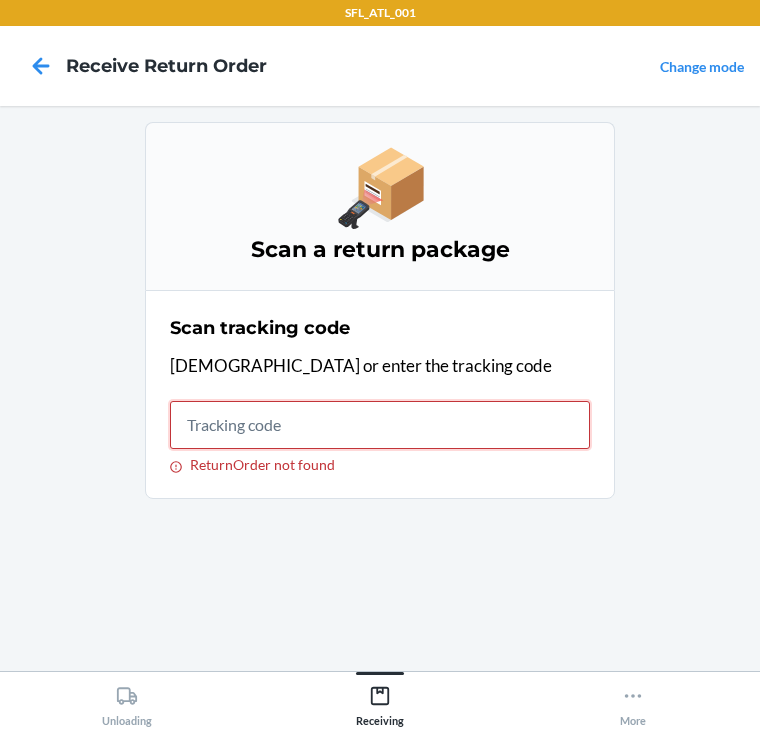 click on "ReturnOrder not found" at bounding box center (380, 425) 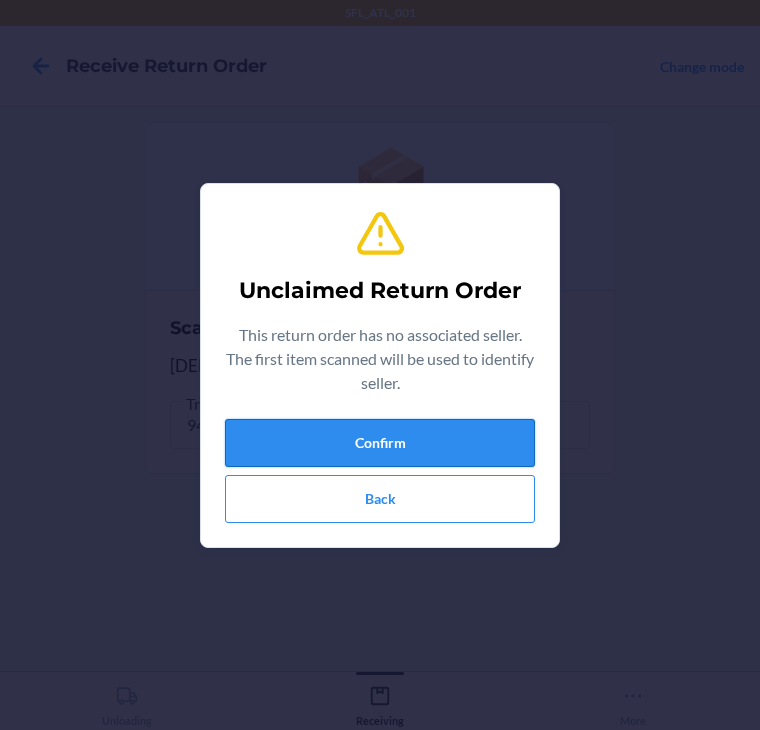click on "Confirm" at bounding box center [380, 443] 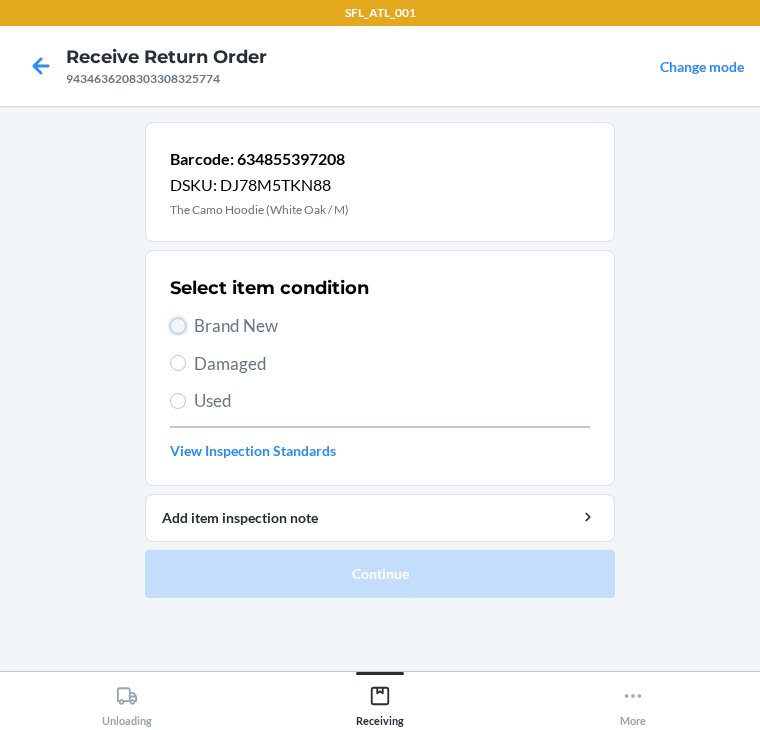 click on "Brand New" at bounding box center (178, 326) 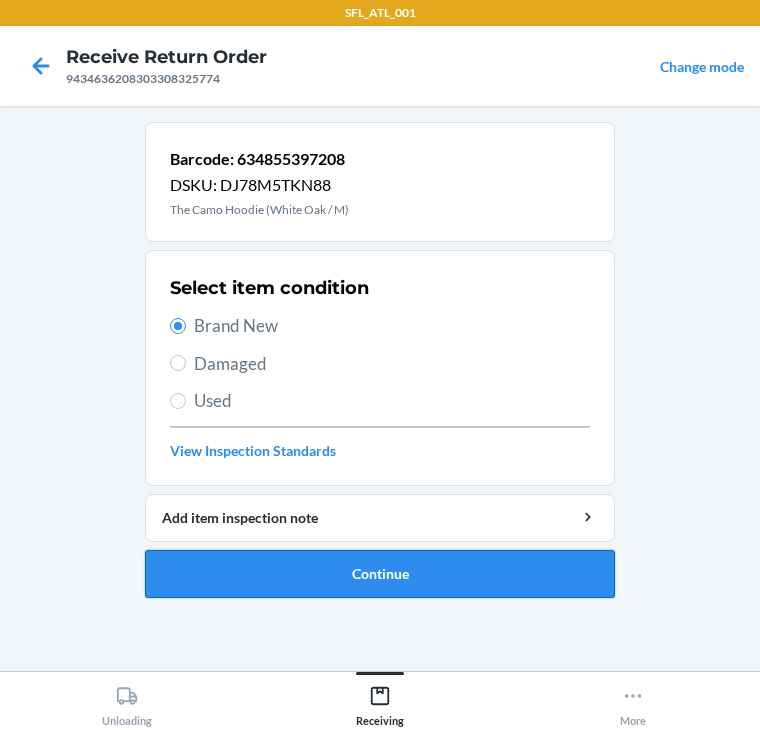 click on "Continue" at bounding box center [380, 574] 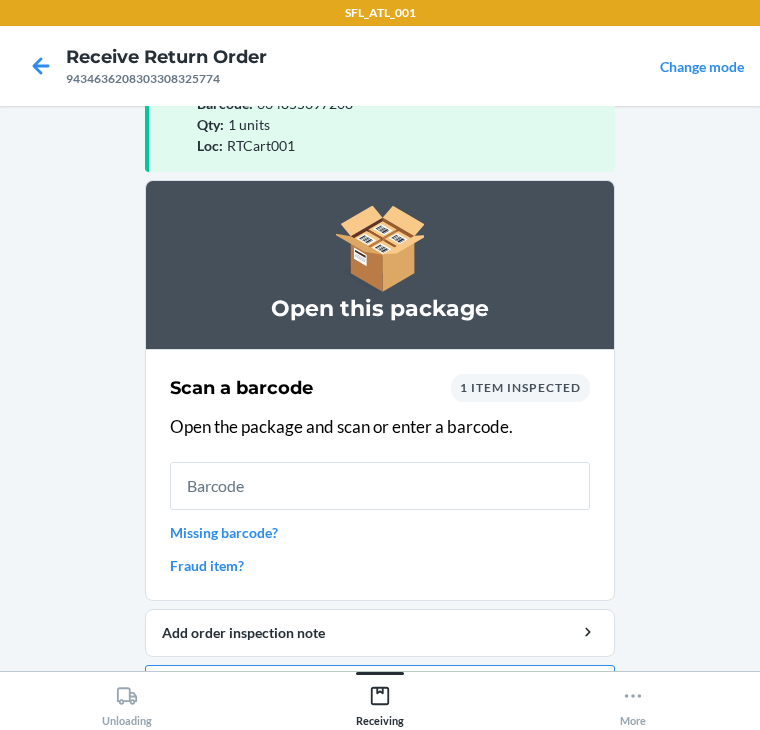 scroll, scrollTop: 130, scrollLeft: 0, axis: vertical 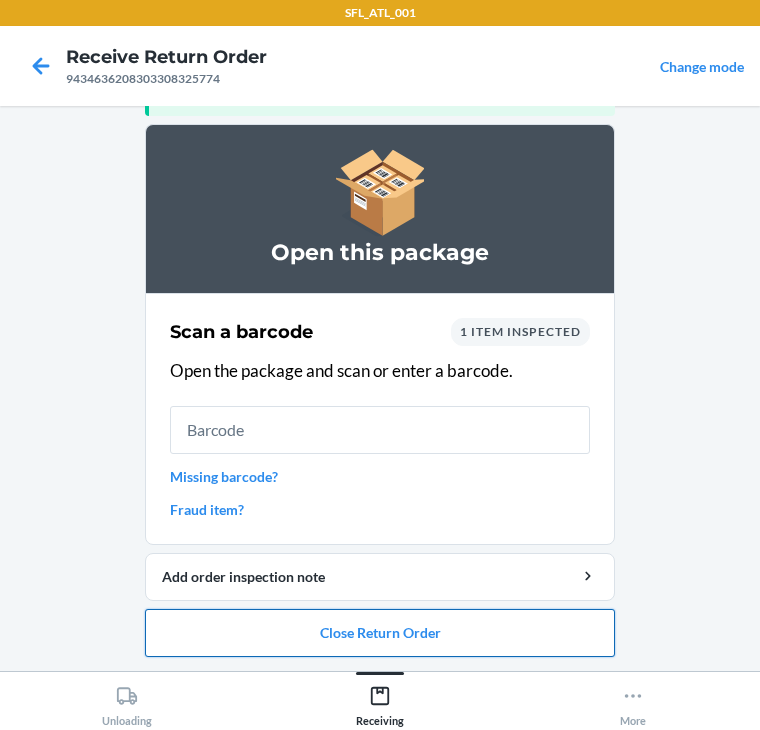click on "Close Return Order" at bounding box center [380, 633] 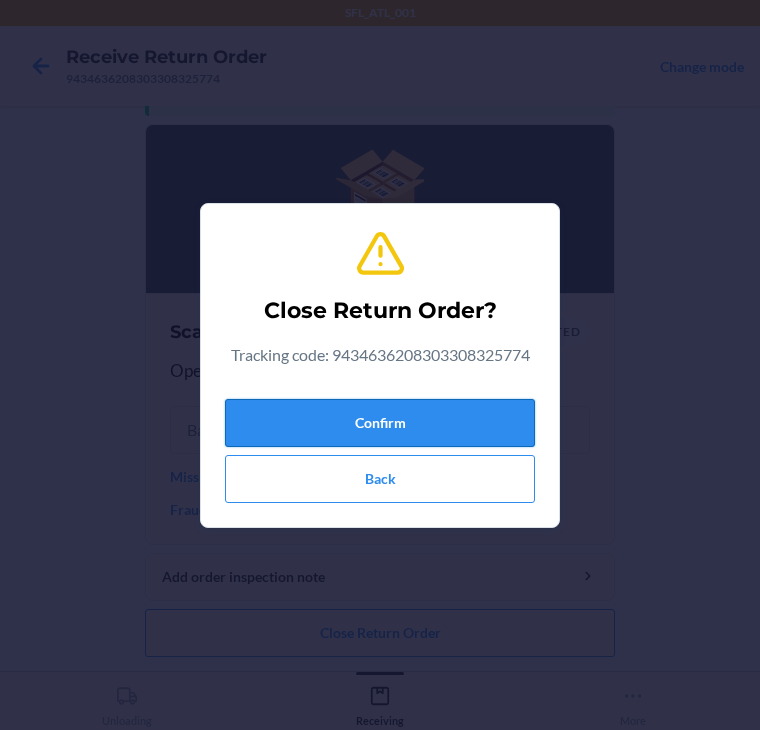 click on "Confirm" at bounding box center [380, 423] 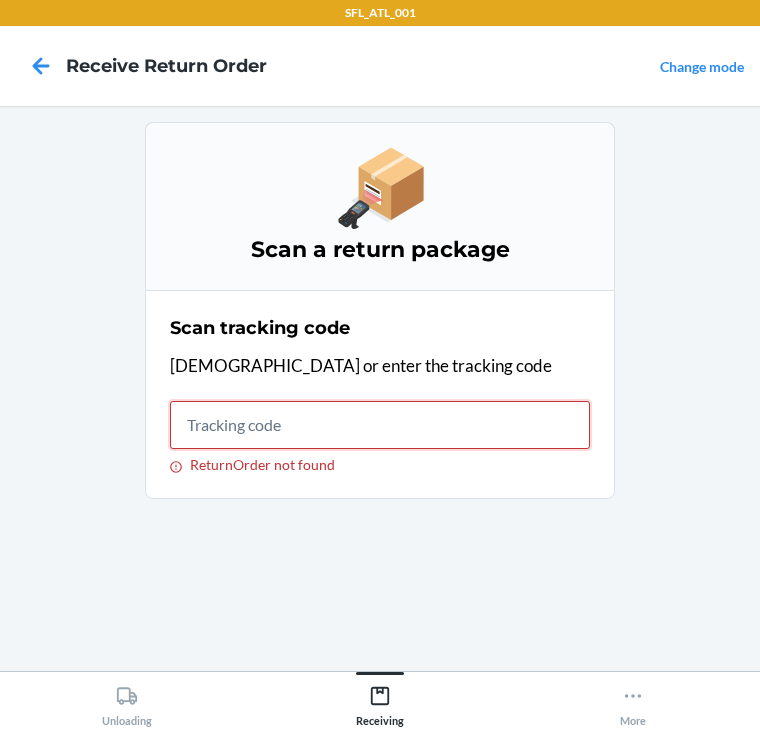 click on "ReturnOrder not found" at bounding box center (380, 425) 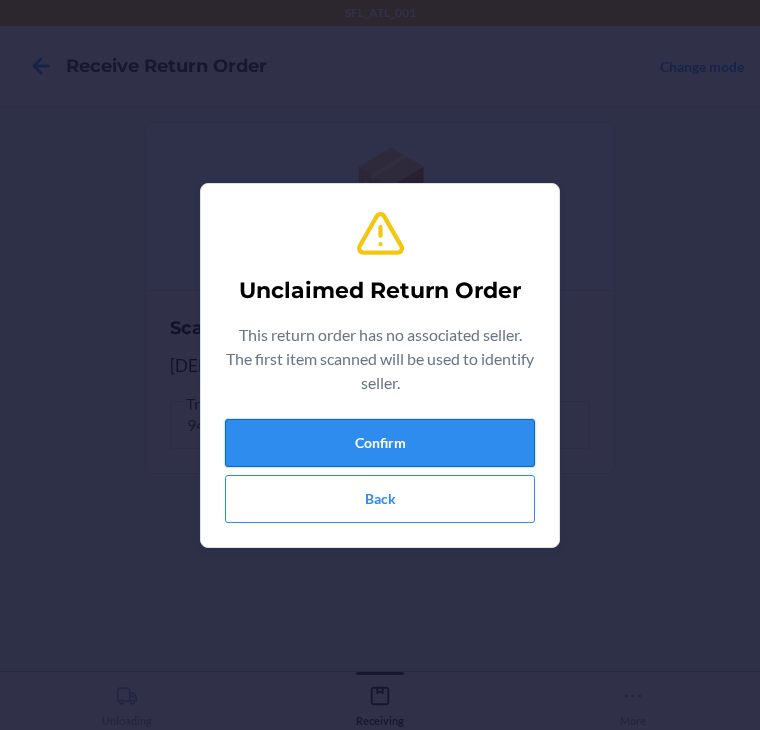 click on "Confirm" at bounding box center [380, 443] 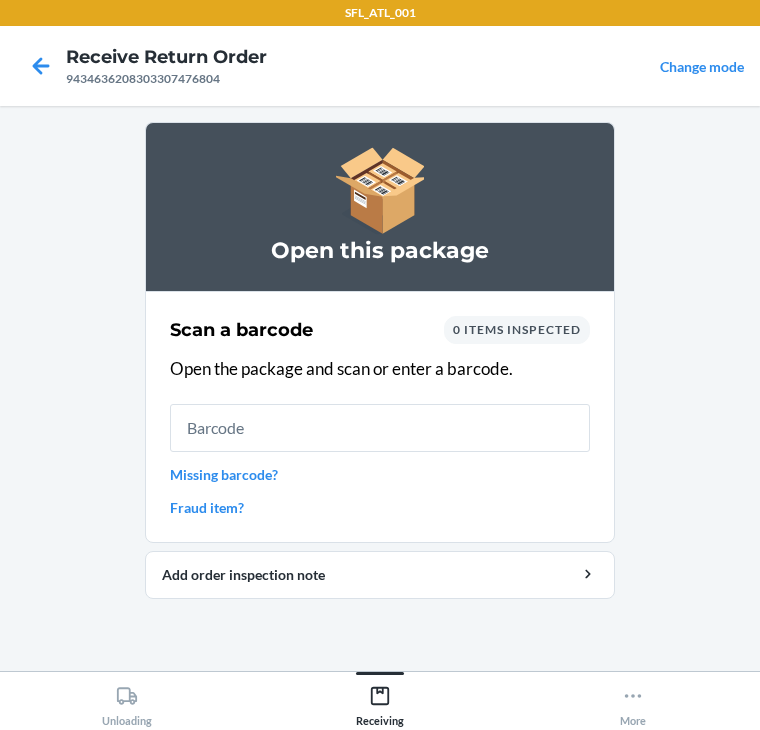 click on "Missing barcode?" at bounding box center (380, 474) 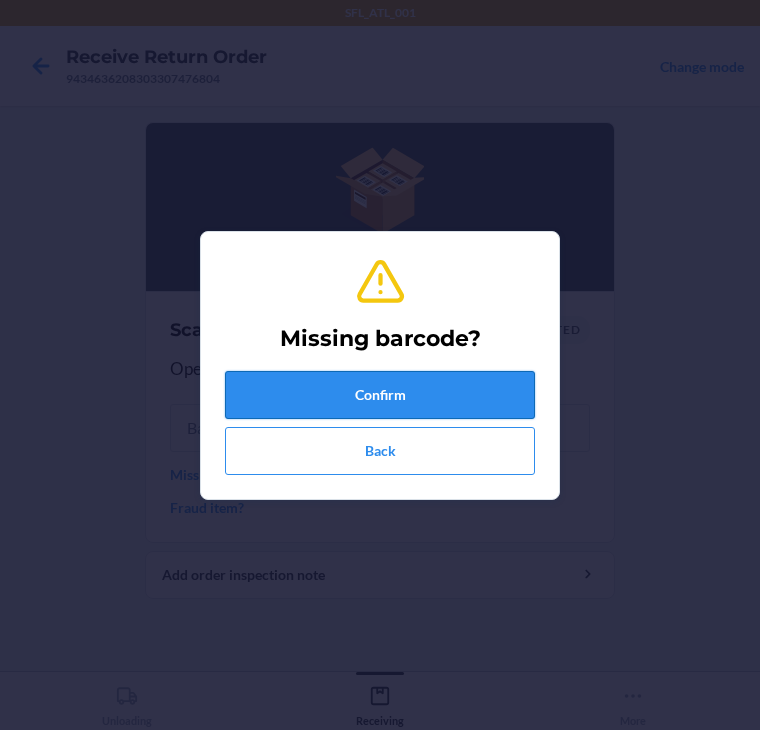 click on "Confirm" at bounding box center [380, 395] 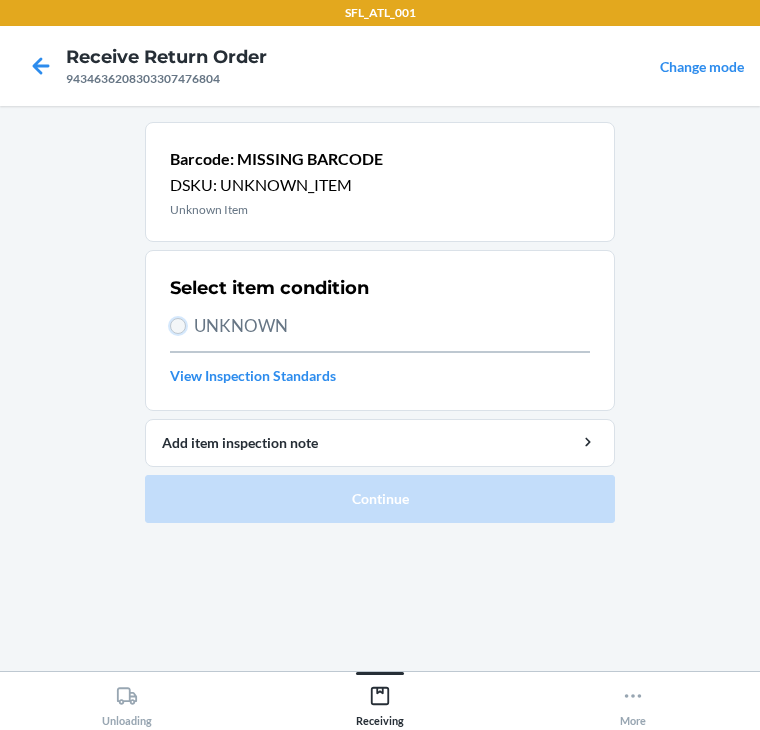click on "UNKNOWN" at bounding box center (178, 326) 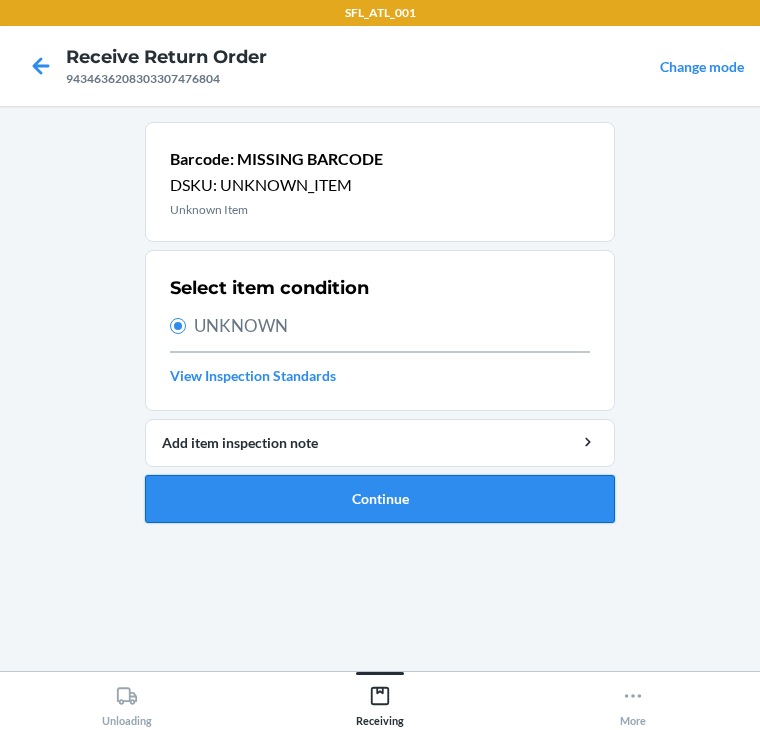 click on "Continue" at bounding box center (380, 499) 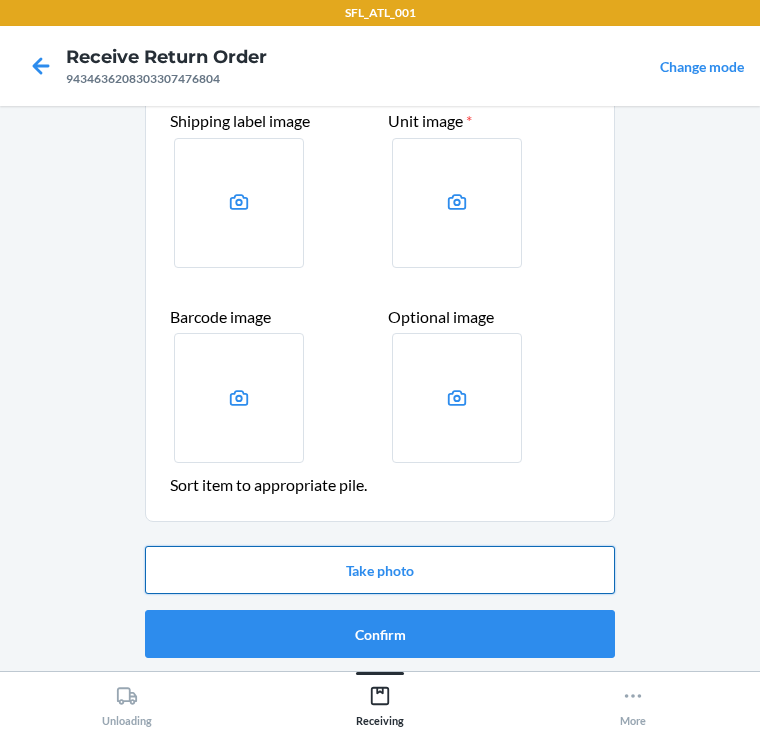 scroll, scrollTop: 104, scrollLeft: 0, axis: vertical 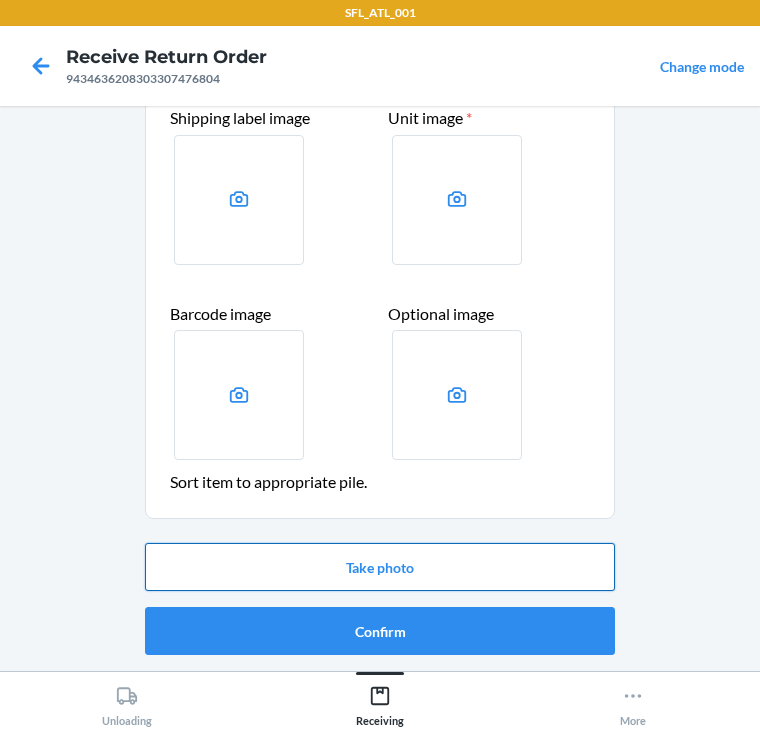 click on "Take photo" at bounding box center (380, 567) 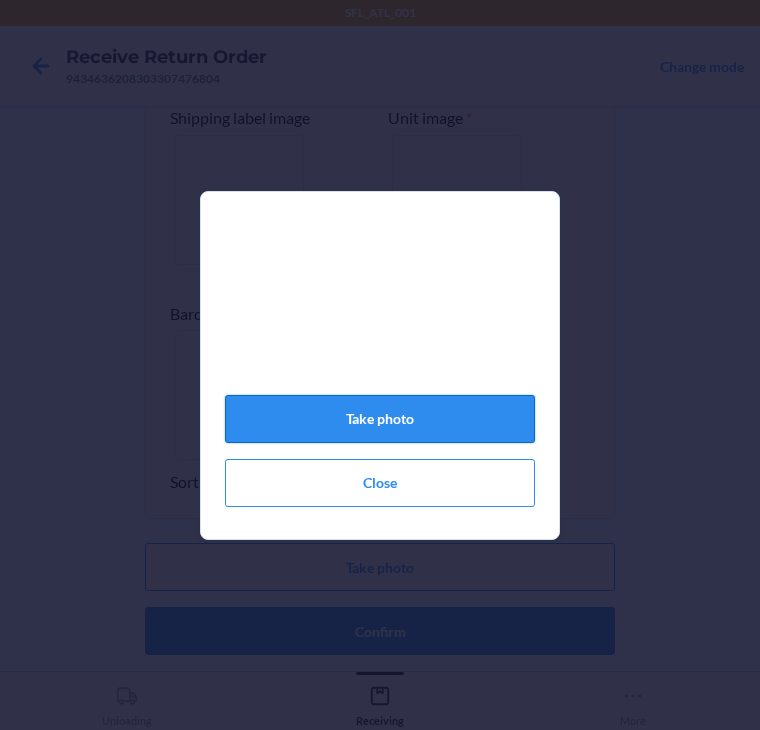 click on "Take photo" 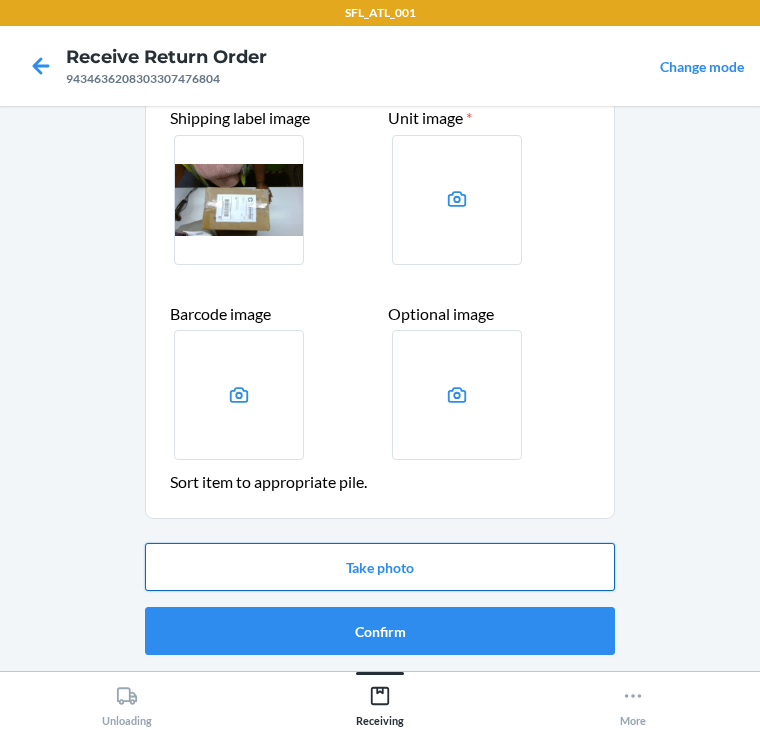 click on "Take photo" at bounding box center (380, 567) 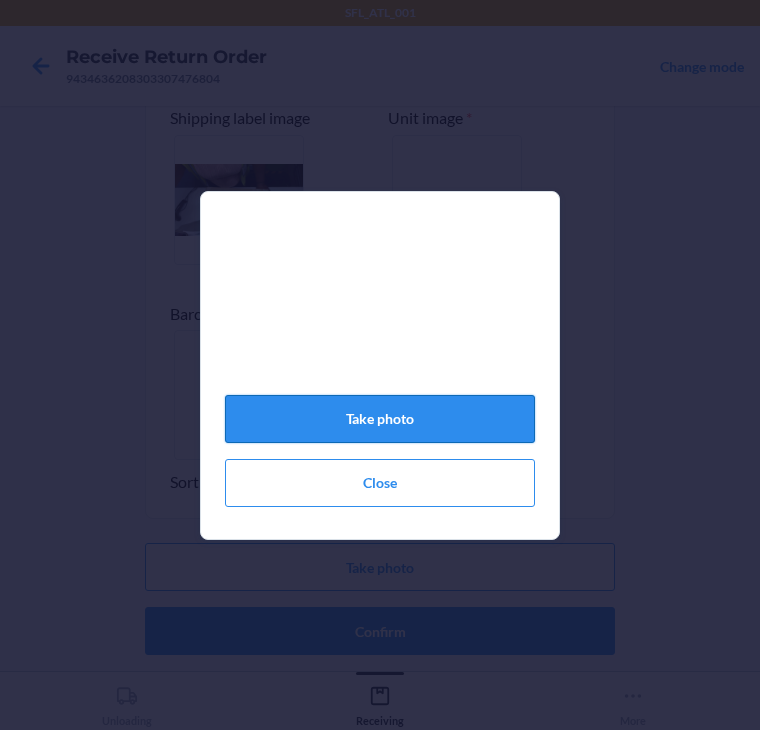 click on "Take photo" 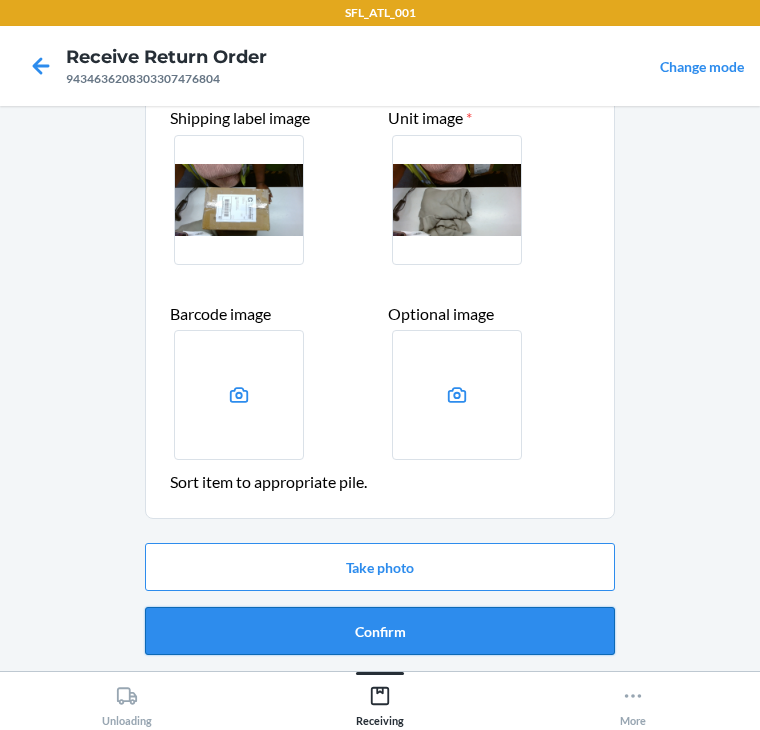 click on "Confirm" at bounding box center [380, 631] 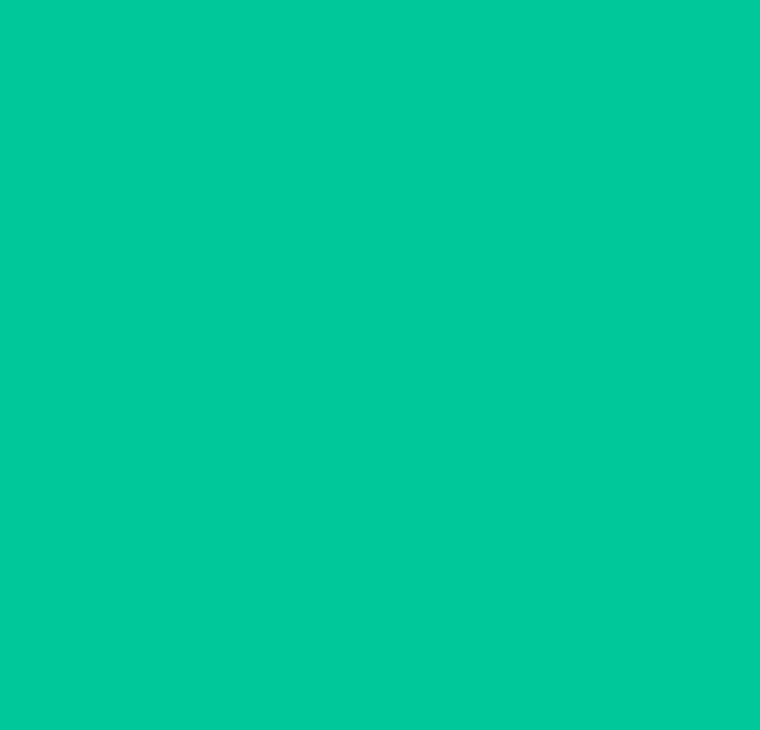scroll, scrollTop: 0, scrollLeft: 0, axis: both 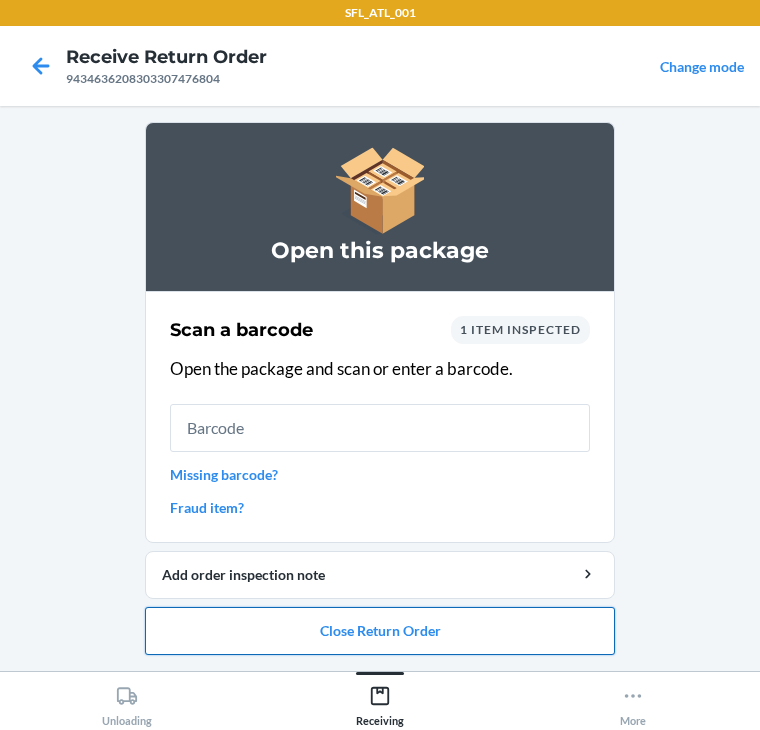 click on "Close Return Order" at bounding box center [380, 631] 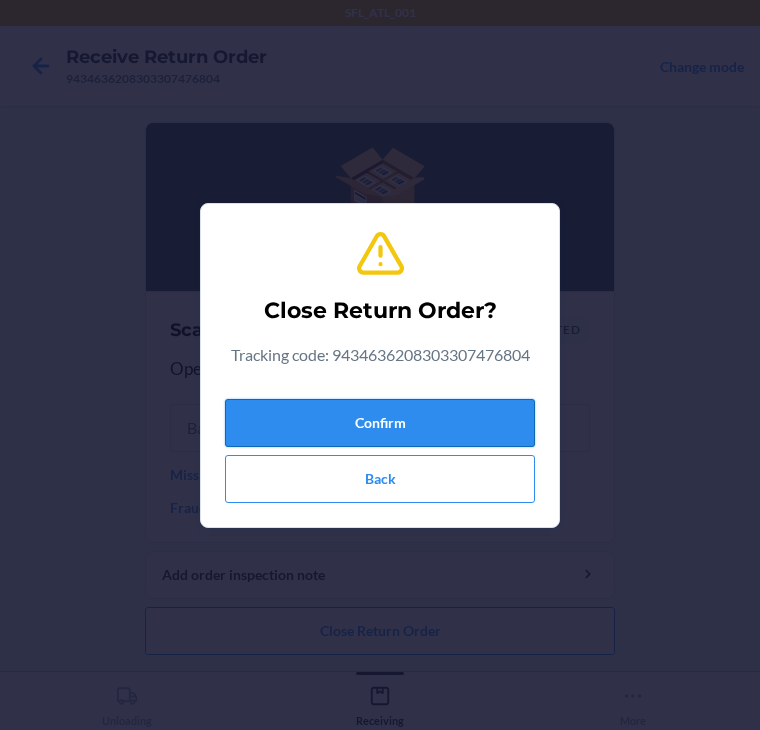 click on "Confirm" at bounding box center (380, 423) 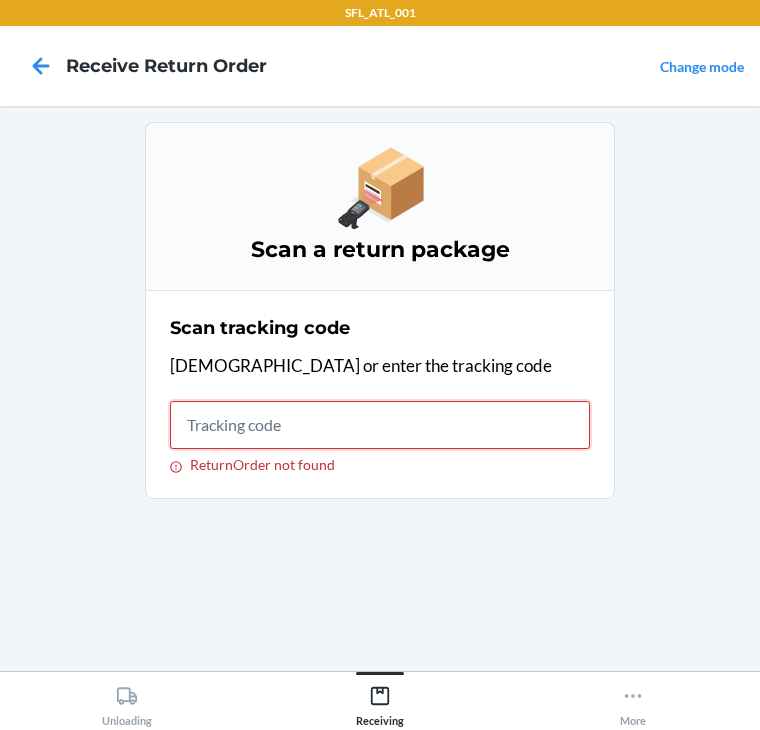click on "ReturnOrder not found" at bounding box center [380, 425] 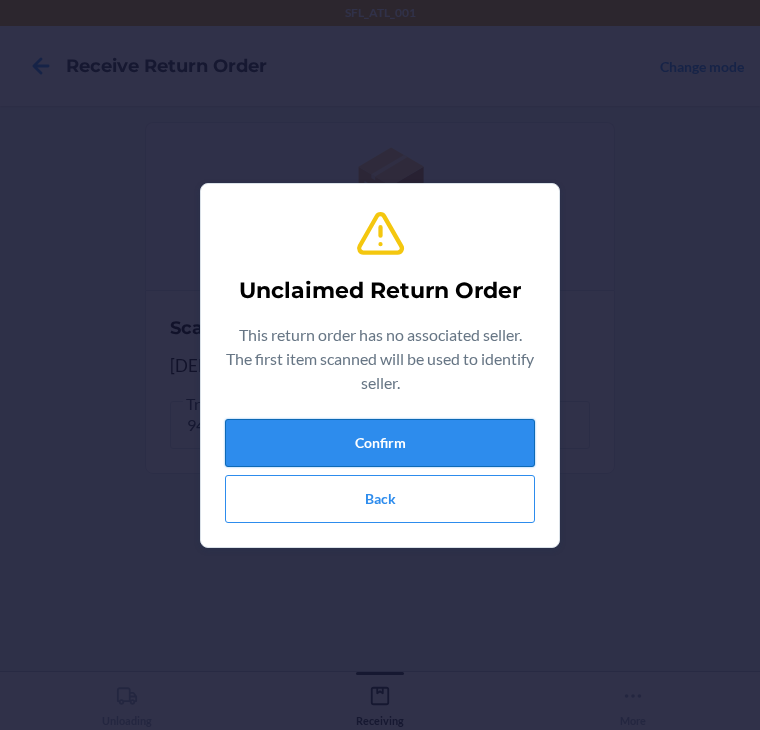 drag, startPoint x: 454, startPoint y: 418, endPoint x: 473, endPoint y: 426, distance: 20.615528 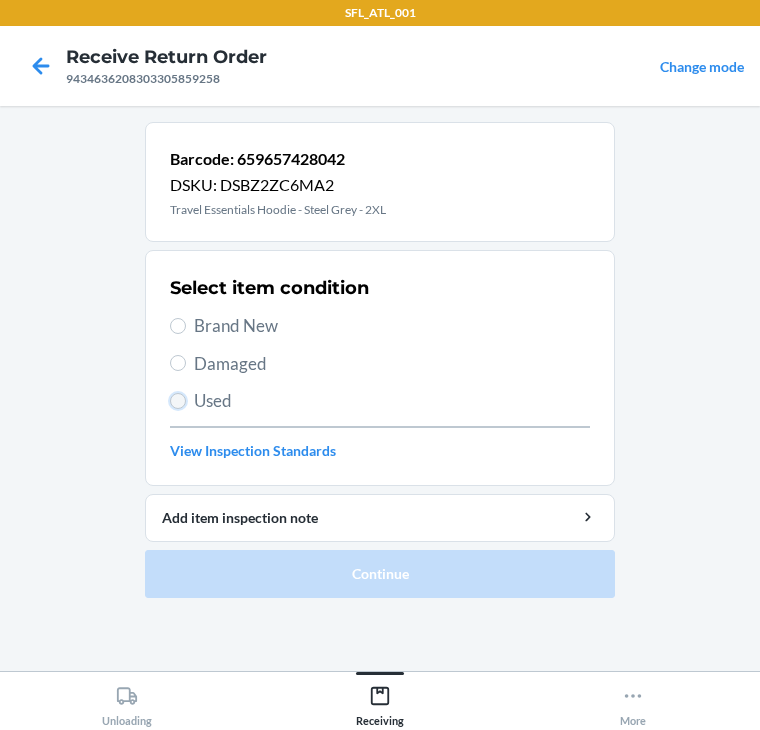 click on "Used" at bounding box center [178, 401] 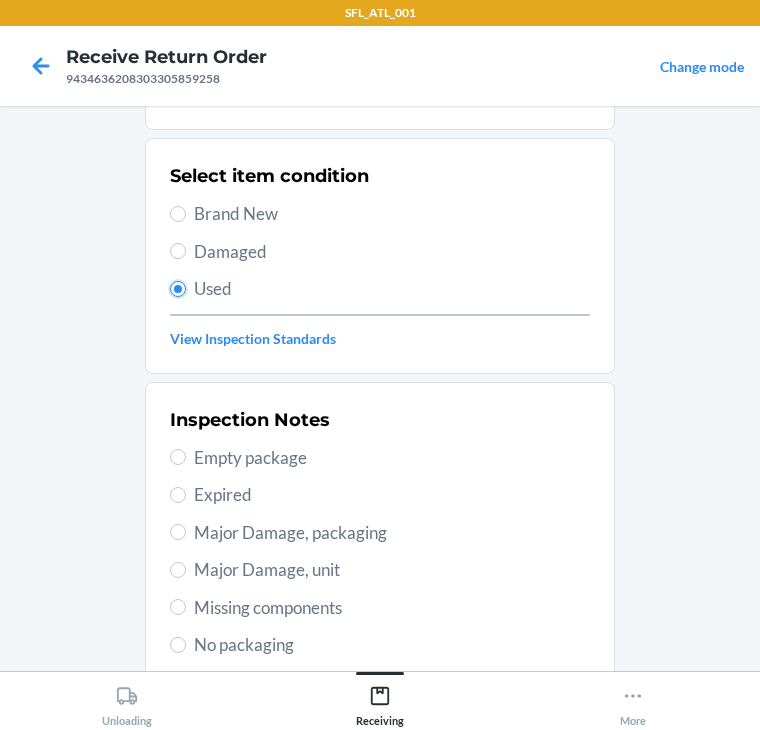 scroll, scrollTop: 320, scrollLeft: 0, axis: vertical 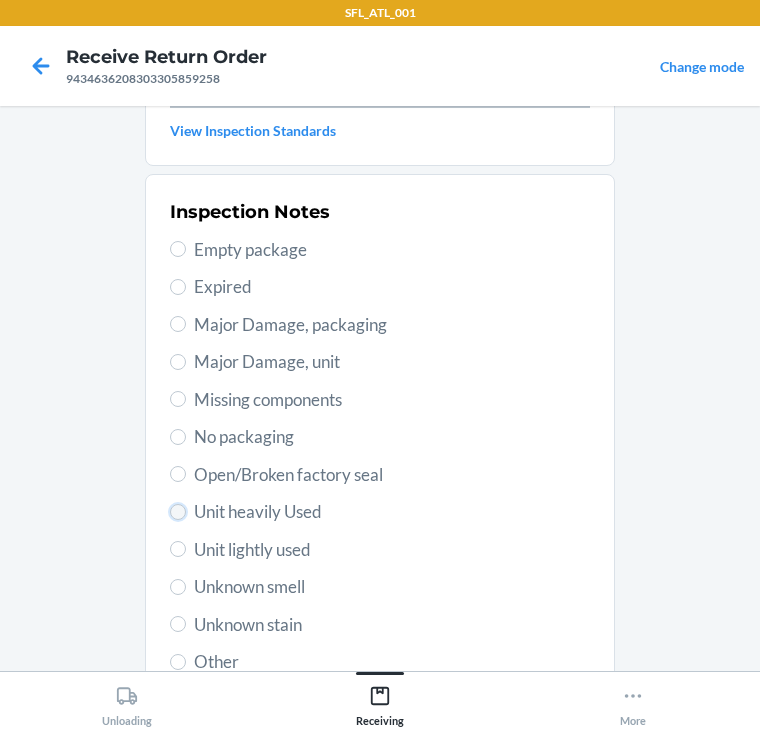 click on "Unit heavily Used" at bounding box center [178, 512] 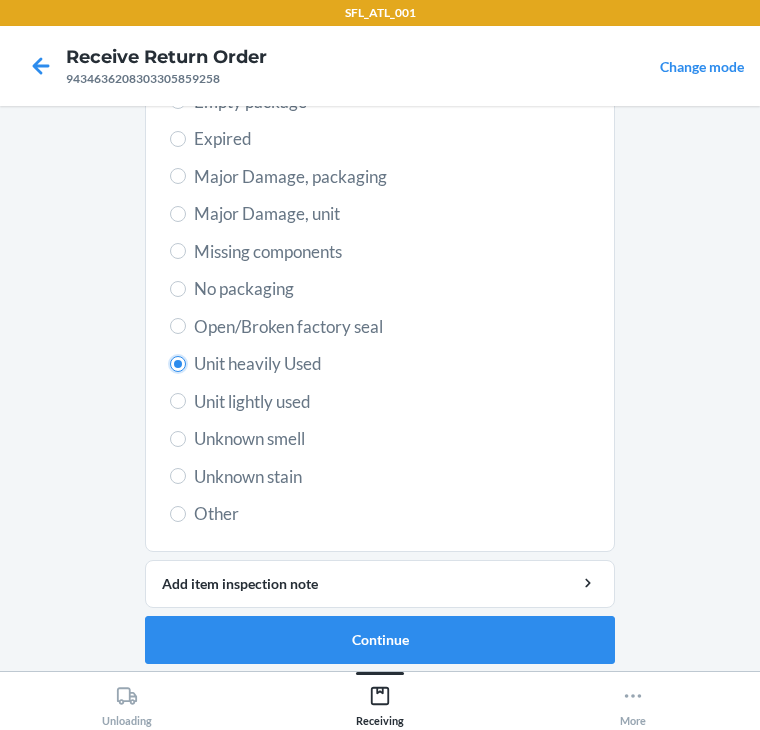scroll, scrollTop: 475, scrollLeft: 0, axis: vertical 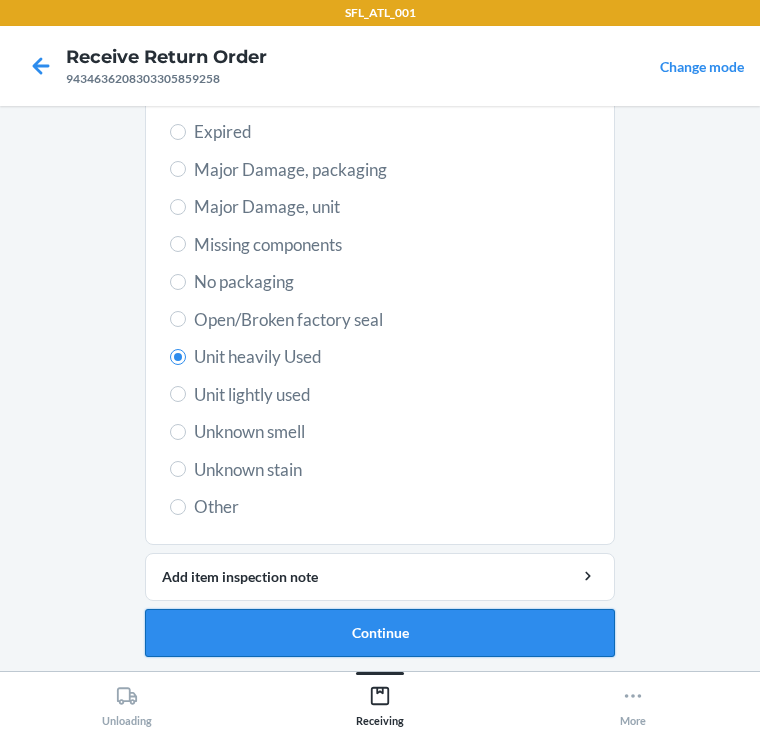 click on "Continue" at bounding box center (380, 633) 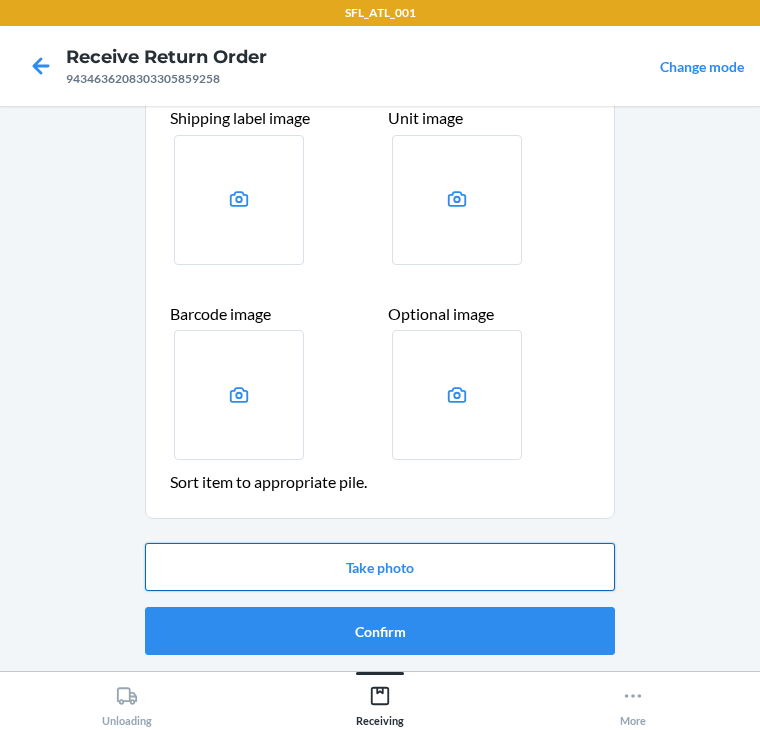 click on "Take photo" at bounding box center [380, 567] 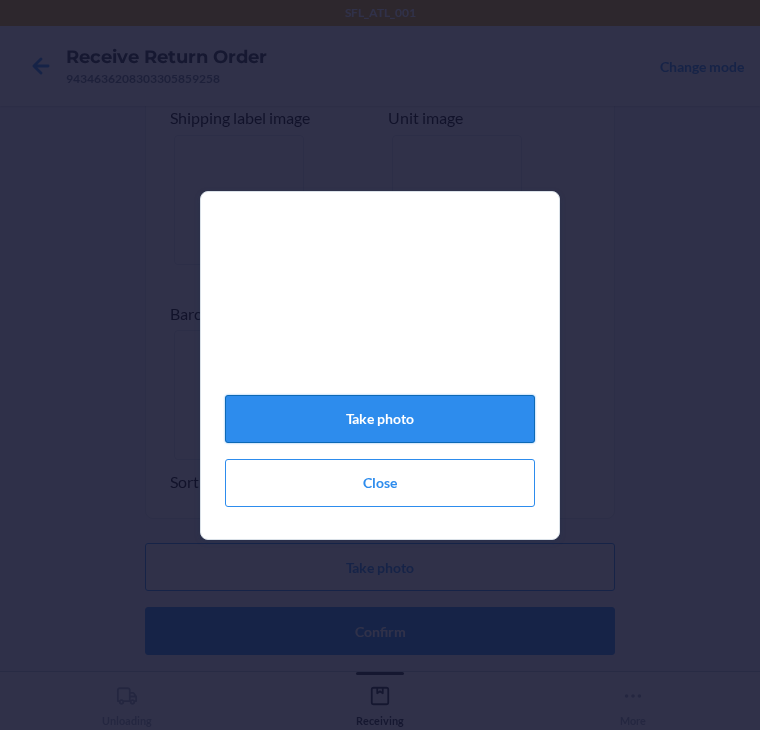 click on "Take photo" 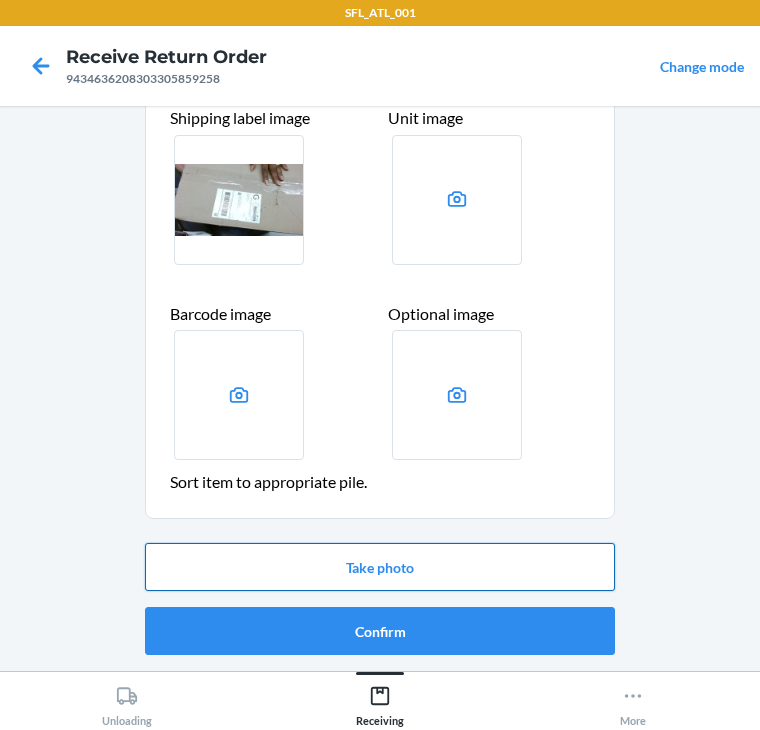 click on "Take photo" at bounding box center [380, 567] 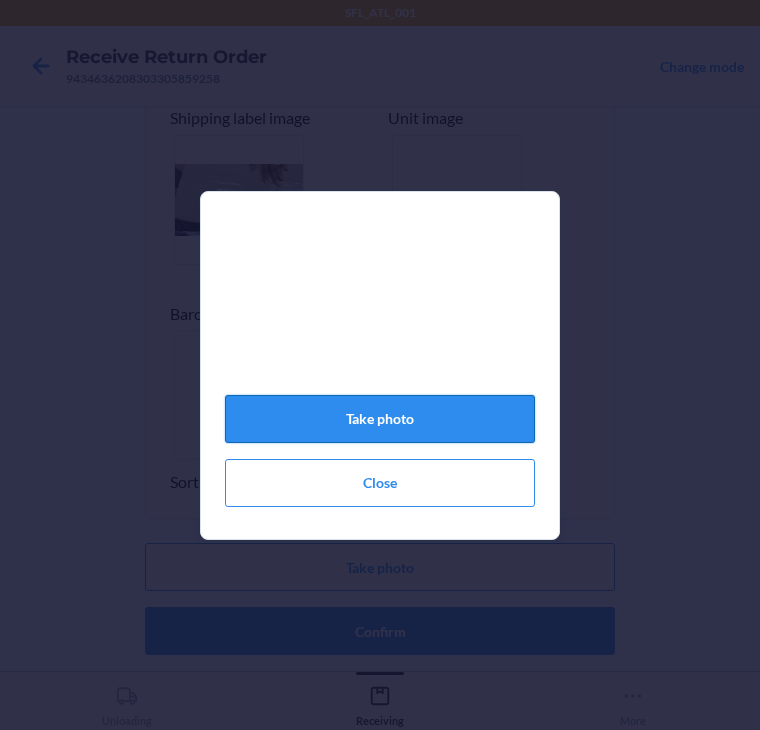 click on "Take photo" 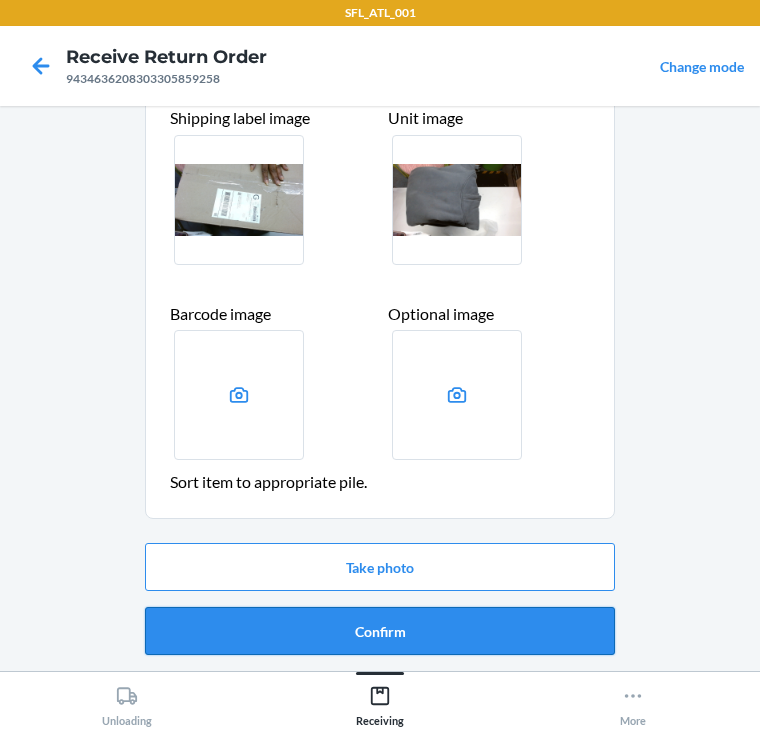 click on "Confirm" at bounding box center (380, 631) 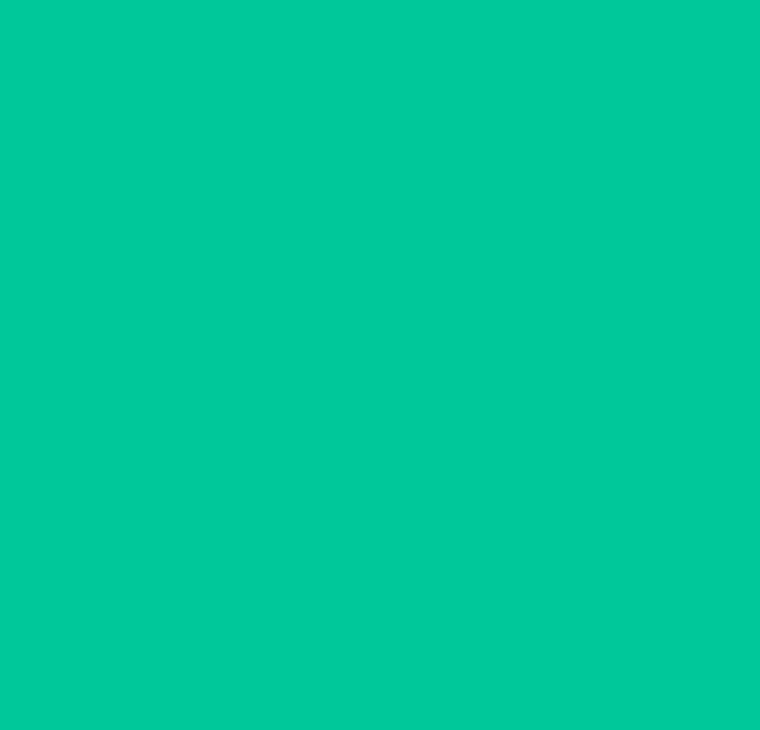 scroll, scrollTop: 0, scrollLeft: 0, axis: both 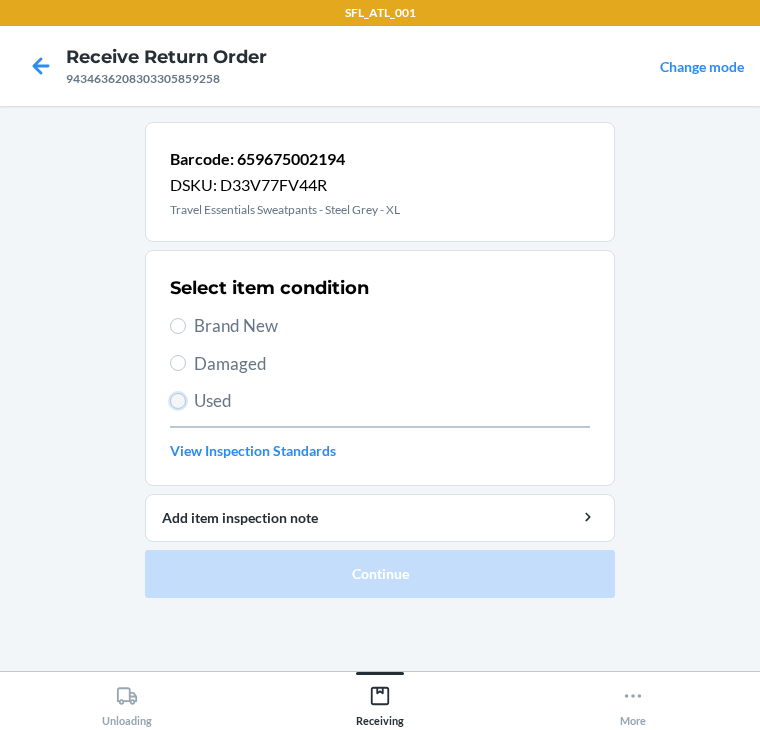 click on "Used" at bounding box center [178, 401] 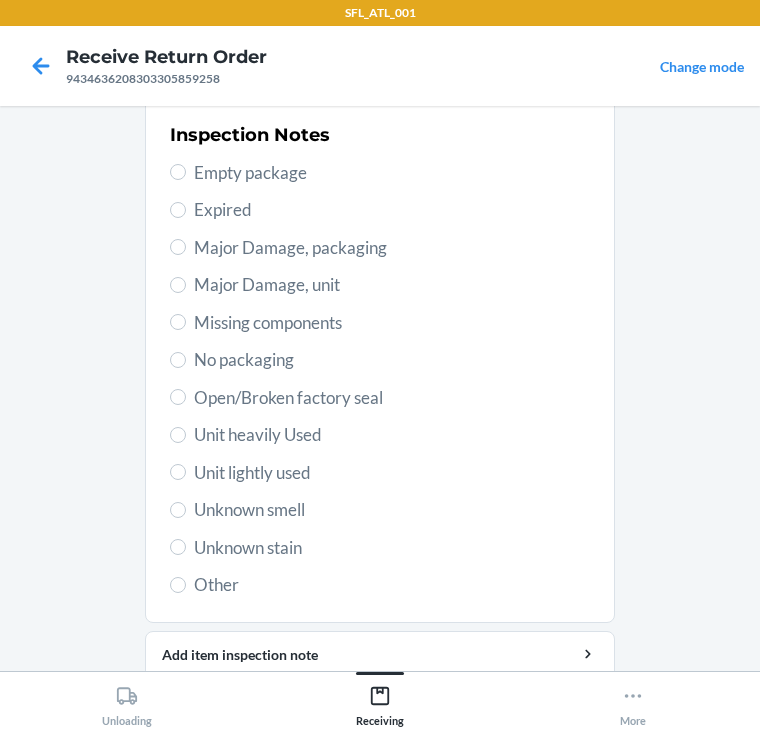 scroll, scrollTop: 400, scrollLeft: 0, axis: vertical 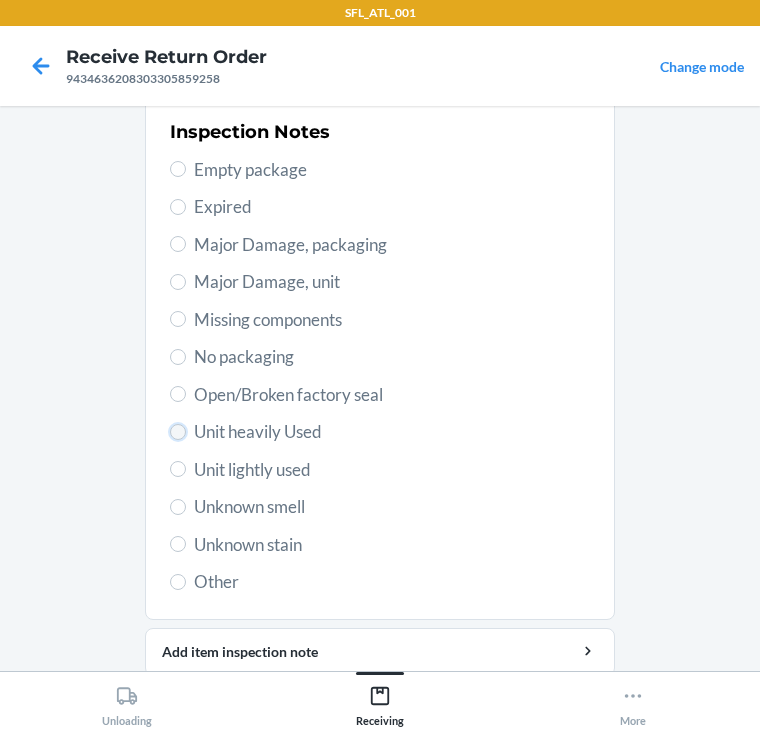 click on "Unit heavily Used" at bounding box center [178, 432] 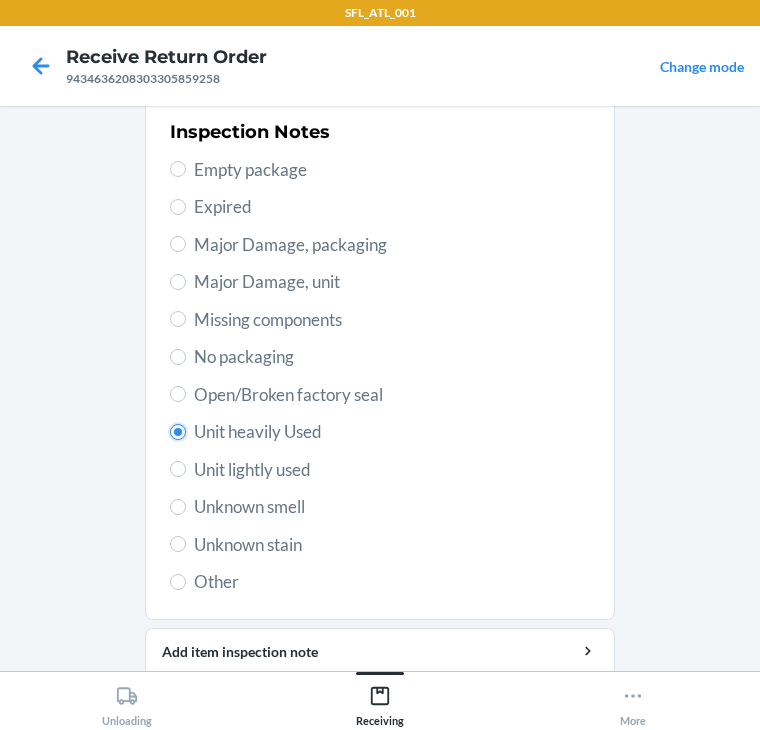 scroll, scrollTop: 475, scrollLeft: 0, axis: vertical 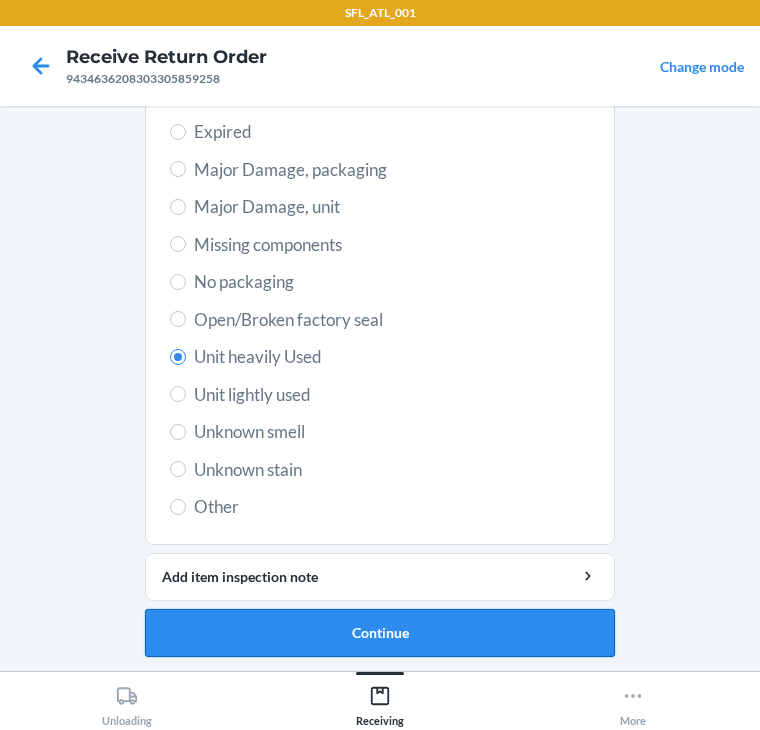 click on "Continue" at bounding box center [380, 633] 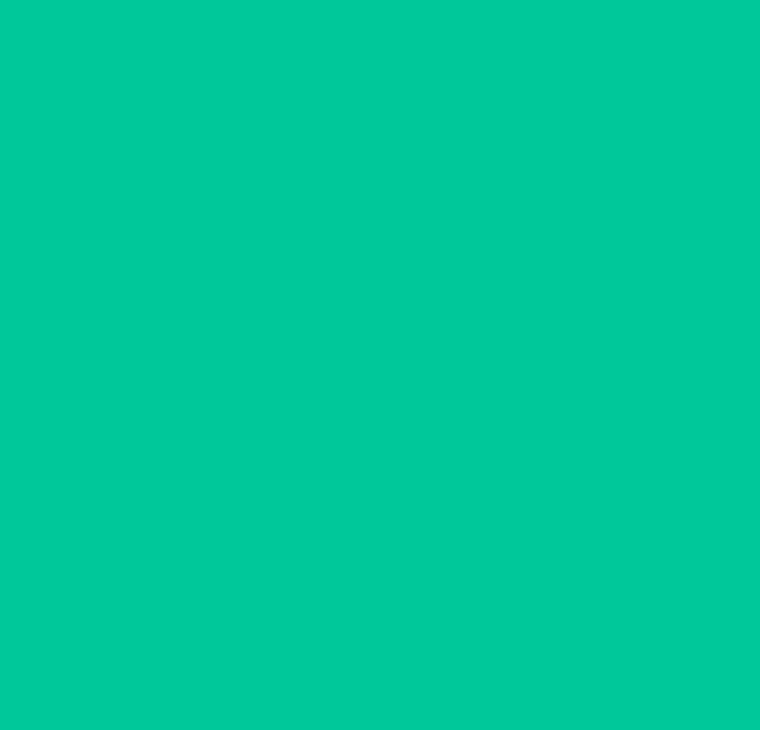 scroll, scrollTop: 104, scrollLeft: 0, axis: vertical 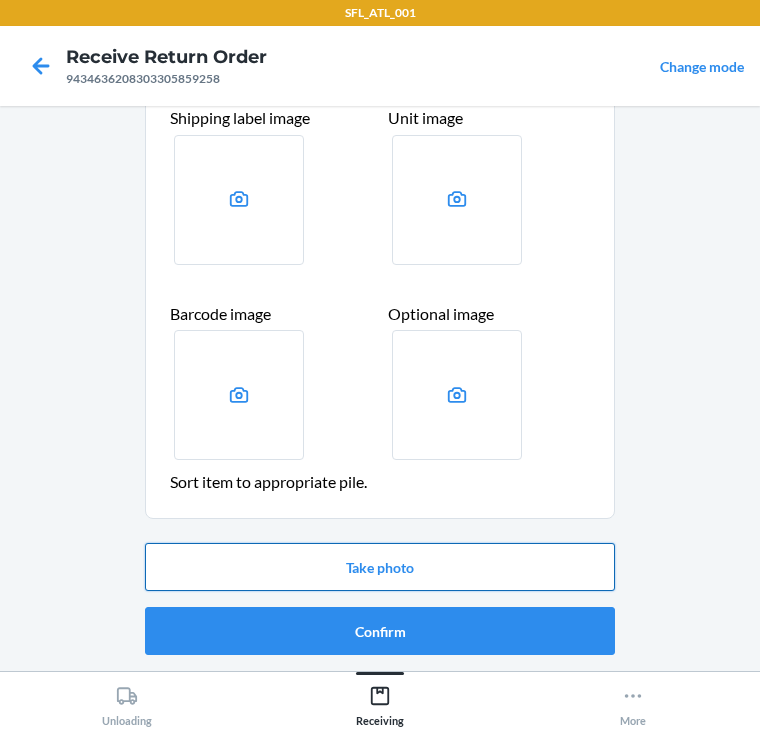 click on "Take photo" at bounding box center [380, 567] 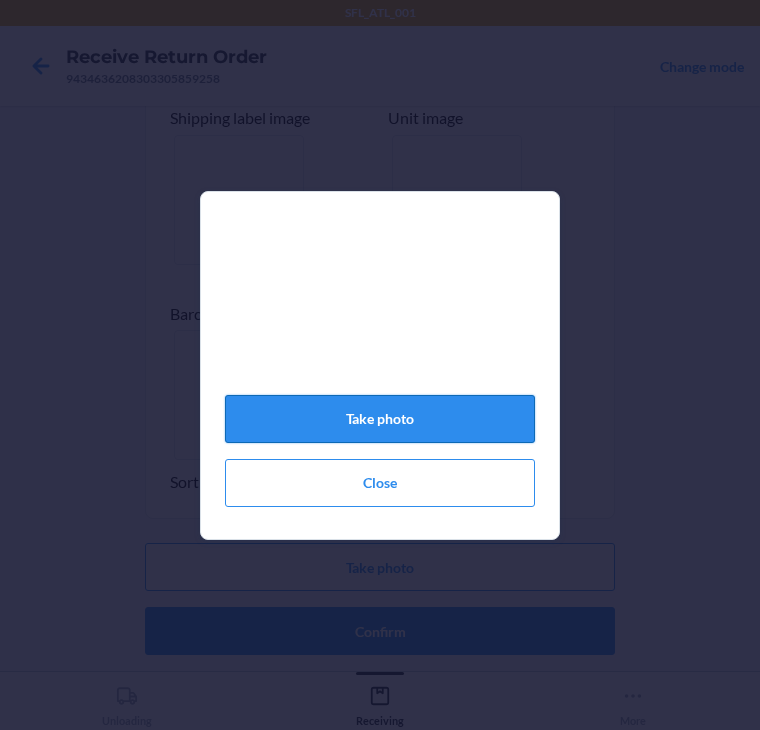 click on "Take photo" 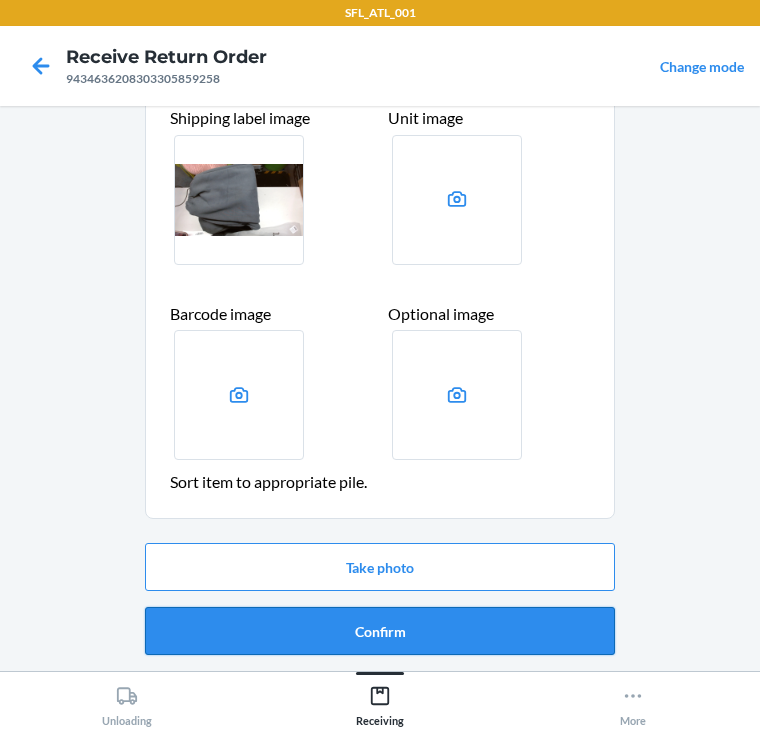 click on "Confirm" at bounding box center [380, 631] 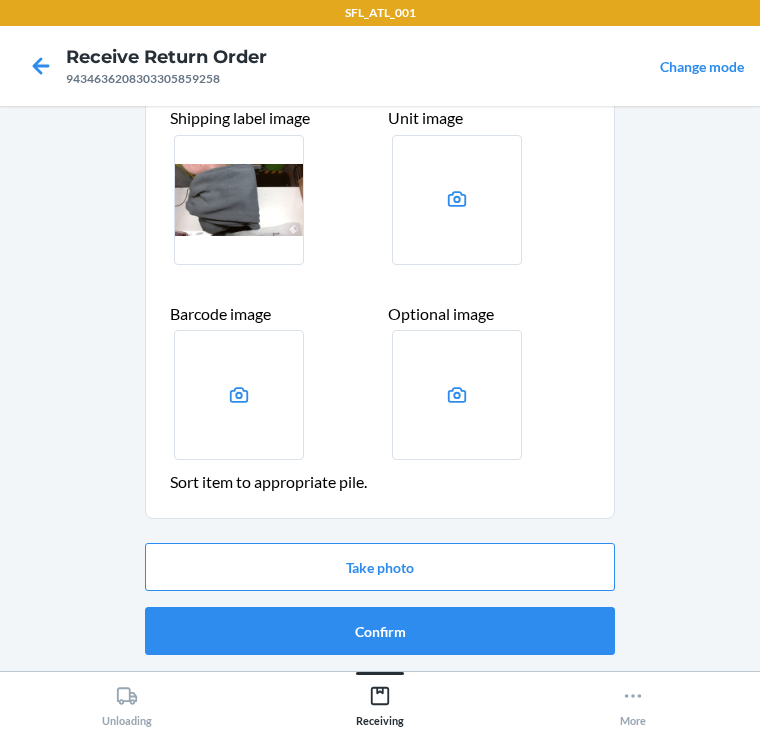 scroll, scrollTop: 0, scrollLeft: 0, axis: both 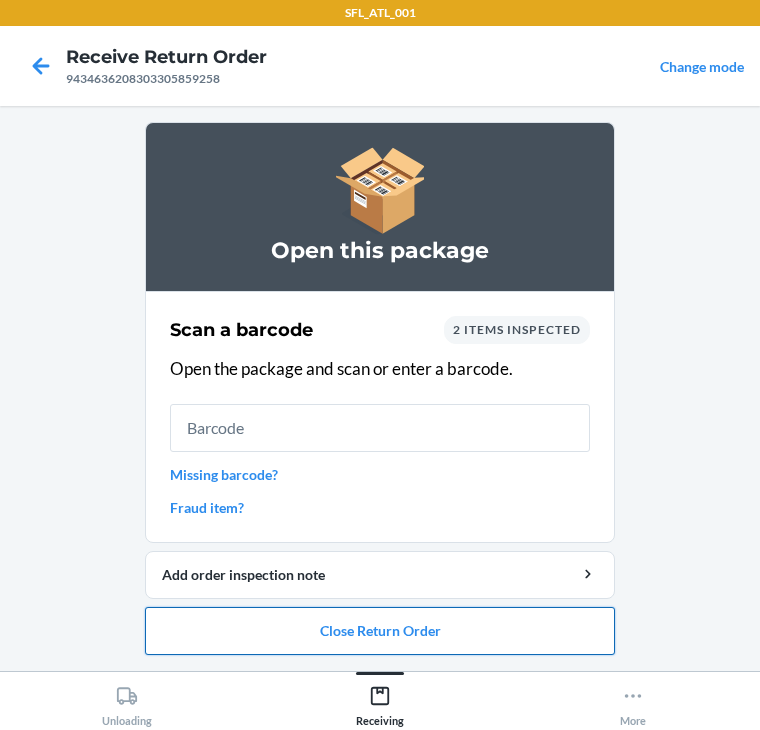 click on "Close Return Order" at bounding box center (380, 631) 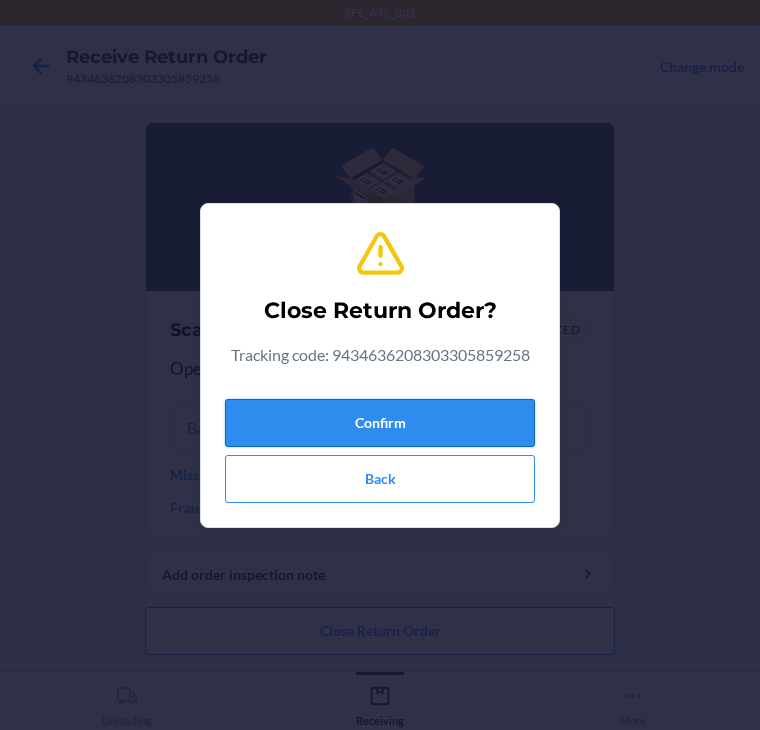 click on "Confirm" at bounding box center [380, 423] 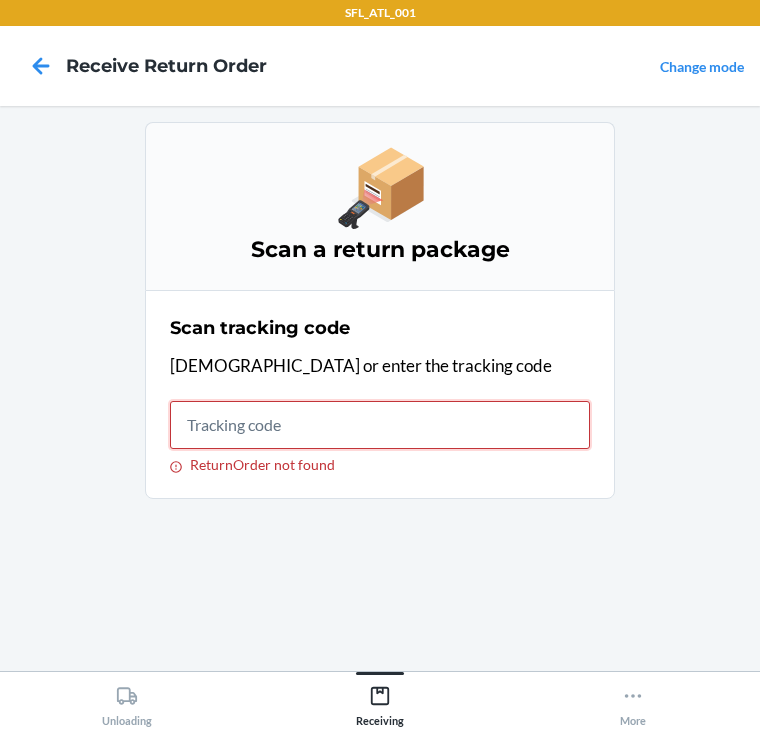 click on "ReturnOrder not found" at bounding box center (380, 425) 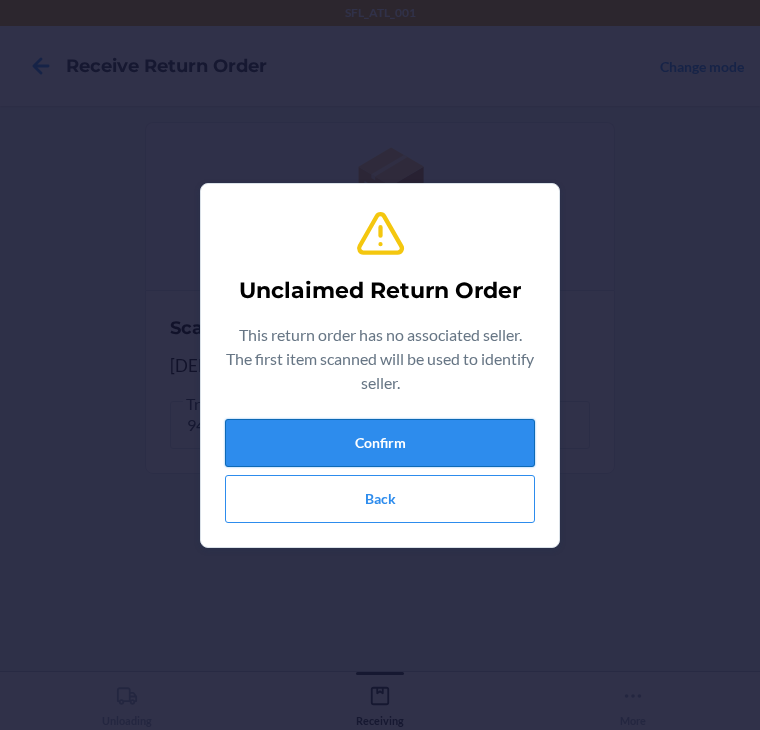 click on "Confirm" at bounding box center [380, 443] 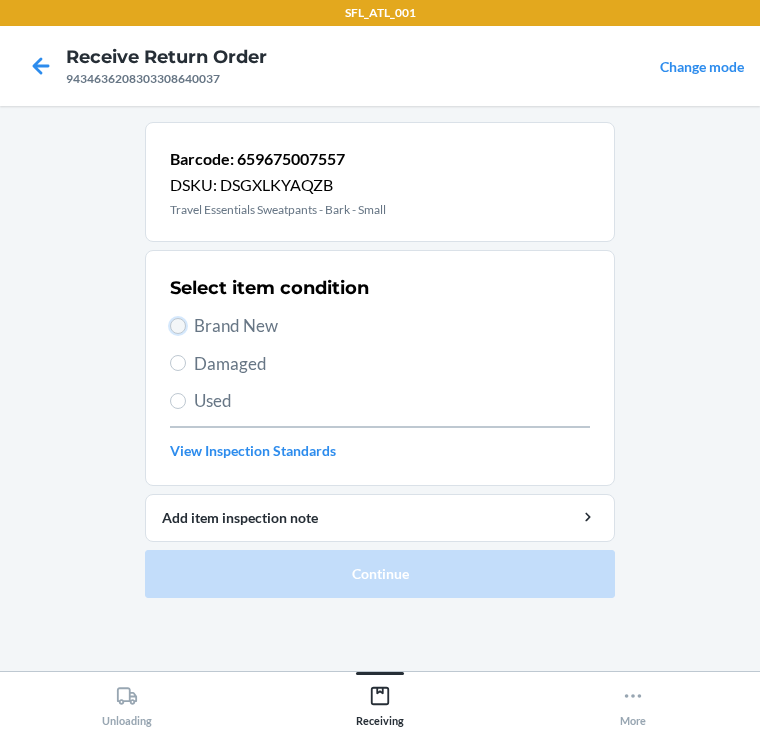click on "Brand New" at bounding box center (178, 326) 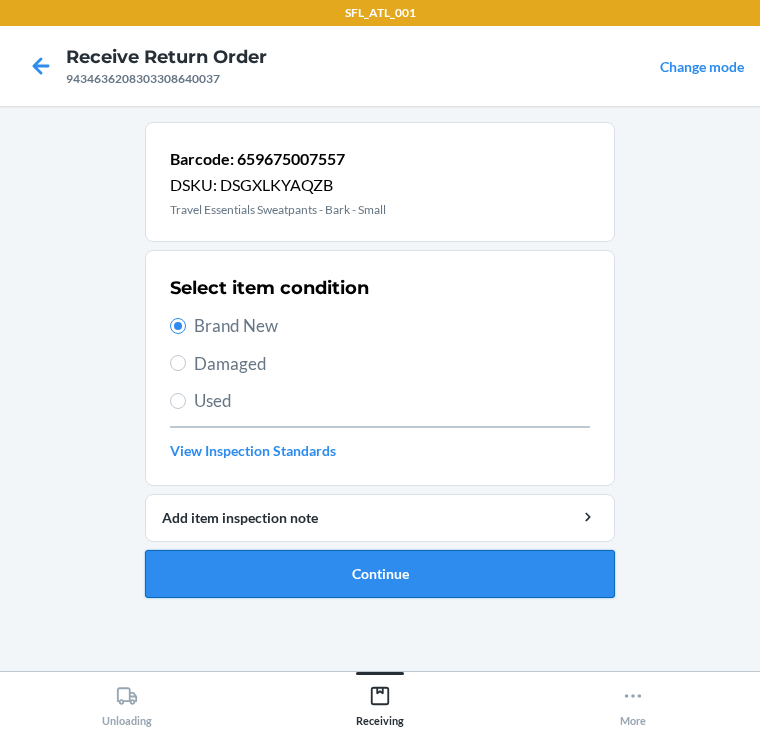 click on "Continue" at bounding box center (380, 574) 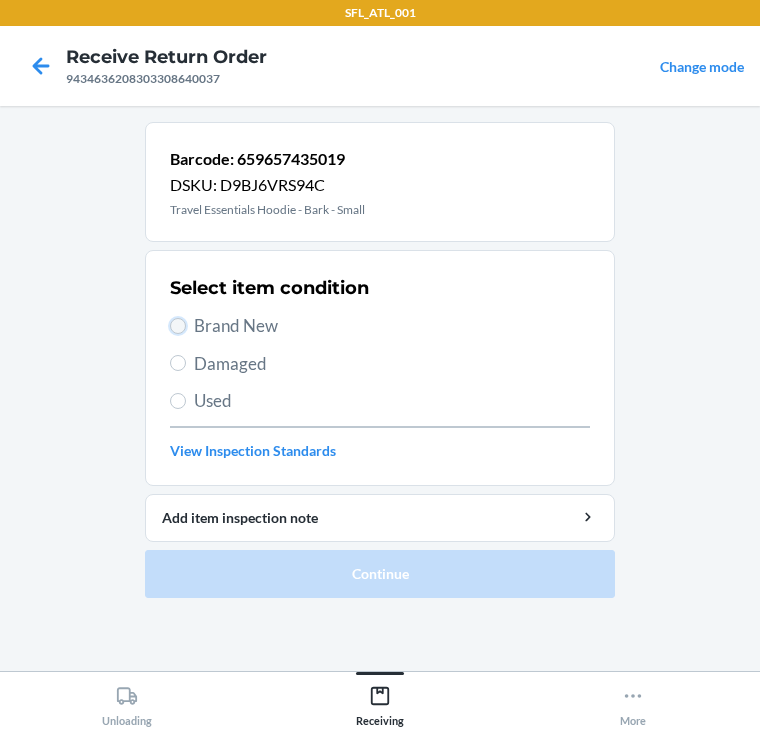 click on "Brand New" at bounding box center [178, 326] 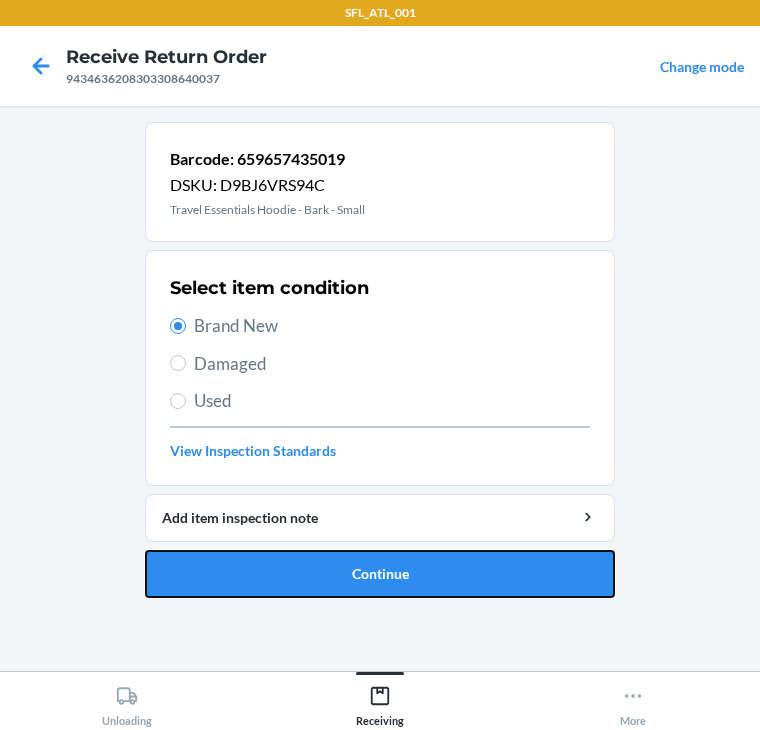 click on "Continue" at bounding box center [380, 574] 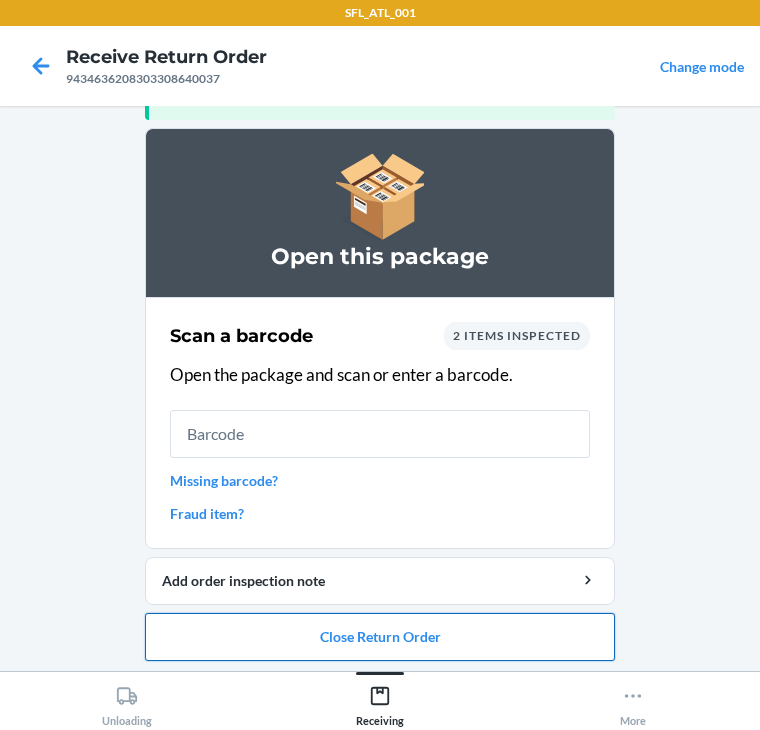 scroll, scrollTop: 130, scrollLeft: 0, axis: vertical 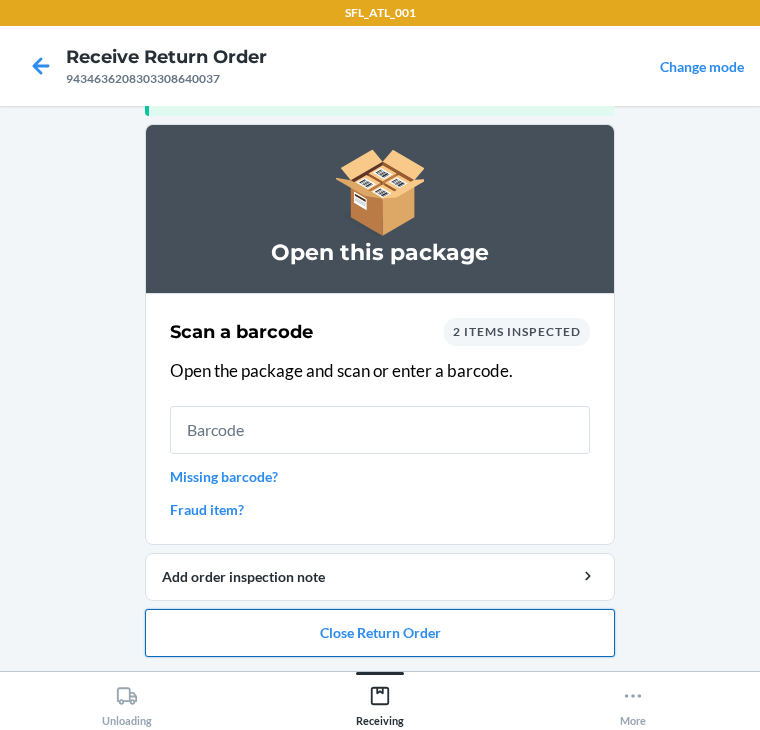 click on "Close Return Order" at bounding box center (380, 633) 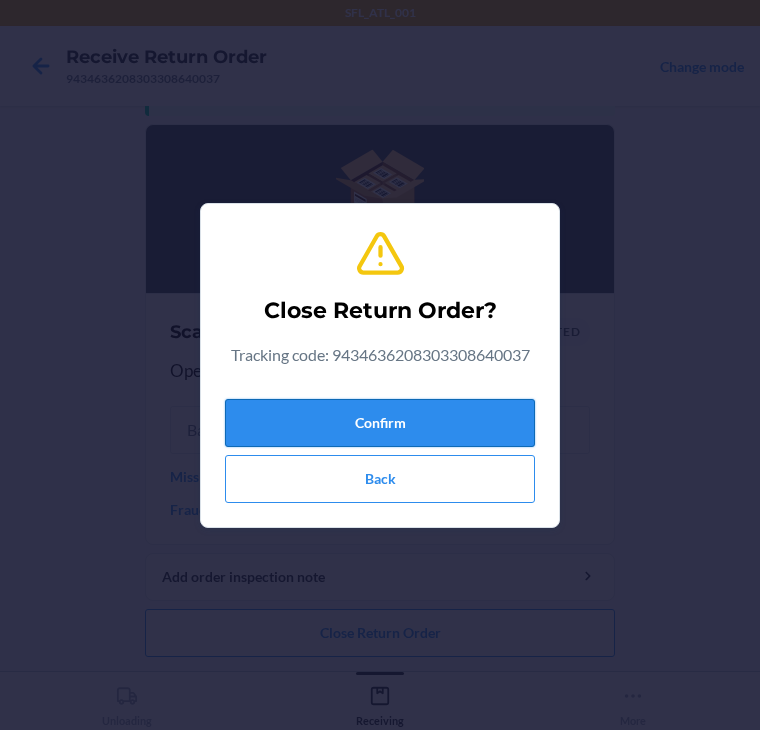 click on "Confirm" at bounding box center [380, 423] 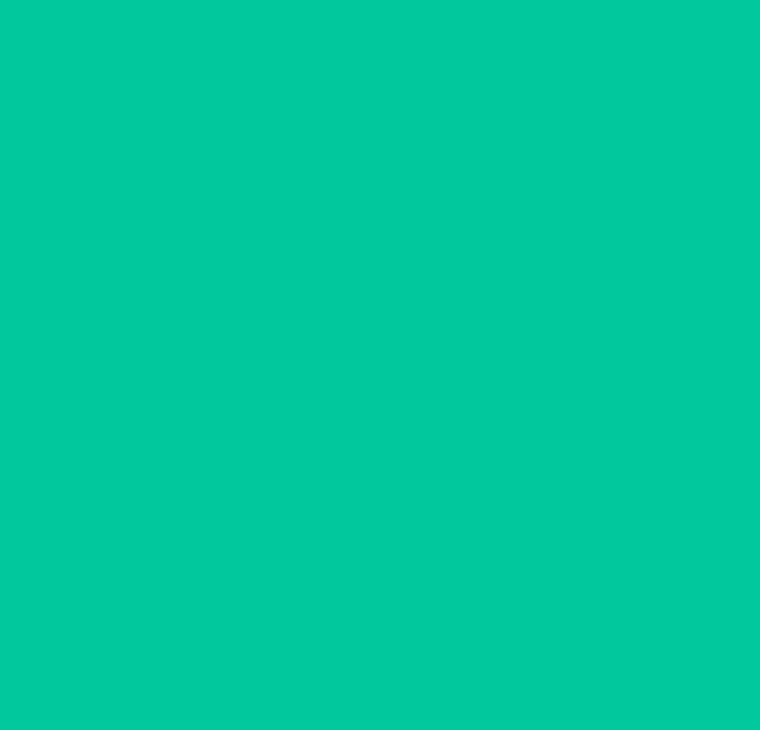 scroll, scrollTop: 0, scrollLeft: 0, axis: both 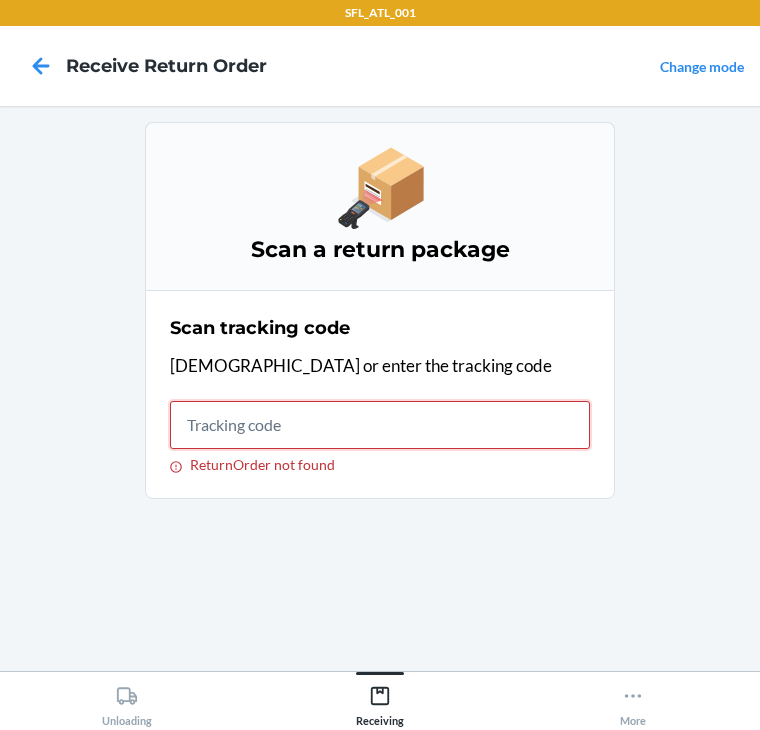 click on "ReturnOrder not found" at bounding box center [380, 425] 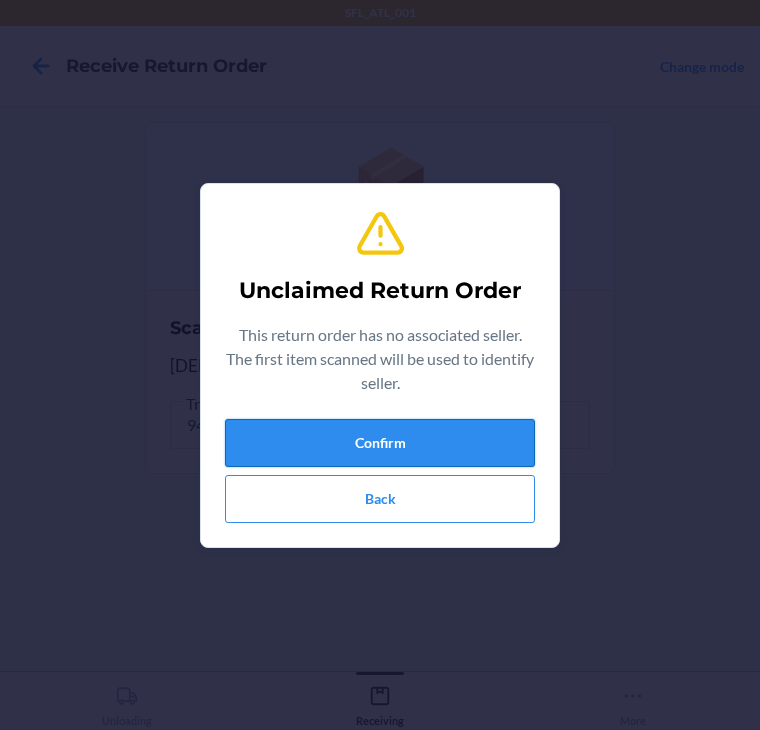 click on "Confirm" at bounding box center (380, 443) 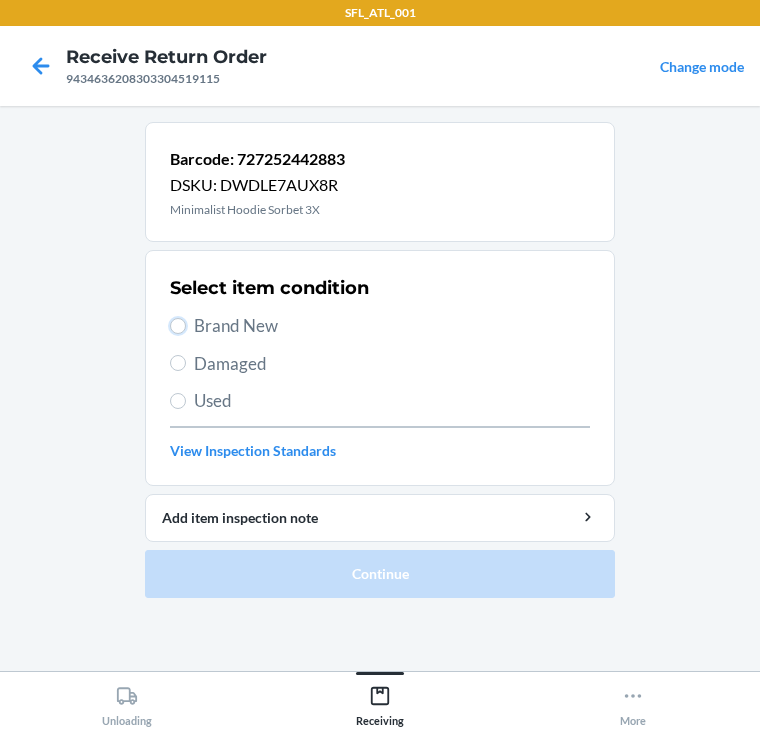 drag, startPoint x: 172, startPoint y: 323, endPoint x: 177, endPoint y: 337, distance: 14.866069 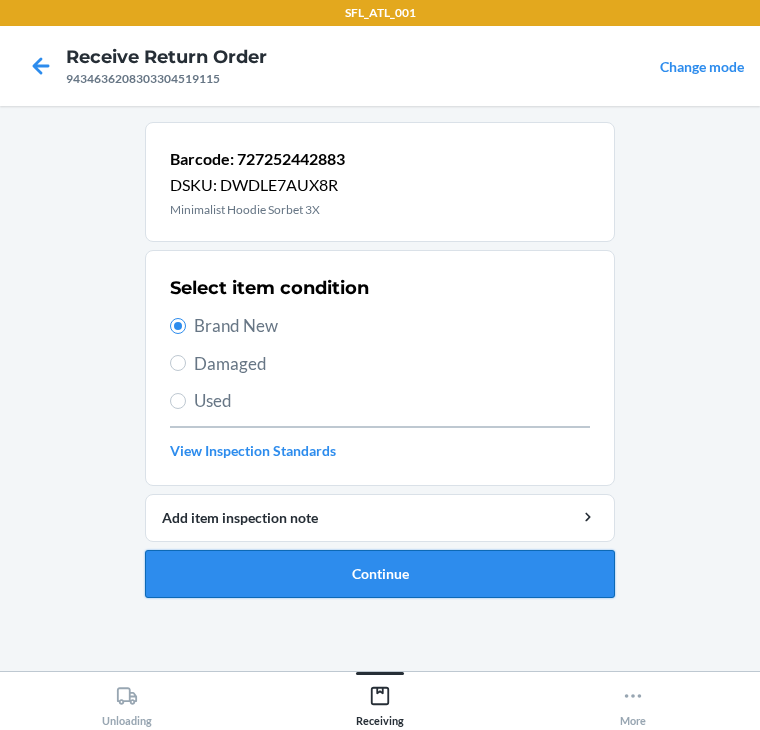 click on "Continue" at bounding box center (380, 574) 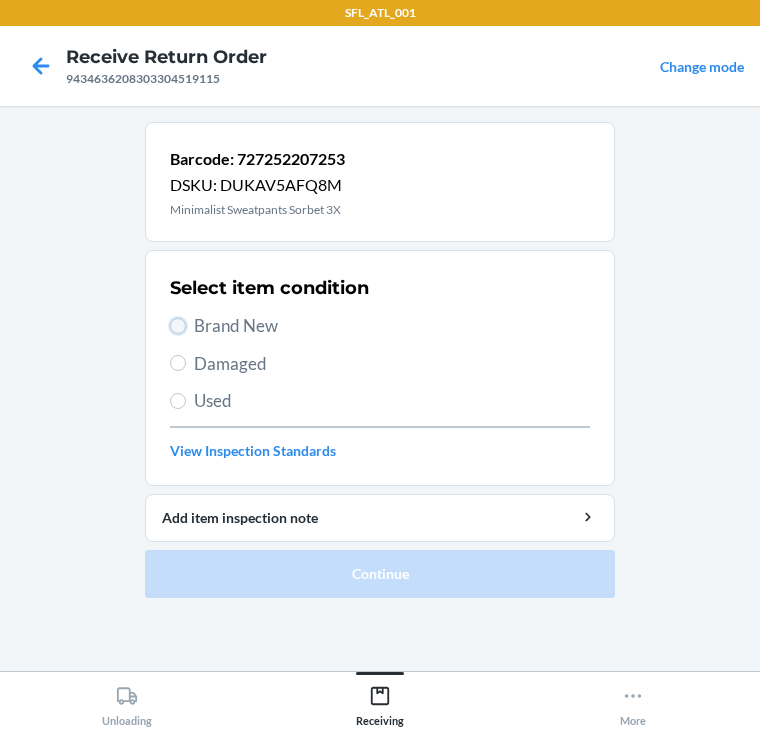 click on "Brand New" at bounding box center [178, 326] 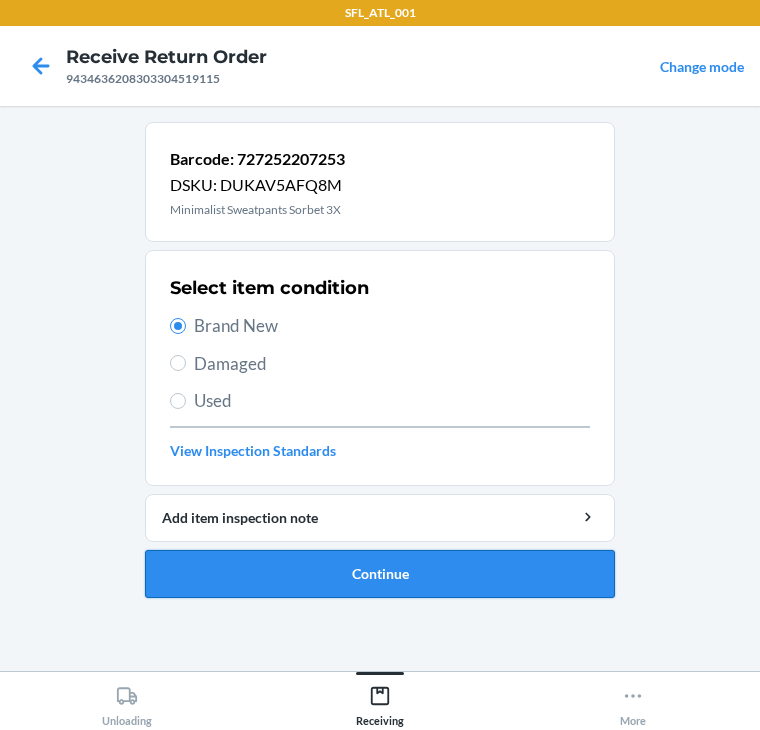 click on "Continue" at bounding box center [380, 574] 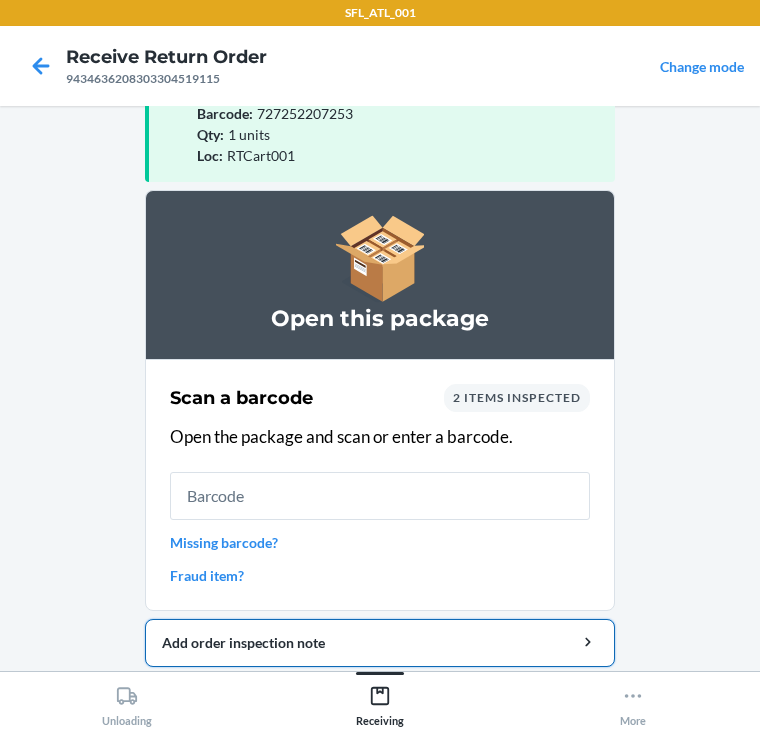 scroll, scrollTop: 130, scrollLeft: 0, axis: vertical 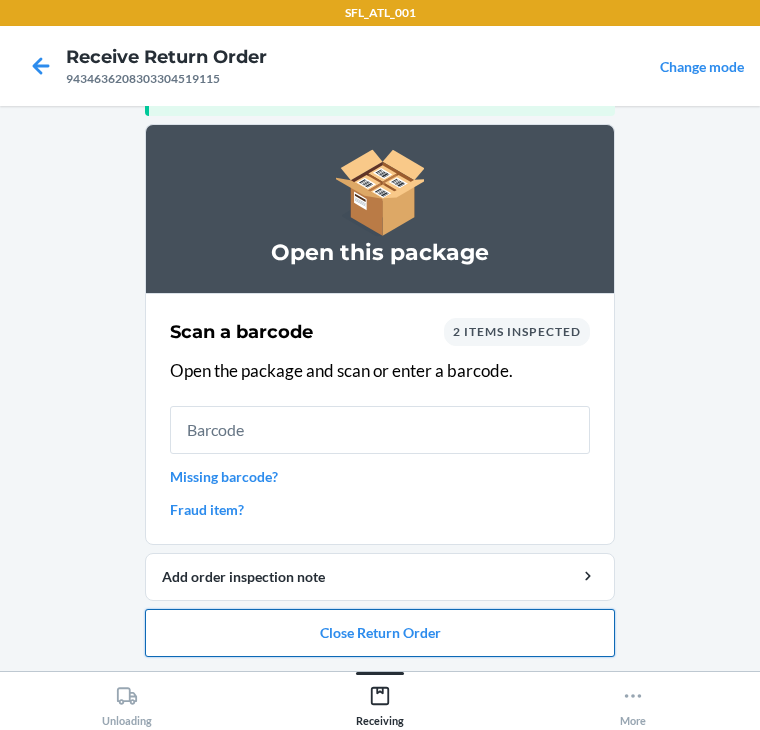 click on "Close Return Order" at bounding box center (380, 633) 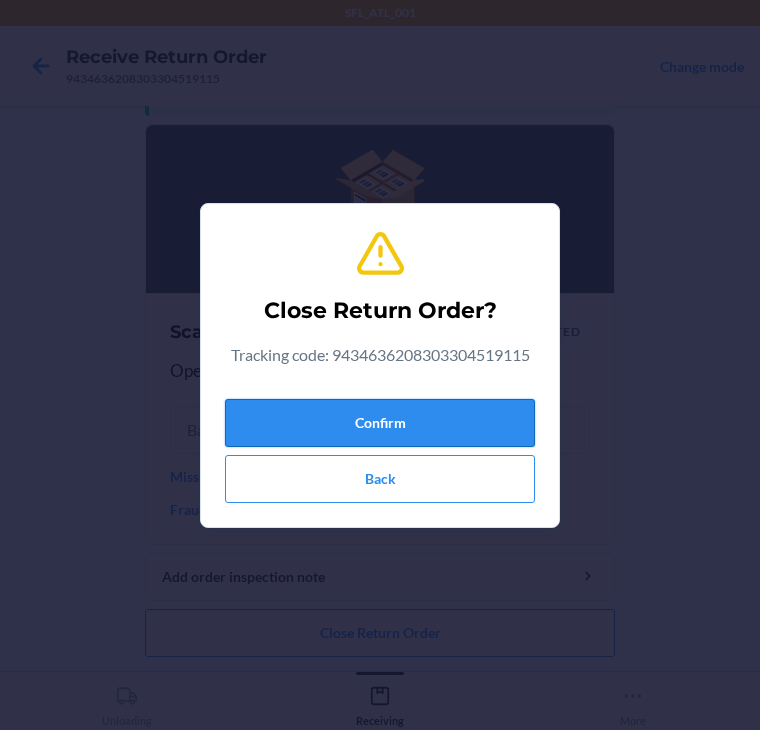 click on "Confirm" at bounding box center [380, 423] 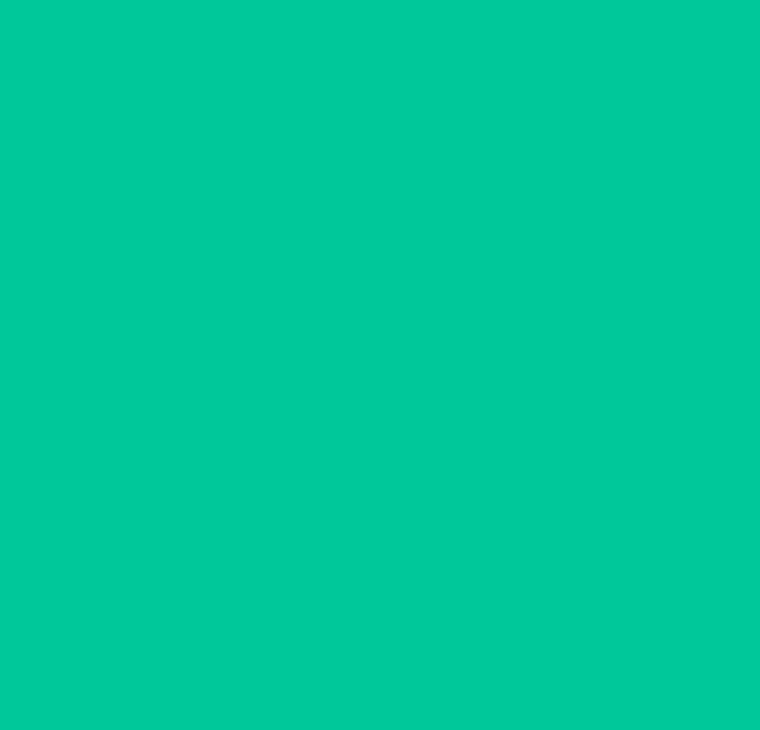 scroll, scrollTop: 0, scrollLeft: 0, axis: both 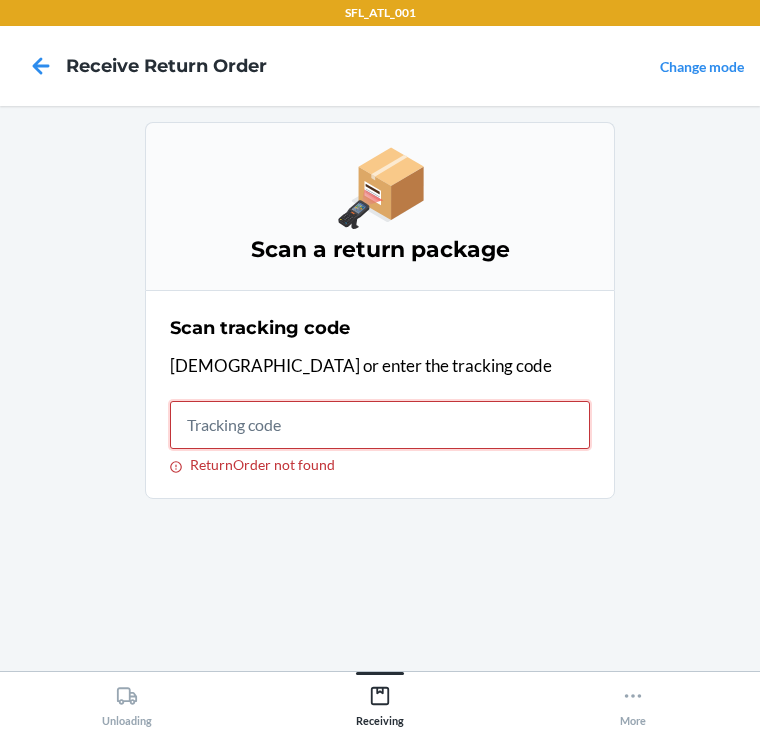 click on "ReturnOrder not found" at bounding box center (380, 425) 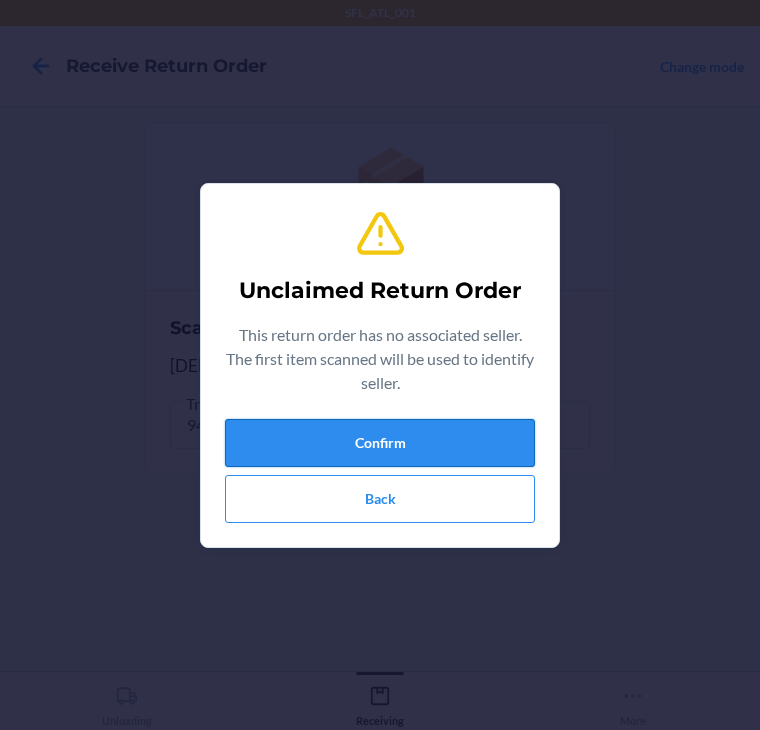 click on "Confirm" at bounding box center [380, 443] 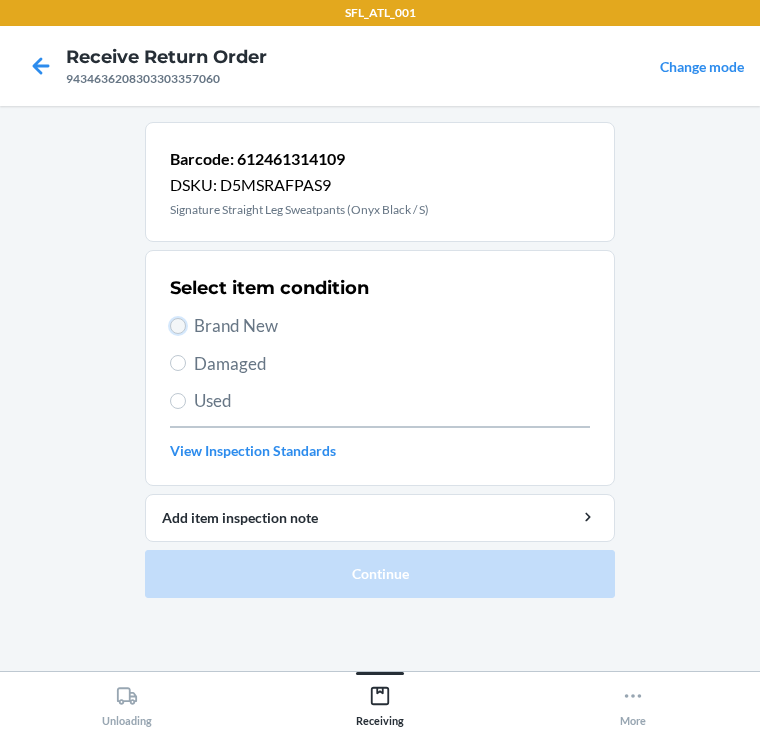 click on "Brand New" at bounding box center [178, 326] 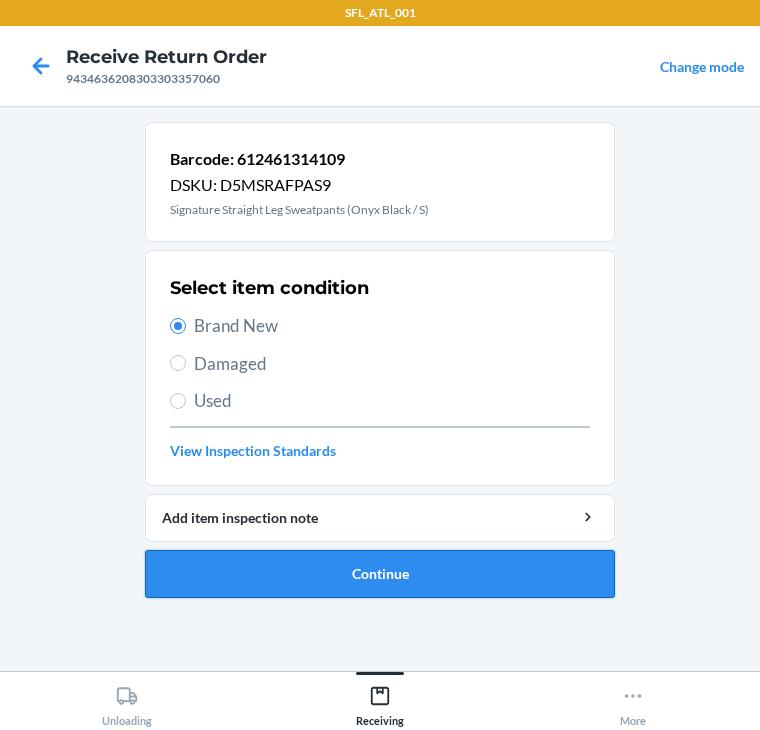 click on "Continue" at bounding box center [380, 574] 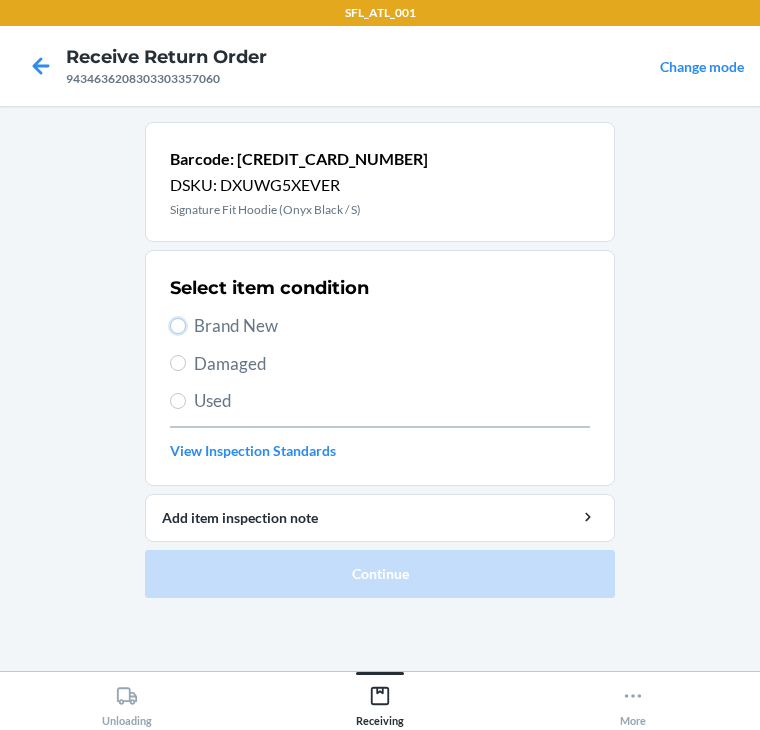 drag, startPoint x: 182, startPoint y: 321, endPoint x: 207, endPoint y: 398, distance: 80.95678 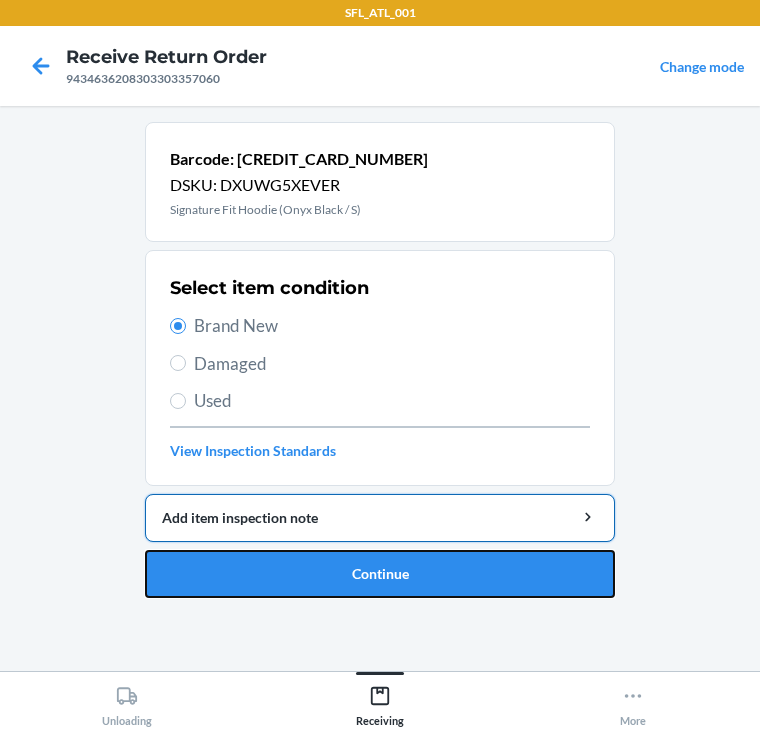 click on "Barcode: 660457137843 DSKU: DXUWG5XEVER Signature Fit Hoodie (Onyx Black / S) Select item condition Brand New Damaged Used View Inspection Standards Add item inspection note Continue" at bounding box center (380, 360) 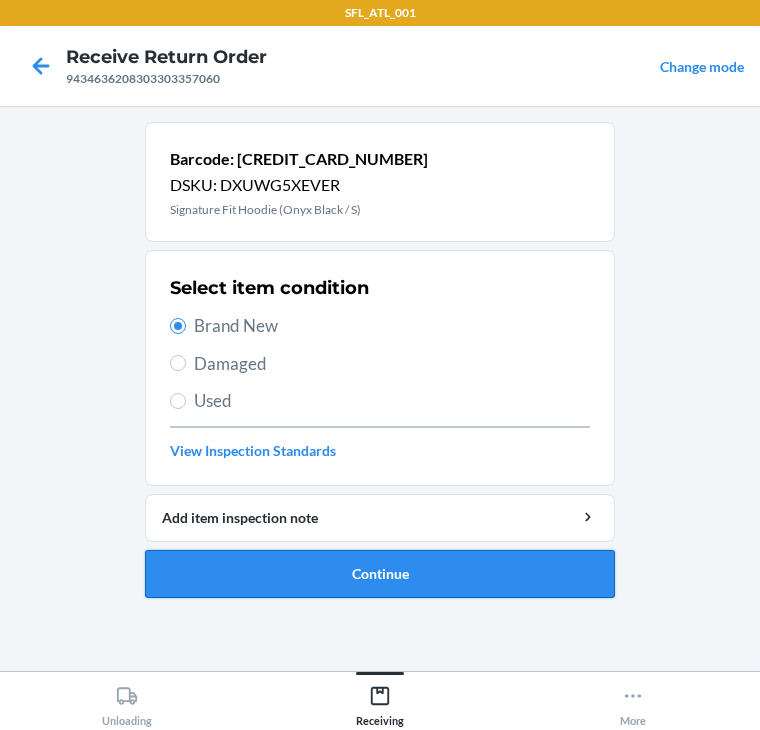 click on "Continue" at bounding box center (380, 574) 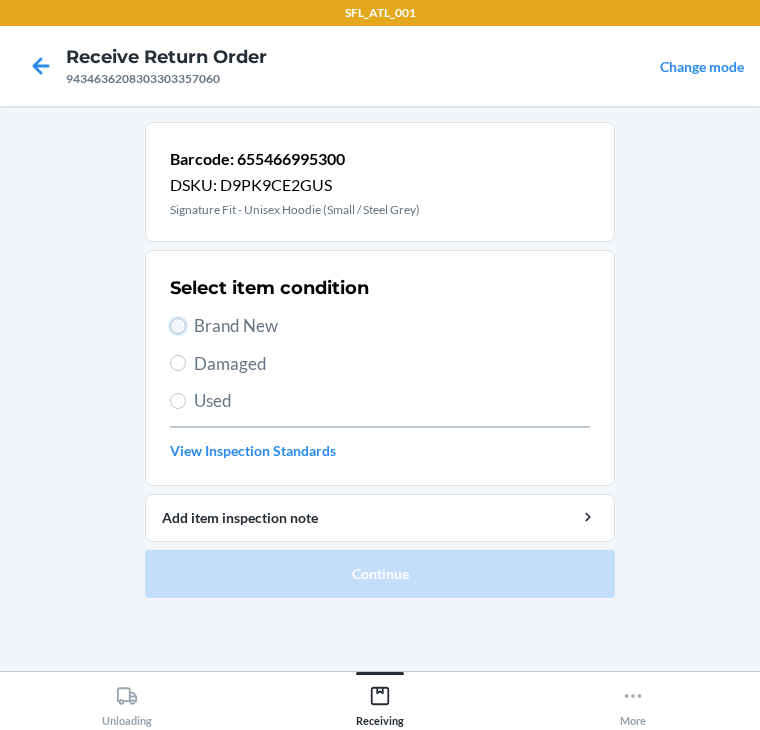 drag, startPoint x: 177, startPoint y: 316, endPoint x: 184, endPoint y: 329, distance: 14.764823 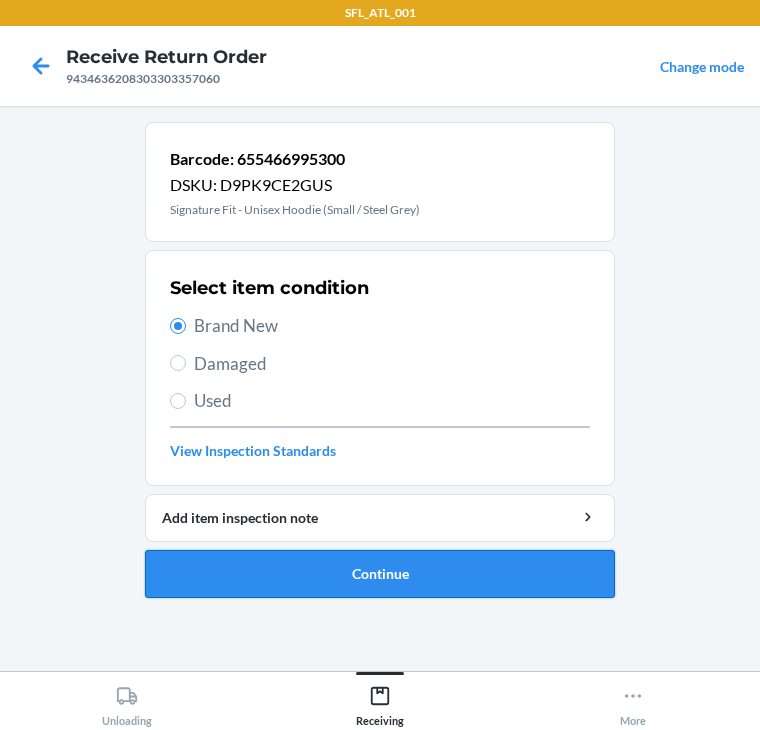 click on "Continue" at bounding box center [380, 574] 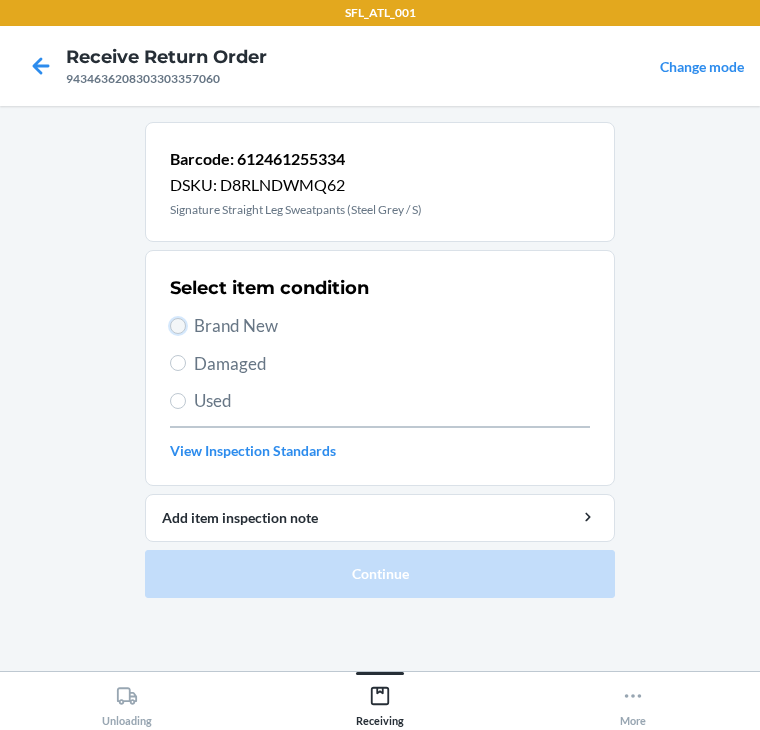 click on "Brand New" at bounding box center [178, 326] 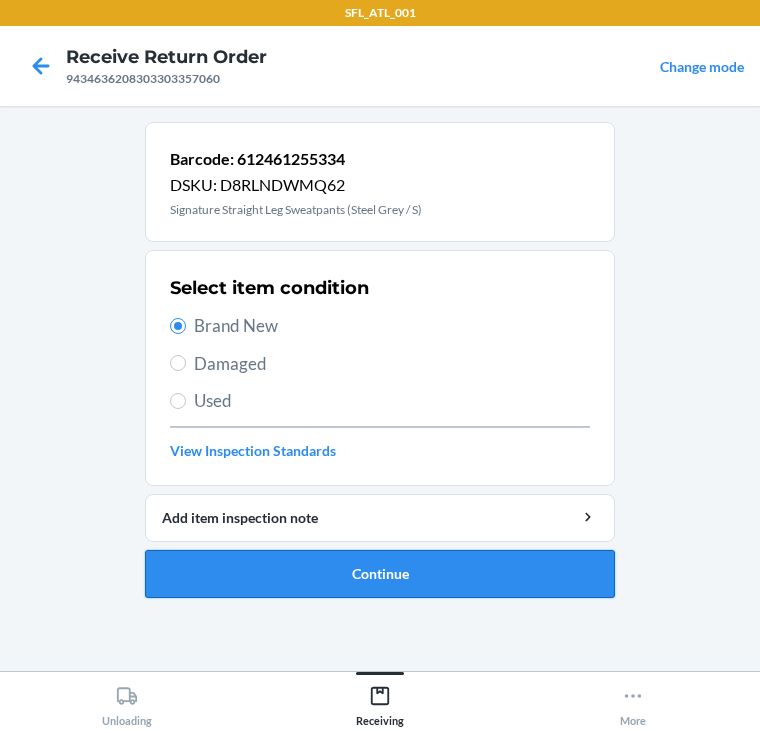 click on "Continue" at bounding box center (380, 574) 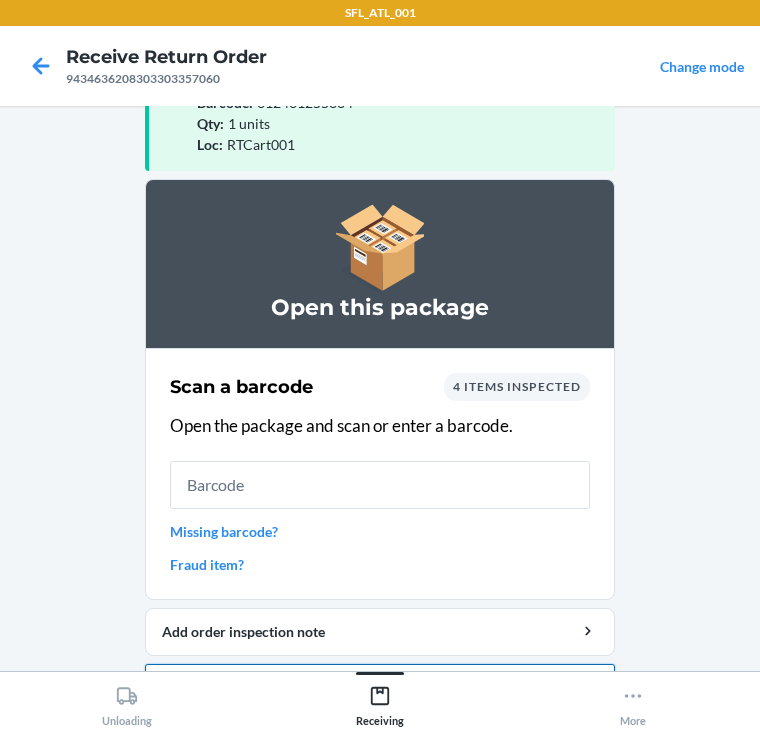 scroll, scrollTop: 130, scrollLeft: 0, axis: vertical 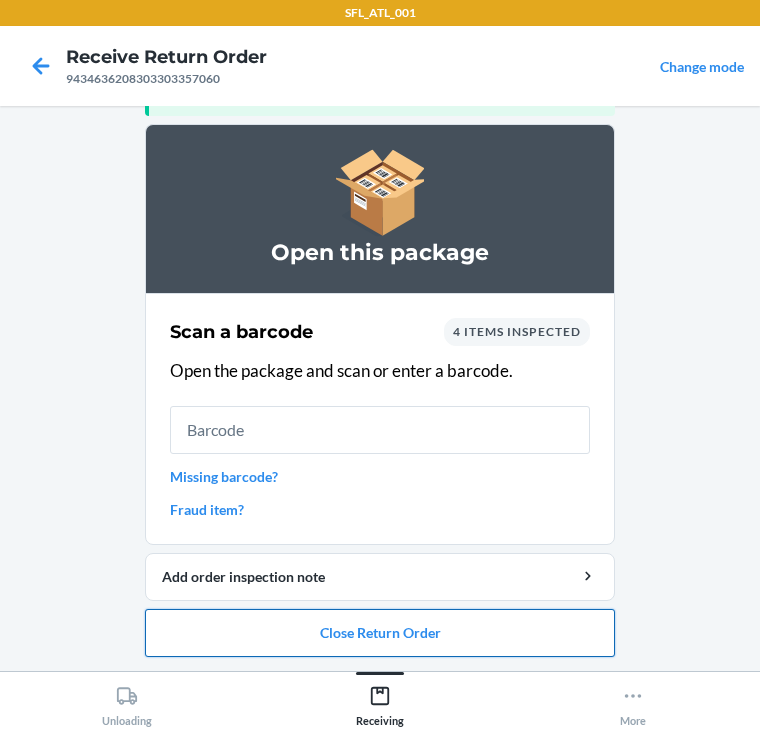 click on "Close Return Order" at bounding box center [380, 633] 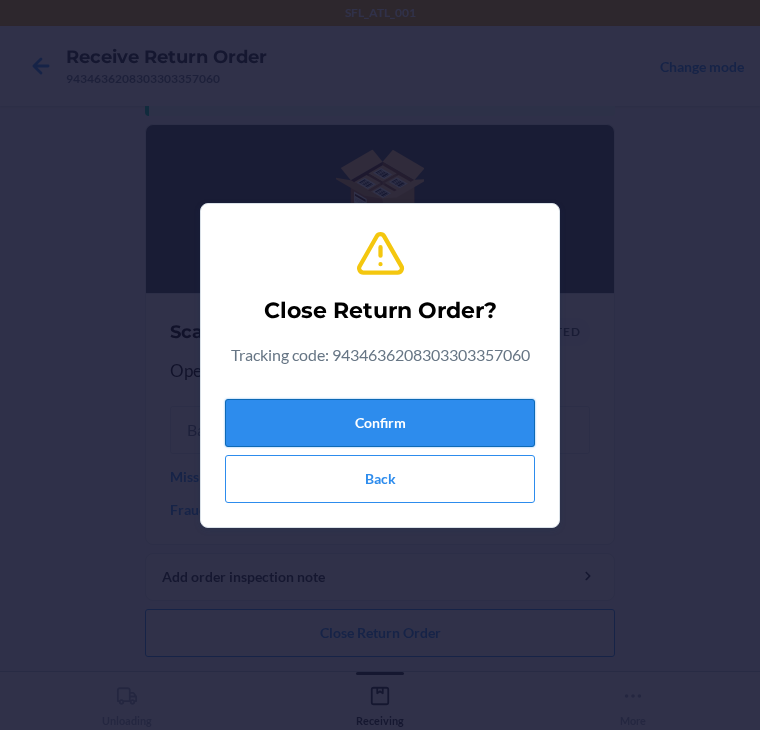 click on "Confirm" at bounding box center (380, 423) 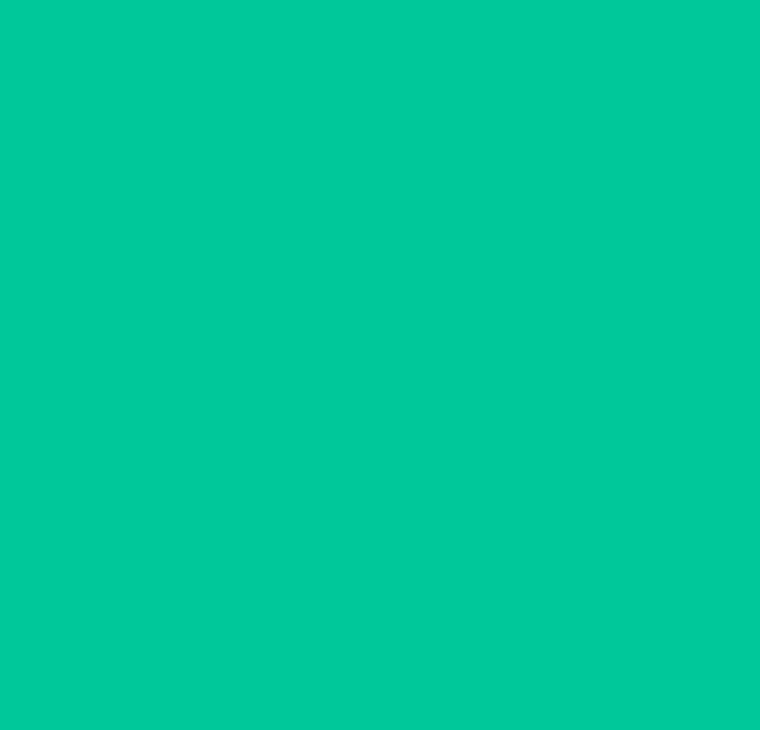scroll, scrollTop: 0, scrollLeft: 0, axis: both 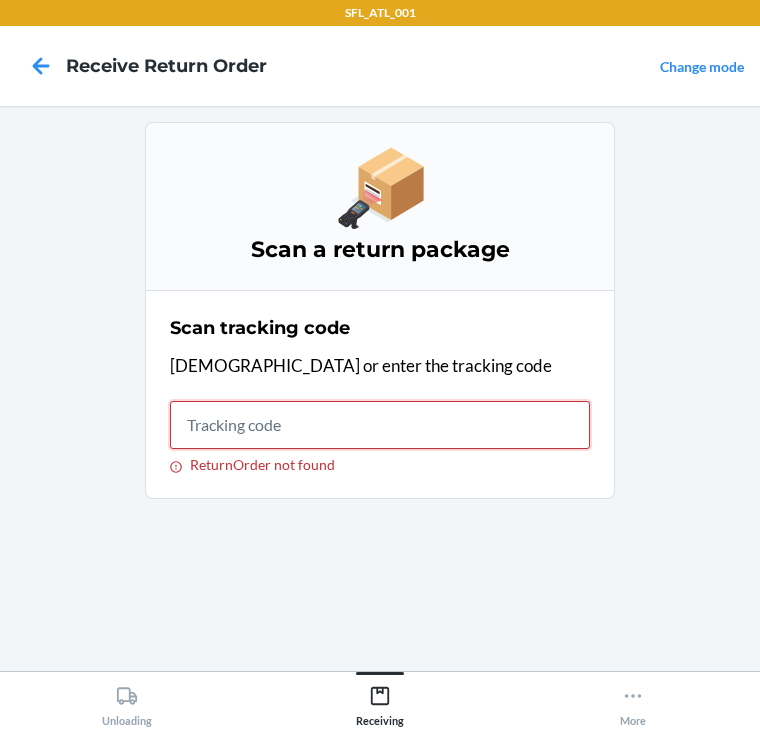 click on "ReturnOrder not found" at bounding box center [380, 425] 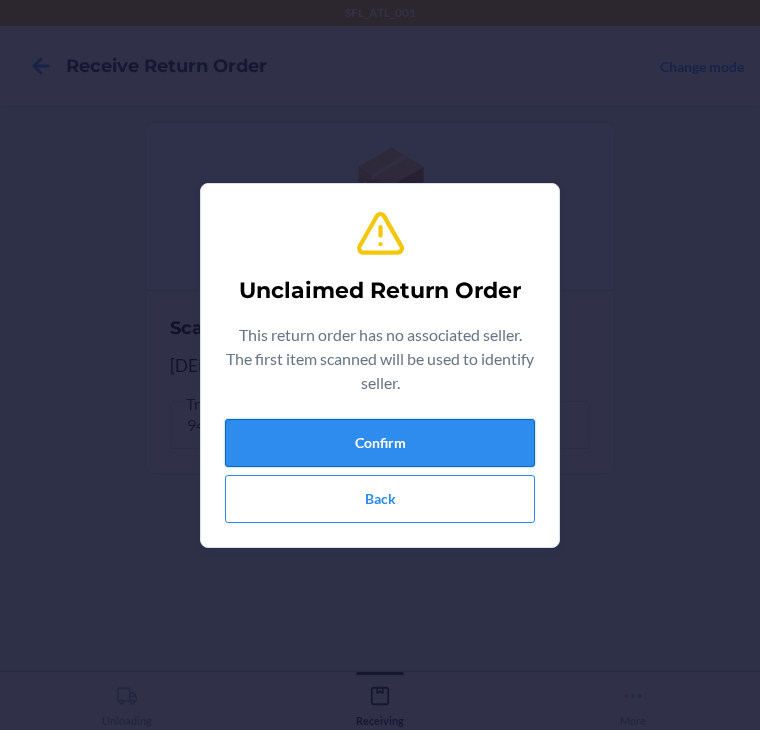 click on "Confirm" at bounding box center [380, 443] 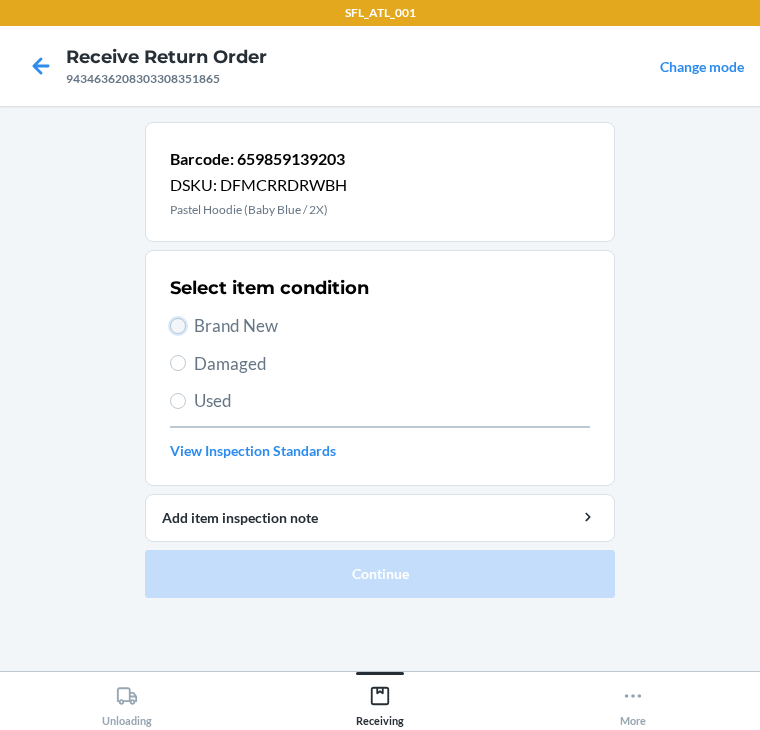 drag, startPoint x: 178, startPoint y: 327, endPoint x: 194, endPoint y: 506, distance: 179.71365 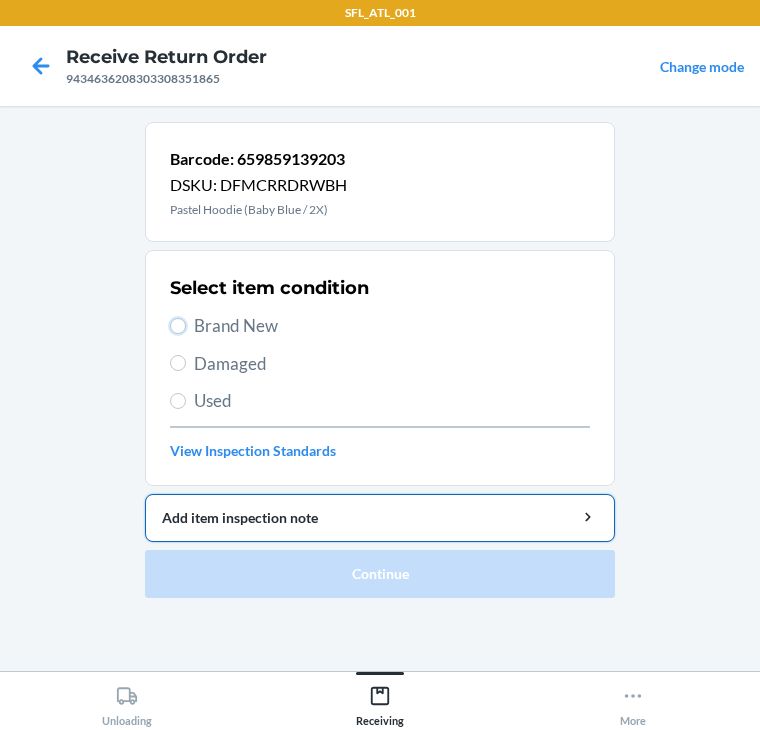 click on "Brand New" at bounding box center (178, 326) 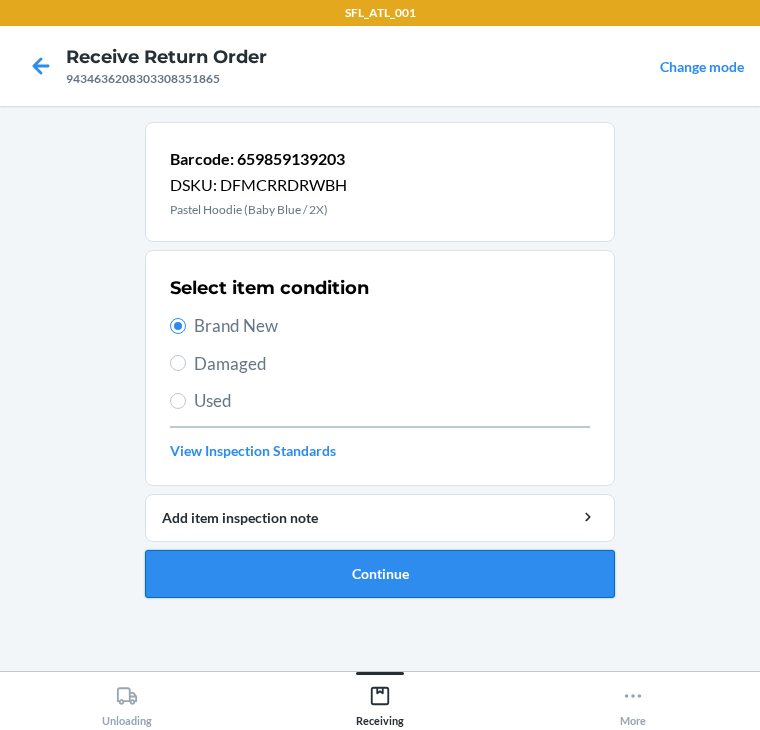 click on "Continue" at bounding box center (380, 574) 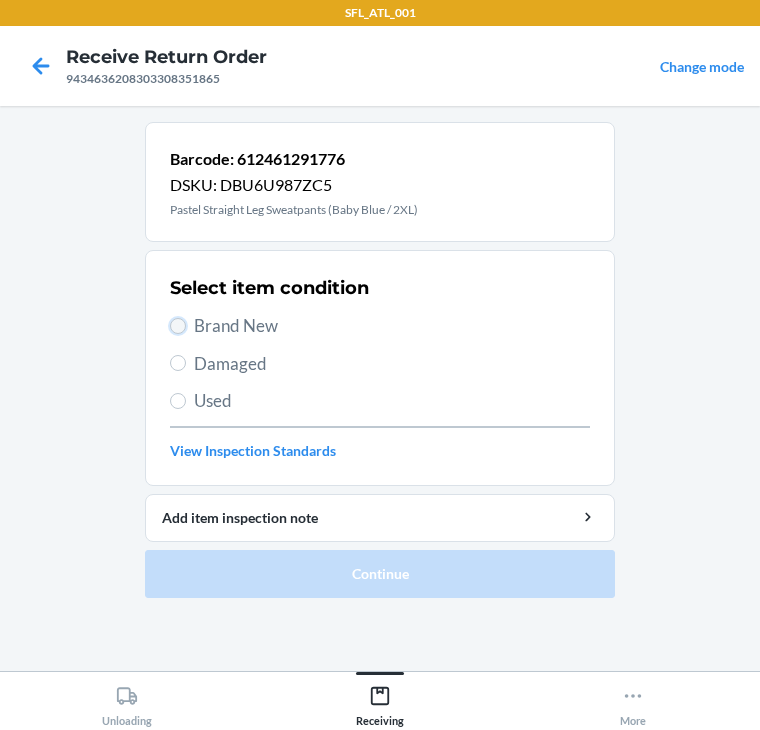 click on "Brand New" at bounding box center [178, 326] 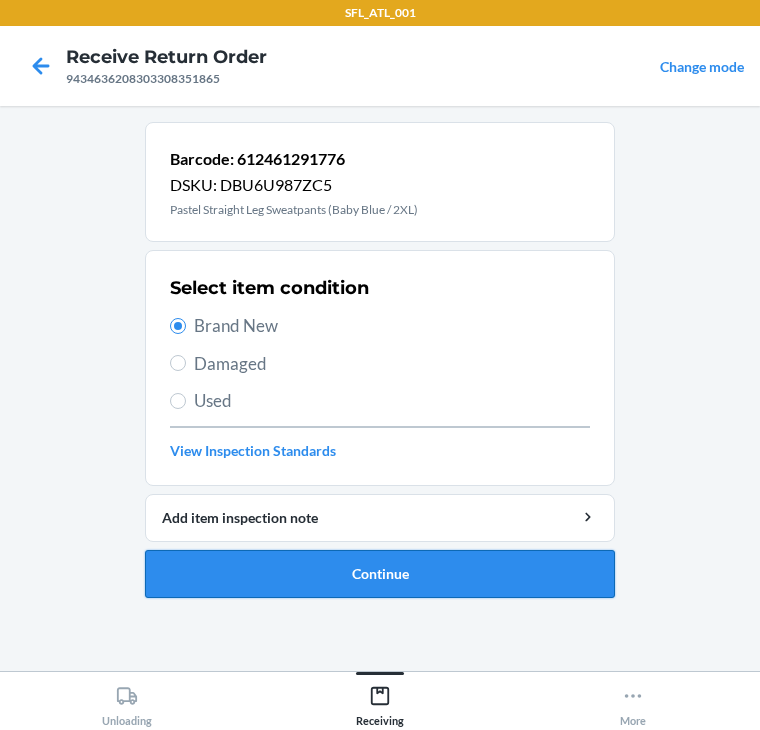 click on "Continue" at bounding box center [380, 574] 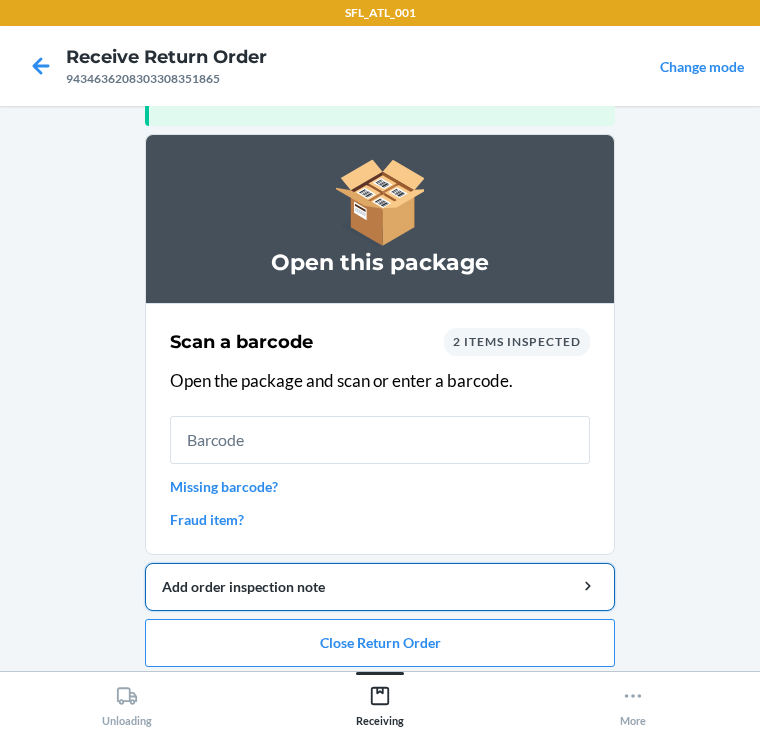 scroll, scrollTop: 130, scrollLeft: 0, axis: vertical 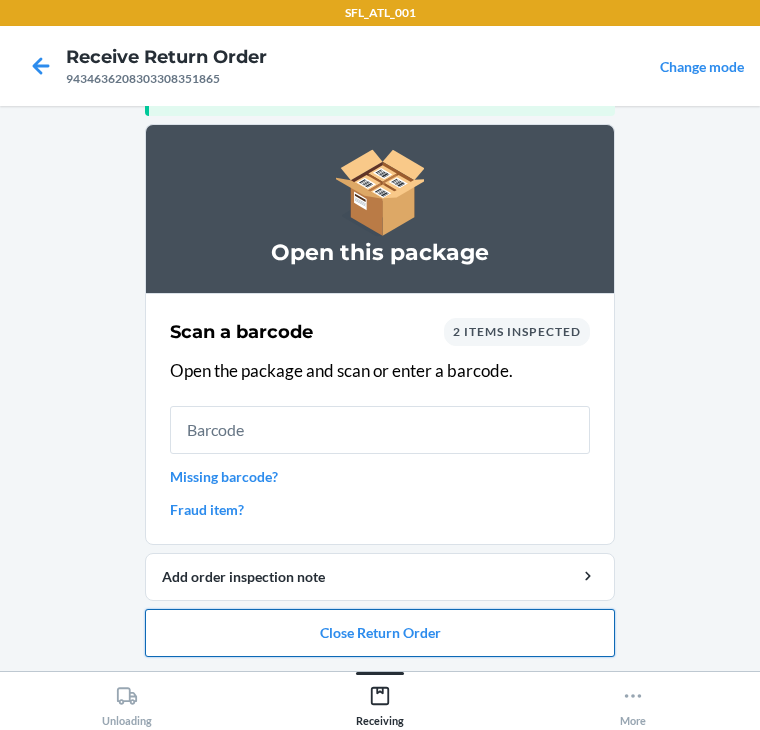 click on "Close Return Order" at bounding box center [380, 633] 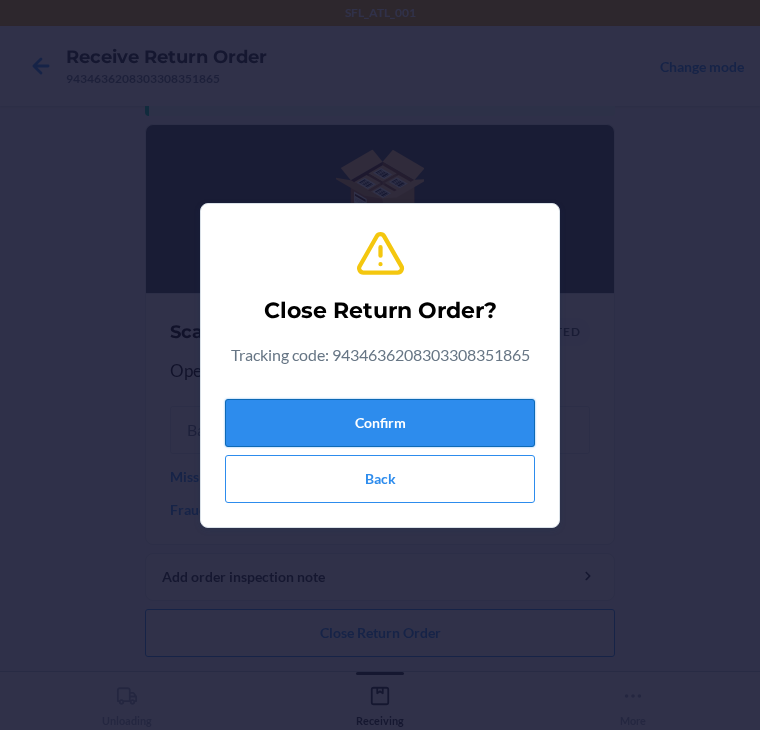 click on "Confirm" at bounding box center [380, 423] 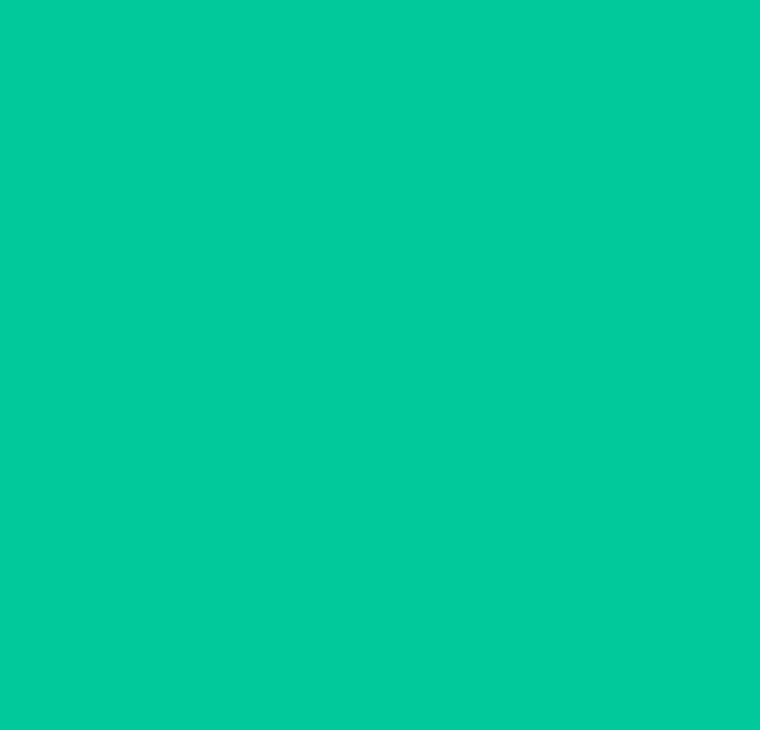 scroll, scrollTop: 0, scrollLeft: 0, axis: both 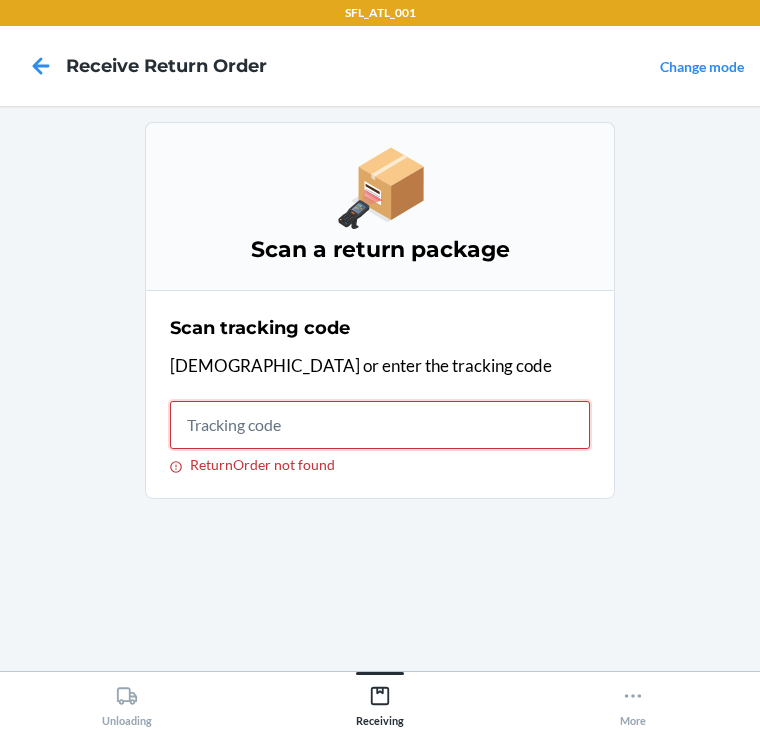 click on "ReturnOrder not found" at bounding box center [380, 425] 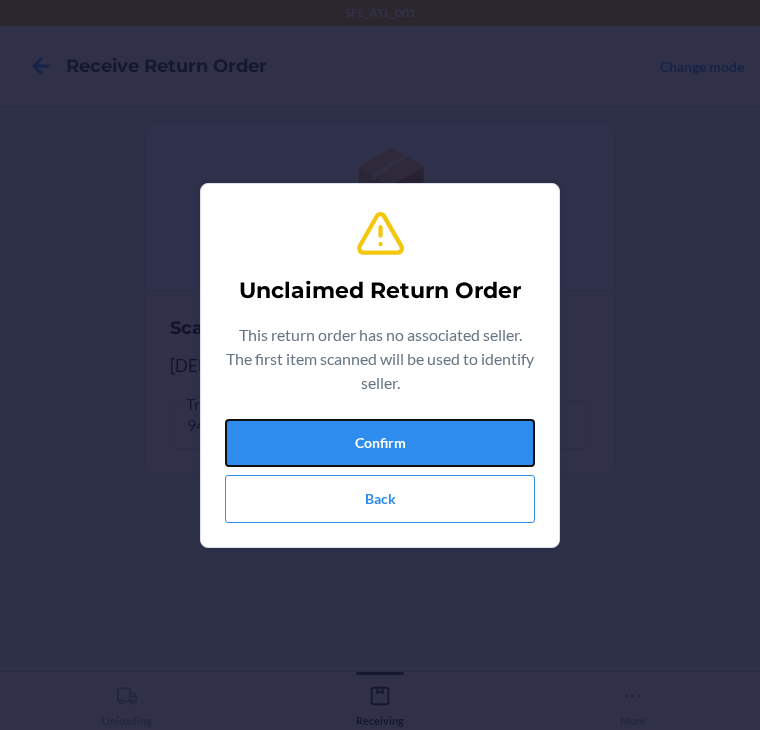 click on "Confirm" at bounding box center [380, 443] 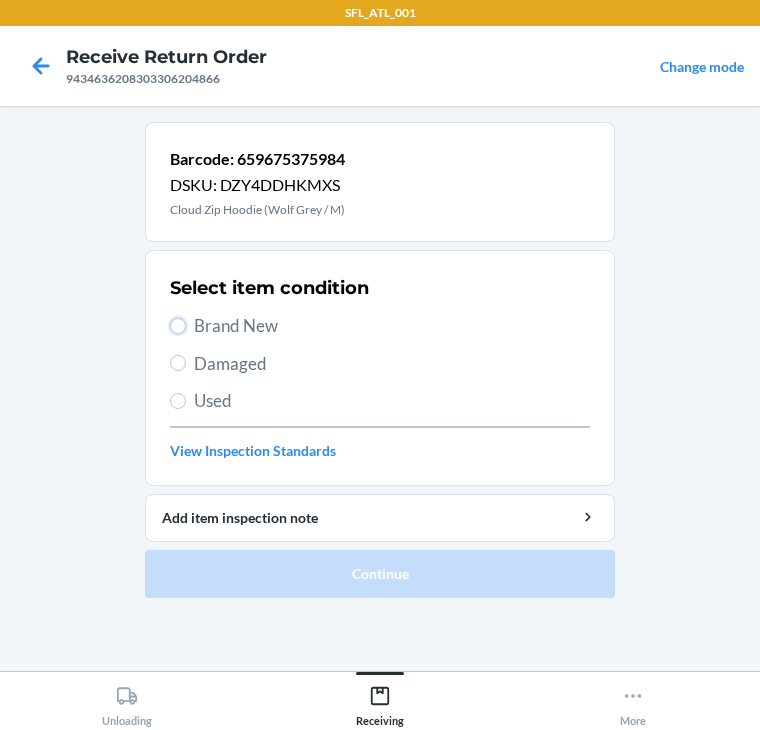 drag, startPoint x: 177, startPoint y: 323, endPoint x: 186, endPoint y: 366, distance: 43.931767 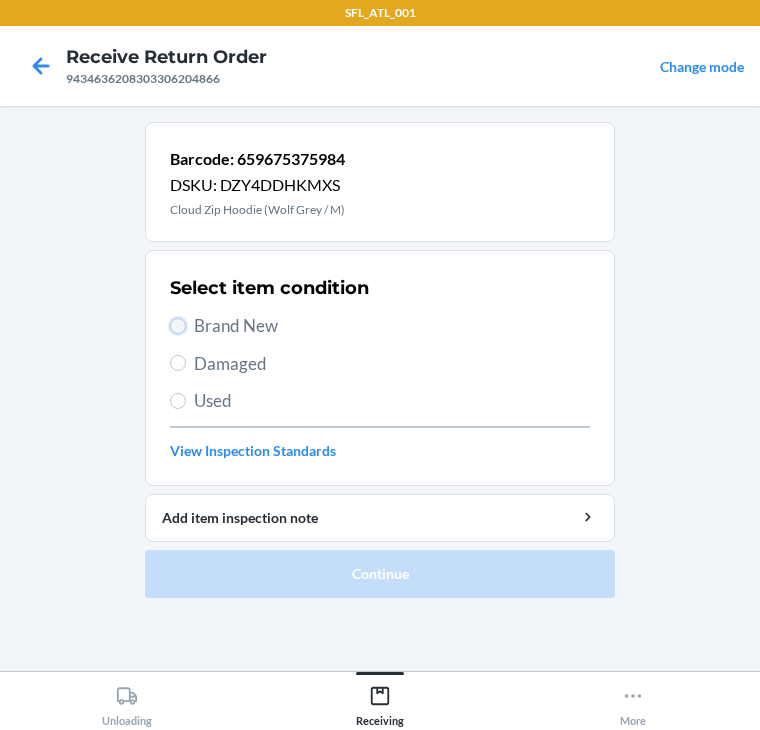 click on "Brand New" at bounding box center [178, 326] 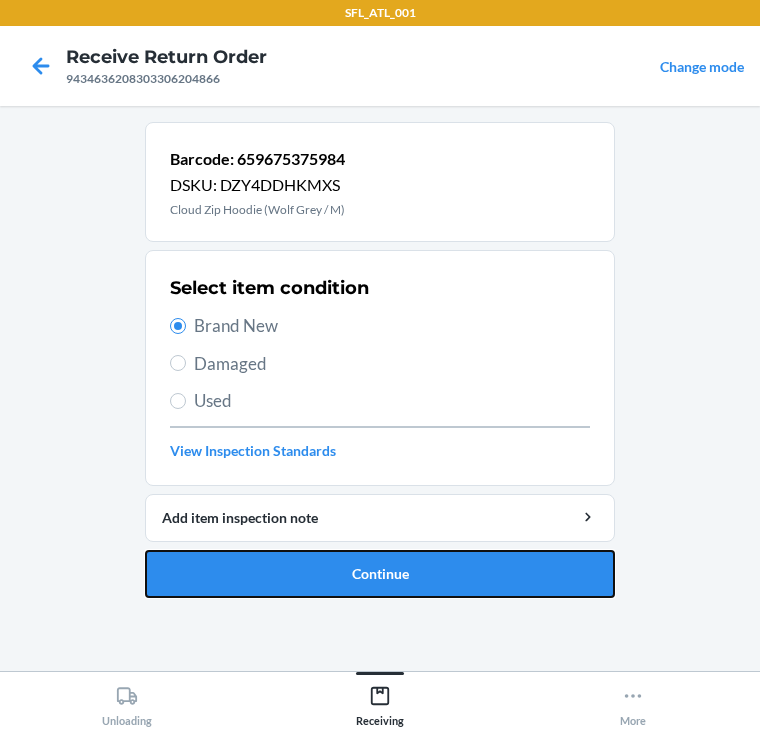 click on "Continue" at bounding box center [380, 574] 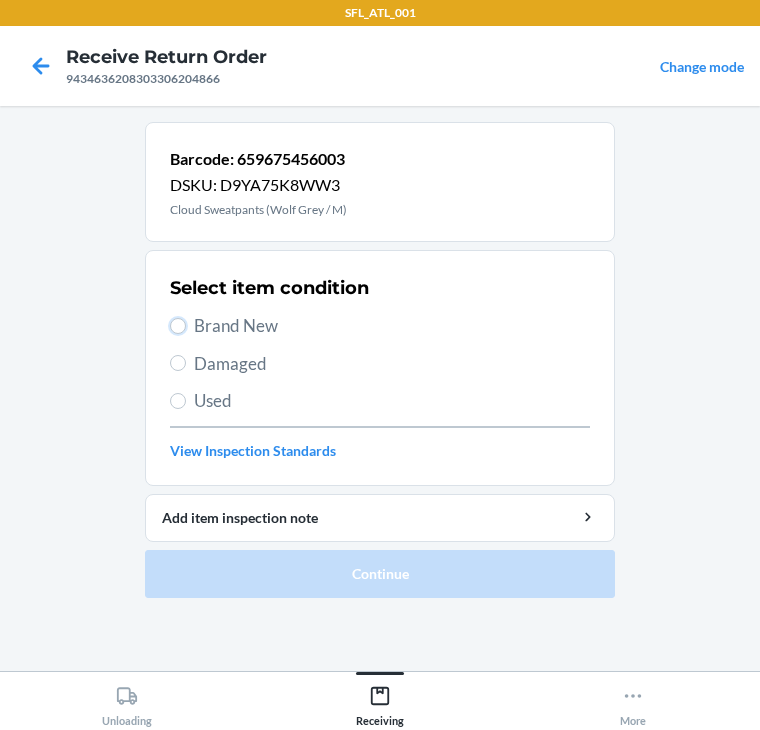 drag, startPoint x: 174, startPoint y: 328, endPoint x: 196, endPoint y: 556, distance: 229.05894 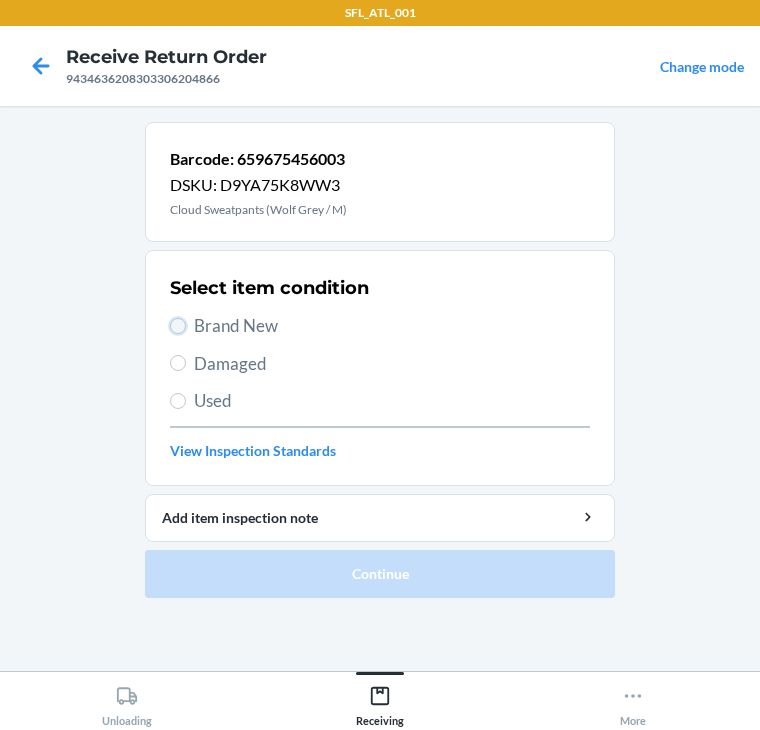 click on "Brand New" at bounding box center (178, 326) 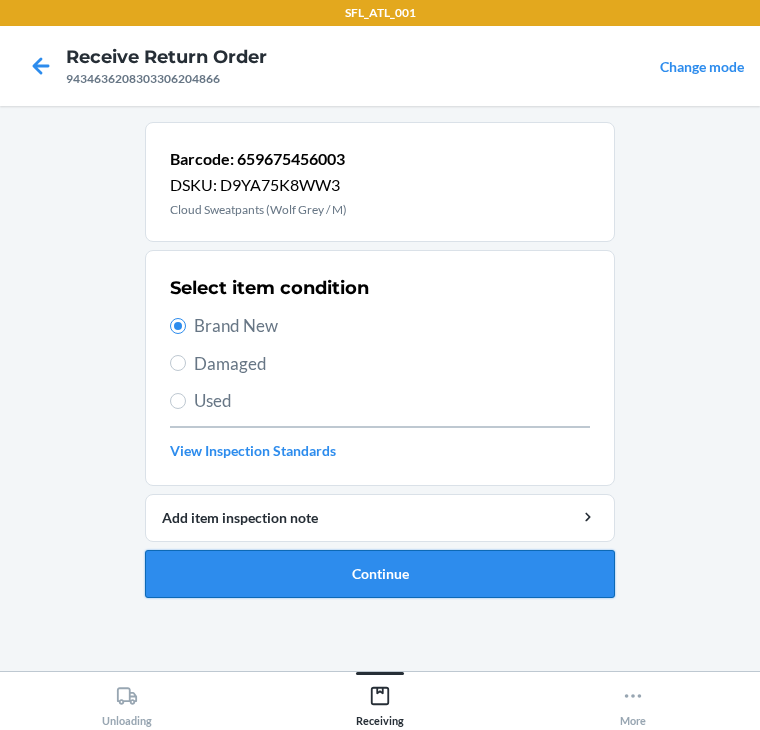click on "Continue" at bounding box center (380, 574) 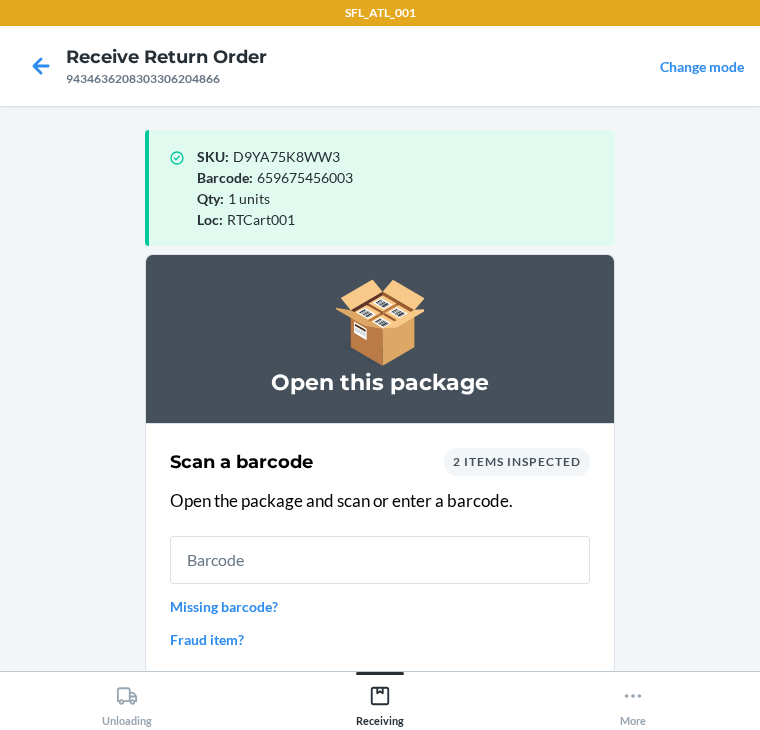 scroll, scrollTop: 130, scrollLeft: 0, axis: vertical 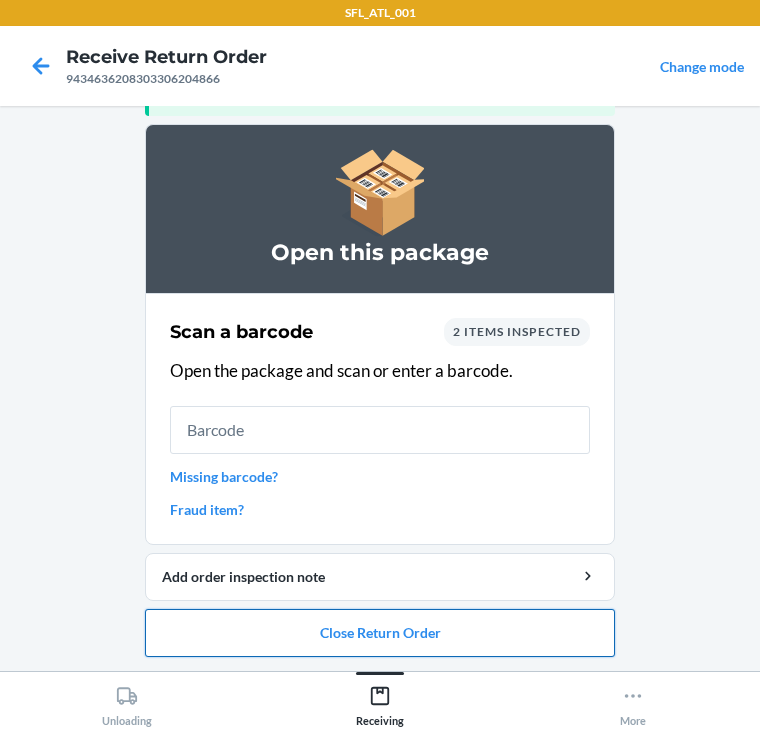 click on "Close Return Order" at bounding box center (380, 633) 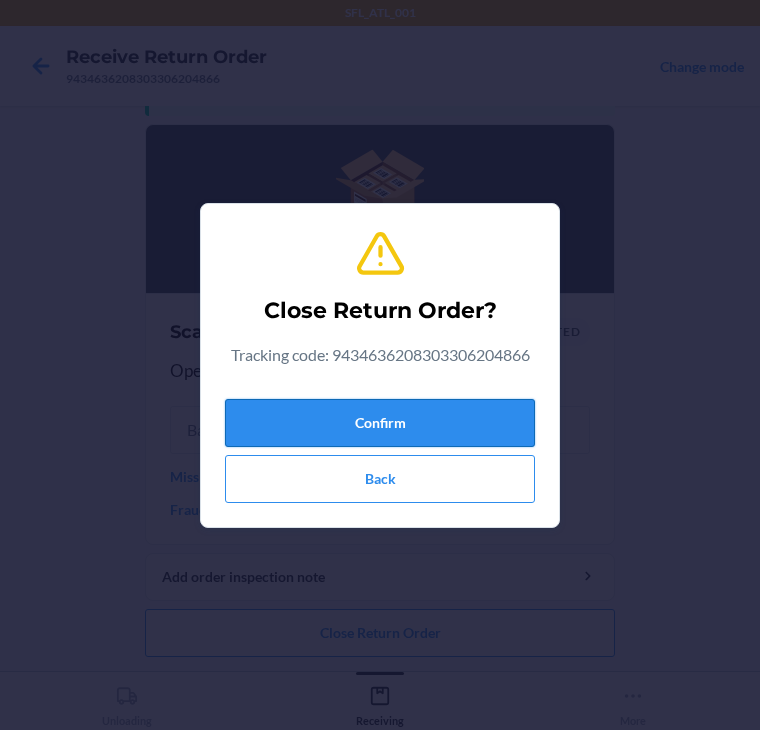 click on "Confirm" at bounding box center (380, 423) 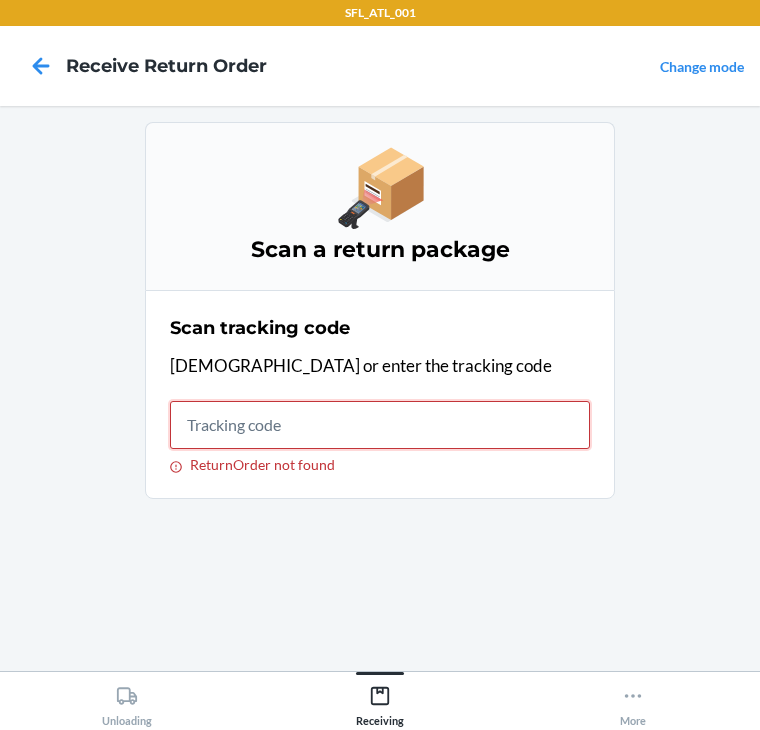 click on "ReturnOrder not found" at bounding box center (380, 425) 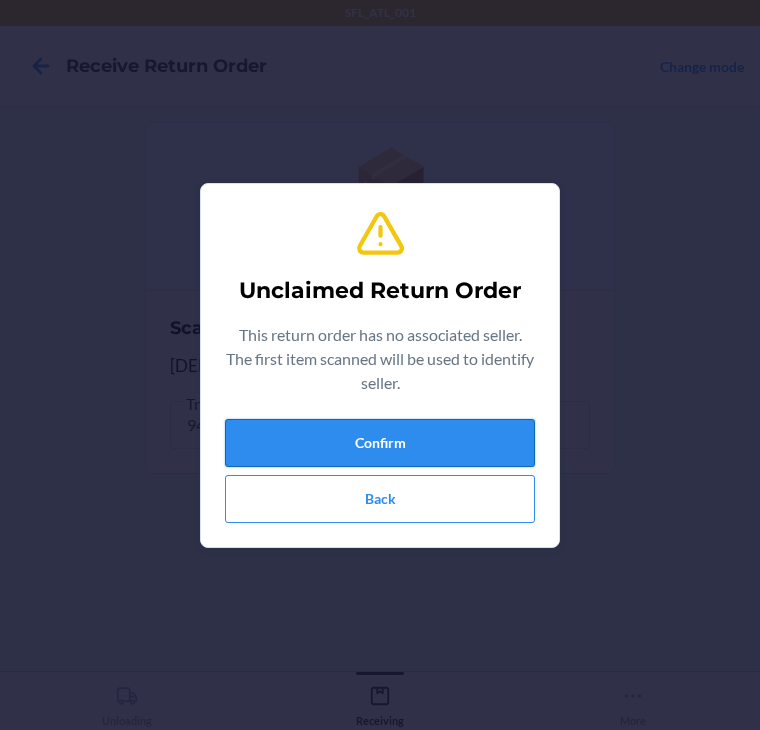 click on "Confirm" at bounding box center [380, 443] 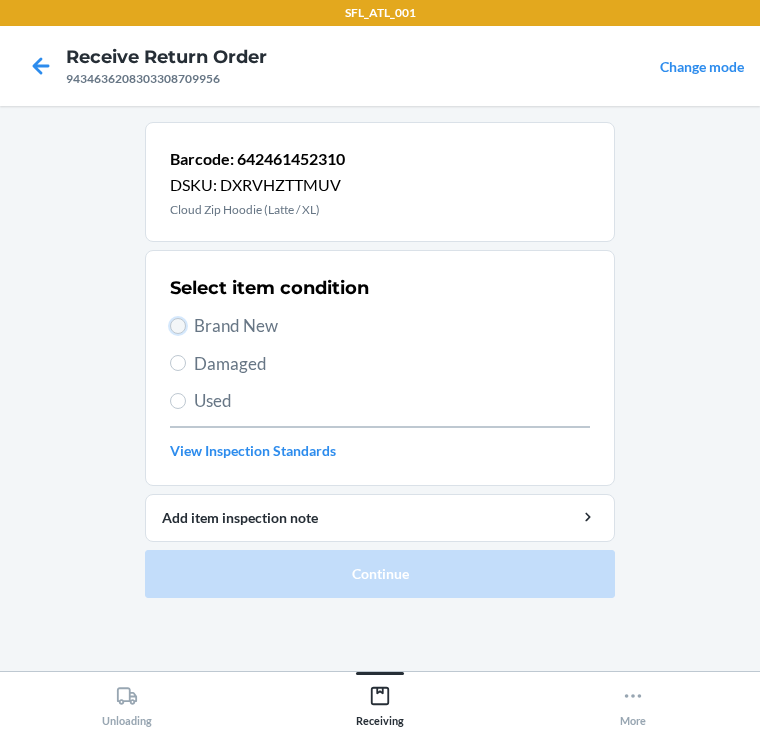 click on "Brand New" at bounding box center [178, 326] 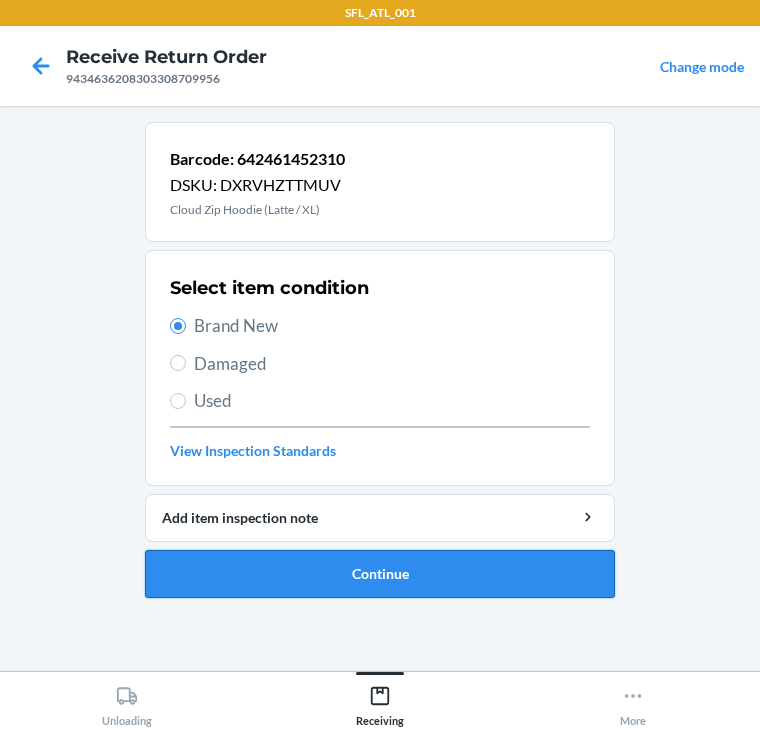 click on "Continue" at bounding box center (380, 574) 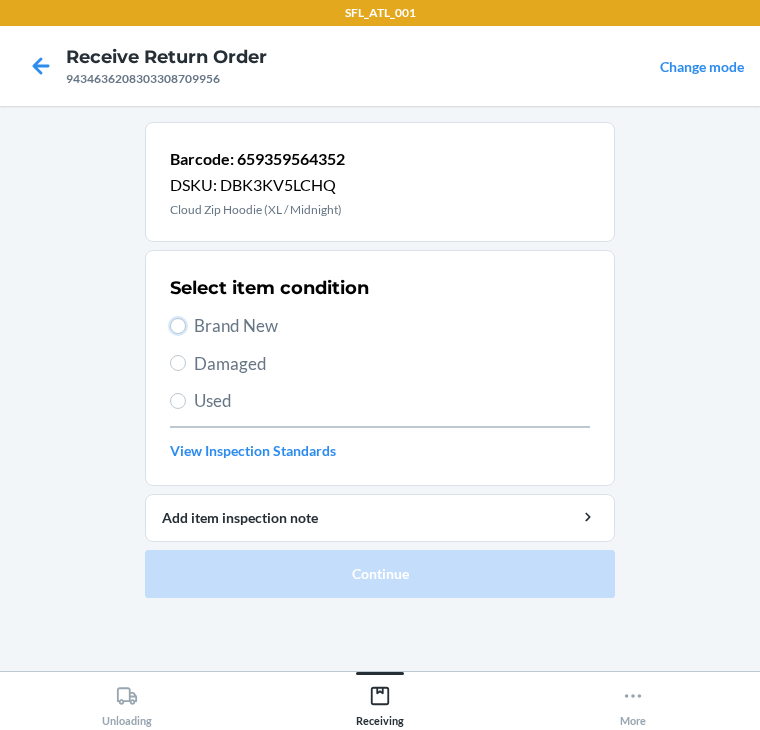 drag, startPoint x: 180, startPoint y: 325, endPoint x: 182, endPoint y: 344, distance: 19.104973 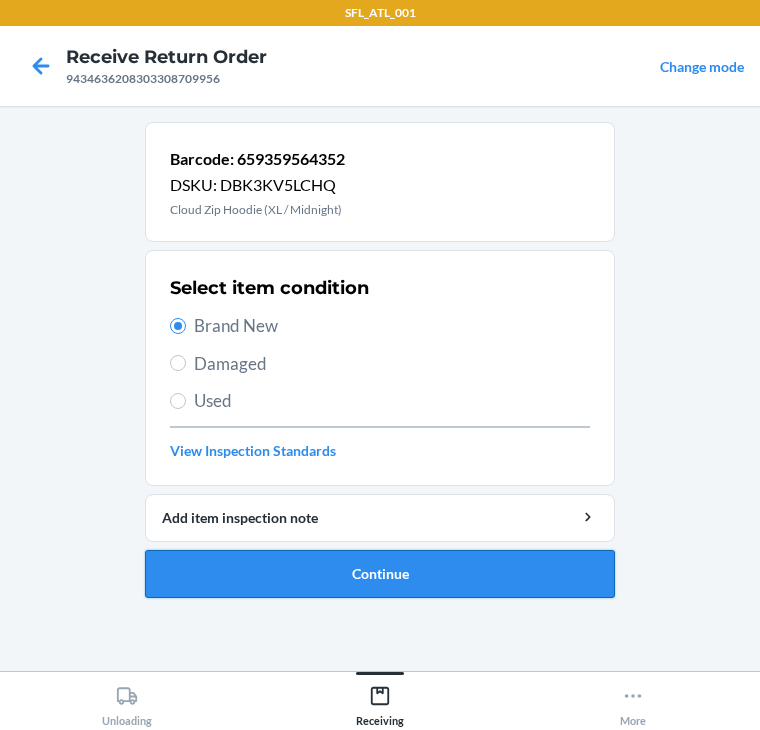 click on "Continue" at bounding box center (380, 574) 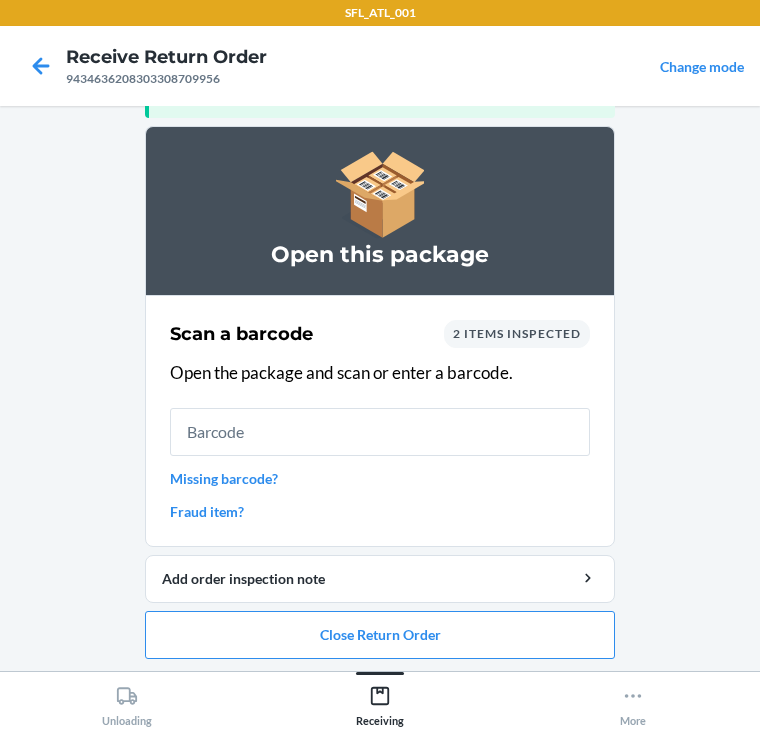 scroll, scrollTop: 130, scrollLeft: 0, axis: vertical 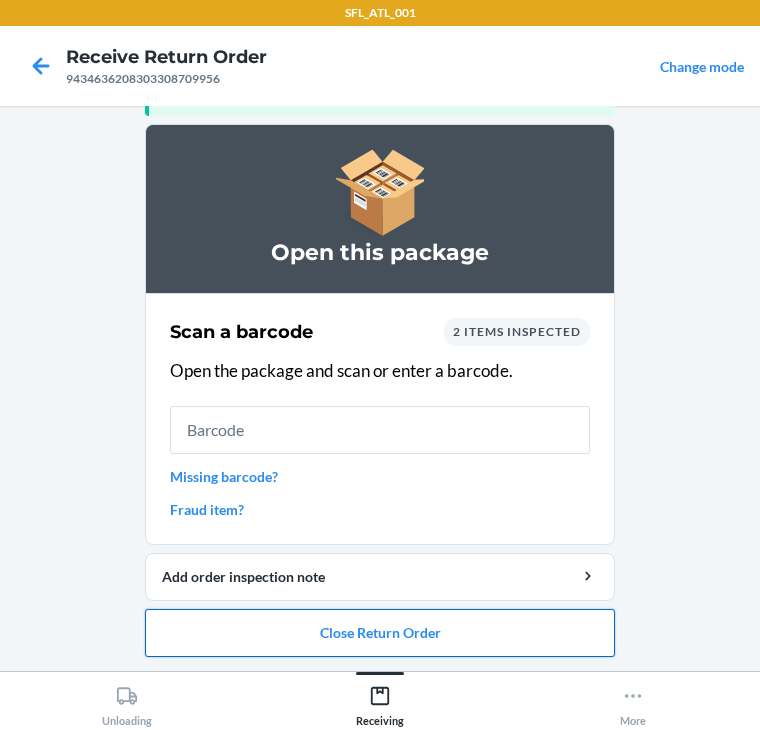 click on "Close Return Order" at bounding box center (380, 633) 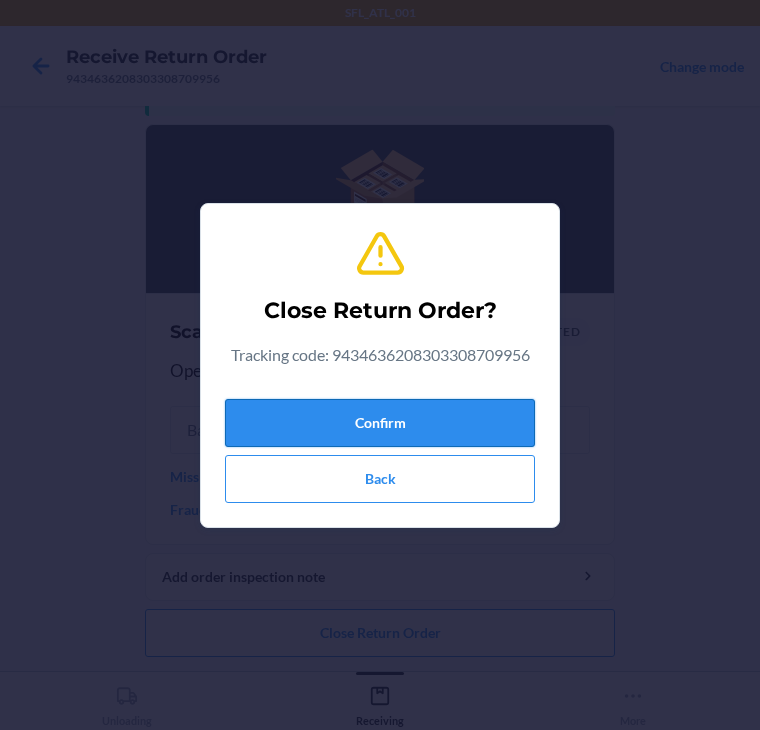 drag, startPoint x: 304, startPoint y: 422, endPoint x: 317, endPoint y: 429, distance: 14.764823 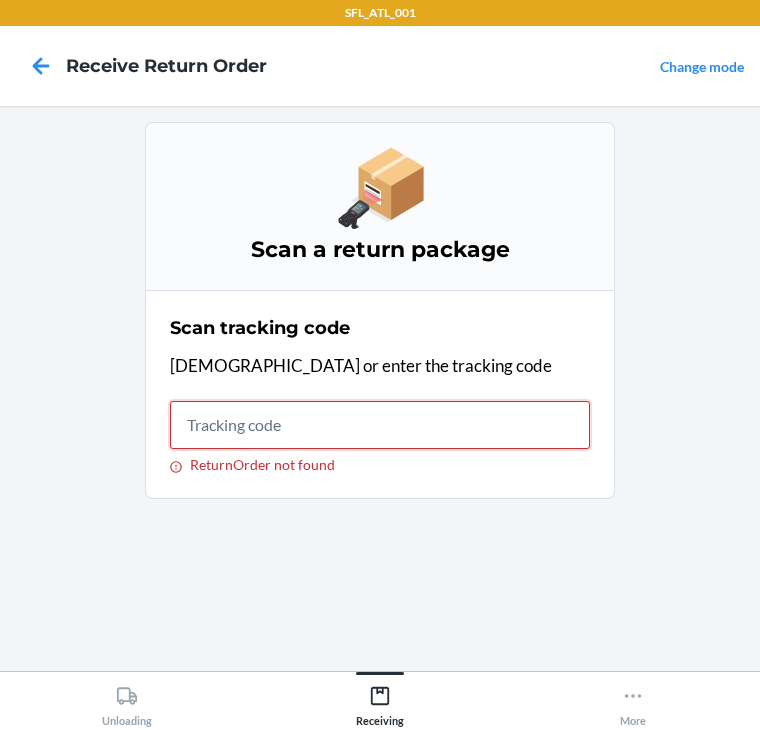 click on "ReturnOrder not found" at bounding box center (380, 425) 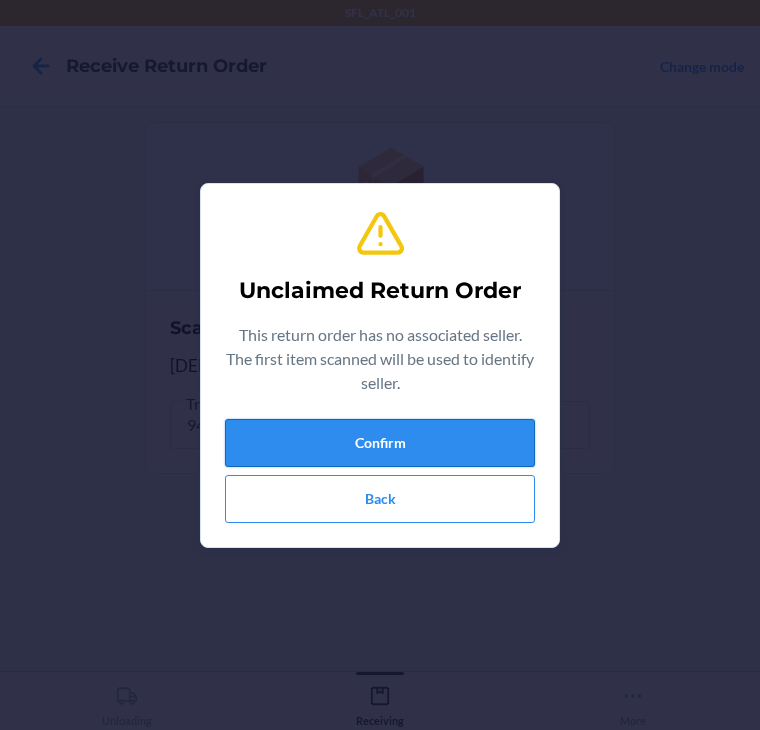 click on "Confirm" at bounding box center (380, 443) 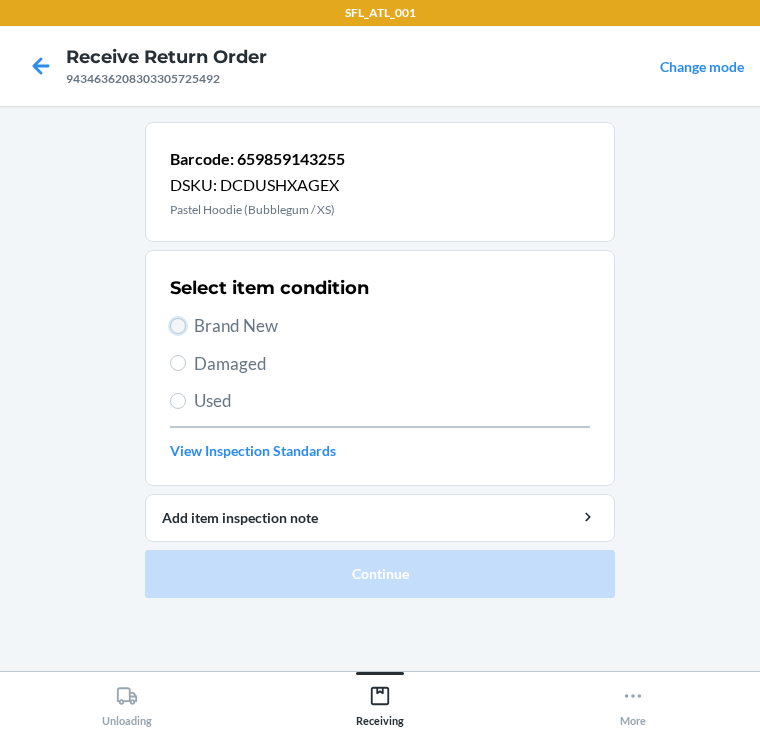 click on "Brand New" at bounding box center (178, 326) 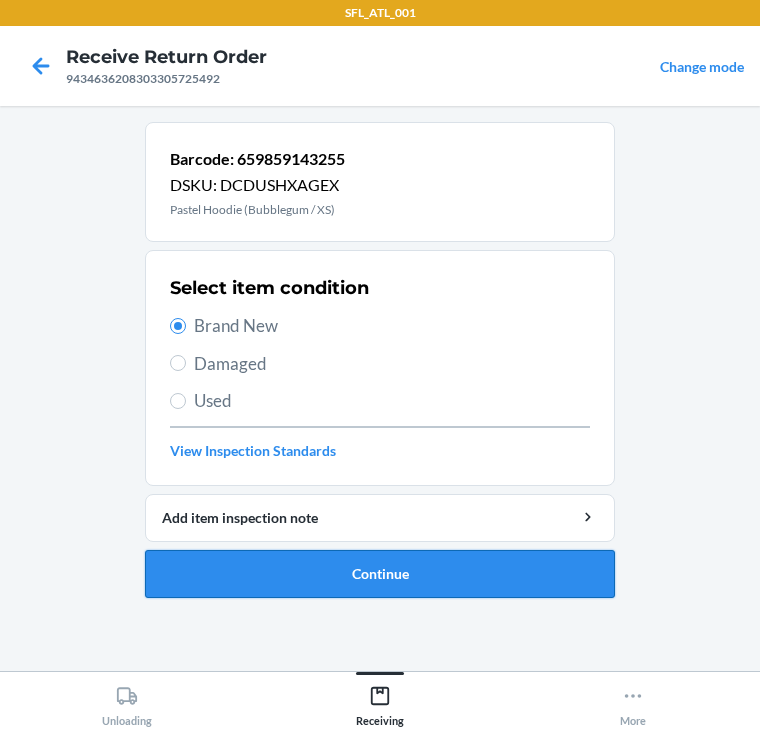 click on "Continue" at bounding box center (380, 574) 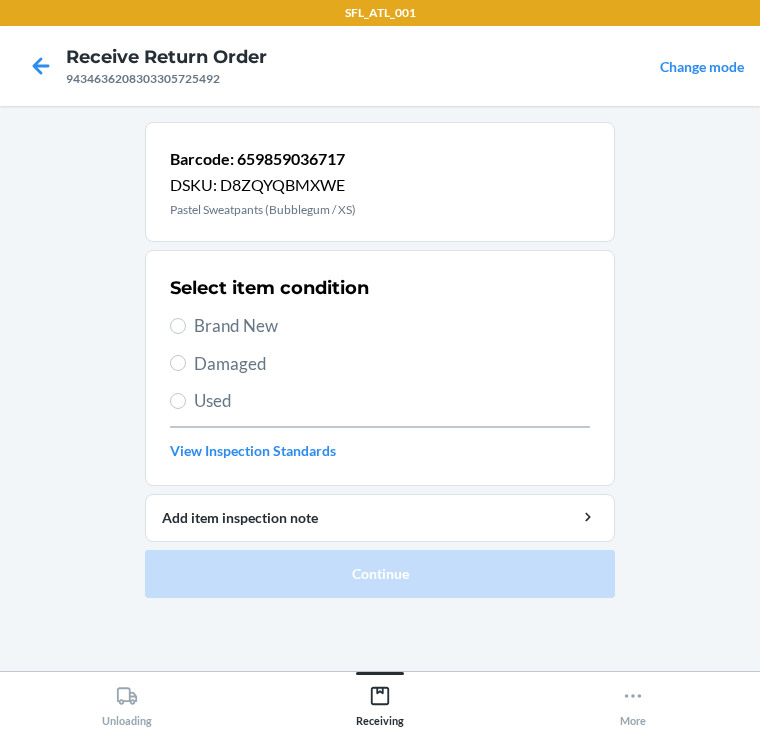 click on "Brand New" at bounding box center (380, 326) 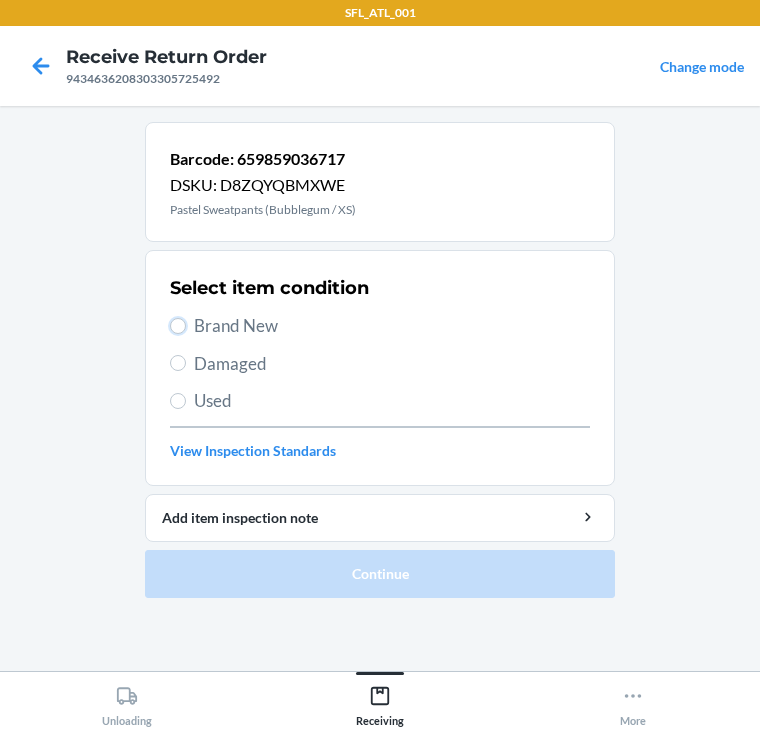 click on "Brand New" at bounding box center [178, 326] 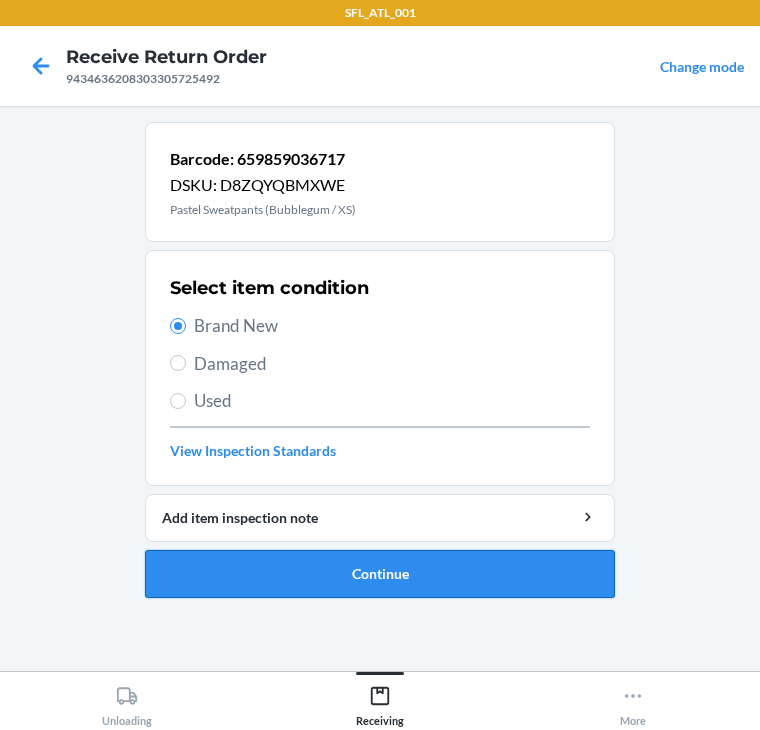 click on "Continue" at bounding box center (380, 574) 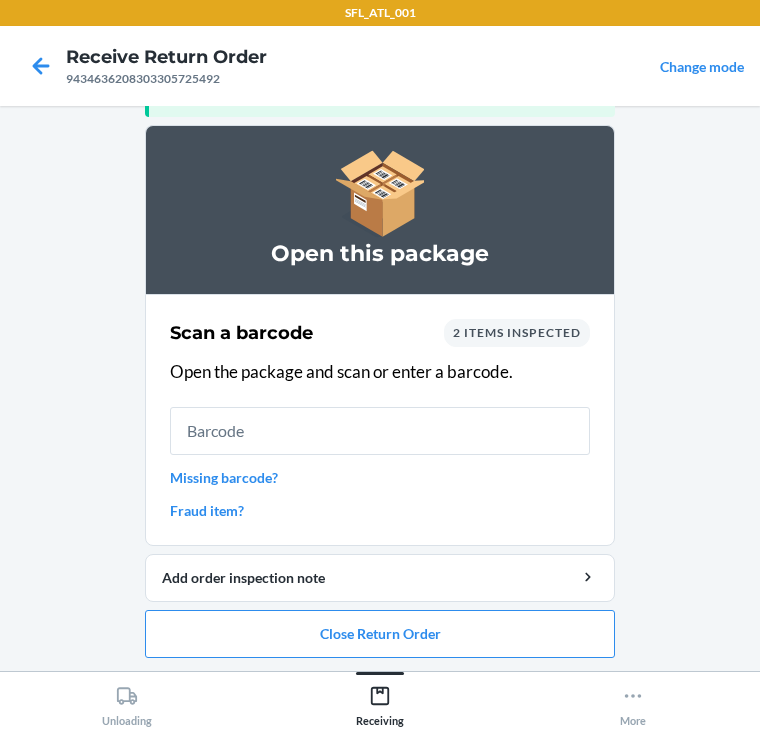 scroll, scrollTop: 130, scrollLeft: 0, axis: vertical 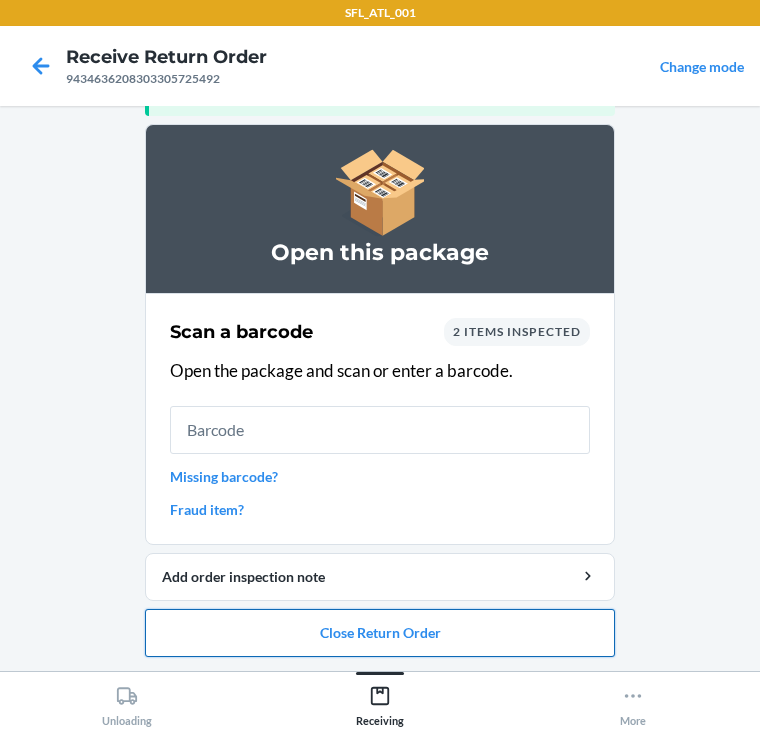 click on "Close Return Order" at bounding box center (380, 633) 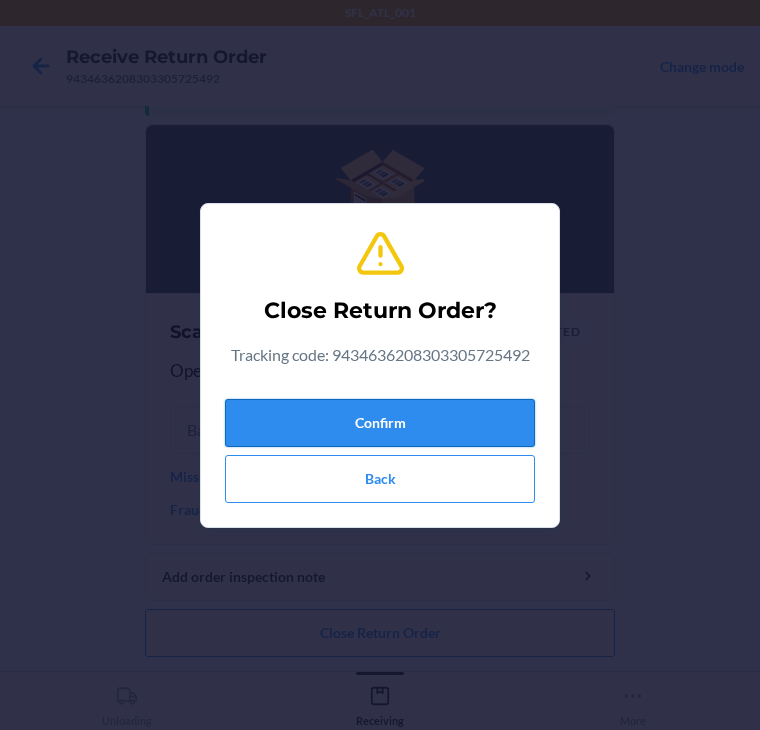 click on "Confirm" at bounding box center [380, 423] 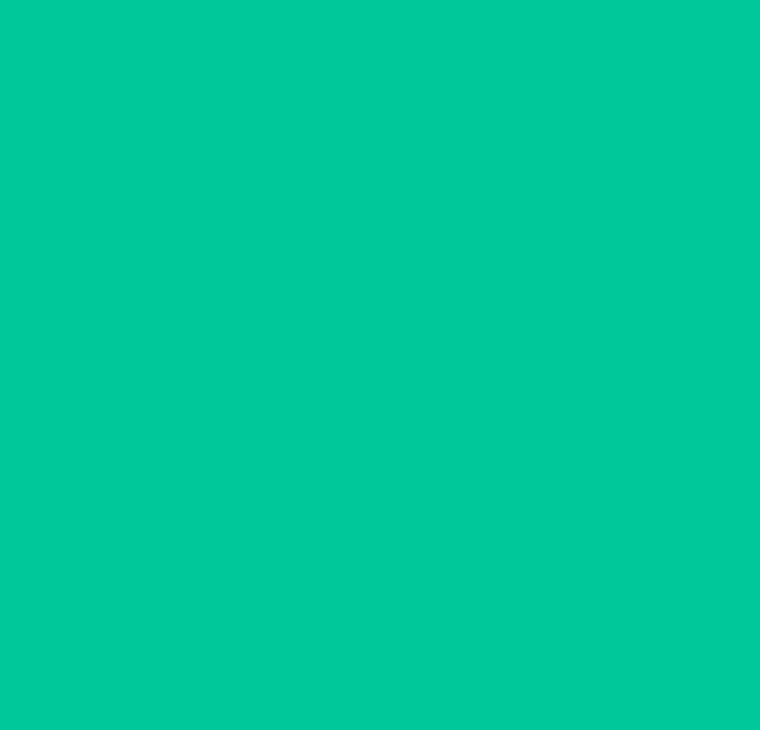 scroll, scrollTop: 0, scrollLeft: 0, axis: both 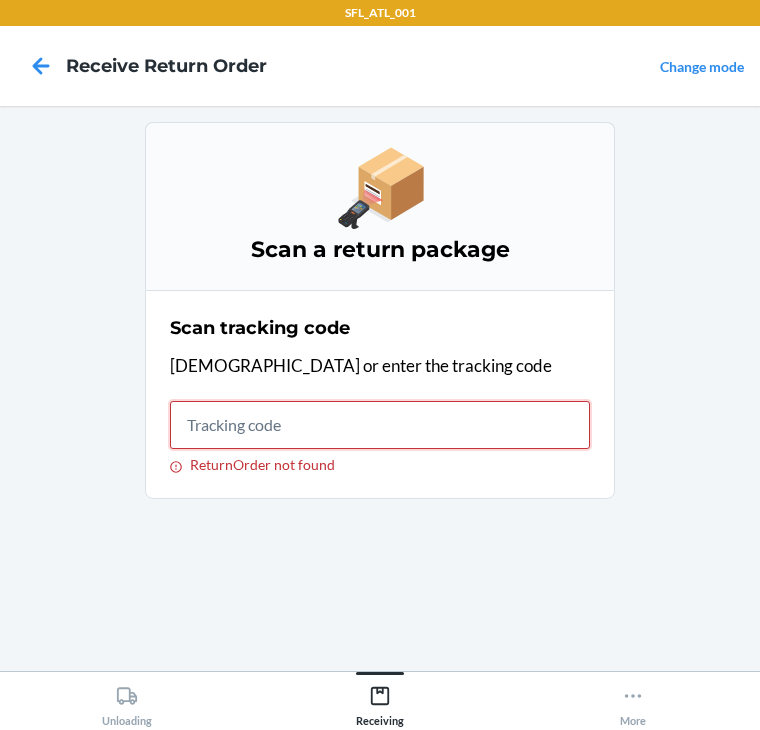 click on "ReturnOrder not found" at bounding box center [380, 425] 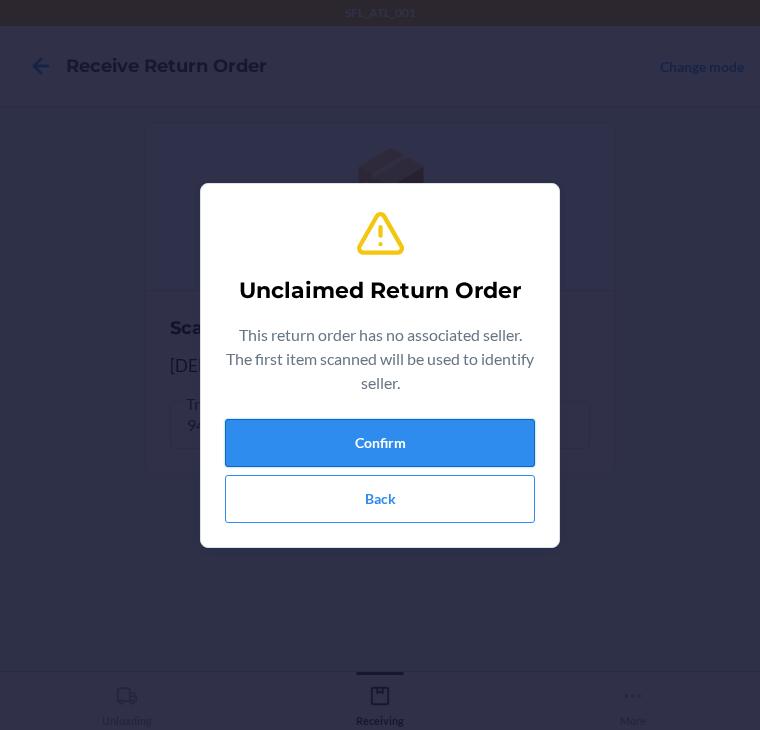 click on "Confirm" at bounding box center (380, 443) 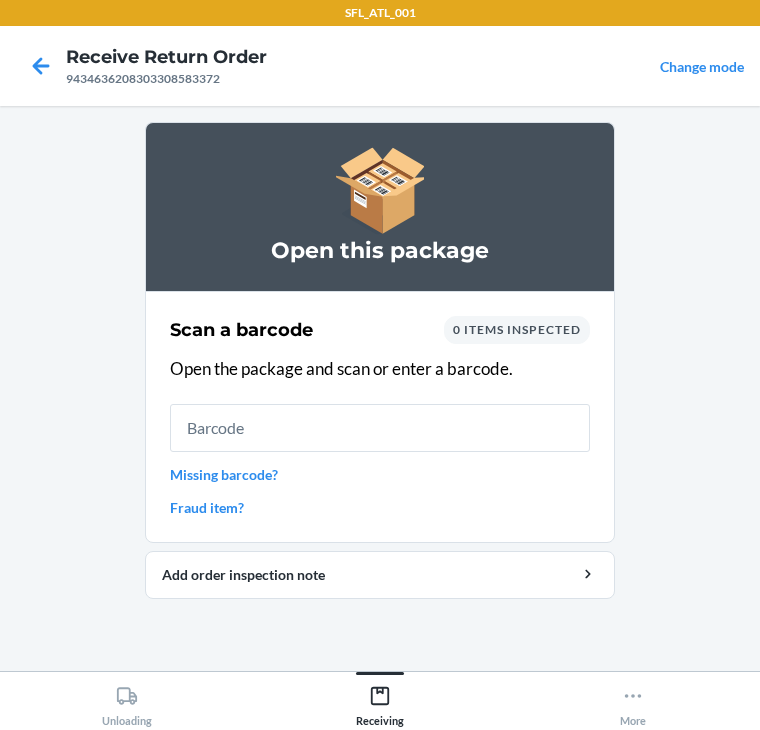 click on "Missing barcode?" at bounding box center (380, 474) 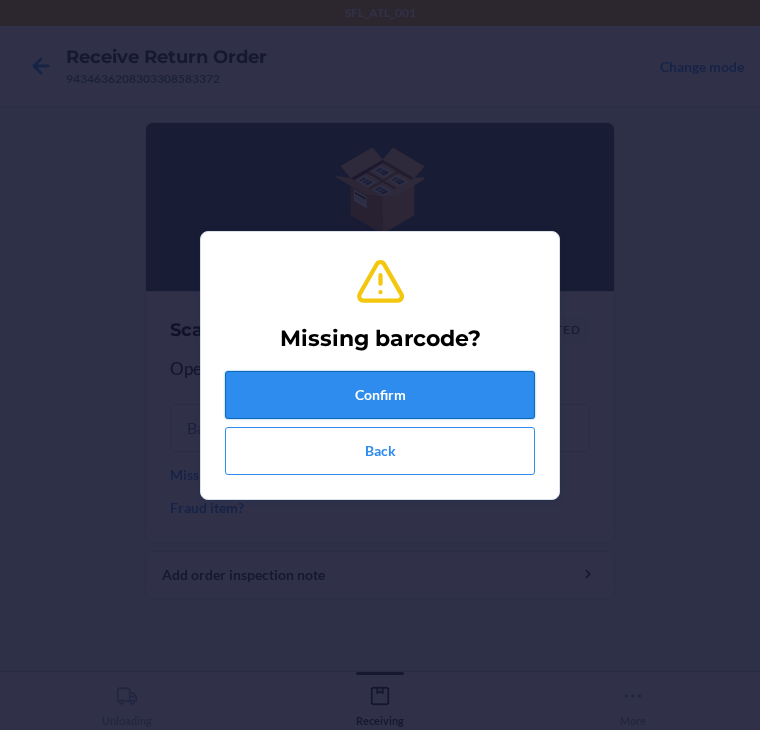 click on "Confirm" at bounding box center [380, 395] 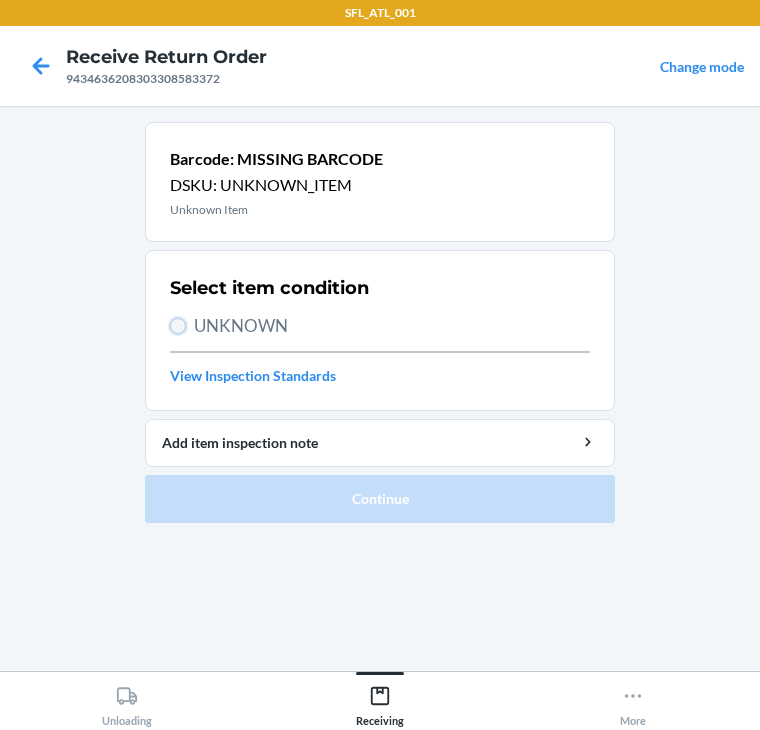 click on "UNKNOWN" at bounding box center (178, 326) 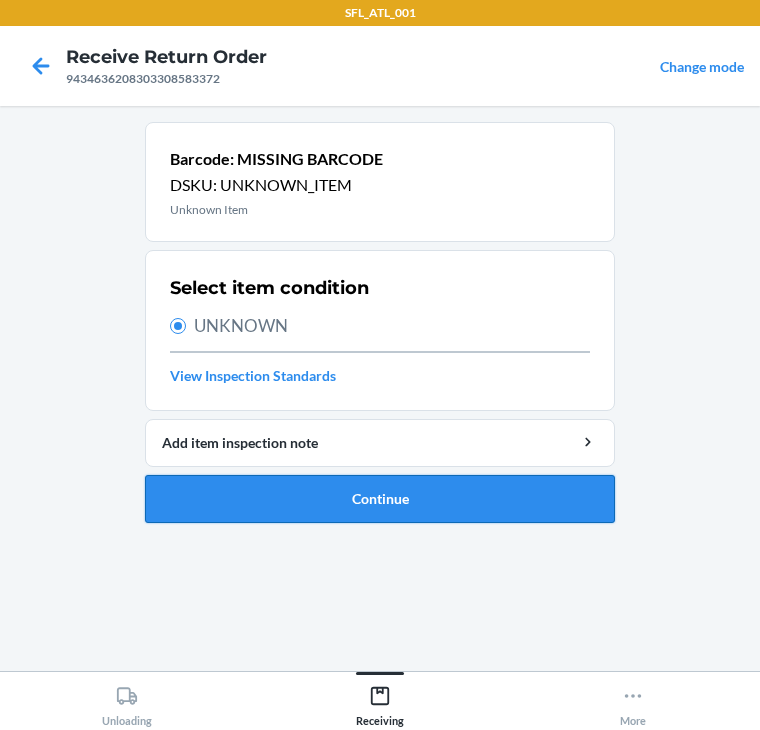 click on "Continue" at bounding box center [380, 499] 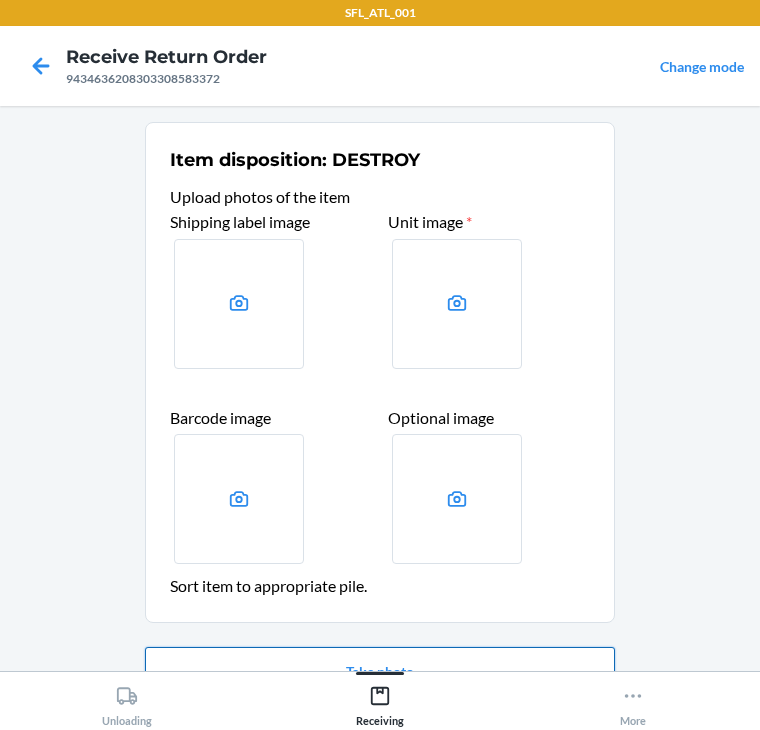 scroll, scrollTop: 80, scrollLeft: 0, axis: vertical 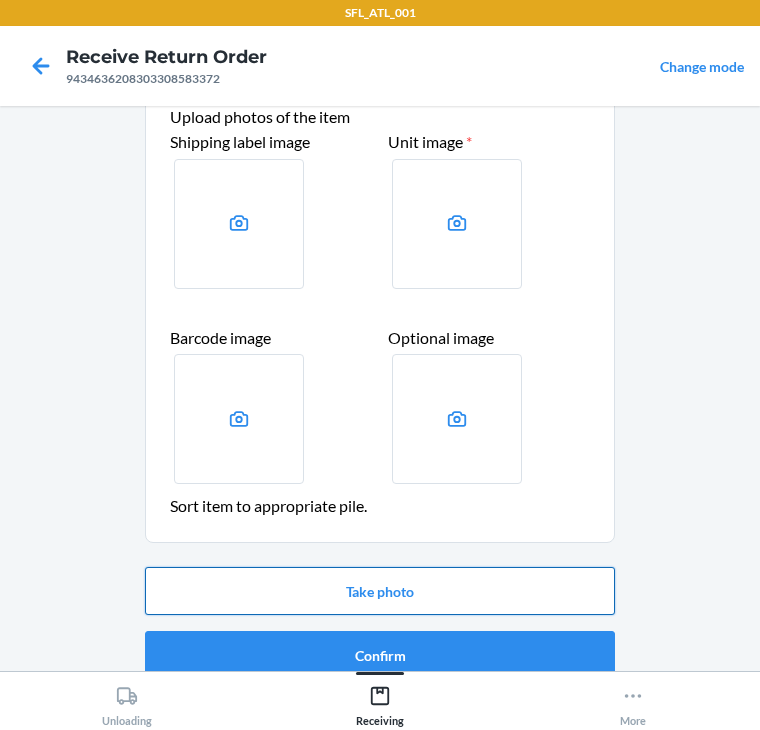 click on "Take photo" at bounding box center [380, 591] 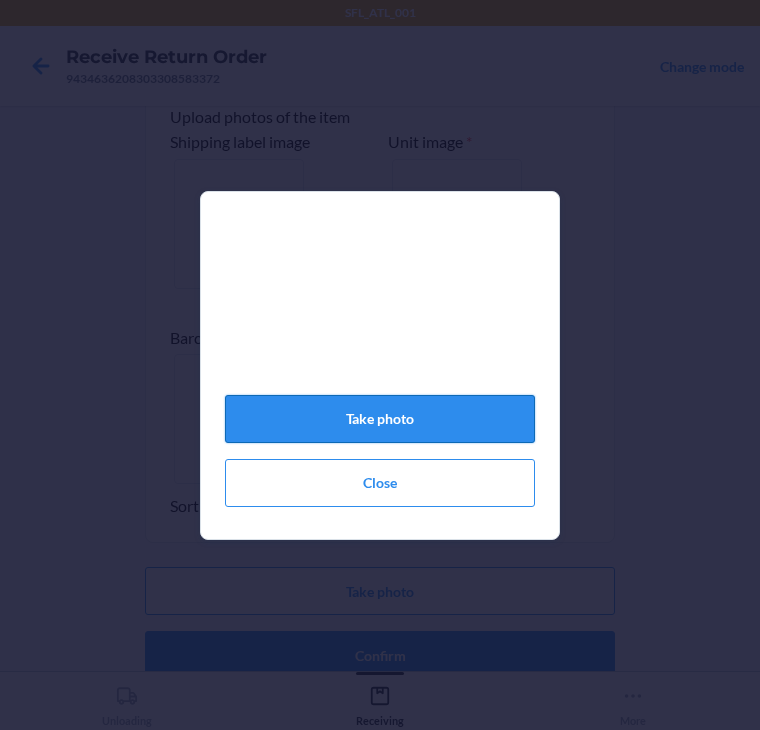 click on "Take photo" 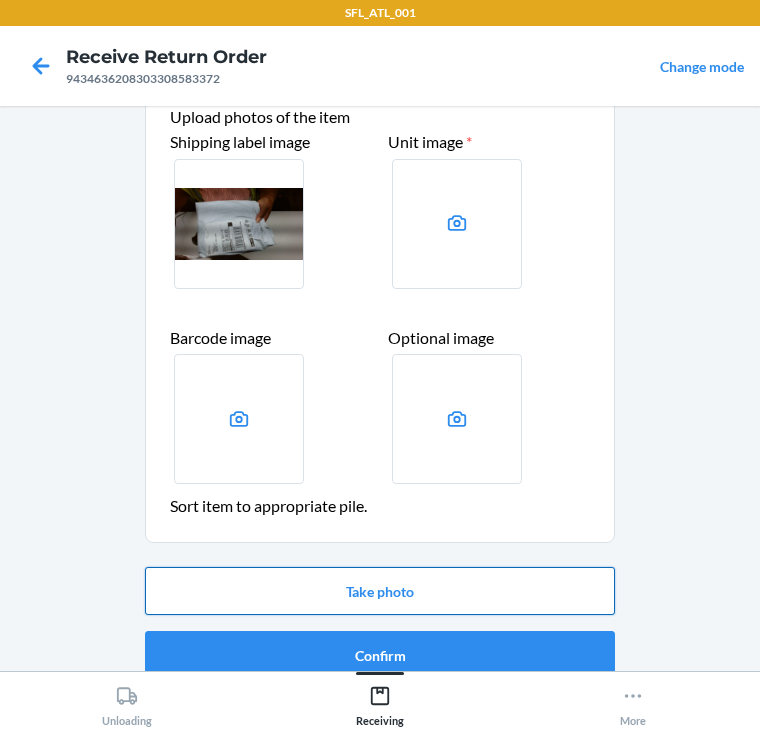 click on "Take photo" at bounding box center (380, 591) 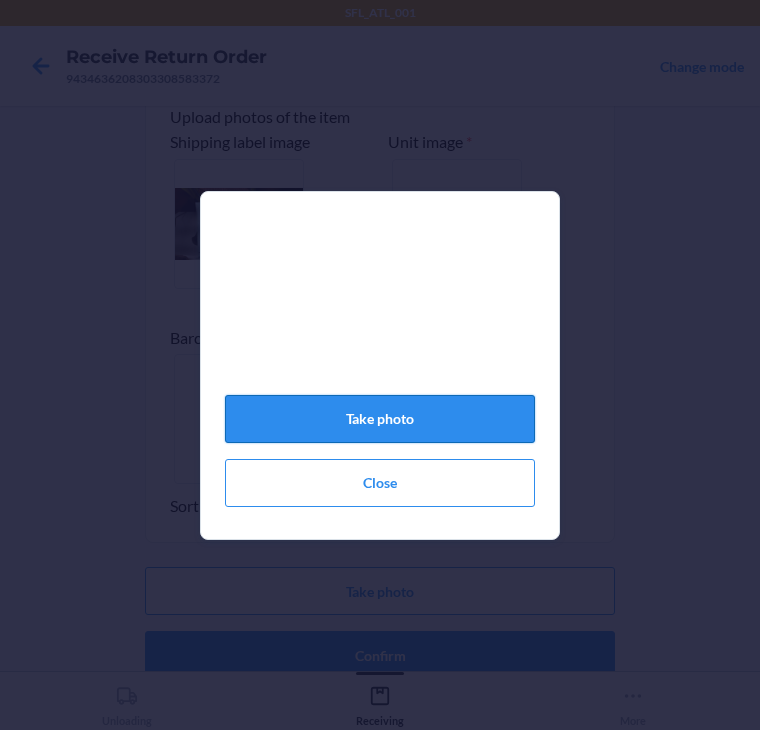 click on "Take photo" 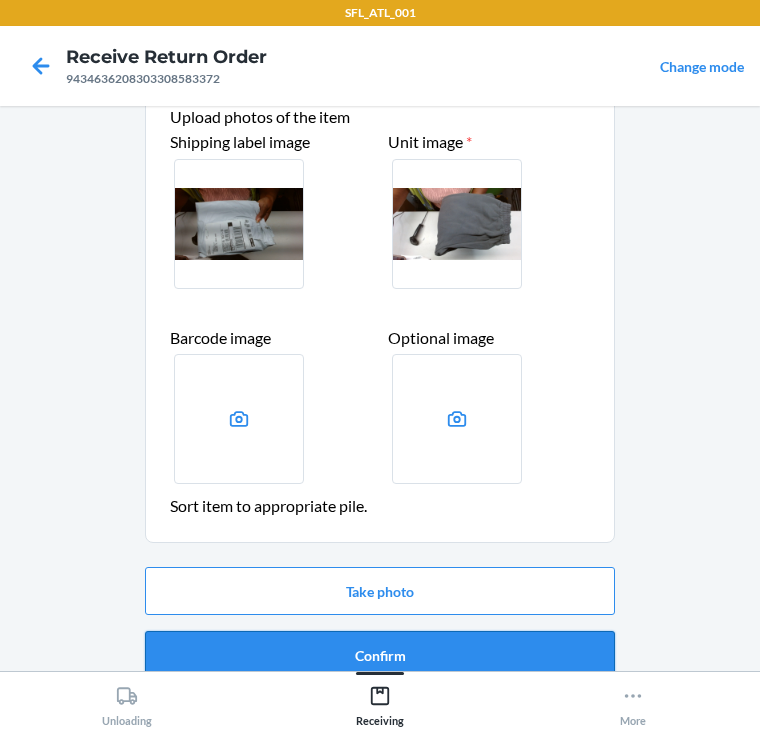 click on "Confirm" at bounding box center [380, 655] 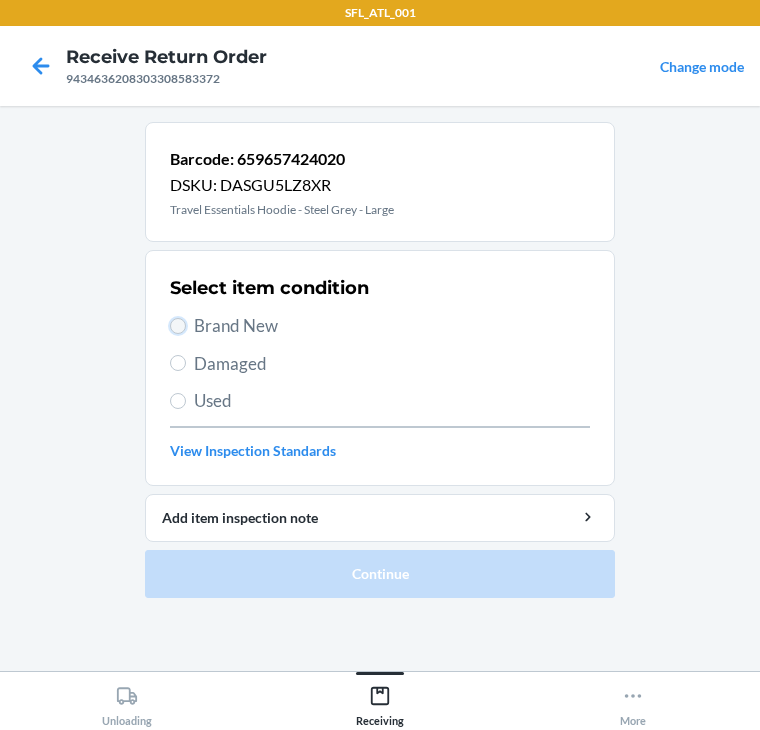 click on "Brand New" at bounding box center (178, 326) 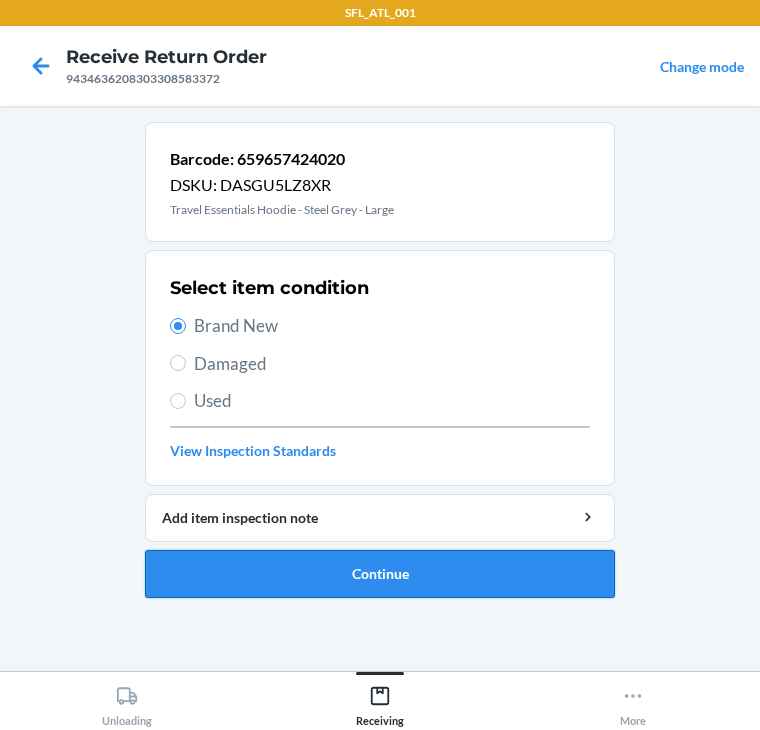 click on "Continue" at bounding box center [380, 574] 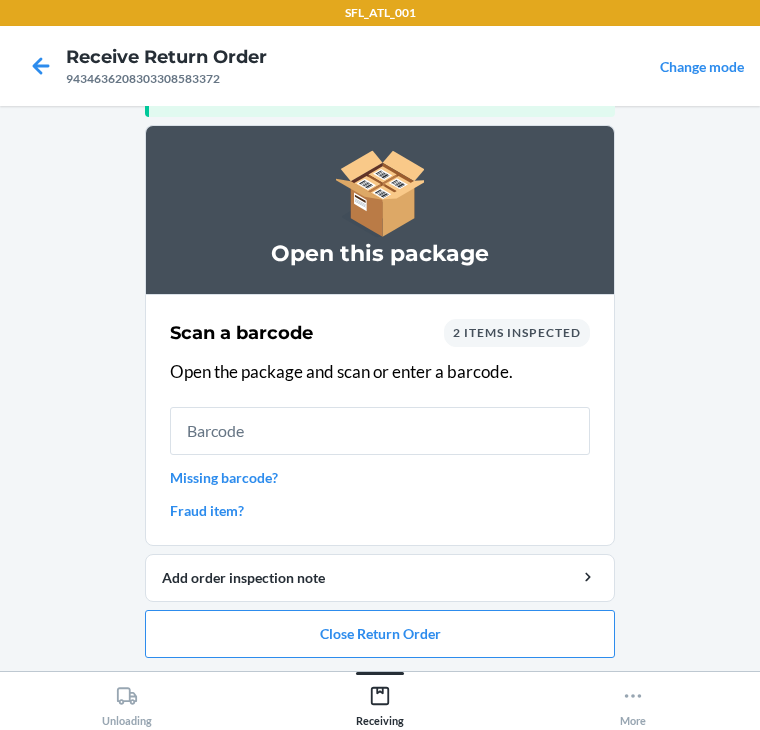 scroll, scrollTop: 130, scrollLeft: 0, axis: vertical 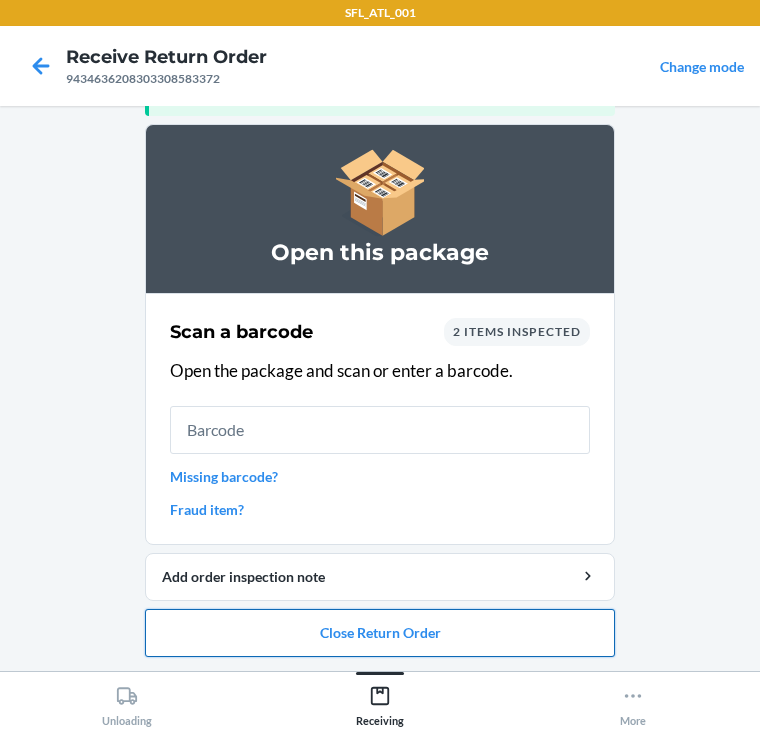 click on "Close Return Order" at bounding box center [380, 633] 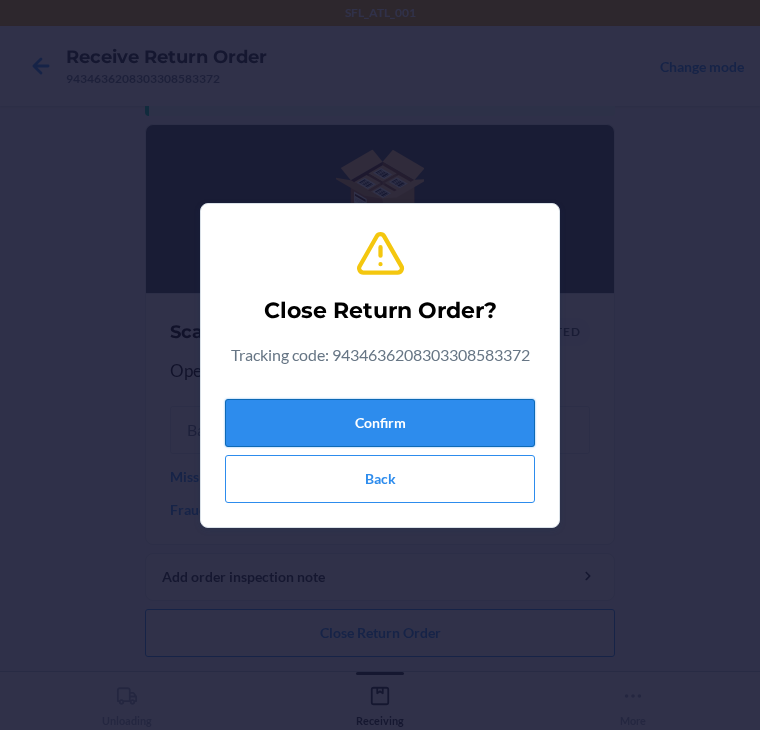 click on "Confirm" at bounding box center [380, 423] 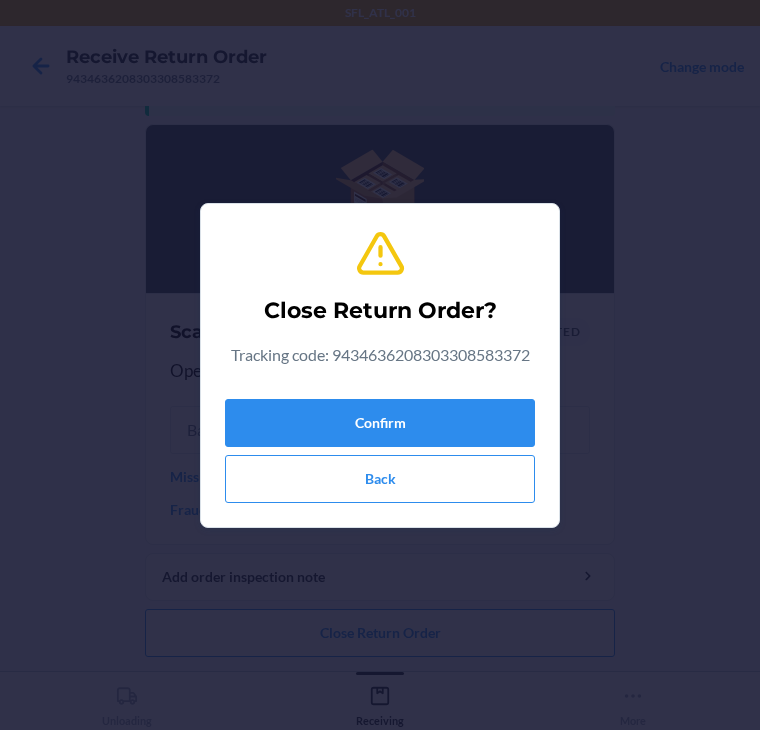 scroll, scrollTop: 0, scrollLeft: 0, axis: both 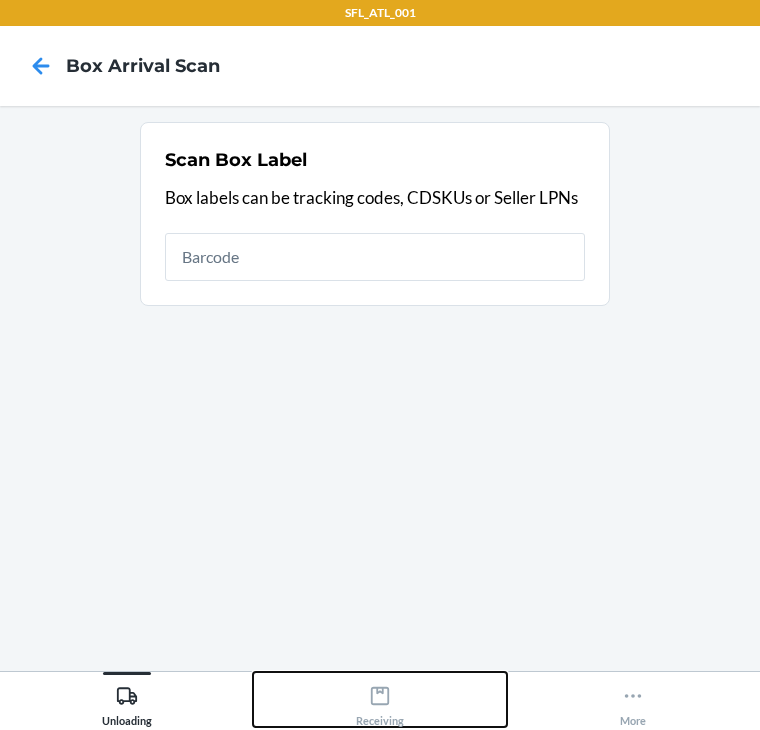 click 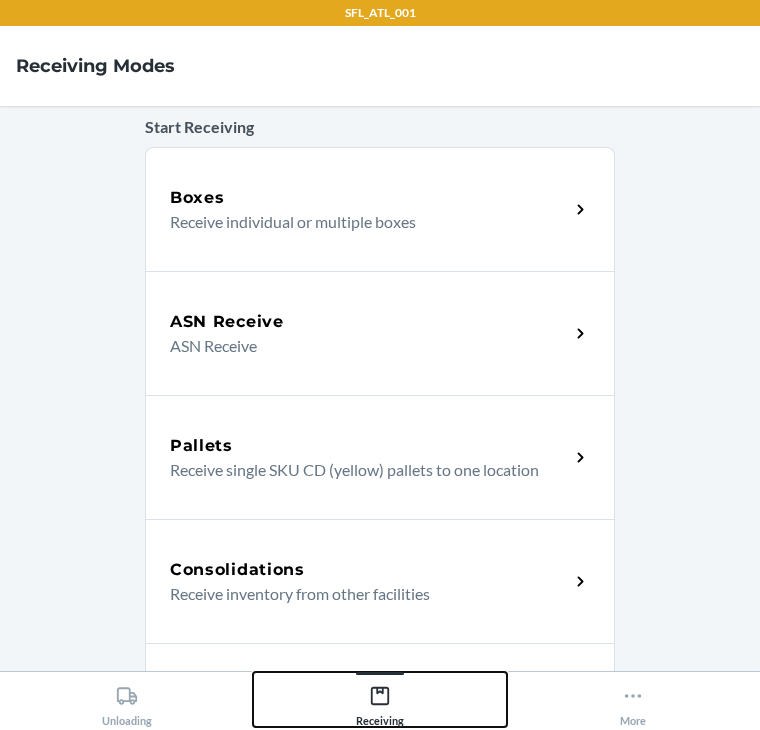 scroll, scrollTop: 240, scrollLeft: 0, axis: vertical 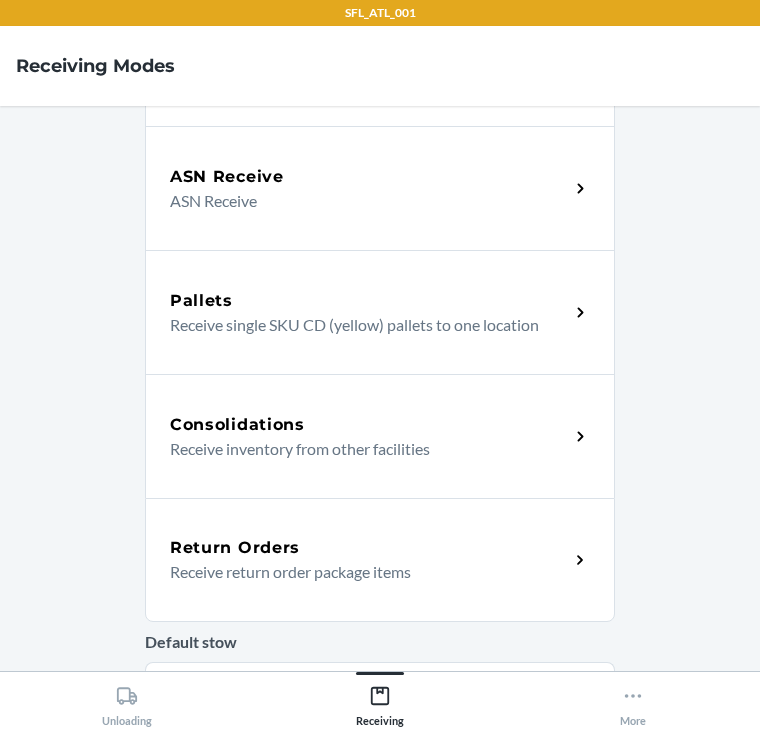 click on "Receive return order package items" at bounding box center [361, 572] 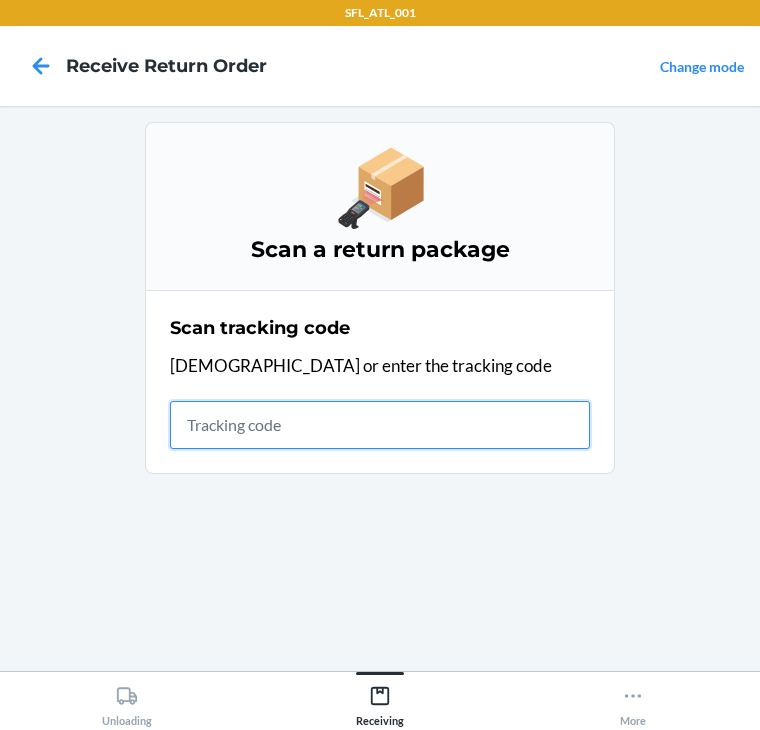 drag, startPoint x: 485, startPoint y: 440, endPoint x: 493, endPoint y: 425, distance: 17 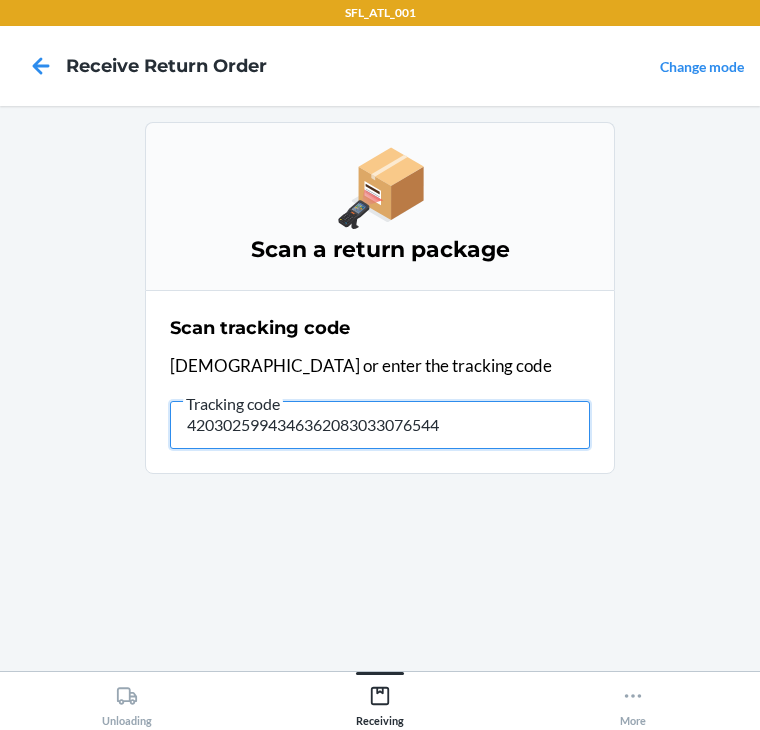type on "42030259943463620830330765442" 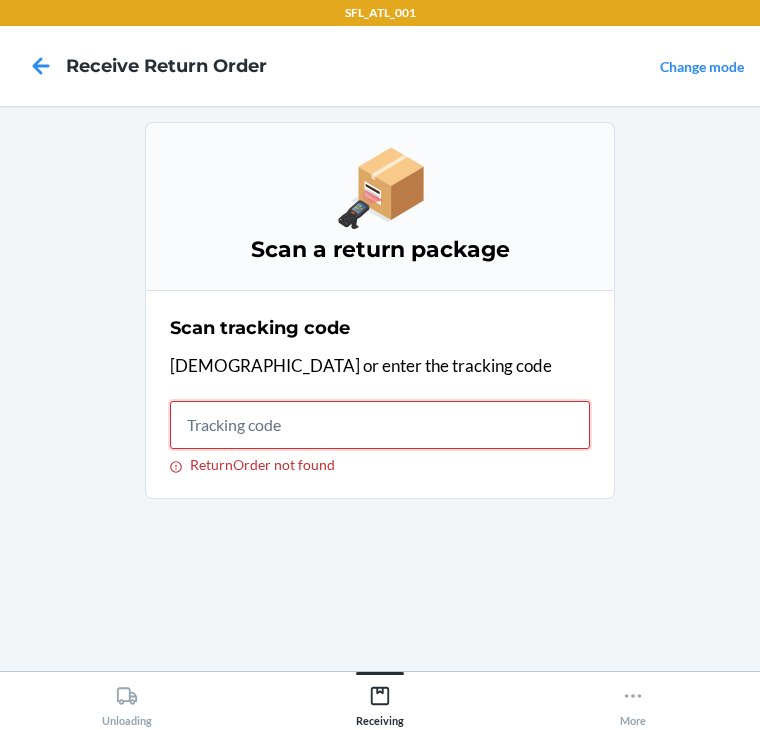 click on "ReturnOrder not found" at bounding box center [380, 425] 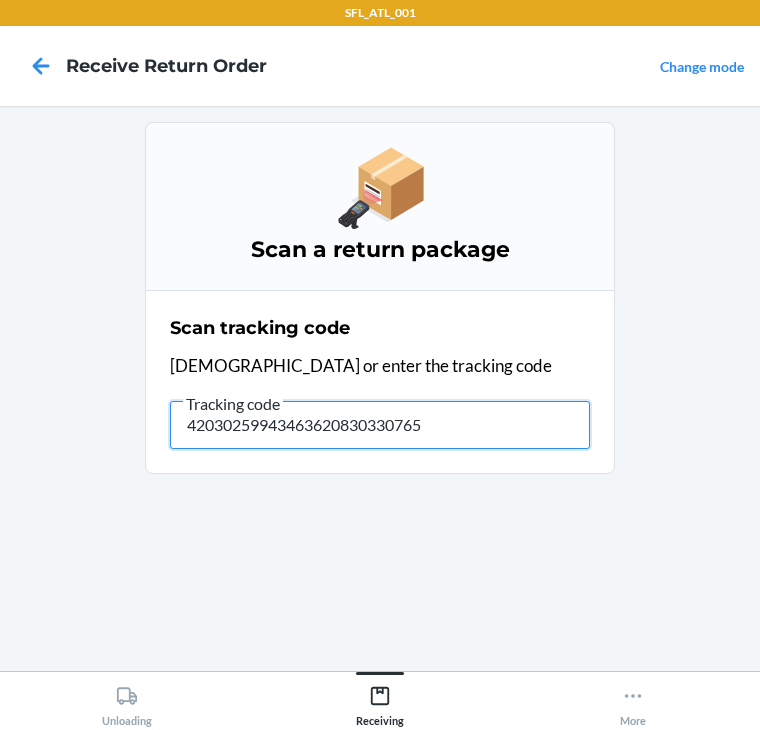 type on "420302599434636208303307654" 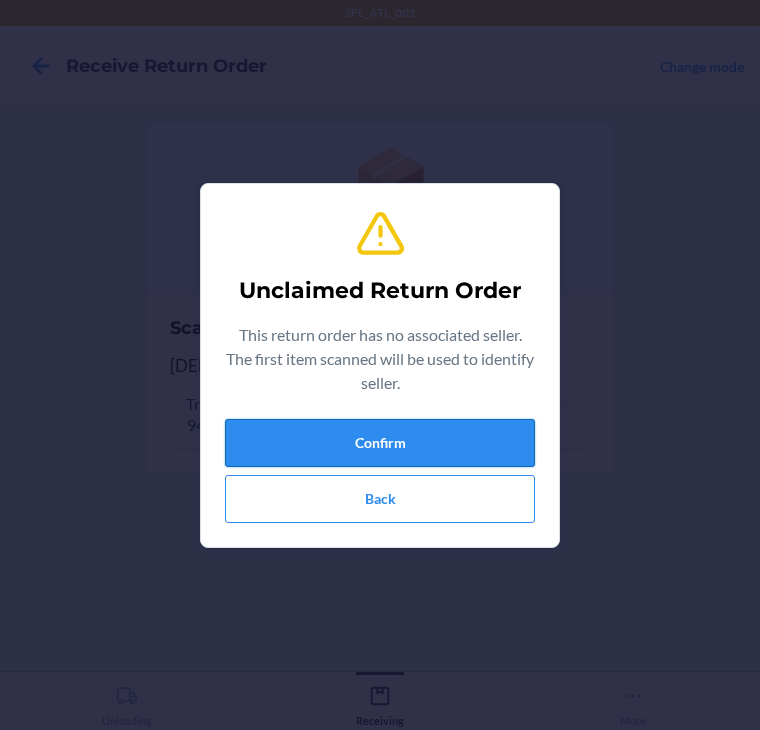click on "Confirm" at bounding box center [380, 443] 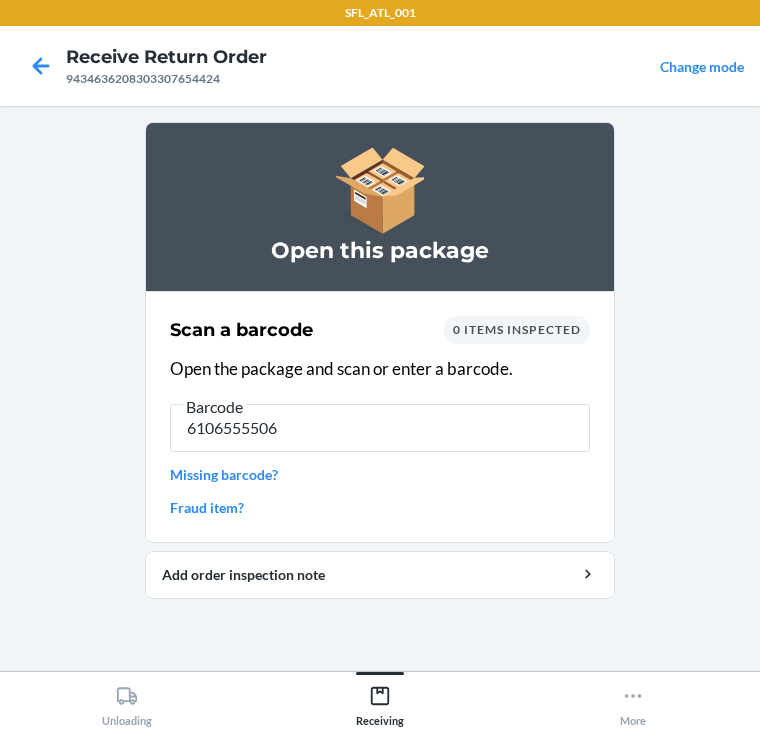 type on "61065555062" 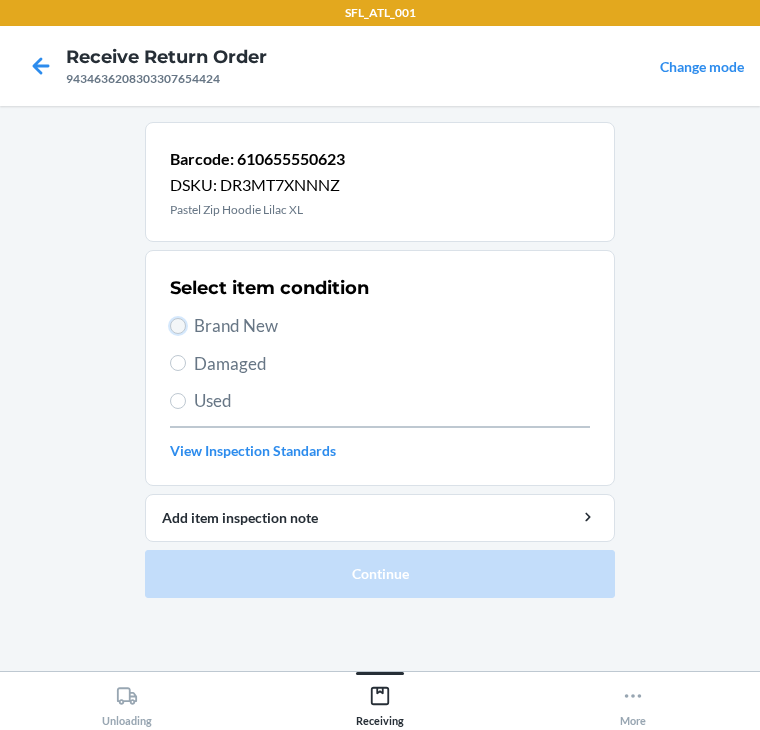click on "Brand New" at bounding box center [178, 326] 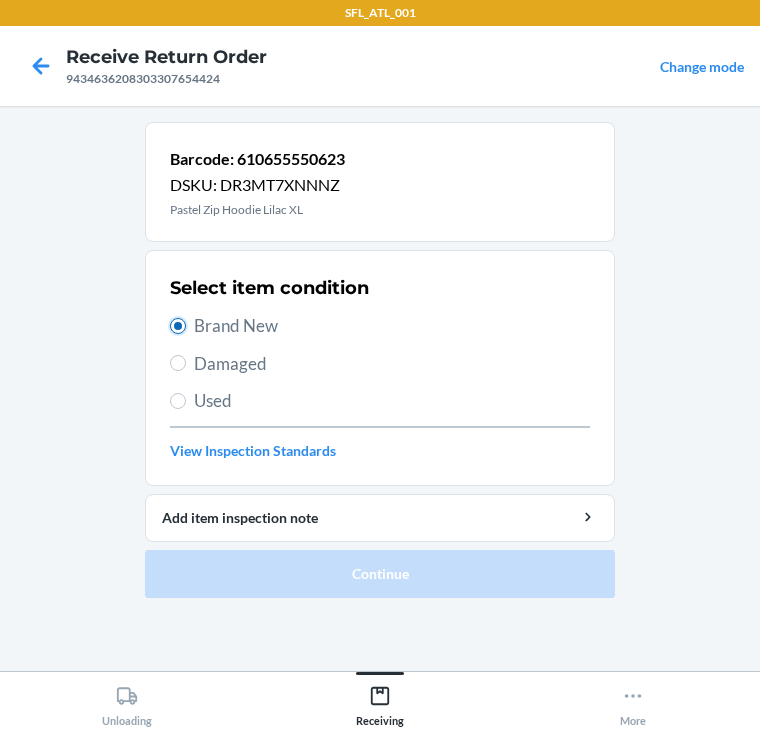 radio on "true" 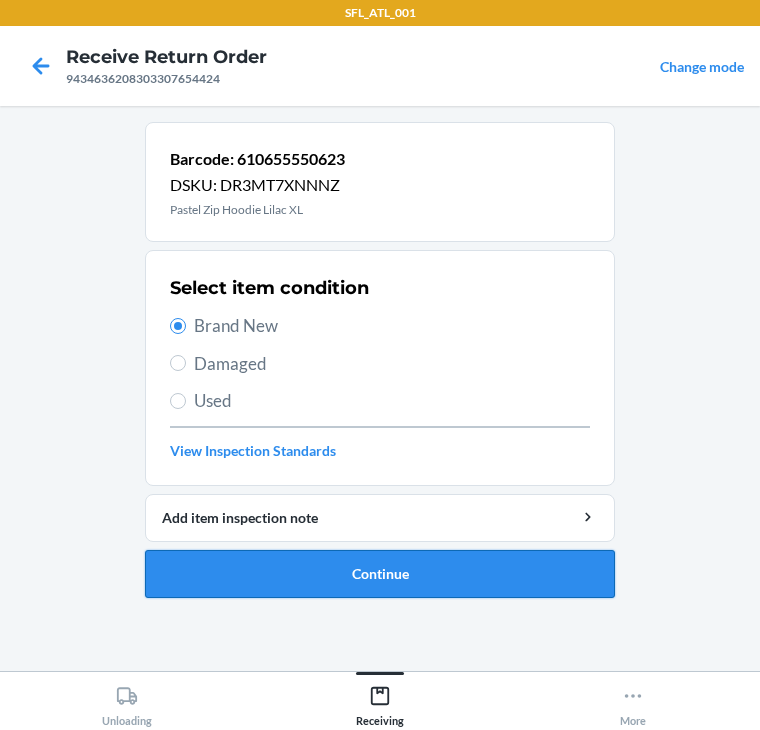 click on "Continue" at bounding box center (380, 574) 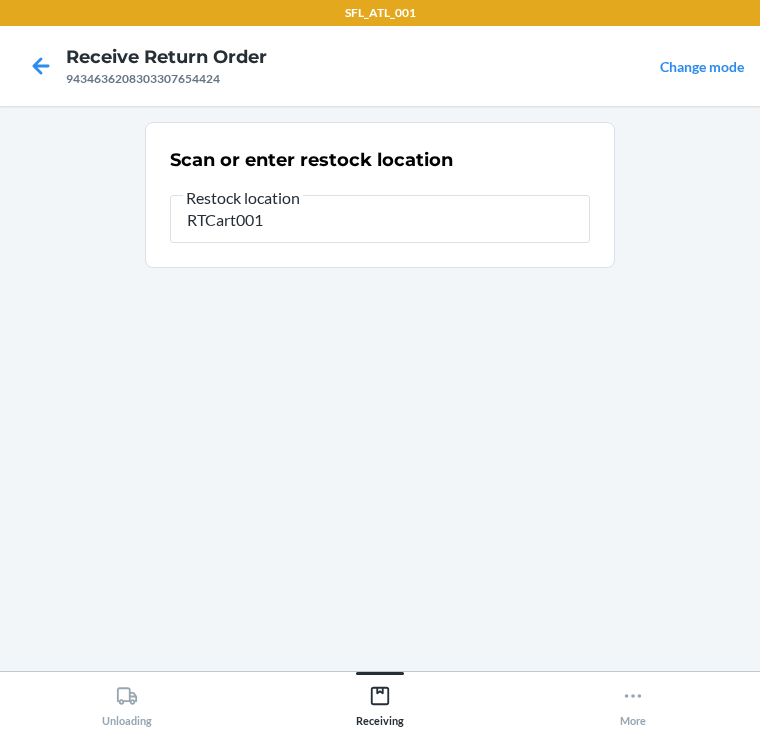 type on "RTCart001" 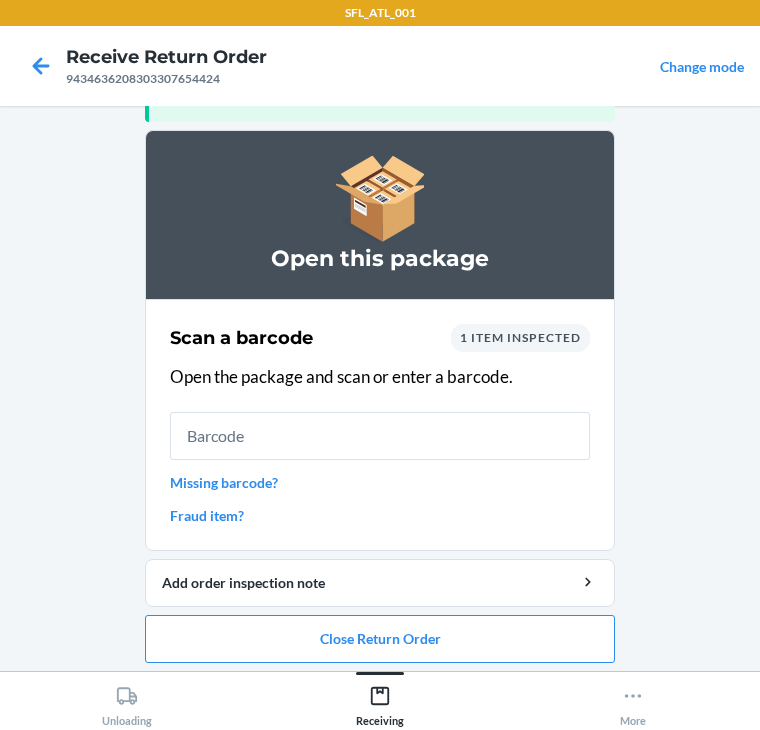 scroll, scrollTop: 130, scrollLeft: 0, axis: vertical 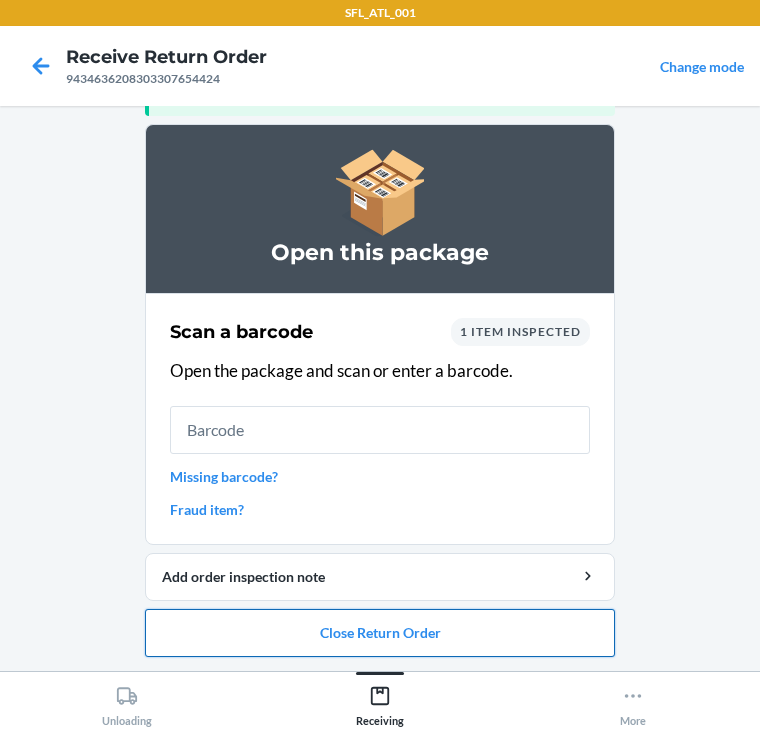 click on "Close Return Order" at bounding box center [380, 633] 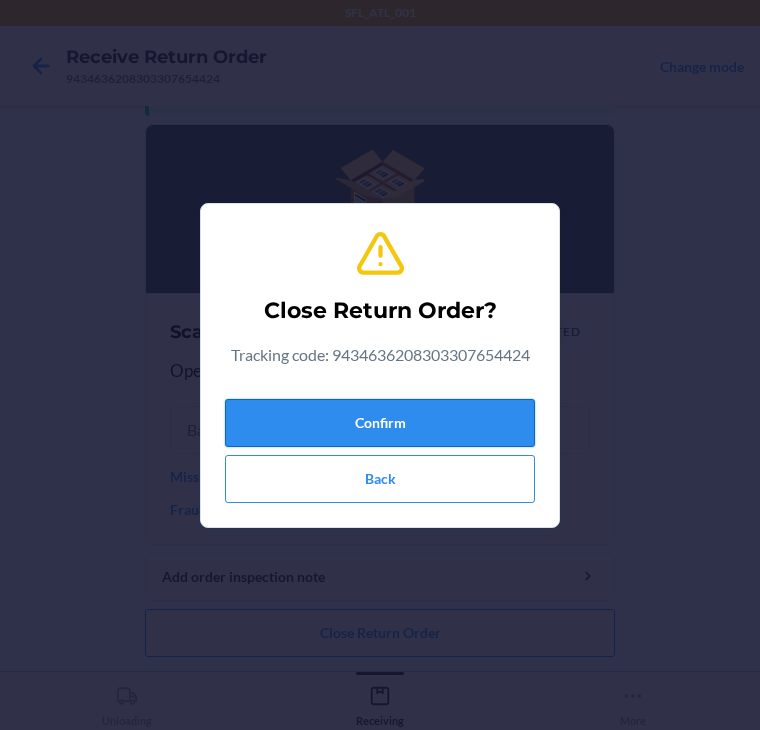 click on "Confirm" at bounding box center (380, 423) 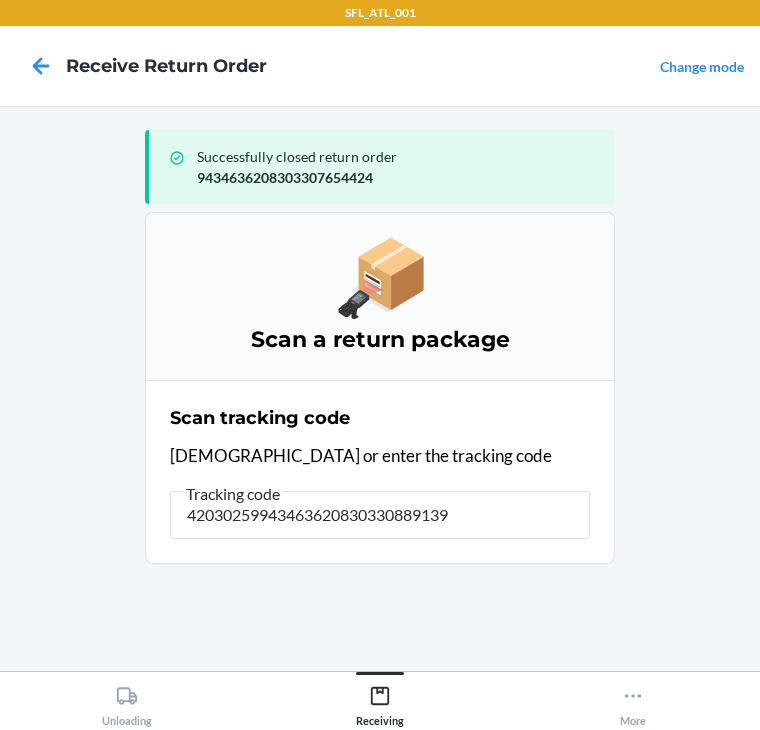 type on "420302599434636208303308891392" 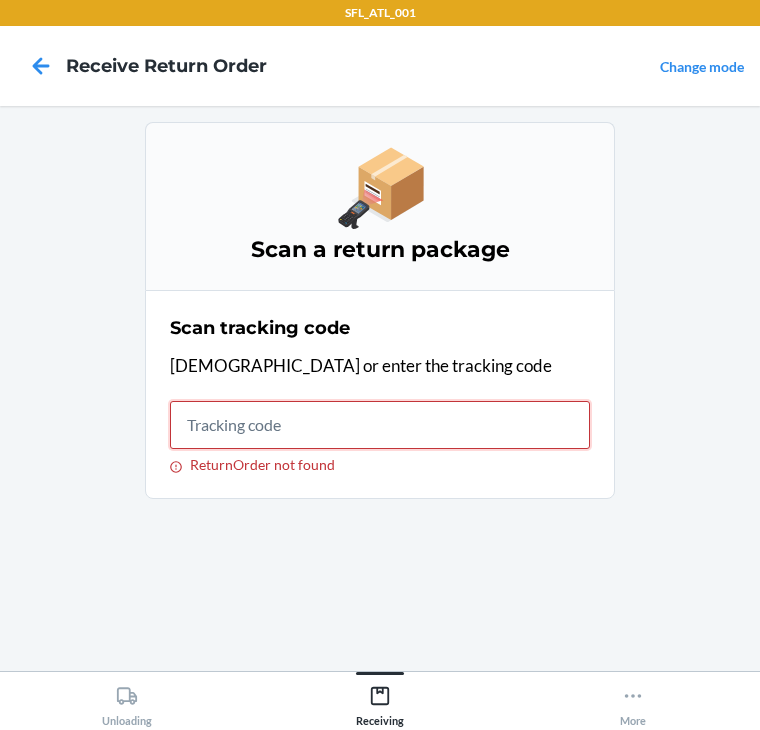 click on "ReturnOrder not found" at bounding box center (380, 425) 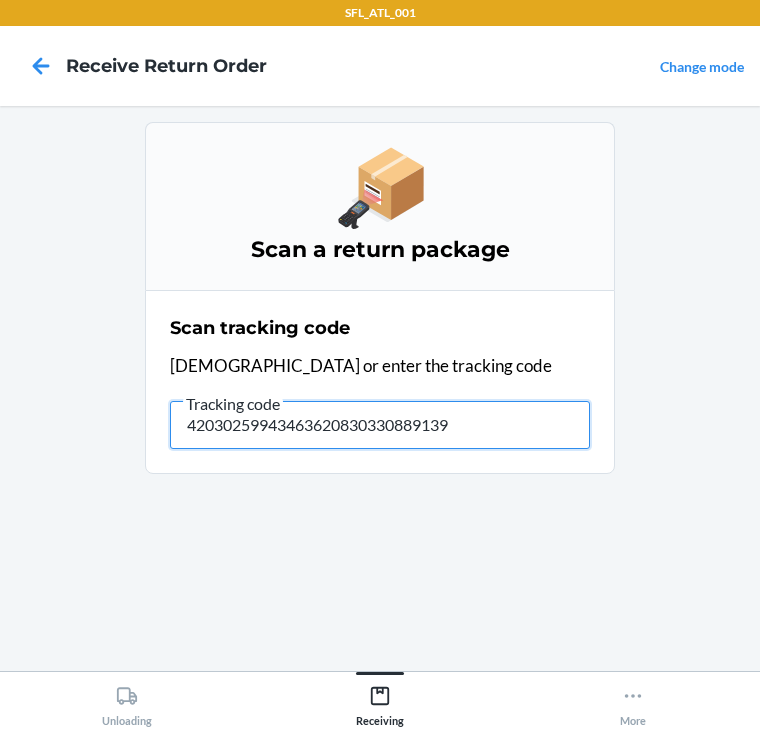 type on "420302599434636208303308891392" 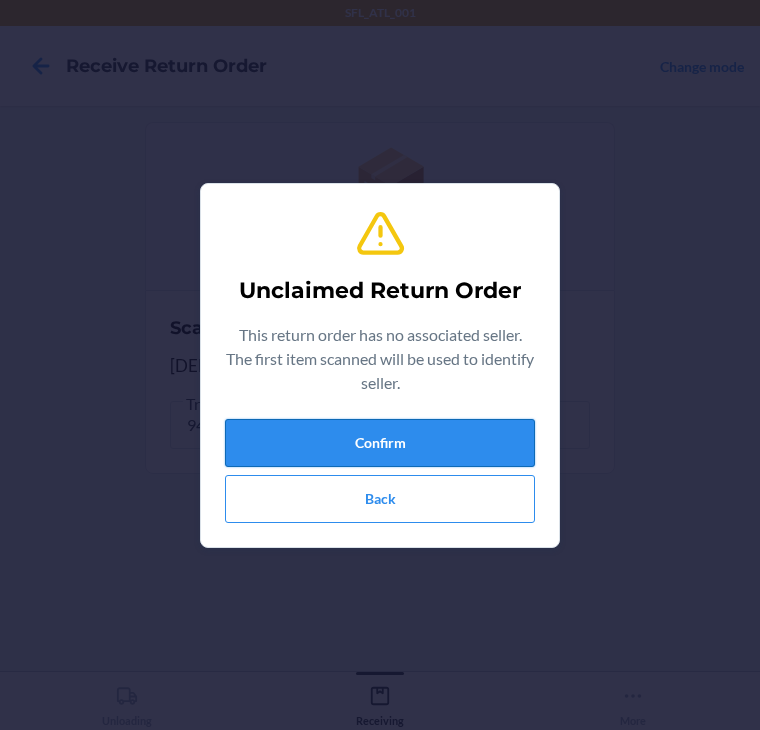 click on "Confirm" at bounding box center [380, 443] 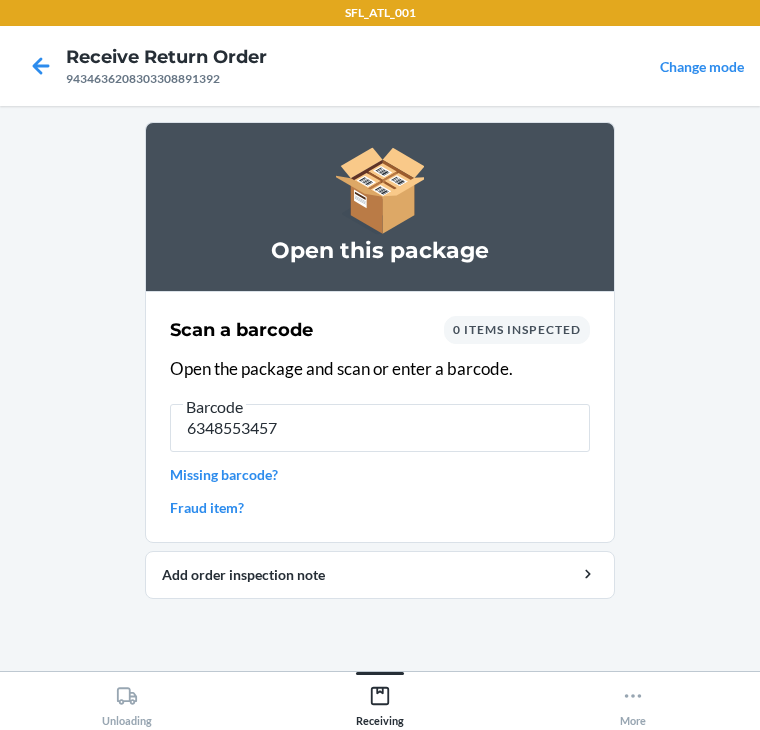 type on "63485534576" 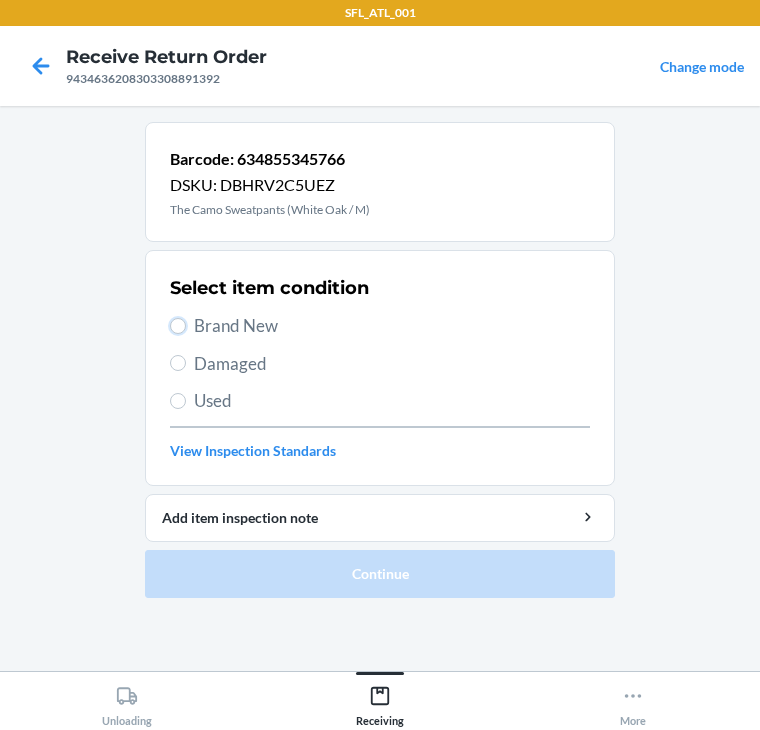 click on "Select item condition Brand New Damaged Used View Inspection Standards" at bounding box center (380, 368) 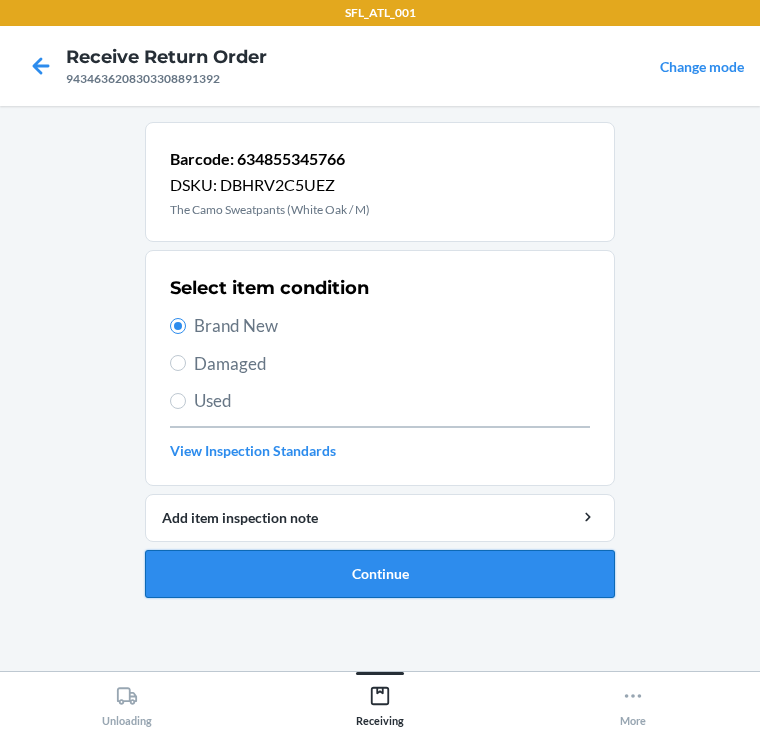 click on "Continue" at bounding box center (380, 574) 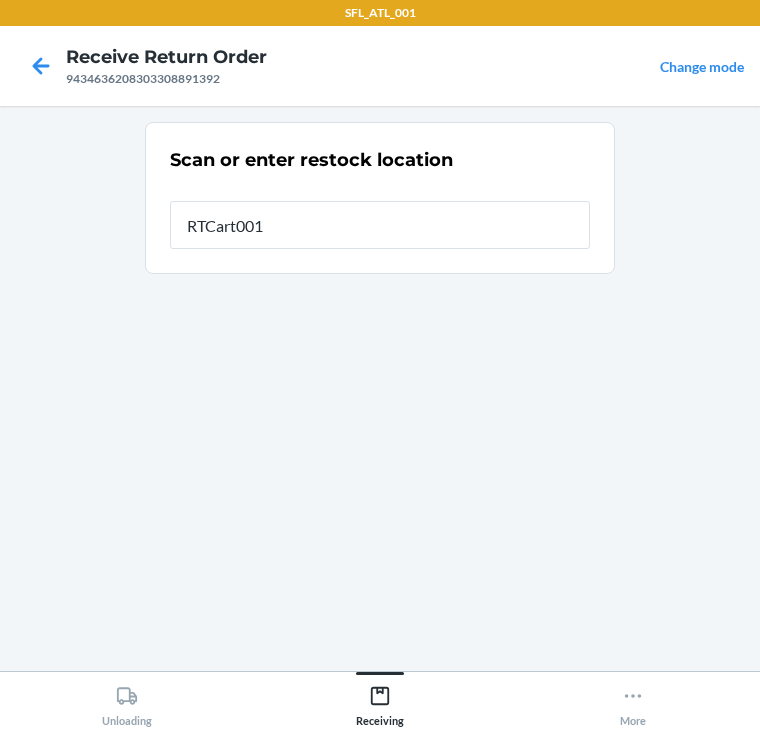 type on "RTCart001" 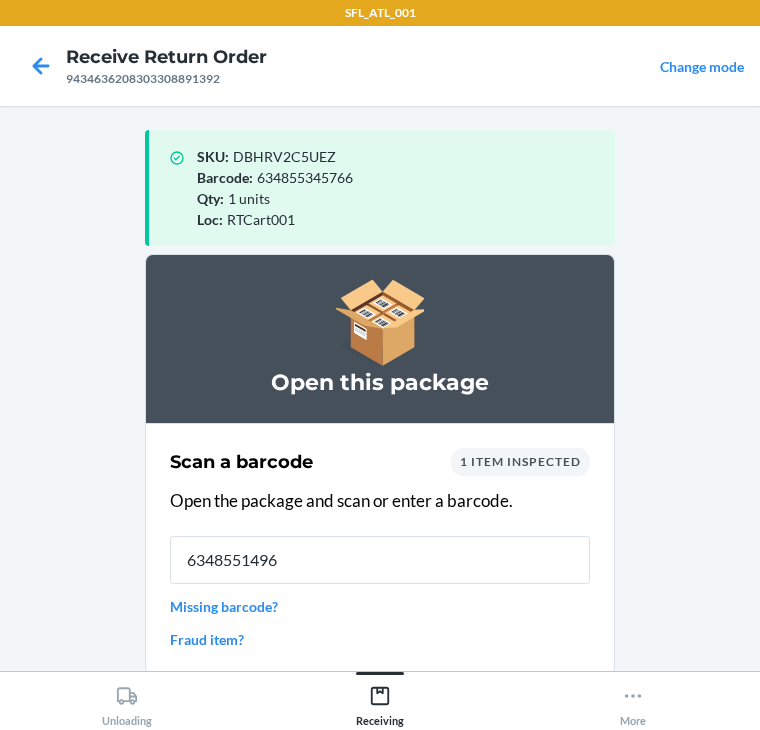 type on "63485514967" 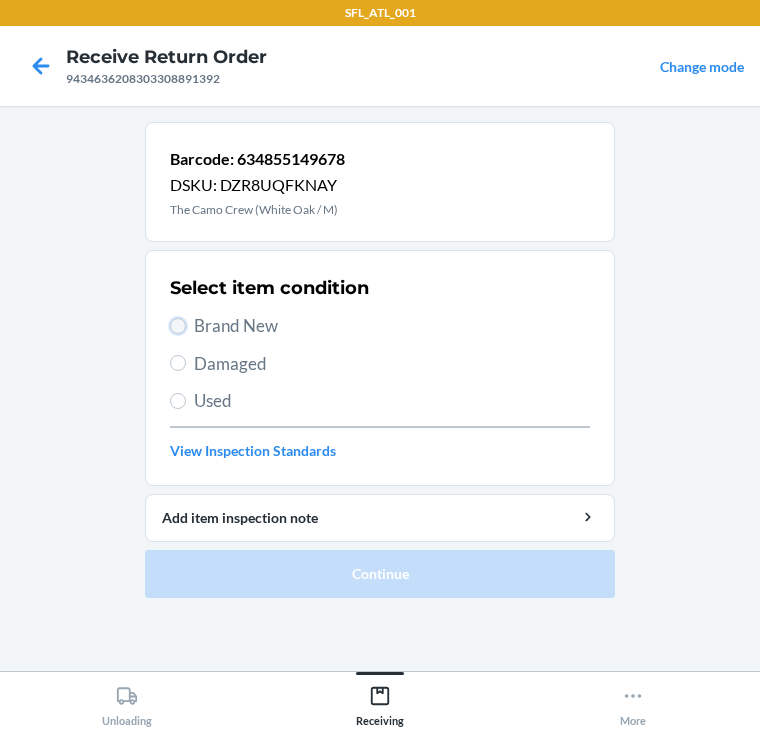 click on "Brand New" at bounding box center (178, 326) 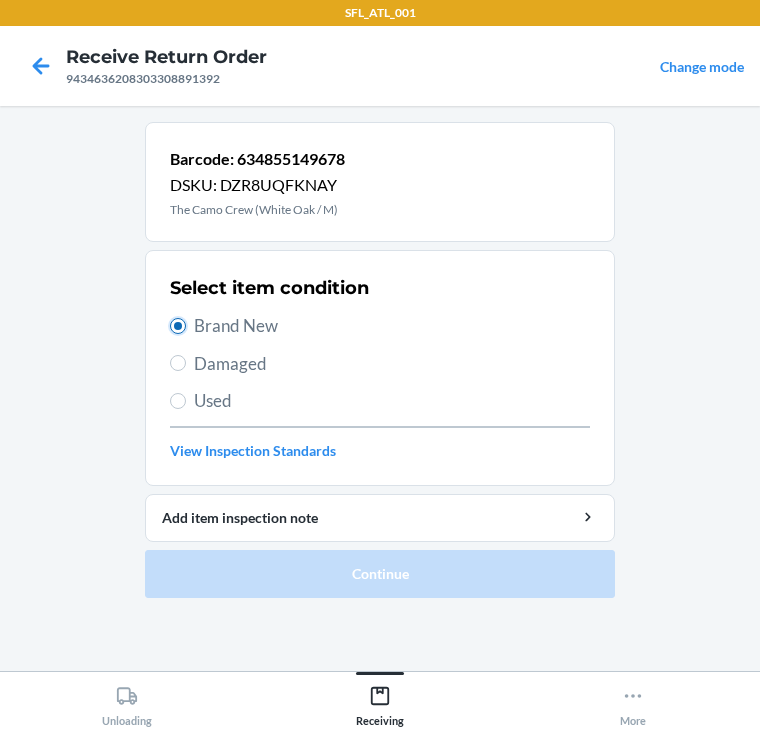 radio on "true" 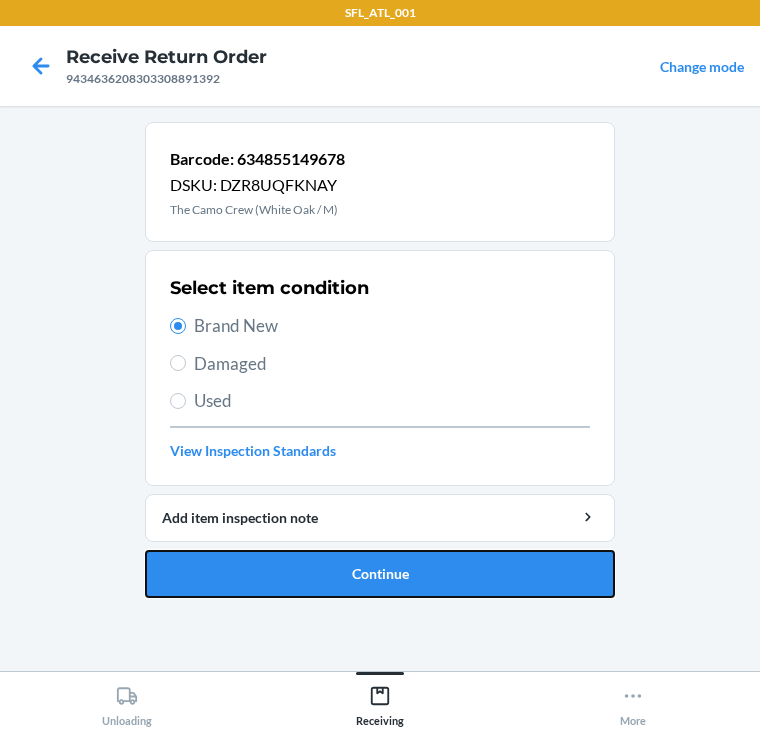 click on "Continue" at bounding box center [380, 574] 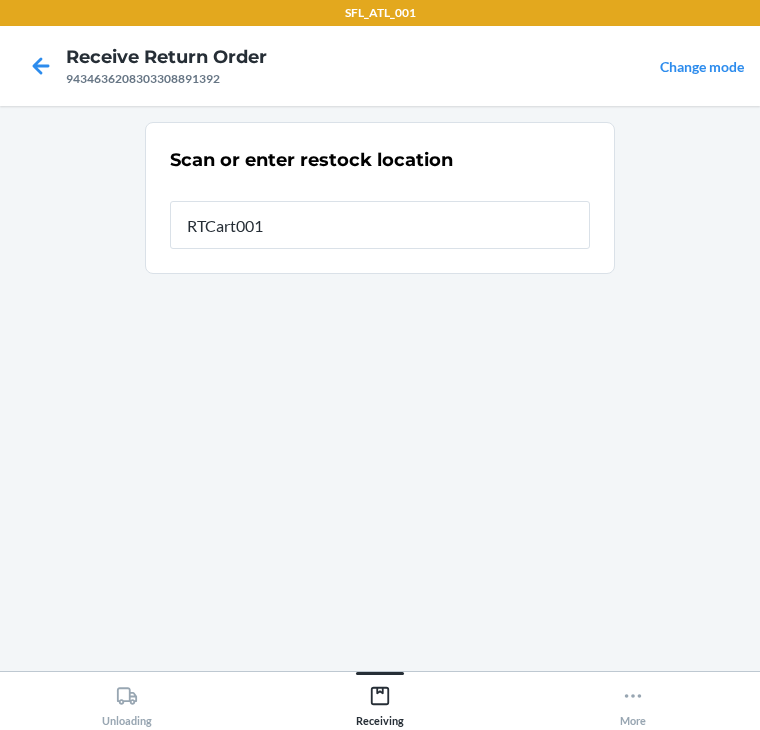 type on "RTCart001" 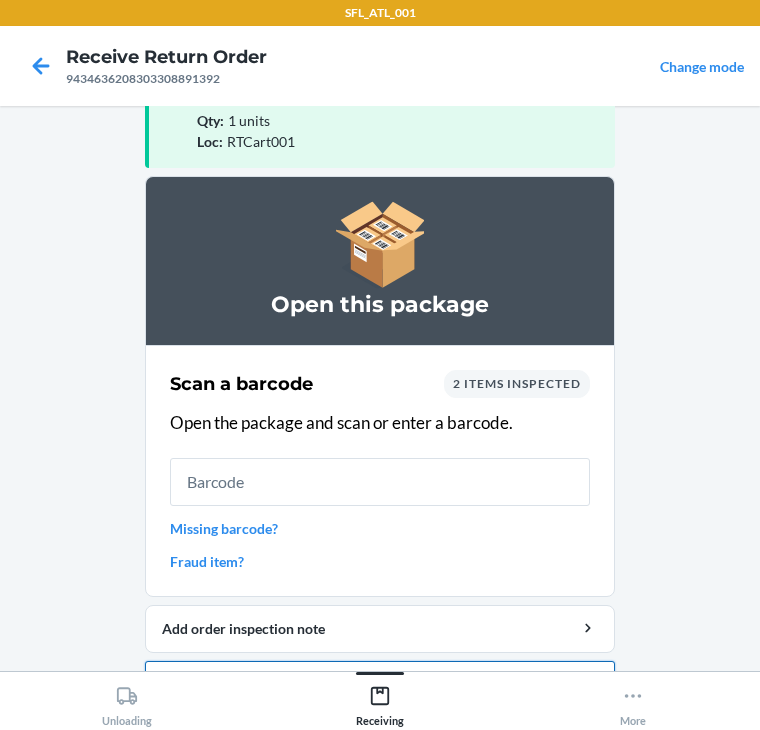 scroll, scrollTop: 130, scrollLeft: 0, axis: vertical 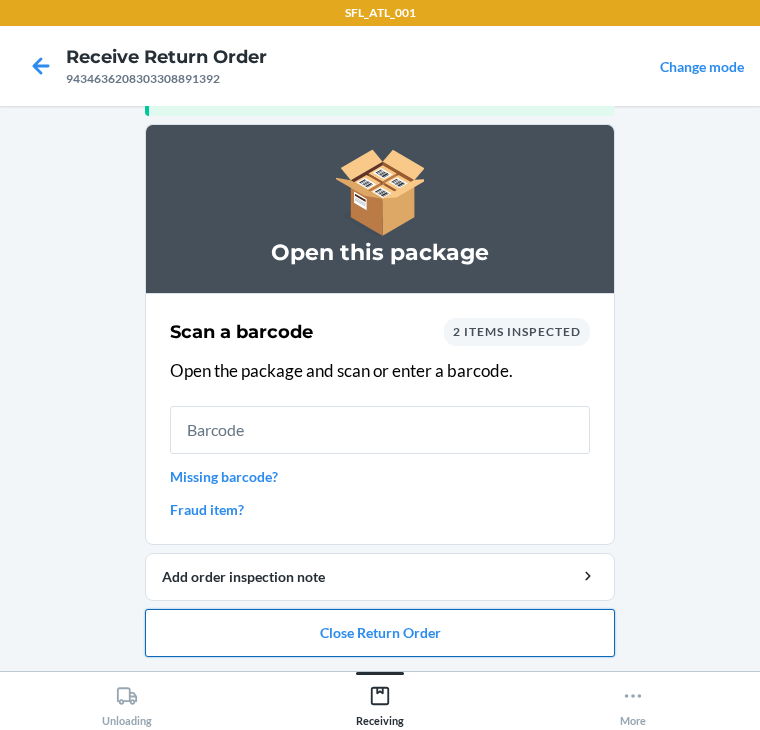 click on "Close Return Order" at bounding box center [380, 633] 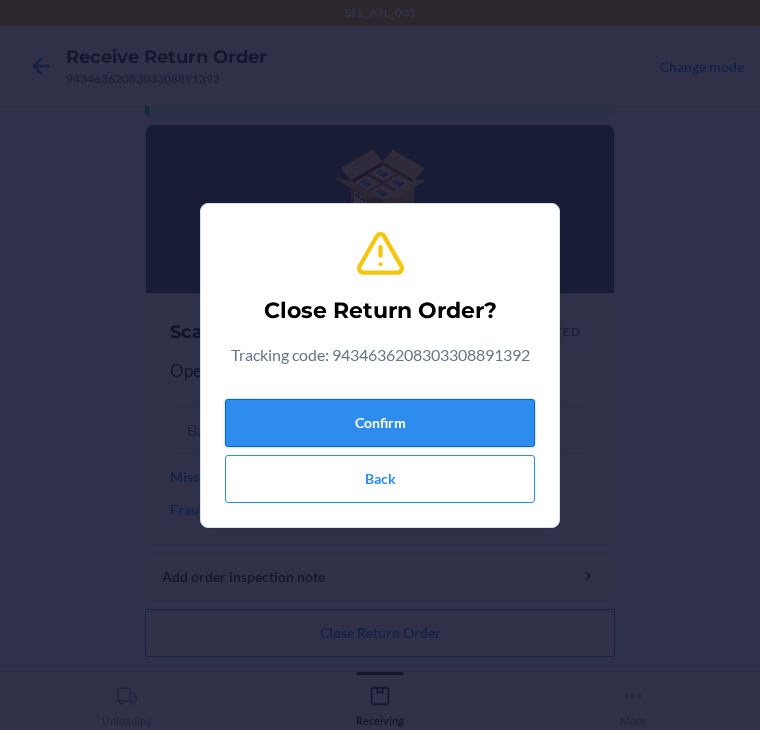click on "Confirm" at bounding box center (380, 423) 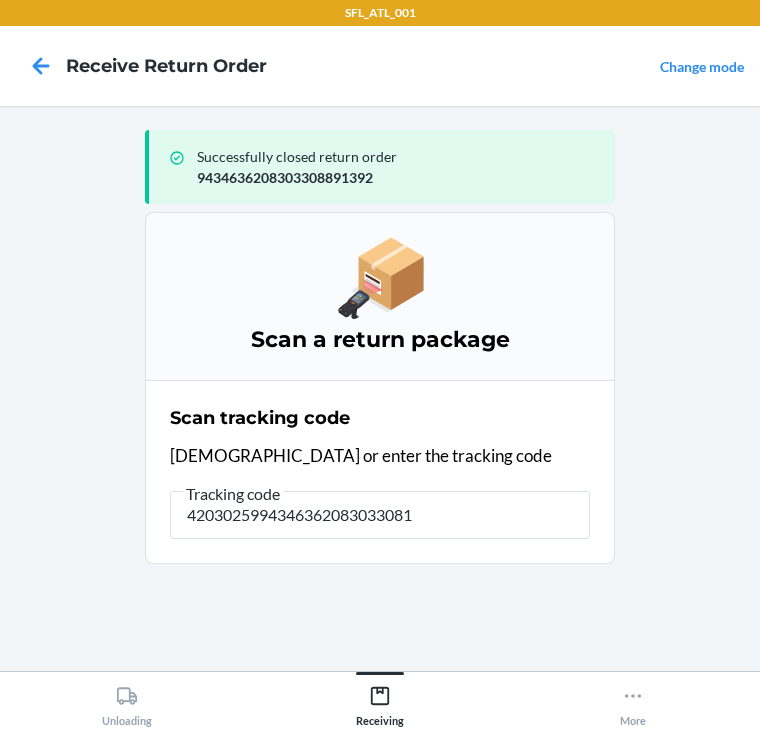 type on "42030259943463620830330811" 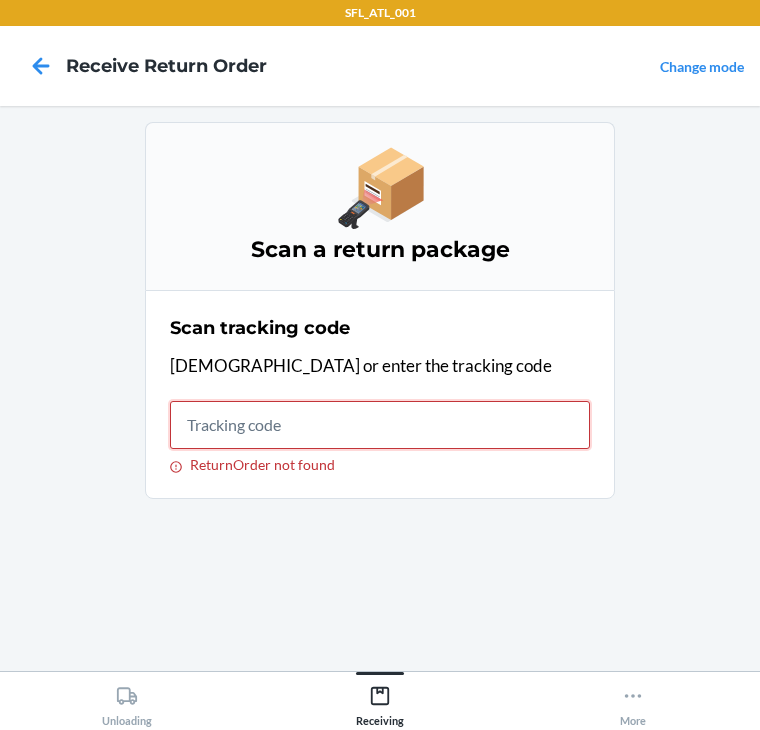 click on "ReturnOrder not found" at bounding box center (380, 425) 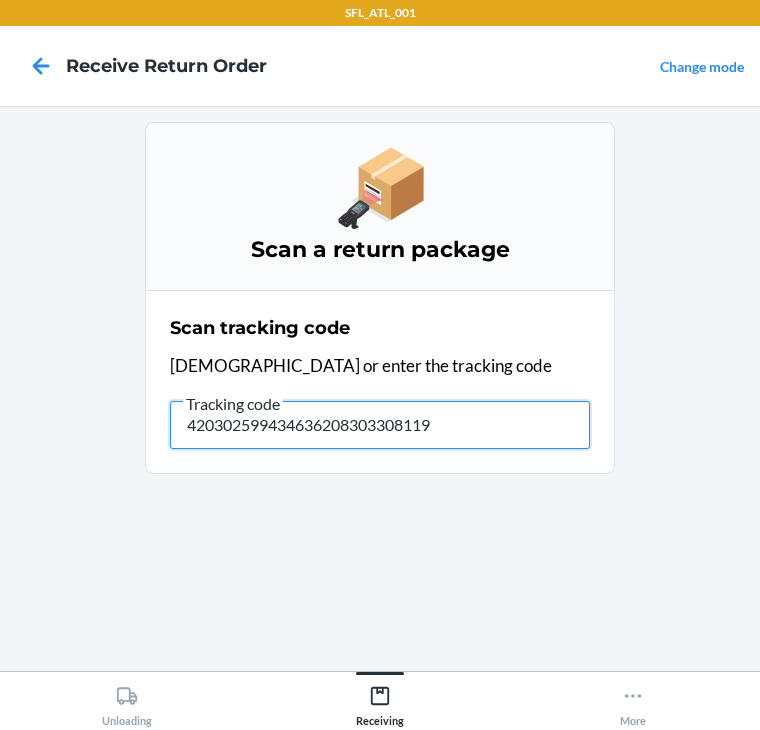 type on "4203025994346362083033081192" 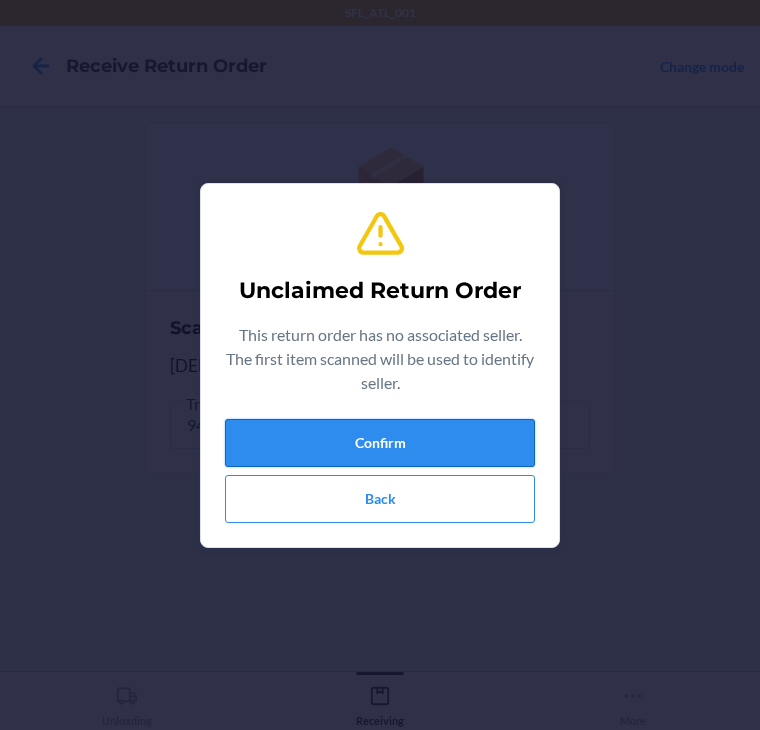 click on "Confirm" at bounding box center (380, 443) 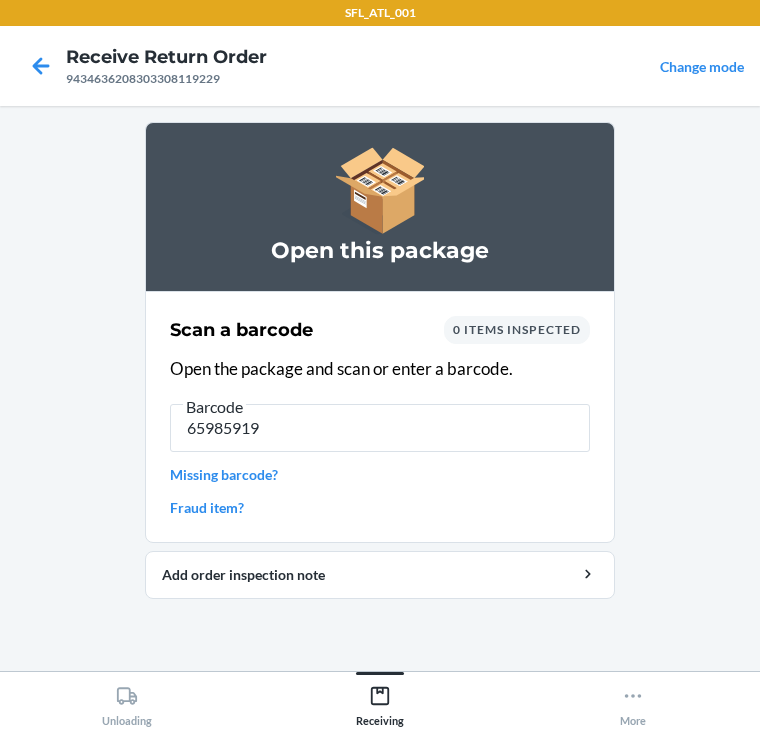 type on "659859197" 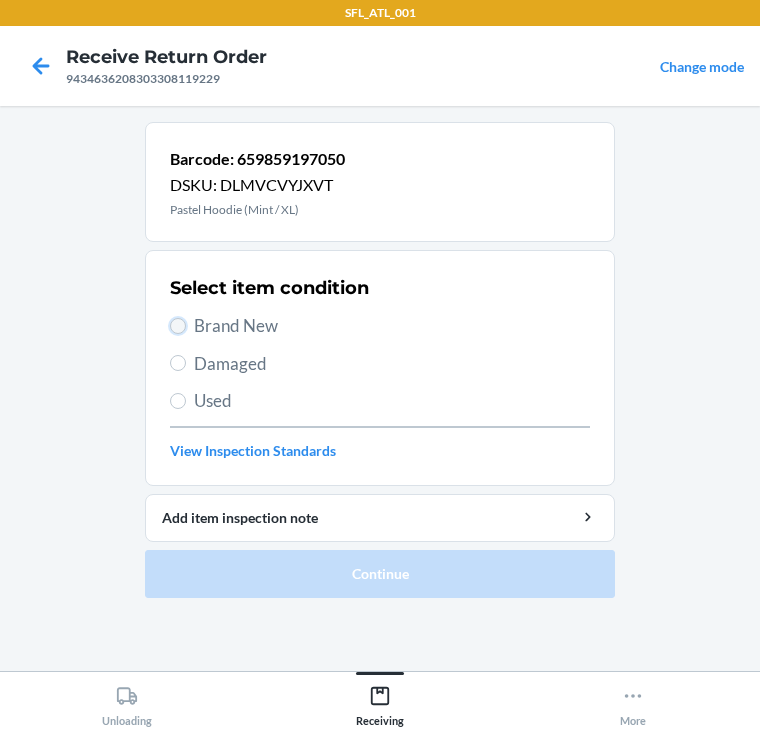 drag, startPoint x: 181, startPoint y: 328, endPoint x: 222, endPoint y: 459, distance: 137.26616 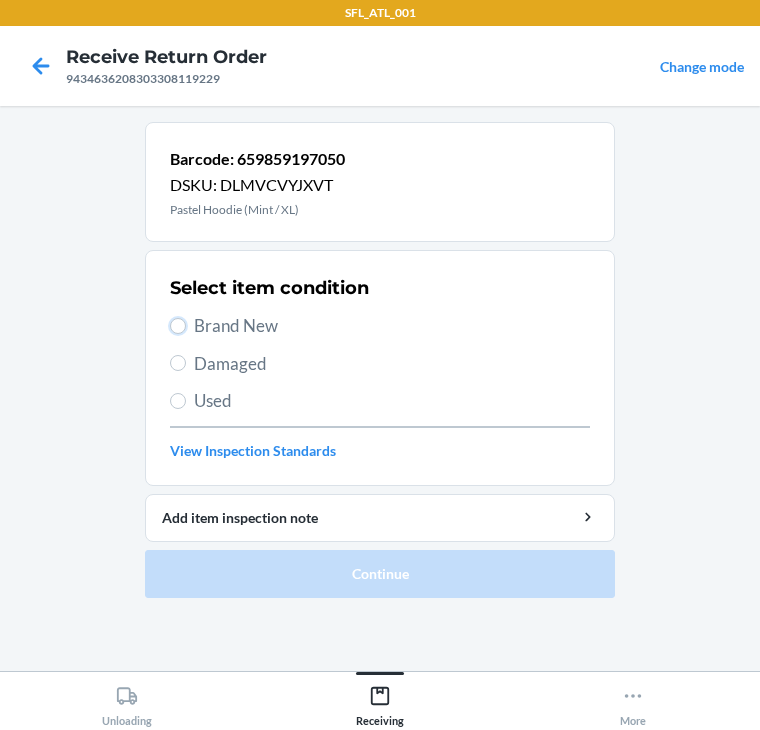 click on "Brand New" at bounding box center (380, 326) 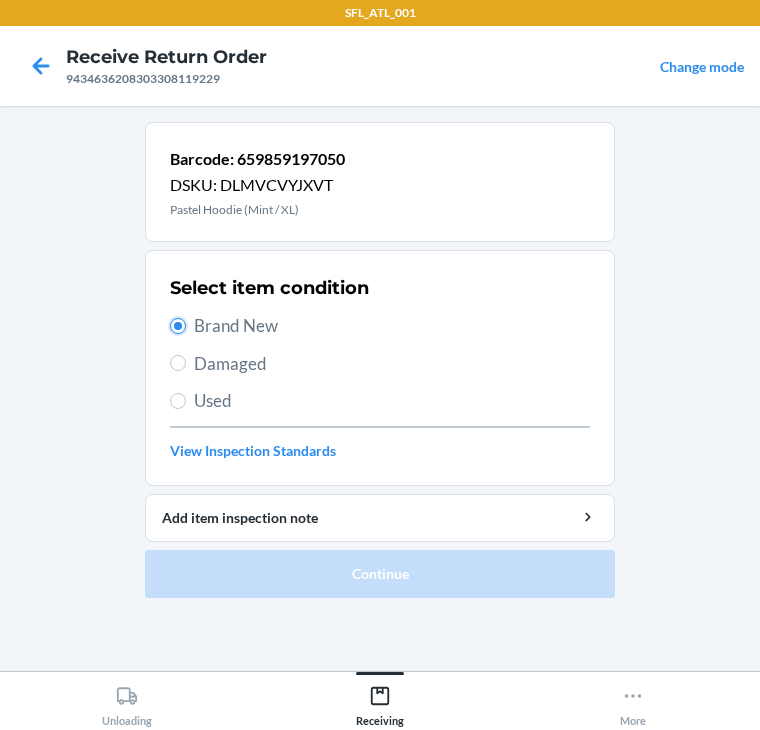 radio on "true" 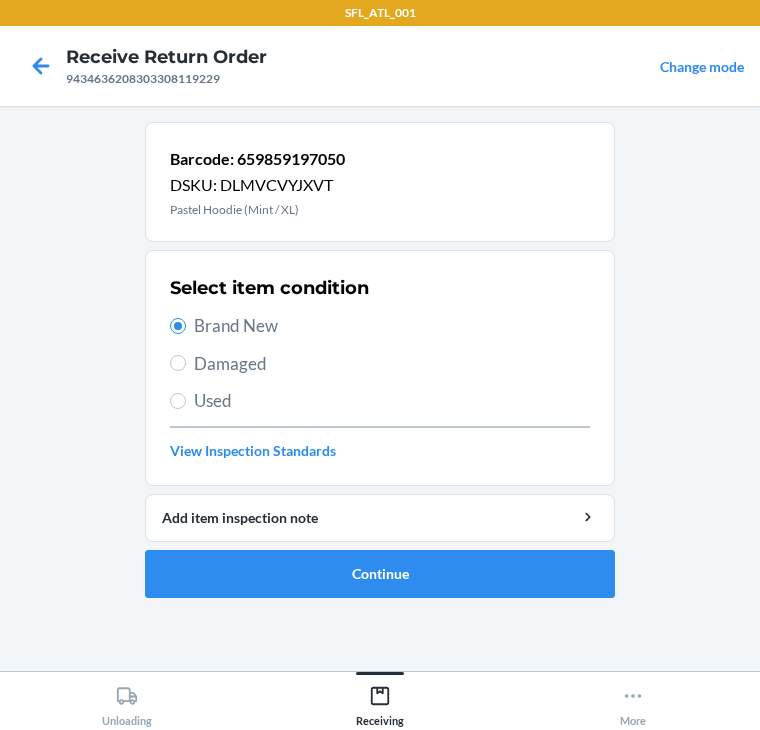 click on "Barcode: 659859197050 DSKU: DLMVCVYJXVT Pastel Hoodie (Mint / XL) Select item condition Brand New Damaged Used View Inspection Standards Add item inspection note Continue" at bounding box center (380, 360) 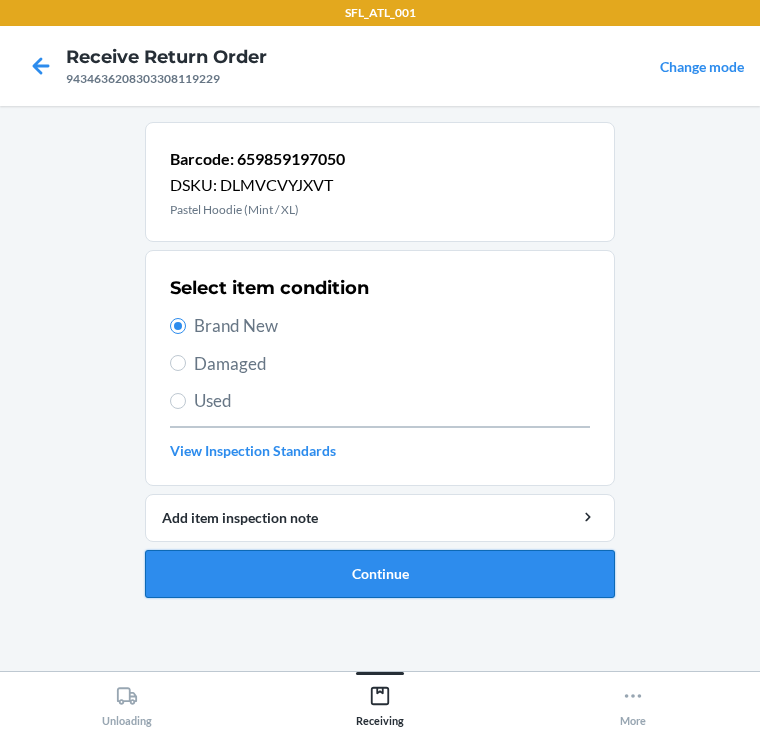click on "Continue" at bounding box center [380, 574] 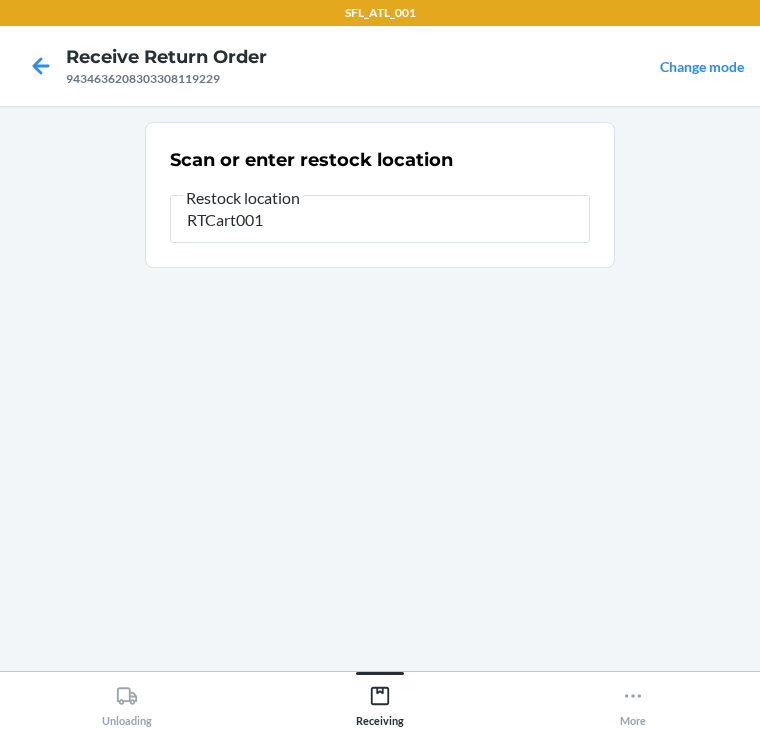 type on "RTCart001" 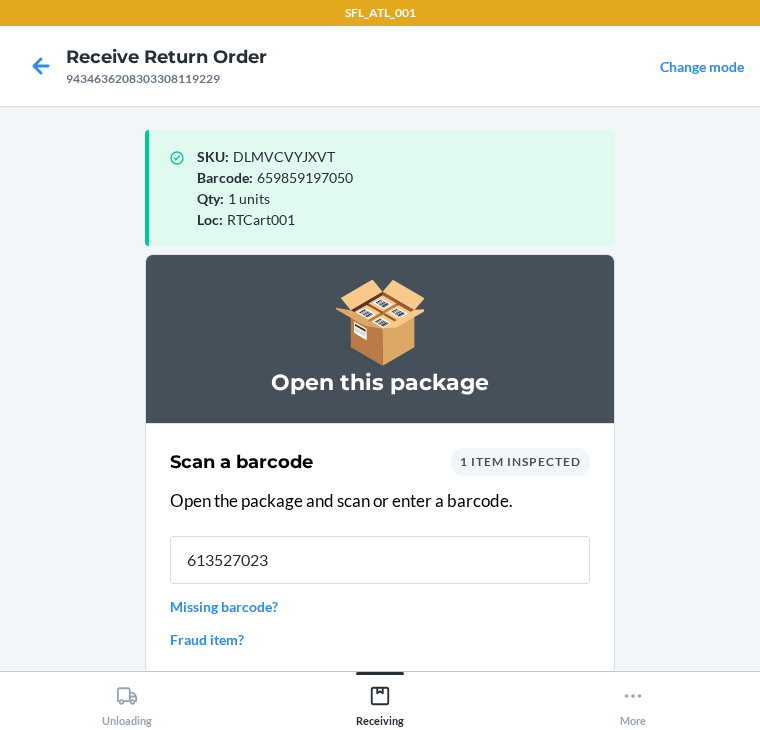 type on "6135270239" 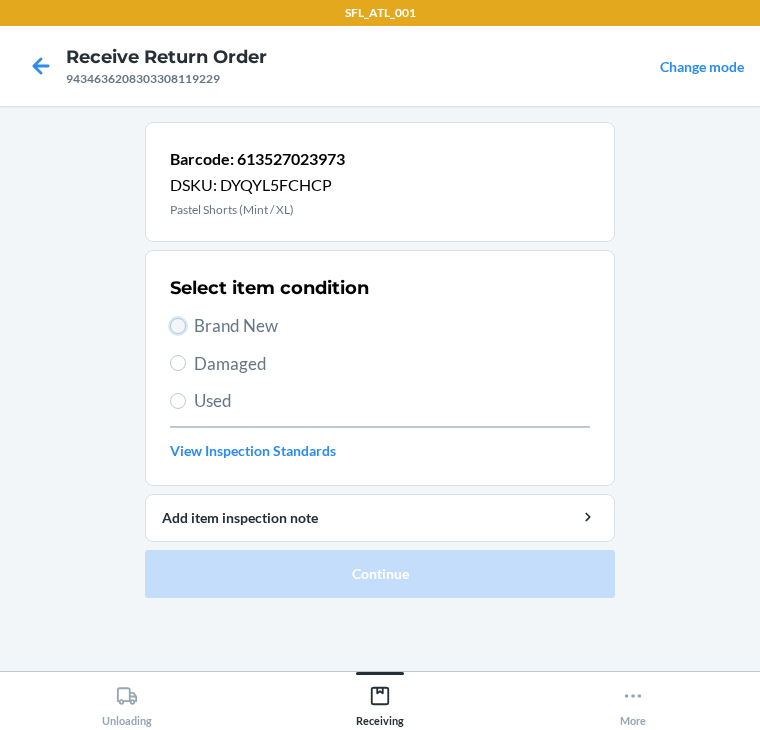 click on "Brand New" at bounding box center [178, 326] 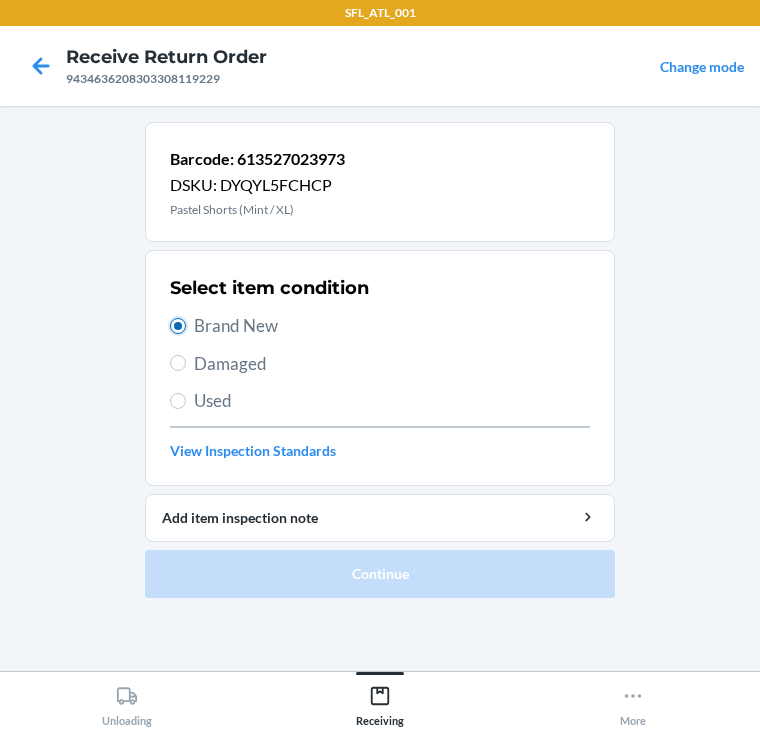 radio on "true" 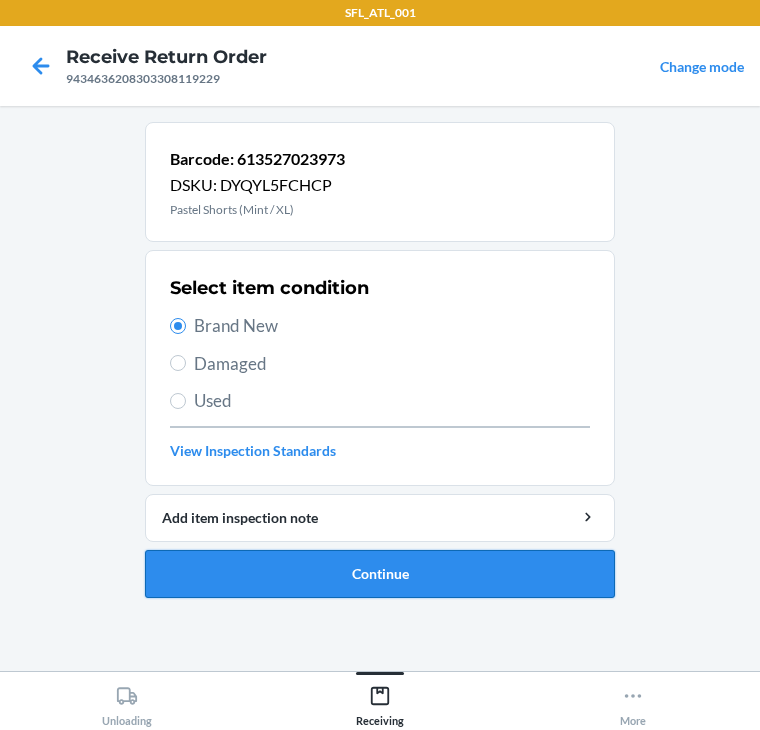 click on "Continue" at bounding box center [380, 574] 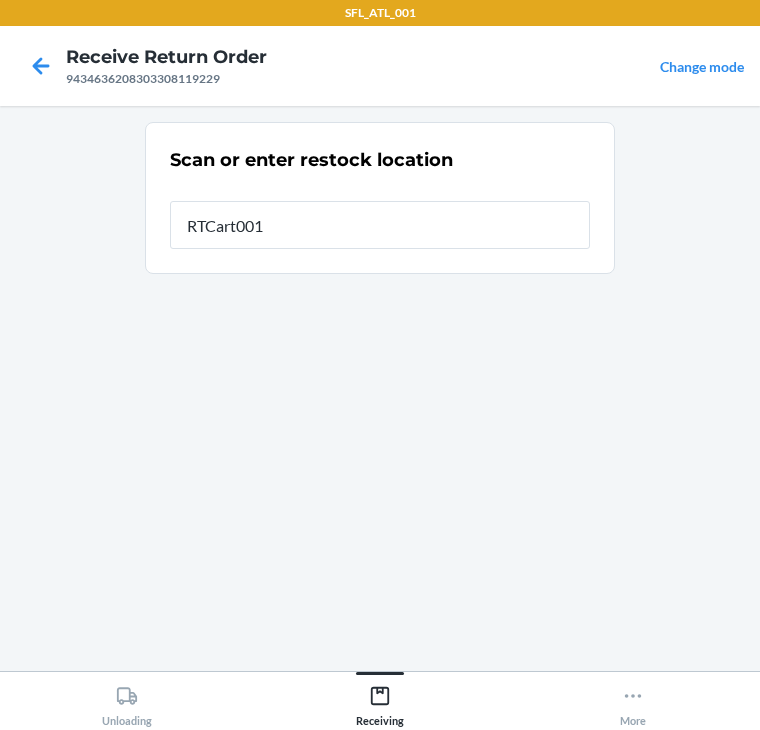 type on "RTCart001" 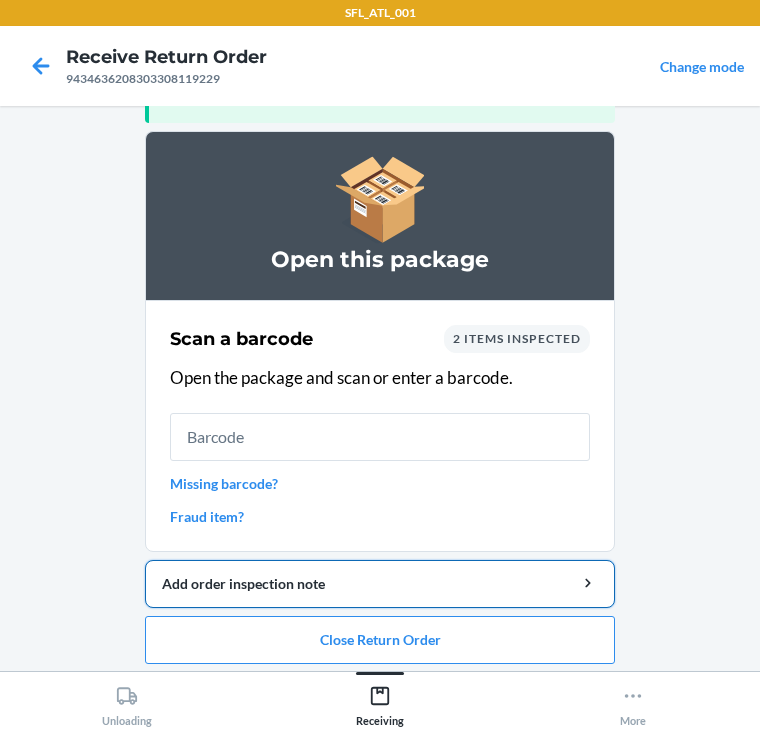 scroll, scrollTop: 130, scrollLeft: 0, axis: vertical 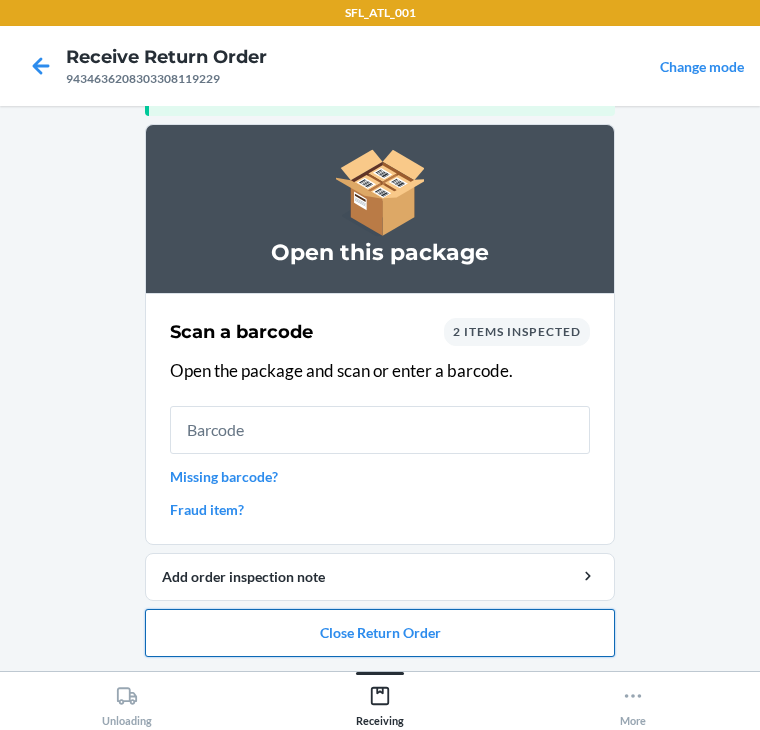 click on "Close Return Order" at bounding box center (380, 633) 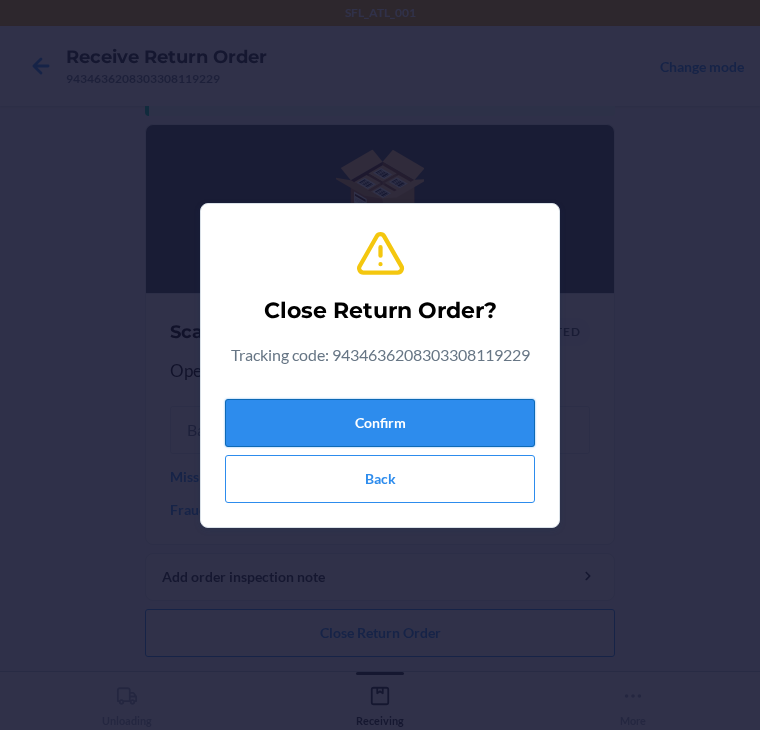 click on "Confirm" at bounding box center (380, 423) 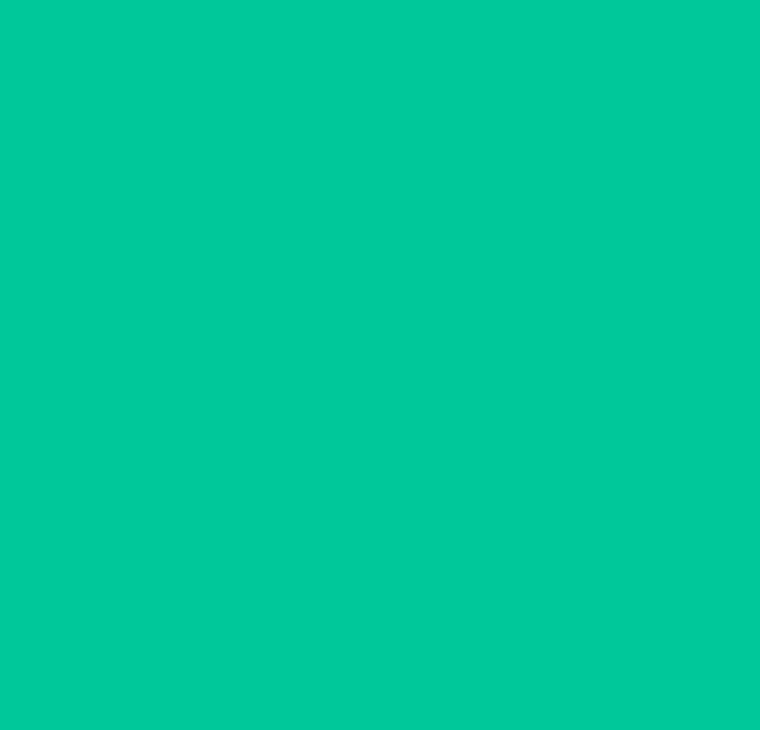 scroll, scrollTop: 0, scrollLeft: 0, axis: both 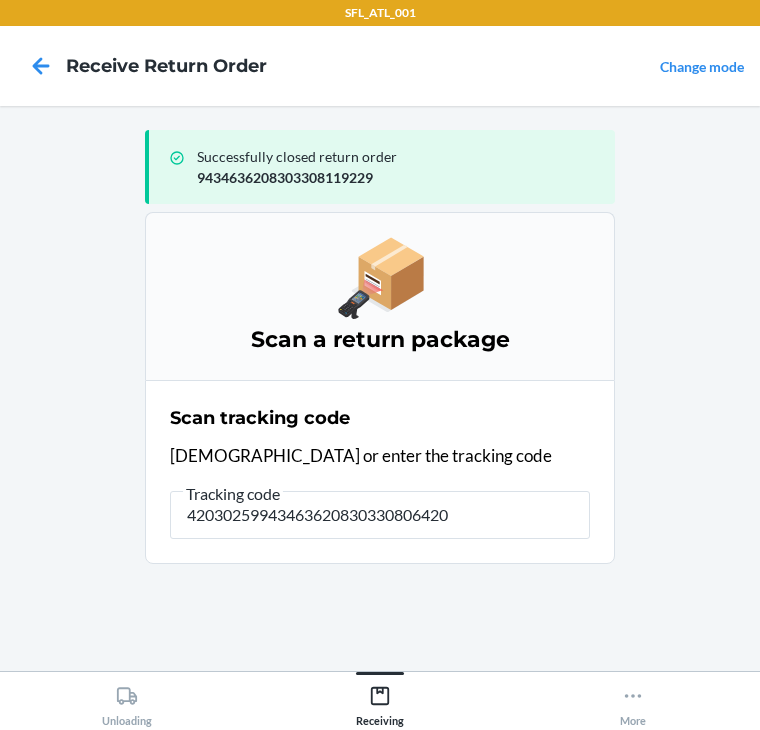 type on "420302599434636208303308064208" 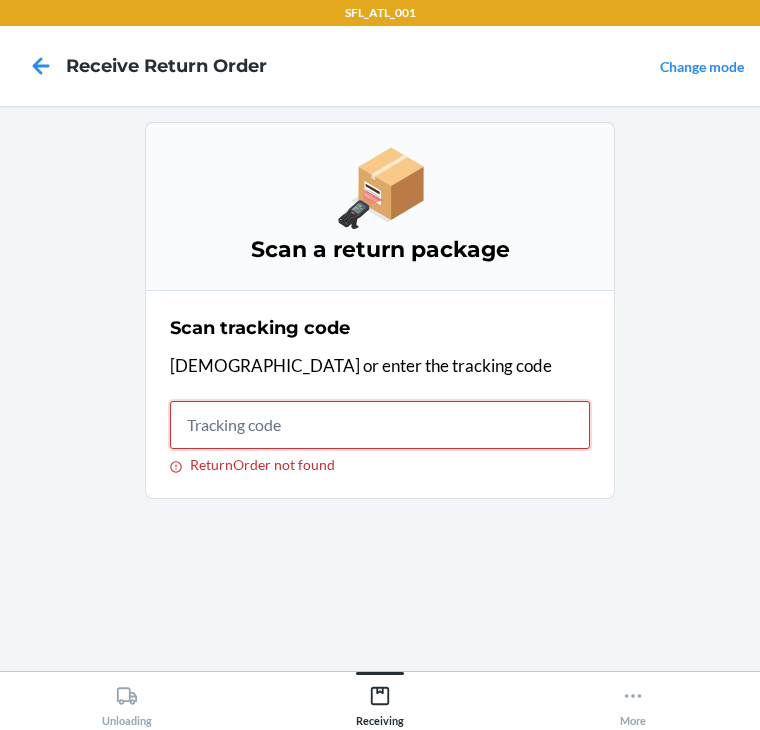 click on "ReturnOrder not found" at bounding box center [380, 425] 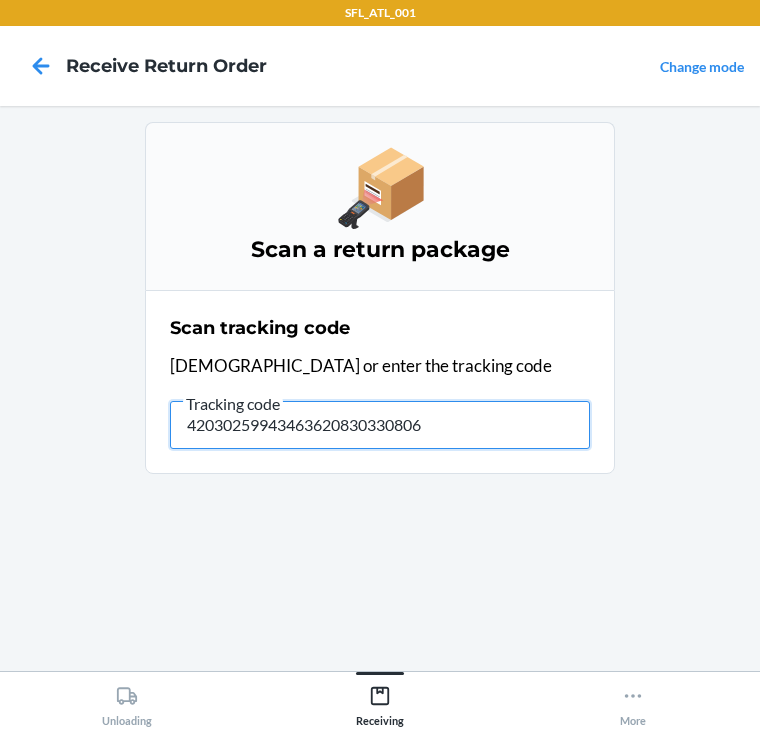 type on "420302599434636208303308064" 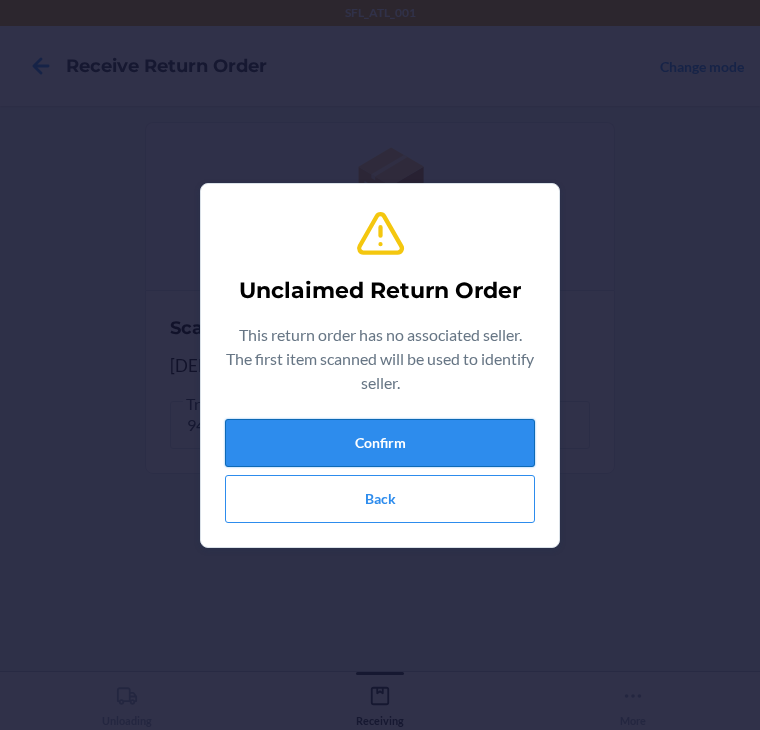 click on "Confirm" at bounding box center (380, 443) 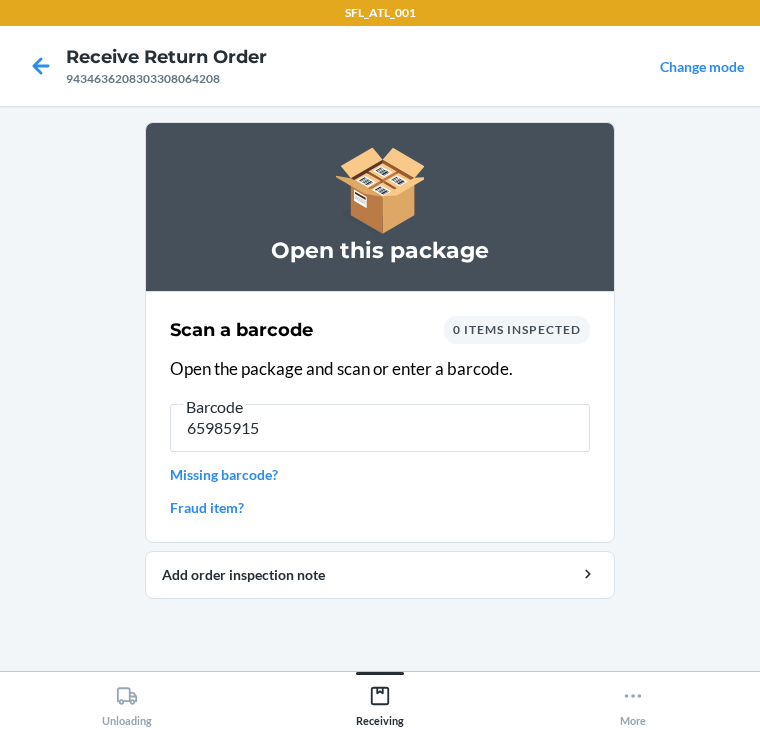 type on "659859153" 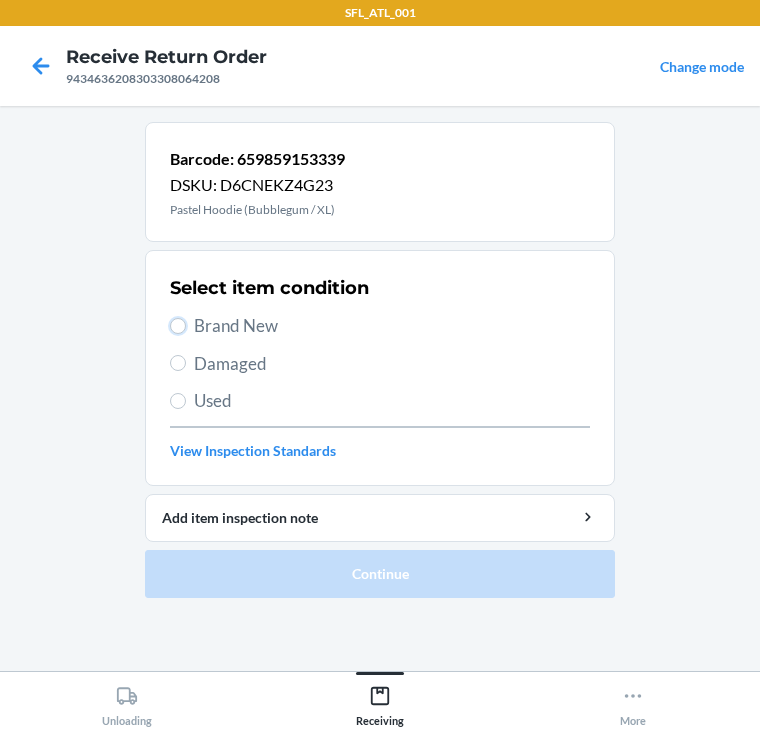 drag, startPoint x: 179, startPoint y: 320, endPoint x: 161, endPoint y: 352, distance: 36.71512 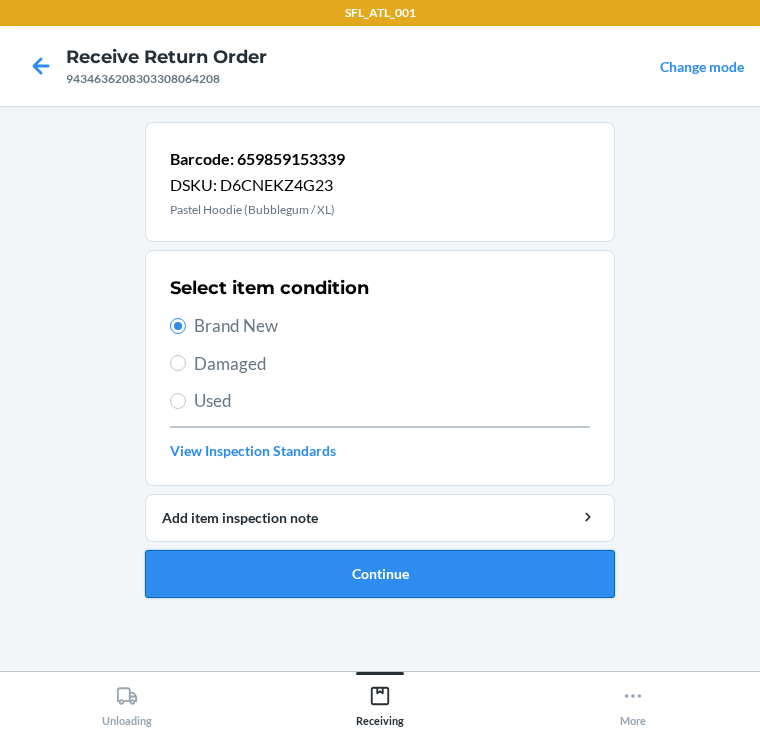 click on "Continue" at bounding box center [380, 574] 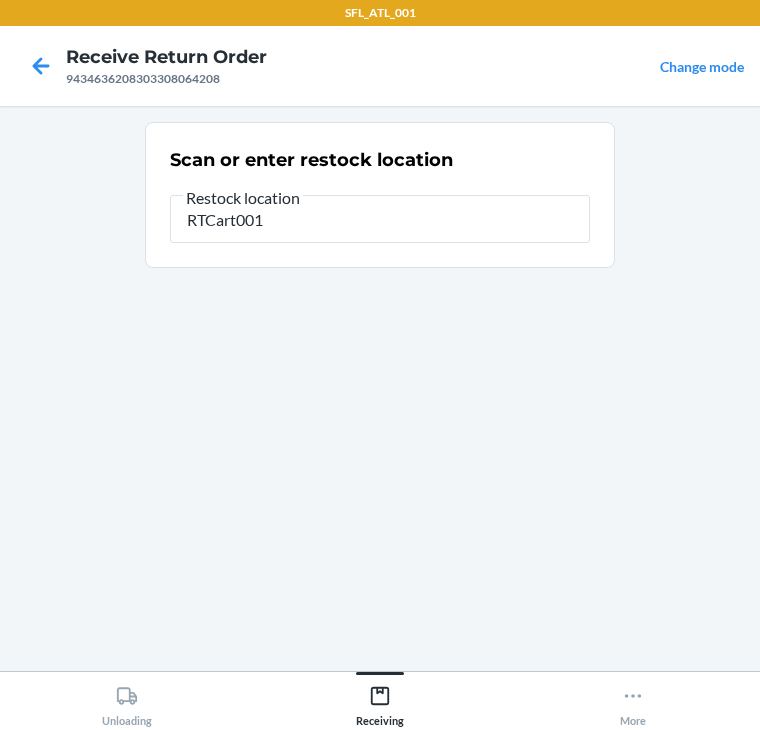type on "RTCart001" 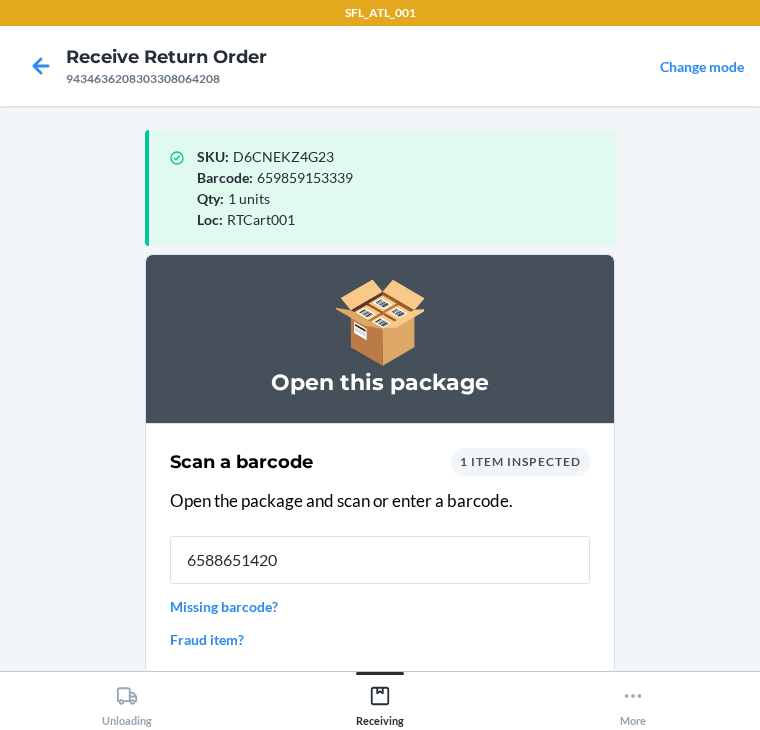 type on "65886514207" 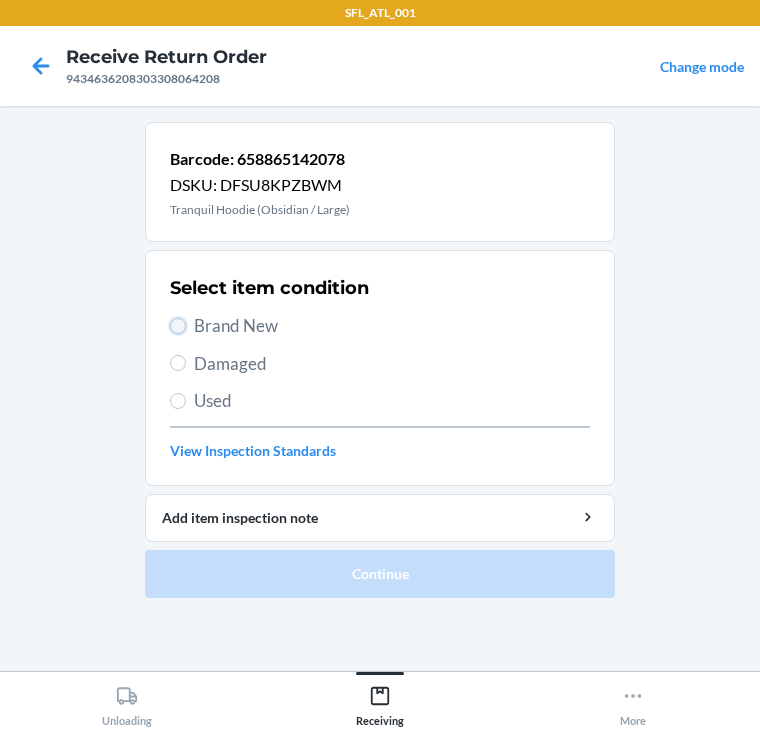 click on "Brand New" at bounding box center [178, 326] 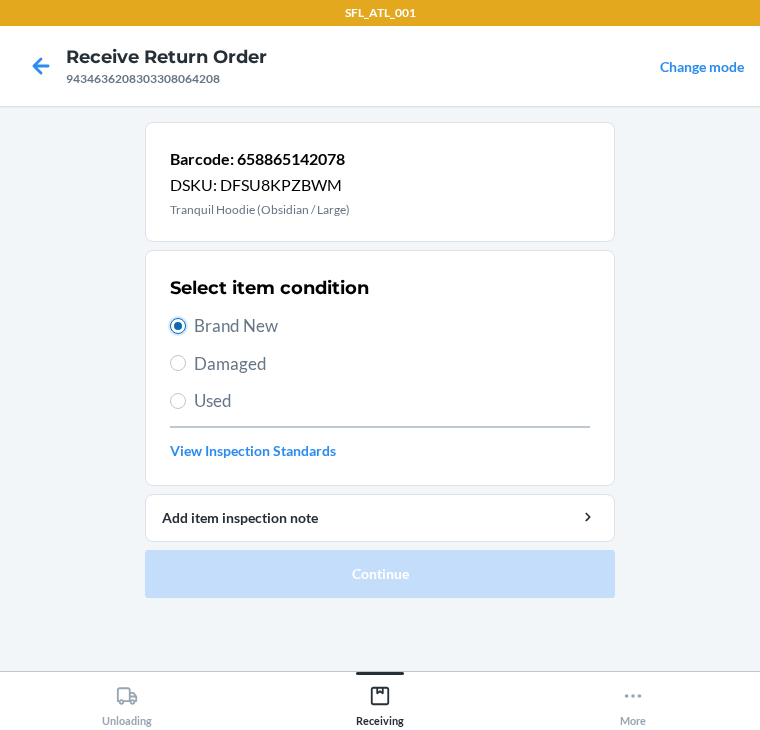 radio on "true" 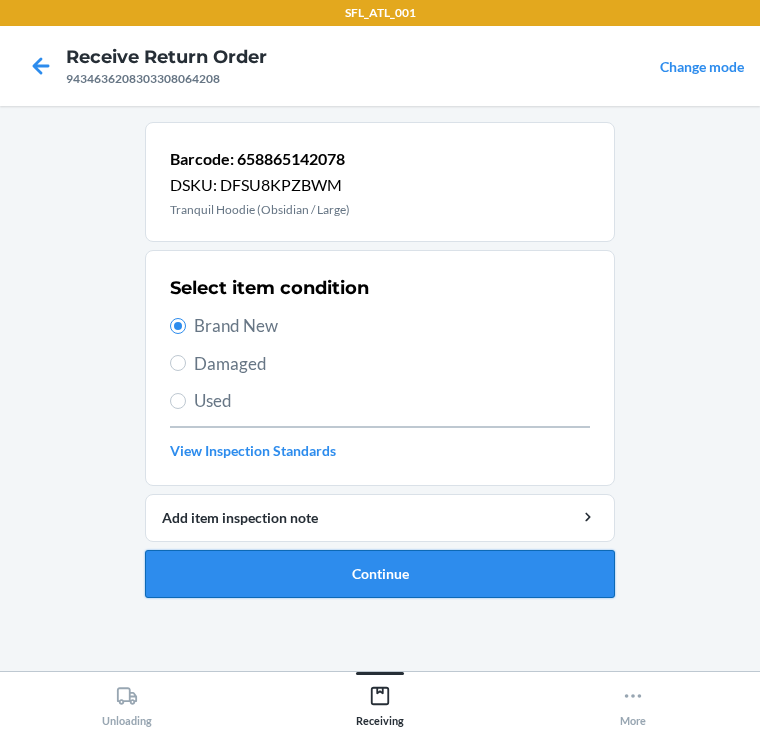 click on "Continue" at bounding box center (380, 574) 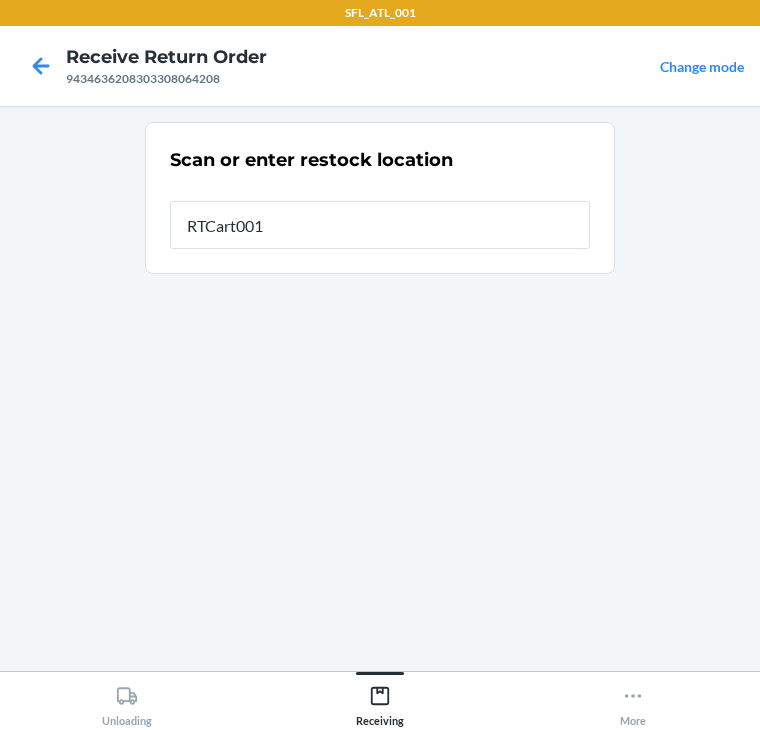 type on "RTCart001" 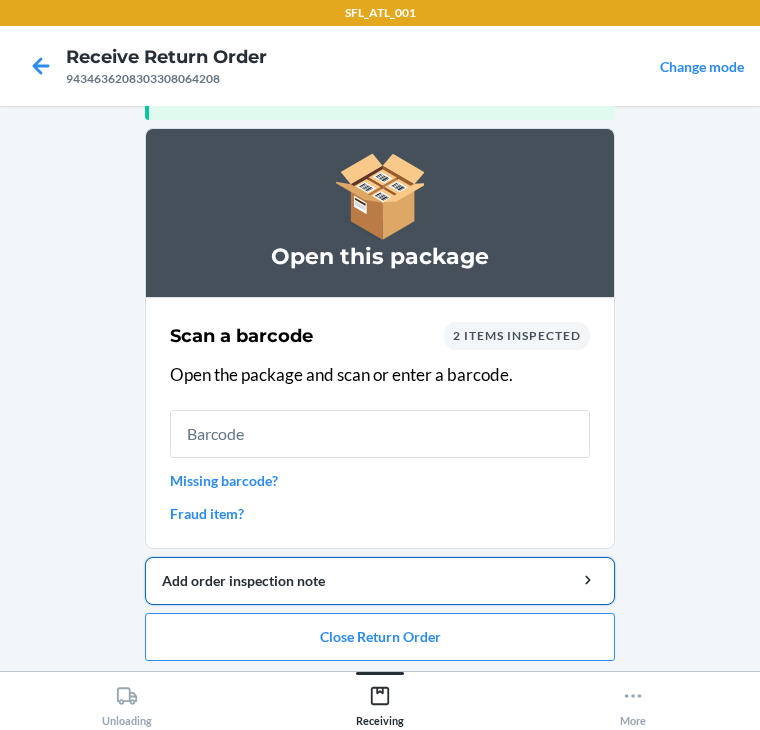 scroll, scrollTop: 130, scrollLeft: 0, axis: vertical 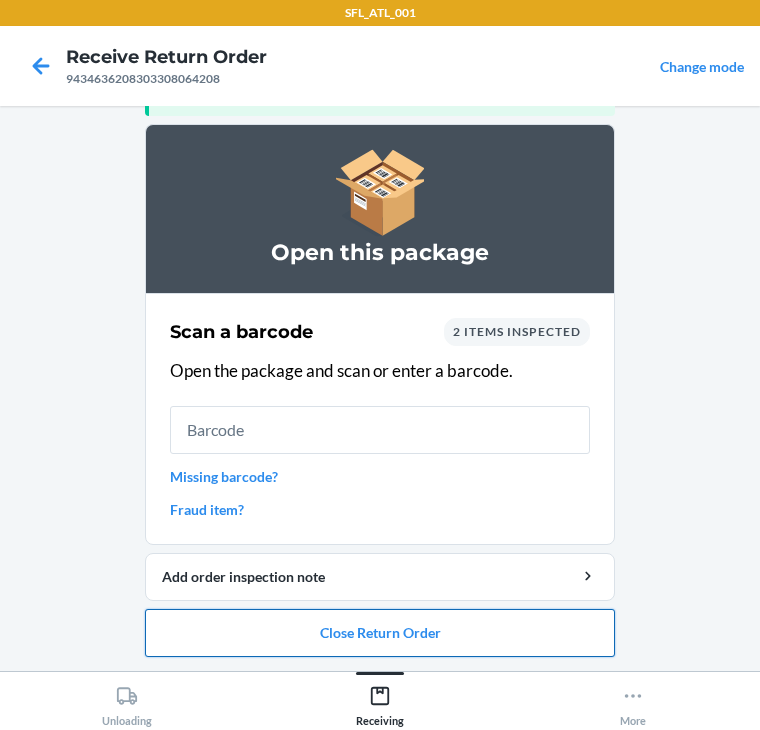 click on "Close Return Order" at bounding box center [380, 633] 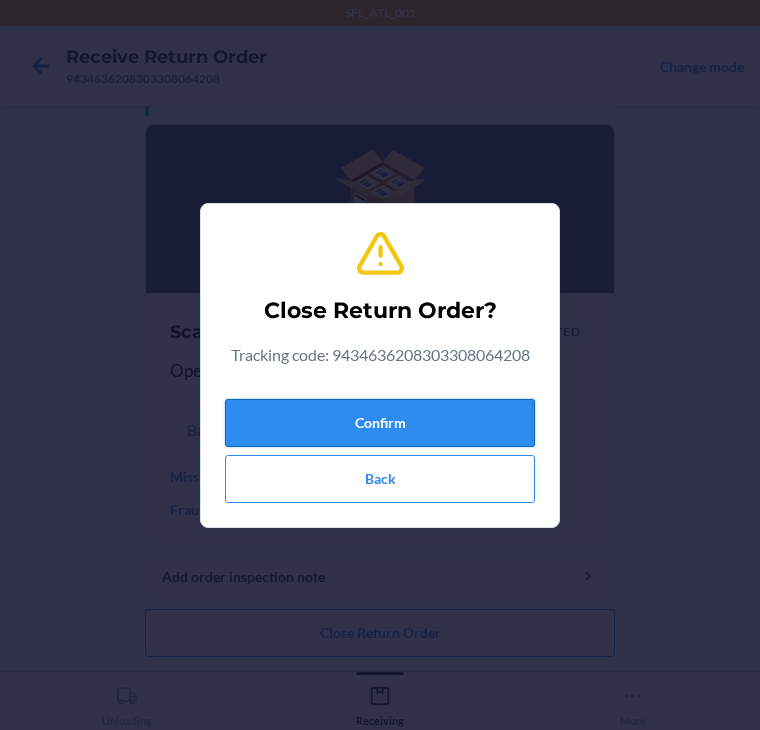 click on "Confirm" at bounding box center [380, 423] 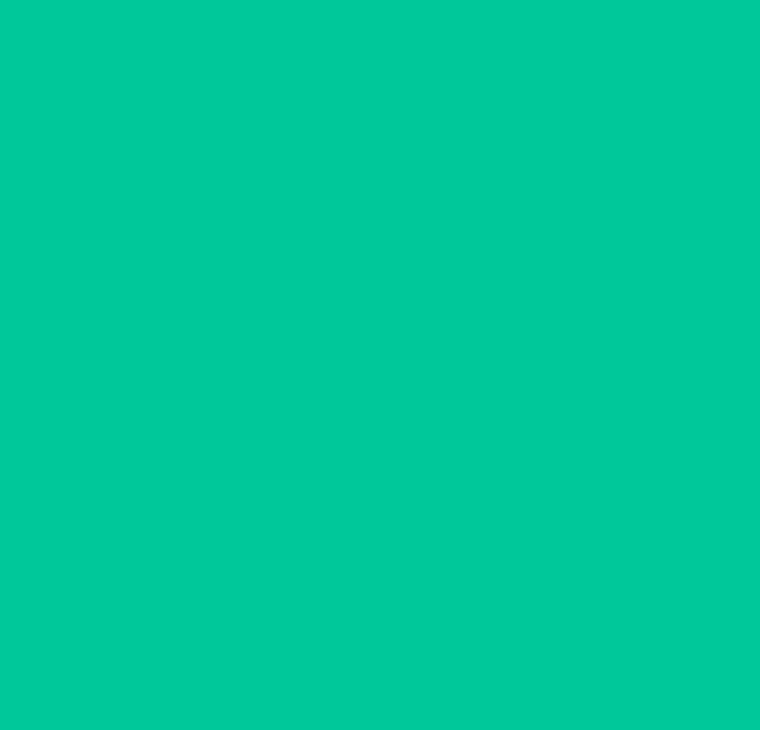 scroll, scrollTop: 0, scrollLeft: 0, axis: both 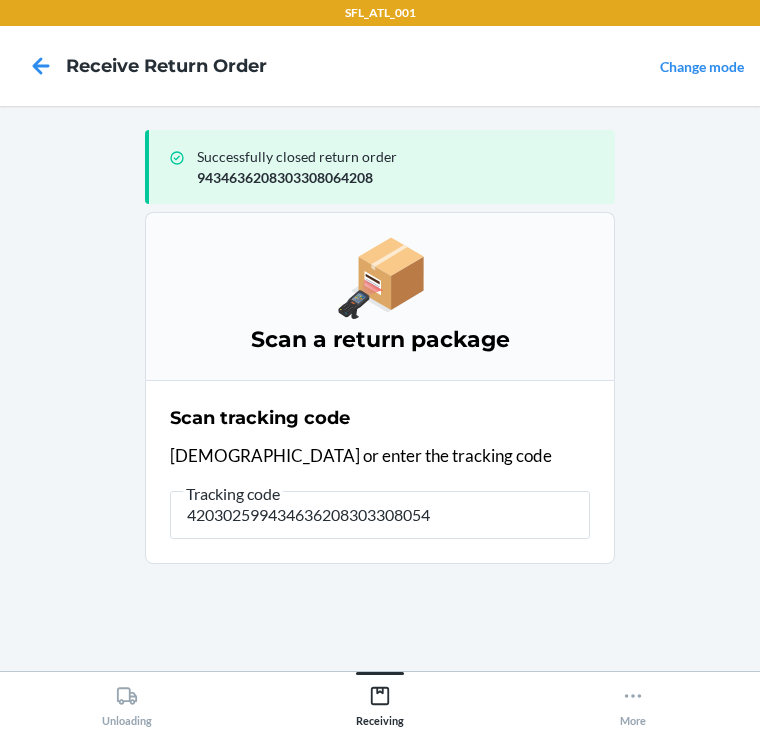 type on "4203025994346362083033080545" 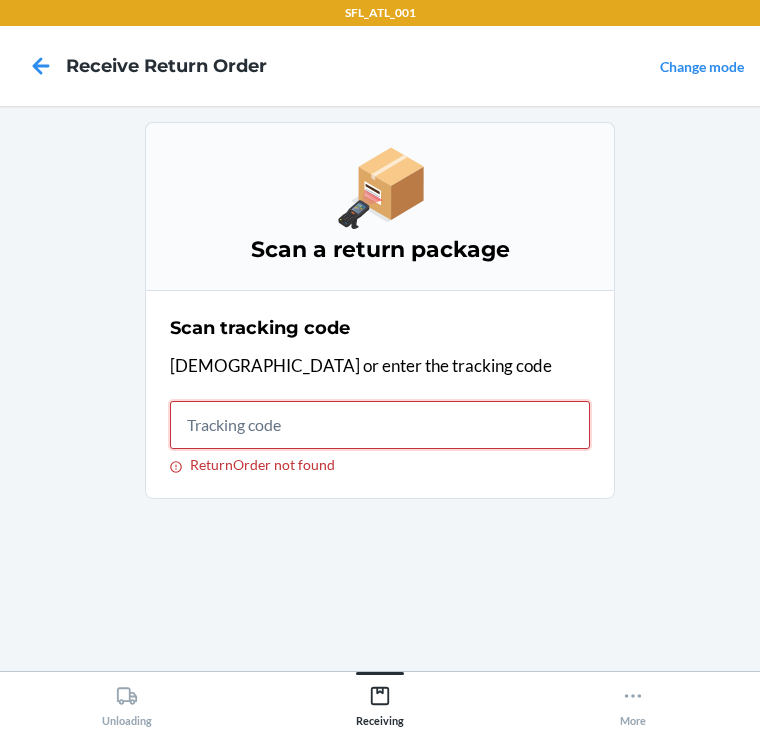 click on "ReturnOrder not found" at bounding box center (380, 425) 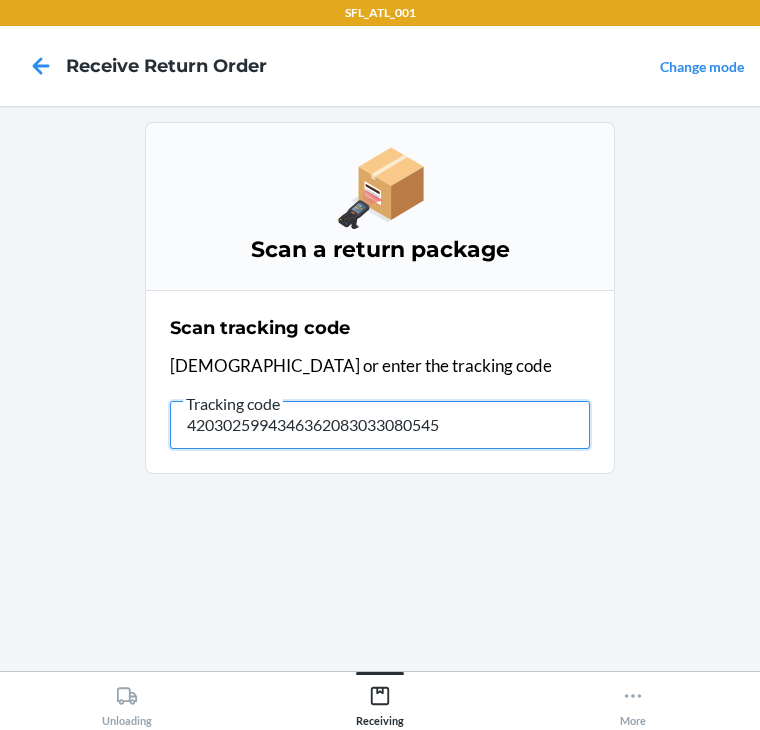 type on "42030259943463620830330805456" 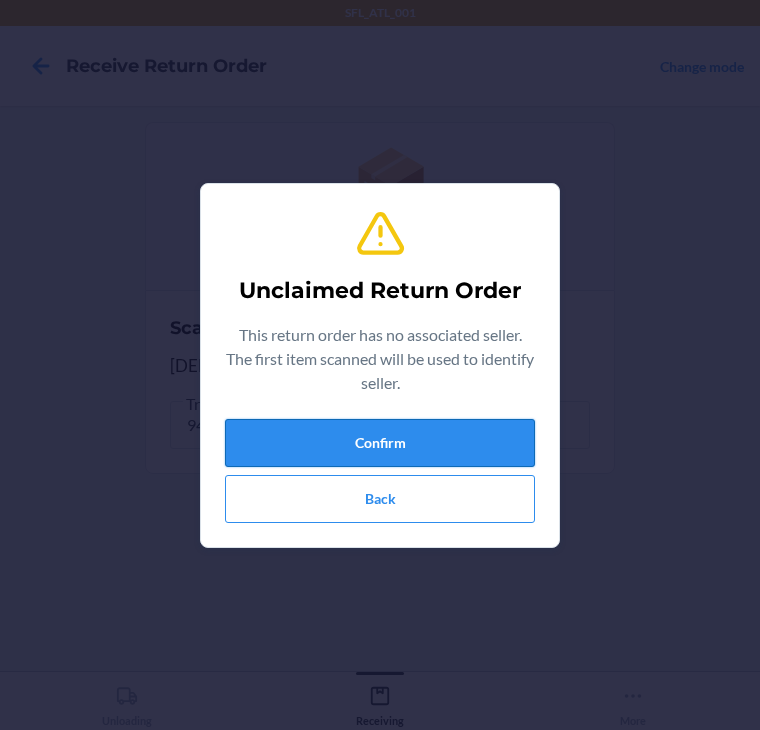 click on "Confirm" at bounding box center [380, 443] 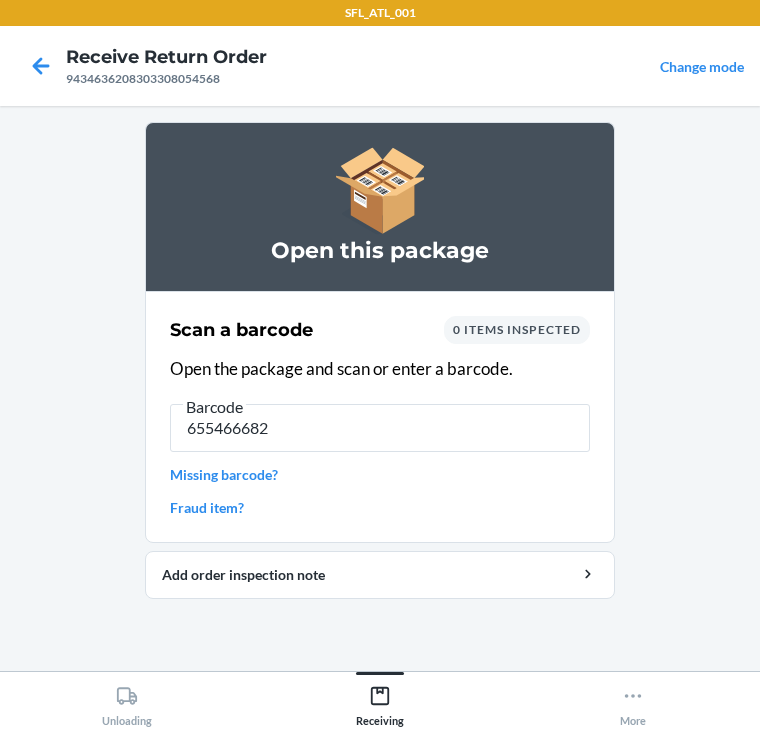 type on "6554666823" 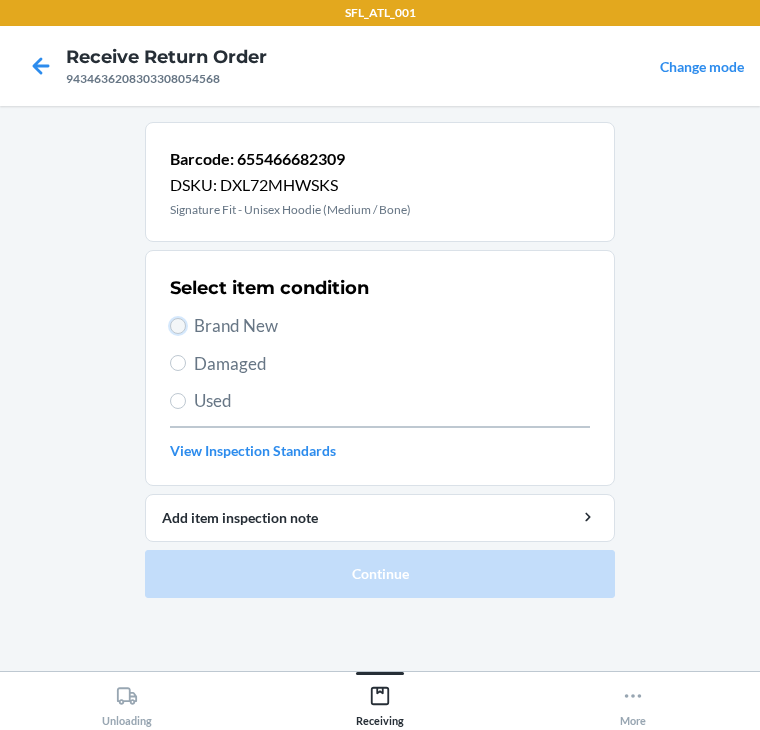 click on "Brand New" at bounding box center (178, 326) 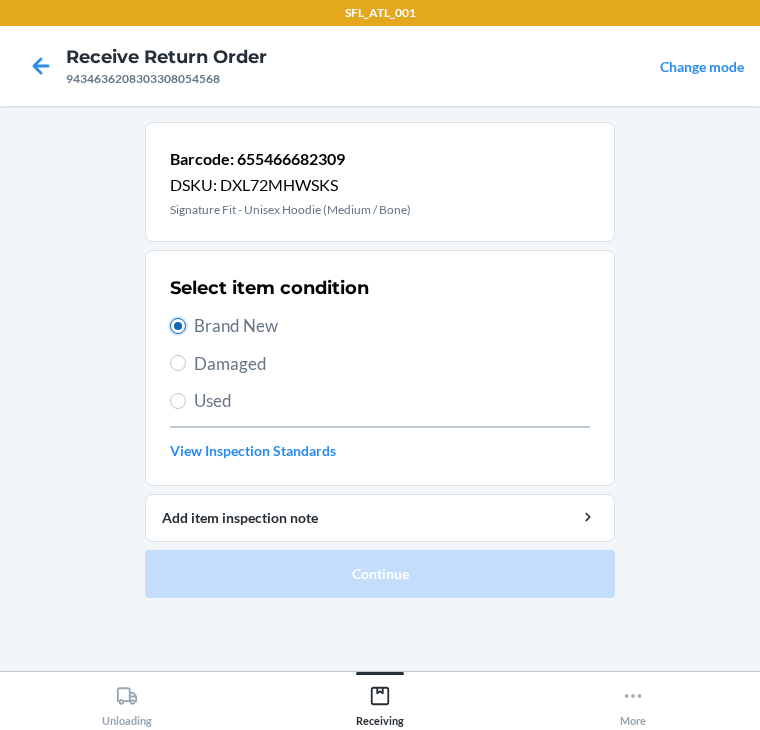 radio on "true" 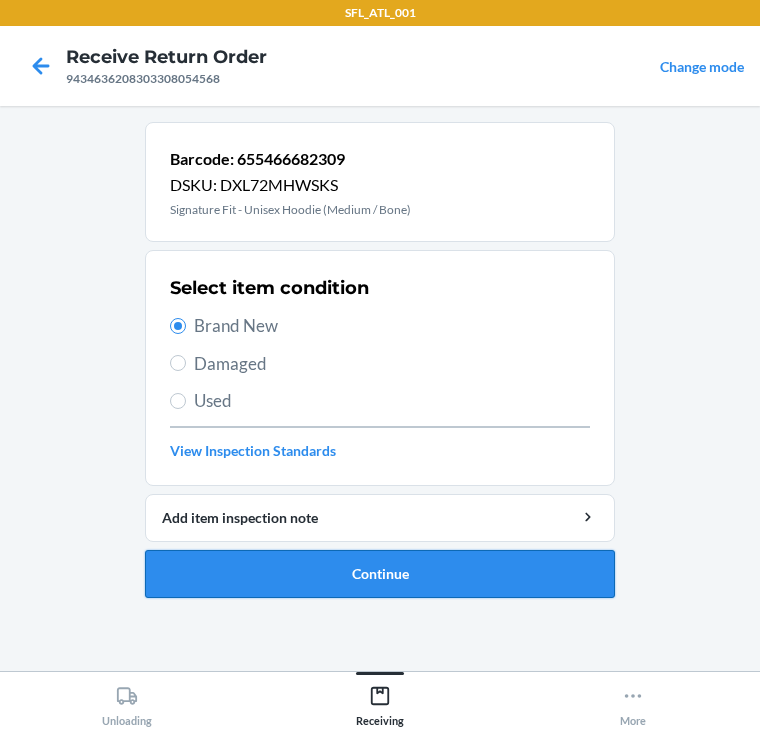 click on "Continue" at bounding box center (380, 574) 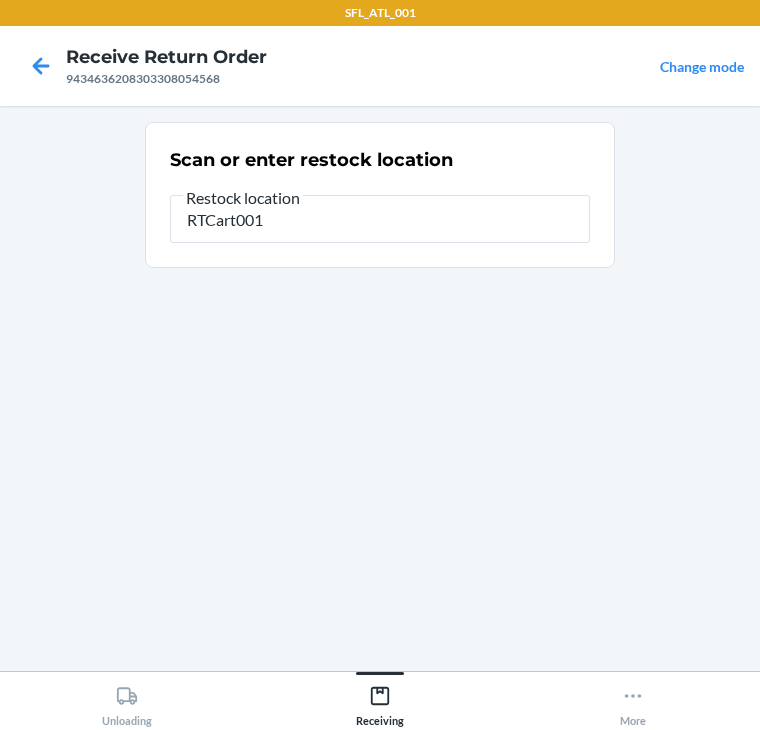 type on "RTCart001" 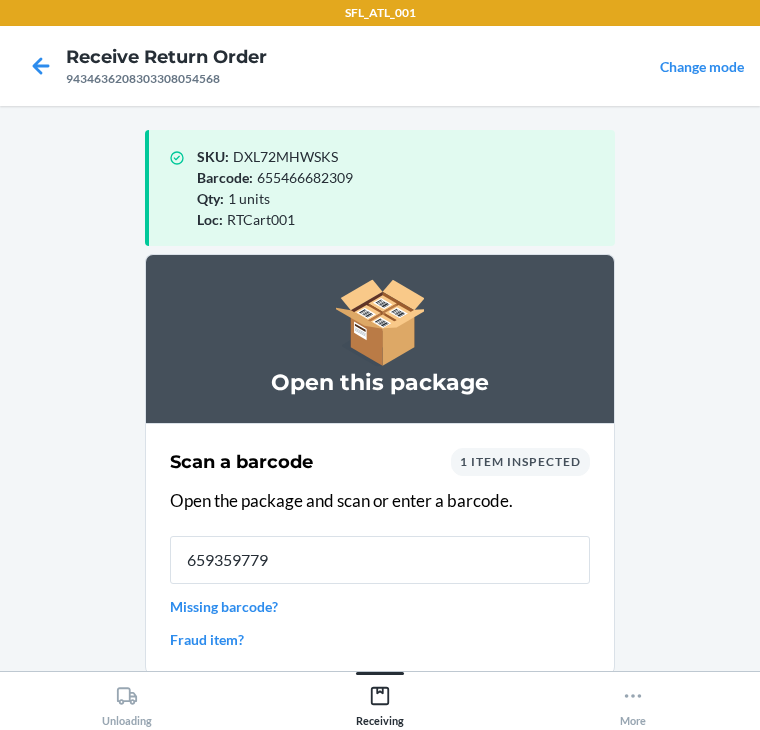 type on "6593597795" 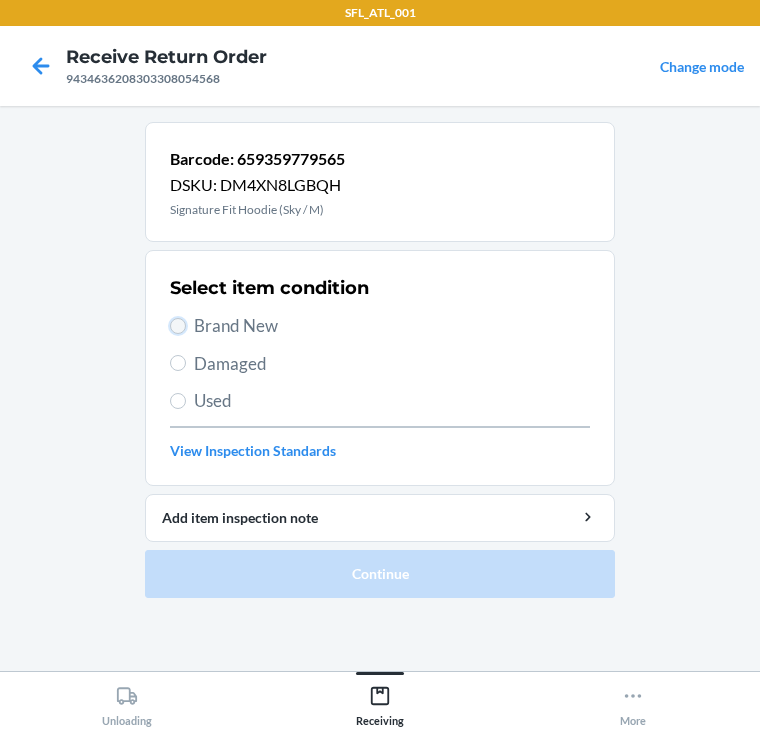 click on "Brand New" at bounding box center [178, 326] 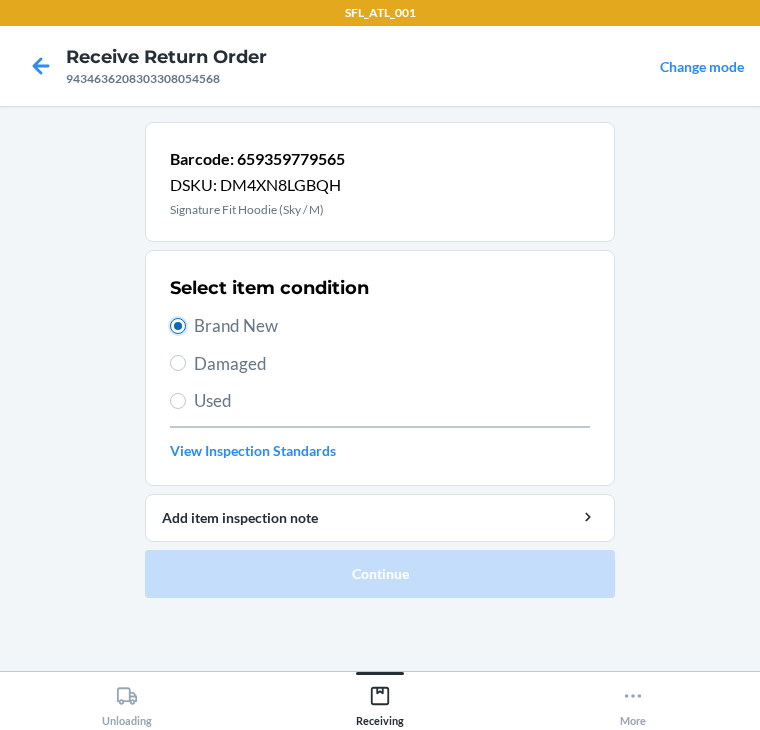radio on "true" 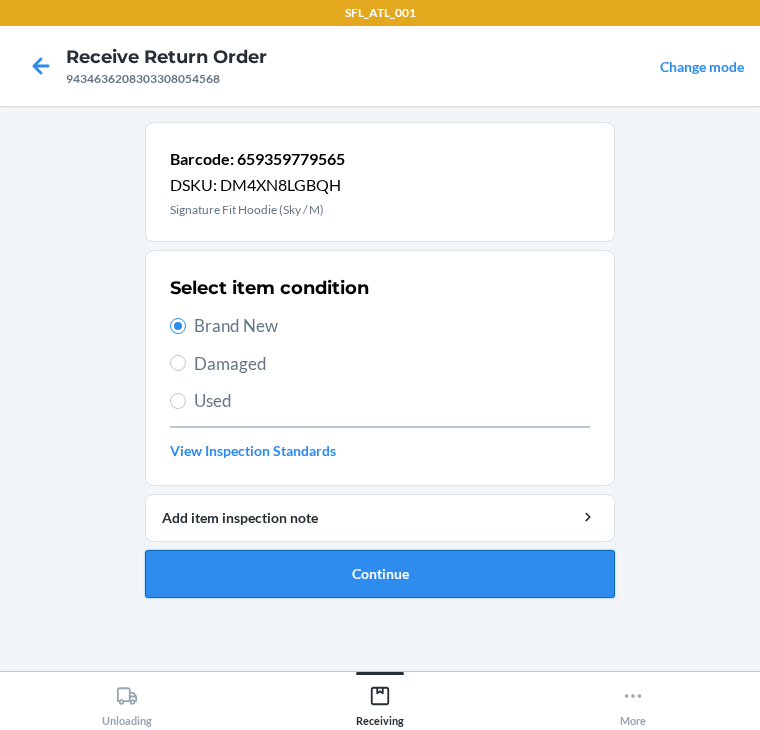 click on "Continue" at bounding box center (380, 574) 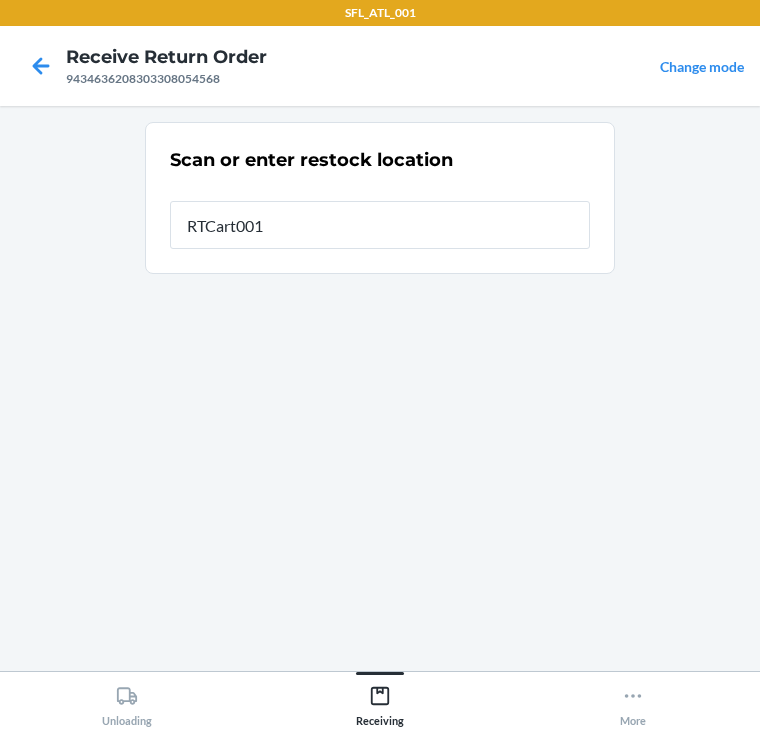 type on "RTCart001" 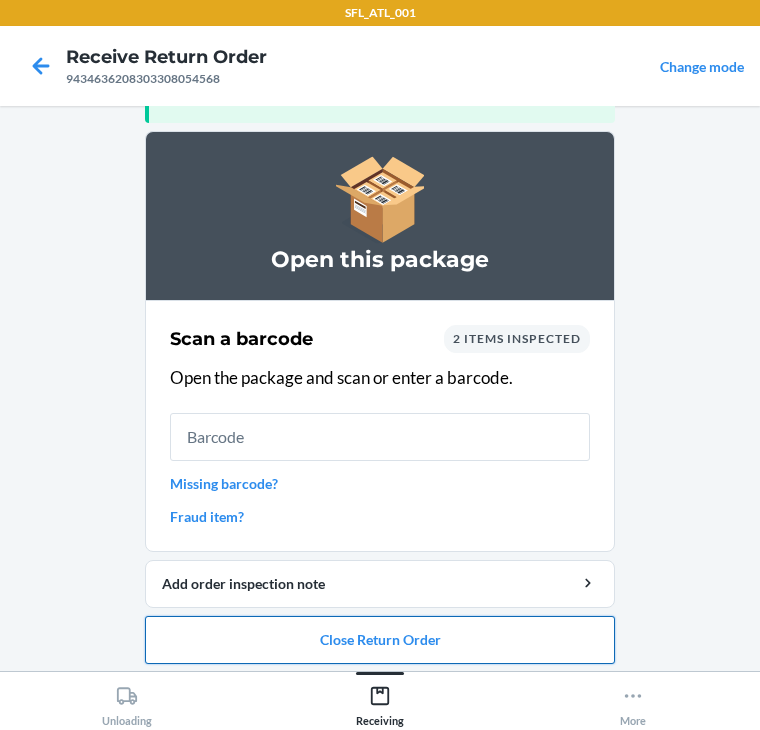 scroll, scrollTop: 130, scrollLeft: 0, axis: vertical 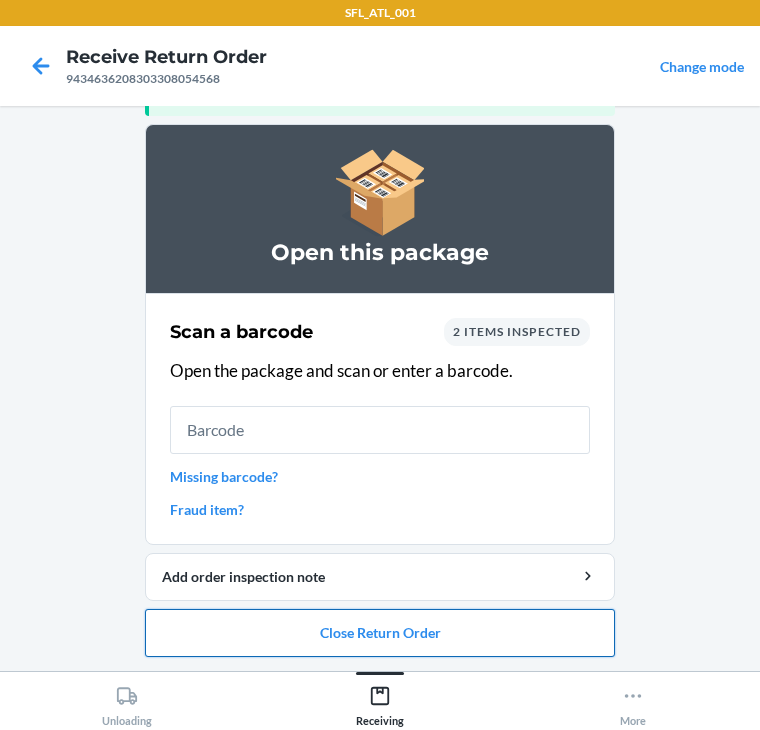 click on "Close Return Order" at bounding box center (380, 633) 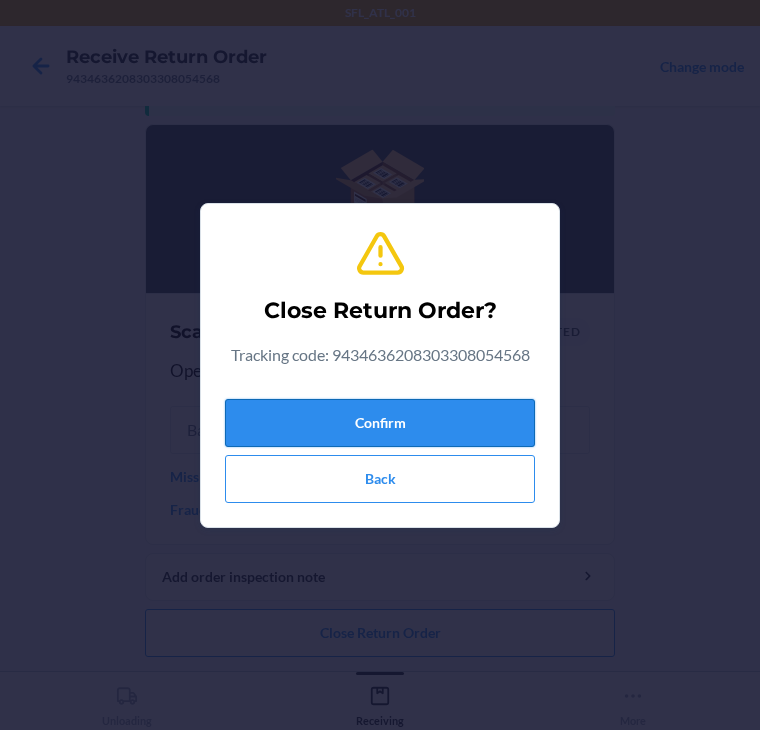 click on "Confirm" at bounding box center [380, 423] 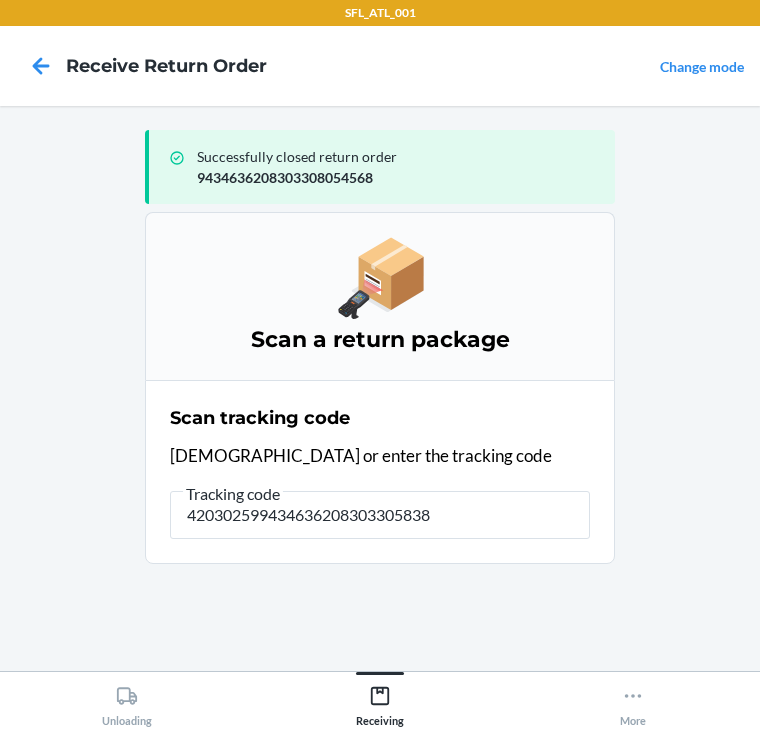 type on "4203025994346362083033058380" 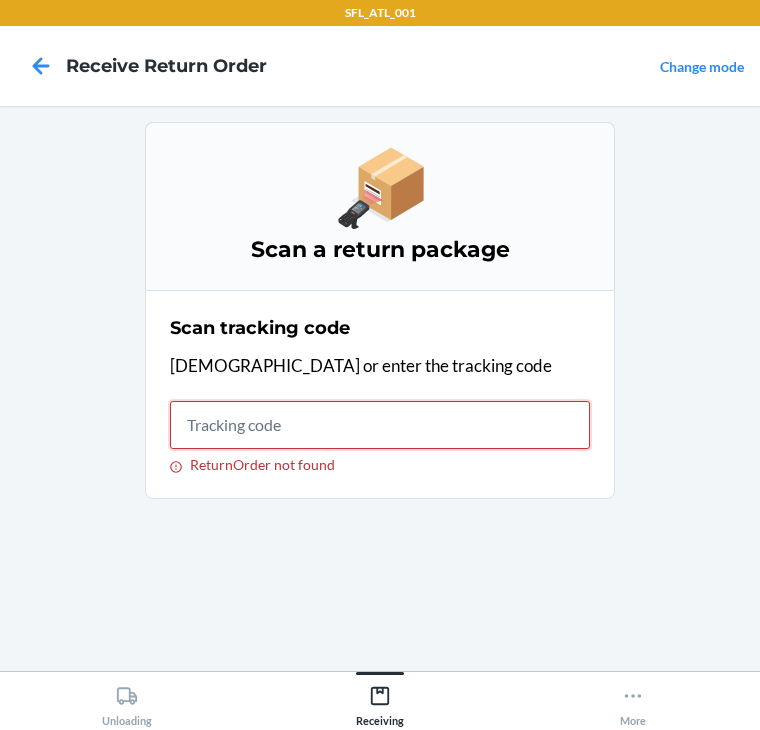 click on "ReturnOrder not found" at bounding box center [380, 425] 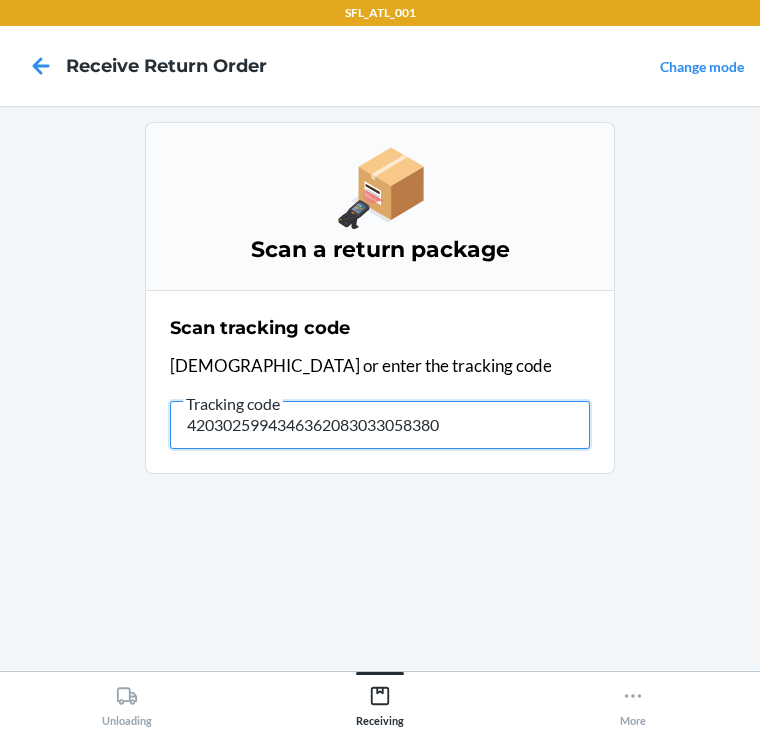 type on "42030259943463620830330583804" 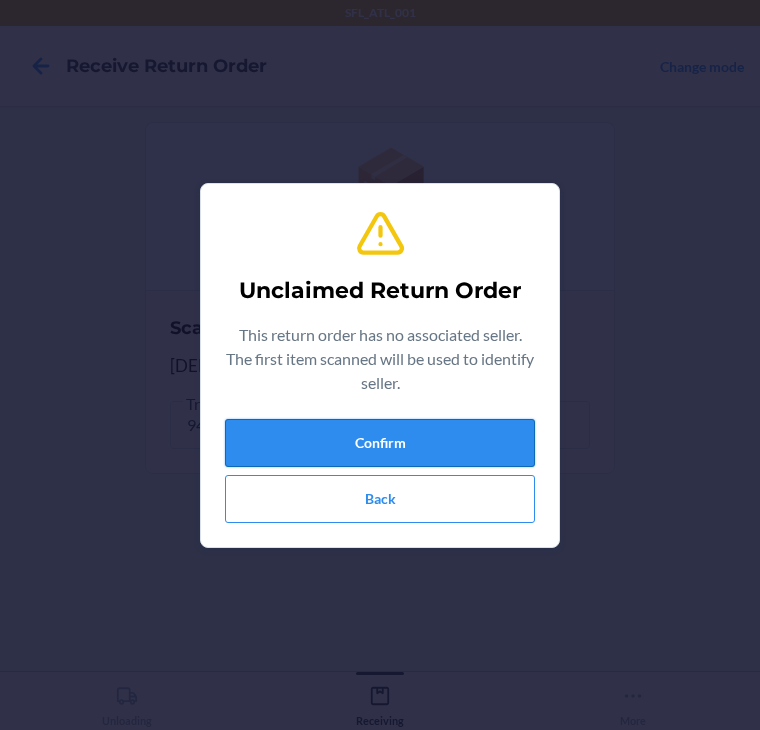 click on "Confirm" at bounding box center (380, 443) 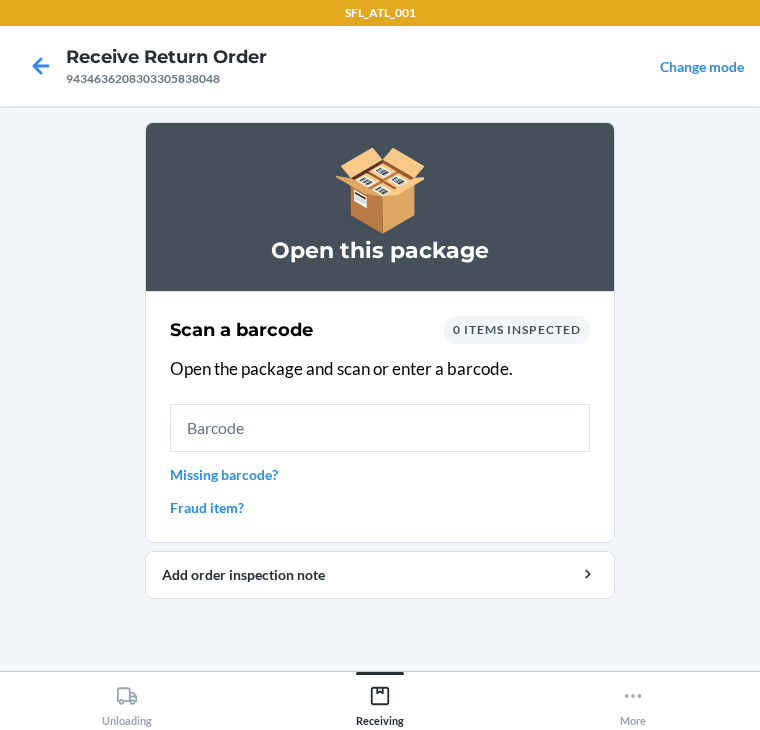 click on "Missing barcode?" at bounding box center (380, 474) 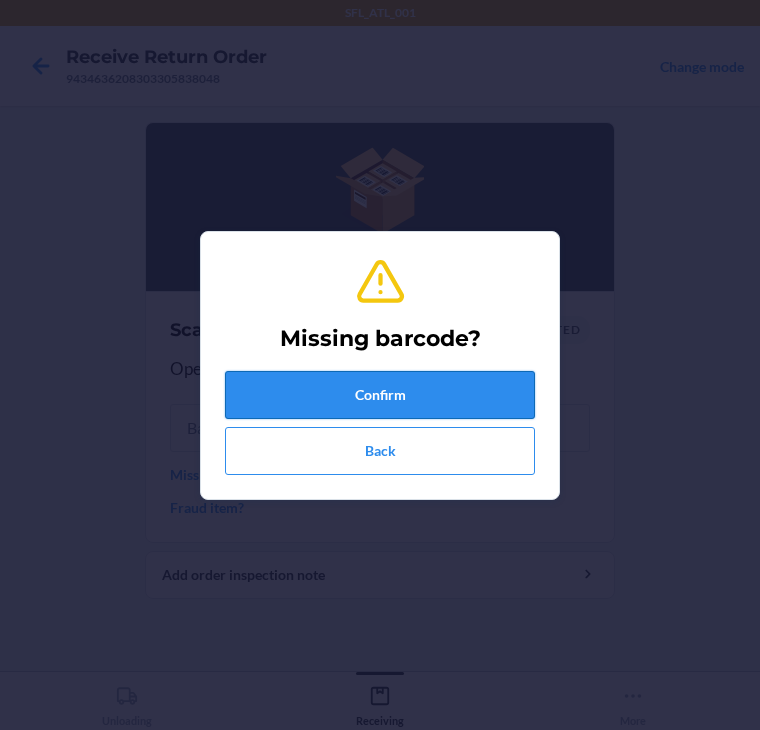 click on "Confirm" at bounding box center (380, 395) 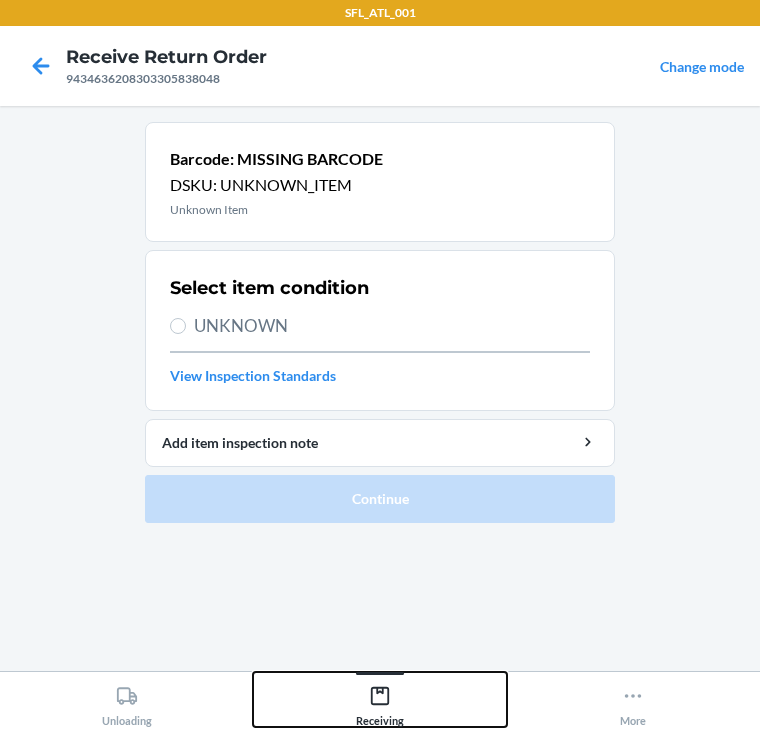 click 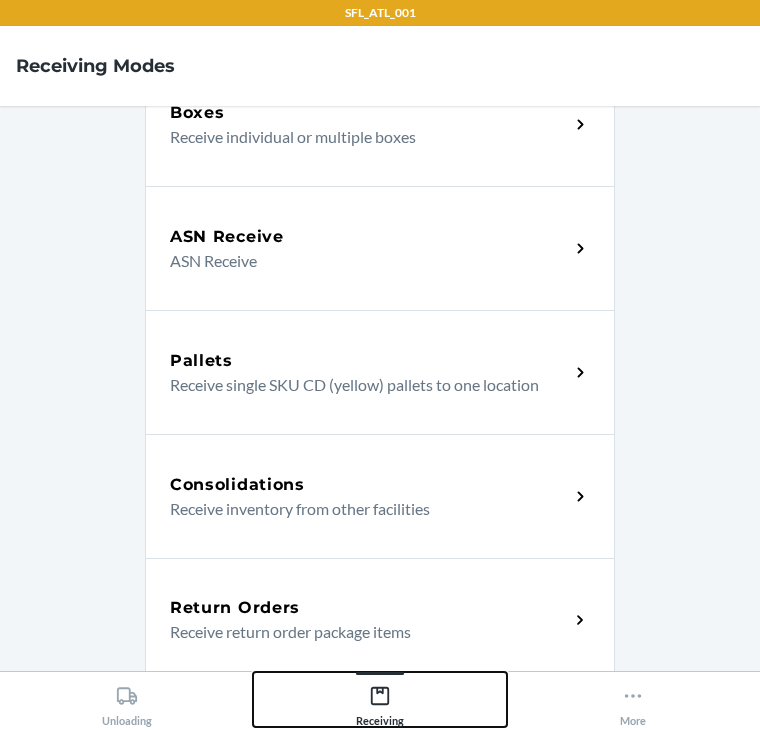 scroll, scrollTop: 400, scrollLeft: 0, axis: vertical 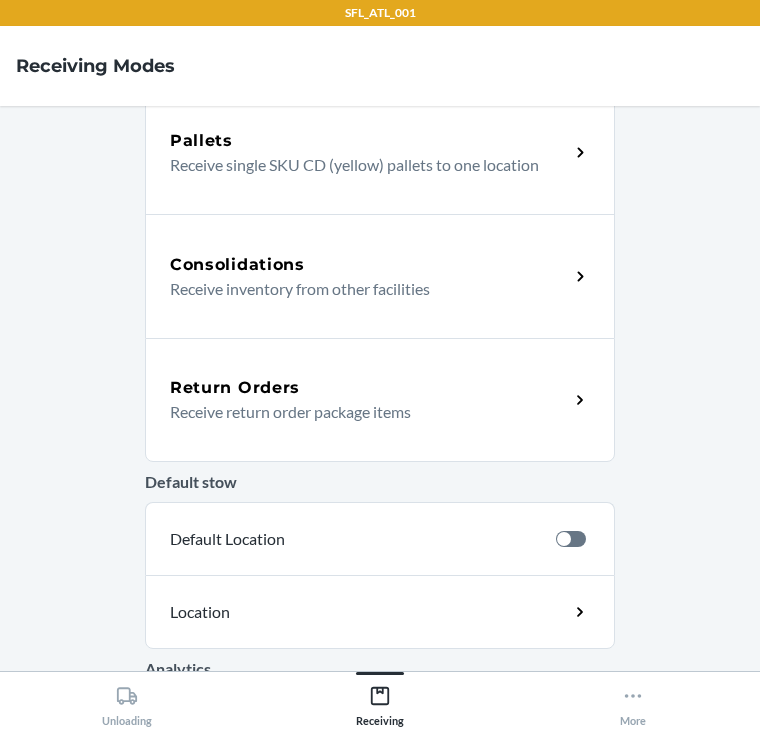 click on "Receive return order package items" at bounding box center (361, 412) 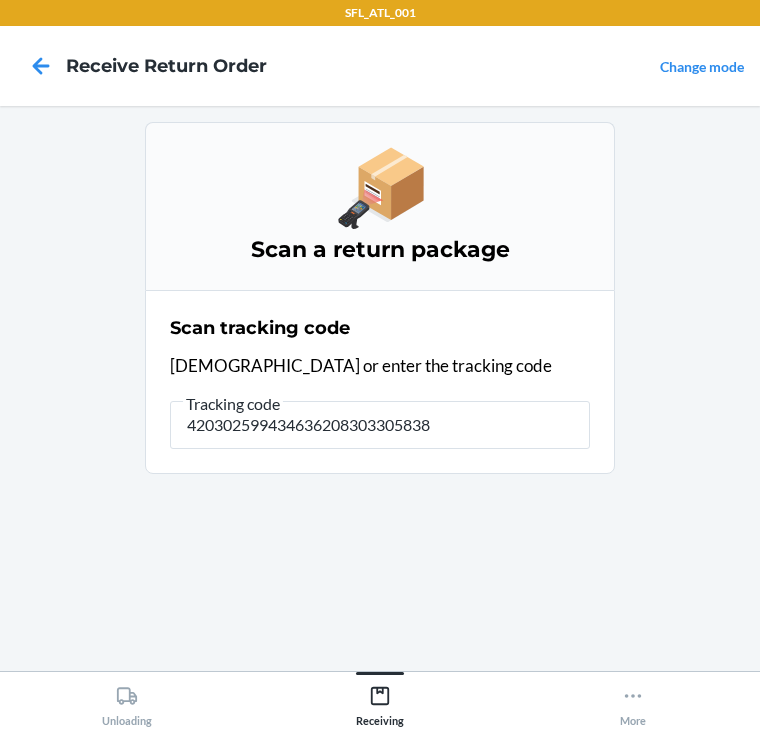 type on "4203025994346362083033058380" 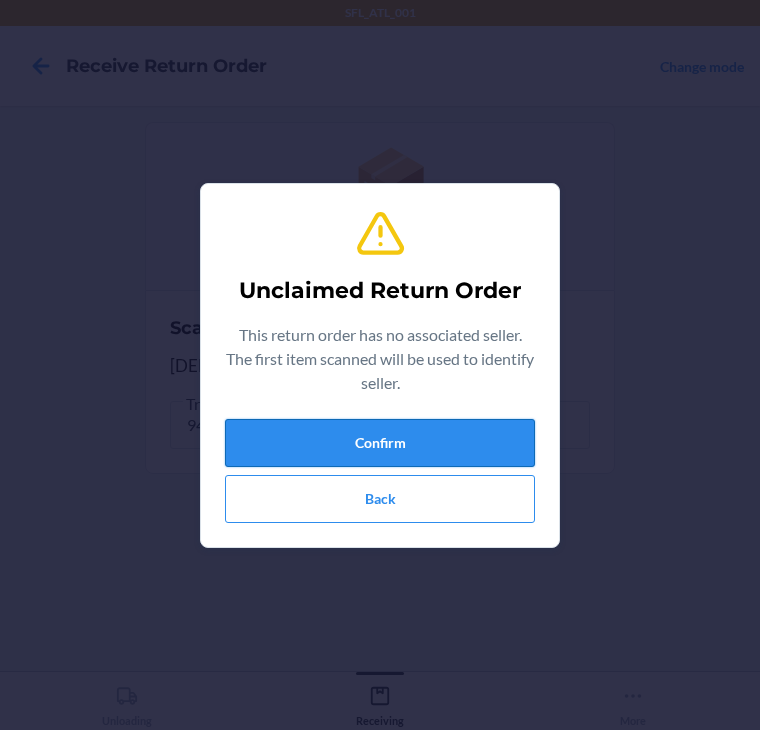 click on "Confirm" at bounding box center [380, 443] 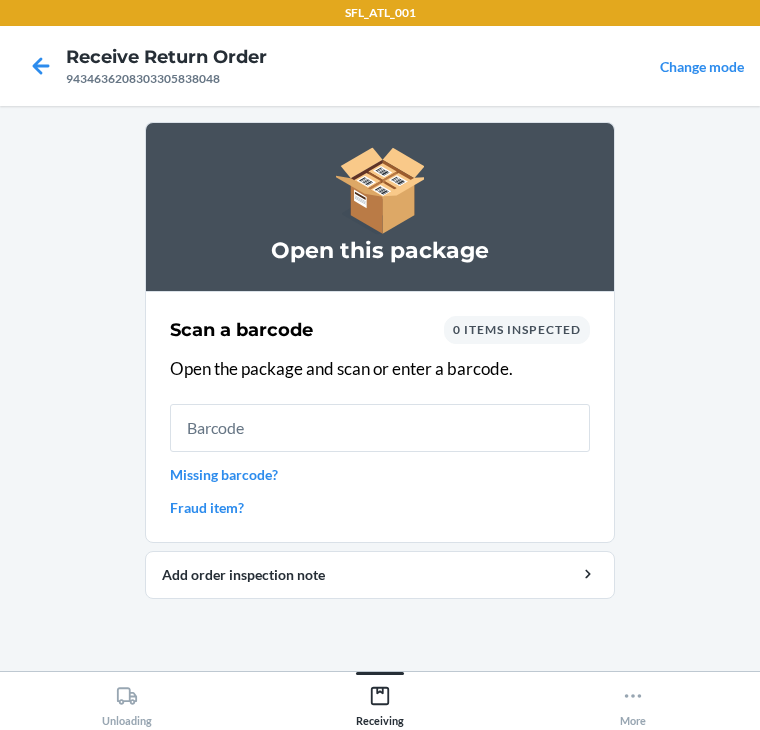 click on "Missing barcode?" at bounding box center [380, 474] 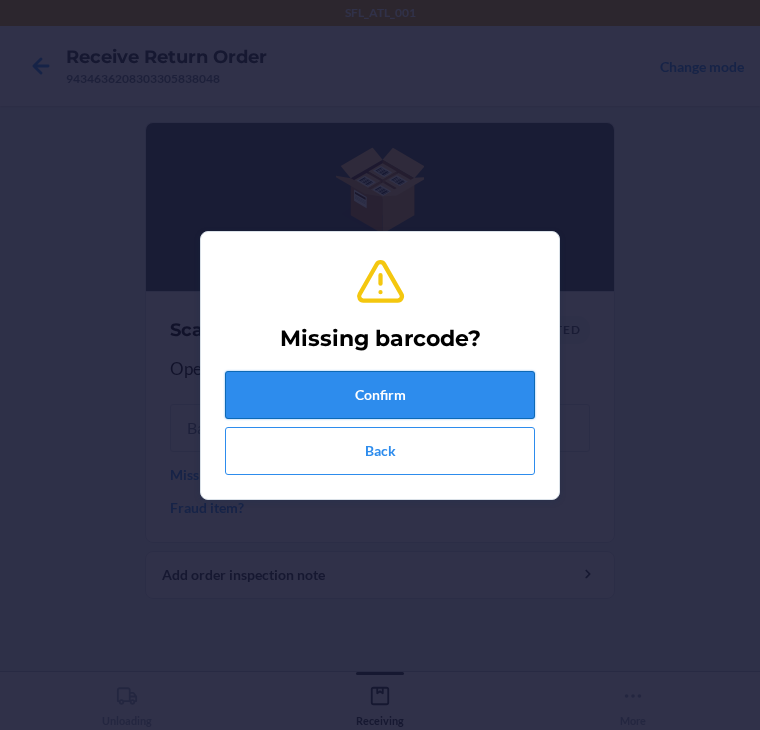 click on "Confirm" at bounding box center (380, 395) 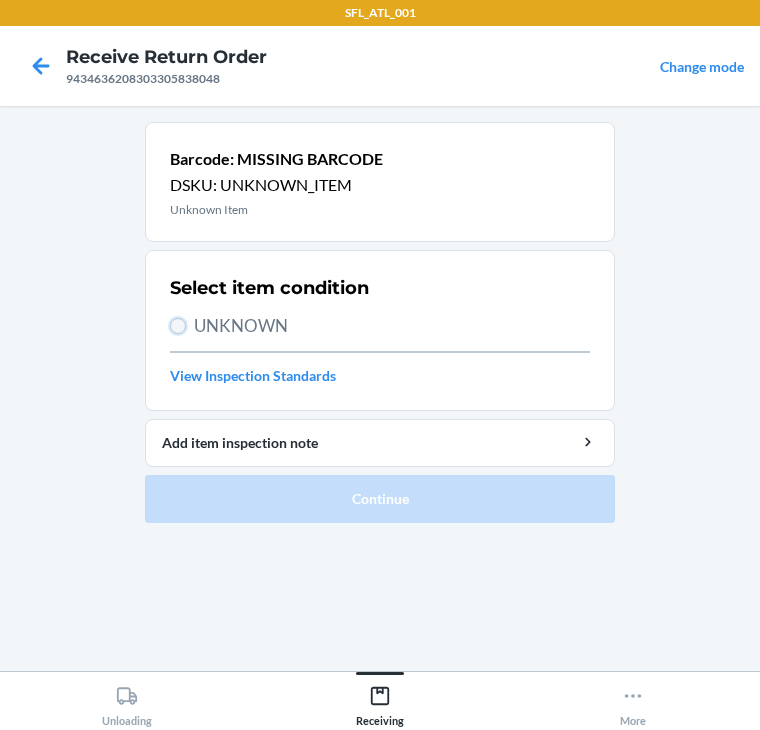 click on "UNKNOWN" at bounding box center (178, 326) 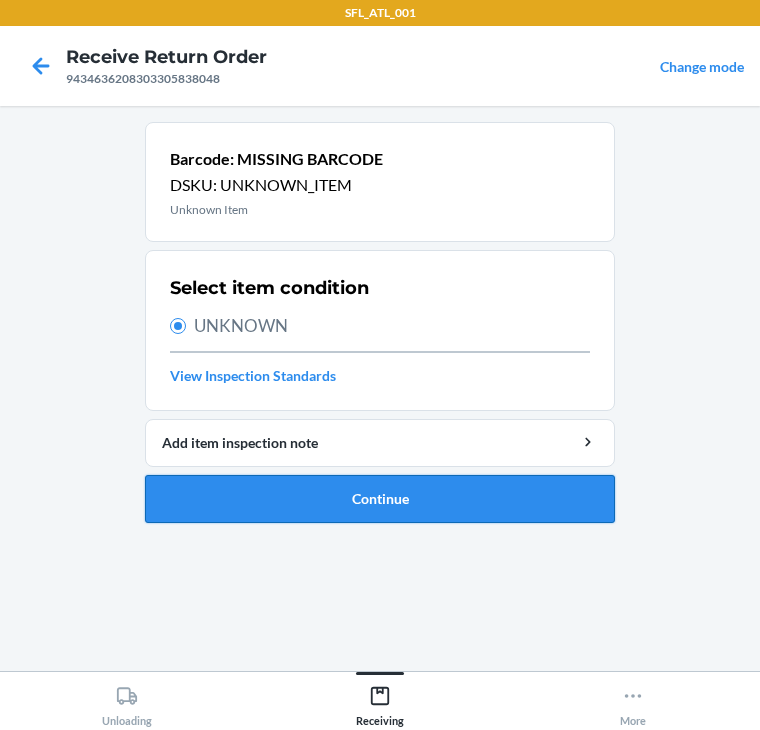 click on "Continue" at bounding box center (380, 499) 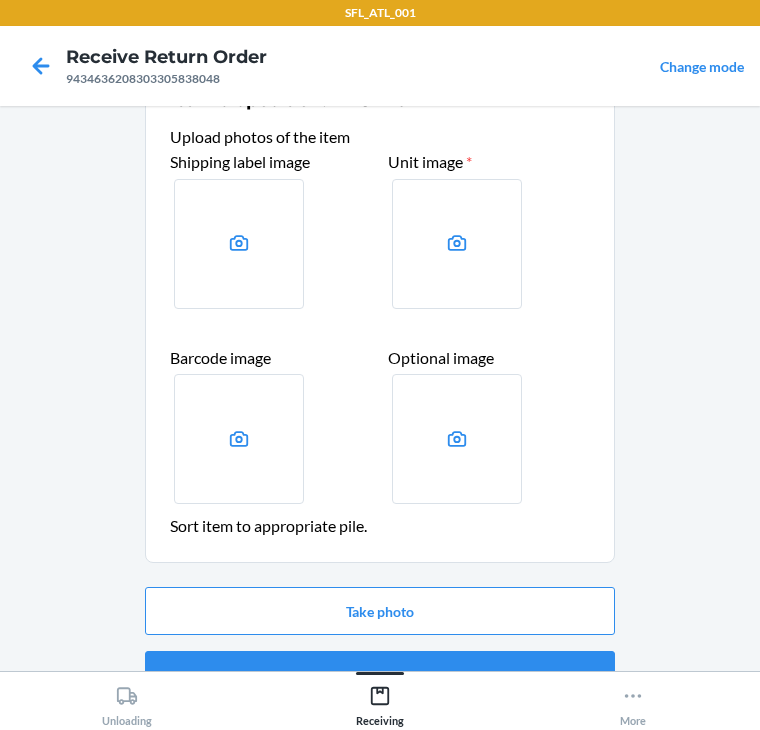 scroll, scrollTop: 104, scrollLeft: 0, axis: vertical 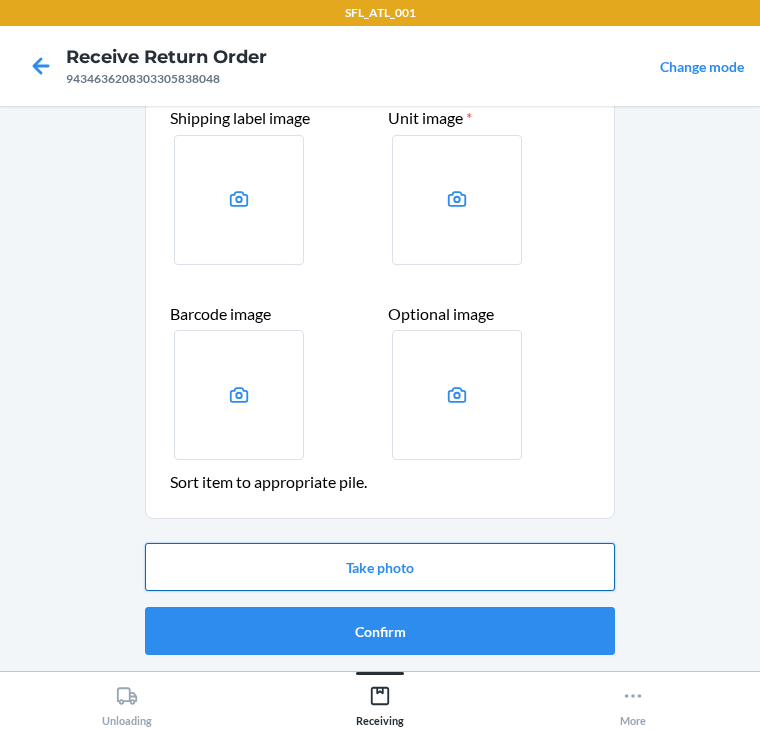 click on "Take photo" at bounding box center [380, 567] 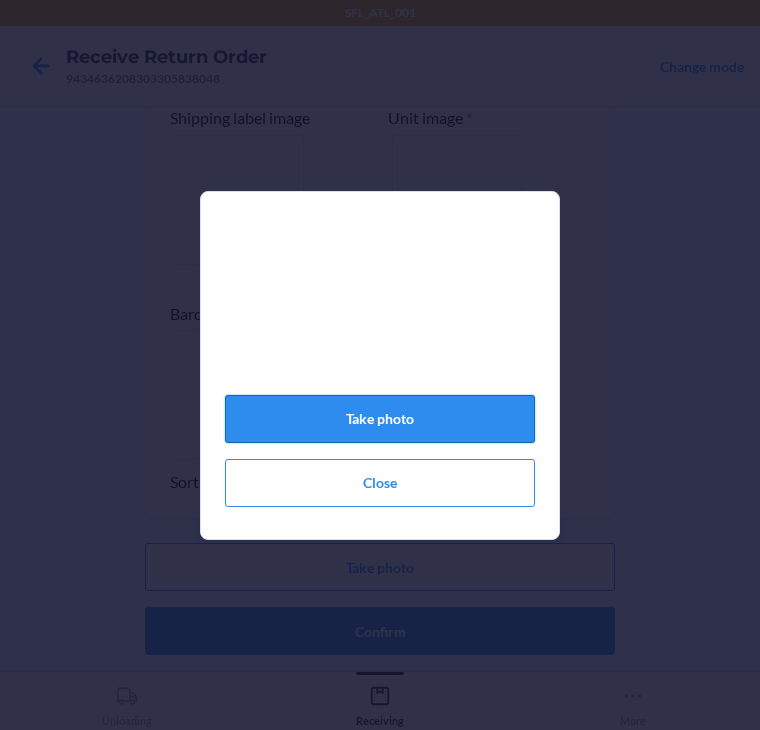 click on "Take photo" 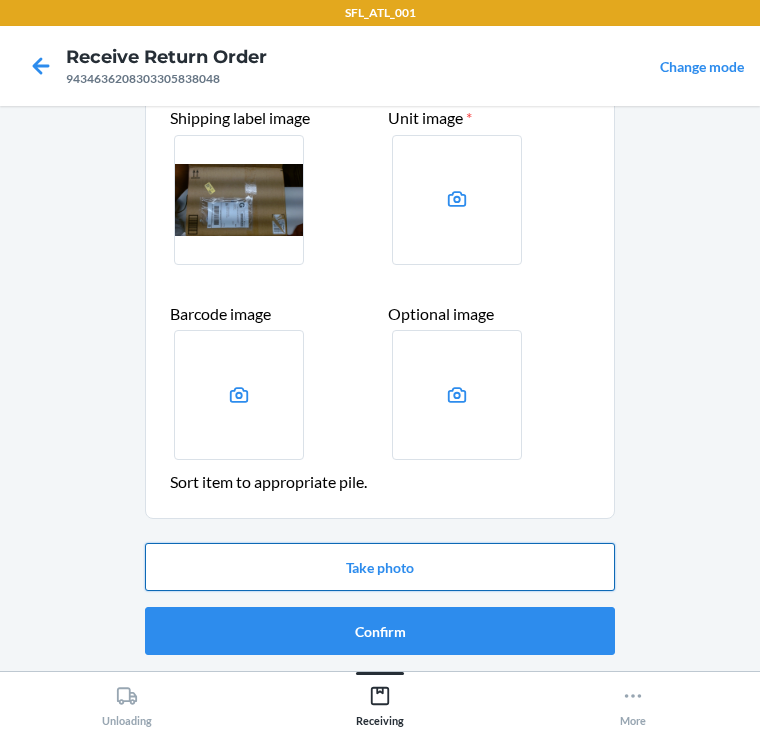 click on "Take photo" at bounding box center (380, 567) 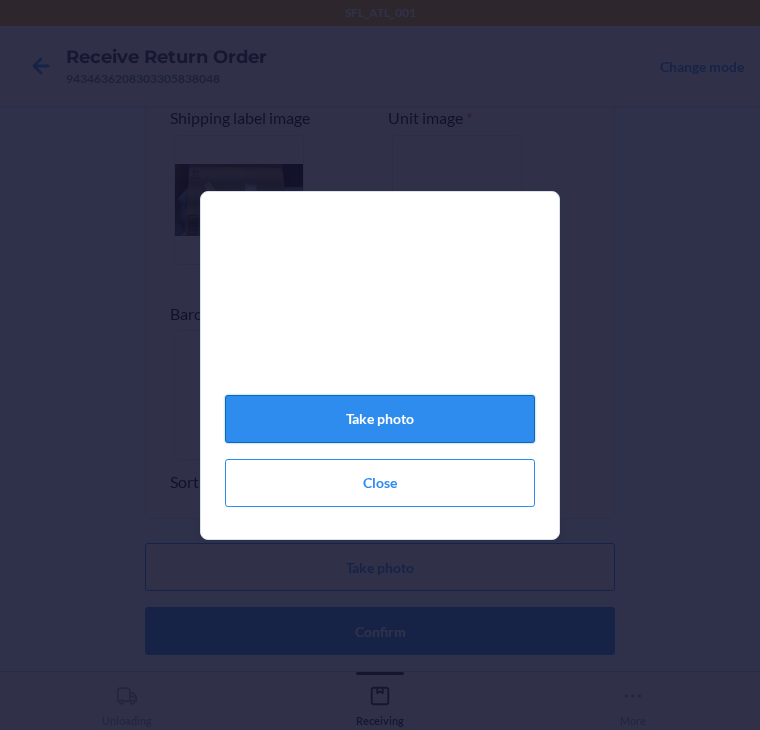 click on "Take photo" 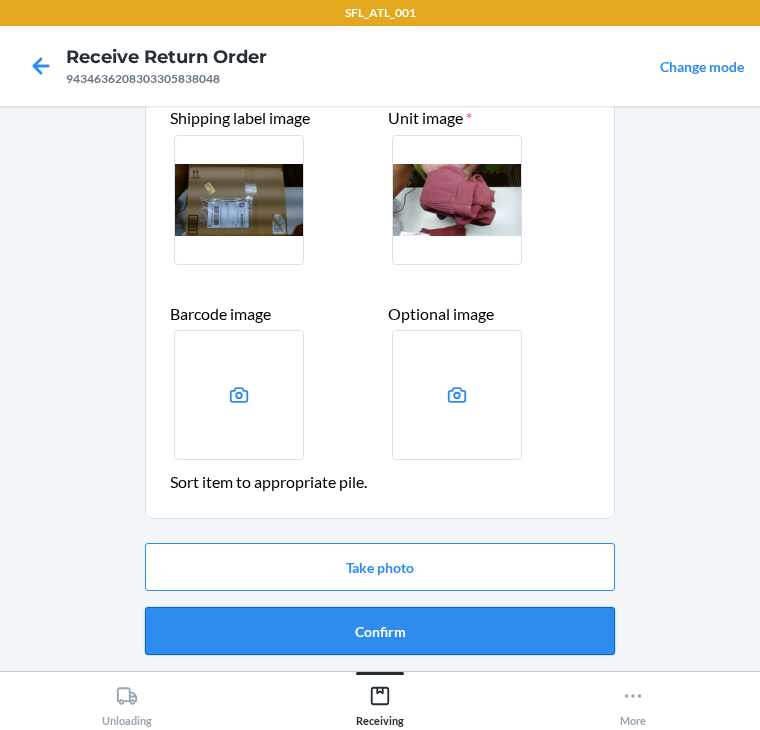click on "Confirm" at bounding box center (380, 631) 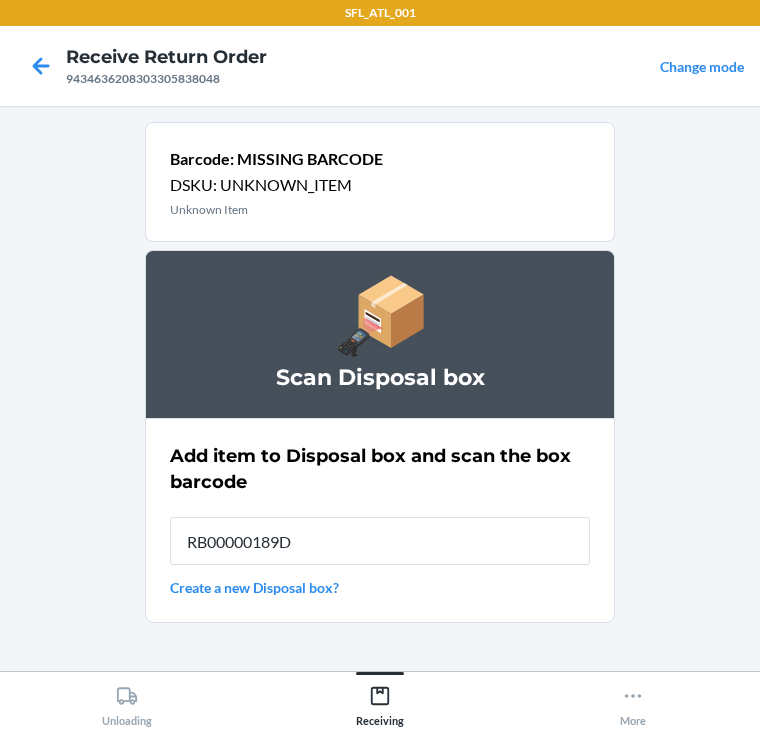 type on "RB00000189D" 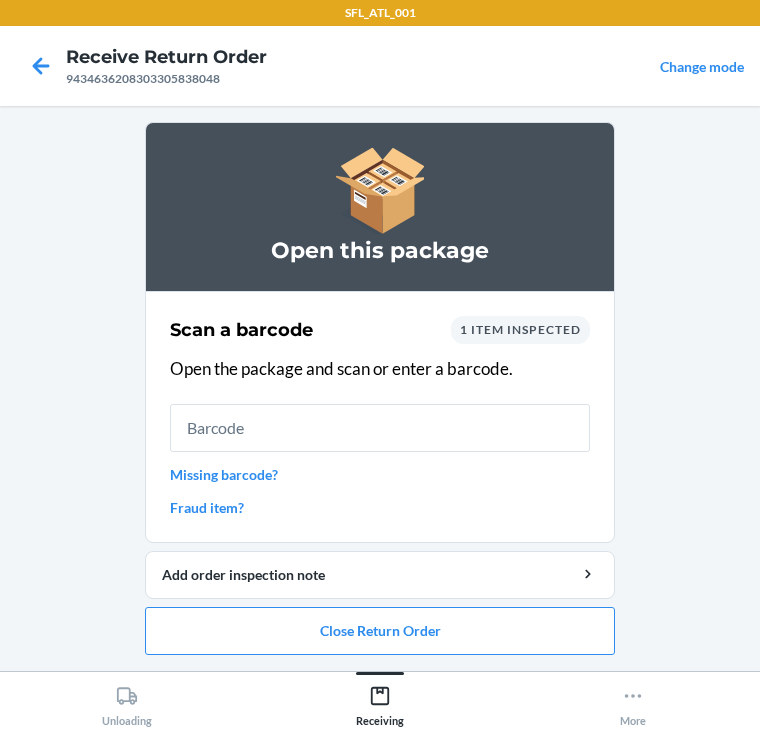 click on "Missing barcode?" at bounding box center [380, 474] 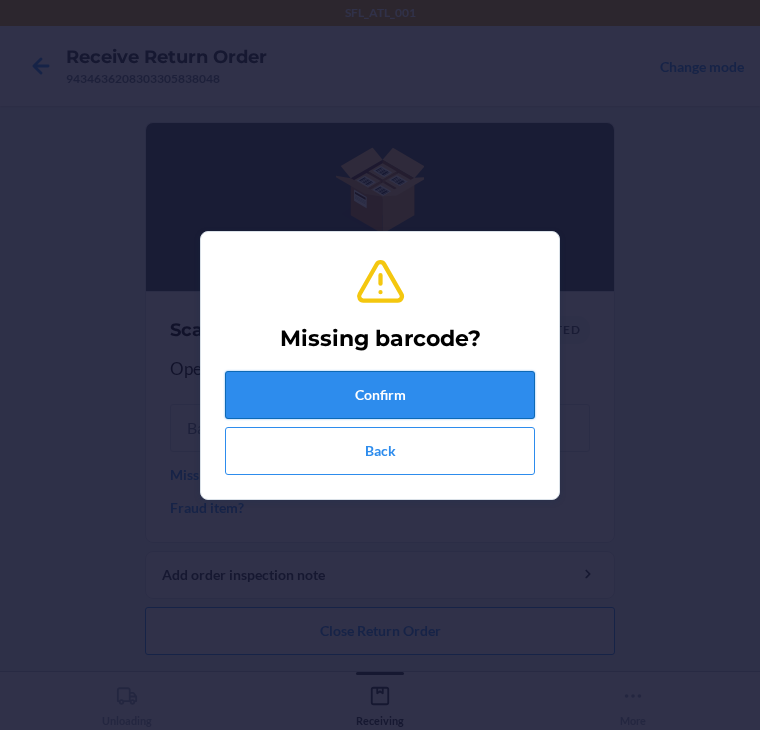 click on "Confirm" at bounding box center (380, 395) 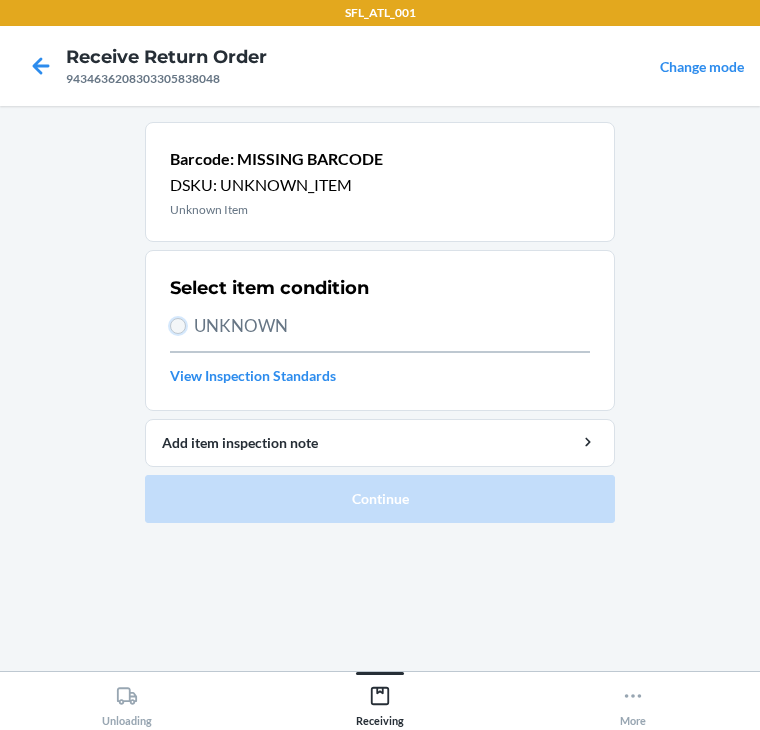 click on "UNKNOWN" at bounding box center (178, 326) 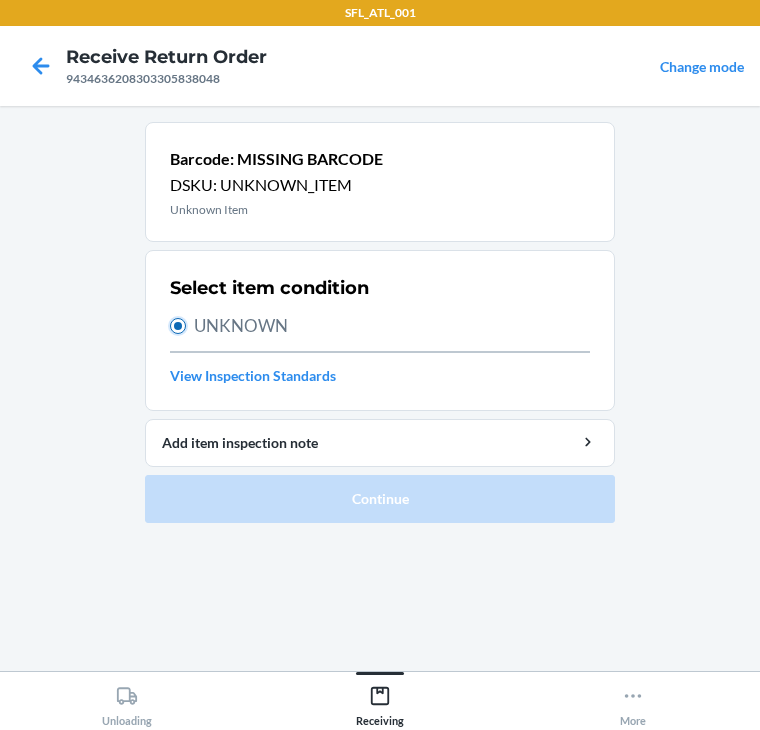 radio on "true" 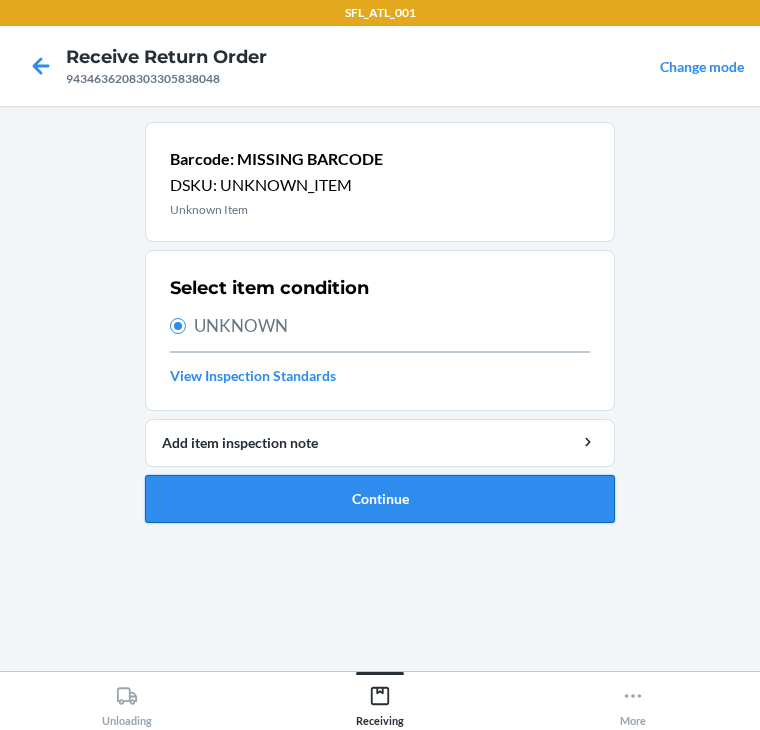 click on "Continue" at bounding box center (380, 499) 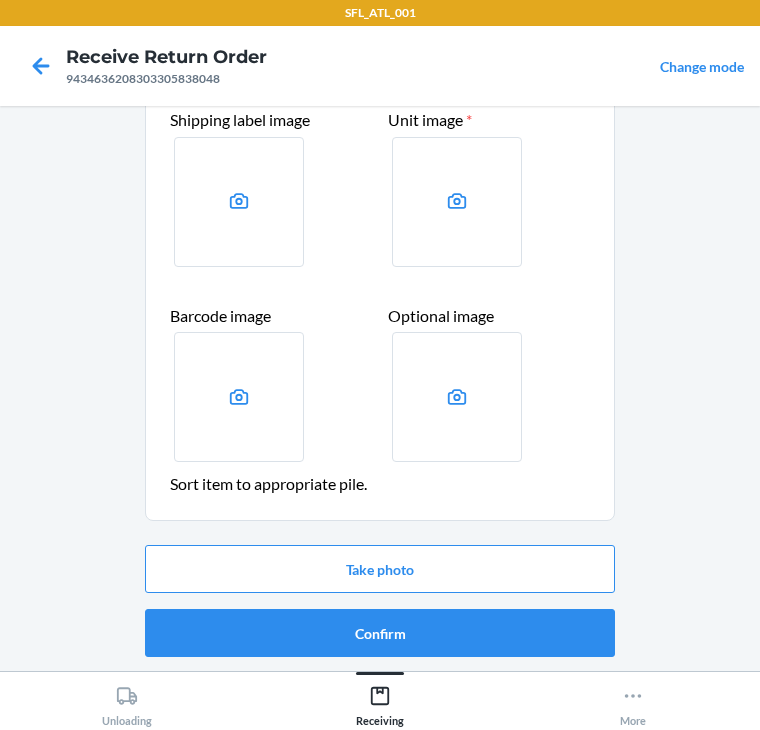 scroll, scrollTop: 104, scrollLeft: 0, axis: vertical 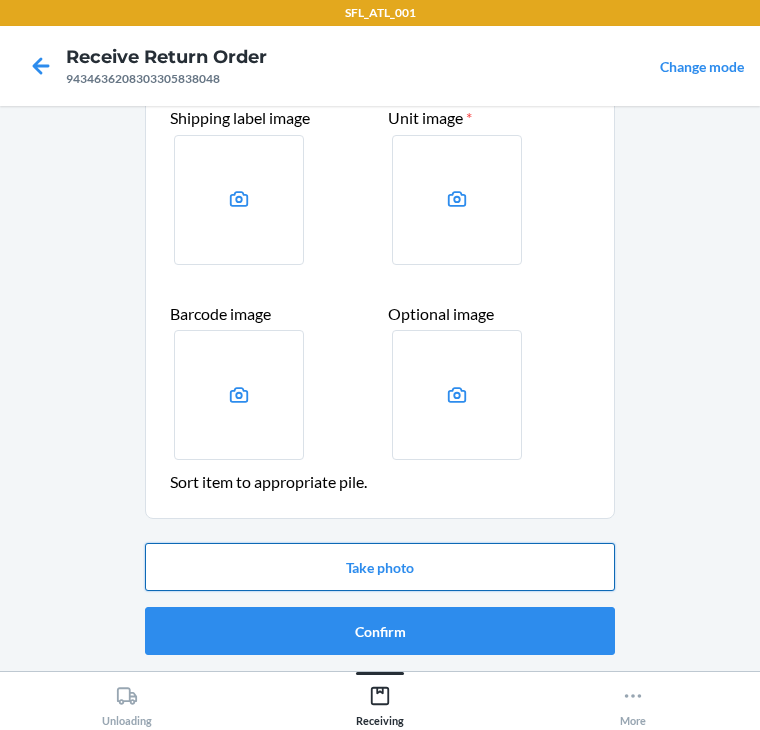 click on "Take photo" at bounding box center (380, 567) 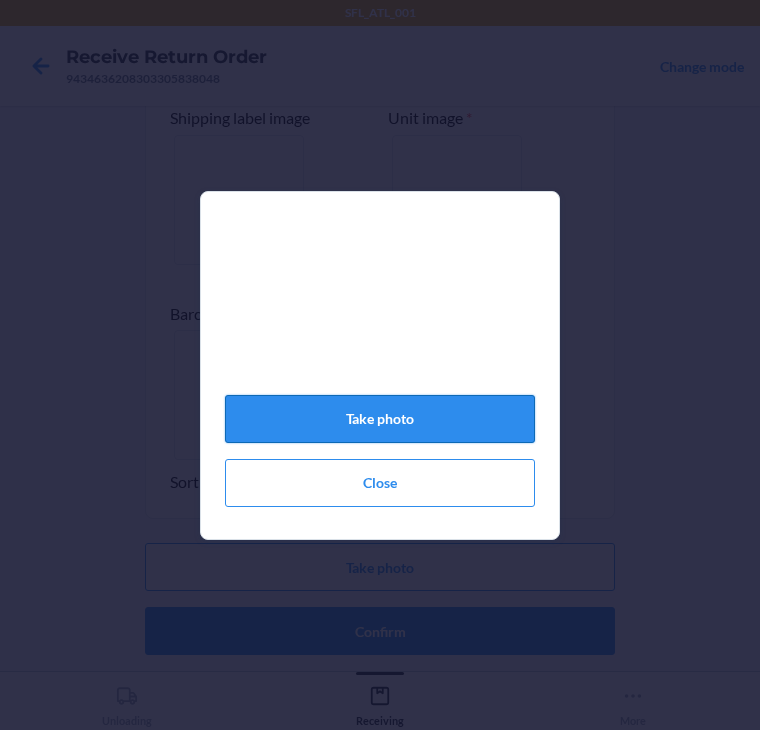 click on "Take photo" 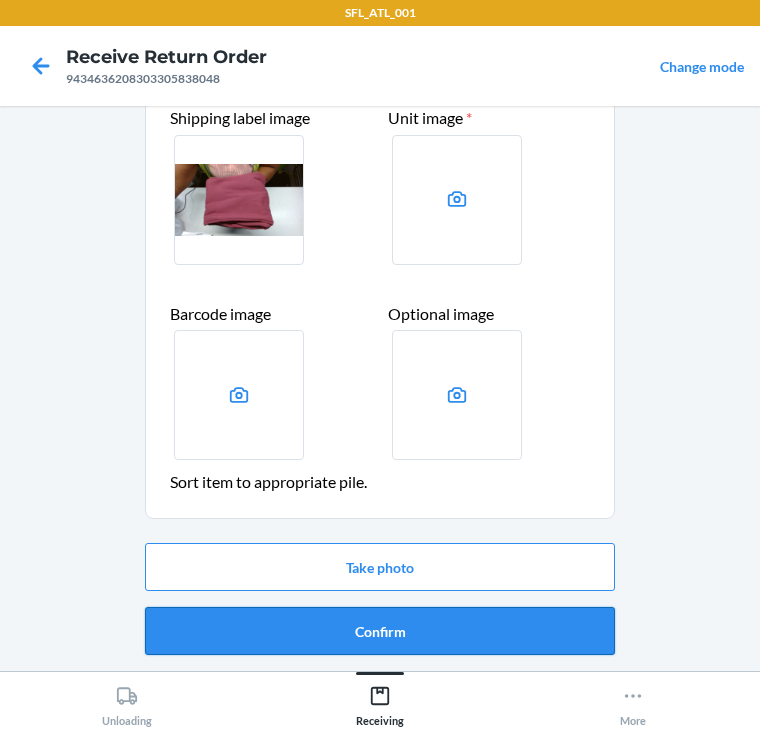 click on "Confirm" at bounding box center (380, 631) 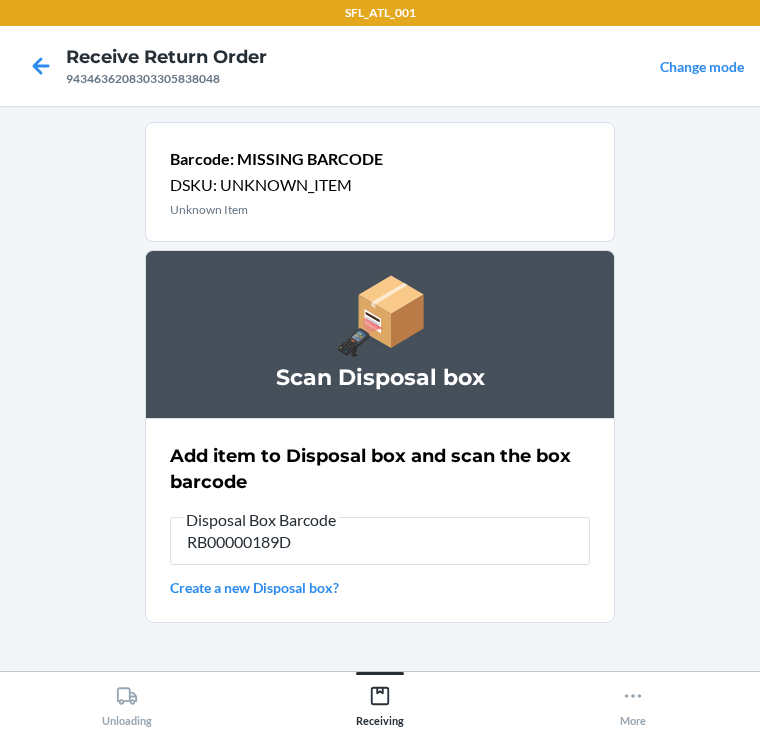 type on "RB00000189D" 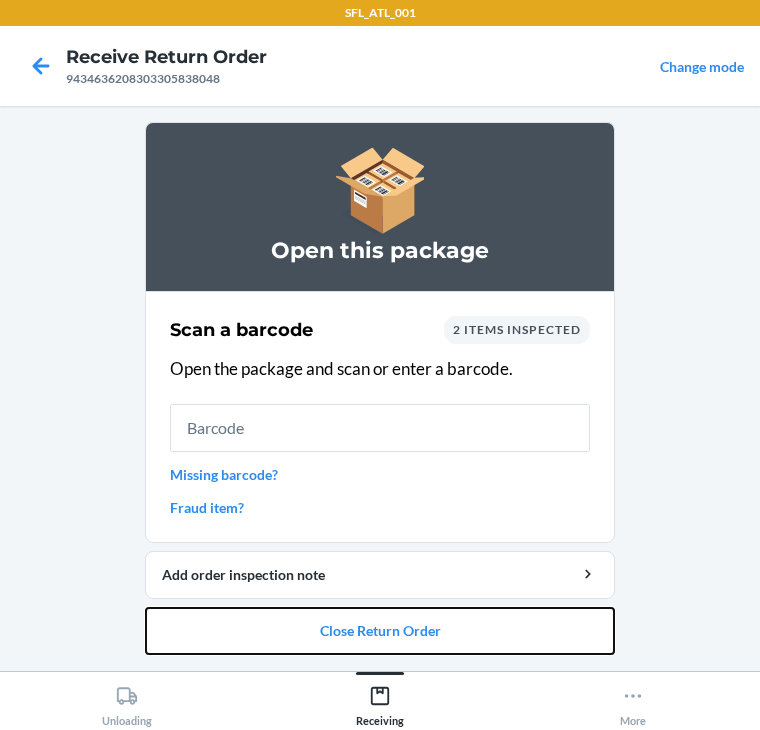 click on "Close Return Order" at bounding box center (380, 631) 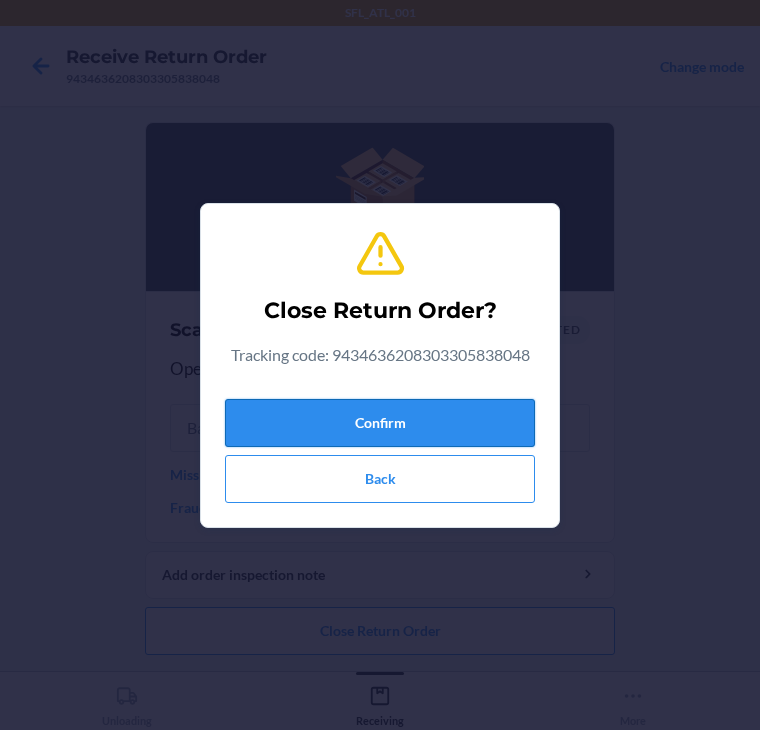 click on "Confirm" at bounding box center (380, 423) 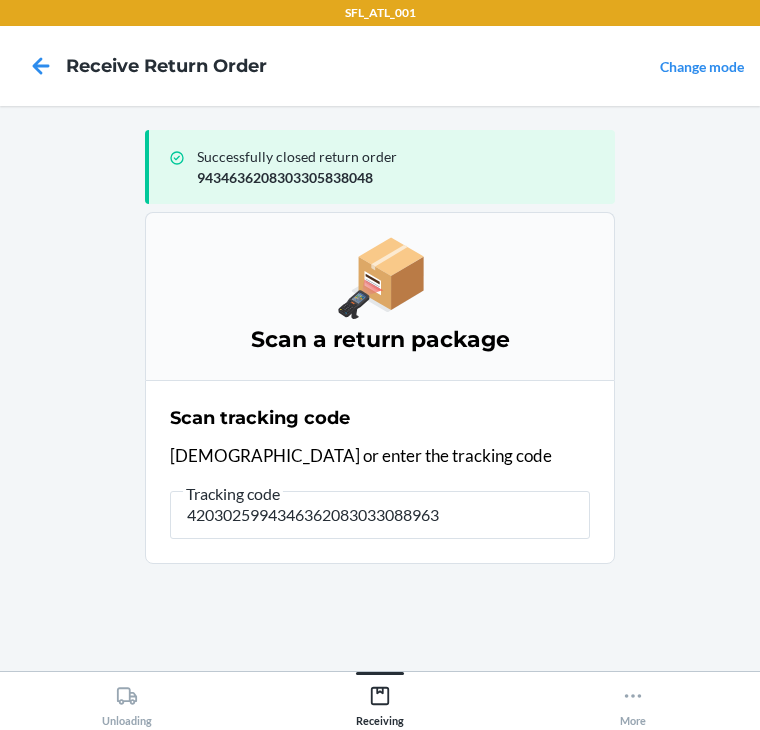 type on "42030259943463620830330889633" 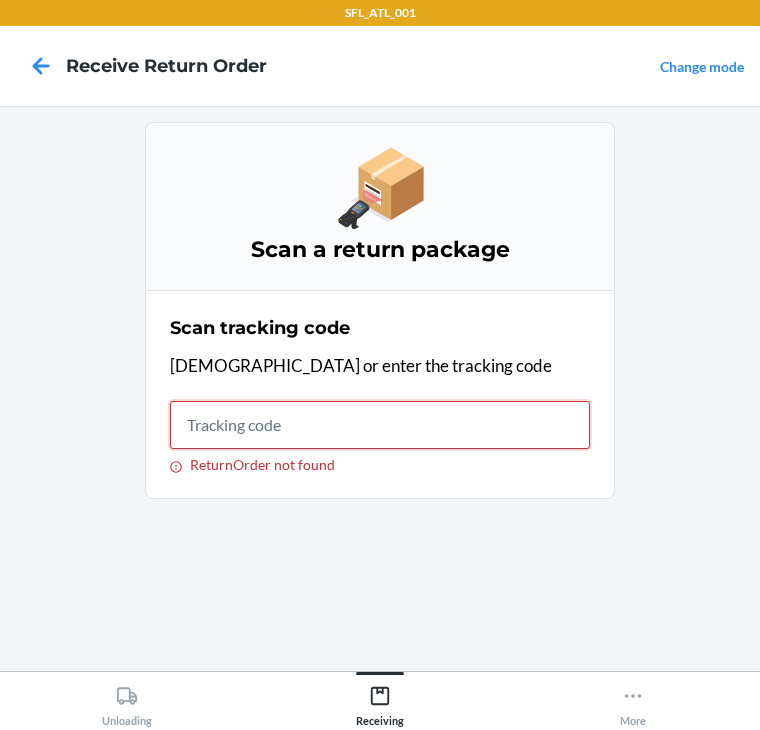click on "ReturnOrder not found" at bounding box center [380, 425] 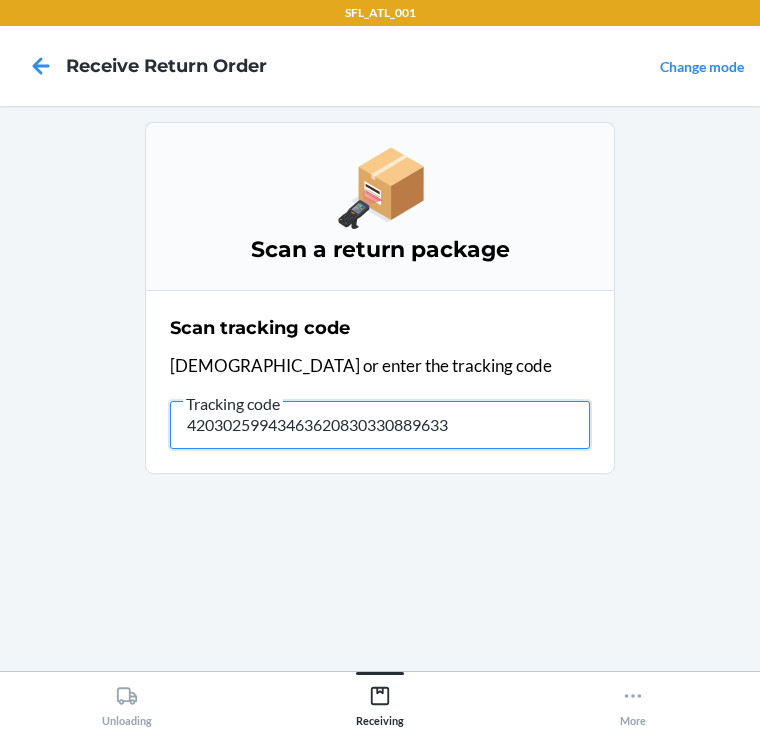 type on "420302599434636208303308896335" 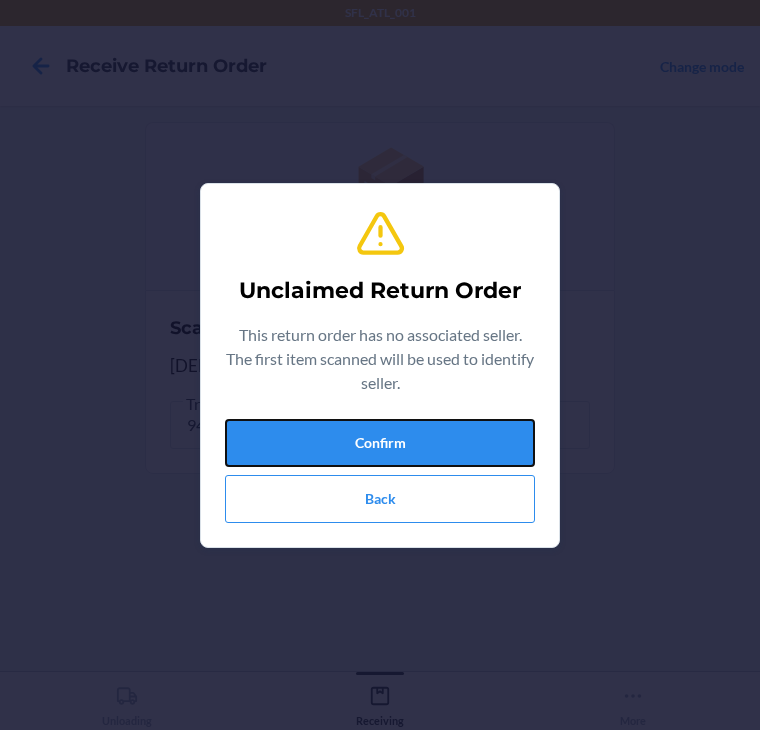 click on "Confirm" at bounding box center (380, 443) 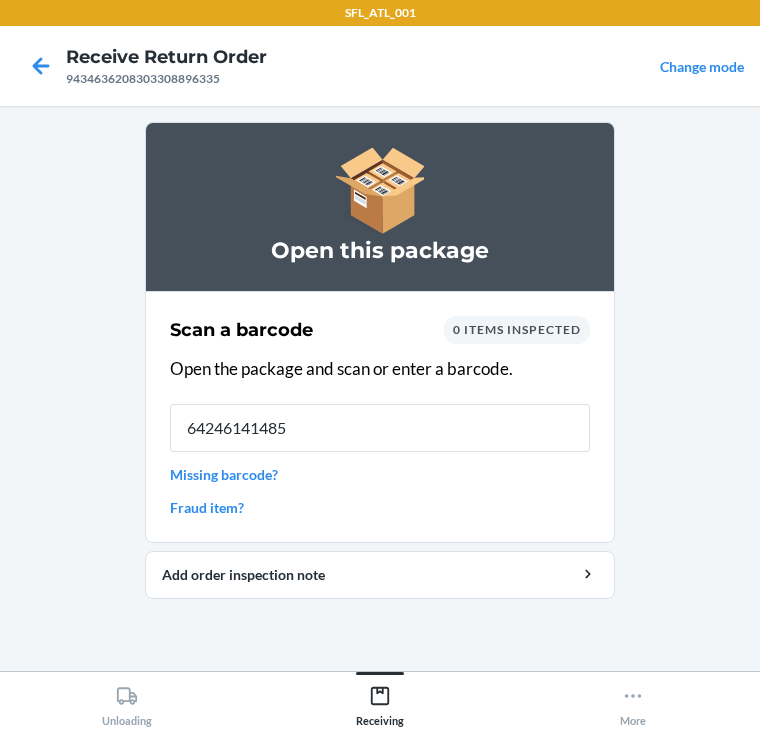type on "642461414851" 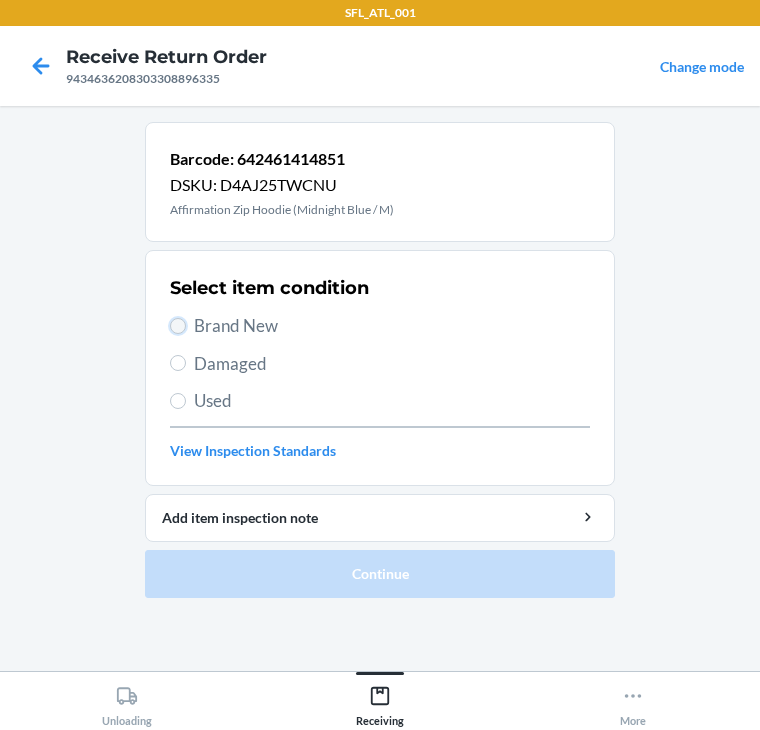 click on "Brand New" at bounding box center [178, 326] 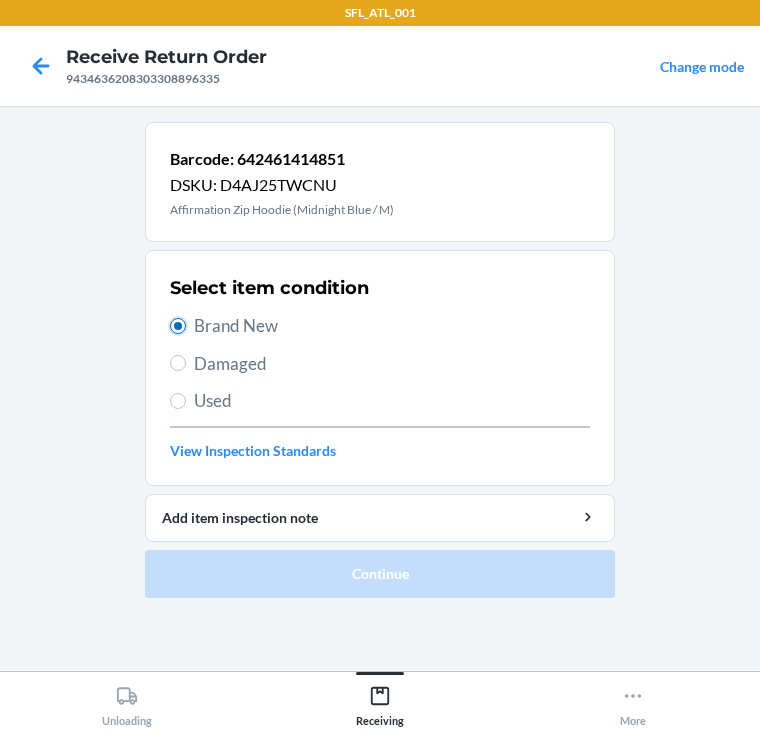 radio on "true" 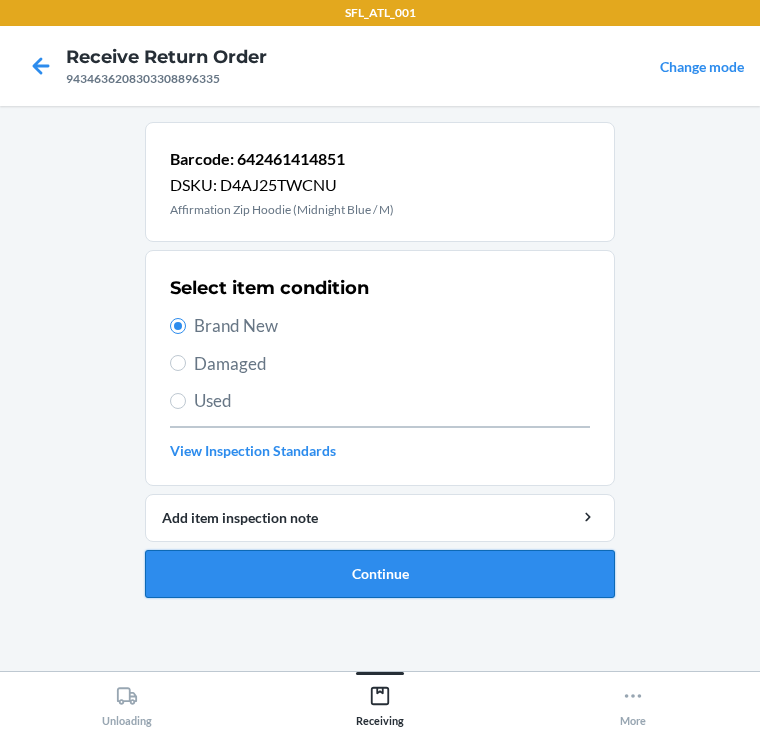 click on "Continue" at bounding box center (380, 574) 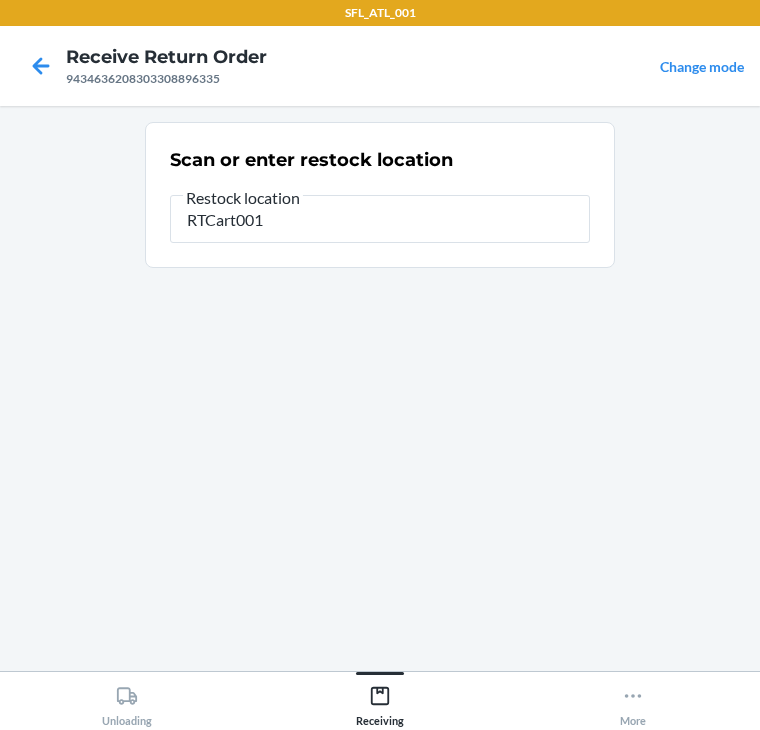 type on "RTCart001" 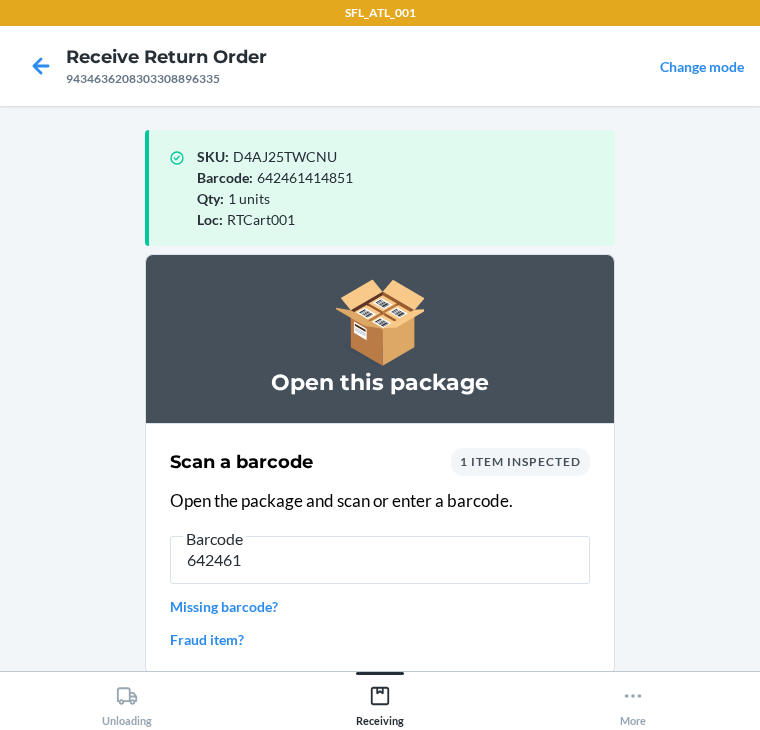 type on "6424614" 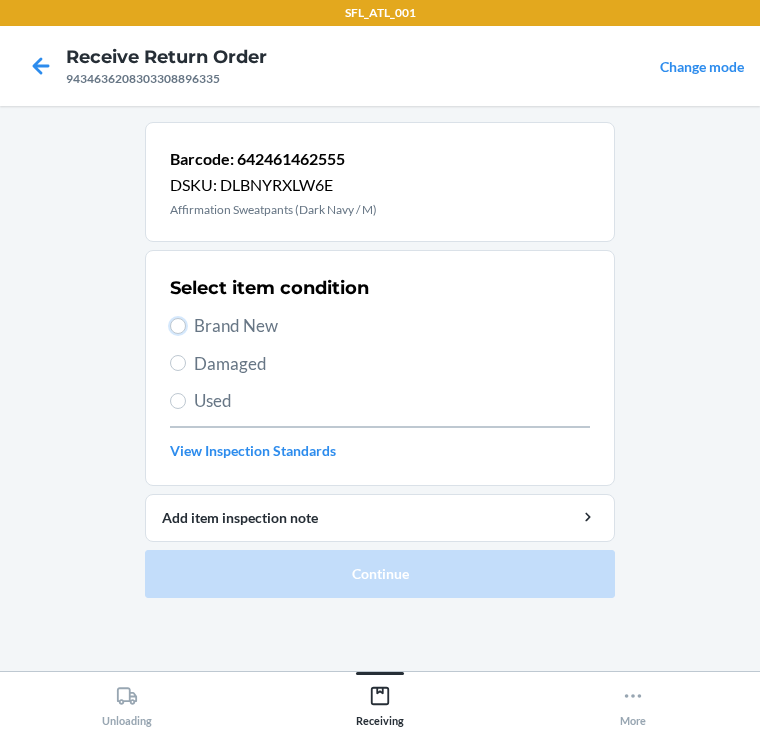 click on "Brand New" at bounding box center [380, 326] 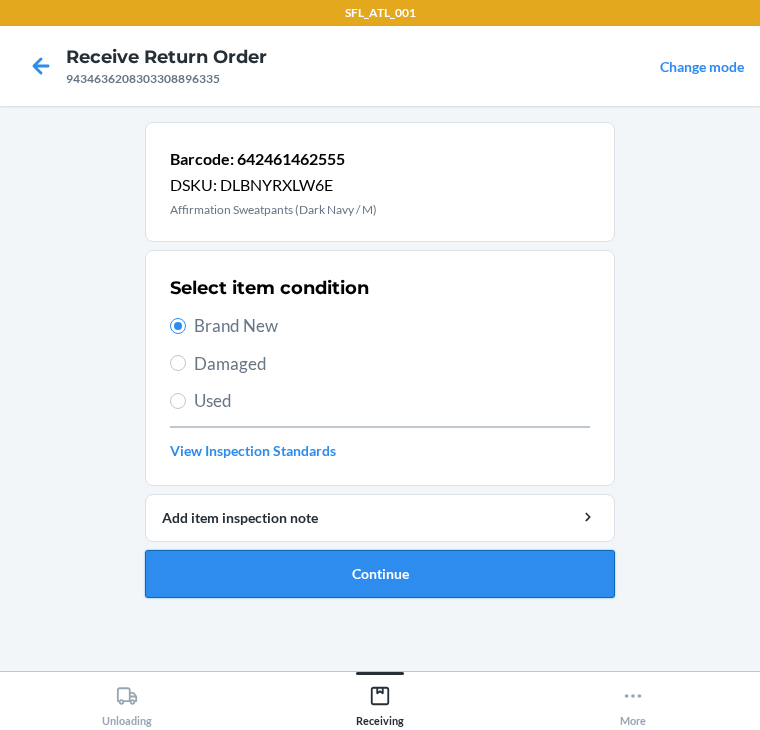 click on "Continue" at bounding box center [380, 574] 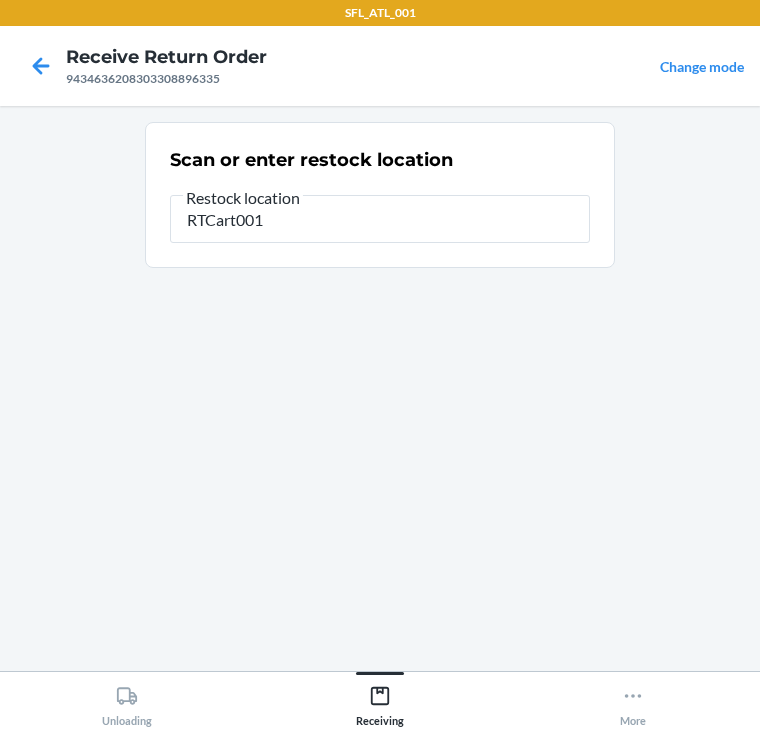 type on "RTCart001" 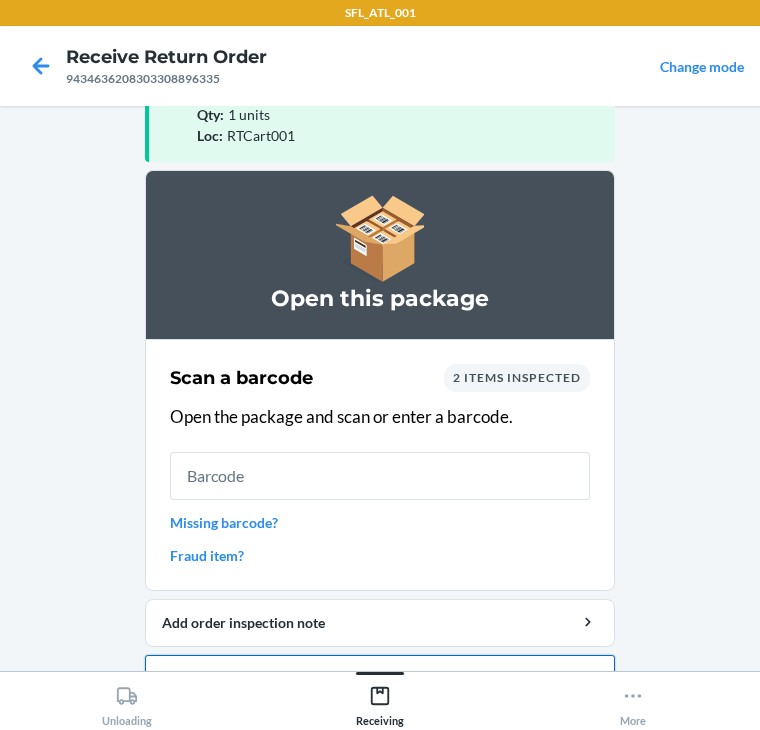 scroll, scrollTop: 130, scrollLeft: 0, axis: vertical 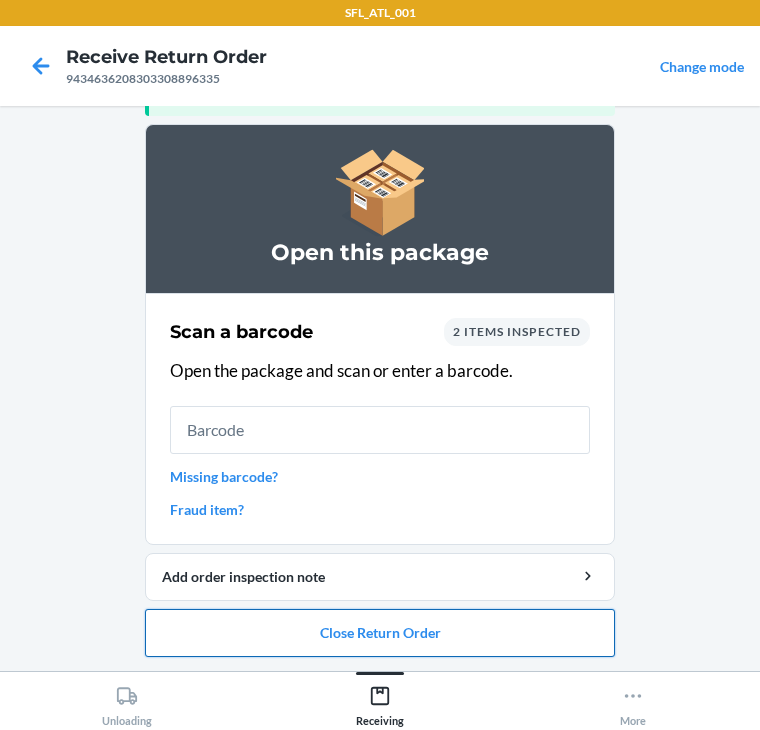 click on "Close Return Order" at bounding box center (380, 633) 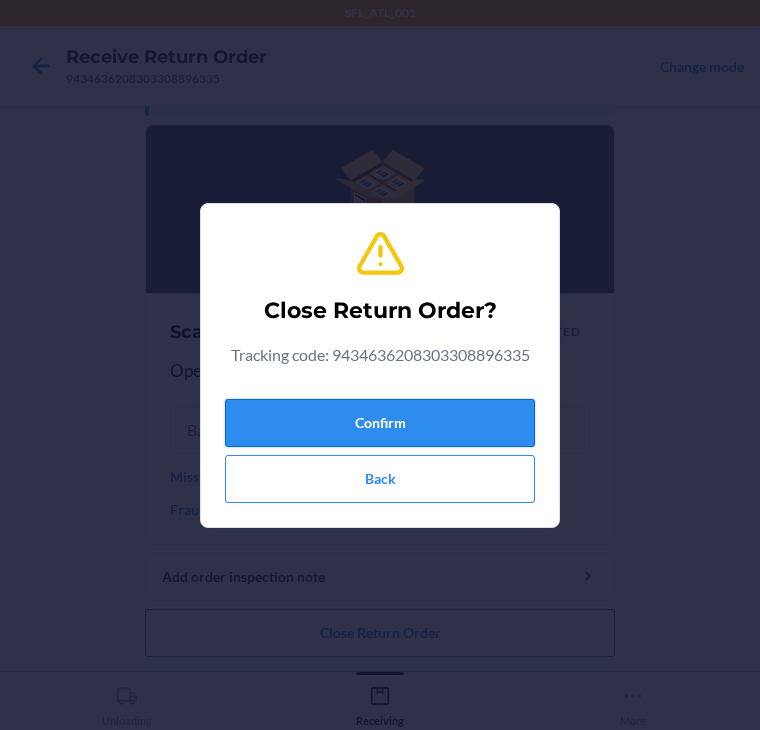 click on "Confirm" at bounding box center [380, 423] 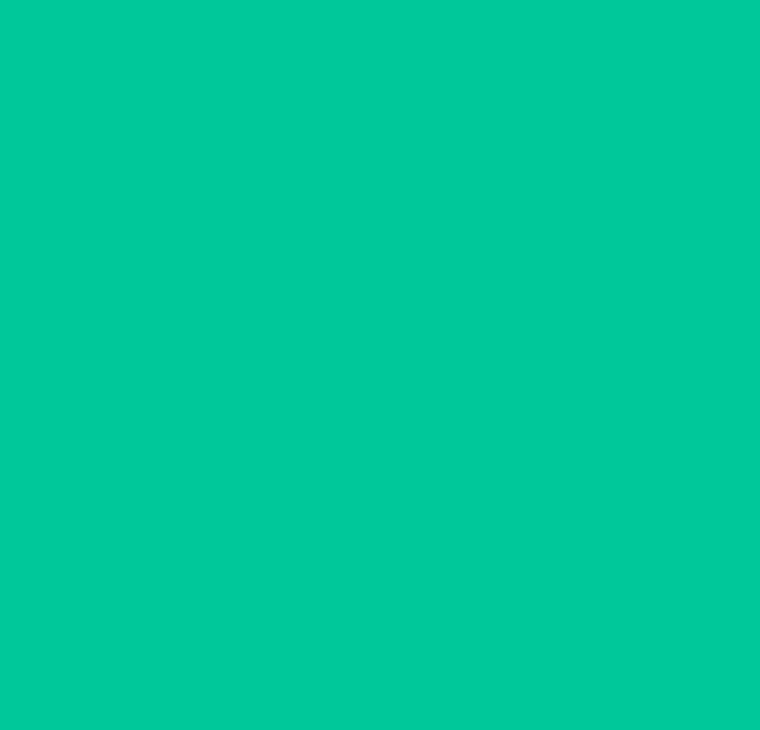 scroll, scrollTop: 0, scrollLeft: 0, axis: both 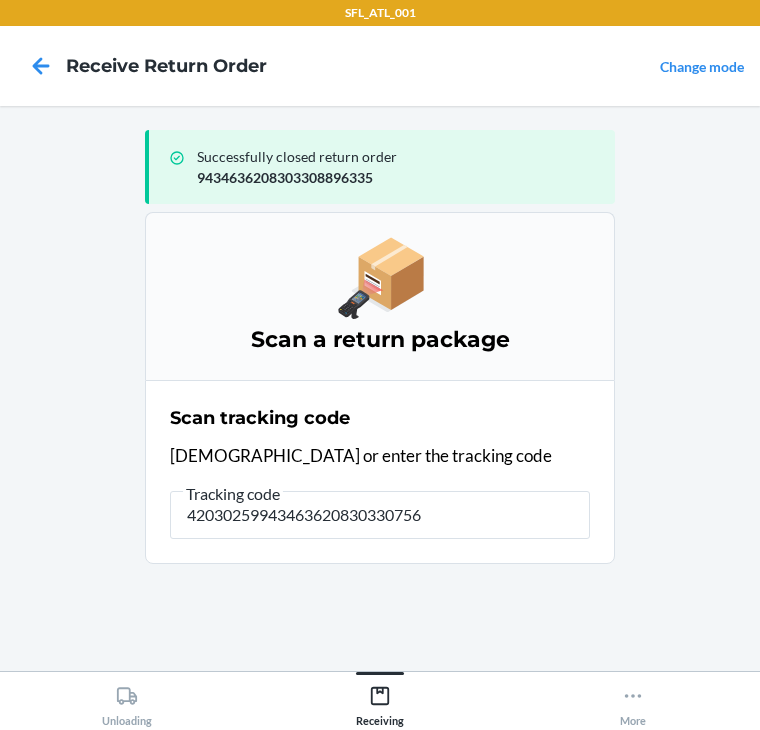 type on "420302599434636208303307560" 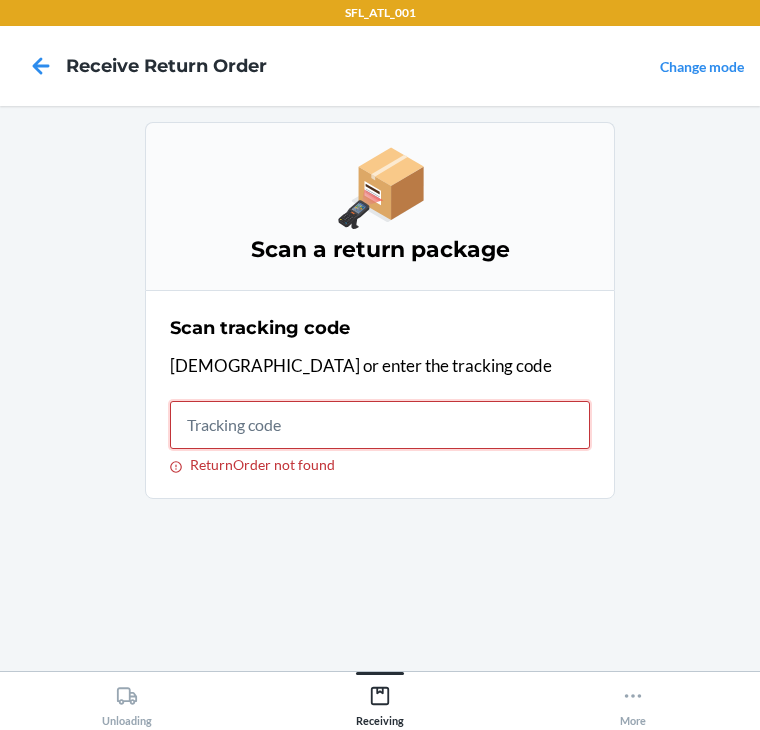 click on "ReturnOrder not found" at bounding box center (380, 425) 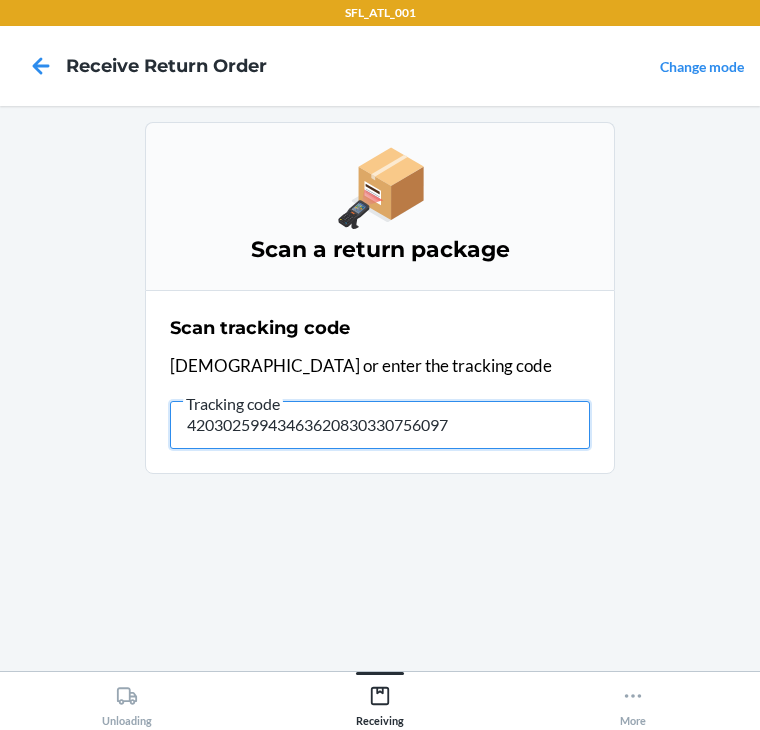 type on "420302599434636208303307560978" 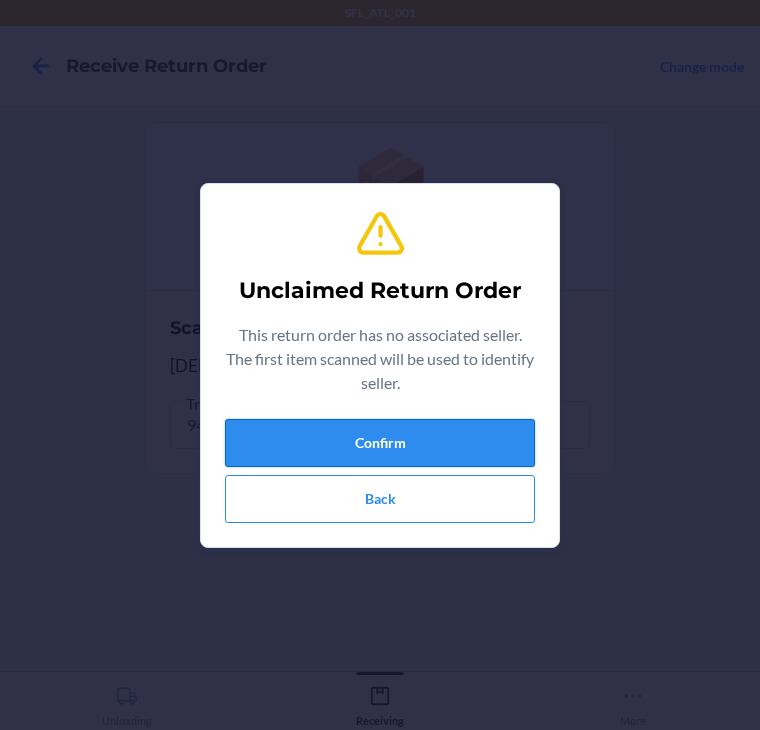 click on "Confirm" at bounding box center [380, 443] 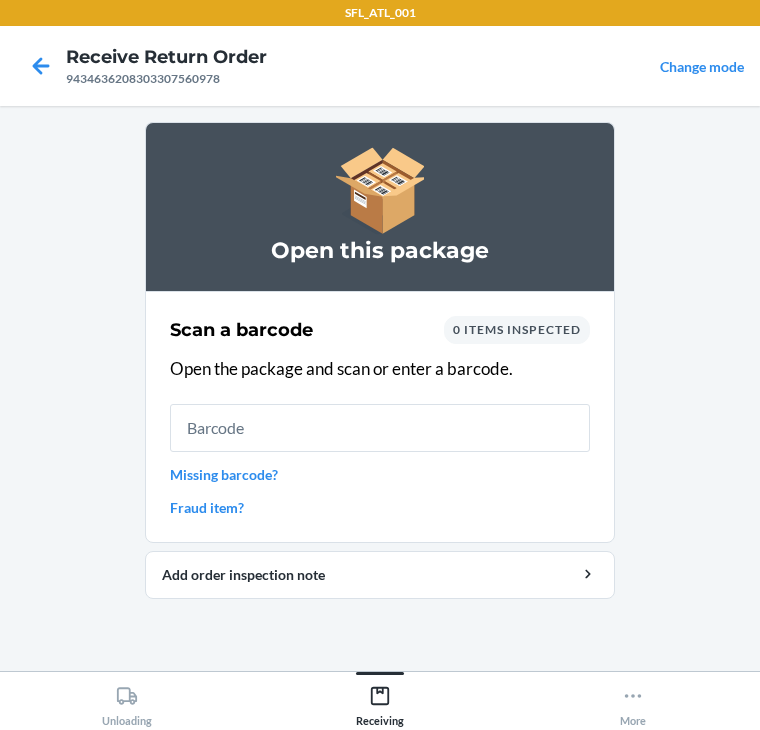 click on "Missing barcode?" at bounding box center [380, 474] 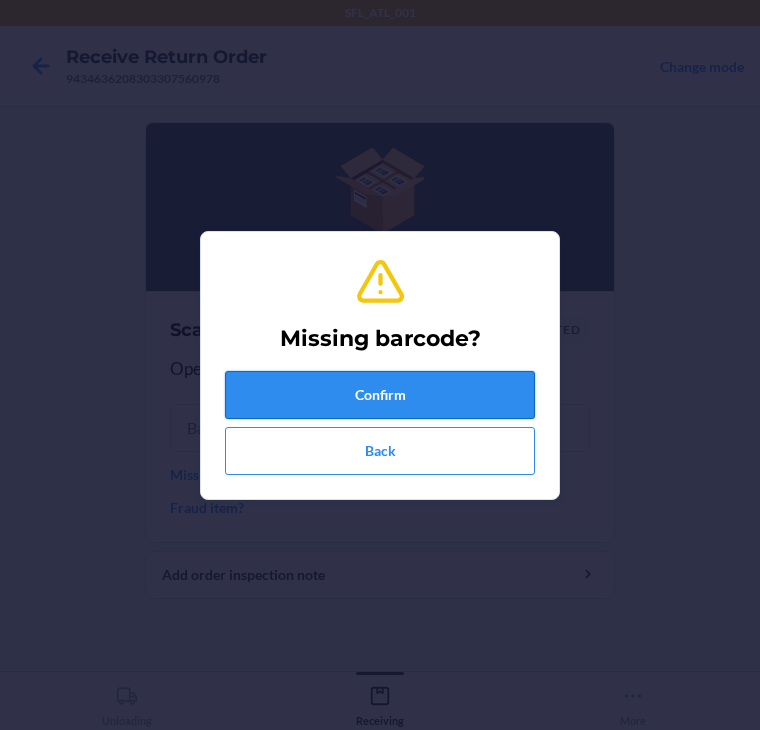 click on "Confirm" at bounding box center (380, 395) 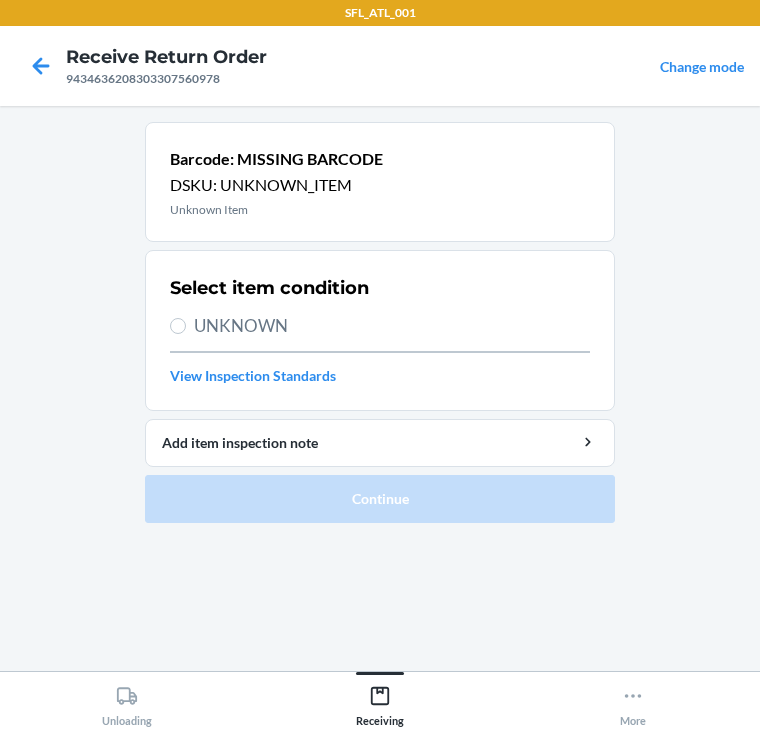 click on "UNKNOWN" at bounding box center (380, 326) 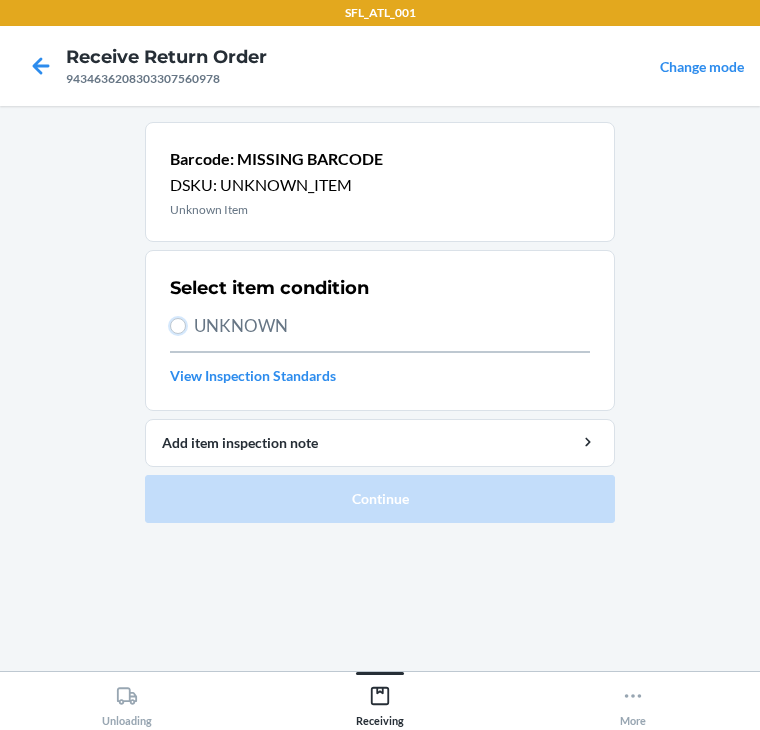 click on "UNKNOWN" at bounding box center (178, 326) 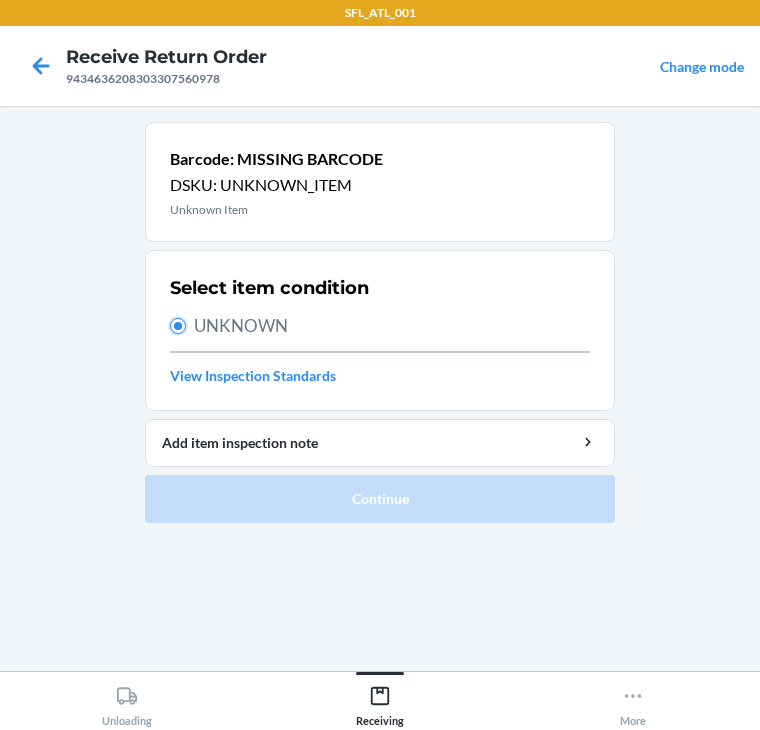 radio on "true" 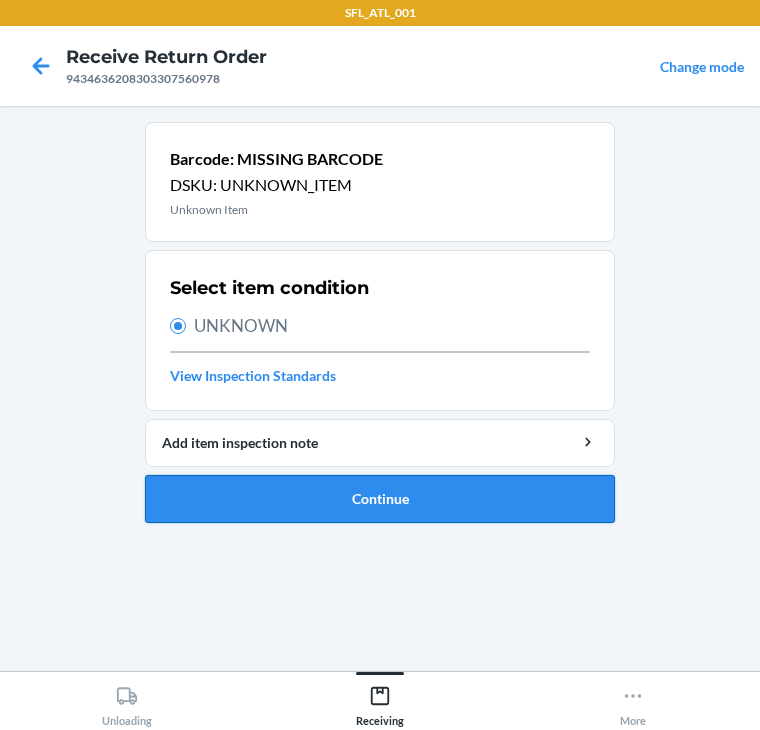 click on "Continue" at bounding box center [380, 499] 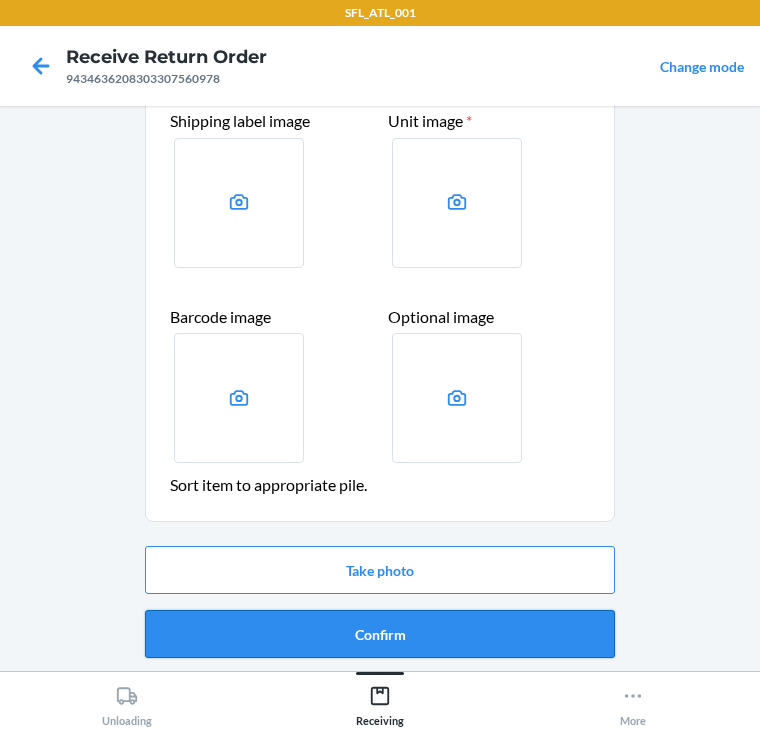 scroll, scrollTop: 104, scrollLeft: 0, axis: vertical 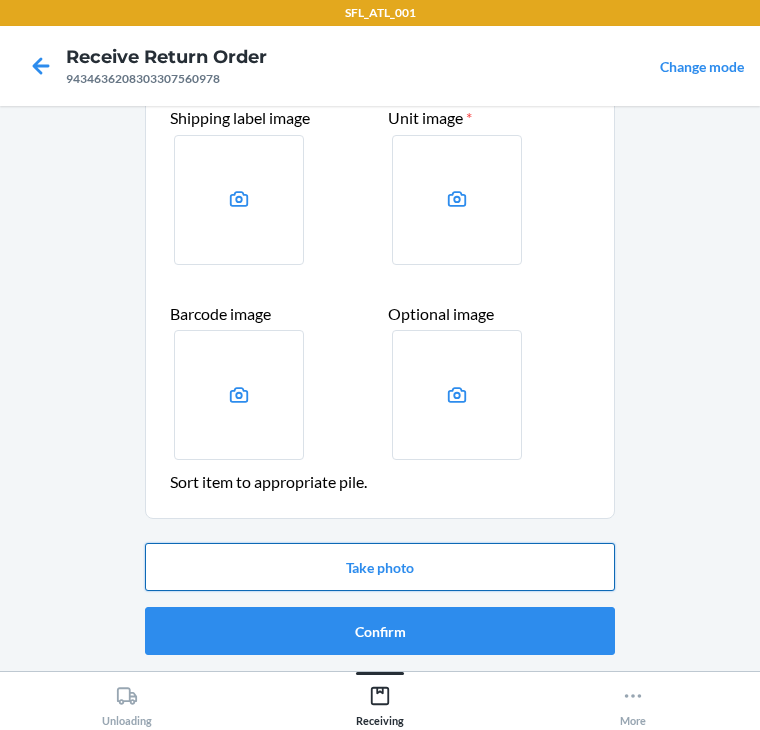 click on "Take photo" at bounding box center (380, 567) 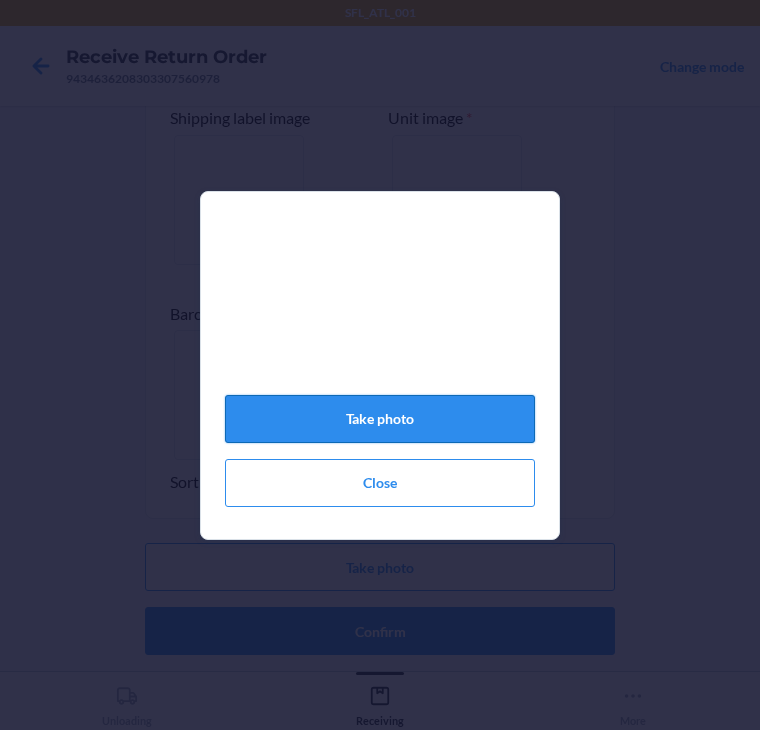 click on "Take photo" 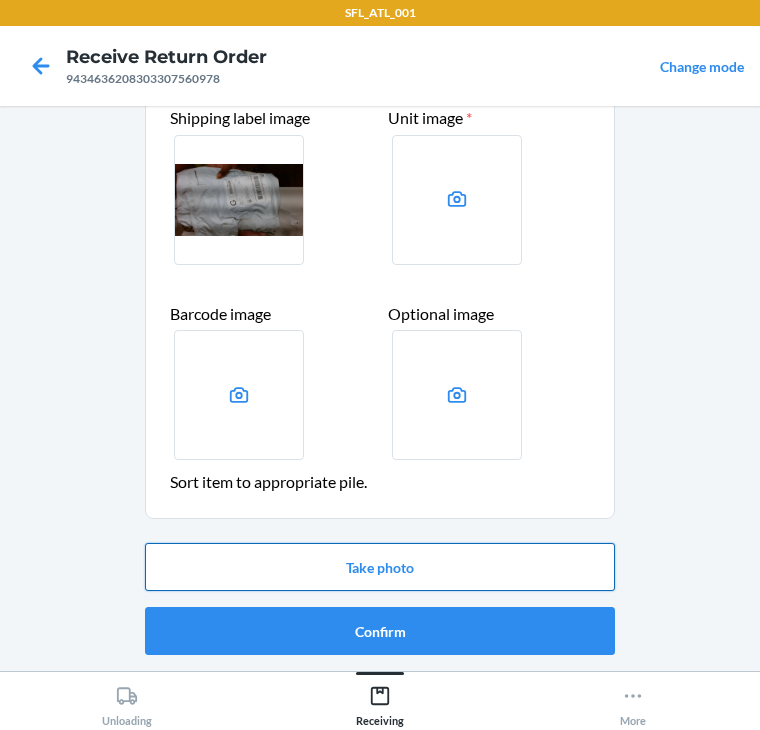 click on "Take photo" at bounding box center (380, 567) 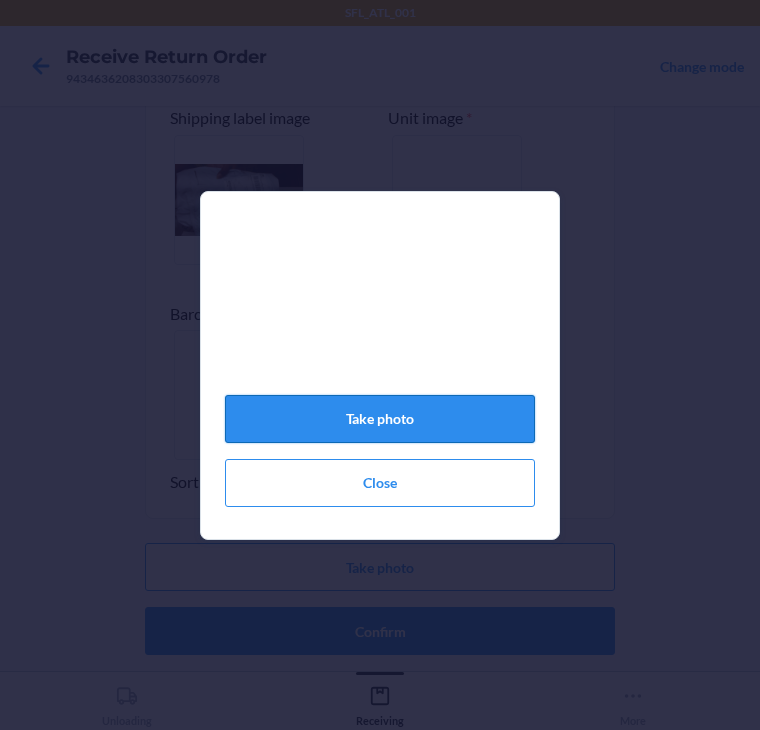 click on "Take photo" 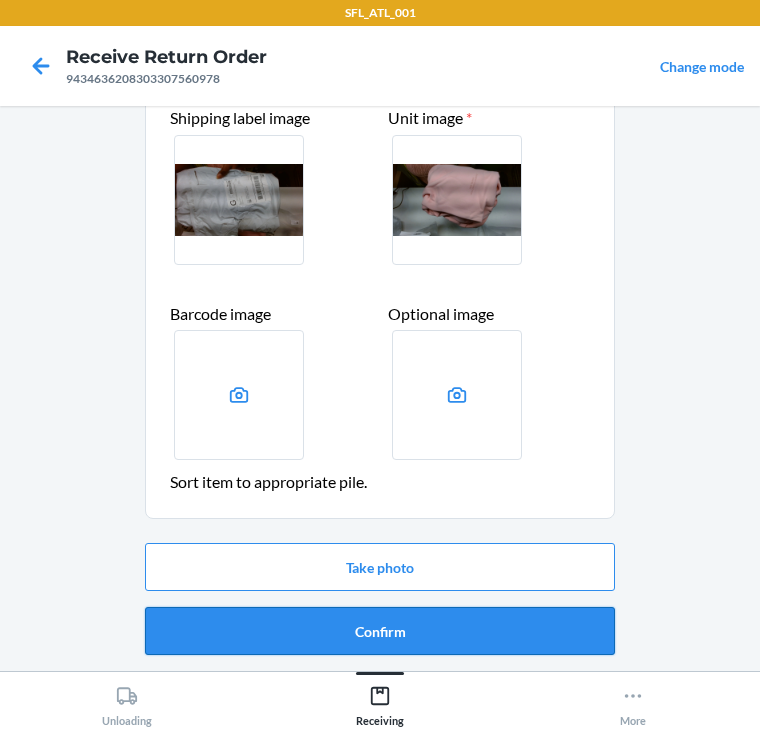click on "Confirm" at bounding box center (380, 631) 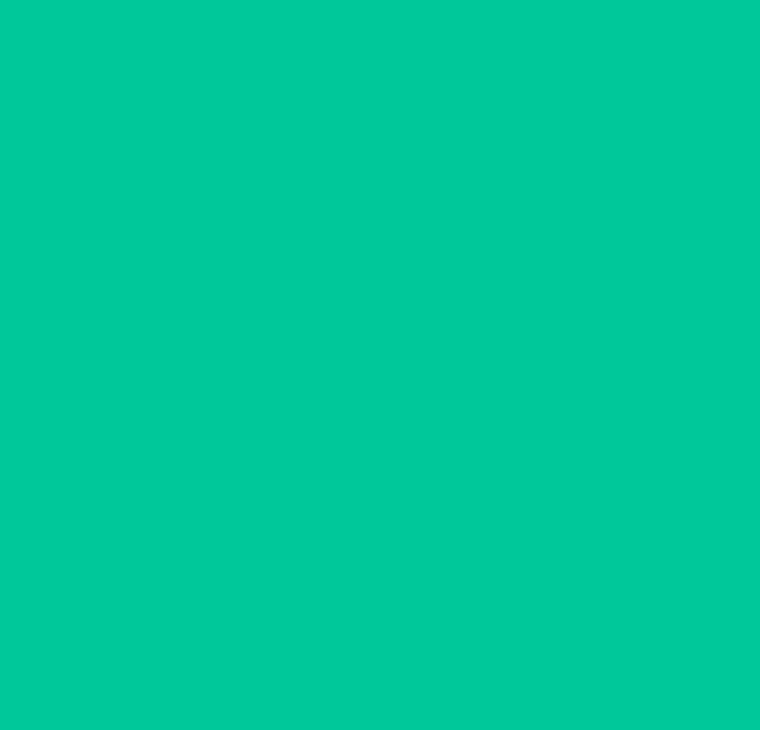 scroll, scrollTop: 0, scrollLeft: 0, axis: both 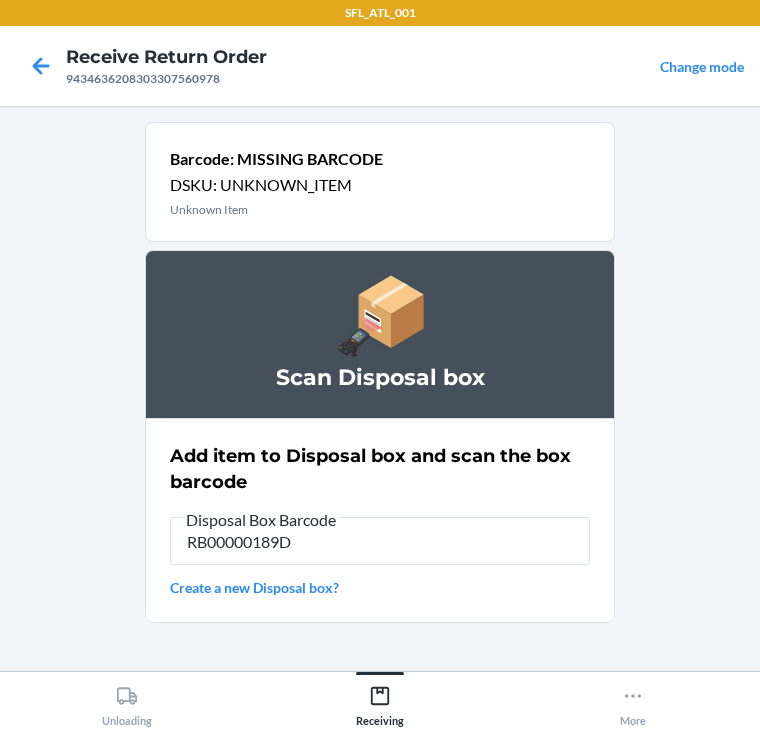 type on "RB00000189D" 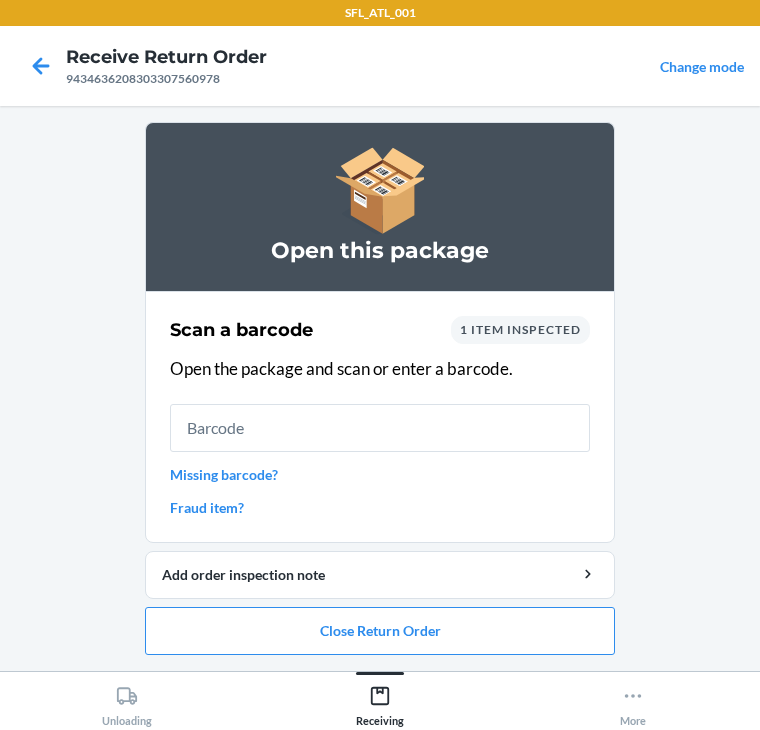 click on "Missing barcode?" at bounding box center (380, 474) 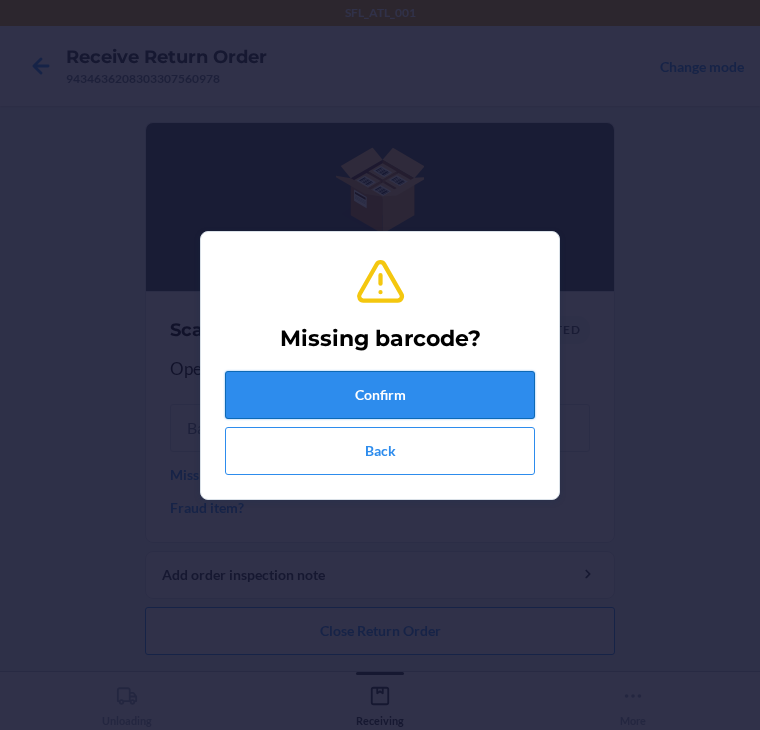 click on "Confirm" at bounding box center [380, 395] 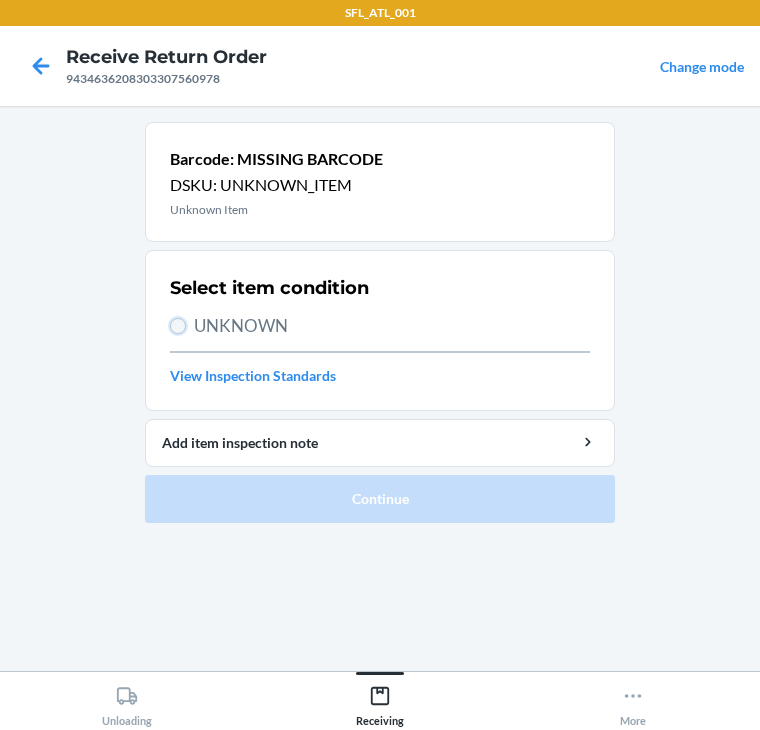 click on "UNKNOWN" at bounding box center [178, 326] 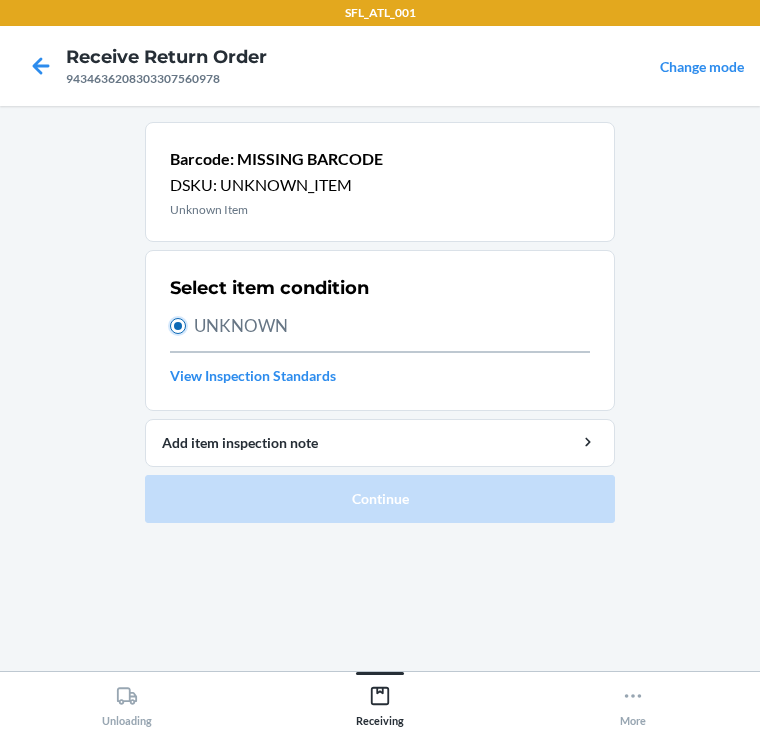 radio on "true" 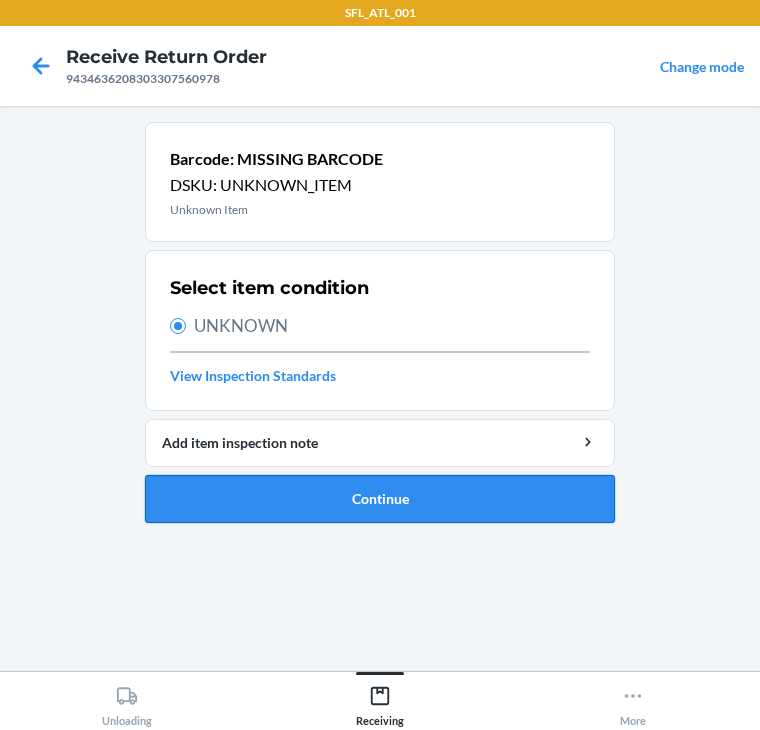 click on "Continue" at bounding box center [380, 499] 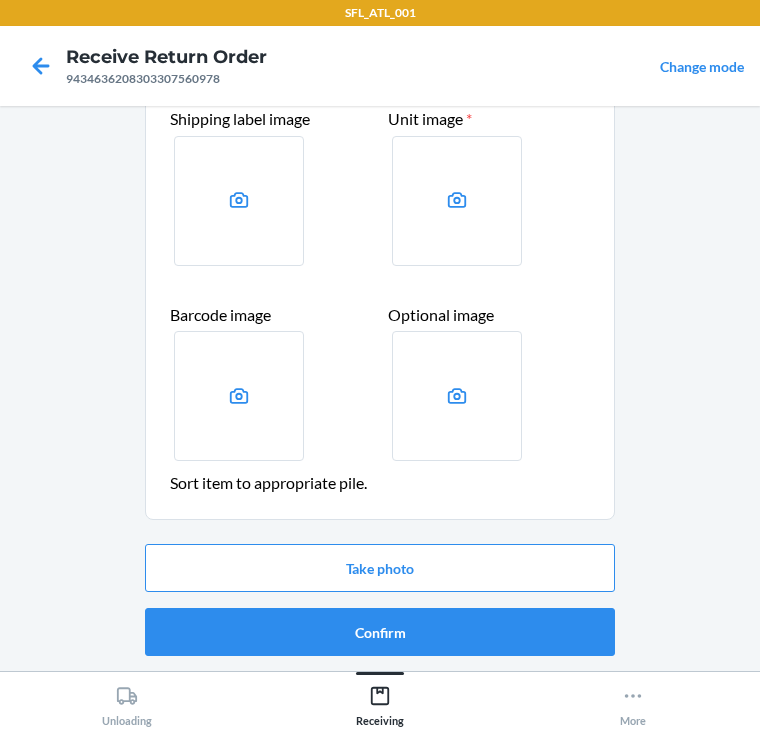 scroll, scrollTop: 104, scrollLeft: 0, axis: vertical 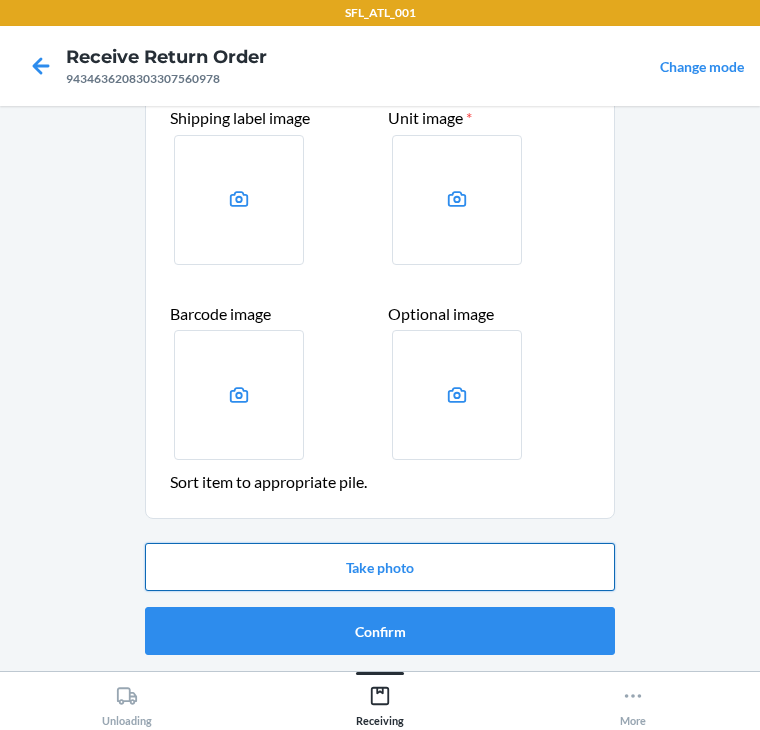 click on "Take photo" at bounding box center (380, 567) 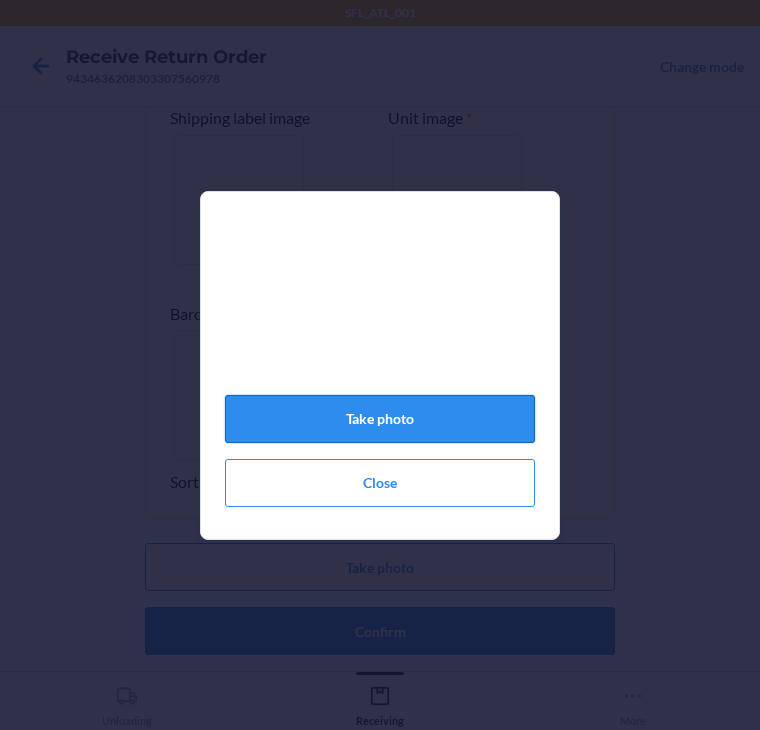 click on "Take photo" 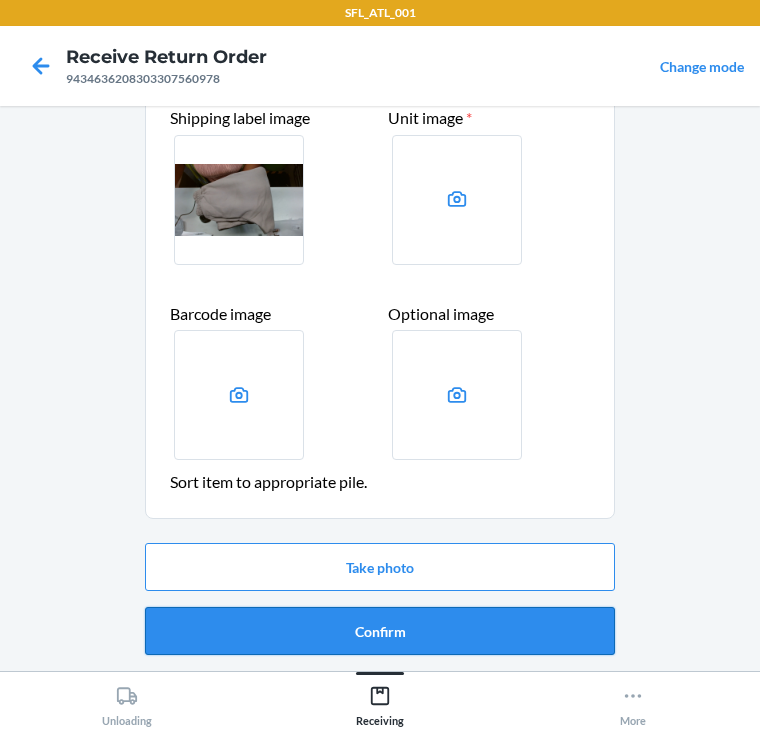 click on "Confirm" at bounding box center (380, 631) 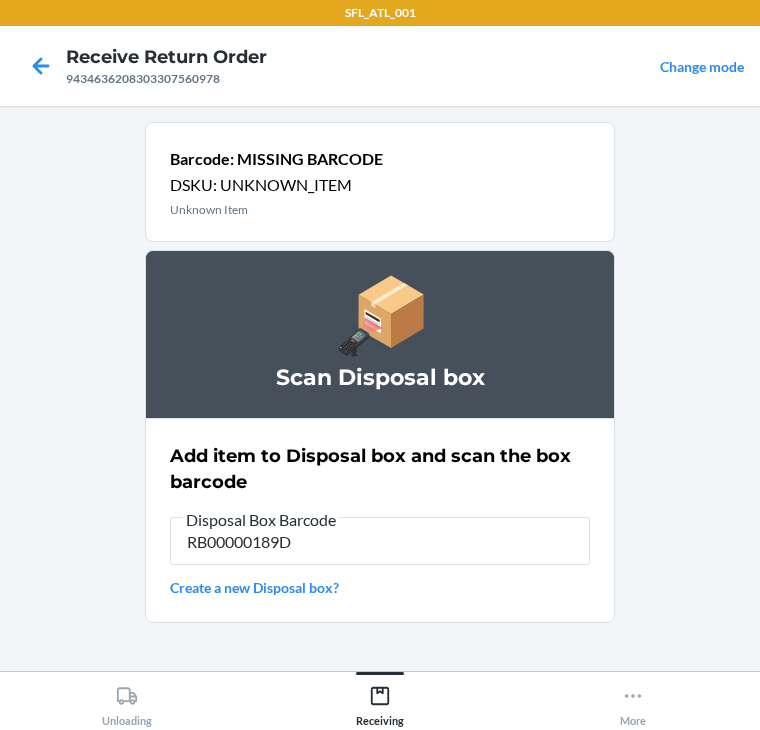 type on "RB00000189D" 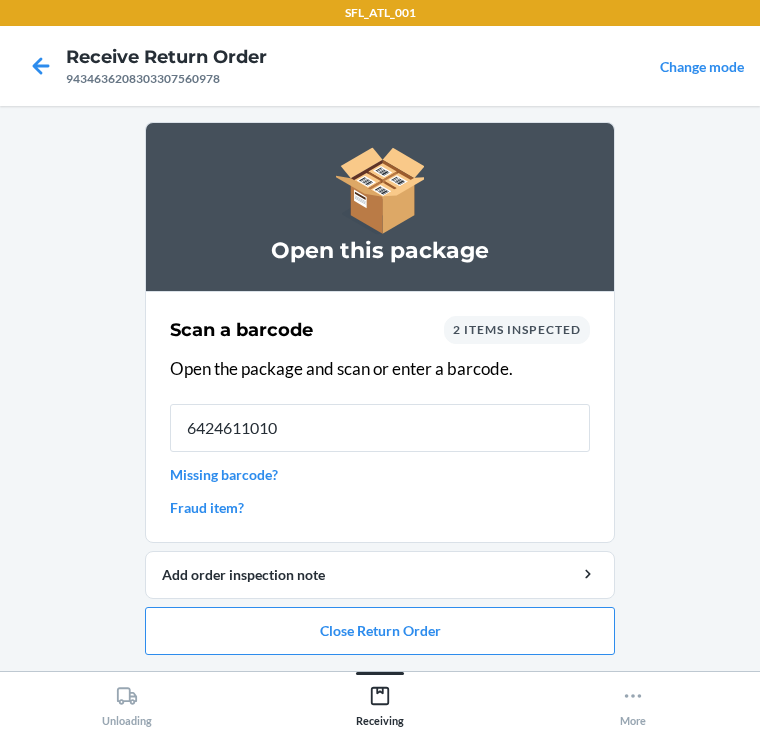 type on "64246110103" 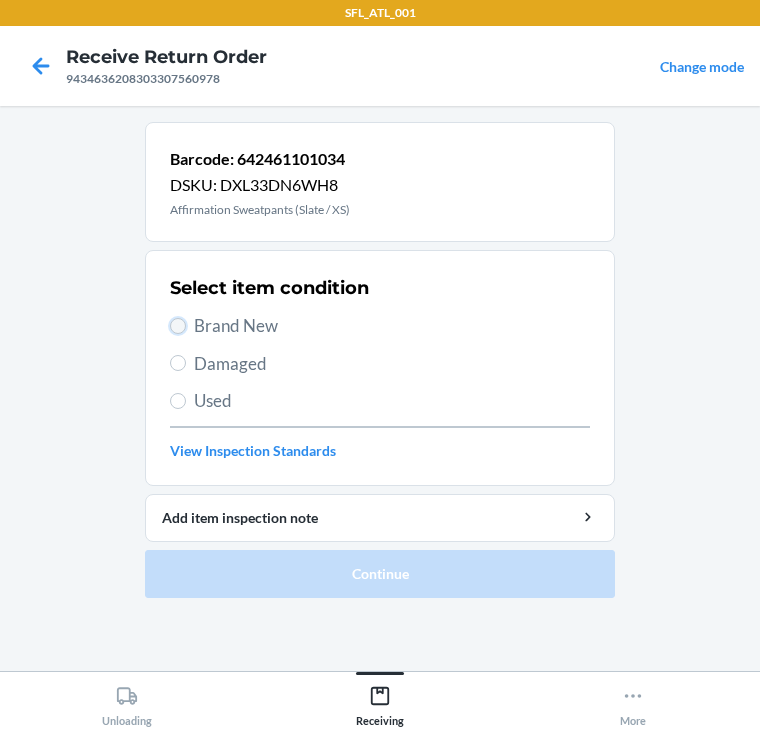 click on "Brand New" at bounding box center [178, 326] 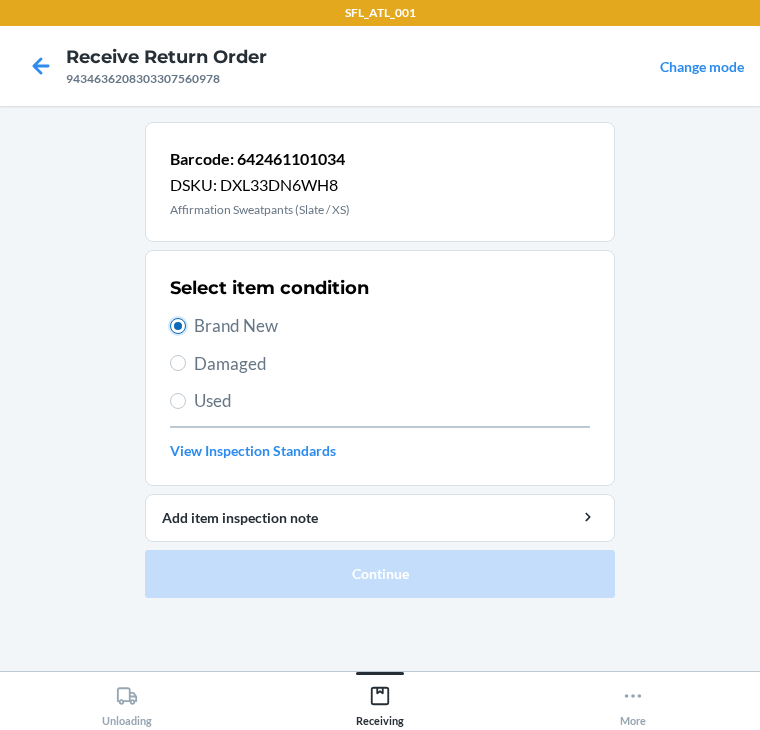 radio on "true" 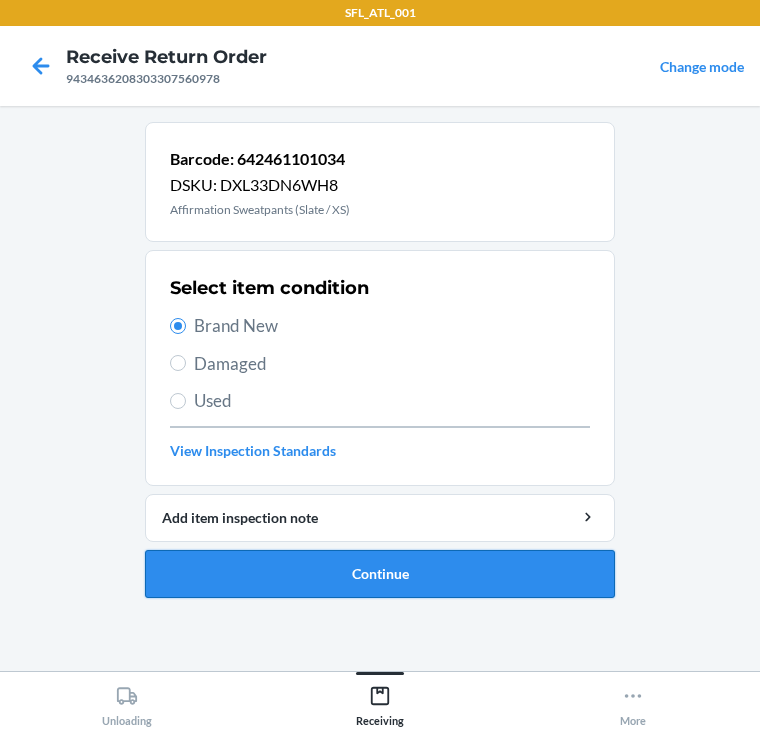 click on "Continue" at bounding box center [380, 574] 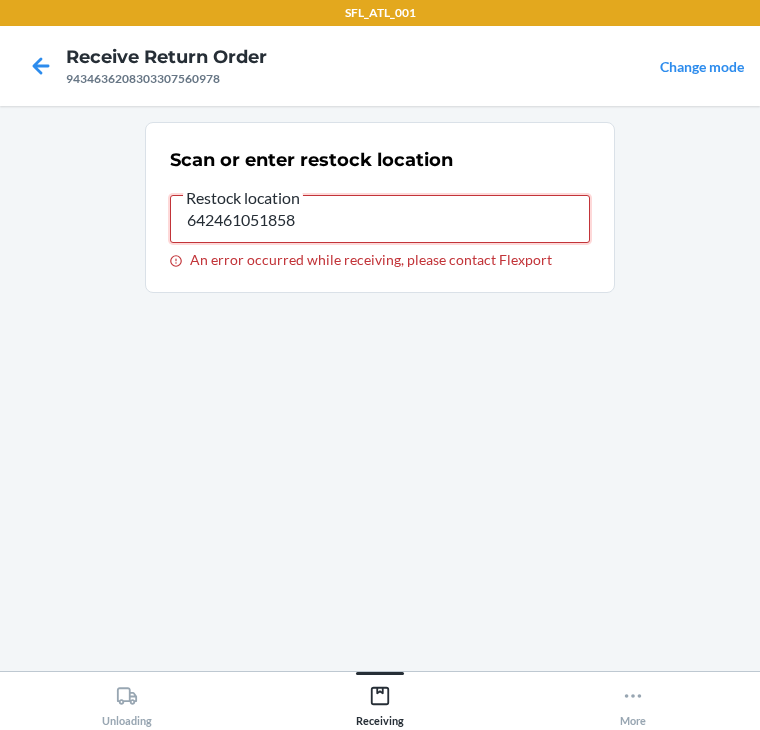 click on "642461051858" at bounding box center (380, 219) 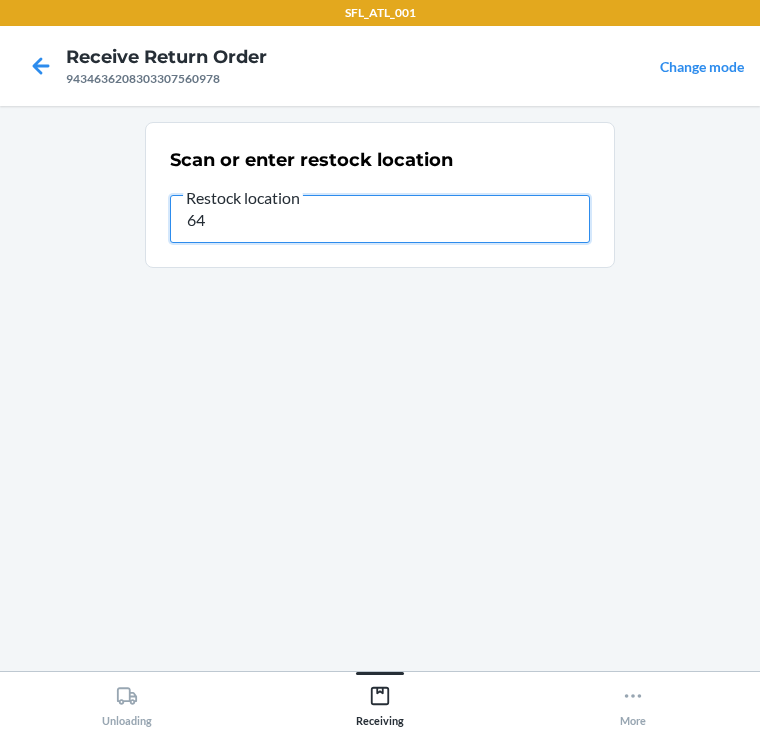 type on "6" 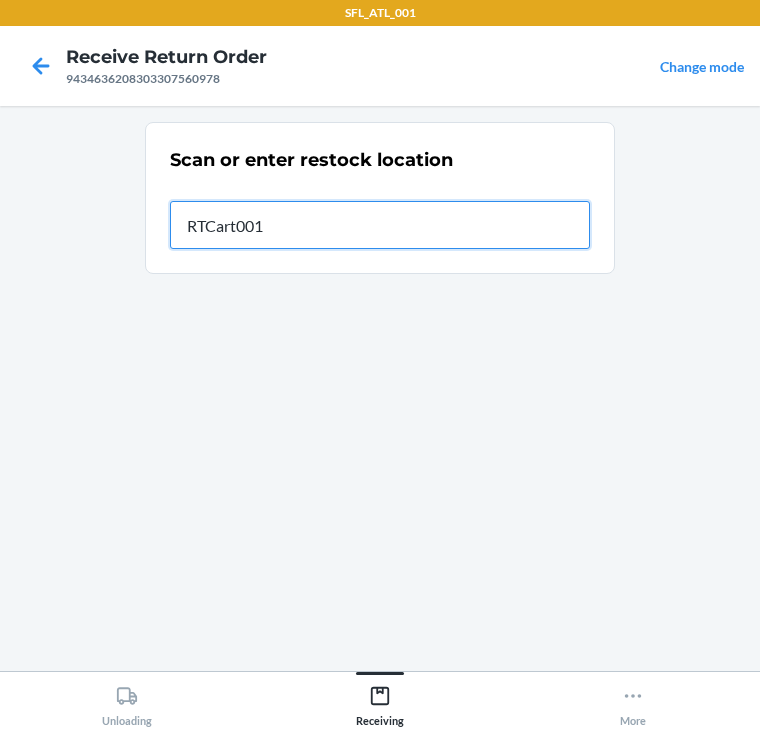 type on "RTCart001" 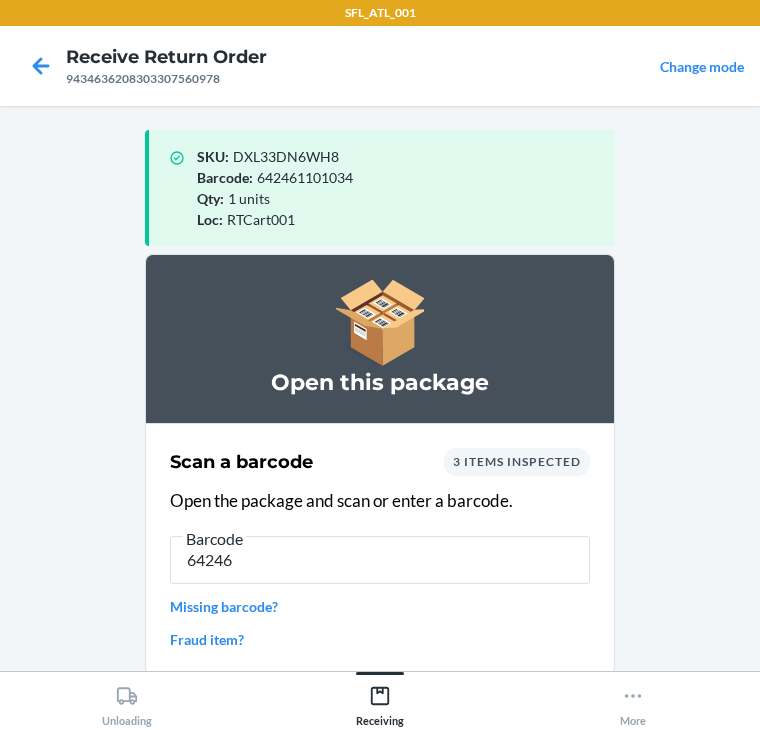 type on "642461" 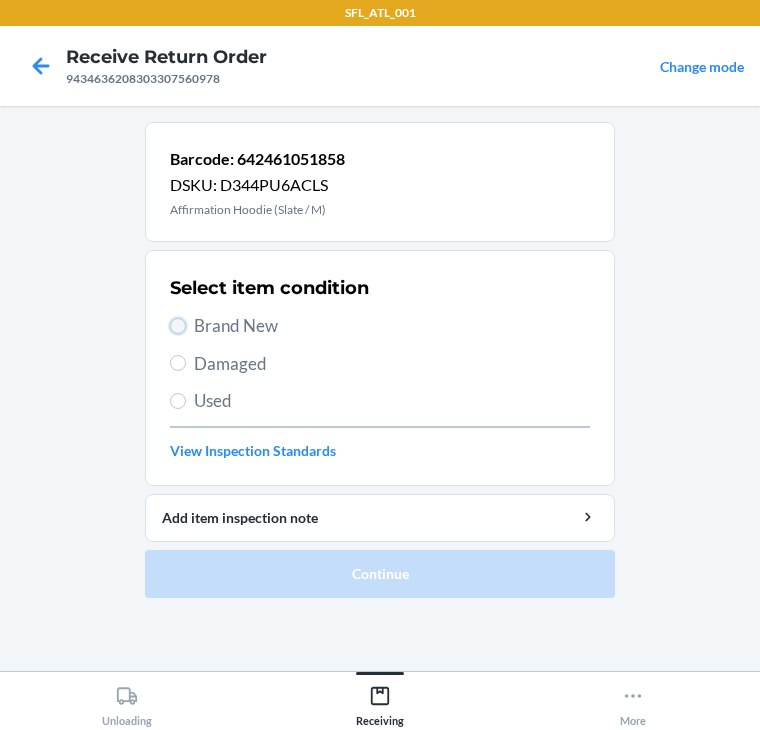 click on "Brand New" at bounding box center (178, 326) 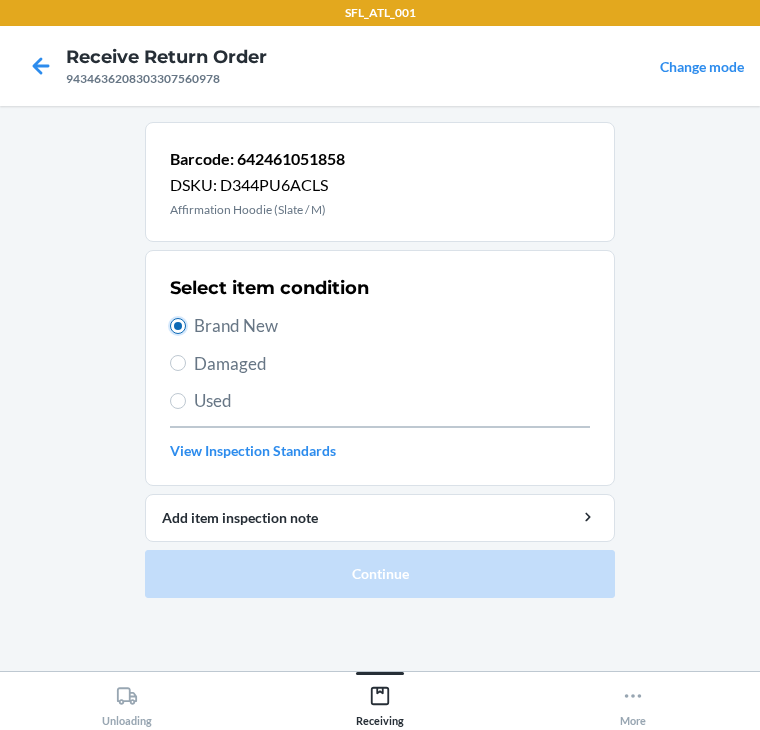 radio on "true" 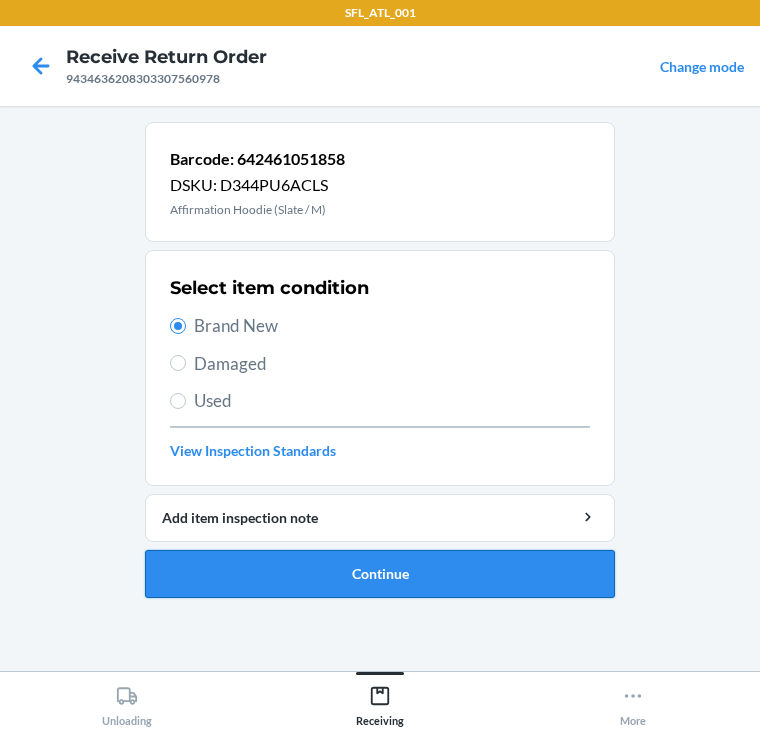 click on "Continue" at bounding box center (380, 574) 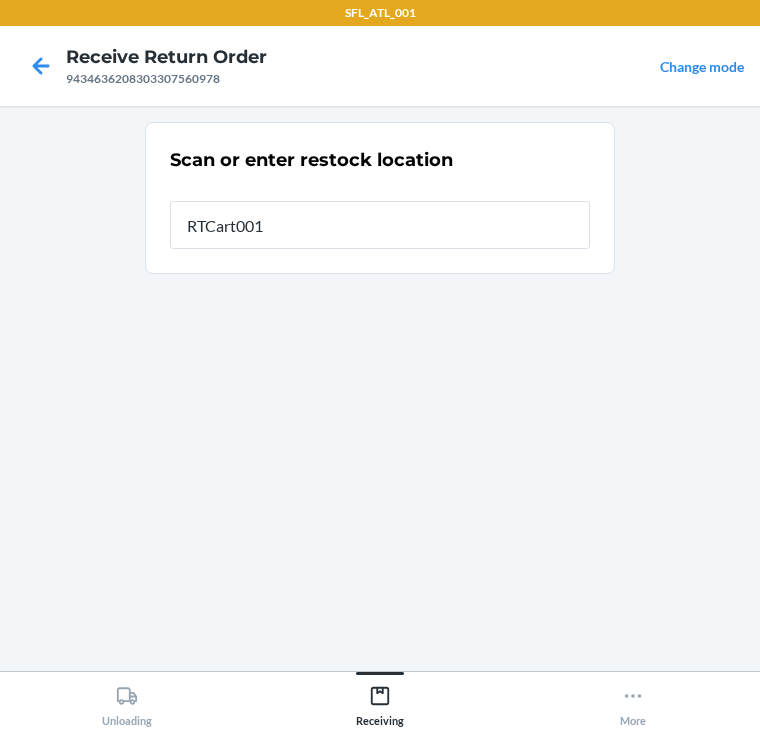 type on "RTCart001" 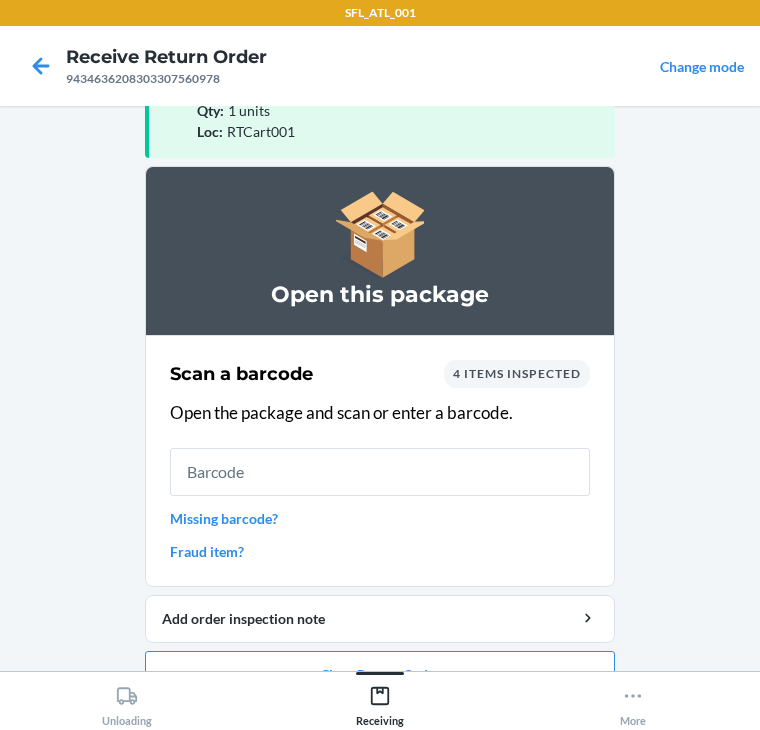 scroll, scrollTop: 130, scrollLeft: 0, axis: vertical 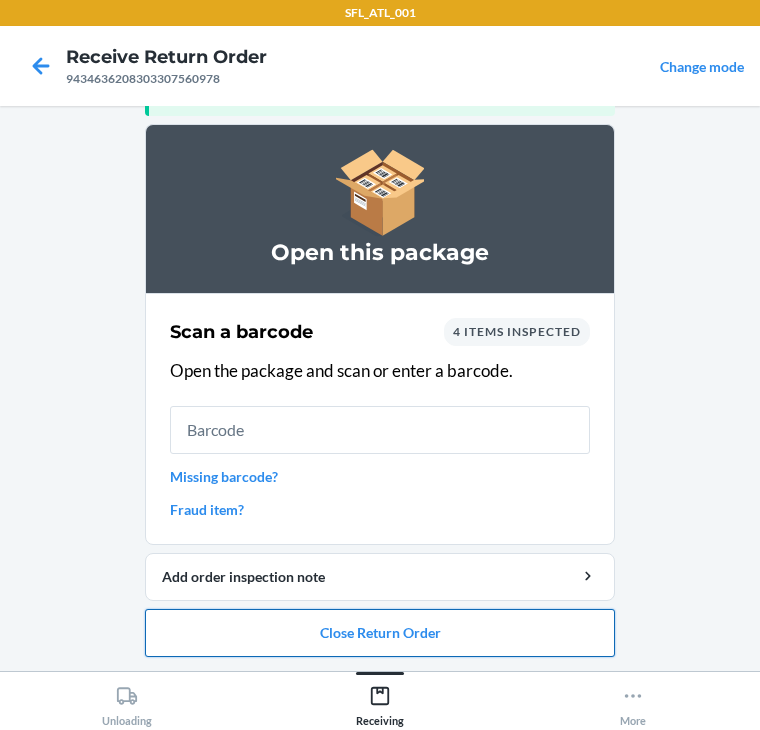 click on "Close Return Order" at bounding box center (380, 633) 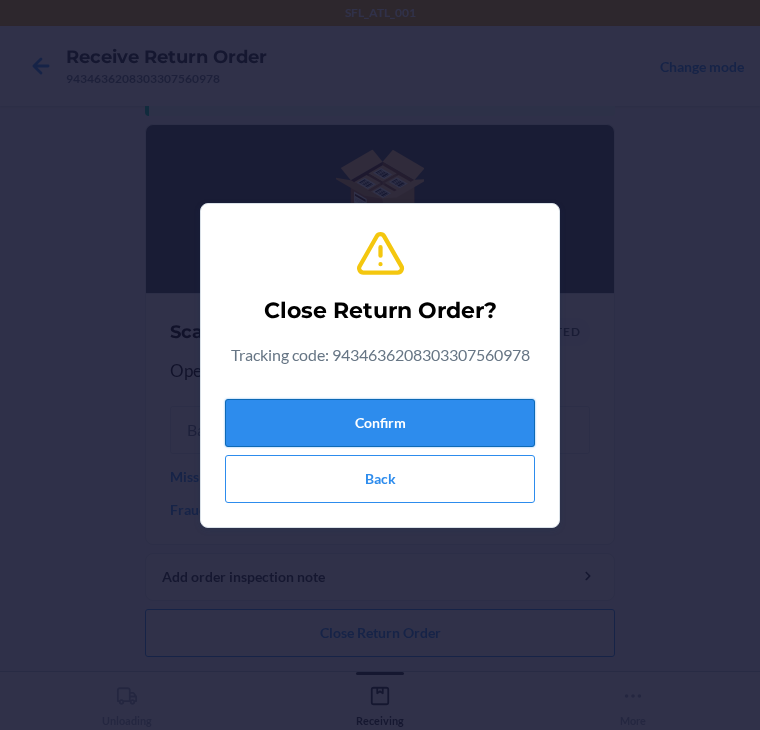 click on "Confirm" at bounding box center [380, 423] 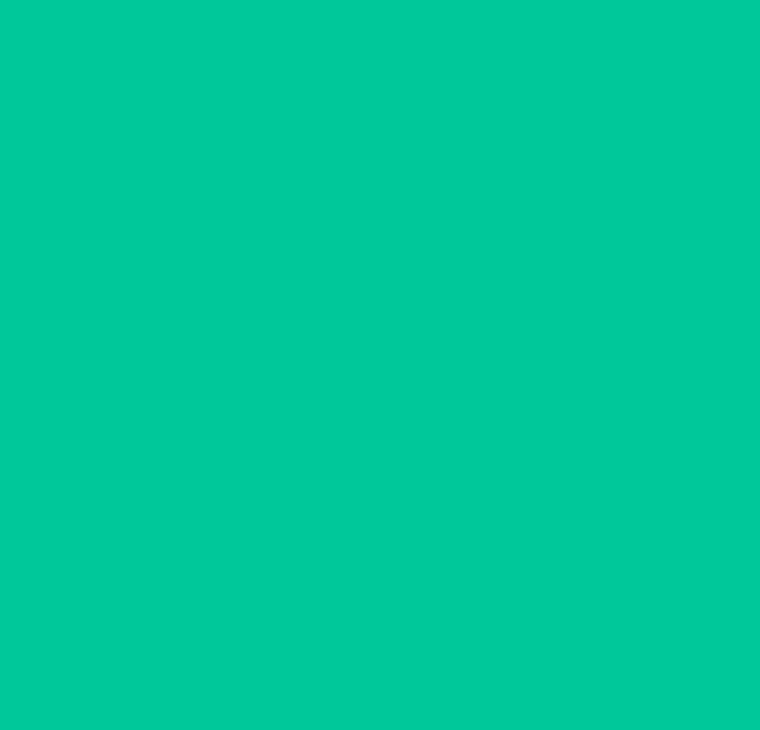 scroll, scrollTop: 0, scrollLeft: 0, axis: both 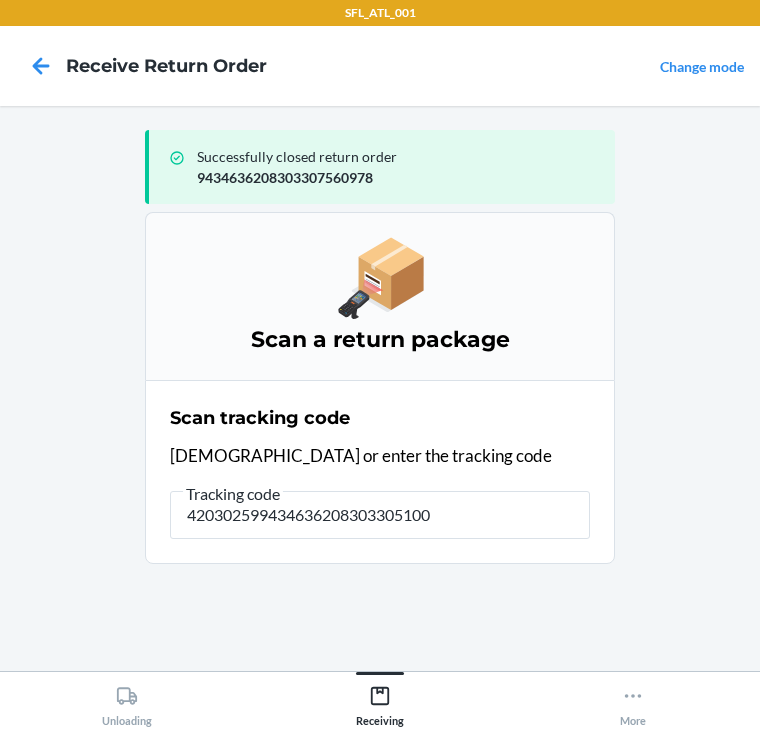 type on "4203025994346362083033051003" 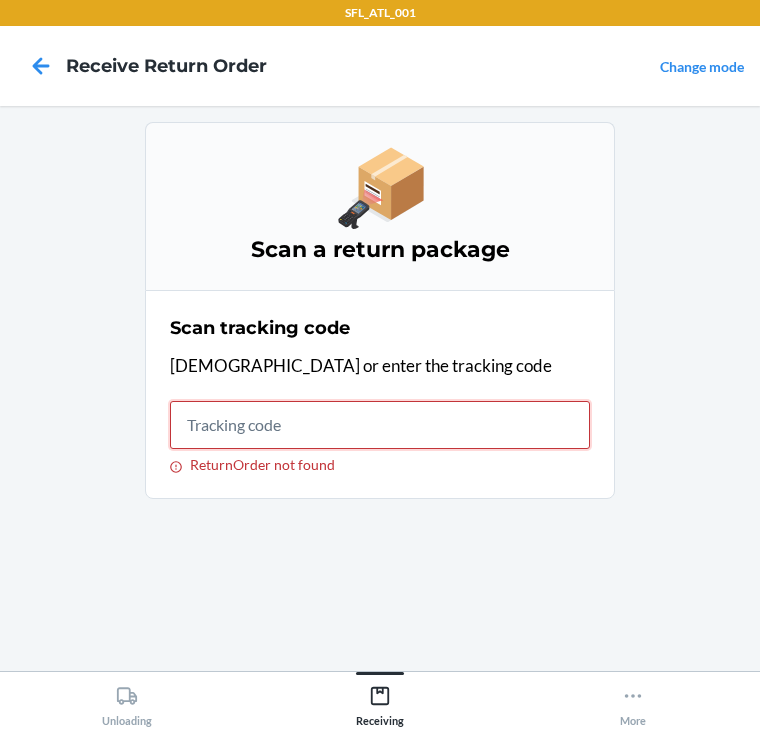 click on "ReturnOrder not found" at bounding box center [380, 425] 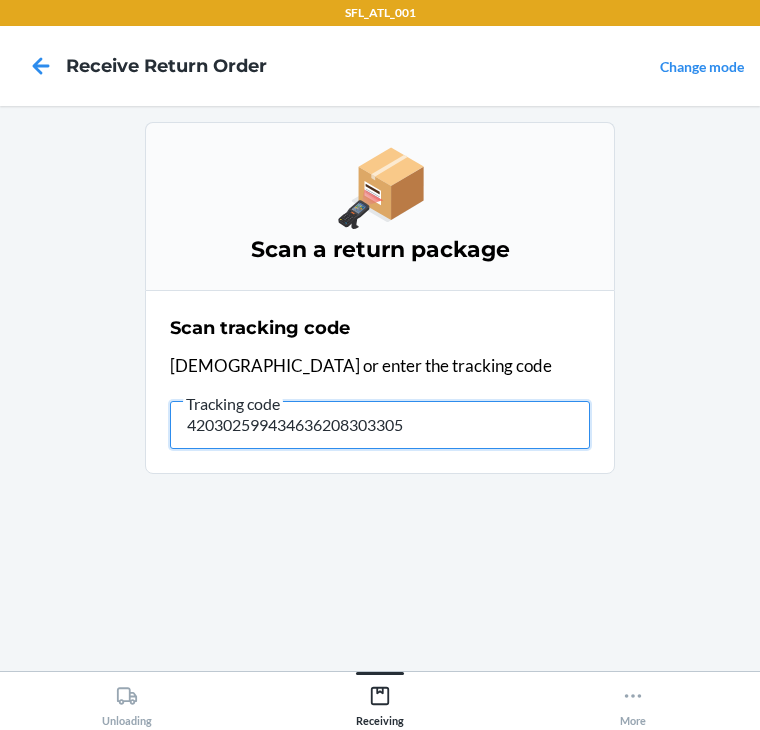 type on "4203025994346362083033051" 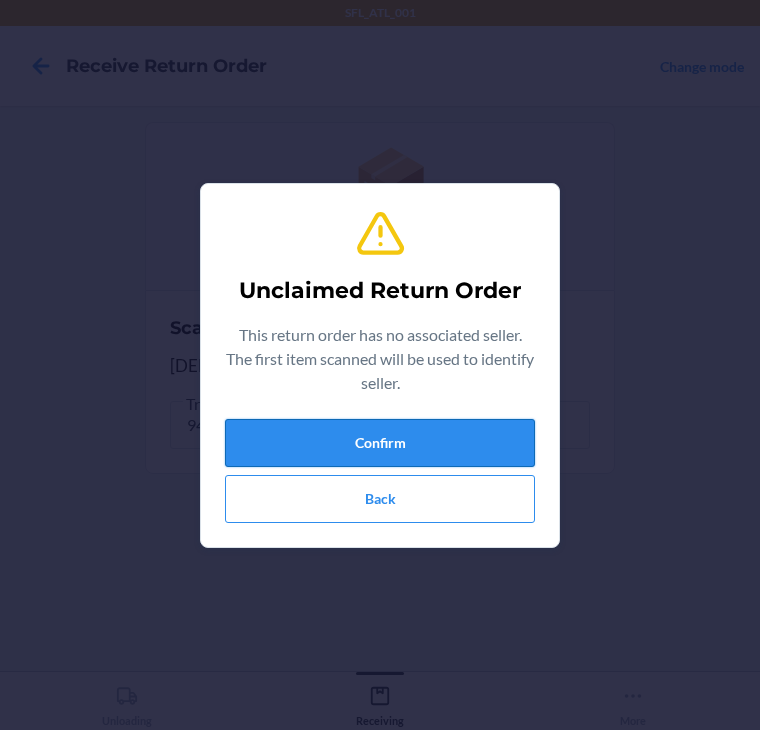 click on "Confirm" at bounding box center [380, 443] 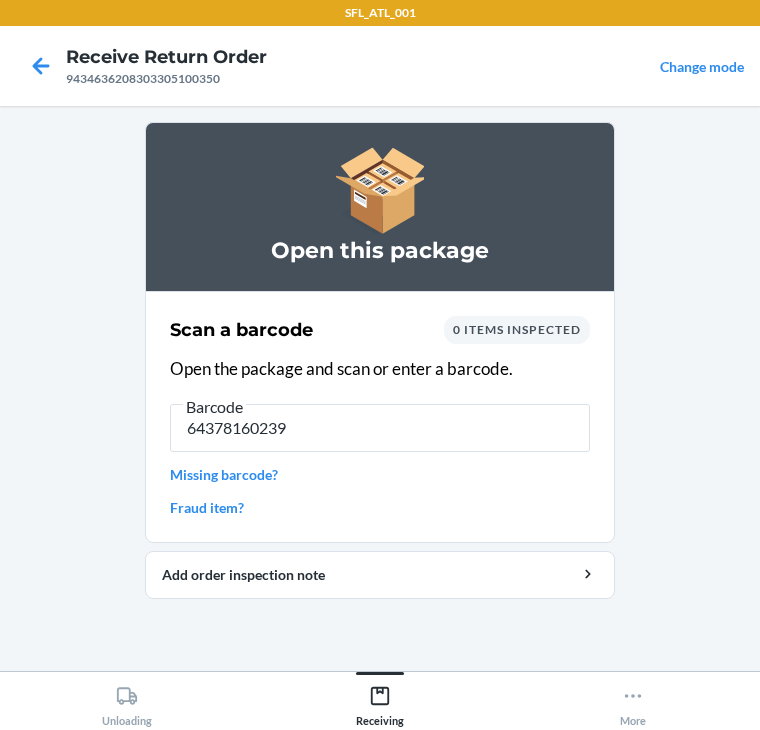 type on "643781602393" 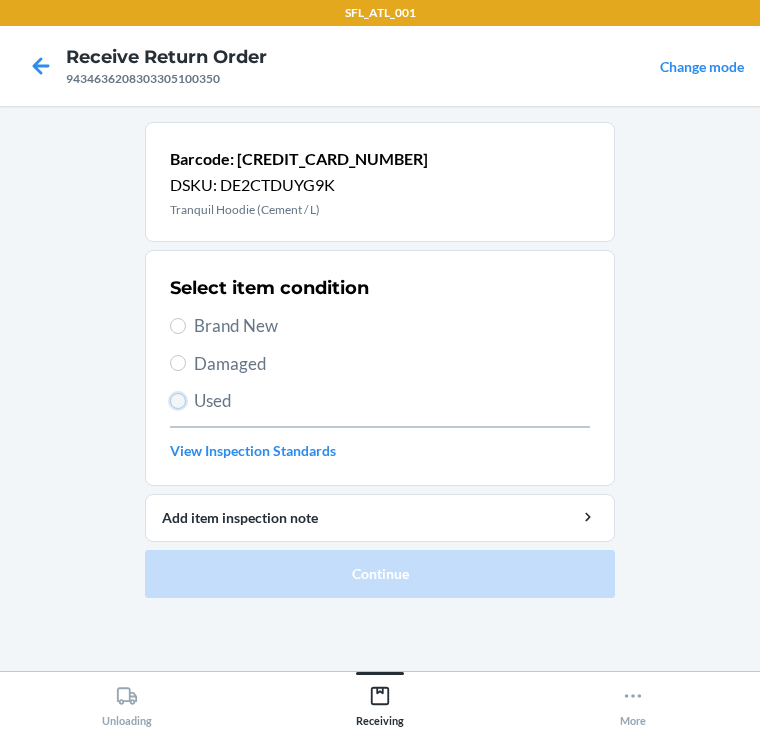 click on "Used" at bounding box center [178, 401] 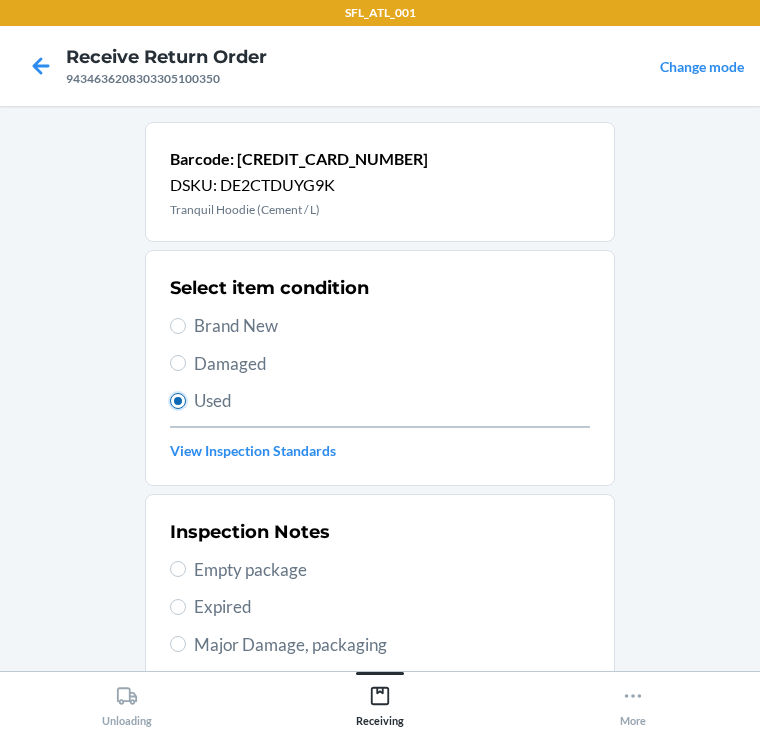scroll, scrollTop: 400, scrollLeft: 0, axis: vertical 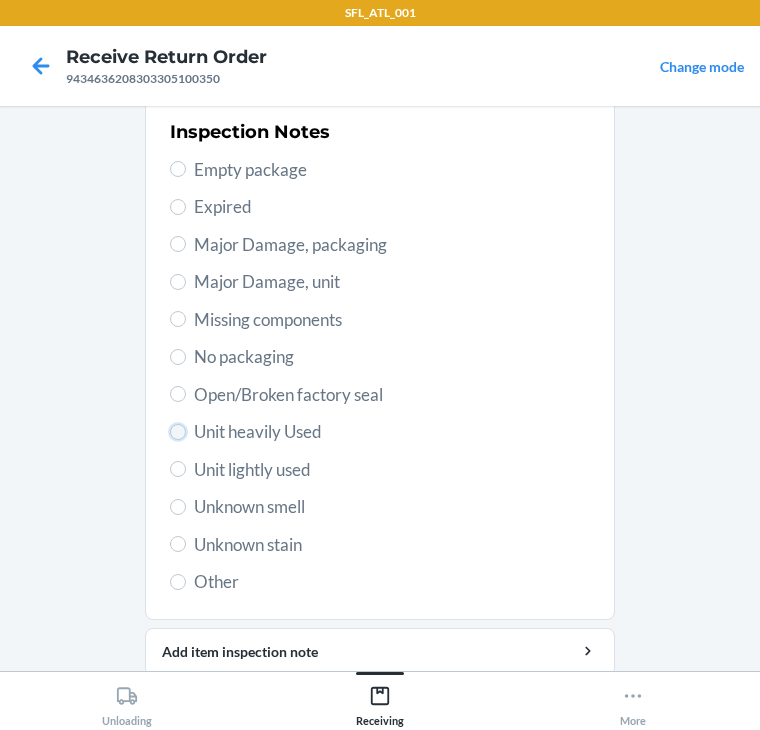click on "Unit heavily Used" at bounding box center (178, 432) 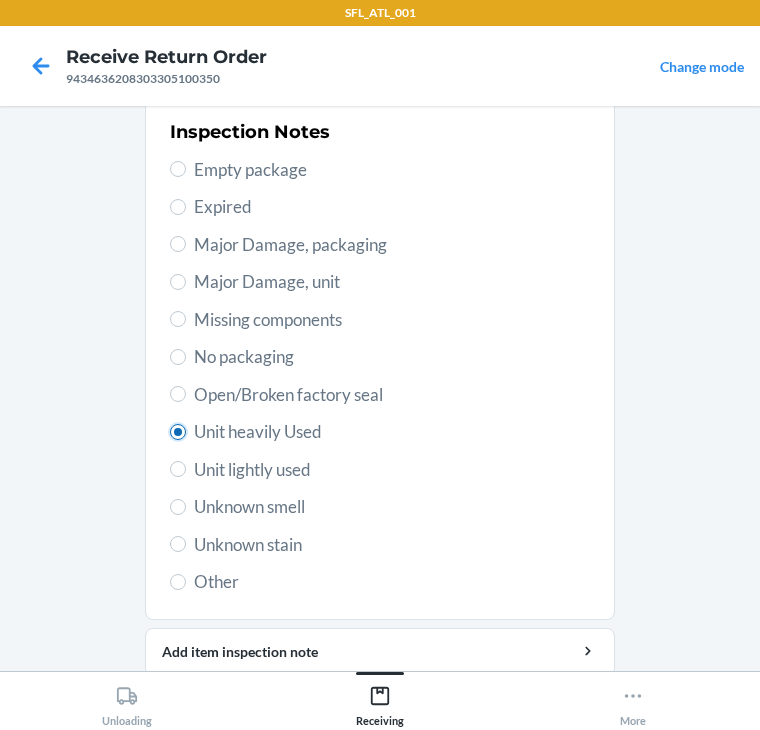 radio on "true" 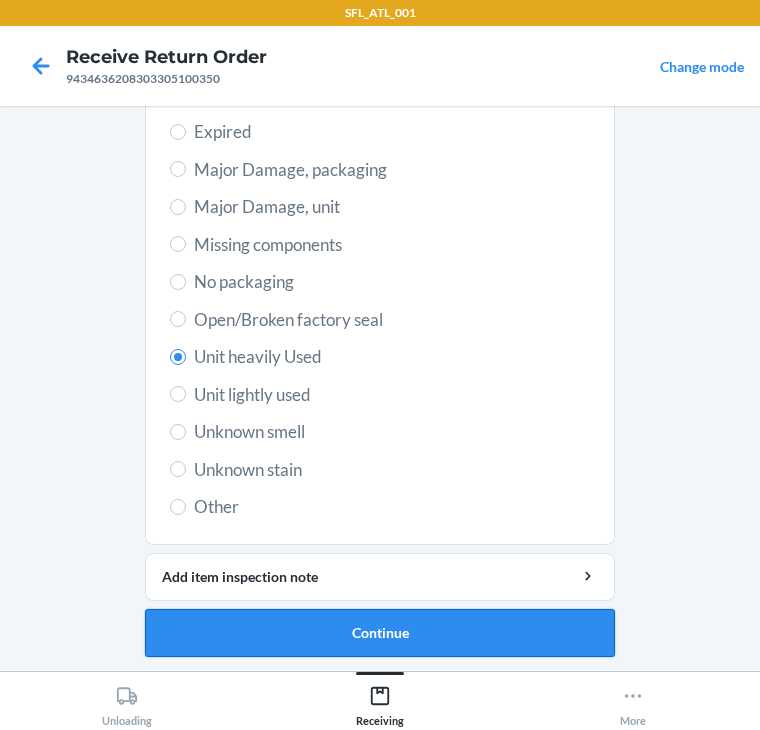 click on "Continue" at bounding box center [380, 633] 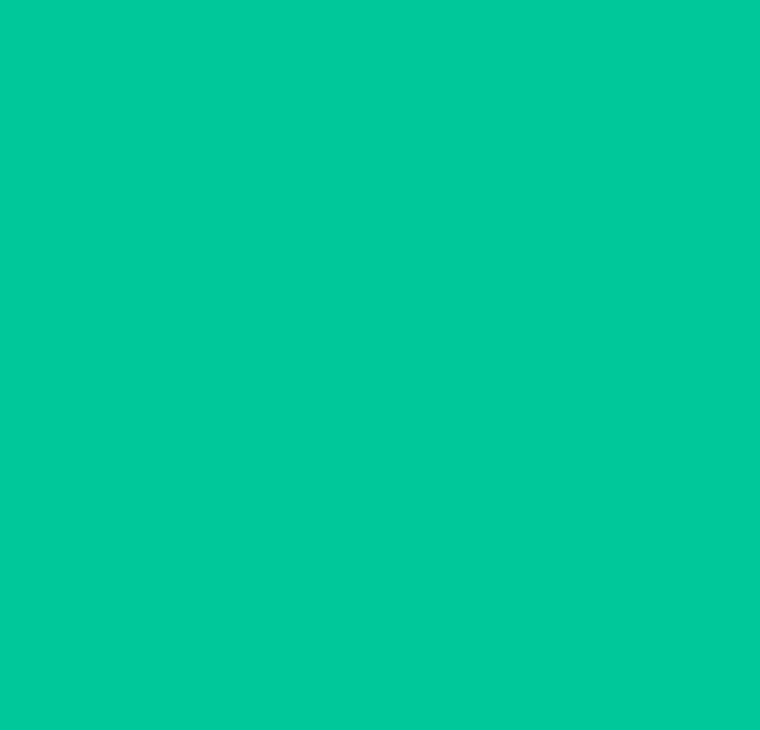 scroll, scrollTop: 104, scrollLeft: 0, axis: vertical 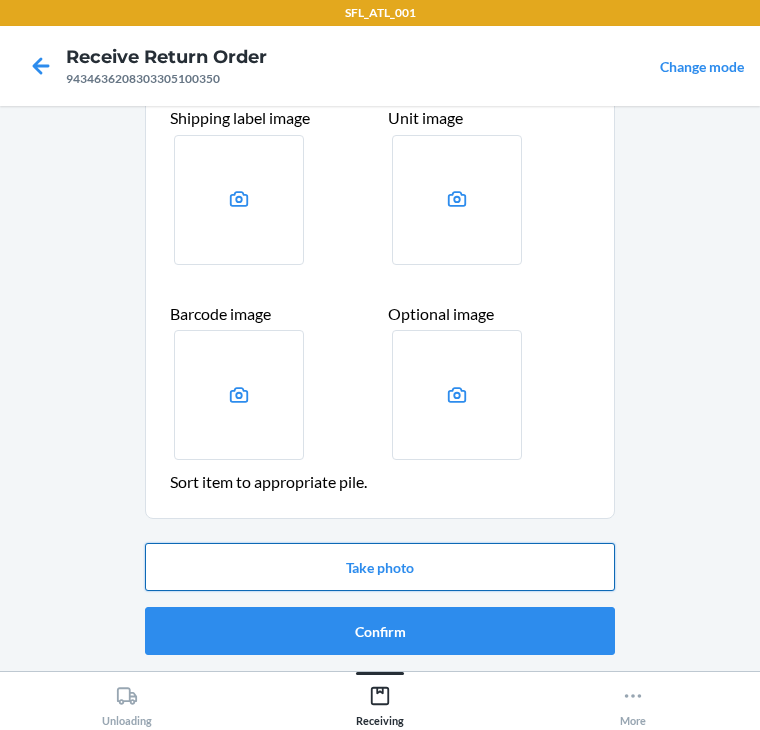 click on "Take photo" at bounding box center [380, 567] 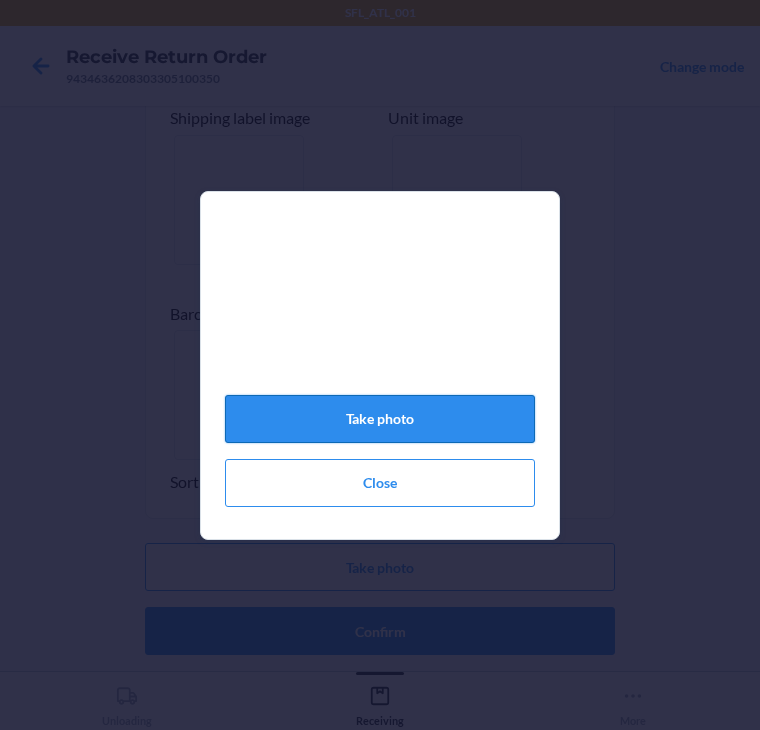 click on "Take photo" 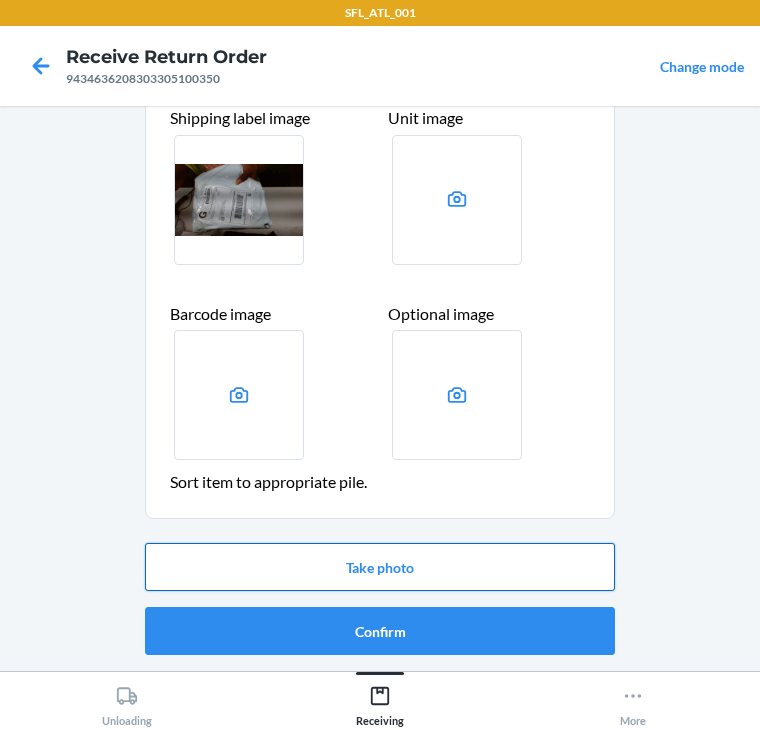 click on "Take photo" at bounding box center [380, 567] 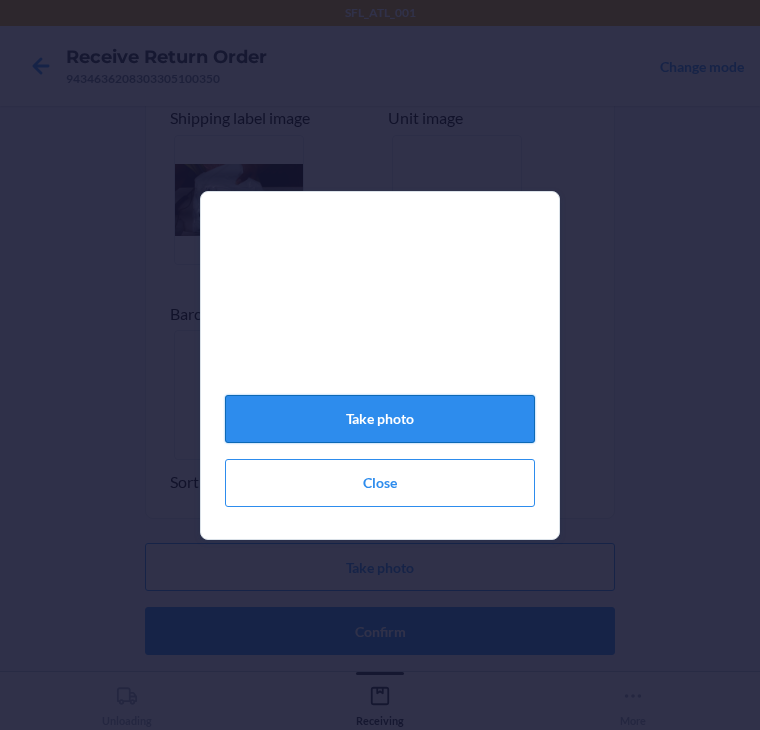 click on "Take photo" 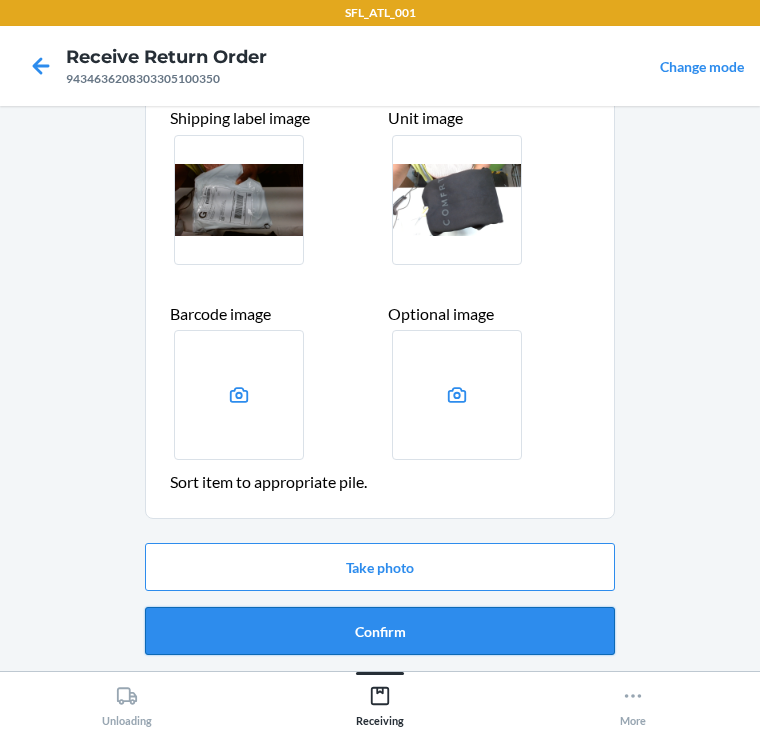 click on "Confirm" at bounding box center [380, 631] 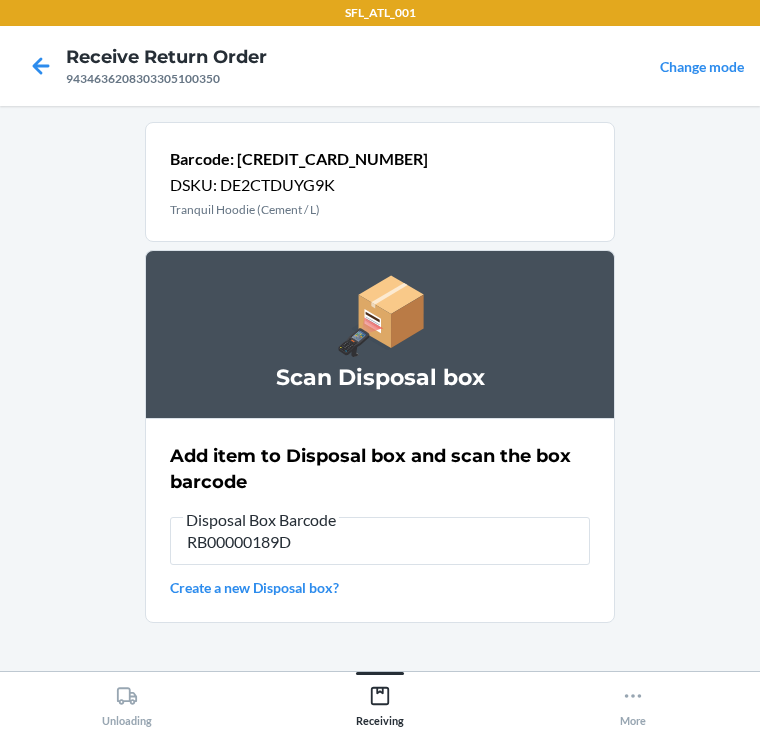 type on "RB00000189D" 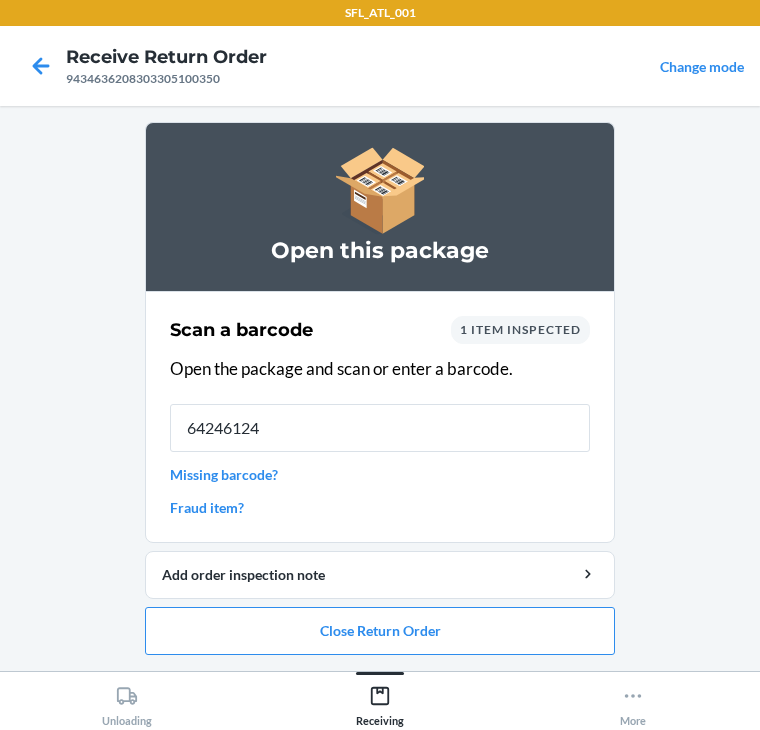 type on "642461244" 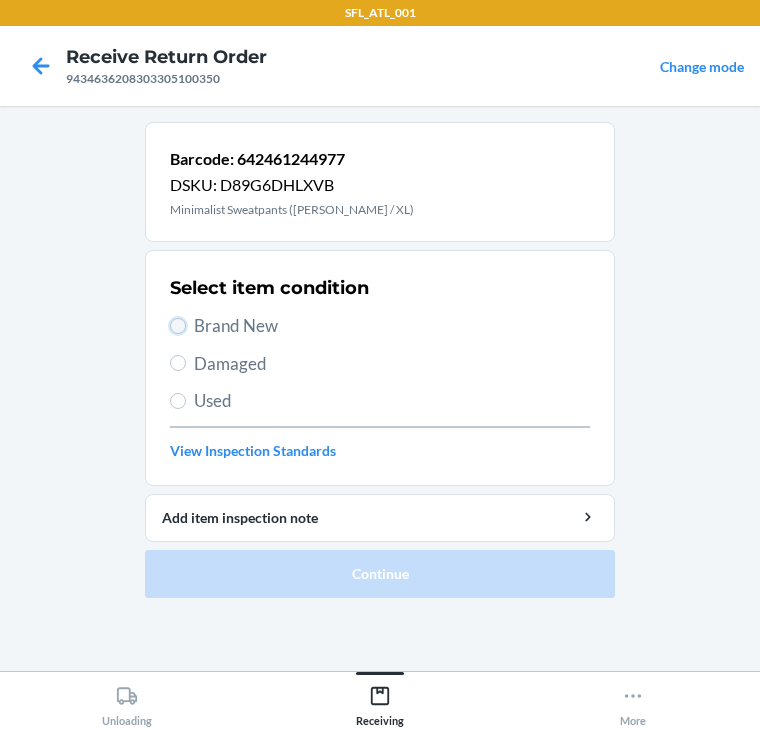 click on "Brand New" at bounding box center [178, 326] 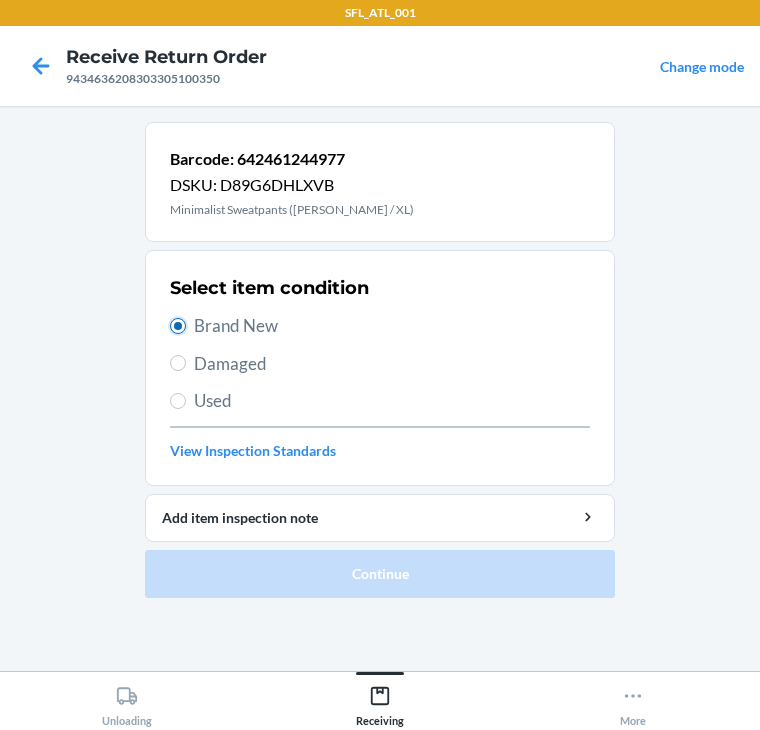 radio on "true" 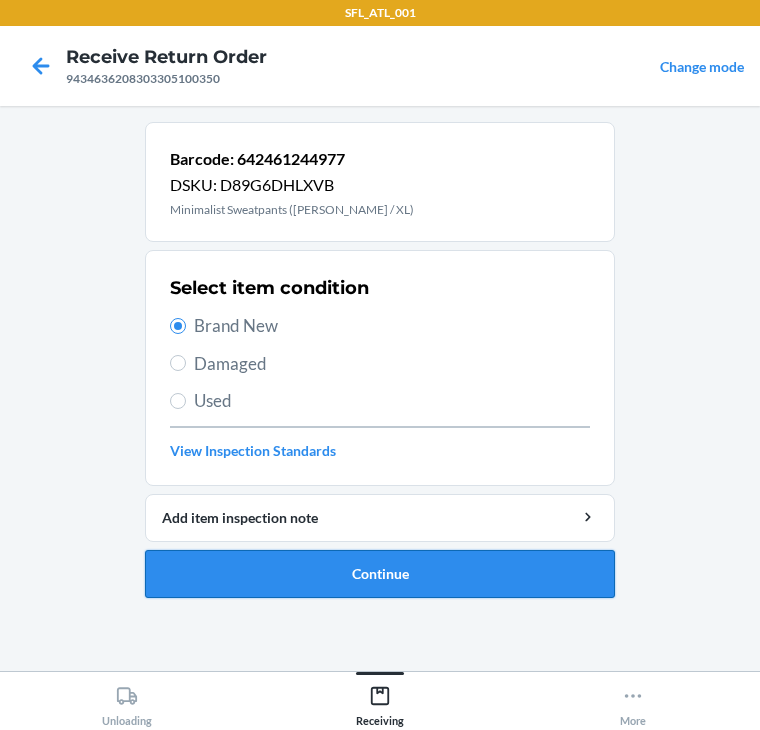 click on "Continue" at bounding box center [380, 574] 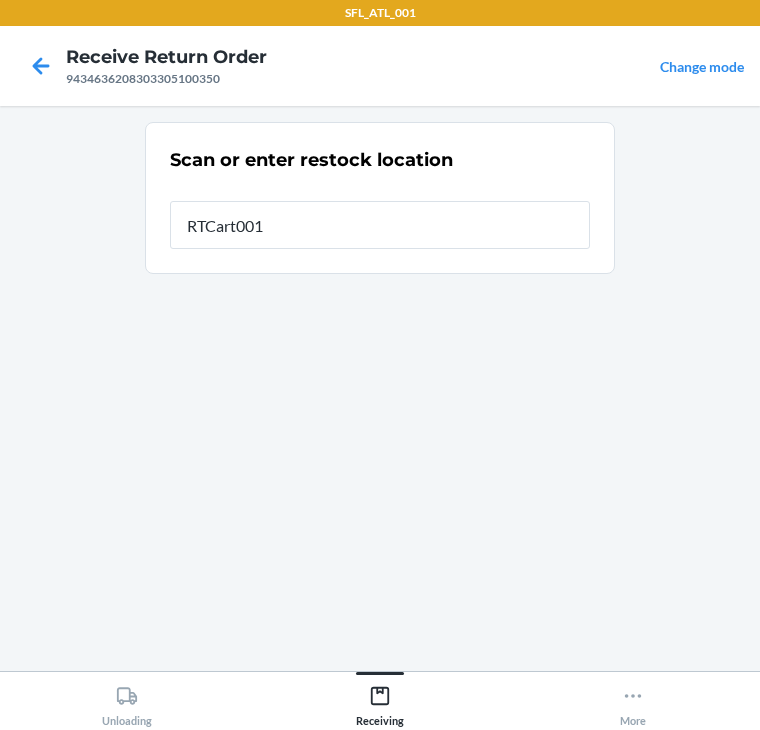 type on "RTCart001" 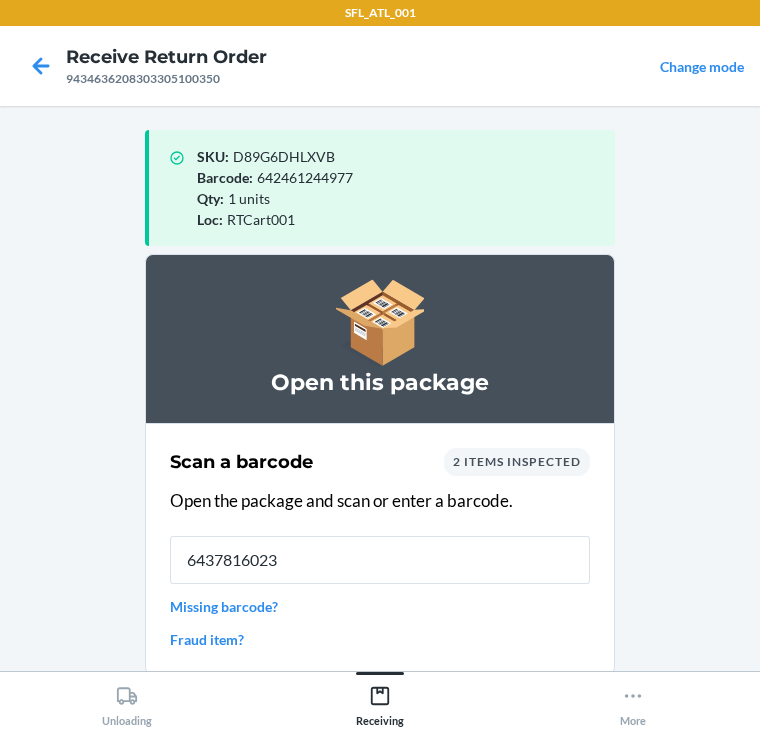 type on "64378160239" 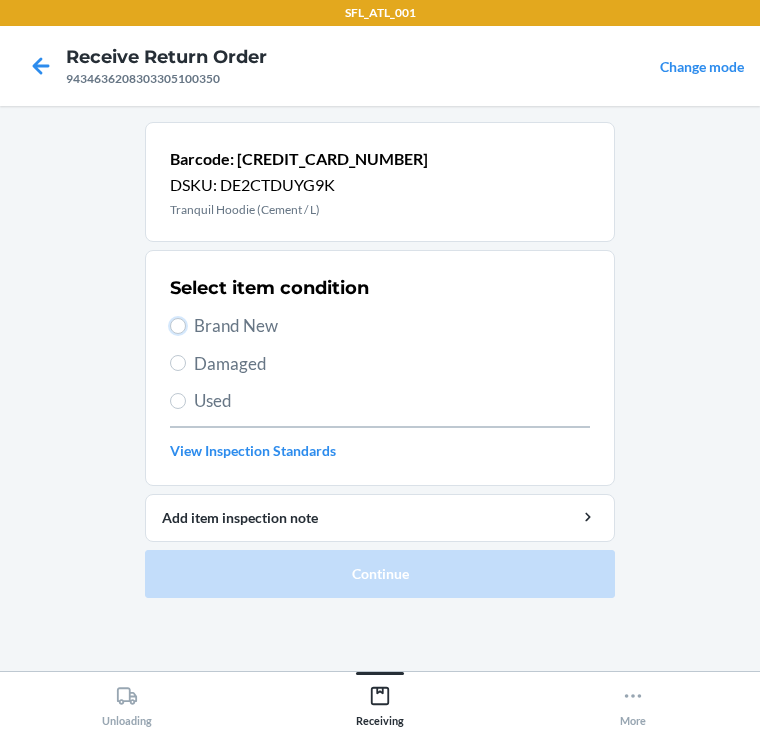 drag, startPoint x: 184, startPoint y: 326, endPoint x: 180, endPoint y: 336, distance: 10.770329 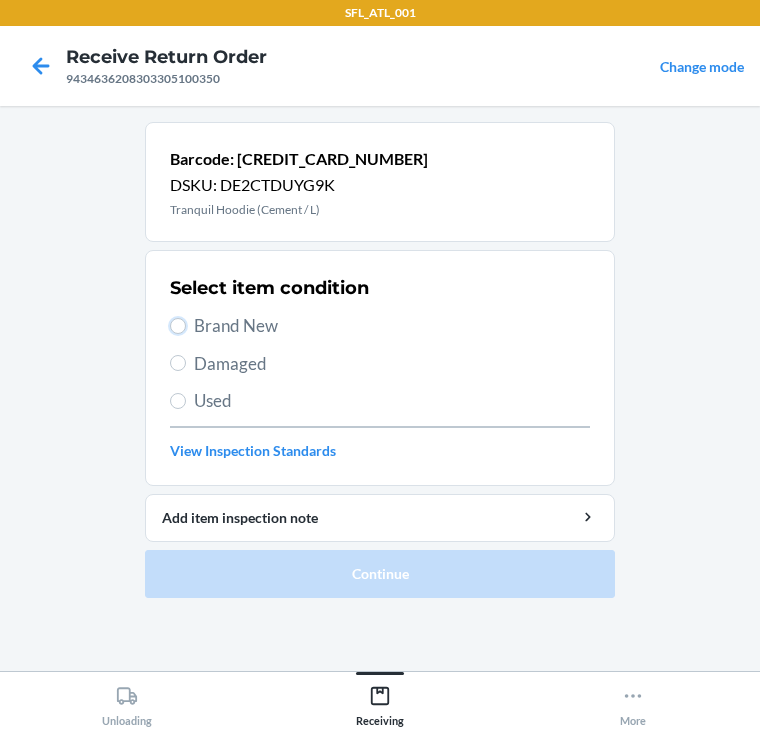 click on "Brand New" at bounding box center (380, 326) 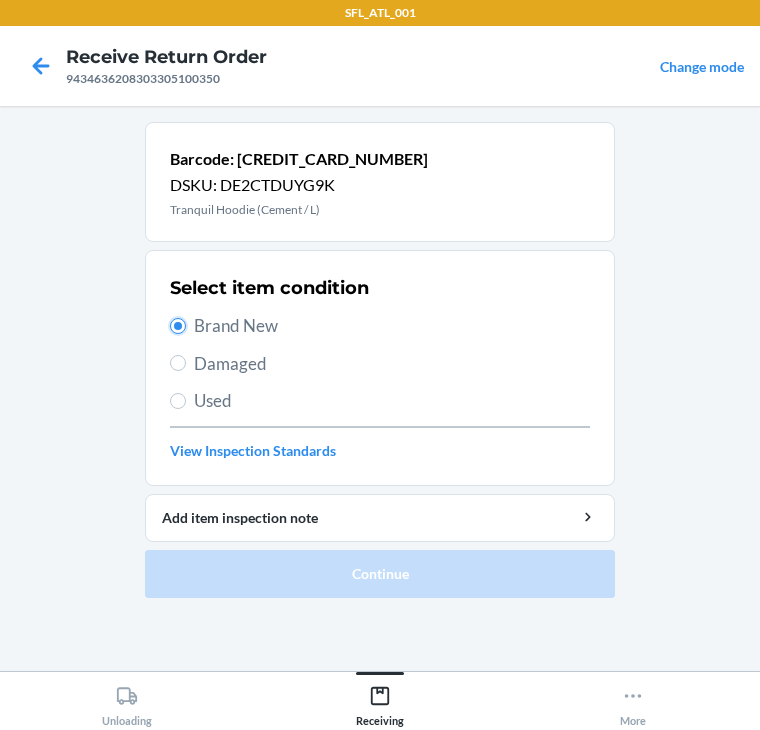 radio on "true" 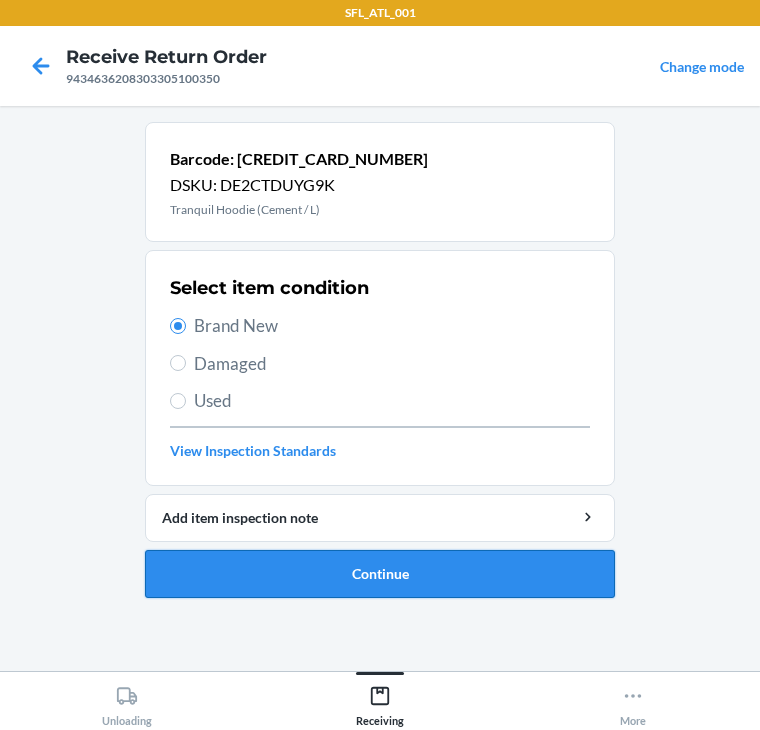 click on "Continue" at bounding box center [380, 574] 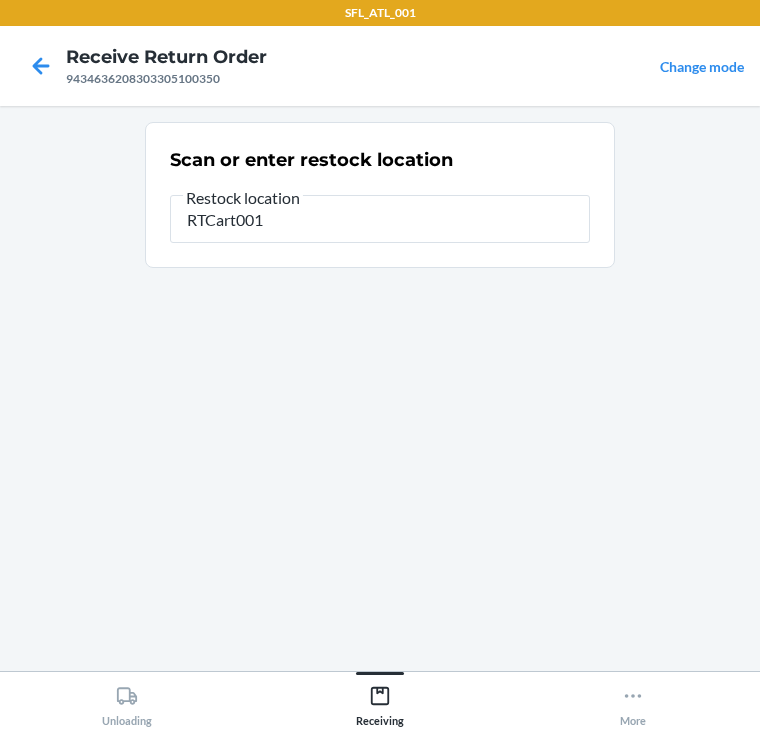 type on "RTCart001" 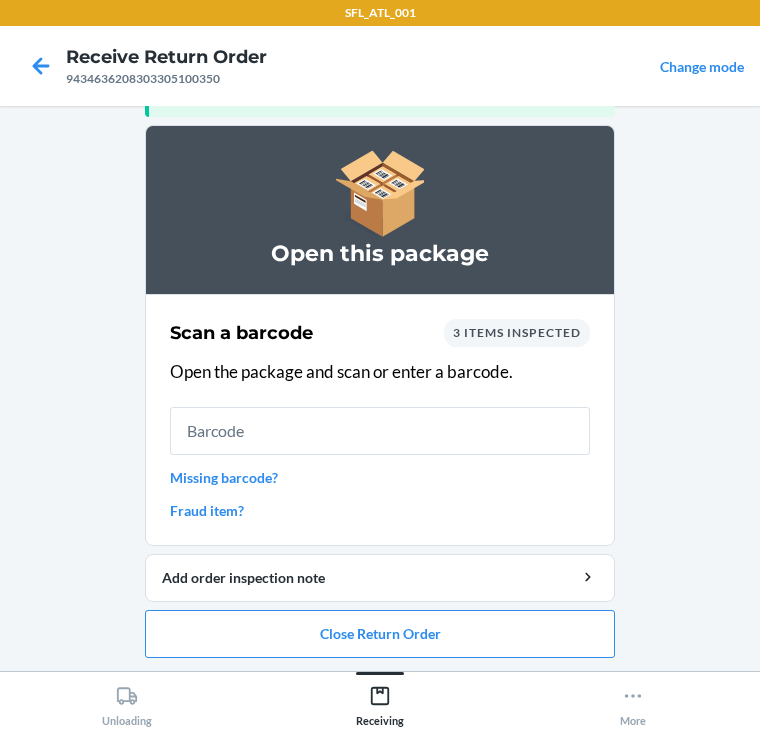 scroll, scrollTop: 130, scrollLeft: 0, axis: vertical 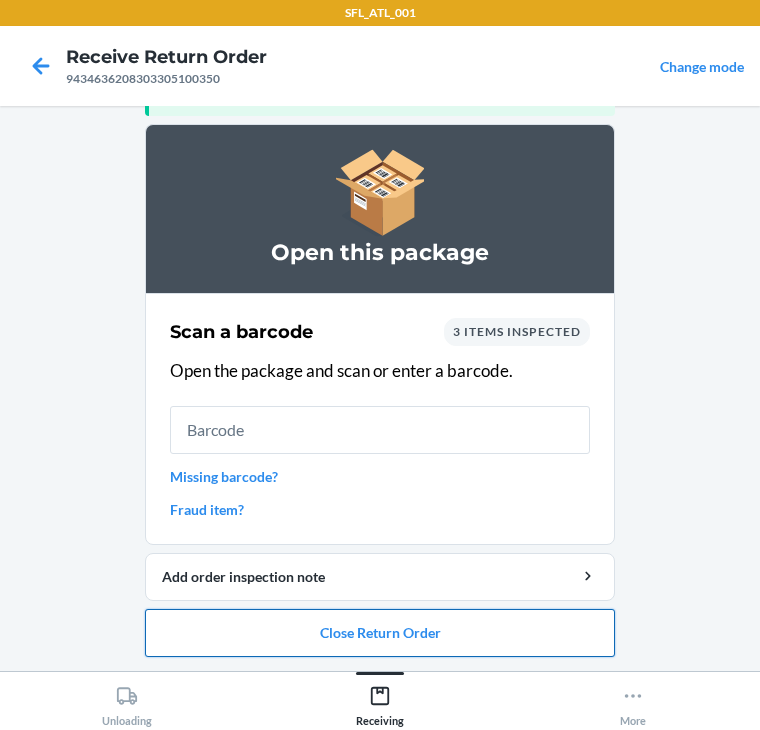 click on "Close Return Order" at bounding box center [380, 633] 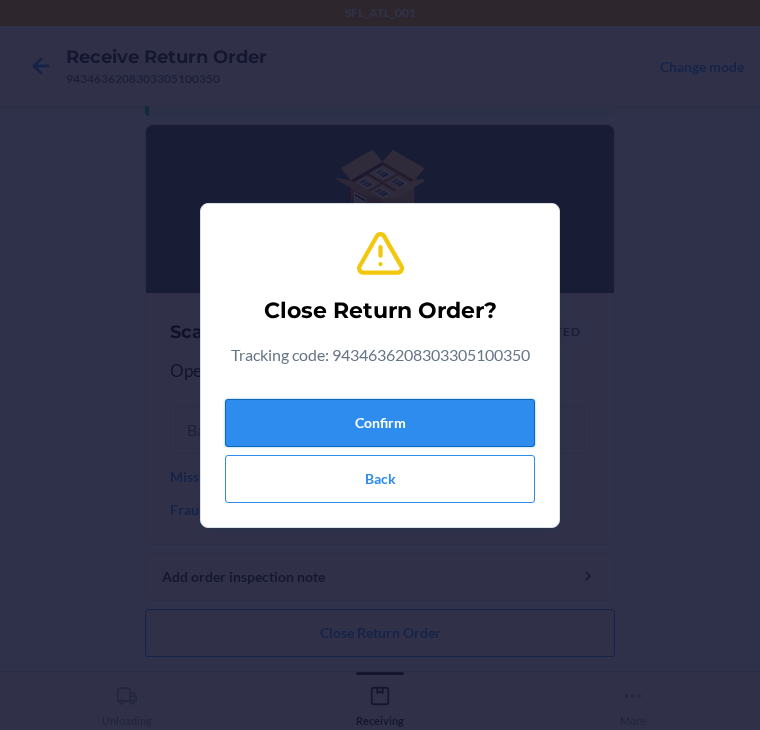 click on "Confirm" at bounding box center [380, 423] 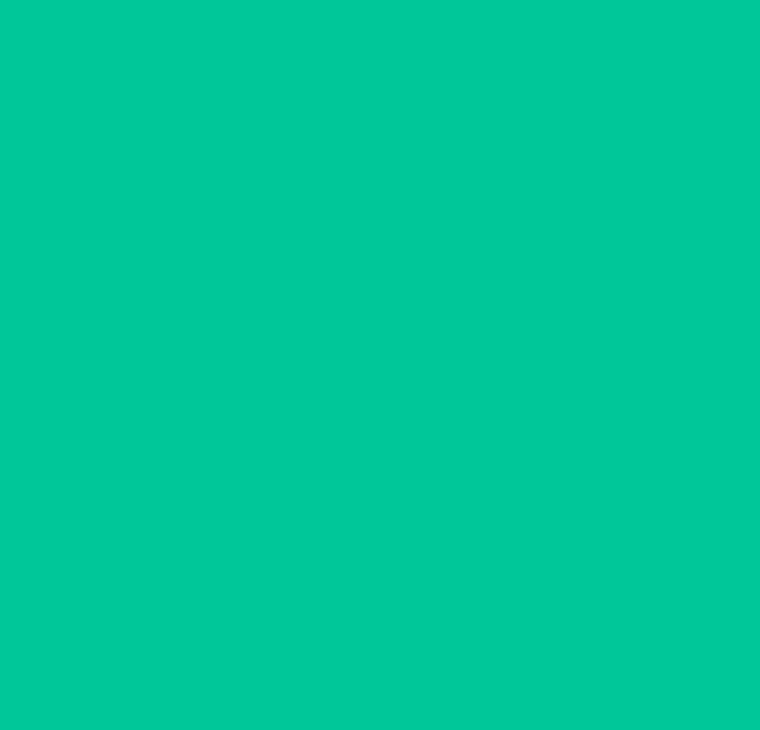 scroll, scrollTop: 0, scrollLeft: 0, axis: both 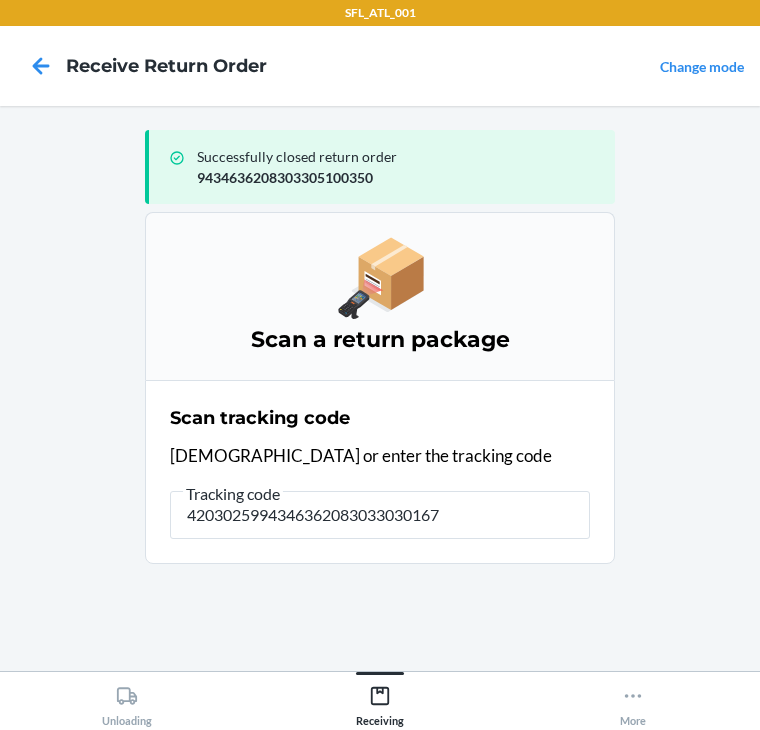type on "42030259943463620830330301673" 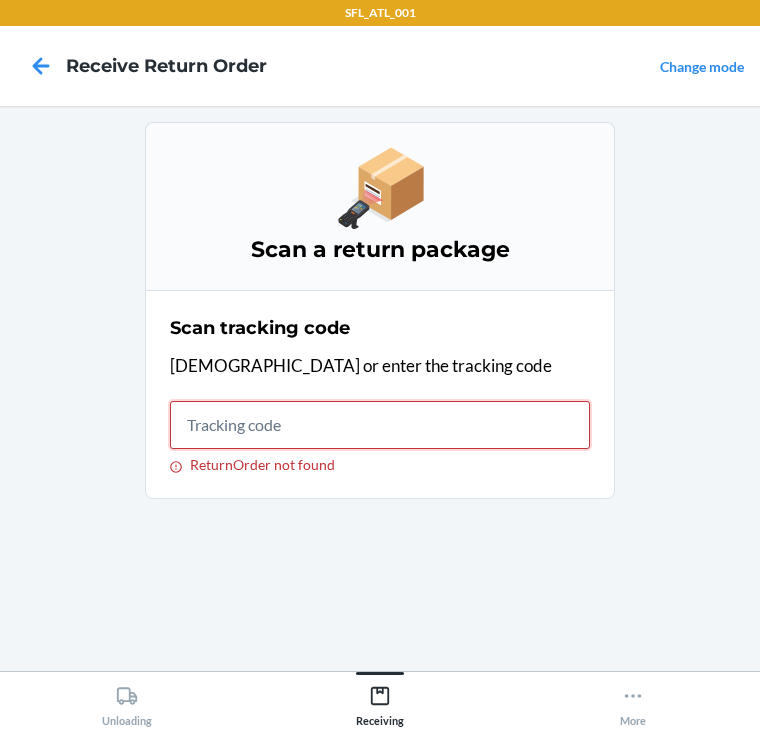 click on "ReturnOrder not found" at bounding box center (380, 425) 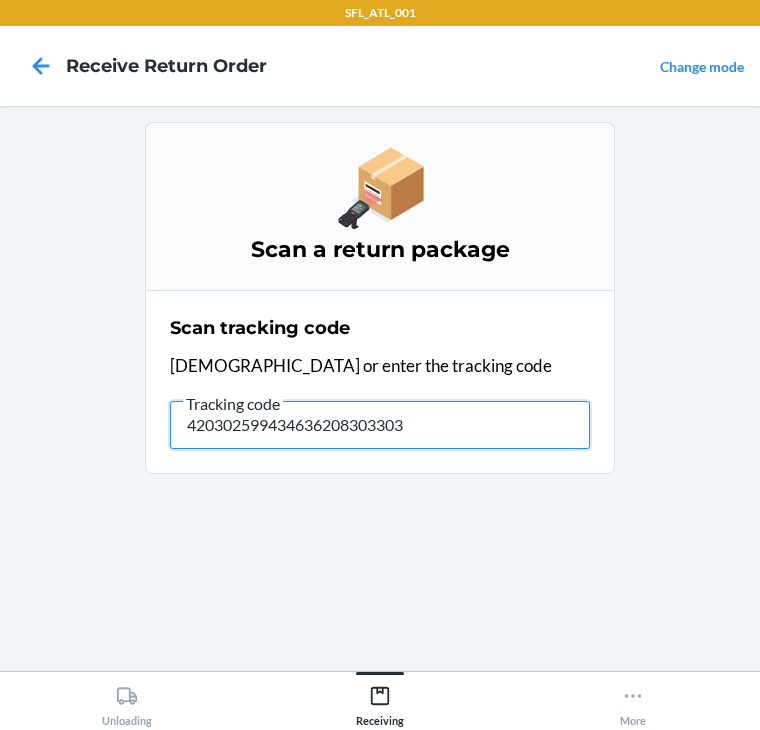 type on "4203025994346362083033030" 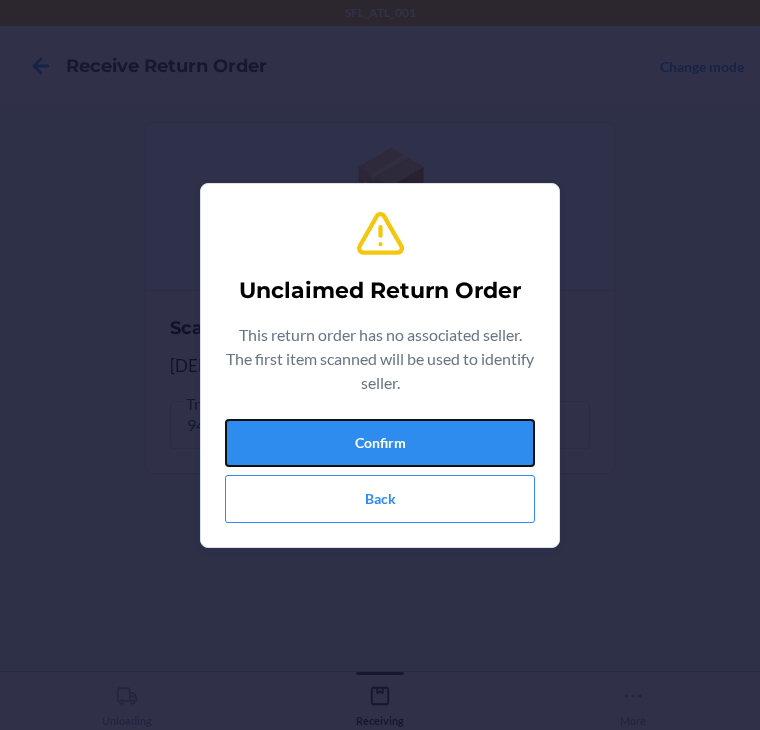 click on "Confirm" at bounding box center (380, 443) 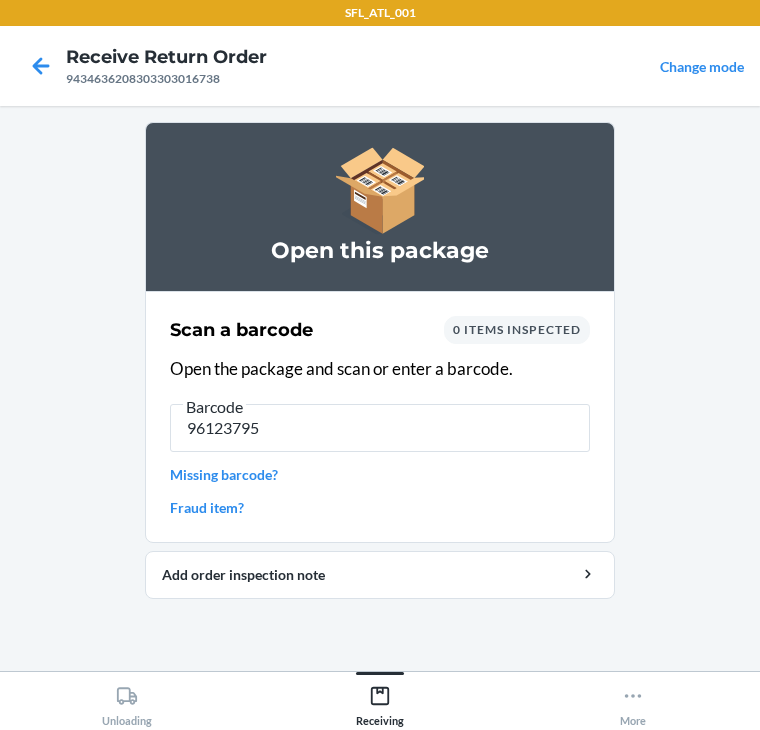 type on "961237952" 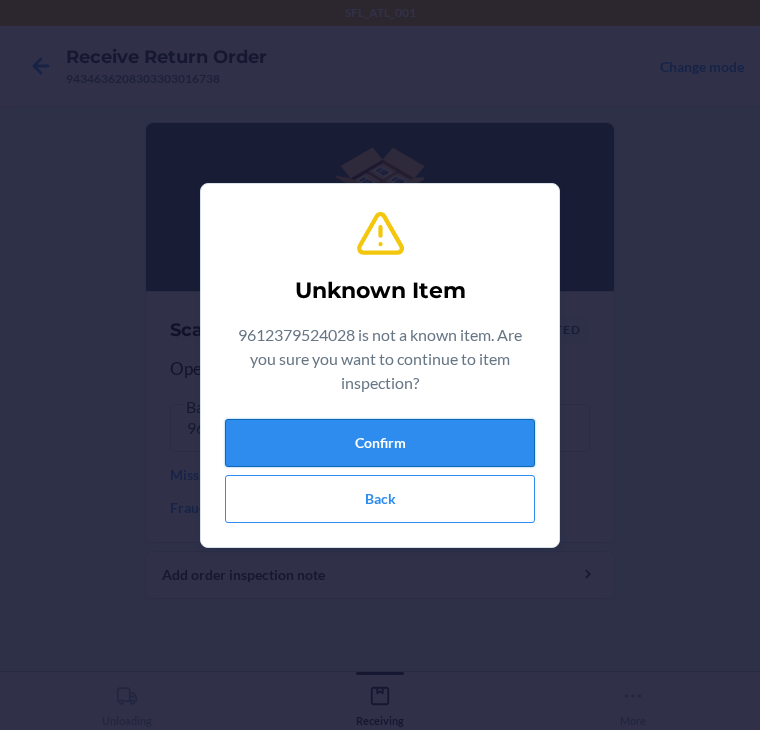 click on "Confirm" at bounding box center (380, 443) 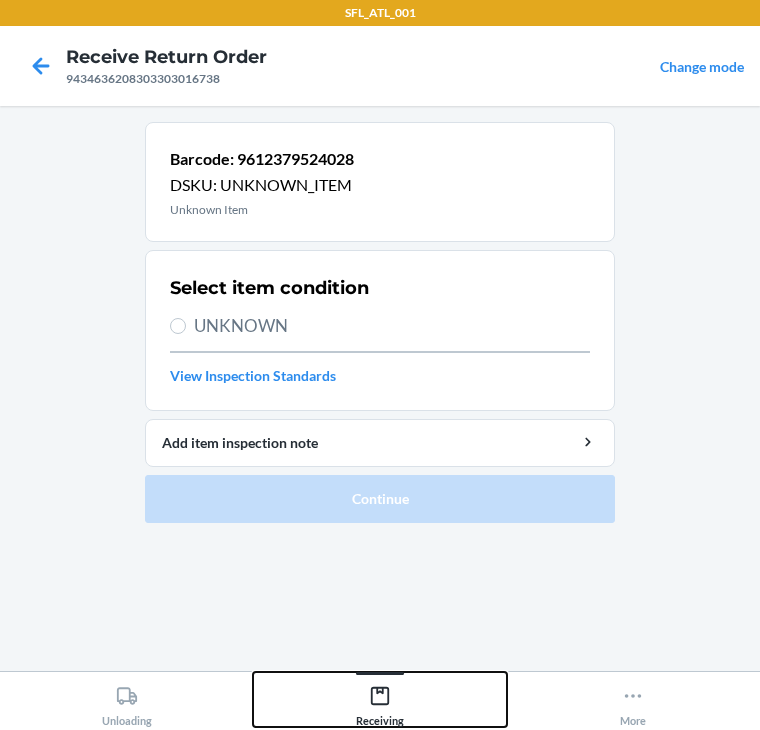 click 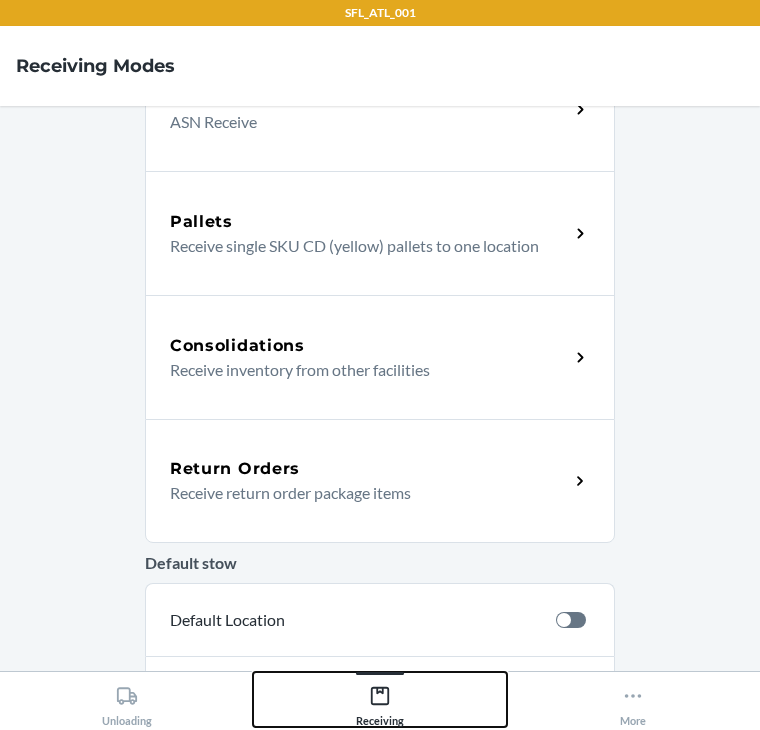 scroll, scrollTop: 320, scrollLeft: 0, axis: vertical 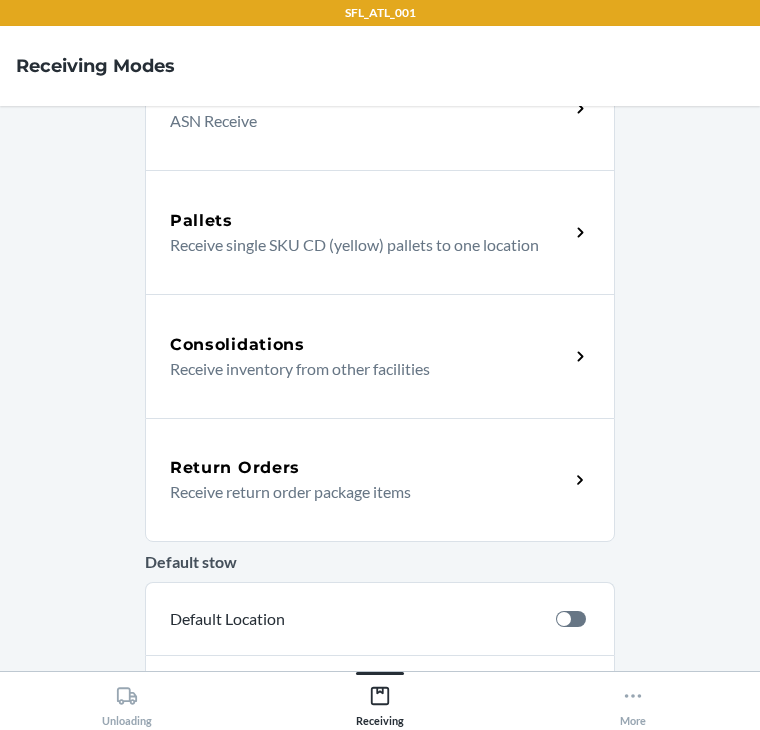 click on "Receive return order package items" at bounding box center (361, 492) 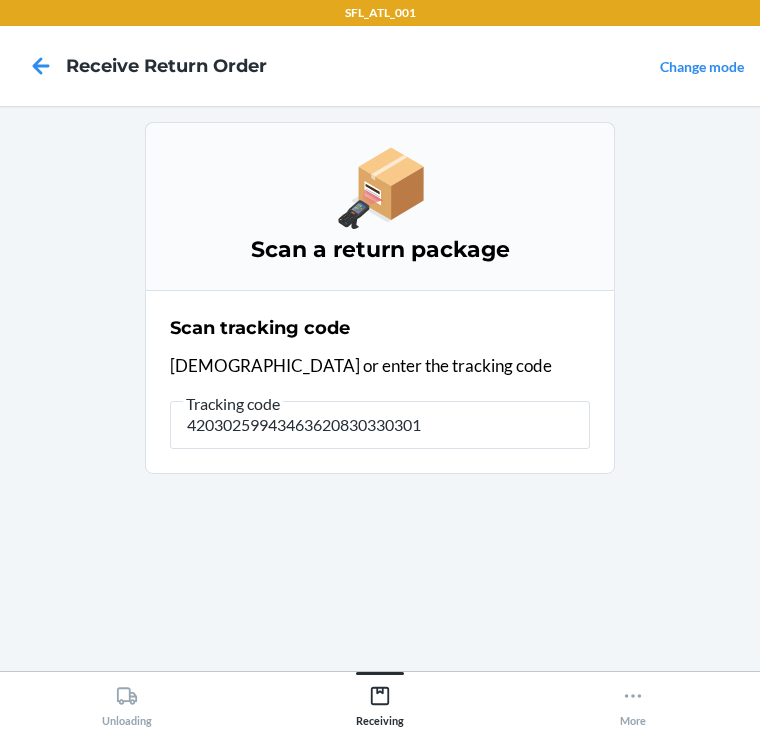 type on "420302599434636208303303016" 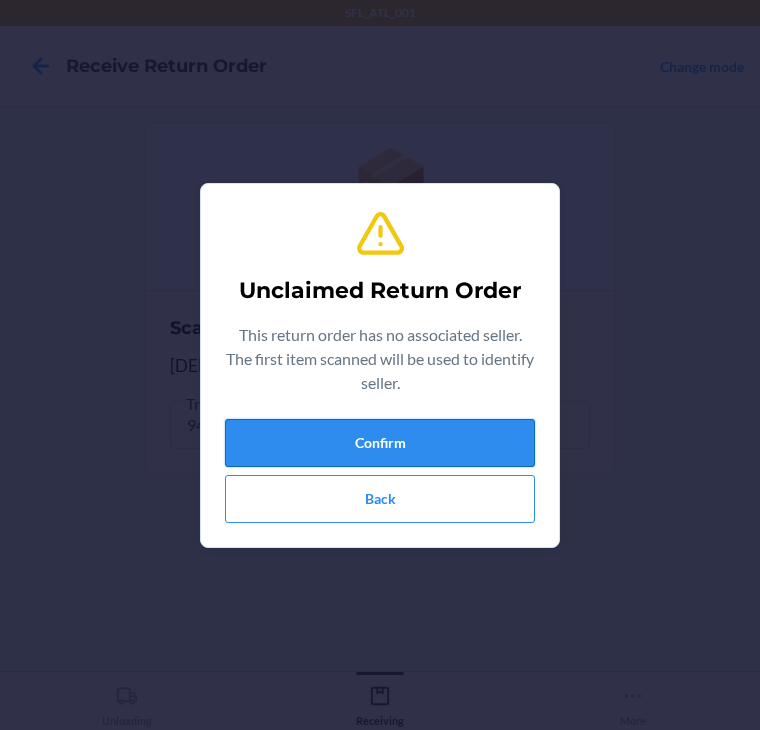 click on "Confirm" at bounding box center [380, 443] 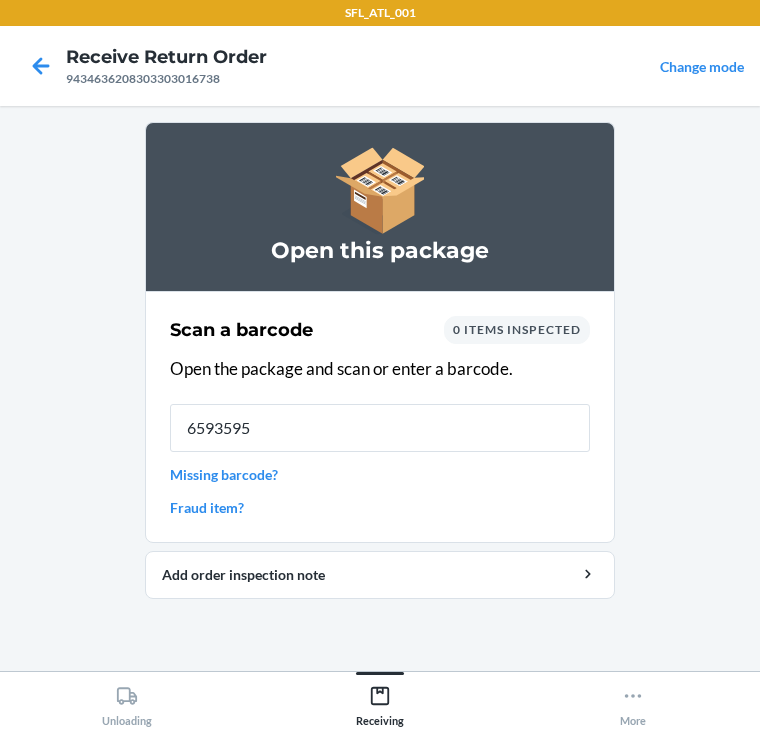 type on "65935952" 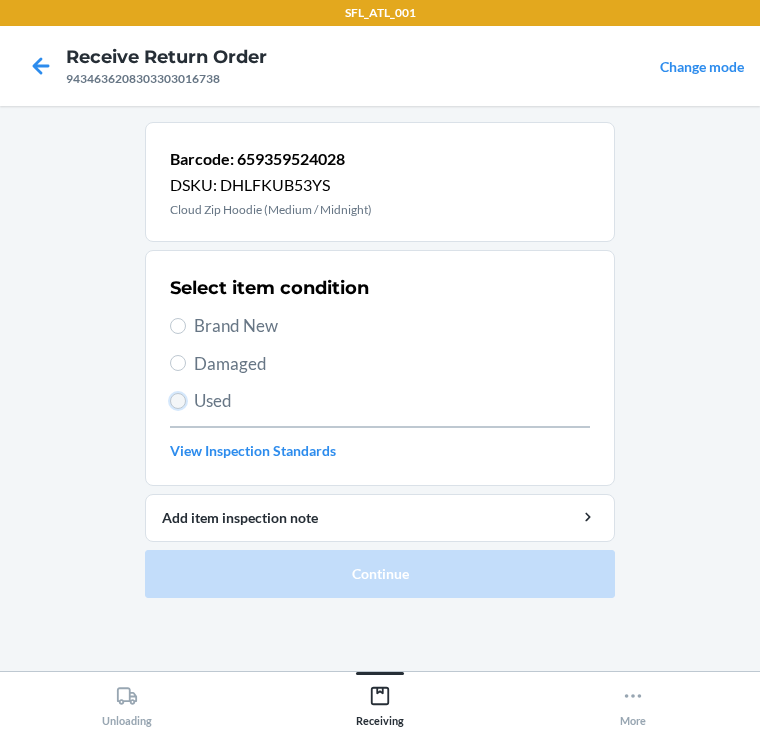 click on "Used" at bounding box center (178, 401) 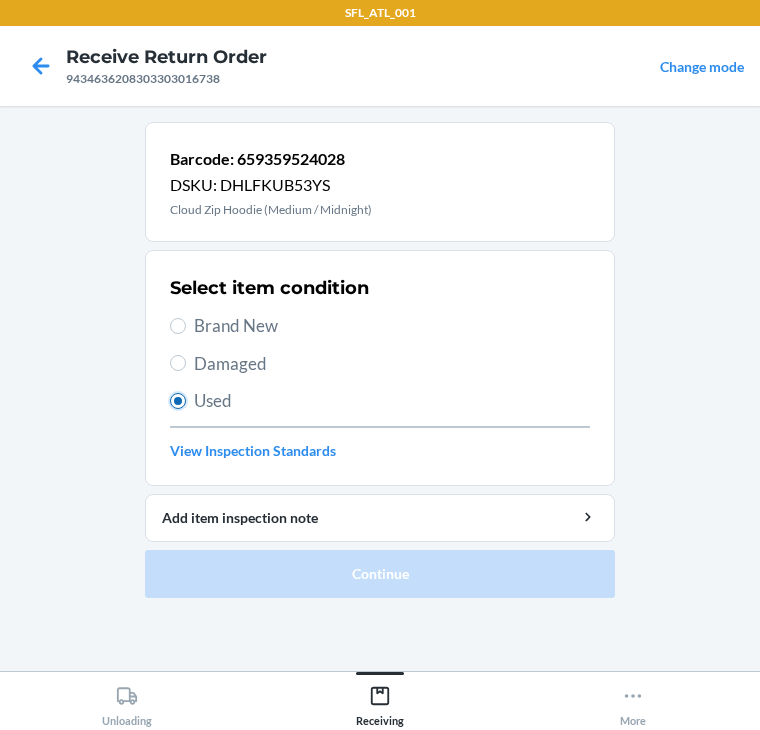 radio on "true" 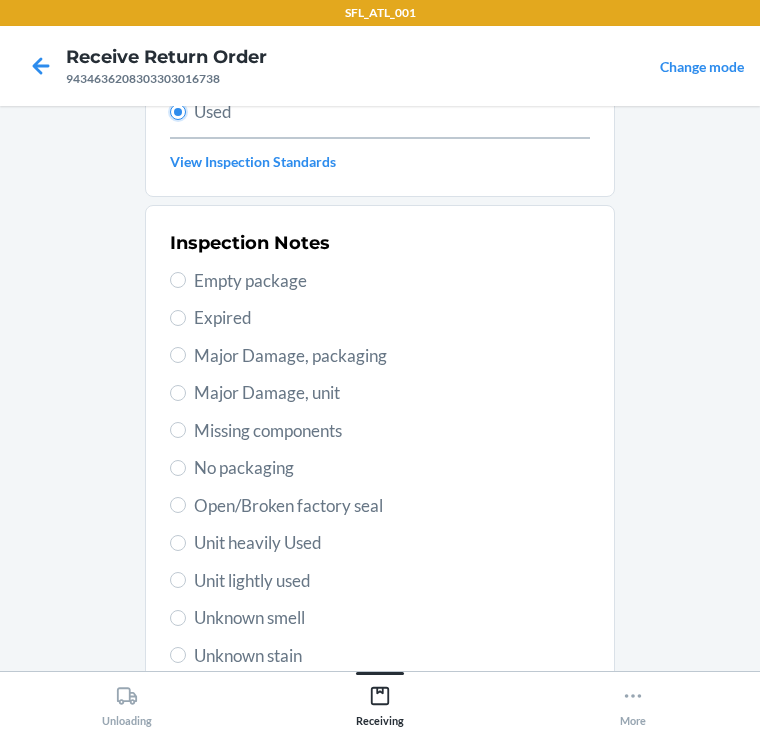 scroll, scrollTop: 320, scrollLeft: 0, axis: vertical 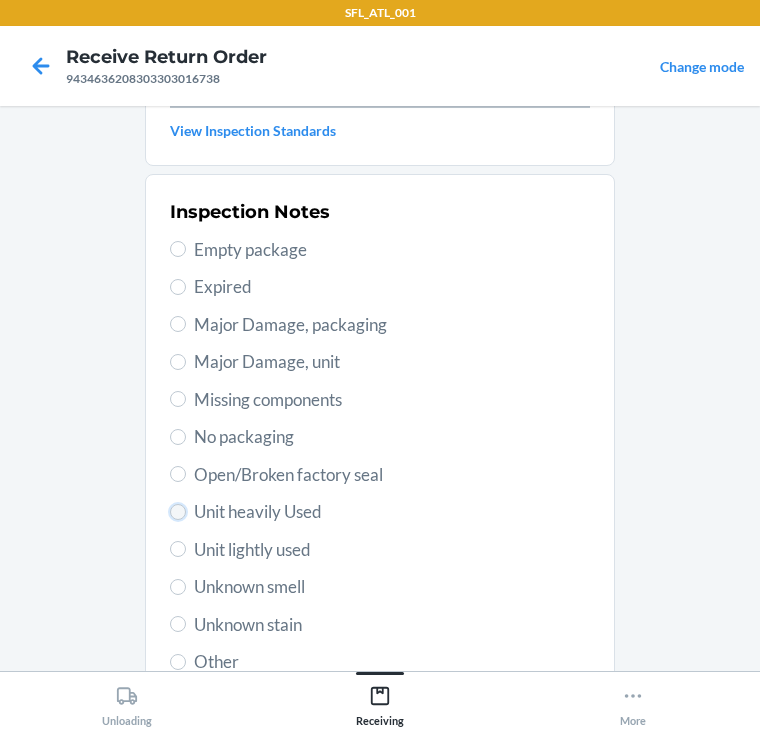 click on "Unit heavily Used" at bounding box center [178, 512] 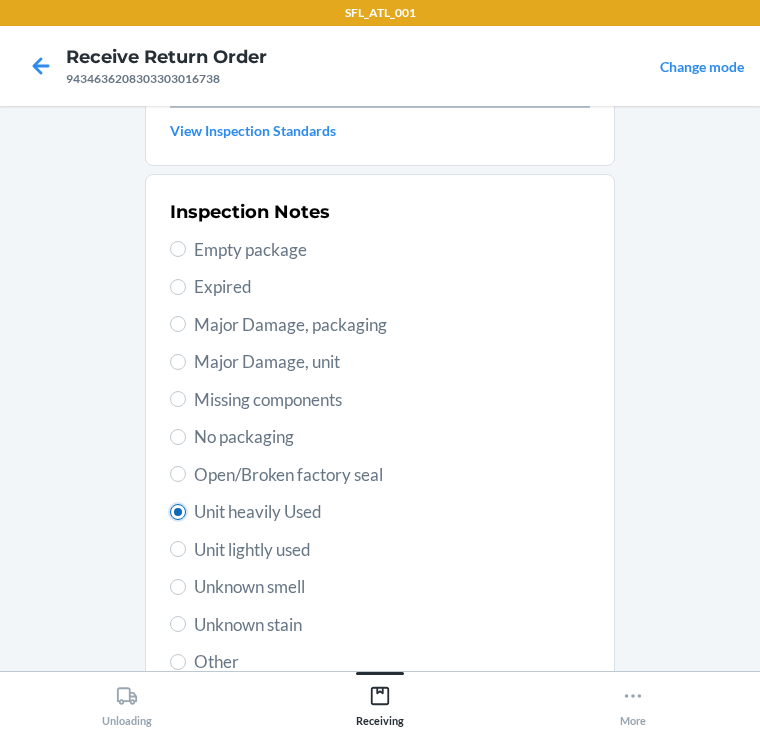 radio on "true" 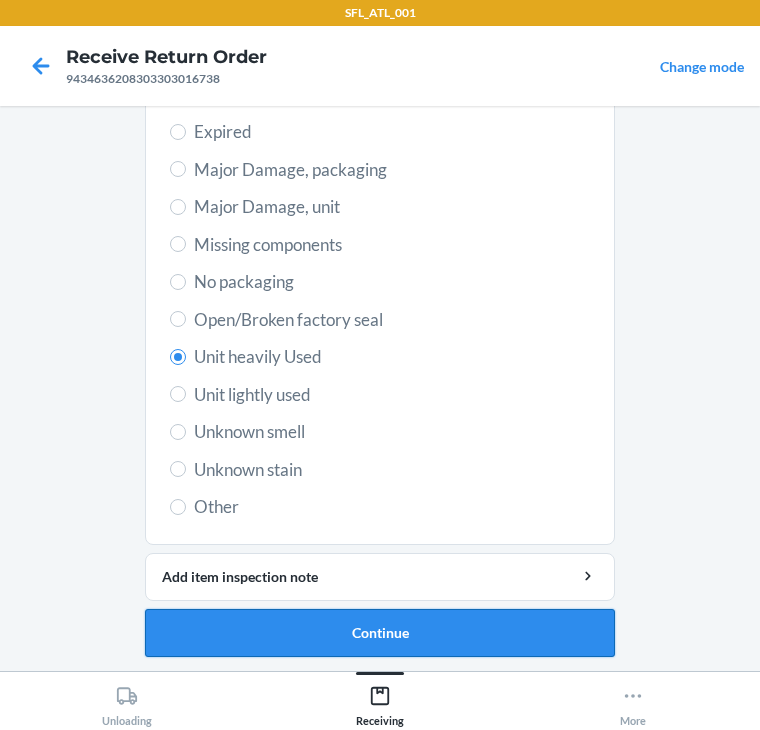 click on "Continue" at bounding box center (380, 633) 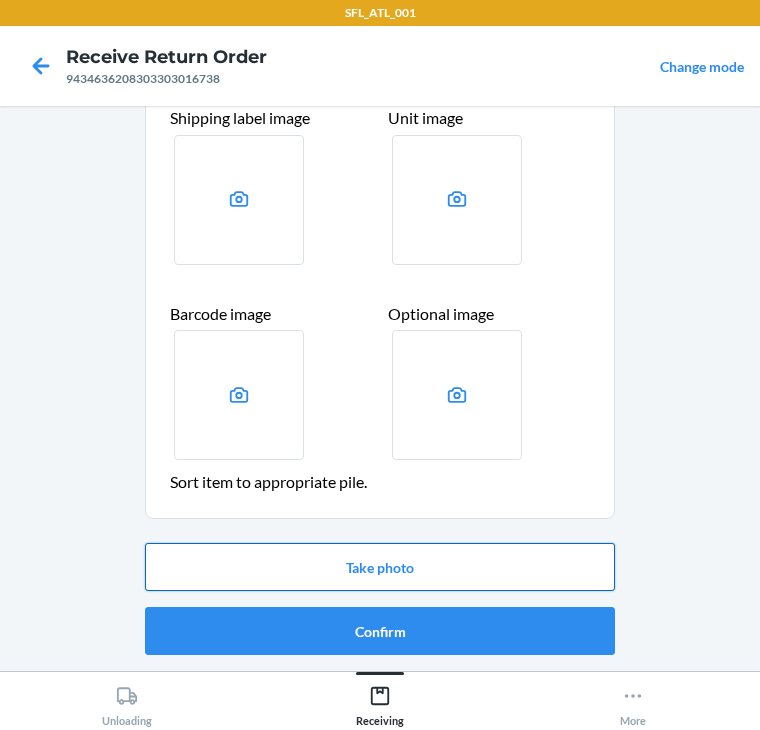 click on "Take photo" at bounding box center (380, 567) 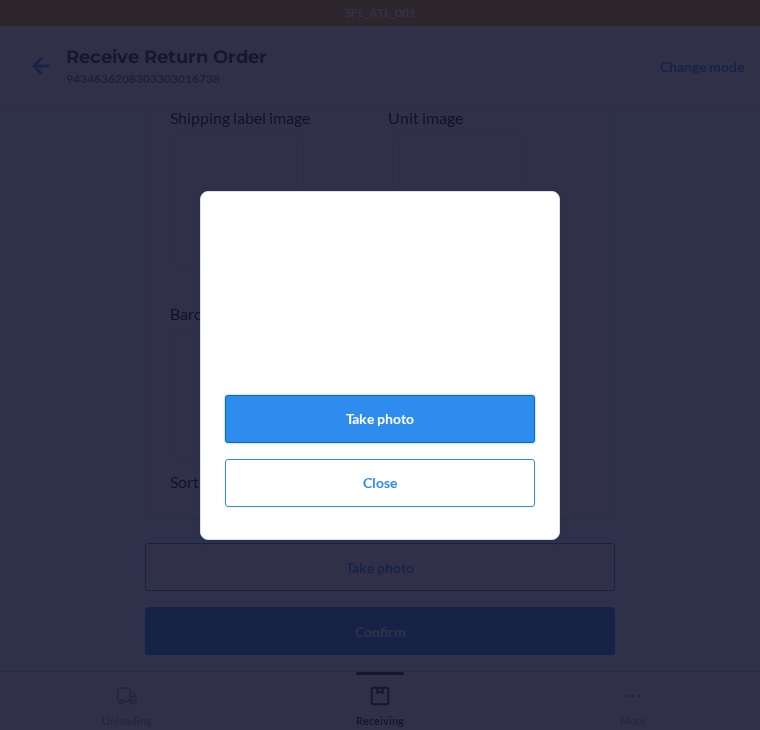 click on "Take photo" 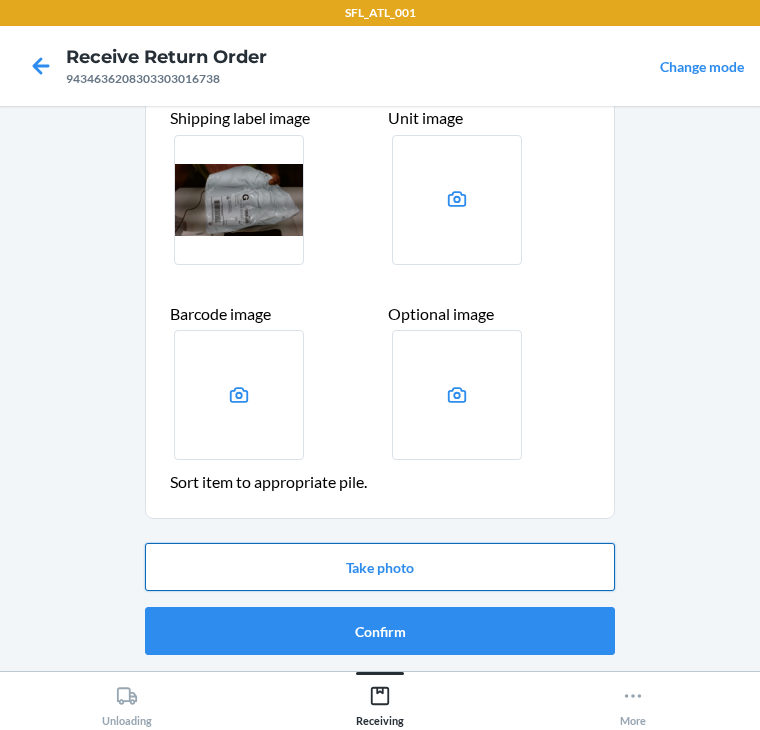 click on "Take photo" at bounding box center (380, 567) 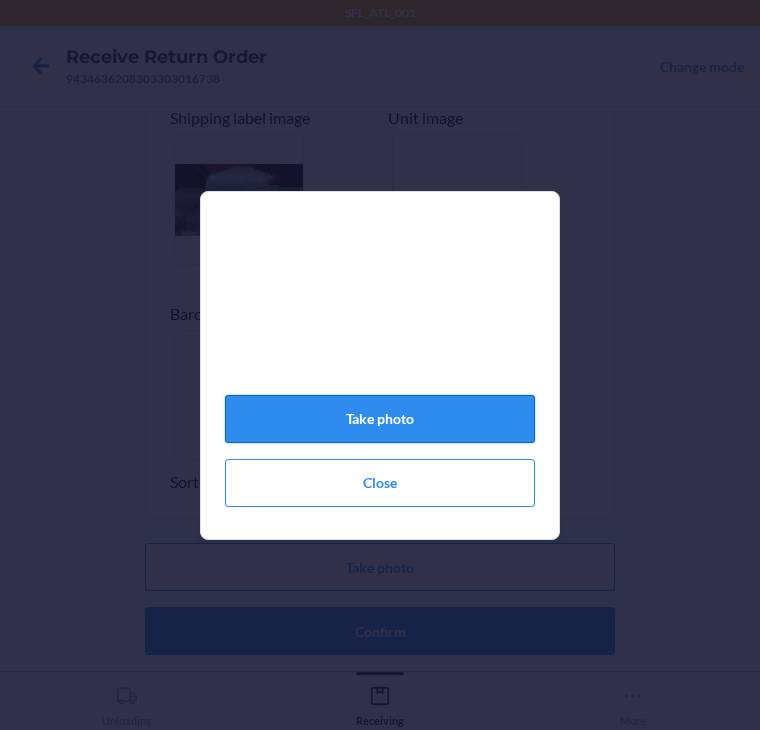 click on "Take photo" 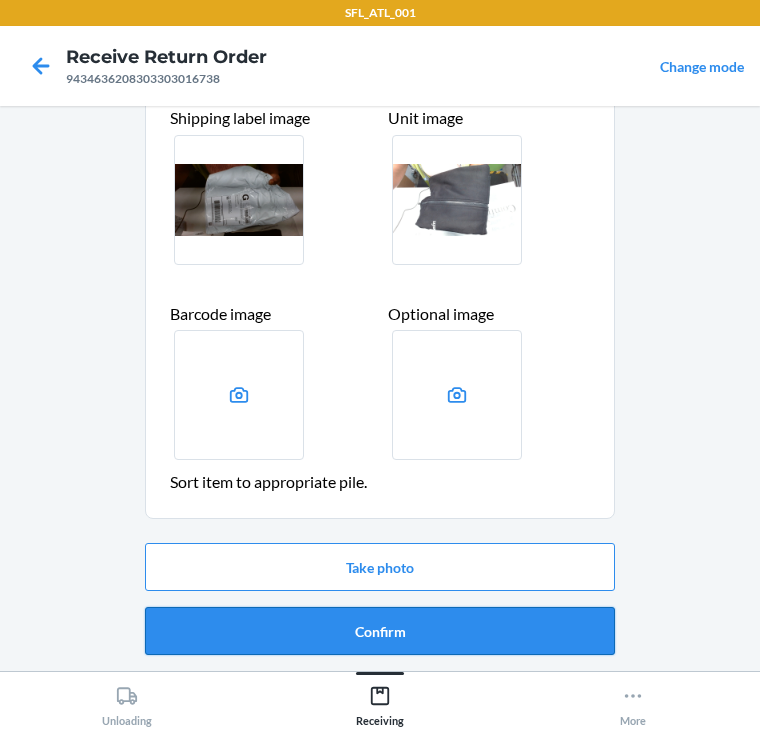 click on "Confirm" at bounding box center (380, 631) 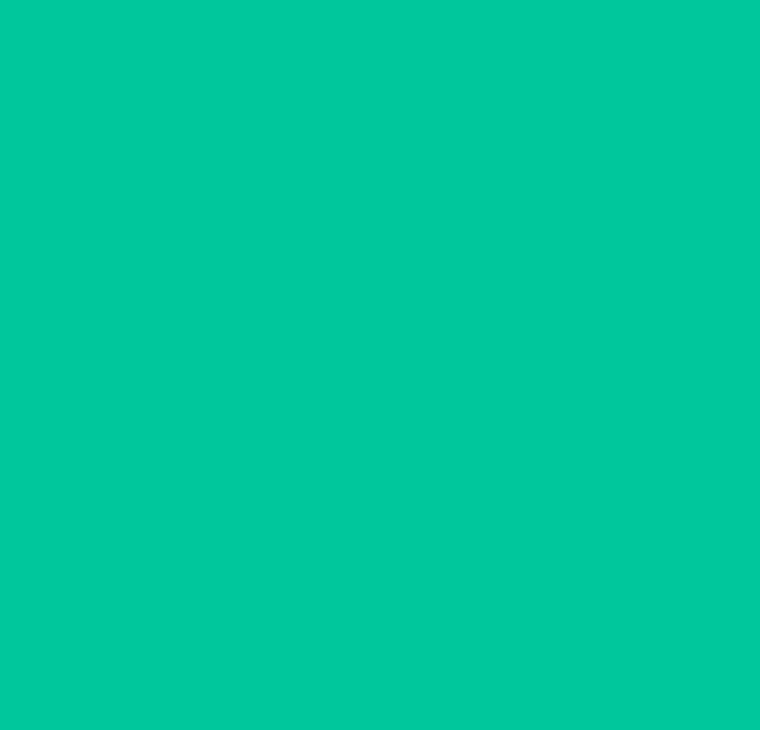 scroll, scrollTop: 0, scrollLeft: 0, axis: both 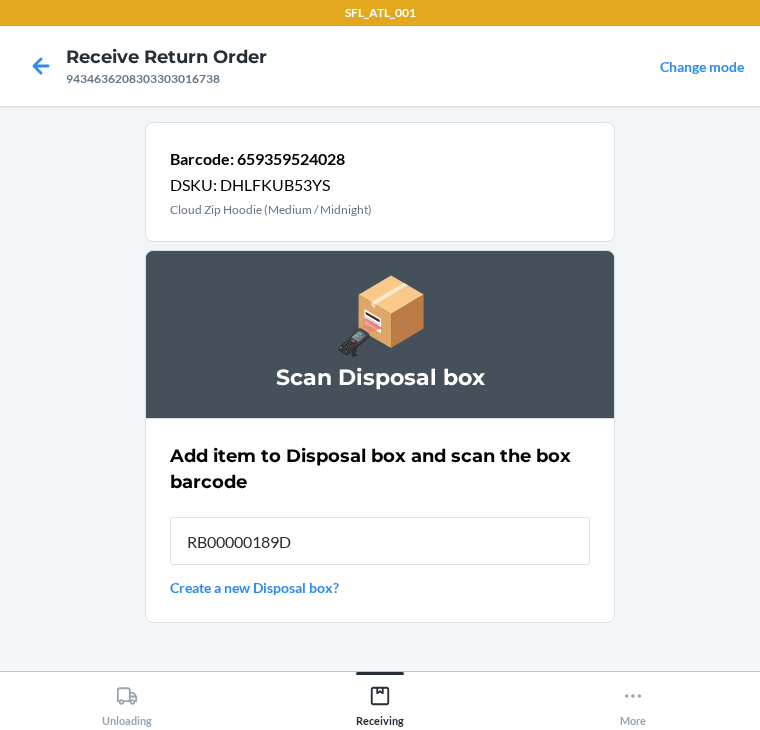 type on "RB00000189D" 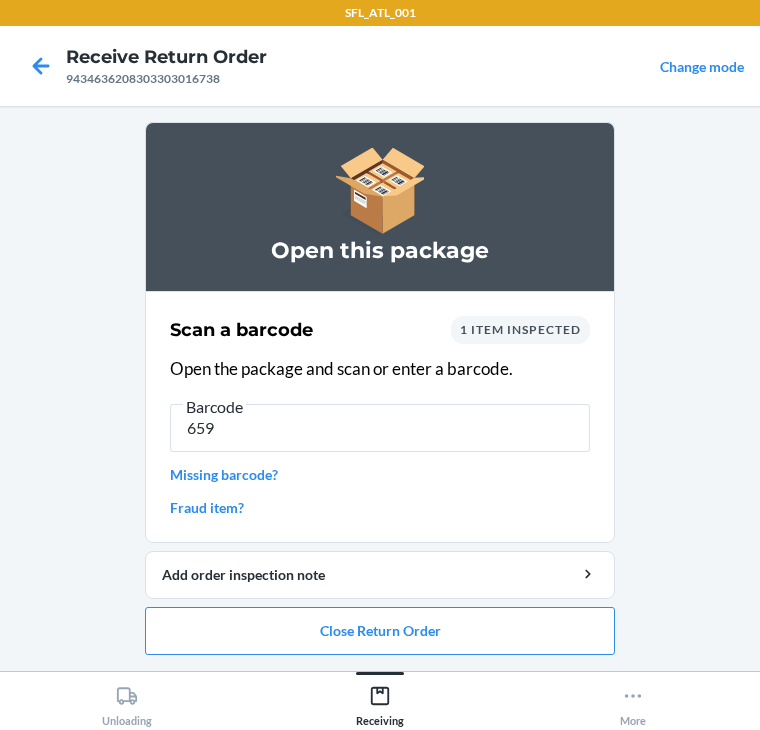 type on "6596" 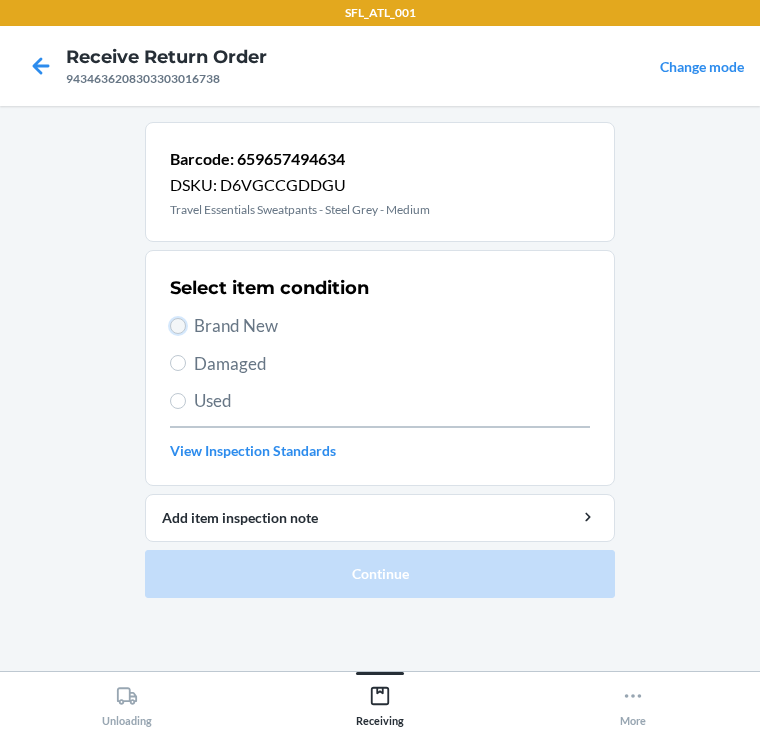 click on "Brand New" at bounding box center (178, 326) 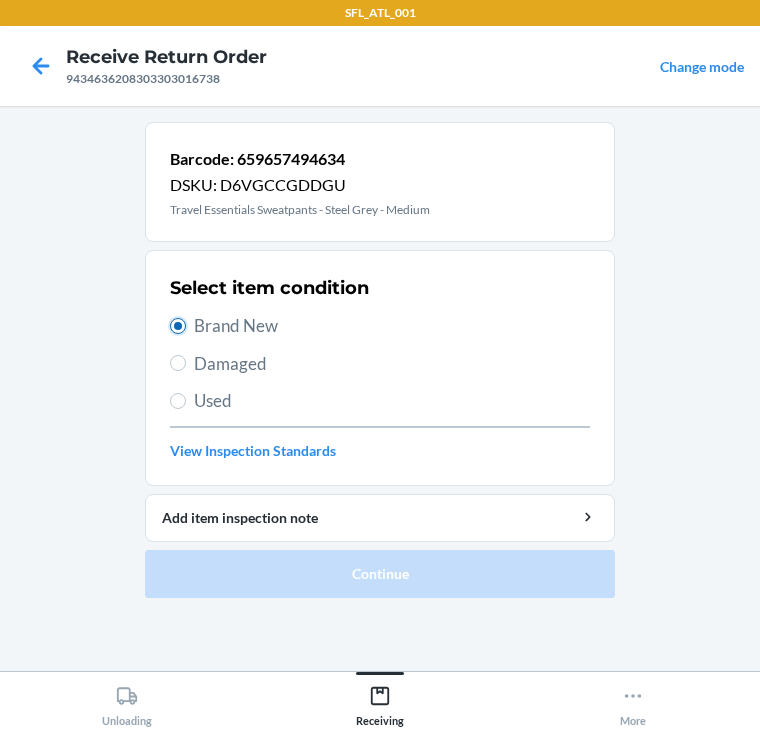 radio on "true" 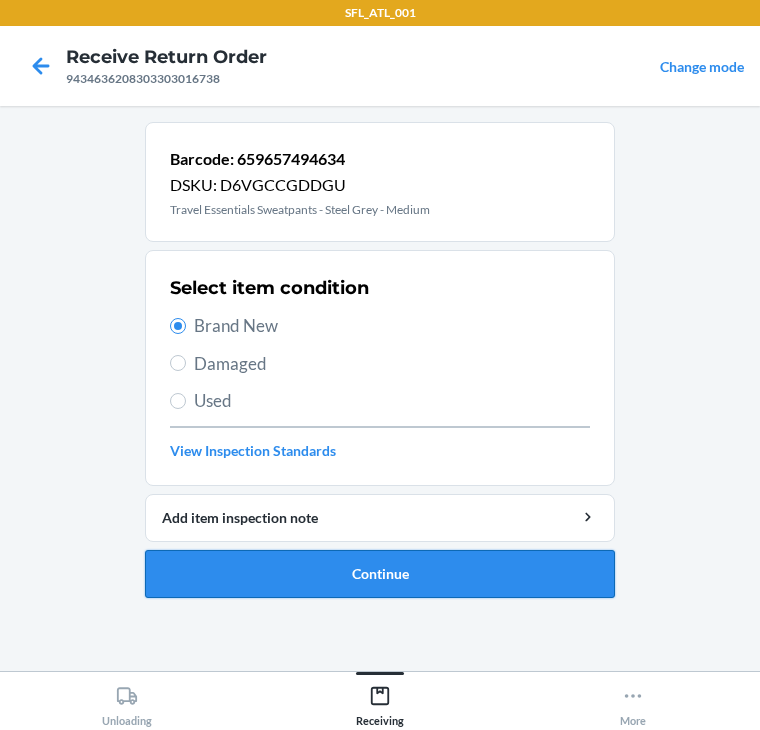 click on "Continue" at bounding box center [380, 574] 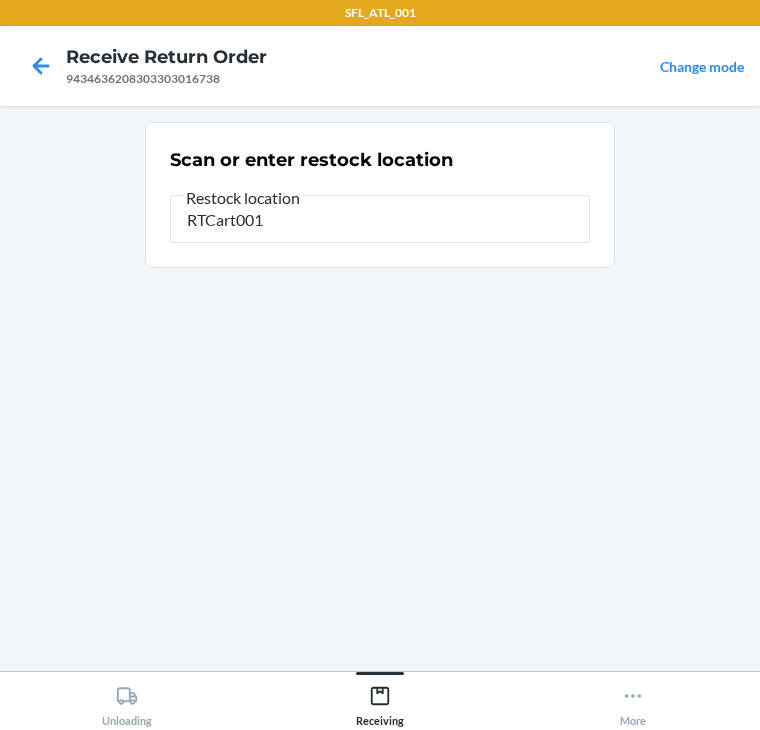 type on "RTCart001" 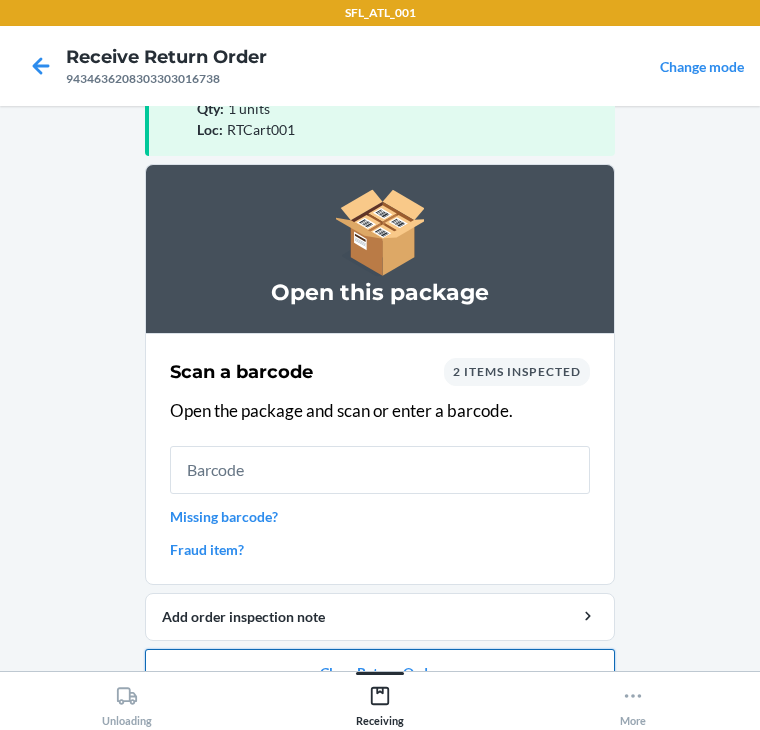 scroll, scrollTop: 130, scrollLeft: 0, axis: vertical 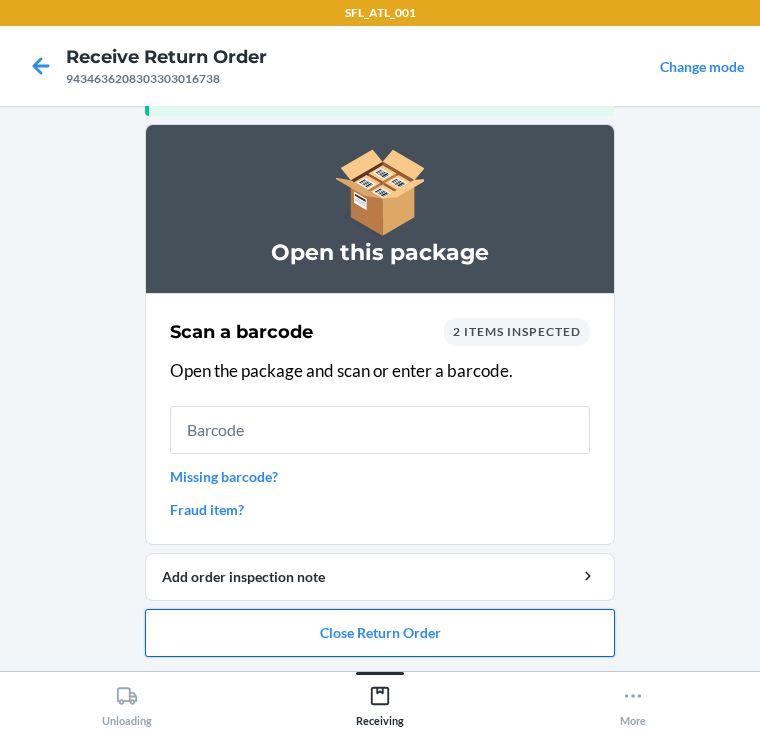 click on "Close Return Order" at bounding box center (380, 633) 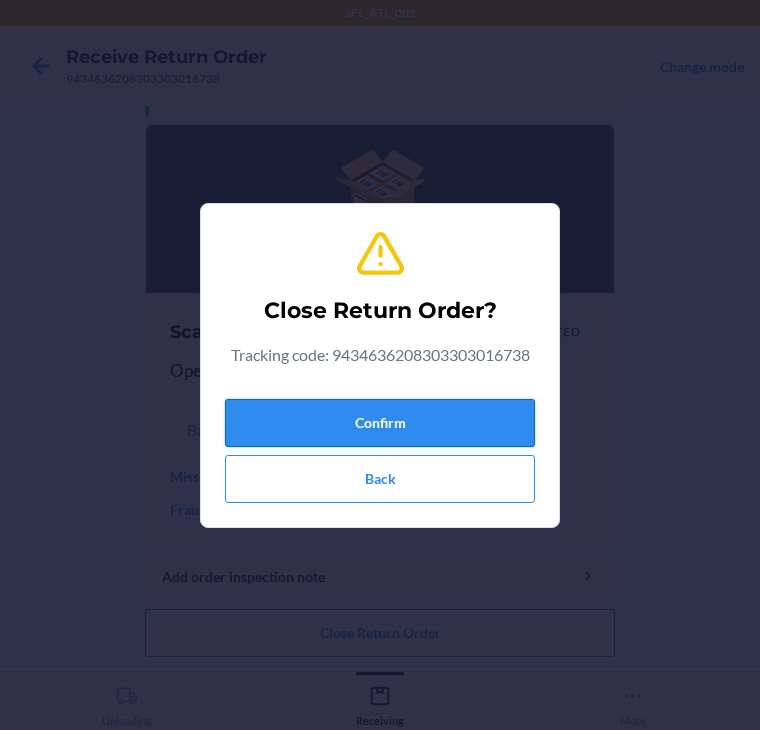 click on "Confirm" at bounding box center [380, 423] 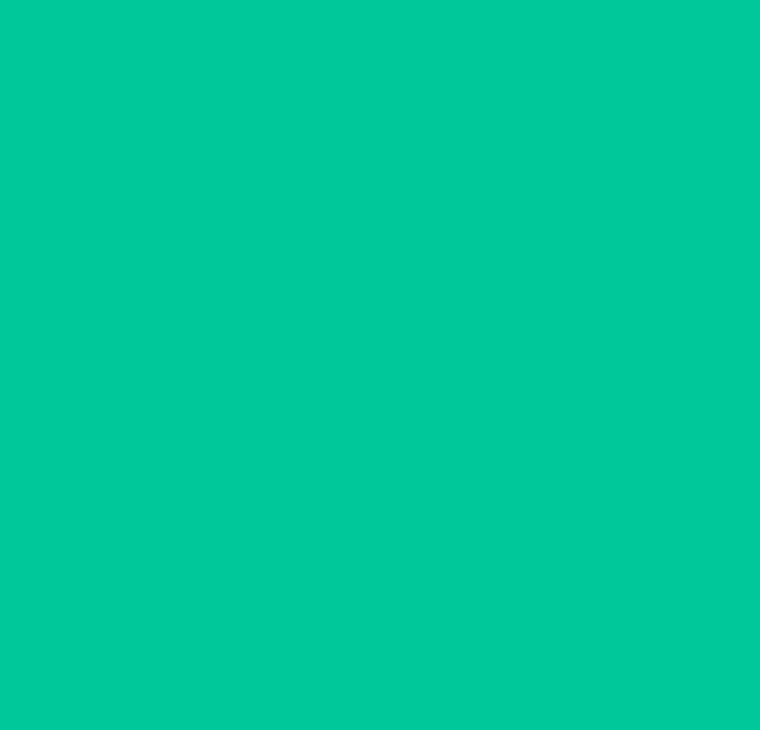 scroll, scrollTop: 0, scrollLeft: 0, axis: both 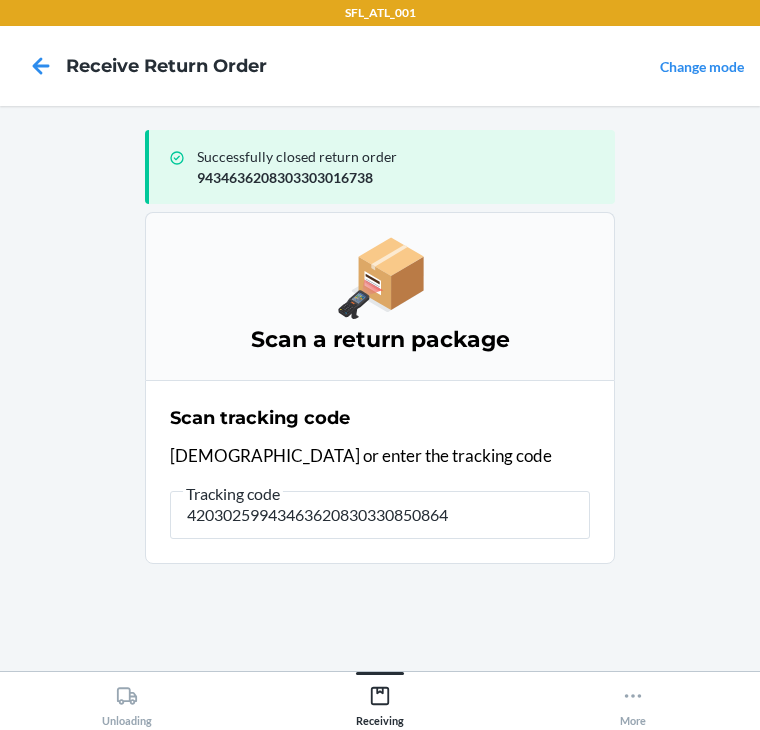type on "420302599434636208303308508641" 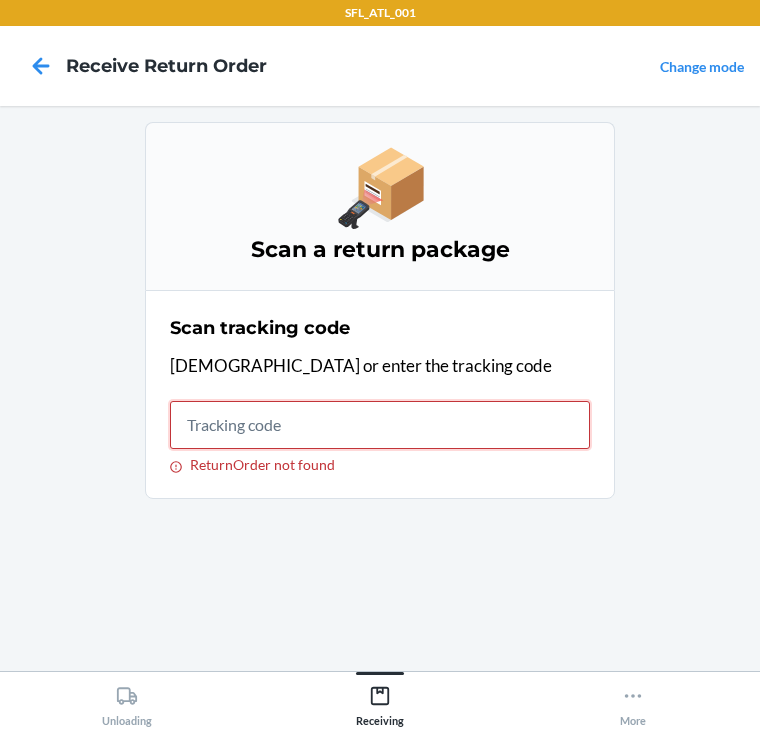 click on "ReturnOrder not found" at bounding box center [380, 425] 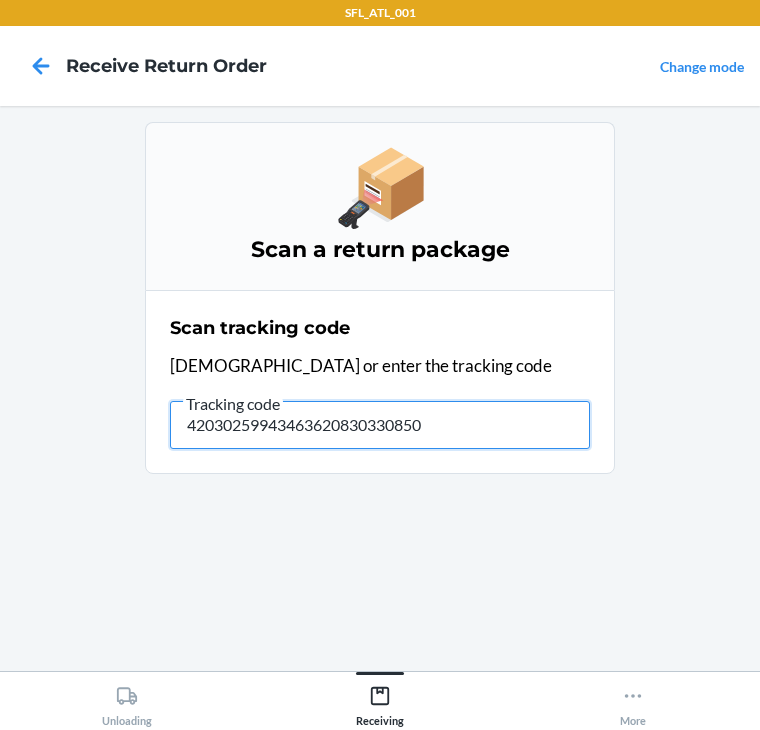 type on "420302599434636208303308508" 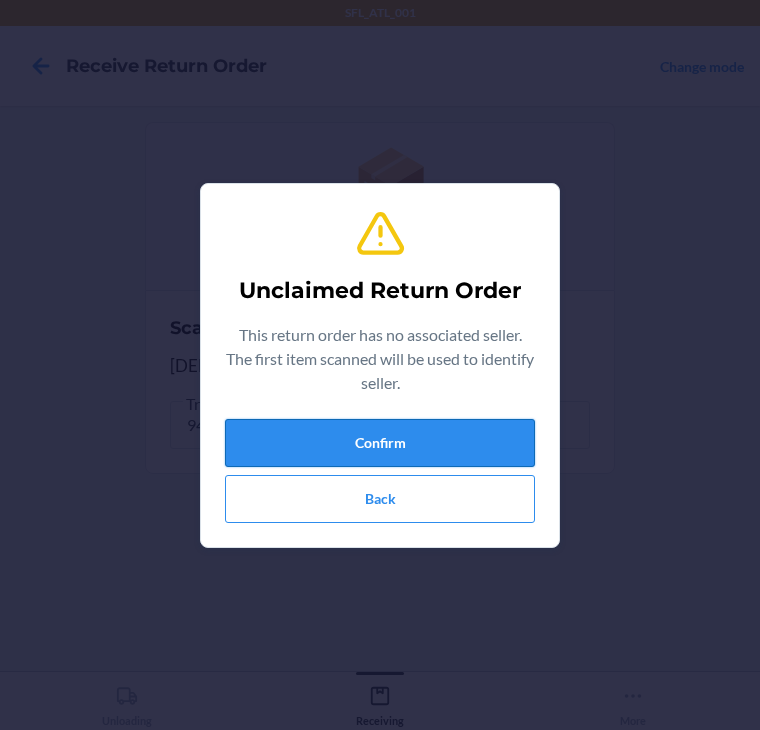 click on "Confirm" at bounding box center [380, 443] 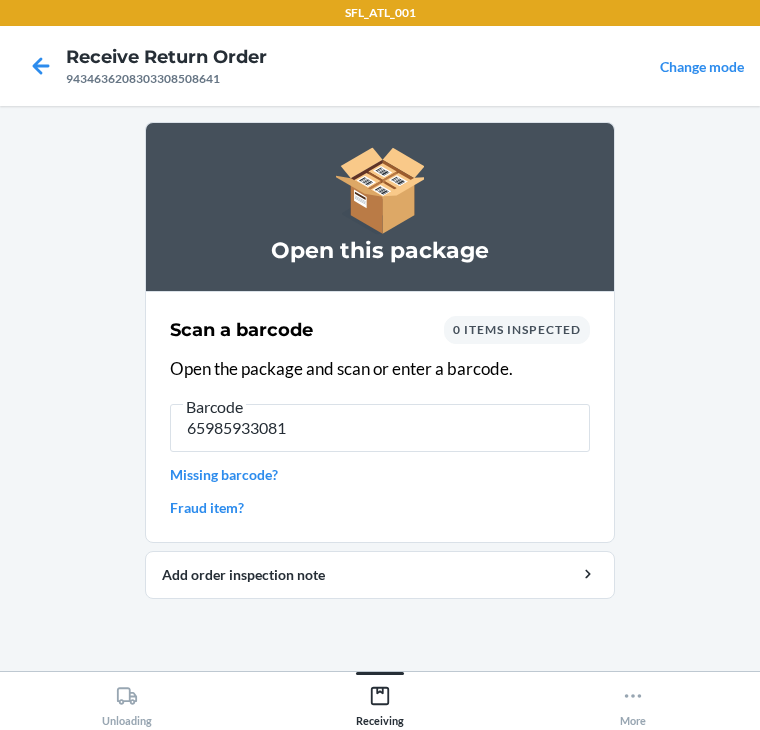 type on "659859330815" 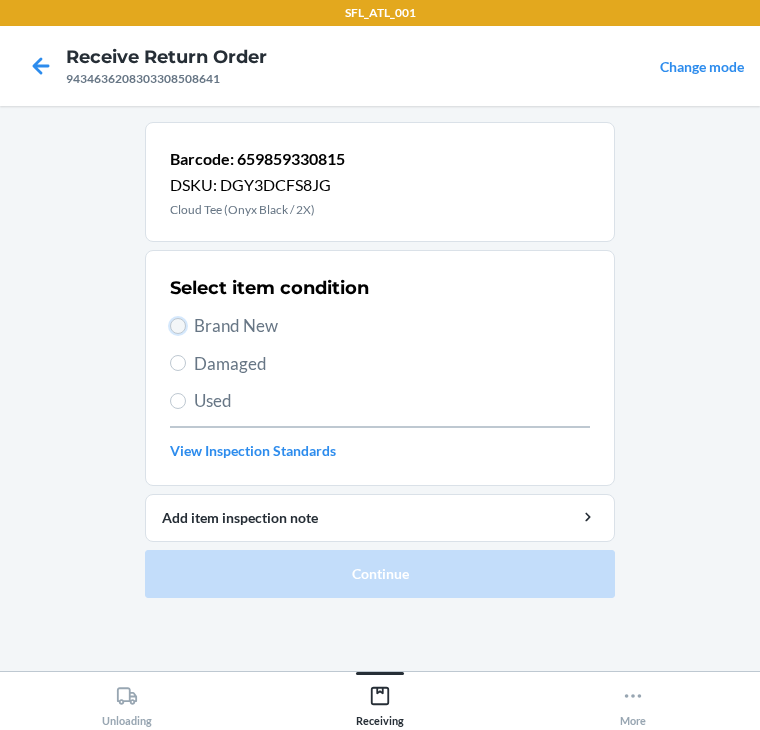 click on "Brand New" at bounding box center (178, 326) 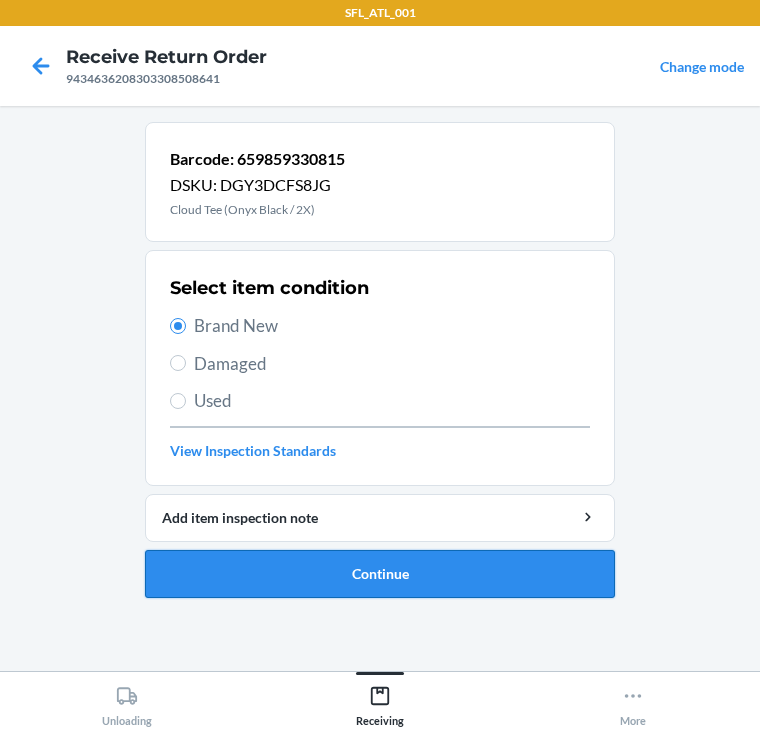 click on "Continue" at bounding box center [380, 574] 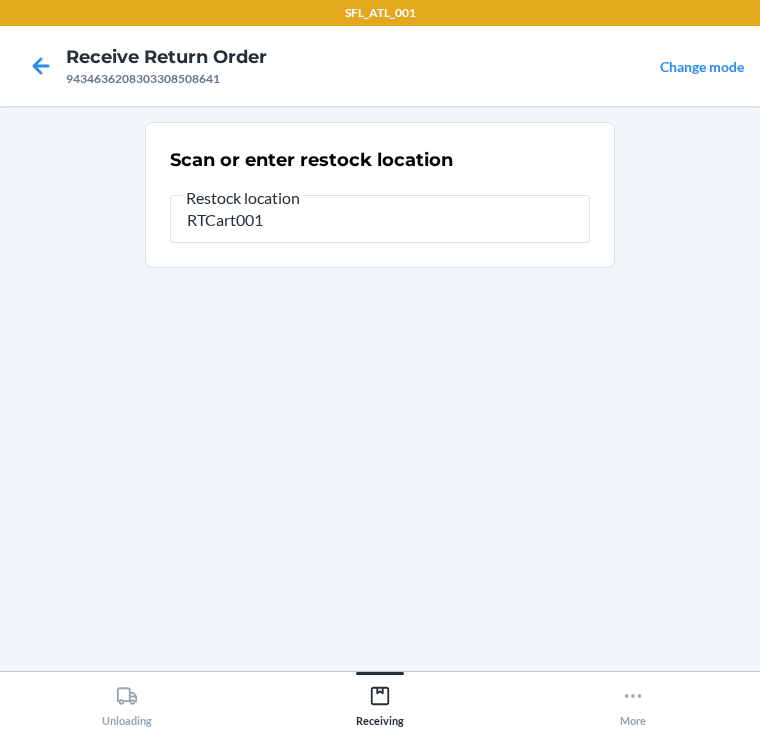 type on "RTCart001" 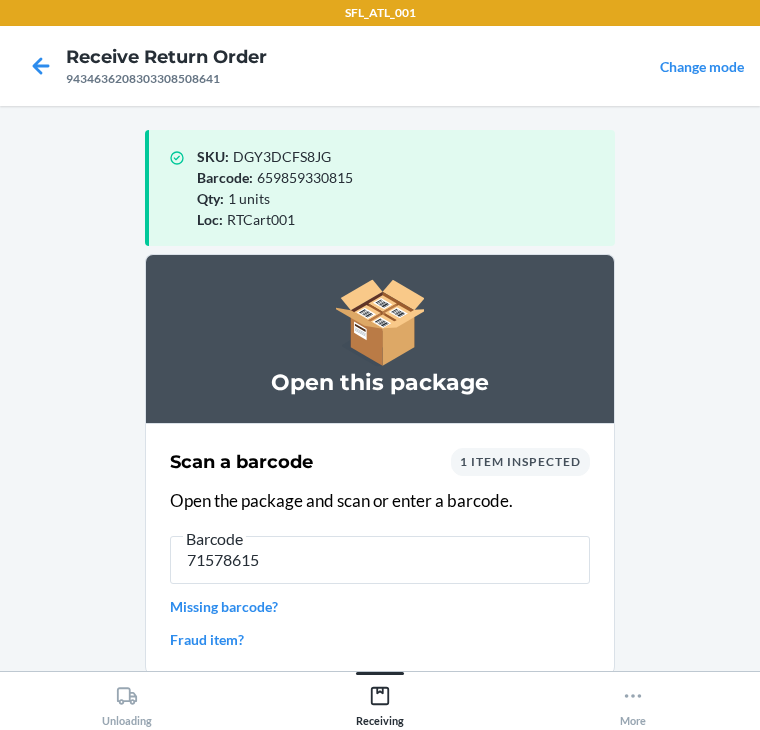 type on "715786159" 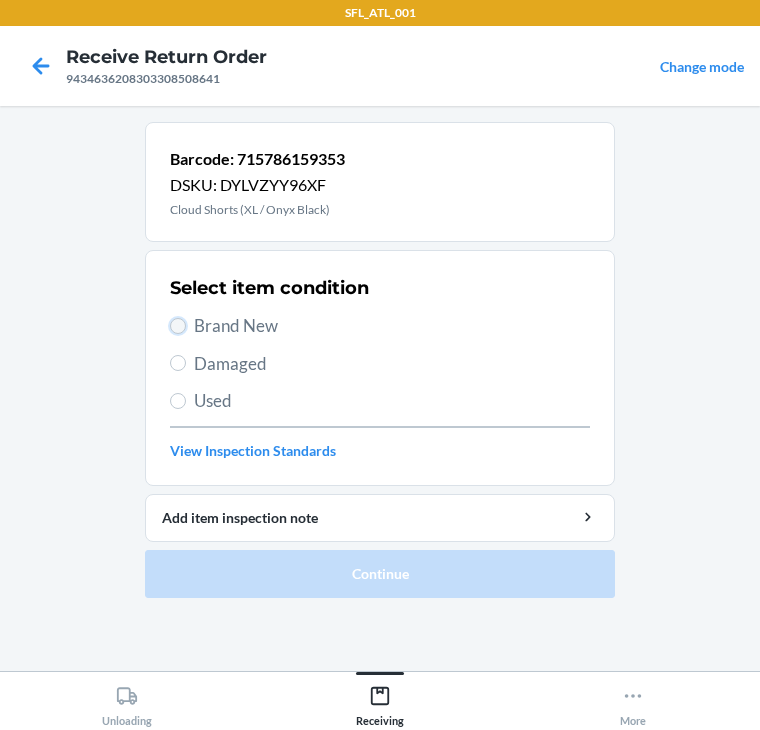 click on "Brand New" at bounding box center (178, 326) 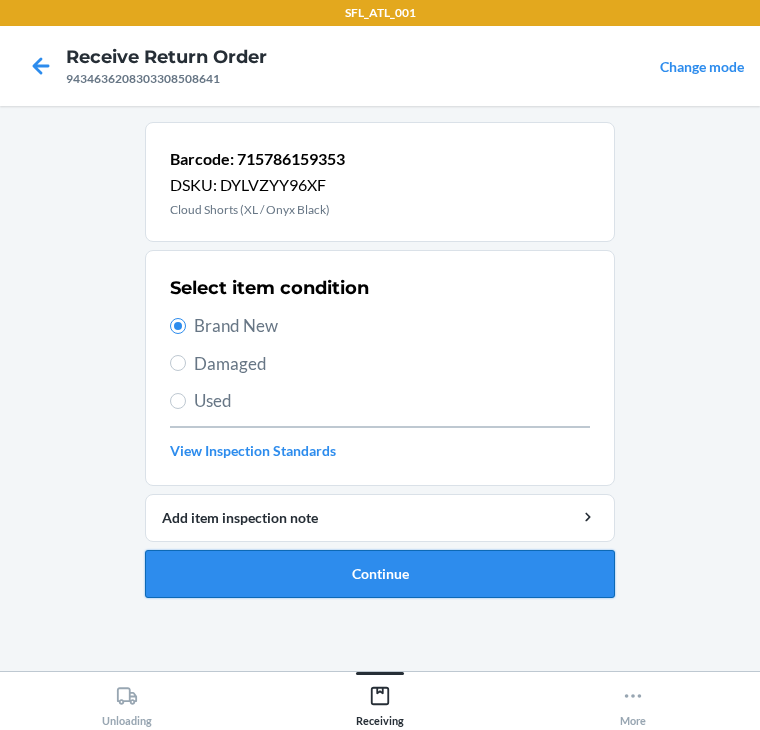 click on "Continue" at bounding box center [380, 574] 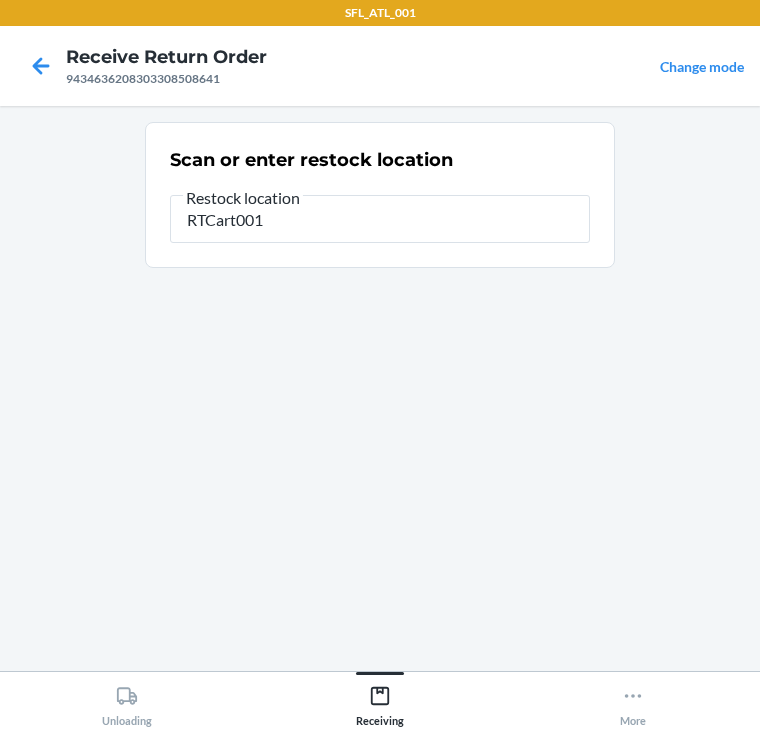 type on "RTCart001" 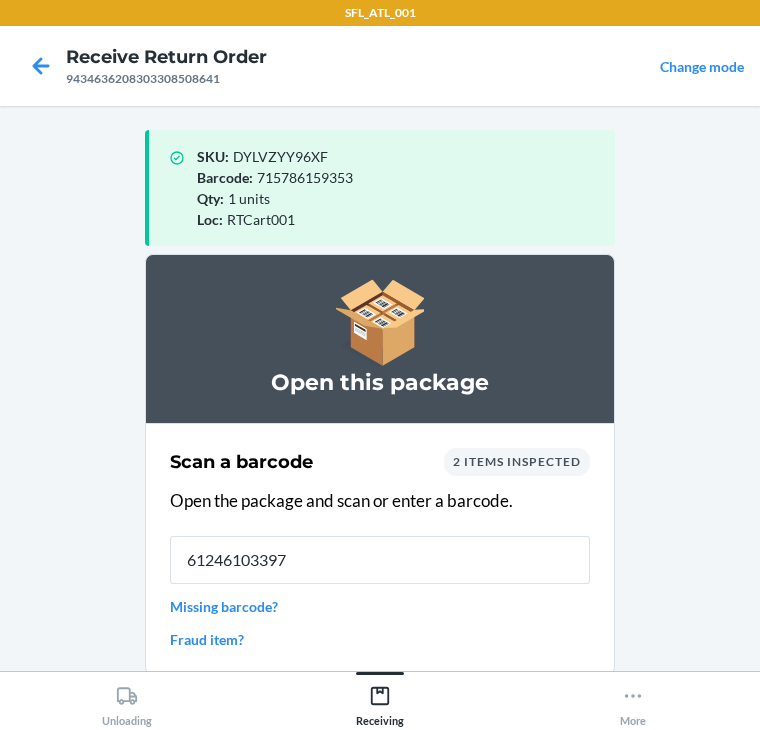 type on "612461033970" 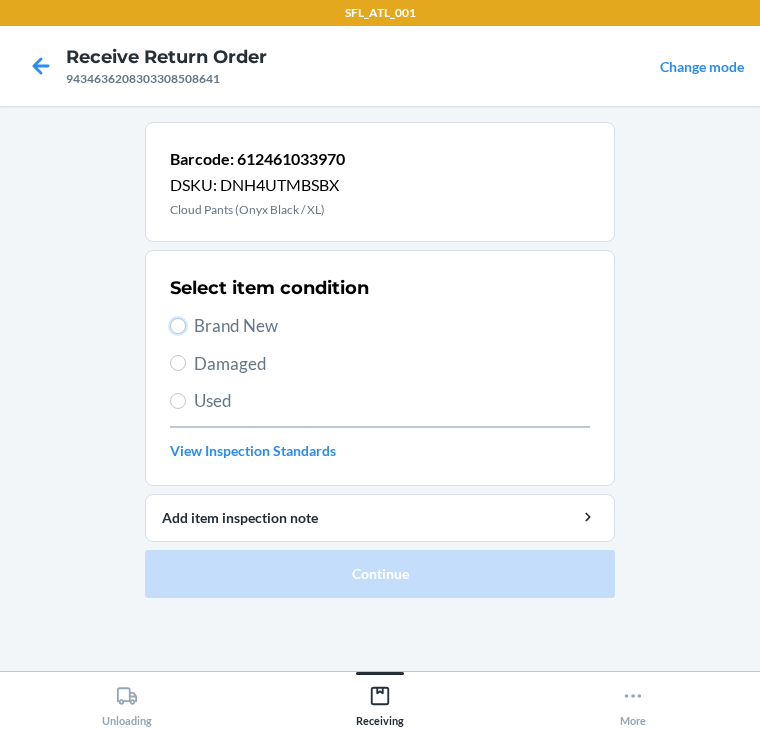 drag, startPoint x: 180, startPoint y: 324, endPoint x: 219, endPoint y: 461, distance: 142.44298 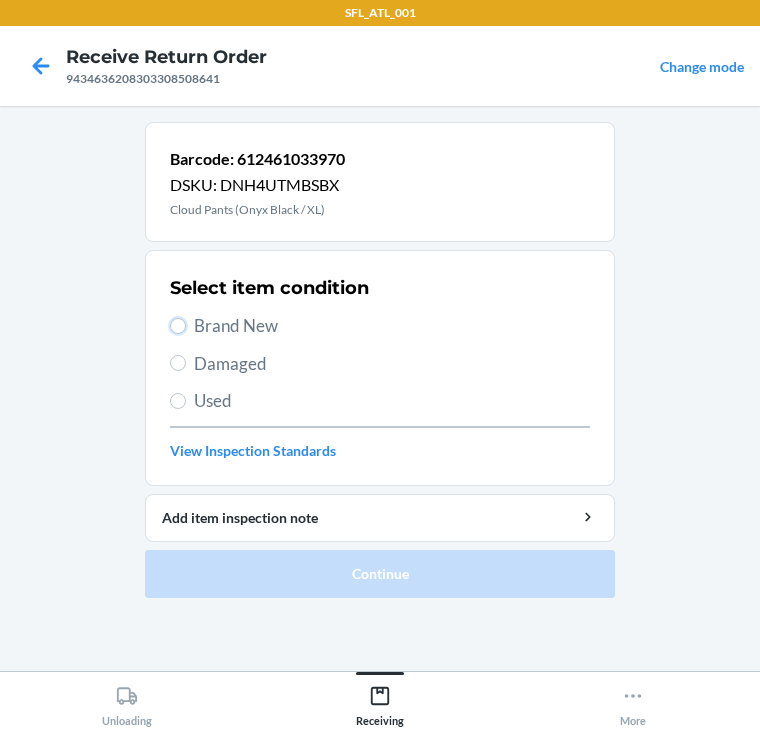 click on "Select item condition Brand New Damaged Used View Inspection Standards" at bounding box center (380, 368) 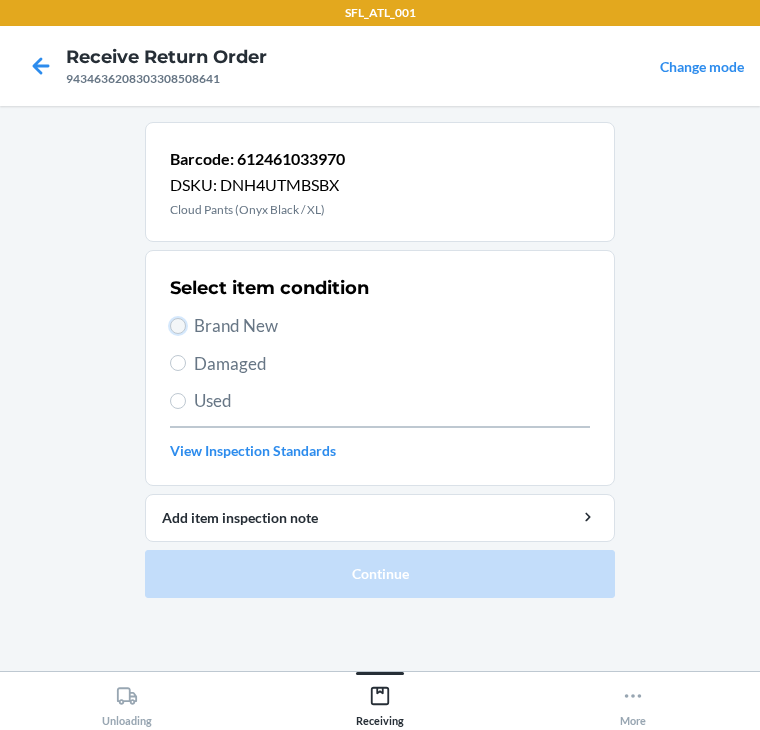 click on "Brand New" at bounding box center [178, 326] 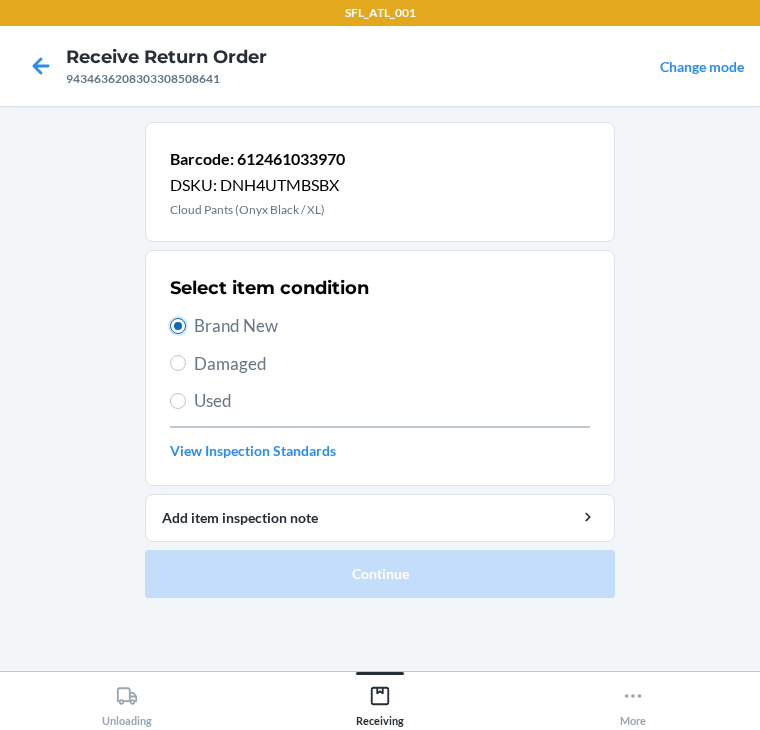radio on "true" 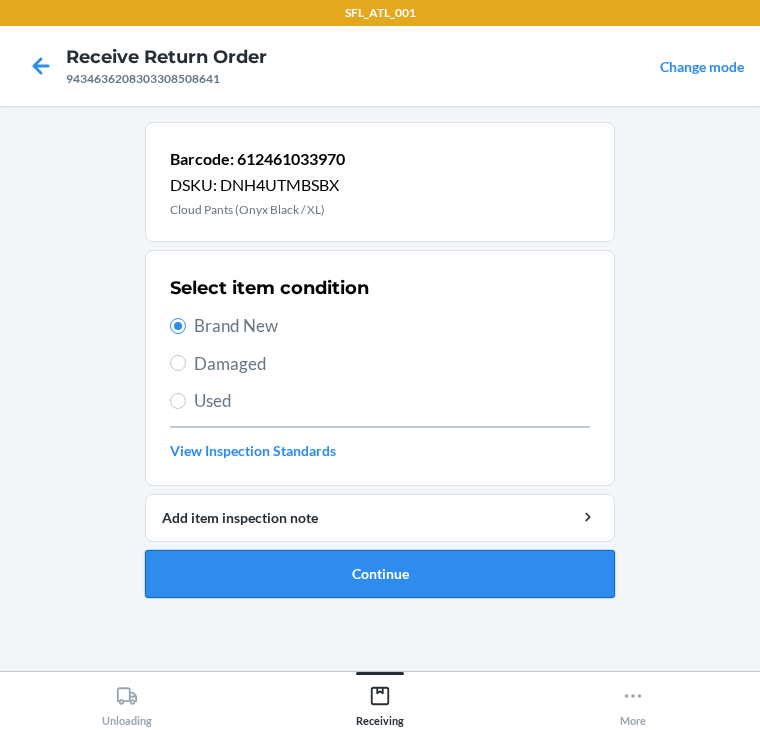 click on "Continue" at bounding box center [380, 574] 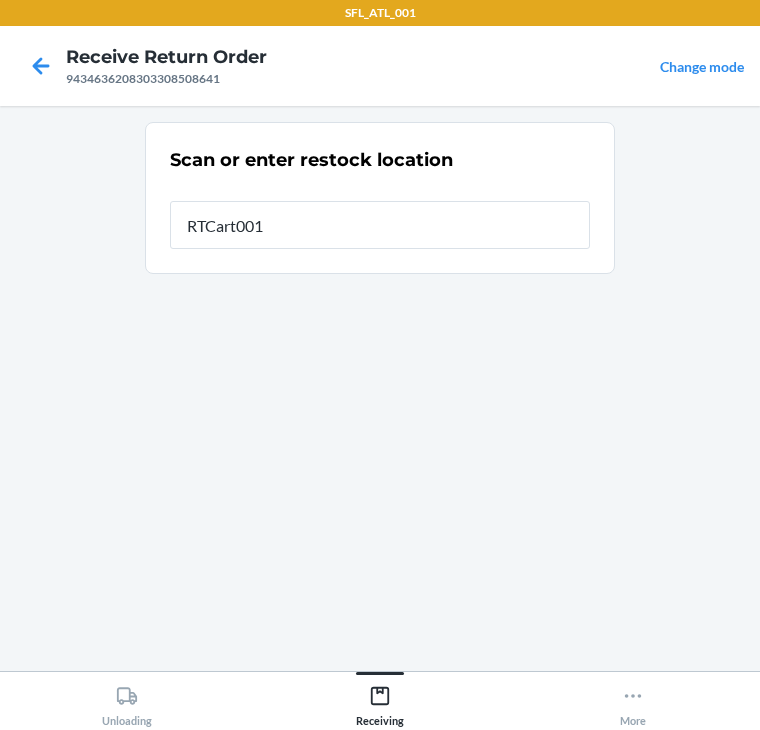 type on "RTCart001" 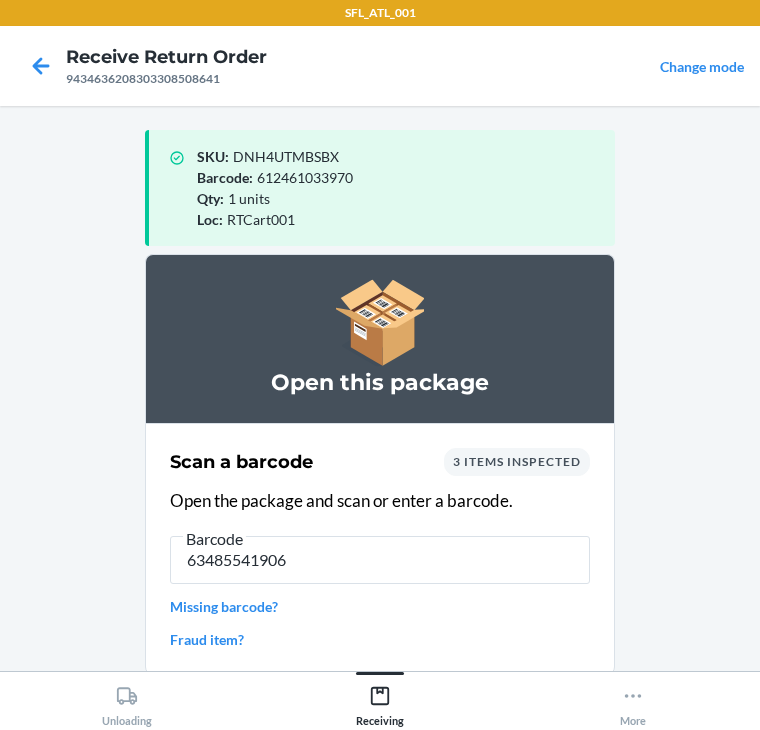 type on "634855419061" 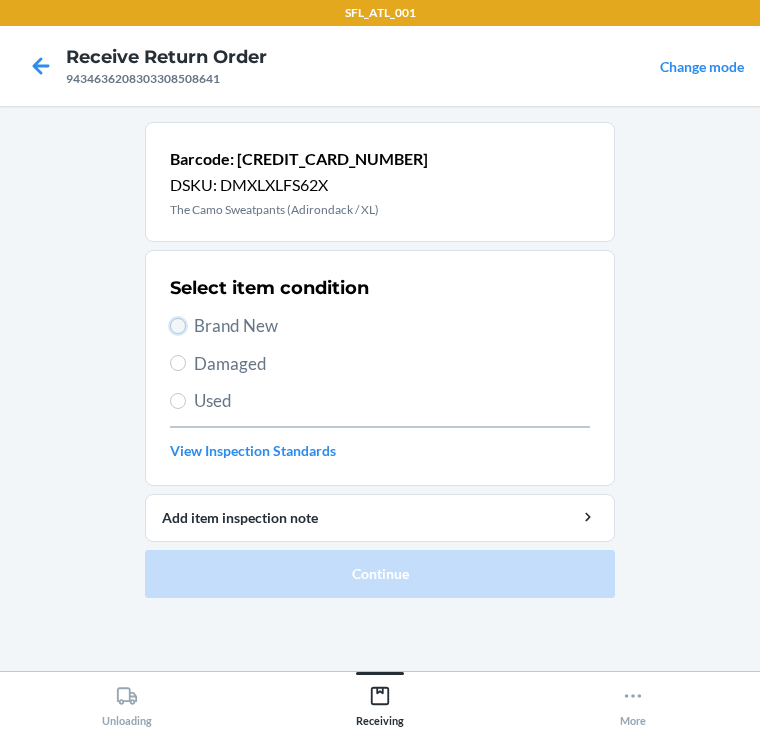 click on "Brand New" at bounding box center (178, 326) 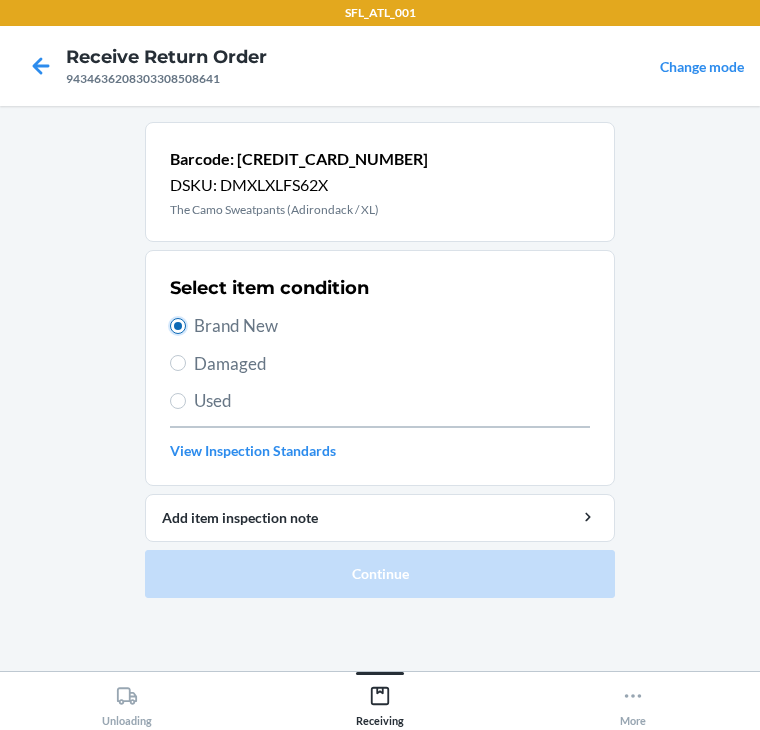 radio on "true" 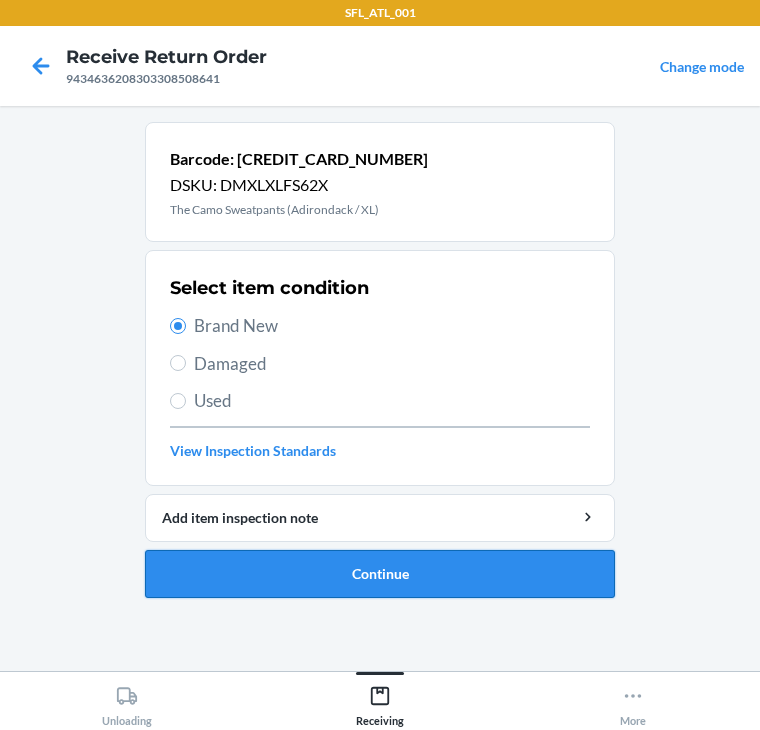 click on "Continue" at bounding box center [380, 574] 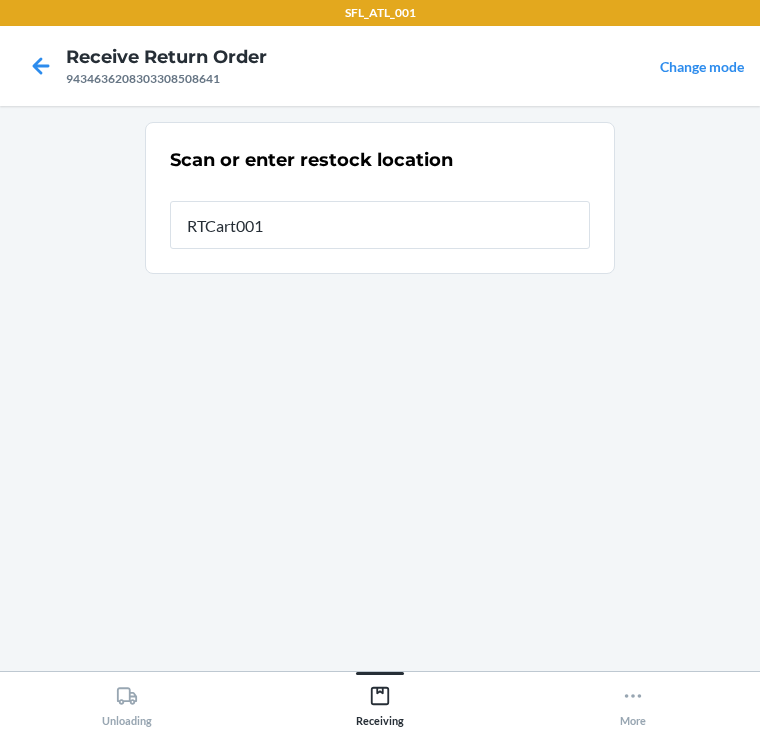 type on "RTCart001" 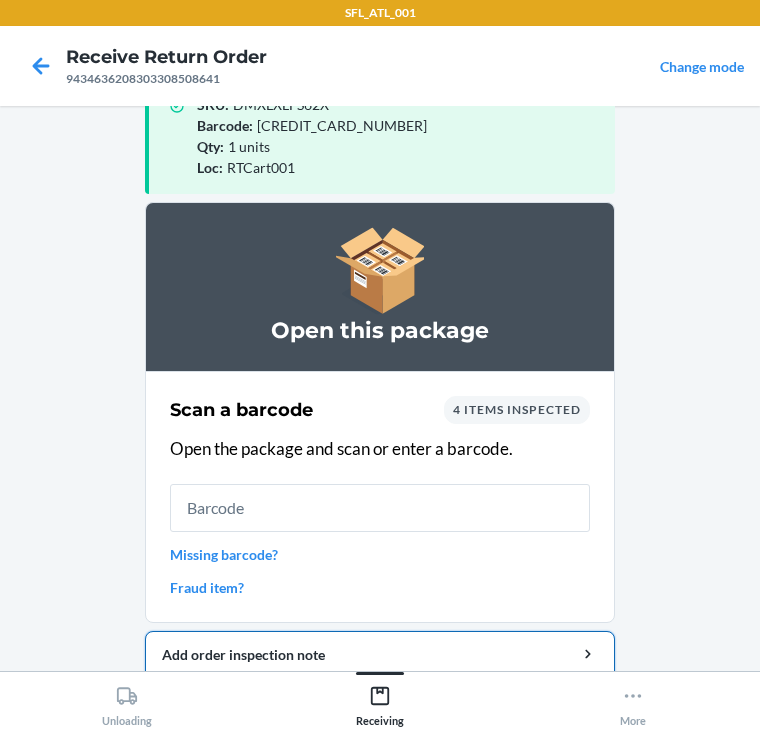 scroll, scrollTop: 130, scrollLeft: 0, axis: vertical 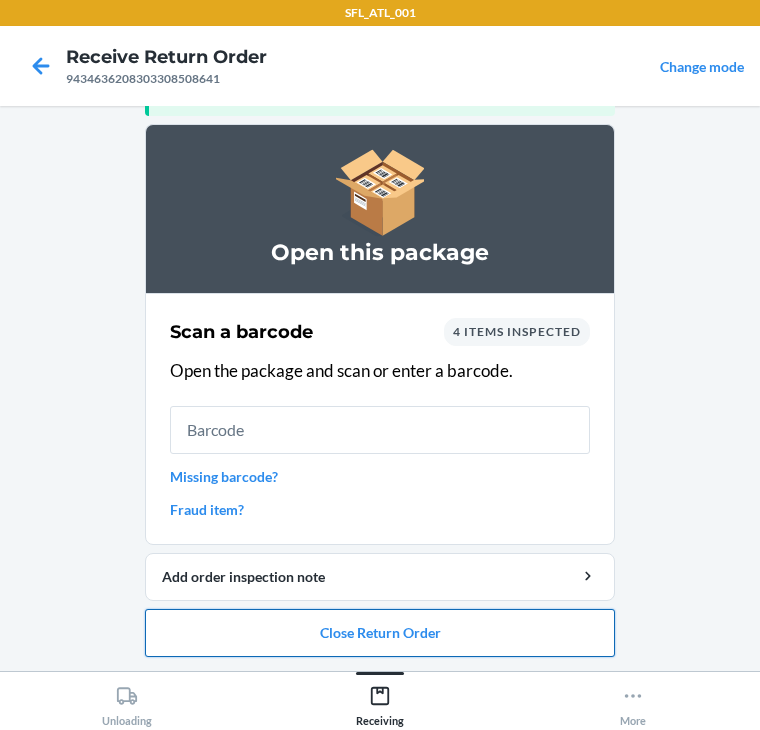click on "Close Return Order" at bounding box center [380, 633] 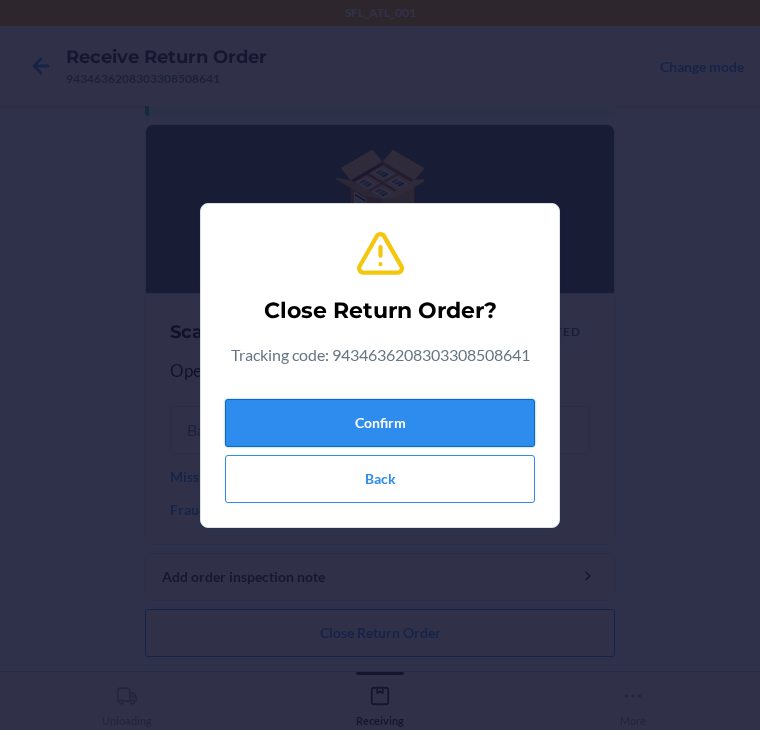 click on "Confirm" at bounding box center [380, 423] 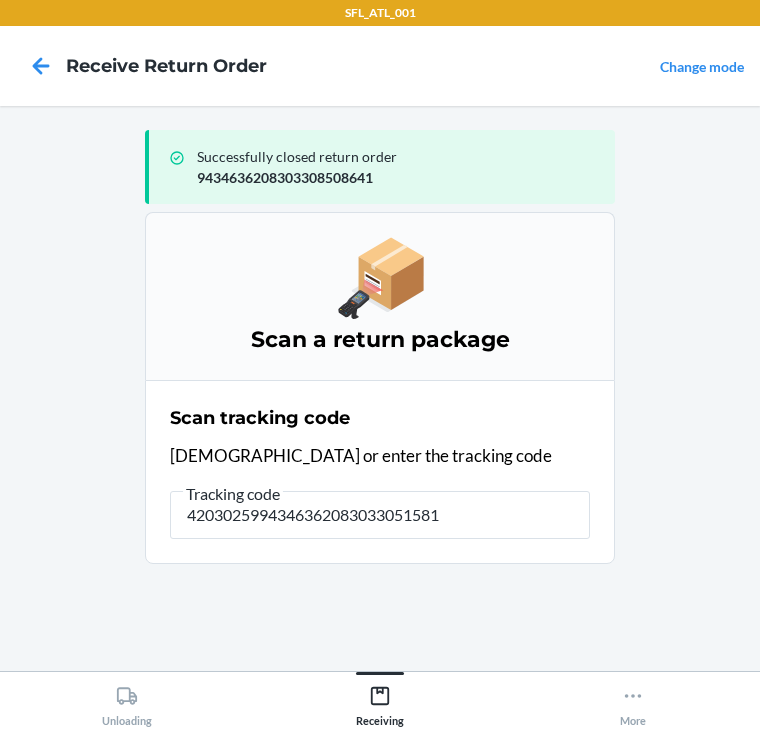 type on "42030259943463620830330515819" 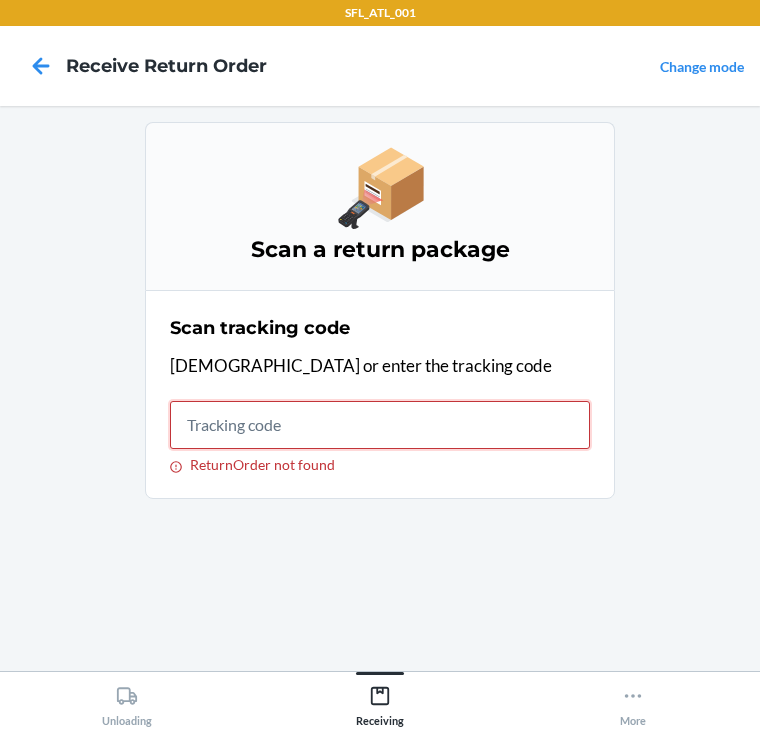 click on "ReturnOrder not found" at bounding box center (380, 425) 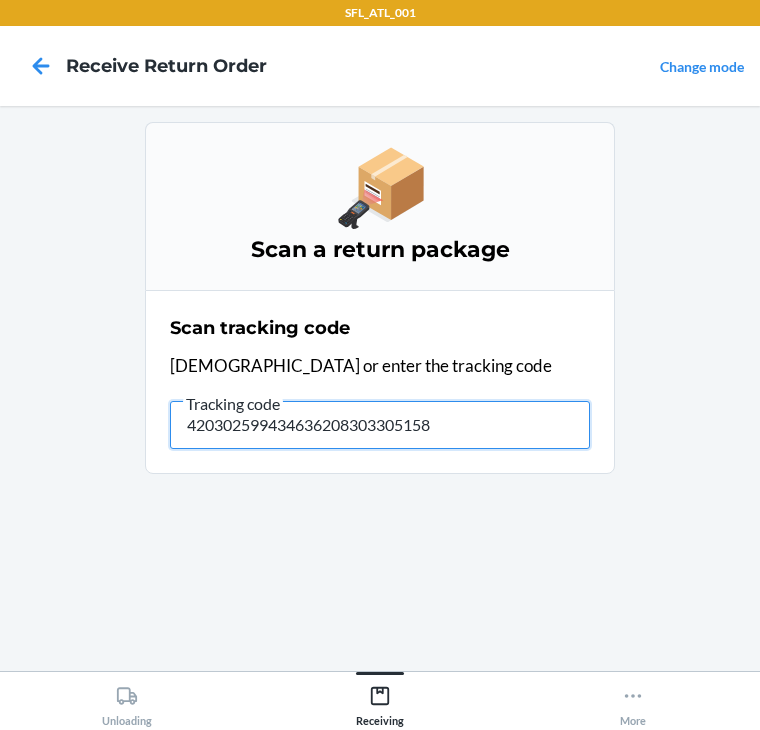 type on "4203025994346362083033051581" 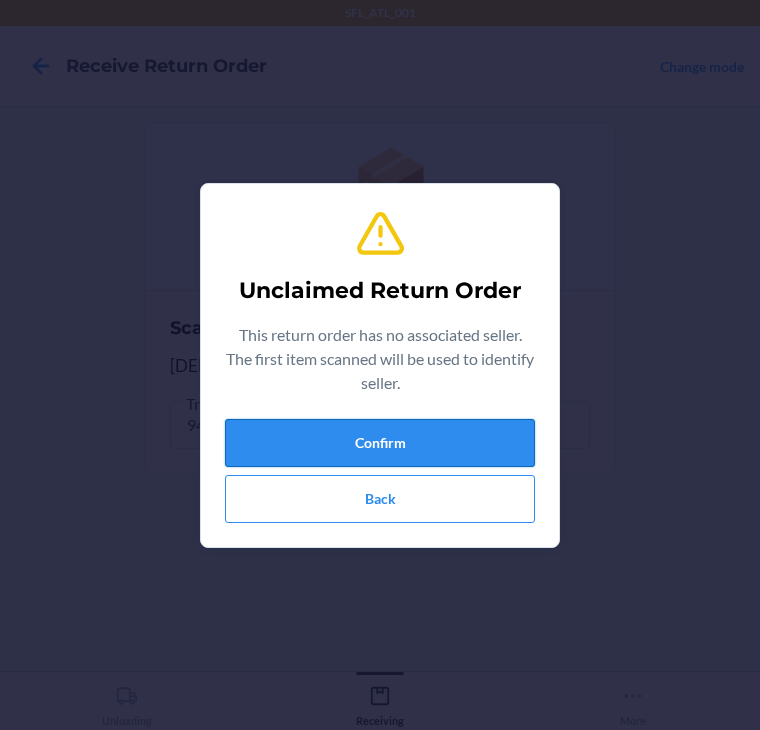 click on "Confirm" at bounding box center (380, 443) 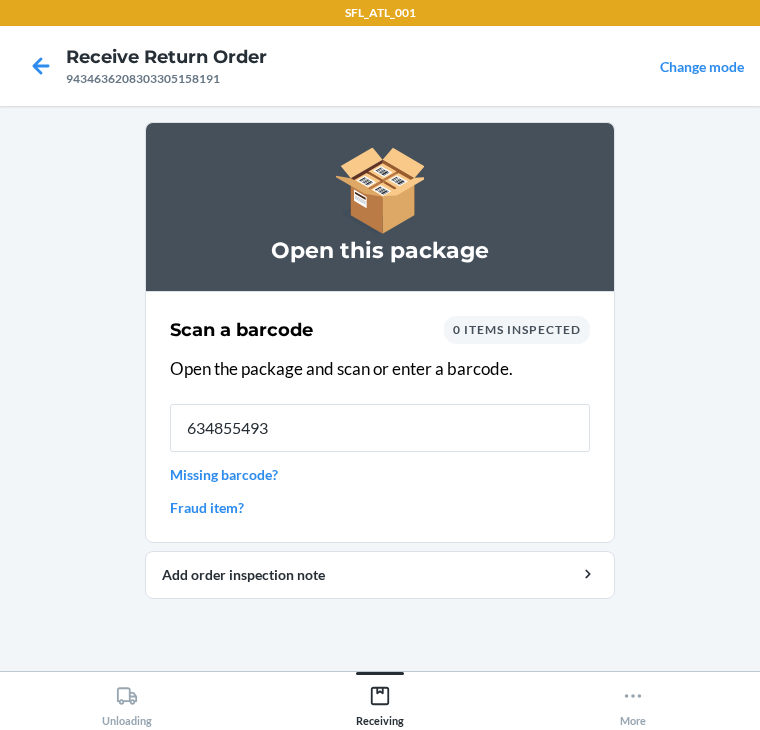 type on "6348554932" 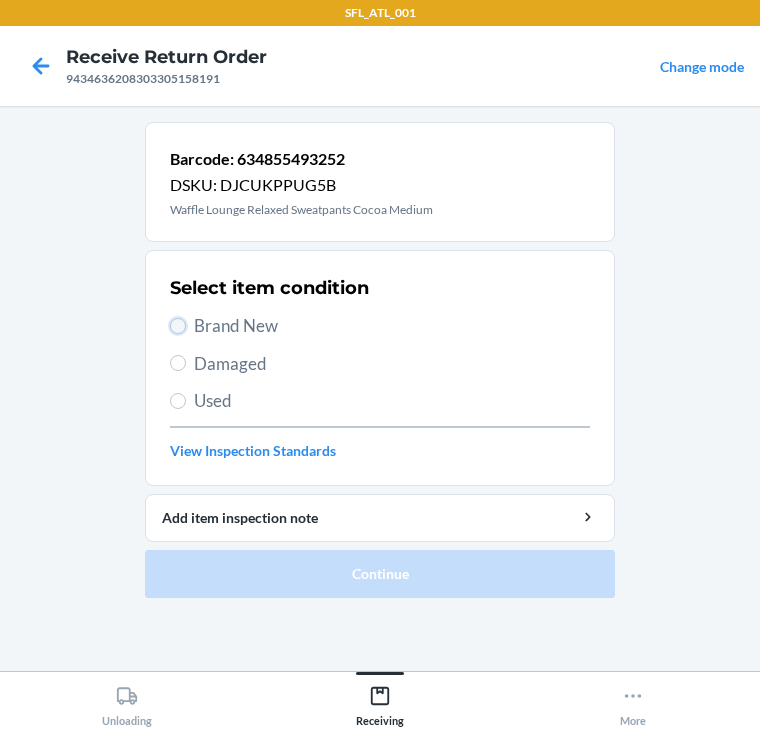 click on "Brand New" at bounding box center (178, 326) 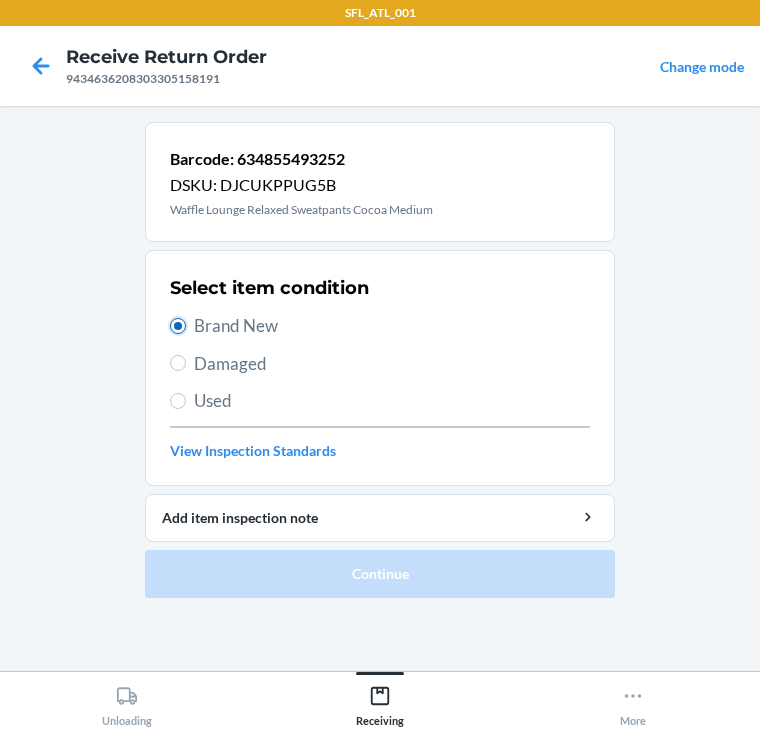 radio on "true" 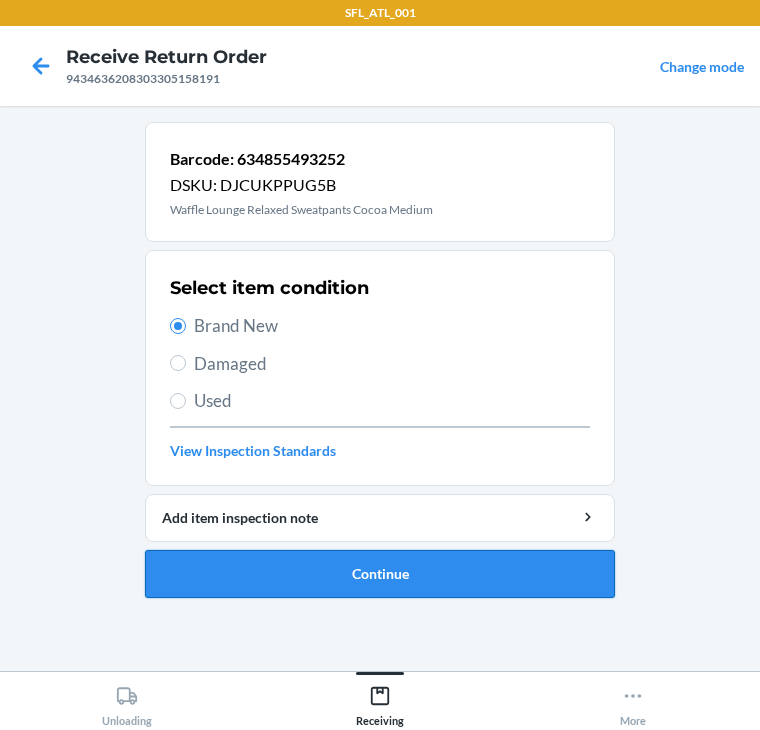 click on "Continue" at bounding box center (380, 574) 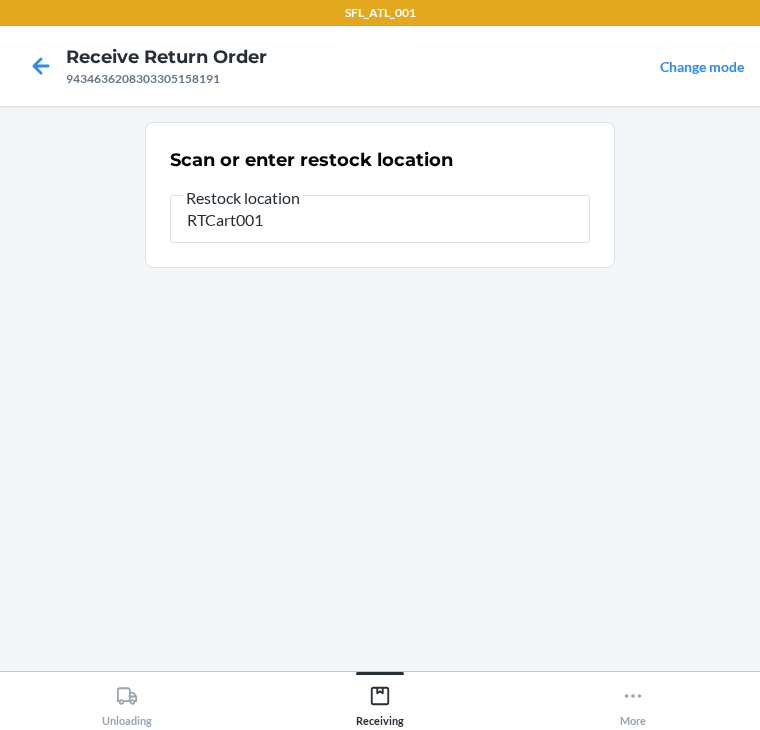 type on "RTCart001" 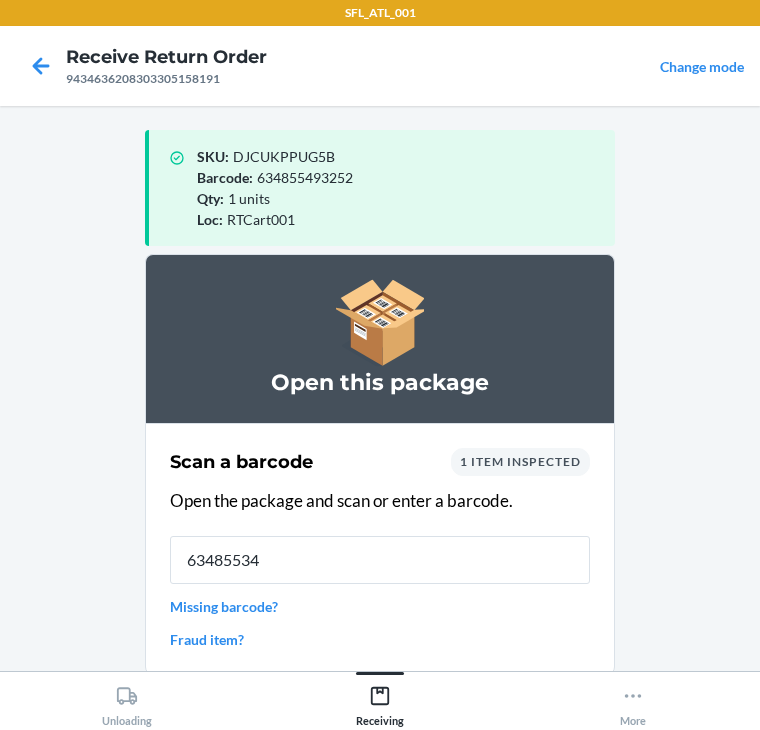 type on "634855341" 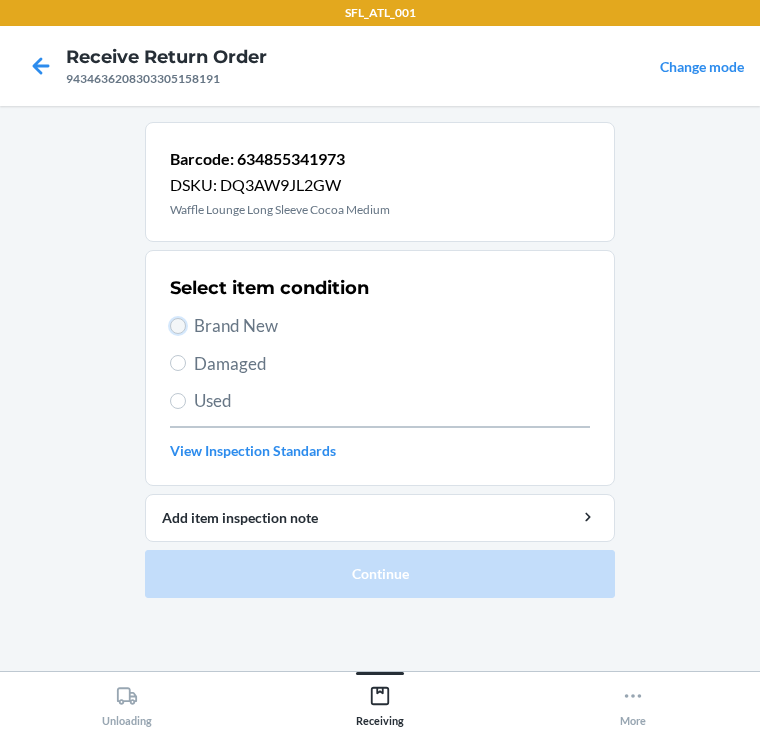 click on "Brand New" at bounding box center (178, 326) 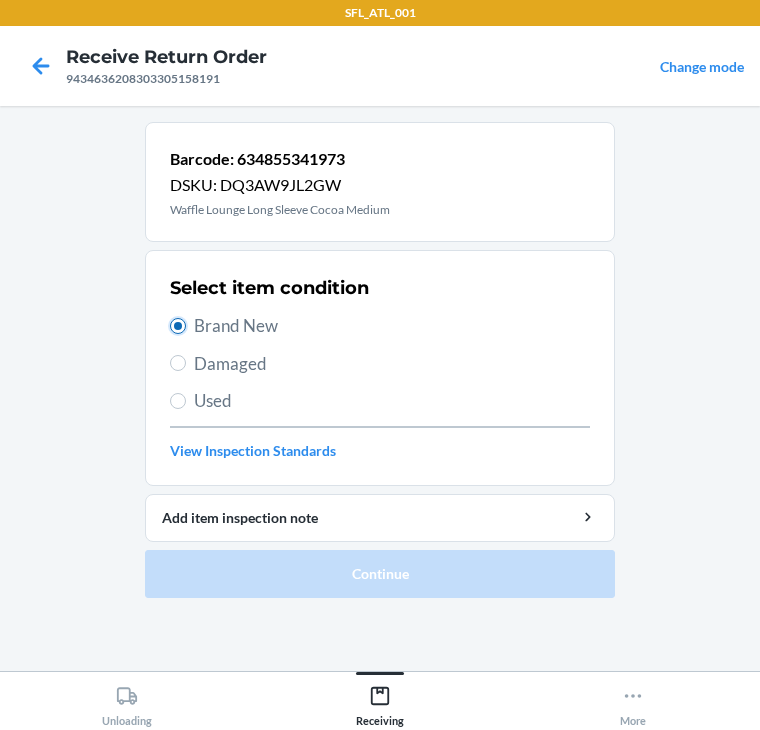 radio on "true" 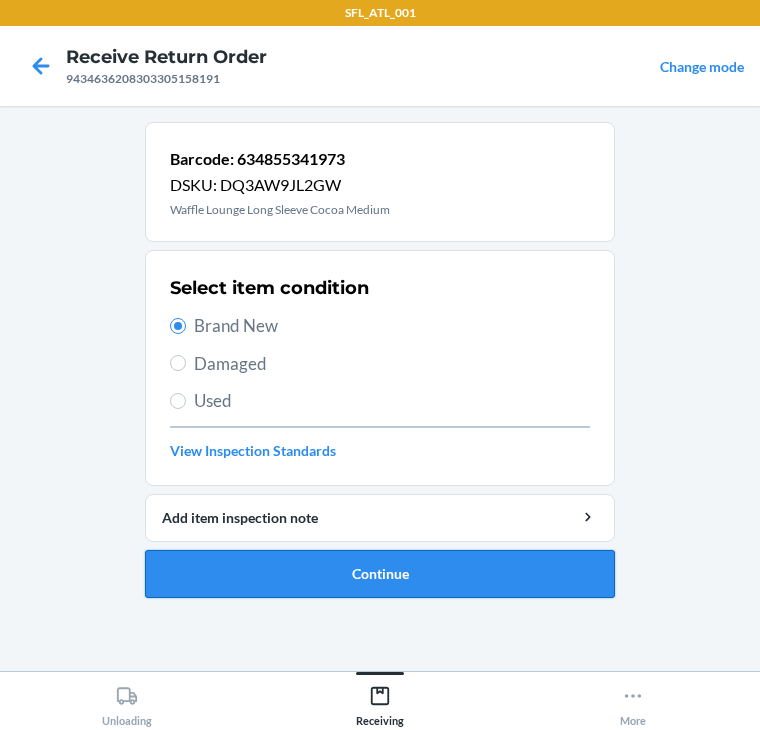 click on "Continue" at bounding box center (380, 574) 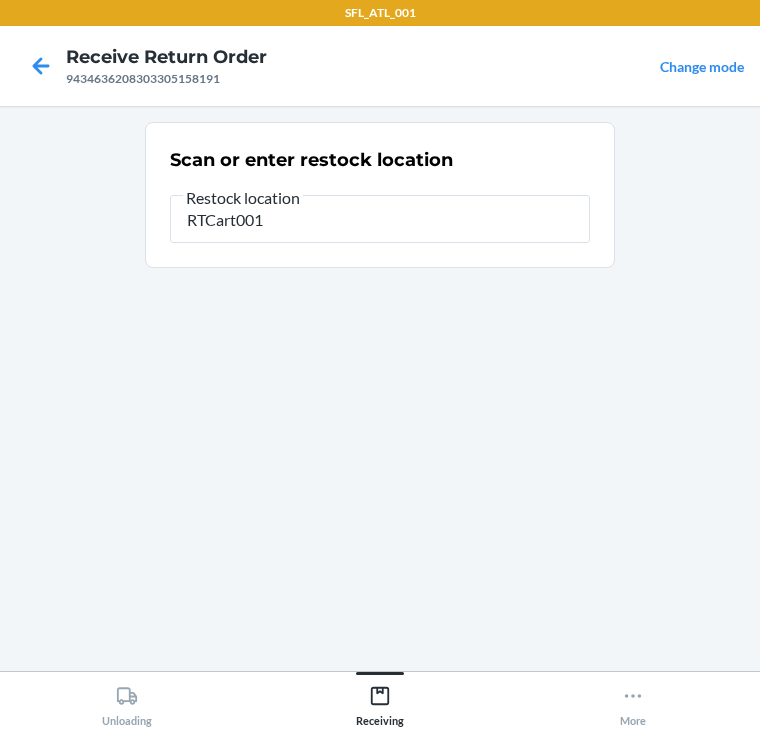 type on "RTCart001" 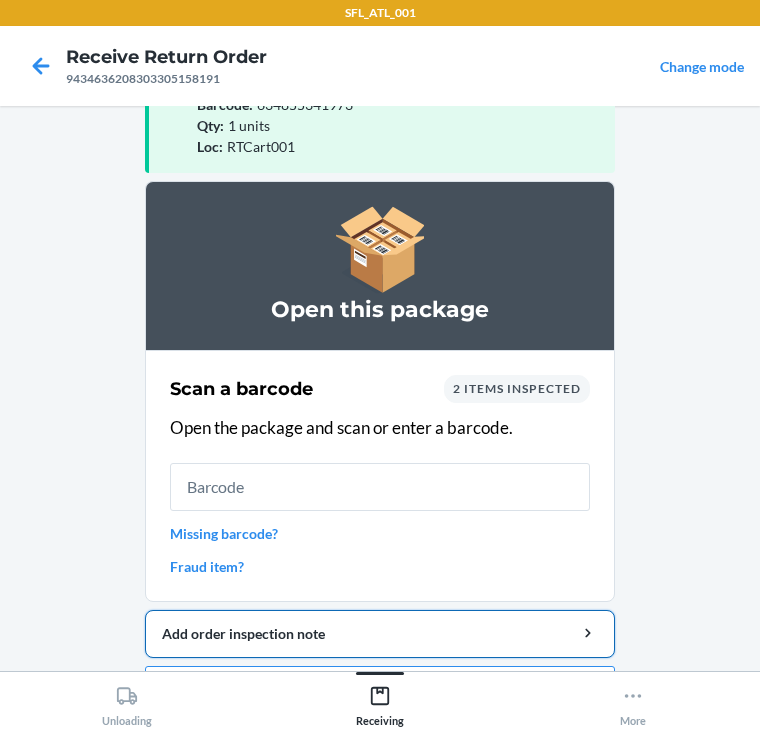 scroll, scrollTop: 130, scrollLeft: 0, axis: vertical 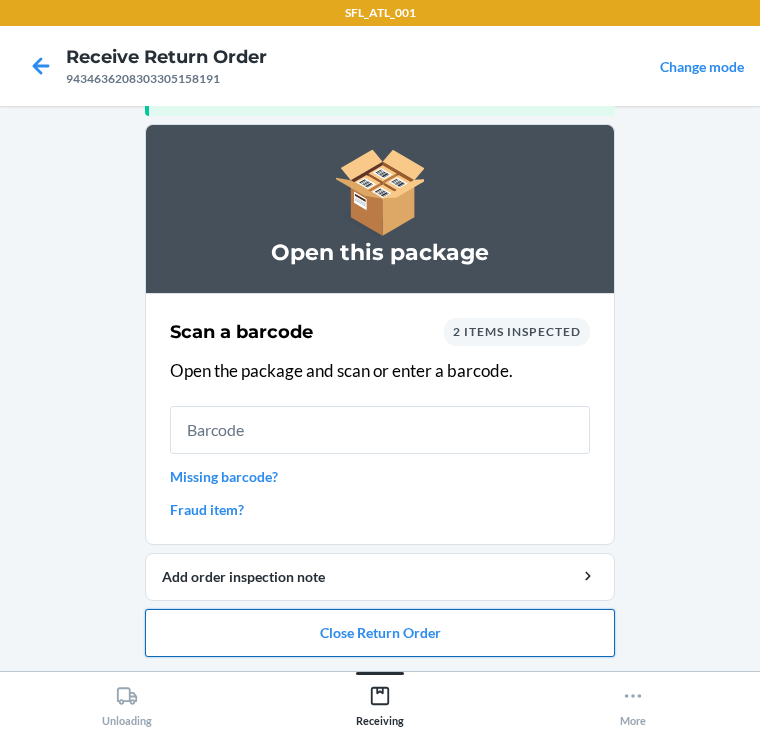 click on "Close Return Order" at bounding box center (380, 633) 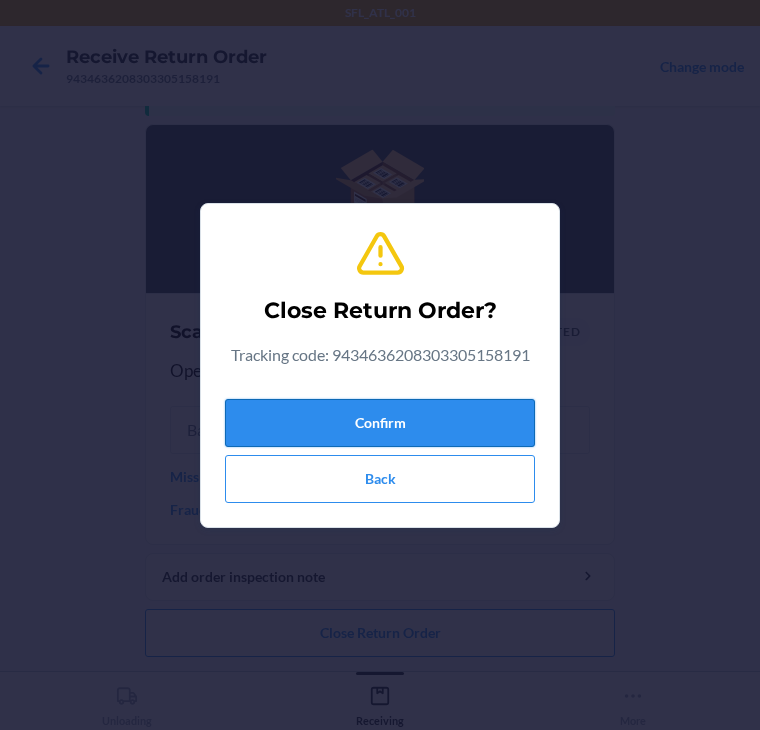click on "Confirm" at bounding box center [380, 423] 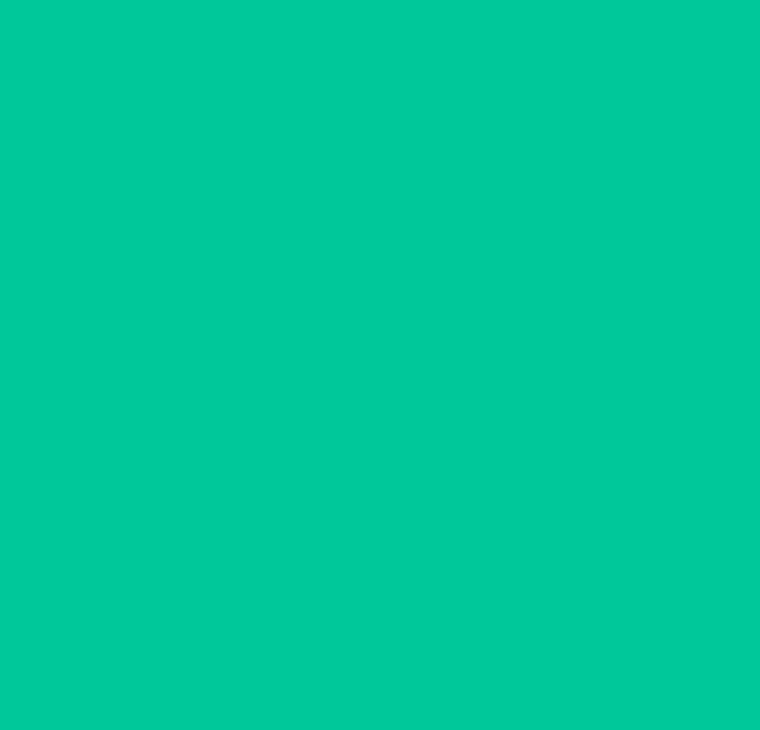 scroll, scrollTop: 0, scrollLeft: 0, axis: both 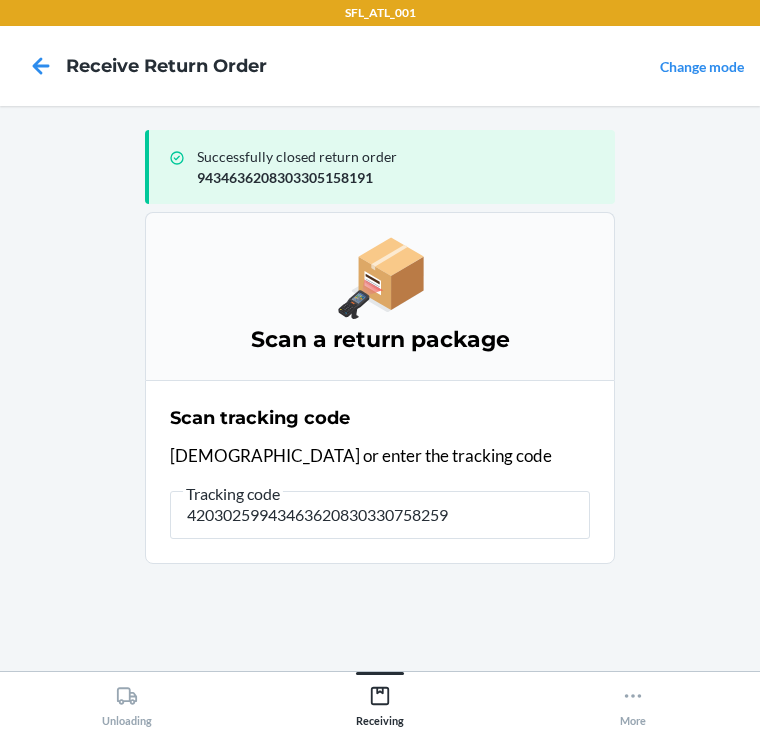 type on "420302599434636208303307582598" 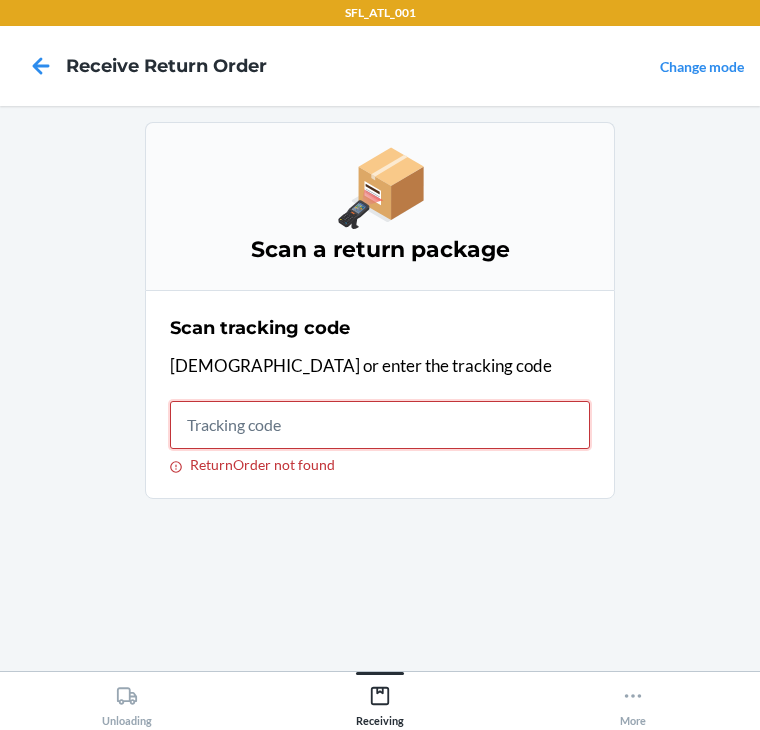 click on "ReturnOrder not found" at bounding box center [380, 425] 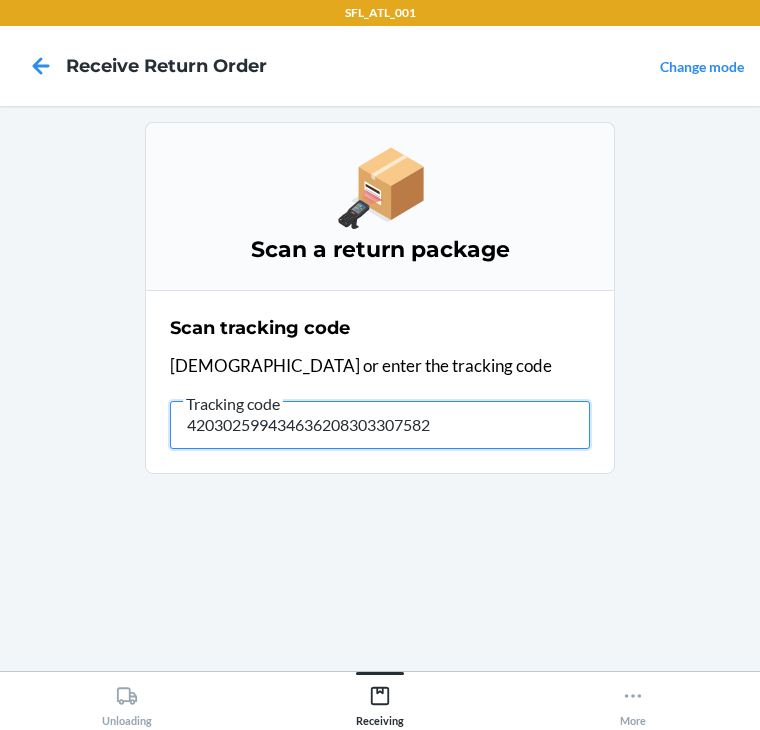 type on "4203025994346362083033075825" 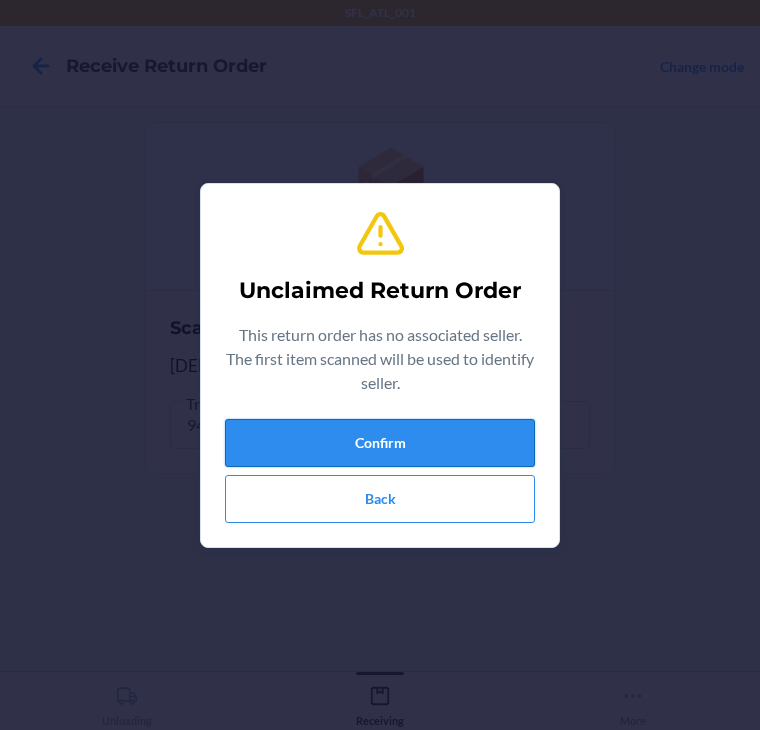 click on "Confirm" at bounding box center [380, 443] 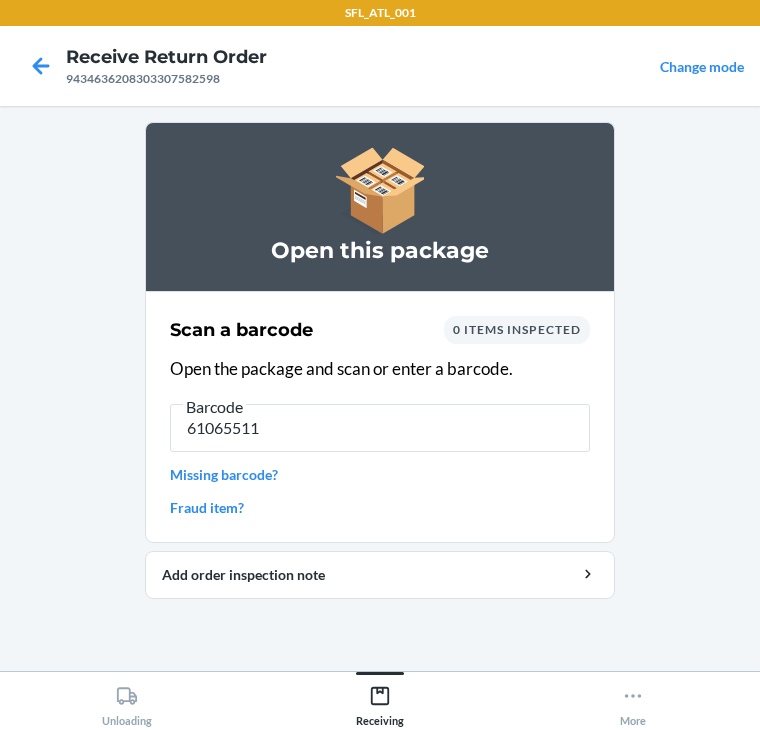 type on "610655117" 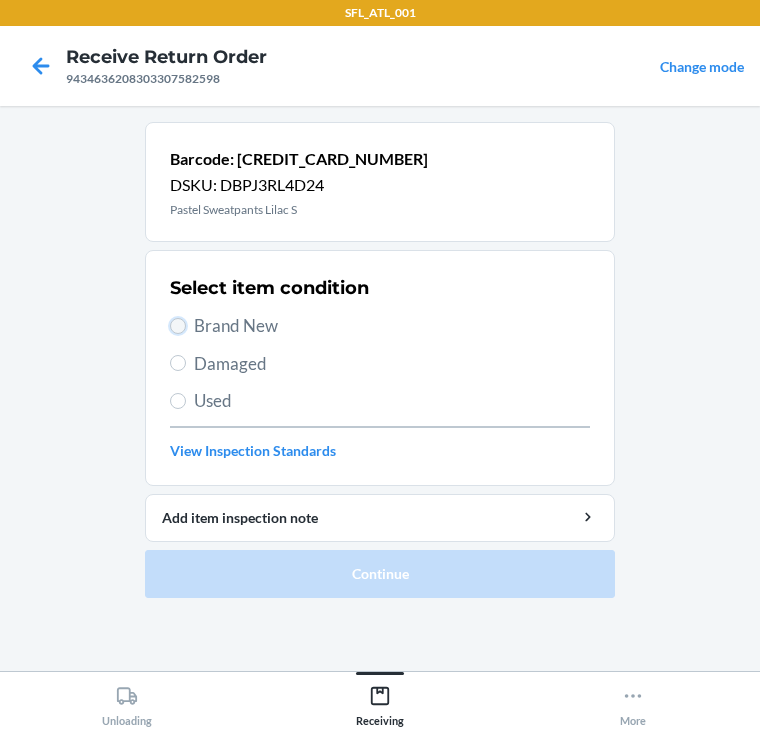 click on "Brand New" at bounding box center (178, 326) 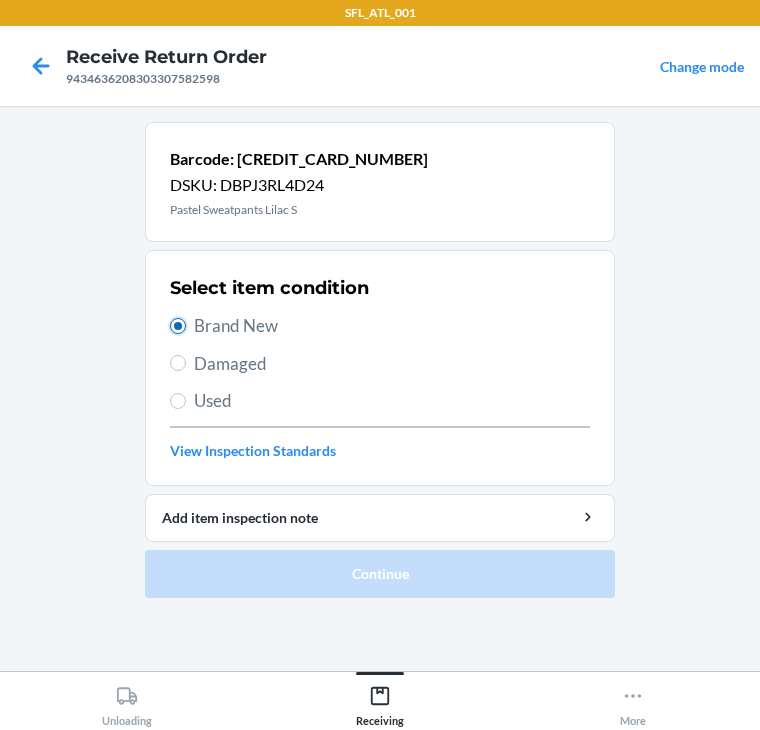 radio on "true" 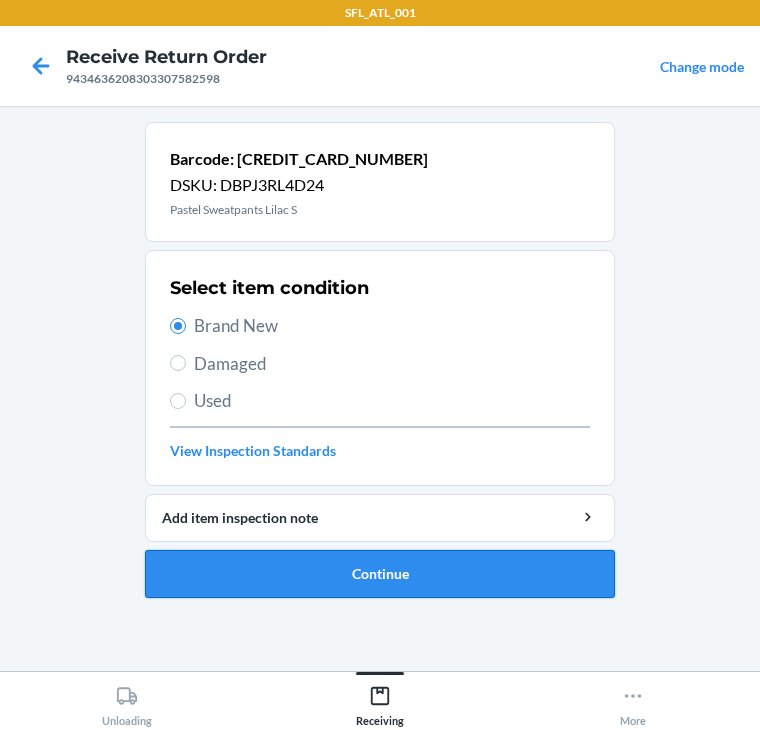 click on "Continue" at bounding box center [380, 574] 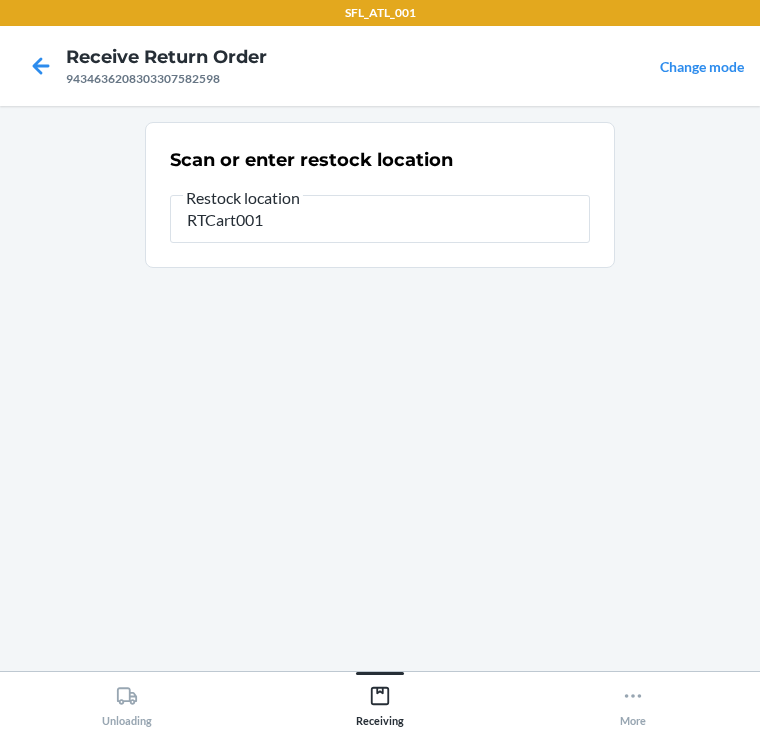 type on "RTCart001" 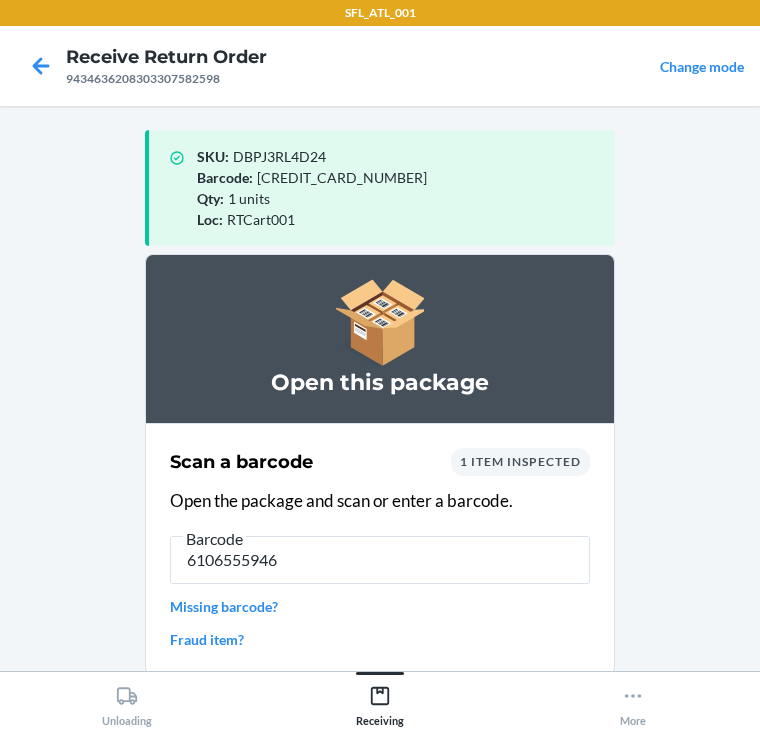 type on "61065559467" 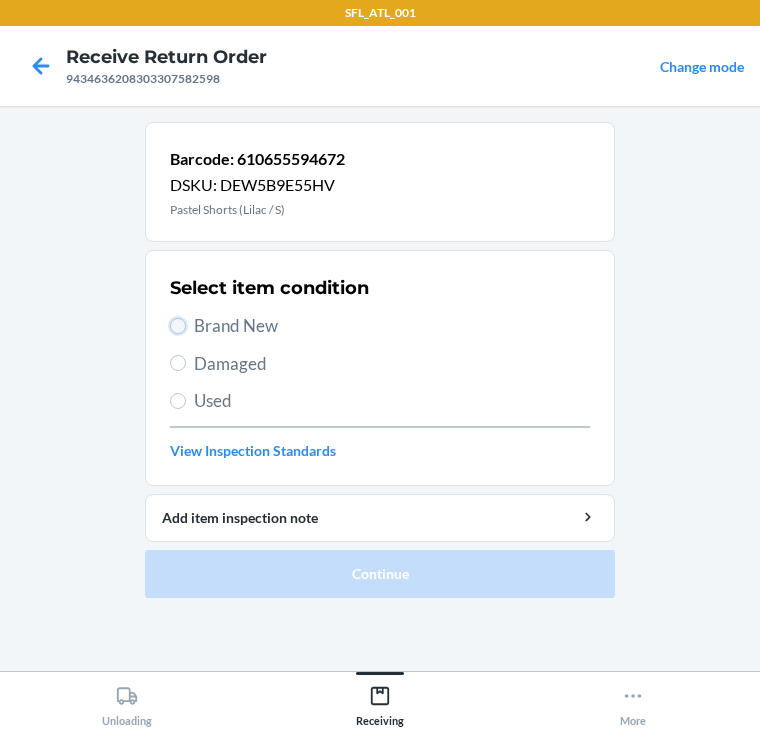 click on "Brand New" at bounding box center (178, 326) 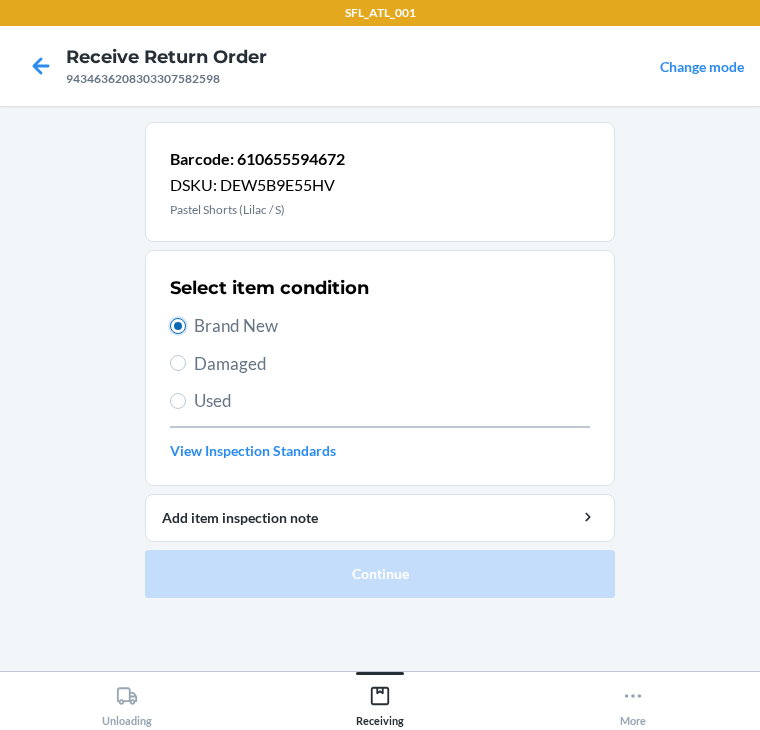 radio on "true" 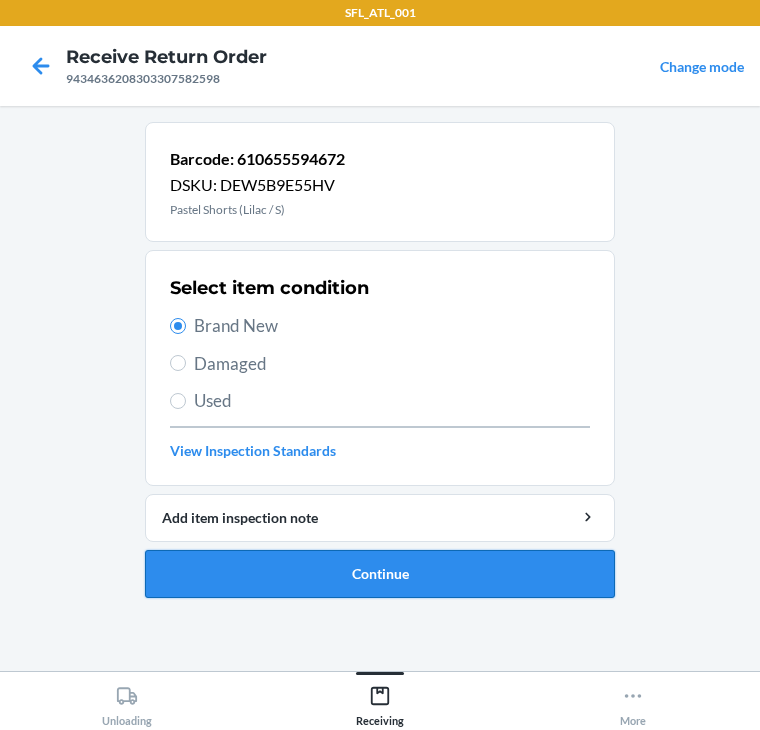 click on "Continue" at bounding box center [380, 574] 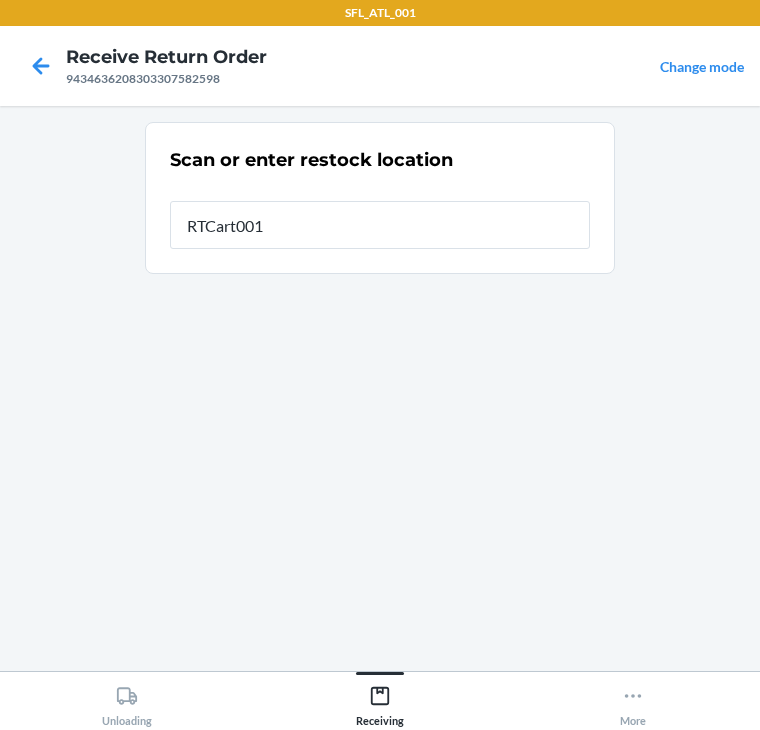 type on "RTCart001" 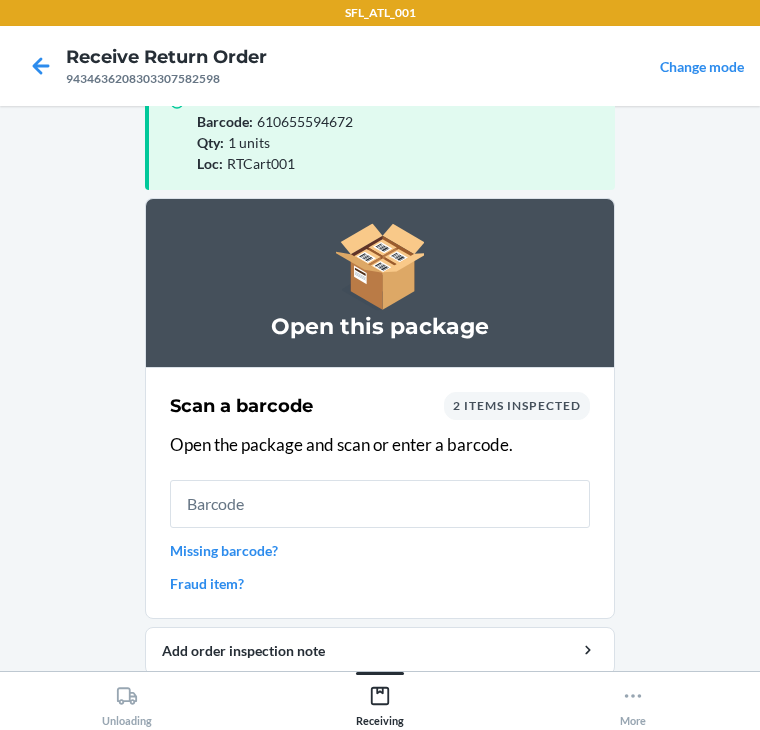 scroll, scrollTop: 130, scrollLeft: 0, axis: vertical 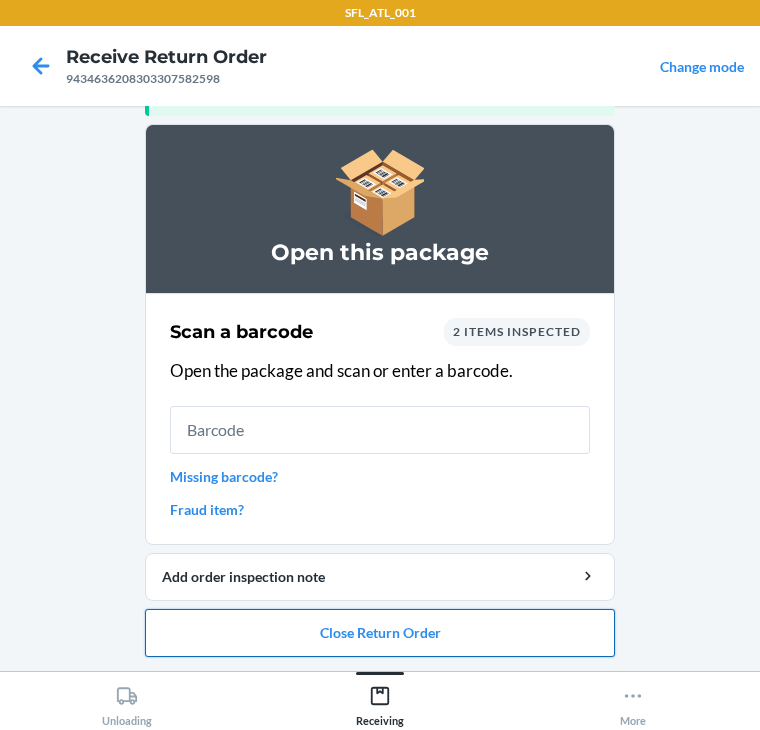 click on "Close Return Order" at bounding box center [380, 633] 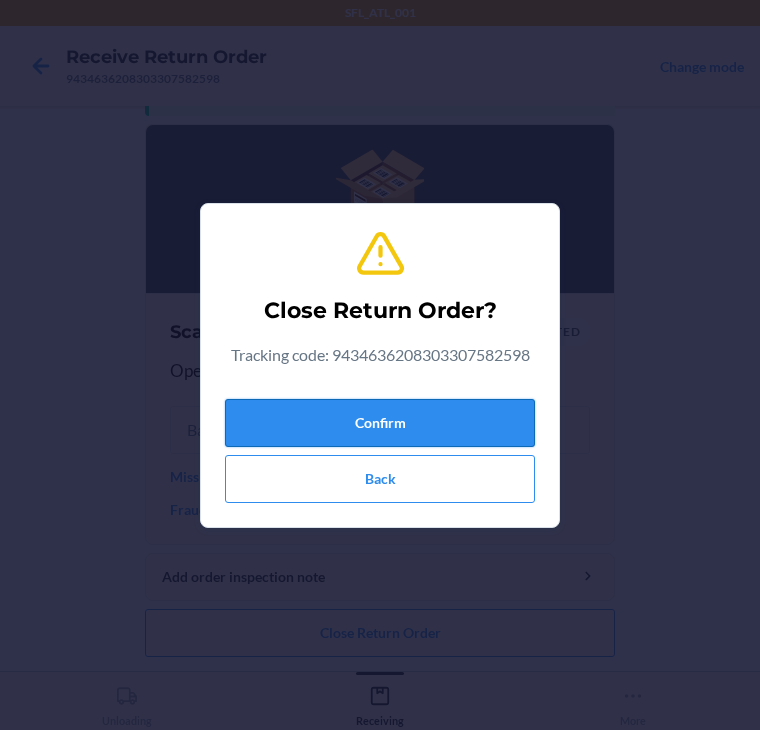 click on "Confirm" at bounding box center [380, 423] 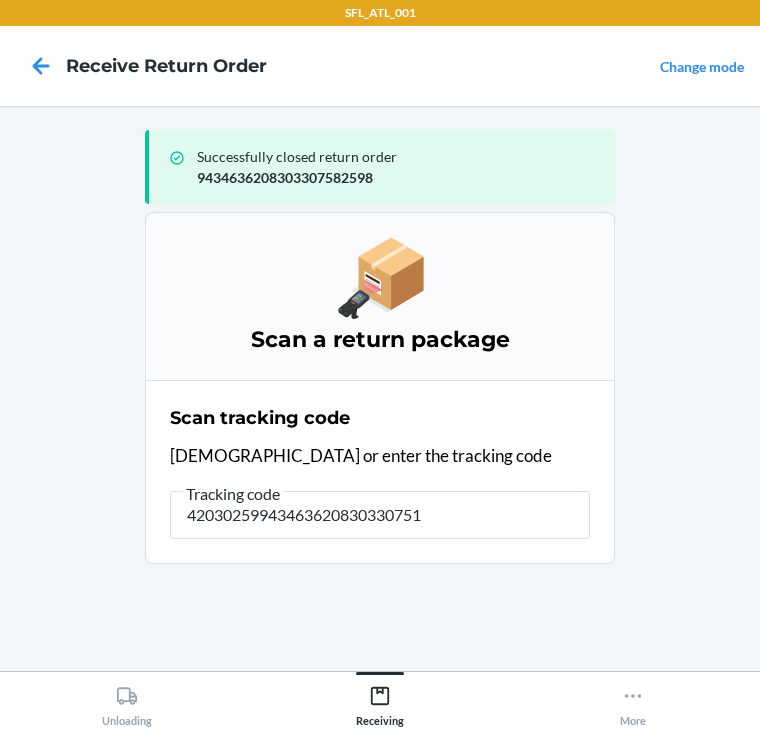 type on "420302599434636208303307510" 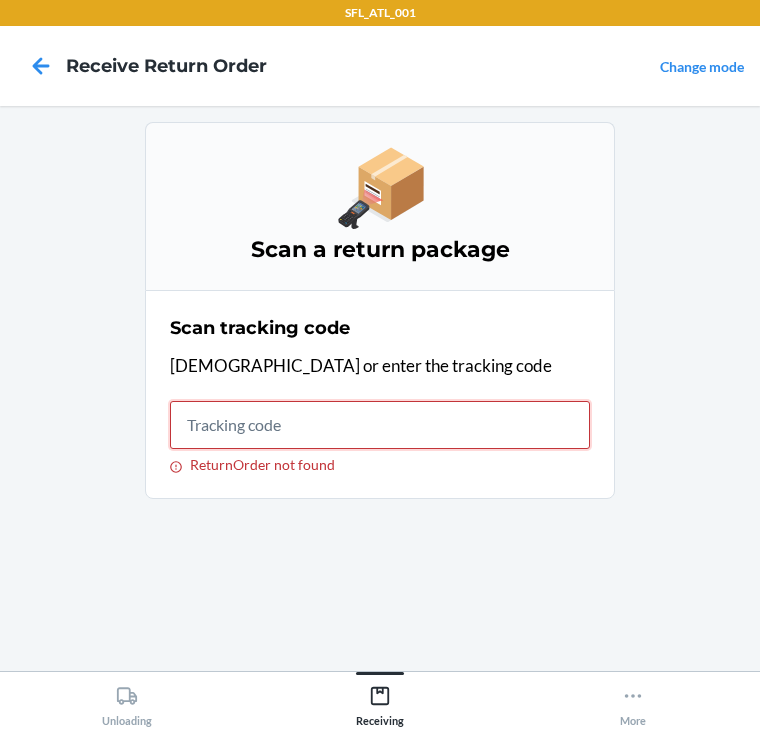 click on "ReturnOrder not found" at bounding box center [380, 425] 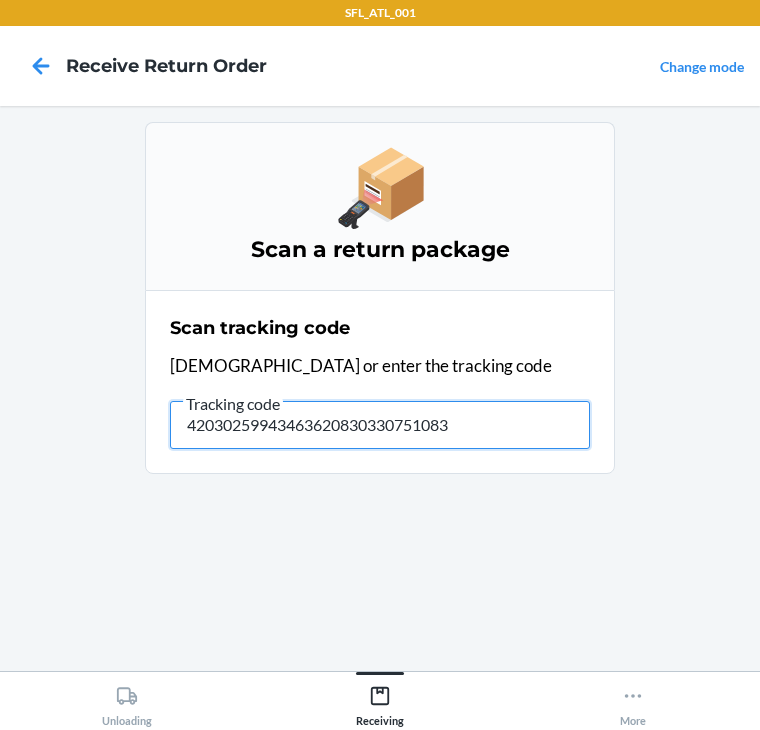 type on "420302599434636208303307510836" 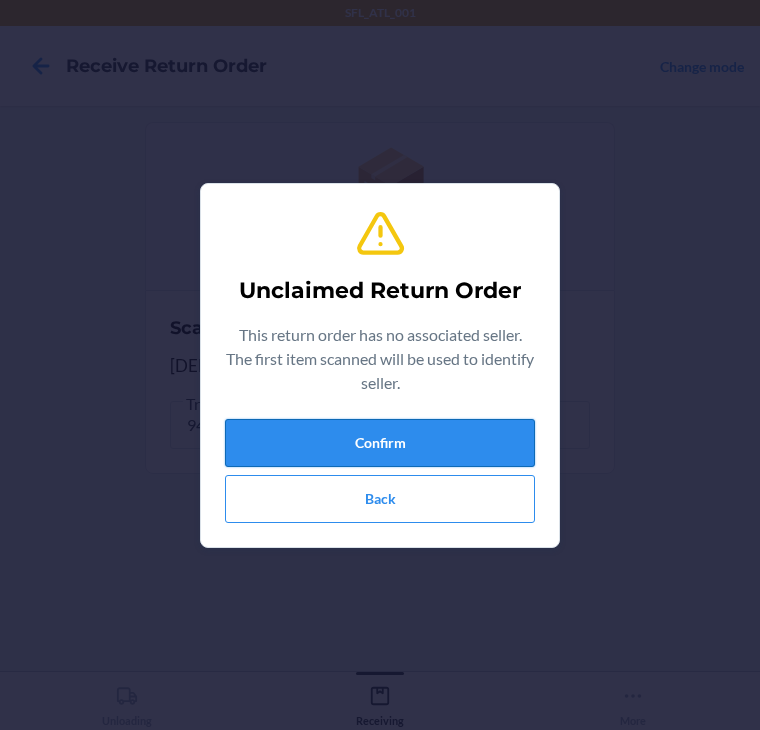 click on "Confirm" at bounding box center [380, 443] 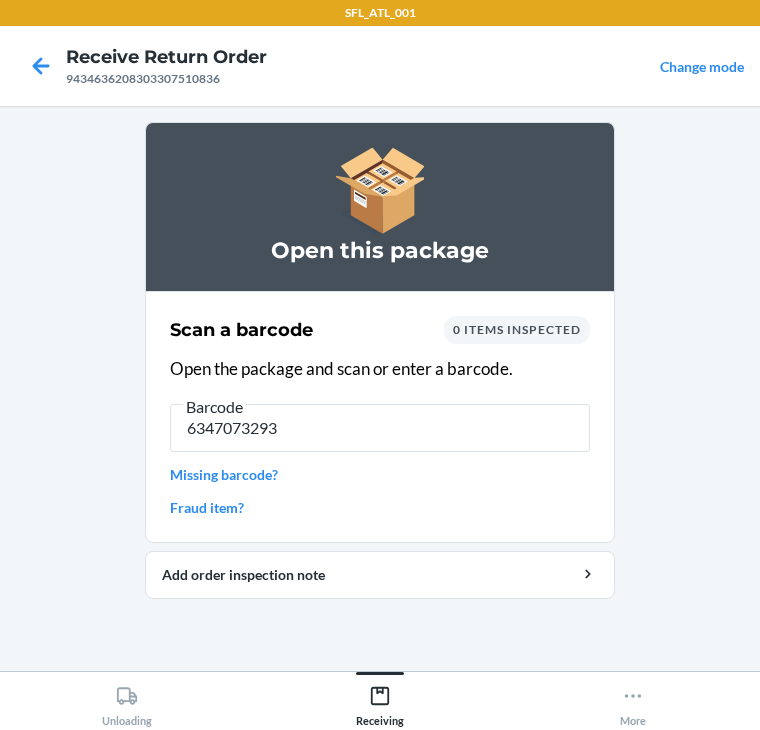 type on "63470732935" 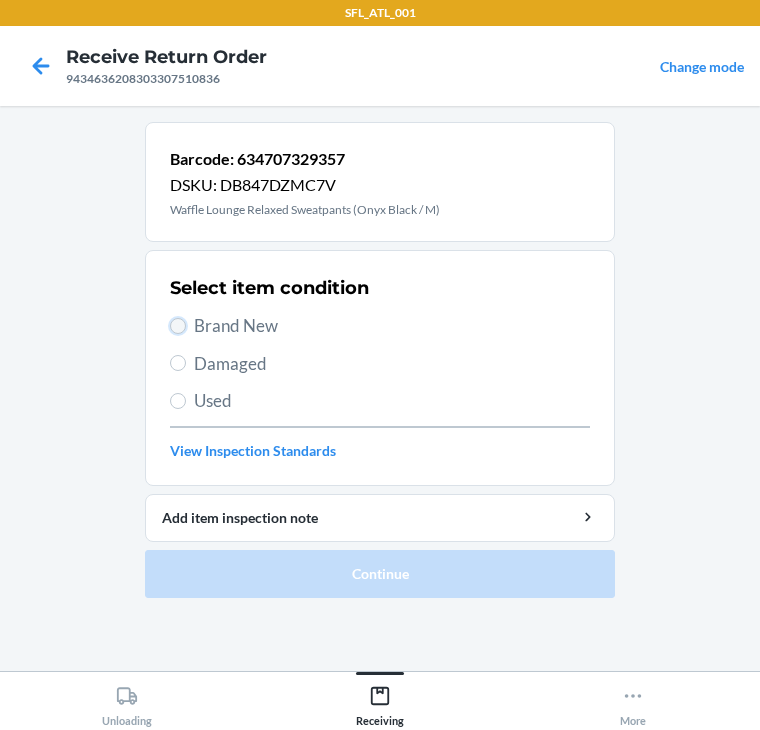 click on "Brand New" at bounding box center (178, 326) 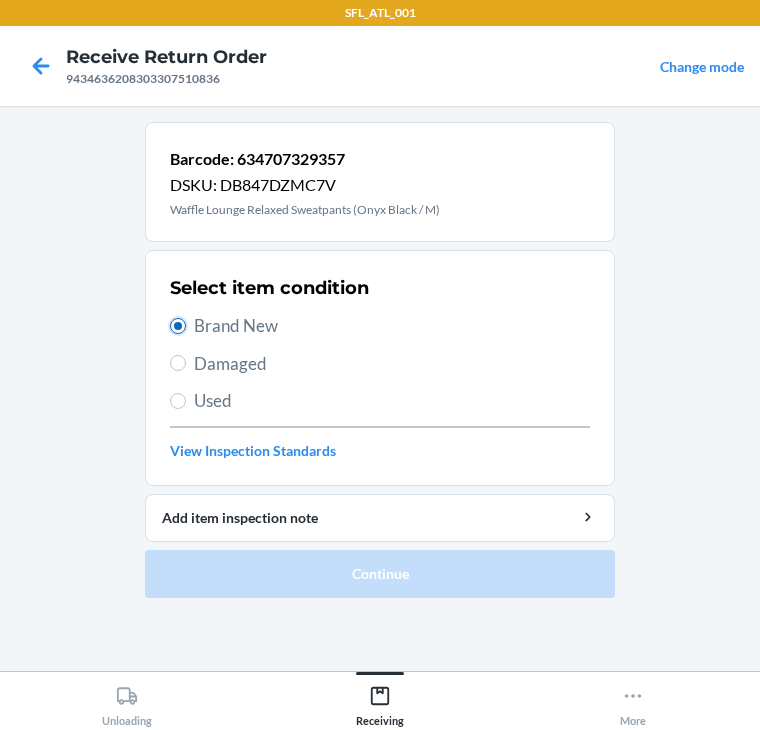 radio on "true" 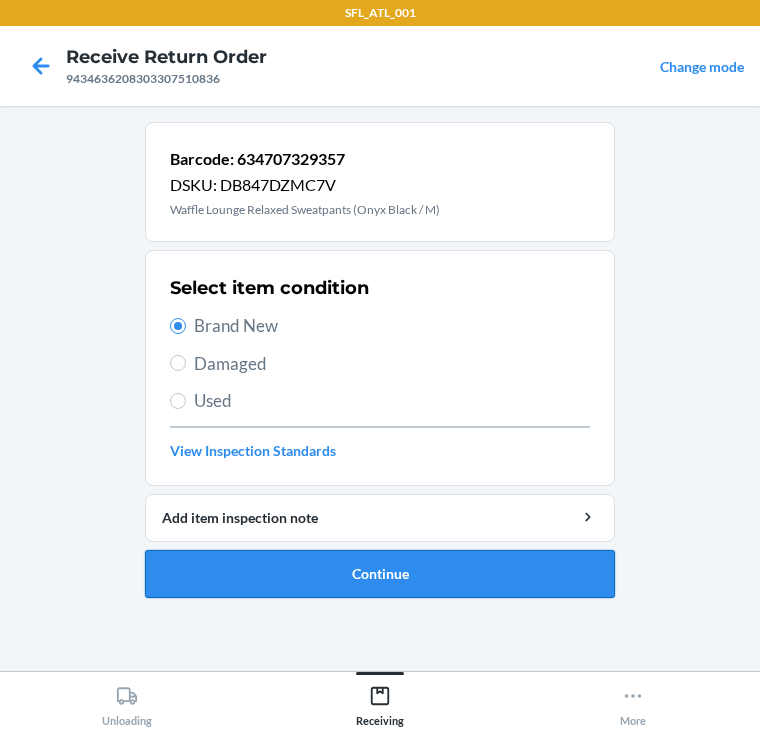 click on "Continue" at bounding box center [380, 574] 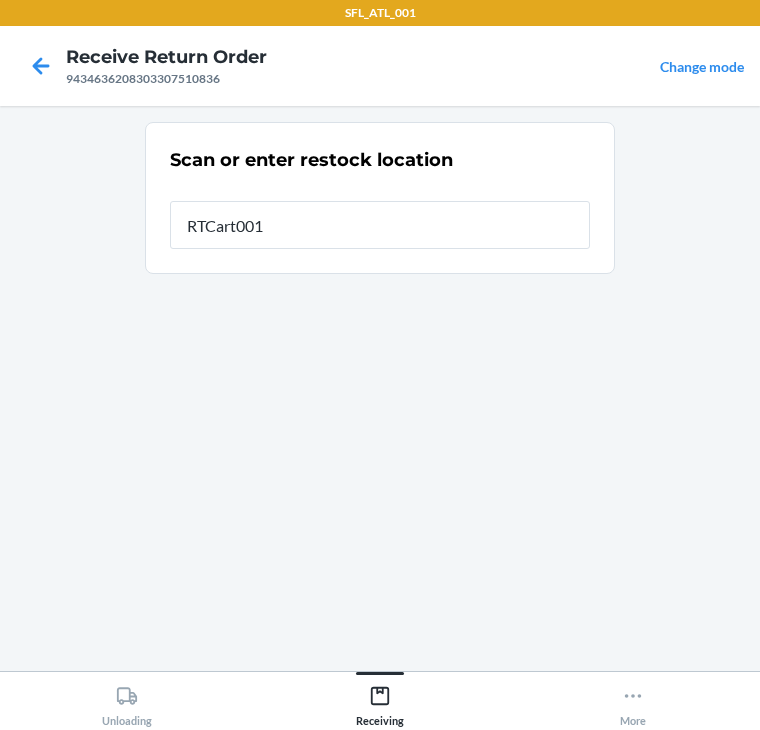 type on "RTCart001" 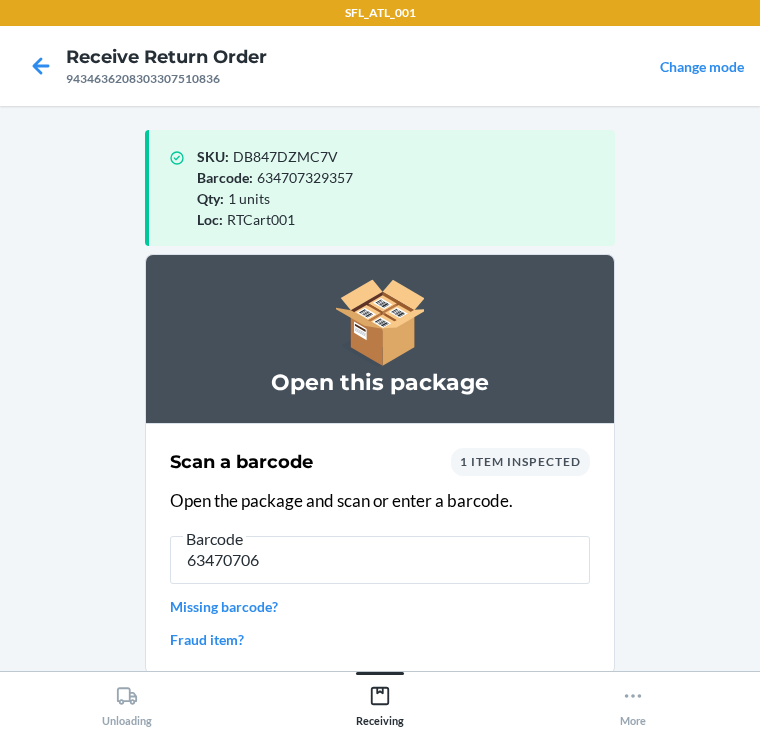 type on "634707065" 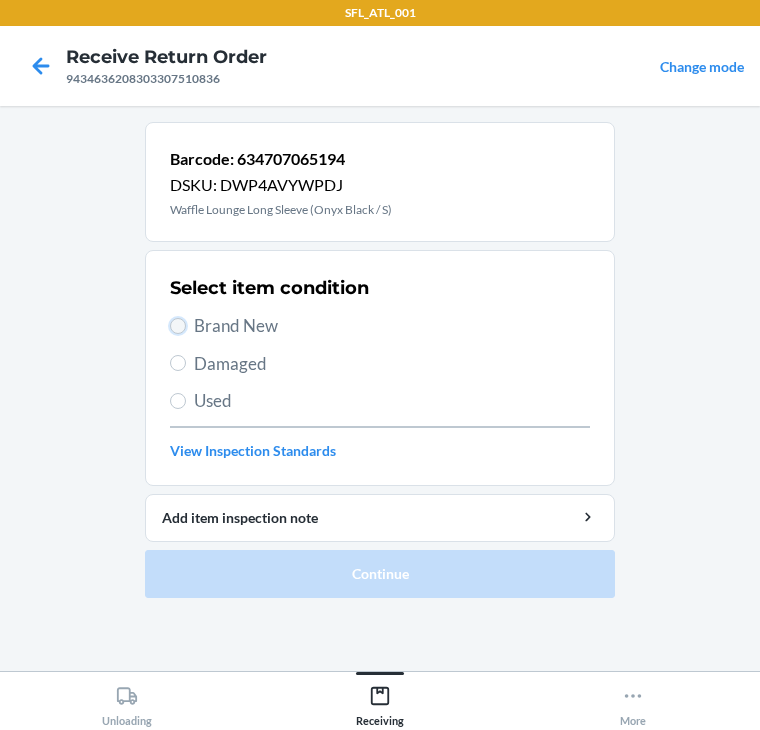 click on "Brand New" at bounding box center [178, 326] 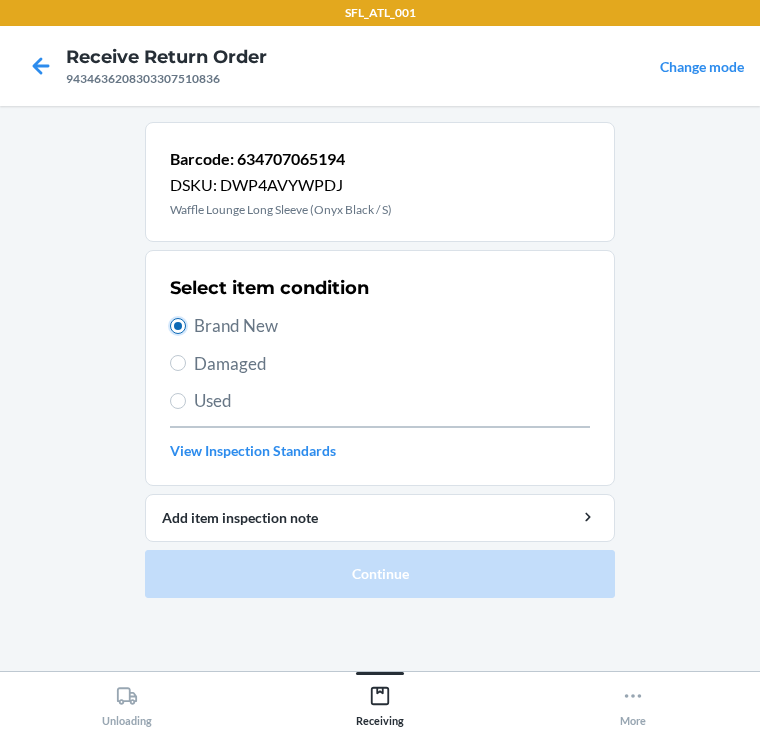 radio on "true" 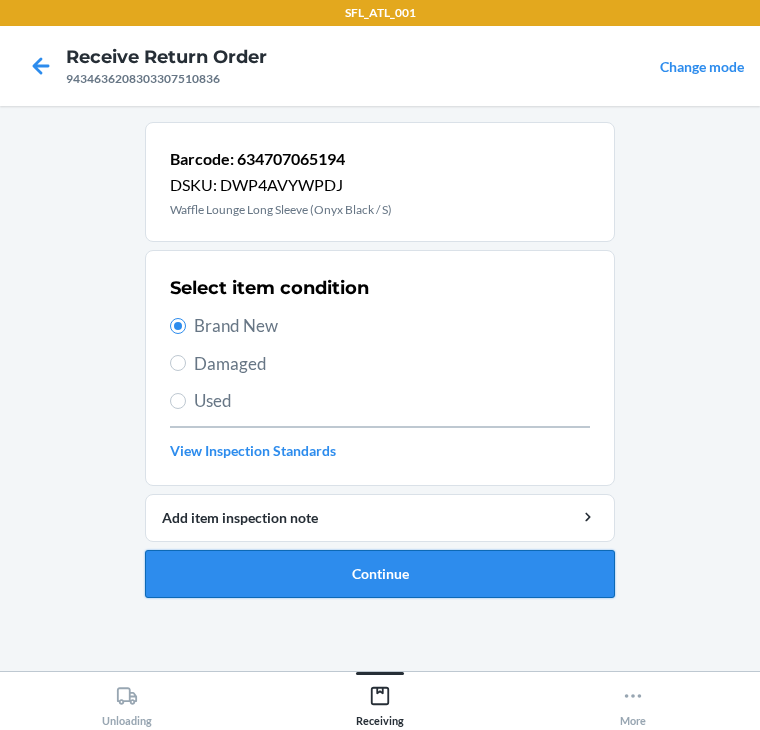 click on "Continue" at bounding box center [380, 574] 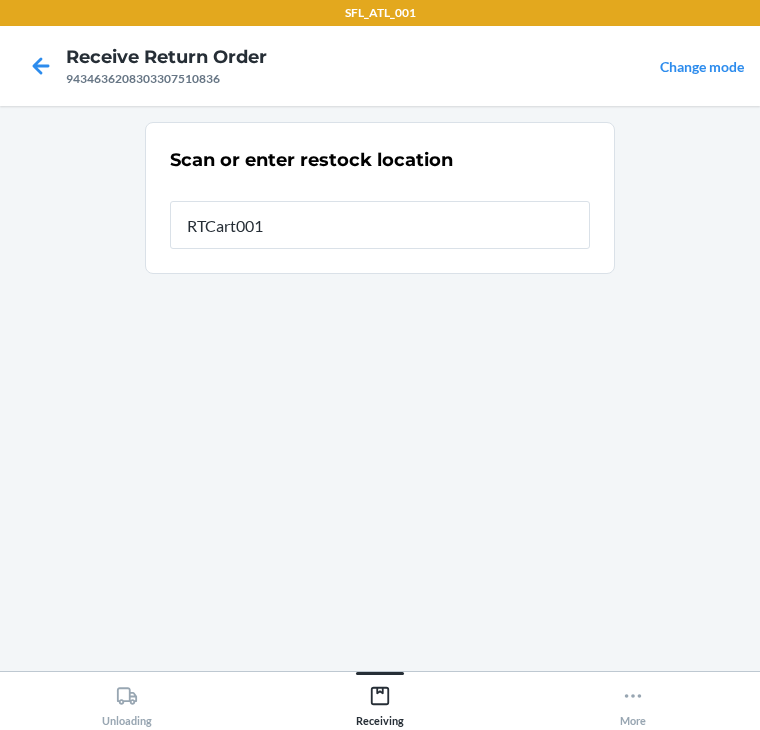 type on "RTCart001" 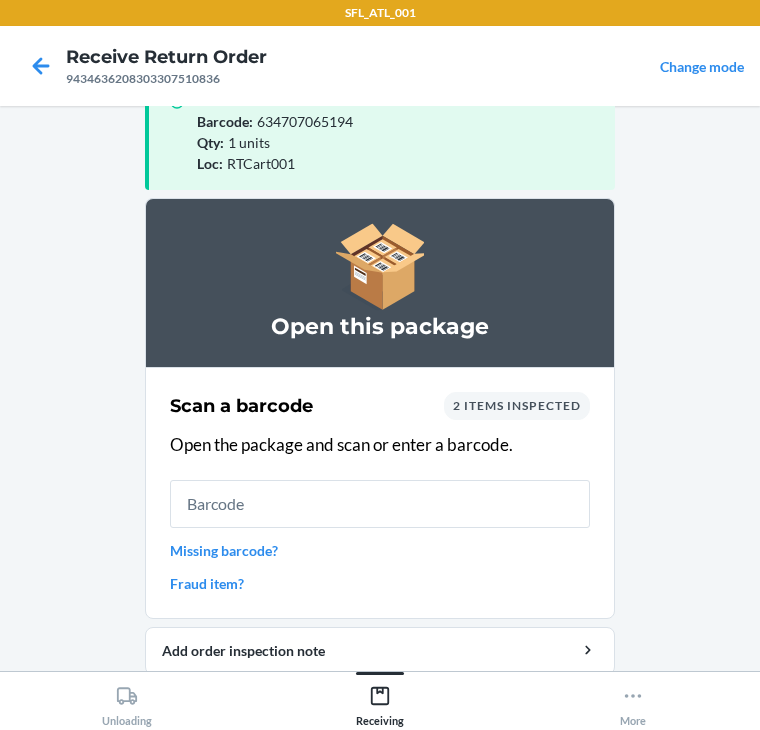 scroll, scrollTop: 130, scrollLeft: 0, axis: vertical 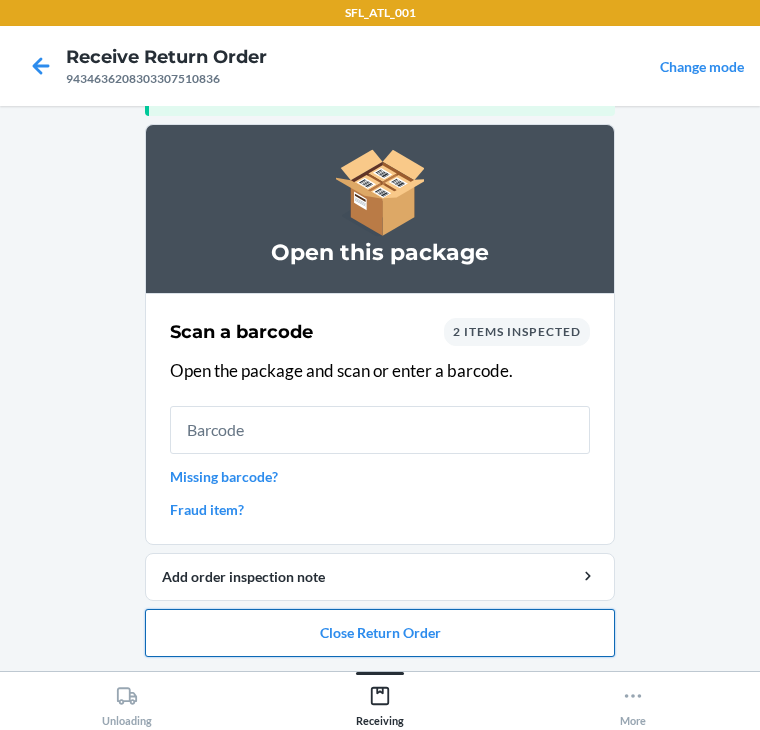 click on "Close Return Order" at bounding box center [380, 633] 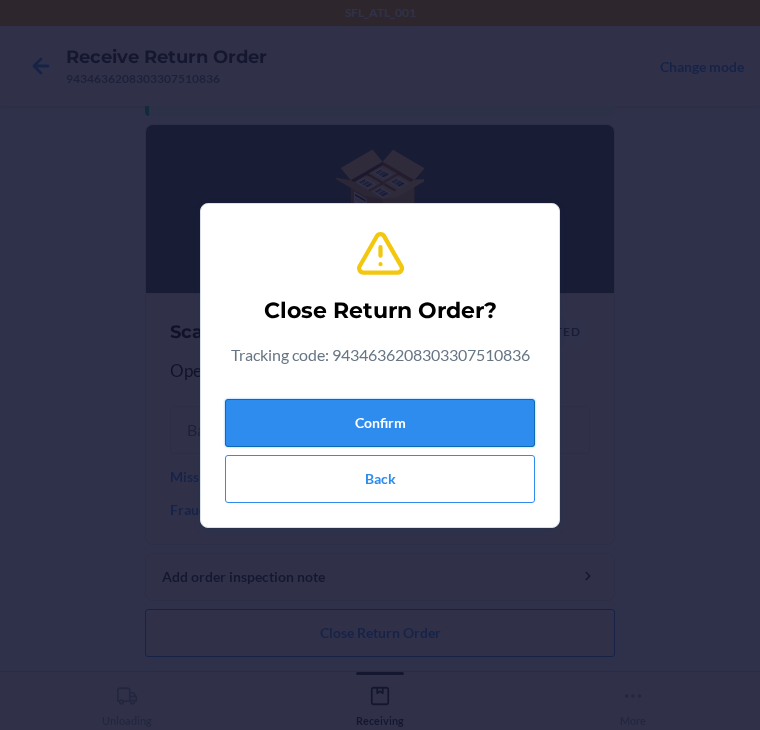 click on "Confirm" at bounding box center [380, 423] 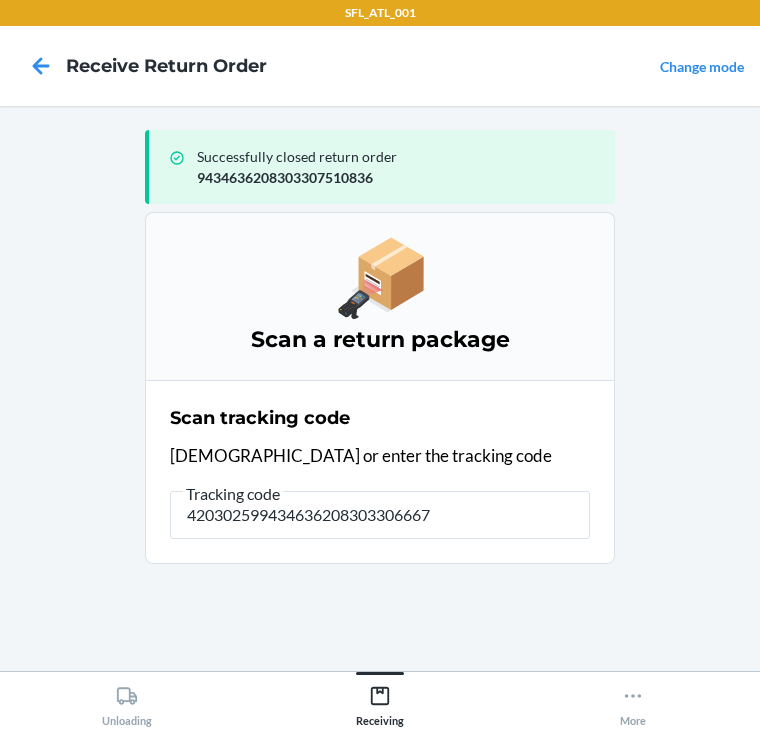 type on "4203025994346362083033066677" 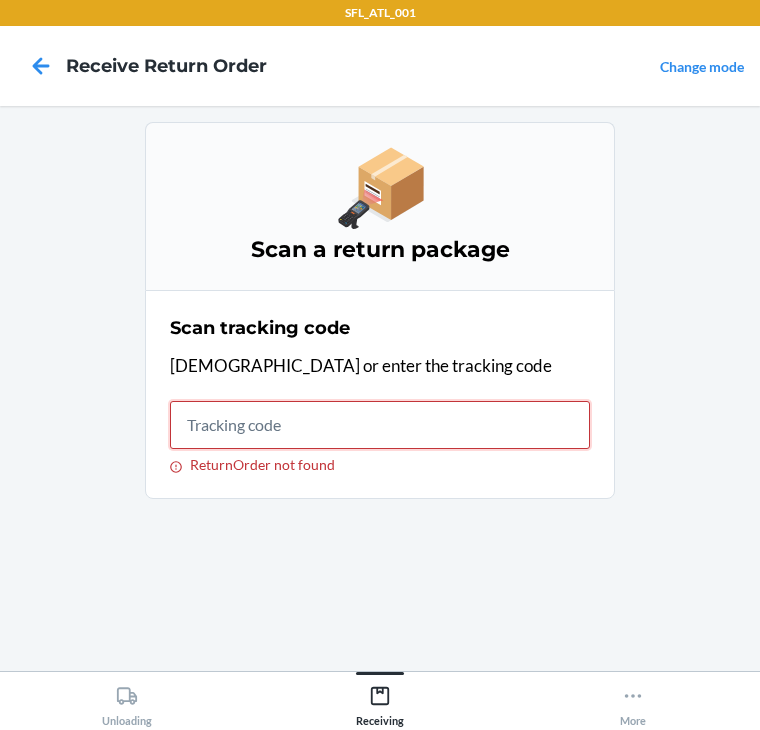click on "ReturnOrder not found" at bounding box center (380, 425) 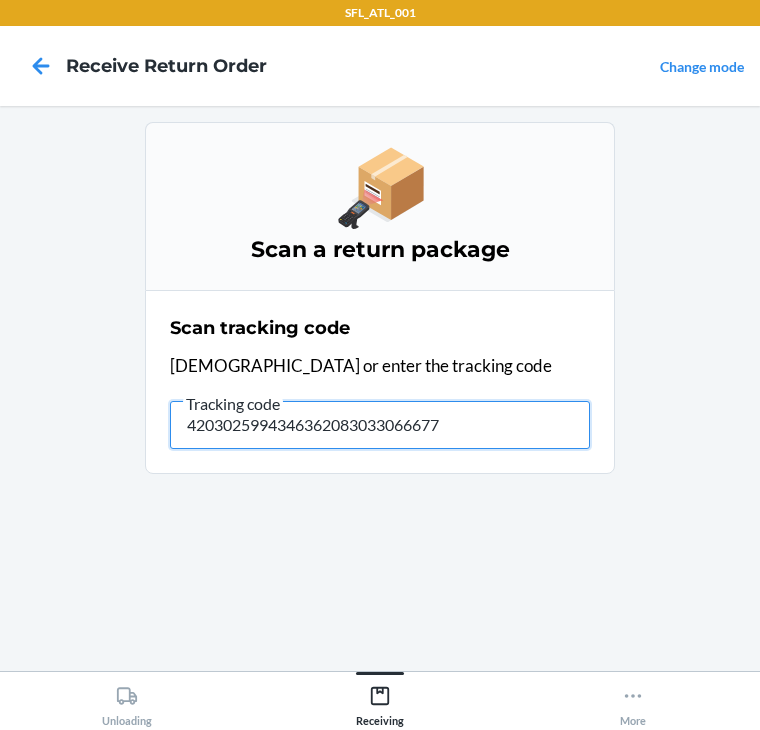 type on "42030259943463620830330666774" 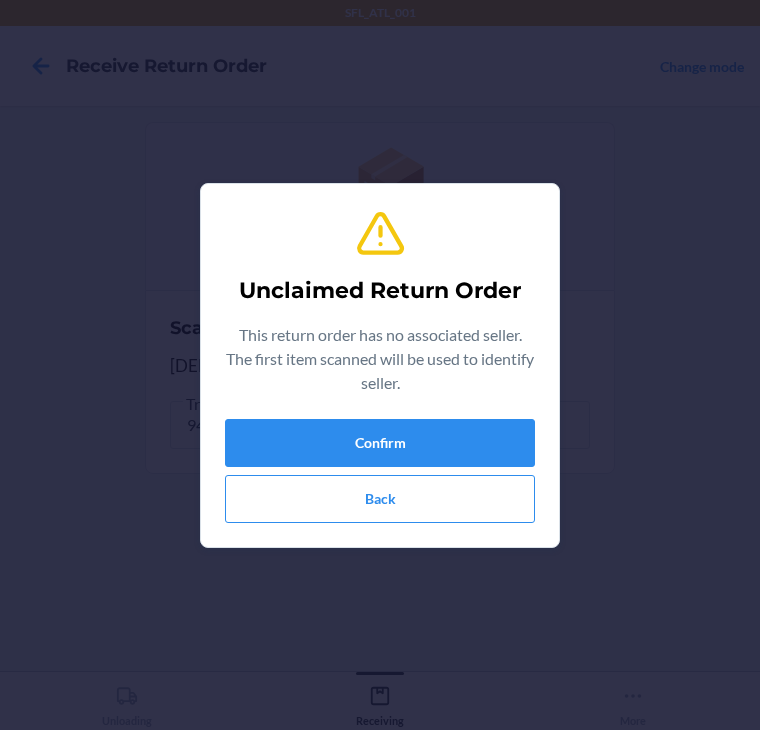 click on "Unclaimed Return Order This return order has no associated seller. The first item scanned will be used to identify seller. Confirm Back" at bounding box center [380, 365] 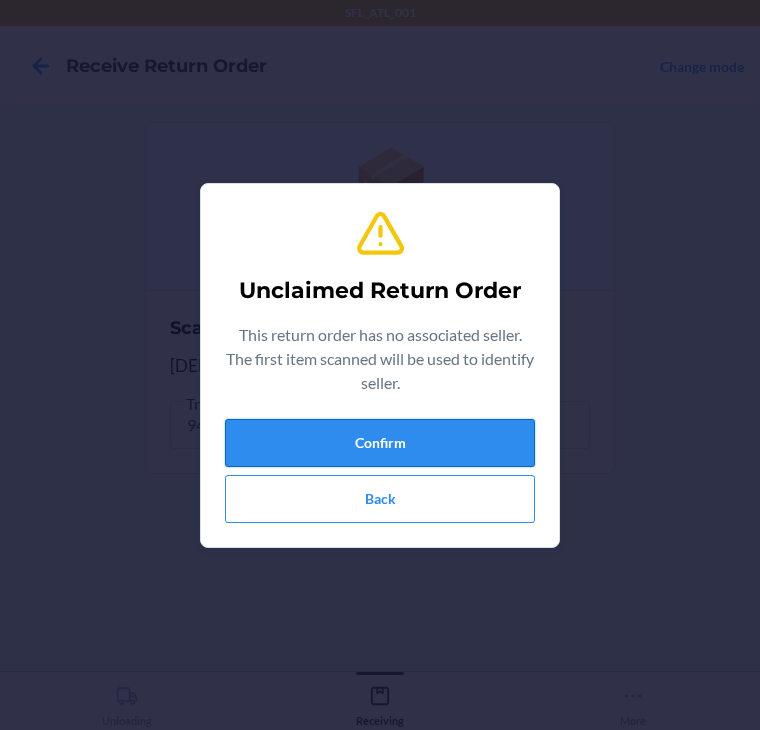 click on "Confirm" at bounding box center [380, 443] 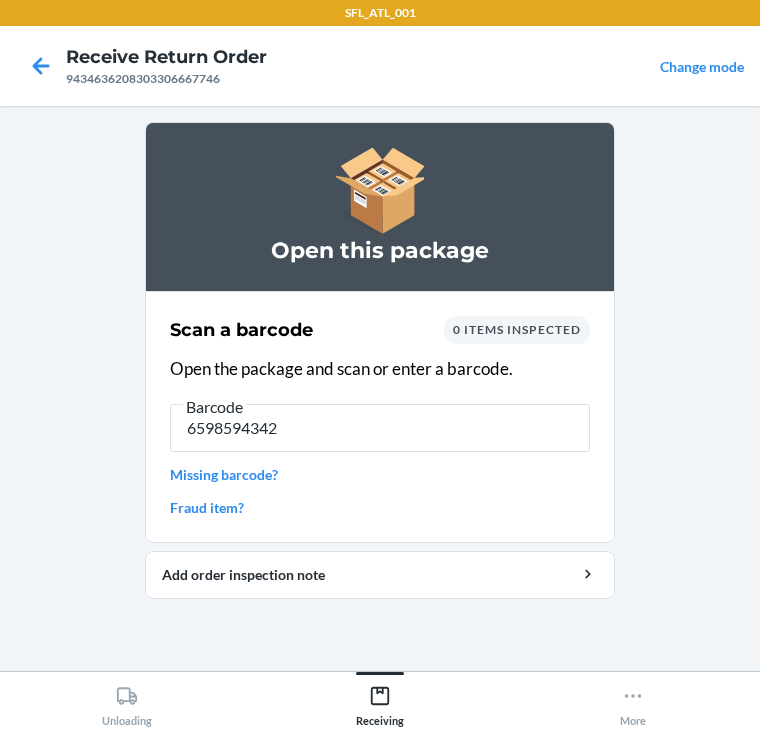 type on "65985943426" 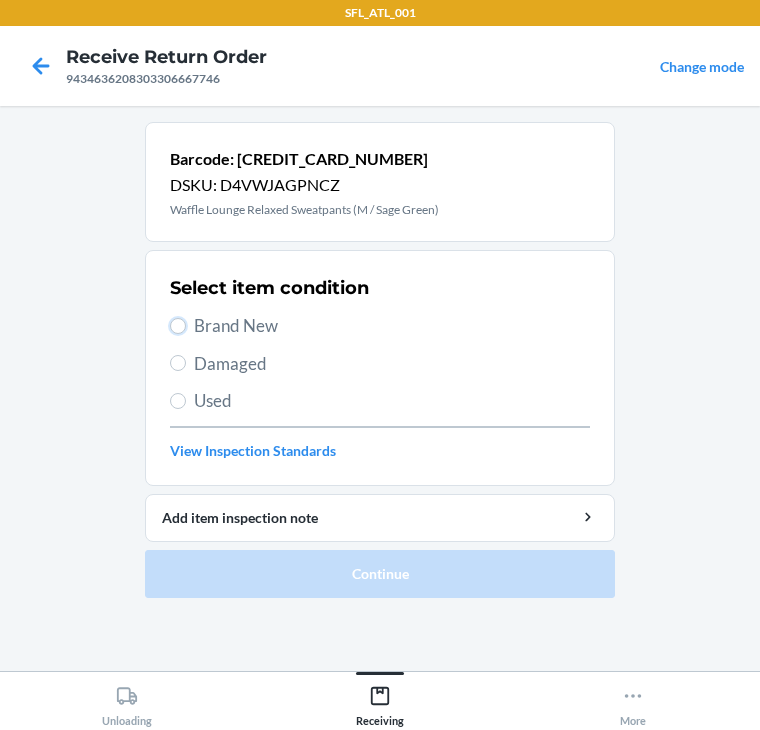 drag, startPoint x: 178, startPoint y: 324, endPoint x: 192, endPoint y: 376, distance: 53.851646 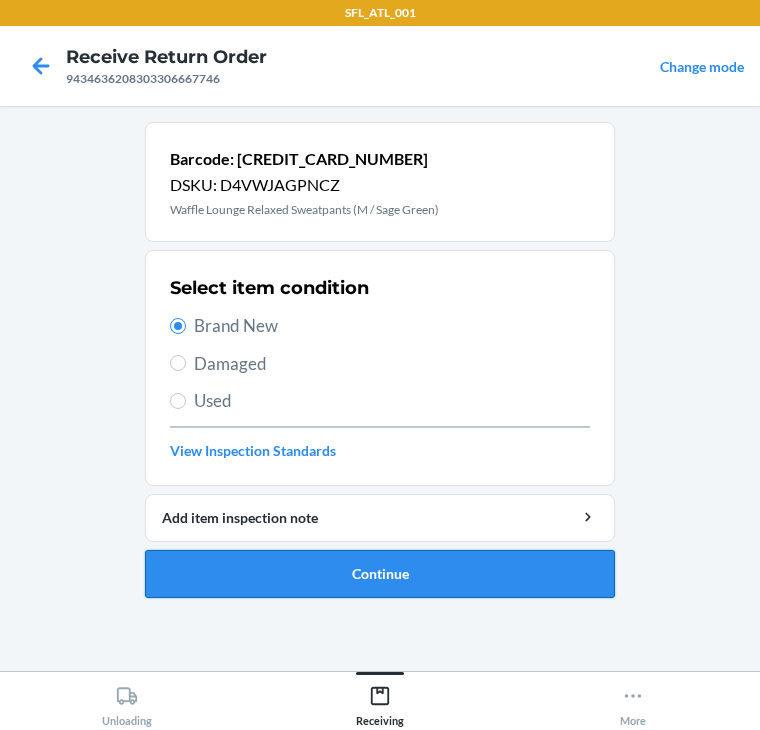 click on "Continue" at bounding box center (380, 574) 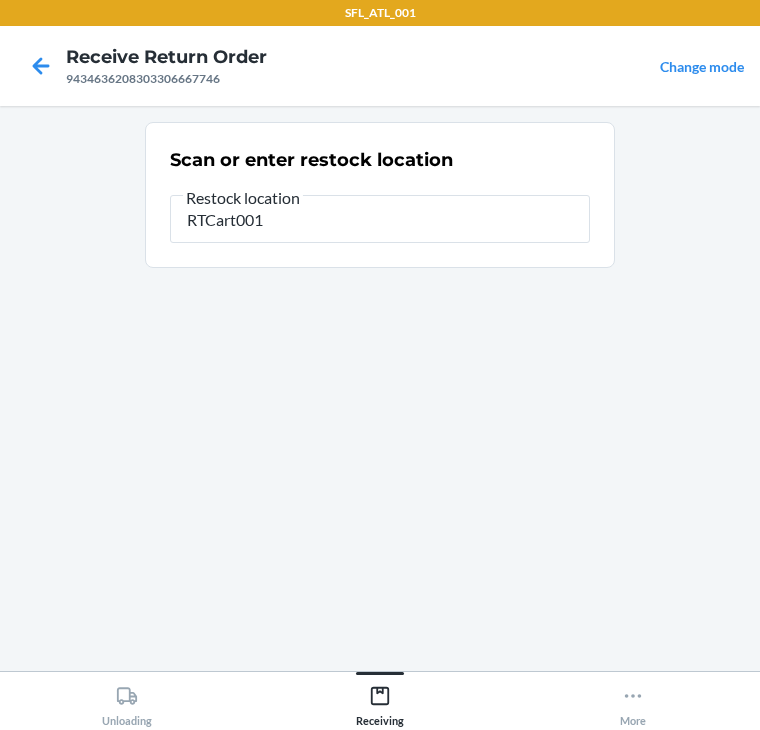 type on "RTCart001" 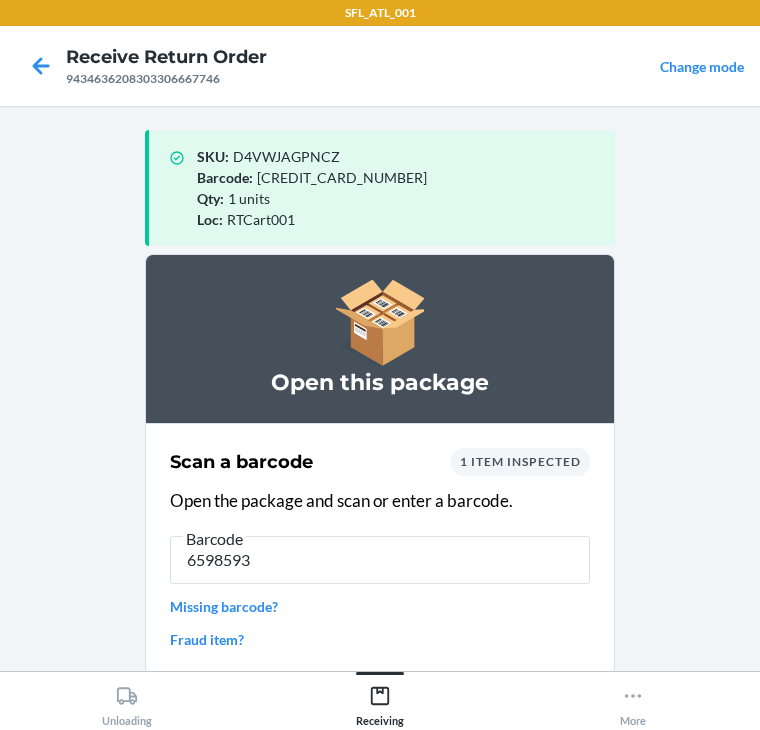 type on "65985933" 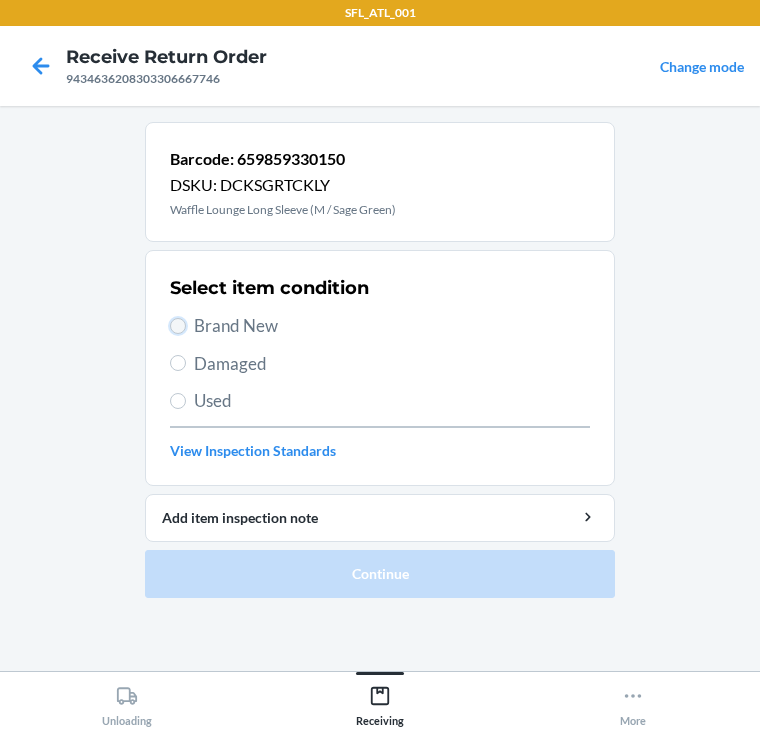click on "Brand New" at bounding box center [178, 326] 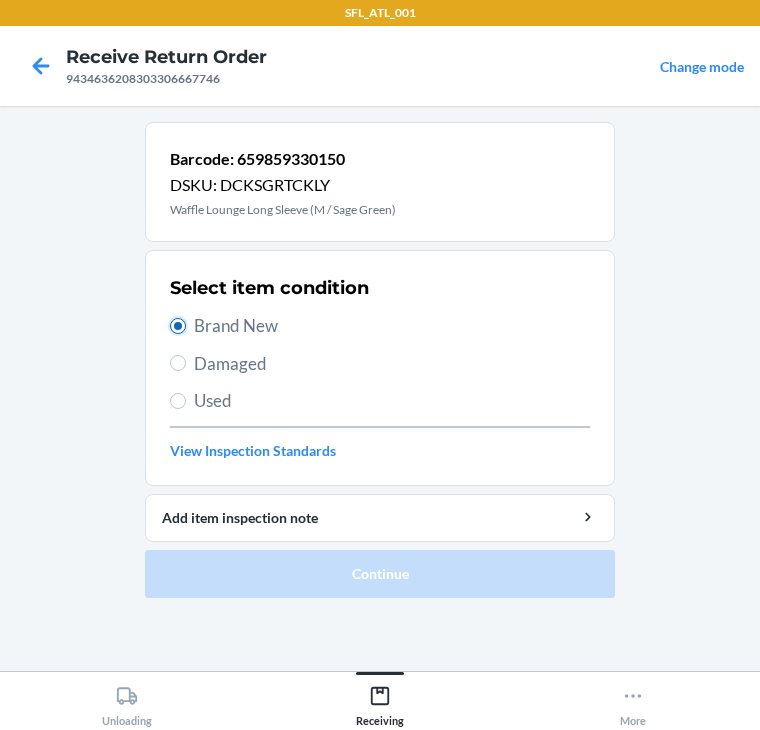 radio on "true" 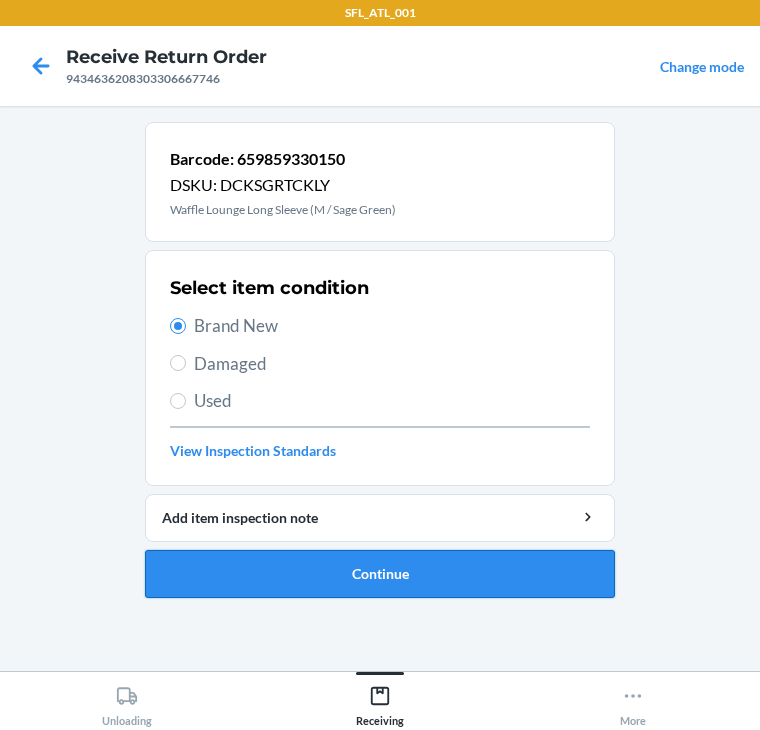 click on "Continue" at bounding box center [380, 574] 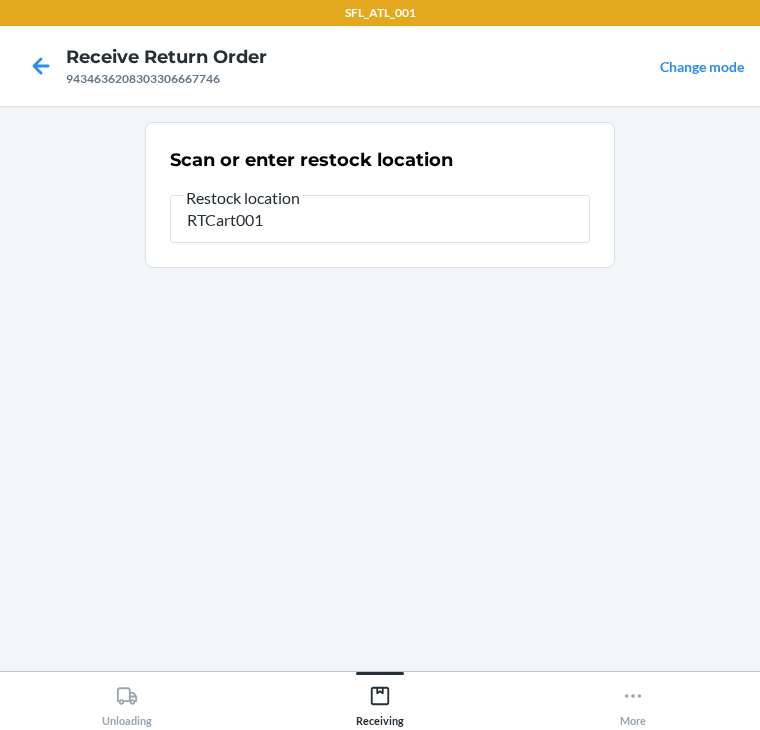 type on "RTCart001" 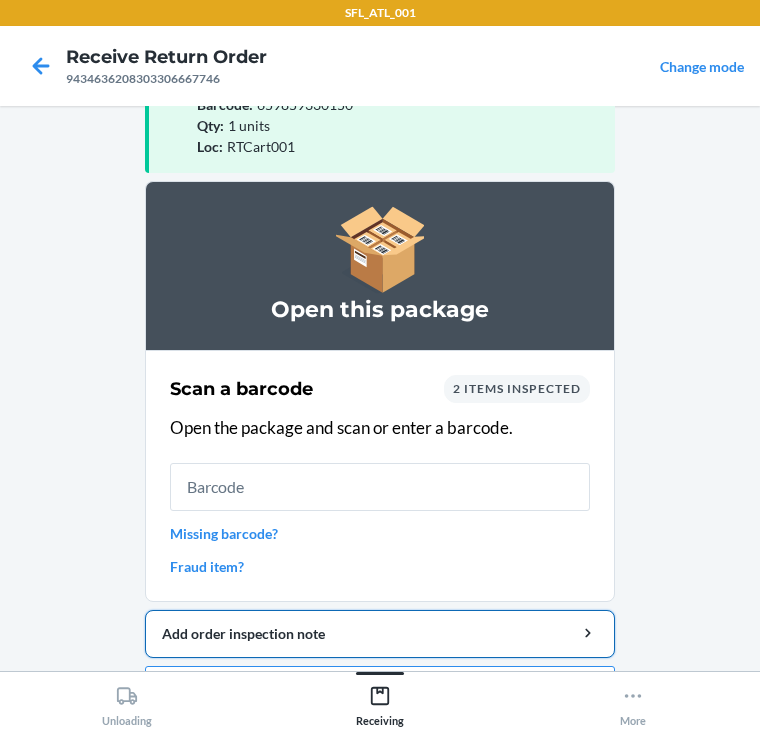 scroll, scrollTop: 130, scrollLeft: 0, axis: vertical 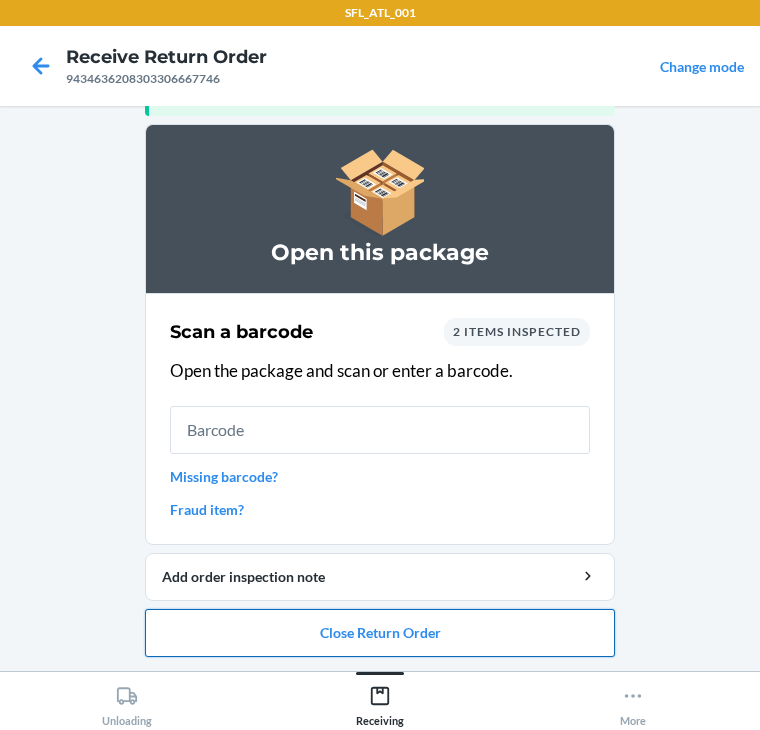 click on "Close Return Order" at bounding box center [380, 633] 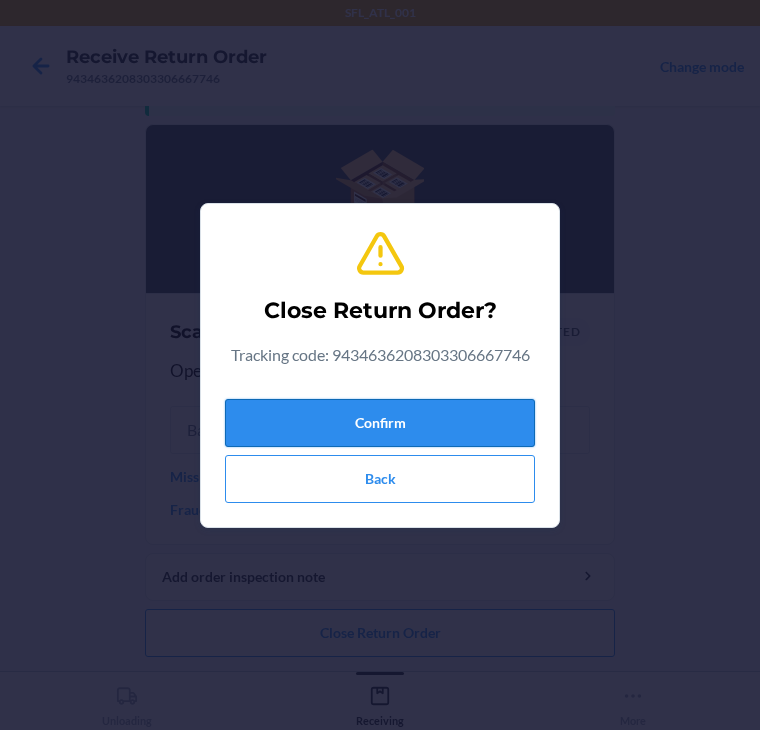 click on "Confirm" at bounding box center [380, 423] 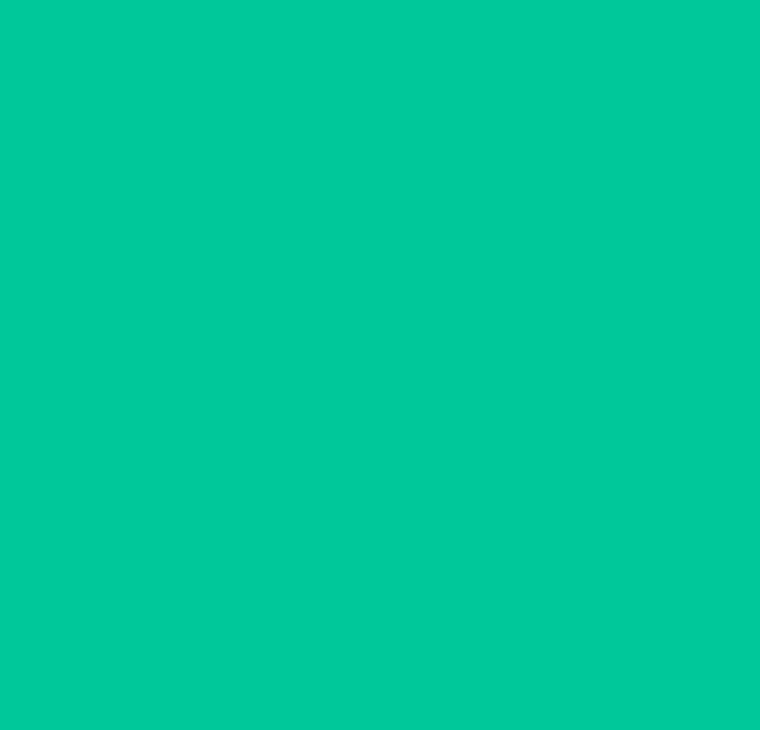 scroll, scrollTop: 0, scrollLeft: 0, axis: both 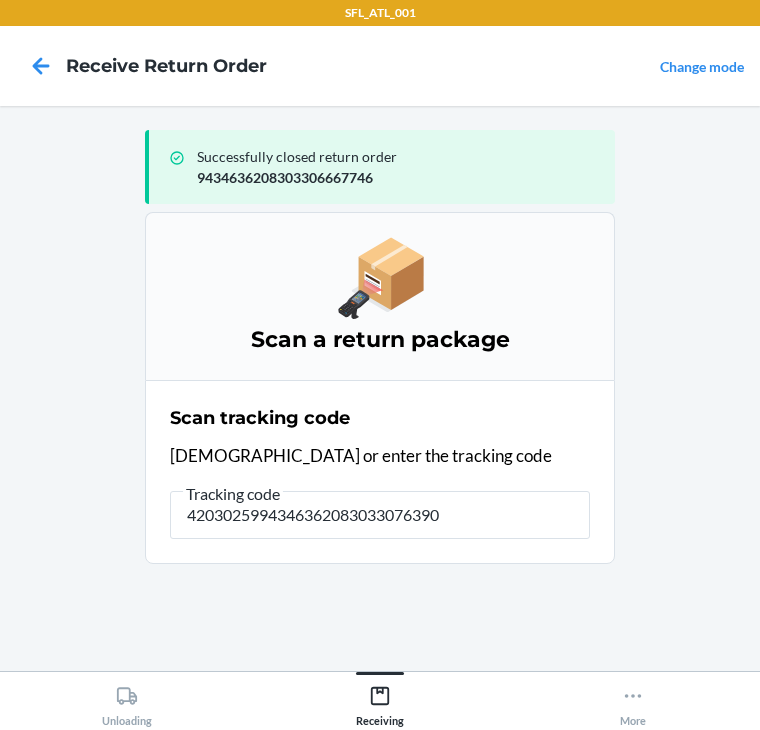 type on "42030259943463620830330763903" 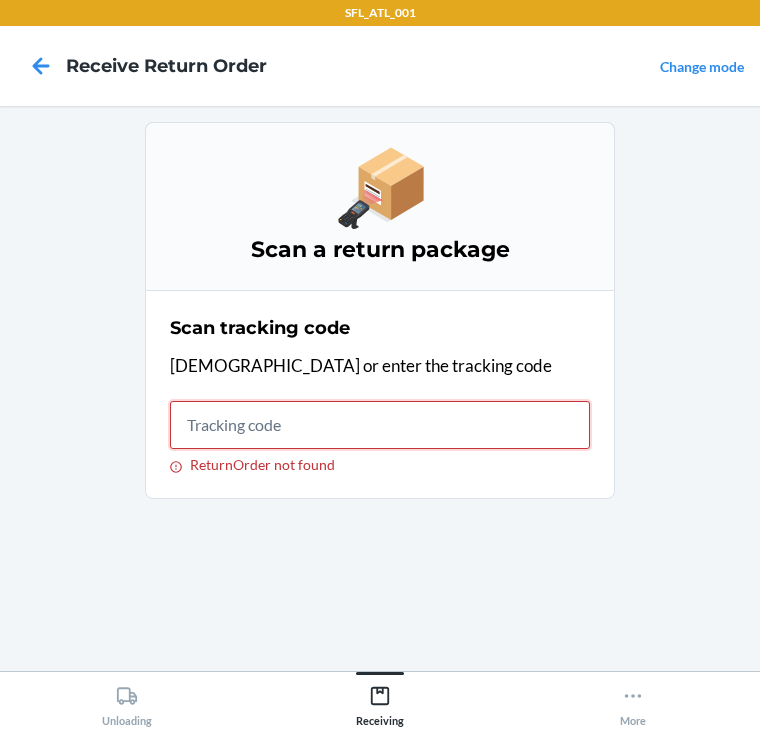 click on "ReturnOrder not found" at bounding box center [380, 425] 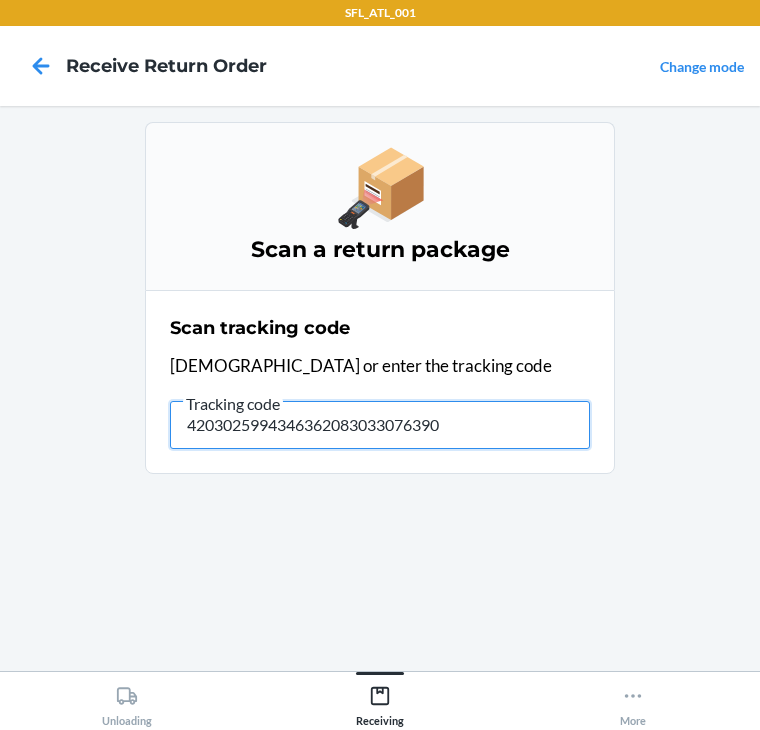 type on "42030259943463620830330763903" 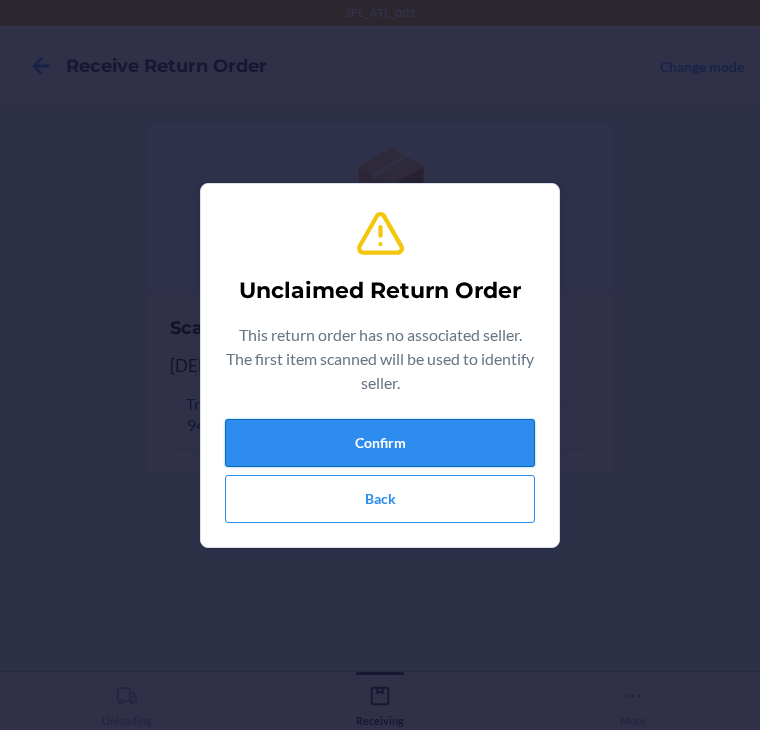 click on "Confirm" at bounding box center [380, 443] 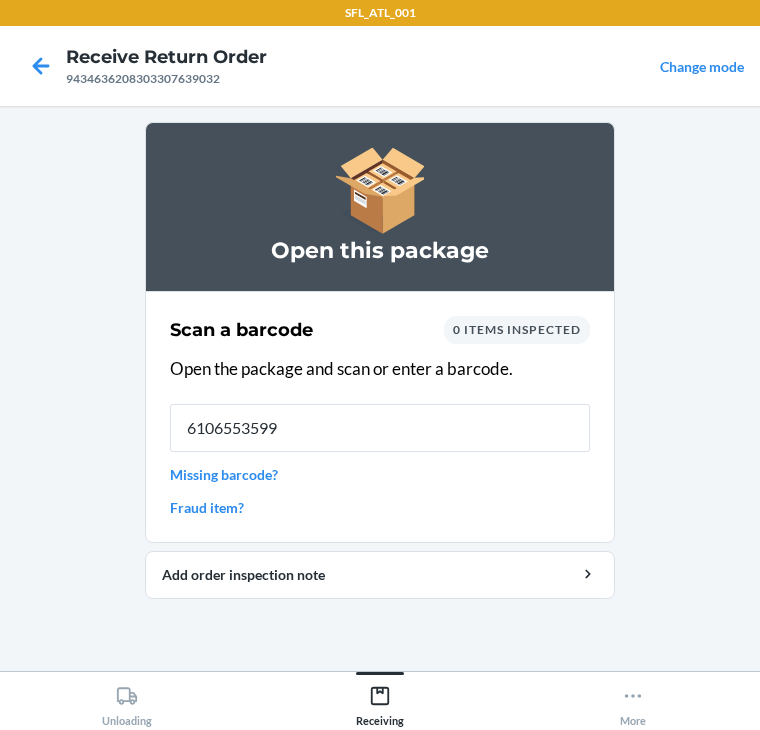 type on "61065535994" 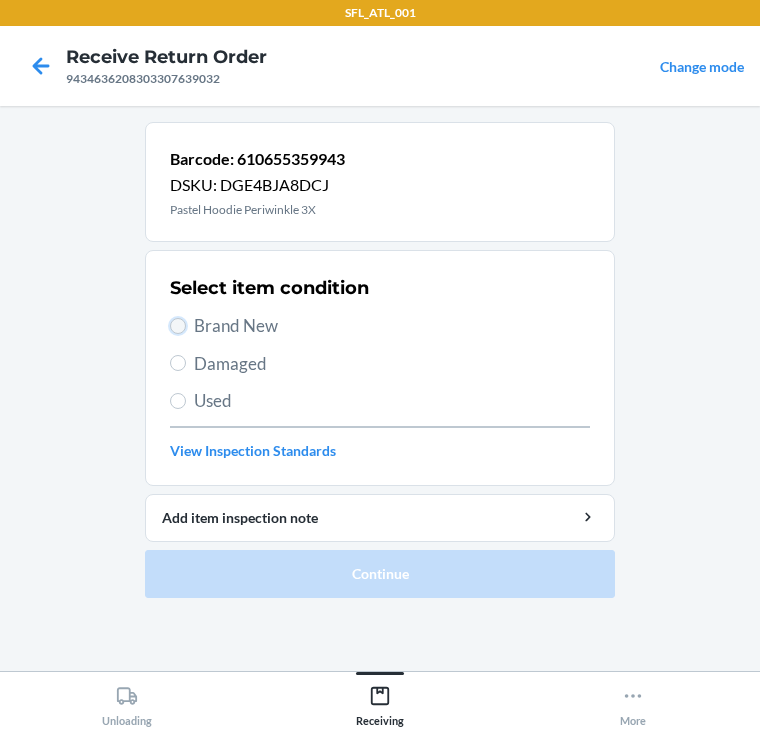 click on "Brand New" at bounding box center [178, 326] 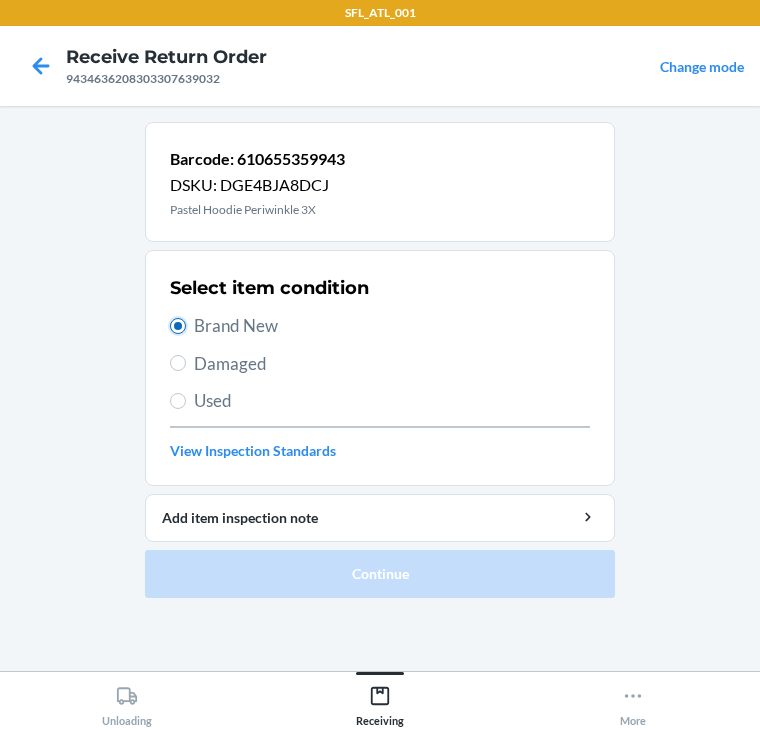 radio on "true" 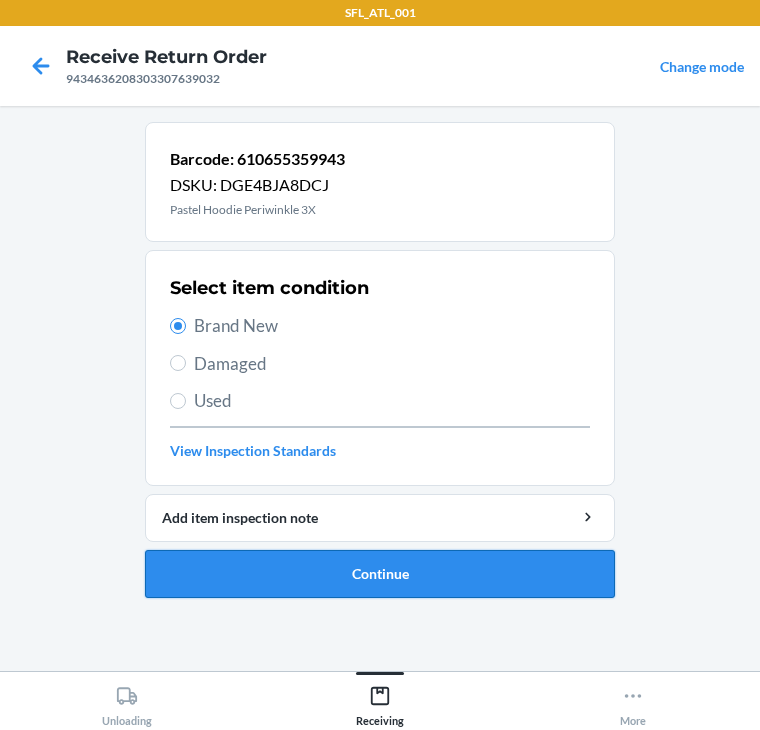 click on "Continue" at bounding box center (380, 574) 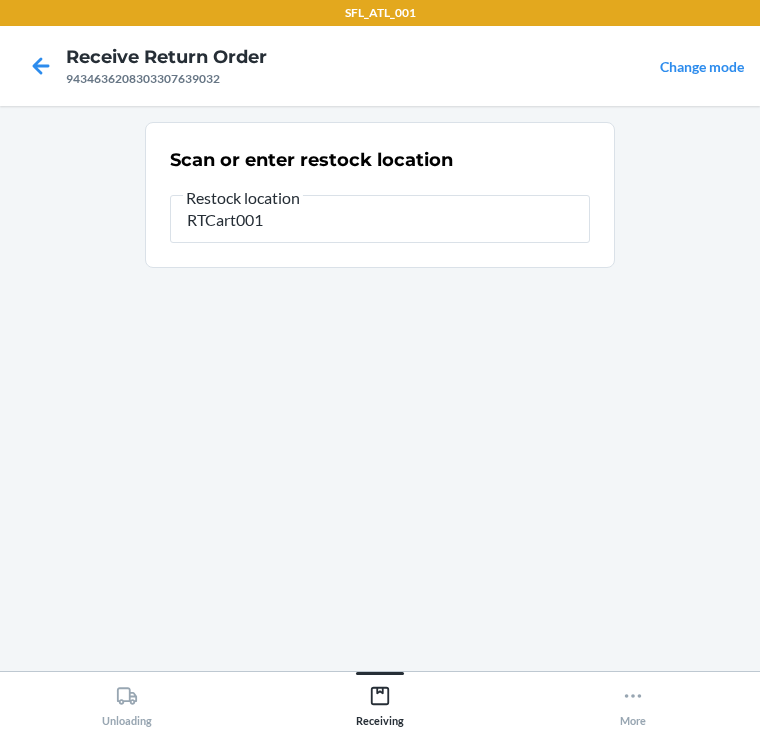type on "RTCart001" 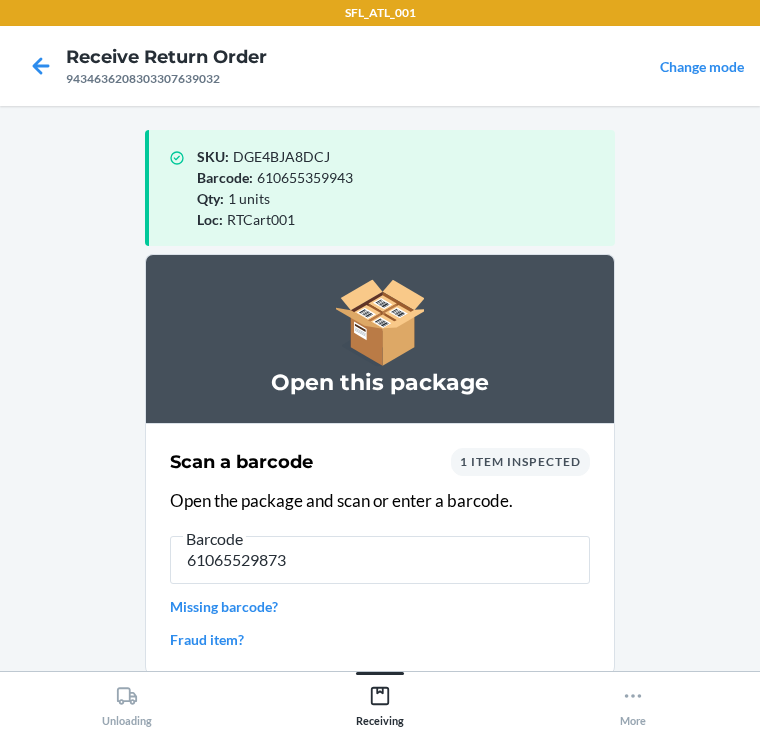 type on "610655298730" 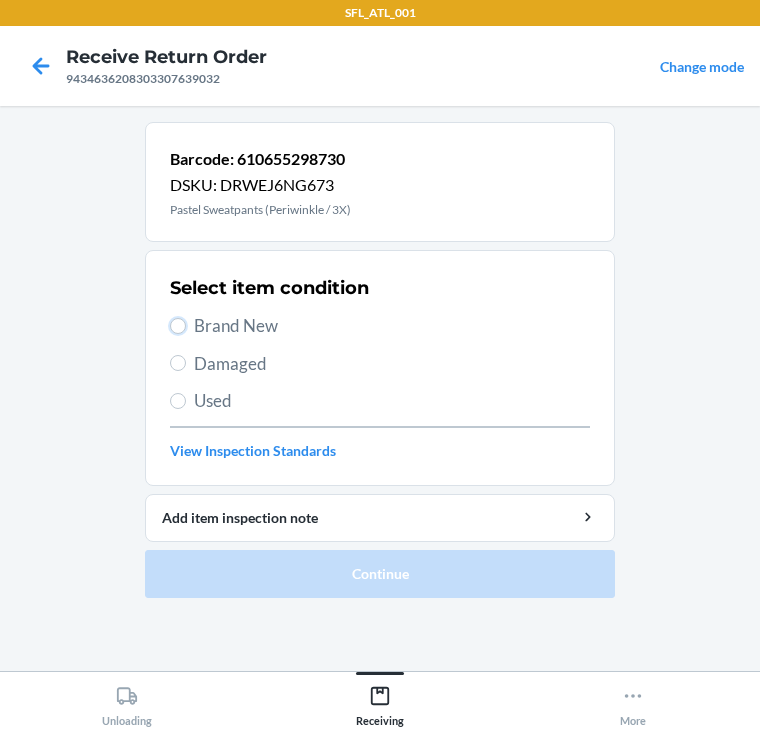 drag, startPoint x: 181, startPoint y: 323, endPoint x: 184, endPoint y: 380, distance: 57.07889 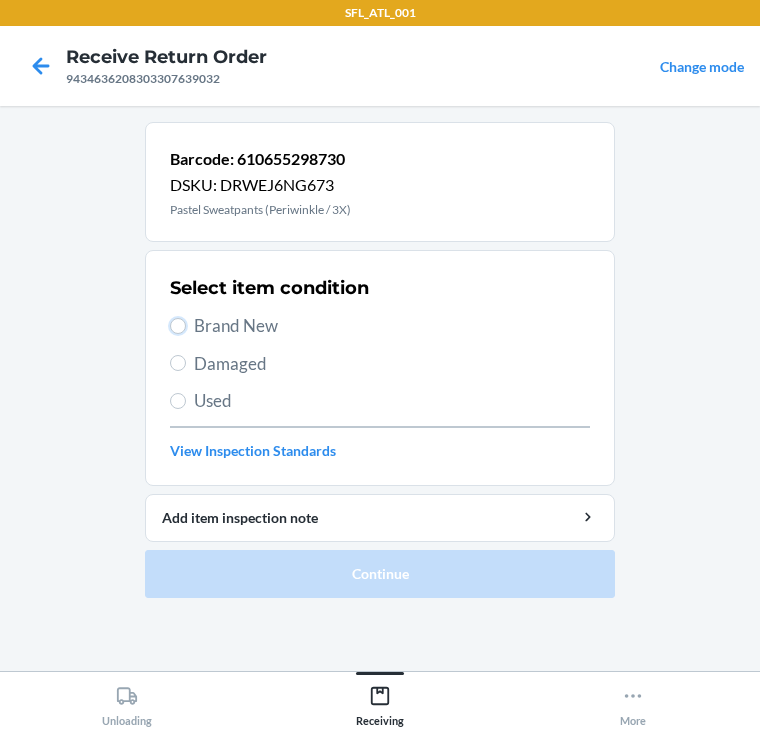 click on "Brand New" at bounding box center (178, 326) 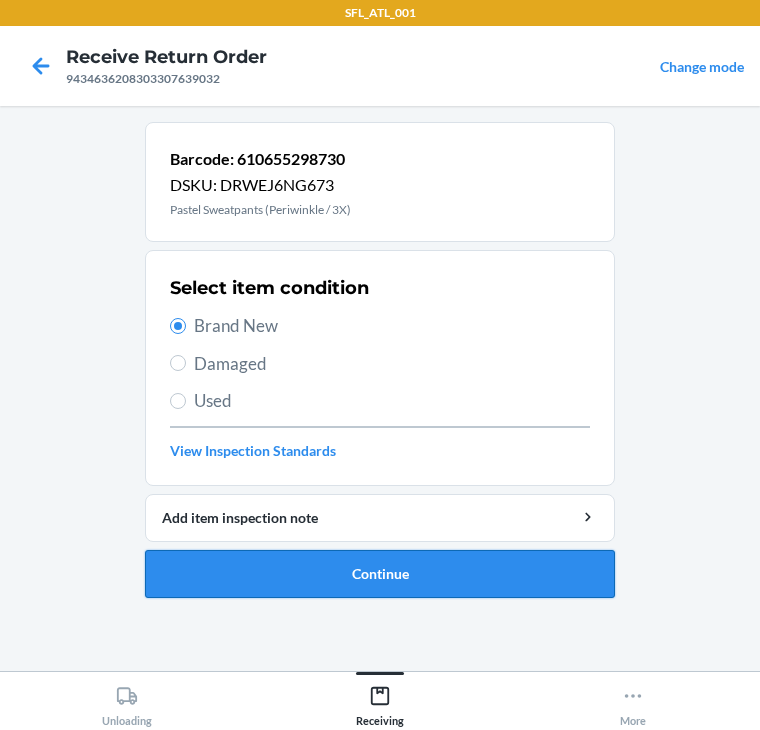 click on "Continue" at bounding box center [380, 574] 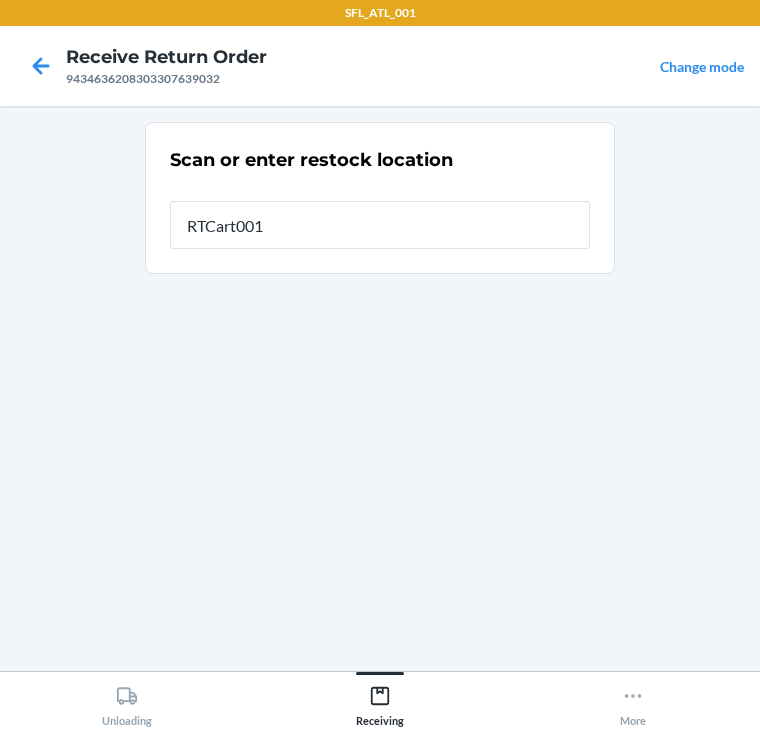 type on "RTCart001" 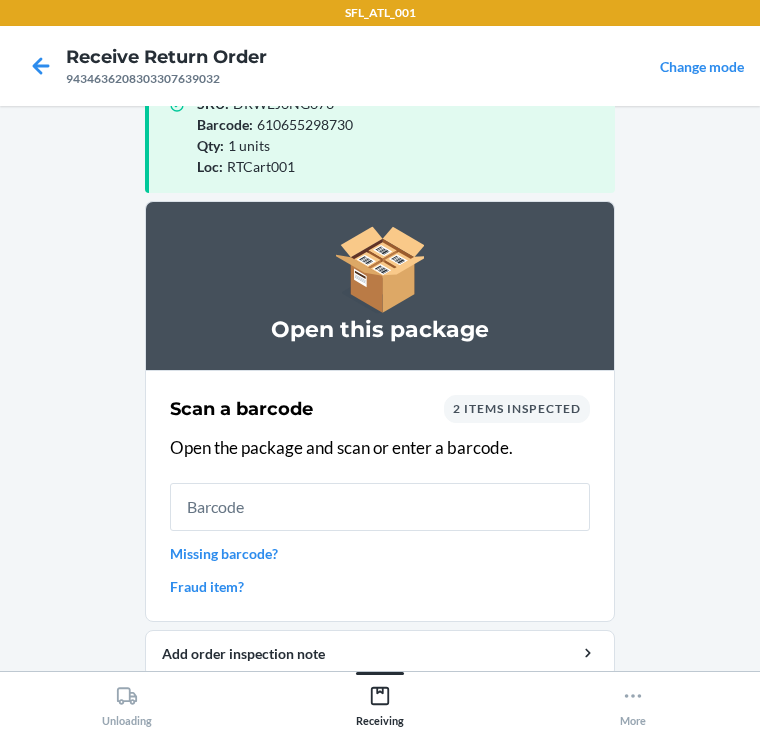scroll, scrollTop: 130, scrollLeft: 0, axis: vertical 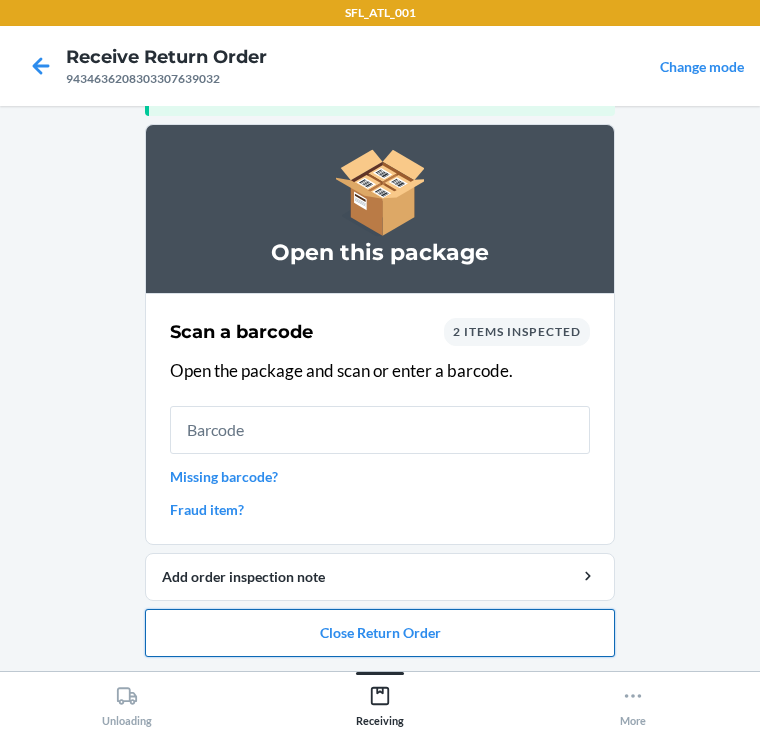 click on "Close Return Order" at bounding box center (380, 633) 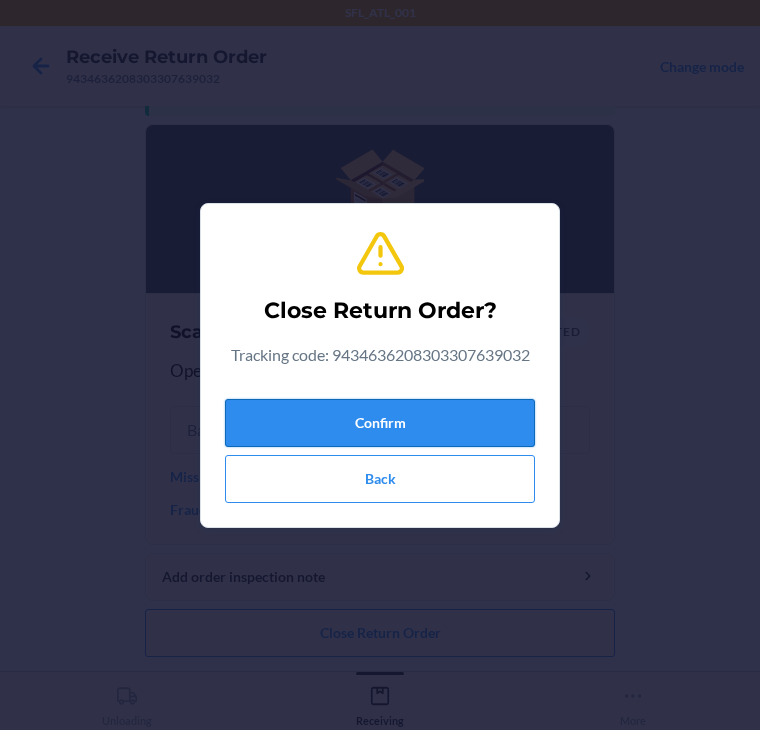 click on "Confirm" at bounding box center [380, 423] 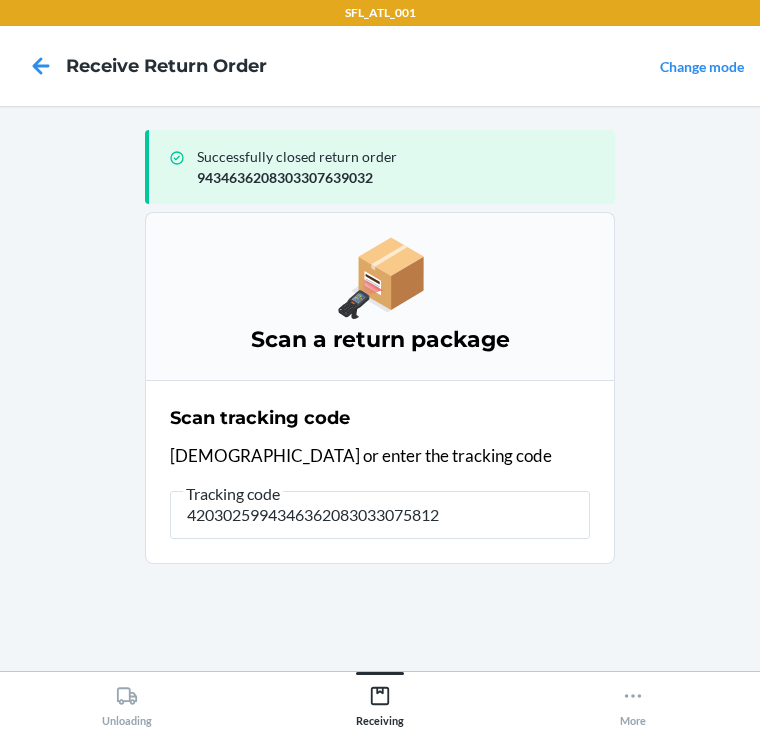 type on "42030259943463620830330758124" 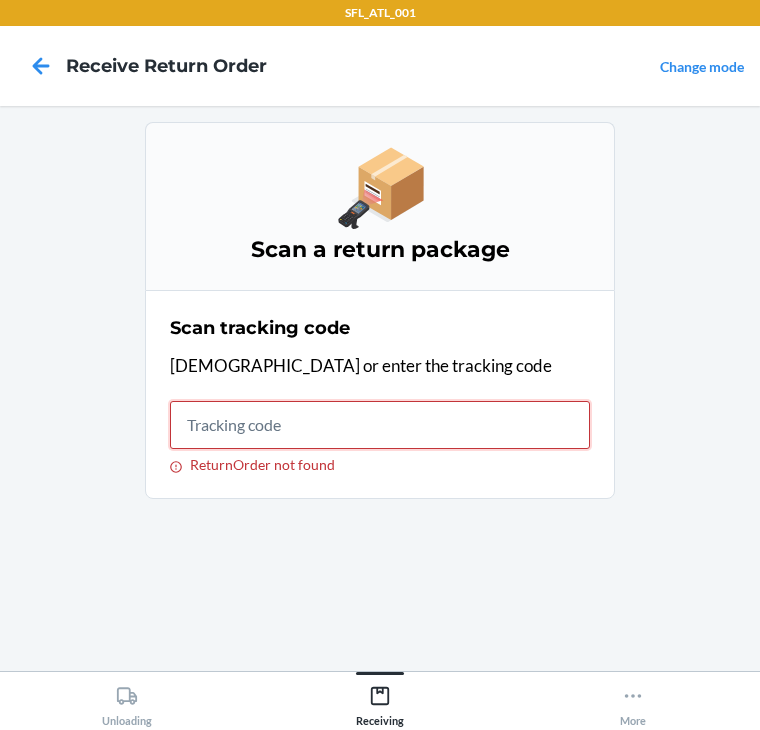 click on "ReturnOrder not found" at bounding box center (380, 425) 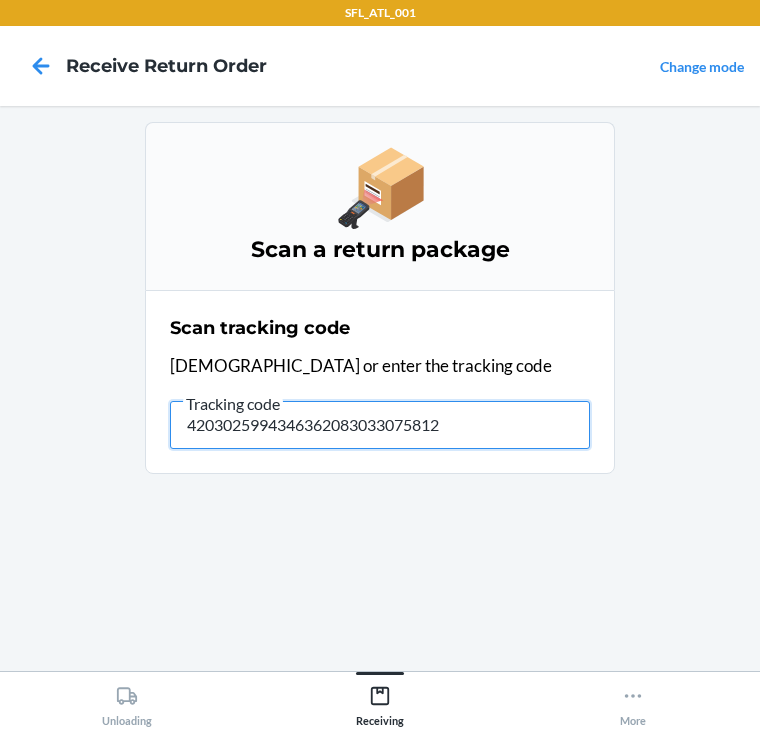 type on "42030259943463620830330758124" 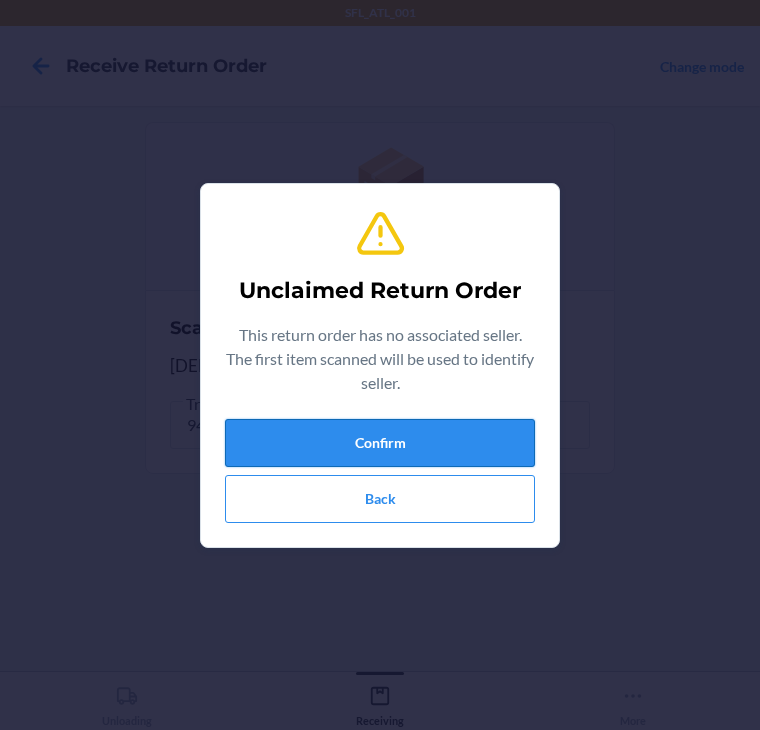 click on "Confirm" at bounding box center (380, 443) 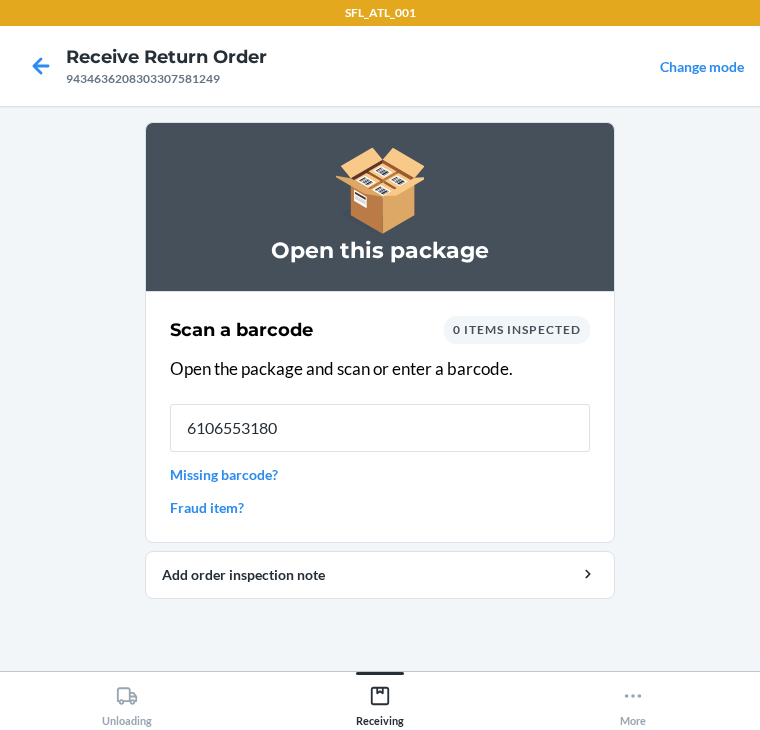type on "61065531803" 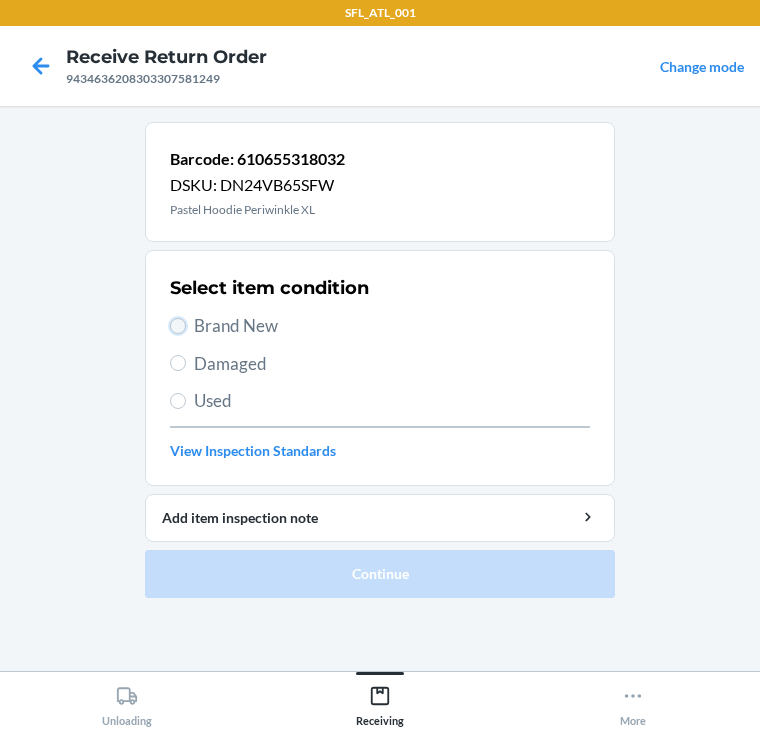 click on "Brand New" at bounding box center (178, 326) 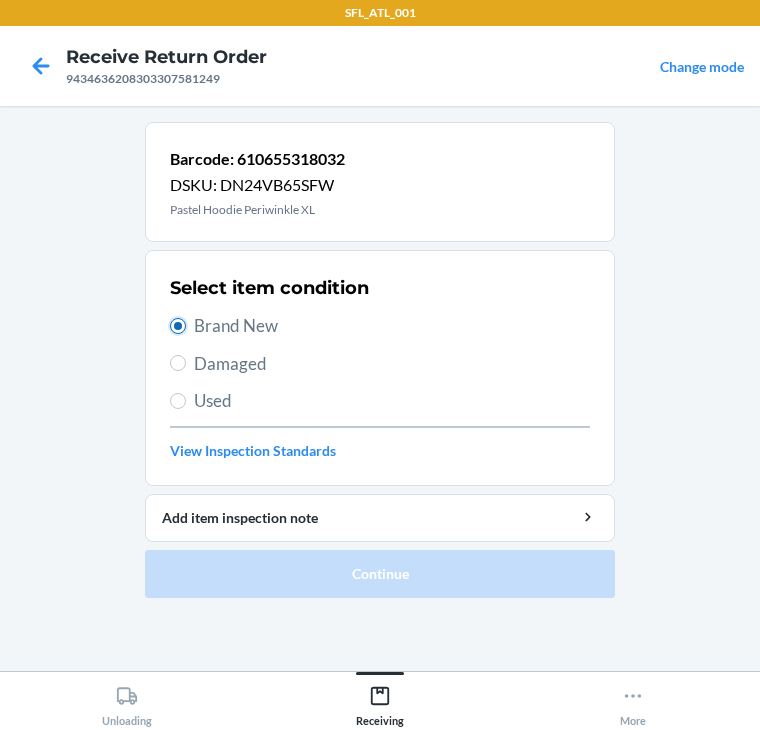radio on "true" 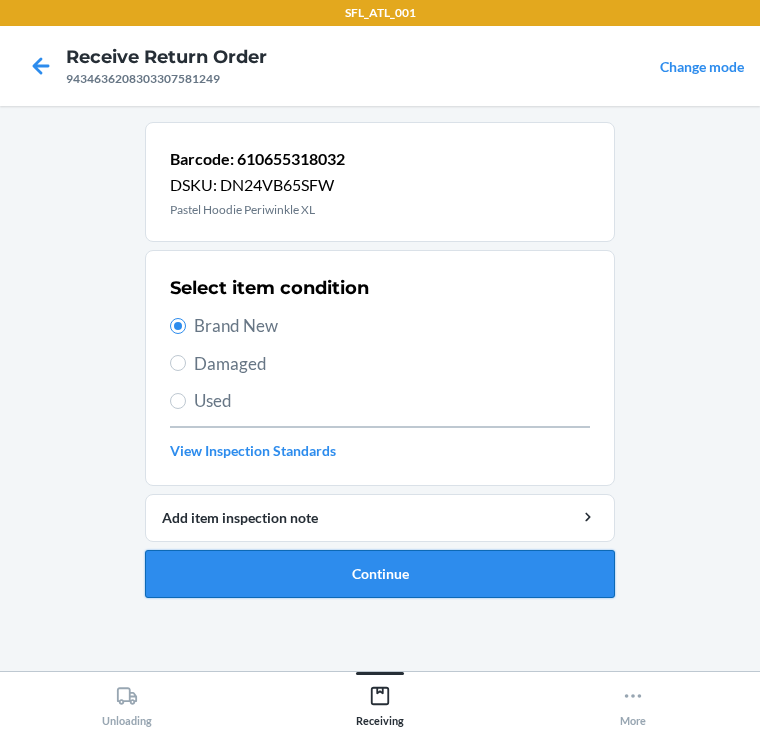 click on "Continue" at bounding box center (380, 574) 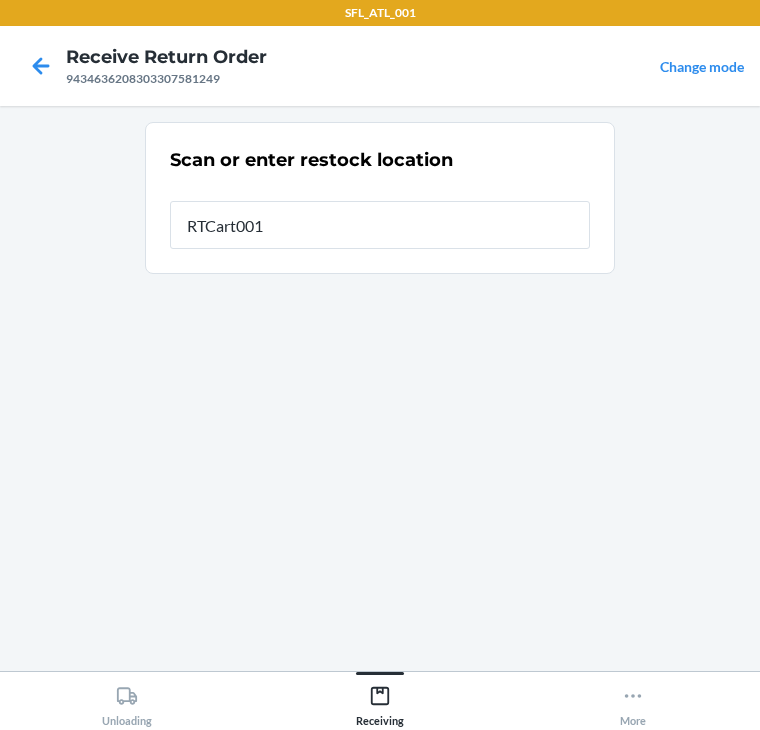 type on "RTCart001" 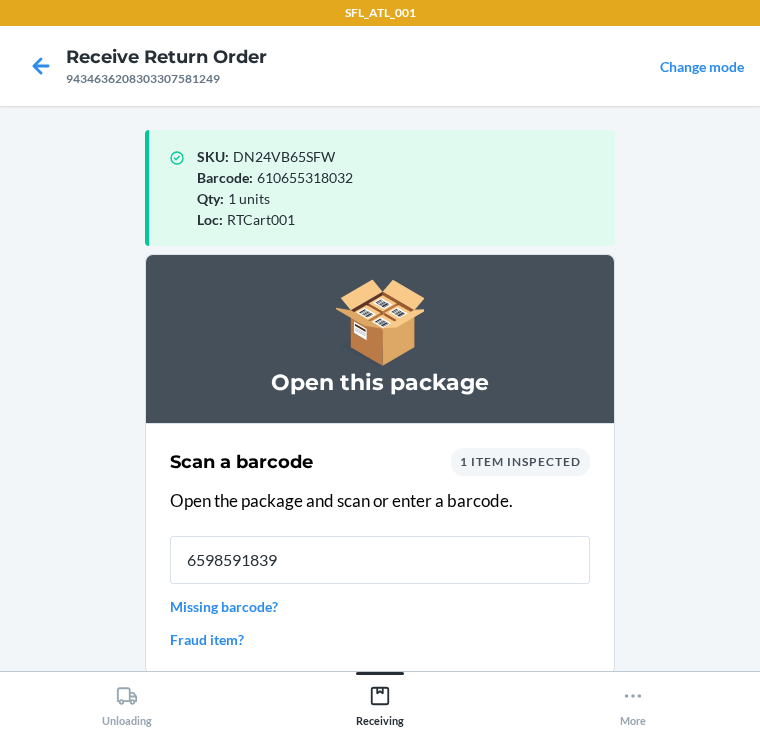 type on "65985918393" 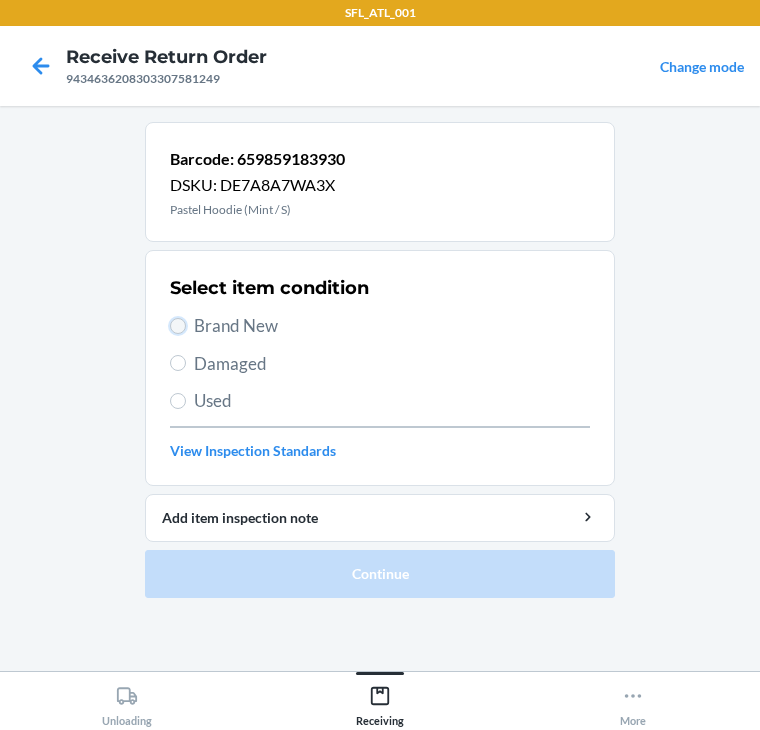 click on "Brand New" at bounding box center [178, 326] 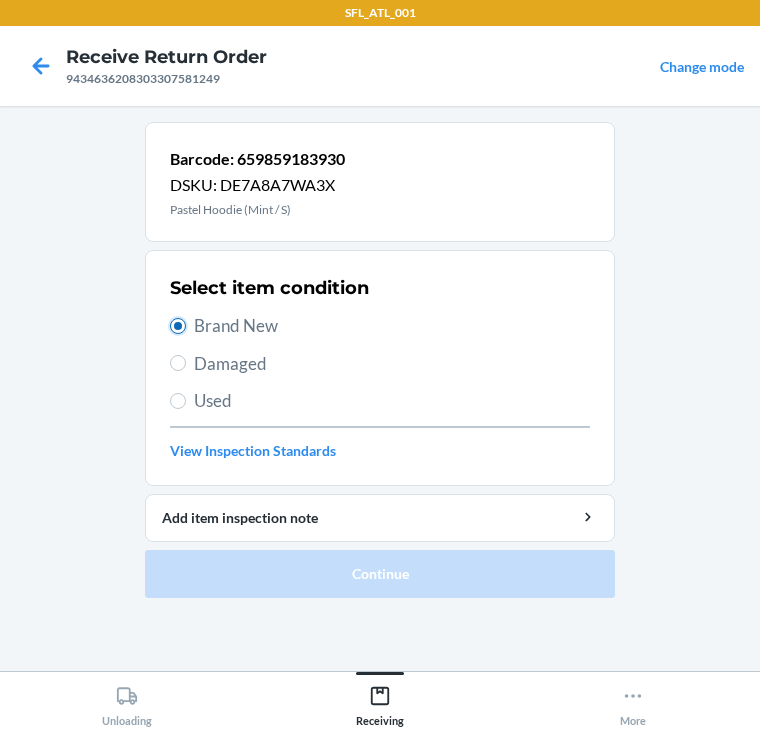 radio on "true" 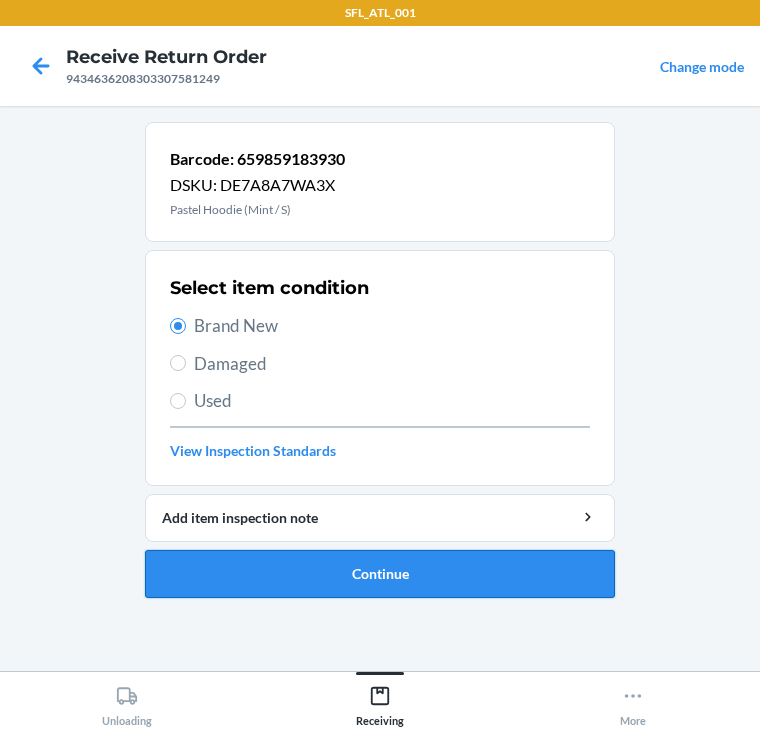 click on "Continue" at bounding box center [380, 574] 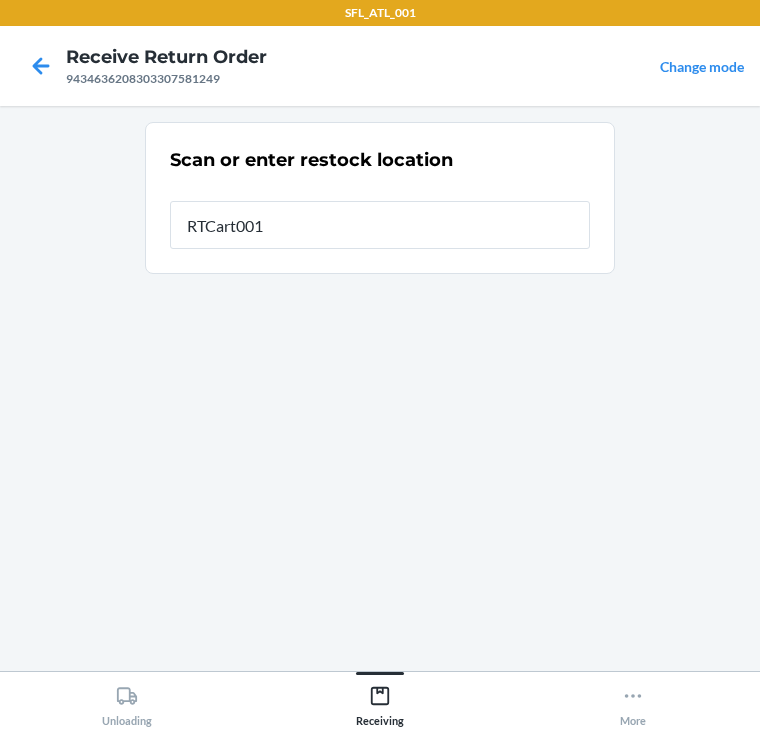 type on "RTCart001" 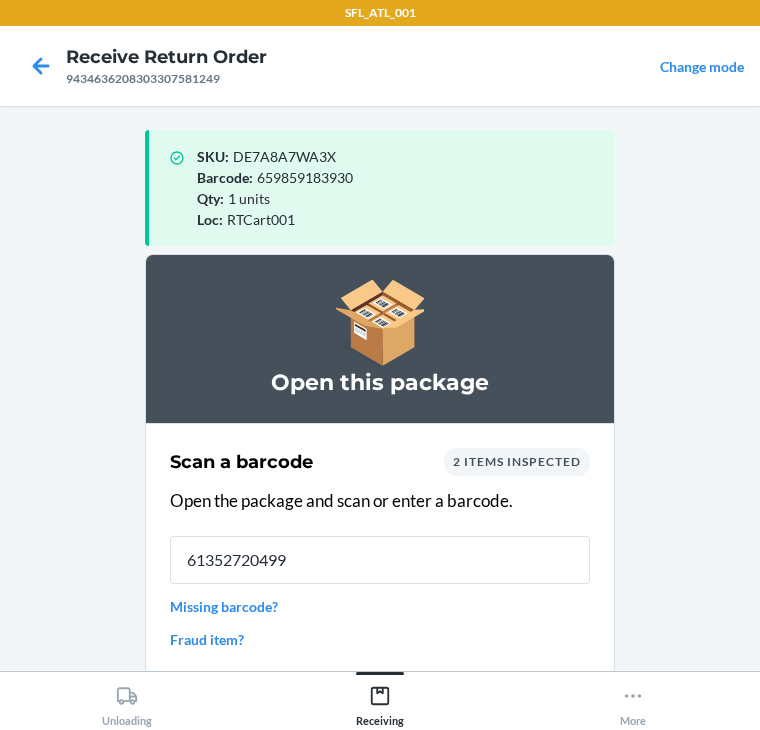 type on "613527204990" 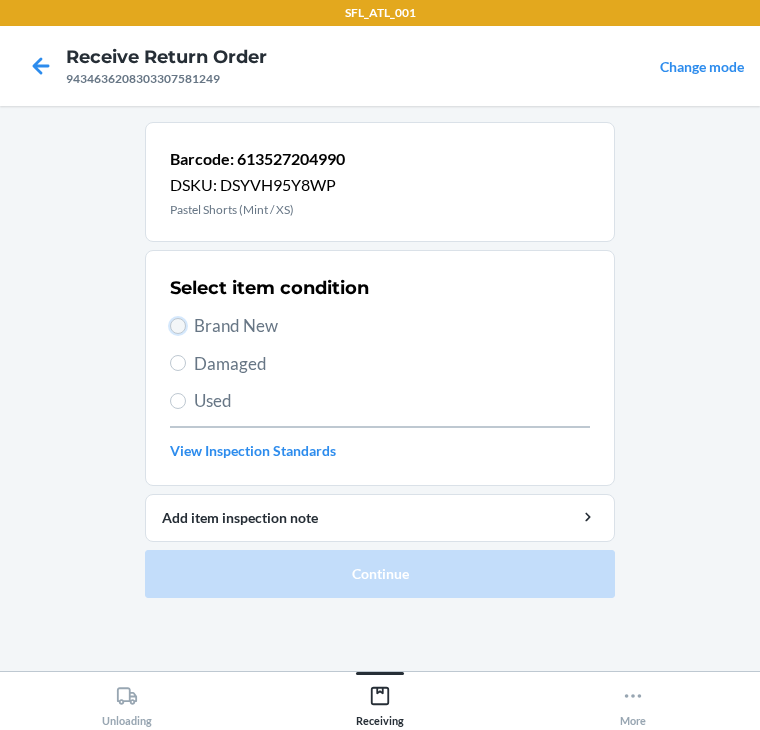 click on "Brand New" at bounding box center [178, 326] 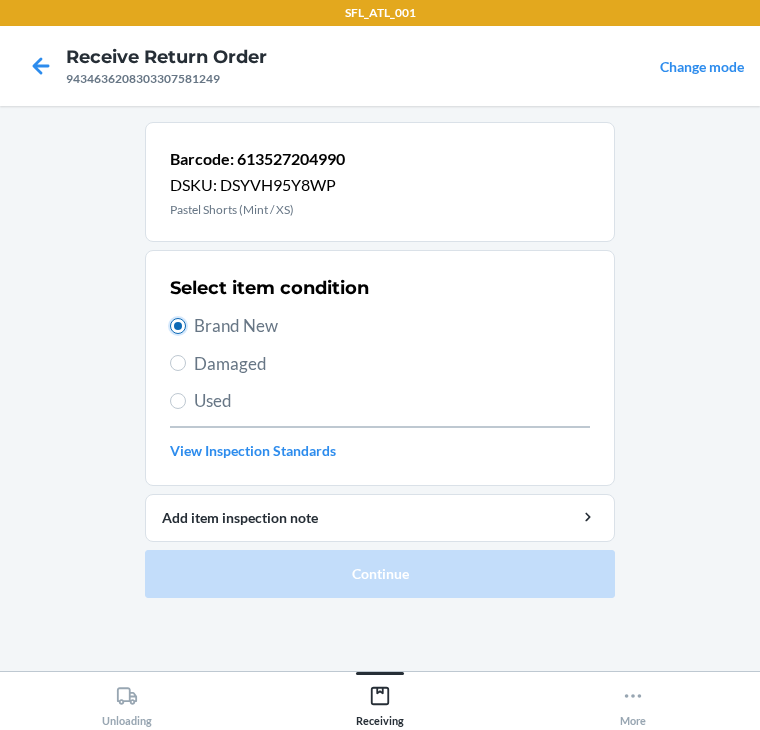 radio on "true" 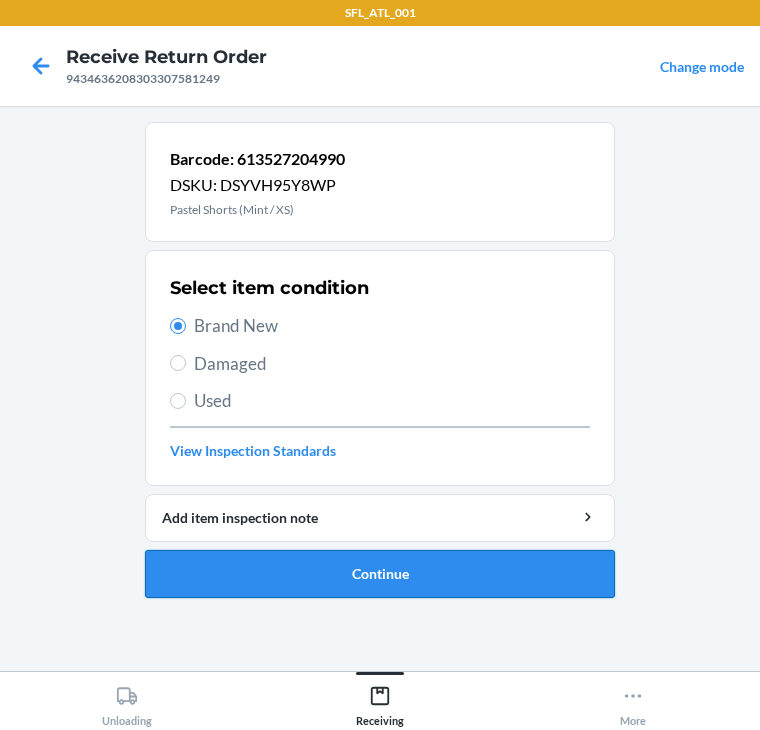 click on "Continue" at bounding box center (380, 574) 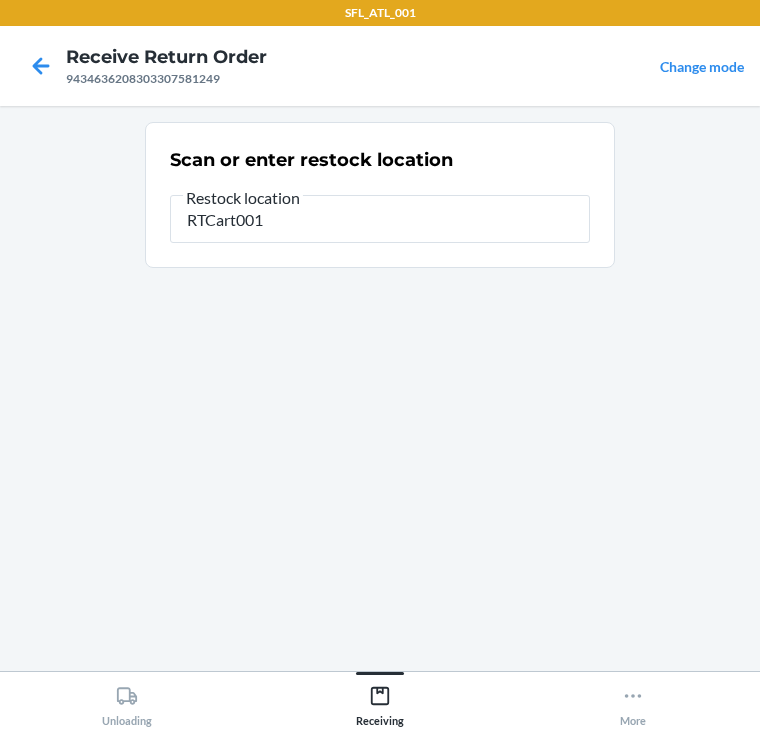 type on "RTCart001" 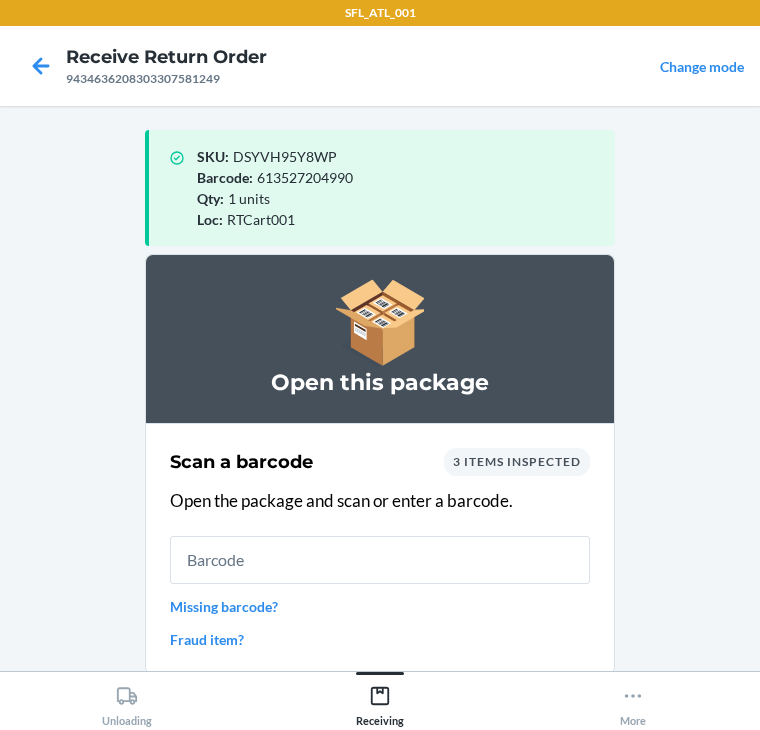 scroll, scrollTop: 130, scrollLeft: 0, axis: vertical 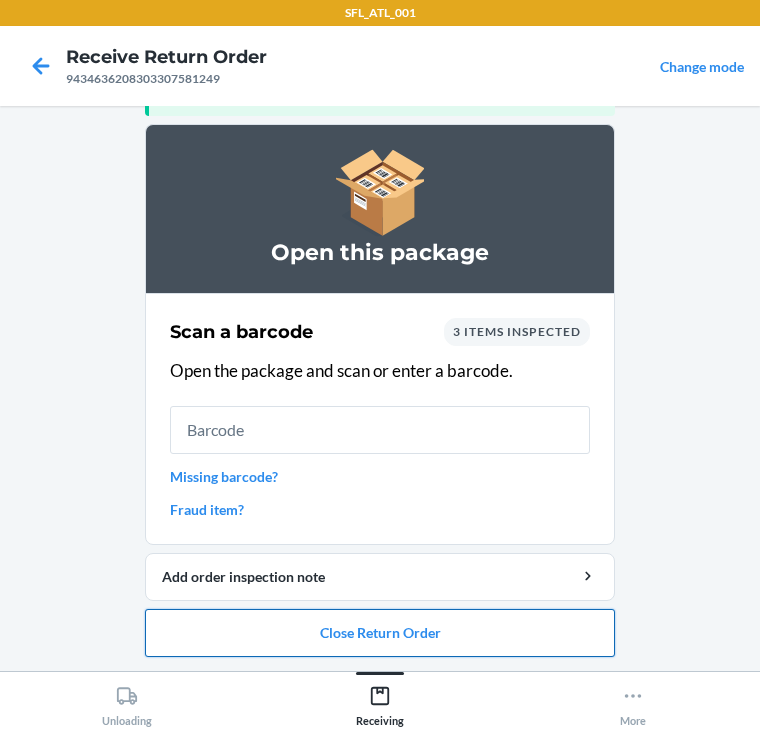 click on "Close Return Order" at bounding box center (380, 633) 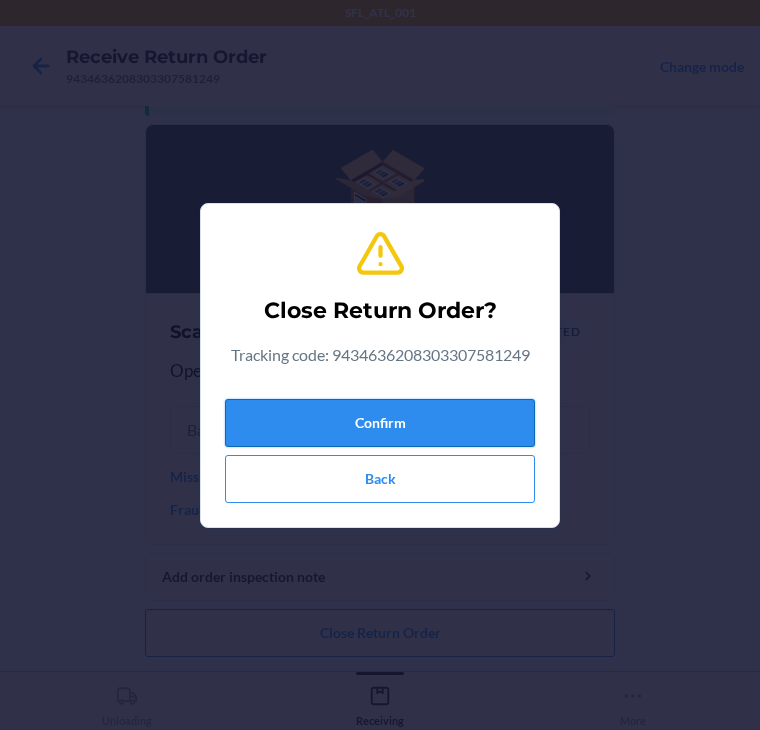 click on "Confirm" at bounding box center (380, 423) 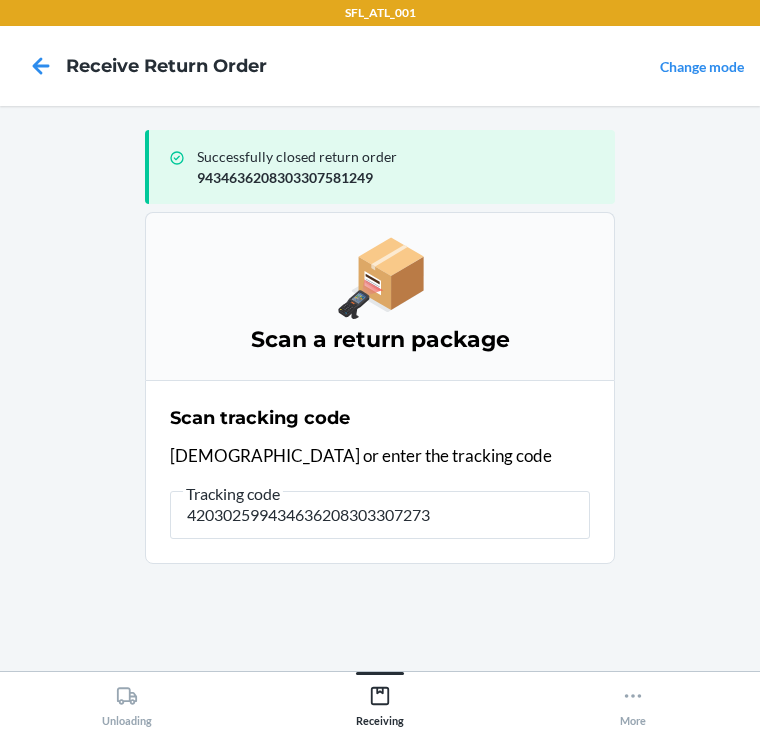 type on "4203025994346362083033072731" 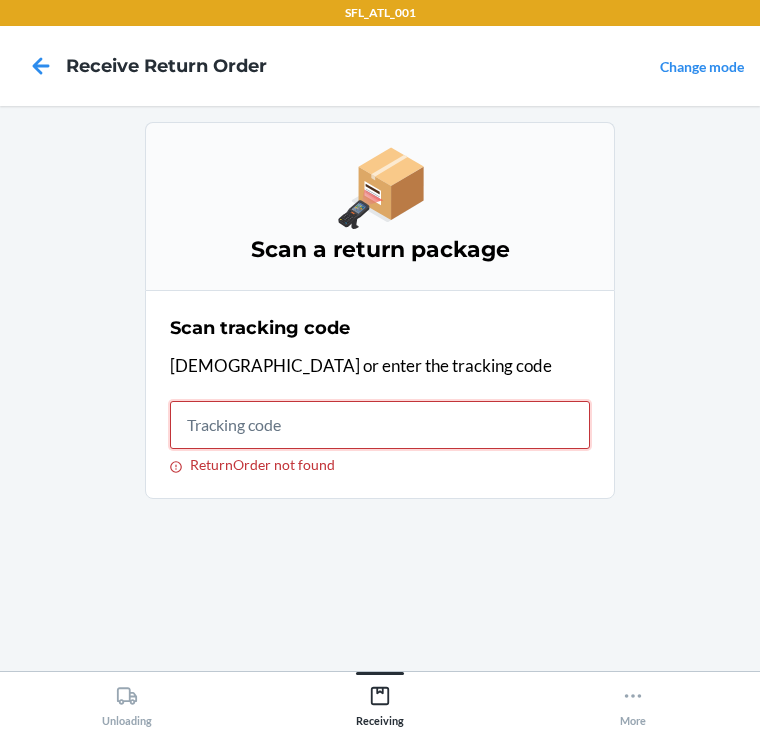 click on "ReturnOrder not found" at bounding box center [380, 425] 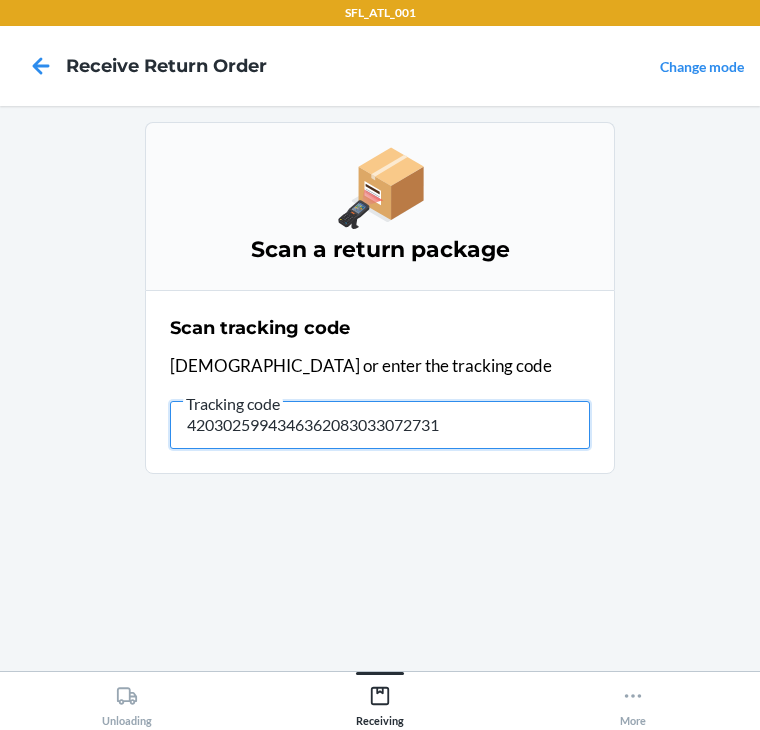 type on "42030259943463620830330727318" 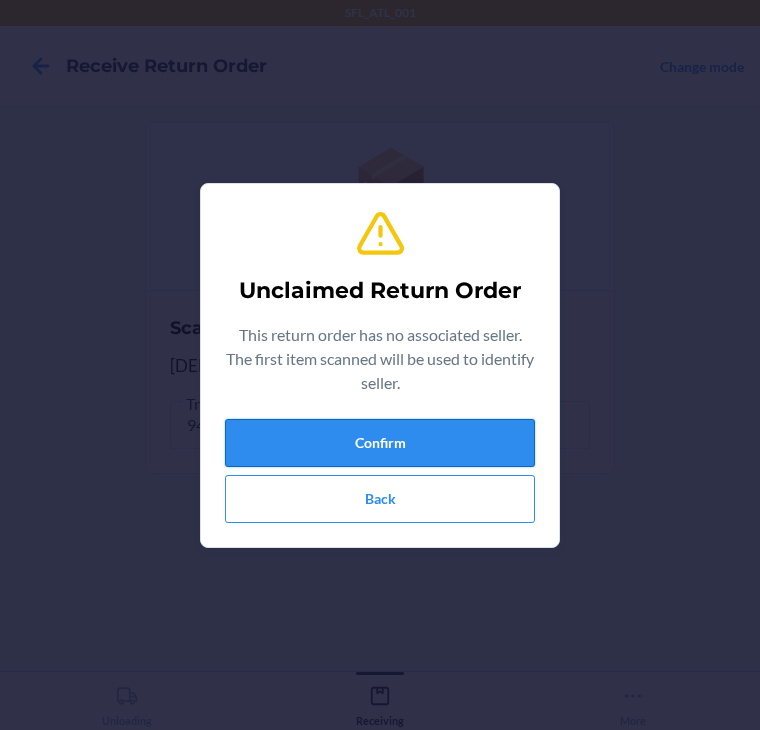 click on "Confirm" at bounding box center (380, 443) 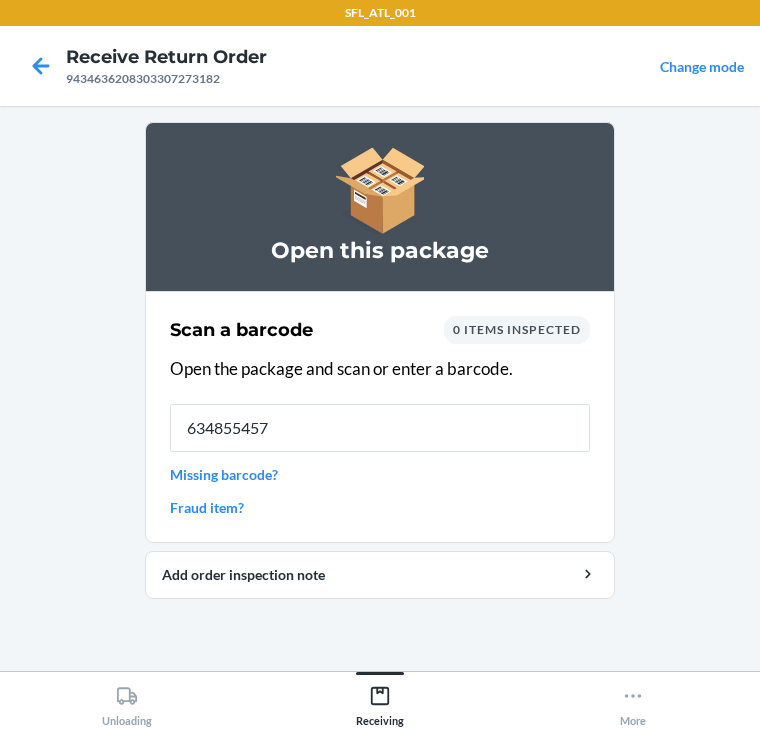 type on "6348554570" 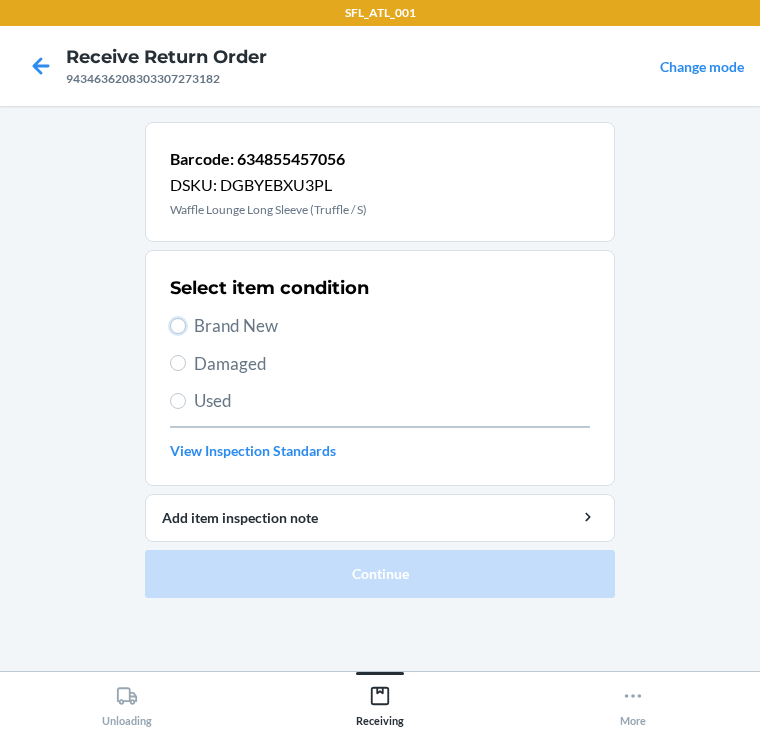drag, startPoint x: 172, startPoint y: 321, endPoint x: 188, endPoint y: 380, distance: 61.13101 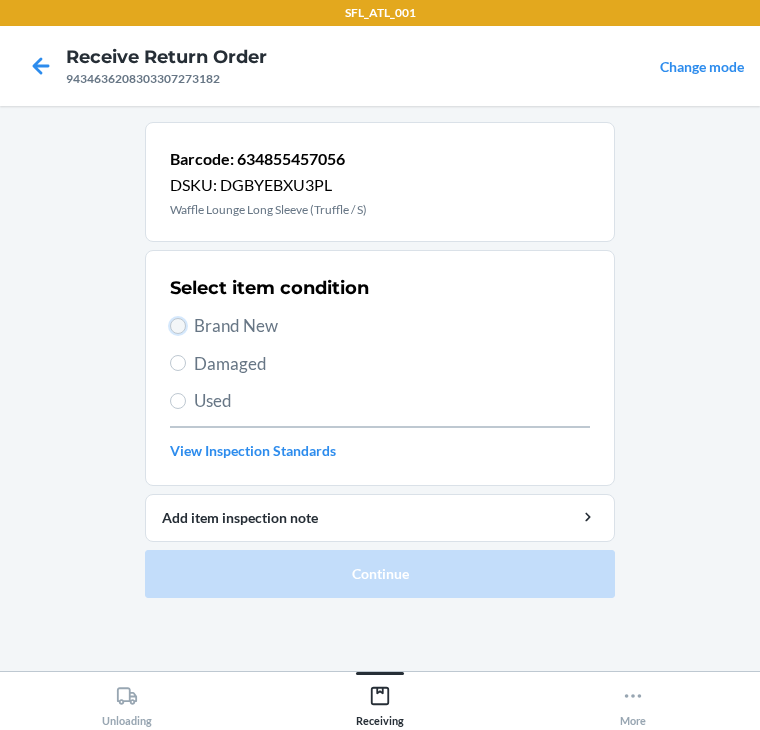 click on "Brand New" at bounding box center [178, 326] 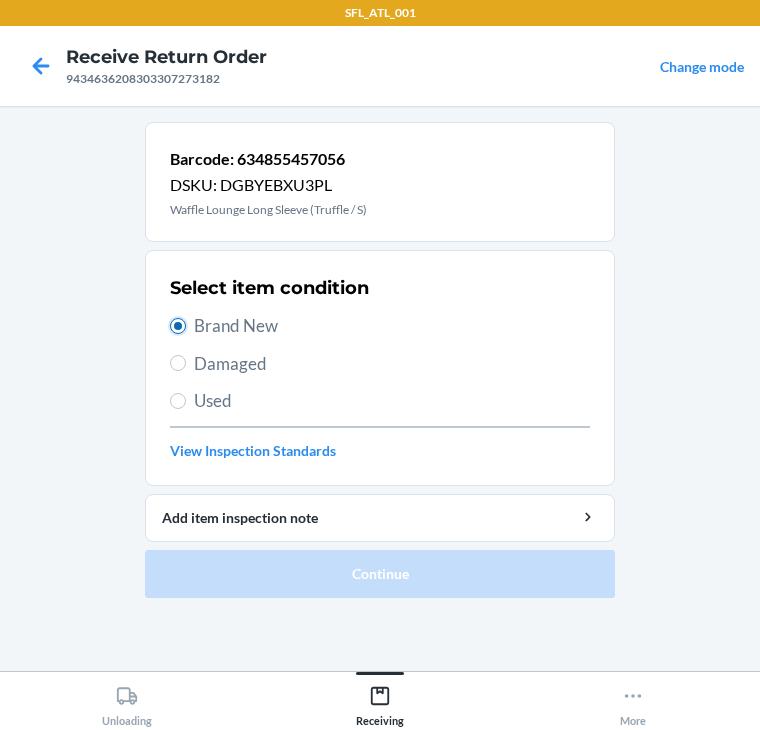 radio on "true" 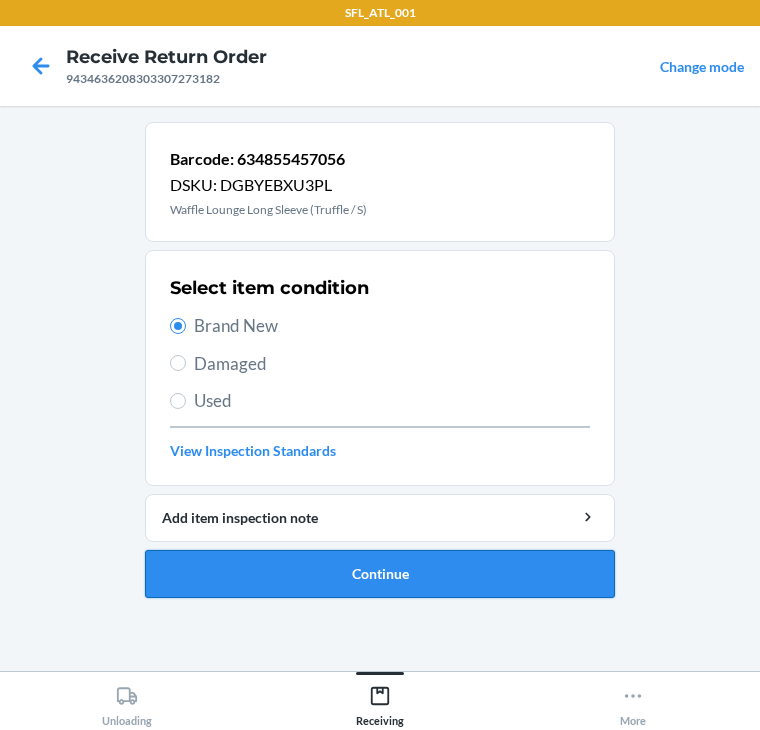 click on "Continue" at bounding box center [380, 574] 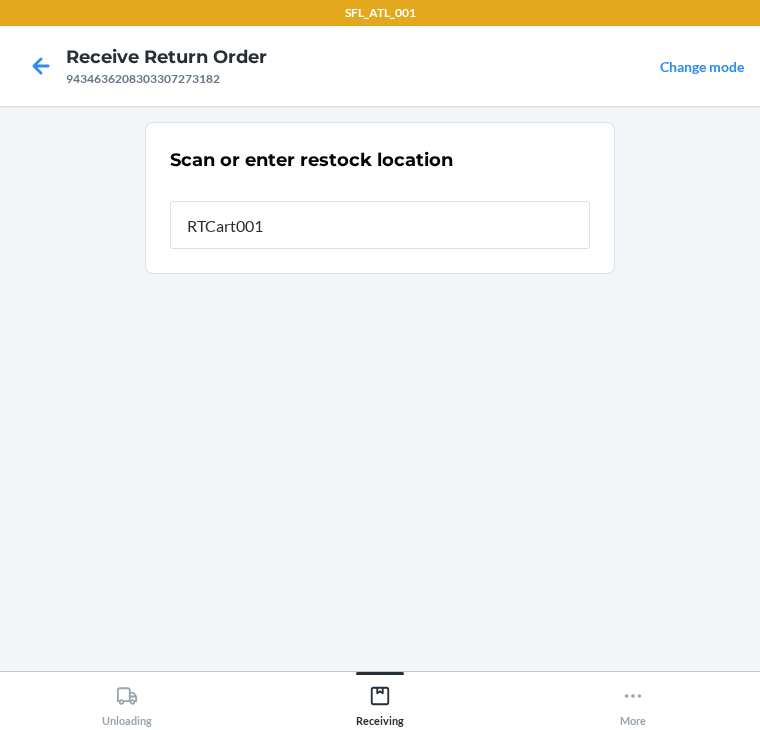 type on "RTCart001" 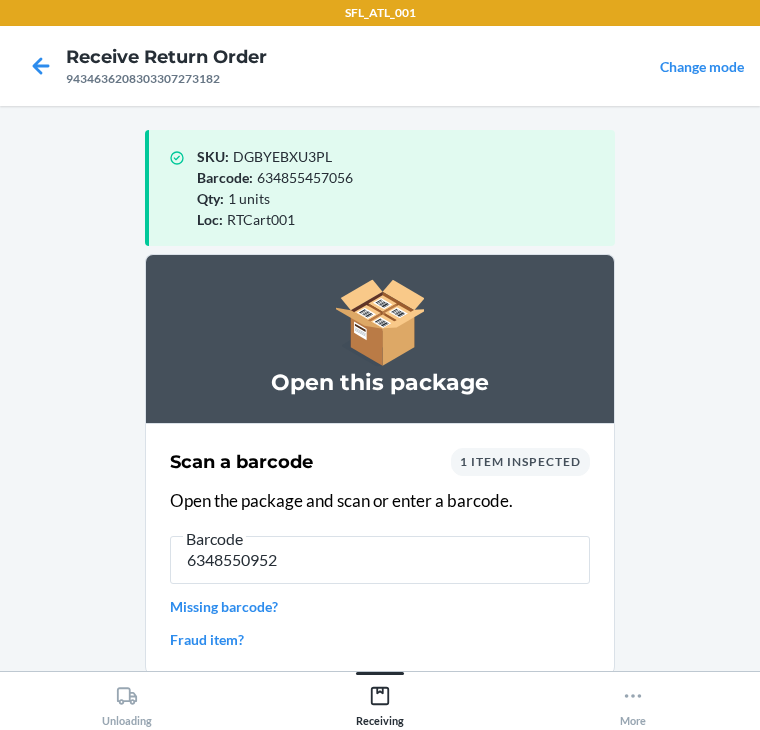 type on "63485509522" 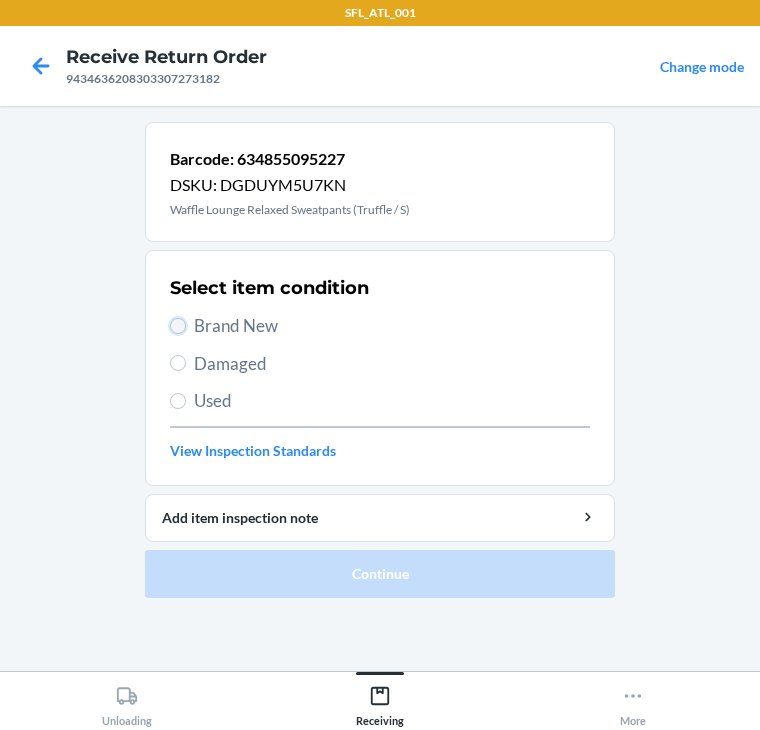 click on "Brand New" at bounding box center (178, 326) 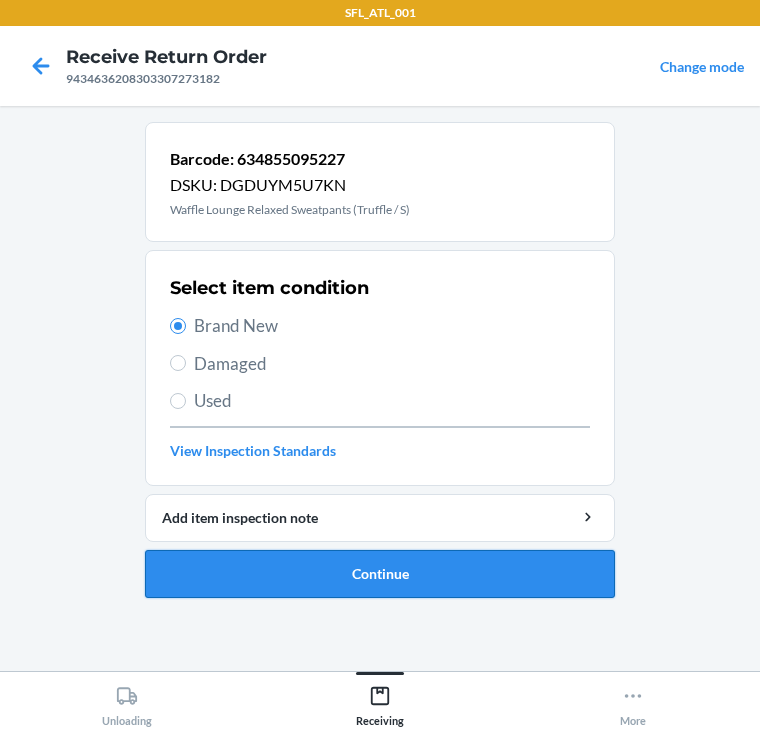 click on "Continue" at bounding box center (380, 574) 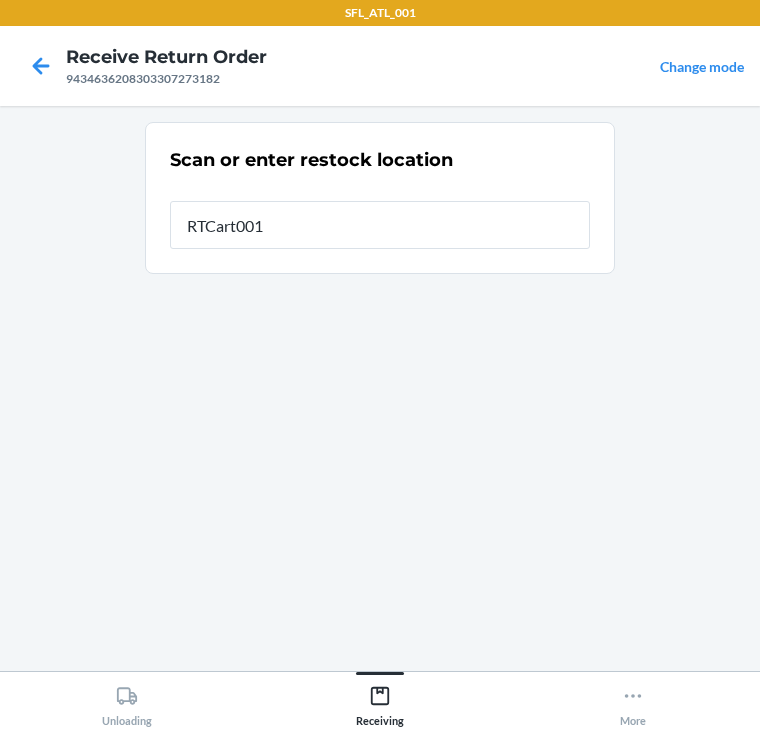 type on "RTCart001" 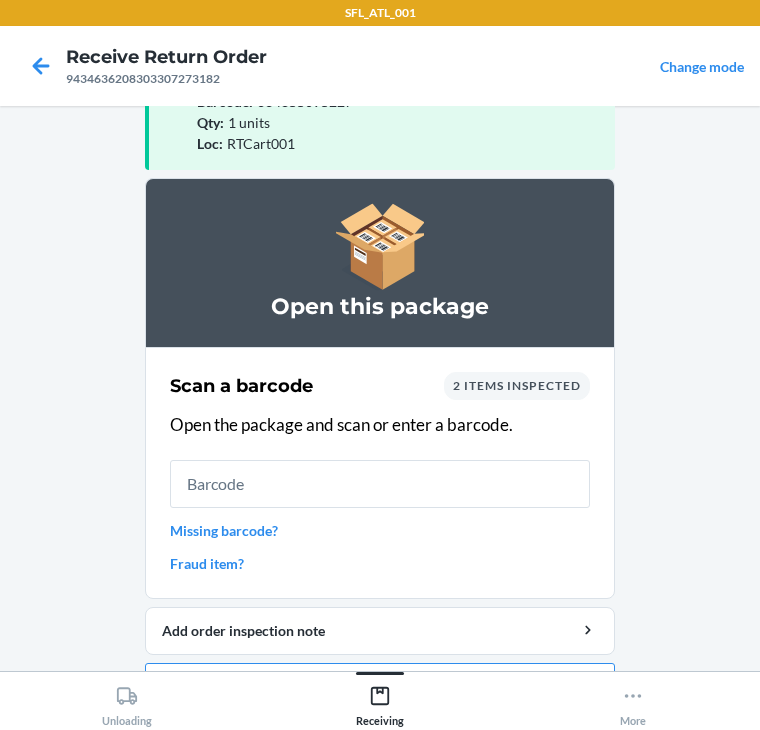 scroll, scrollTop: 130, scrollLeft: 0, axis: vertical 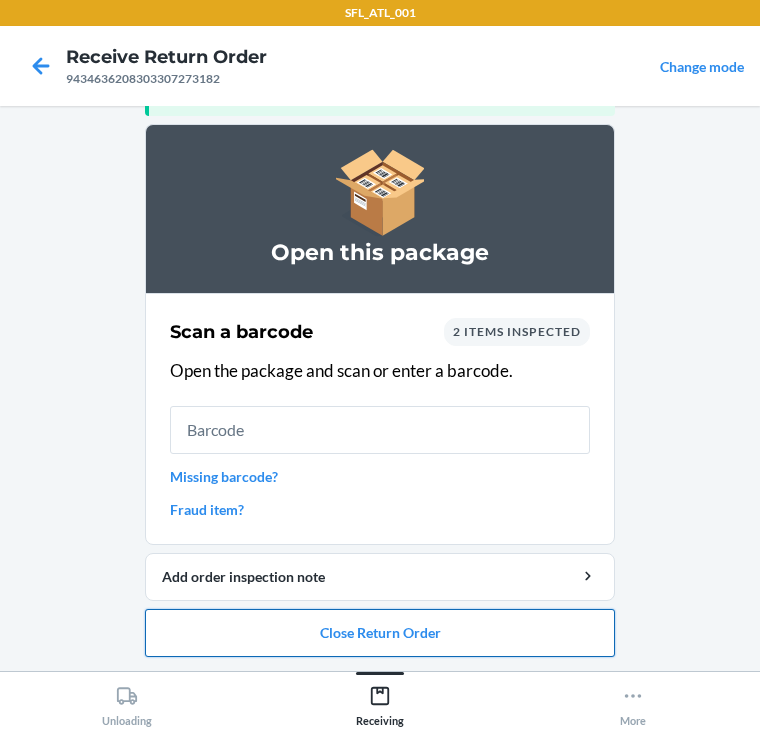 click on "Close Return Order" at bounding box center [380, 633] 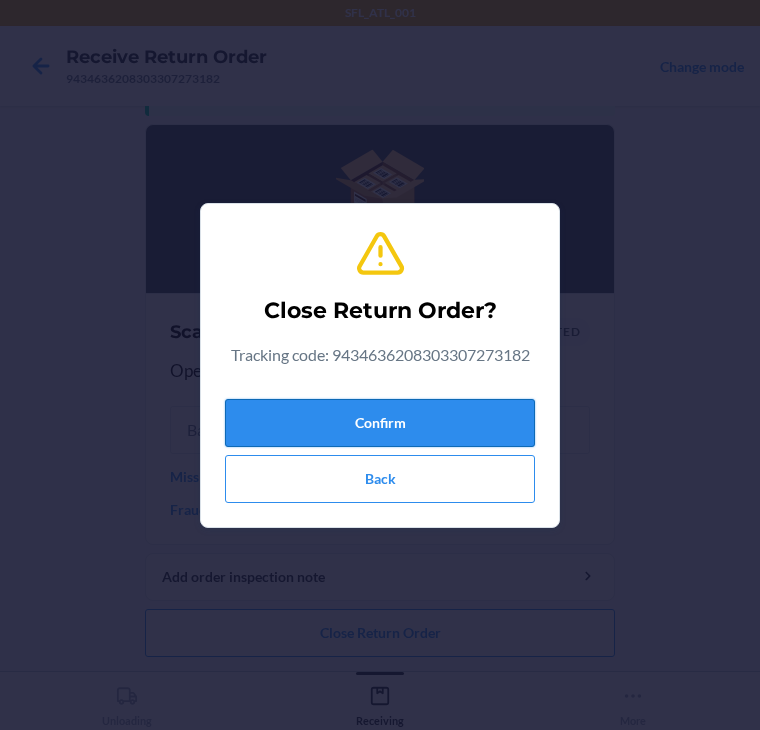 click on "Confirm" at bounding box center (380, 423) 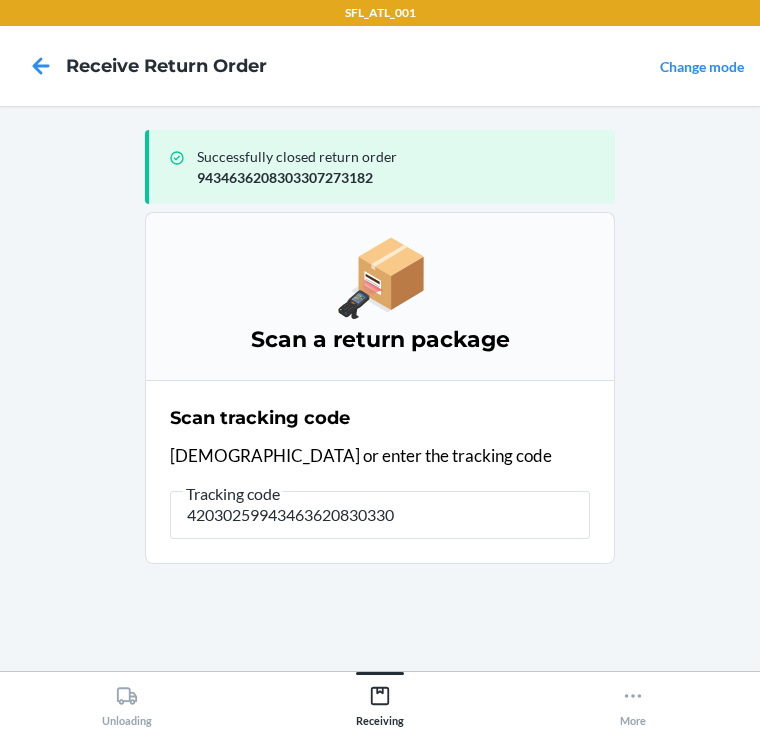 type on "420302599434636208303308" 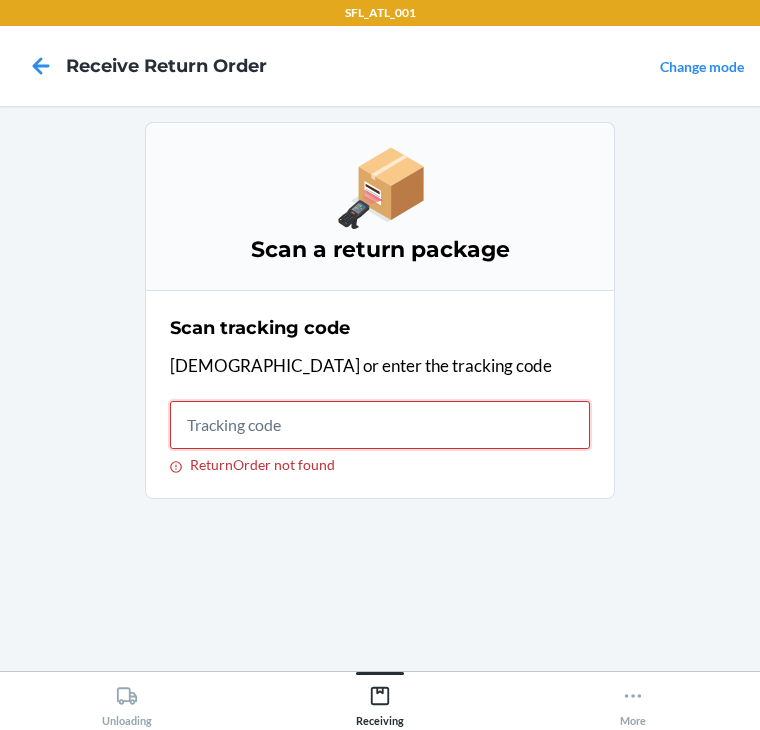 click on "ReturnOrder not found" at bounding box center [380, 425] 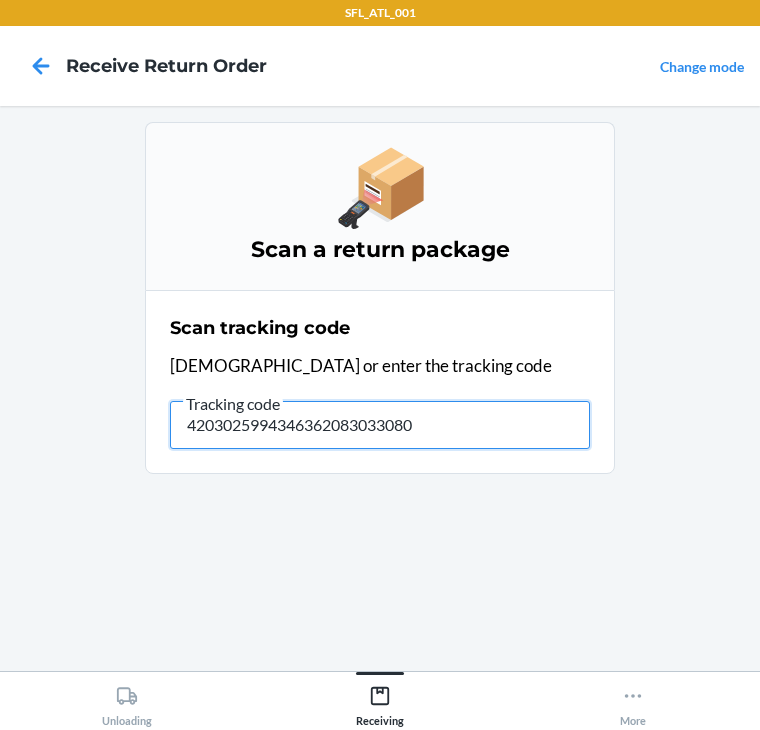 type on "42030259943463620830330800" 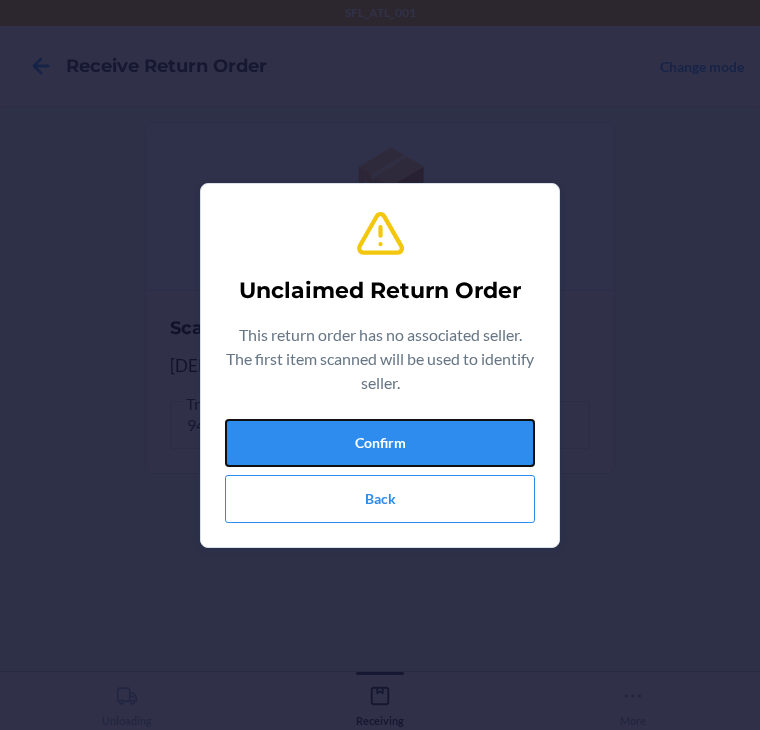 click on "Confirm" at bounding box center [380, 443] 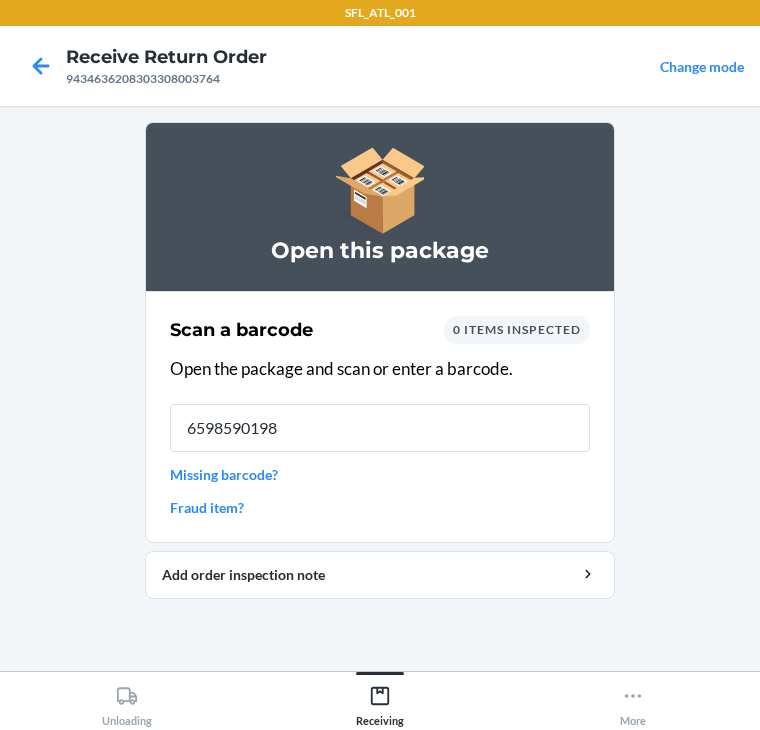 type on "65985901986" 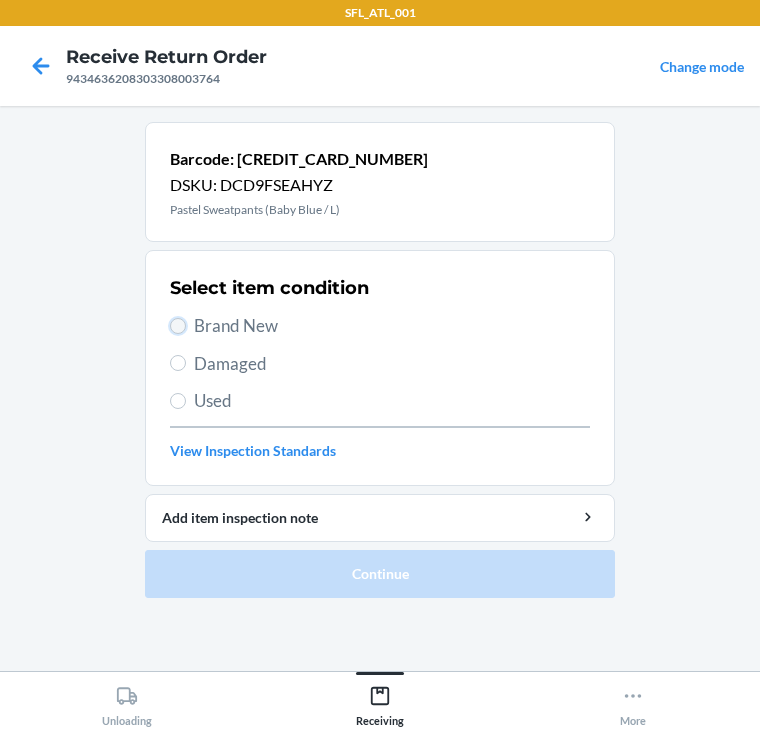 click on "Brand New" at bounding box center [178, 326] 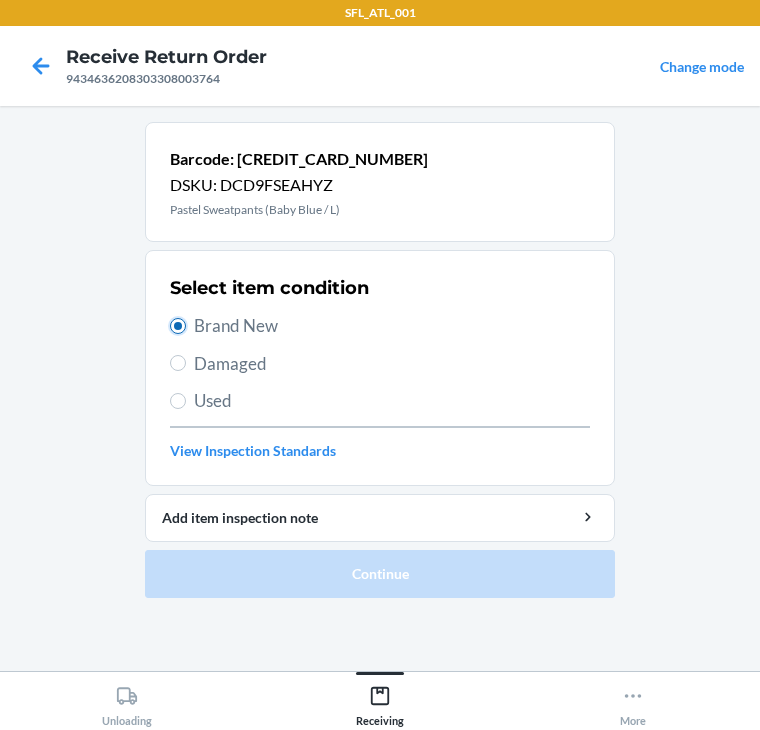 radio on "true" 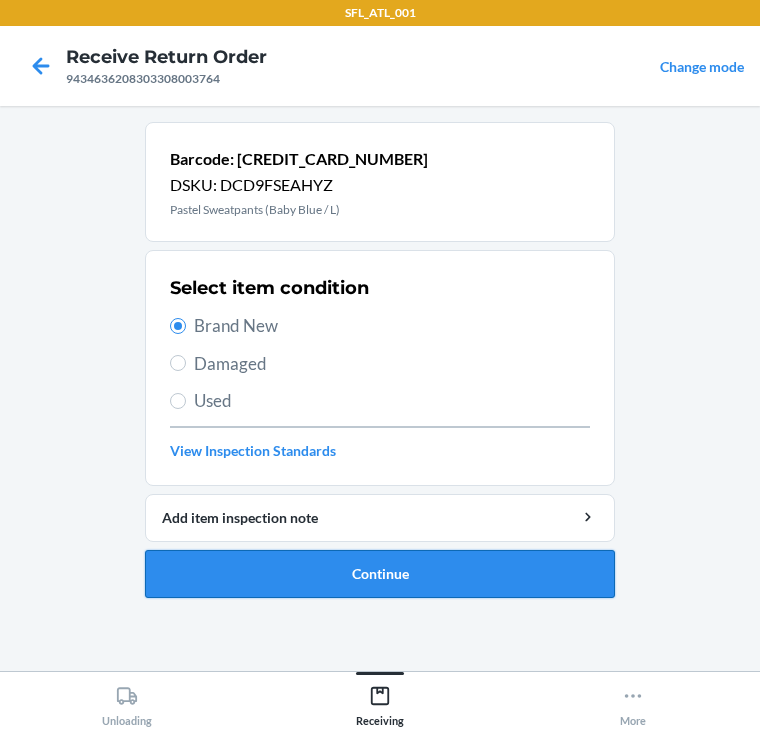 click on "Continue" at bounding box center [380, 574] 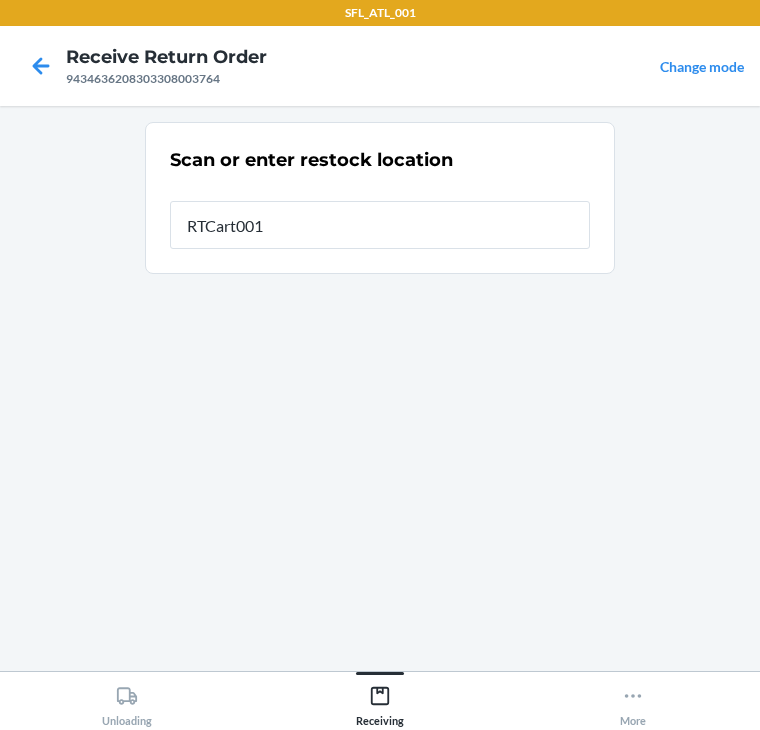 type on "RTCart001" 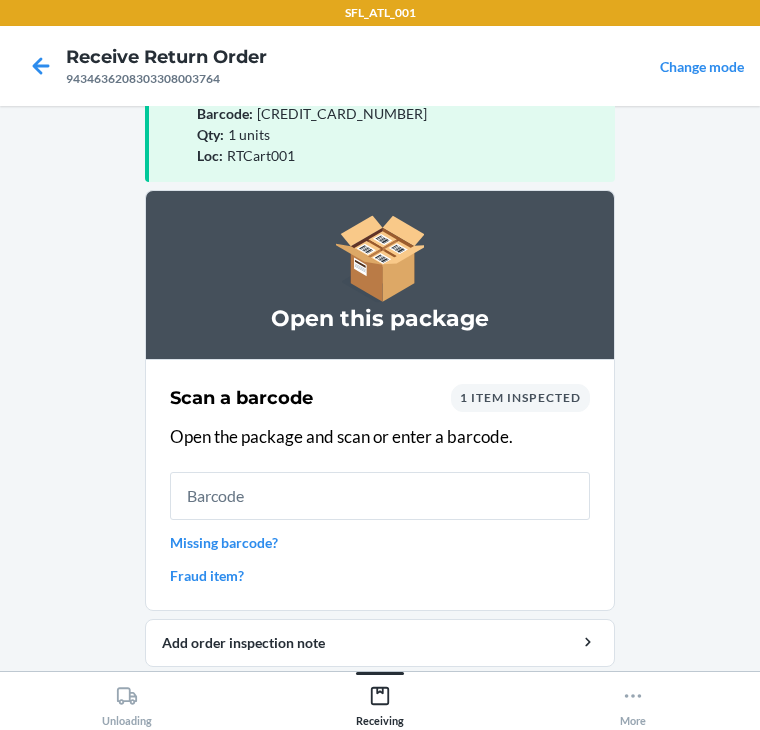 scroll, scrollTop: 130, scrollLeft: 0, axis: vertical 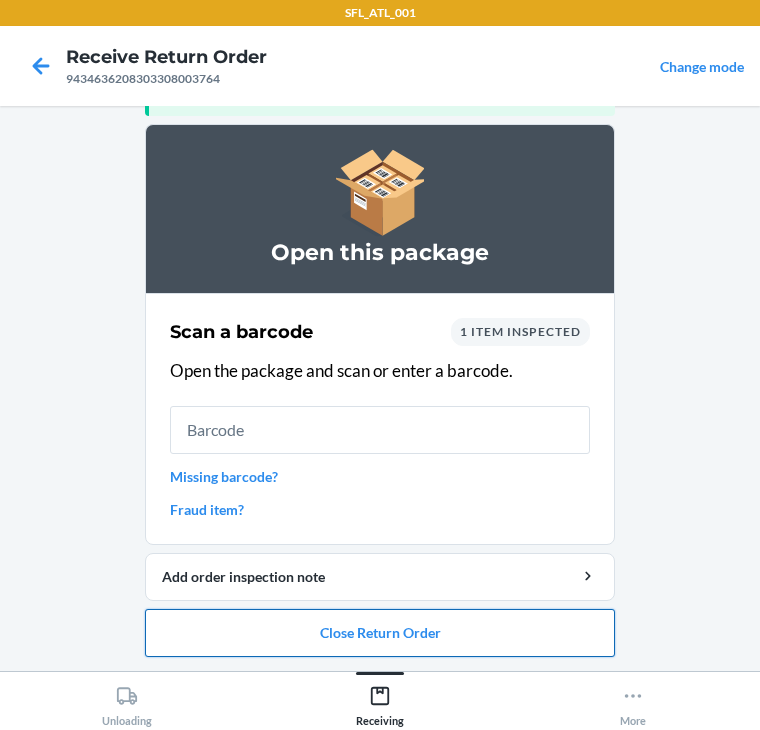 click on "Close Return Order" at bounding box center (380, 633) 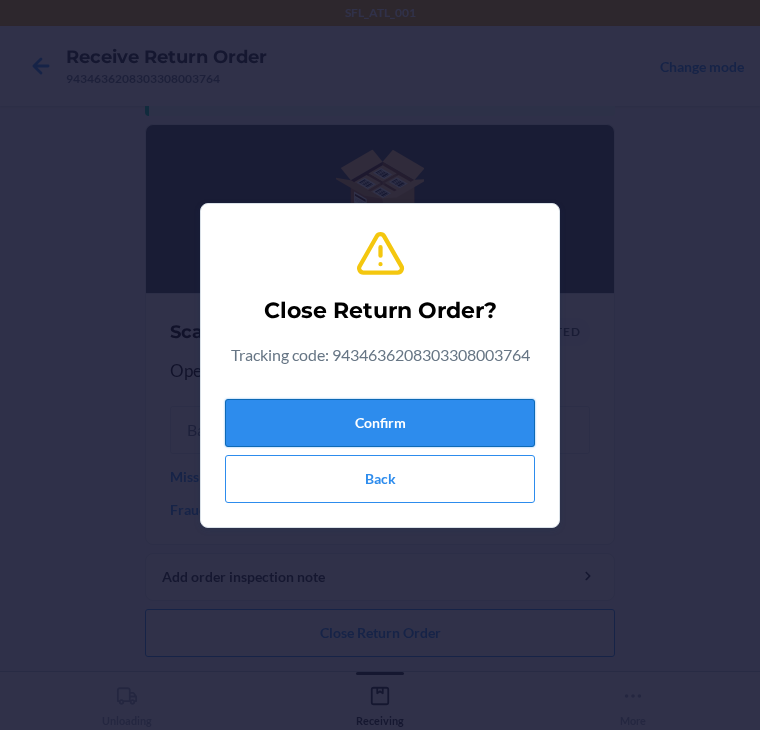 click on "Confirm" at bounding box center (380, 423) 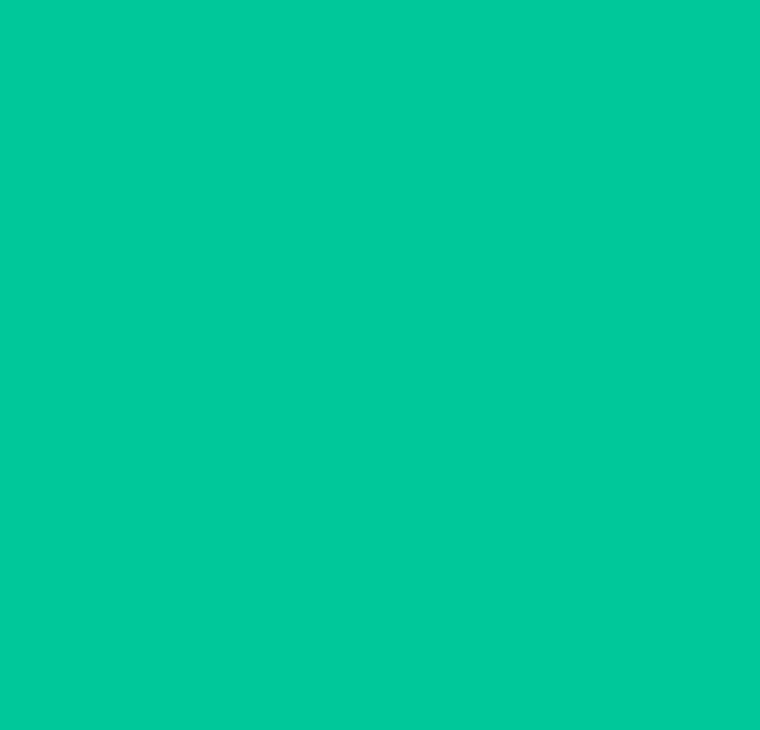 scroll, scrollTop: 0, scrollLeft: 0, axis: both 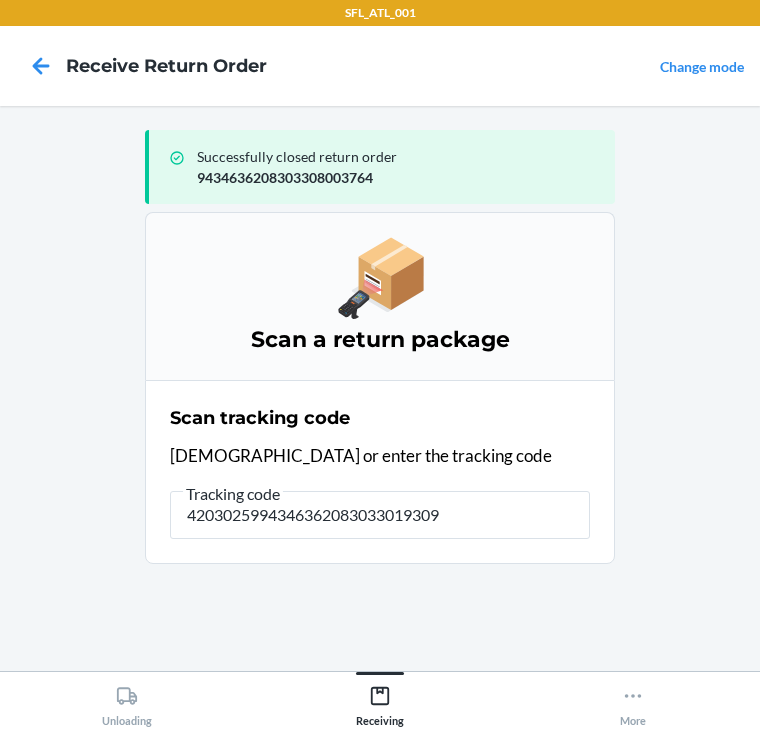 type on "42030259943463620830330193097" 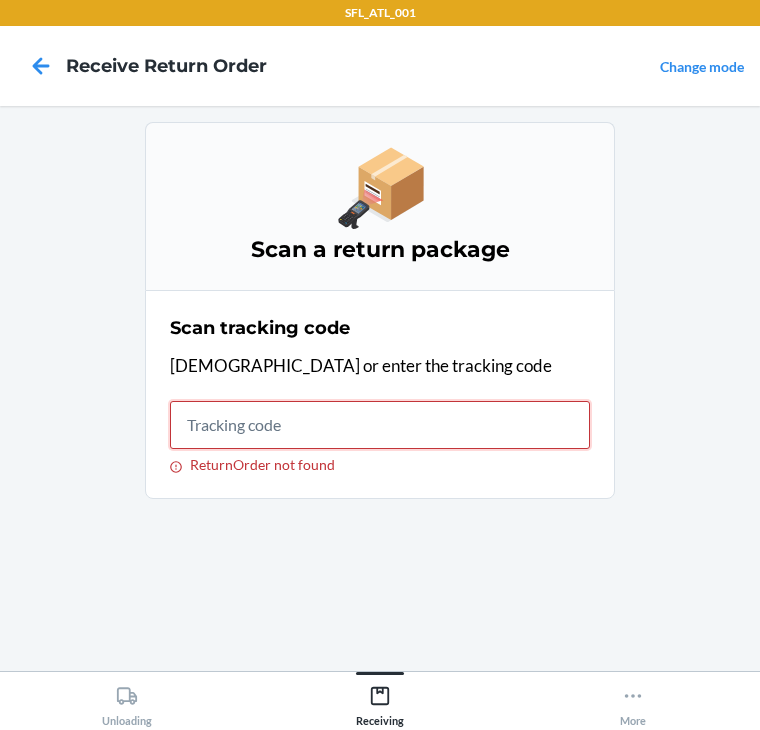 click on "ReturnOrder not found" at bounding box center [380, 425] 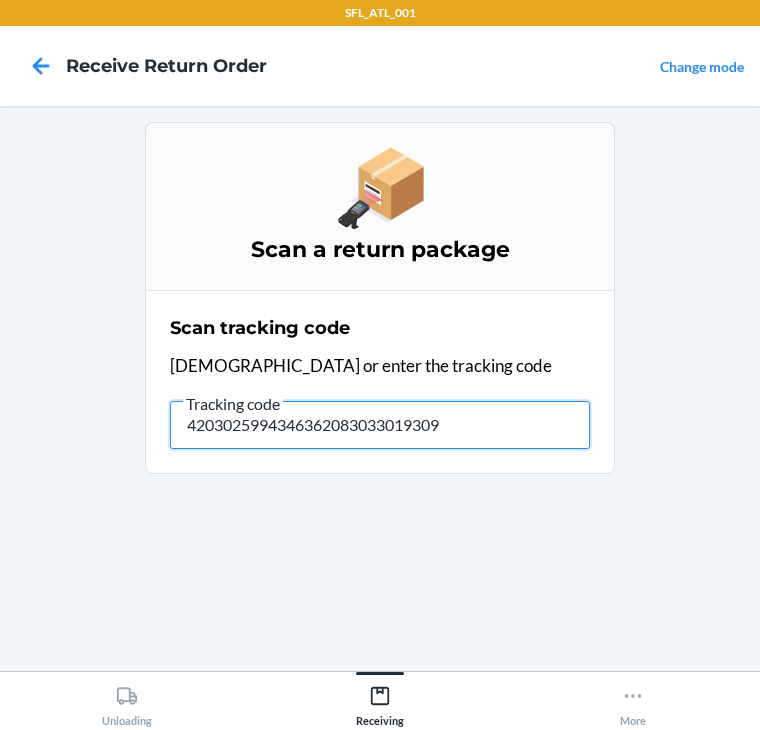 type on "42030259943463620830330193097" 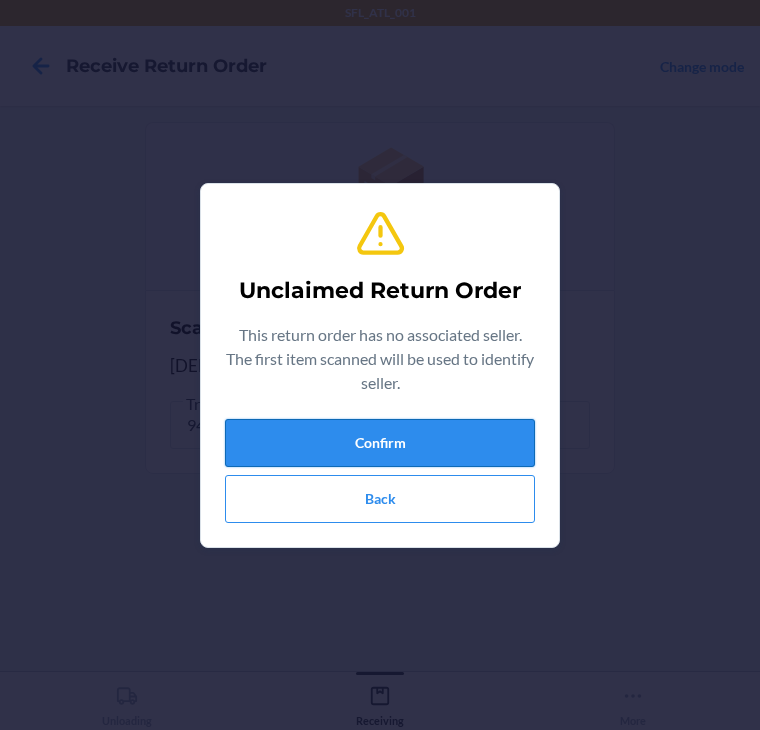 click on "Confirm" at bounding box center (380, 443) 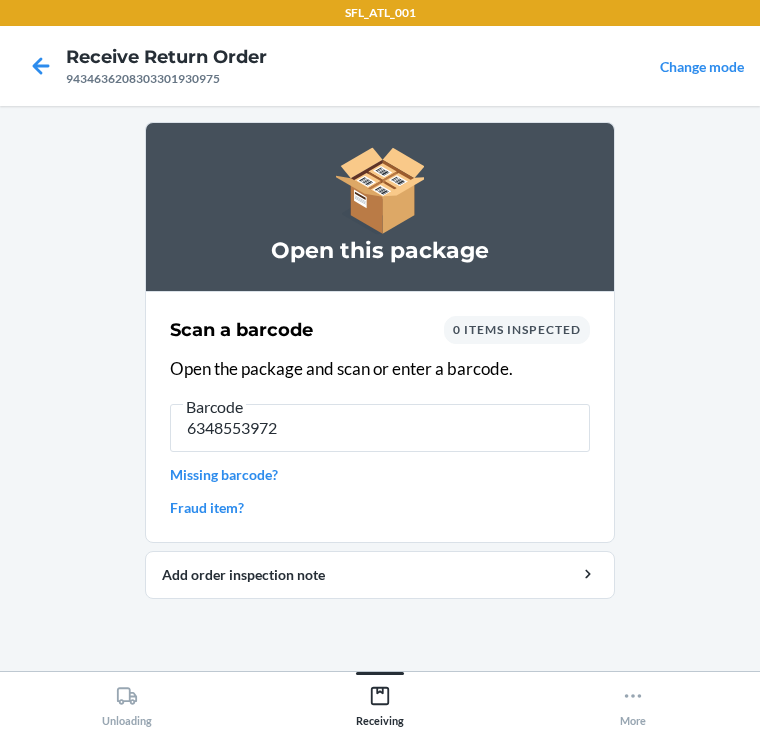type on "63485539720" 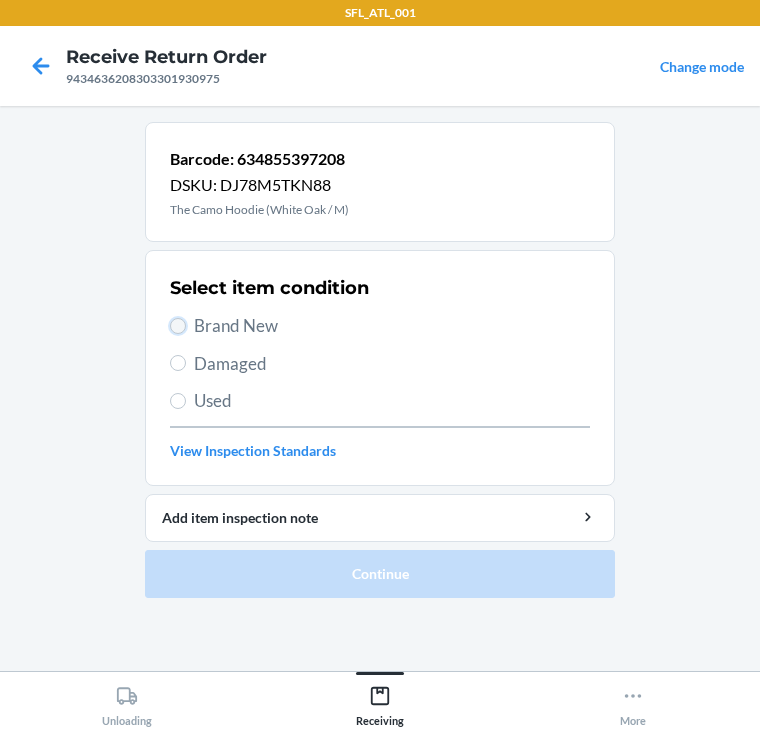 click on "Brand New" at bounding box center (178, 326) 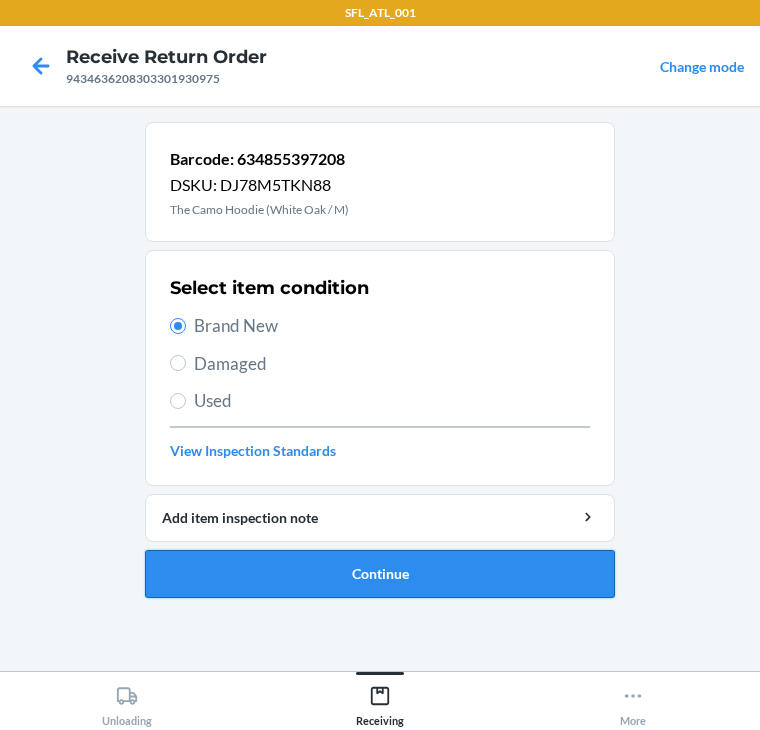 click on "Continue" at bounding box center [380, 574] 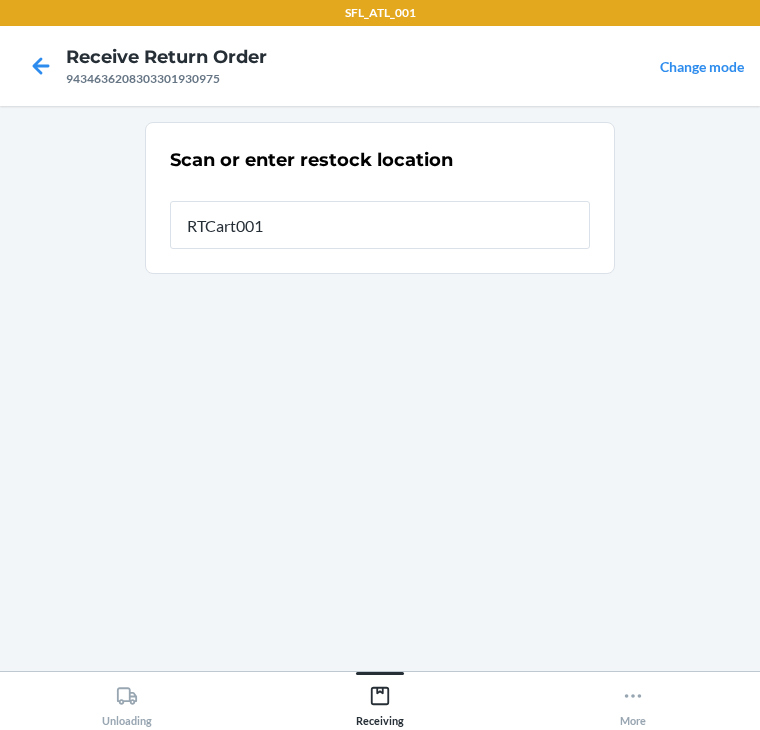 type on "RTCart001" 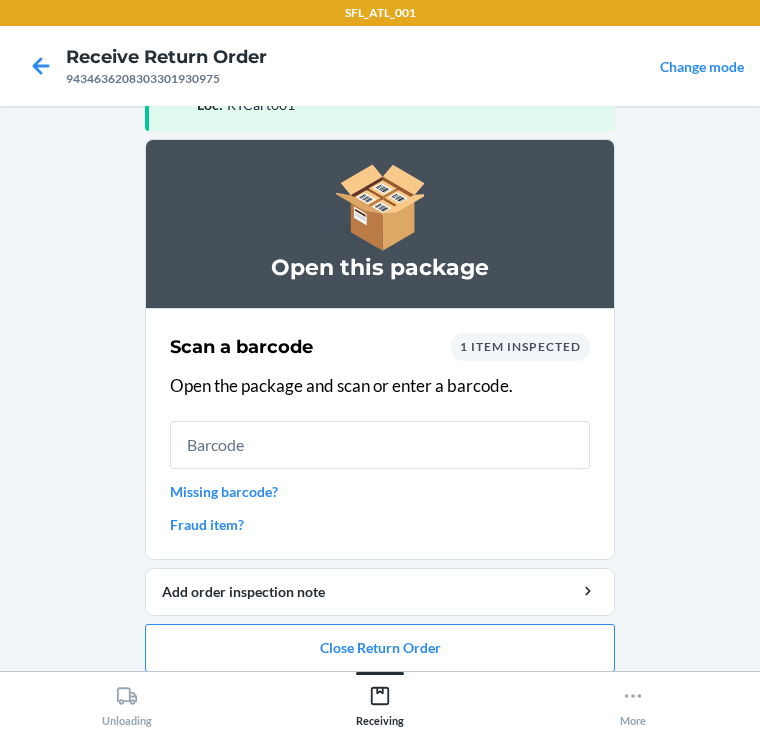 scroll, scrollTop: 130, scrollLeft: 0, axis: vertical 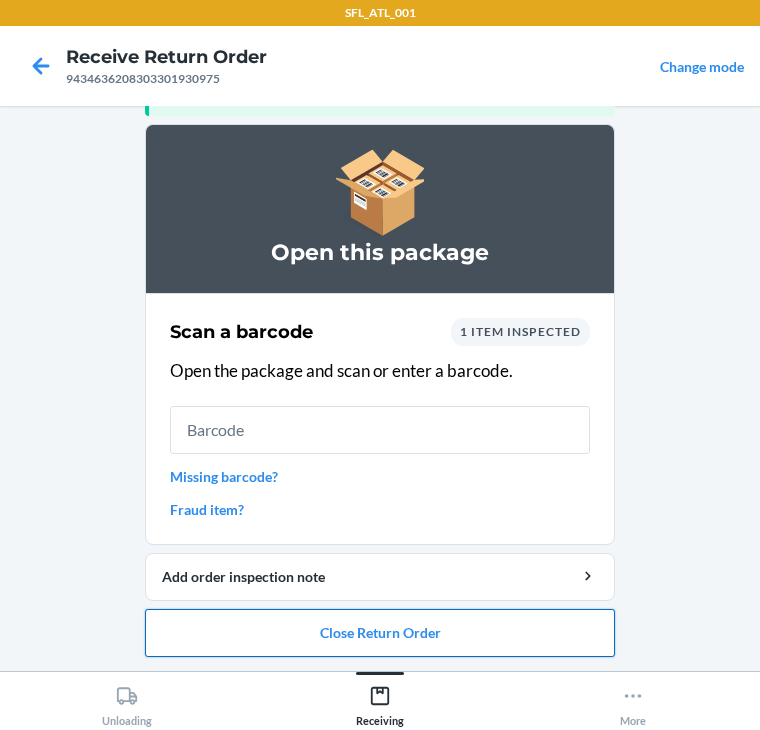 click on "Close Return Order" at bounding box center [380, 633] 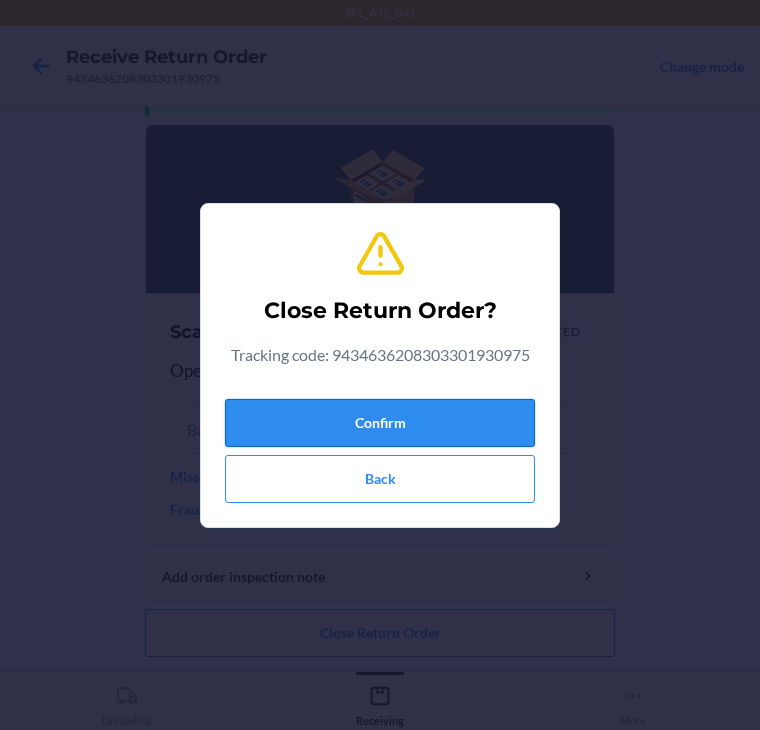 click on "Confirm" at bounding box center [380, 423] 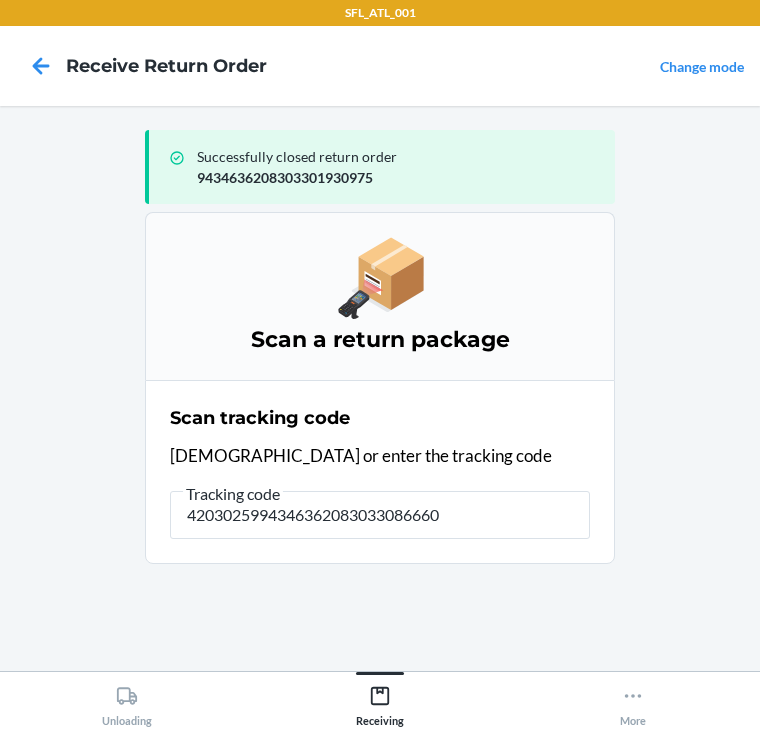 type on "42030259943463620830330866600" 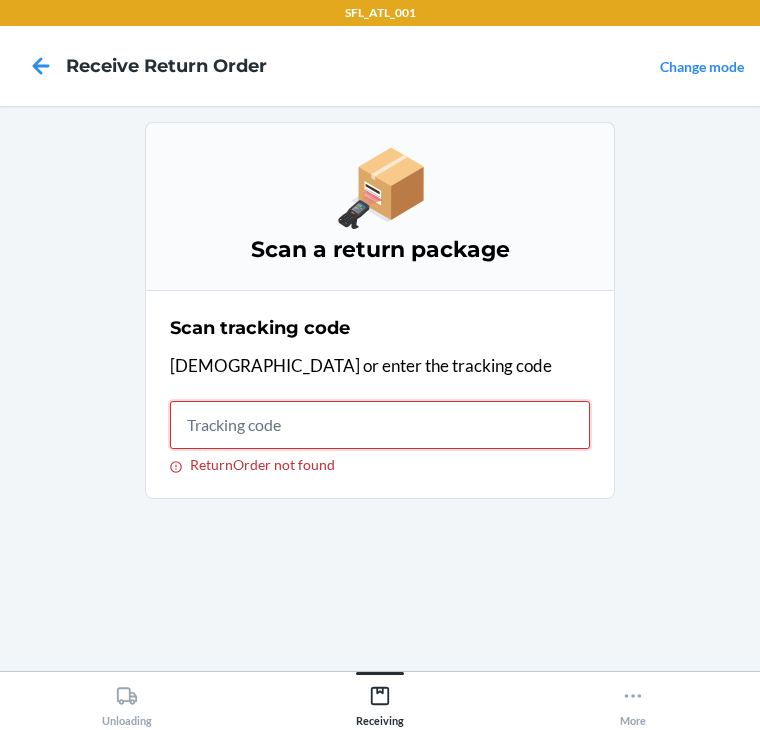 click on "ReturnOrder not found" at bounding box center [380, 425] 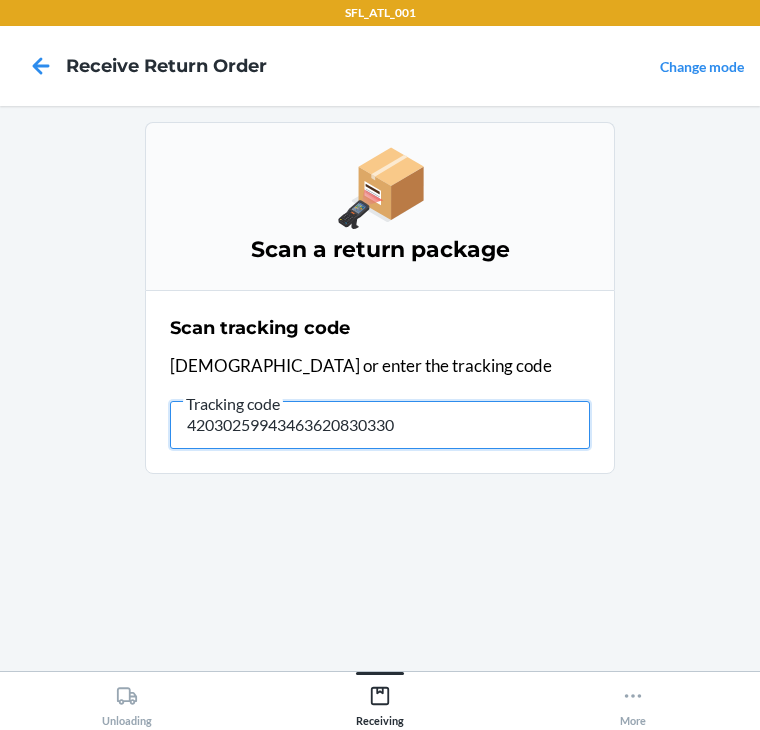 type on "420302599434636208303308" 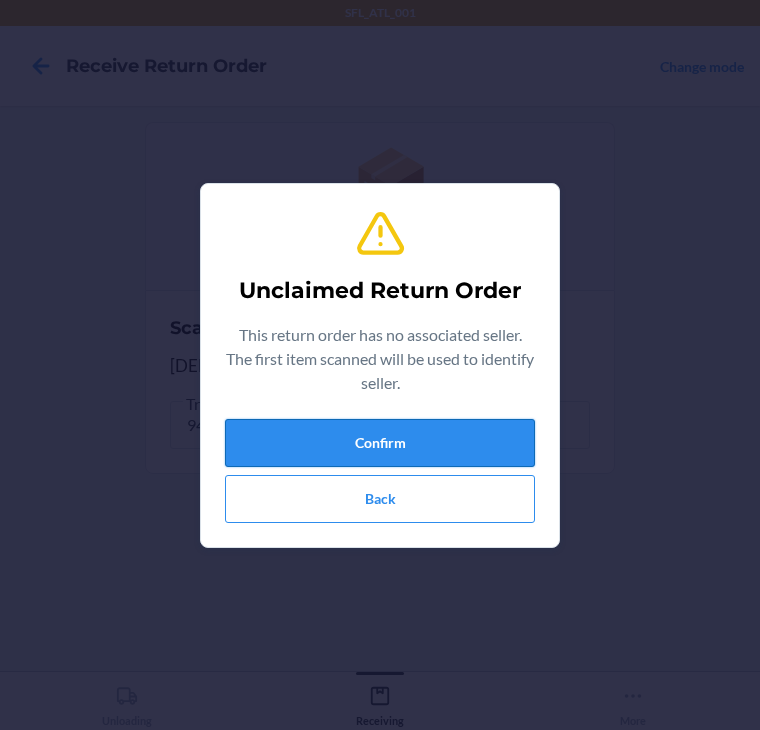 click on "Confirm" at bounding box center (380, 443) 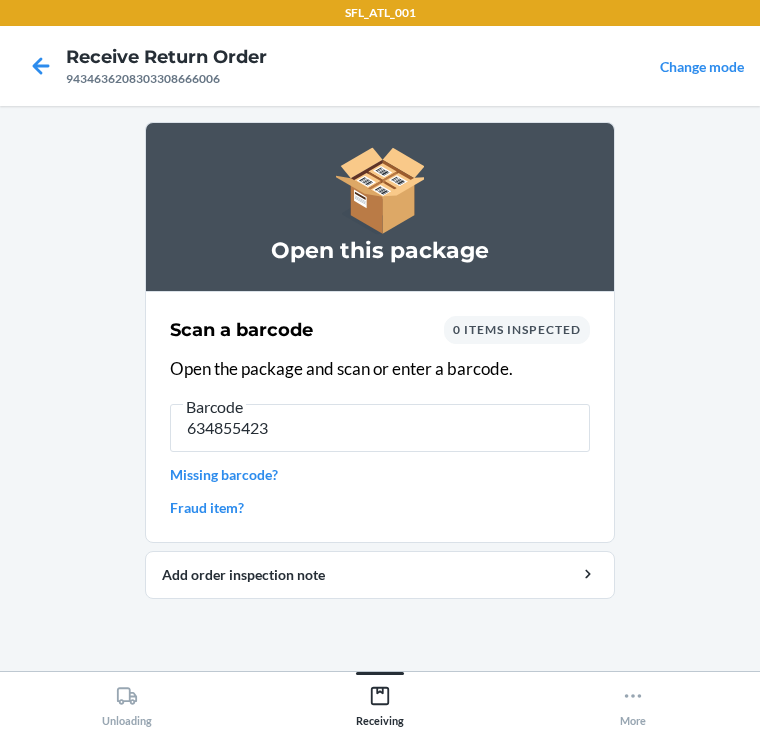 type on "6348554238" 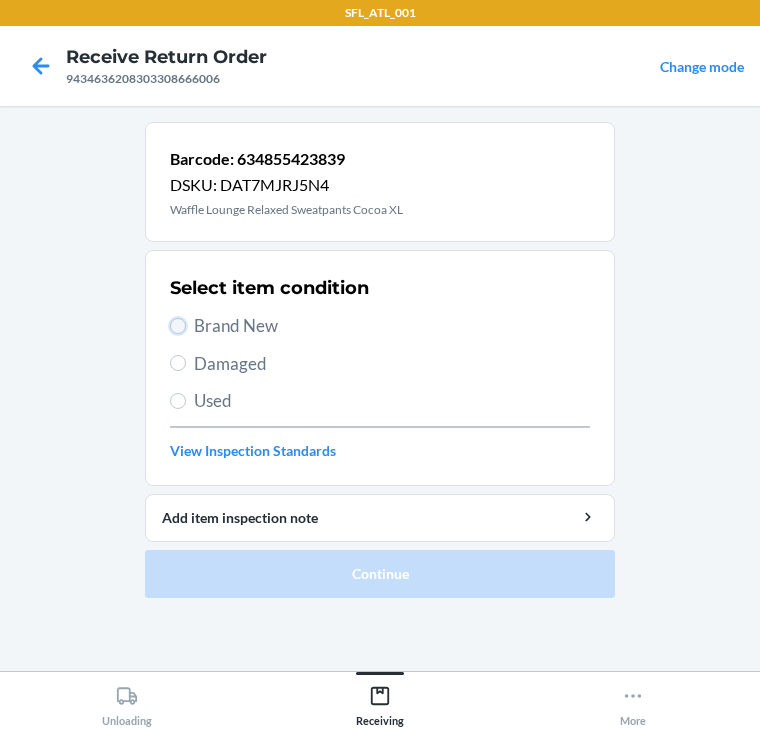 click on "Brand New" at bounding box center (178, 326) 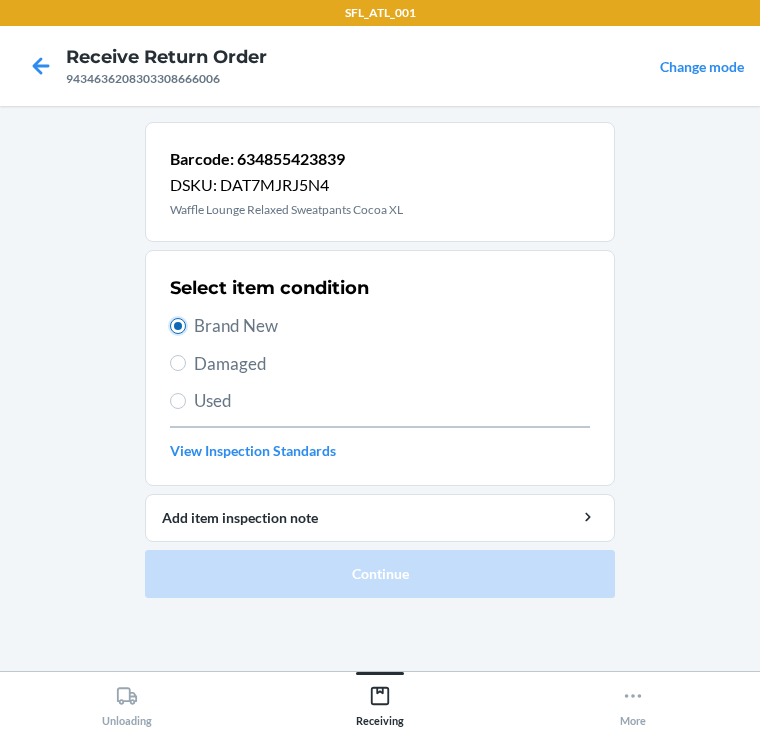 radio on "true" 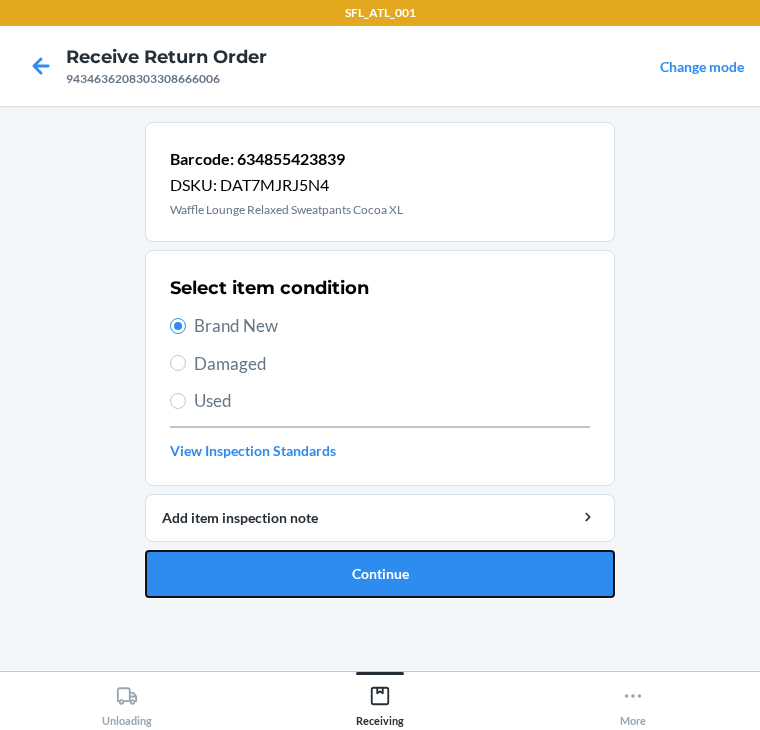 click on "Continue" at bounding box center (380, 574) 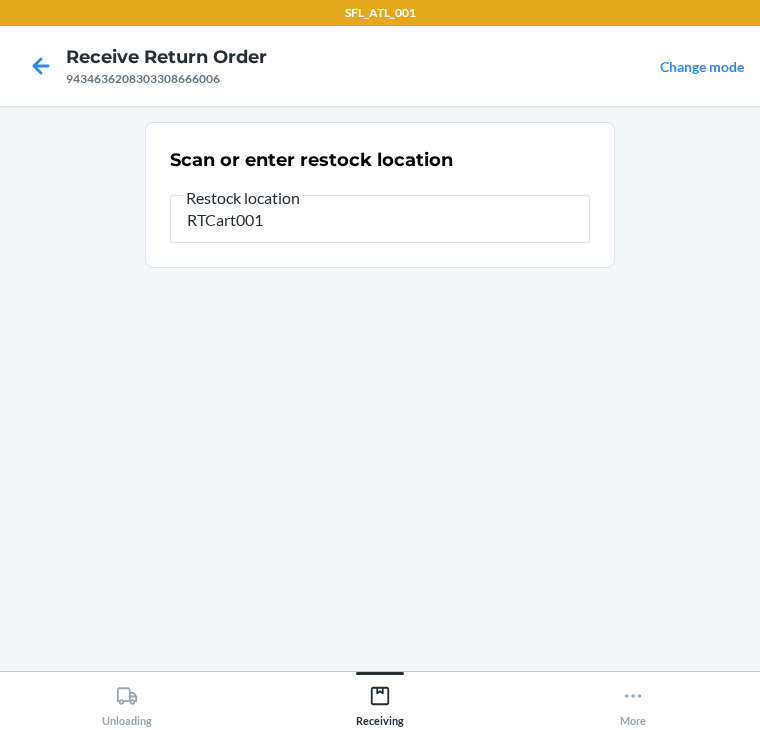 type on "RTCart001" 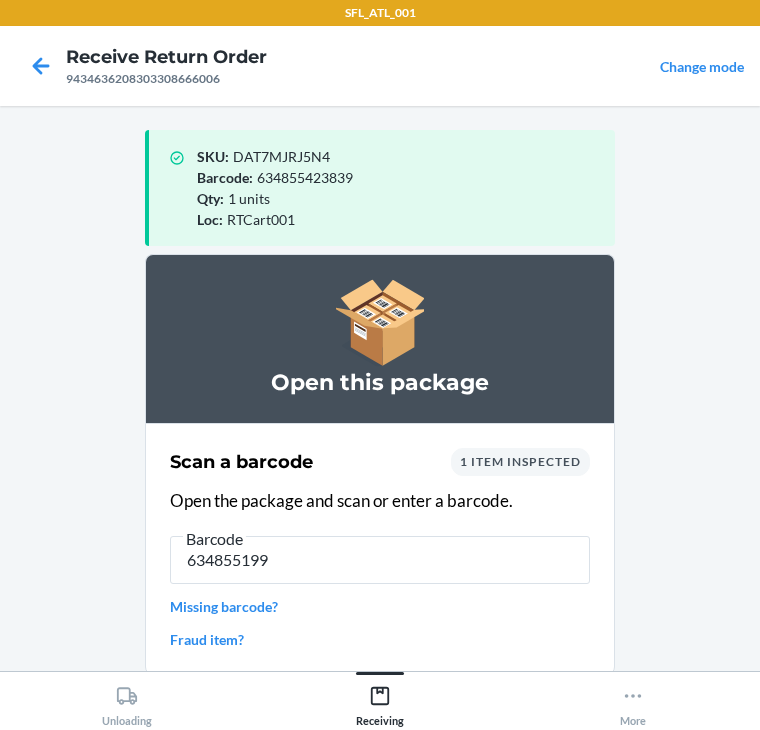 type on "6348551996" 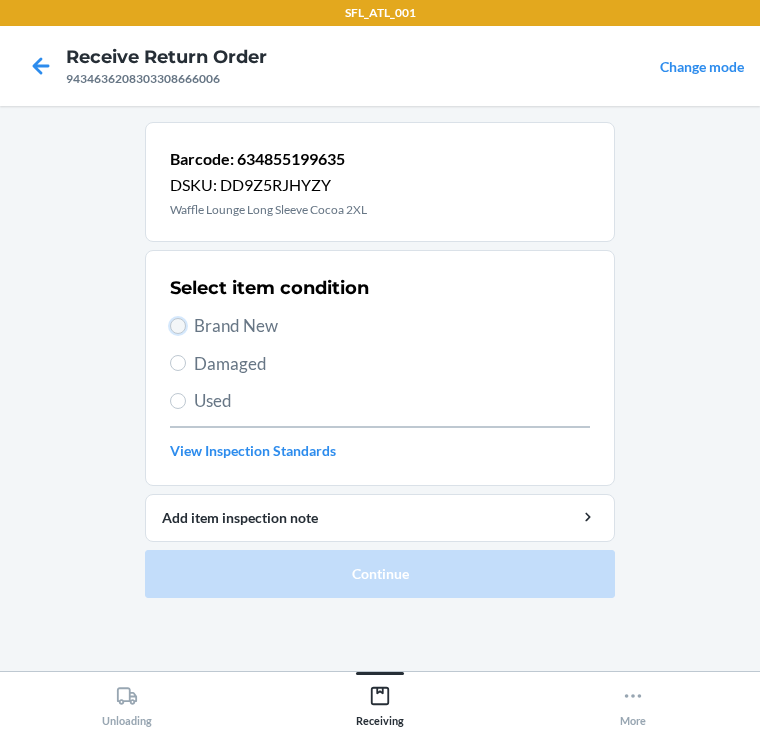 click on "Brand New" at bounding box center (178, 326) 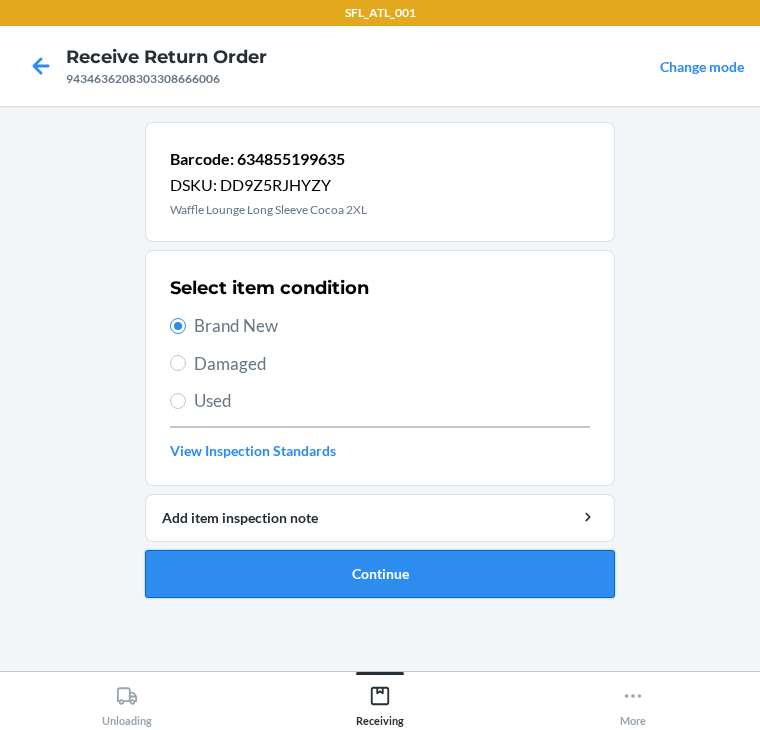 click on "Continue" at bounding box center (380, 574) 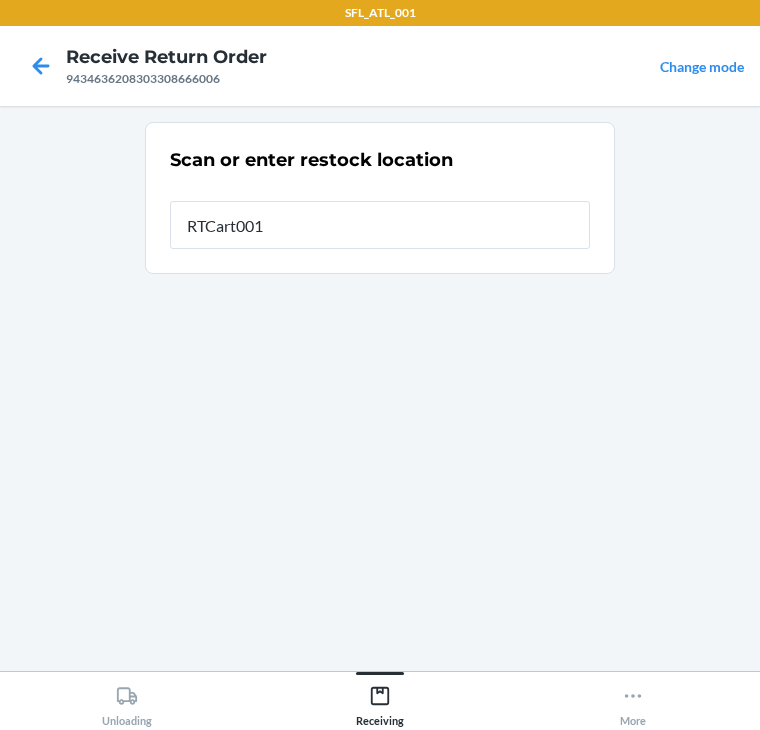 type on "RTCart001" 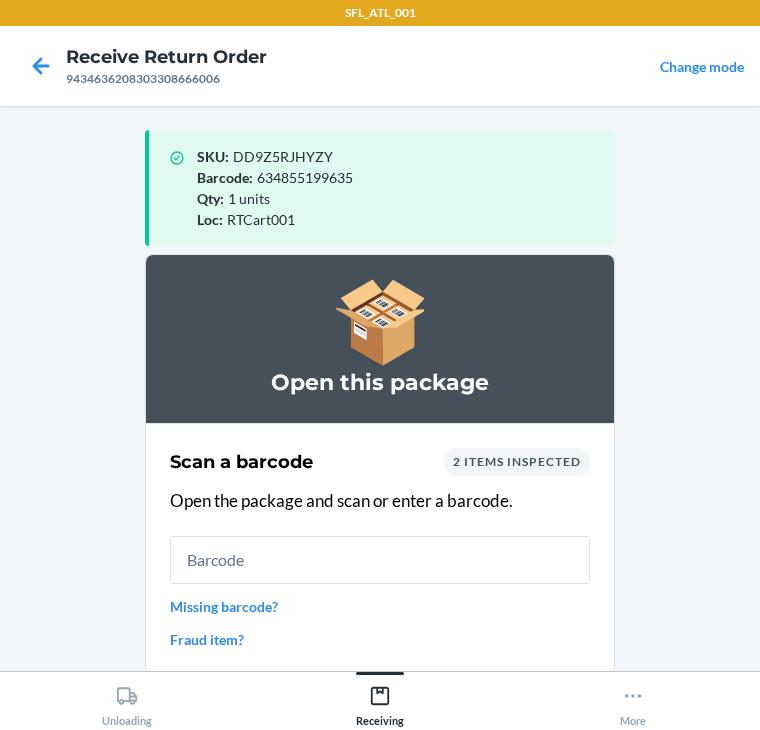 scroll, scrollTop: 130, scrollLeft: 0, axis: vertical 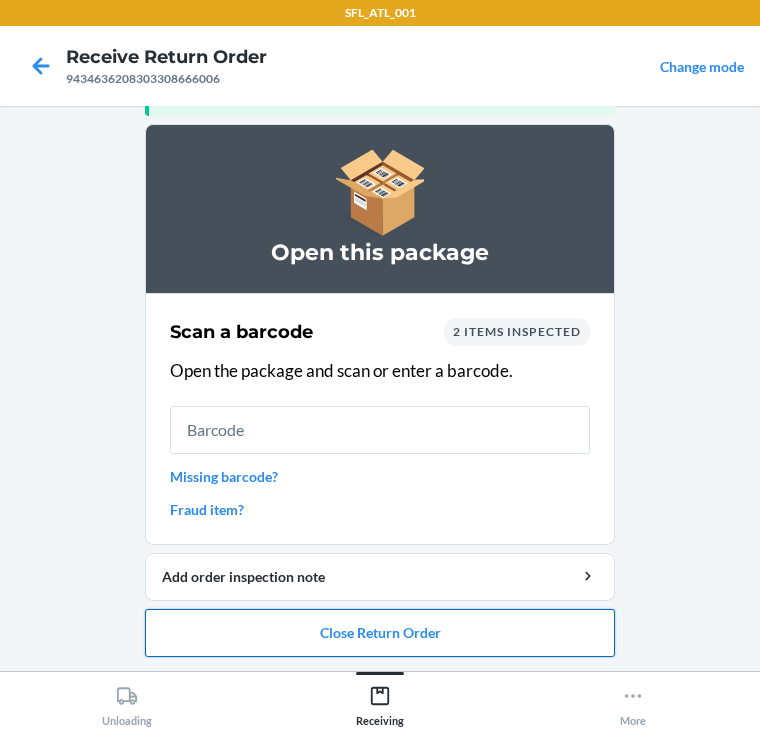 click on "Close Return Order" at bounding box center [380, 633] 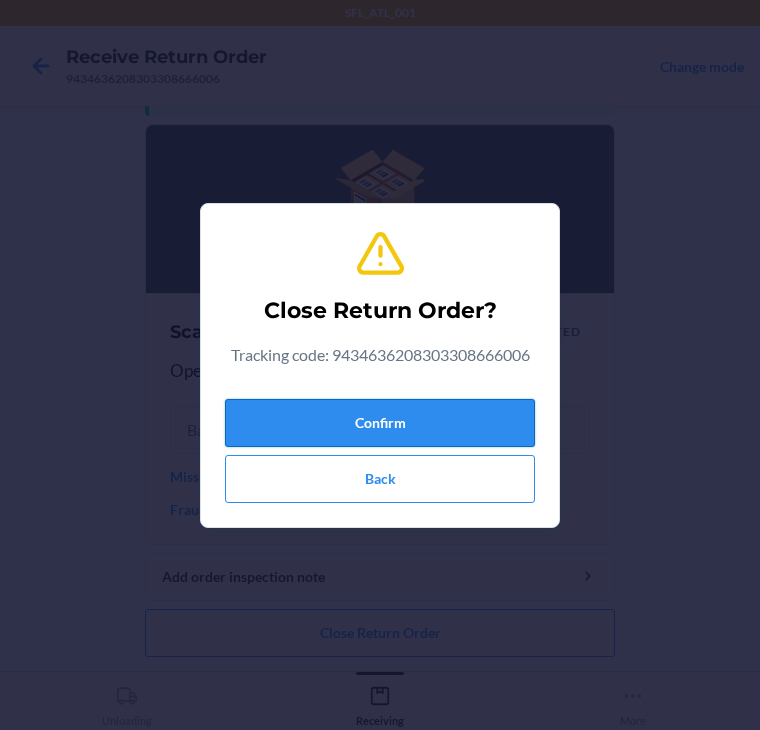 click on "Confirm" at bounding box center [380, 423] 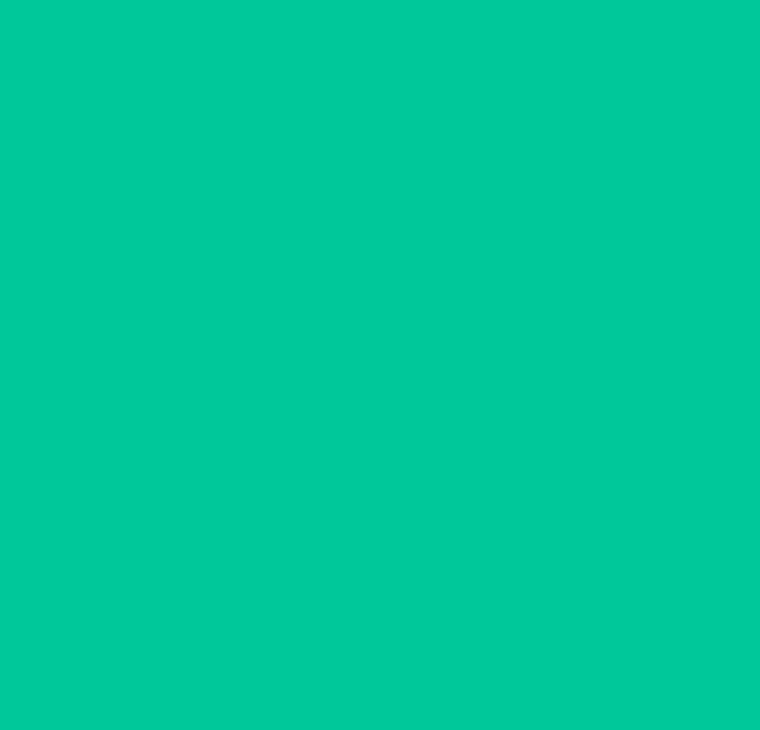 scroll, scrollTop: 0, scrollLeft: 0, axis: both 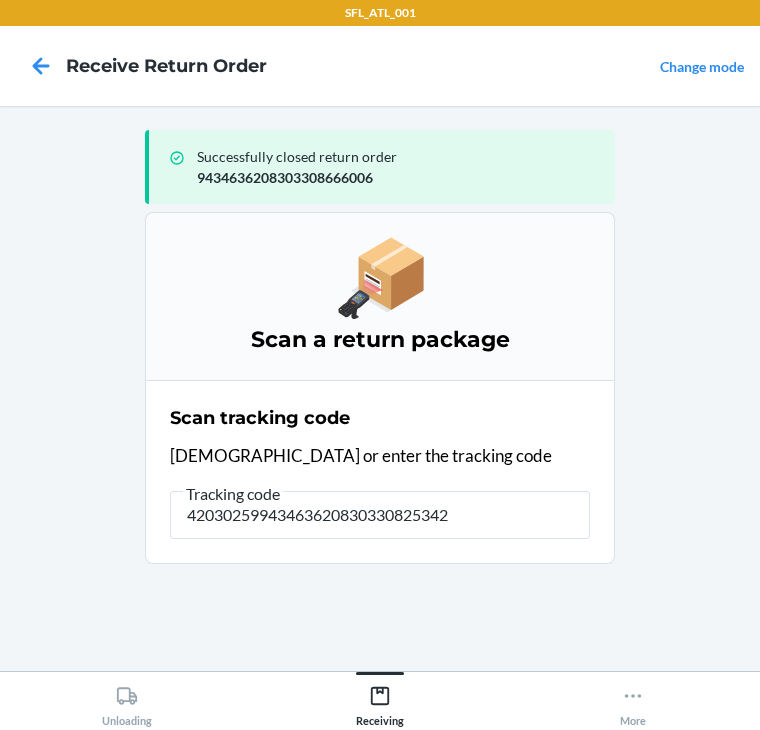 type on "420302599434636208303308253428" 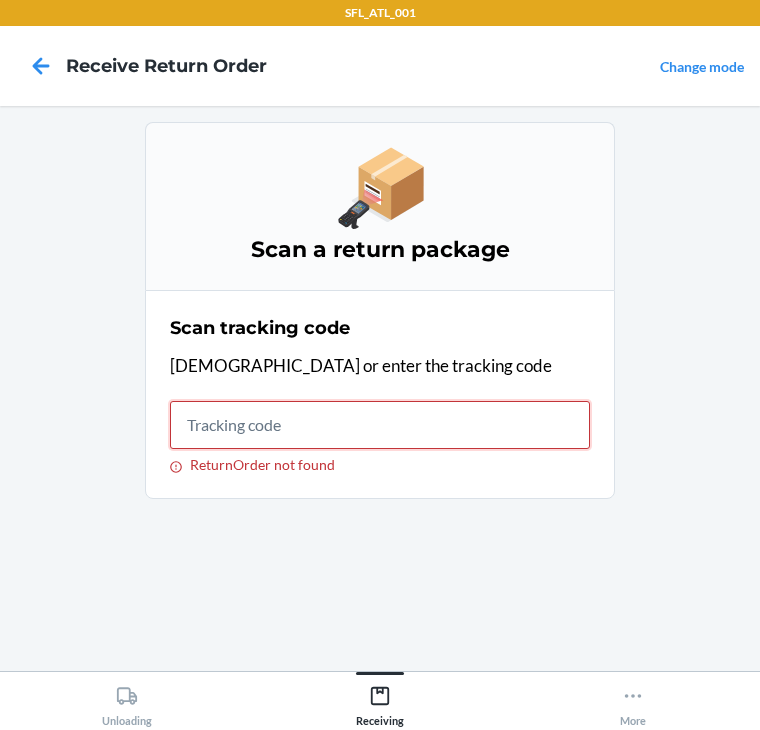 click on "ReturnOrder not found" at bounding box center (380, 425) 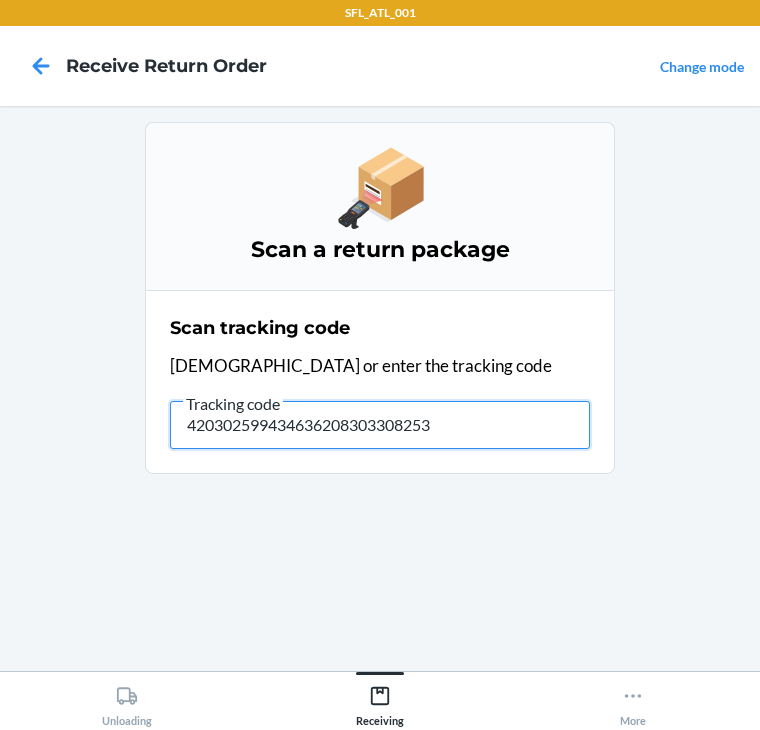 type on "4203025994346362083033082534" 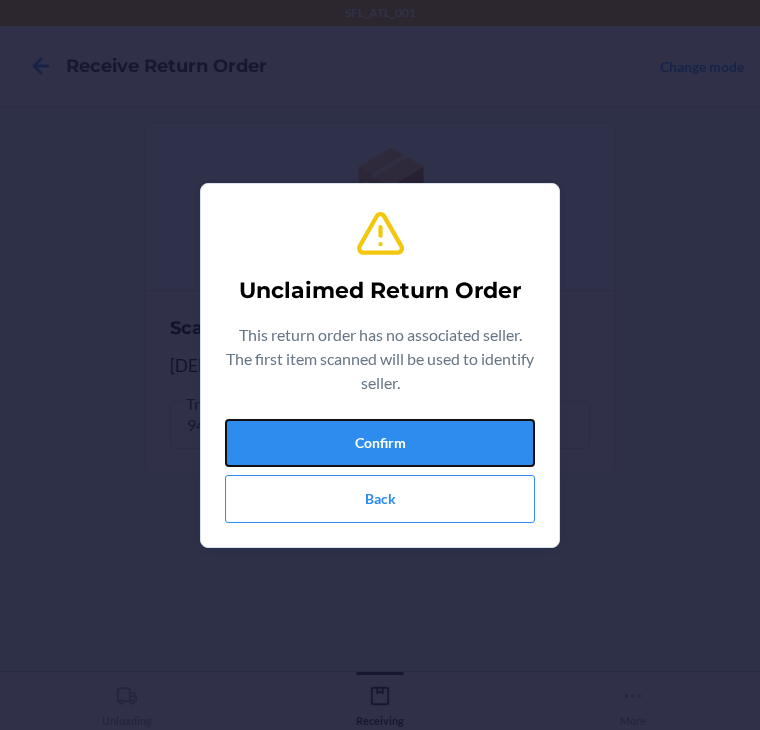 click on "Confirm" at bounding box center [380, 443] 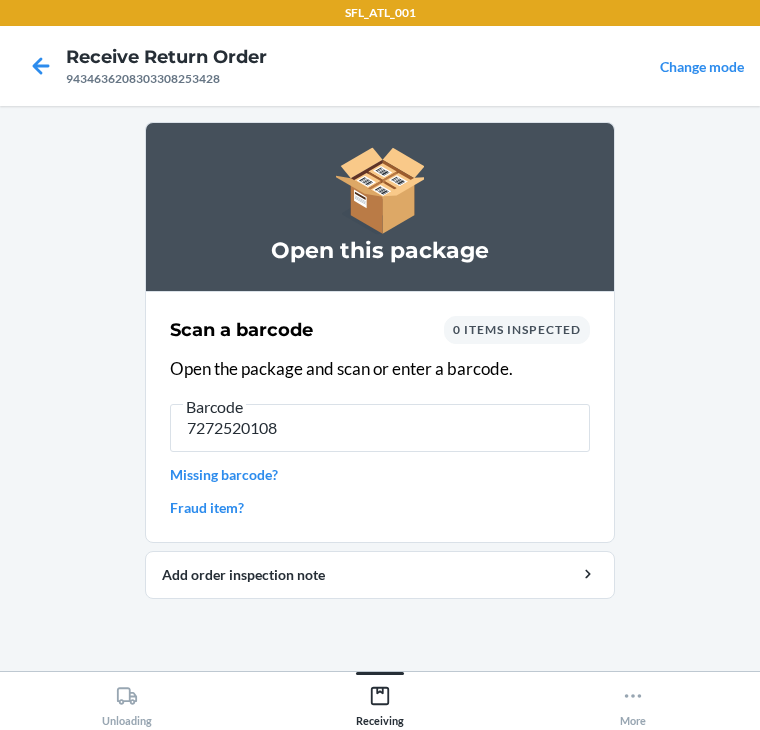 type on "72725201081" 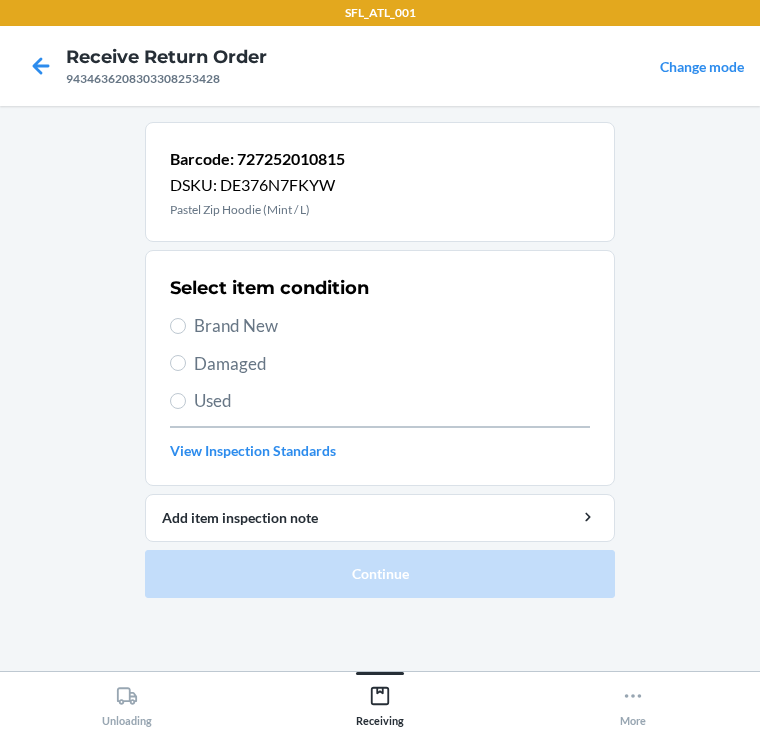 click on "Brand New" at bounding box center [380, 326] 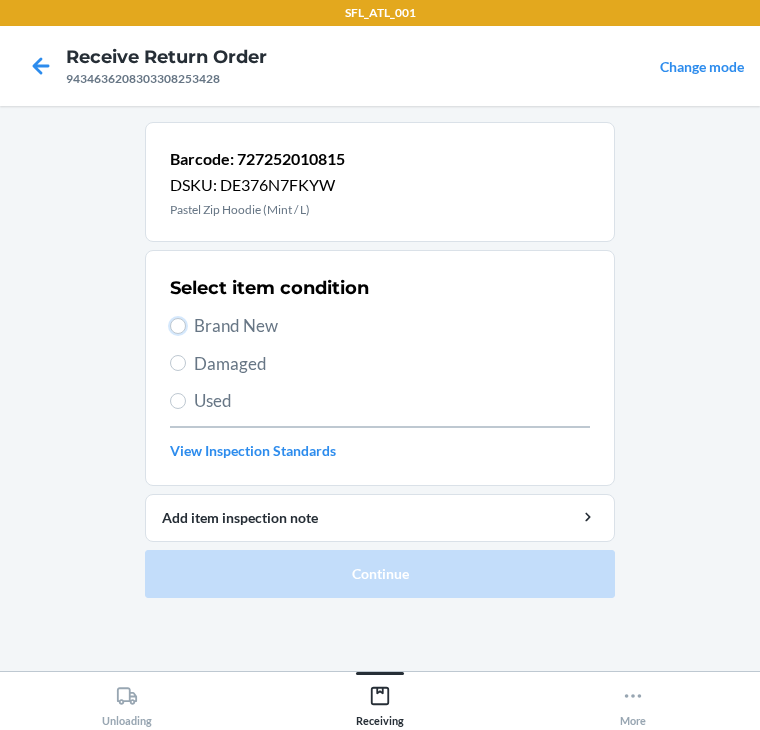 click on "Brand New" at bounding box center [178, 326] 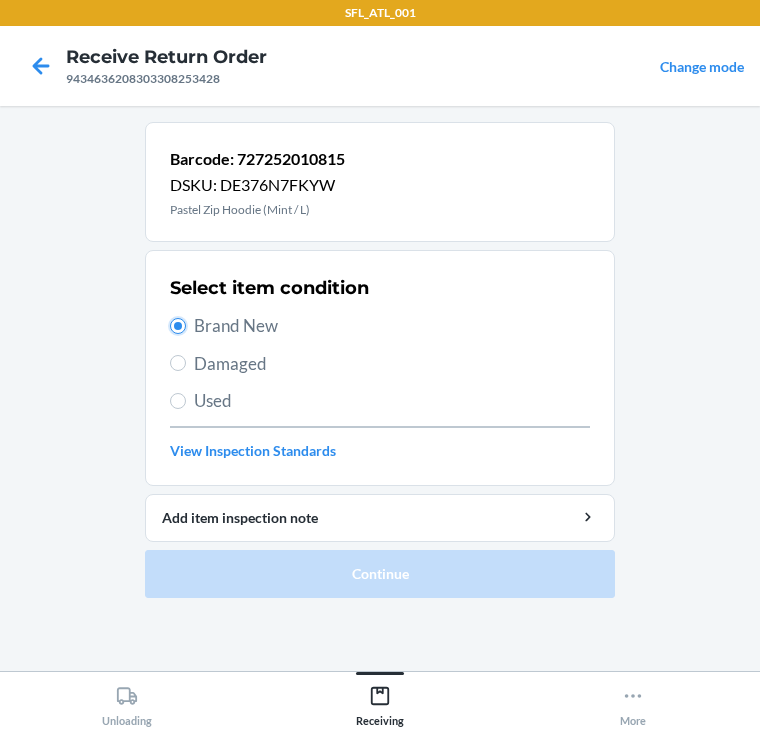 radio on "true" 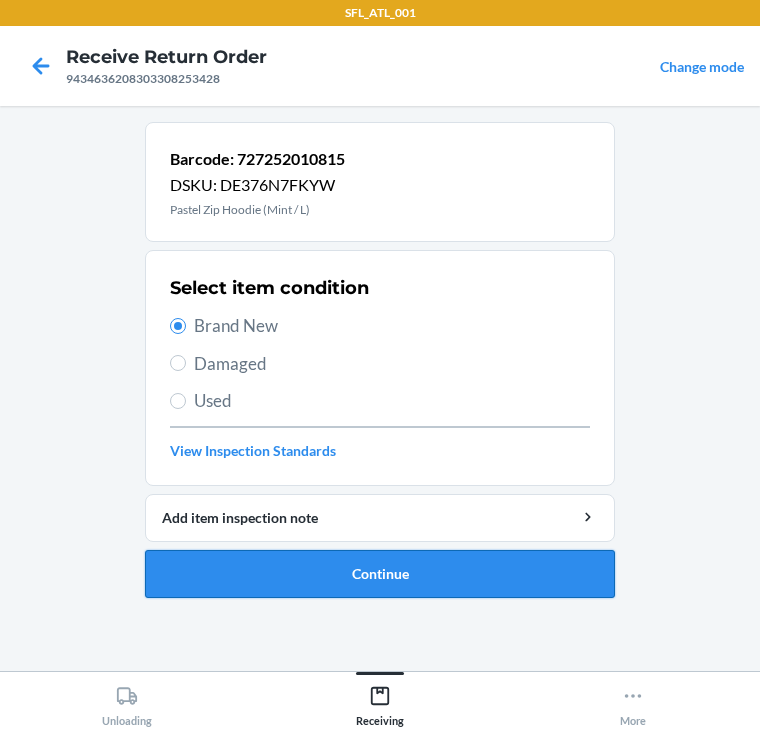 click on "Continue" at bounding box center [380, 574] 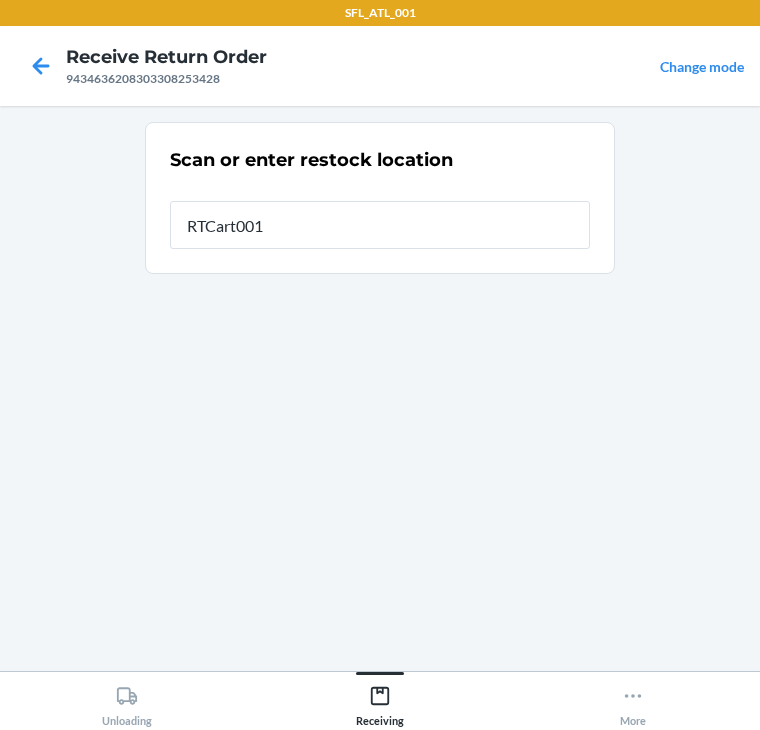 type on "RTCart001" 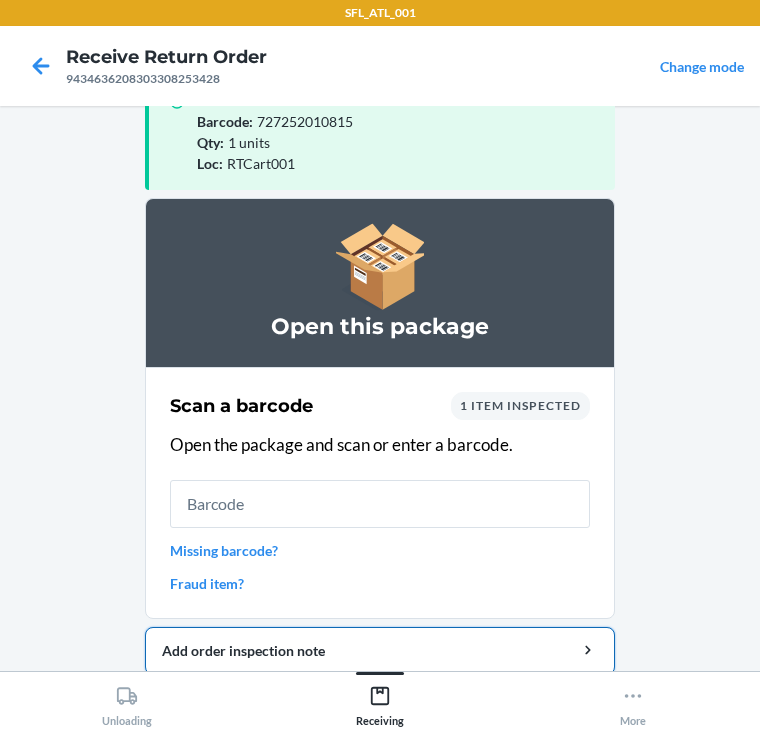 scroll, scrollTop: 130, scrollLeft: 0, axis: vertical 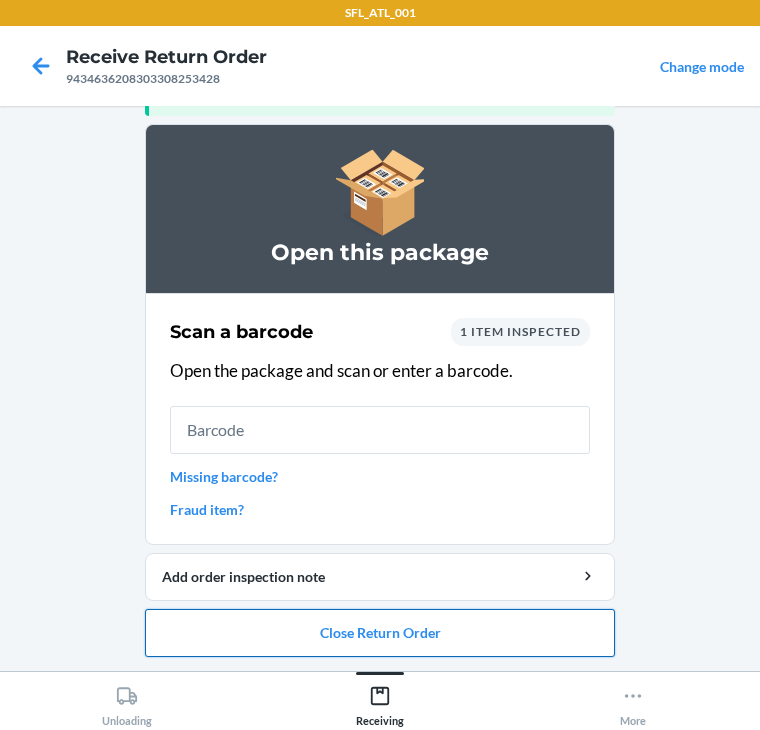 click on "Close Return Order" at bounding box center (380, 633) 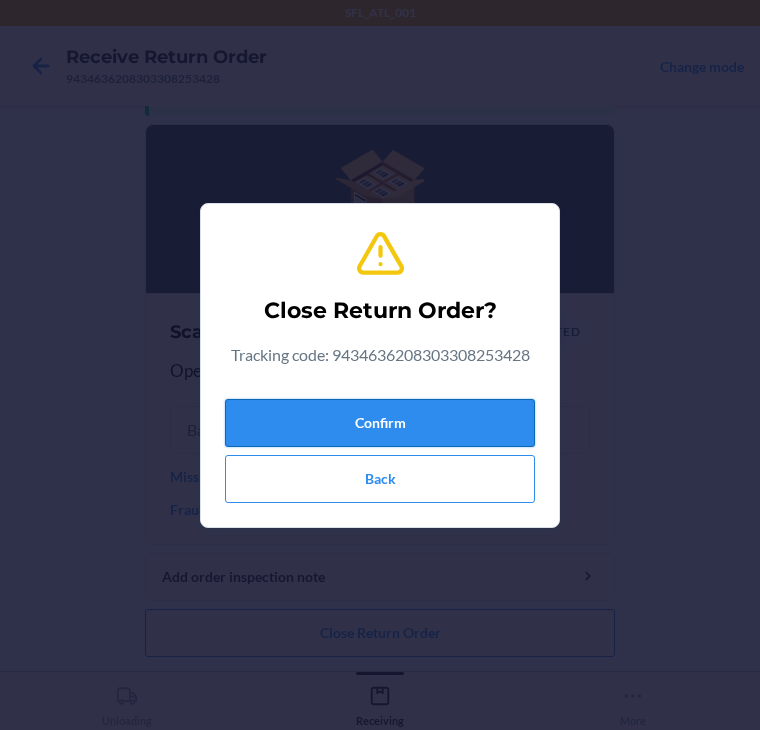 click on "Confirm" at bounding box center [380, 423] 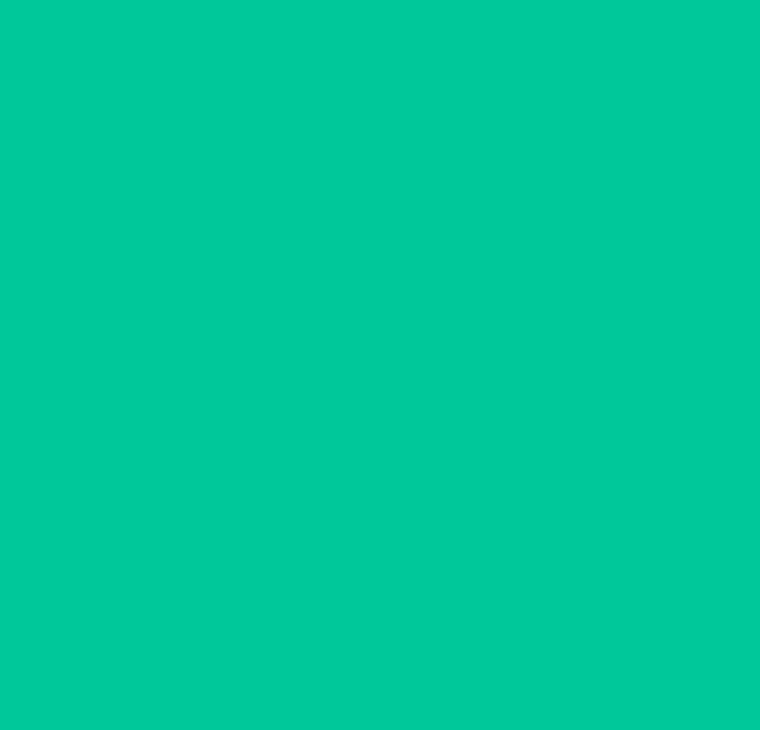 scroll, scrollTop: 0, scrollLeft: 0, axis: both 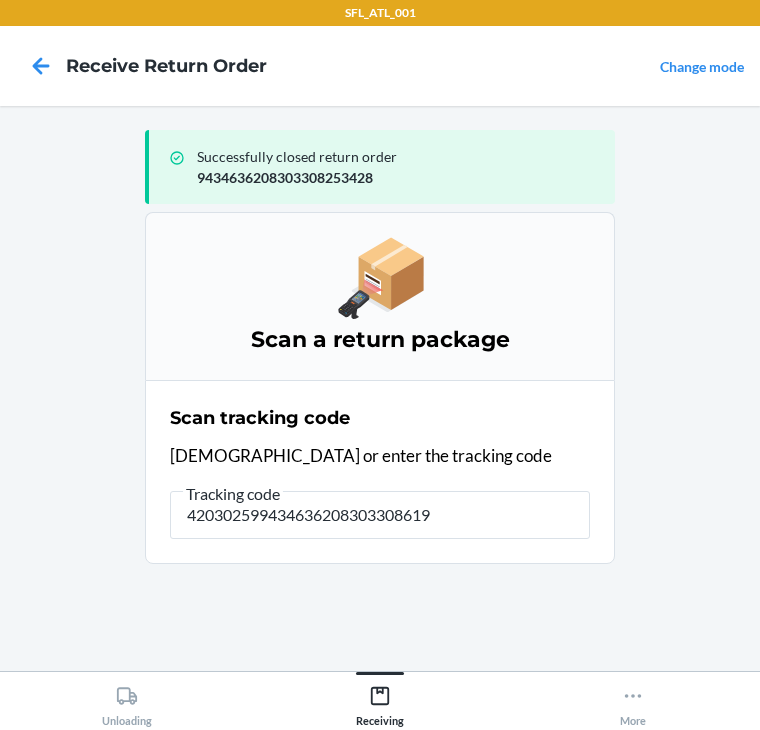 type on "4203025994346362083033086192" 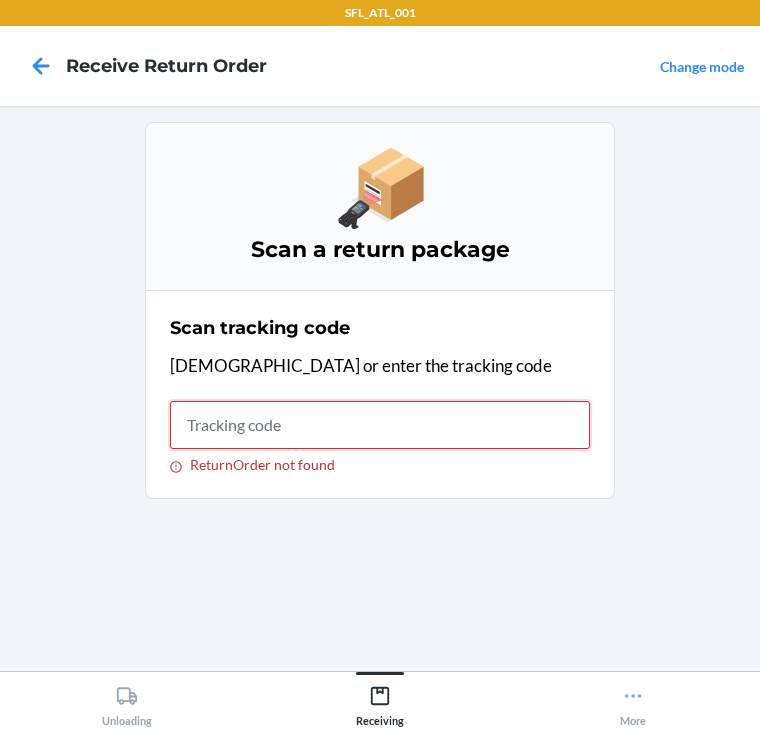 click on "ReturnOrder not found" at bounding box center [380, 425] 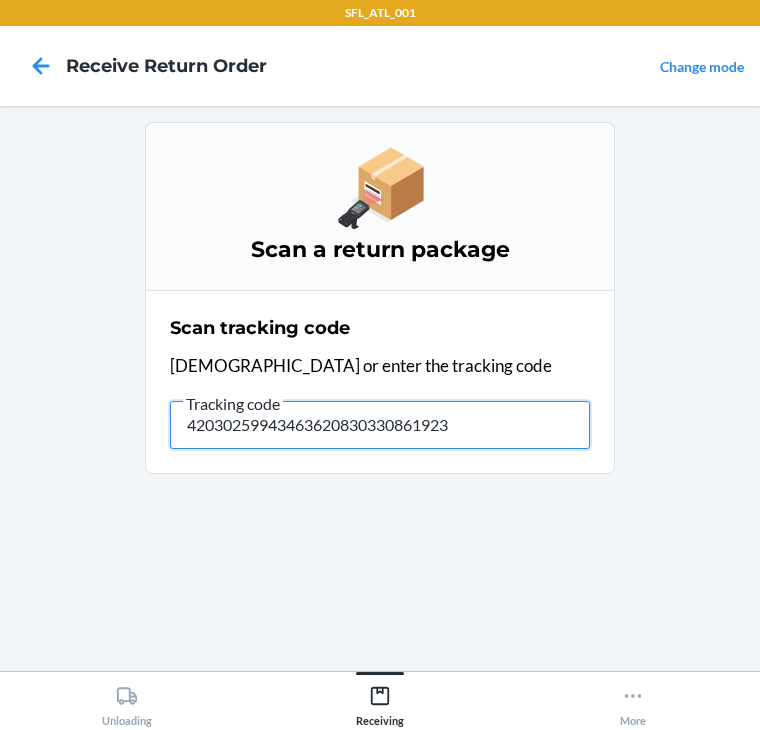 type on "420302599434636208303308619231" 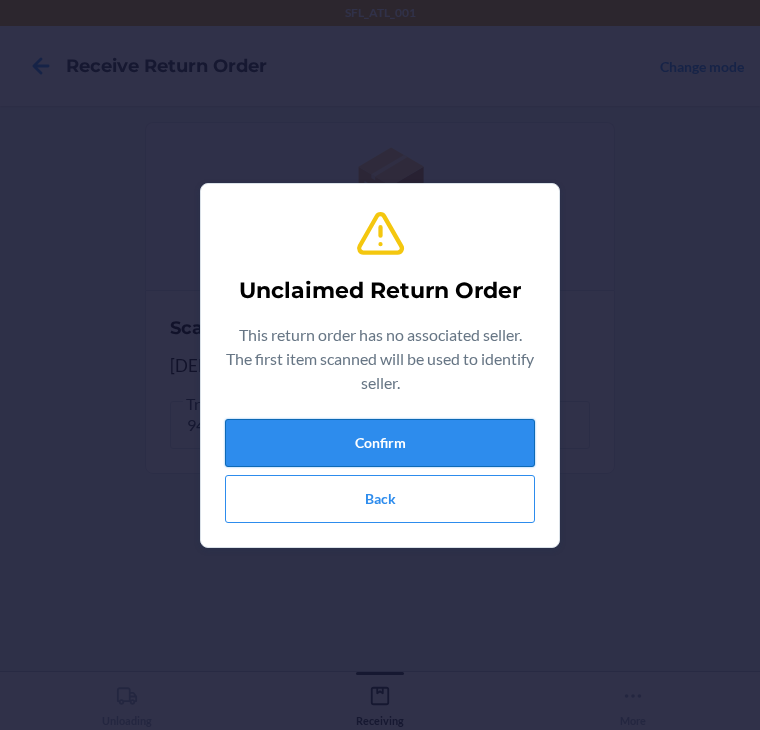 click on "Confirm" at bounding box center [380, 443] 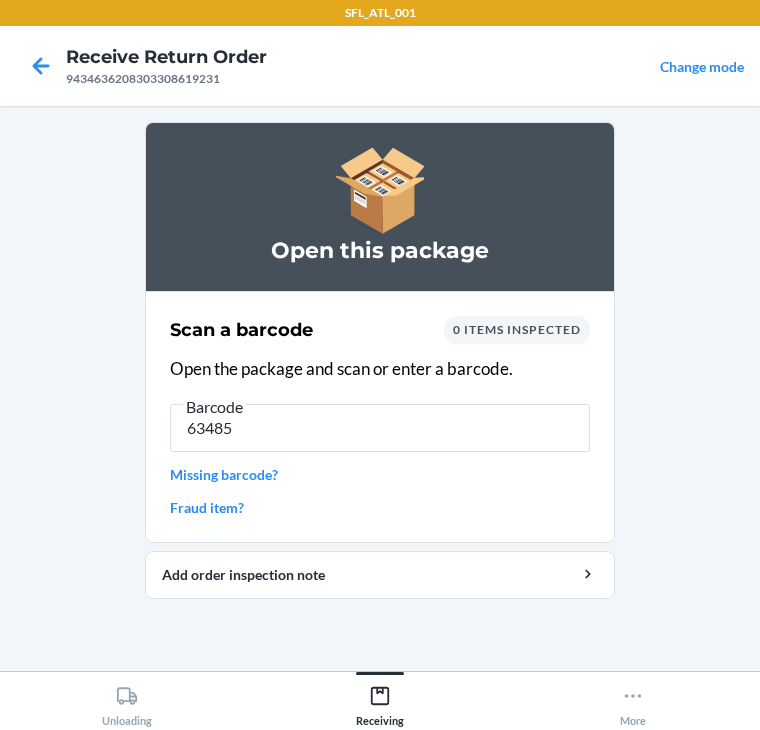 type on "634855" 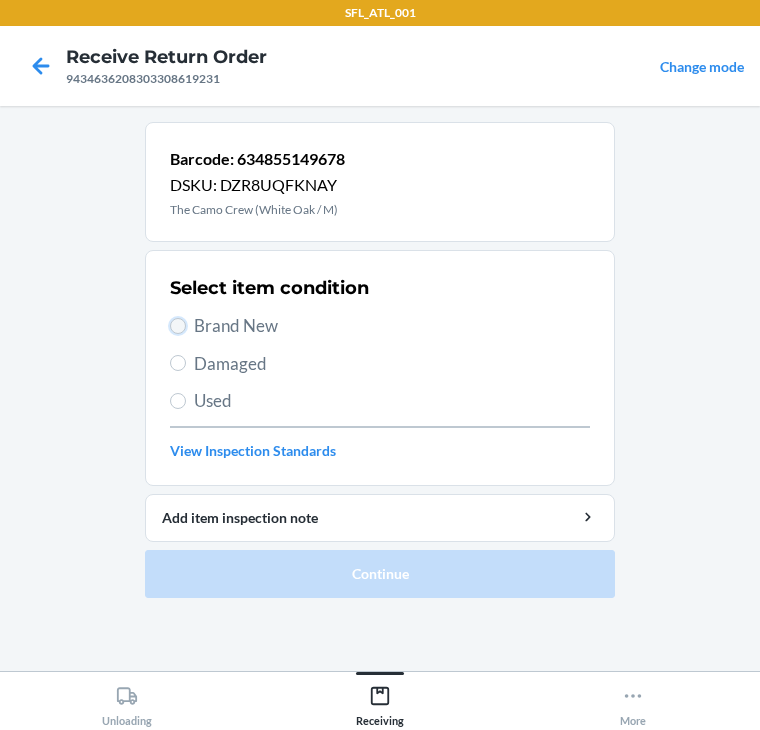 click on "Brand New" at bounding box center (178, 326) 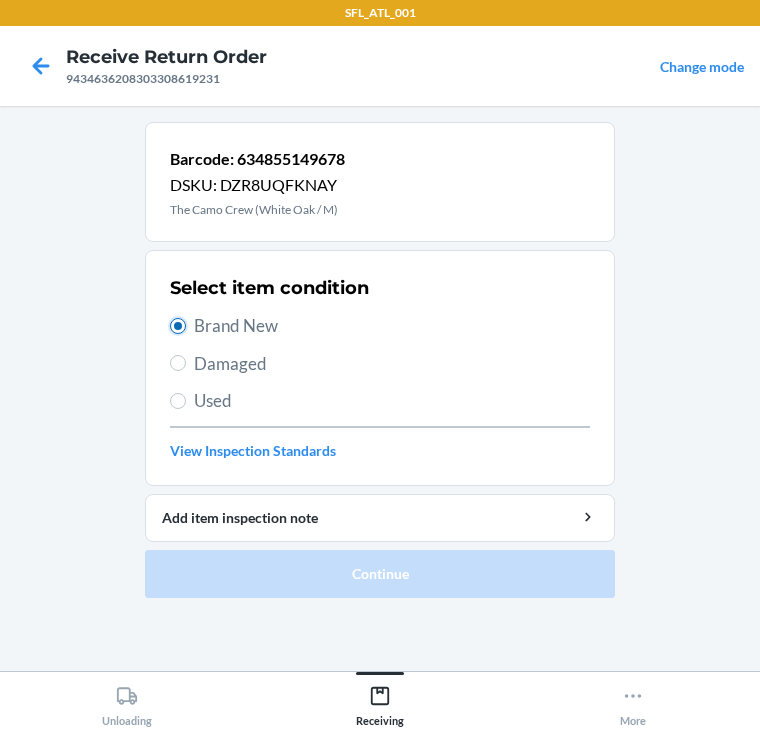 radio on "true" 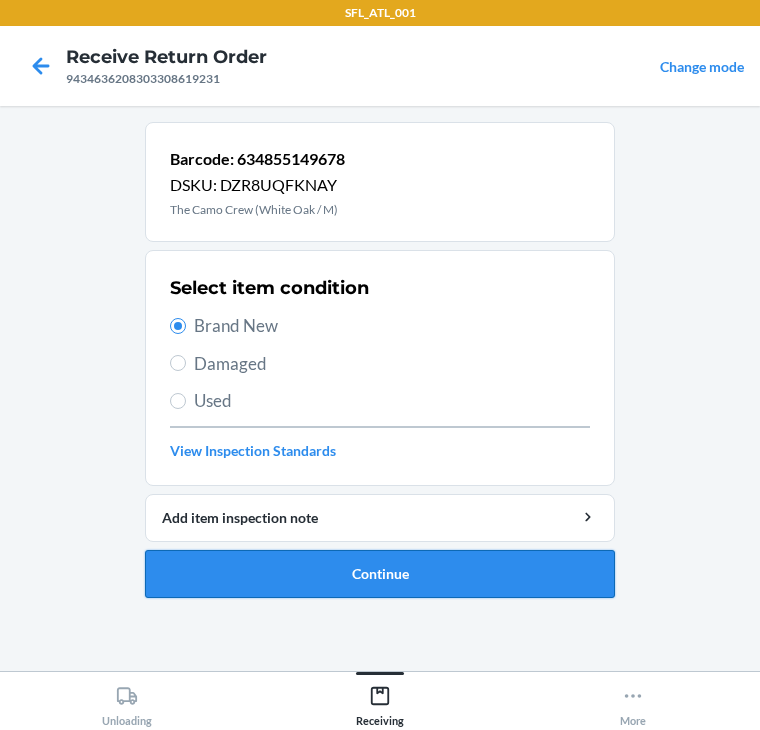 click on "Continue" at bounding box center [380, 574] 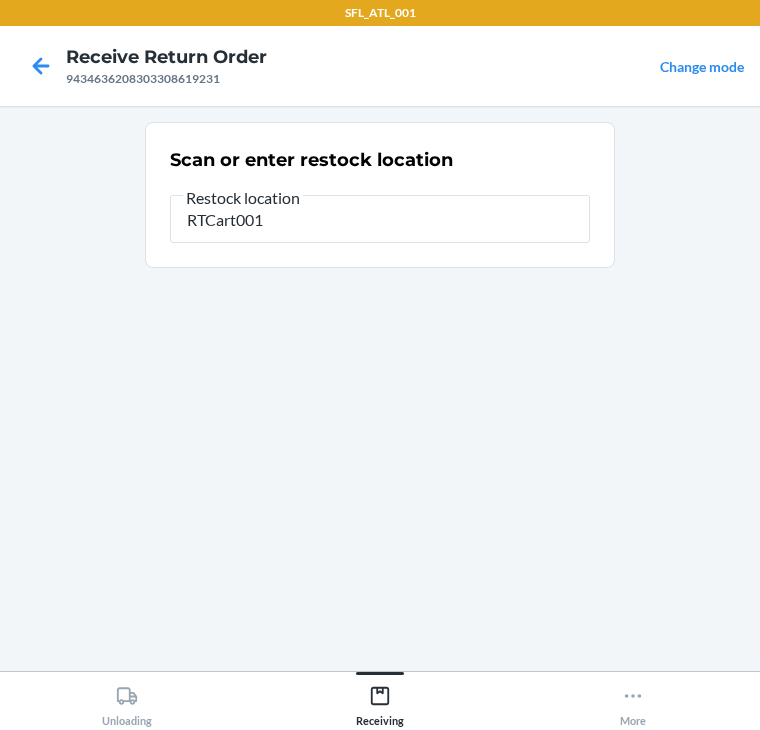 type on "RTCart001" 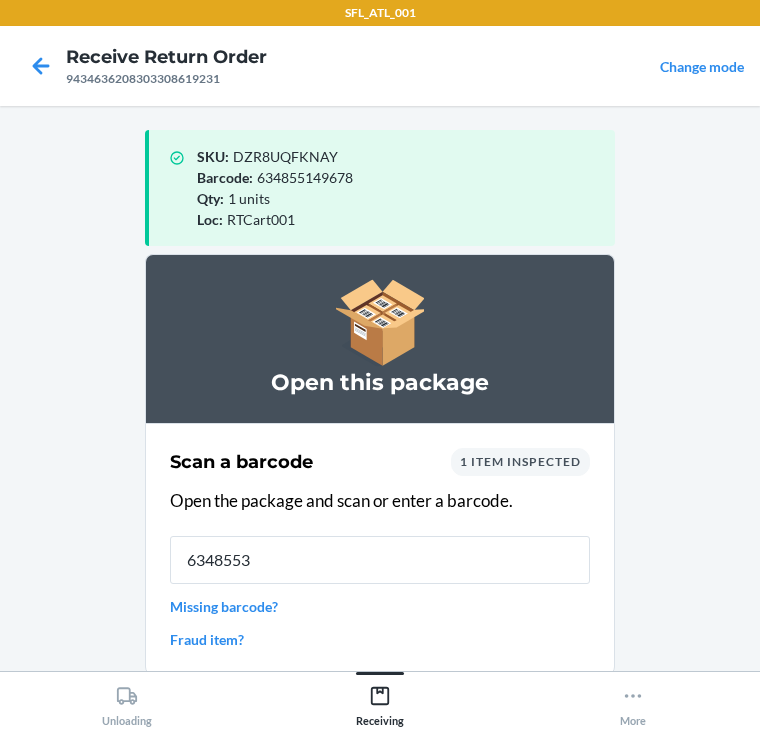 type on "63485534" 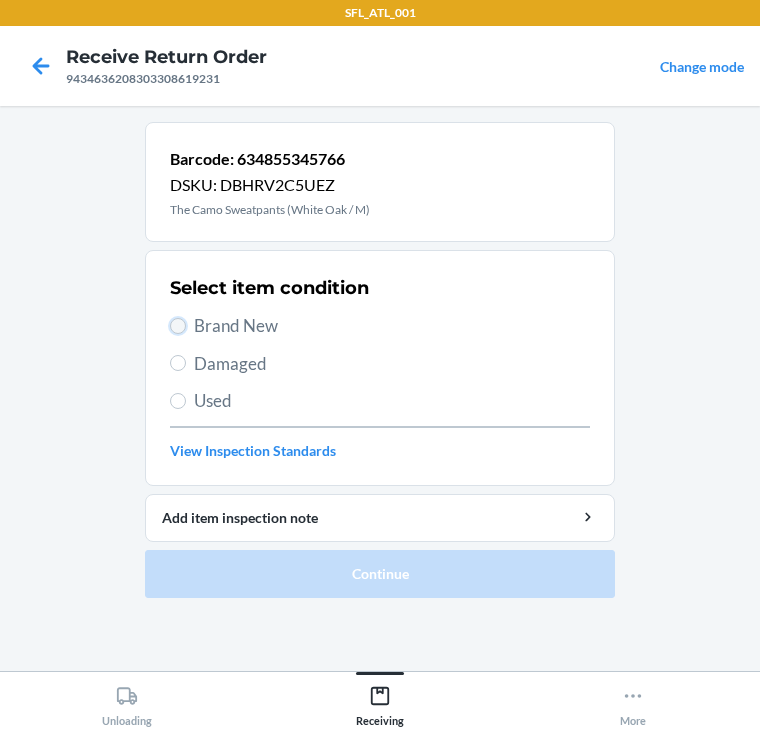 click on "Brand New" at bounding box center [178, 326] 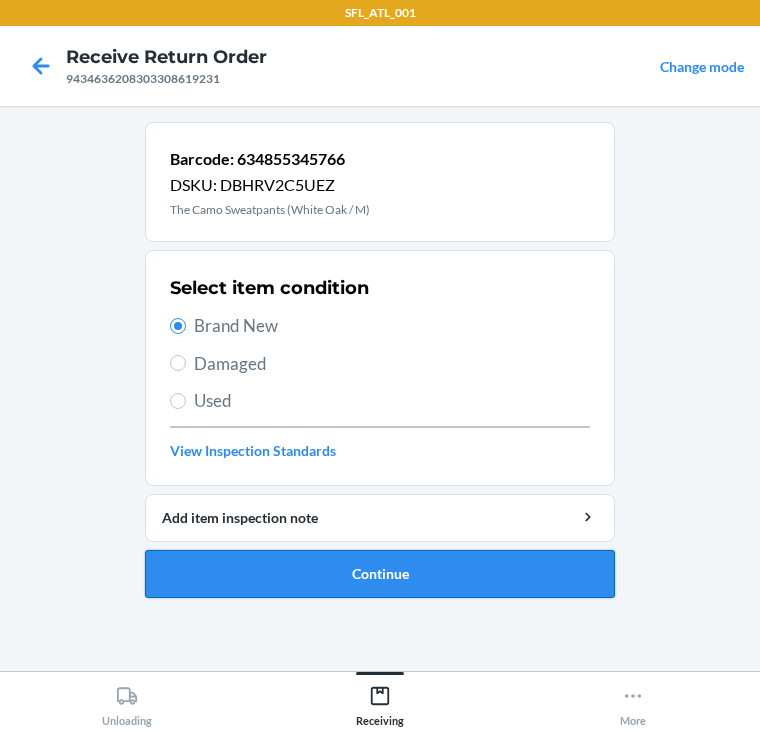 click on "Continue" at bounding box center (380, 574) 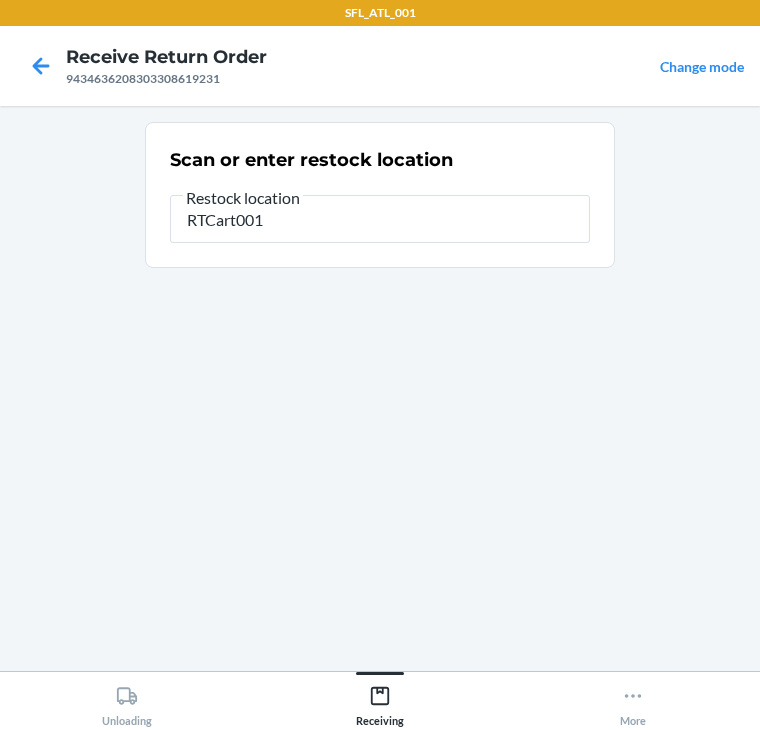 type on "RTCart001" 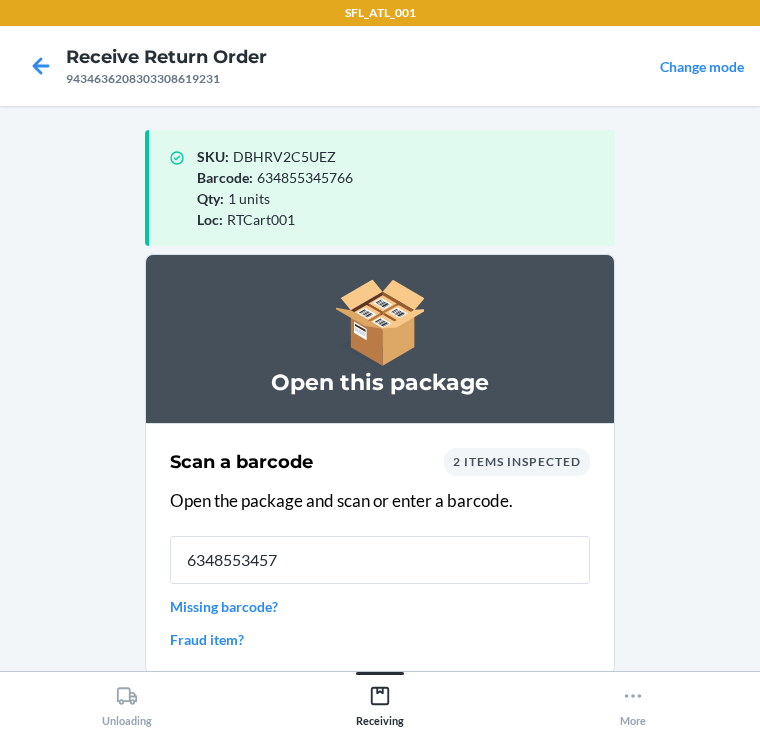 type on "63485534576" 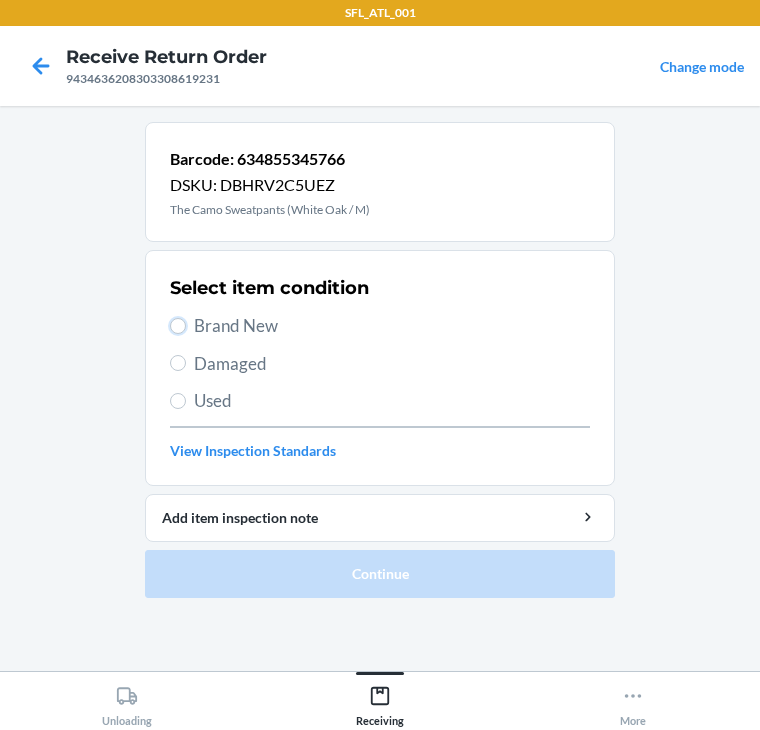 drag, startPoint x: 178, startPoint y: 328, endPoint x: 184, endPoint y: 348, distance: 20.880613 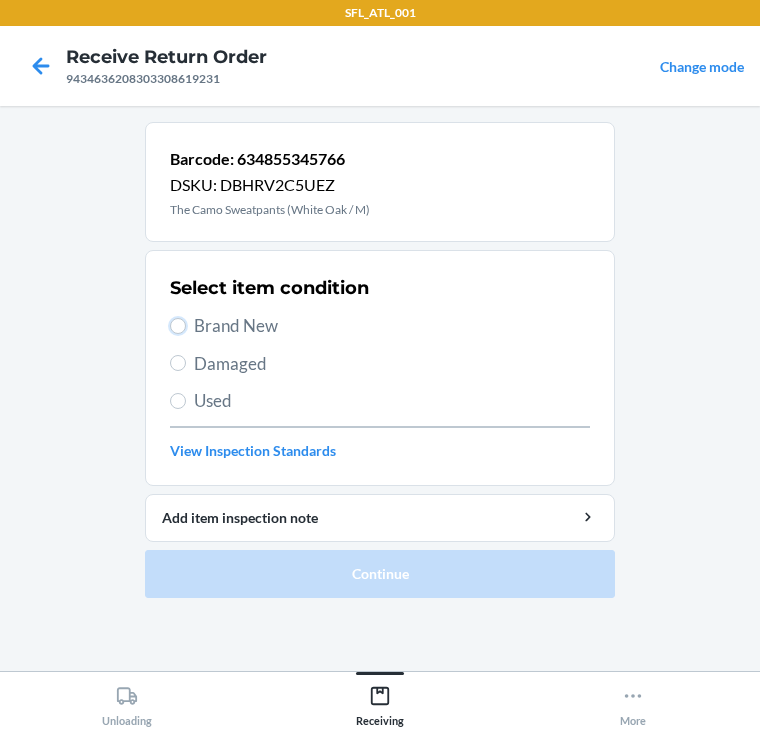 click on "Brand New" at bounding box center [178, 326] 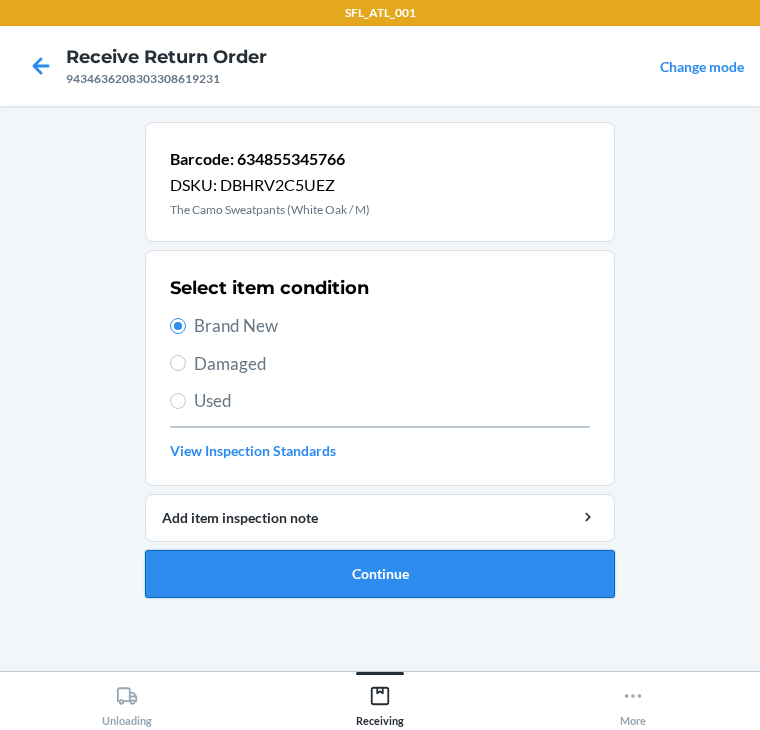click on "Continue" at bounding box center (380, 574) 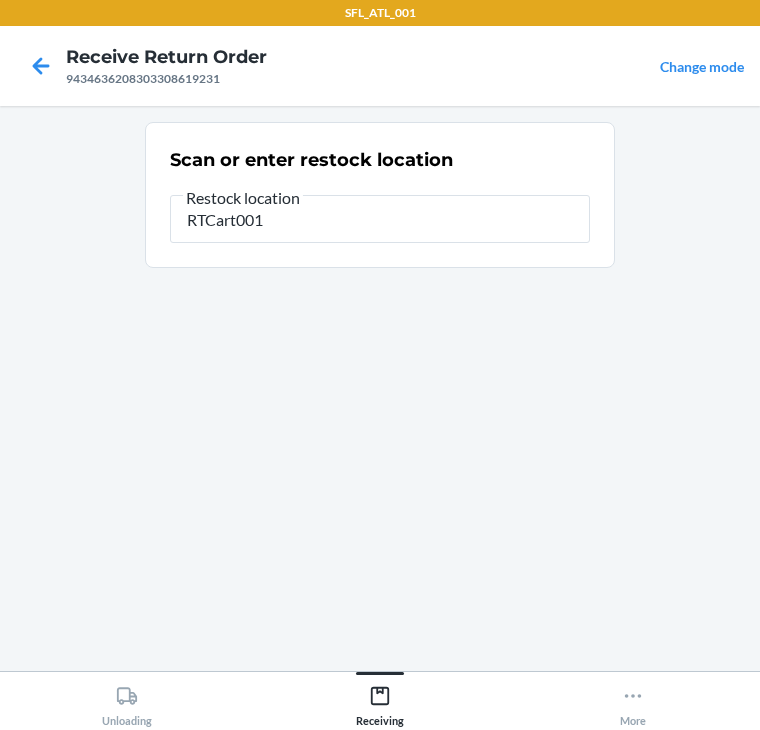 type on "RTCart001" 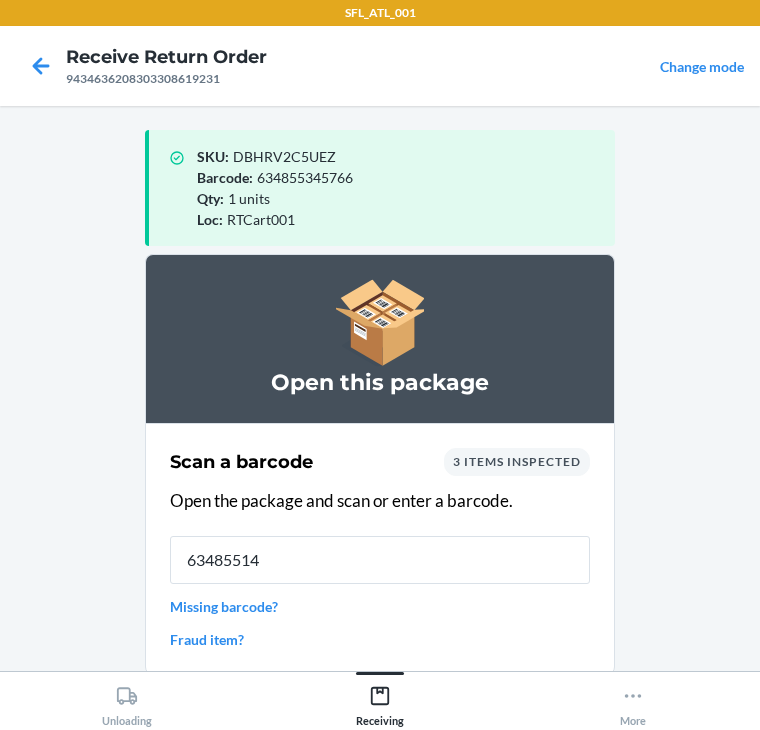 type on "634855149" 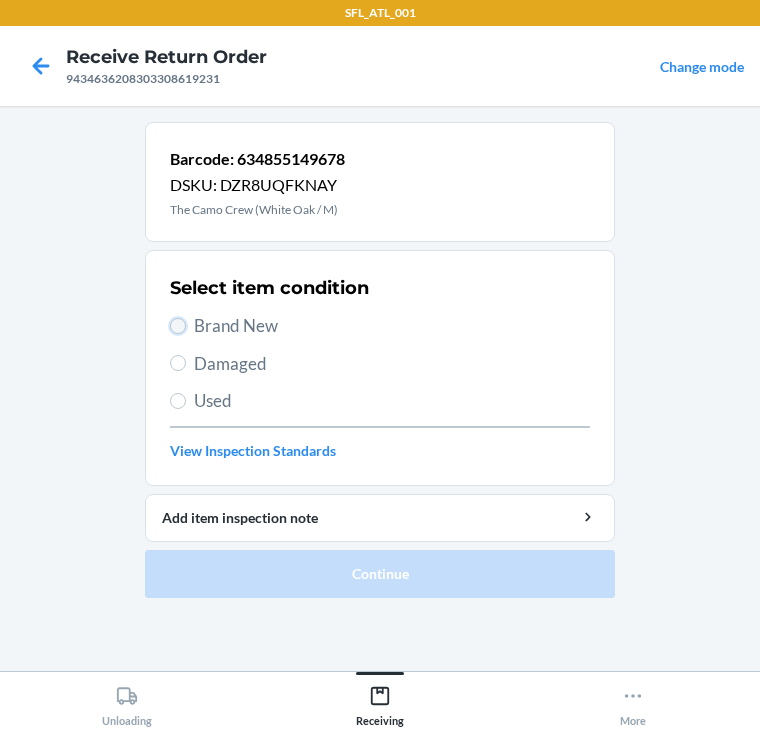 click on "Brand New" at bounding box center [178, 326] 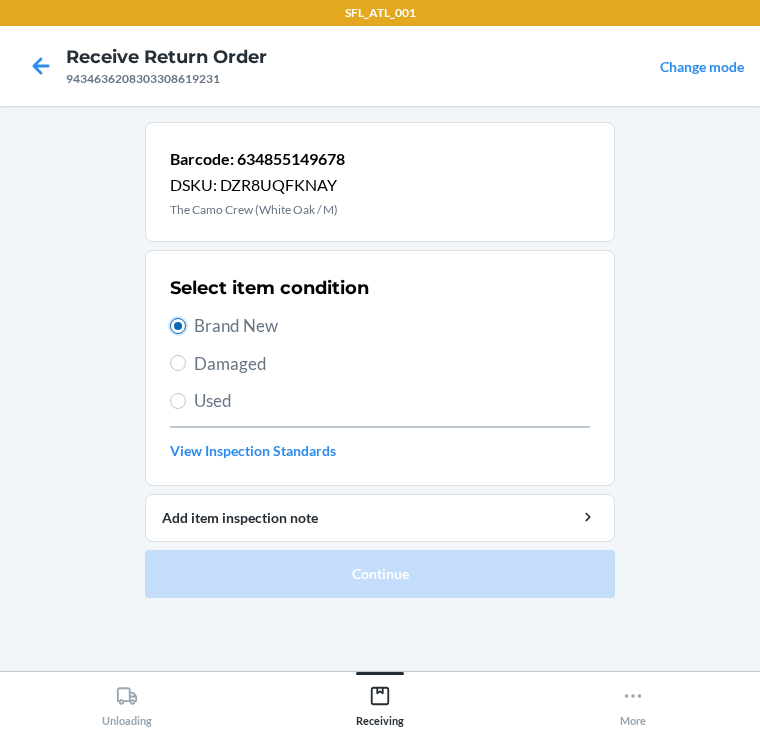 radio on "true" 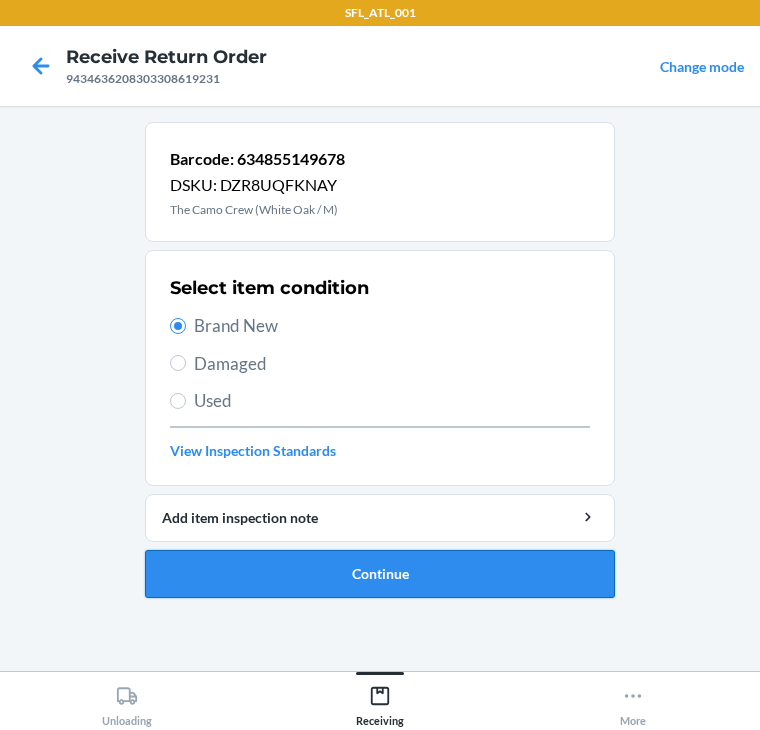 click on "Continue" at bounding box center [380, 574] 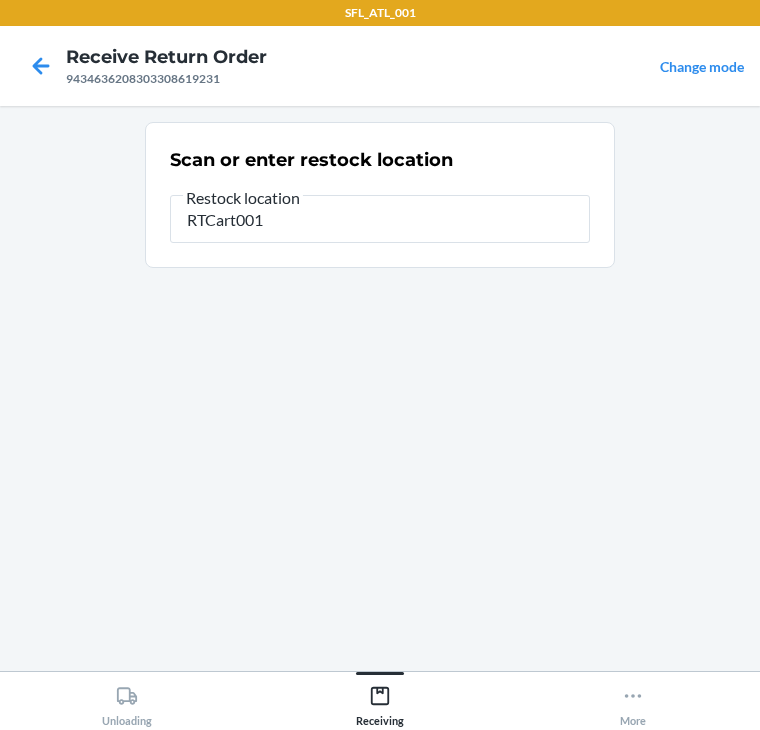 type on "RTCart001" 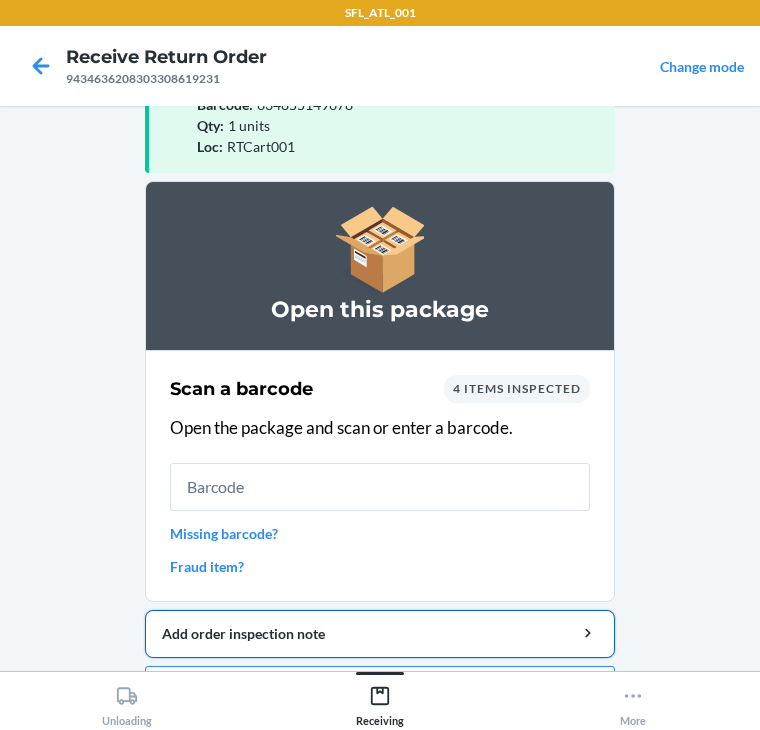 scroll, scrollTop: 130, scrollLeft: 0, axis: vertical 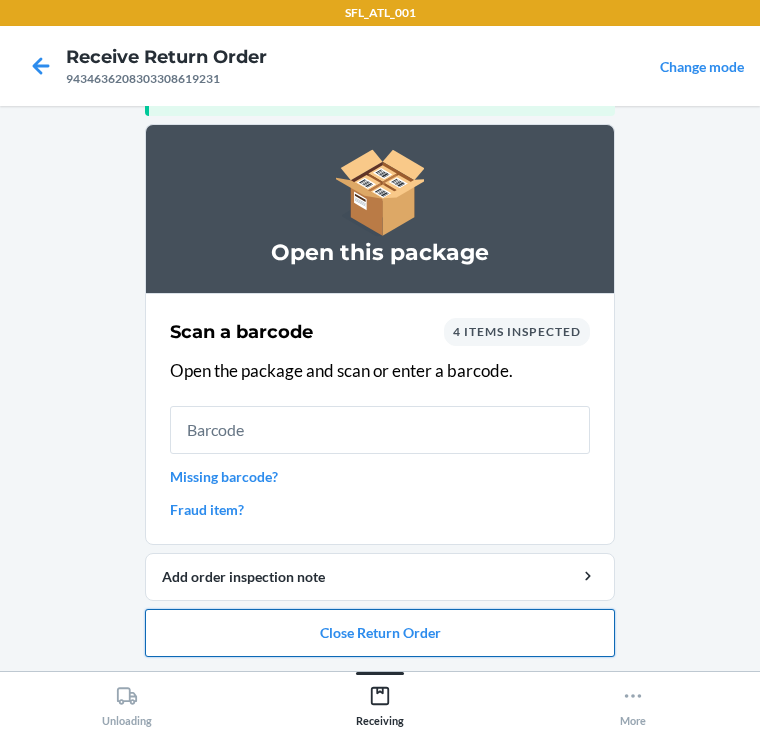 click on "Close Return Order" at bounding box center [380, 633] 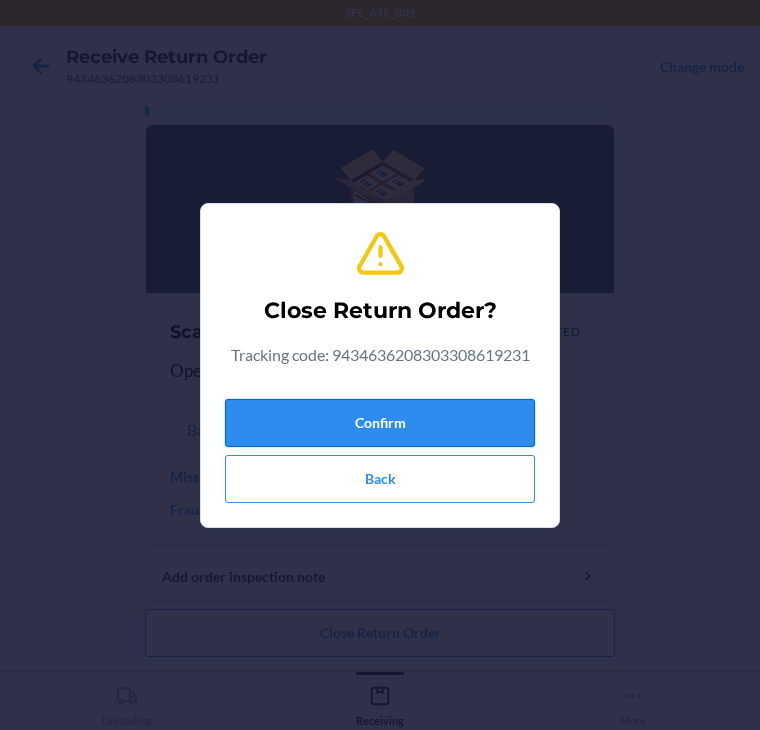 click on "Confirm" at bounding box center [380, 423] 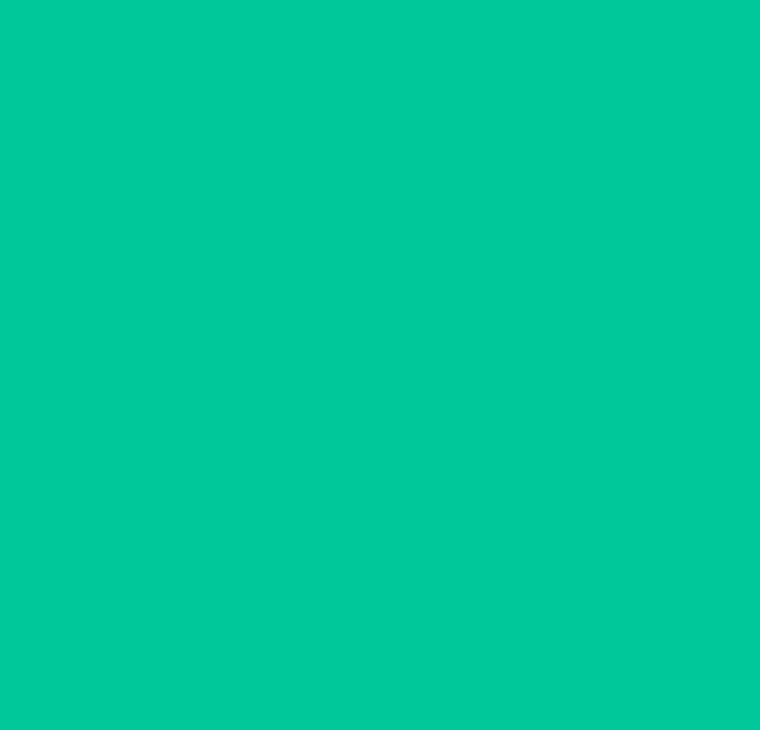 scroll, scrollTop: 0, scrollLeft: 0, axis: both 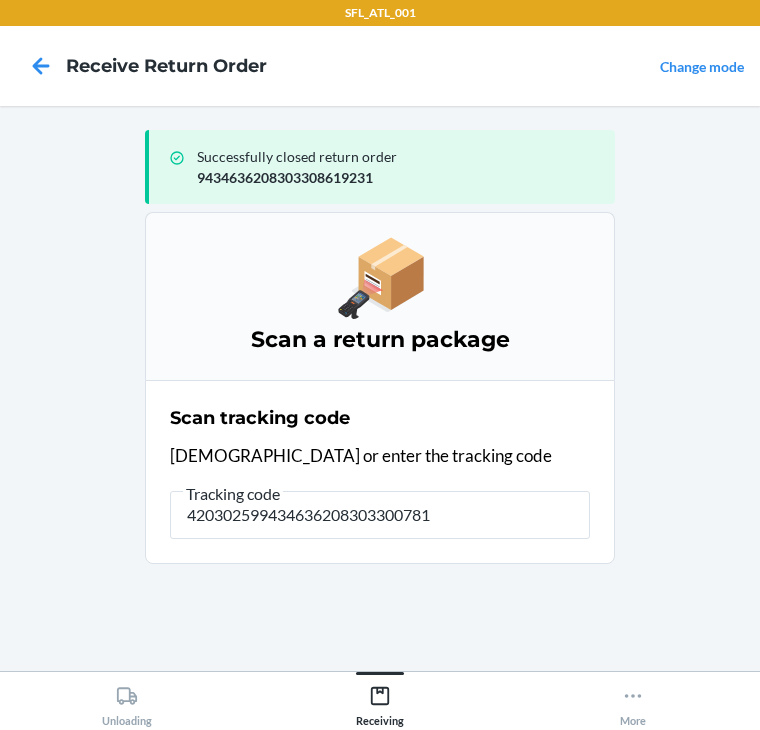 type on "4203025994346362083033007814" 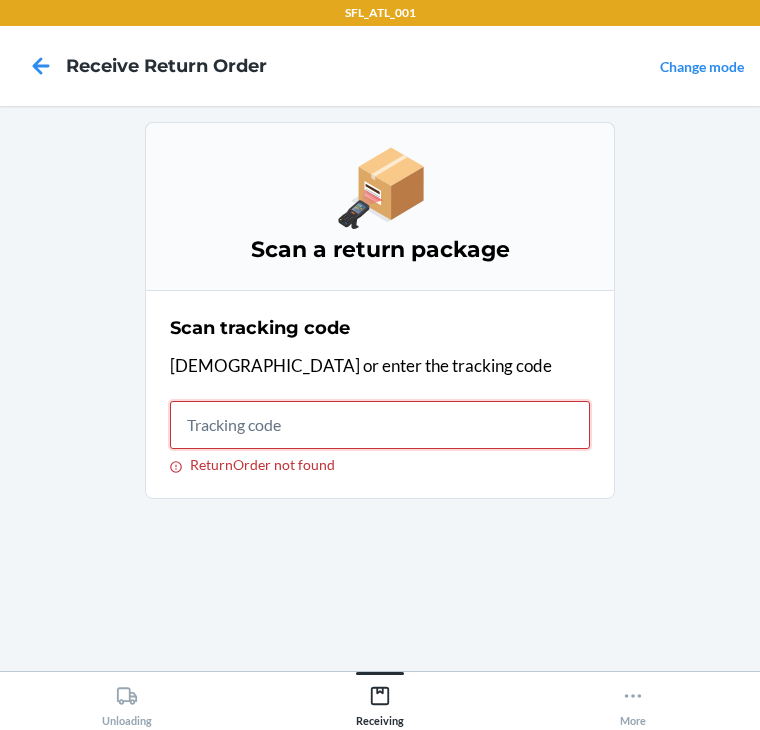 click on "ReturnOrder not found" at bounding box center [380, 425] 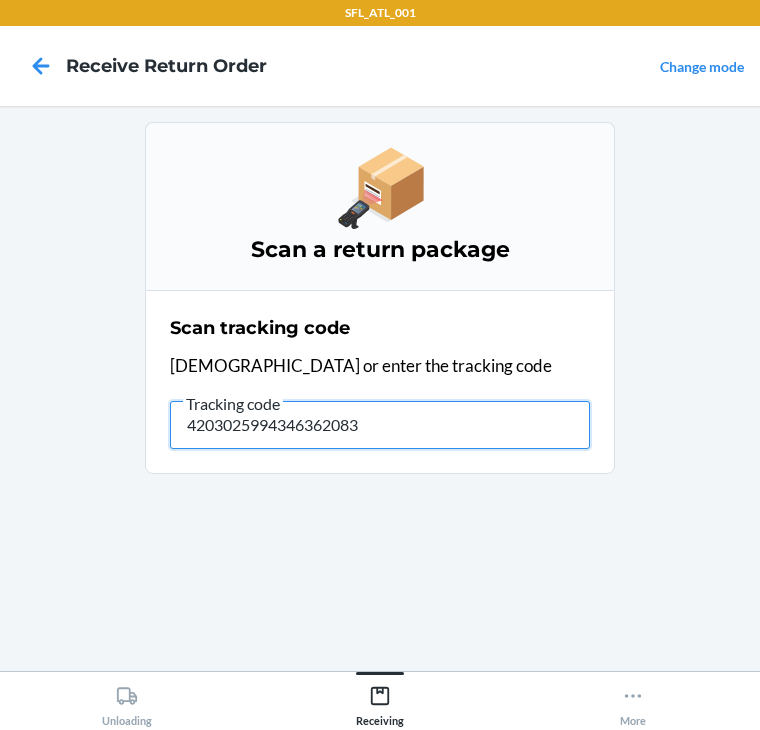 type on "42030259943463620830" 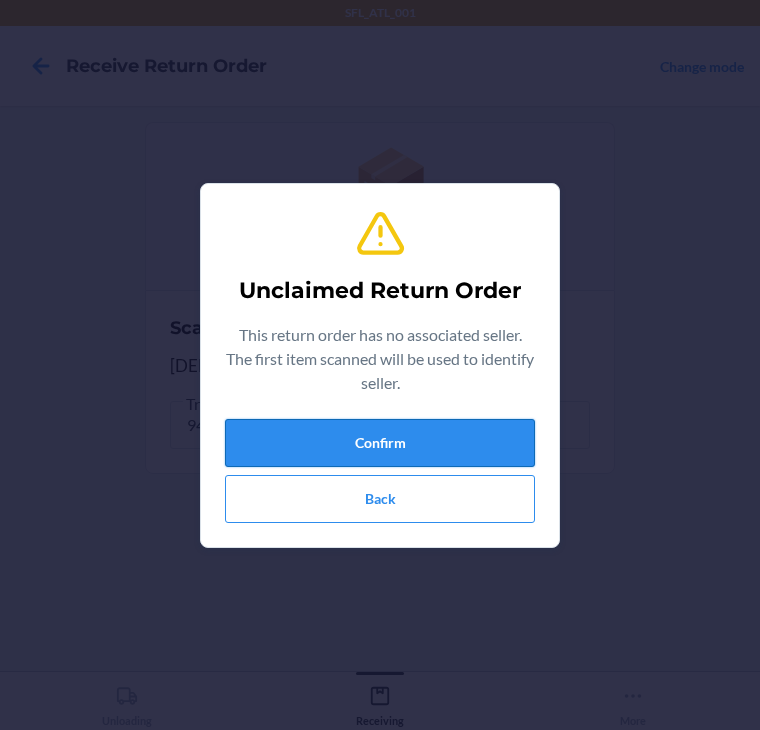 click on "Confirm" at bounding box center [380, 443] 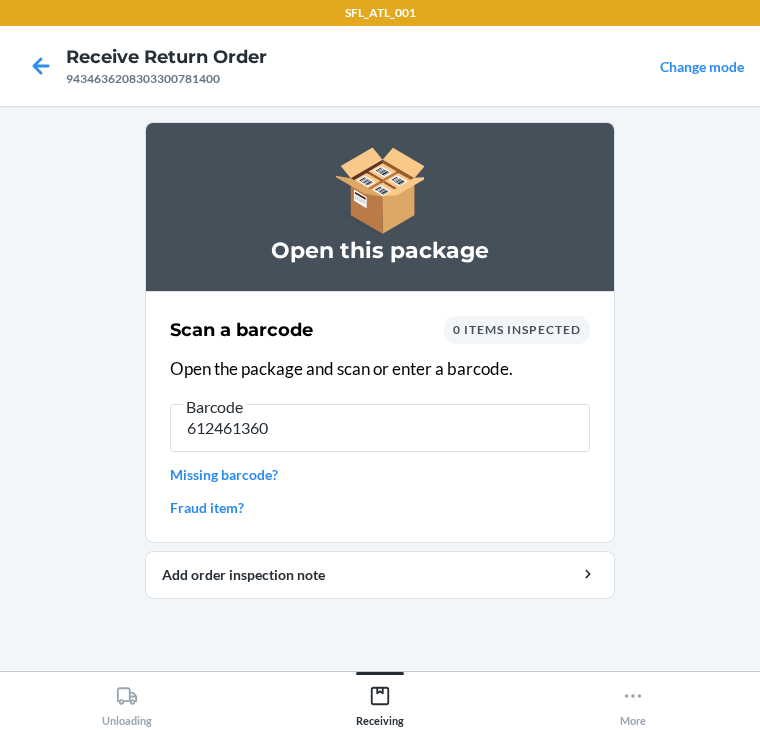 type 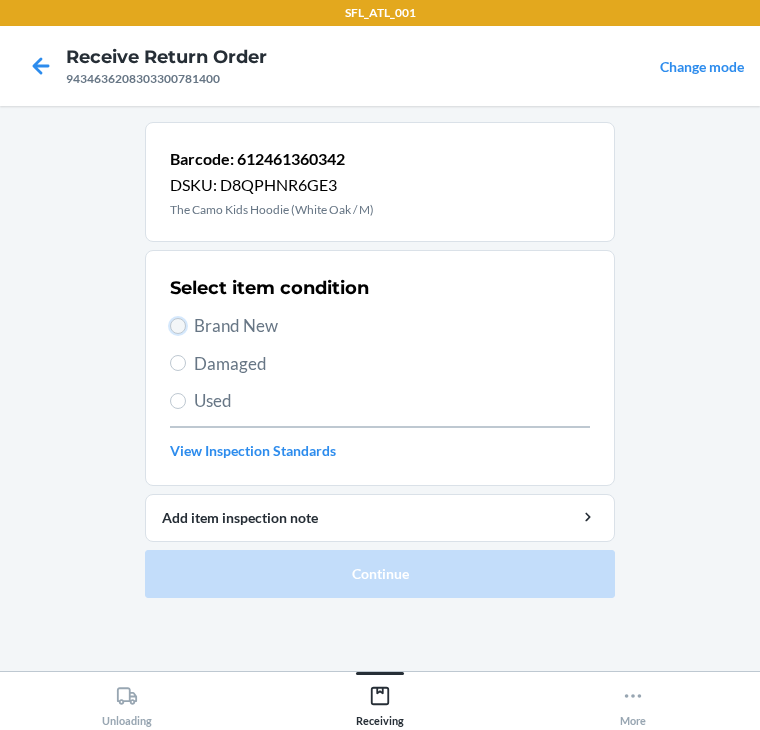 click on "Brand New" at bounding box center [178, 326] 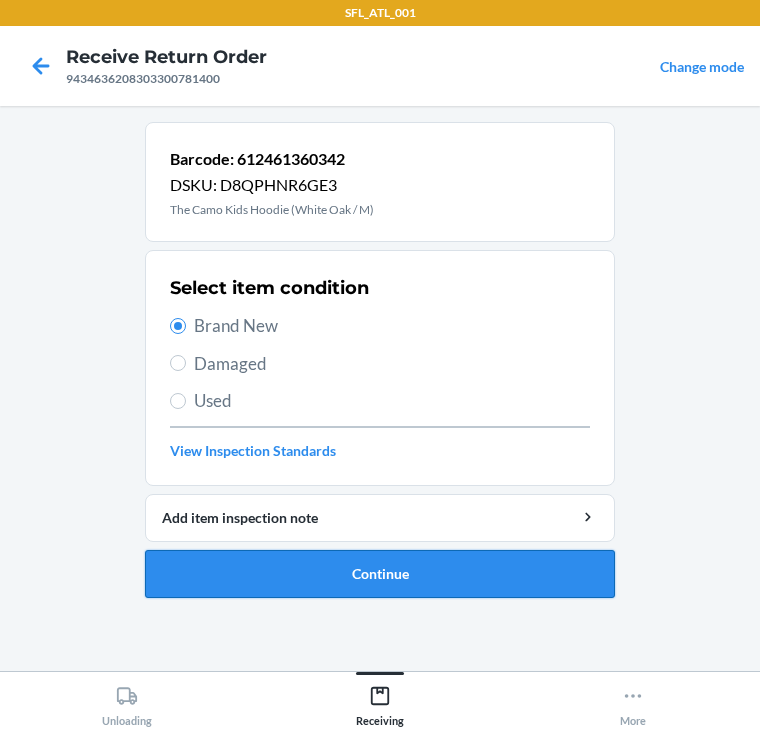 click on "Continue" at bounding box center (380, 574) 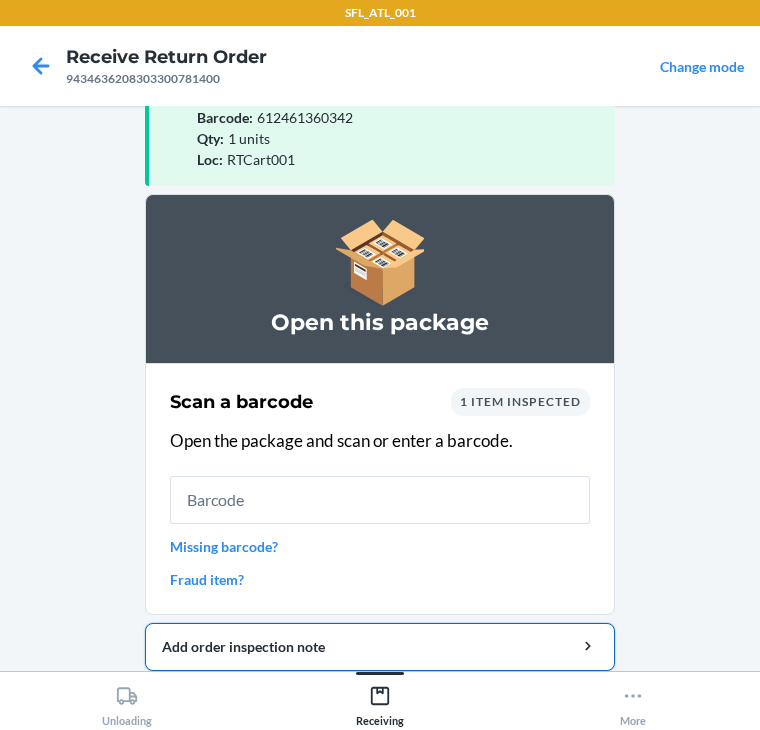 scroll, scrollTop: 130, scrollLeft: 0, axis: vertical 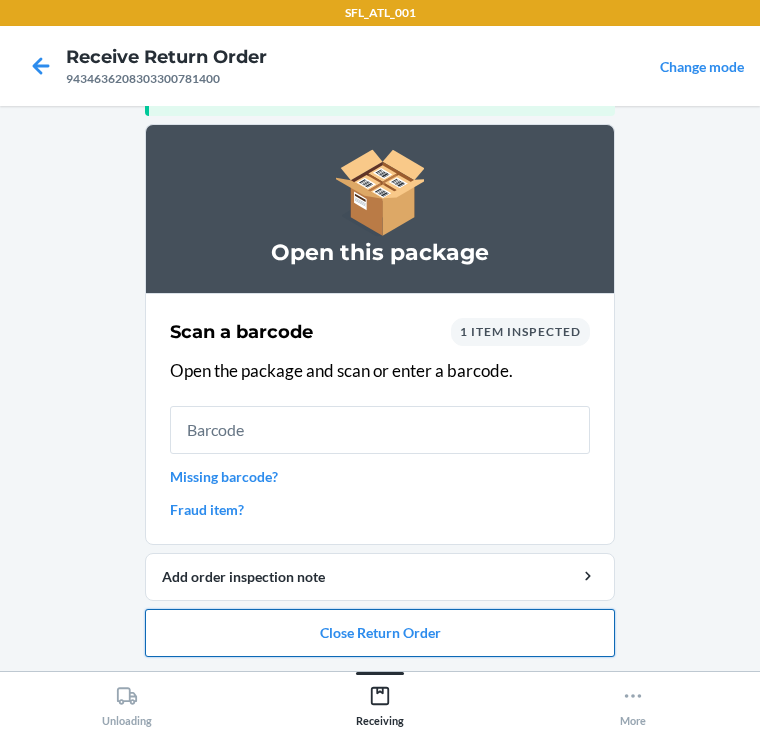 click on "Close Return Order" at bounding box center (380, 633) 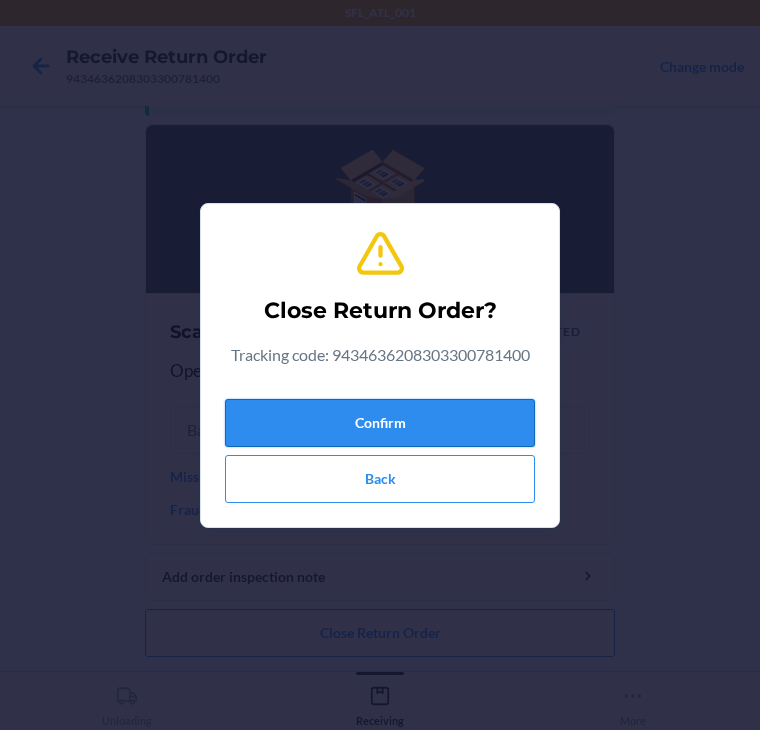 click on "Confirm" at bounding box center (380, 423) 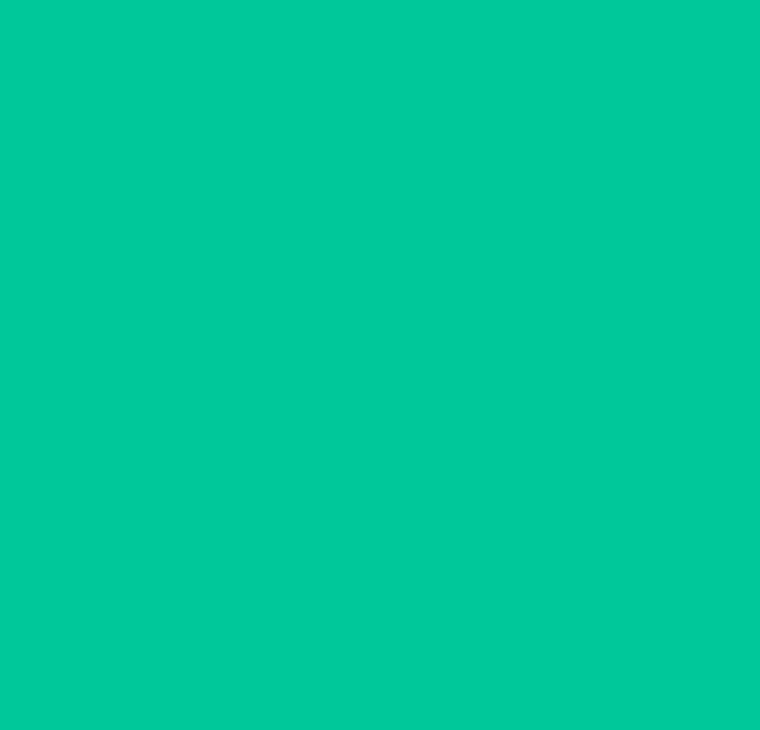 scroll, scrollTop: 0, scrollLeft: 0, axis: both 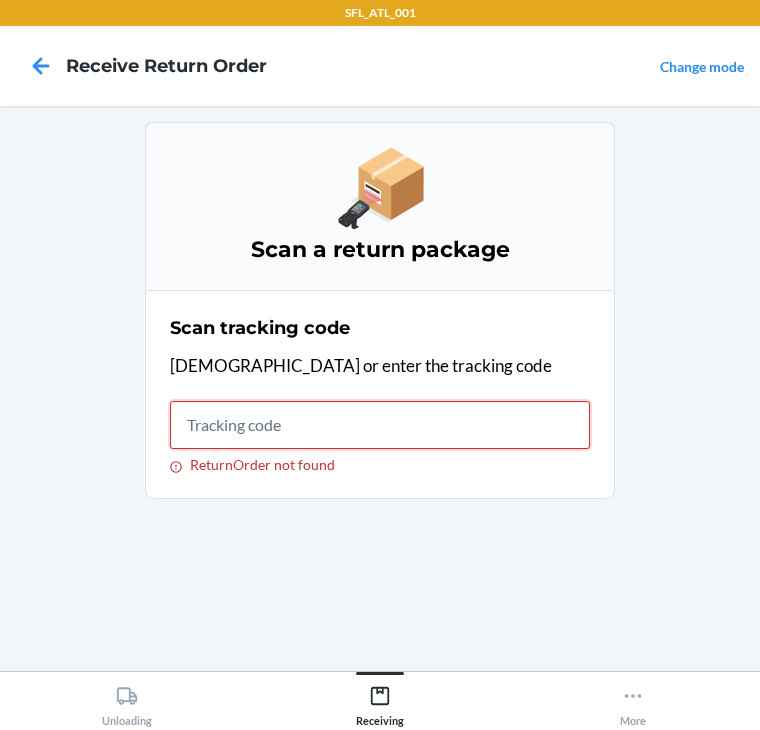 click on "ReturnOrder not found" at bounding box center (380, 425) 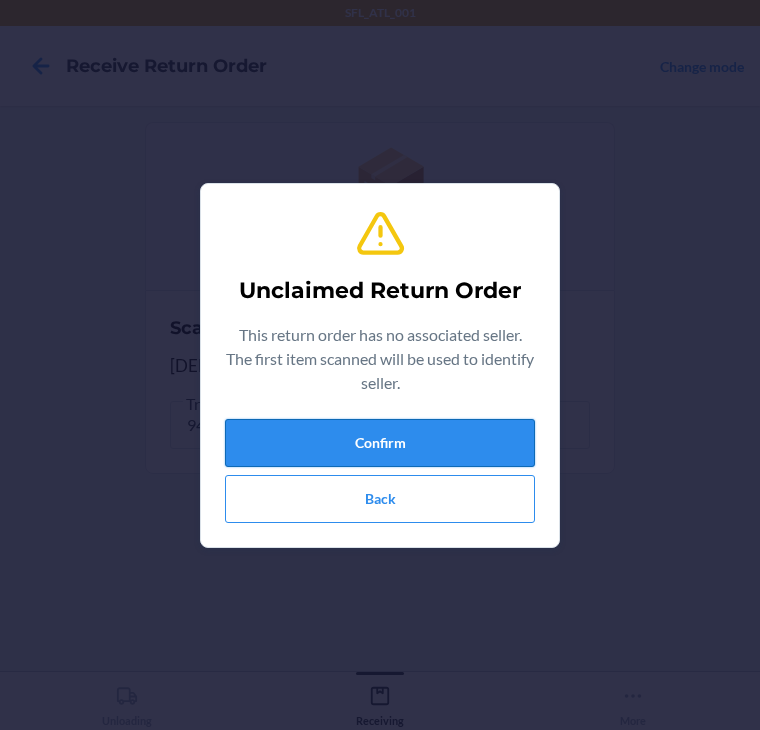 click on "Confirm" at bounding box center (380, 443) 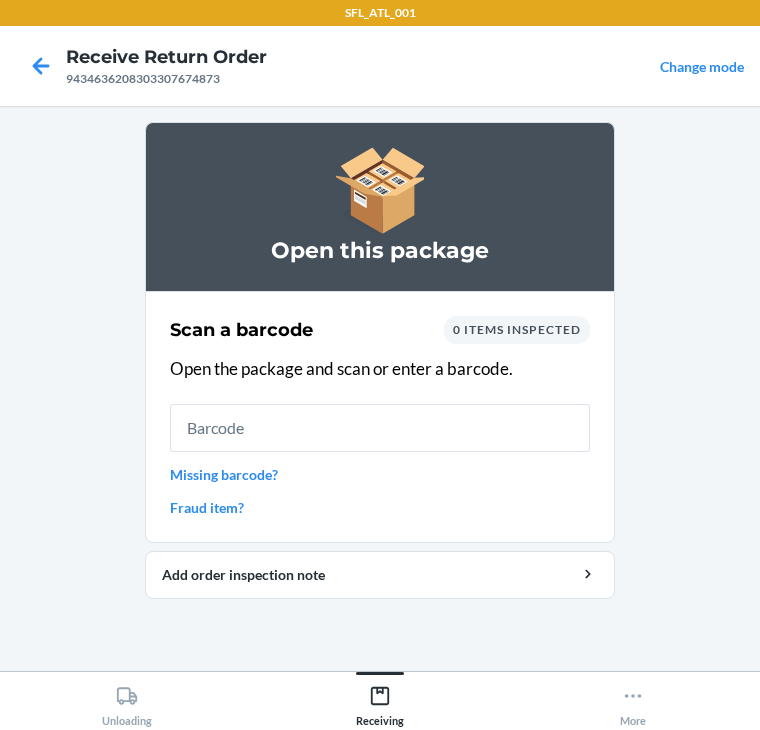 click on "Missing barcode?" at bounding box center (380, 474) 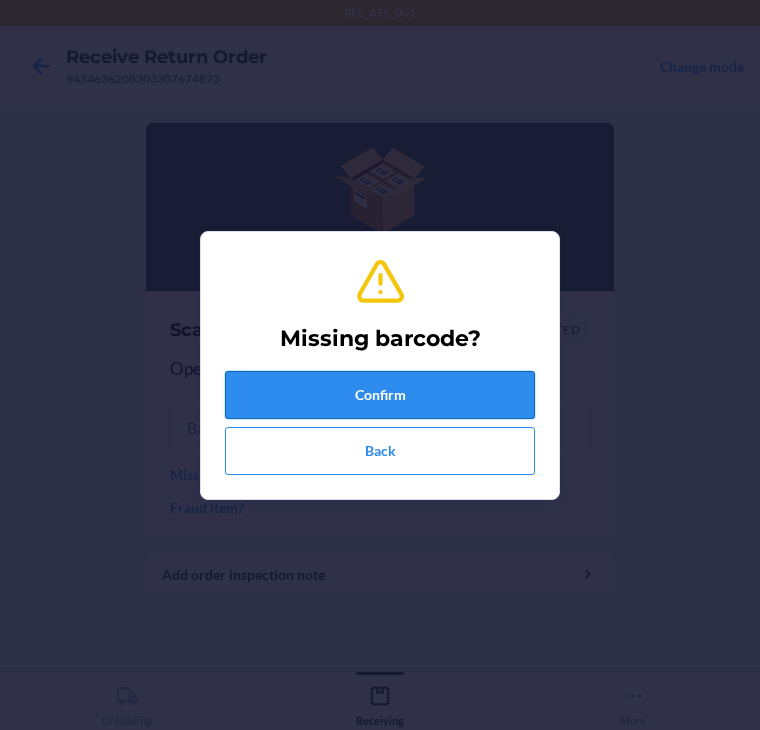 click on "Confirm" at bounding box center [380, 395] 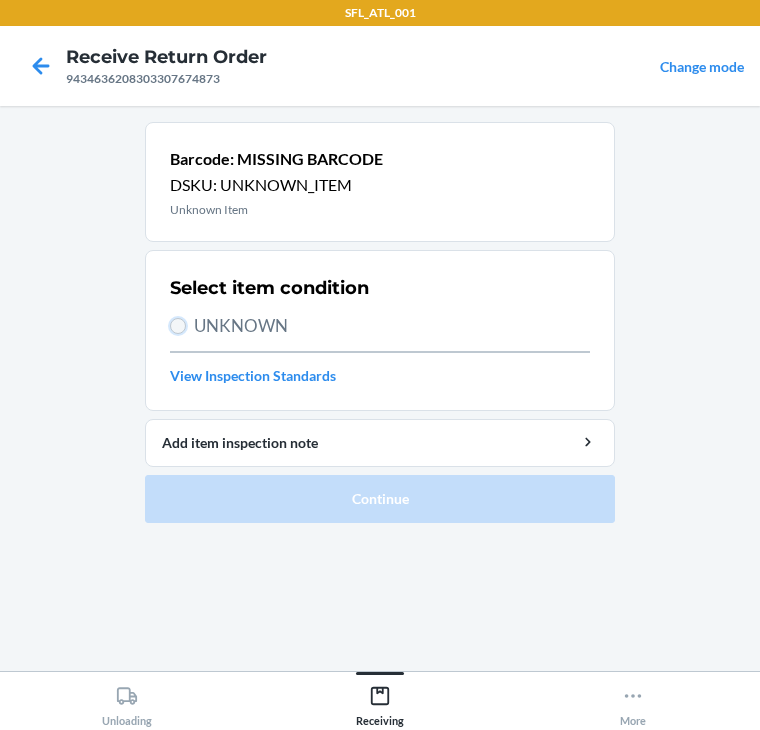click on "UNKNOWN" at bounding box center (178, 326) 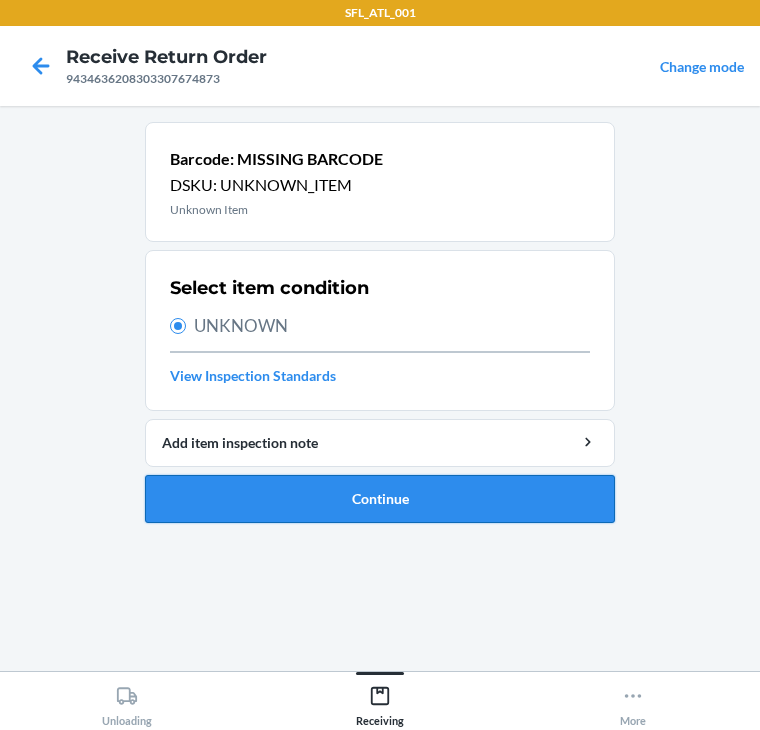 click on "Continue" at bounding box center (380, 499) 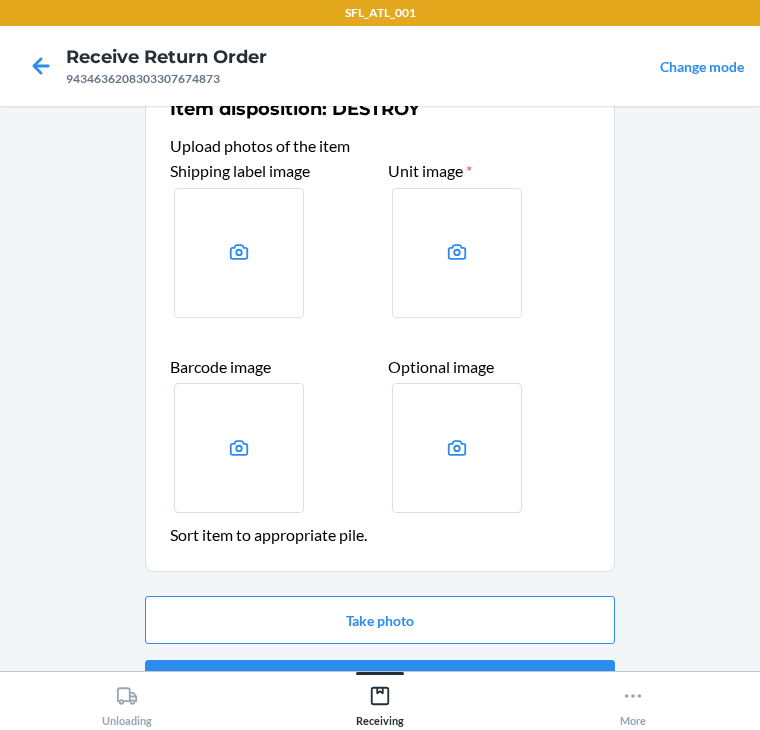 scroll, scrollTop: 104, scrollLeft: 0, axis: vertical 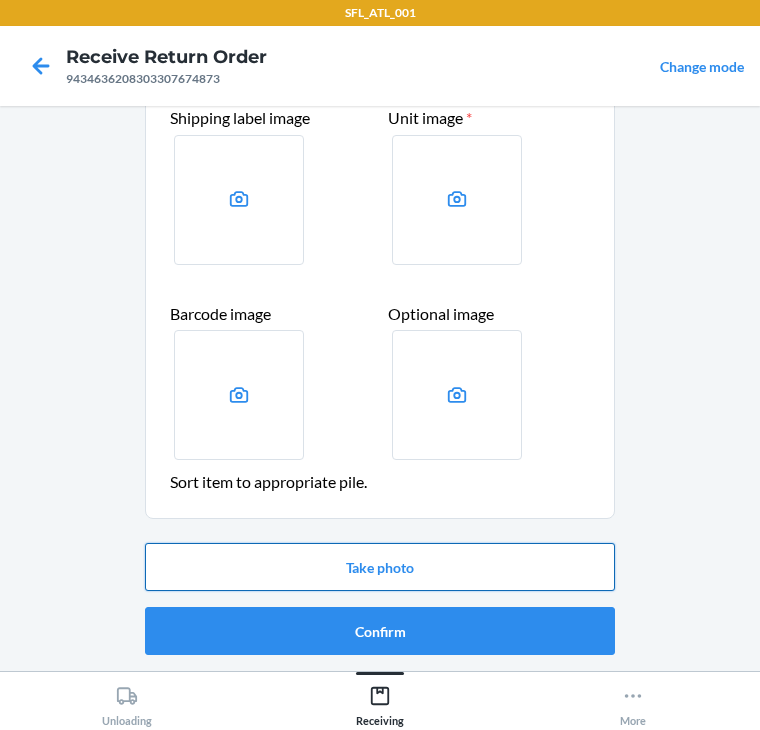 click on "Take photo" at bounding box center (380, 567) 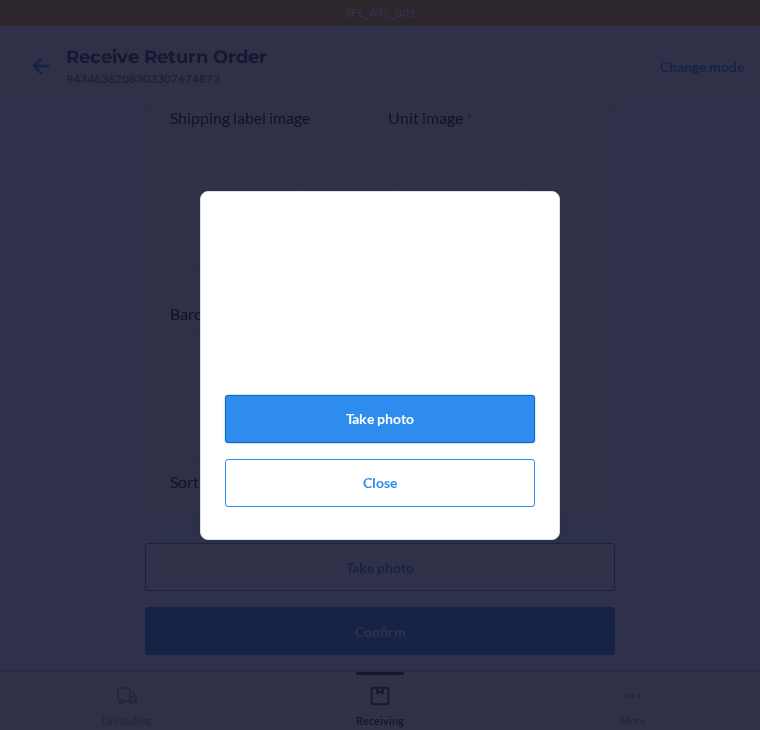 click on "Take photo" 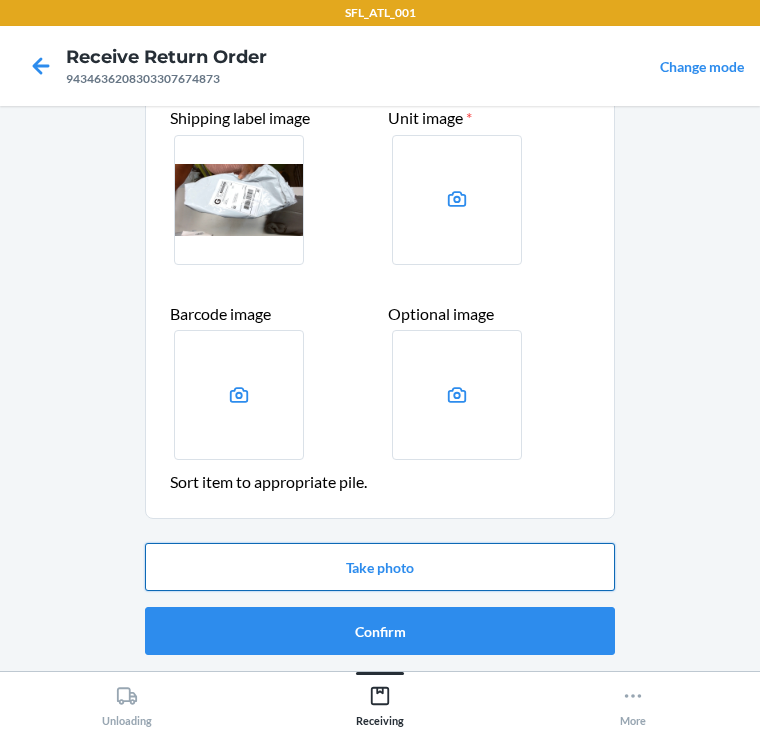 click on "Take photo" at bounding box center [380, 567] 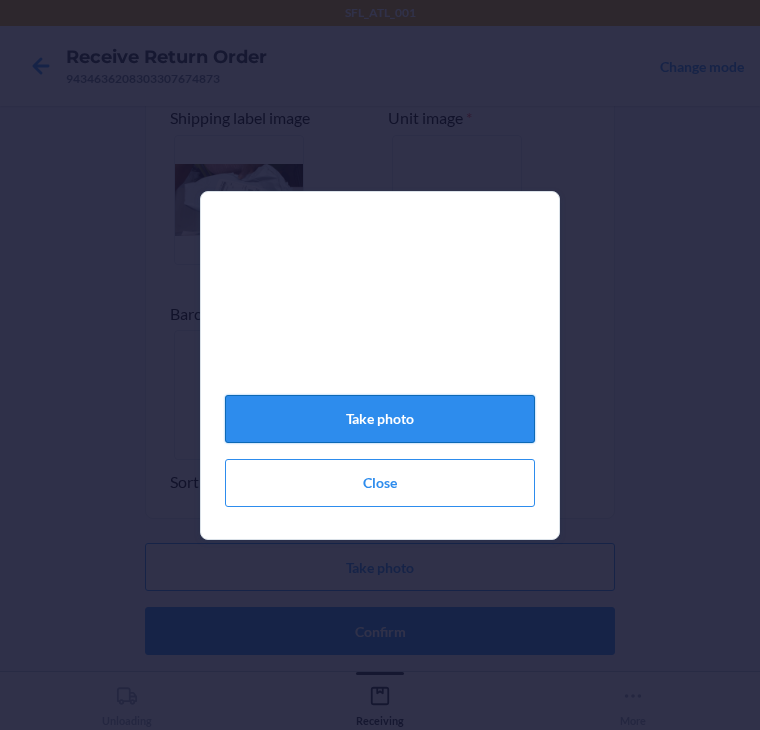 click on "Take photo" 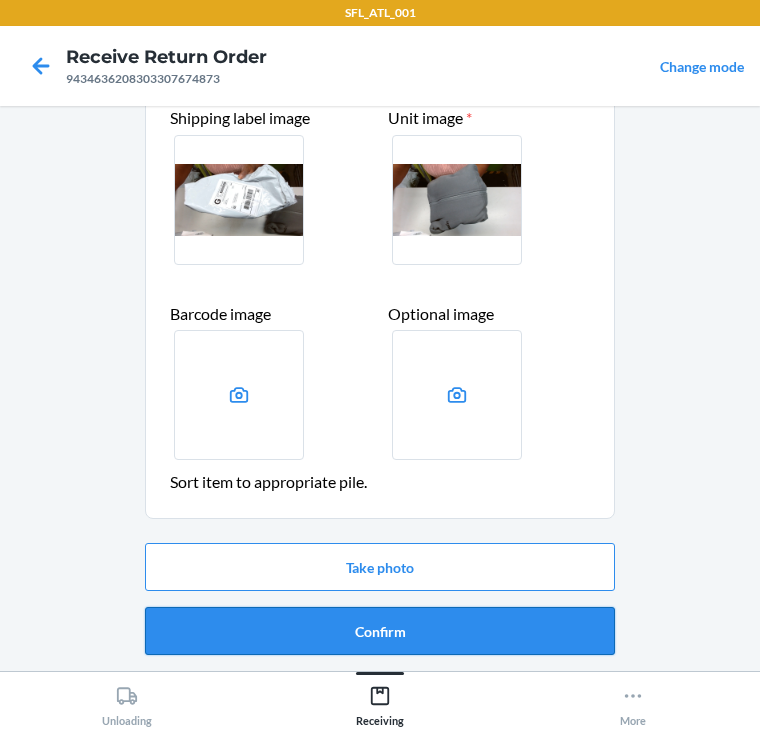 click on "Confirm" at bounding box center (380, 631) 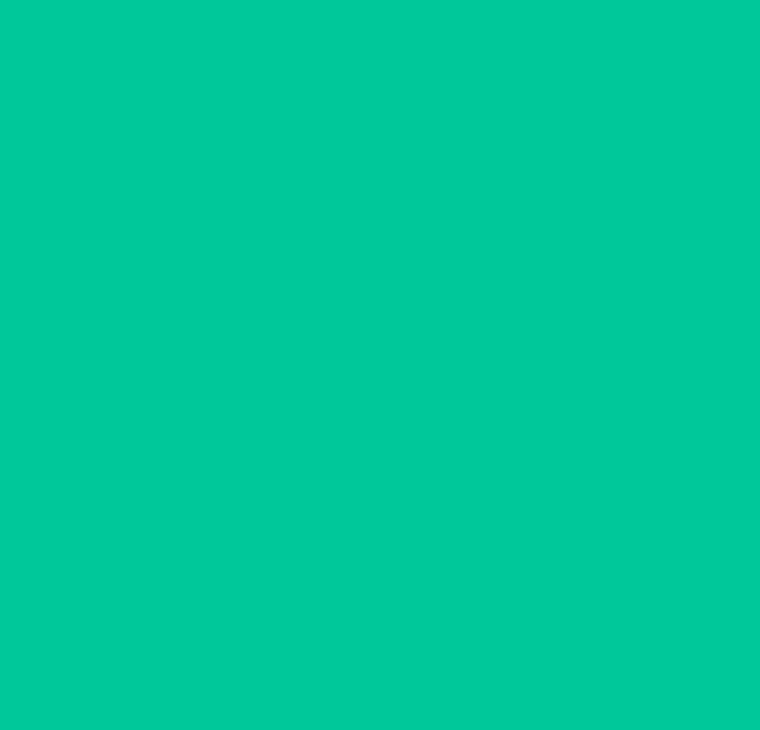 scroll, scrollTop: 0, scrollLeft: 0, axis: both 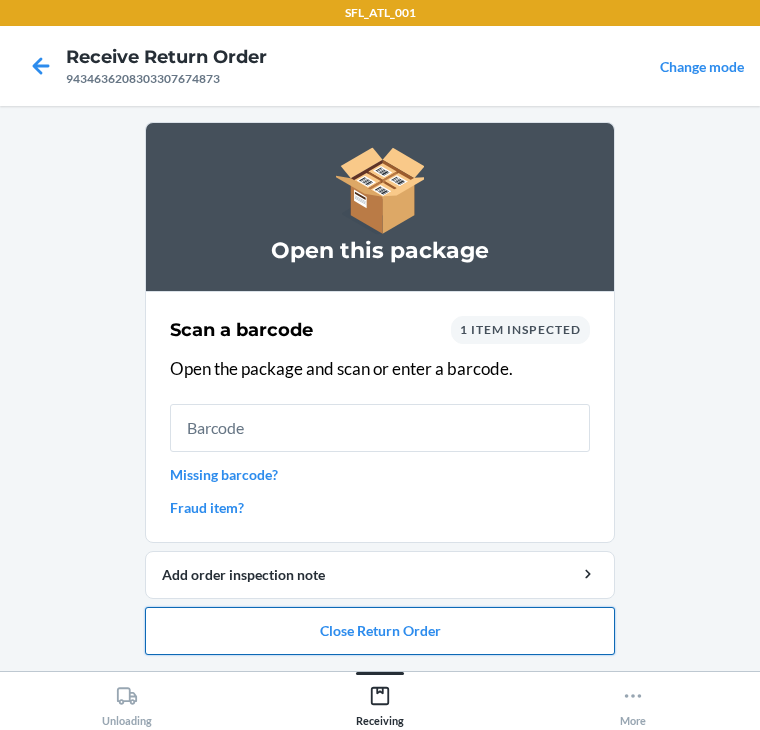 click on "Close Return Order" at bounding box center [380, 631] 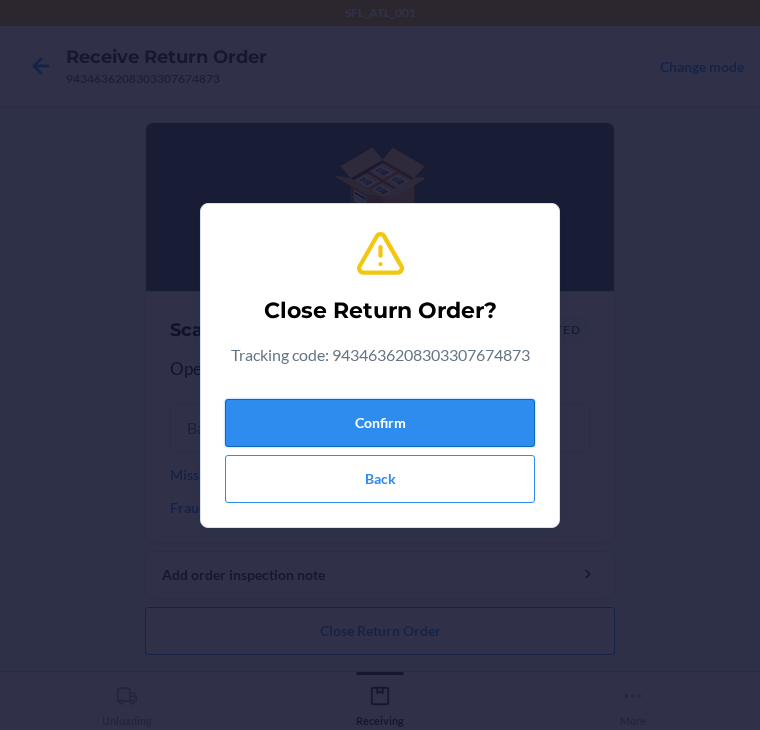 click on "Confirm" at bounding box center [380, 423] 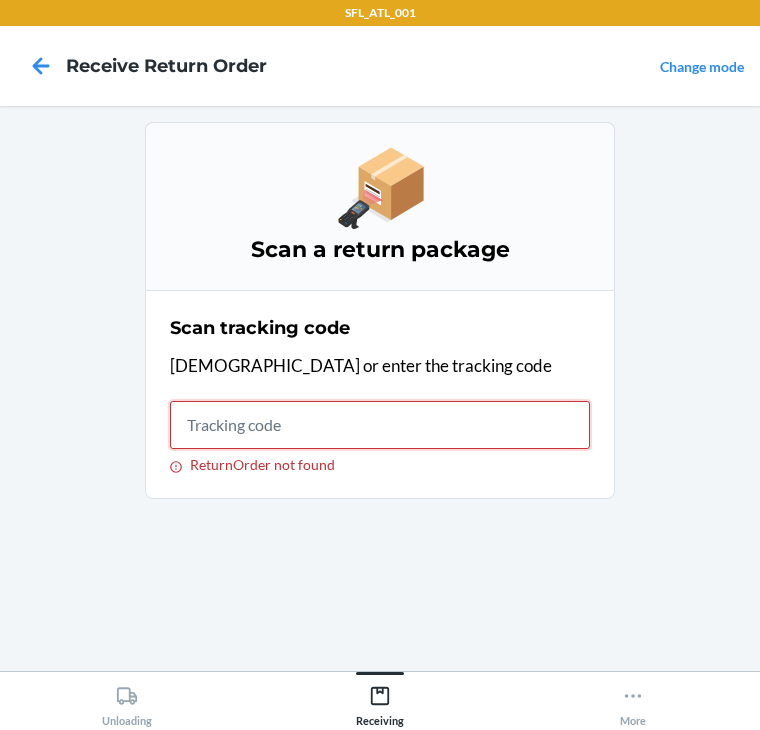 click on "ReturnOrder not found" at bounding box center (380, 425) 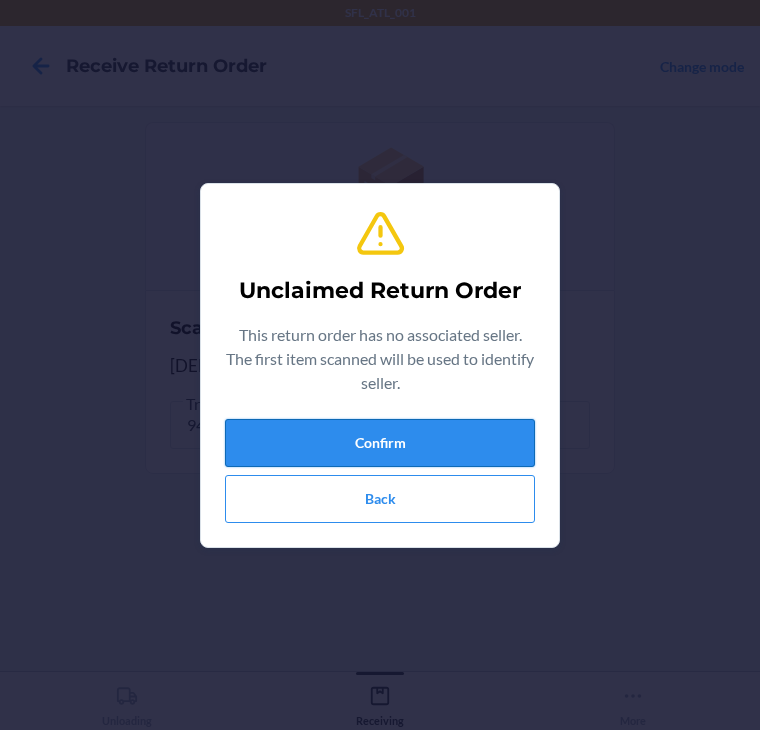 click on "Confirm" at bounding box center [380, 443] 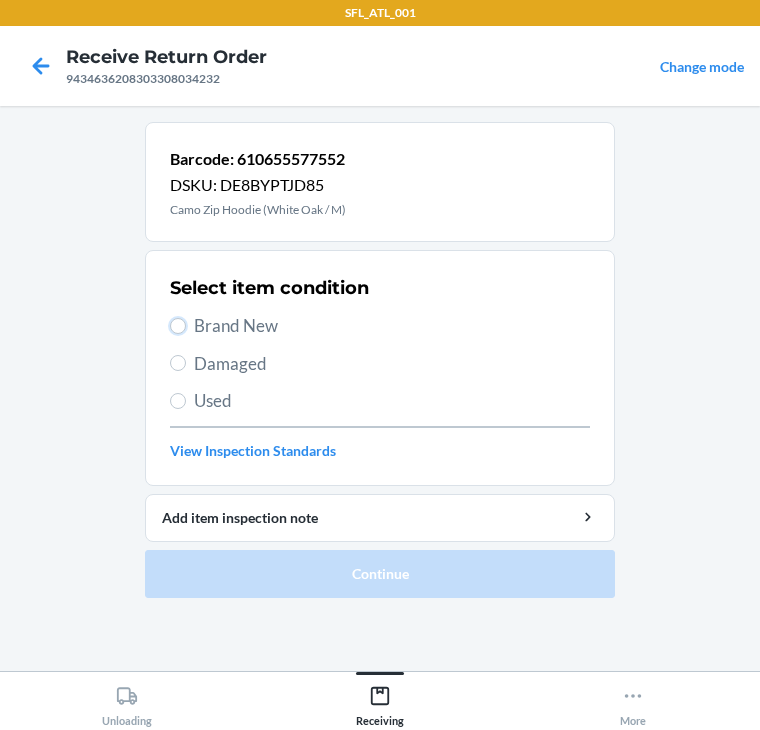 drag, startPoint x: 180, startPoint y: 323, endPoint x: 195, endPoint y: 369, distance: 48.38388 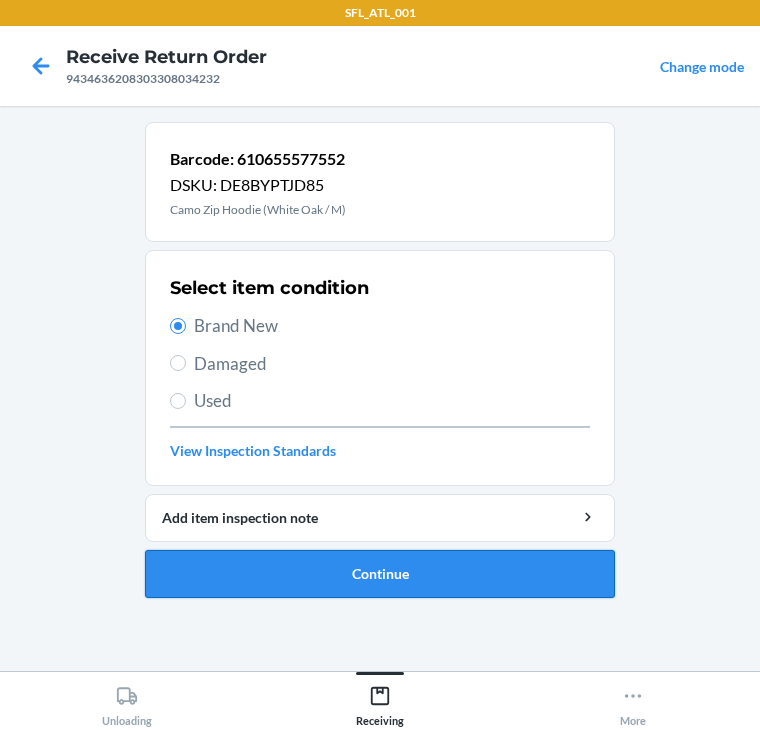 click on "Continue" at bounding box center (380, 574) 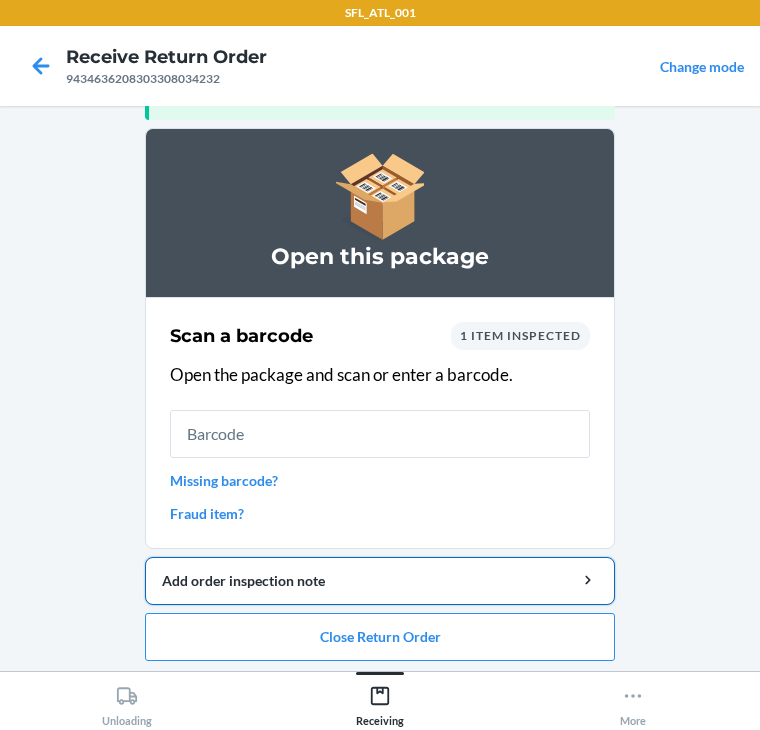scroll, scrollTop: 130, scrollLeft: 0, axis: vertical 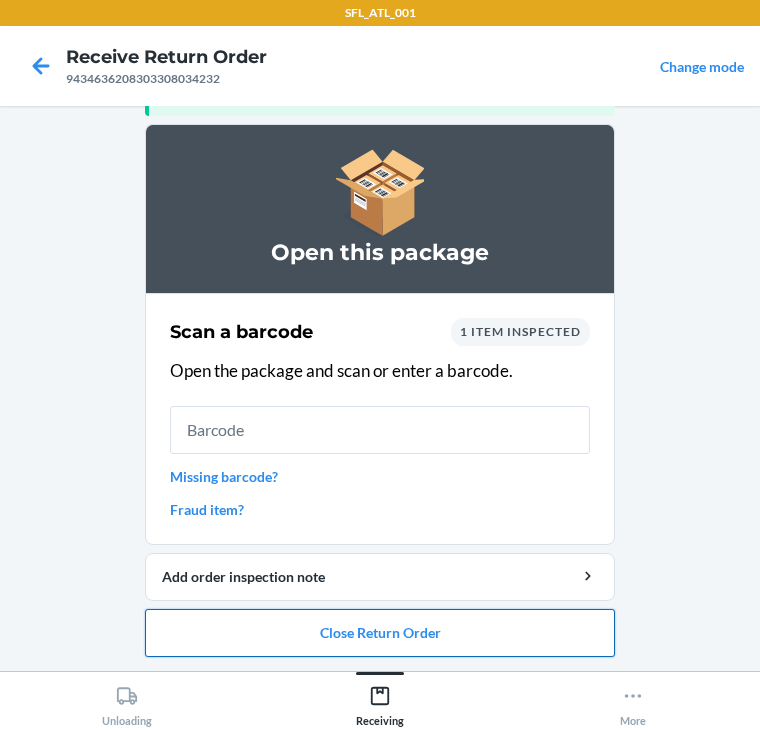 click on "Close Return Order" at bounding box center [380, 633] 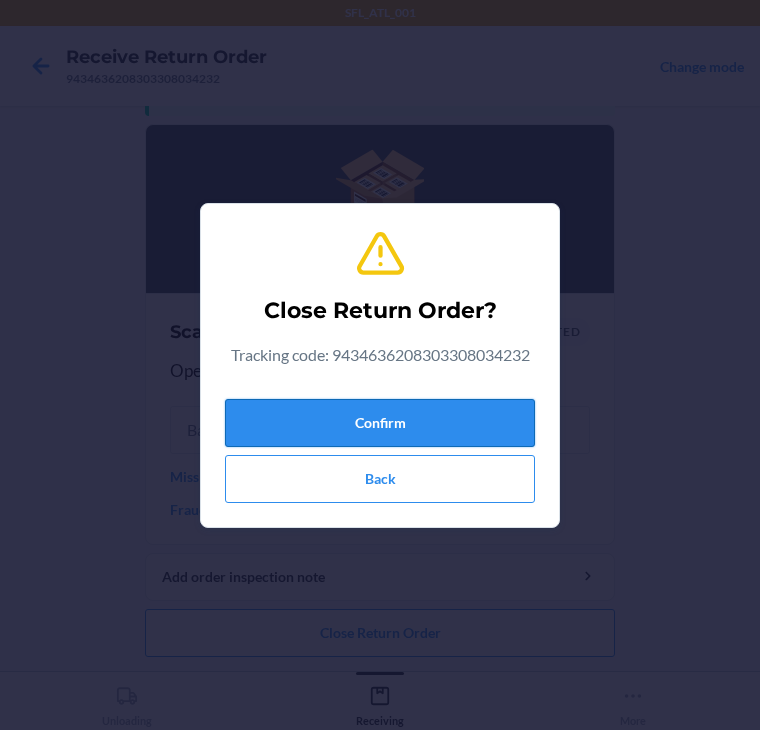 click on "Confirm" at bounding box center (380, 423) 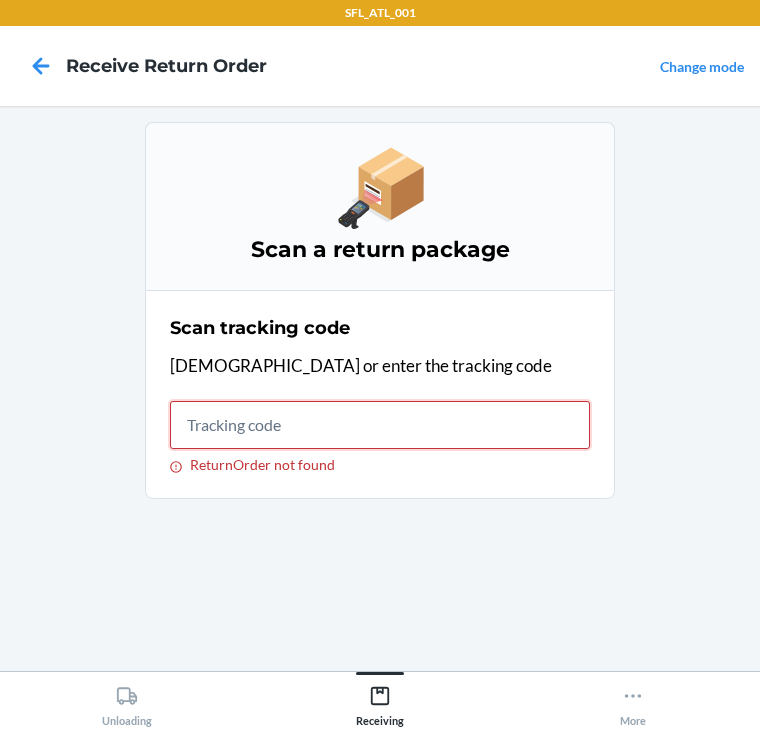click on "ReturnOrder not found" at bounding box center (380, 425) 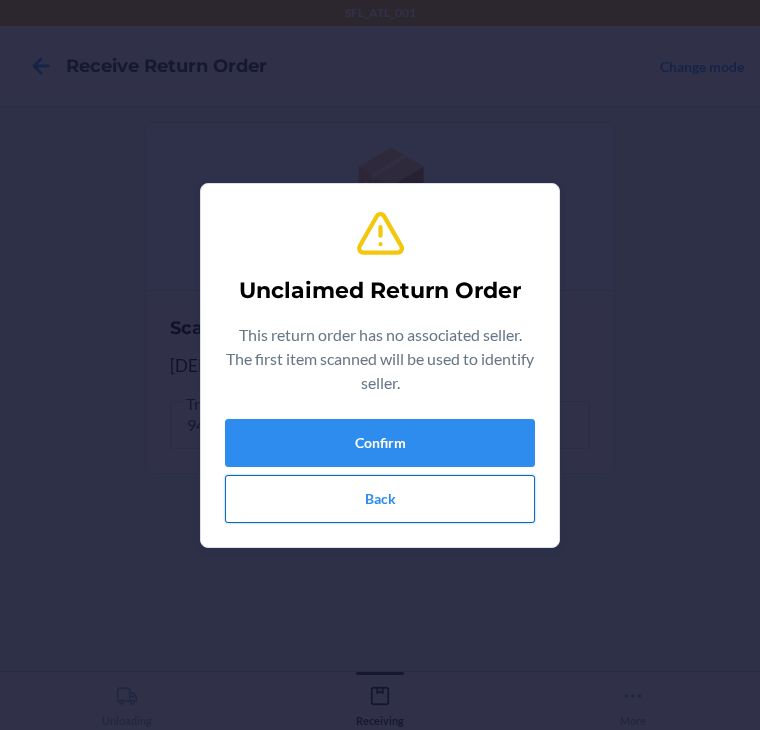 click on "Back" at bounding box center [380, 499] 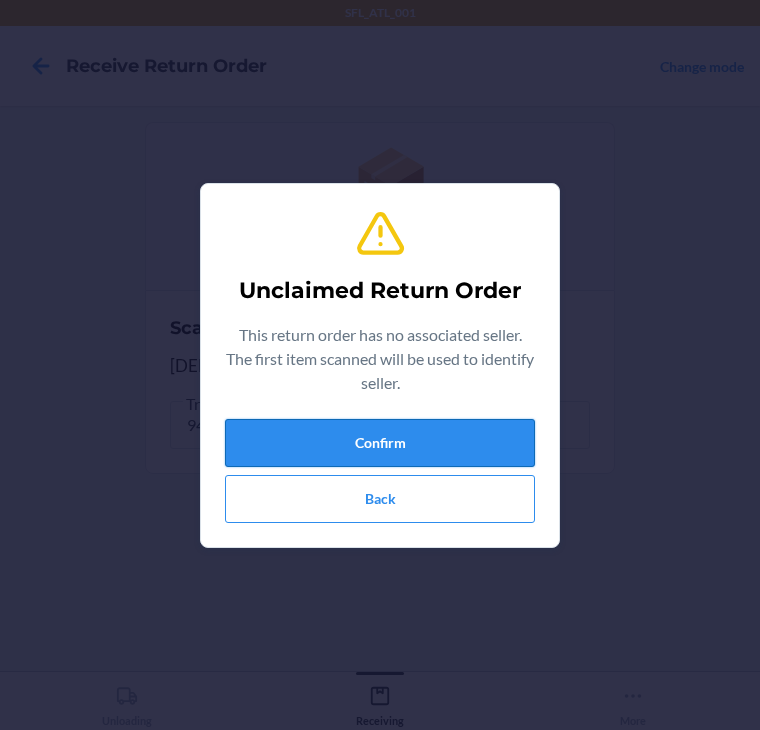 click on "Confirm" at bounding box center [380, 443] 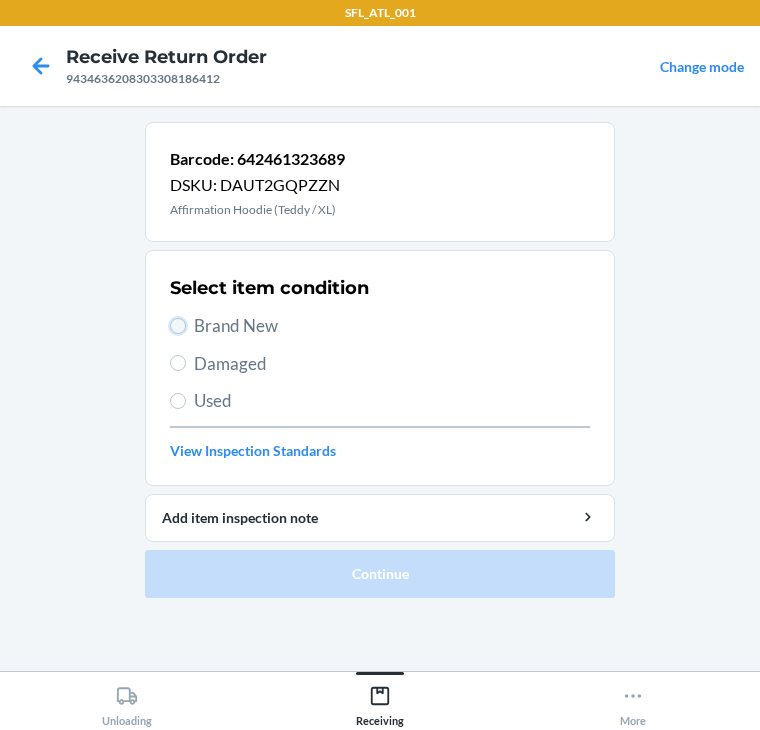 click on "Brand New" at bounding box center (178, 326) 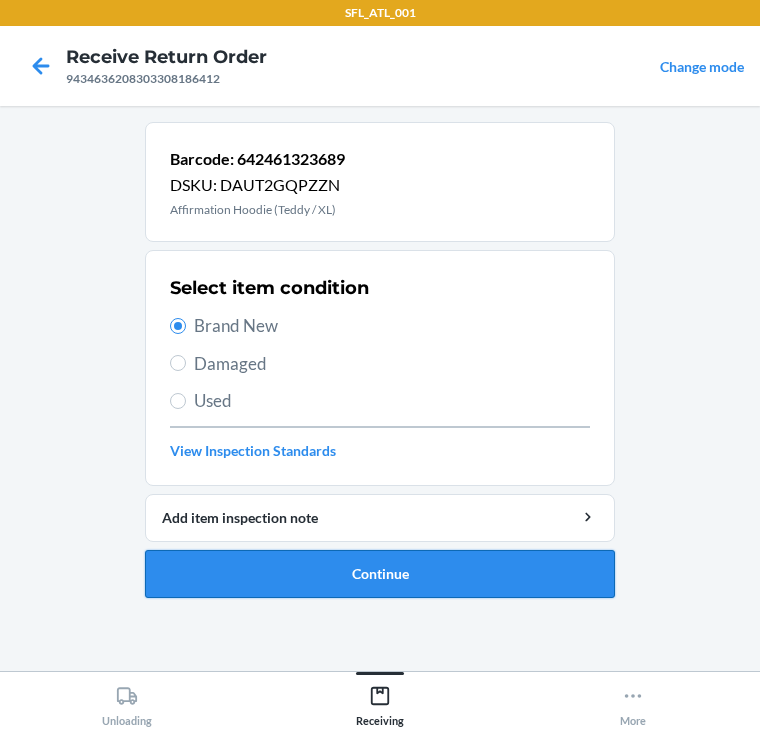 click on "Continue" at bounding box center (380, 574) 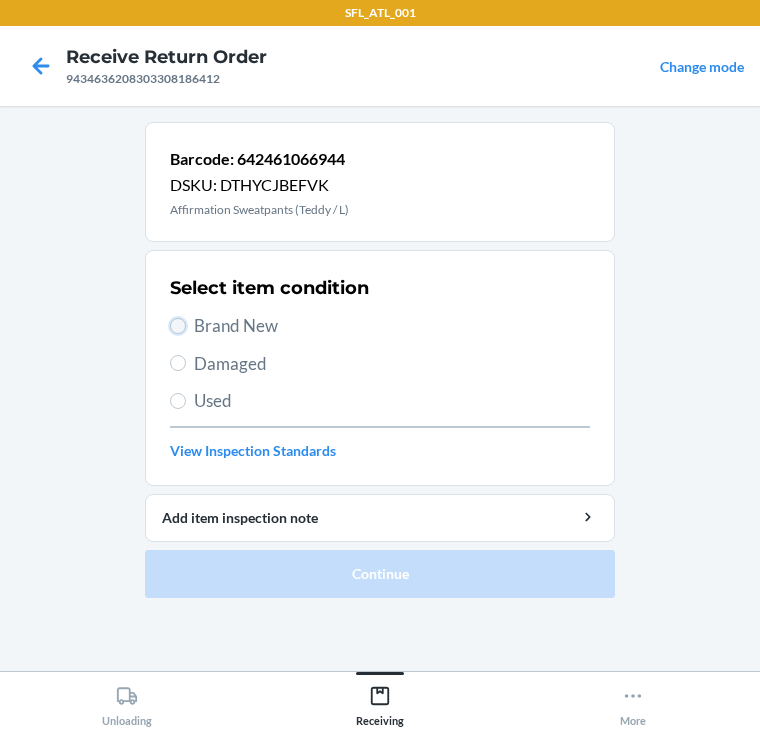 click on "Brand New" at bounding box center [178, 326] 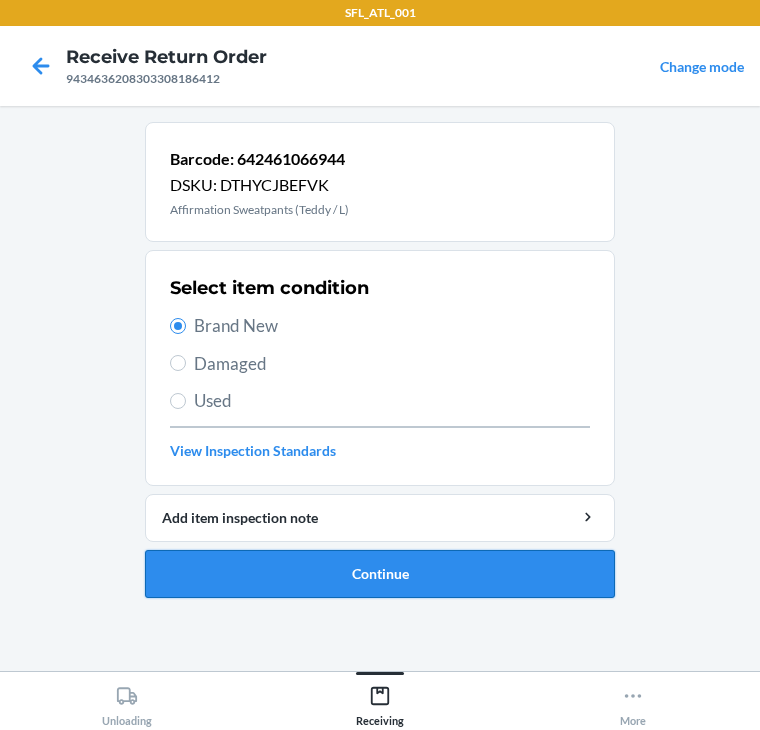 click on "Continue" at bounding box center [380, 574] 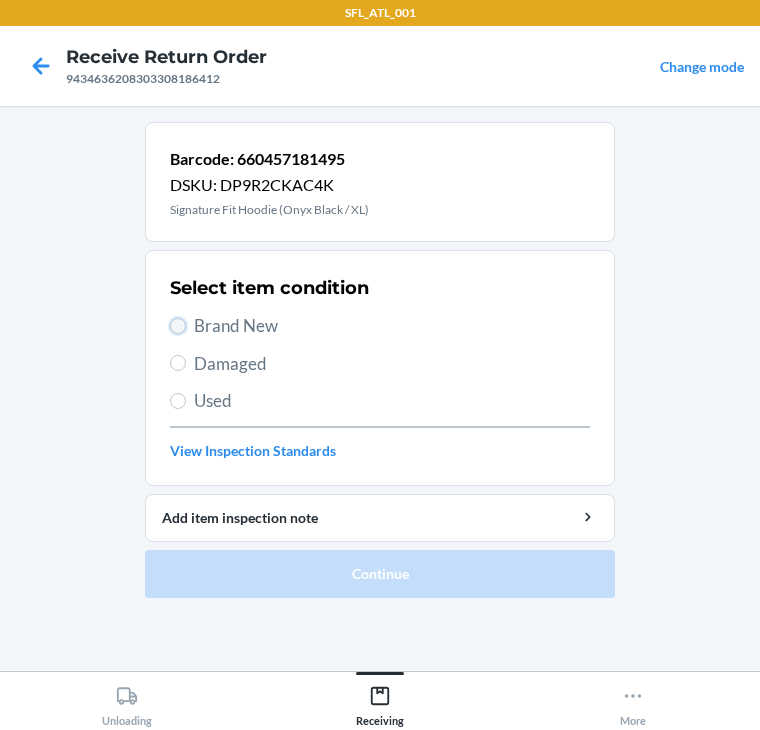 click on "Brand New" at bounding box center [178, 326] 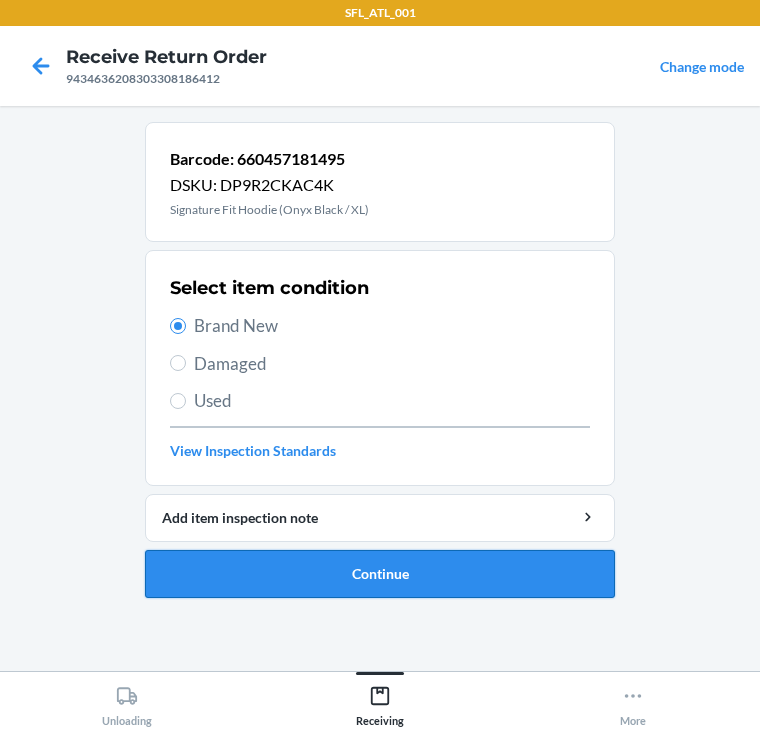 click on "Continue" at bounding box center (380, 574) 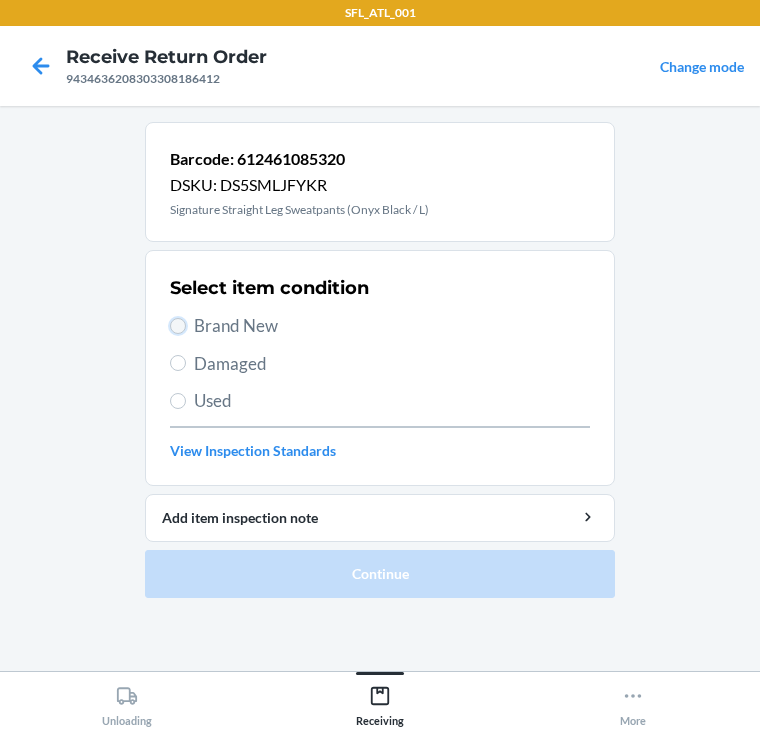 click on "Brand New" at bounding box center (178, 326) 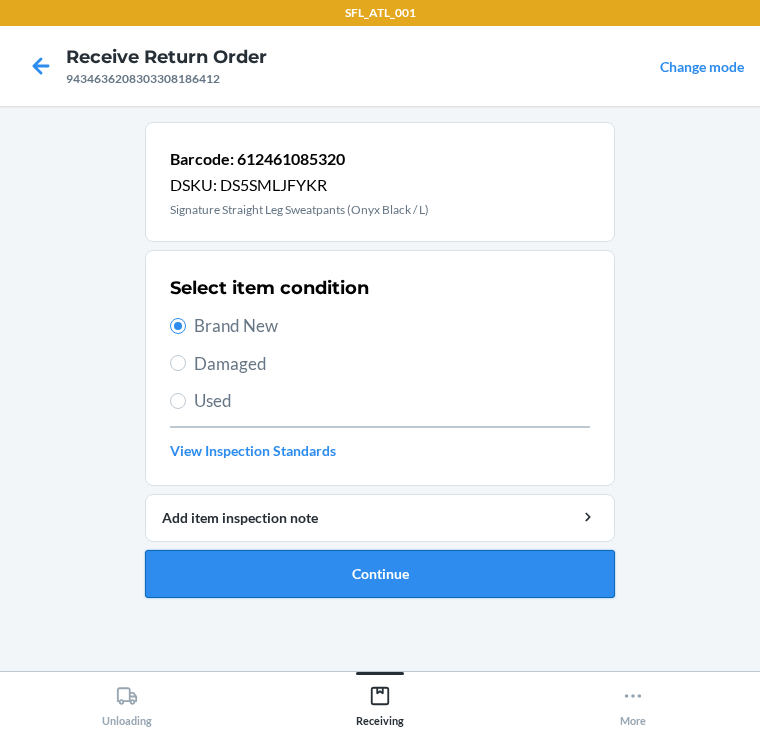 click on "Continue" at bounding box center (380, 574) 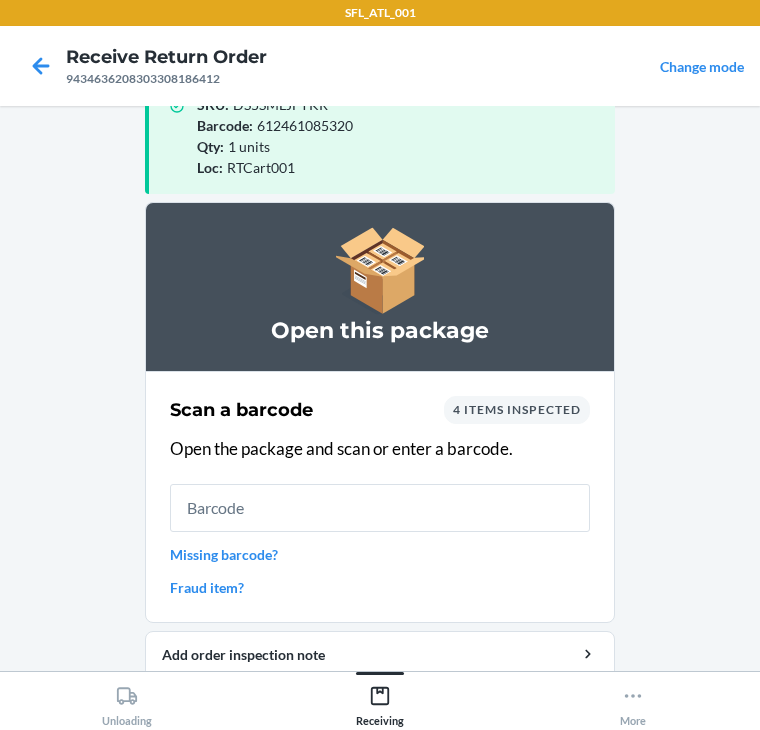 scroll, scrollTop: 130, scrollLeft: 0, axis: vertical 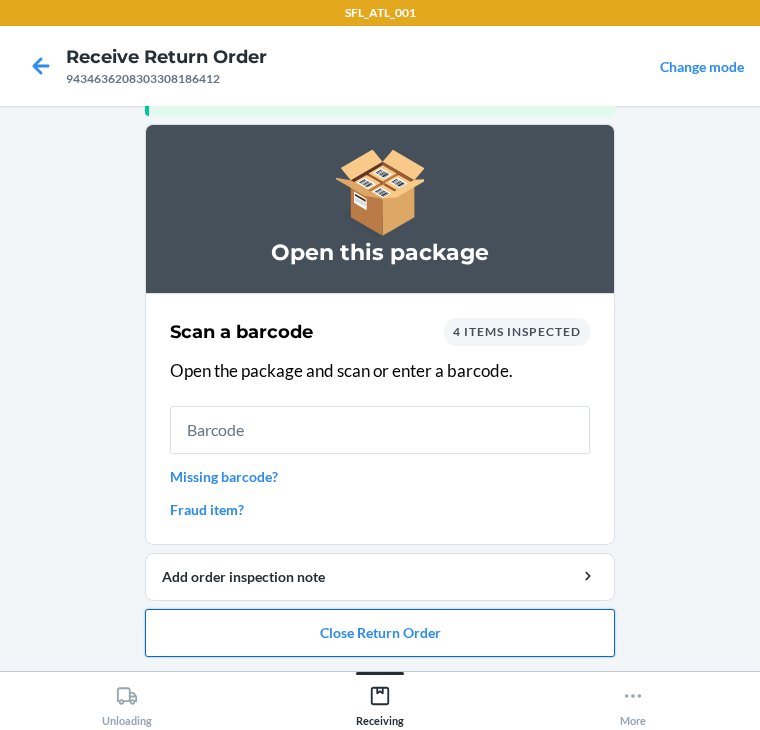 click on "Close Return Order" at bounding box center [380, 633] 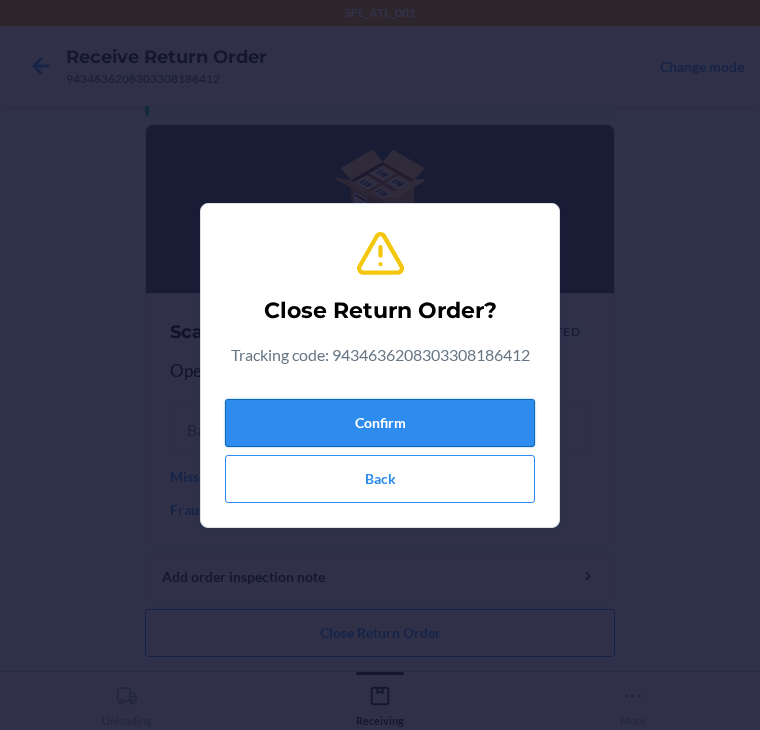 click on "Confirm" at bounding box center (380, 423) 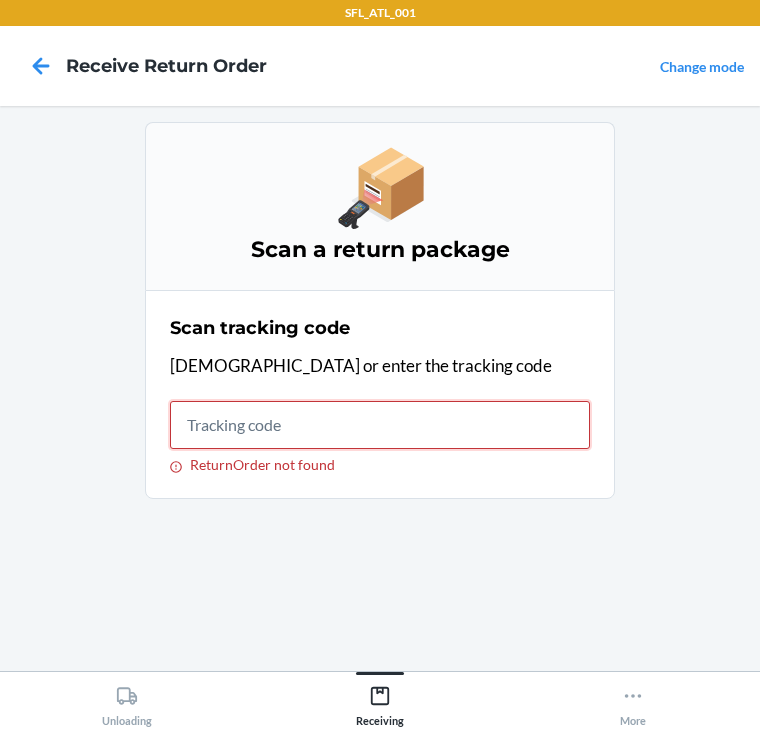 click on "ReturnOrder not found" at bounding box center [380, 425] 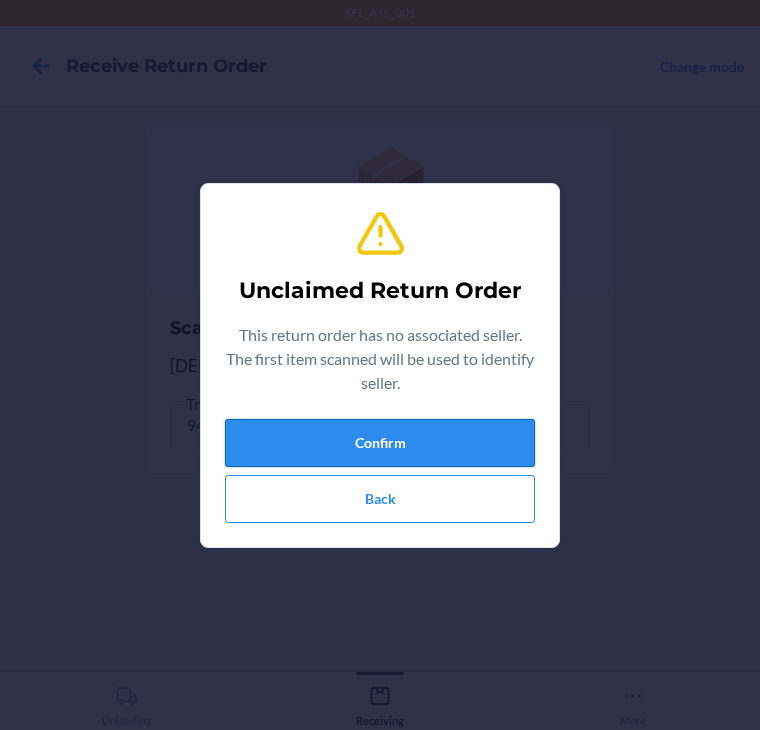 click on "Confirm" at bounding box center [380, 443] 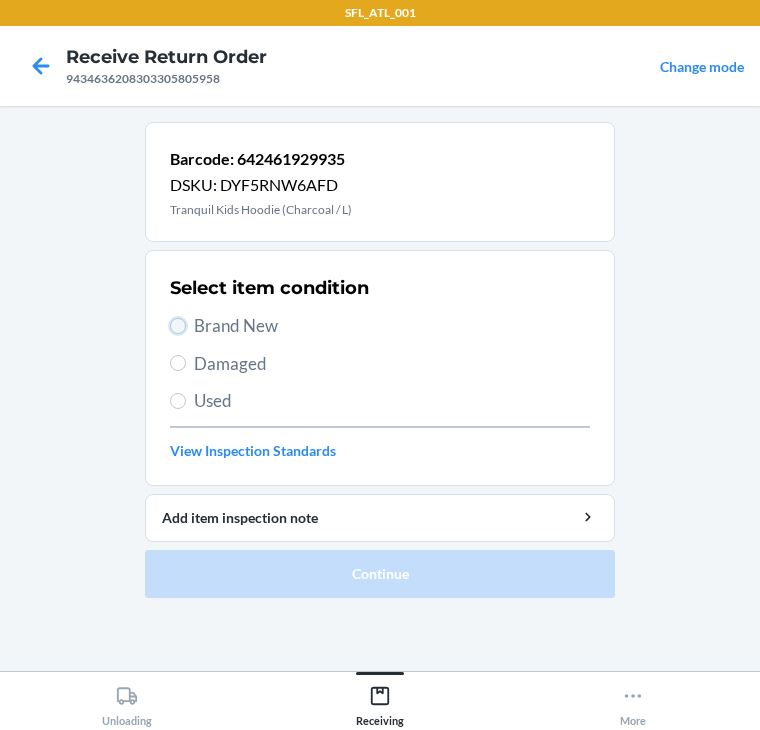 click on "Brand New" at bounding box center (178, 326) 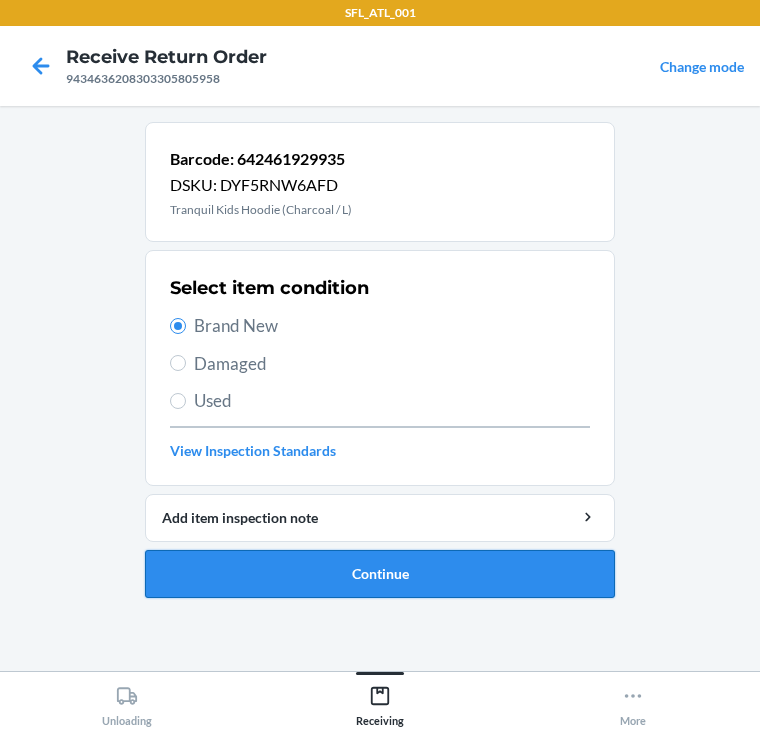 click on "Continue" at bounding box center [380, 574] 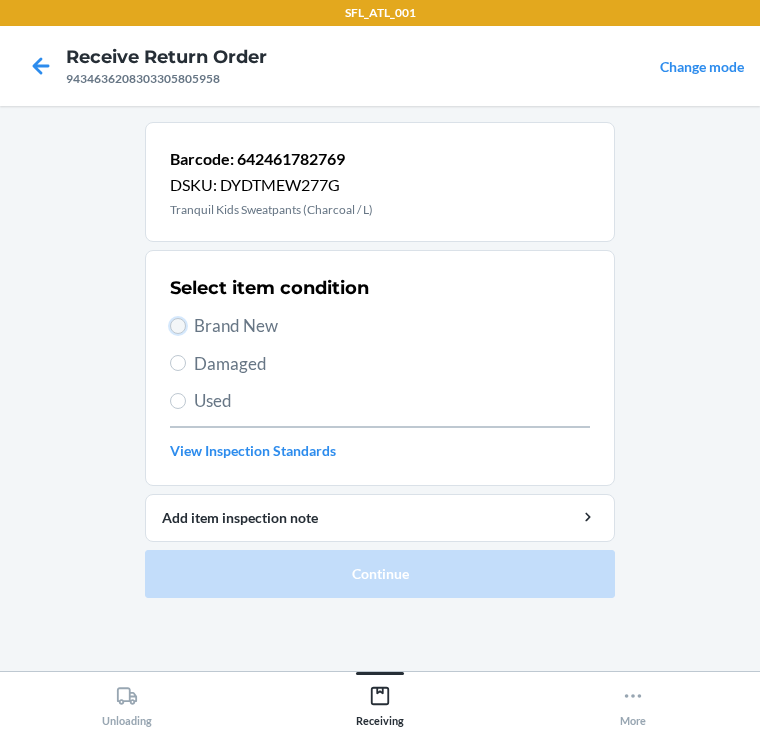 drag, startPoint x: 177, startPoint y: 327, endPoint x: 182, endPoint y: 352, distance: 25.495098 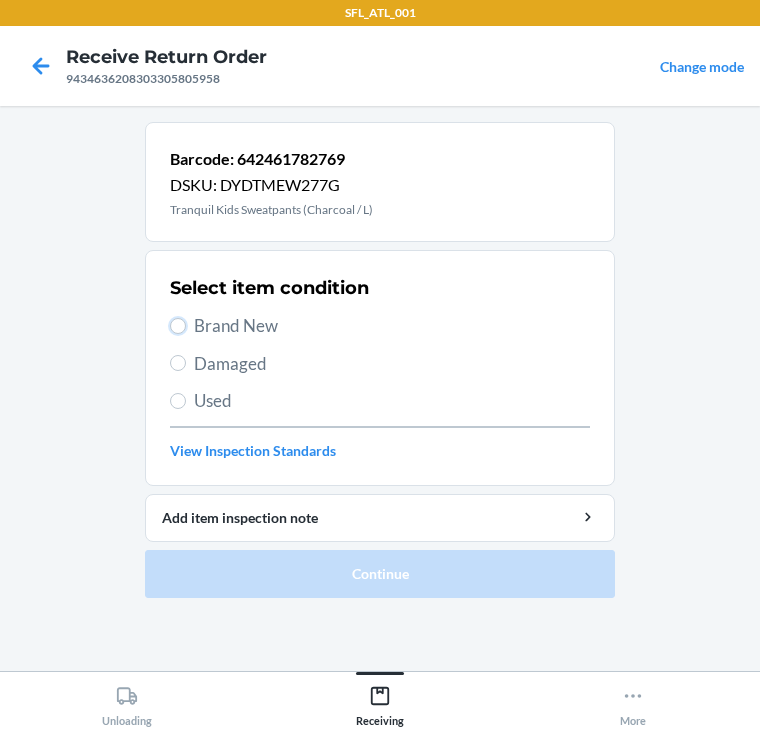 click on "Brand New" at bounding box center (178, 326) 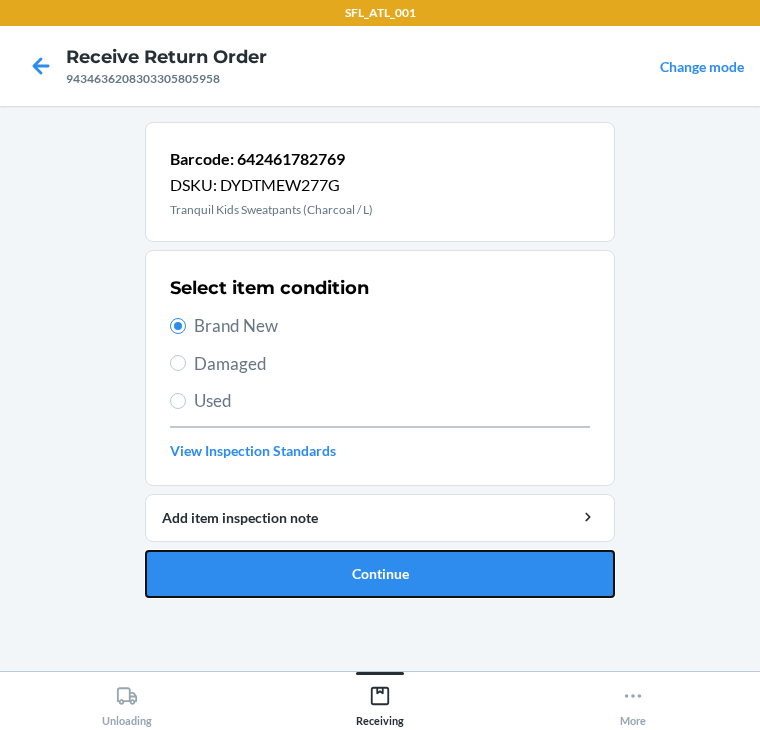 drag, startPoint x: 288, startPoint y: 567, endPoint x: 297, endPoint y: 555, distance: 15 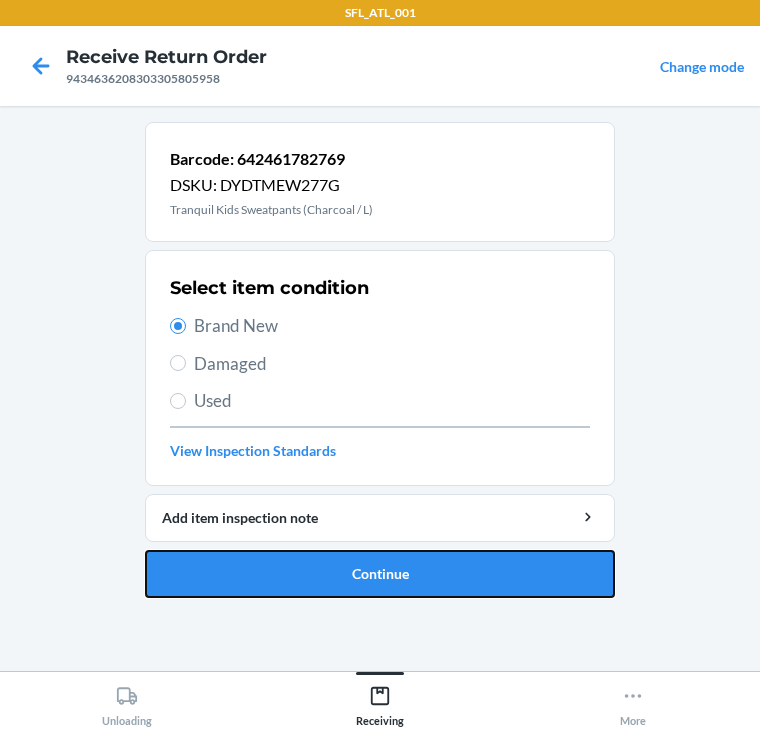 click on "Continue" at bounding box center (380, 574) 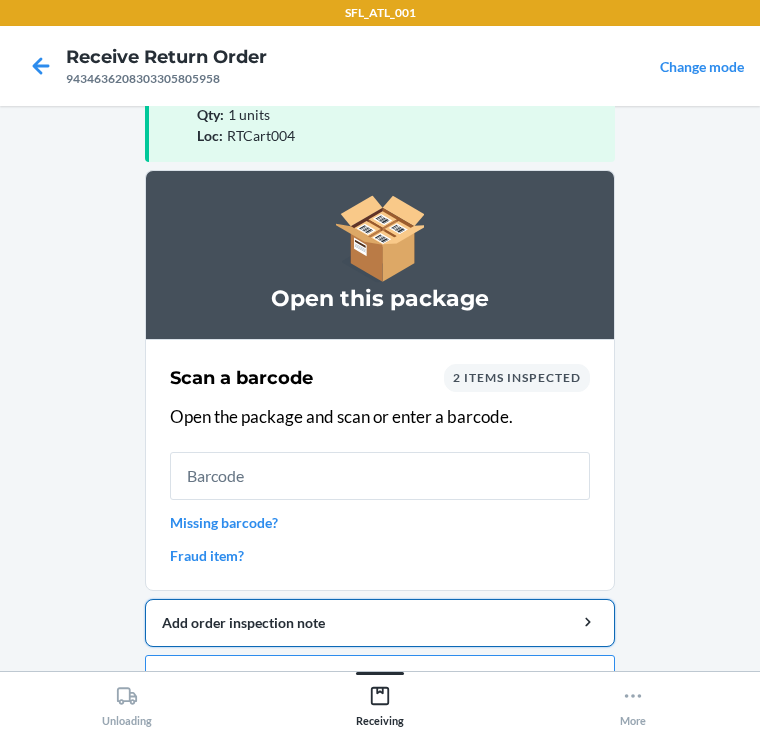scroll, scrollTop: 130, scrollLeft: 0, axis: vertical 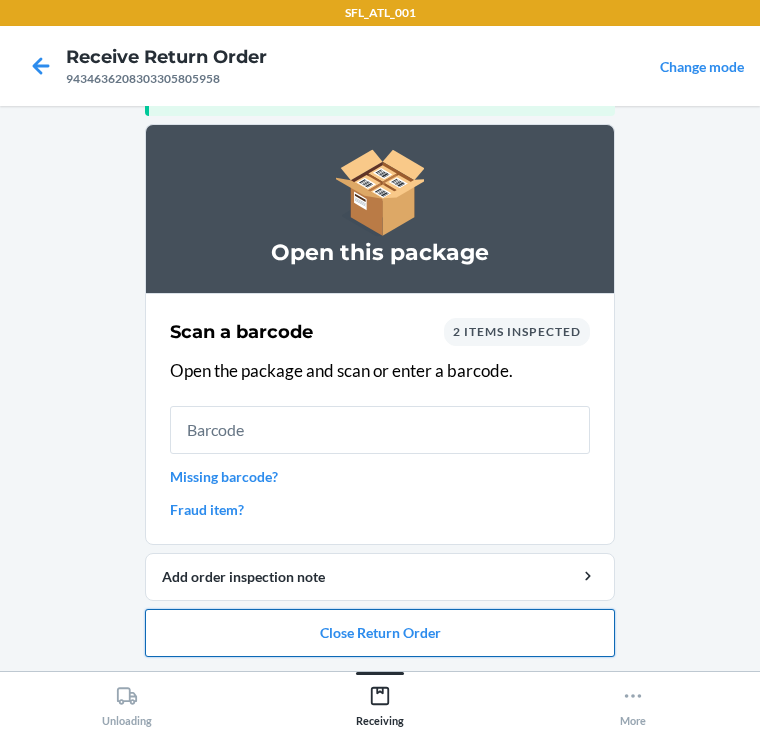 click on "Close Return Order" at bounding box center [380, 633] 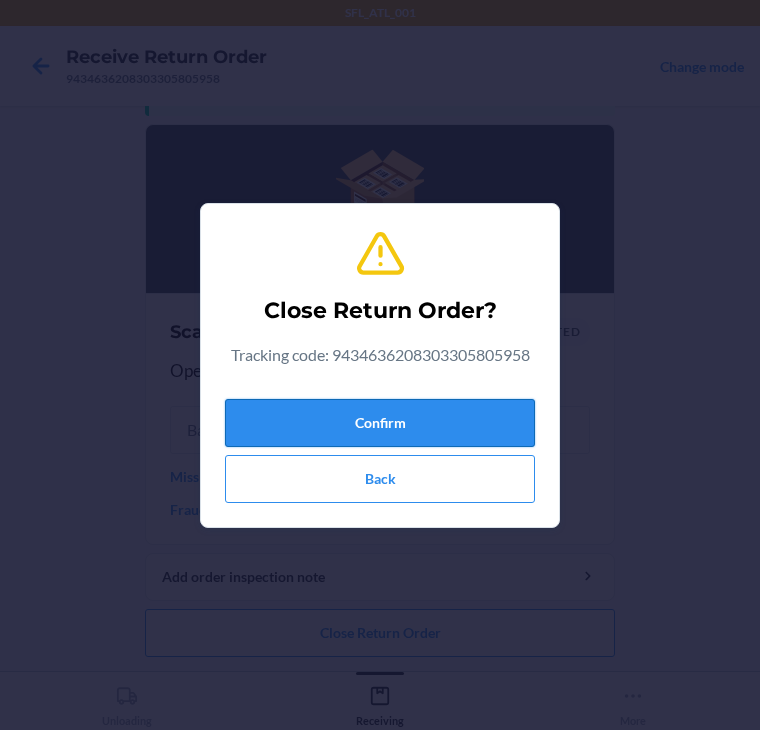 click on "Confirm" at bounding box center [380, 423] 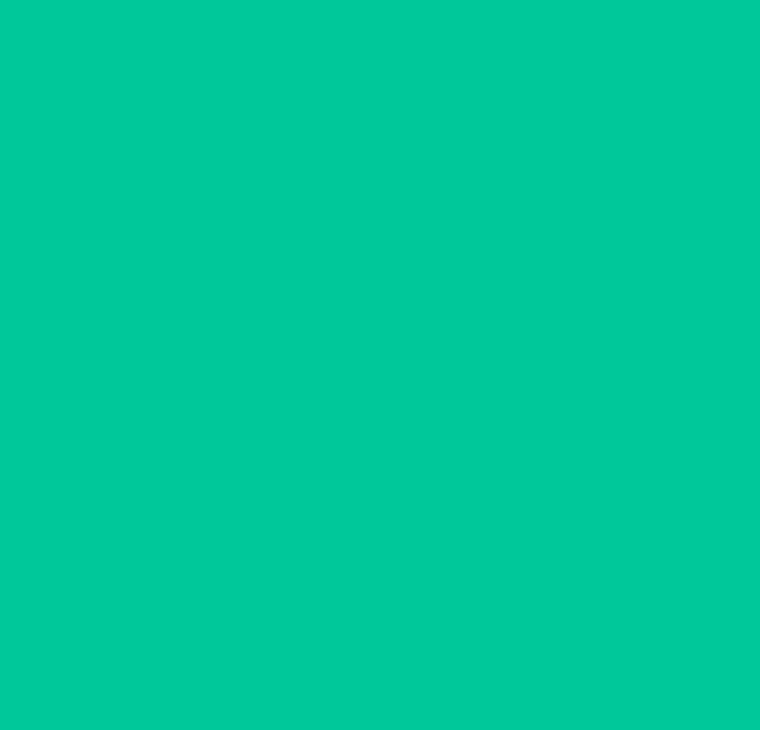 scroll, scrollTop: 0, scrollLeft: 0, axis: both 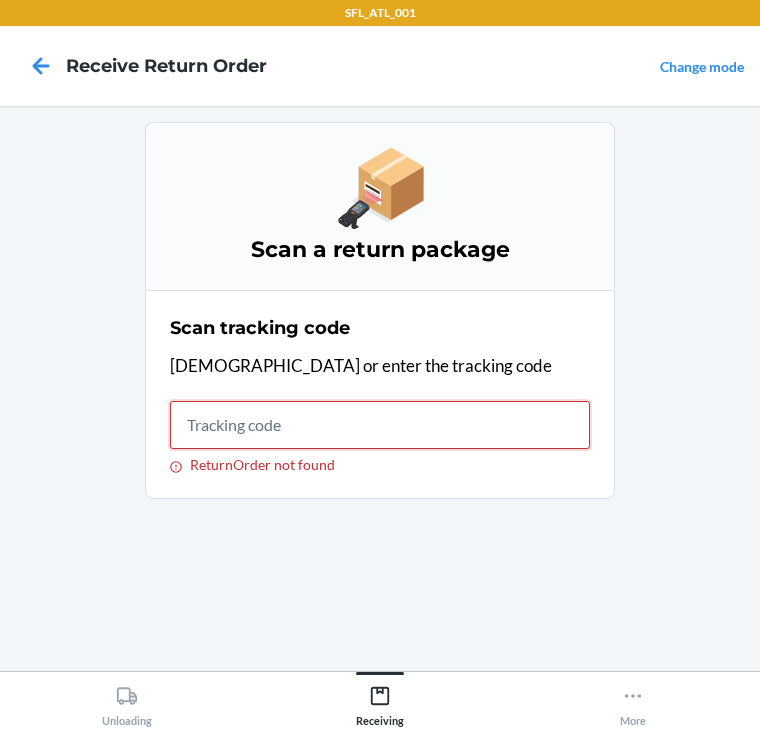 drag, startPoint x: 318, startPoint y: 432, endPoint x: 310, endPoint y: 420, distance: 14.422205 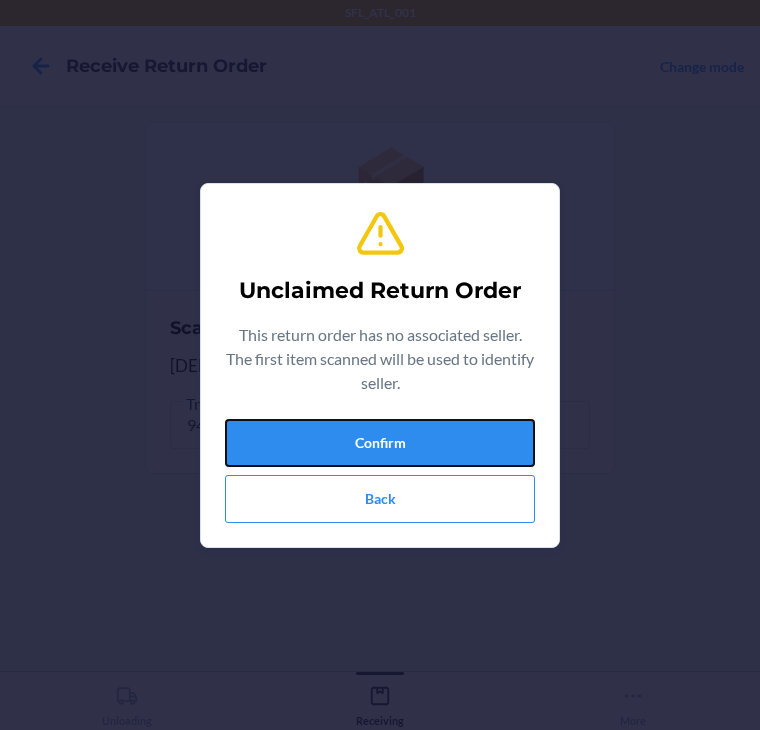 click on "Confirm" at bounding box center (380, 443) 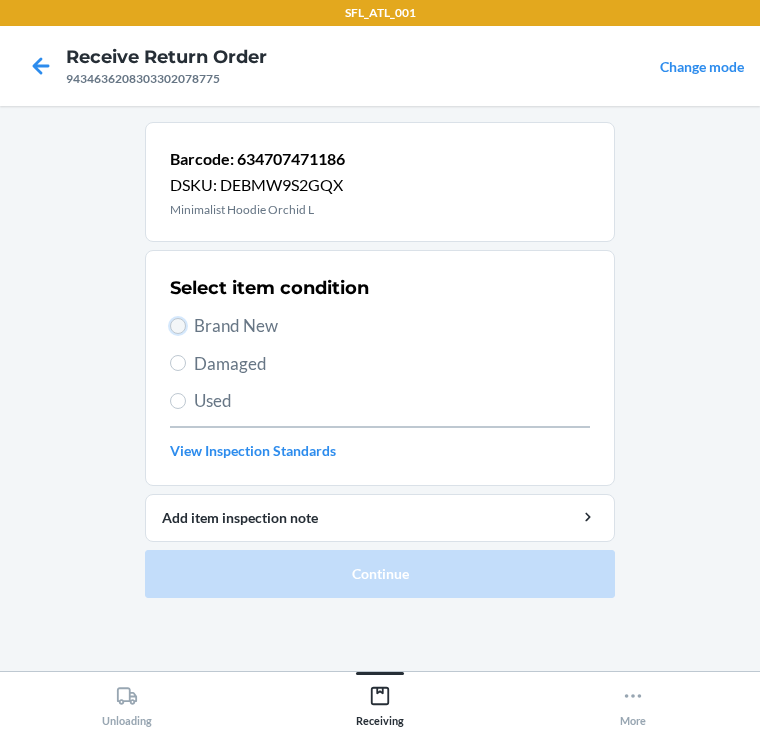 click on "Brand New" at bounding box center (178, 326) 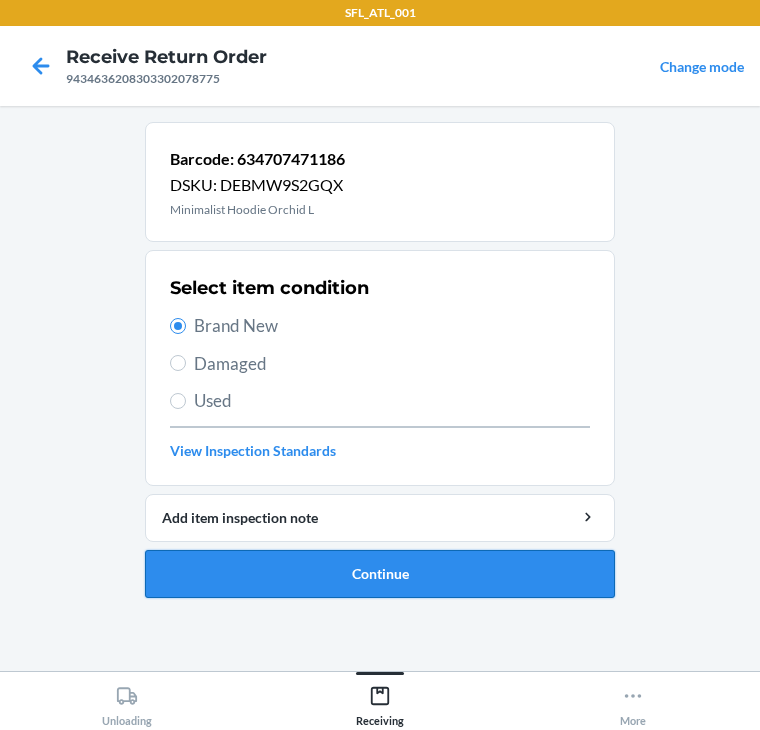 click on "Continue" at bounding box center [380, 574] 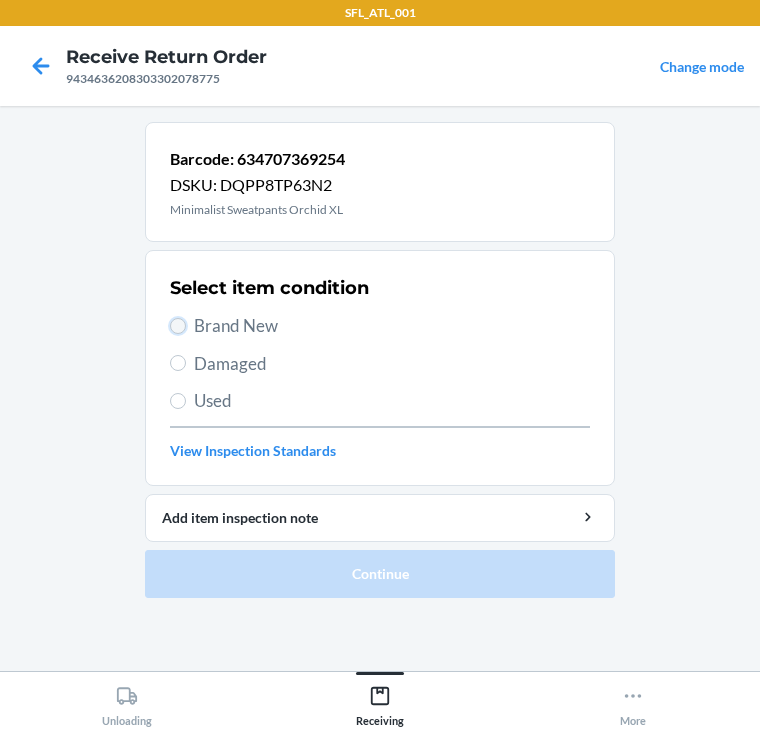 click on "Brand New" at bounding box center [178, 326] 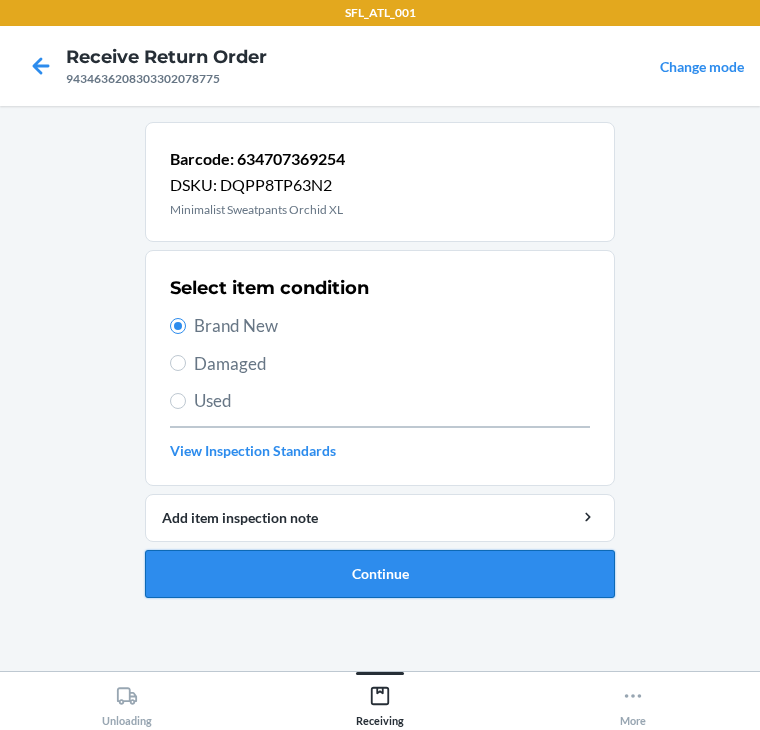 click on "Continue" at bounding box center (380, 574) 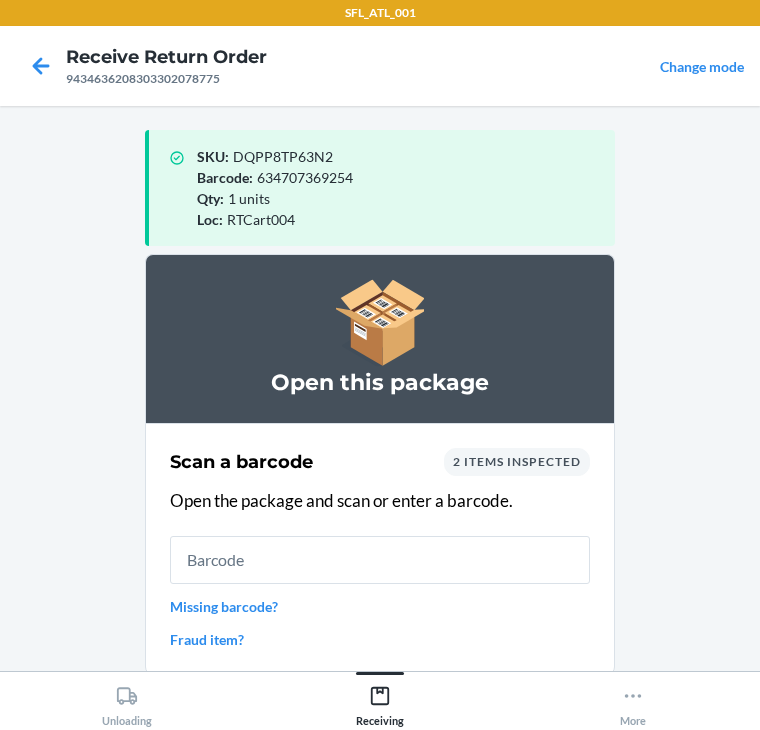 scroll, scrollTop: 130, scrollLeft: 0, axis: vertical 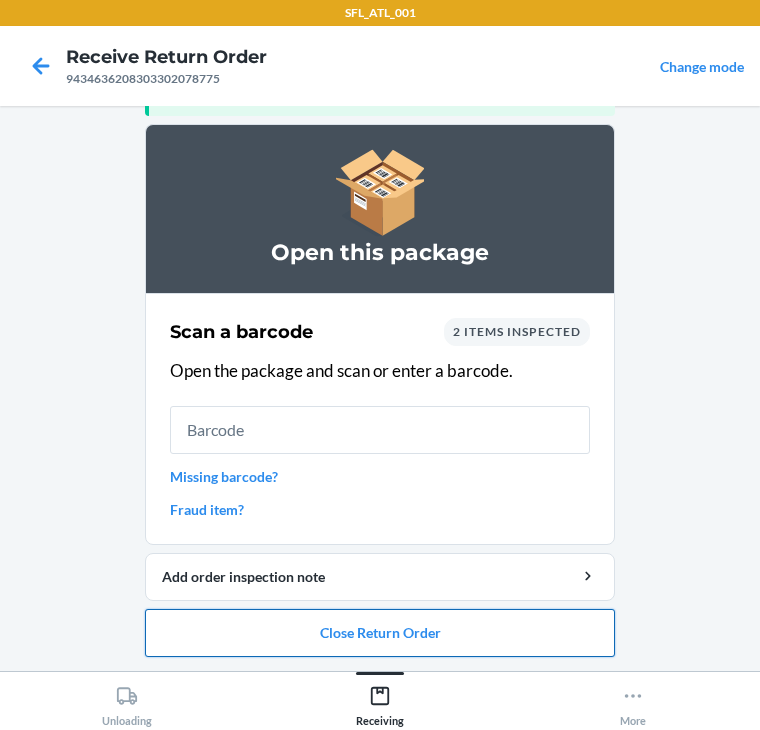 click on "Close Return Order" at bounding box center (380, 633) 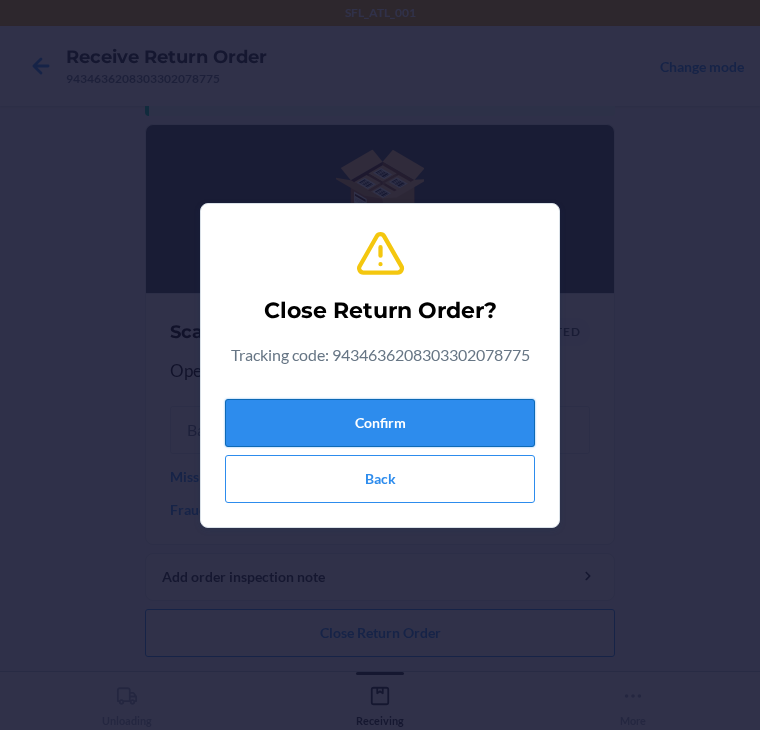 click on "Confirm" at bounding box center [380, 423] 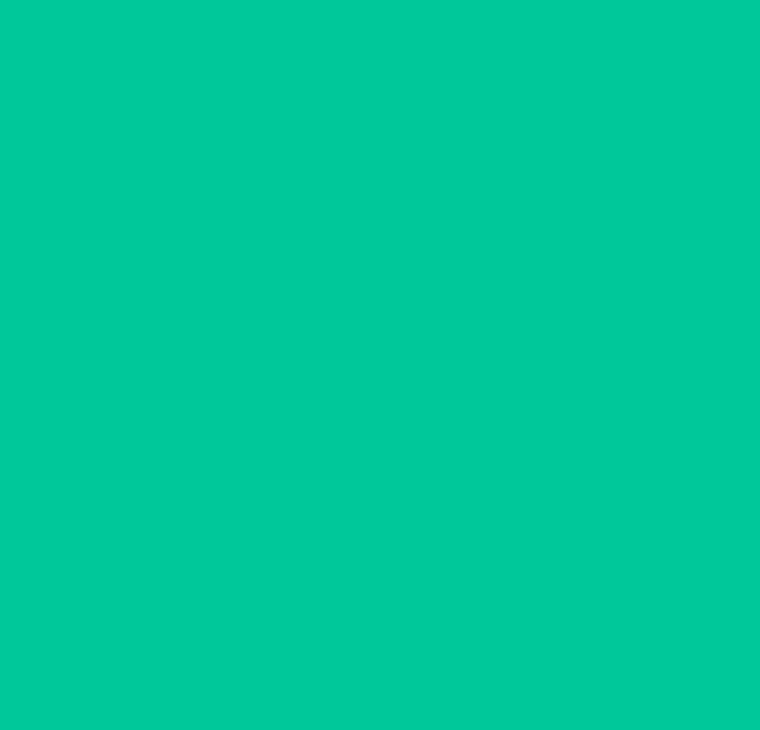 scroll, scrollTop: 0, scrollLeft: 0, axis: both 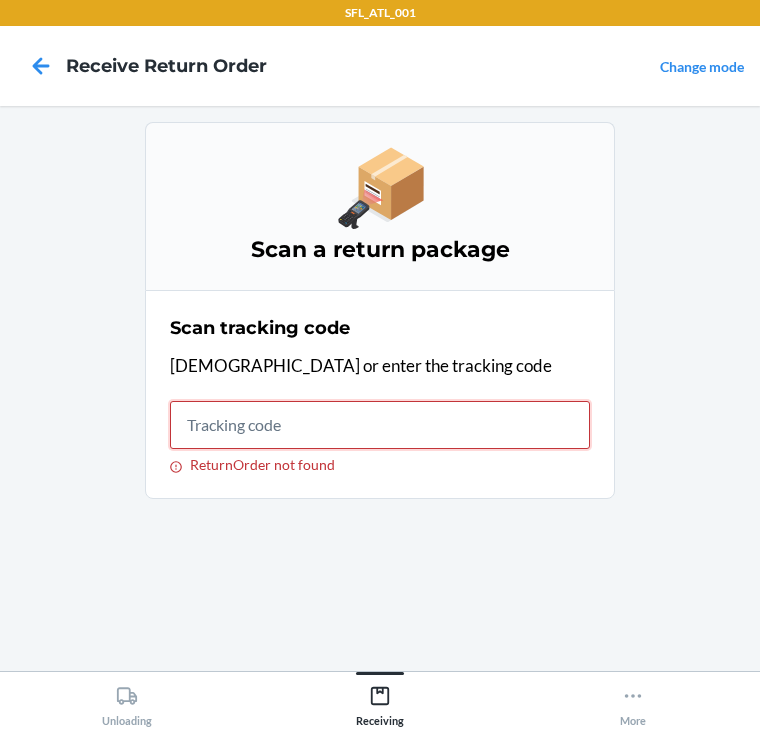click on "ReturnOrder not found" at bounding box center [380, 425] 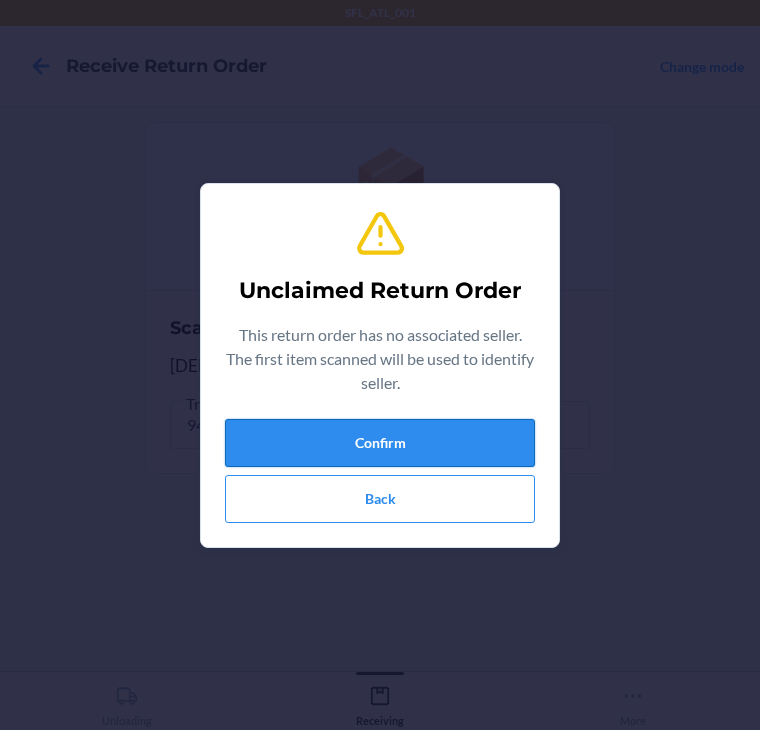 click on "Confirm" at bounding box center [380, 443] 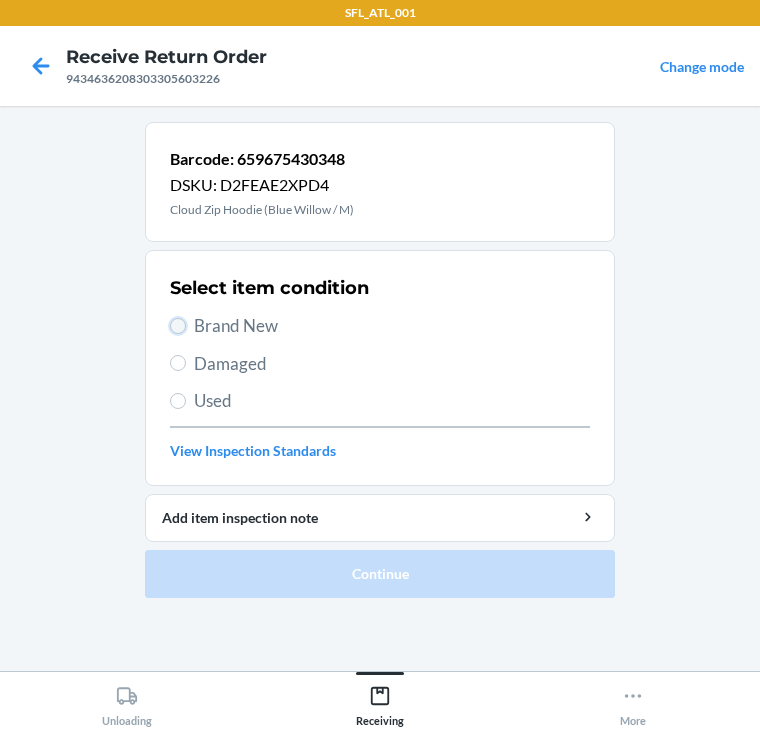 click on "Brand New" at bounding box center [178, 326] 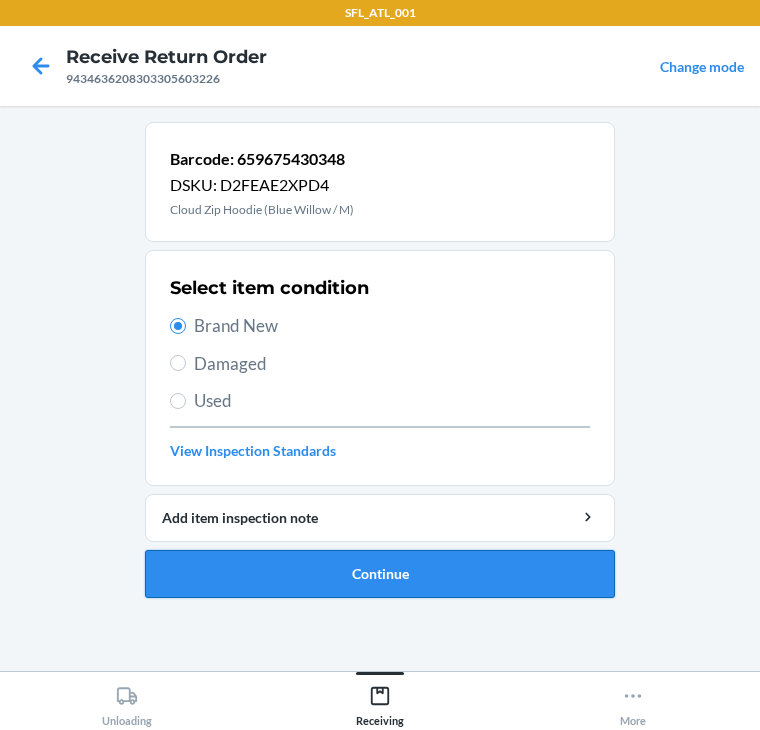 click on "Continue" at bounding box center (380, 574) 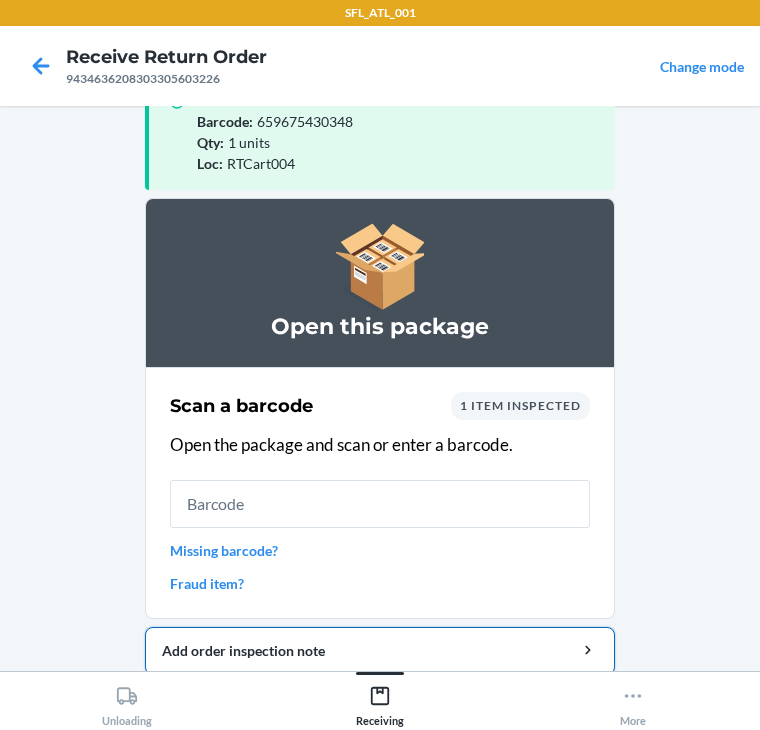 scroll, scrollTop: 130, scrollLeft: 0, axis: vertical 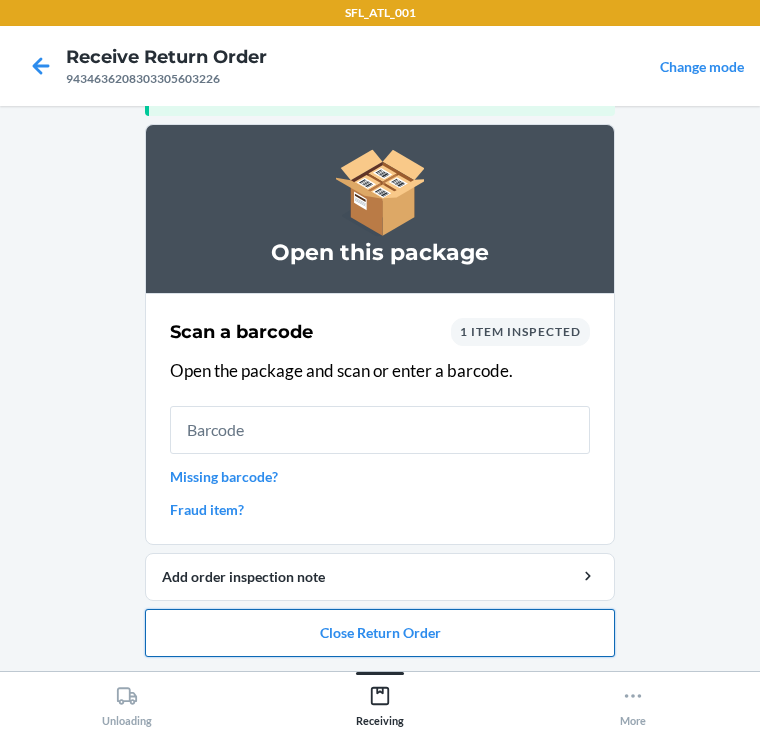 click on "Close Return Order" at bounding box center (380, 633) 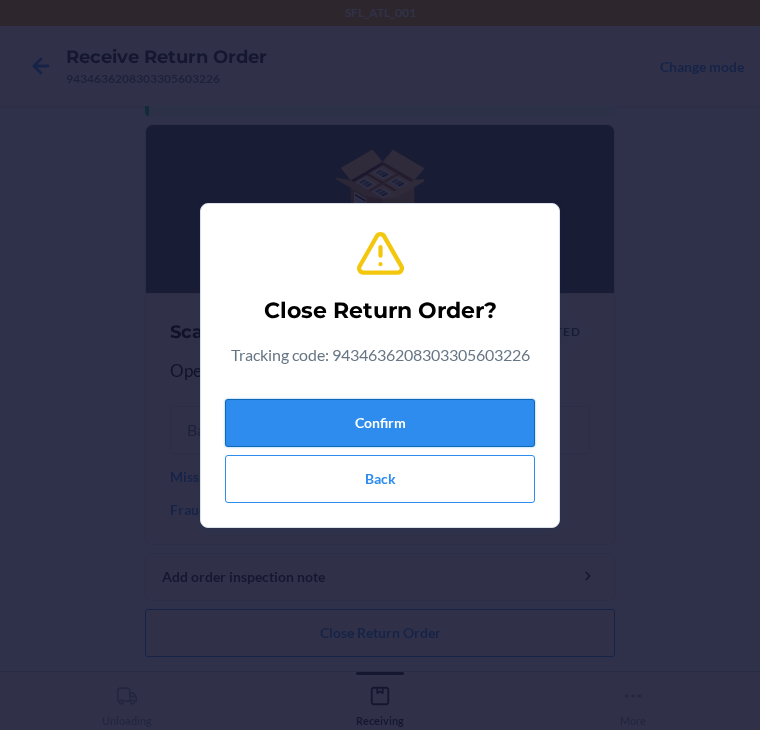 click on "Confirm" at bounding box center (380, 423) 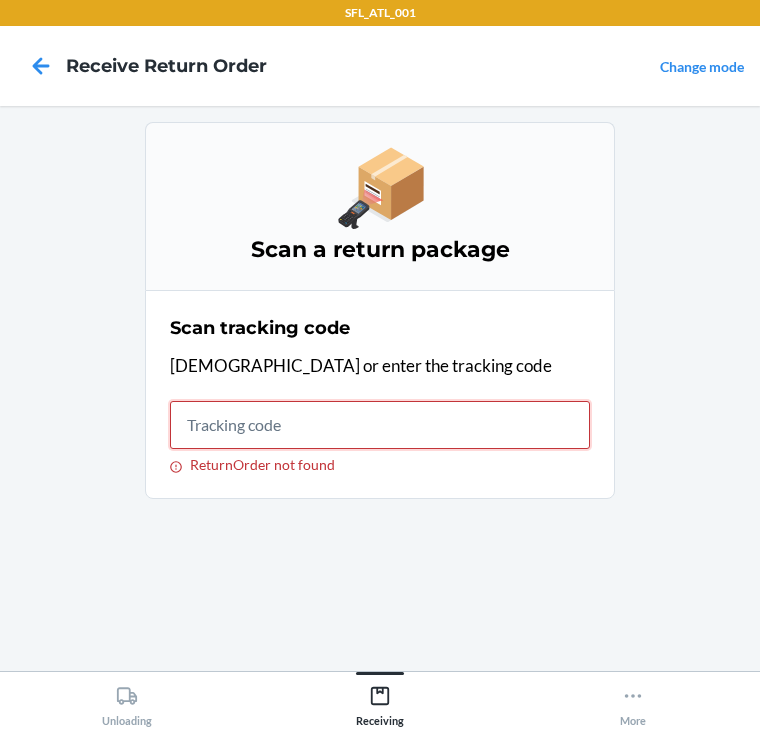 click on "ReturnOrder not found" at bounding box center [380, 425] 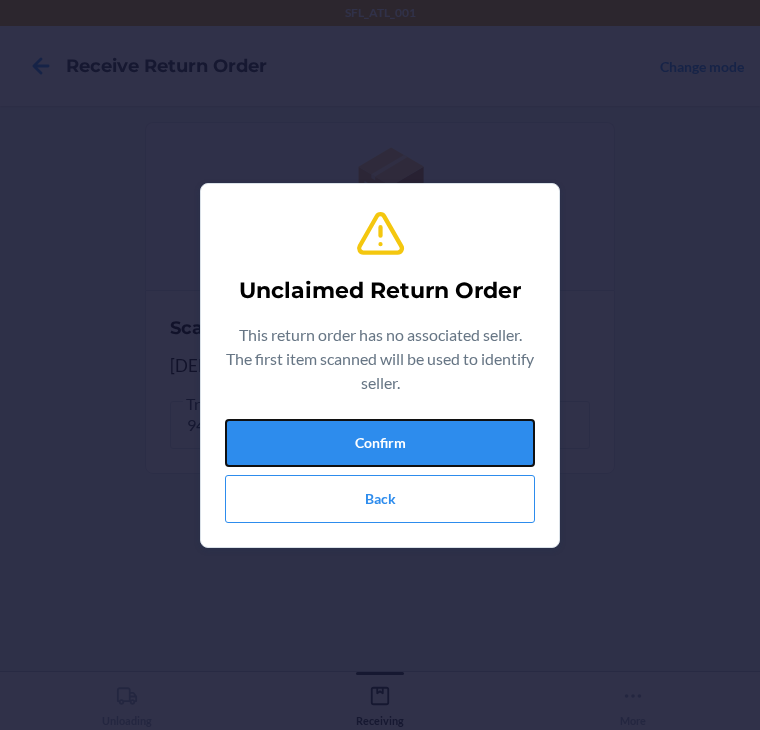 drag, startPoint x: 415, startPoint y: 444, endPoint x: 429, endPoint y: 404, distance: 42.379242 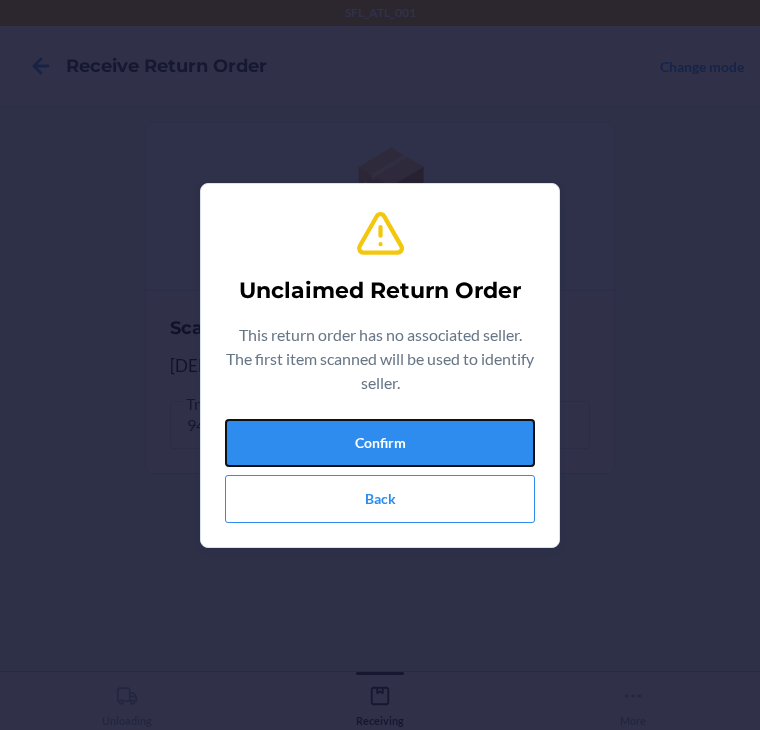 click on "Unclaimed Return Order This return order has no associated seller. The first item scanned will be used to identify seller. Confirm Back" at bounding box center (380, 365) 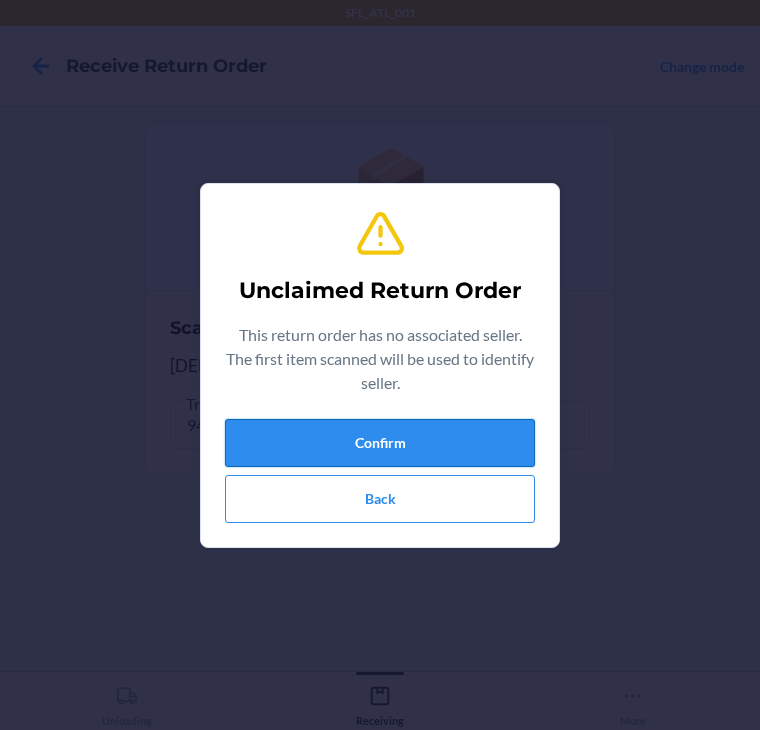 click on "Confirm" at bounding box center (380, 443) 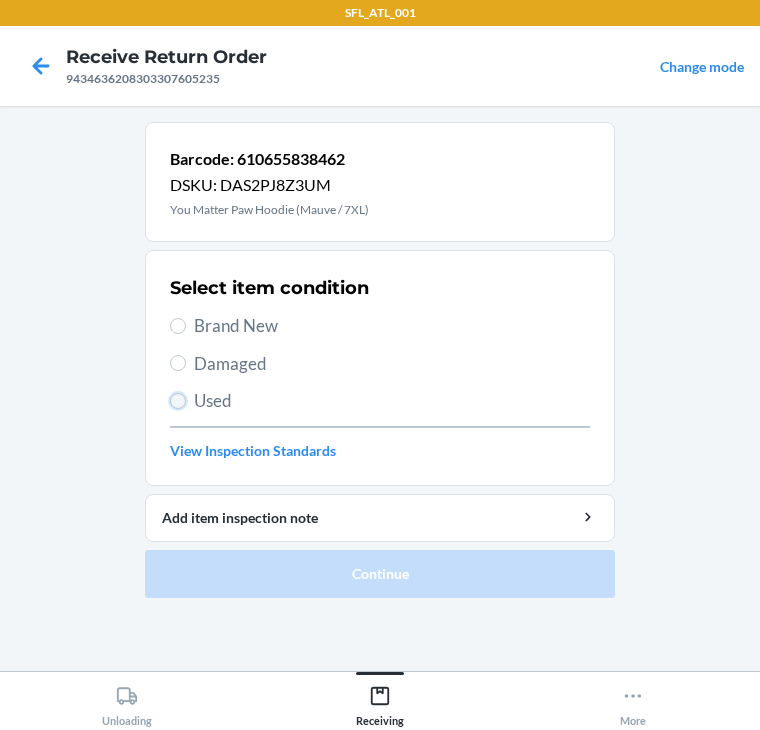 click on "Used" at bounding box center (178, 401) 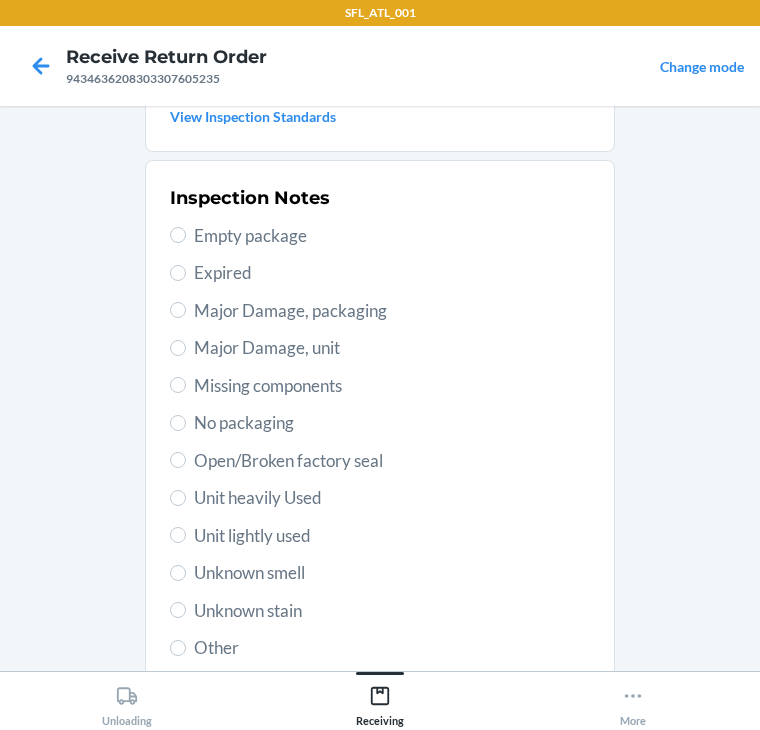 scroll, scrollTop: 400, scrollLeft: 0, axis: vertical 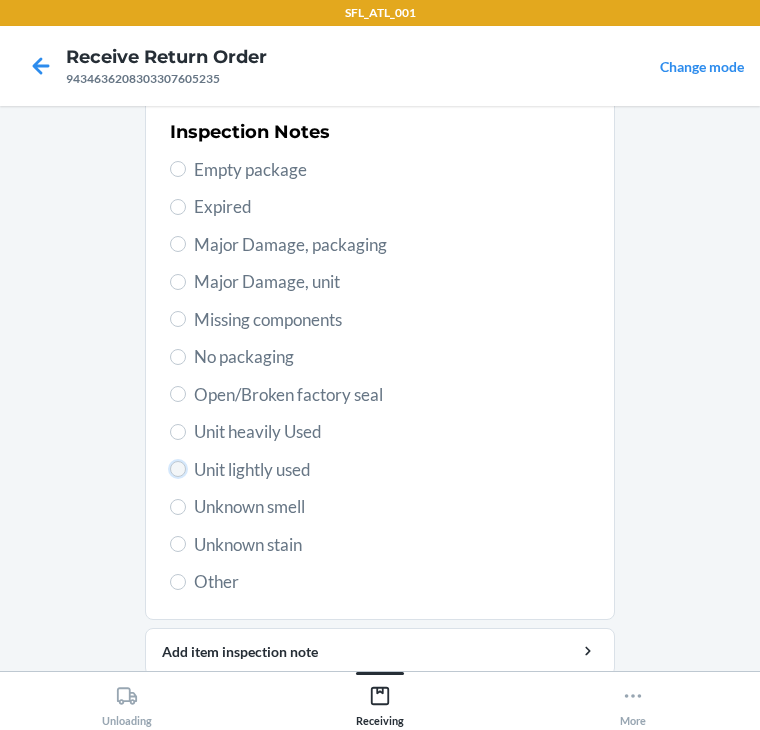 click on "Unit lightly used" at bounding box center [178, 469] 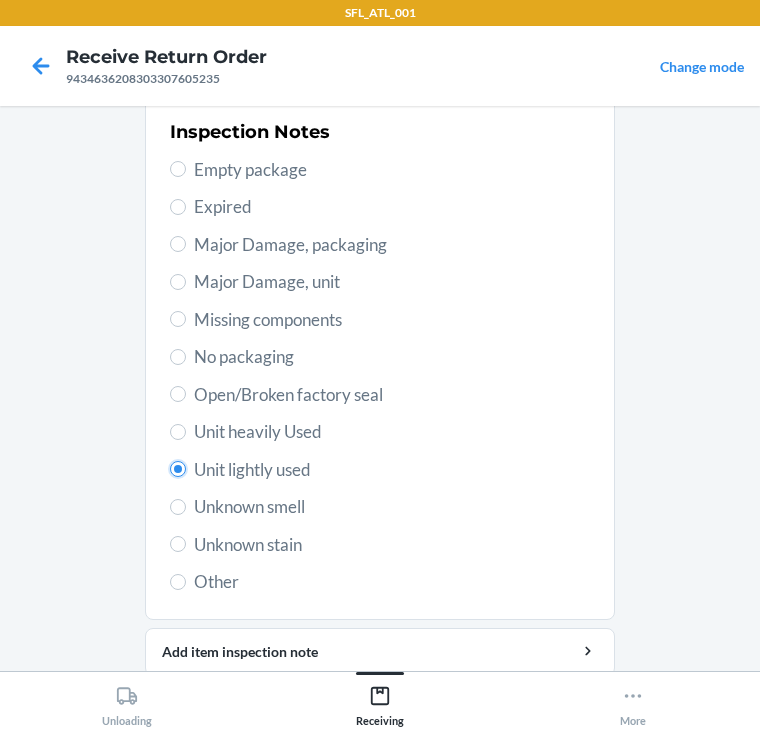scroll, scrollTop: 475, scrollLeft: 0, axis: vertical 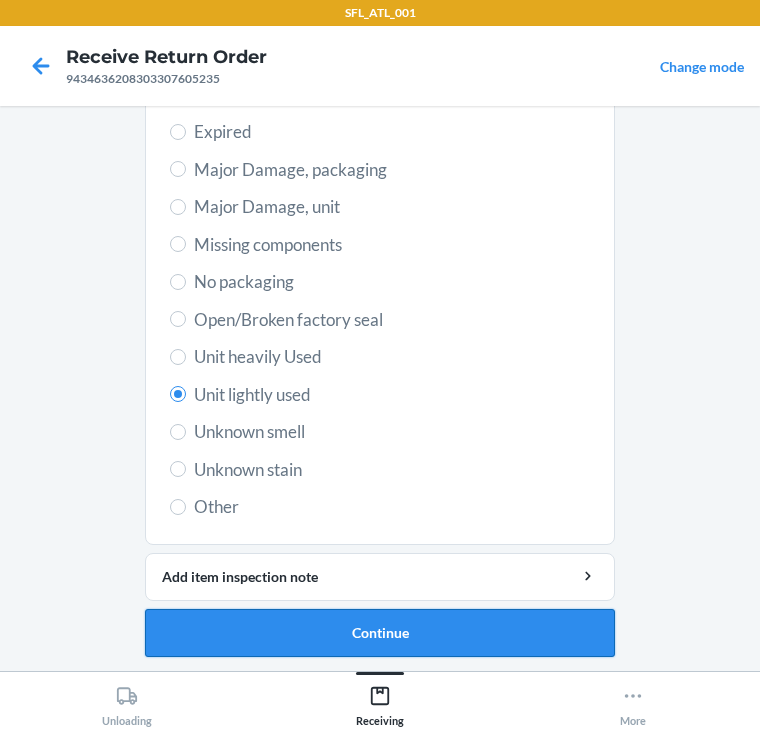 click on "Continue" at bounding box center [380, 633] 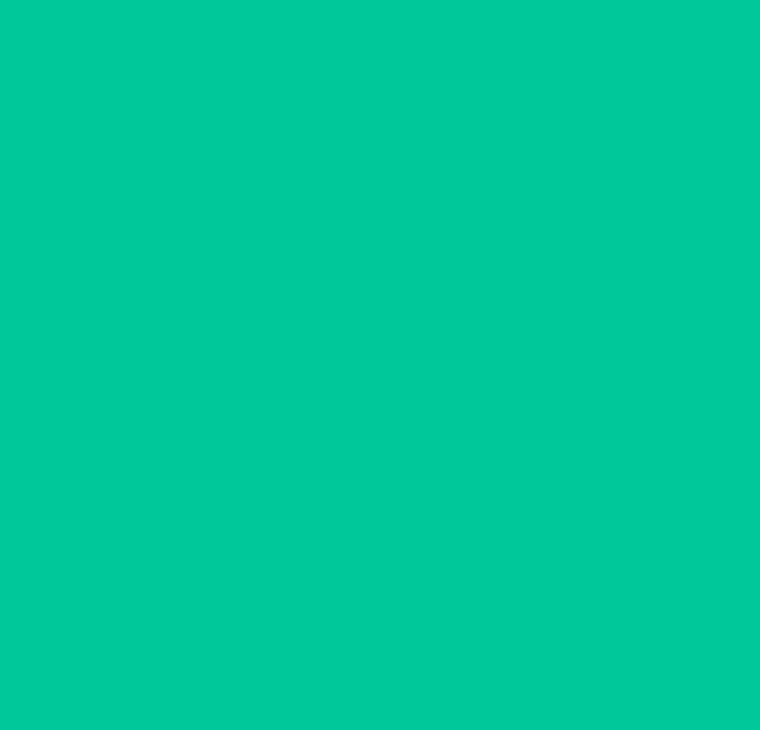 scroll, scrollTop: 104, scrollLeft: 0, axis: vertical 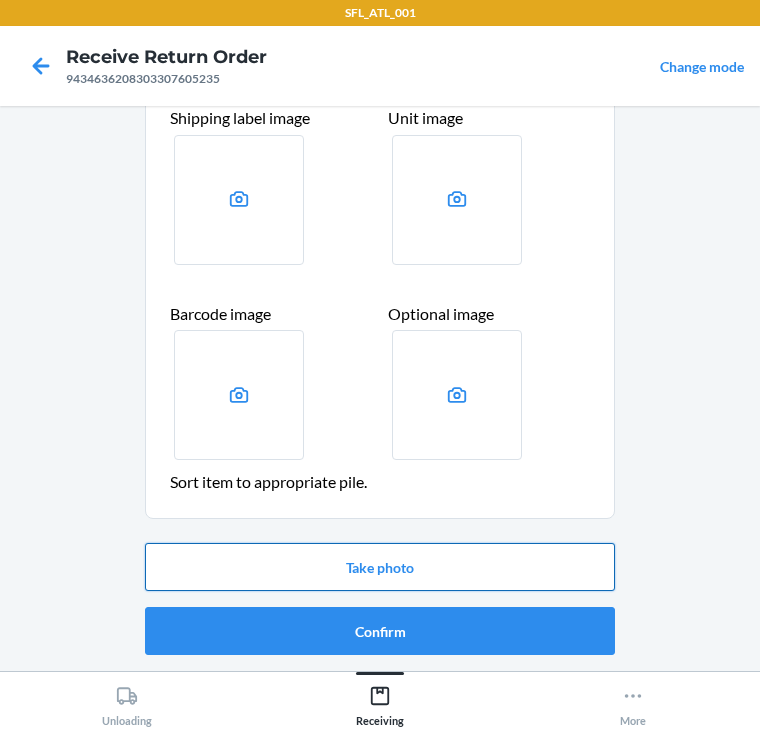 click on "Take photo" at bounding box center [380, 567] 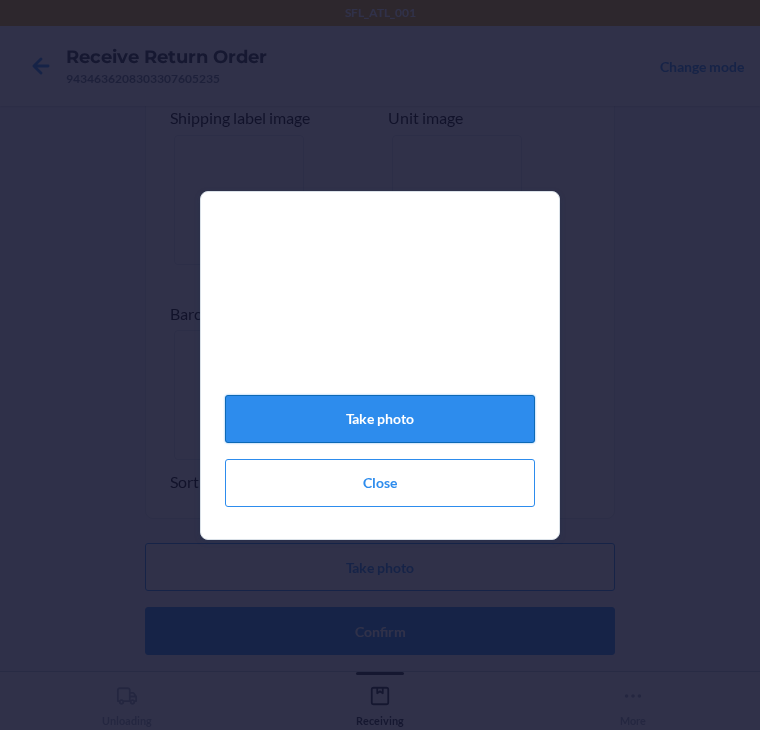 click on "Take photo" 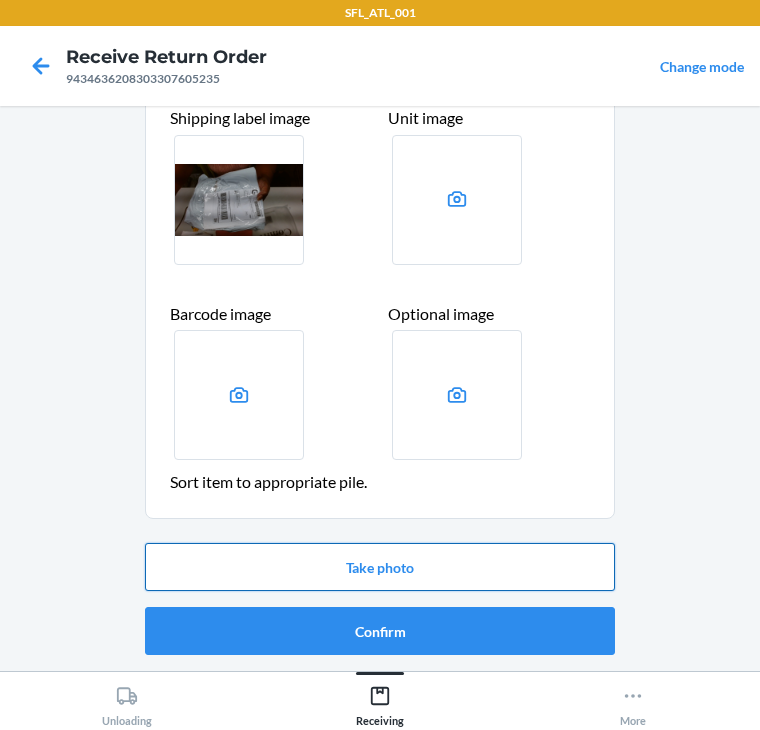 click on "Take photo" at bounding box center [380, 567] 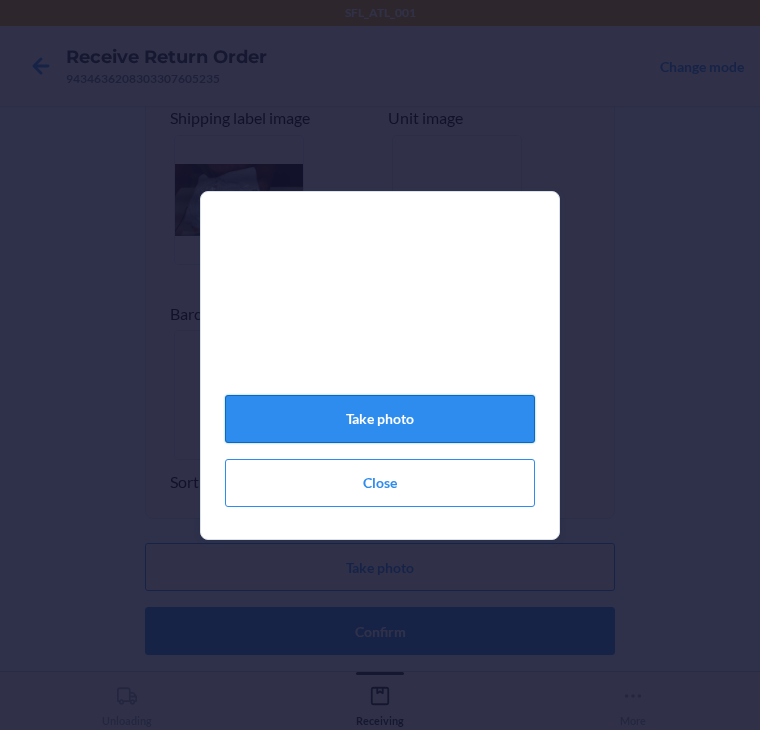 click on "Take photo" 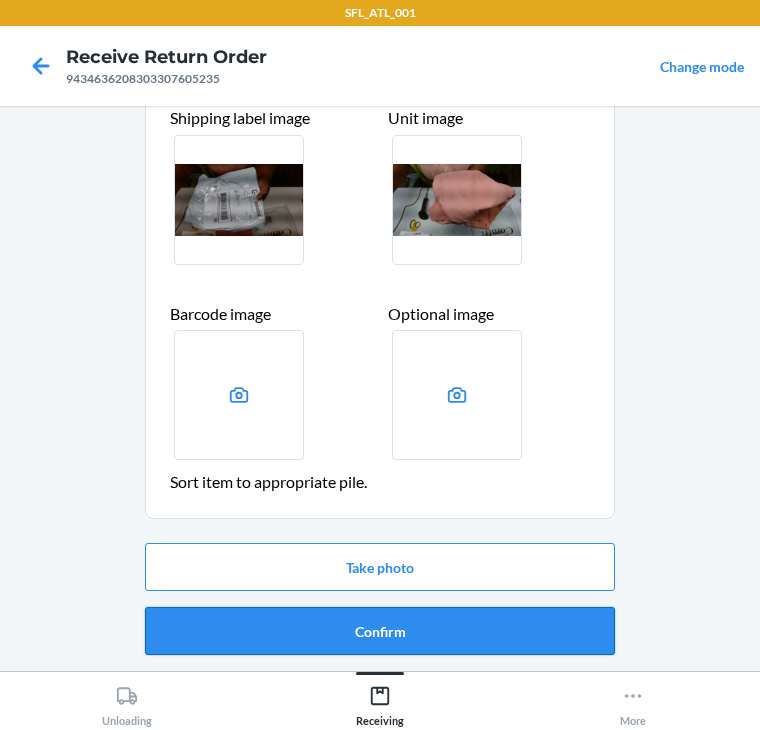 click on "Confirm" at bounding box center (380, 631) 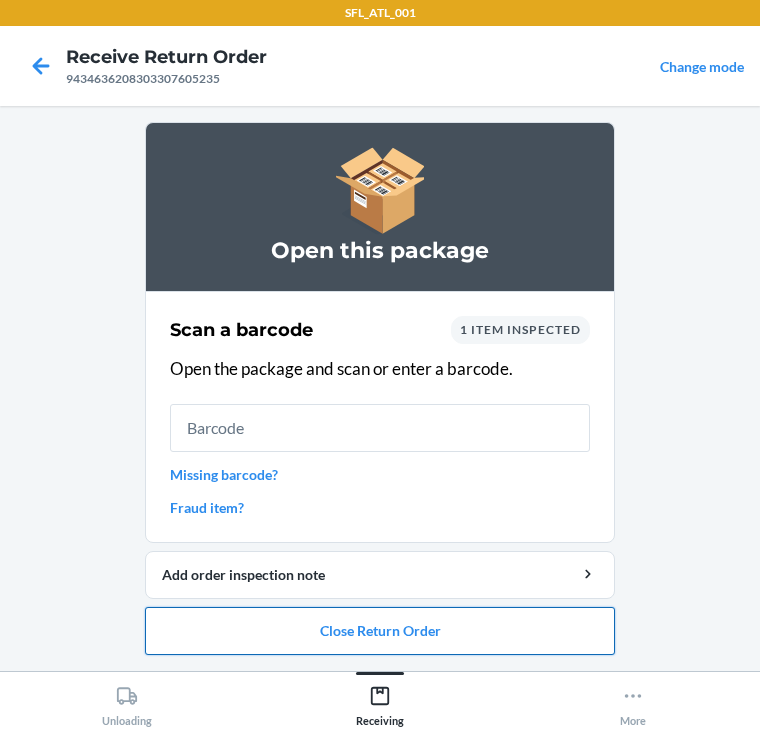 click on "Close Return Order" at bounding box center (380, 631) 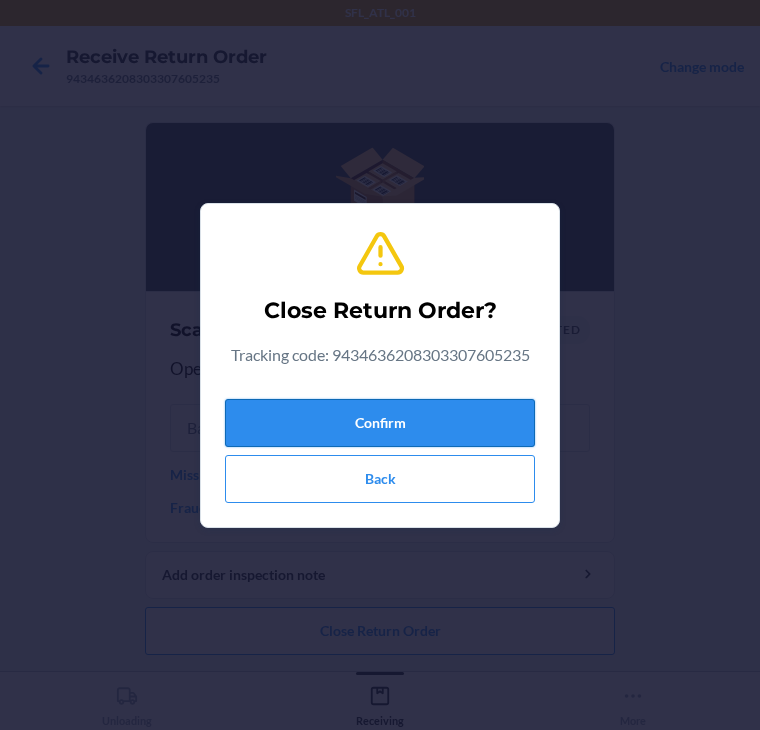 click on "Confirm" at bounding box center (380, 423) 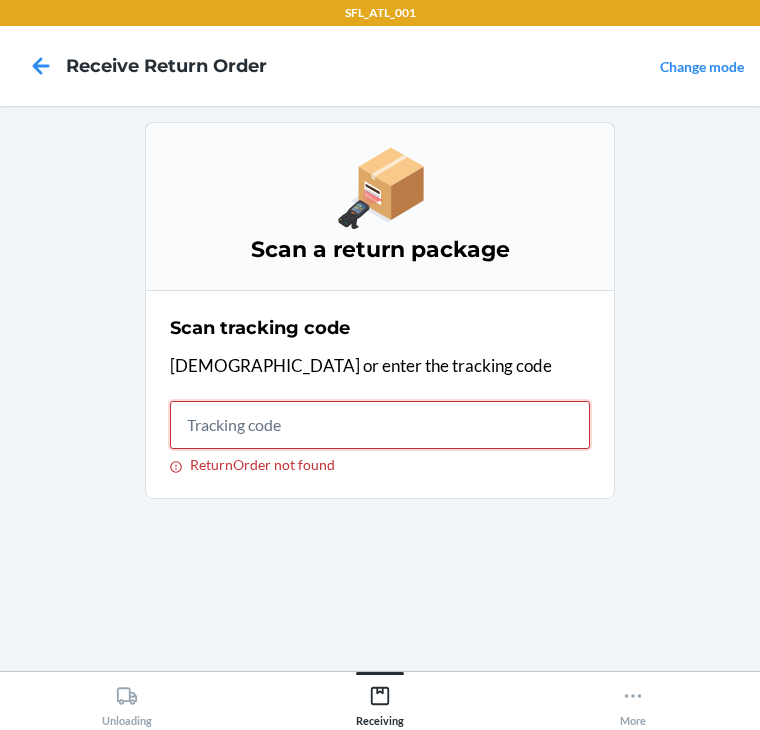 click on "ReturnOrder not found" at bounding box center (380, 425) 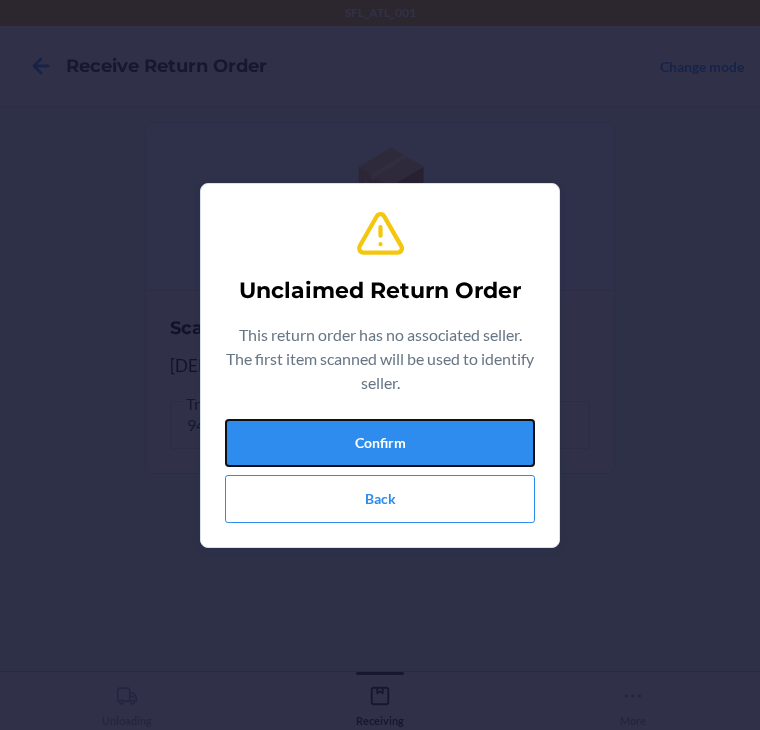 click on "Confirm" at bounding box center [380, 443] 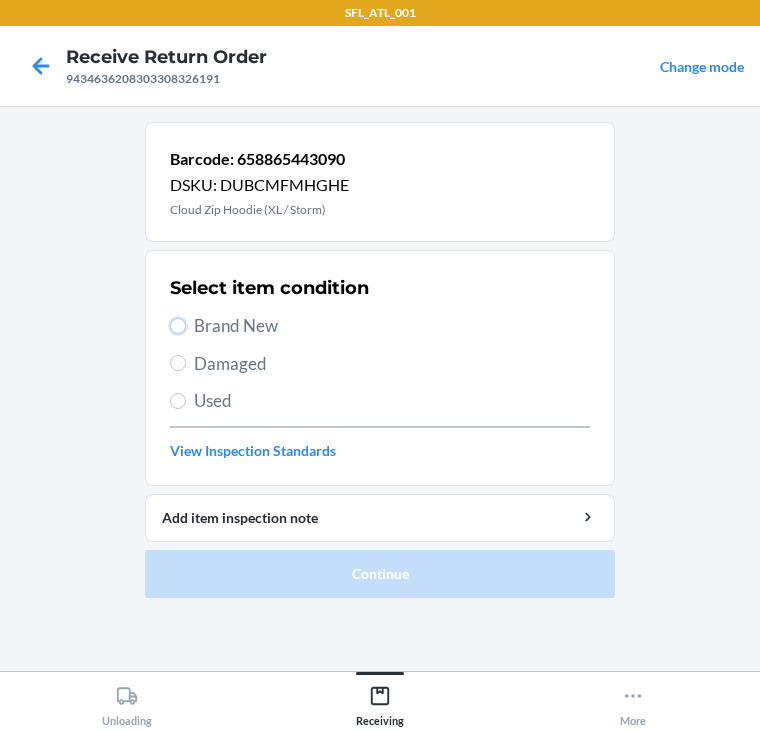 drag, startPoint x: 176, startPoint y: 324, endPoint x: 197, endPoint y: 428, distance: 106.09901 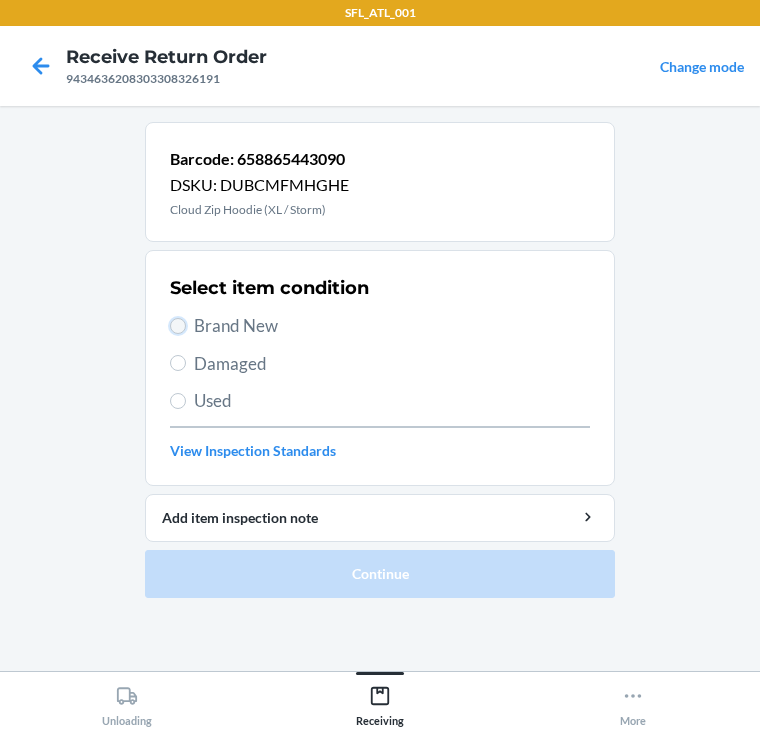 click on "Brand New" at bounding box center [178, 326] 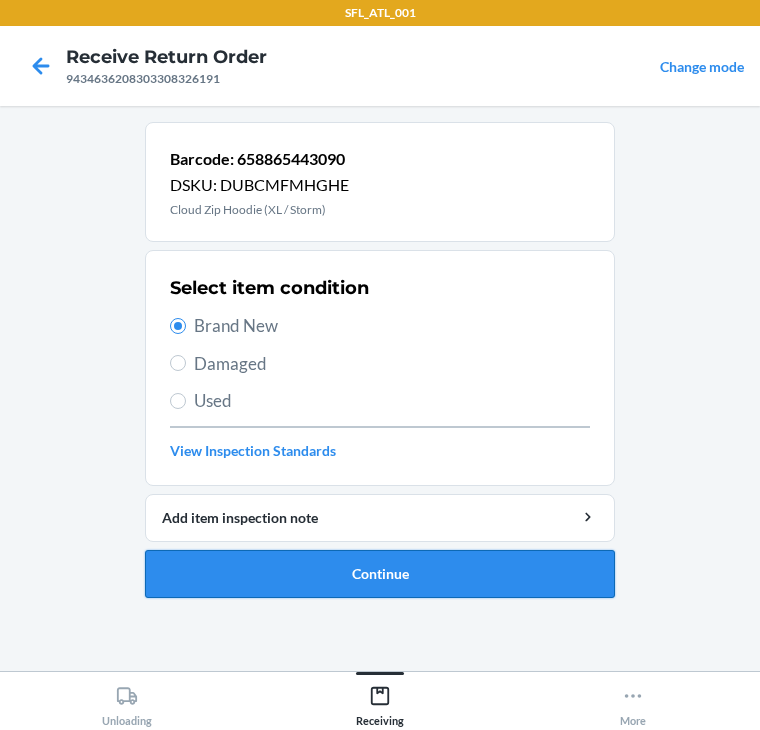 click on "Continue" at bounding box center [380, 574] 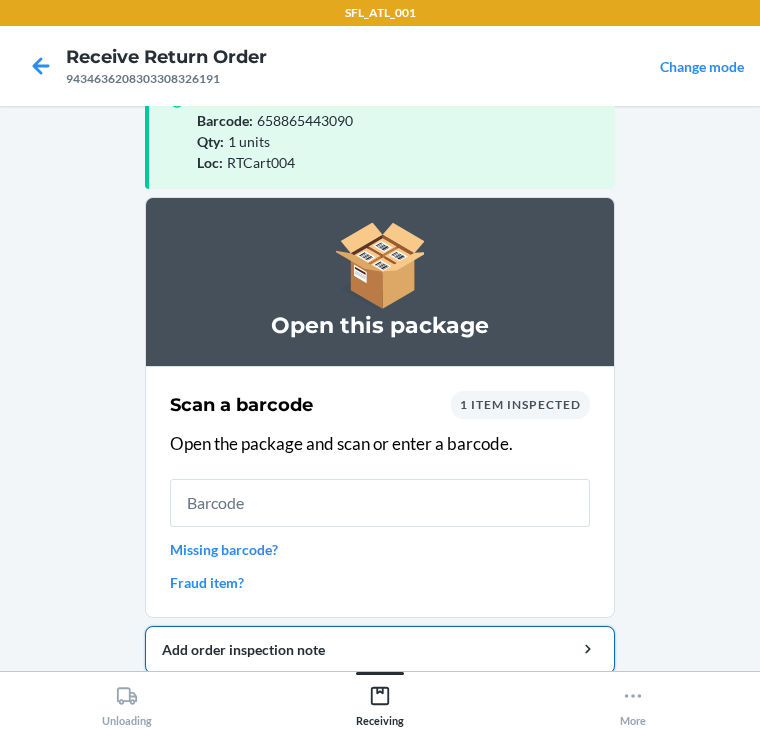 scroll, scrollTop: 130, scrollLeft: 0, axis: vertical 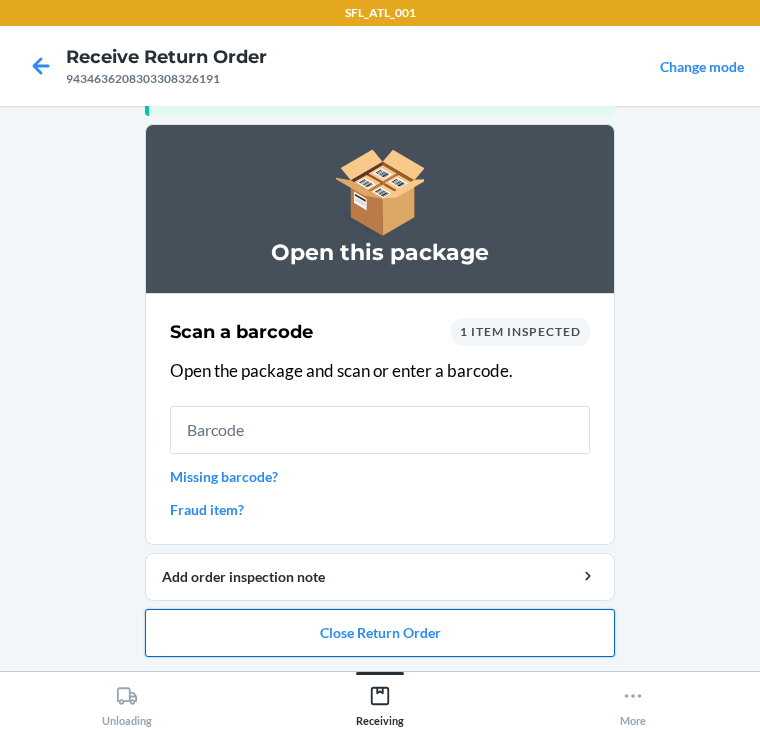 click on "Close Return Order" at bounding box center [380, 633] 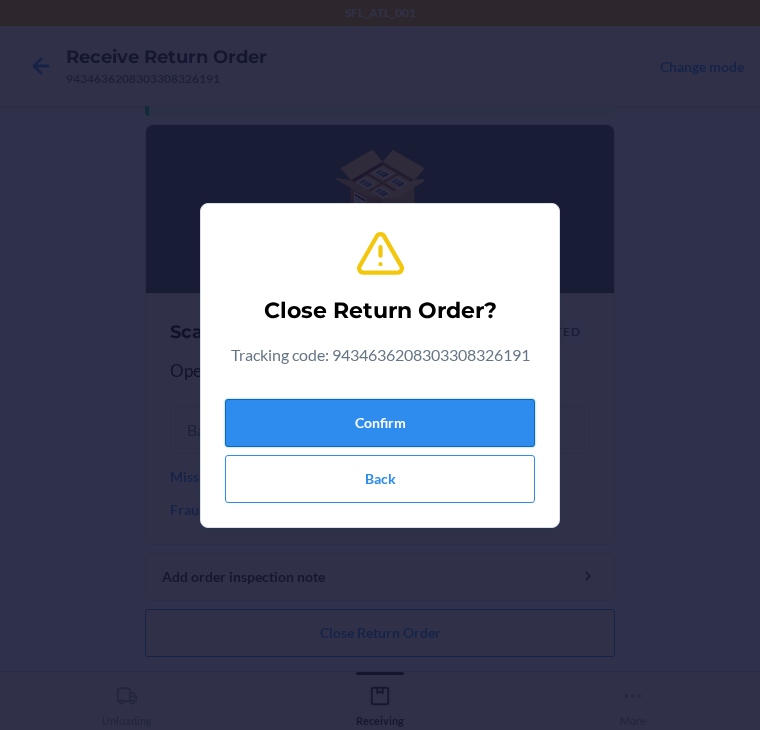 click on "Confirm" at bounding box center (380, 423) 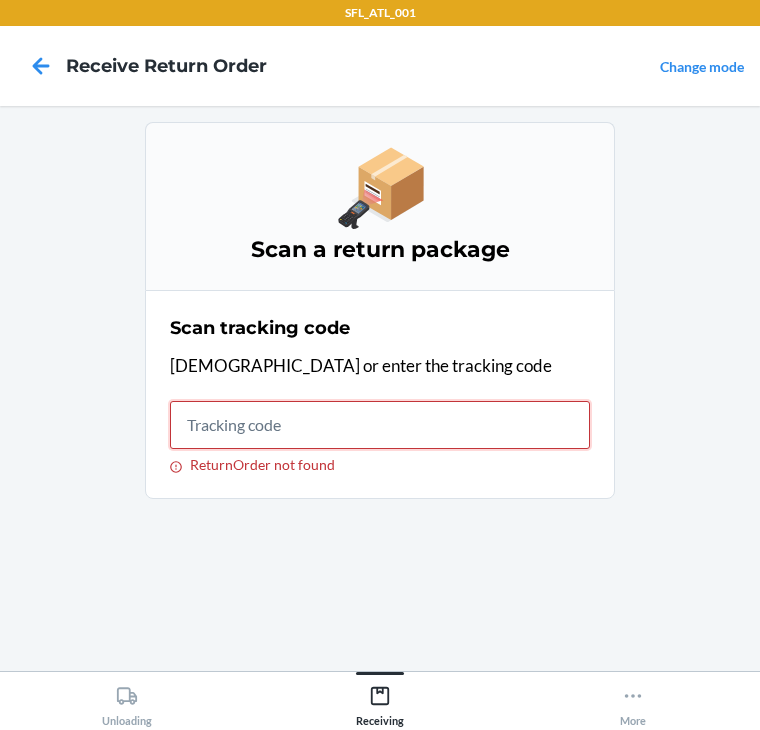 click on "ReturnOrder not found" at bounding box center (380, 425) 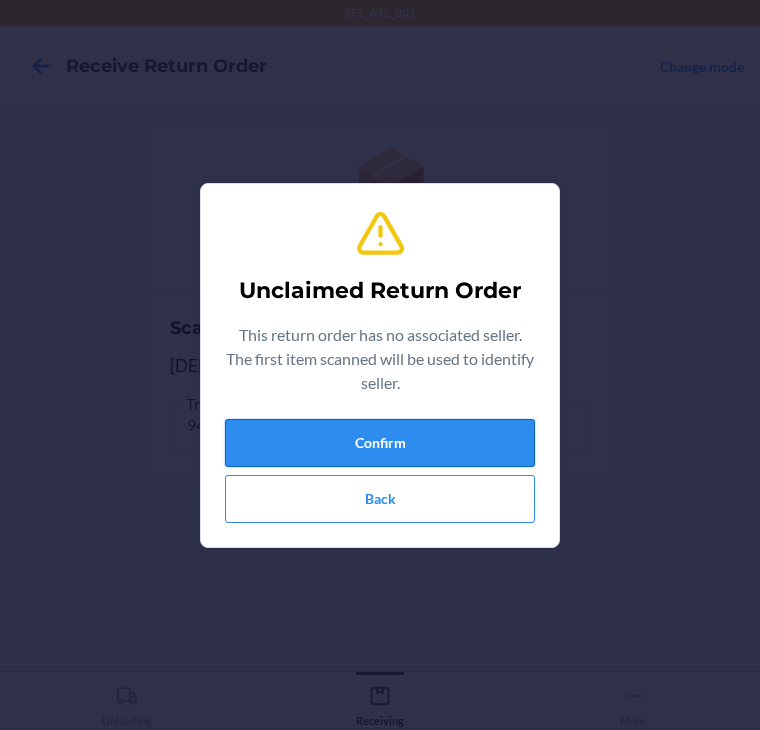 click on "Confirm" at bounding box center (380, 443) 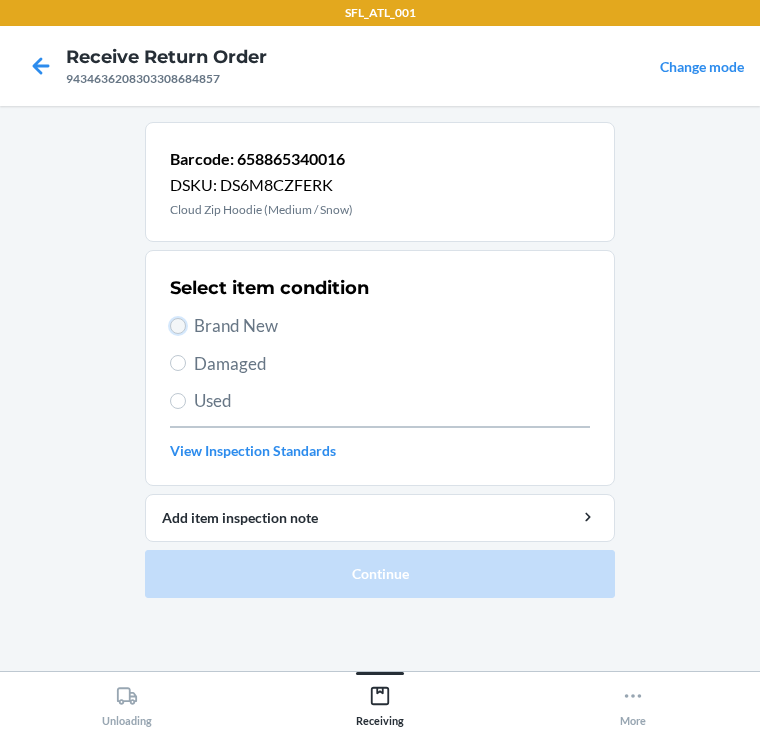 click on "Brand New" at bounding box center [178, 326] 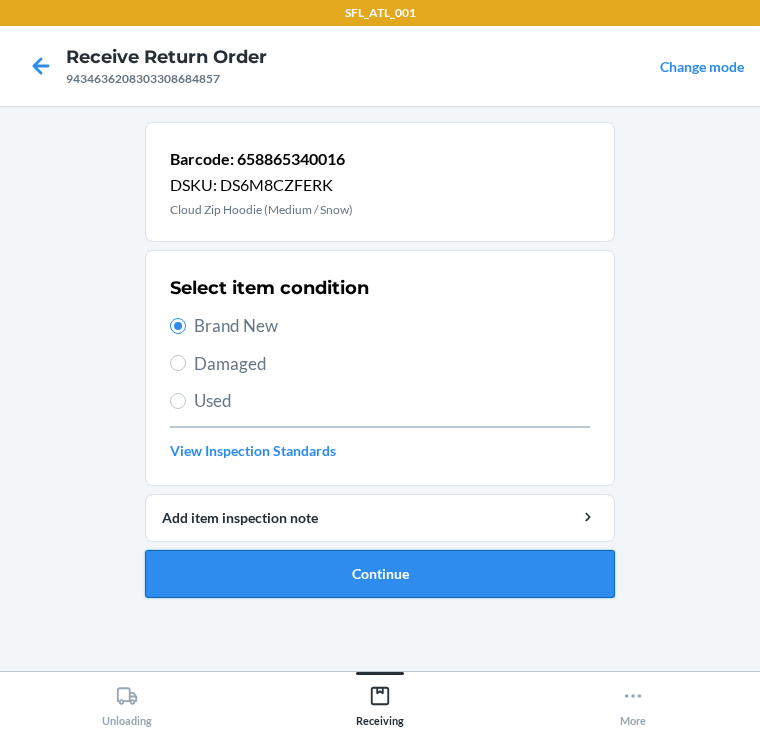 click on "Continue" at bounding box center [380, 574] 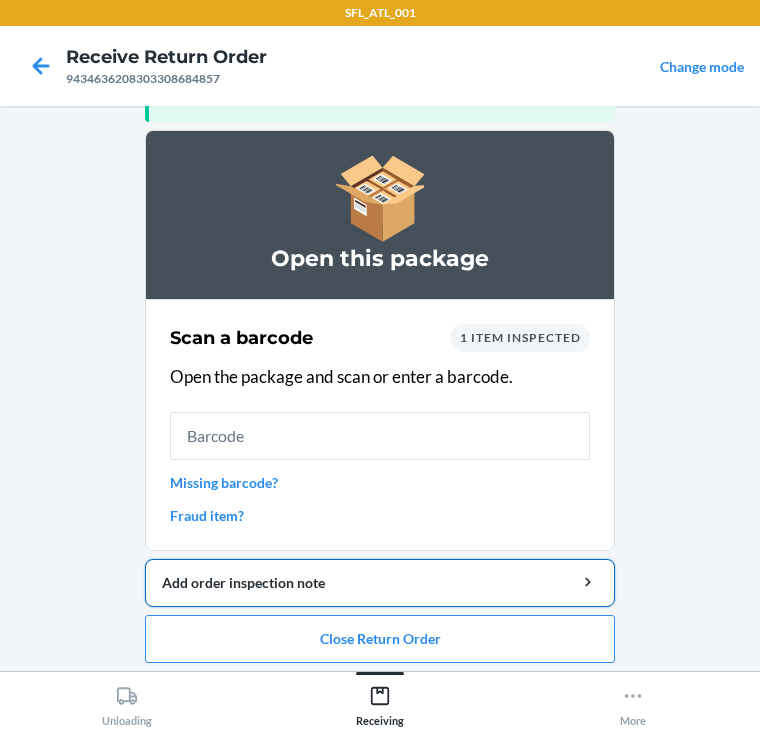 scroll, scrollTop: 130, scrollLeft: 0, axis: vertical 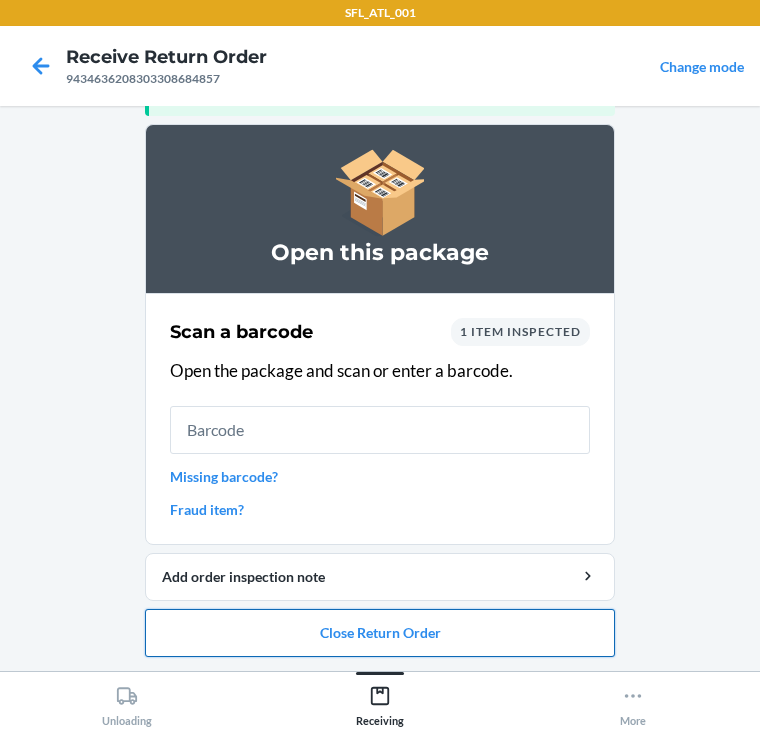 click on "Close Return Order" at bounding box center (380, 633) 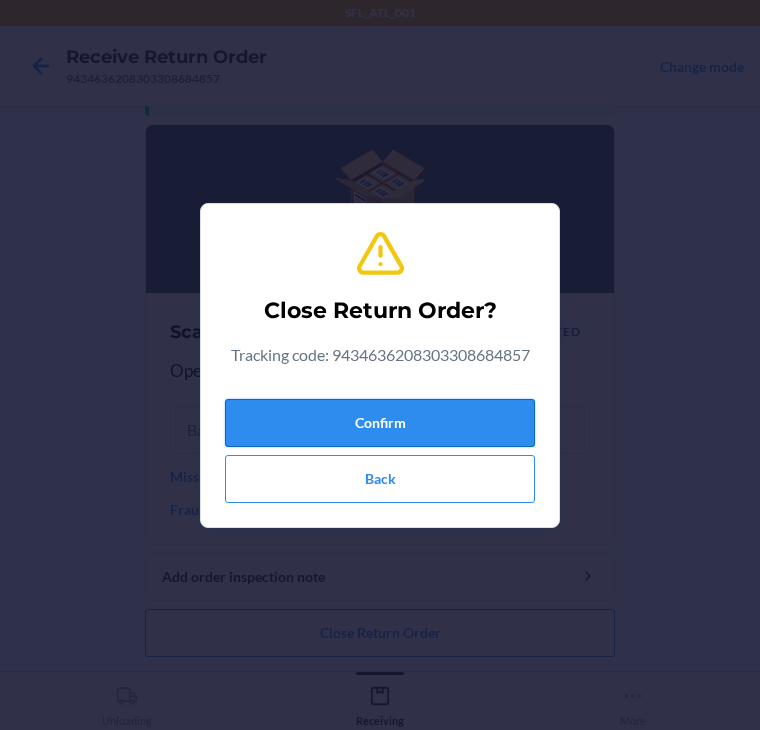 click on "Confirm" at bounding box center (380, 423) 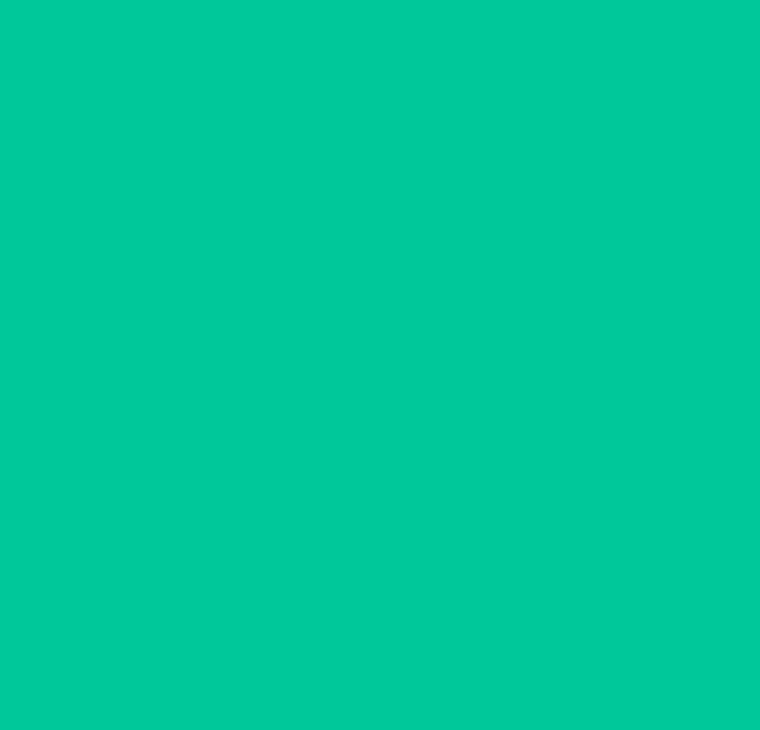 scroll, scrollTop: 0, scrollLeft: 0, axis: both 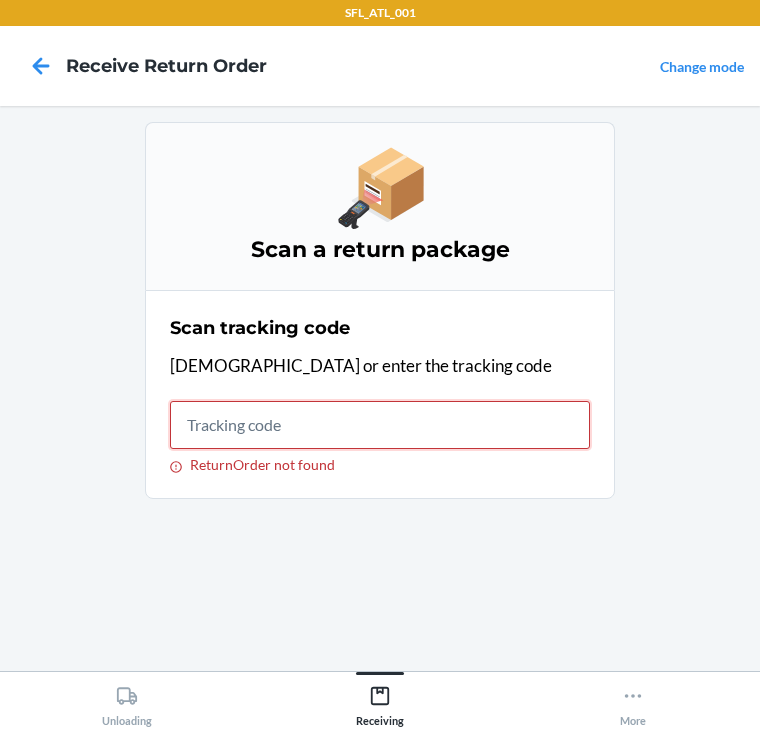 click on "ReturnOrder not found" at bounding box center [380, 425] 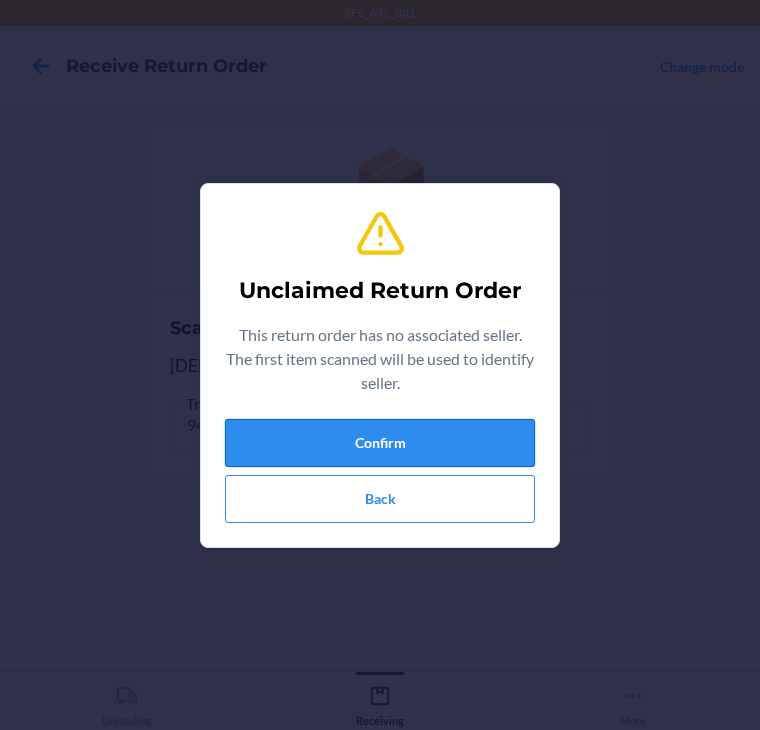 click on "Confirm" at bounding box center (380, 443) 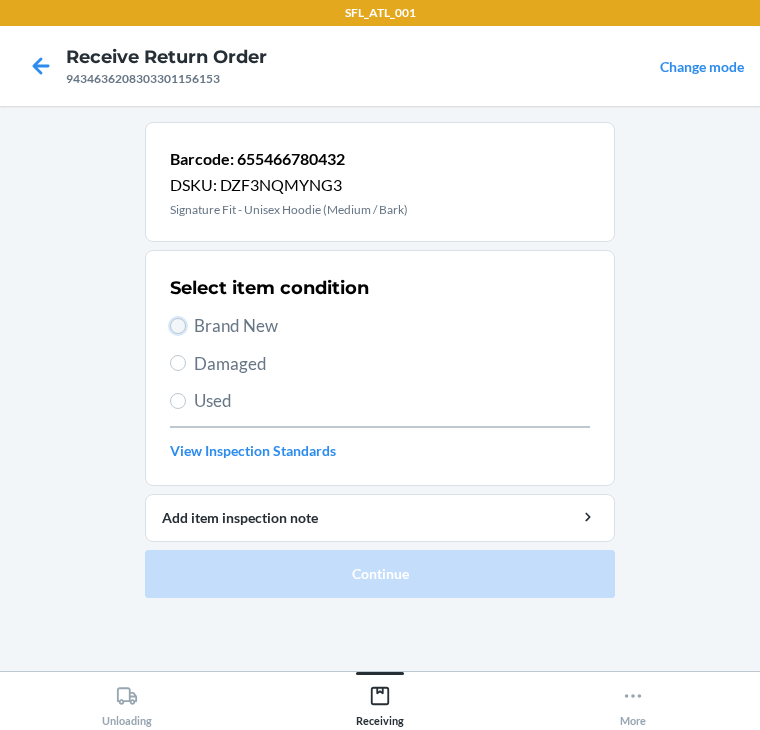 click on "Brand New" at bounding box center [178, 326] 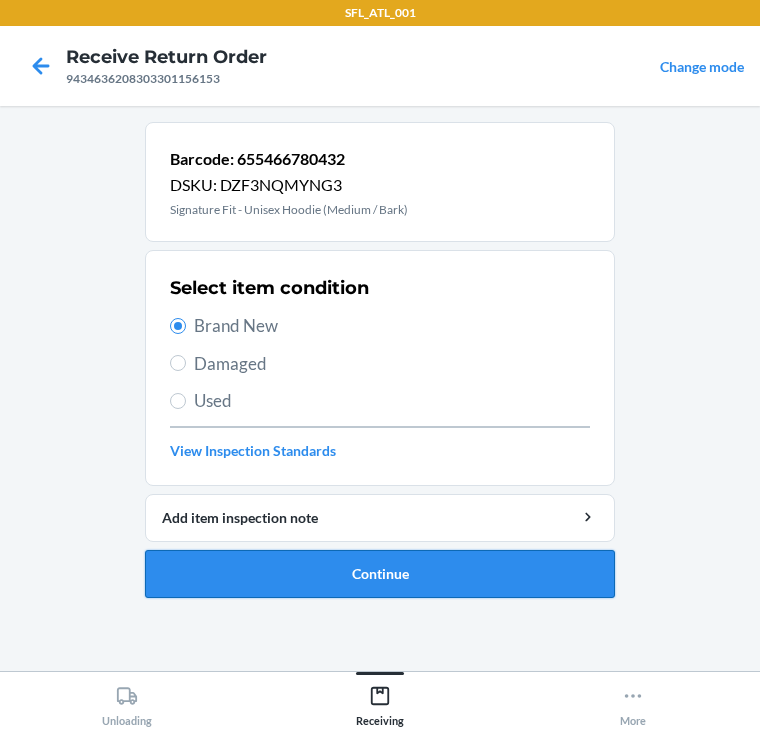 click on "Continue" at bounding box center (380, 574) 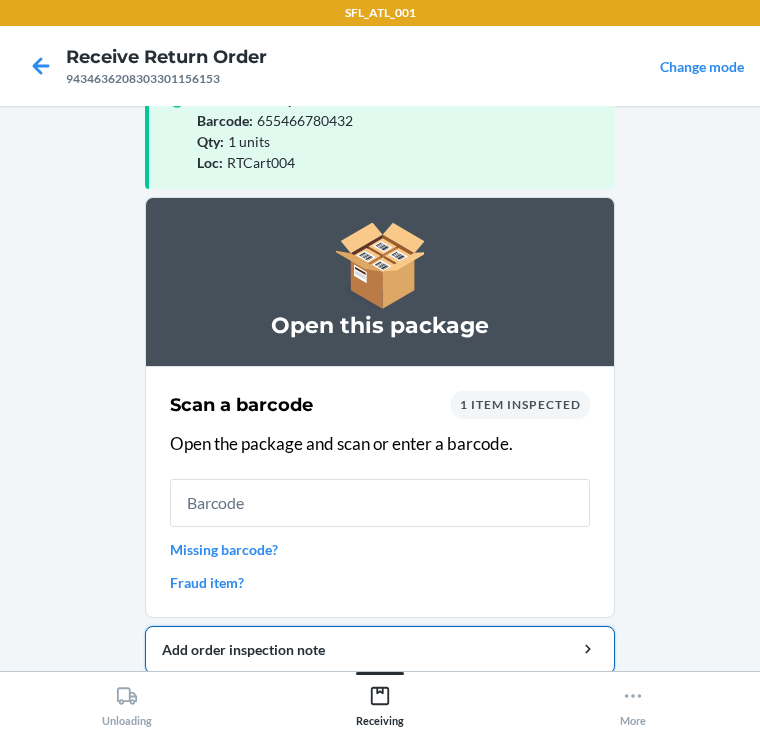 scroll, scrollTop: 130, scrollLeft: 0, axis: vertical 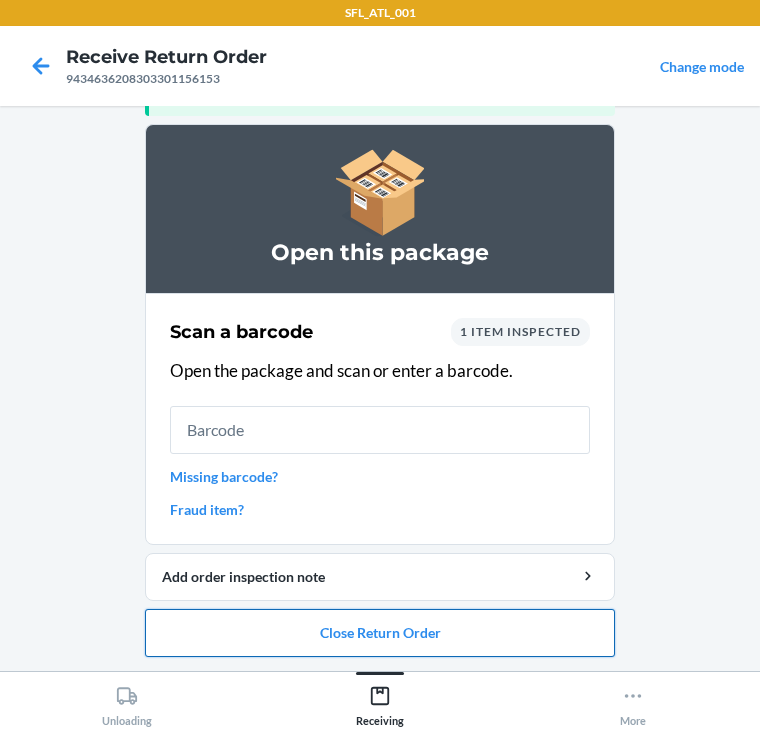 click on "Close Return Order" at bounding box center (380, 633) 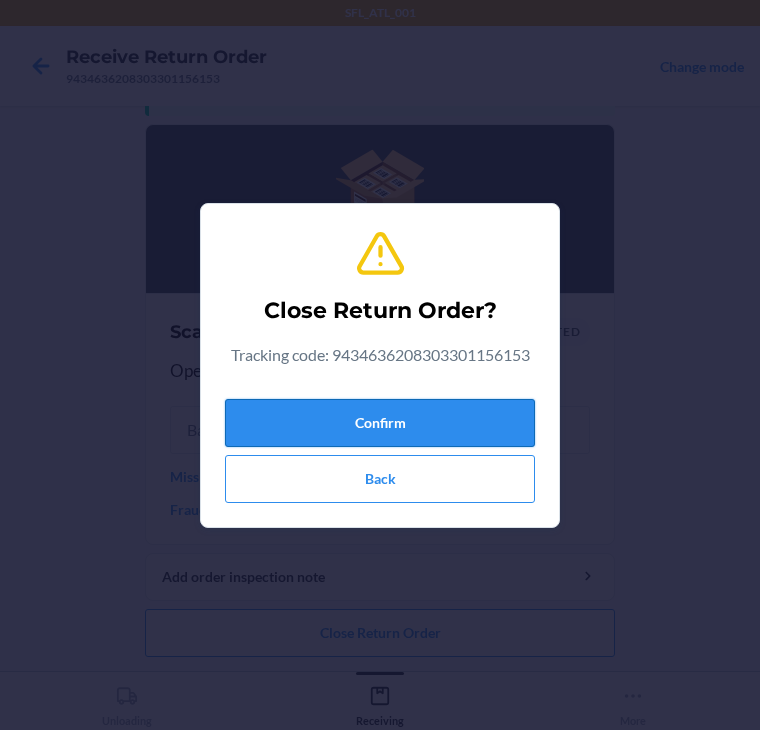 click on "Confirm" at bounding box center [380, 423] 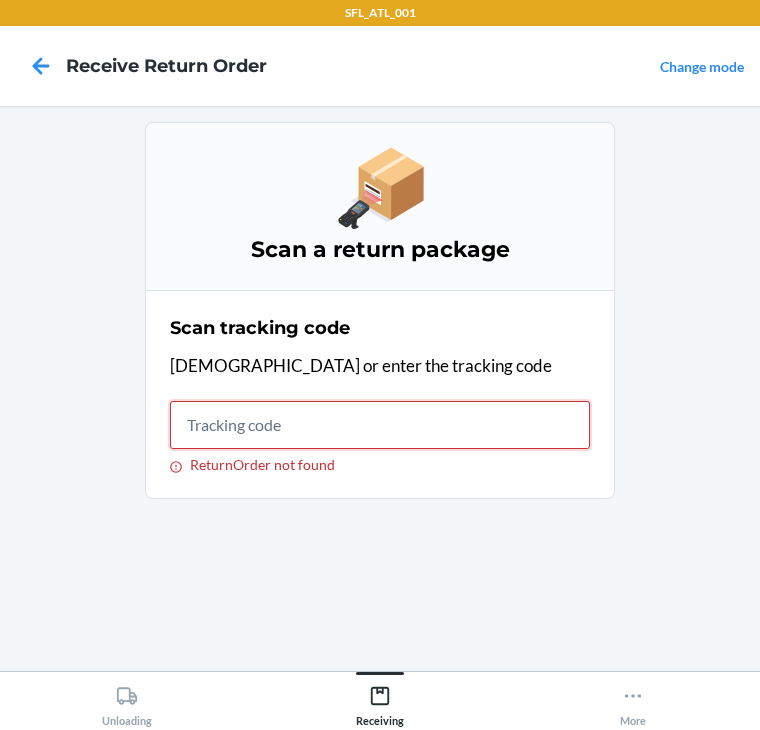 click on "ReturnOrder not found" at bounding box center (380, 425) 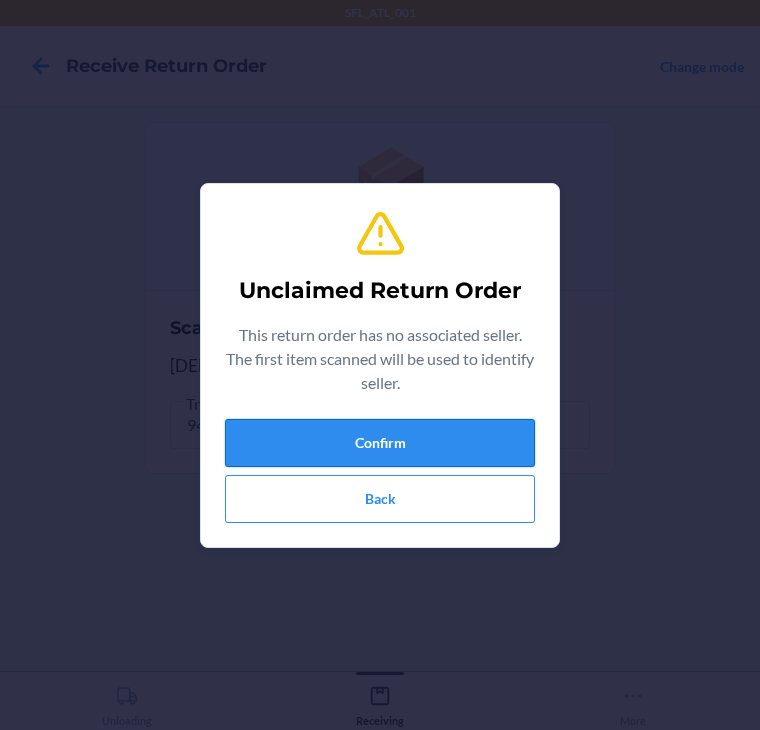 click on "Confirm" at bounding box center (380, 443) 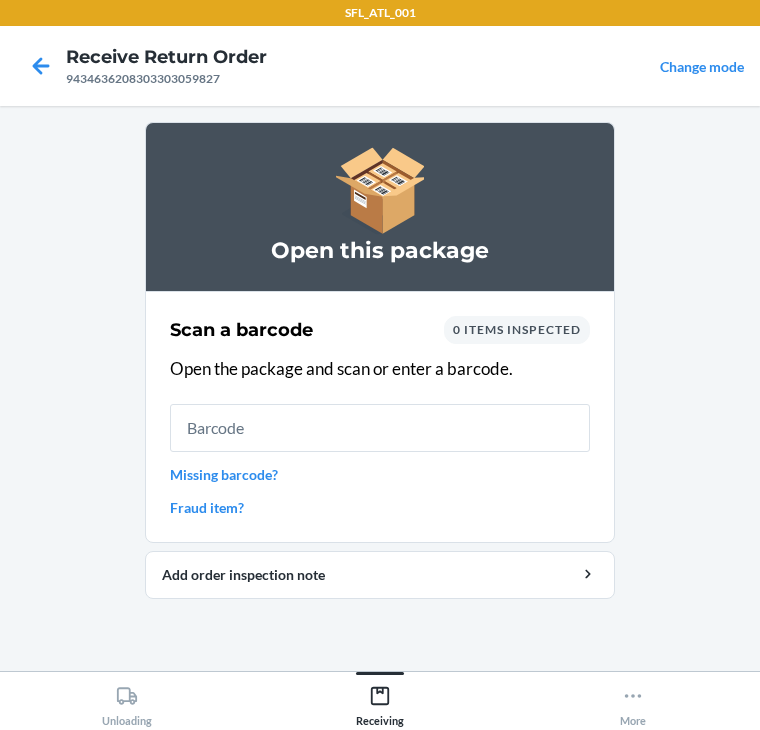 click on "Missing barcode?" at bounding box center [380, 474] 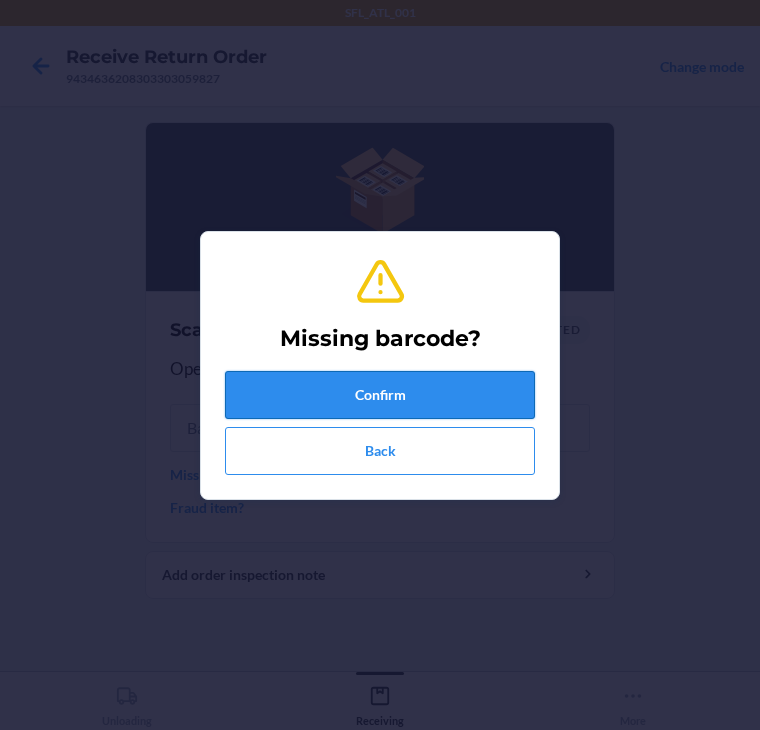 click on "Confirm" at bounding box center [380, 395] 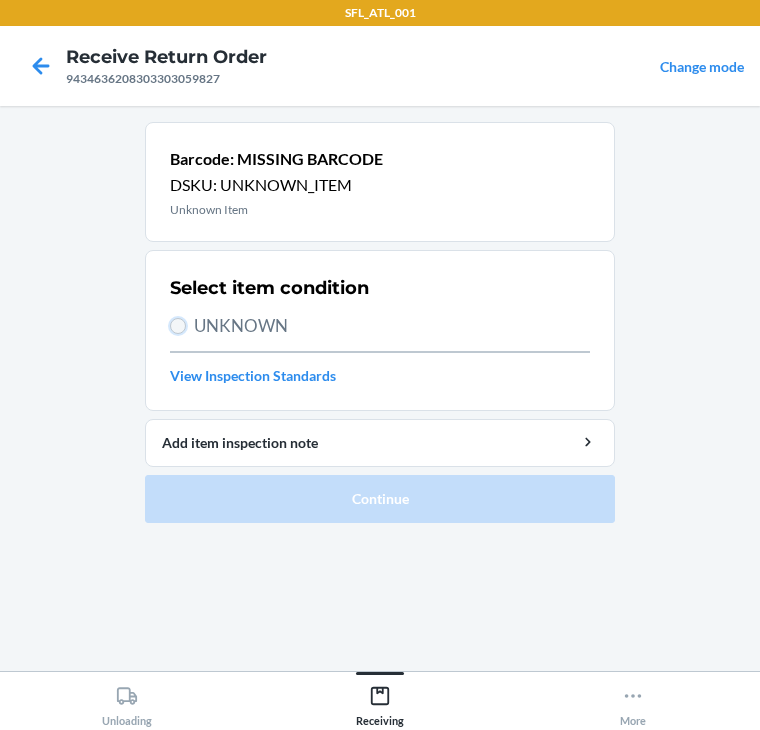 click on "UNKNOWN" at bounding box center [178, 326] 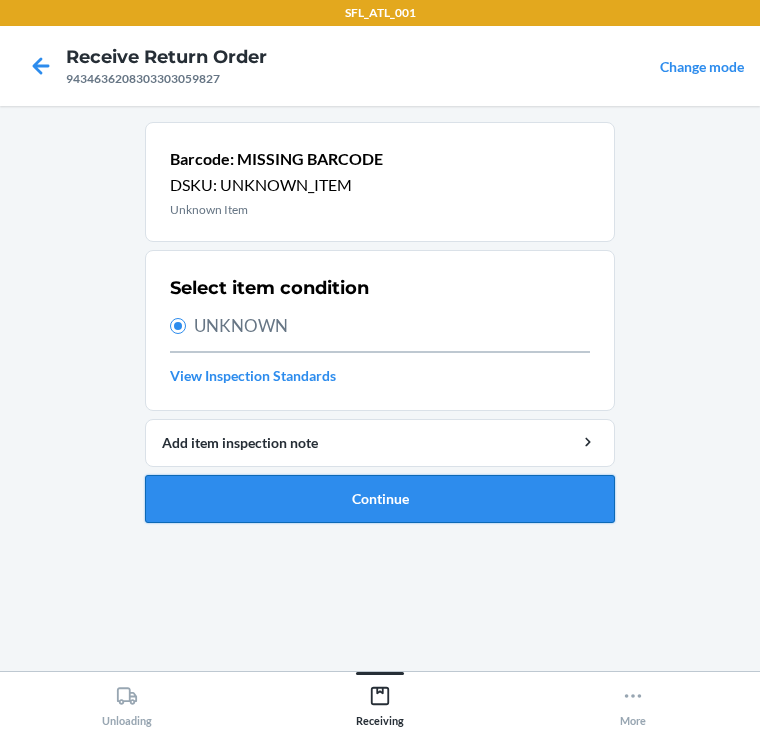 click on "Continue" at bounding box center (380, 499) 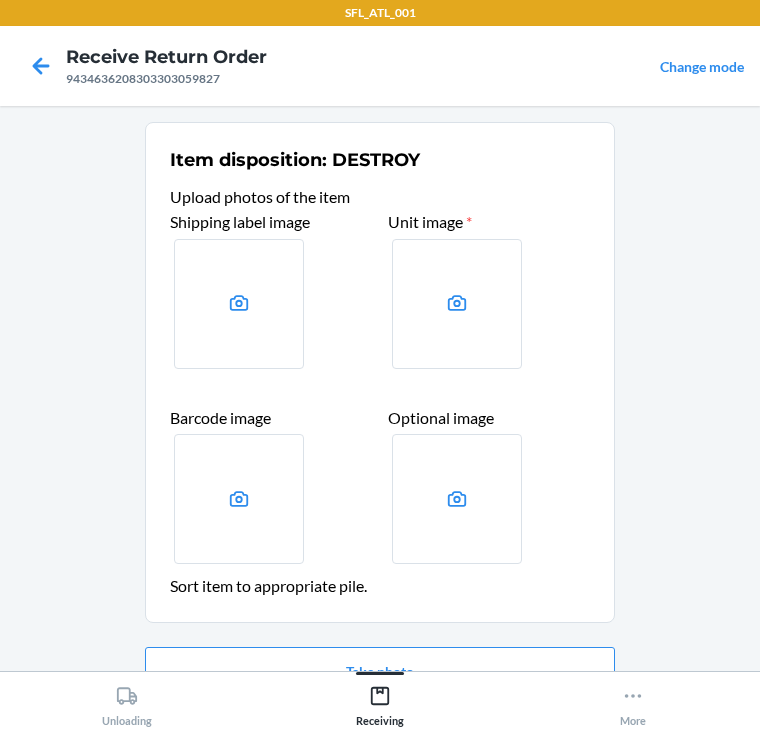 scroll, scrollTop: 104, scrollLeft: 0, axis: vertical 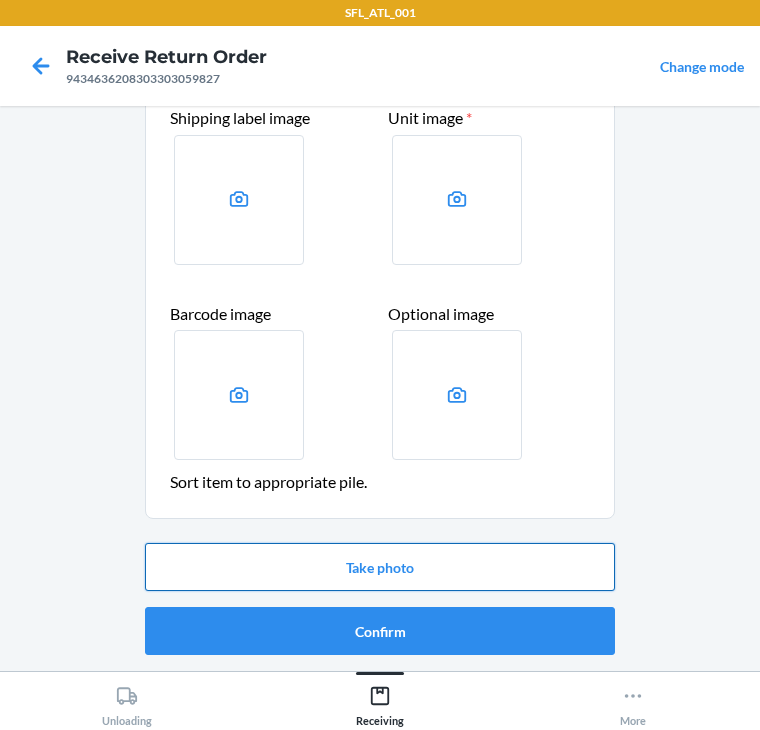click on "Take photo" at bounding box center [380, 567] 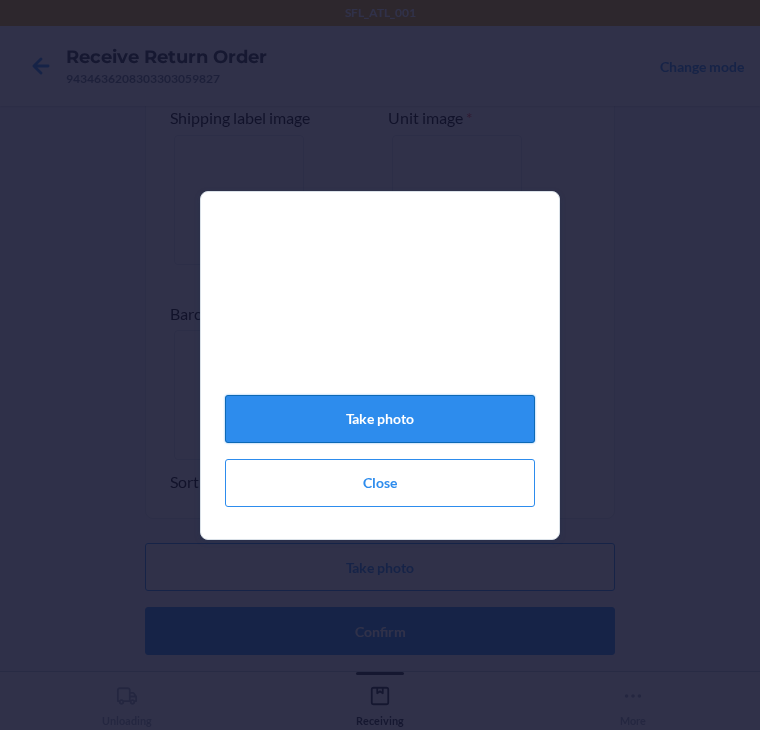 click on "Take photo" 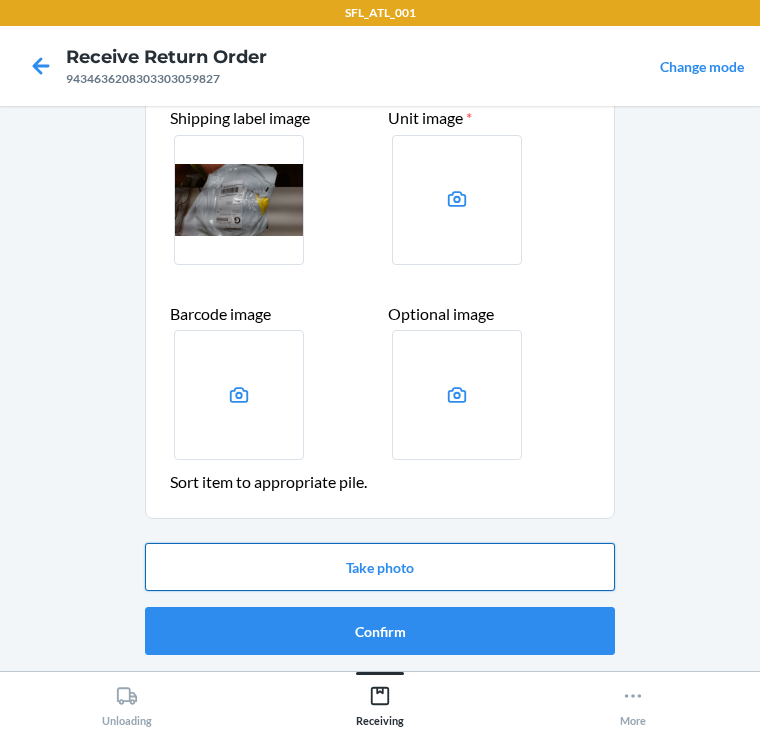 click on "Take photo" at bounding box center (380, 567) 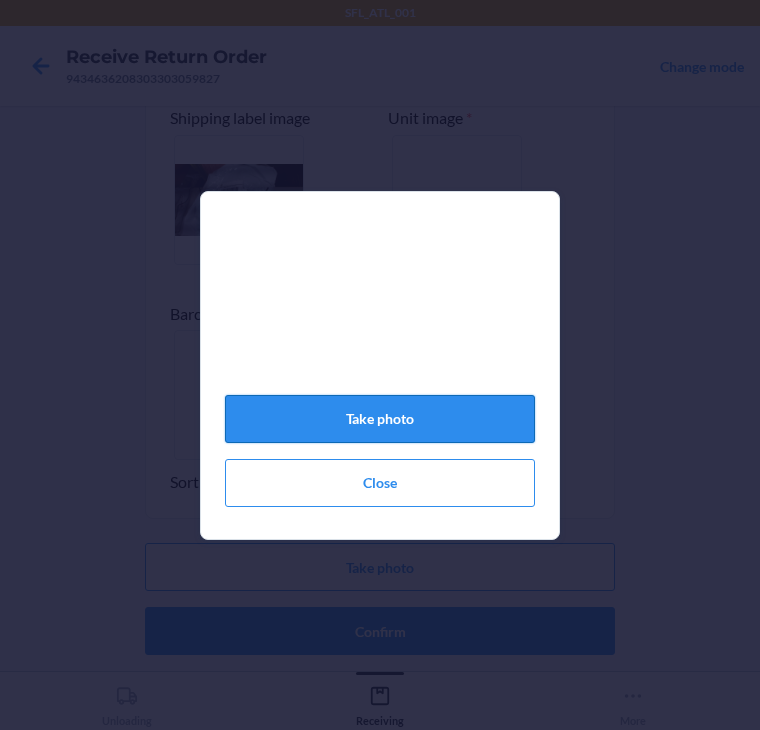 click on "Take photo" 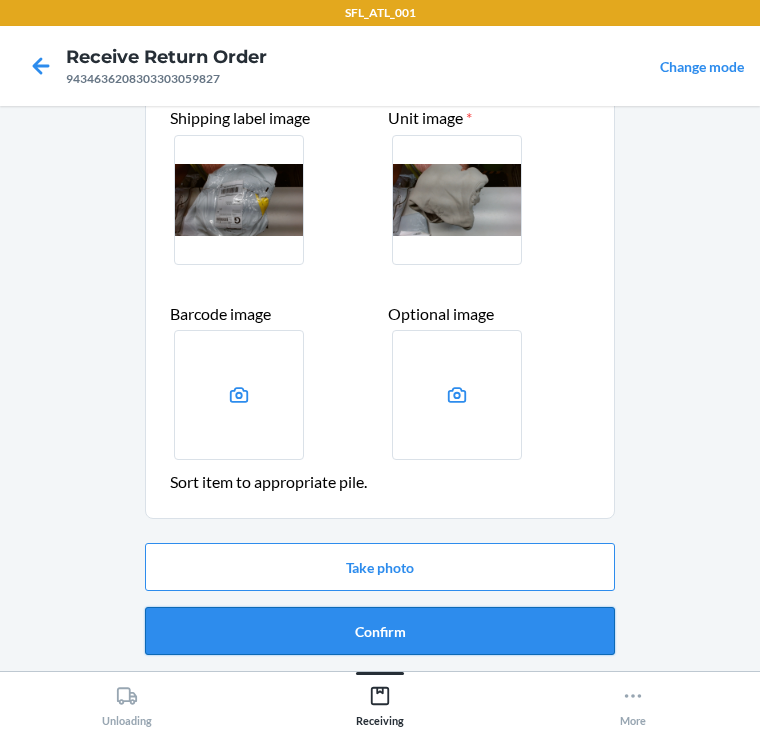 click on "Confirm" at bounding box center [380, 631] 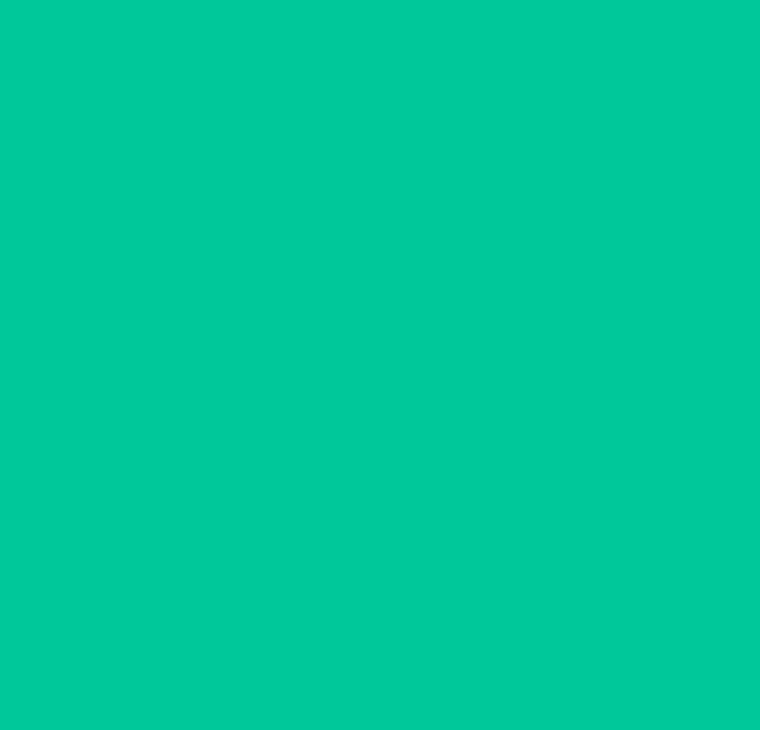 scroll, scrollTop: 0, scrollLeft: 0, axis: both 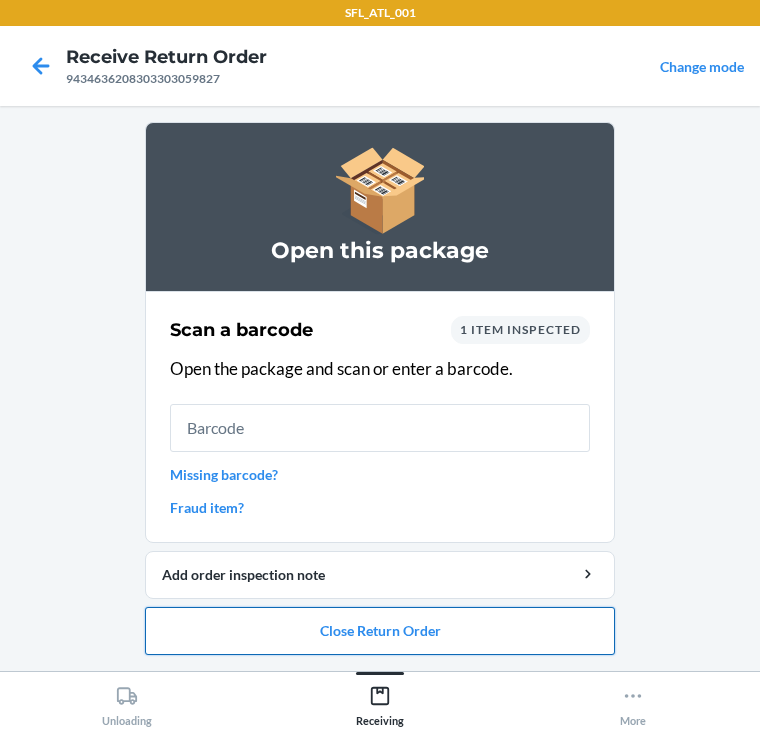 click on "Close Return Order" at bounding box center (380, 631) 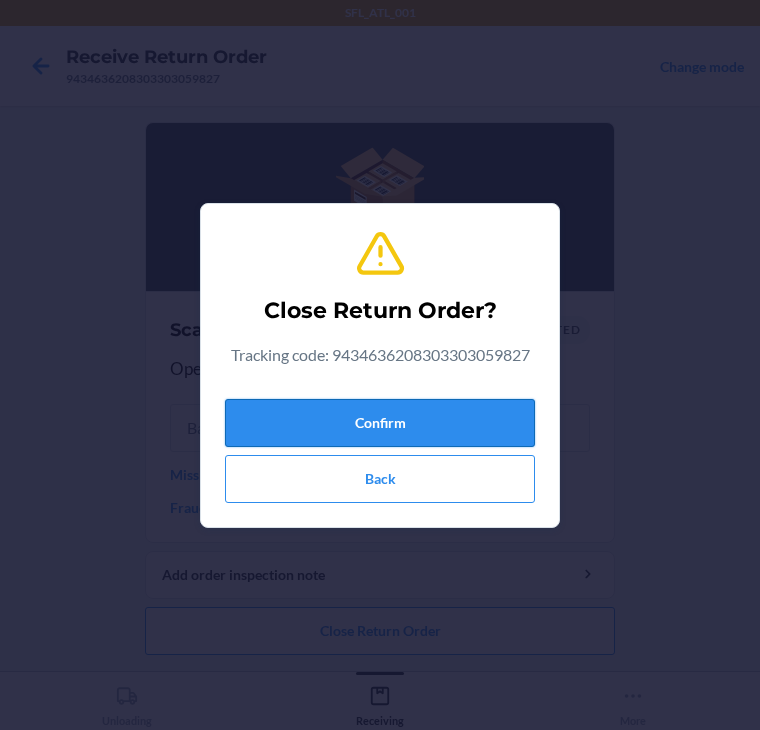 click on "Confirm" at bounding box center [380, 423] 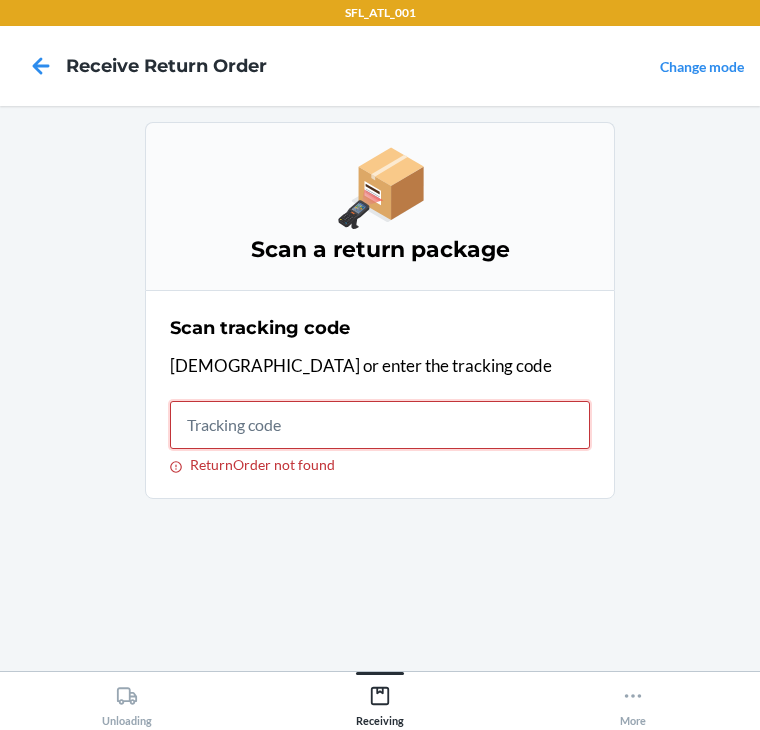 click on "ReturnOrder not found" at bounding box center (380, 425) 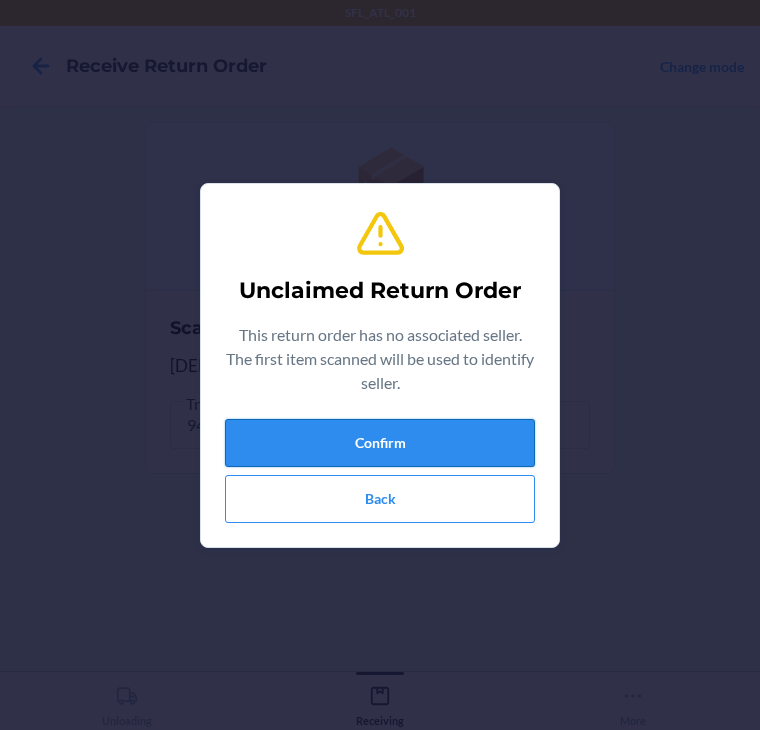 click on "Confirm" at bounding box center (380, 443) 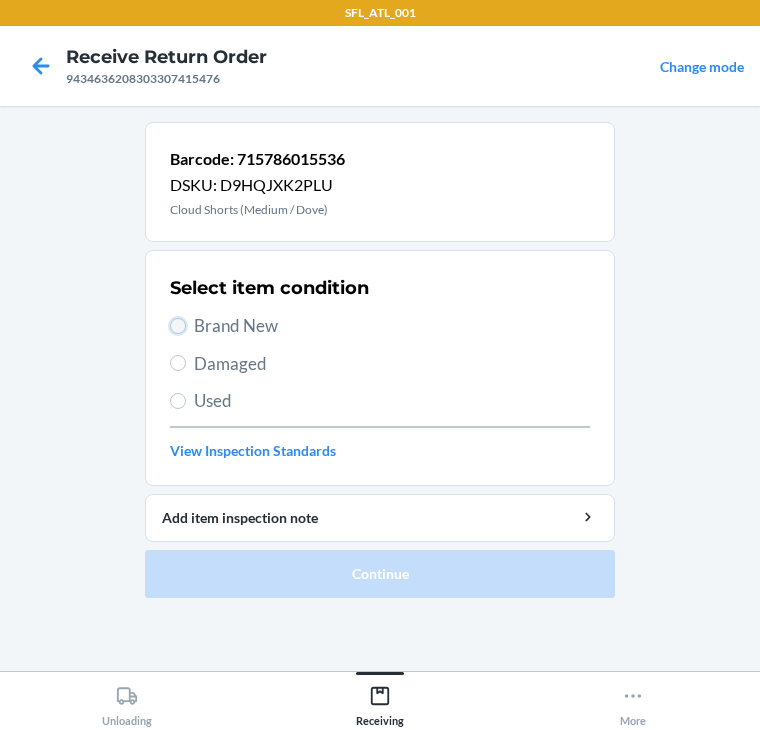 click on "Brand New" at bounding box center (178, 326) 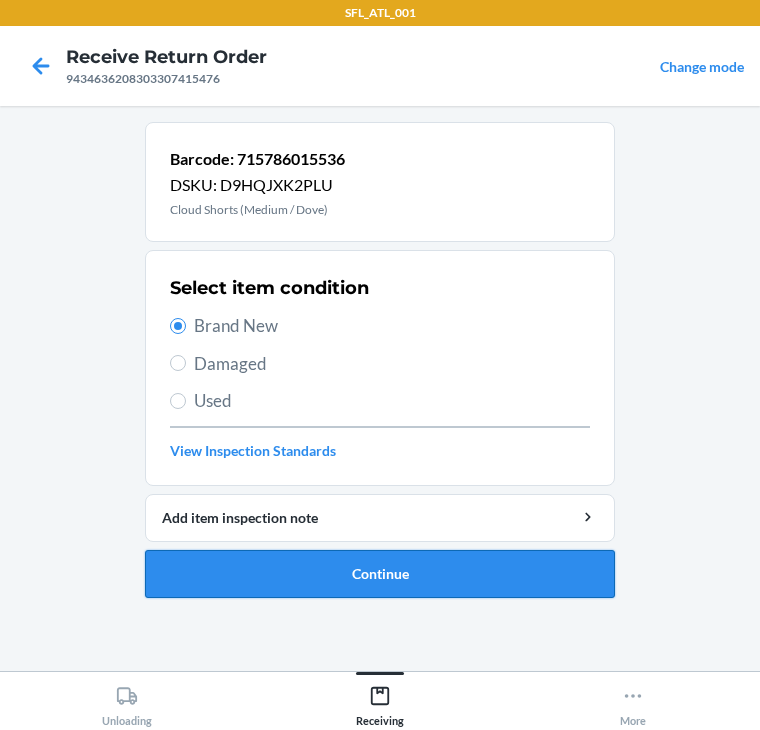 click on "Continue" at bounding box center (380, 574) 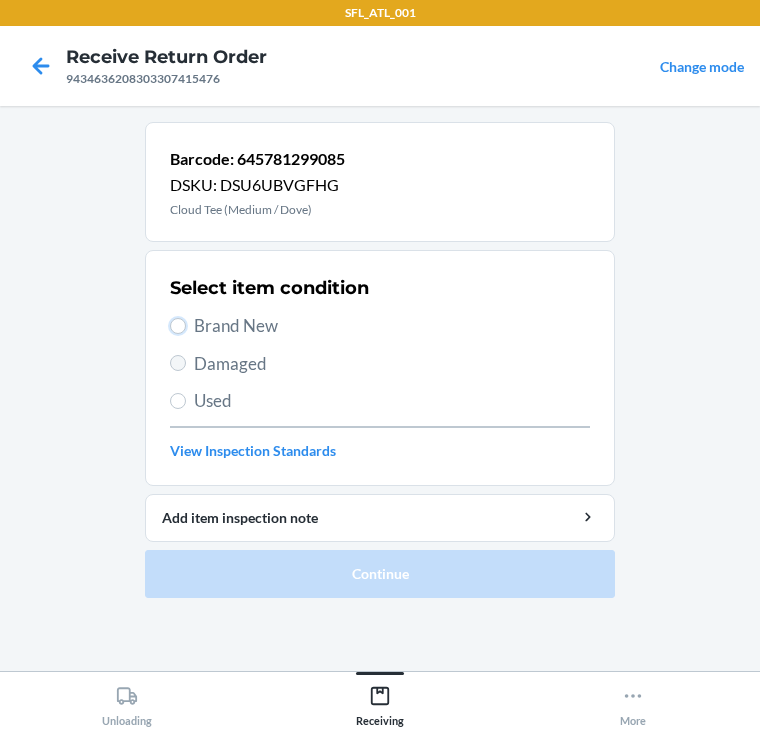 drag, startPoint x: 180, startPoint y: 327, endPoint x: 179, endPoint y: 359, distance: 32.01562 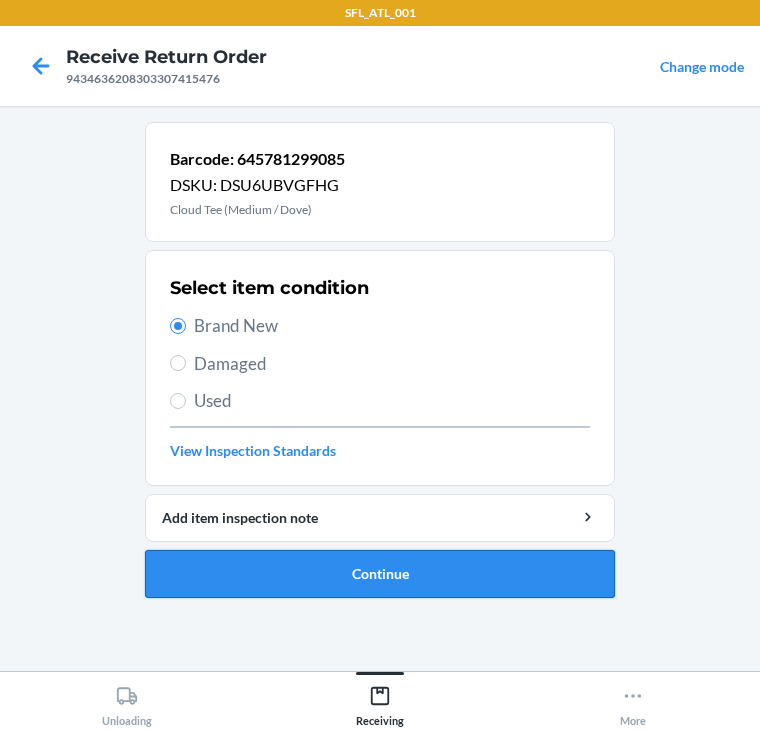 click on "Continue" at bounding box center [380, 574] 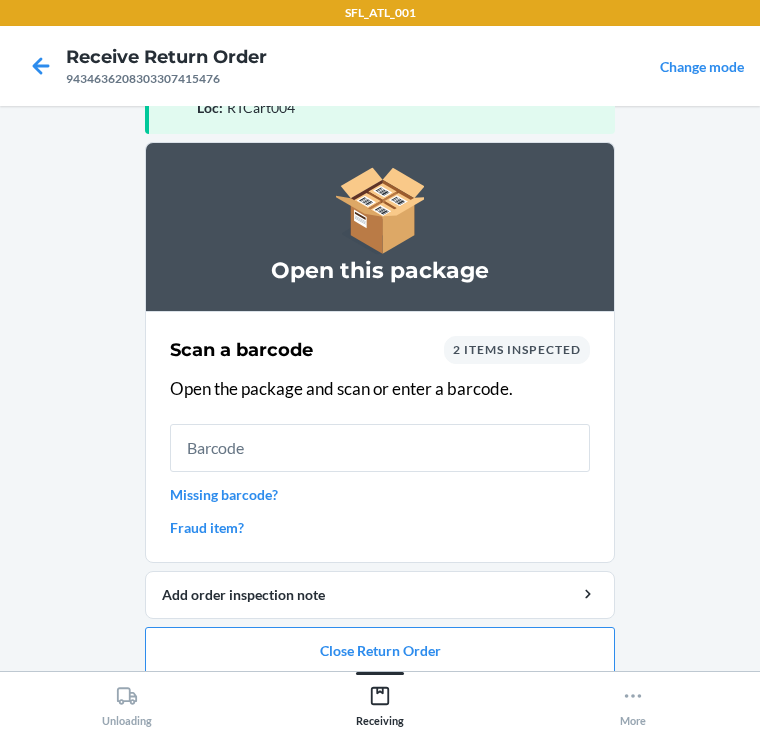 scroll, scrollTop: 130, scrollLeft: 0, axis: vertical 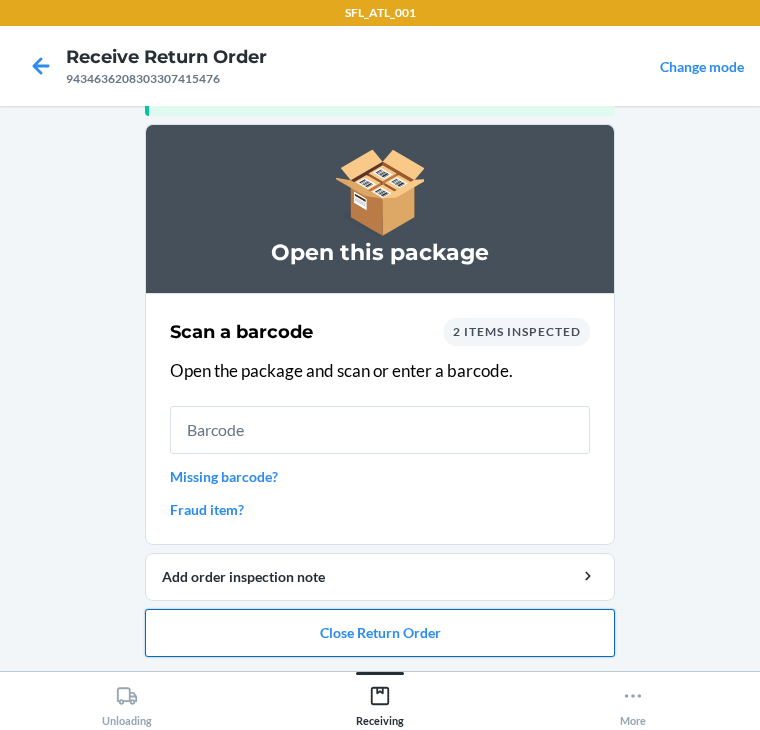 click on "Close Return Order" at bounding box center (380, 633) 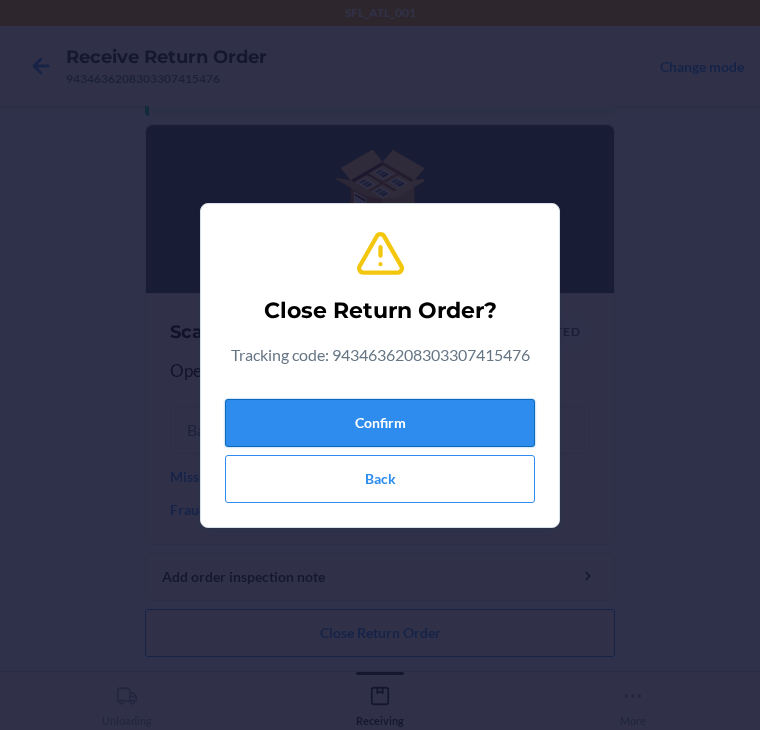 click on "Confirm" at bounding box center [380, 423] 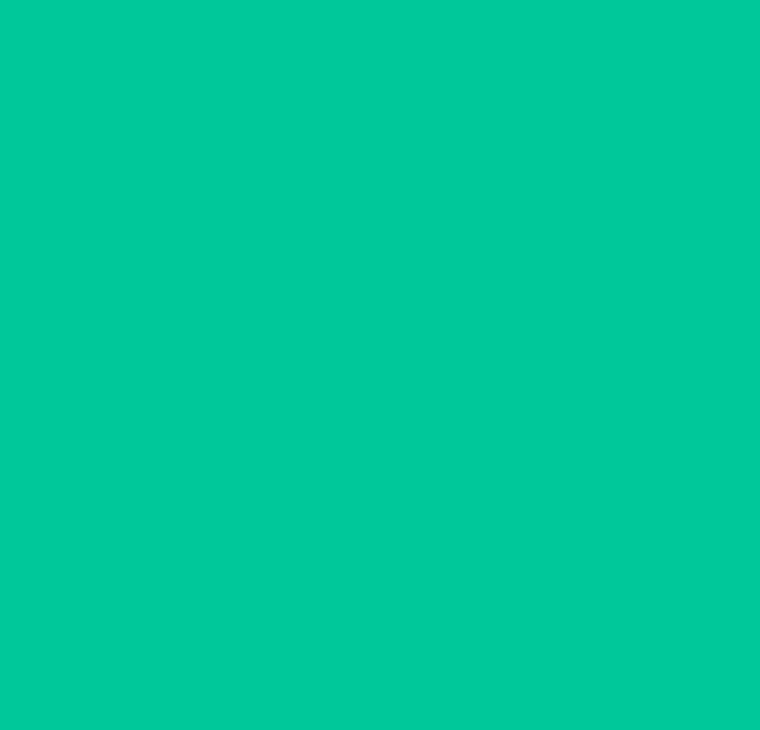 scroll, scrollTop: 0, scrollLeft: 0, axis: both 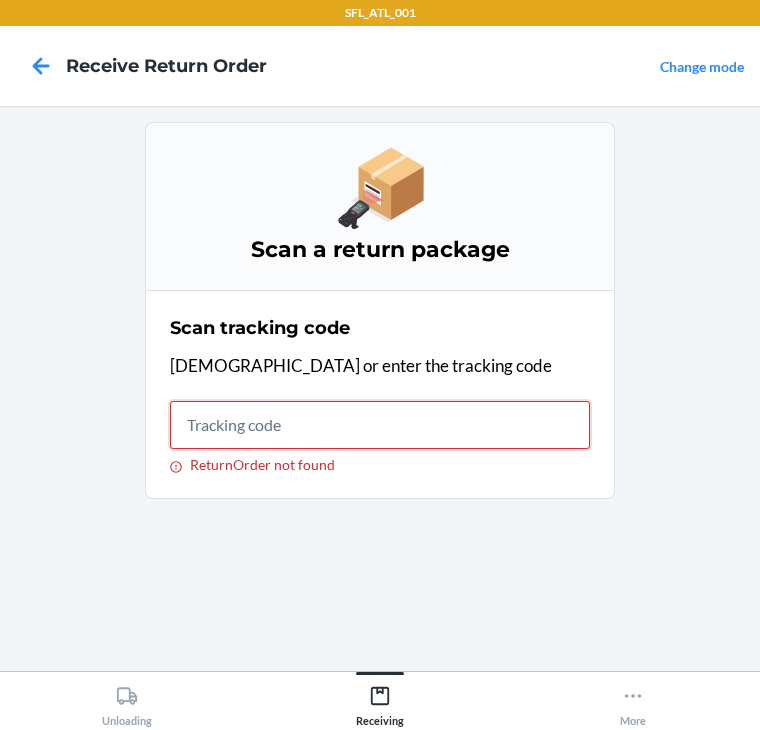 click on "ReturnOrder not found" at bounding box center (380, 425) 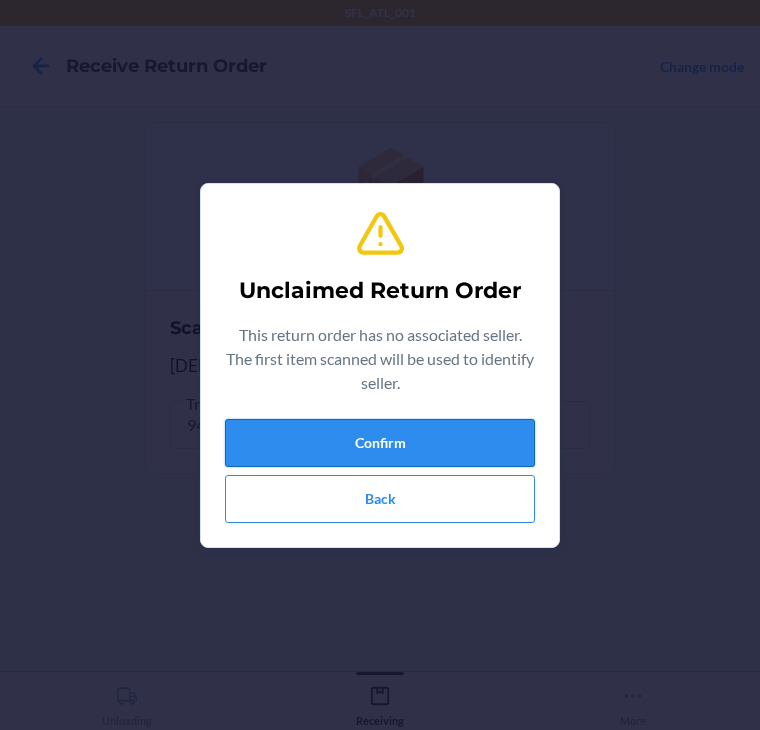 click on "Confirm" at bounding box center [380, 443] 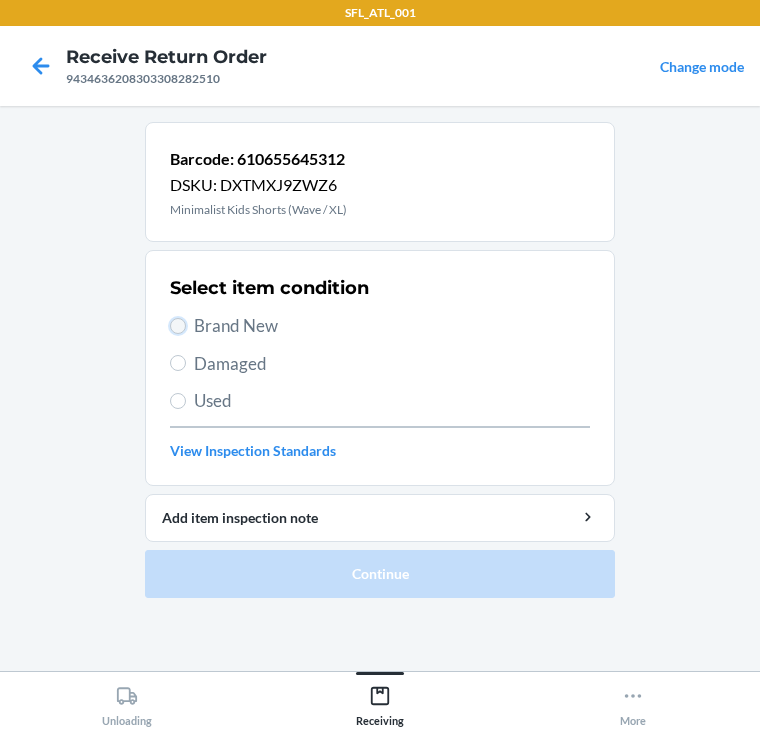 click on "Brand New" at bounding box center (178, 326) 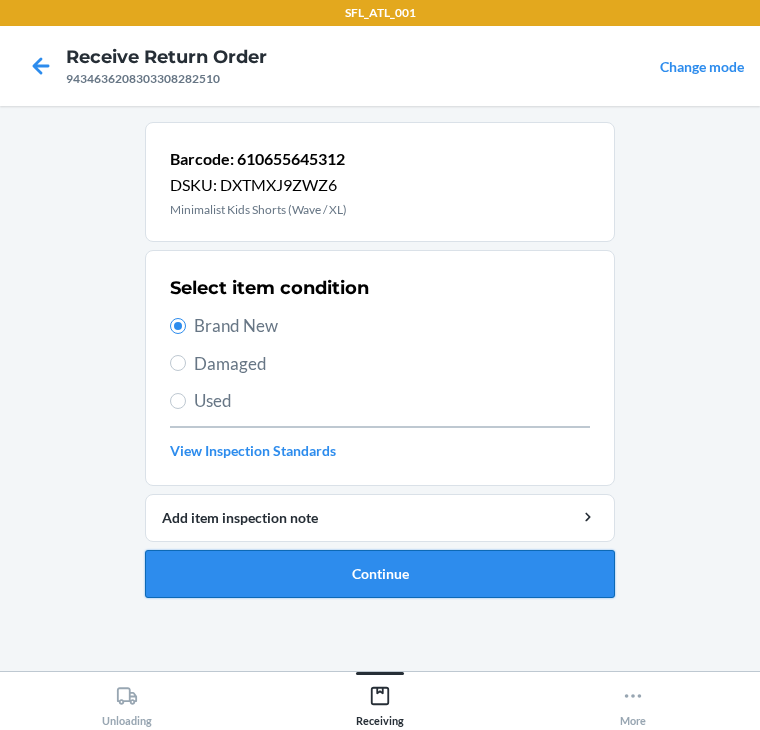 click on "Continue" at bounding box center (380, 574) 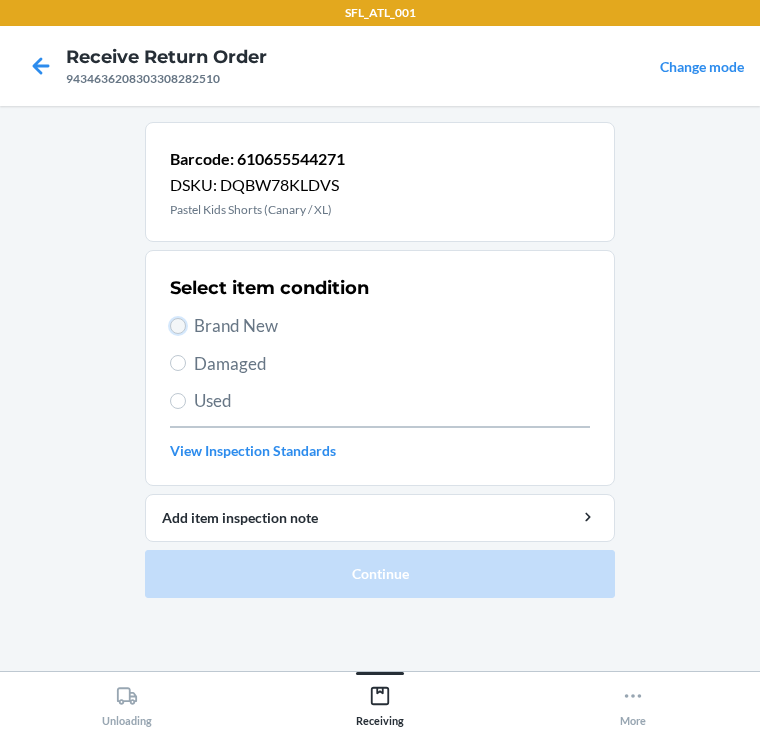click on "Brand New" at bounding box center [178, 326] 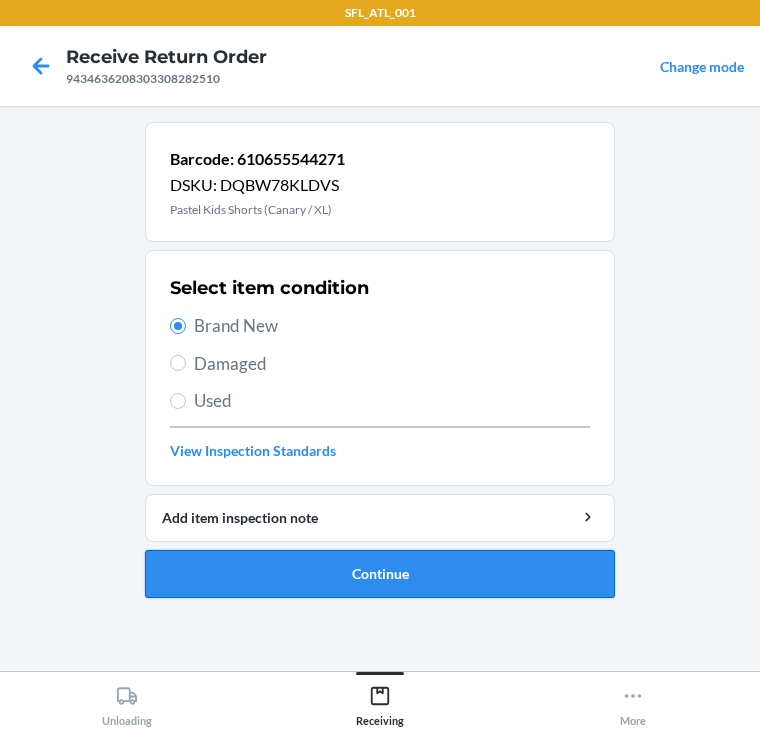click on "Continue" at bounding box center (380, 574) 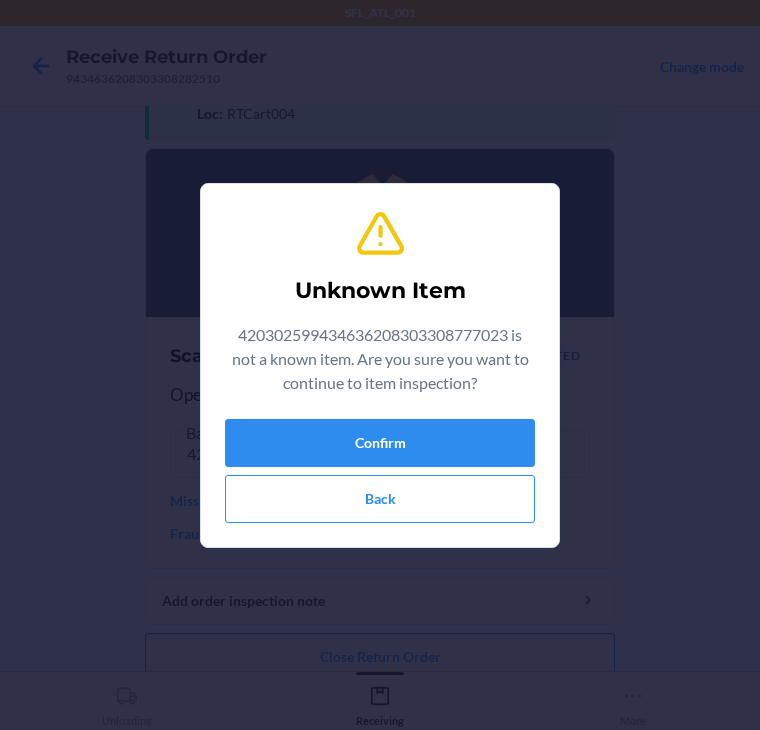 scroll, scrollTop: 107, scrollLeft: 0, axis: vertical 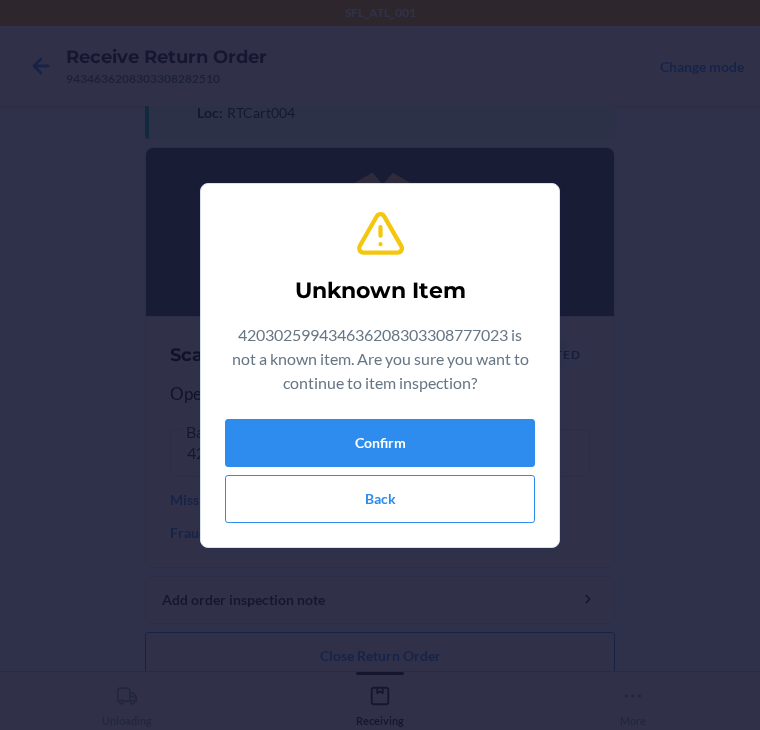 click on "Unknown Item 420302599434636208303308777023 is not a known item. Are you sure you want to continue to item inspection? Confirm Back" at bounding box center [380, 365] 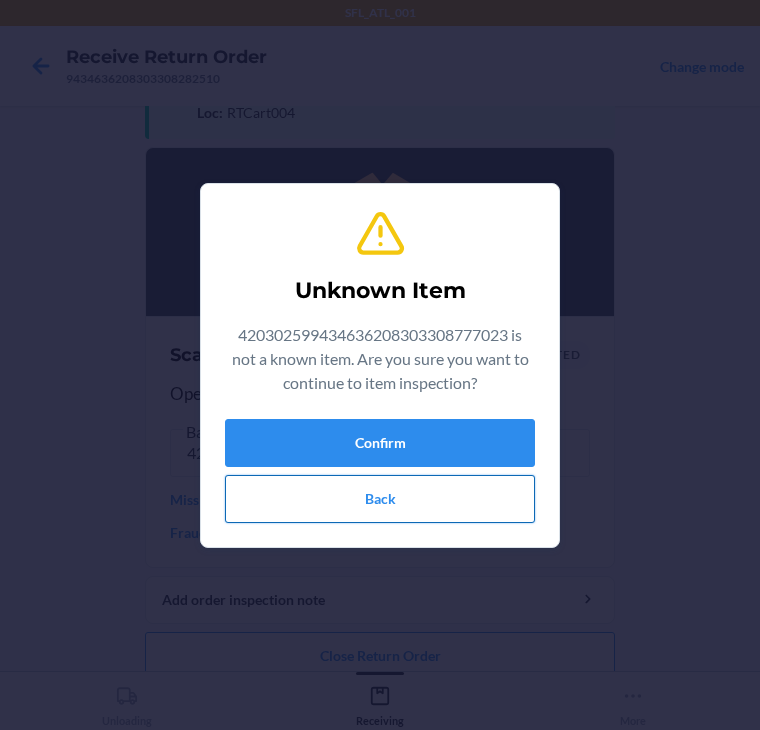 click on "Back" at bounding box center [380, 499] 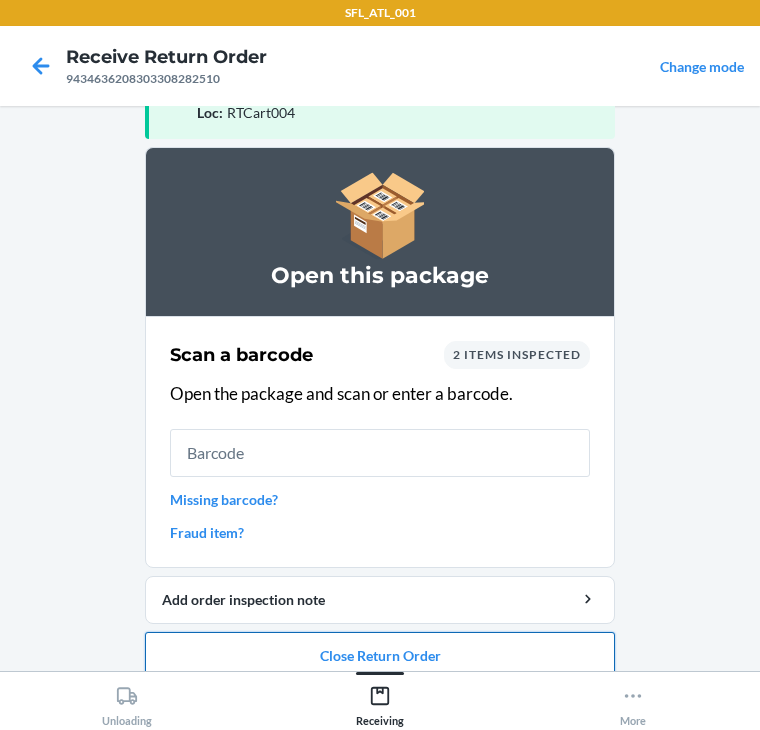 click on "Close Return Order" at bounding box center (380, 656) 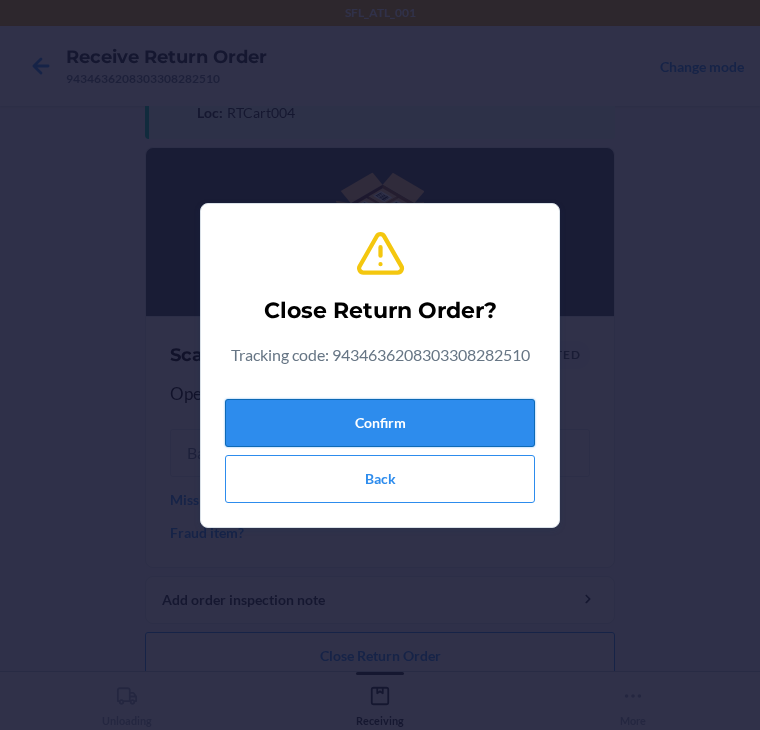 click on "Confirm" at bounding box center (380, 423) 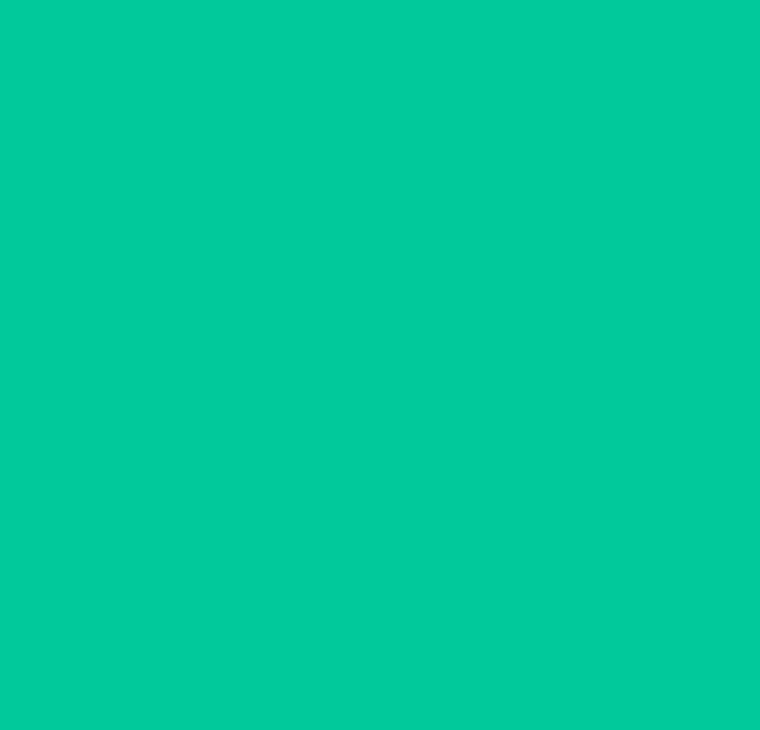 scroll, scrollTop: 0, scrollLeft: 0, axis: both 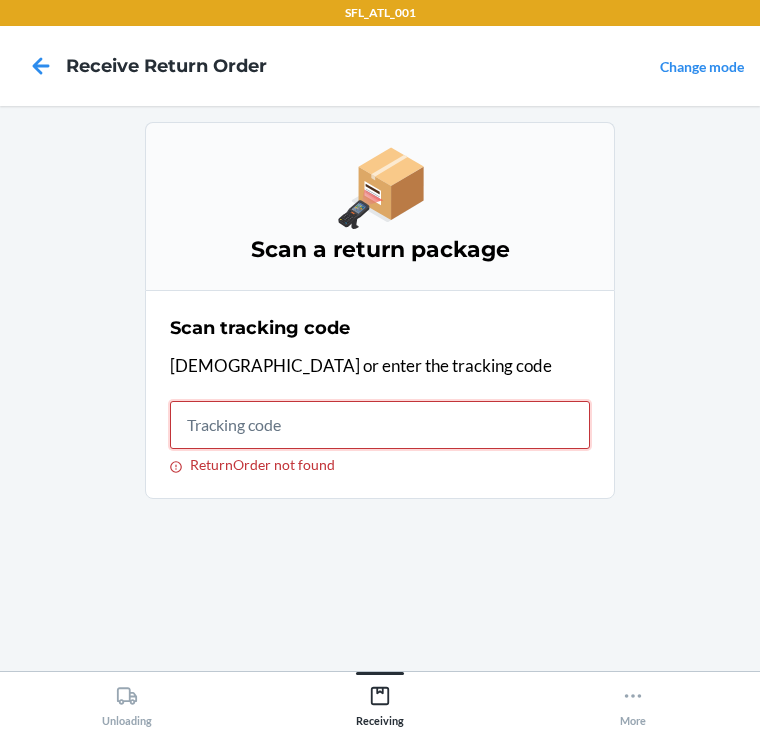 click on "ReturnOrder not found" at bounding box center [380, 425] 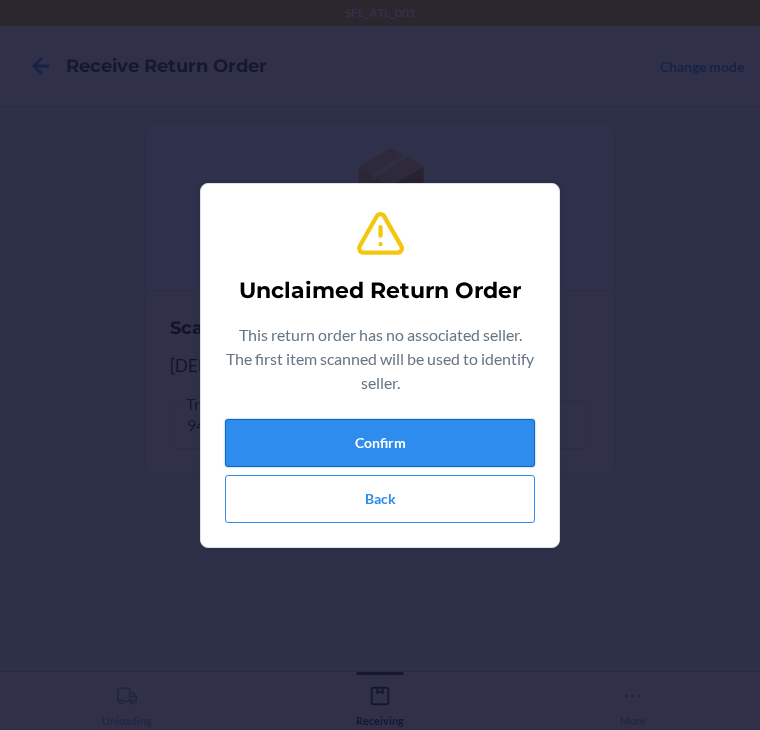 click on "Confirm" at bounding box center (380, 443) 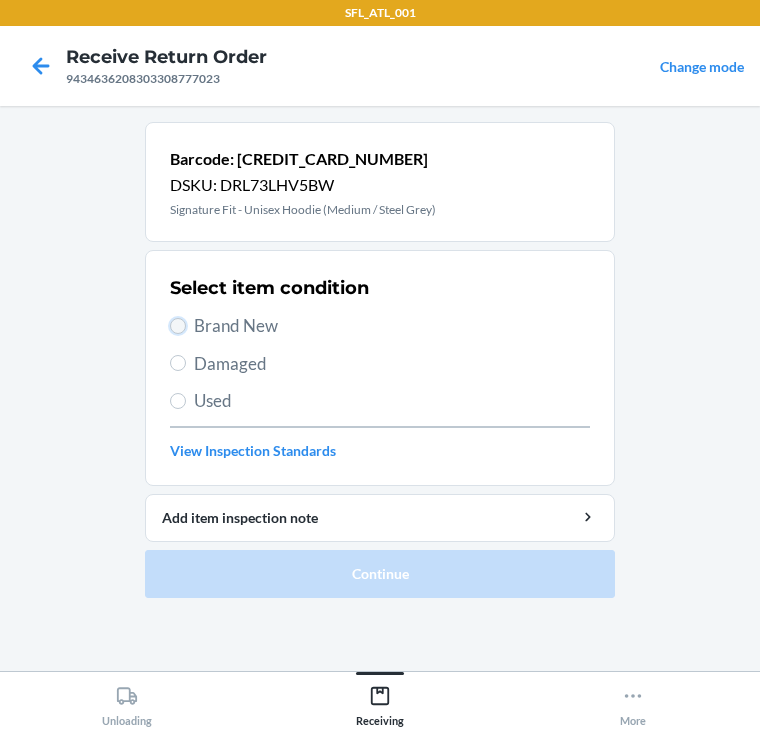 click on "Brand New" at bounding box center [178, 326] 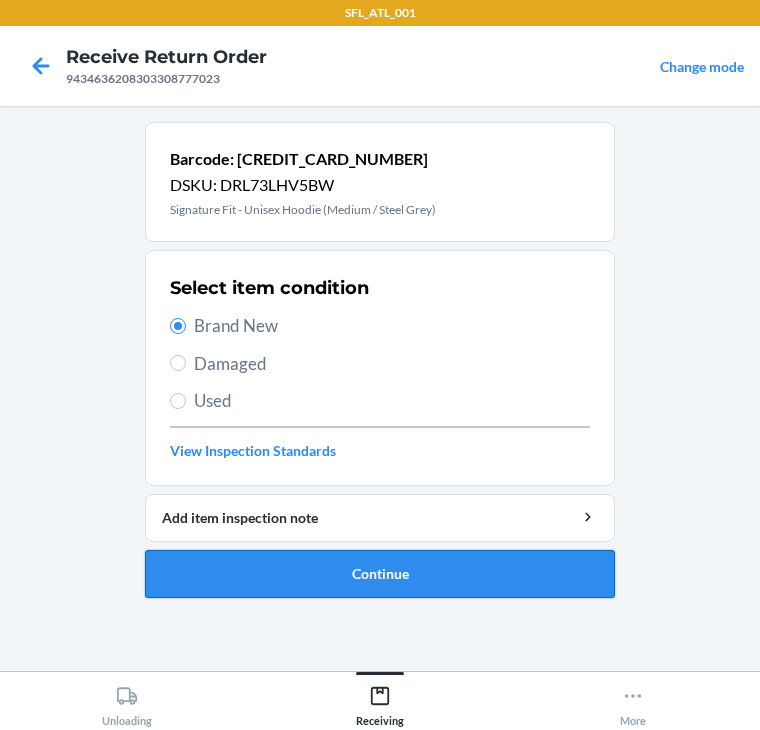 click on "Continue" at bounding box center [380, 574] 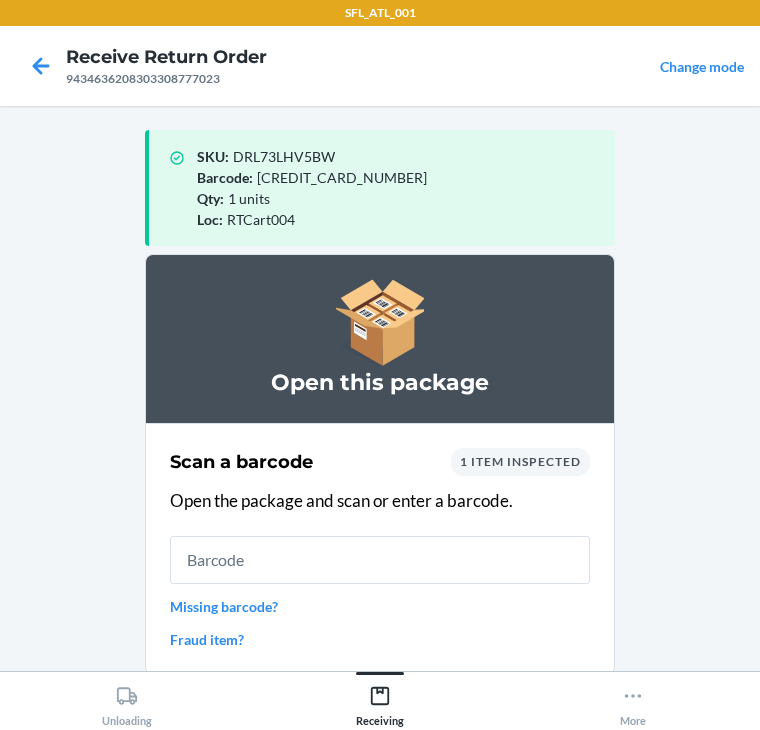 scroll, scrollTop: 130, scrollLeft: 0, axis: vertical 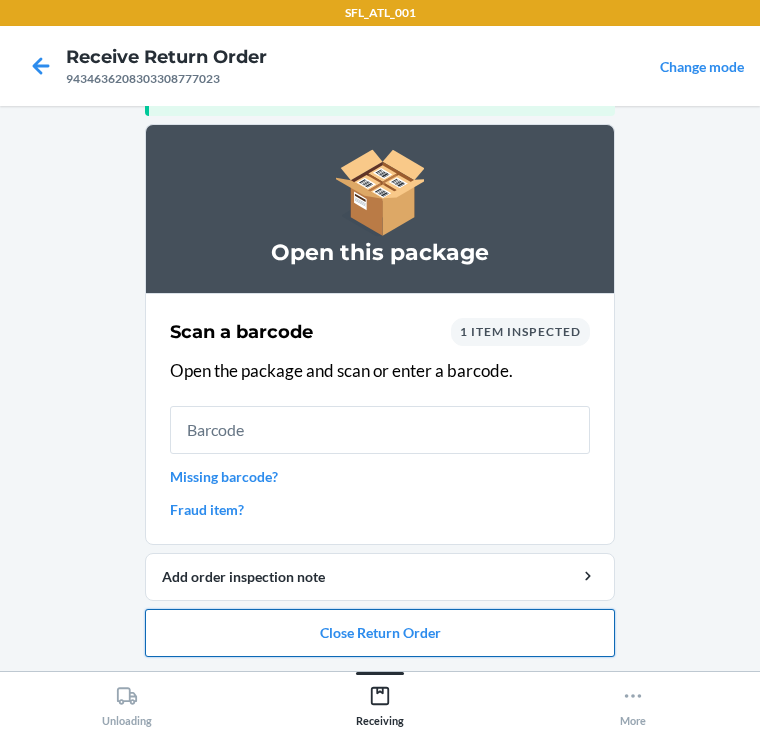 click on "Close Return Order" at bounding box center [380, 633] 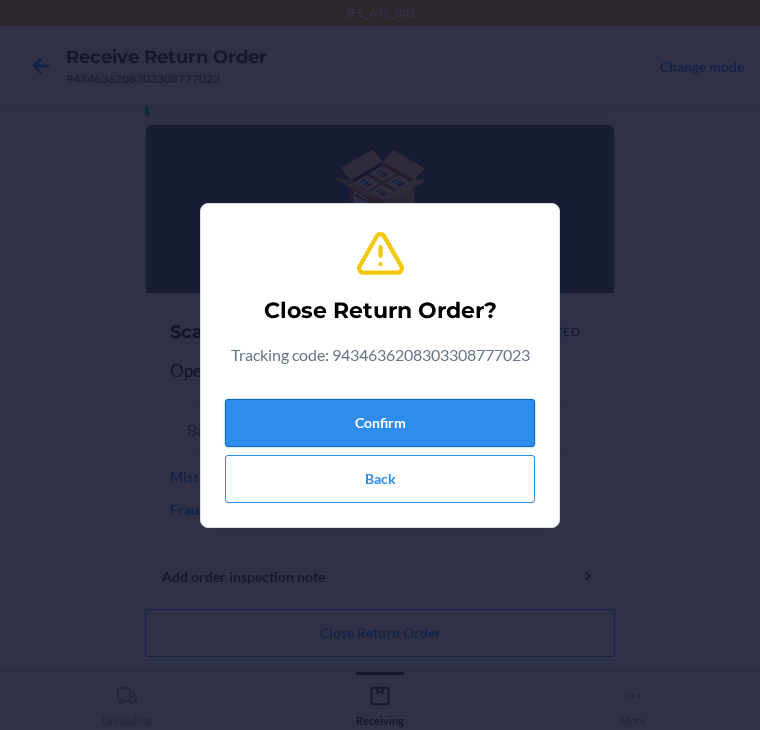 click on "Confirm" at bounding box center [380, 423] 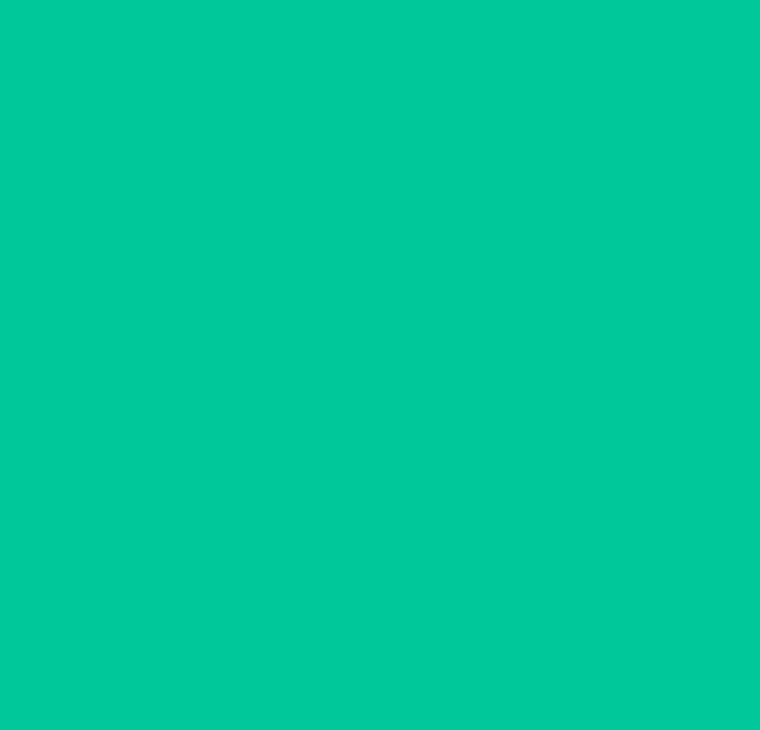scroll, scrollTop: 0, scrollLeft: 0, axis: both 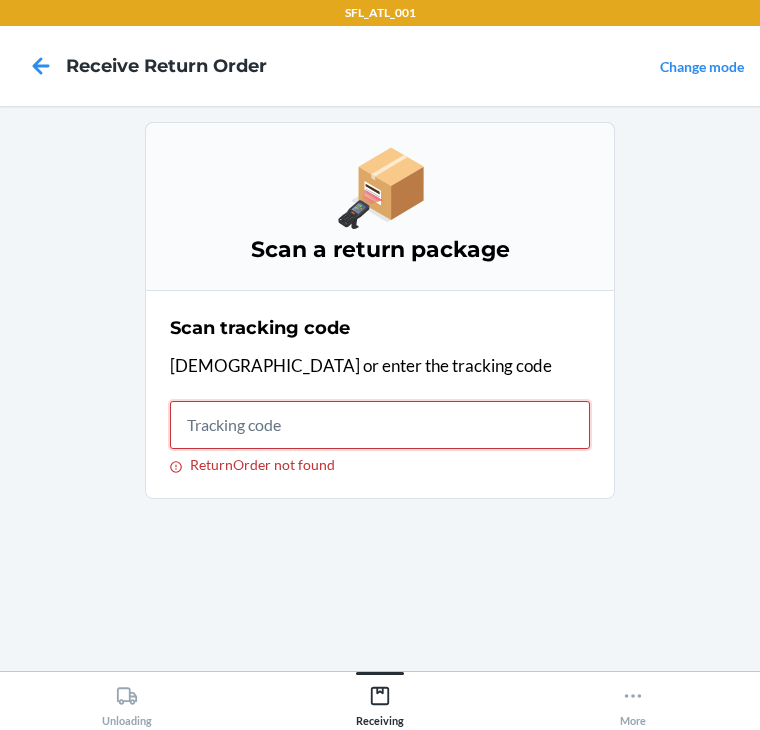 click on "ReturnOrder not found" at bounding box center [380, 425] 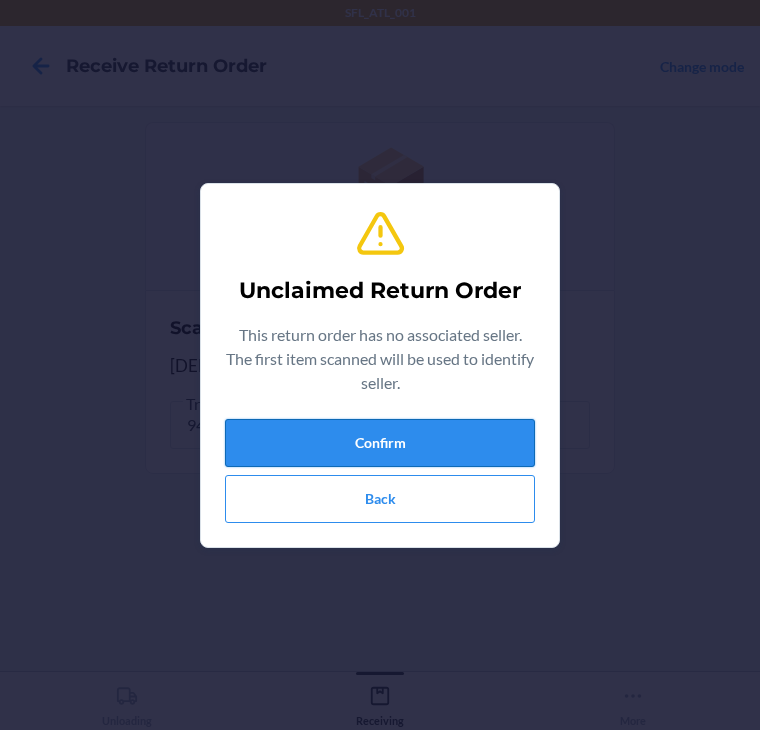 click on "Confirm" at bounding box center (380, 443) 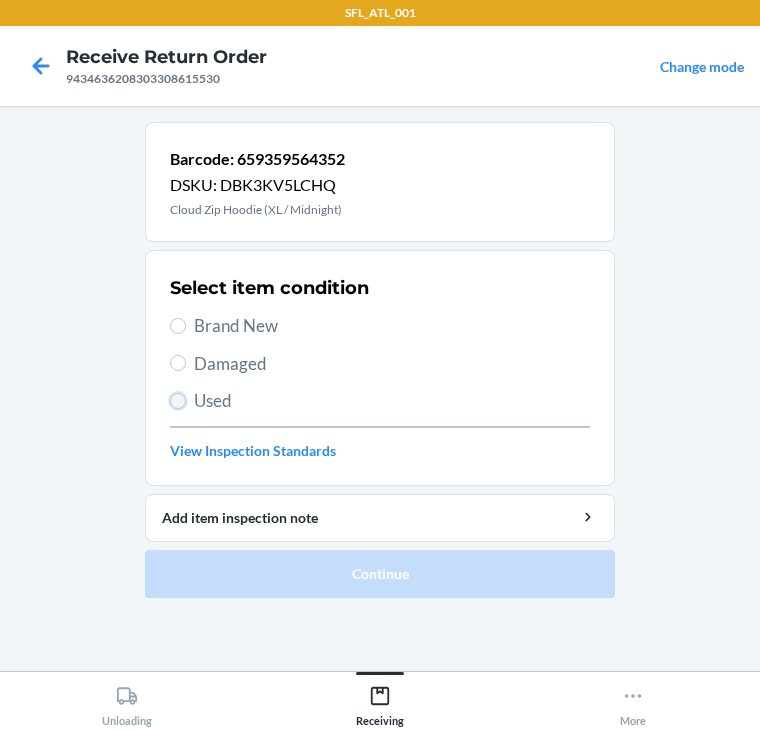 click on "Used" at bounding box center (178, 401) 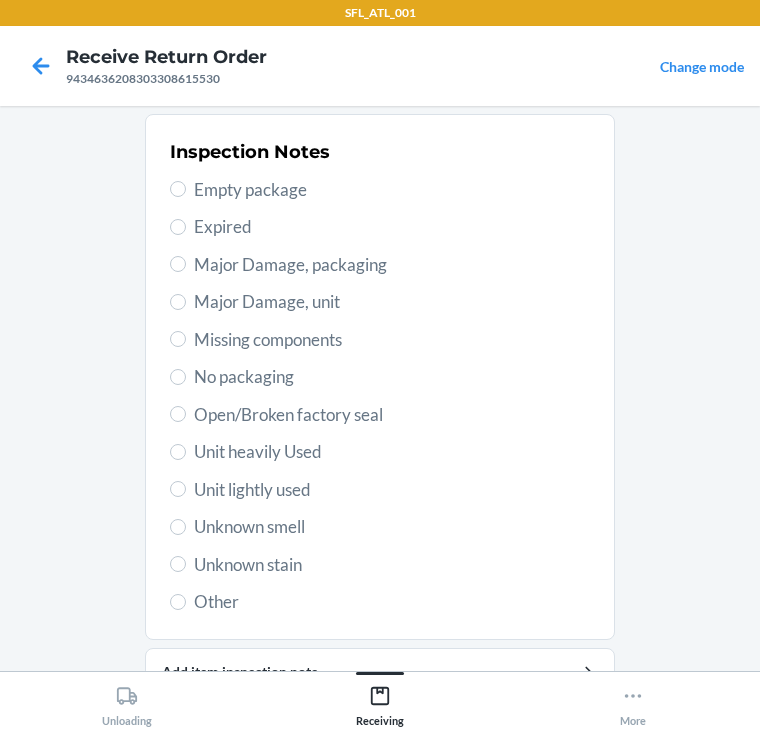 scroll, scrollTop: 400, scrollLeft: 0, axis: vertical 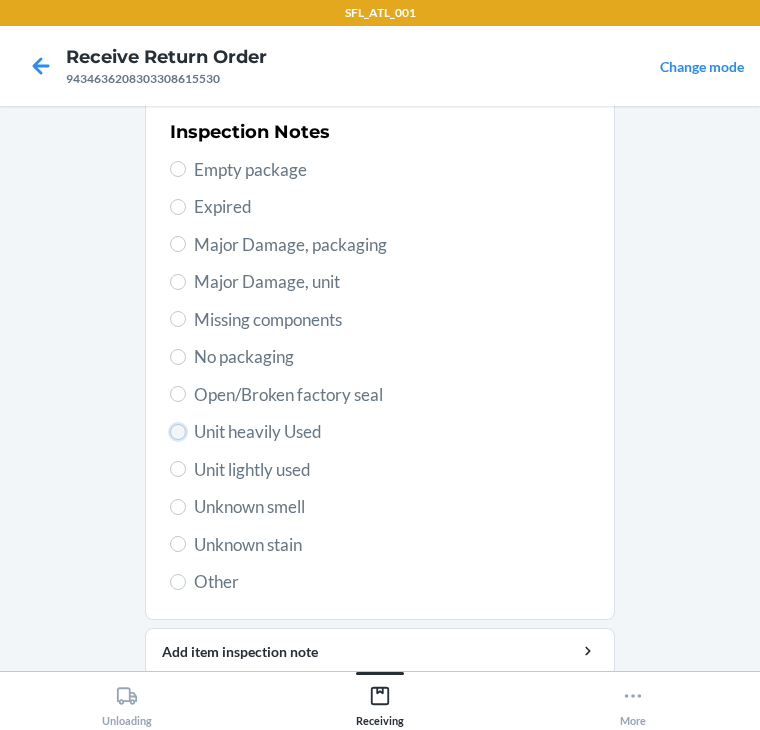click on "Unit heavily Used" at bounding box center [178, 432] 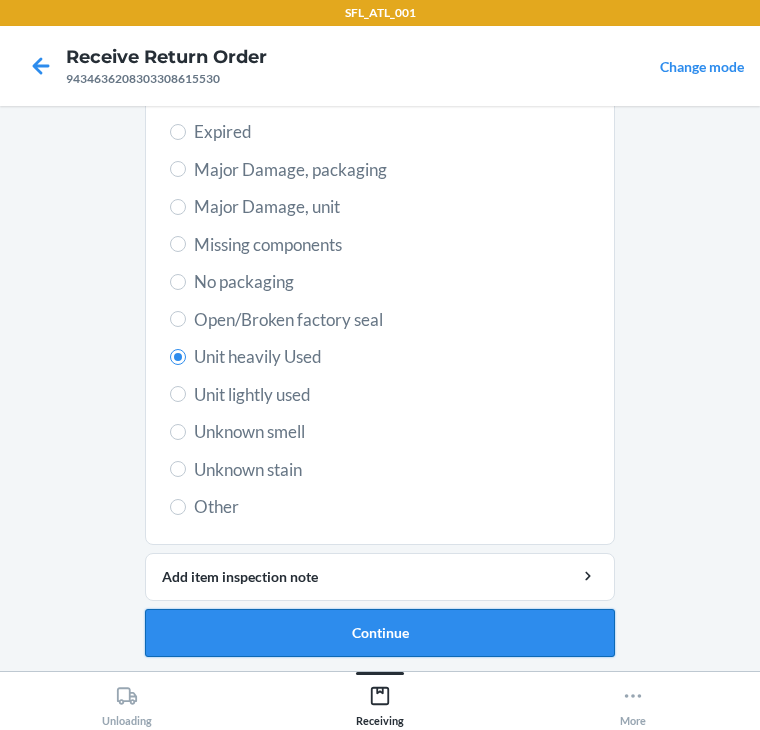 click on "Continue" at bounding box center [380, 633] 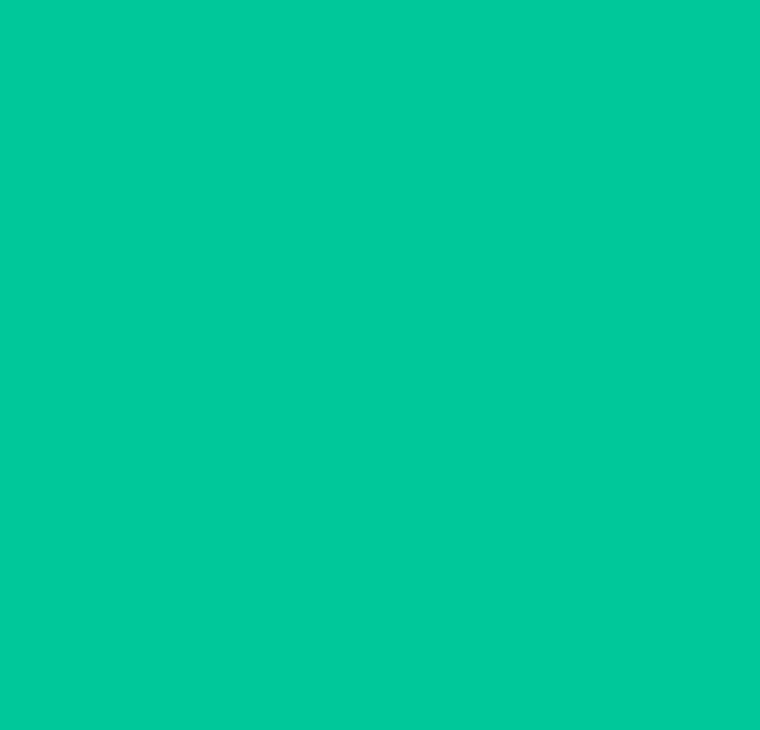 scroll, scrollTop: 104, scrollLeft: 0, axis: vertical 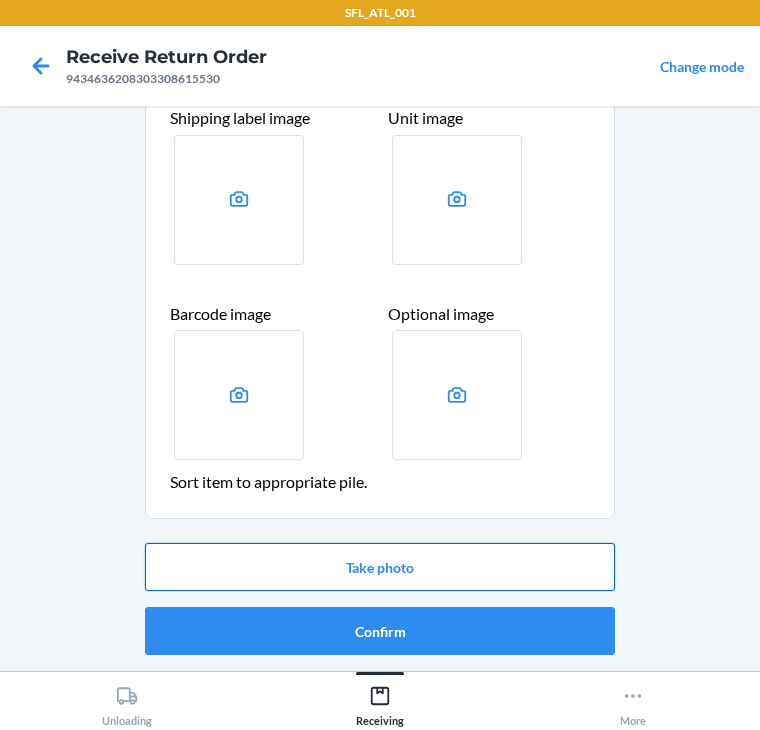 click on "Take photo" at bounding box center (380, 567) 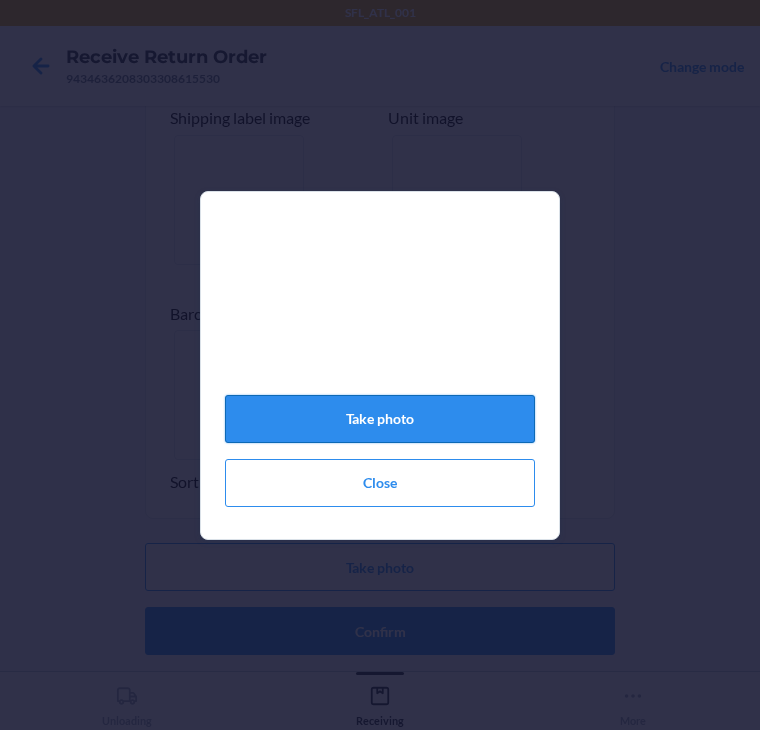 click on "Take photo" 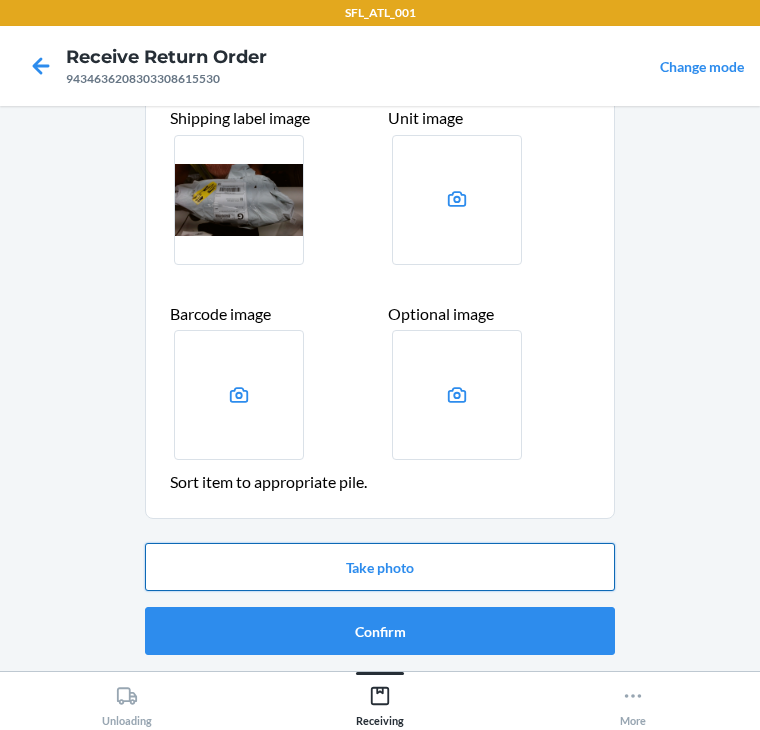 click on "Take photo" at bounding box center [380, 567] 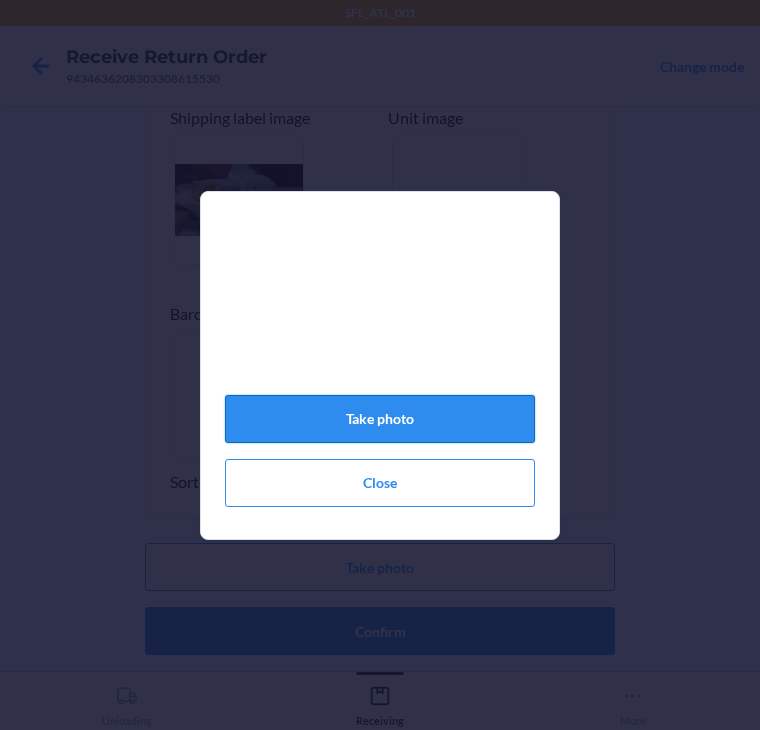 click on "Take photo" 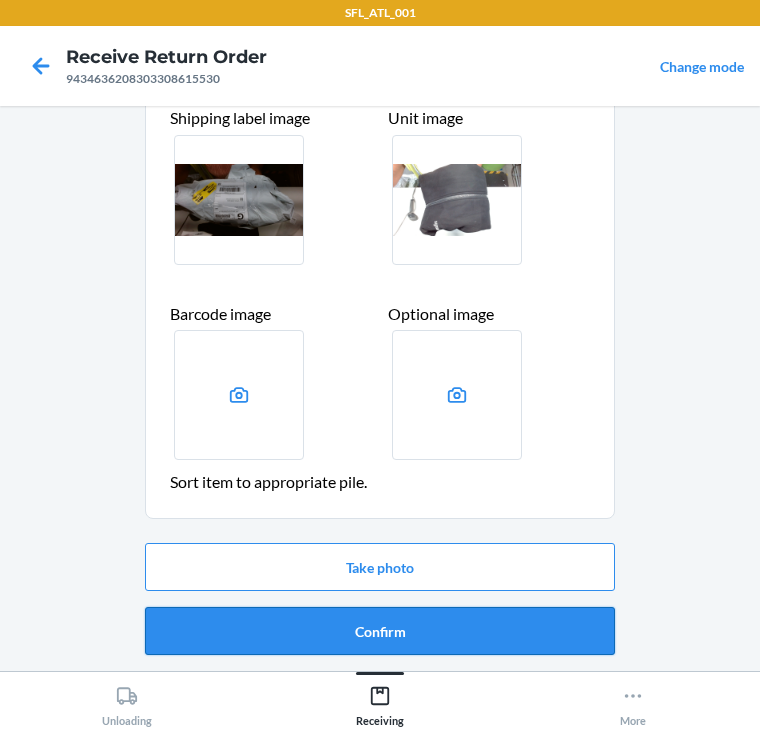 click on "Confirm" at bounding box center [380, 631] 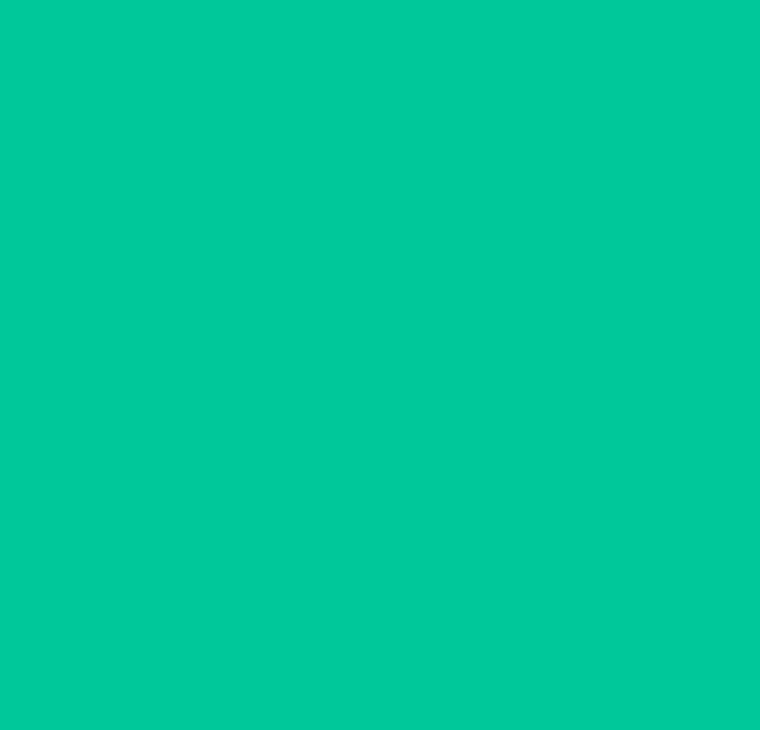 scroll, scrollTop: 0, scrollLeft: 0, axis: both 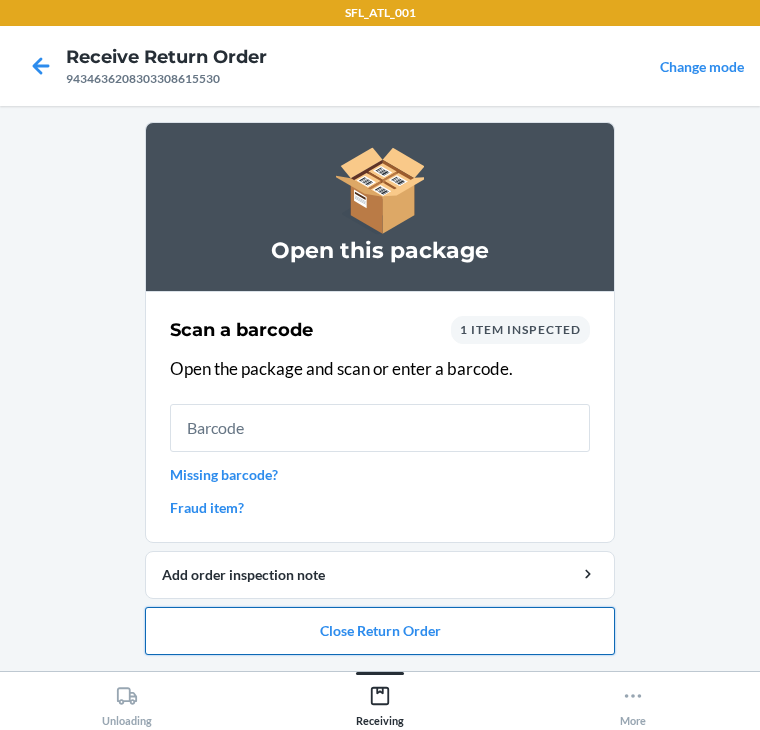 click on "Close Return Order" at bounding box center [380, 631] 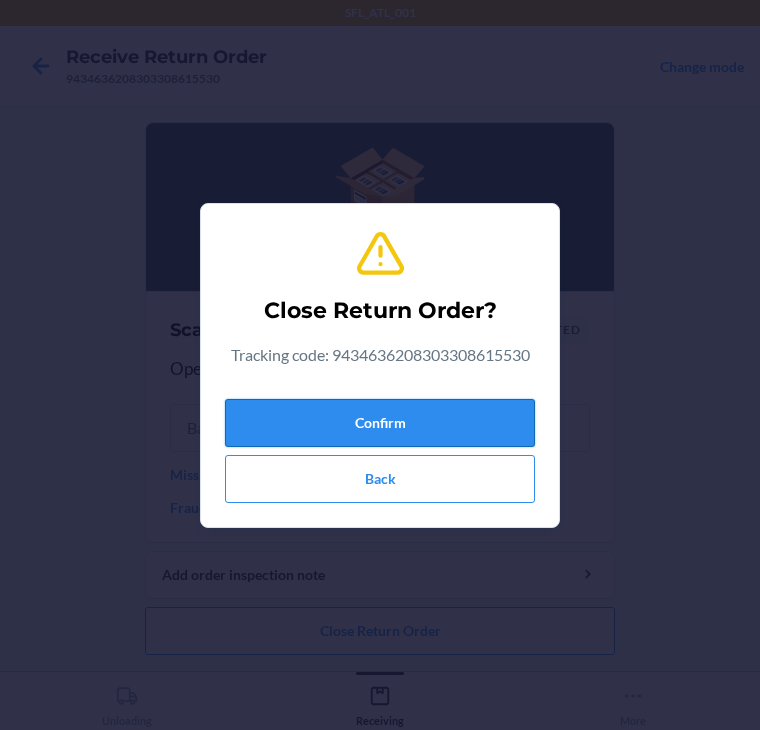 click on "Confirm" at bounding box center [380, 423] 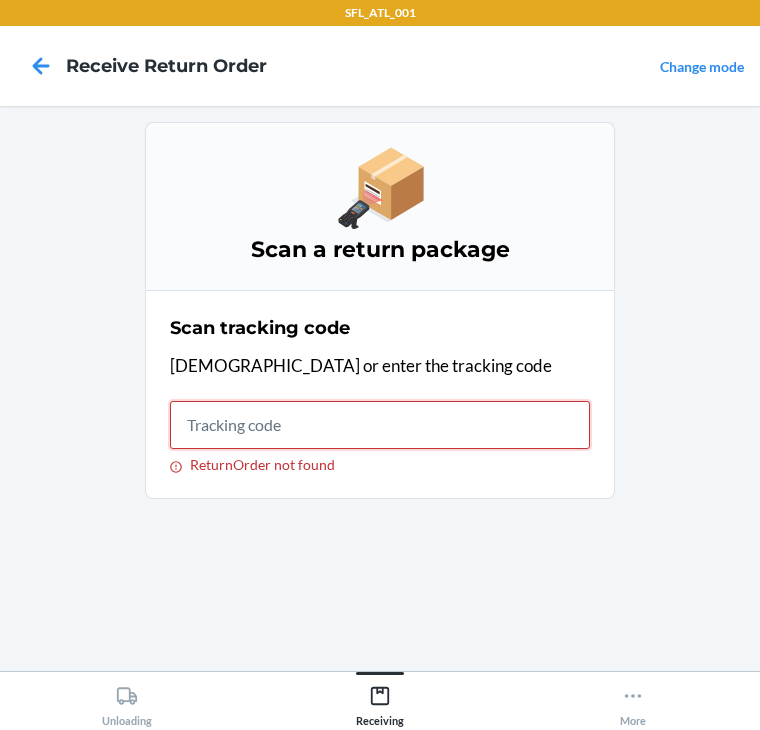 click on "ReturnOrder not found" at bounding box center (380, 425) 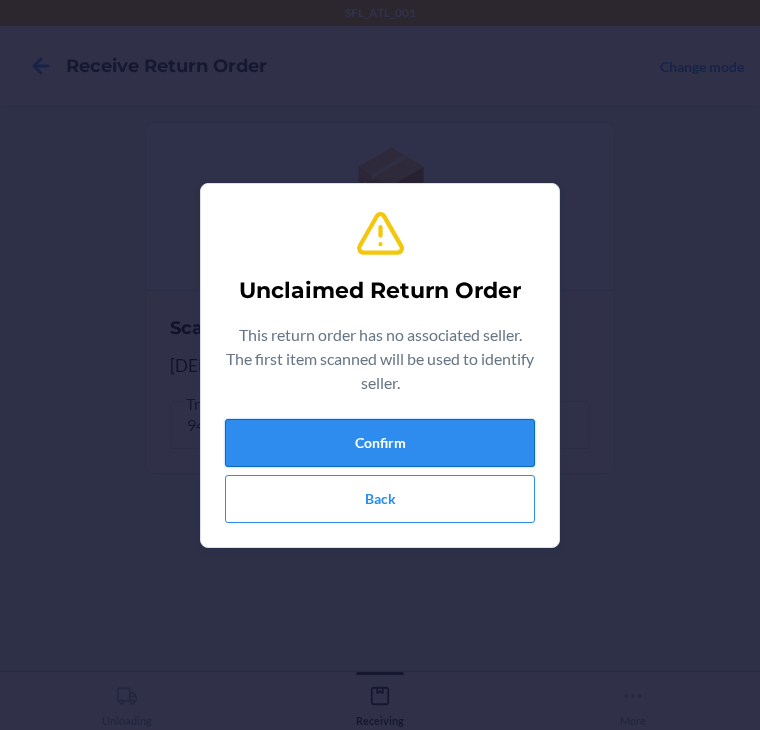 click on "Confirm" at bounding box center [380, 443] 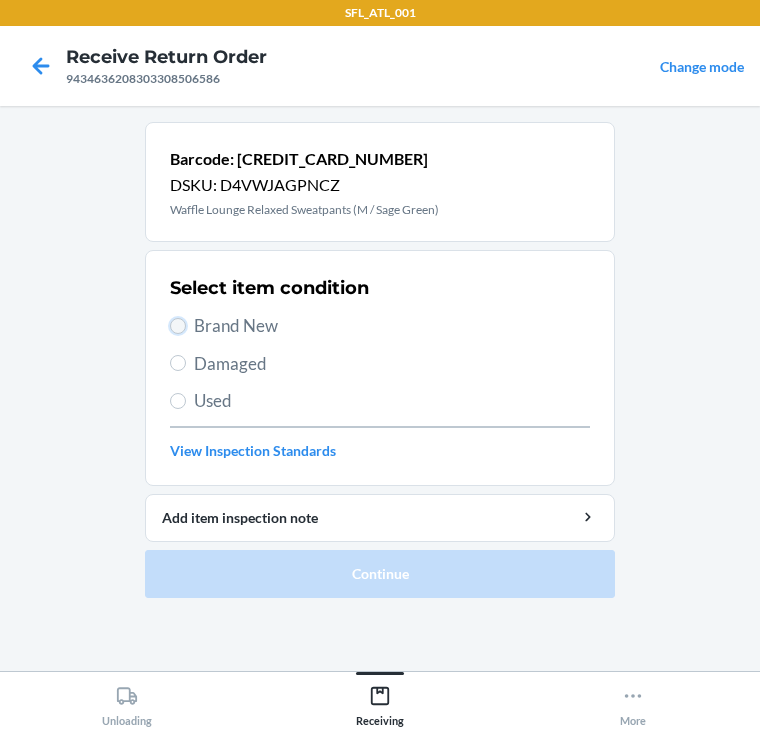 click on "Brand New" at bounding box center (178, 326) 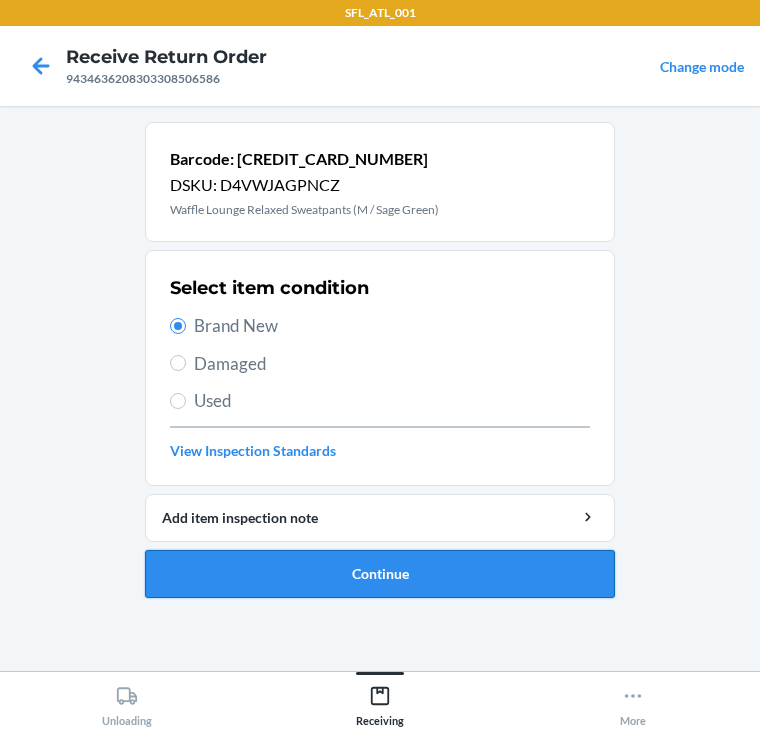 click on "Continue" at bounding box center [380, 574] 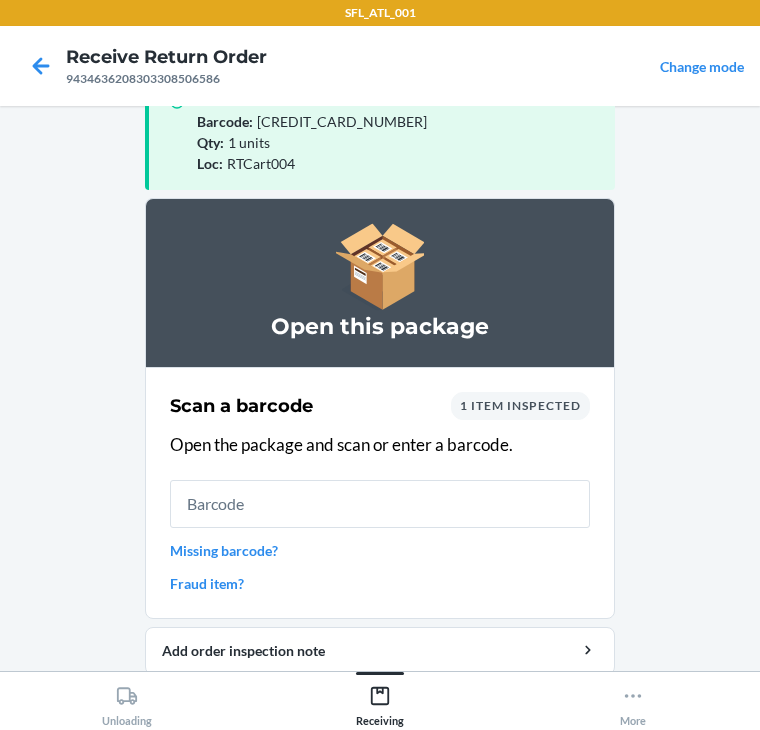 scroll, scrollTop: 130, scrollLeft: 0, axis: vertical 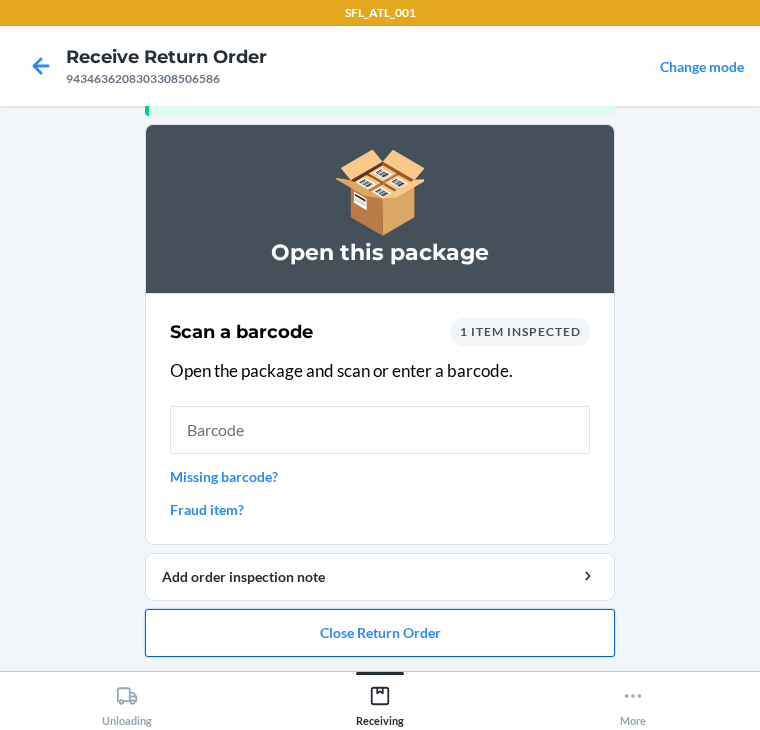 click on "Close Return Order" at bounding box center (380, 633) 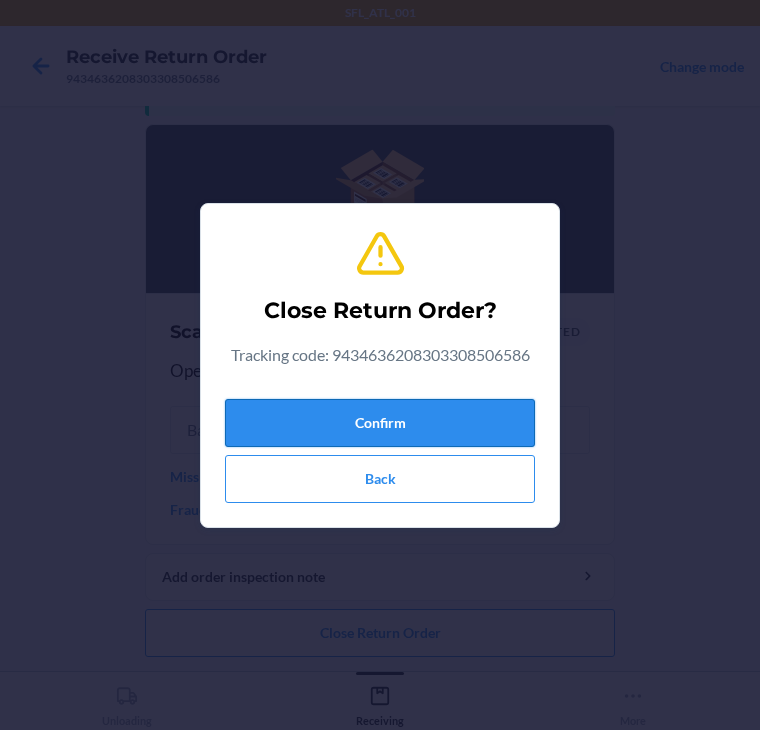 click on "Confirm" at bounding box center [380, 423] 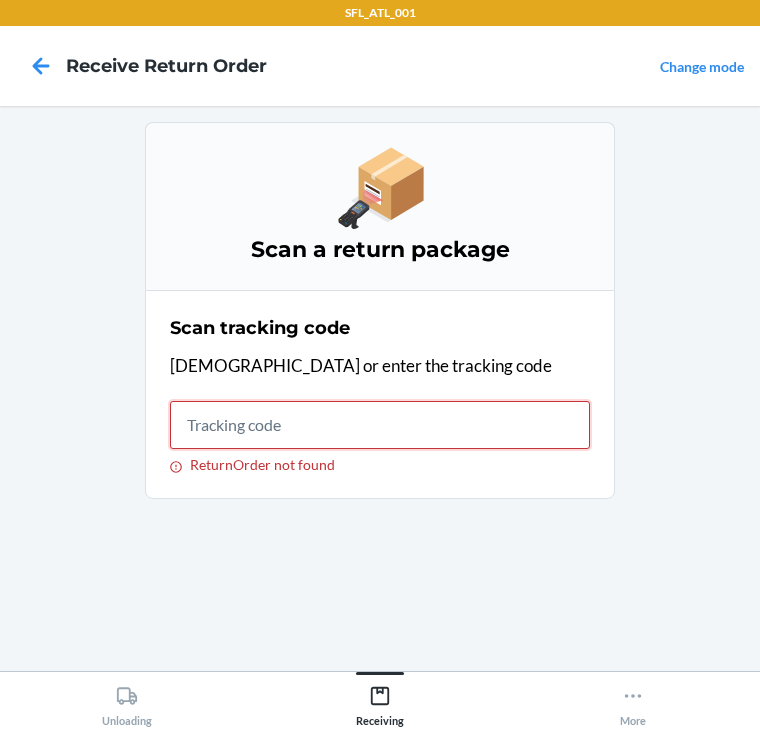 click on "ReturnOrder not found" at bounding box center (380, 425) 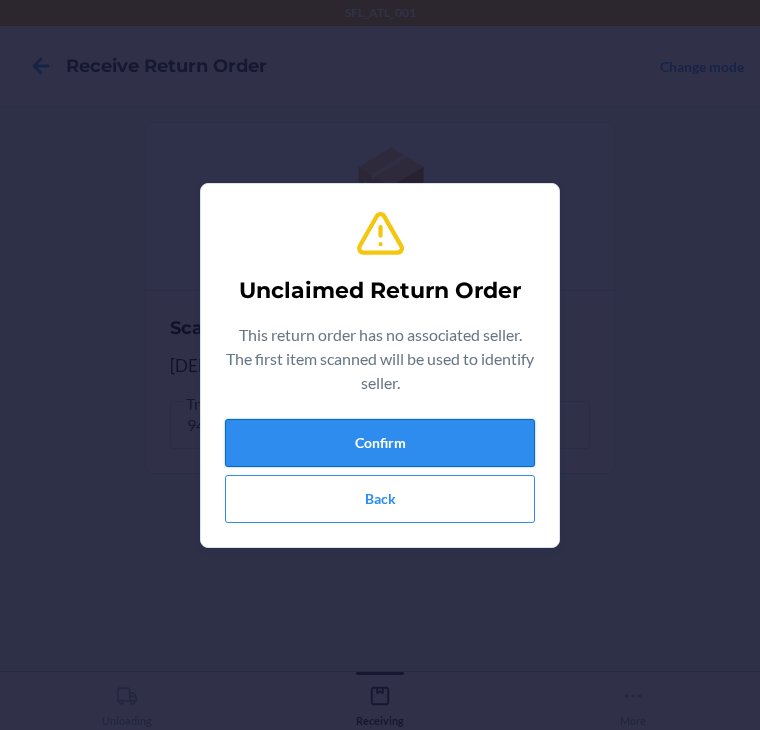 click on "Confirm" at bounding box center [380, 443] 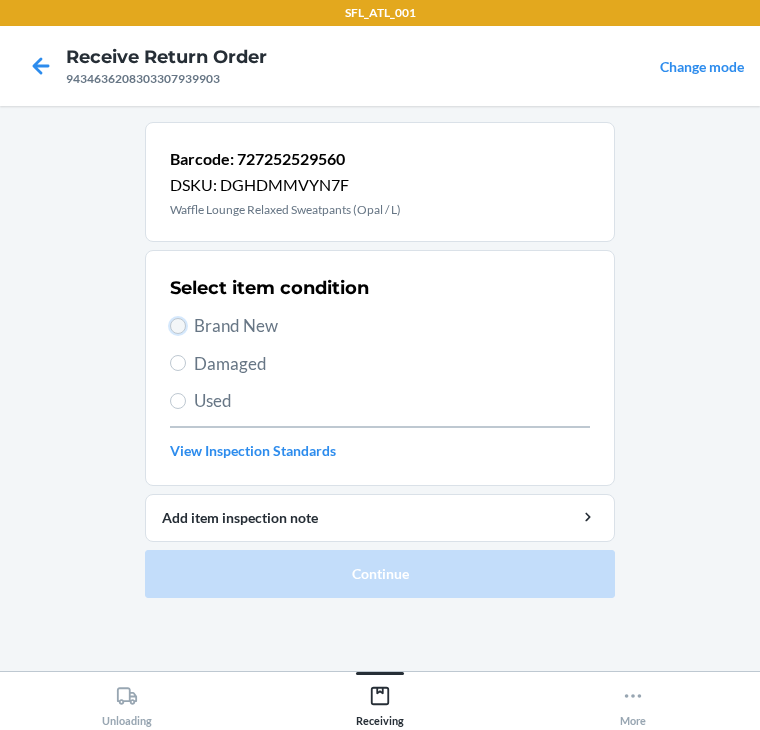 click on "Brand New" at bounding box center (178, 326) 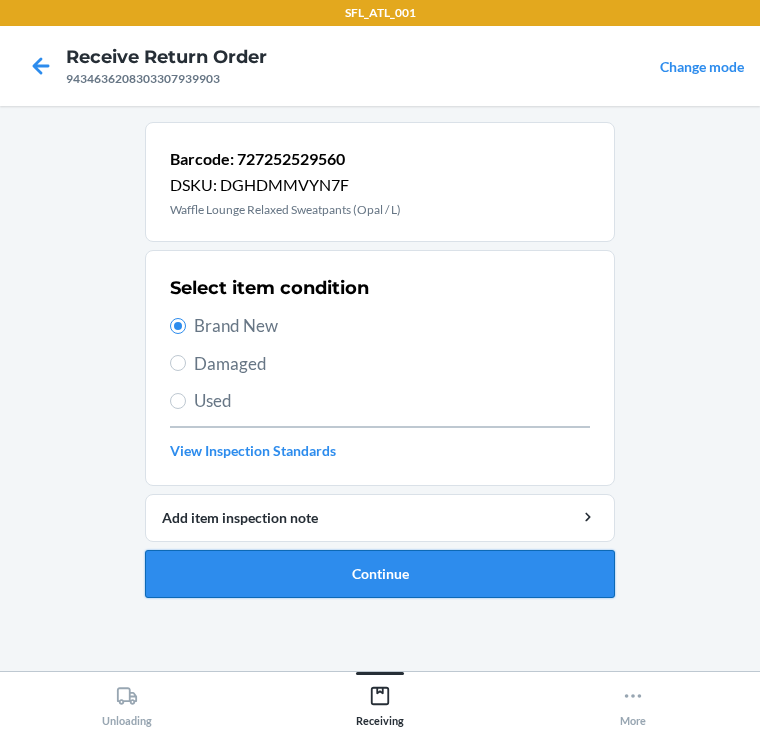 click on "Continue" at bounding box center (380, 574) 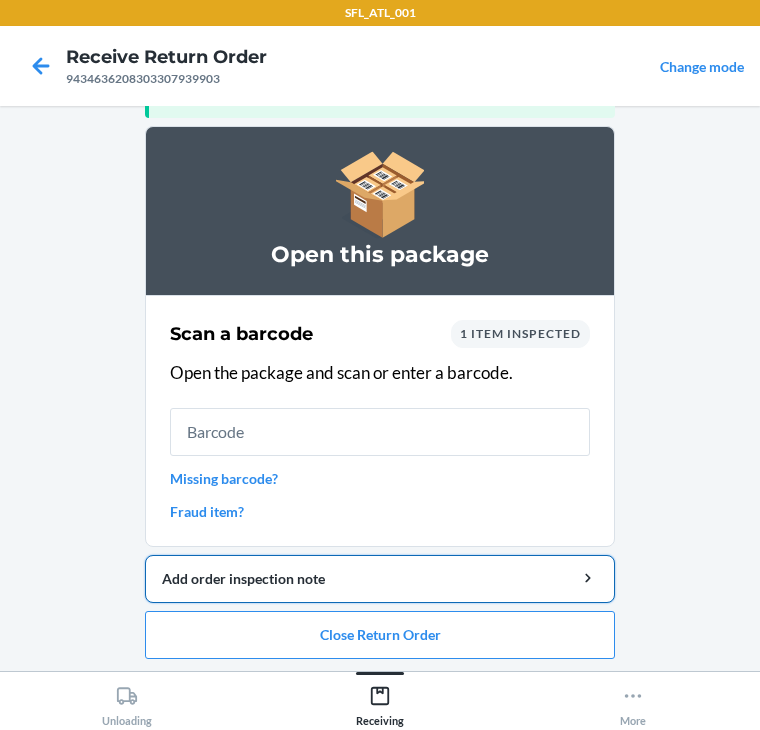 scroll, scrollTop: 130, scrollLeft: 0, axis: vertical 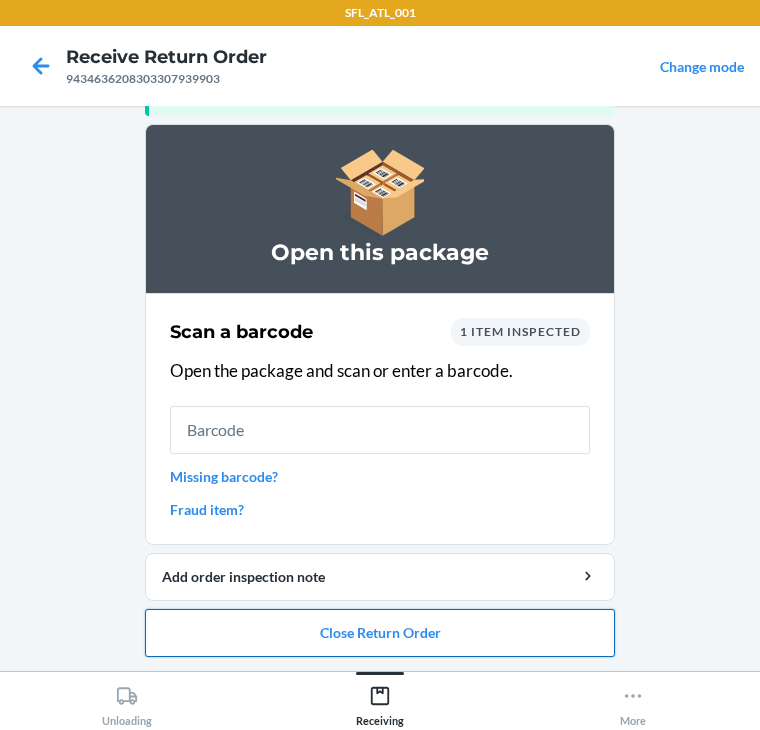 click on "Close Return Order" at bounding box center (380, 633) 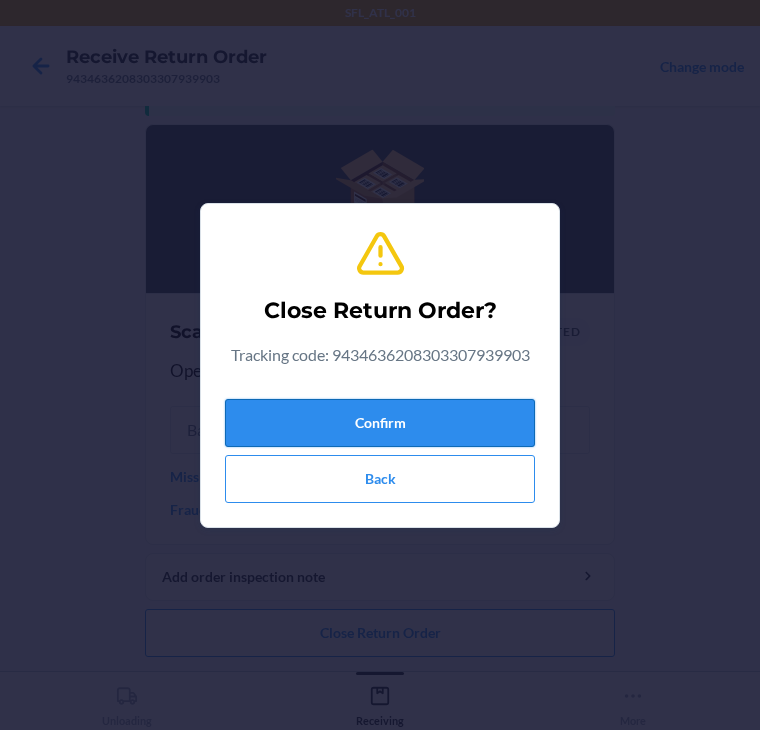 click on "Confirm" at bounding box center [380, 423] 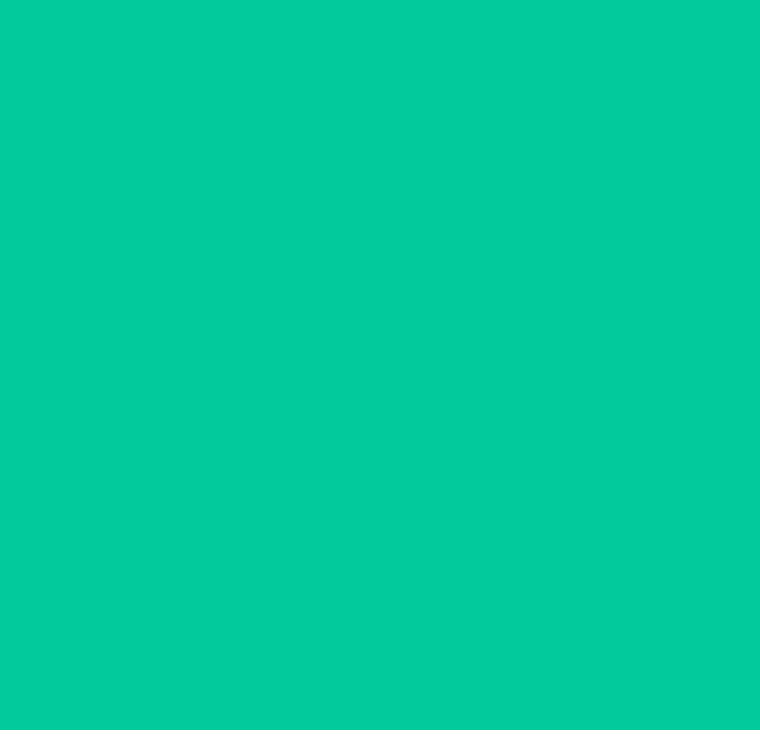 scroll, scrollTop: 0, scrollLeft: 0, axis: both 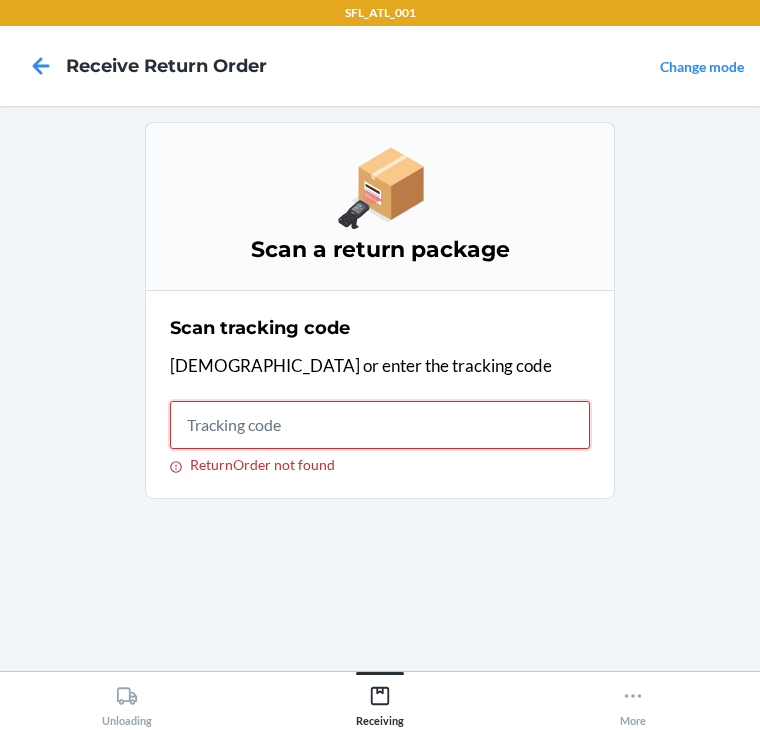 drag, startPoint x: 413, startPoint y: 437, endPoint x: 395, endPoint y: 442, distance: 18.681541 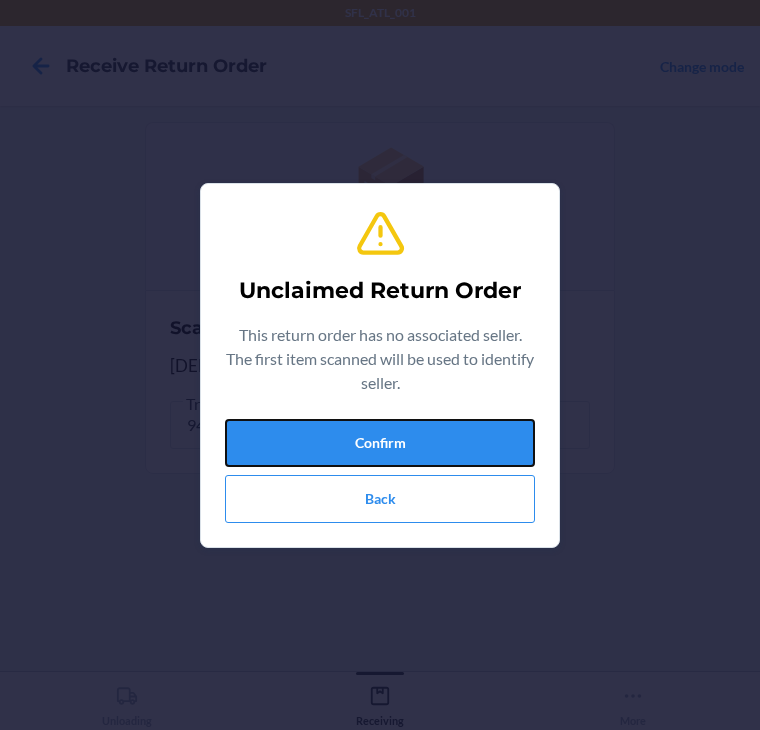 click on "Confirm" at bounding box center [380, 443] 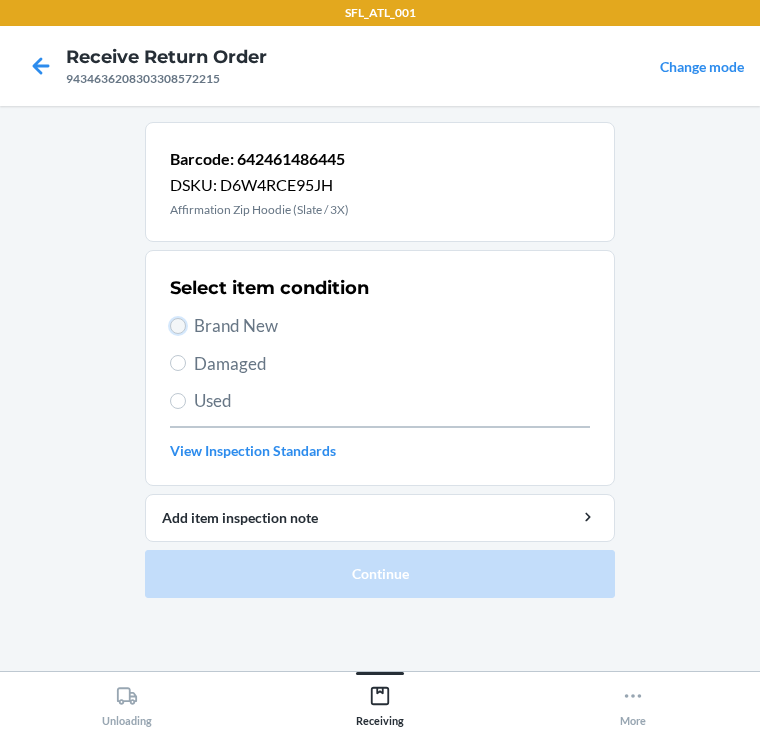 click on "Brand New" at bounding box center (178, 326) 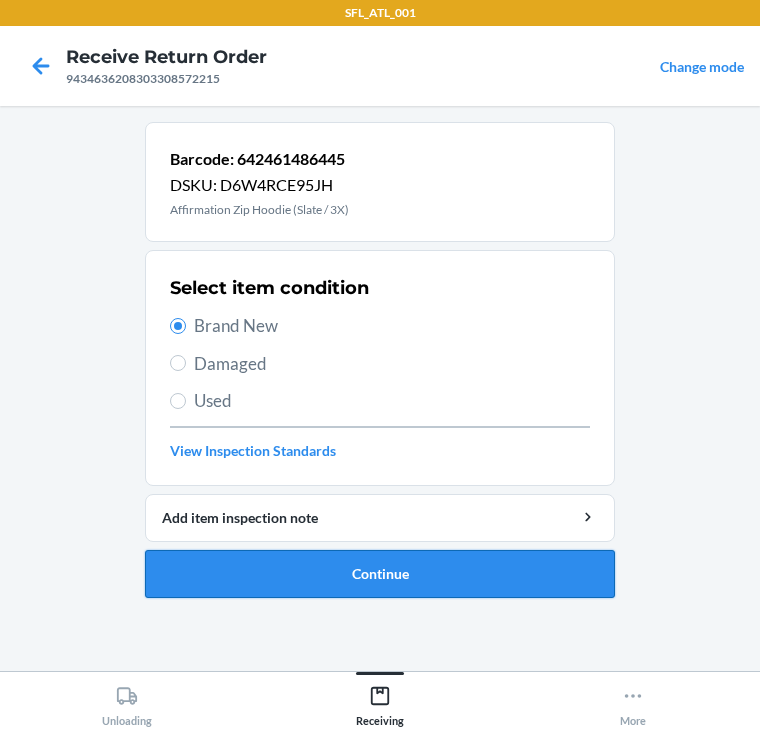 click on "Continue" at bounding box center (380, 574) 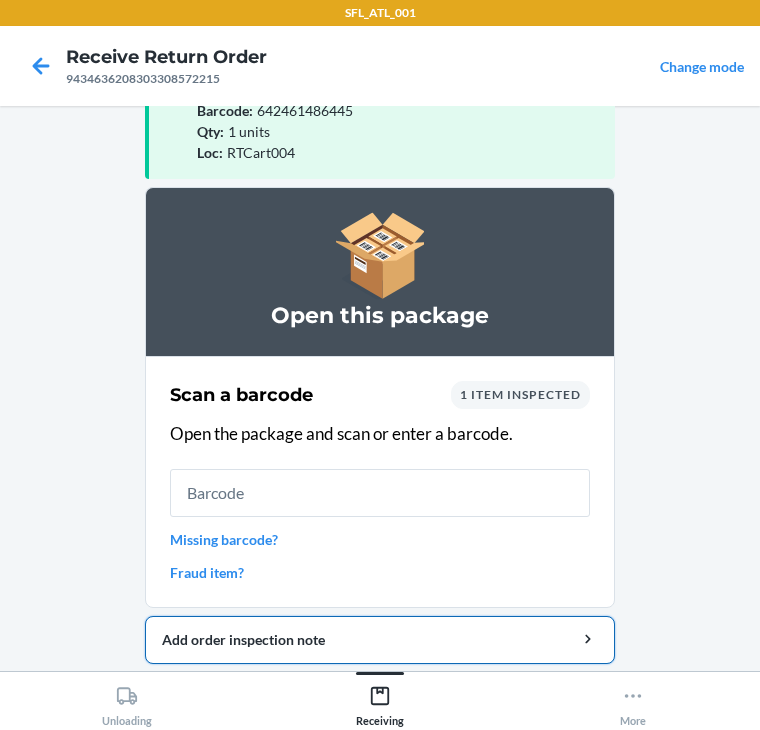 scroll, scrollTop: 130, scrollLeft: 0, axis: vertical 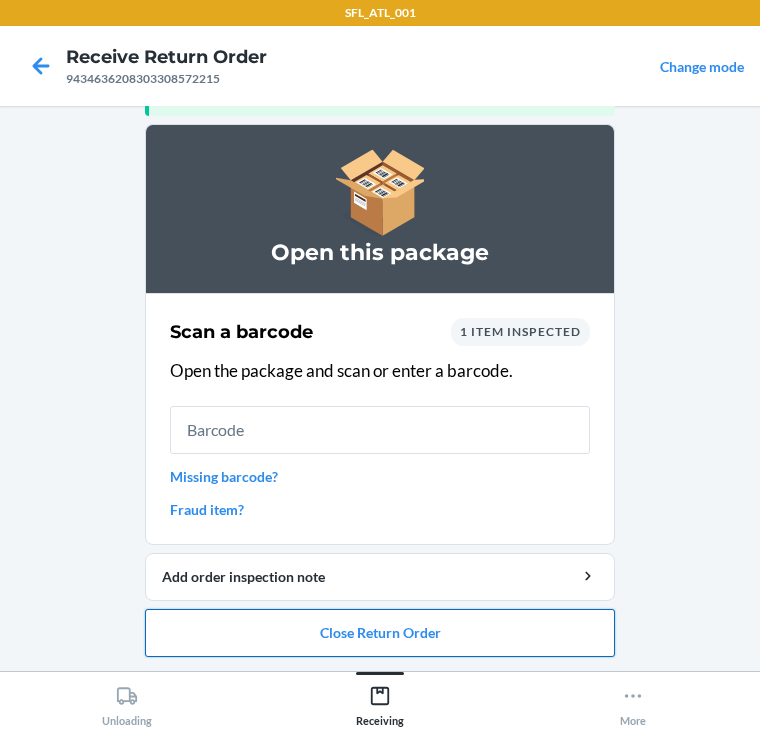 click on "Close Return Order" at bounding box center (380, 633) 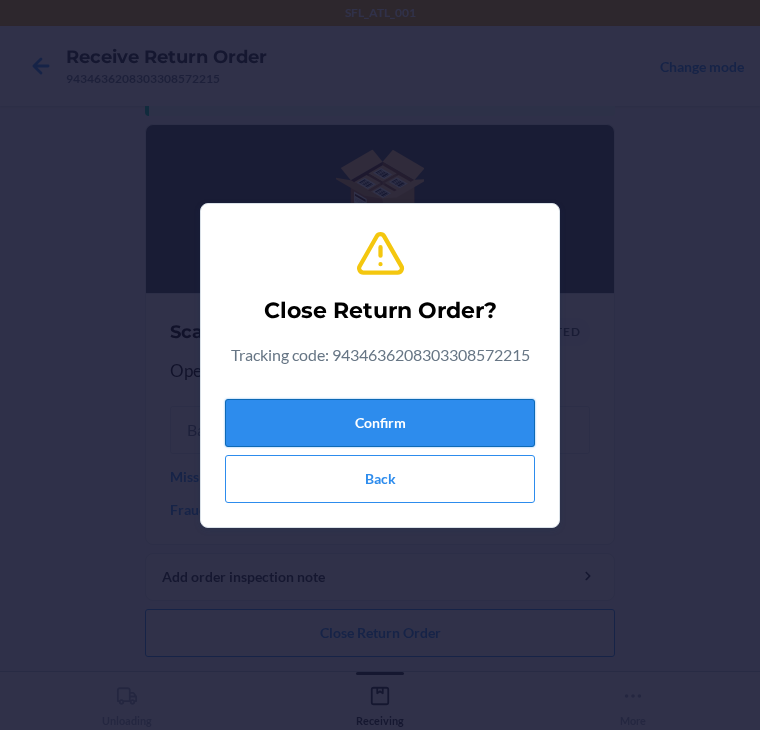 click on "Confirm" at bounding box center [380, 423] 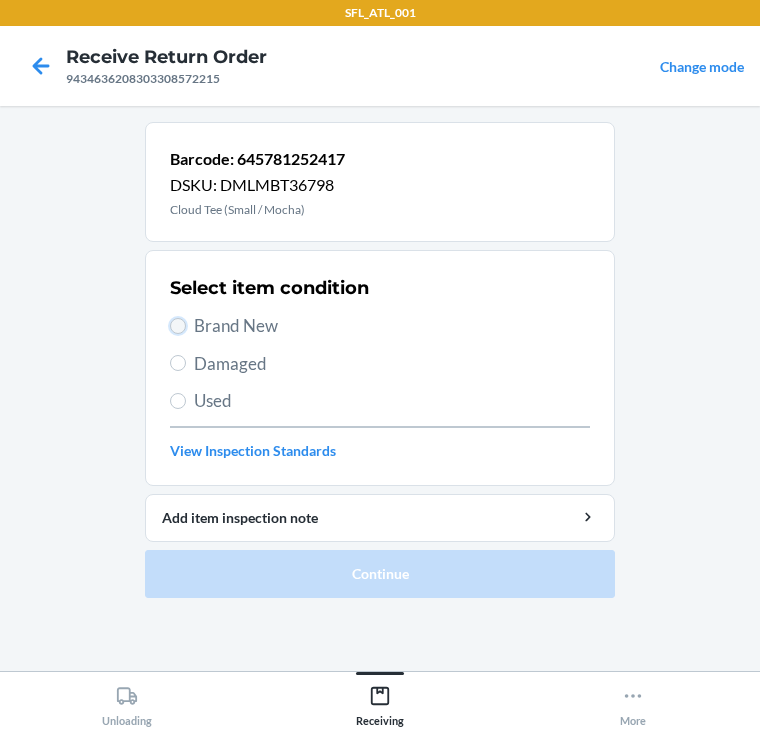 click on "Brand New" at bounding box center [178, 326] 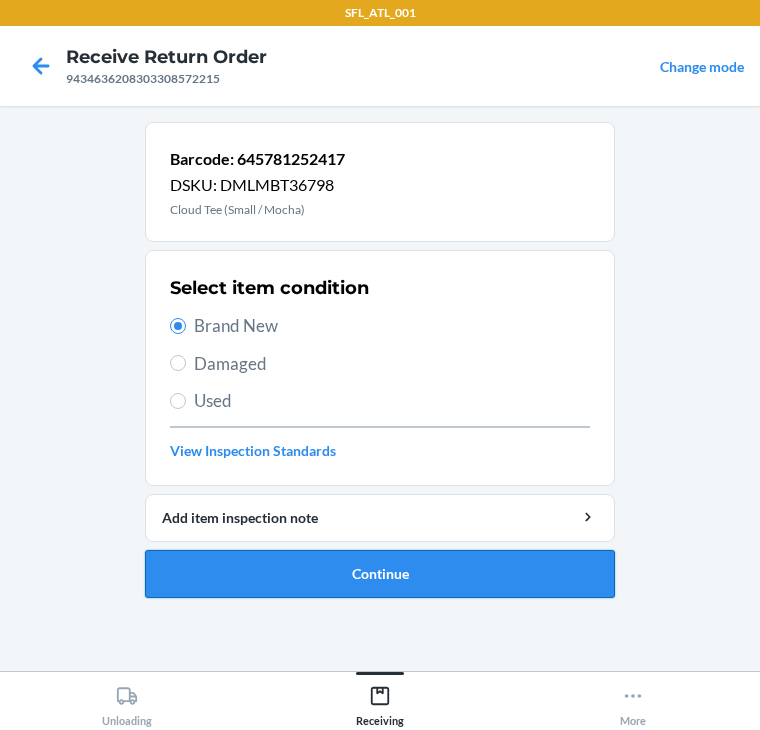 click on "Continue" at bounding box center (380, 574) 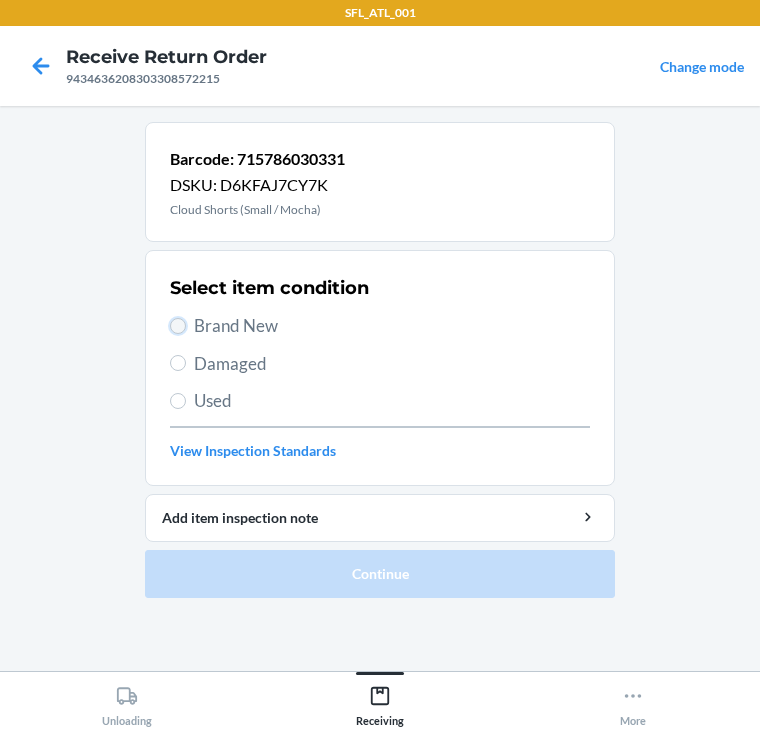 drag, startPoint x: 177, startPoint y: 318, endPoint x: 177, endPoint y: 329, distance: 11 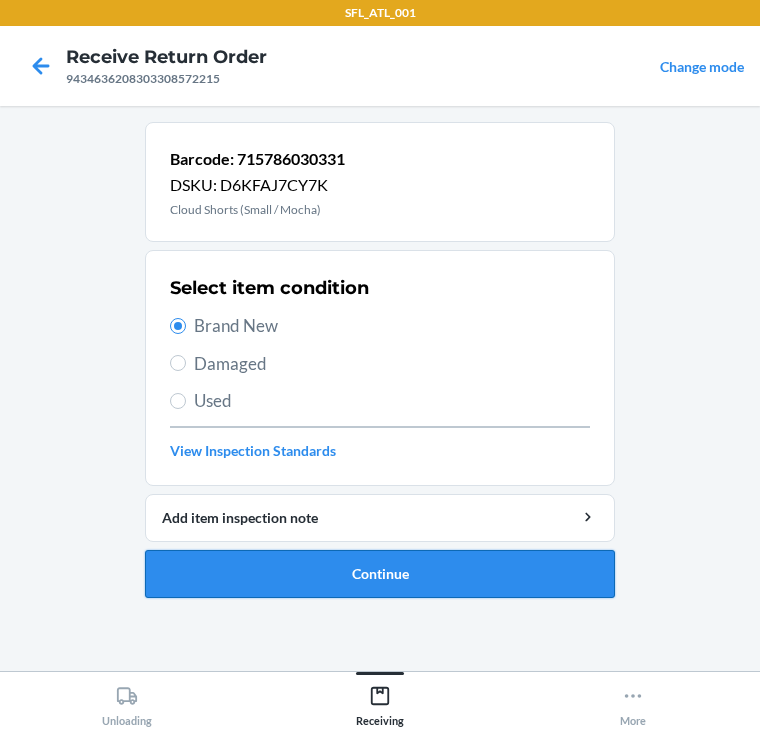click on "Continue" at bounding box center (380, 574) 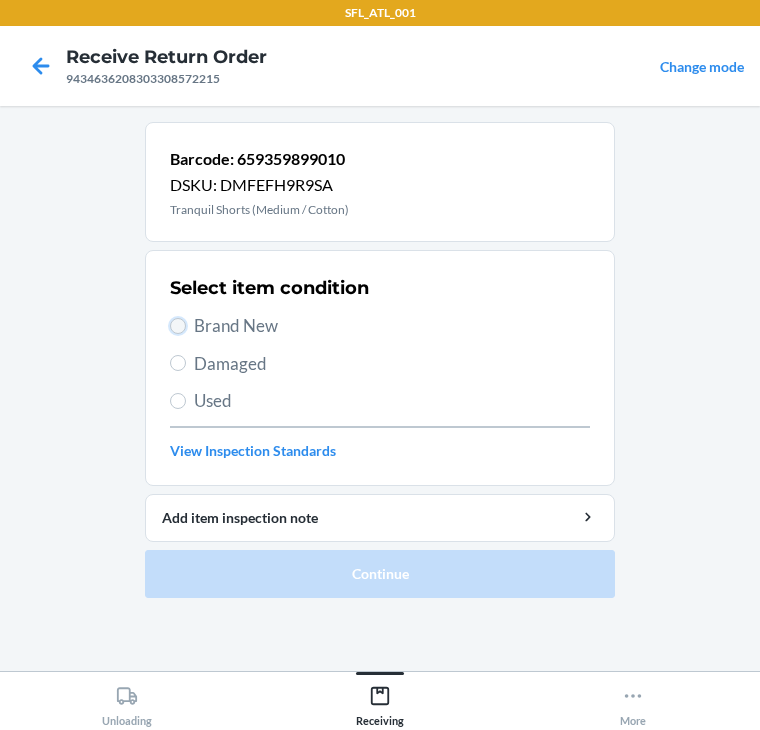 click on "Brand New" at bounding box center (178, 326) 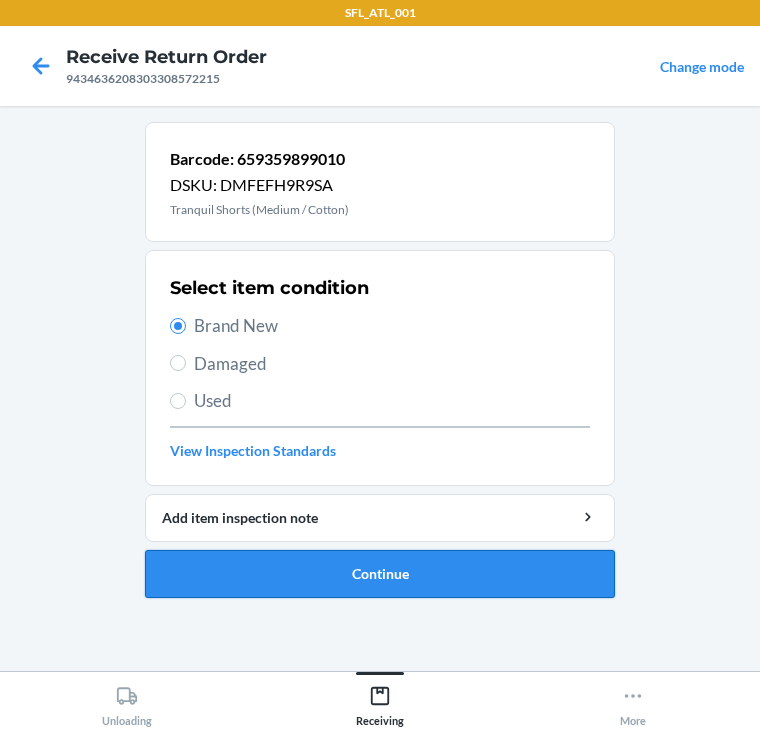 click on "Continue" at bounding box center [380, 574] 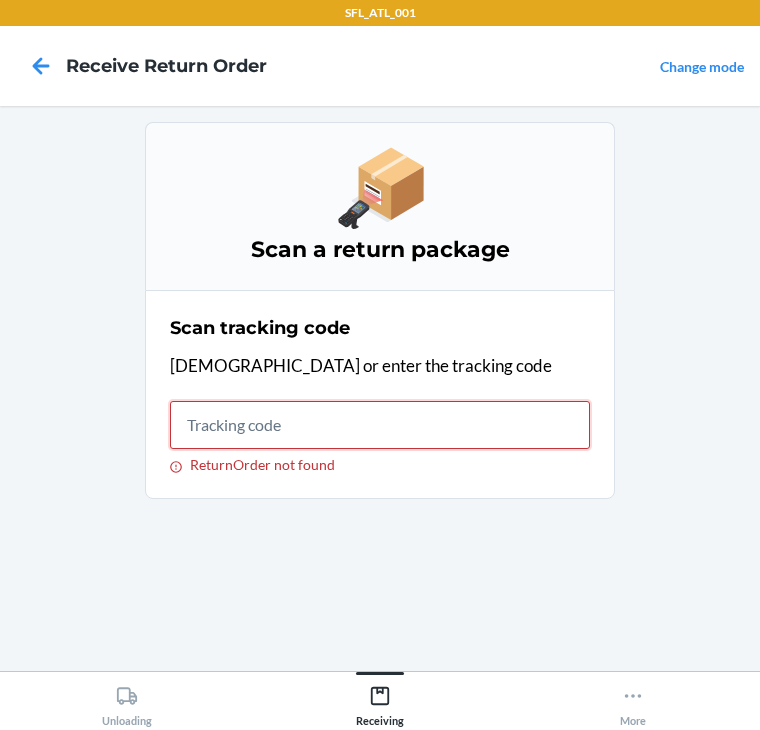 click on "ReturnOrder not found" at bounding box center [380, 425] 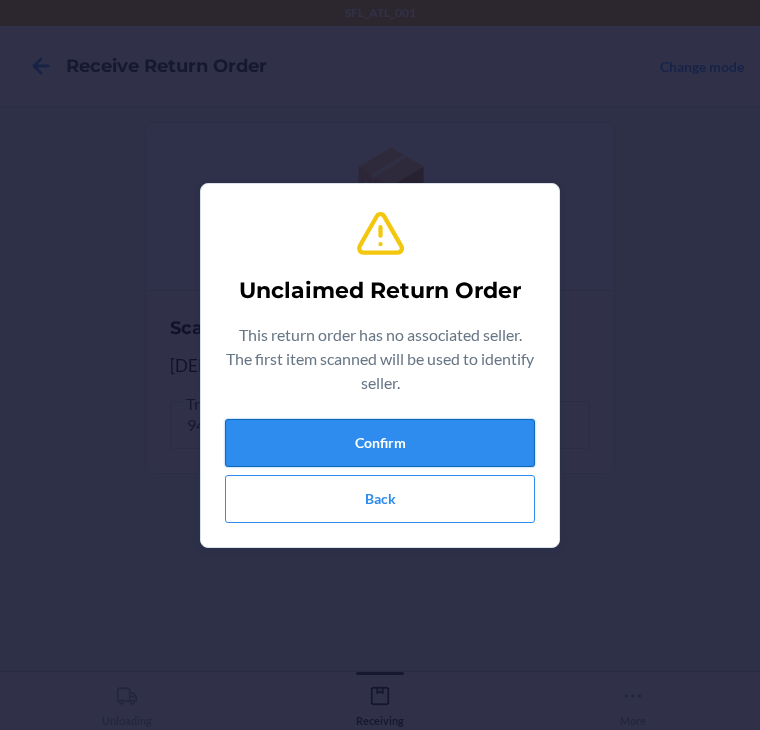 click on "Confirm" at bounding box center (380, 443) 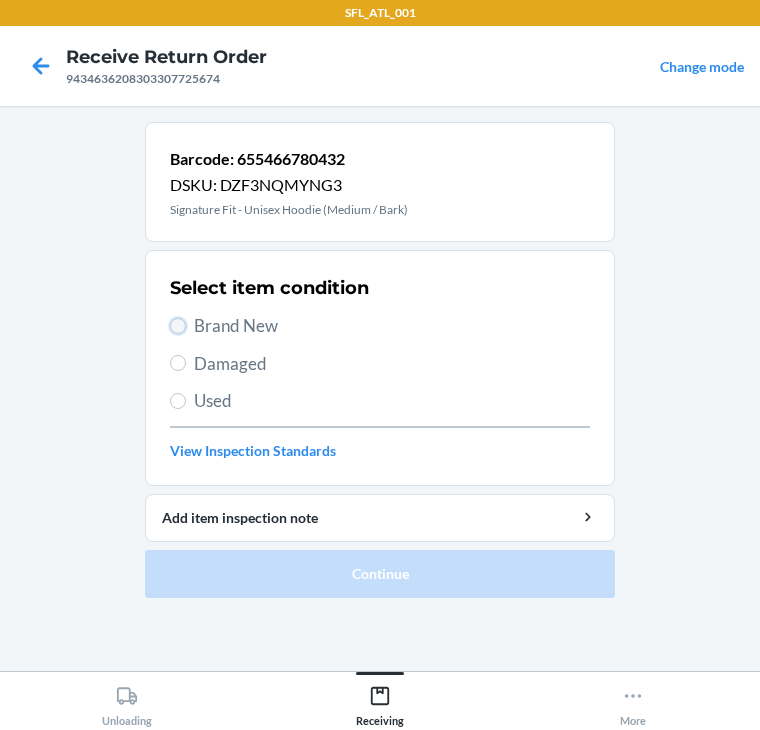 click on "Brand New" at bounding box center (178, 326) 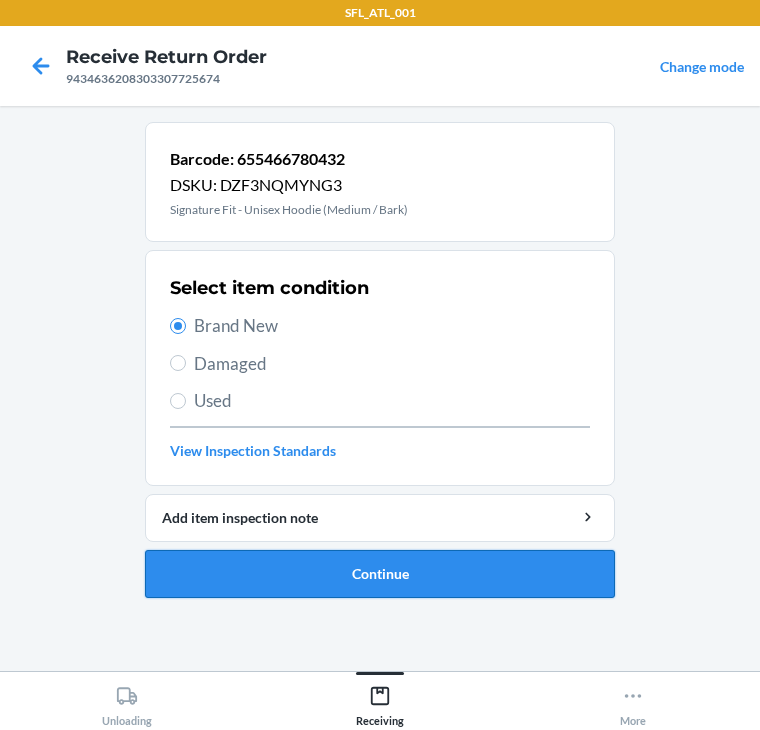 click on "Continue" at bounding box center (380, 574) 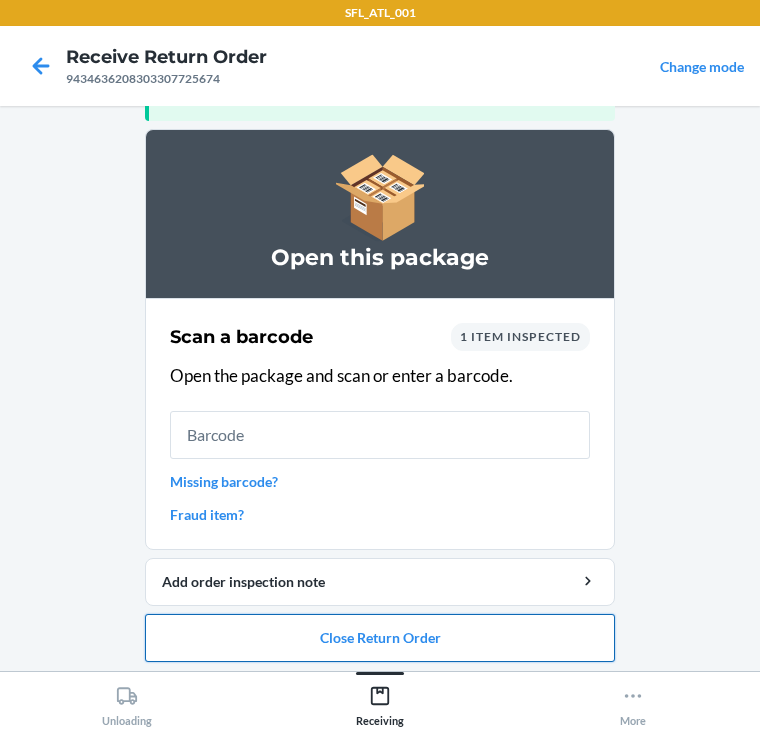 scroll, scrollTop: 130, scrollLeft: 0, axis: vertical 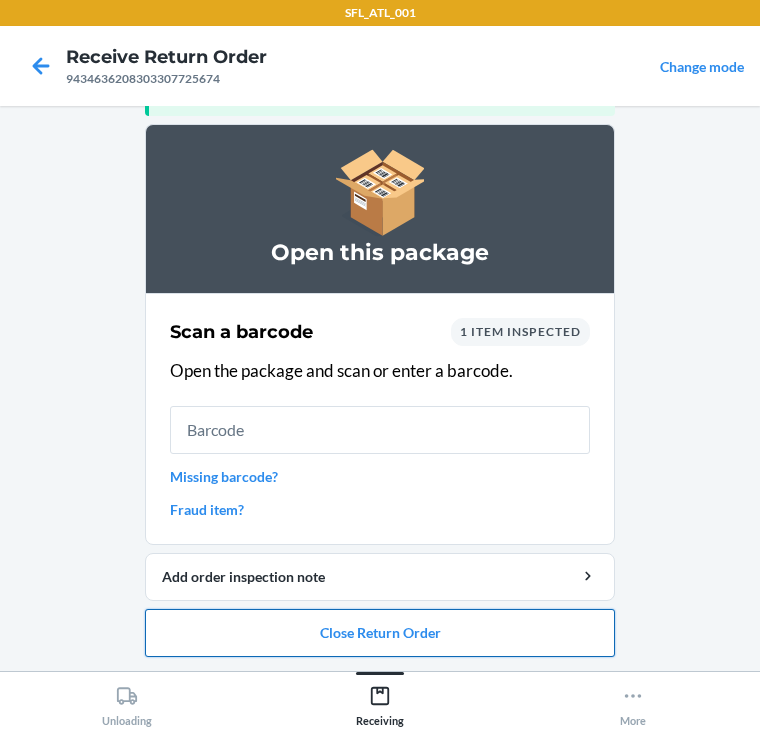 click on "Close Return Order" at bounding box center [380, 633] 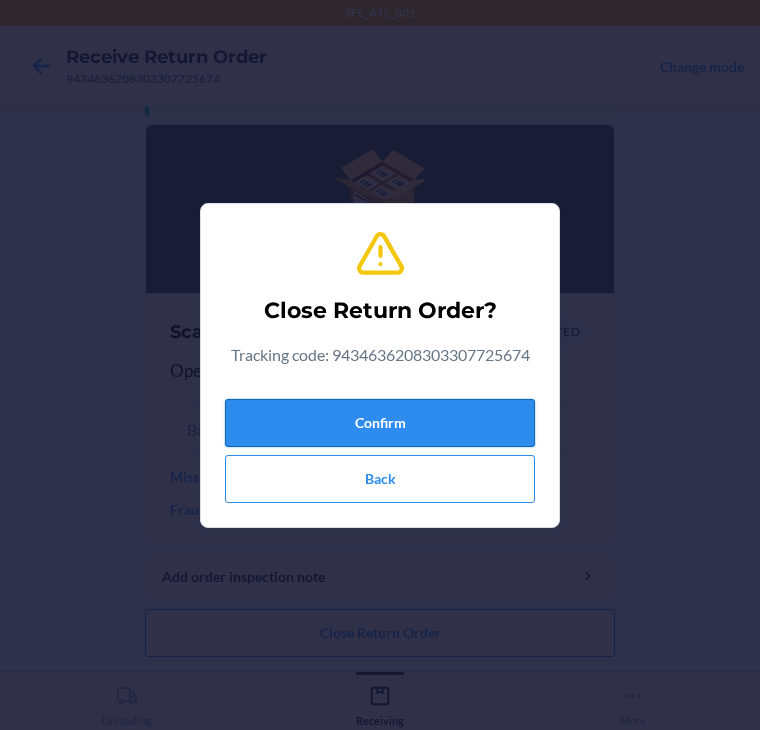 click on "Confirm" at bounding box center (380, 423) 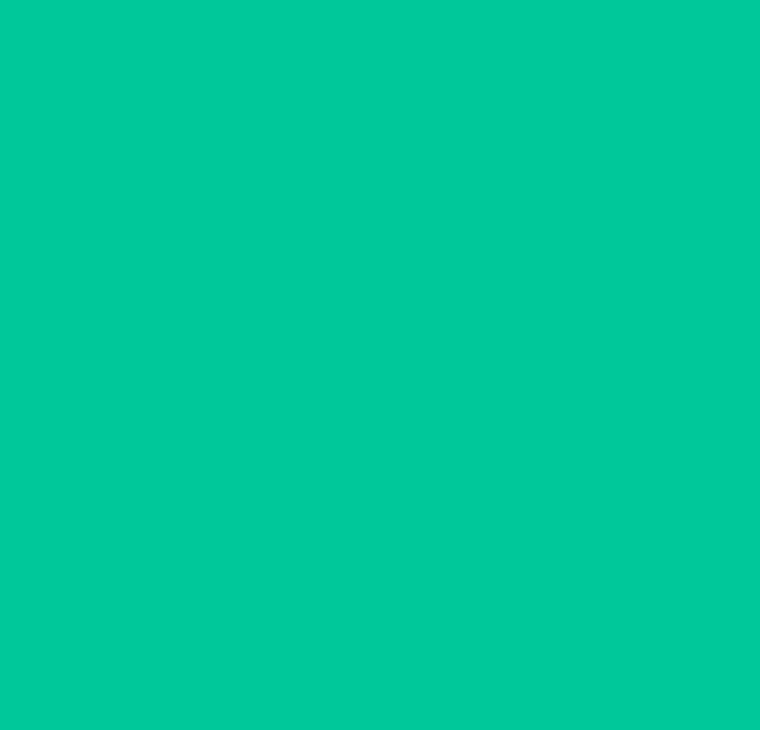 scroll, scrollTop: 0, scrollLeft: 0, axis: both 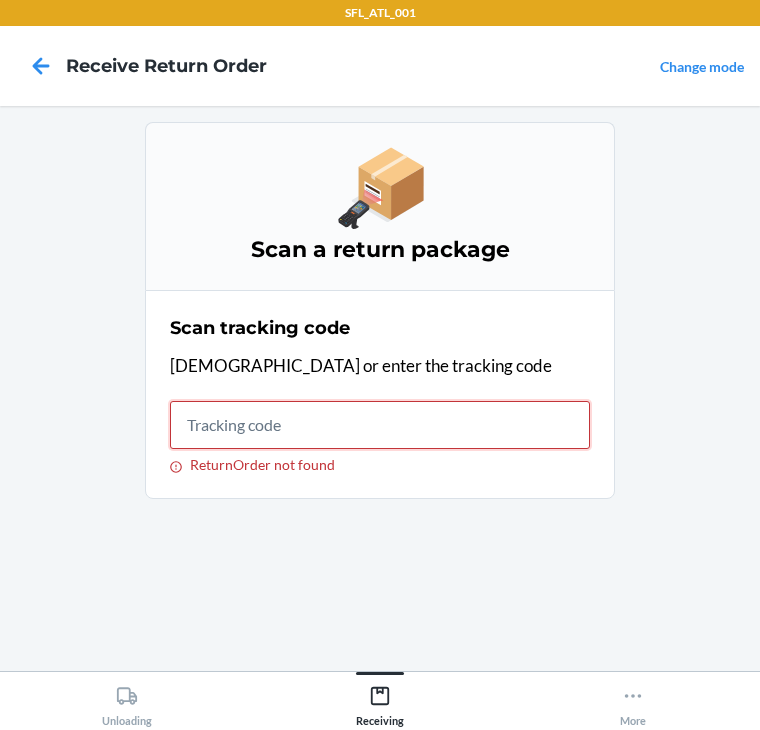 click on "ReturnOrder not found" at bounding box center [380, 425] 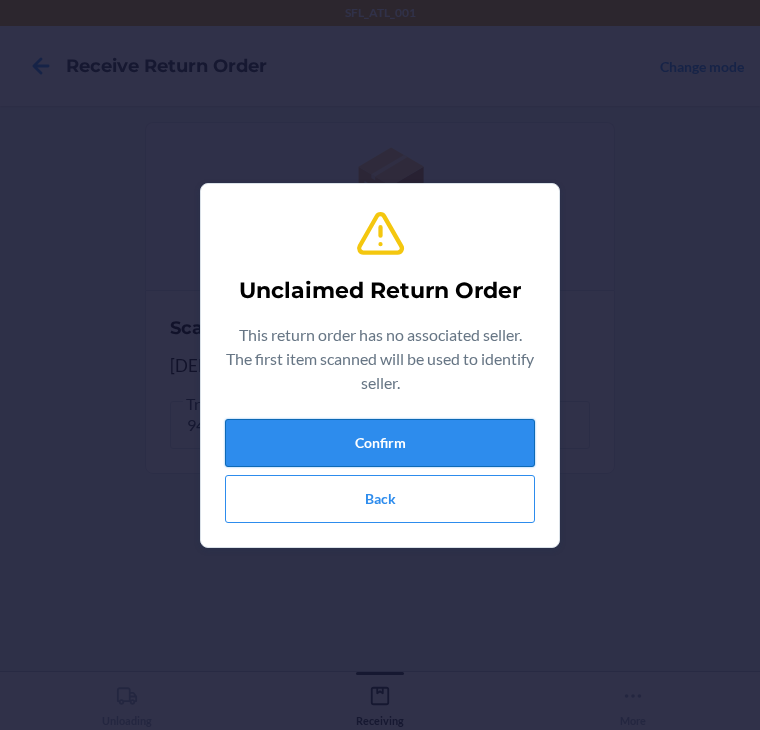 click on "Confirm" at bounding box center [380, 443] 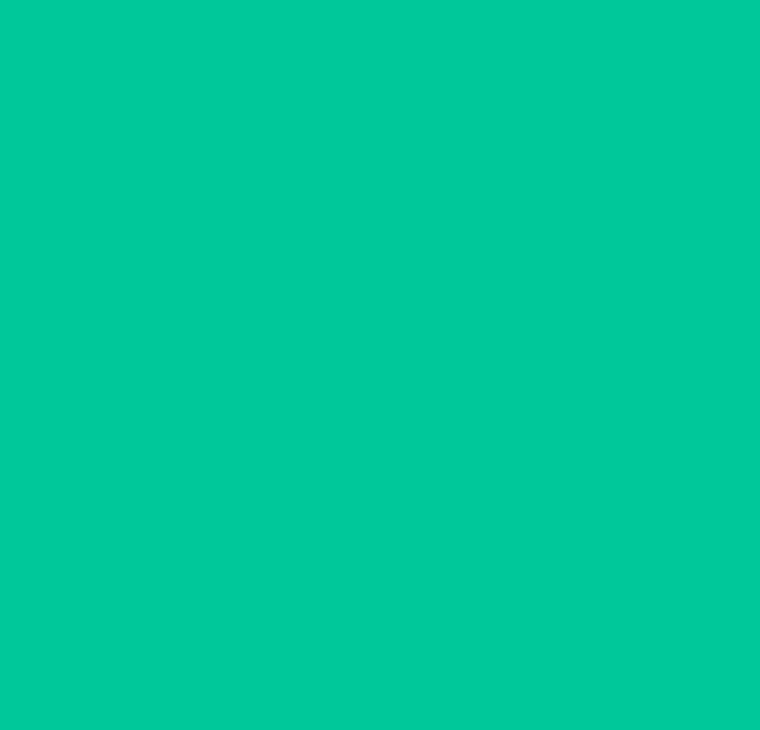 click at bounding box center [380, 428] 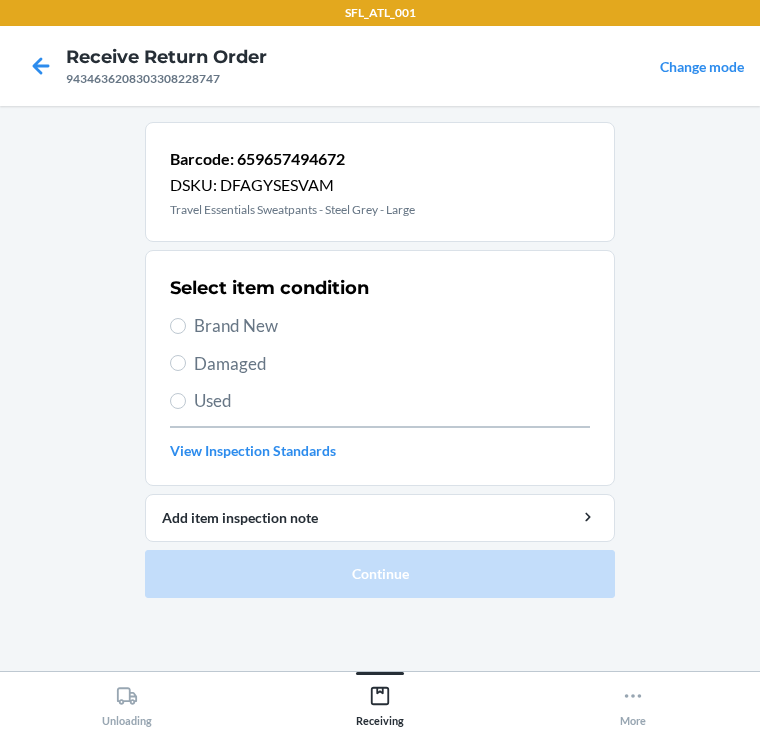 drag, startPoint x: 176, startPoint y: 316, endPoint x: 169, endPoint y: 344, distance: 28.86174 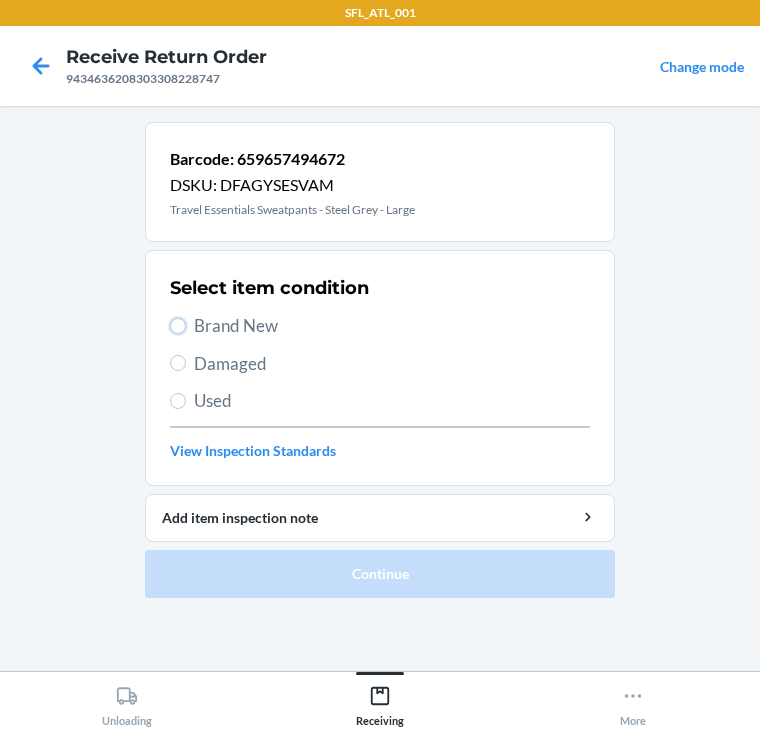 click on "Brand New" at bounding box center (178, 326) 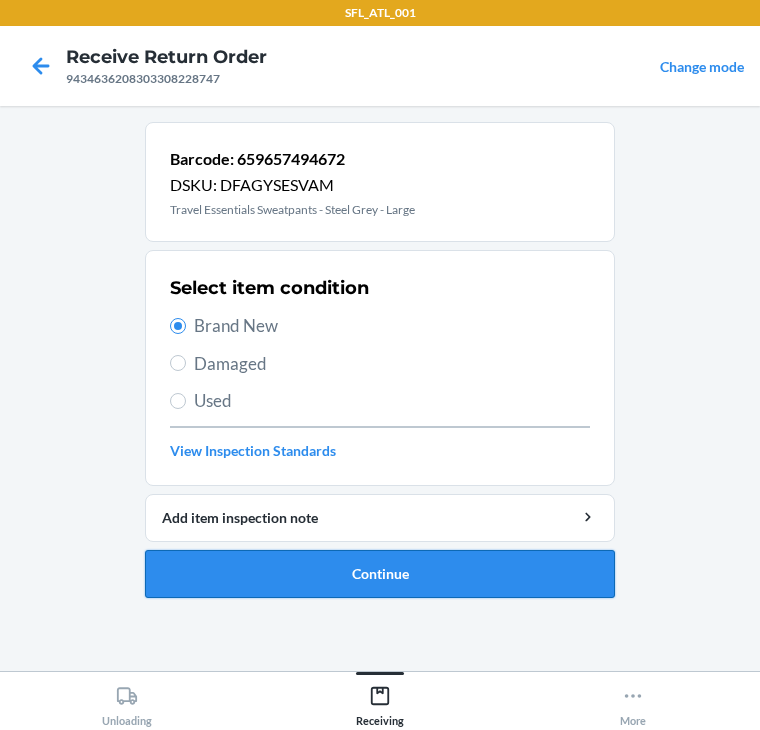 click on "Continue" at bounding box center [380, 574] 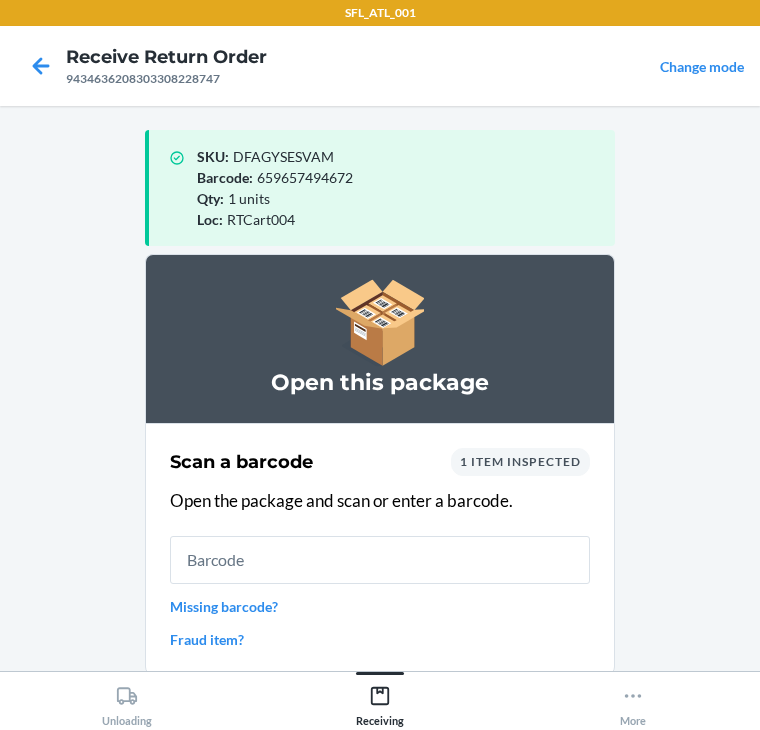 scroll, scrollTop: 130, scrollLeft: 0, axis: vertical 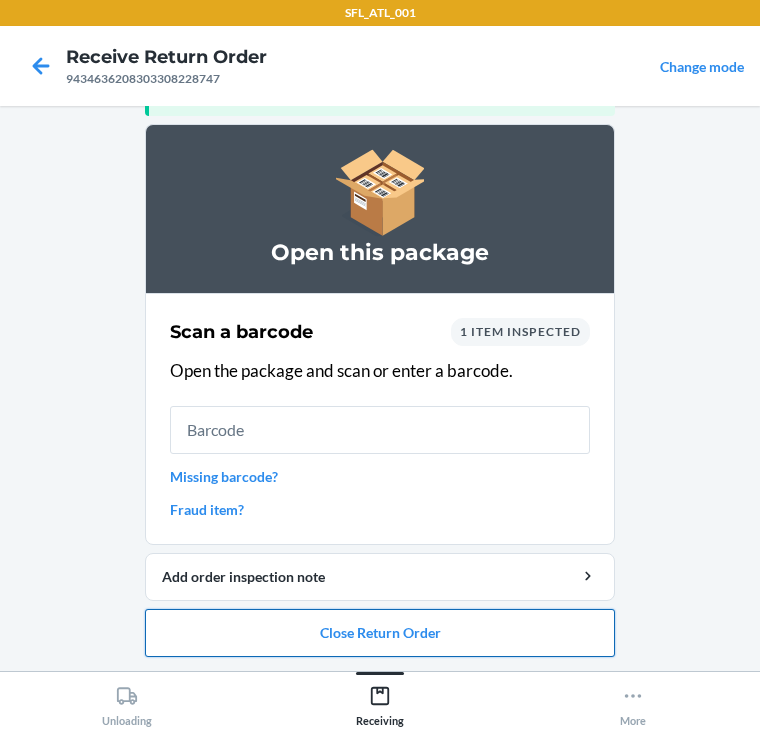 click on "Close Return Order" at bounding box center [380, 633] 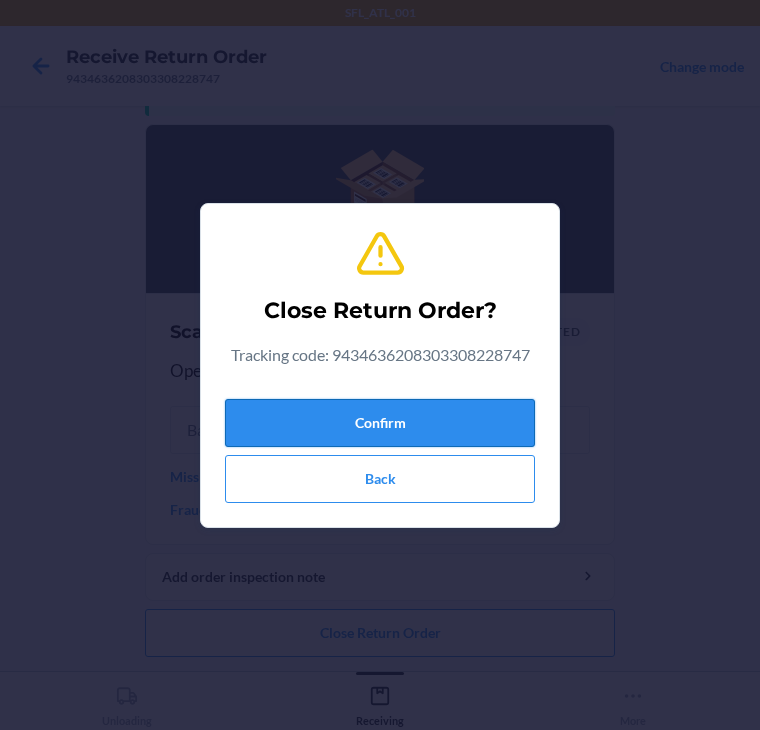 click on "Confirm" at bounding box center [380, 423] 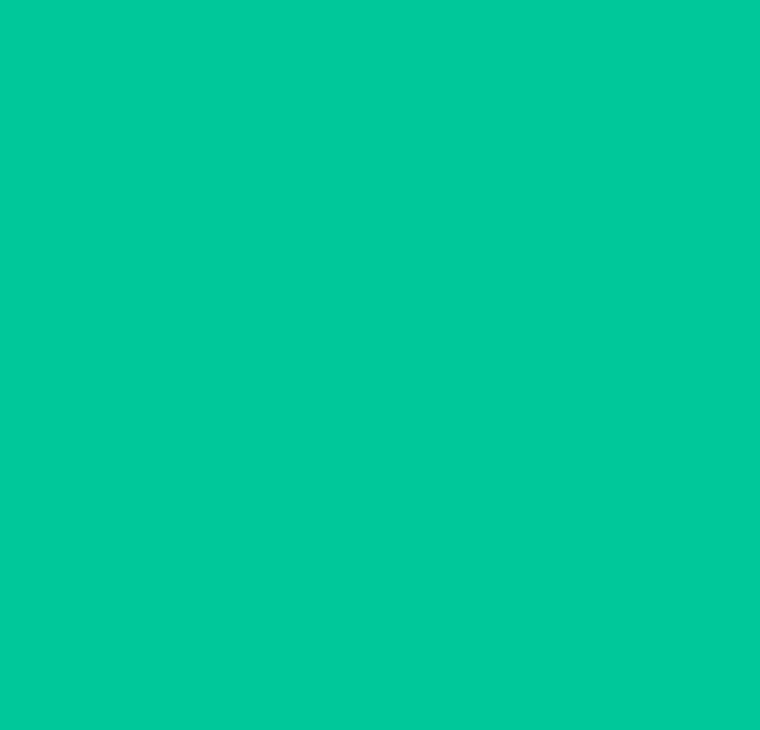 scroll, scrollTop: 0, scrollLeft: 0, axis: both 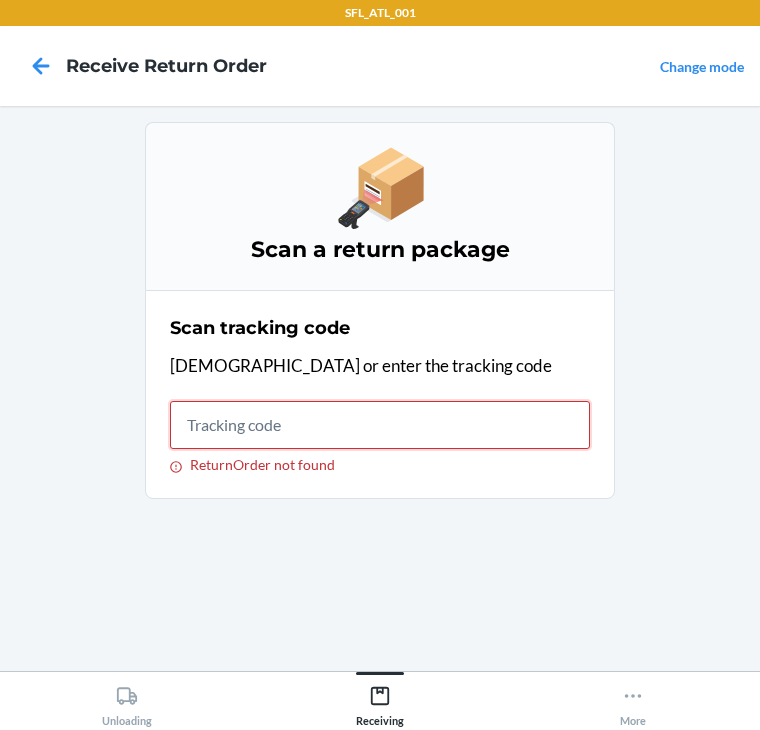 click on "ReturnOrder not found" at bounding box center [380, 425] 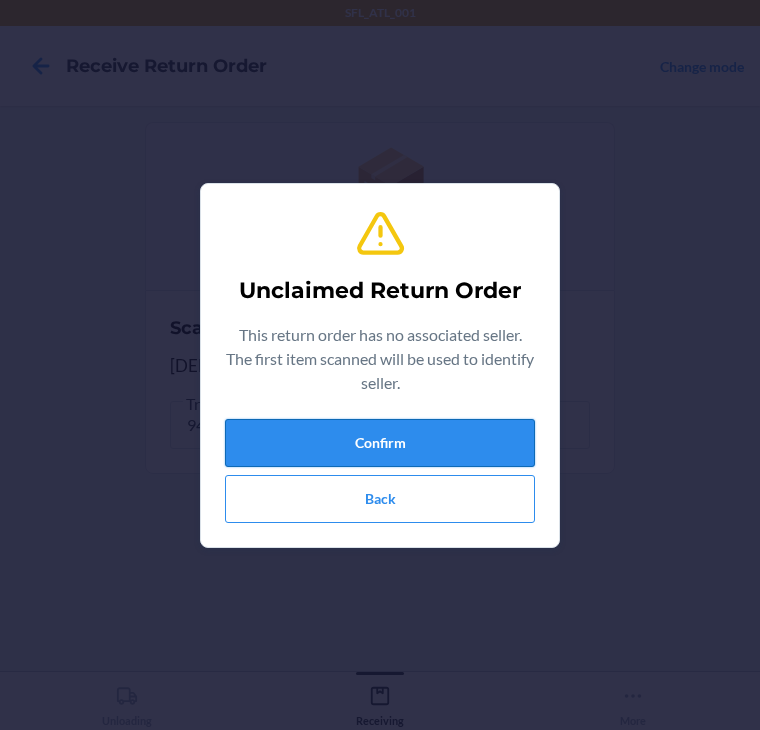 click on "Confirm" at bounding box center [380, 443] 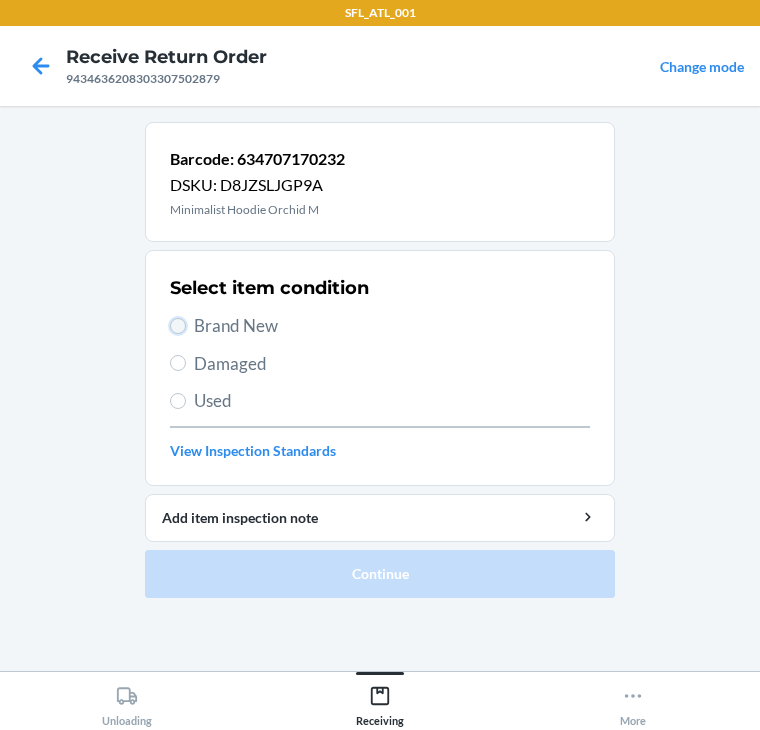 click on "Brand New" at bounding box center [178, 326] 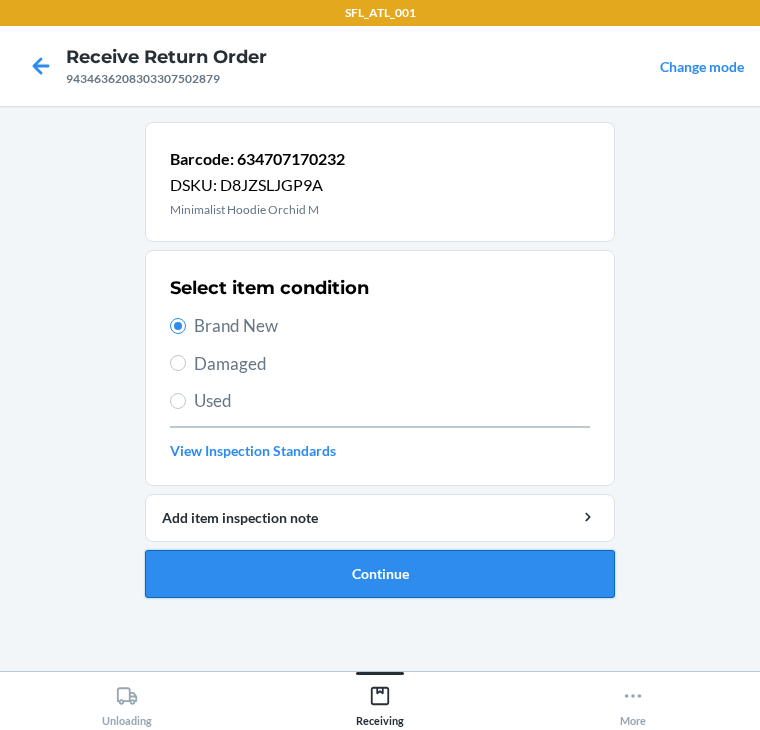 click on "Continue" at bounding box center (380, 574) 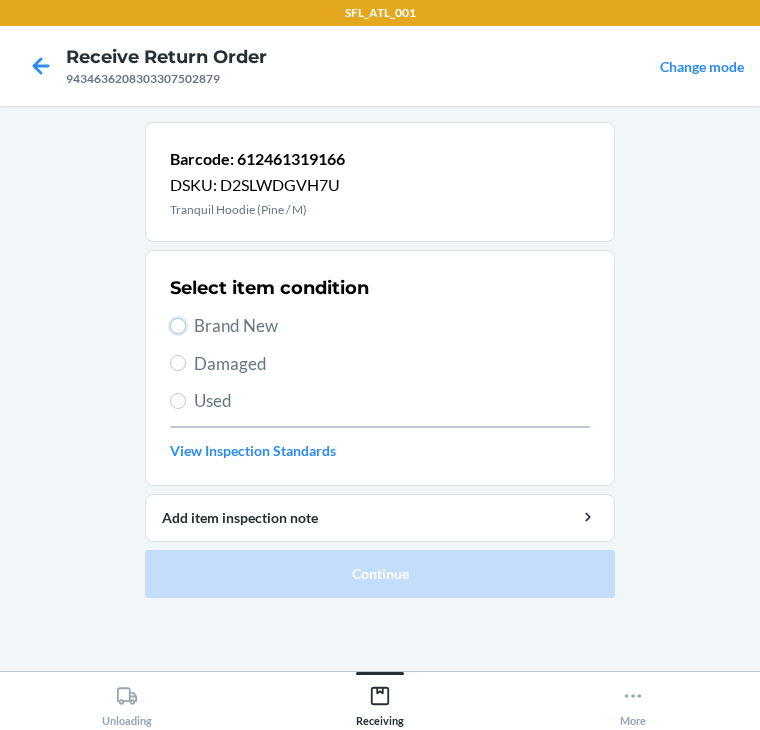 drag, startPoint x: 180, startPoint y: 320, endPoint x: 176, endPoint y: 336, distance: 16.492422 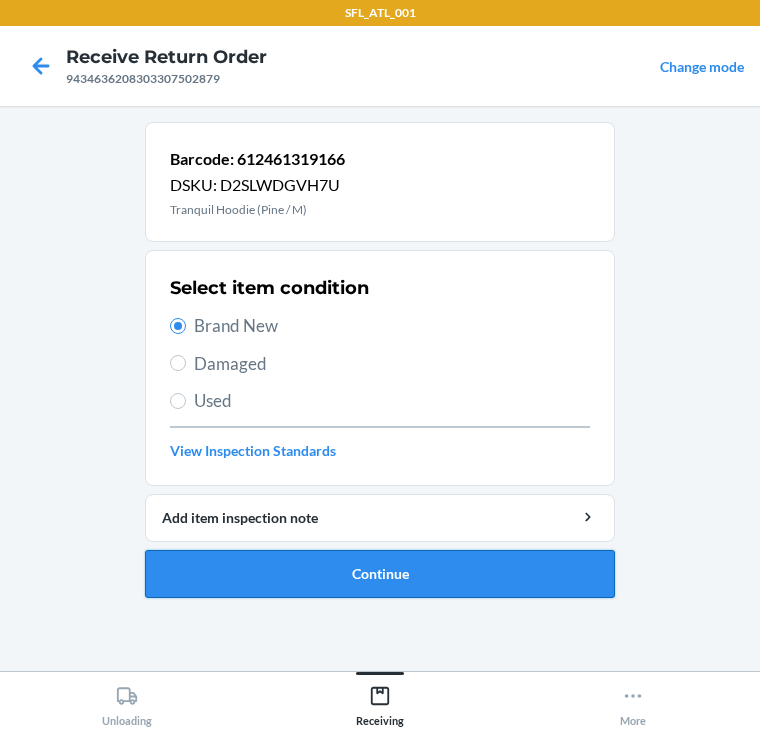 click on "Continue" at bounding box center [380, 574] 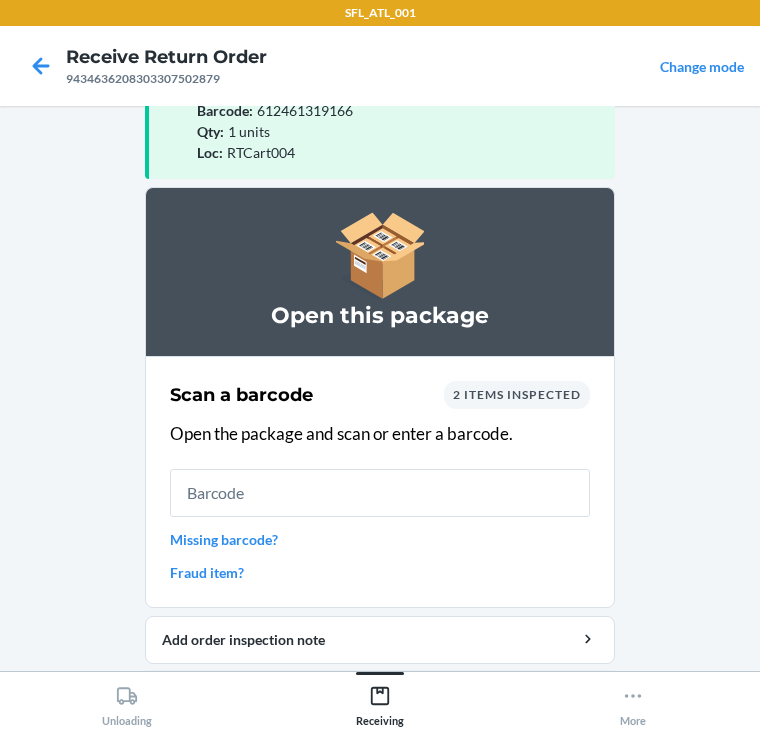 scroll, scrollTop: 130, scrollLeft: 0, axis: vertical 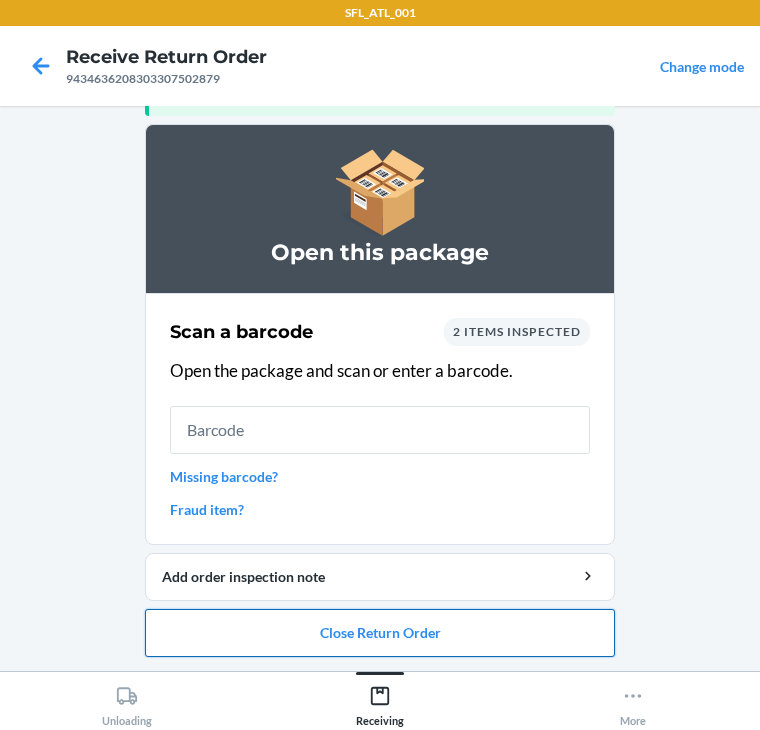 click on "Close Return Order" at bounding box center [380, 633] 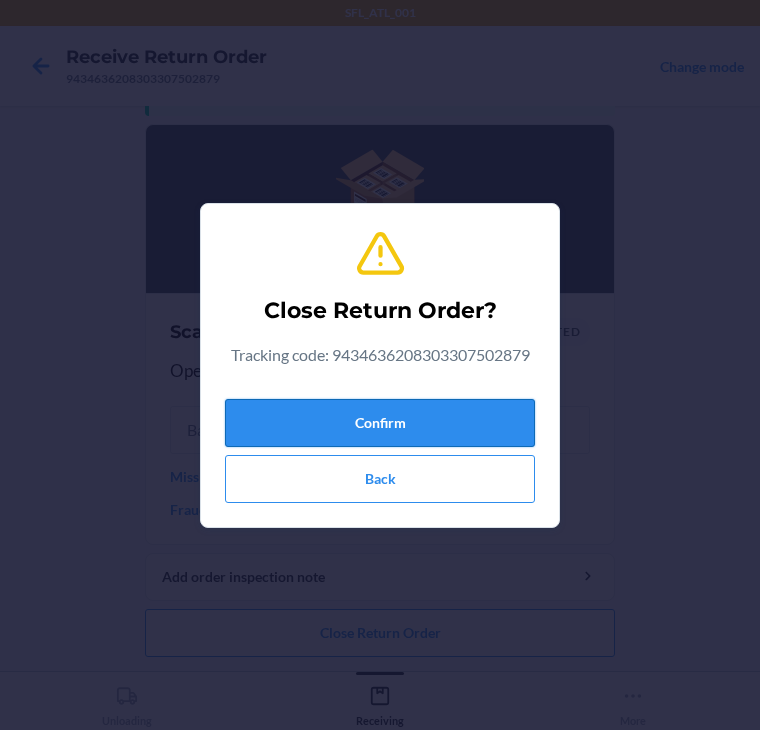click on "Confirm" at bounding box center [380, 423] 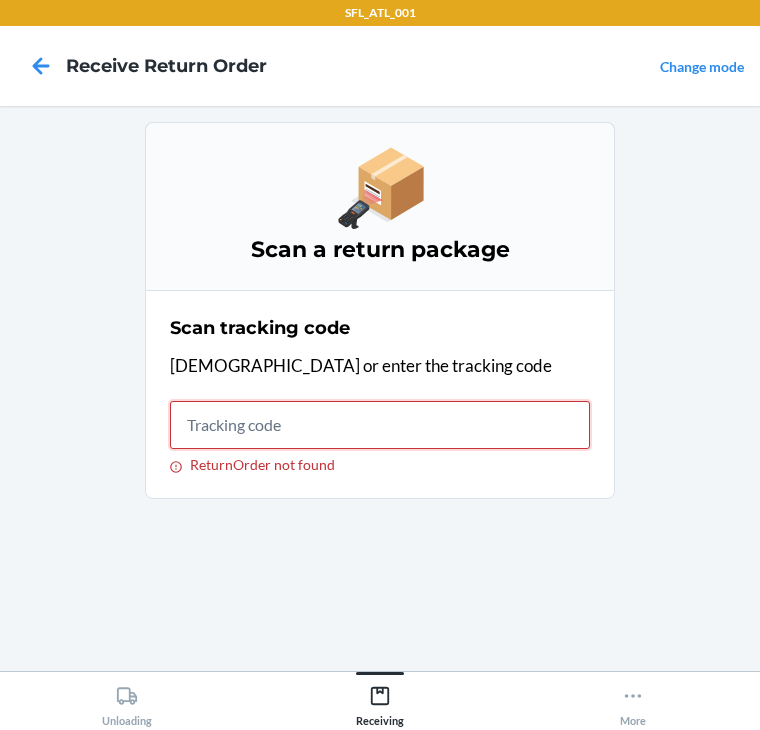 click on "ReturnOrder not found" at bounding box center [380, 425] 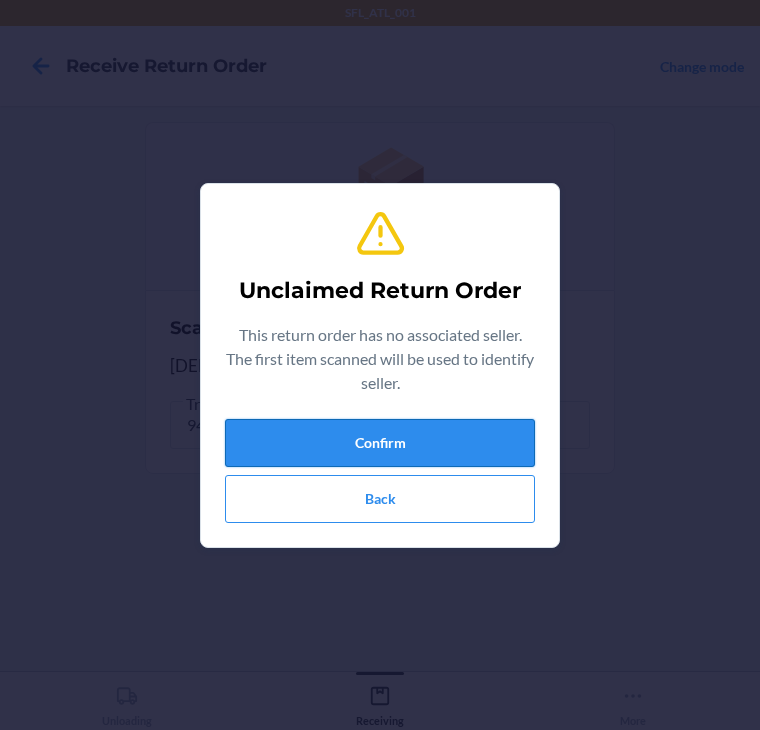 click on "Confirm" at bounding box center (380, 443) 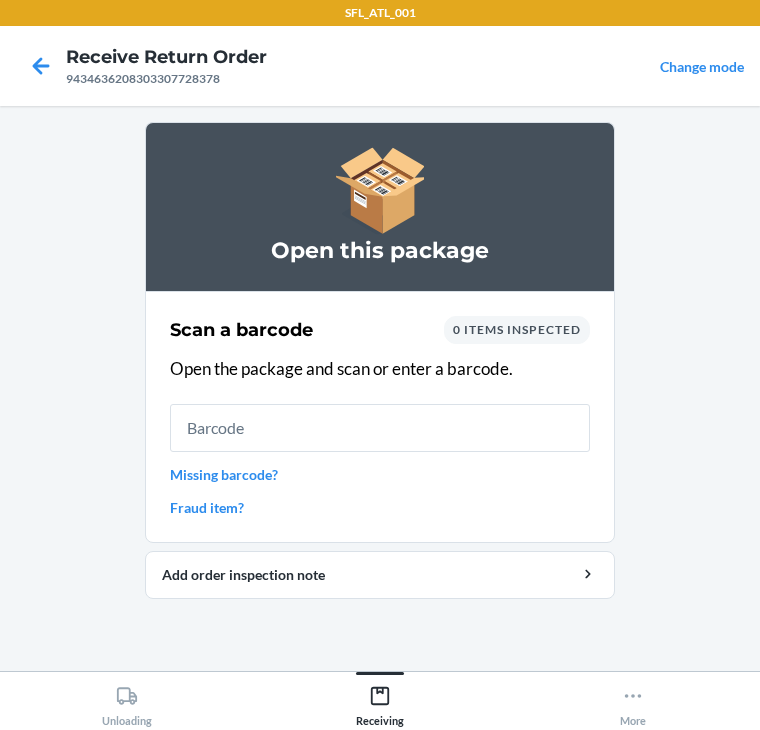 click on "Missing barcode?" at bounding box center [380, 474] 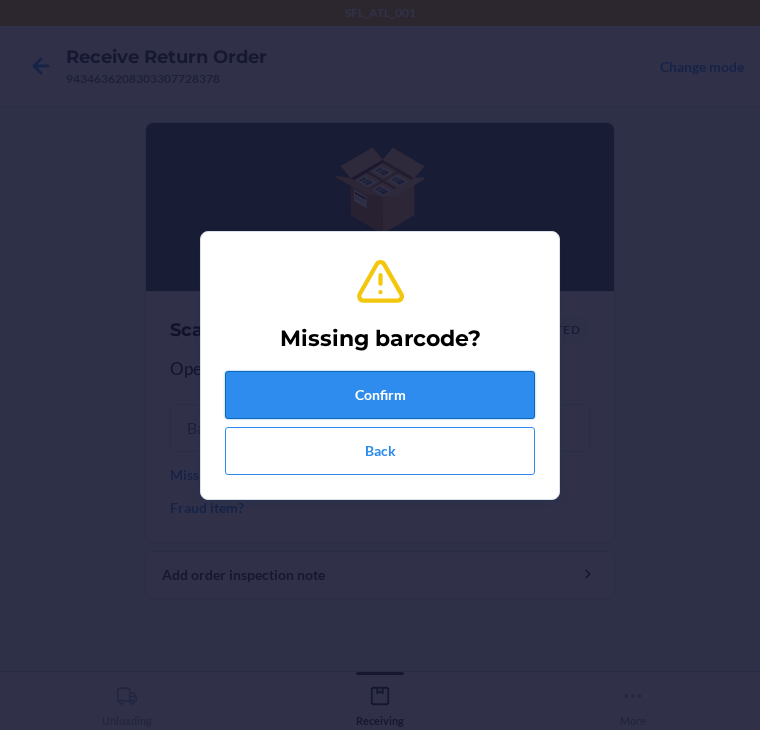 click on "Confirm" at bounding box center [380, 395] 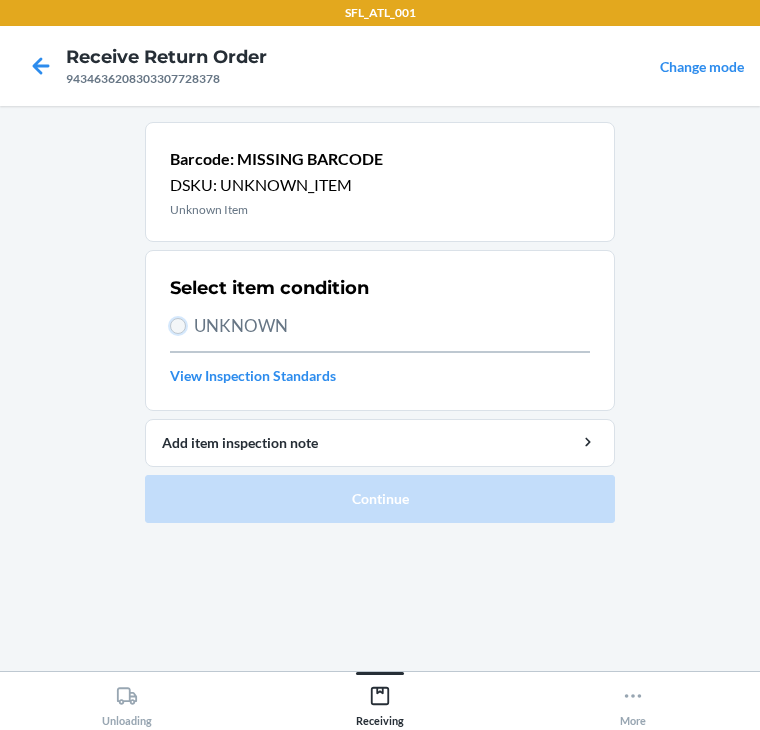 click on "UNKNOWN" at bounding box center [178, 326] 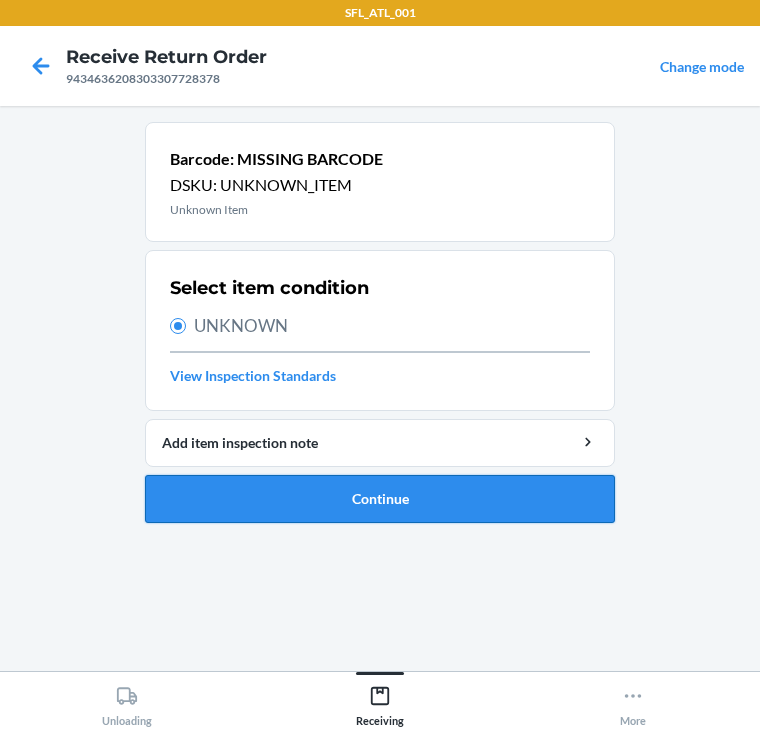 click on "Continue" at bounding box center [380, 499] 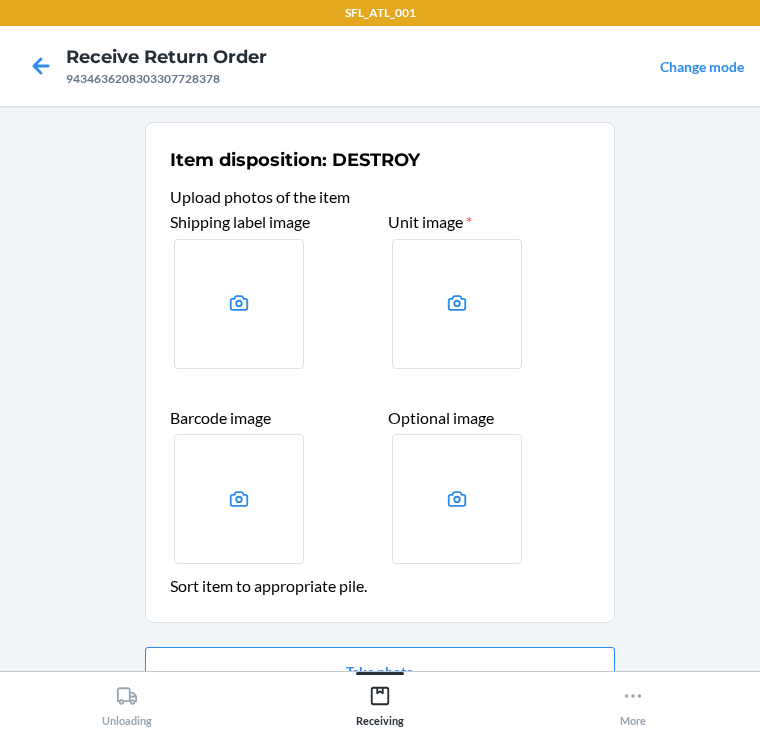 scroll, scrollTop: 104, scrollLeft: 0, axis: vertical 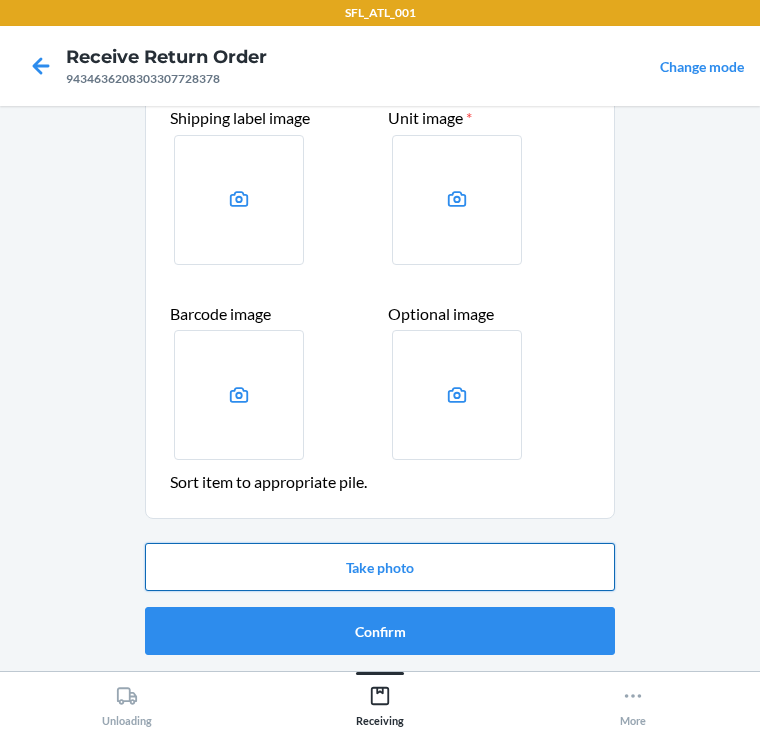 click on "Take photo" at bounding box center [380, 567] 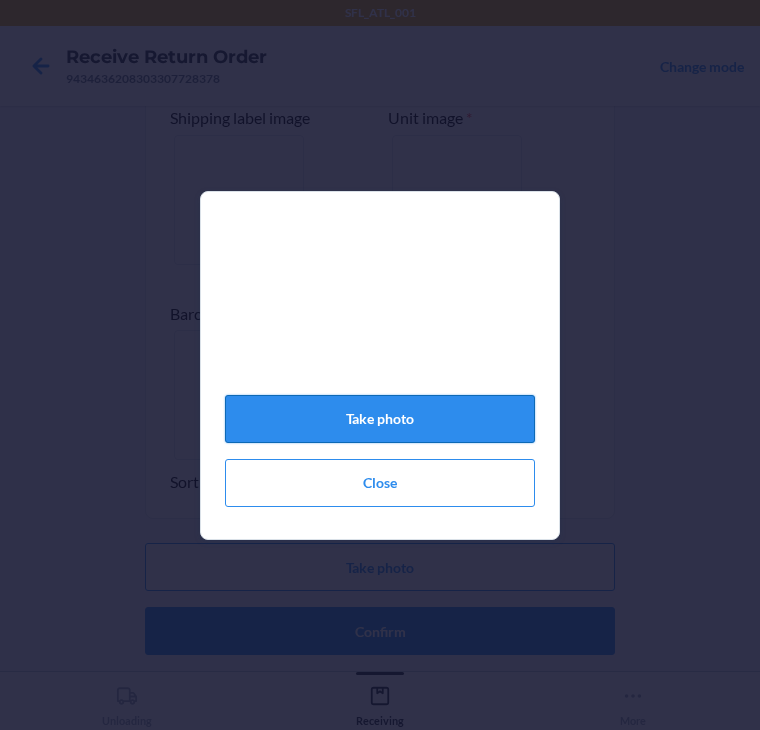 click on "Take photo" 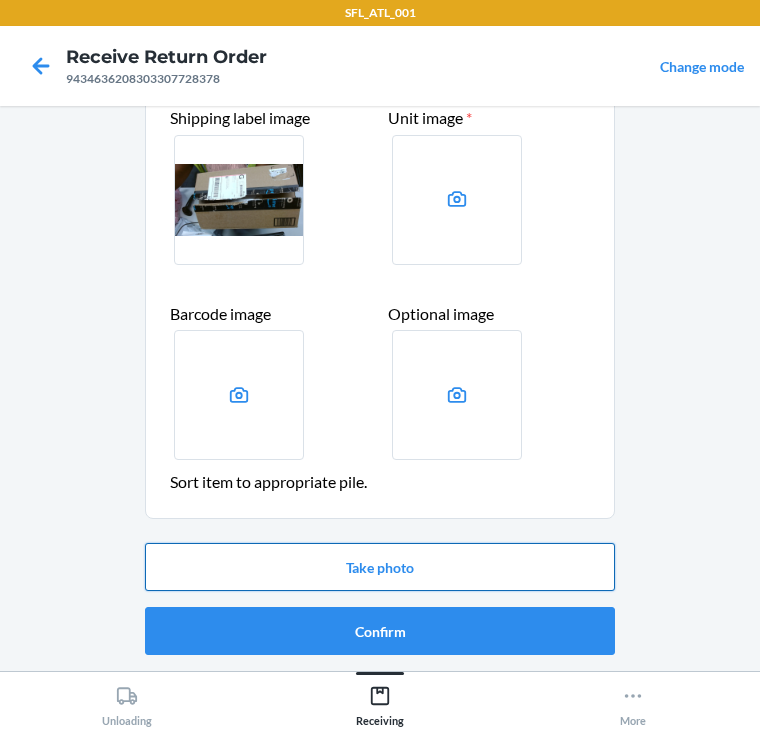 click on "Take photo" at bounding box center (380, 567) 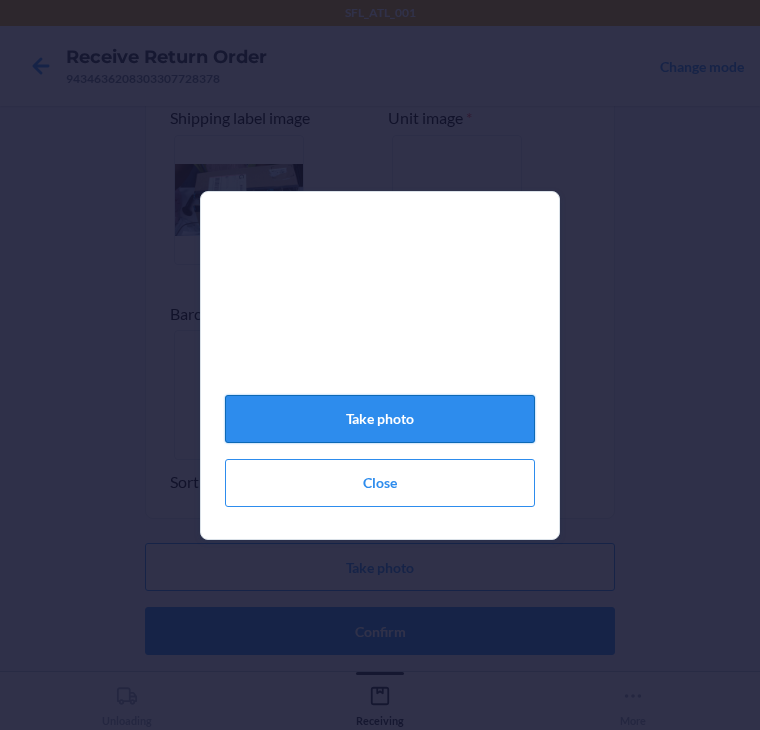 click on "Take photo" 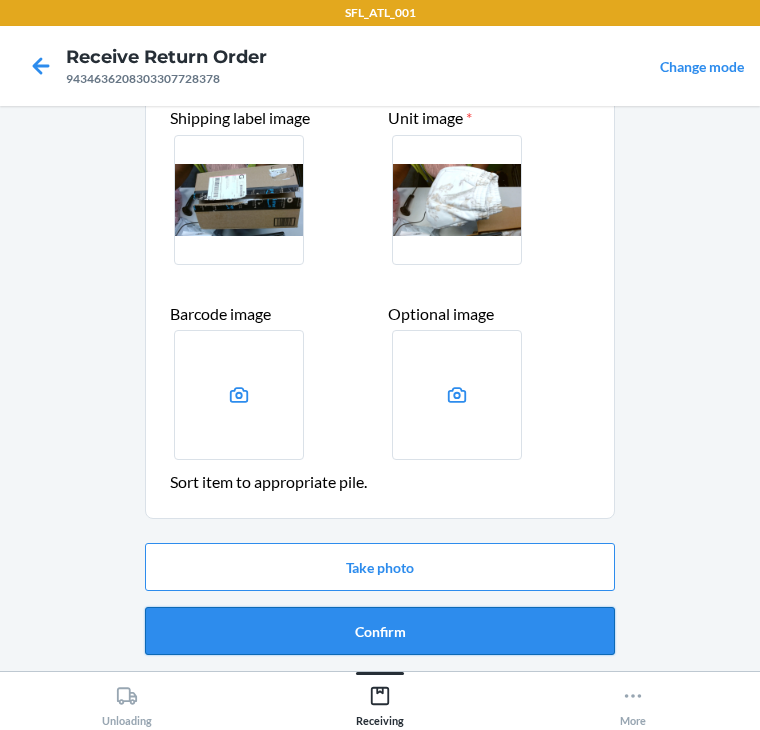 click on "Confirm" at bounding box center [380, 631] 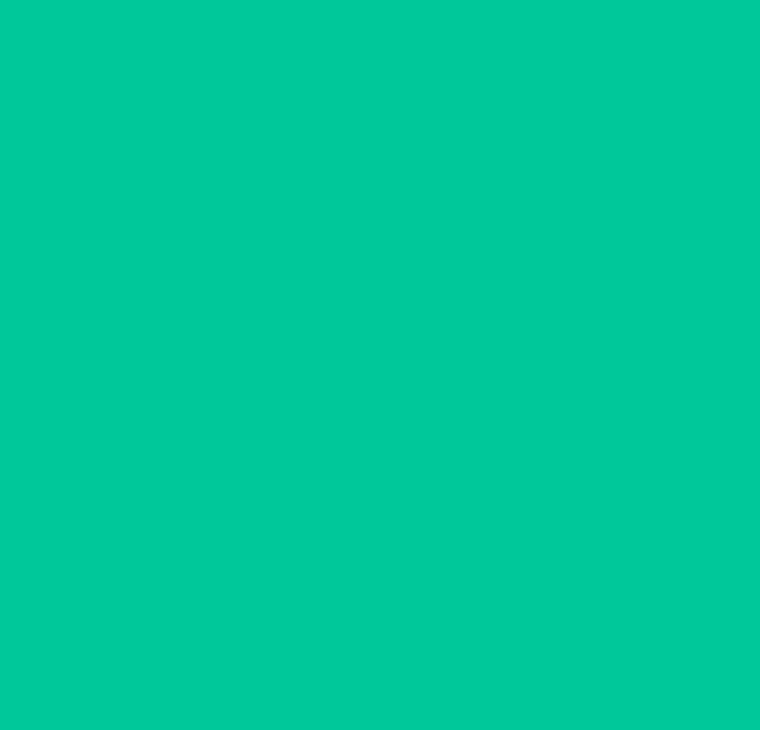 scroll, scrollTop: 0, scrollLeft: 0, axis: both 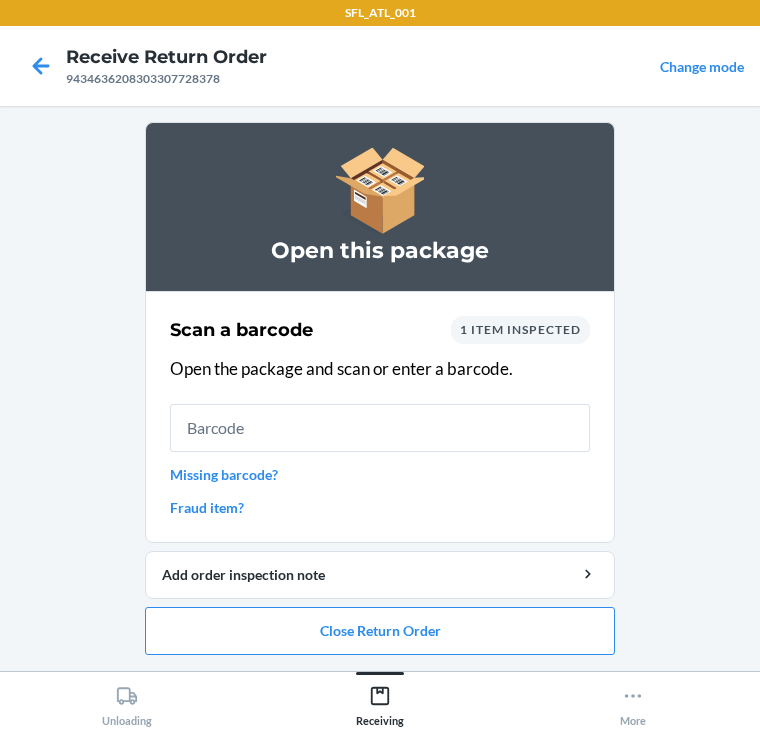 click on "Missing barcode?" at bounding box center [380, 474] 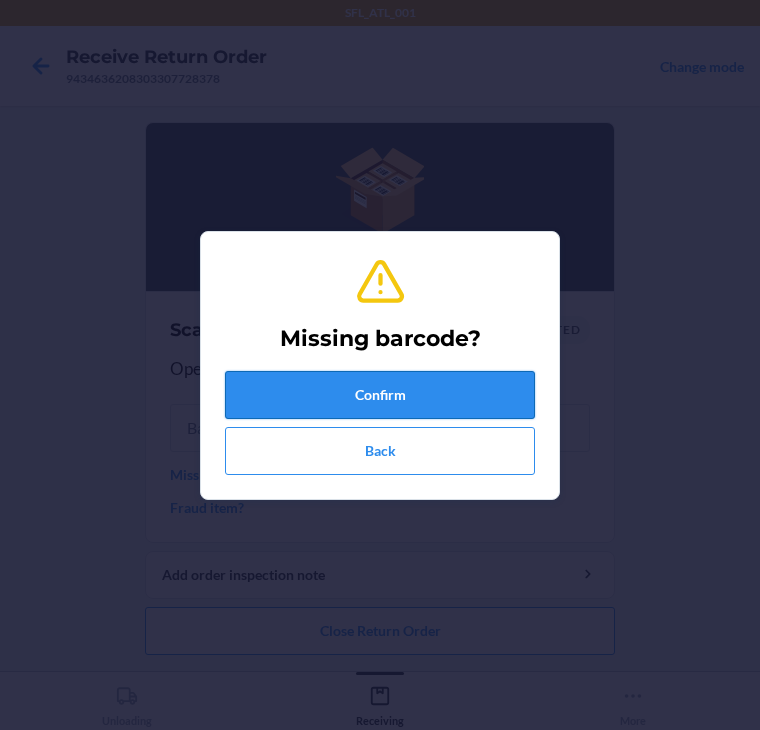 click on "Confirm" at bounding box center (380, 395) 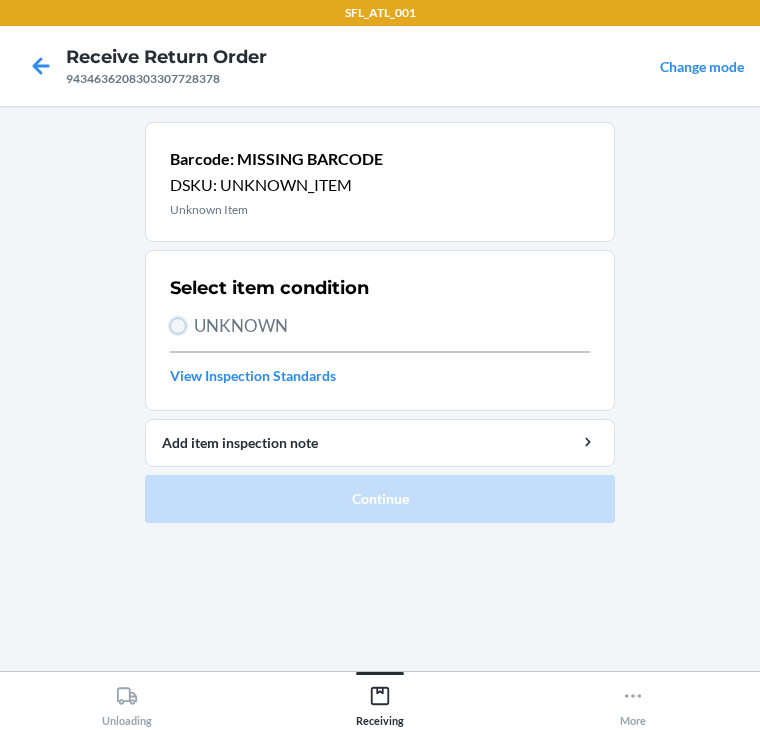 click on "UNKNOWN" at bounding box center (178, 326) 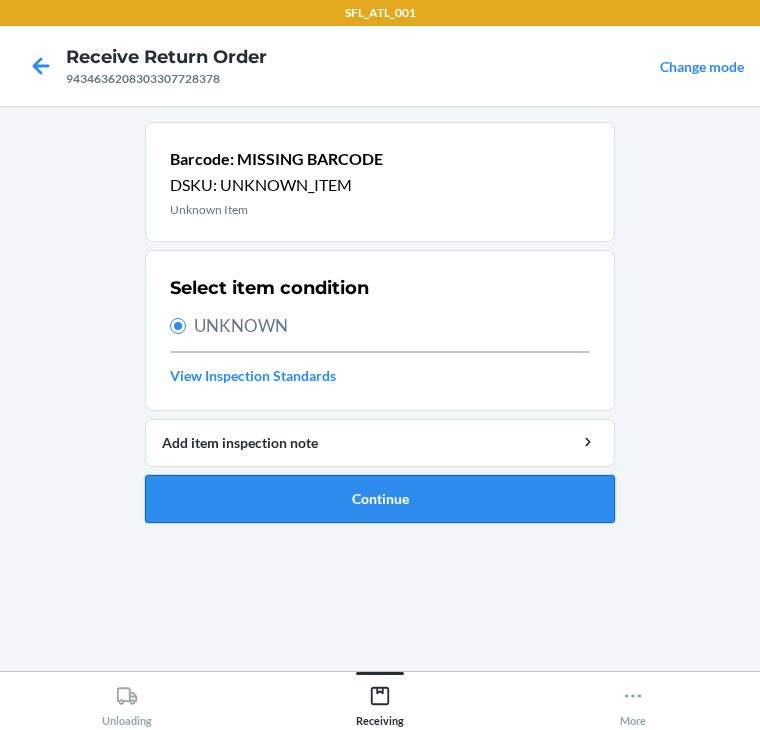 click on "Continue" at bounding box center [380, 499] 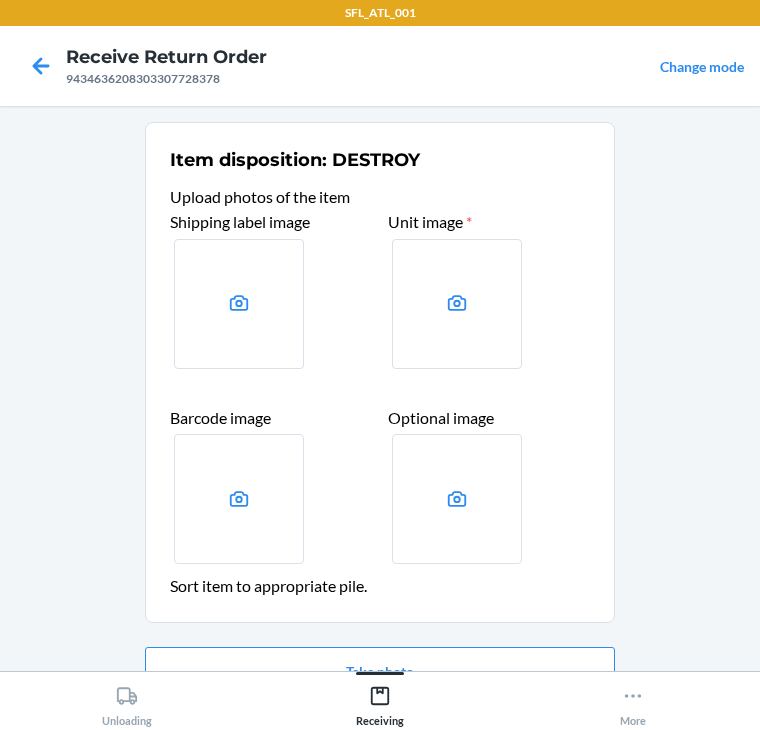 scroll, scrollTop: 104, scrollLeft: 0, axis: vertical 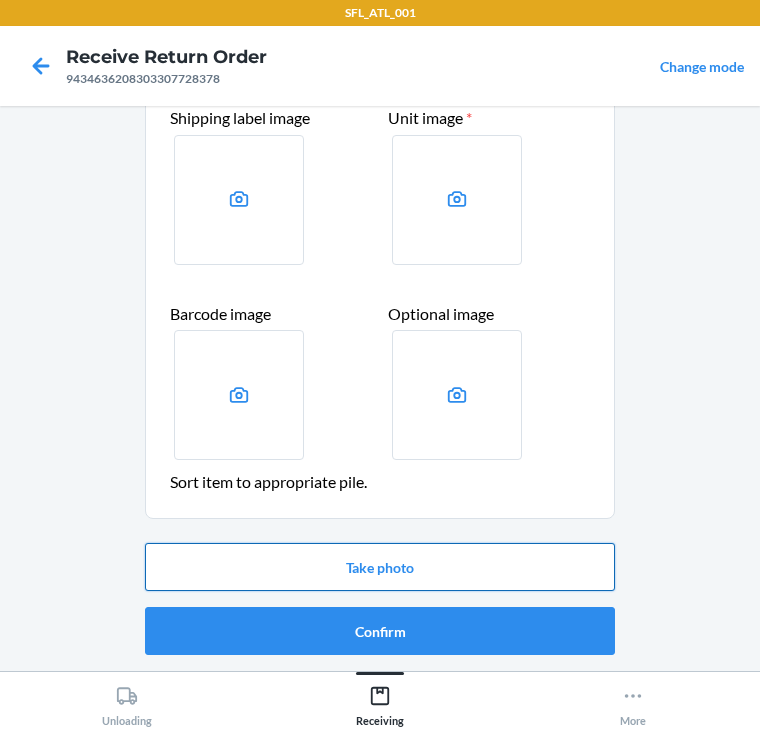 click on "Take photo" at bounding box center [380, 567] 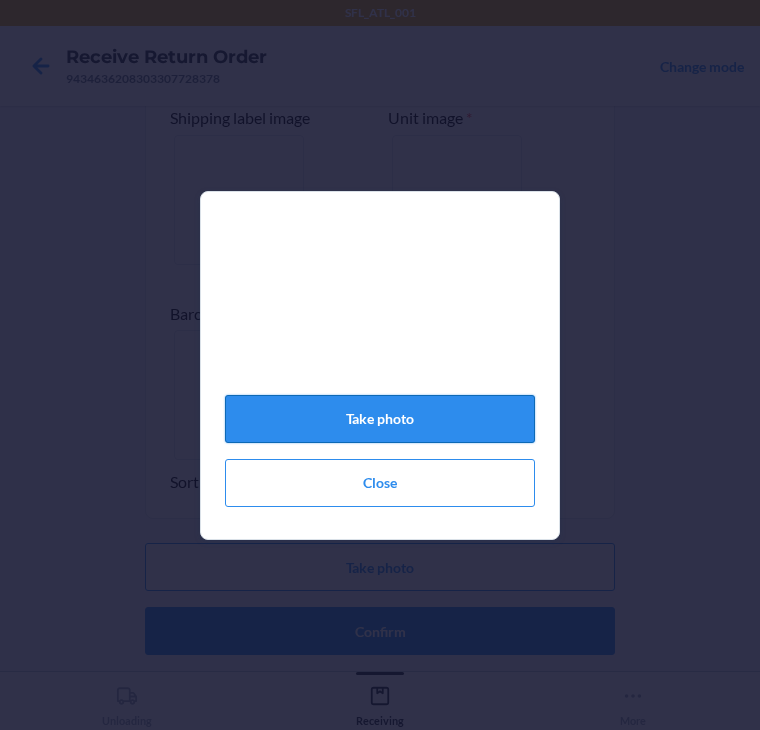 click on "Take photo" 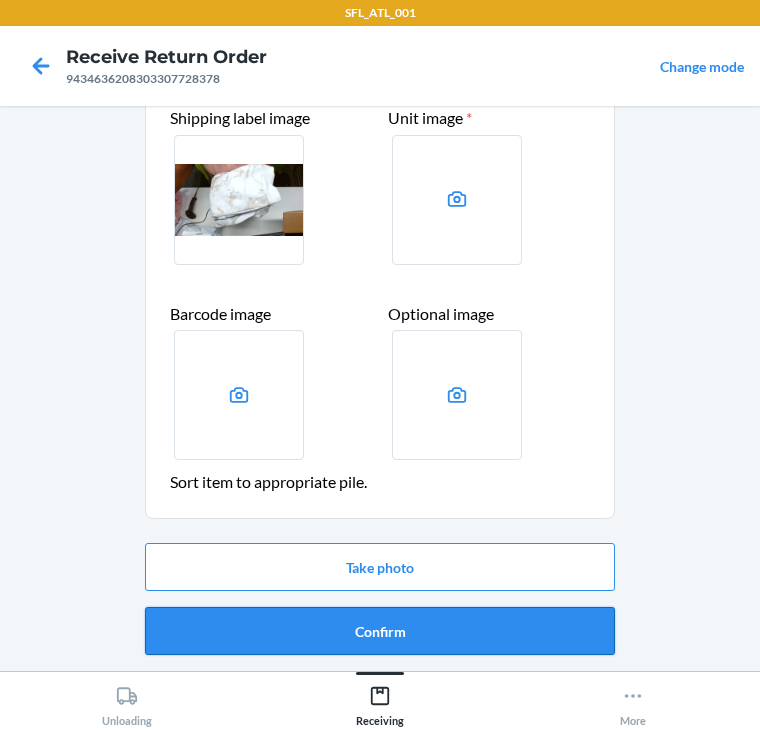 click on "Confirm" at bounding box center (380, 631) 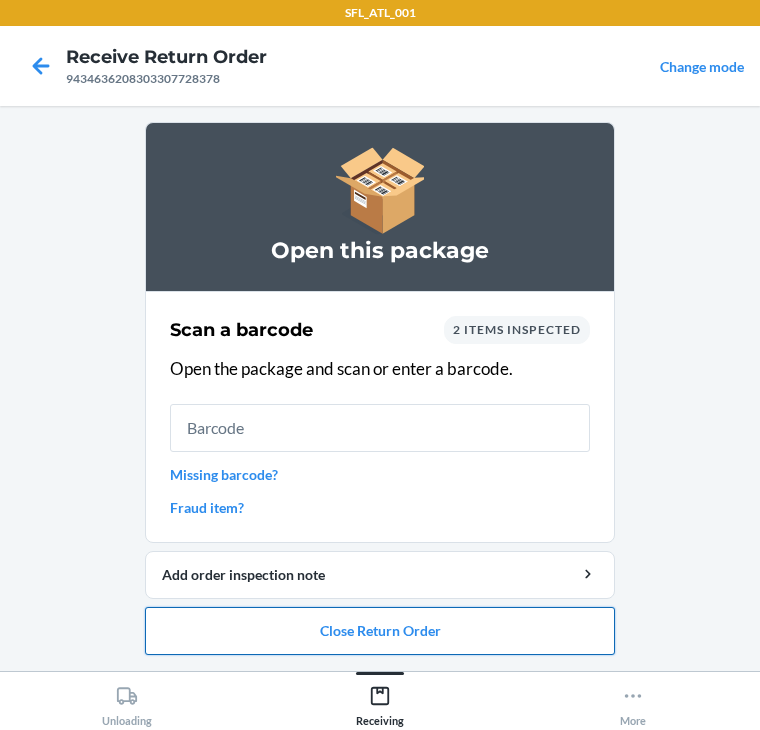 click on "Close Return Order" at bounding box center [380, 631] 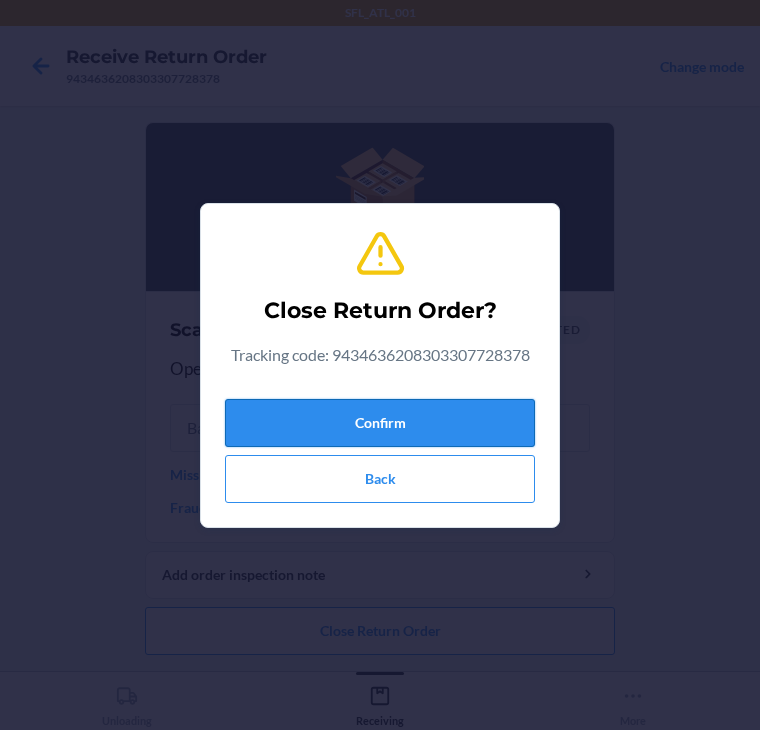 click on "Confirm" at bounding box center [380, 423] 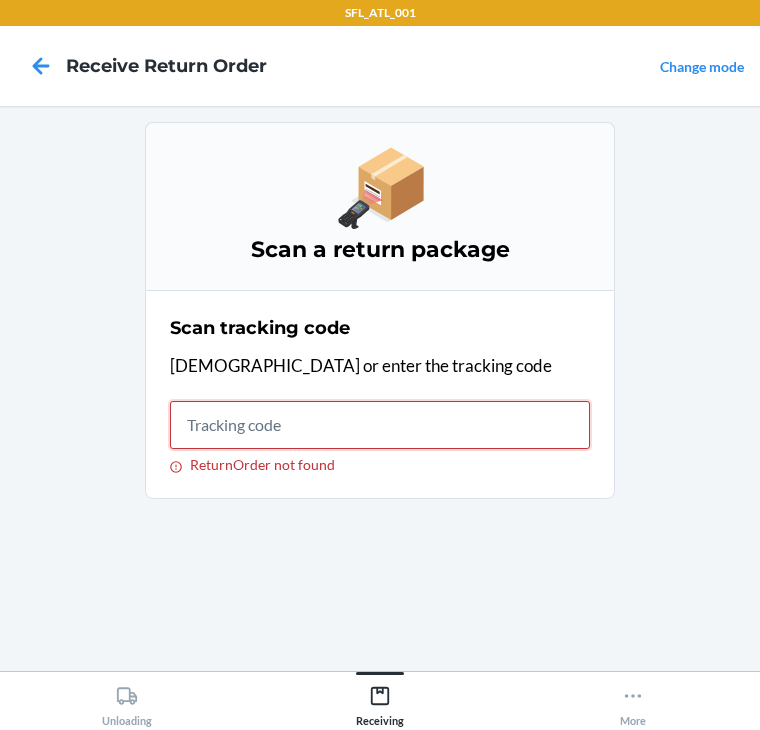 click on "ReturnOrder not found" at bounding box center [380, 425] 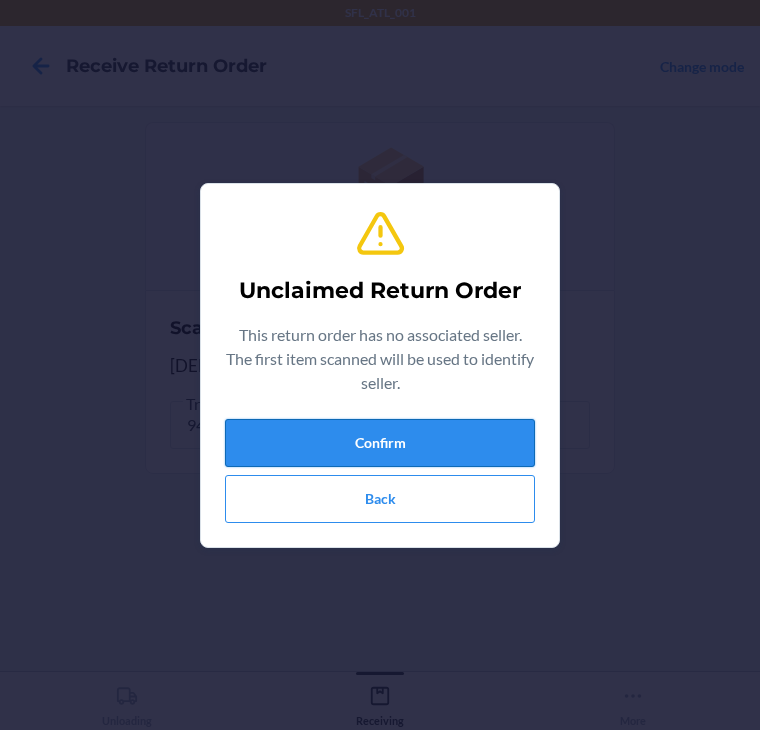 click on "Confirm" at bounding box center (380, 443) 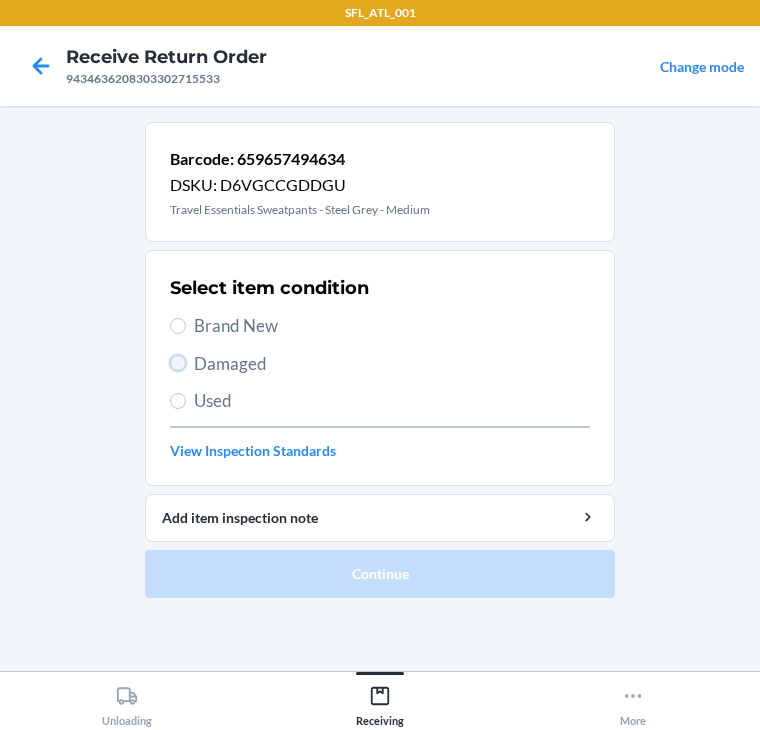 click on "Damaged" at bounding box center [178, 363] 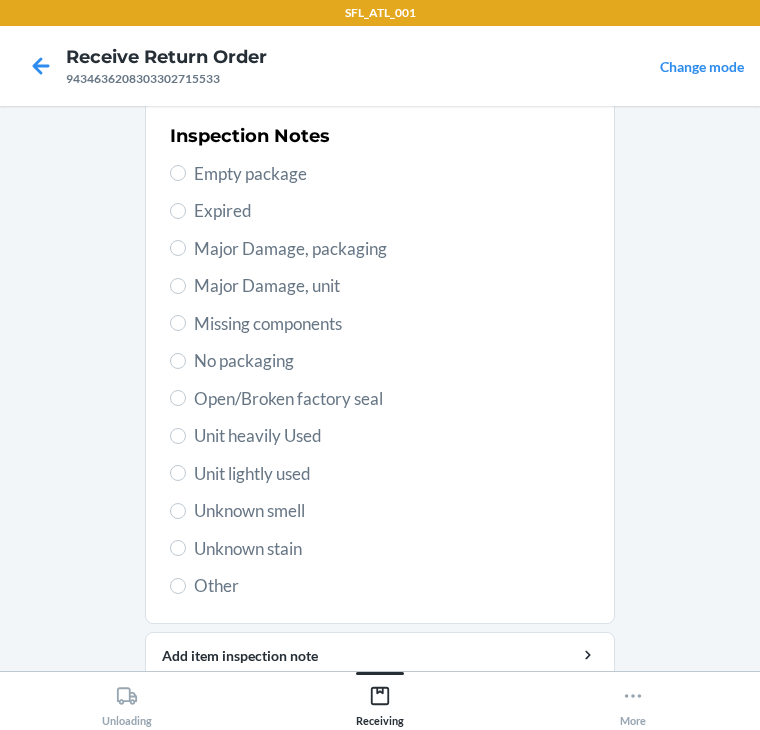 scroll, scrollTop: 475, scrollLeft: 0, axis: vertical 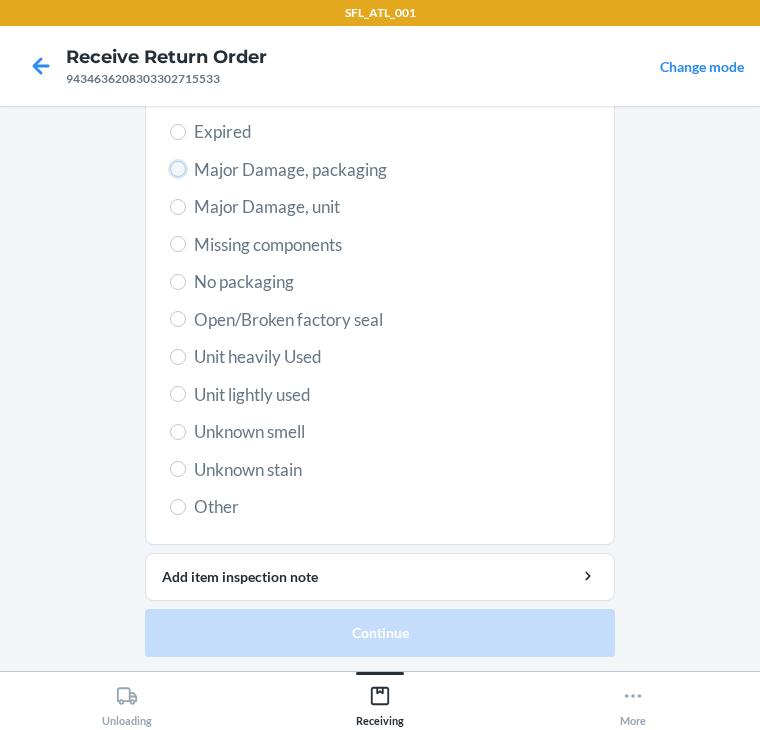 click on "Major Damage, packaging" at bounding box center [178, 169] 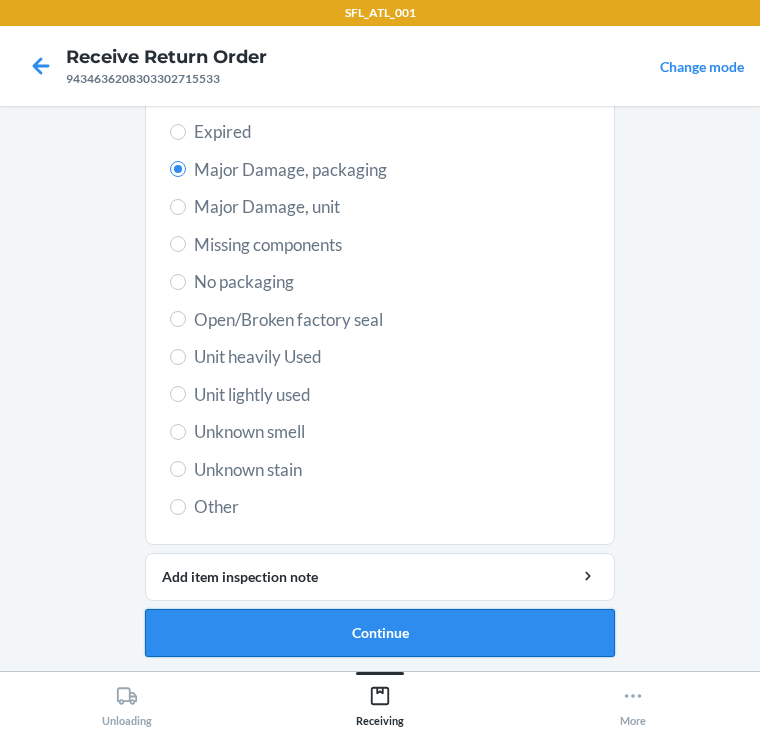 click on "Continue" at bounding box center [380, 633] 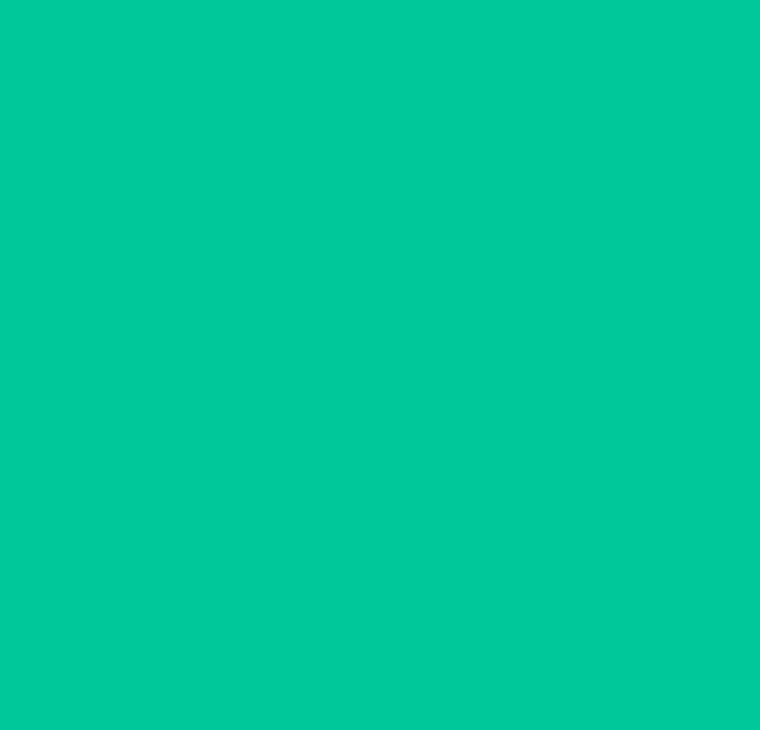 scroll, scrollTop: 299, scrollLeft: 0, axis: vertical 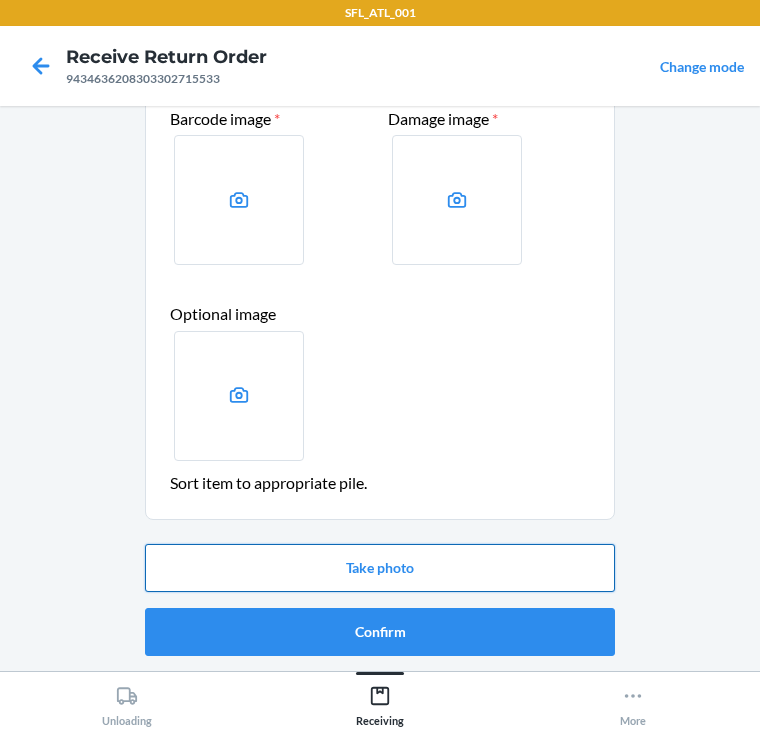 click on "Take photo" at bounding box center (380, 568) 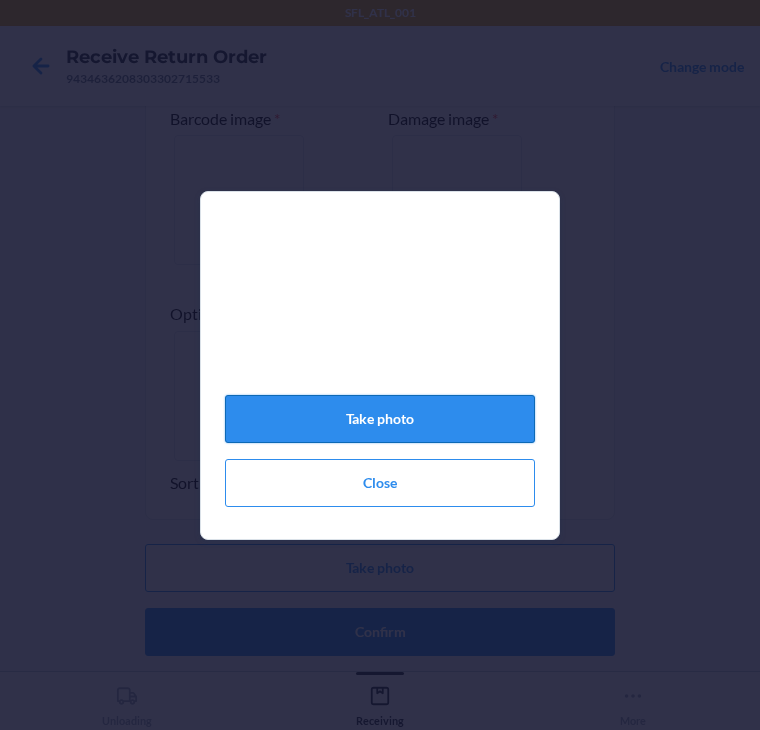 click on "Take photo" 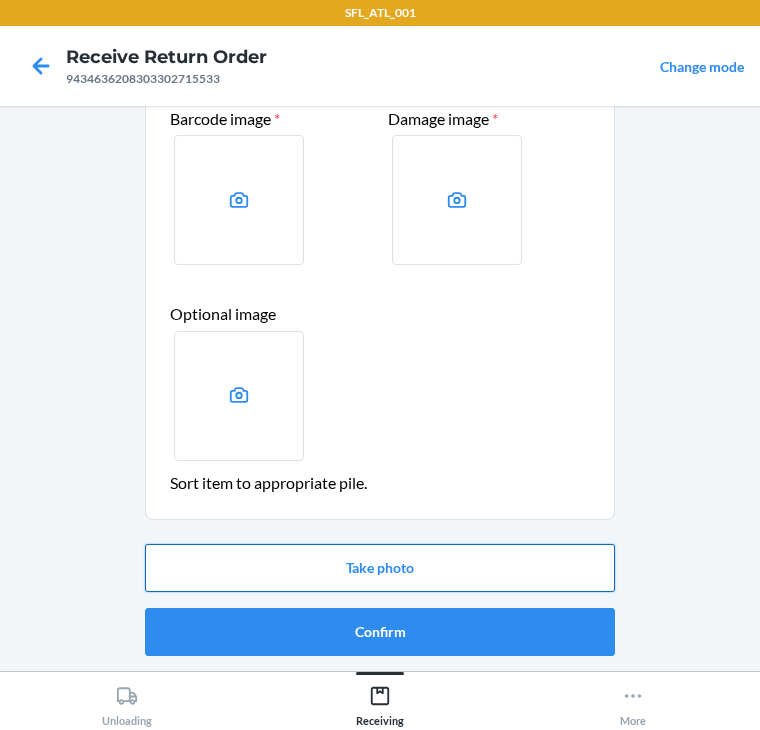 click on "Take photo" at bounding box center (380, 568) 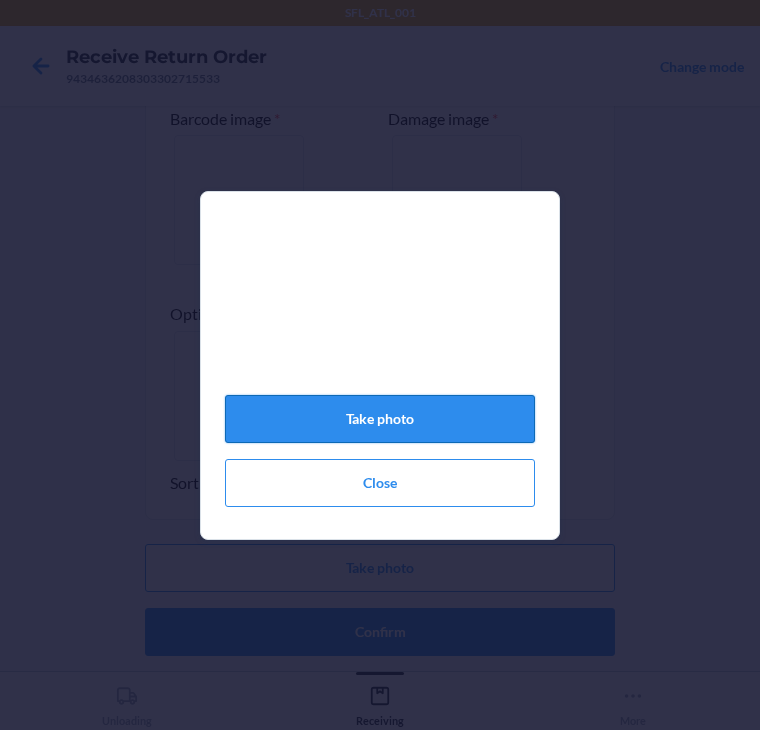 click on "Take photo" 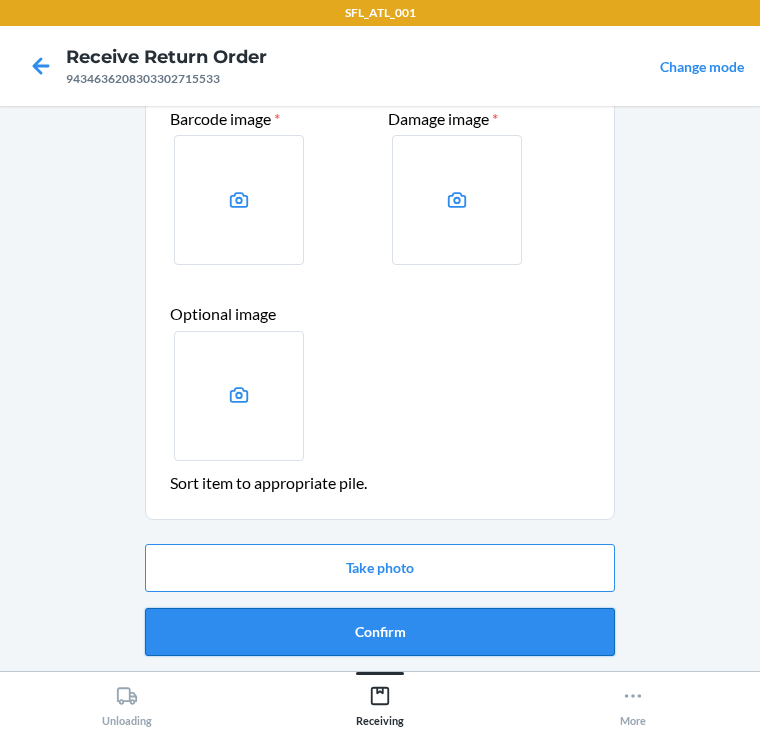 click on "Confirm" at bounding box center (380, 632) 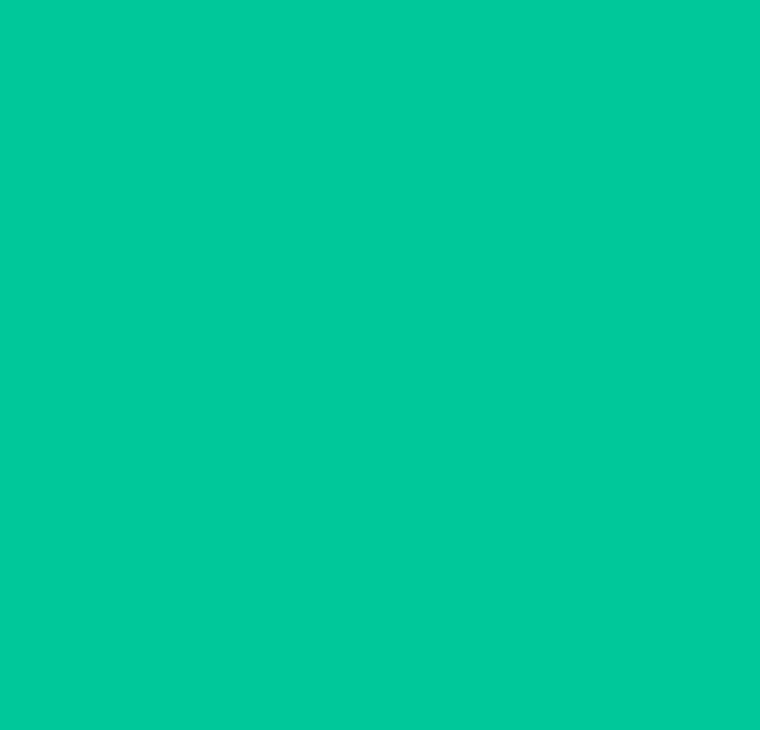 scroll, scrollTop: 0, scrollLeft: 0, axis: both 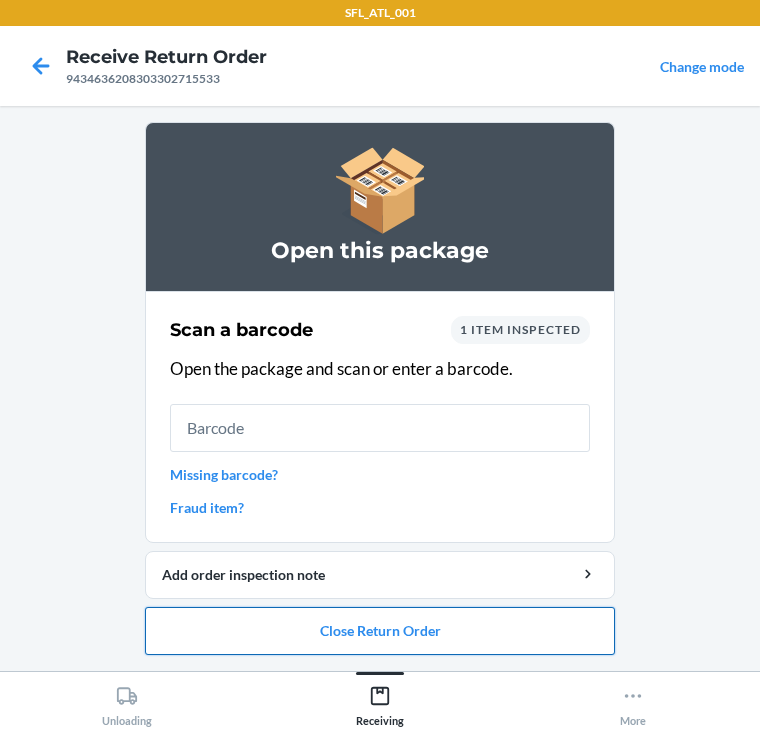 click on "Close Return Order" at bounding box center [380, 631] 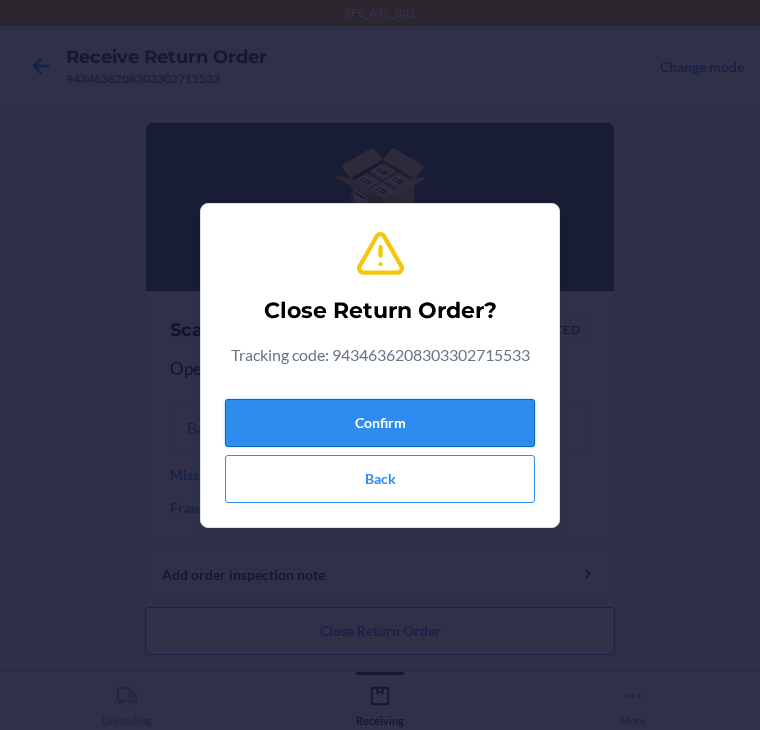 click on "Confirm" at bounding box center (380, 423) 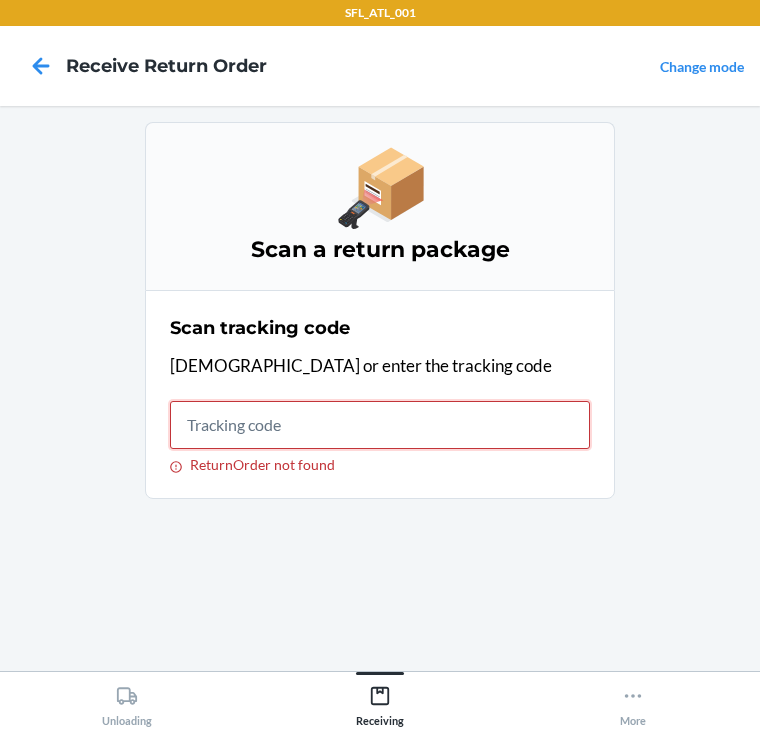 click on "ReturnOrder not found" at bounding box center [380, 425] 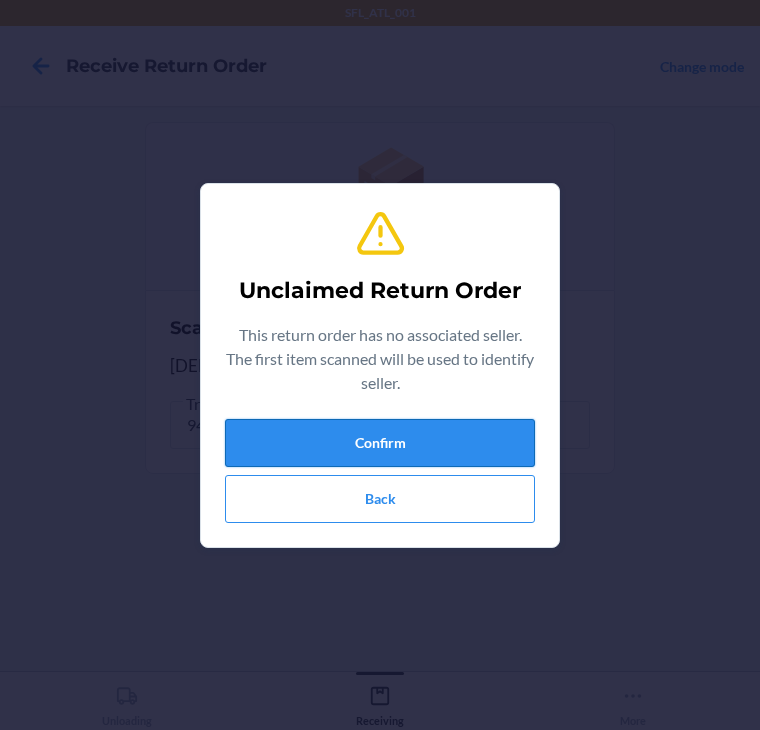 click on "Confirm" at bounding box center [380, 443] 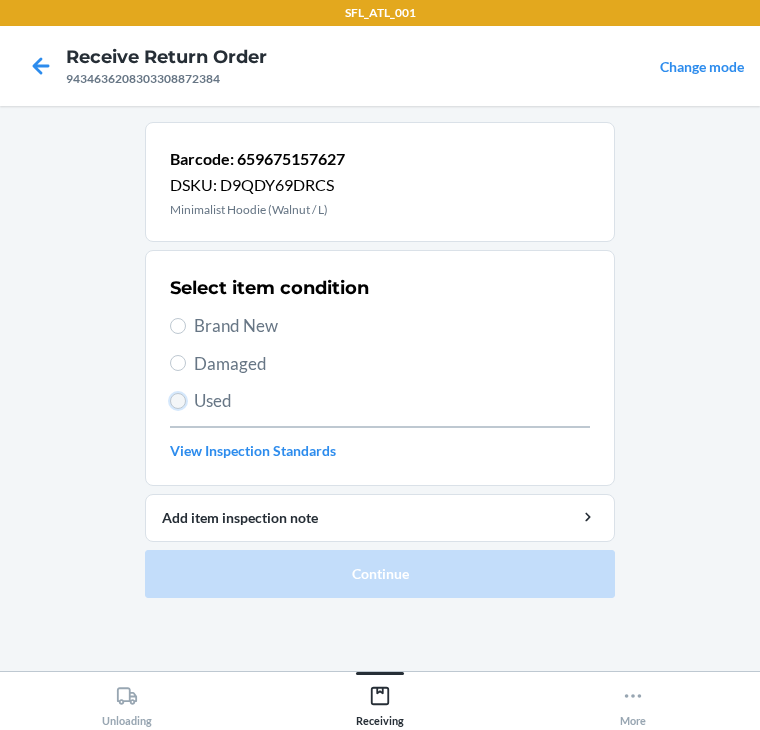 click on "Used" at bounding box center (178, 401) 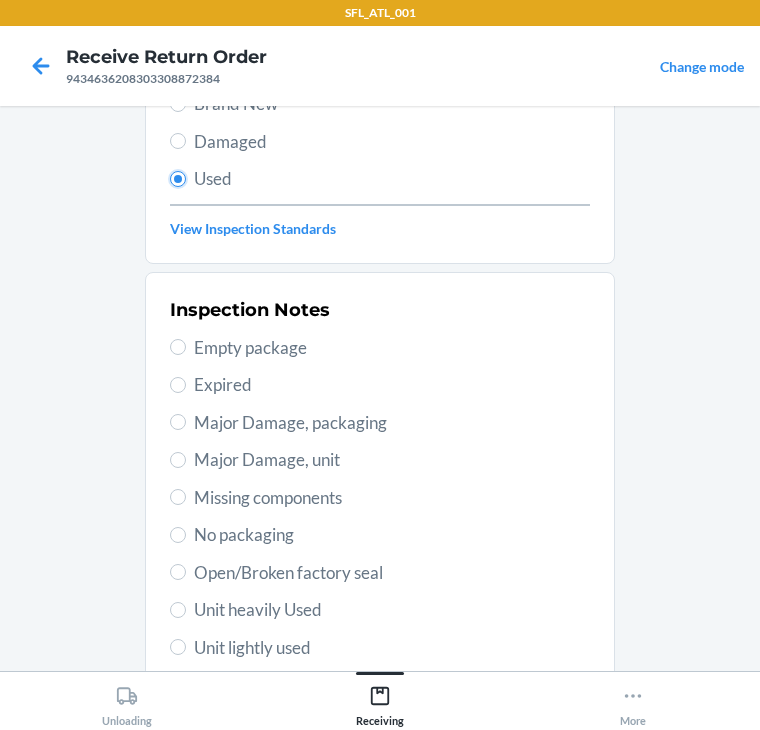scroll, scrollTop: 240, scrollLeft: 0, axis: vertical 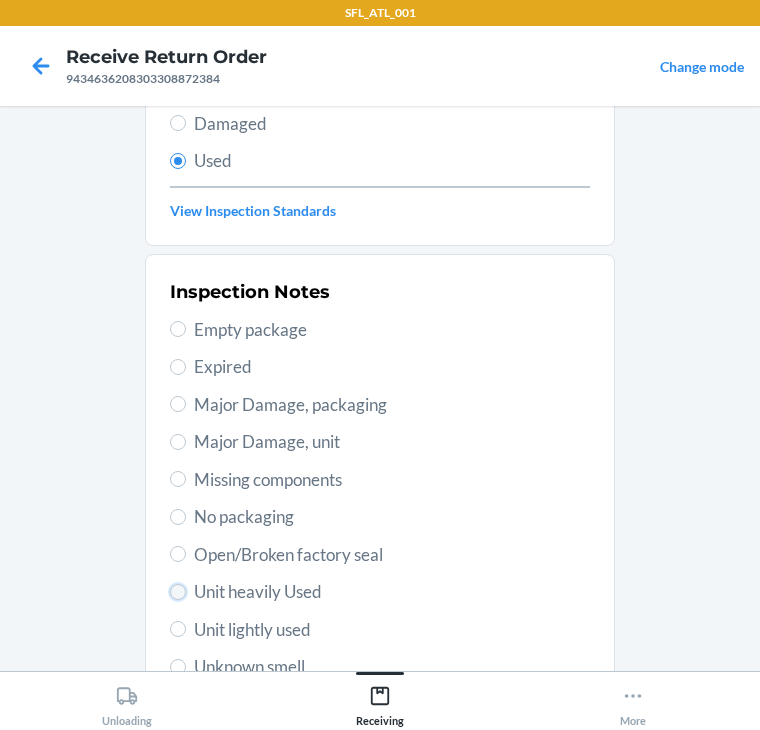click on "Unit heavily Used" at bounding box center [178, 592] 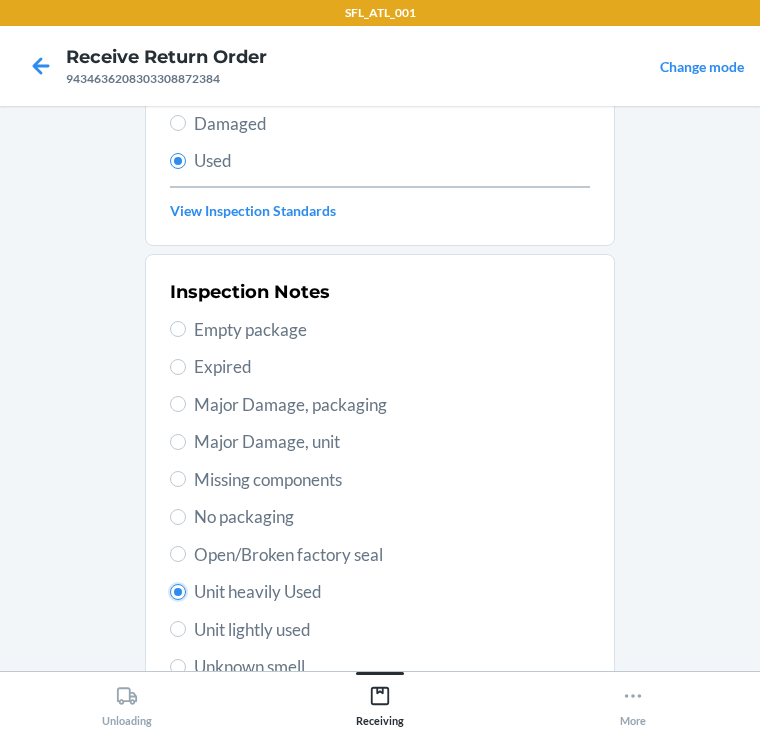 scroll, scrollTop: 475, scrollLeft: 0, axis: vertical 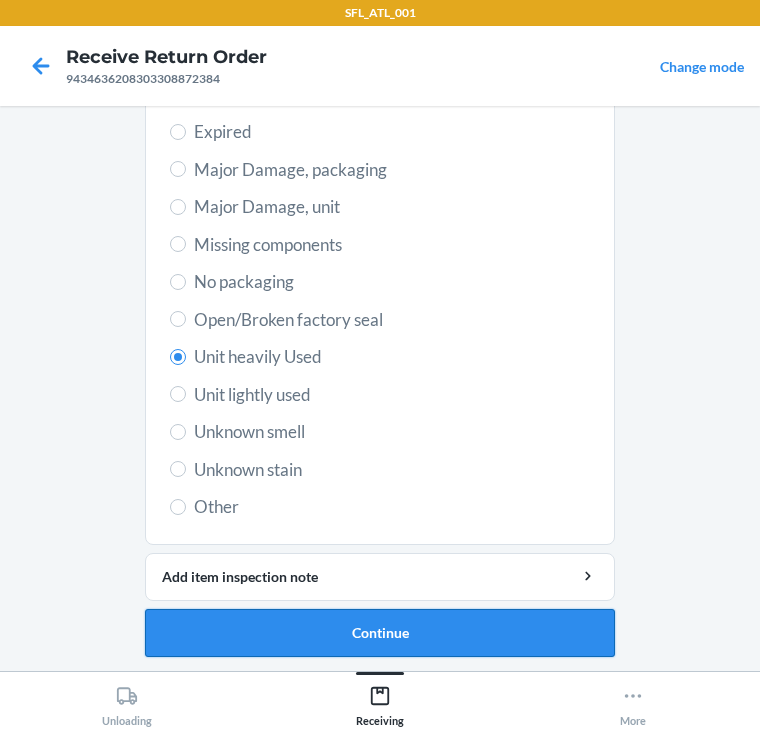 click on "Continue" at bounding box center [380, 633] 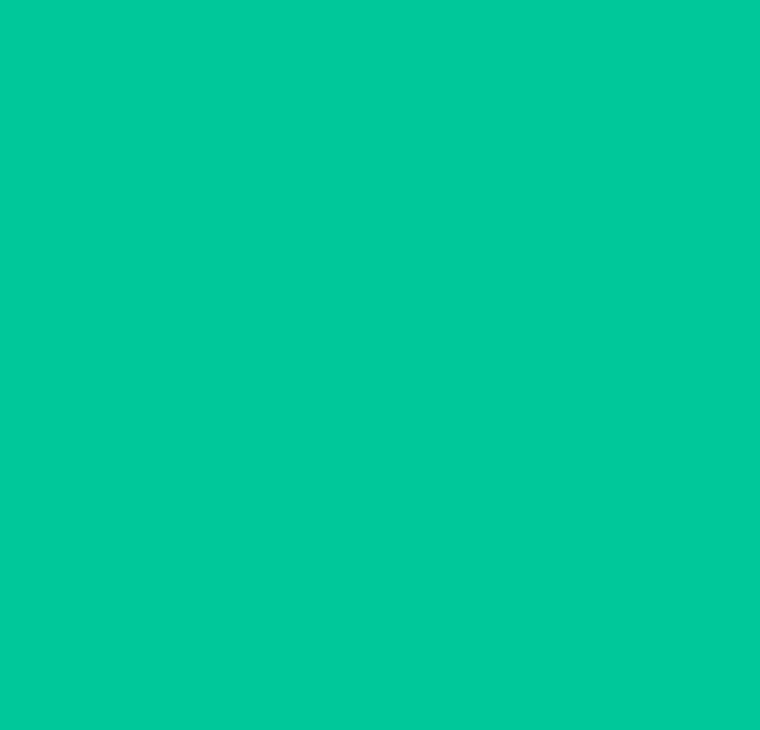 scroll, scrollTop: 104, scrollLeft: 0, axis: vertical 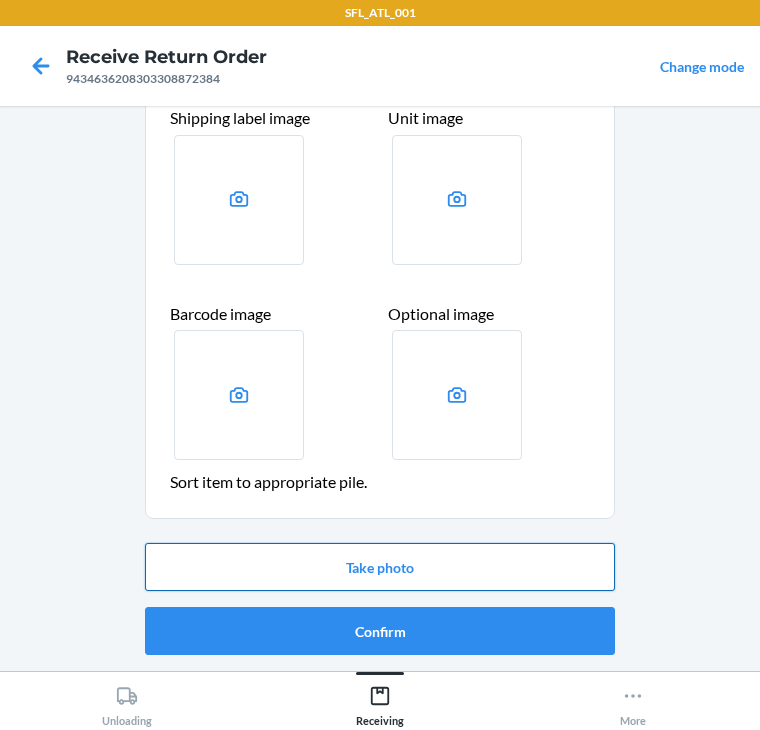 click on "Take photo" at bounding box center (380, 567) 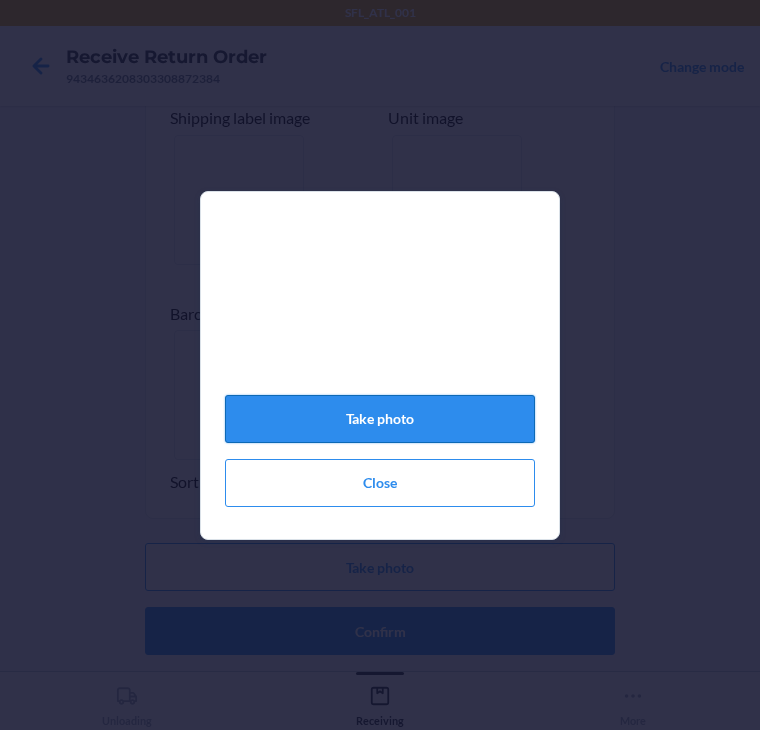 click on "Take photo" 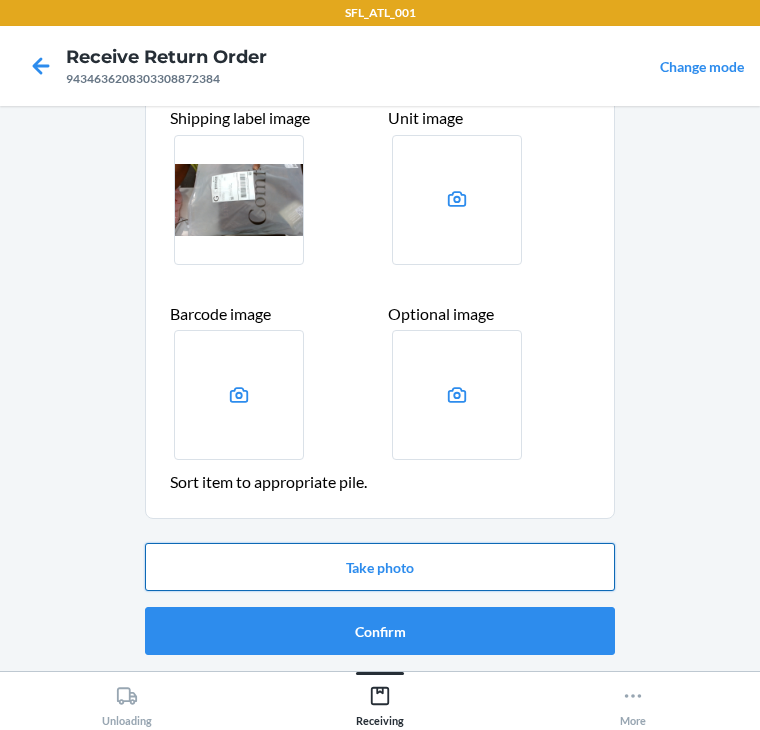 click on "Take photo" at bounding box center [380, 567] 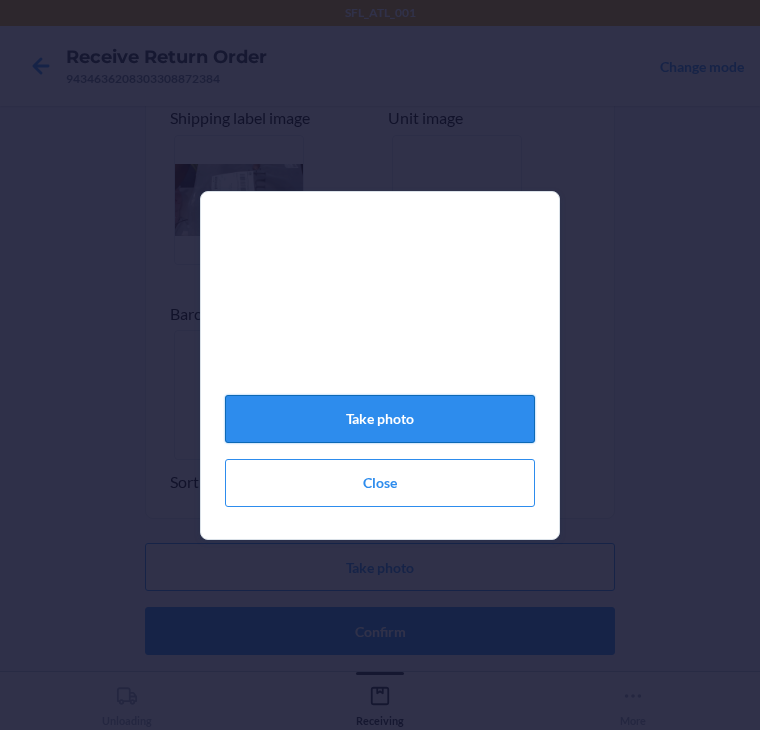 click on "Take photo" 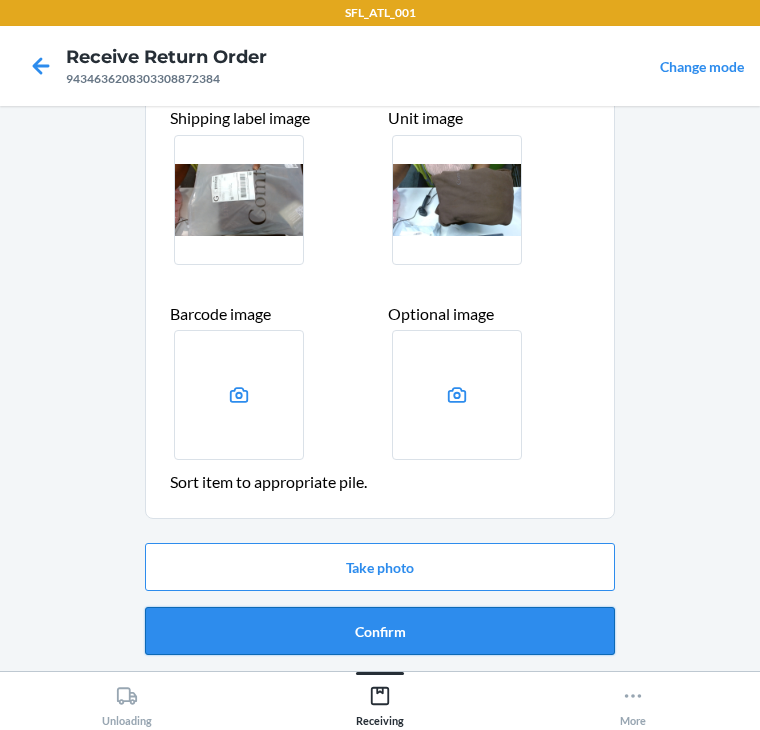 click on "Confirm" at bounding box center [380, 631] 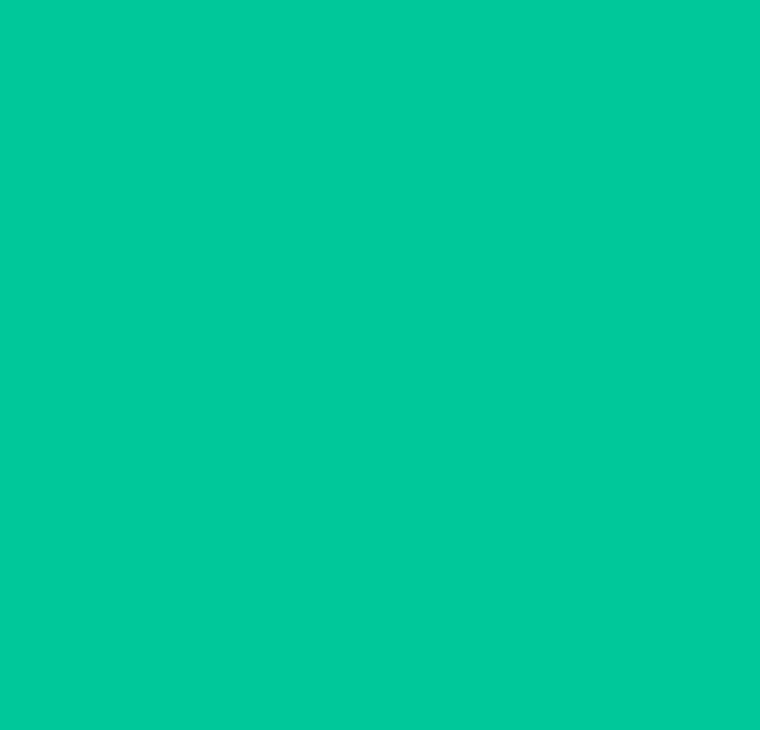 scroll, scrollTop: 0, scrollLeft: 0, axis: both 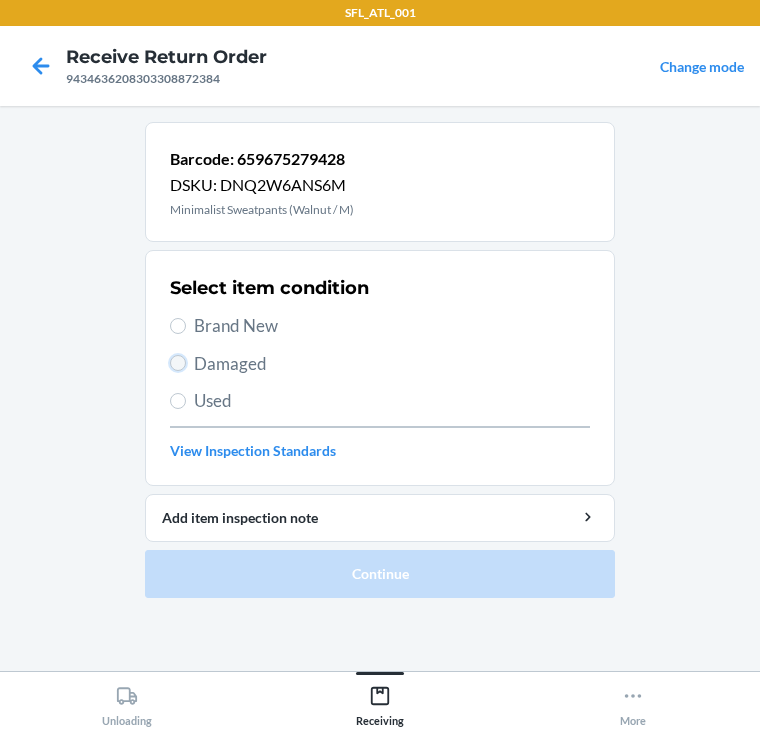 click on "Damaged" at bounding box center (178, 363) 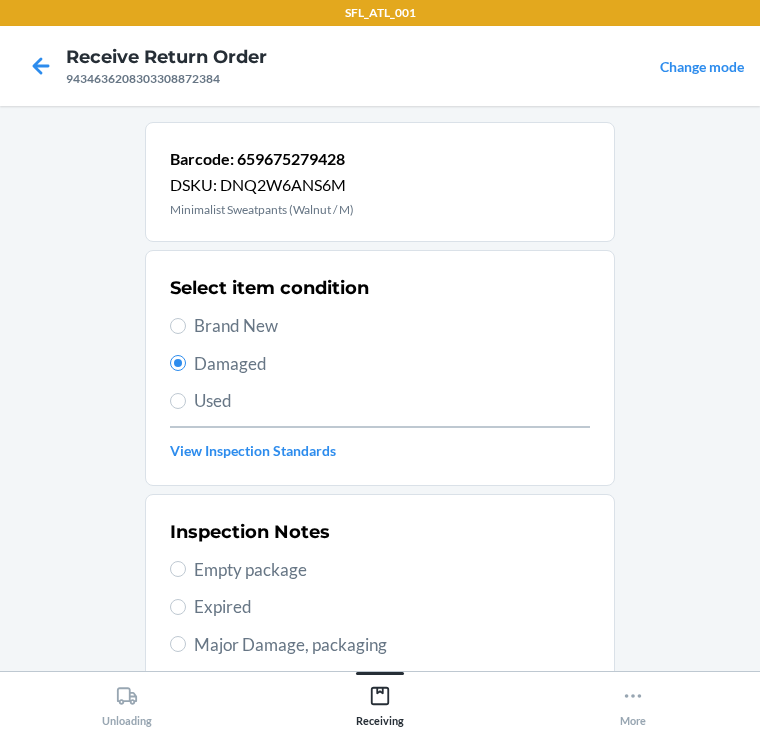 click on "Major Damage, packaging" at bounding box center (392, 645) 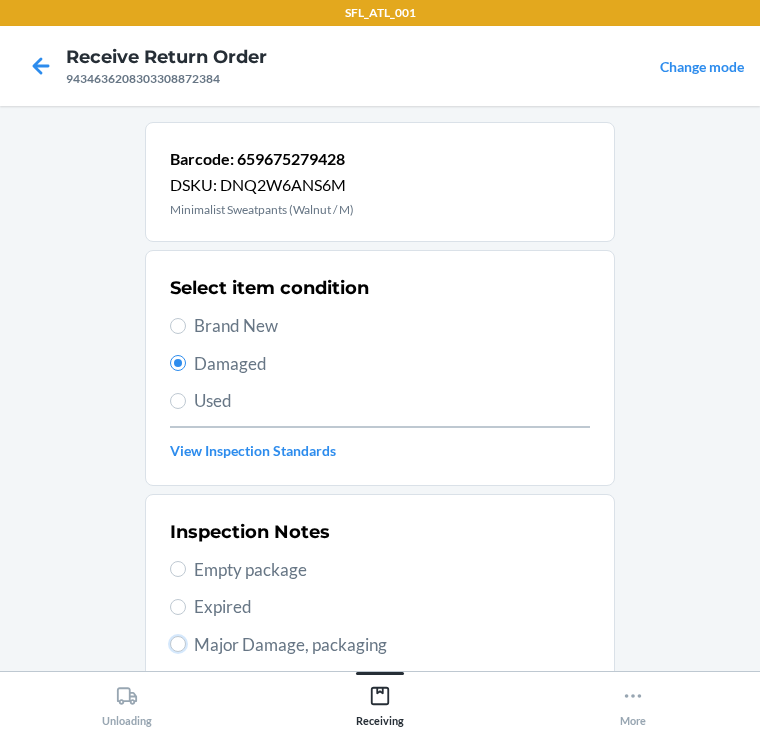 click on "Major Damage, packaging" at bounding box center [178, 644] 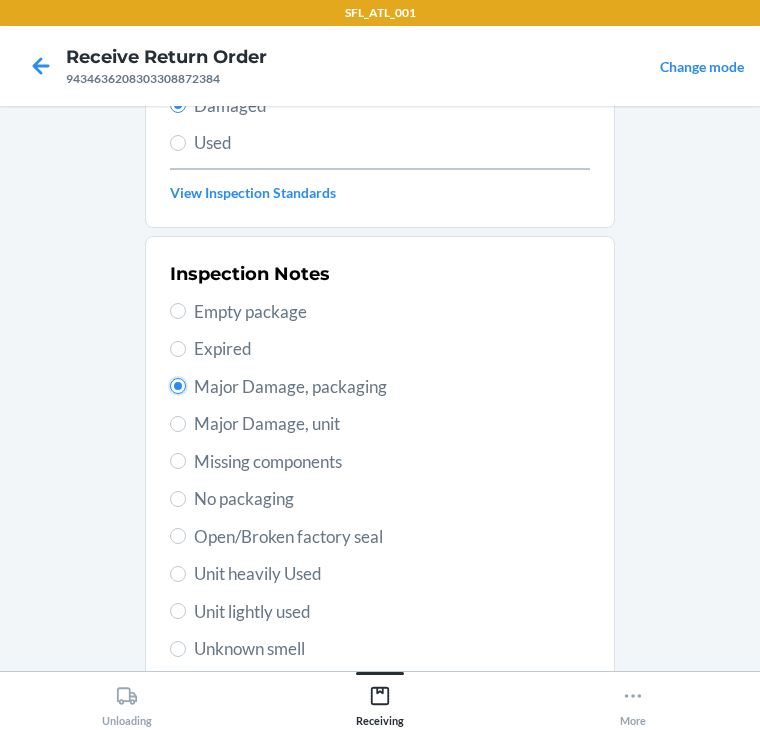 scroll, scrollTop: 400, scrollLeft: 0, axis: vertical 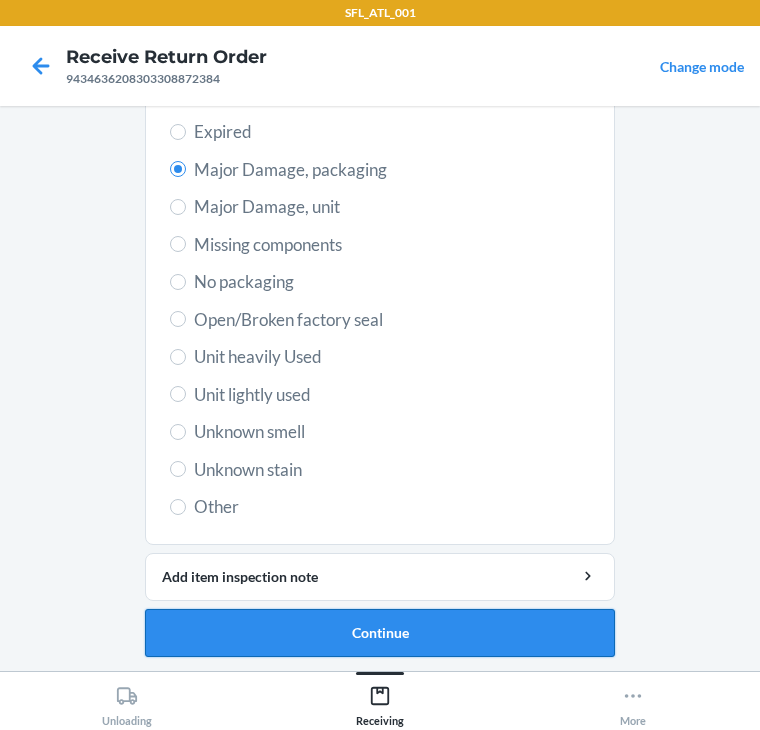 click on "Continue" at bounding box center (380, 633) 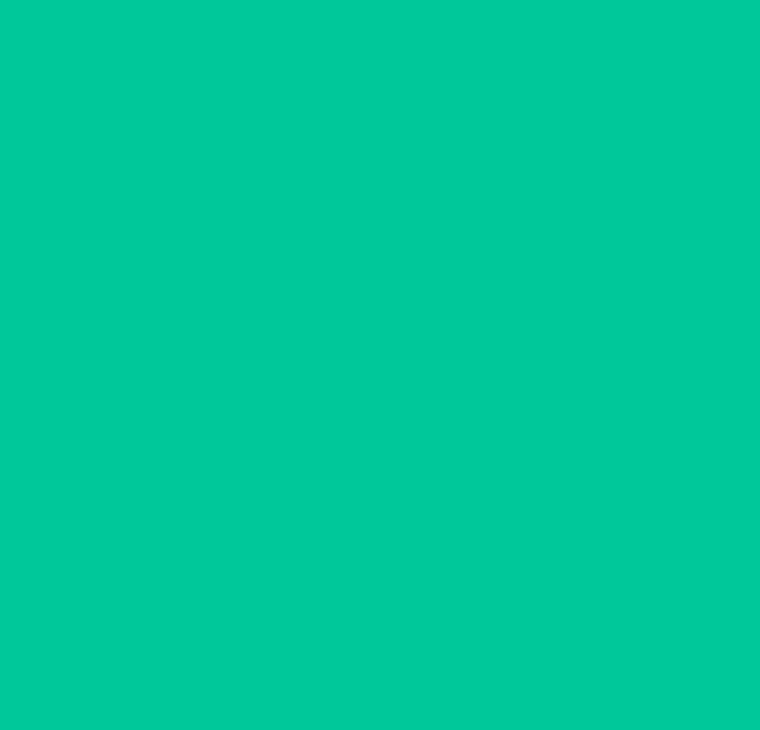 scroll, scrollTop: 299, scrollLeft: 0, axis: vertical 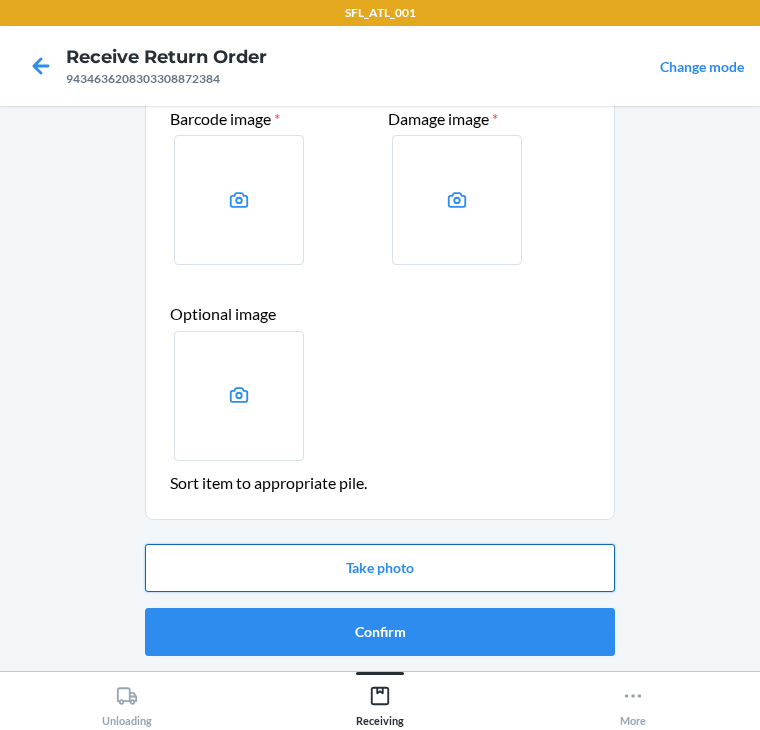 click on "Take photo" at bounding box center [380, 568] 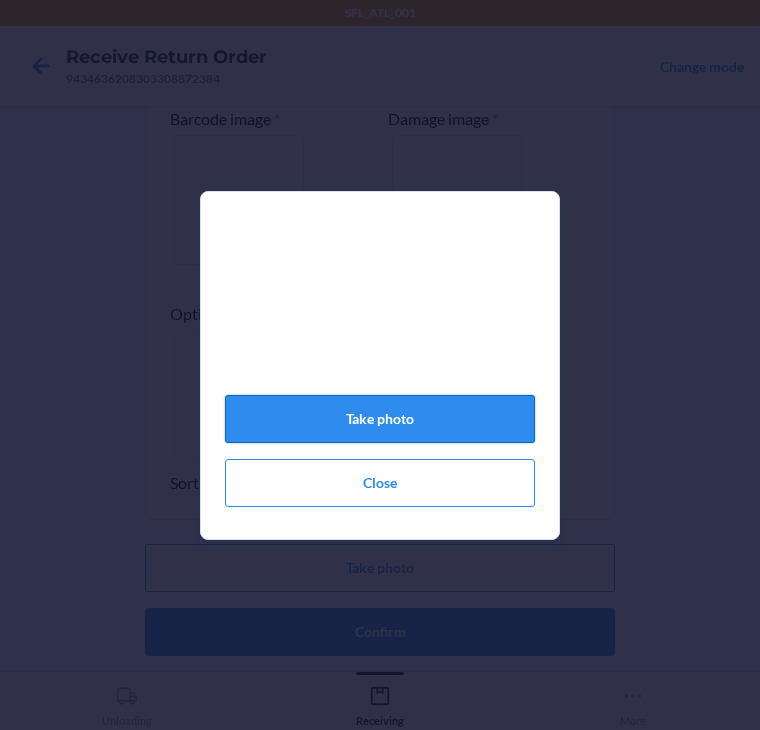 click on "Take photo" 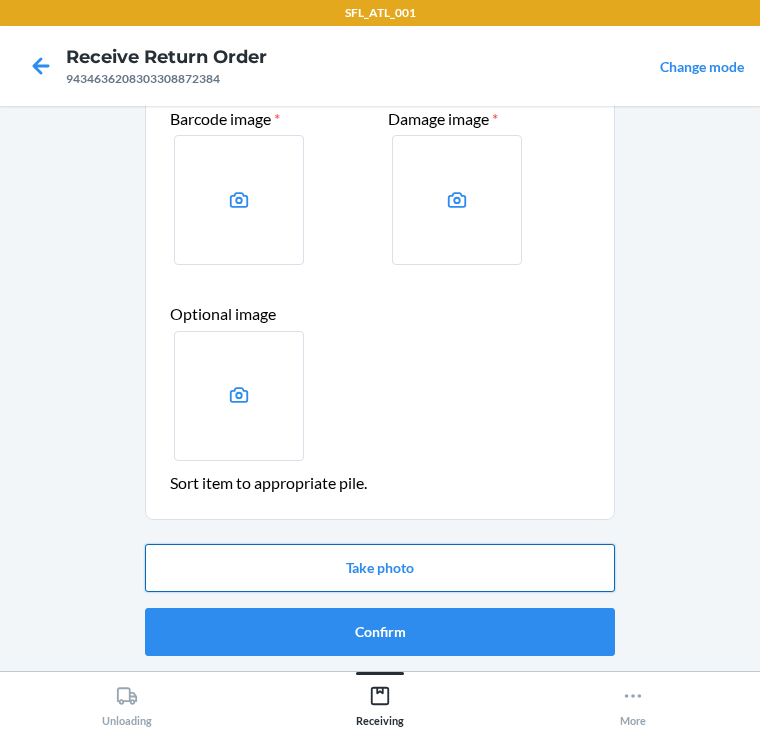 click on "Take photo" at bounding box center [380, 568] 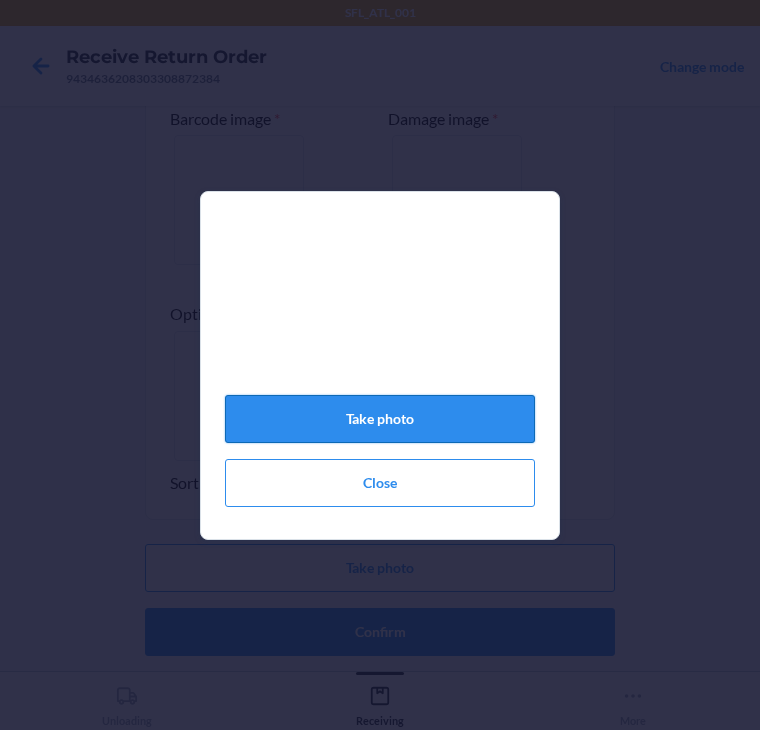 click on "Take photo" 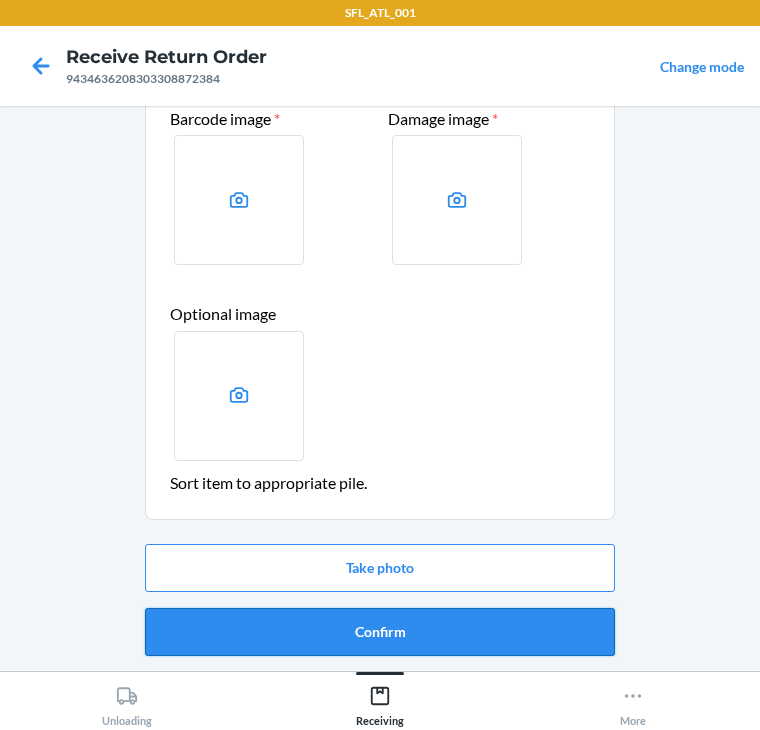 click on "Confirm" at bounding box center [380, 632] 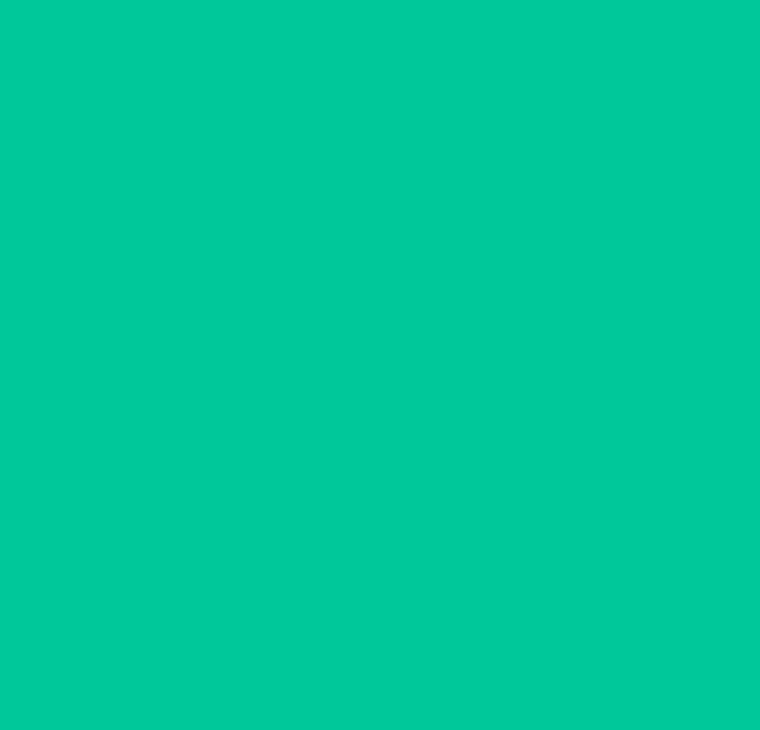 scroll, scrollTop: 0, scrollLeft: 0, axis: both 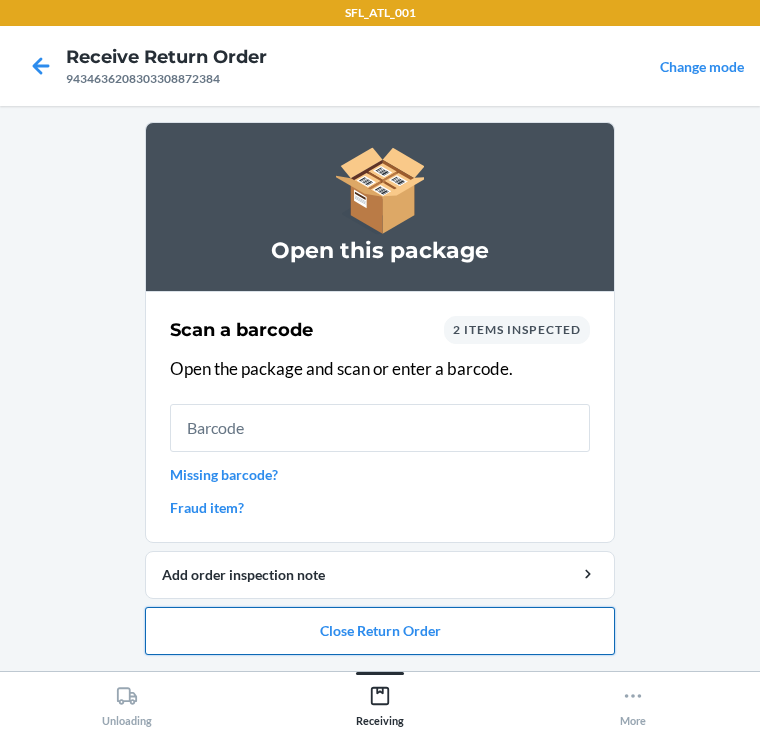 click on "Close Return Order" at bounding box center [380, 631] 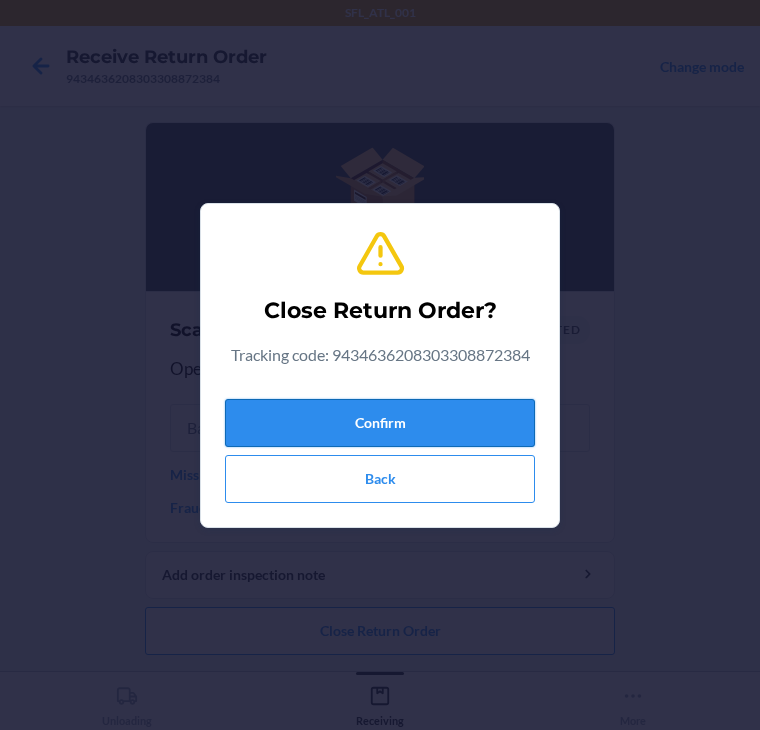 click on "Confirm" at bounding box center [380, 423] 